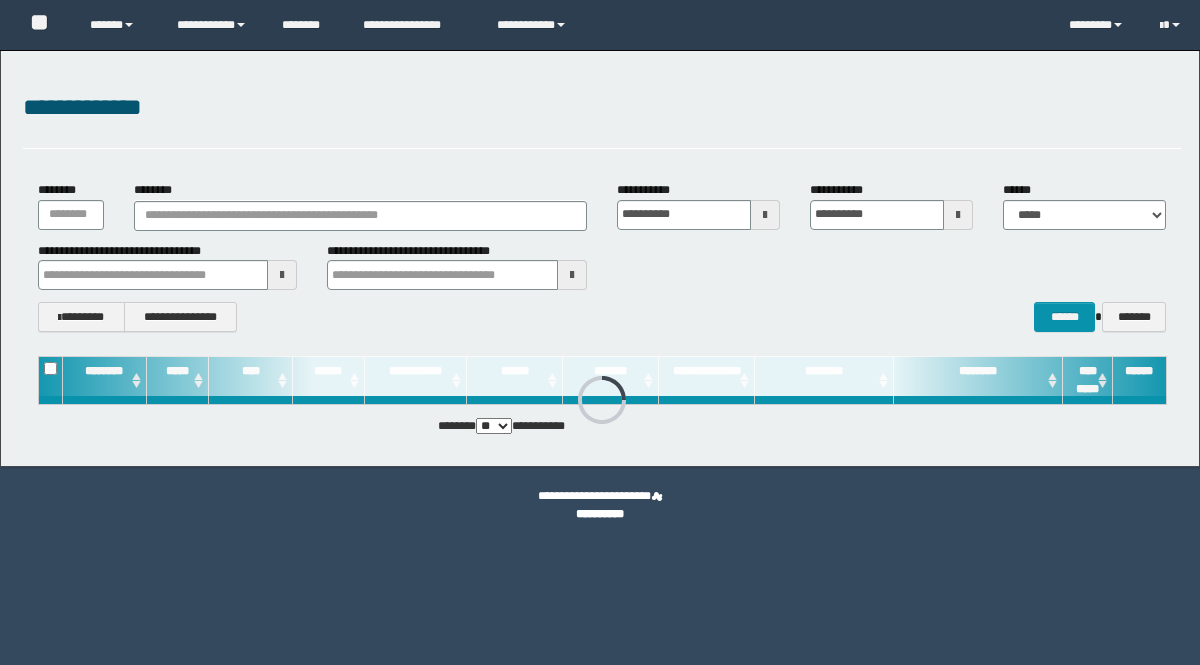 scroll, scrollTop: 0, scrollLeft: 0, axis: both 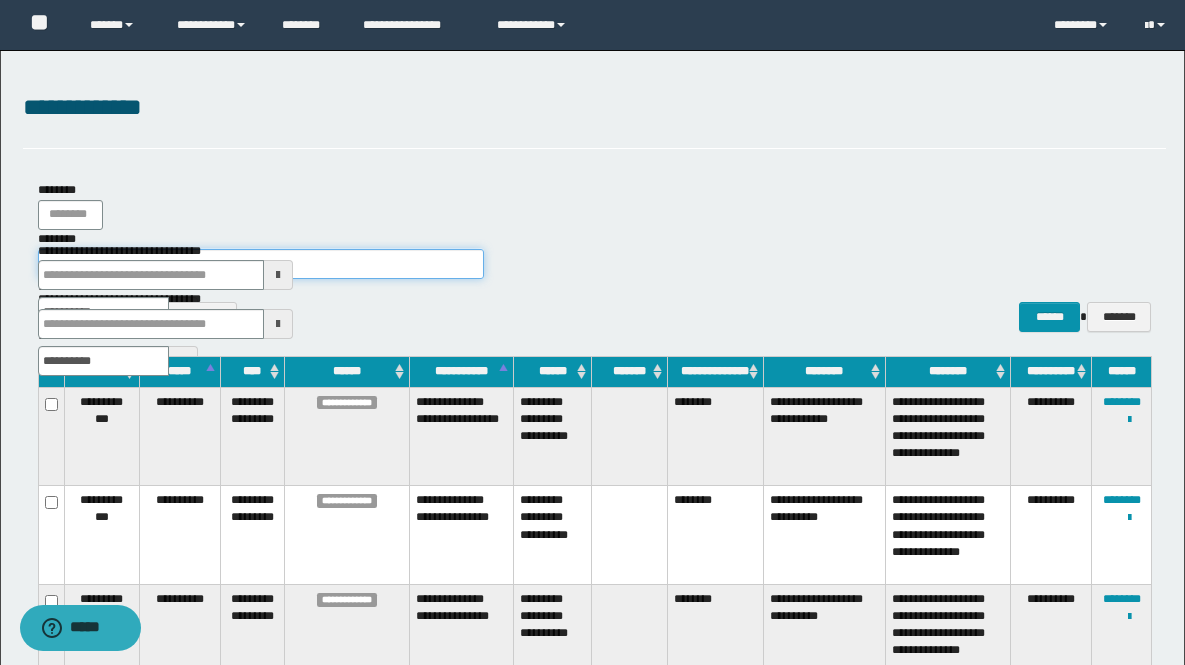 click on "********" at bounding box center (261, 264) 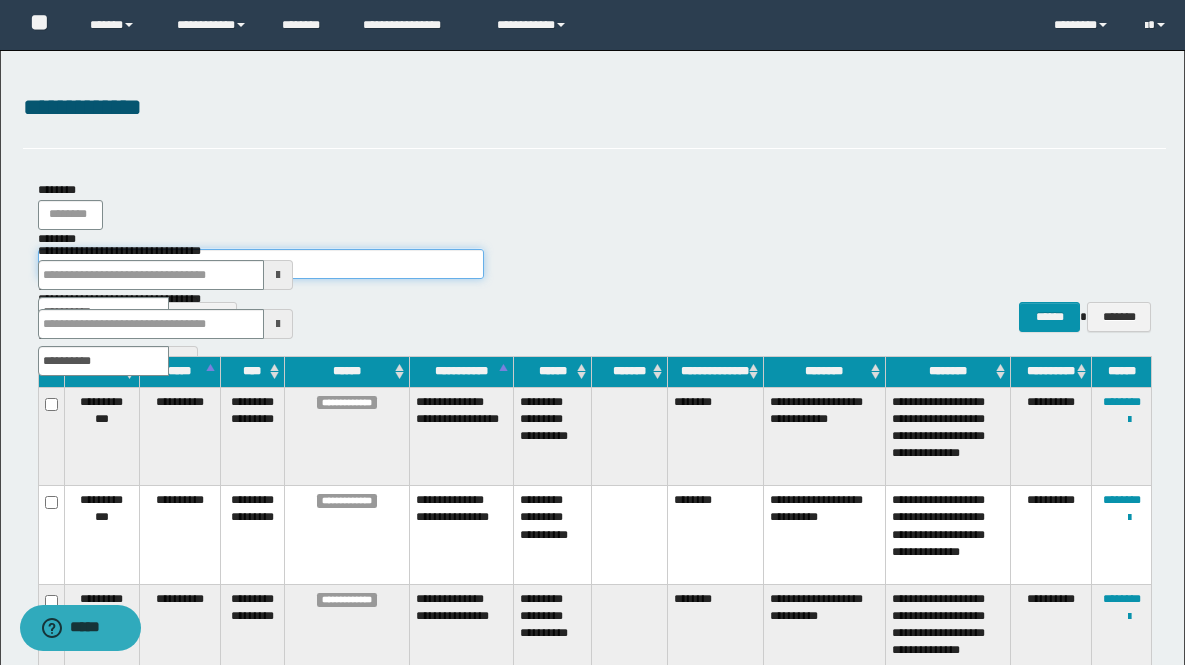 type on "*****" 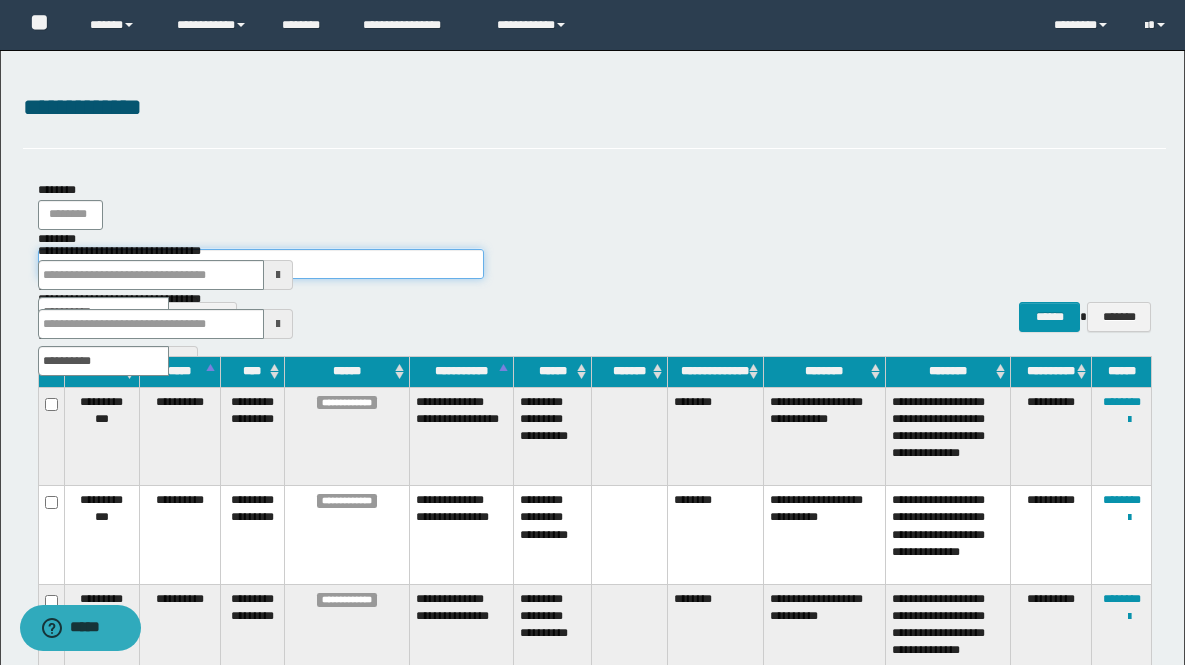 type on "*****" 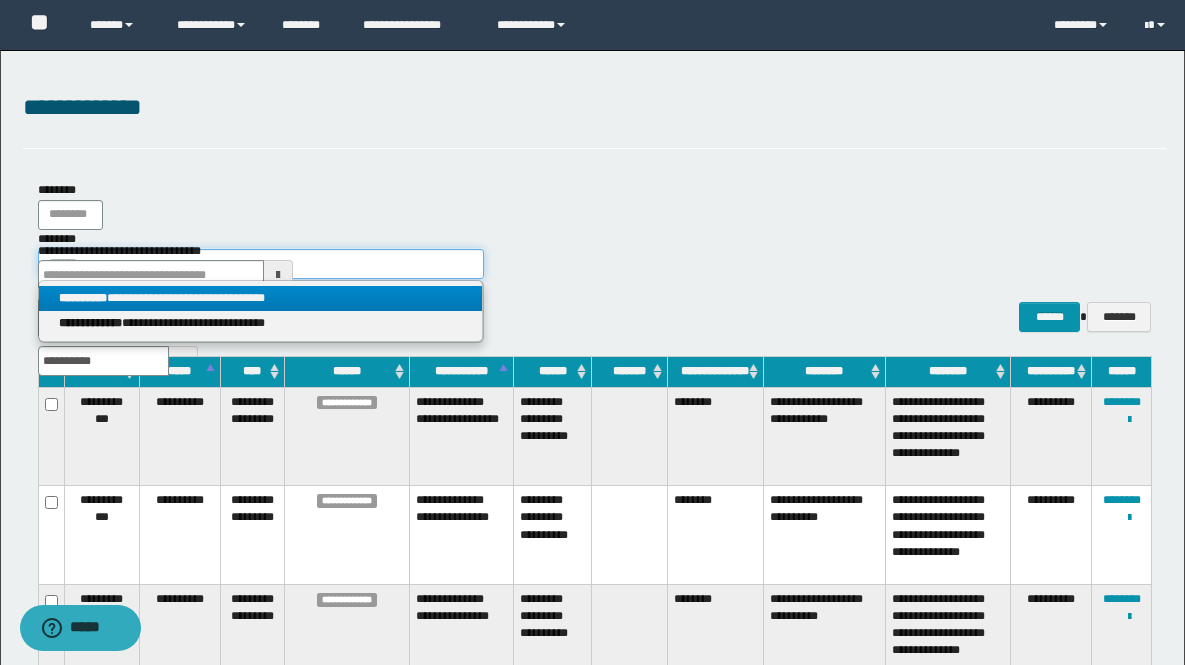 type on "*****" 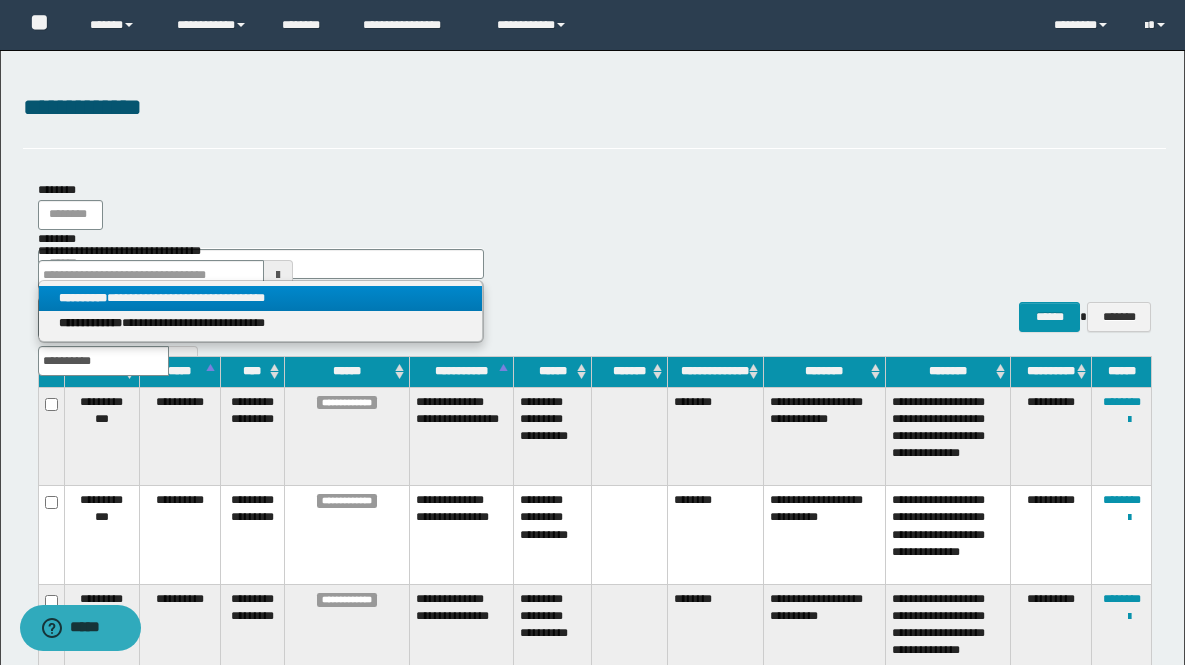 click on "**********" at bounding box center (260, 298) 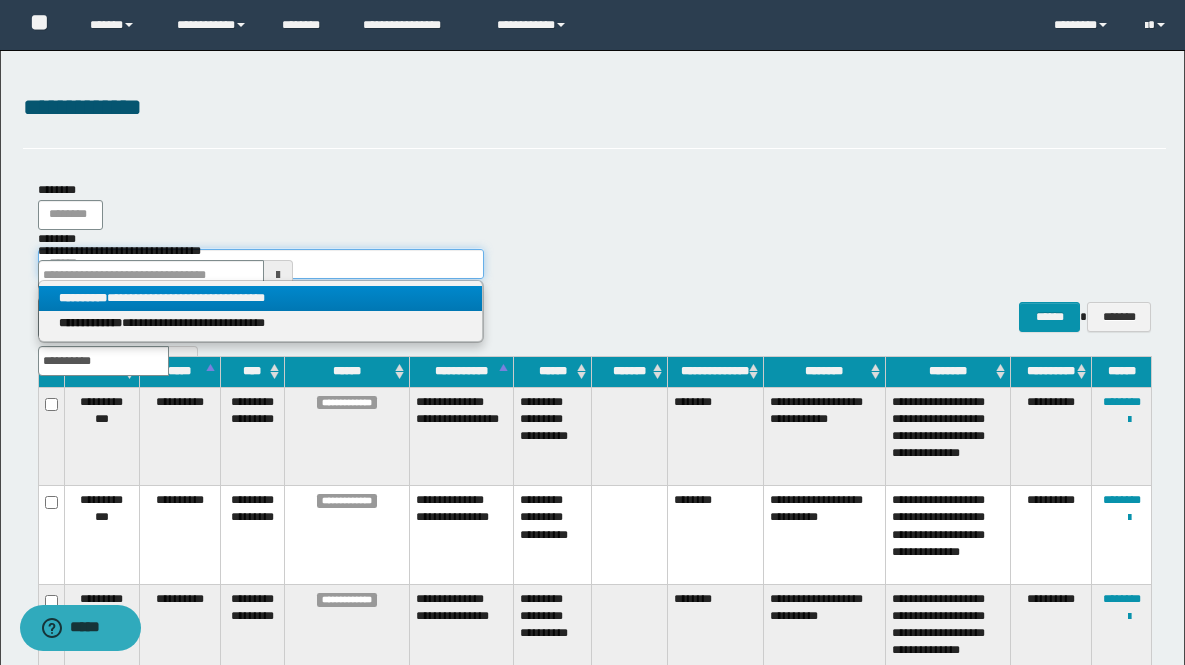 type 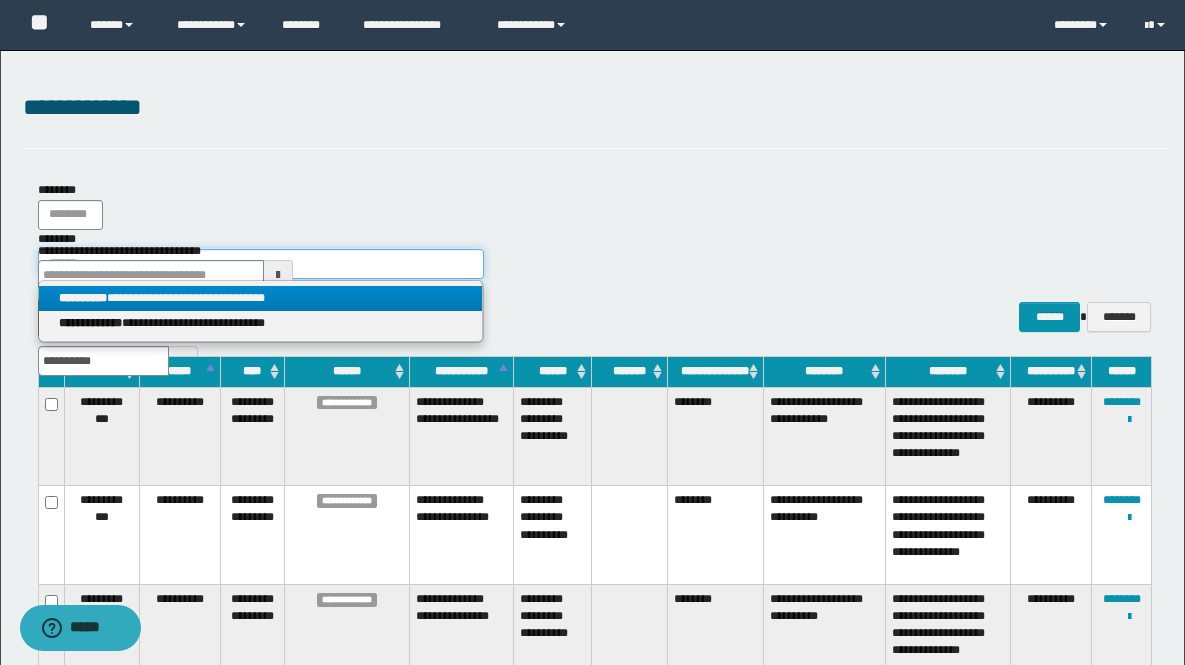 type on "**********" 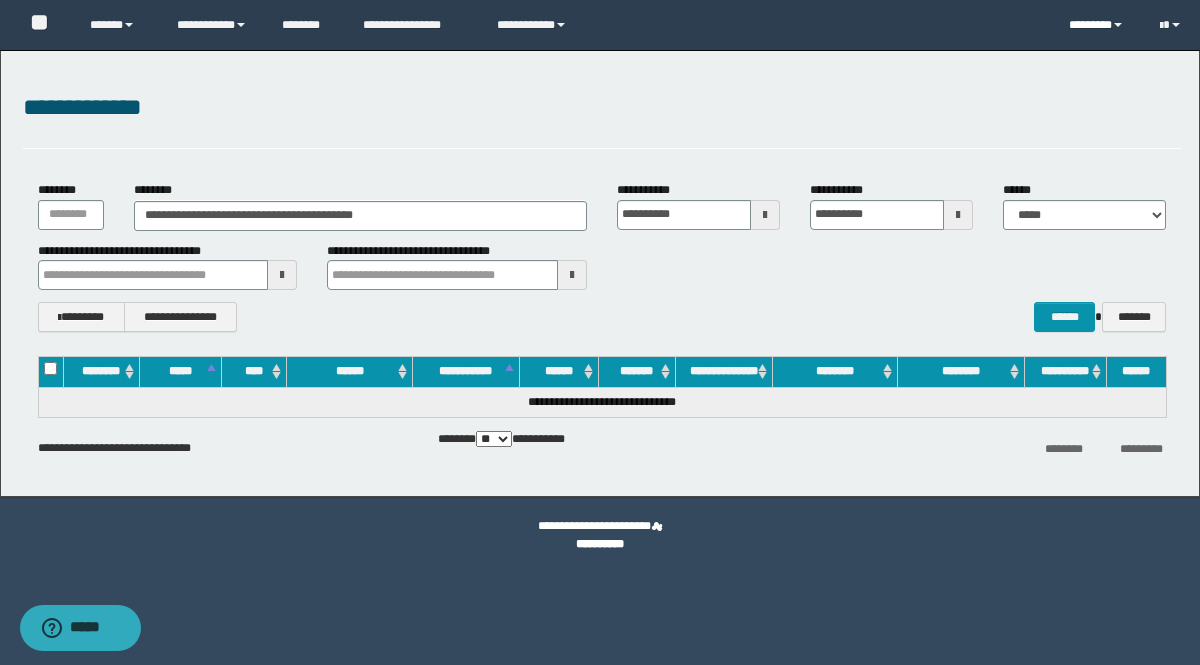 click on "********" at bounding box center (1099, 25) 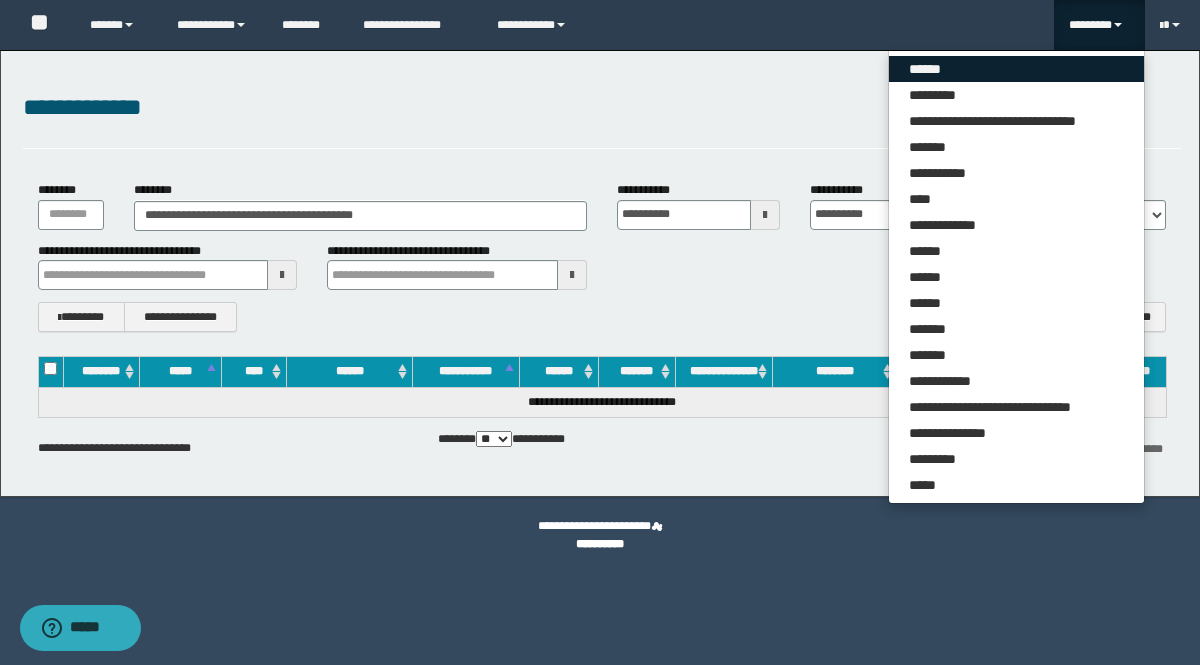 click on "******" at bounding box center (1016, 69) 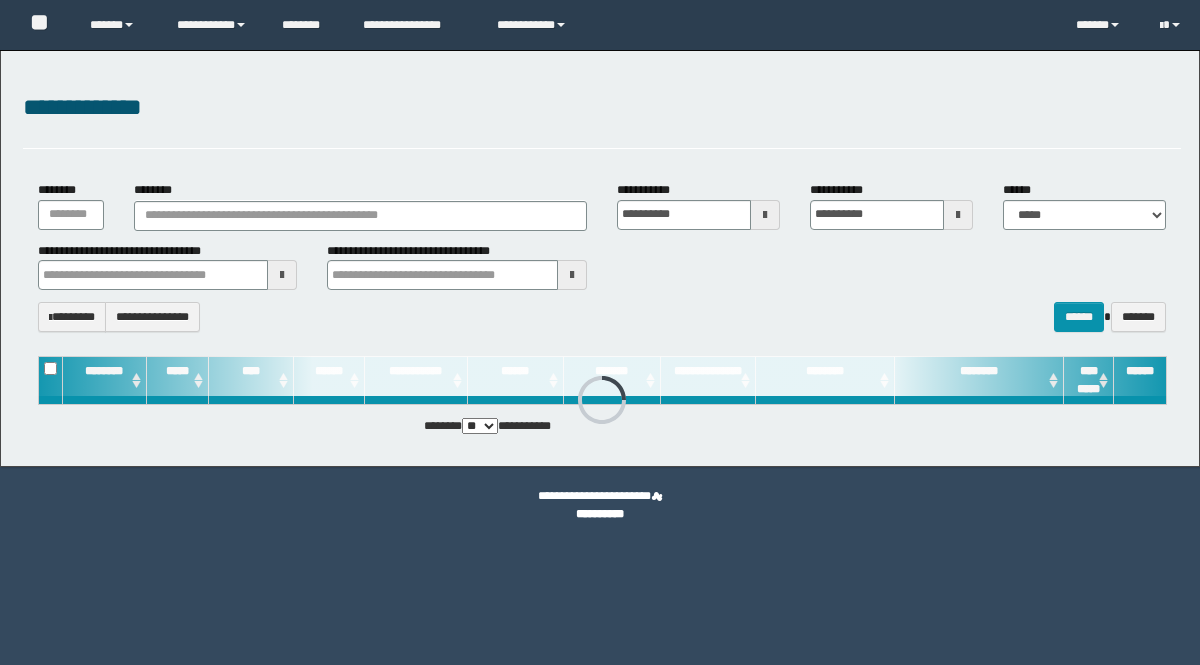 scroll, scrollTop: 0, scrollLeft: 0, axis: both 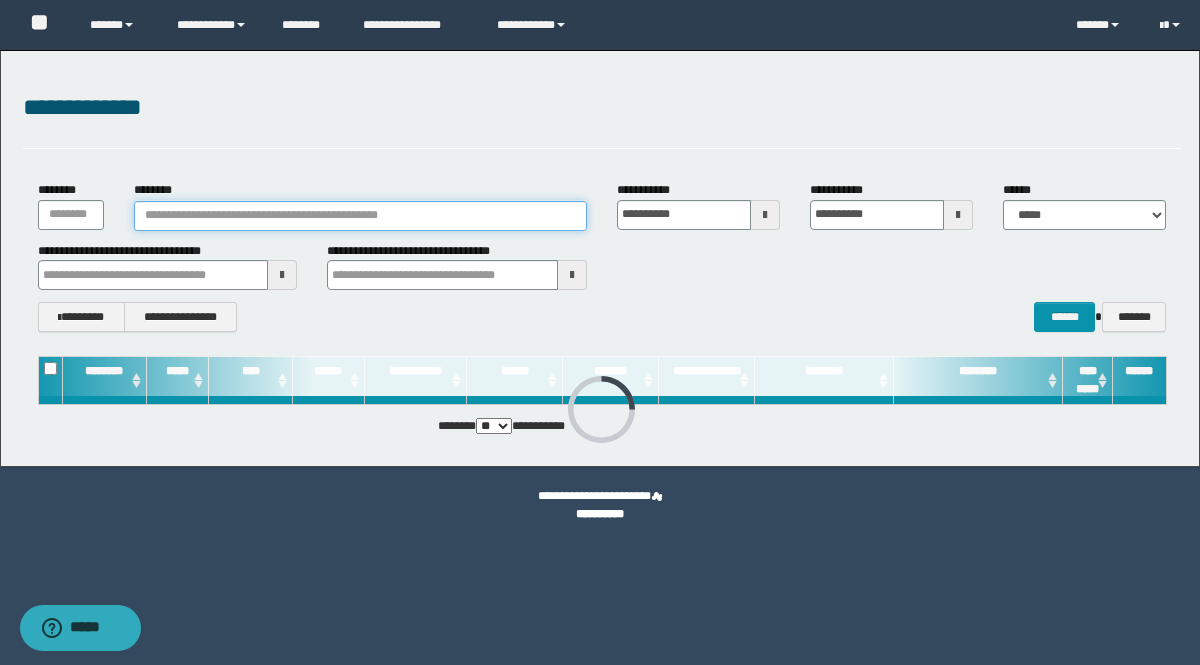 click on "********" at bounding box center (360, 216) 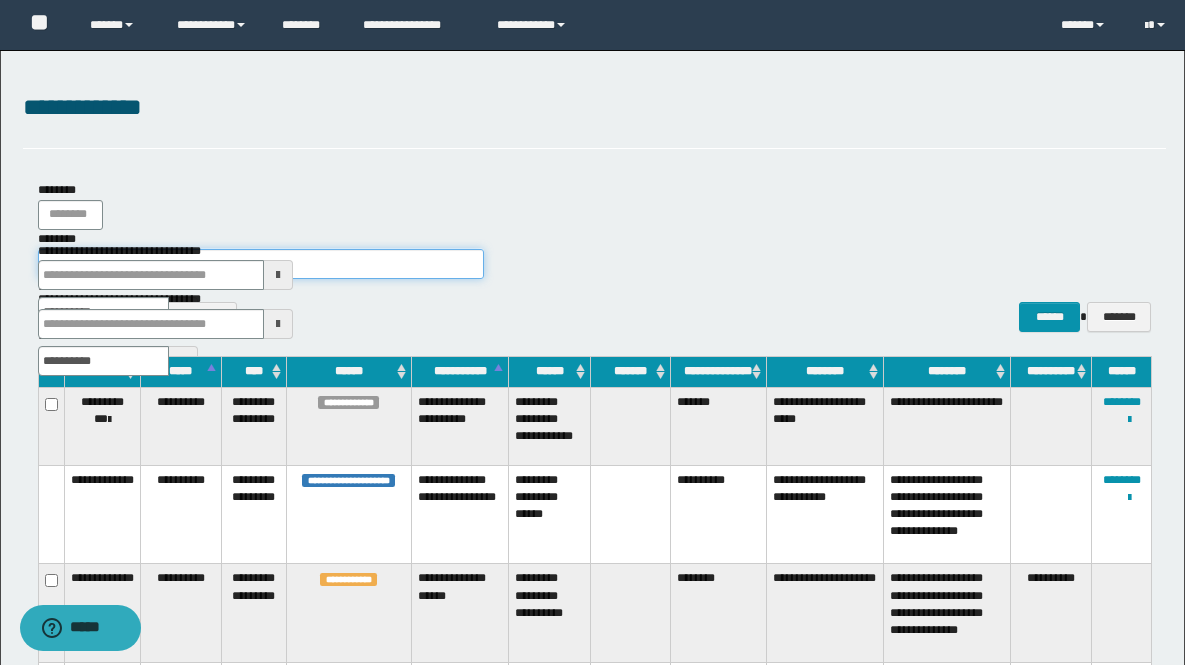 type on "*****" 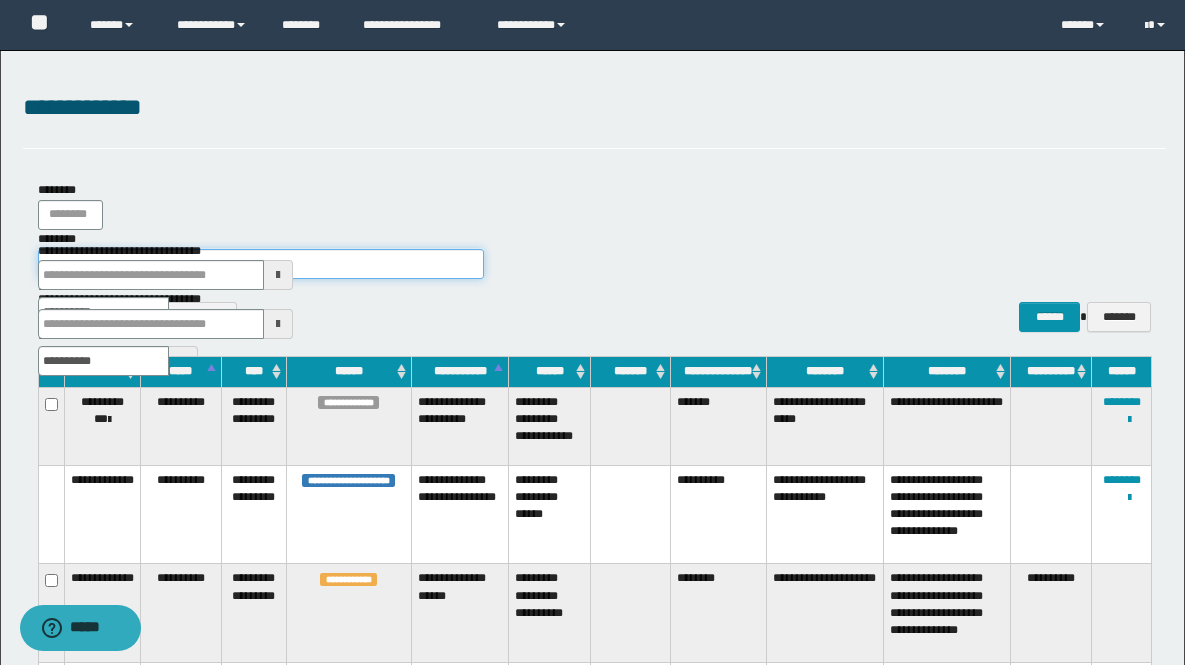 type on "*****" 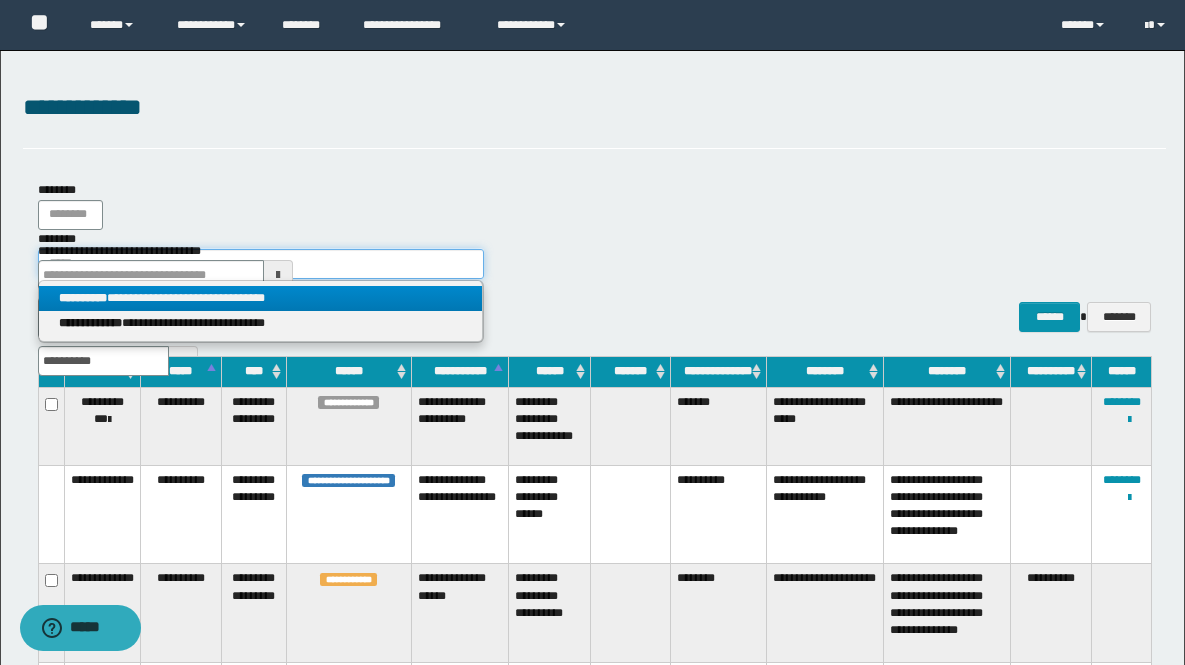 type on "*****" 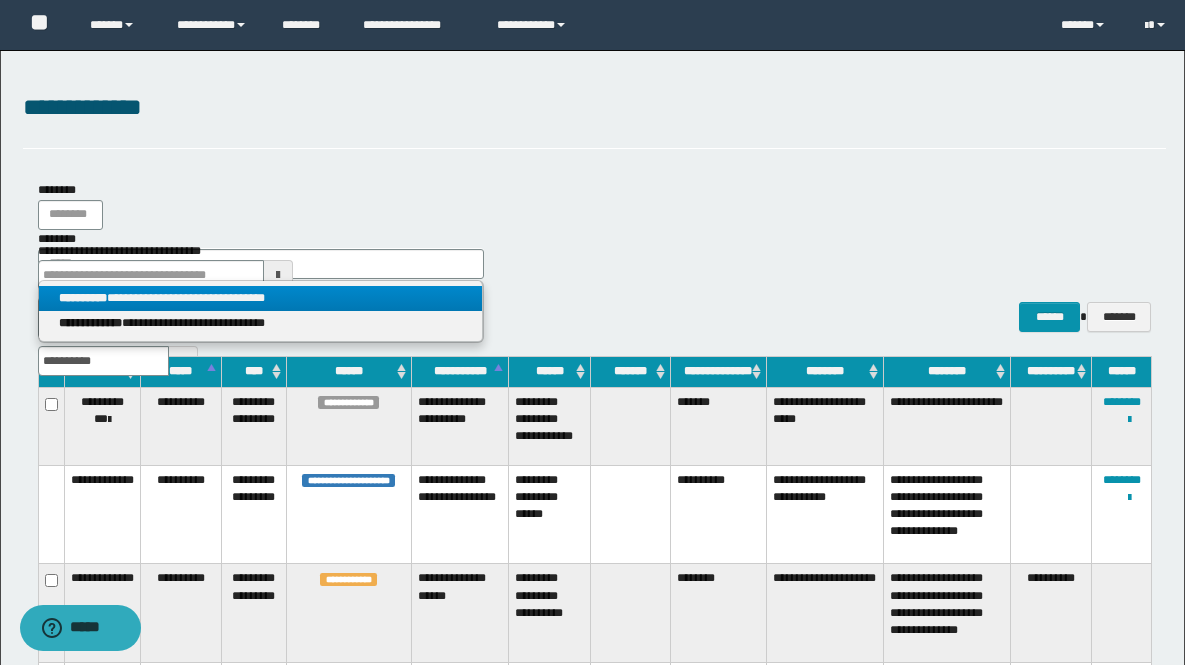 click on "**********" at bounding box center (260, 298) 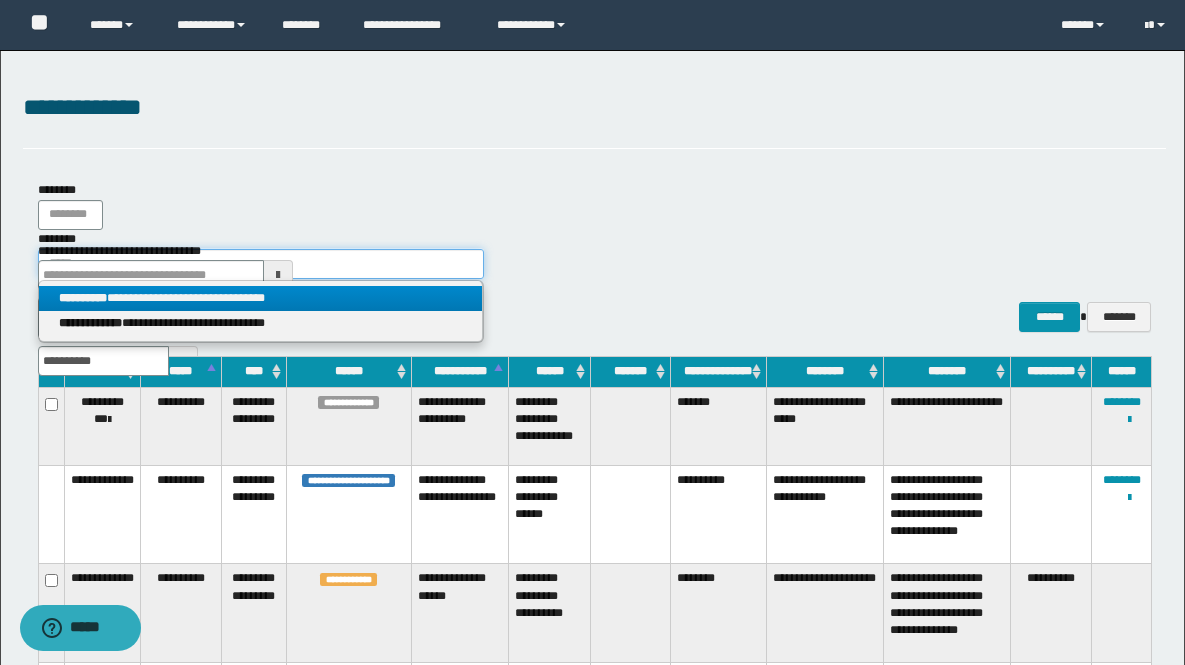 type 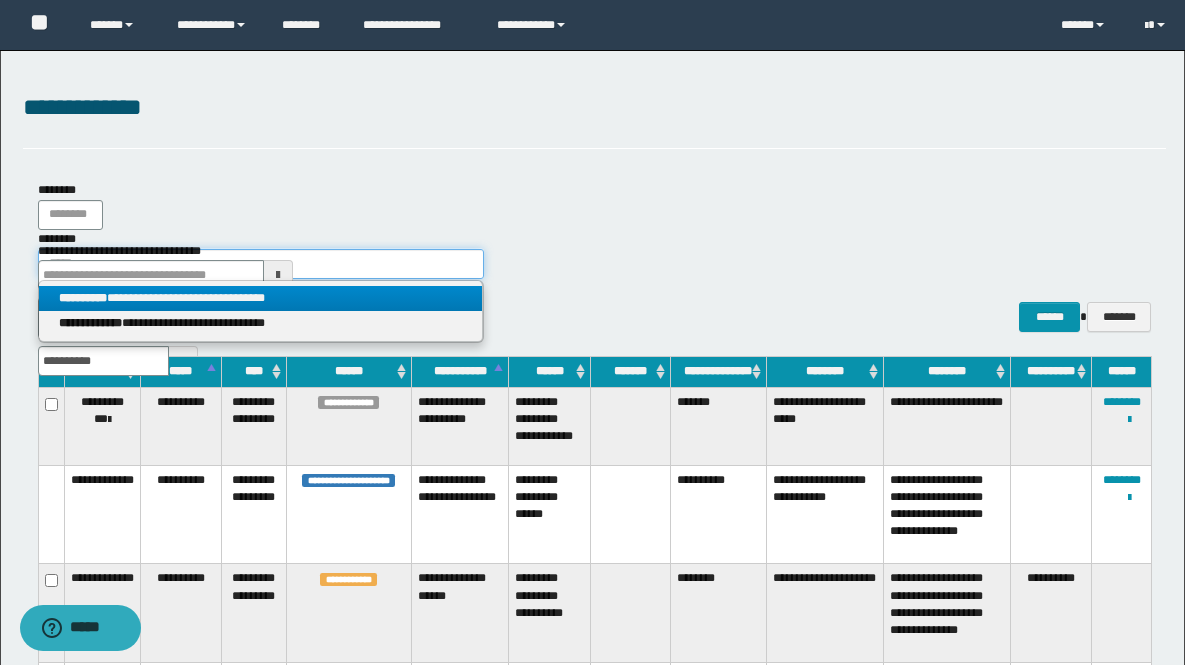 type on "**********" 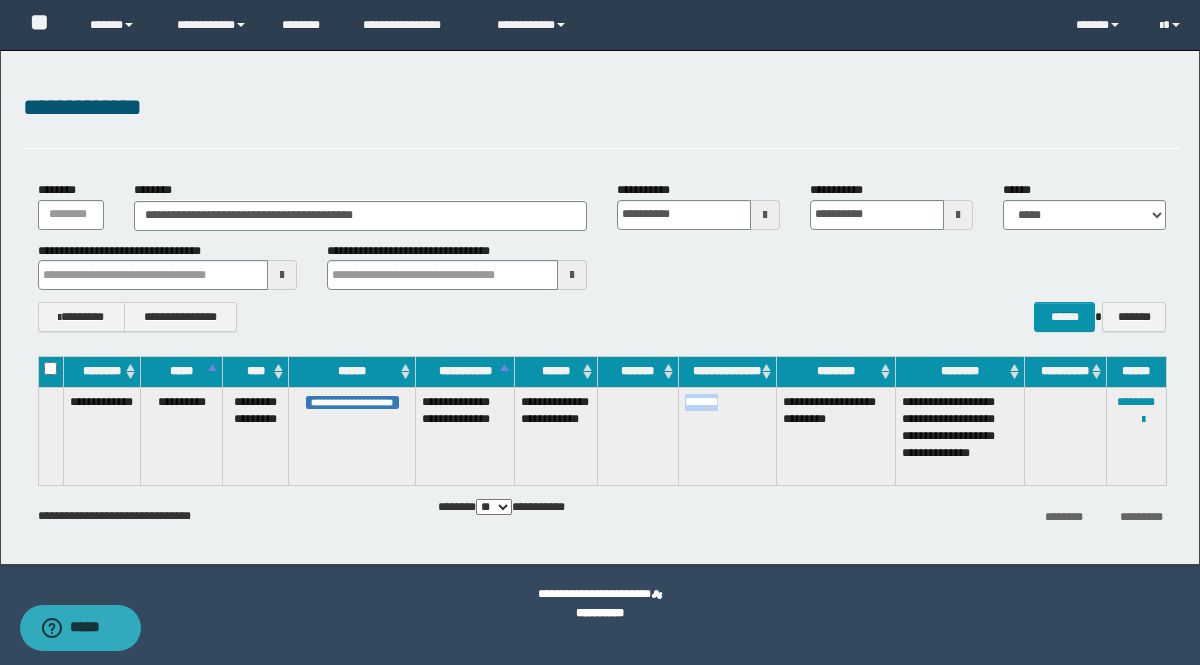drag, startPoint x: 740, startPoint y: 404, endPoint x: 687, endPoint y: 410, distance: 53.338543 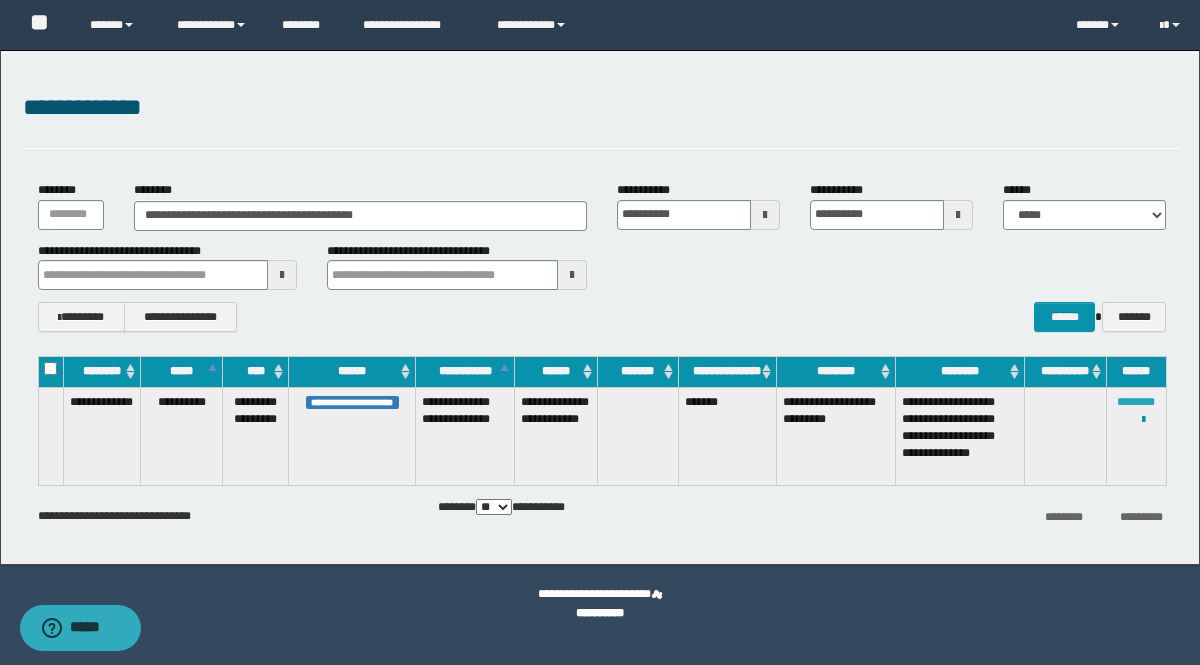 click on "********" at bounding box center (1136, 402) 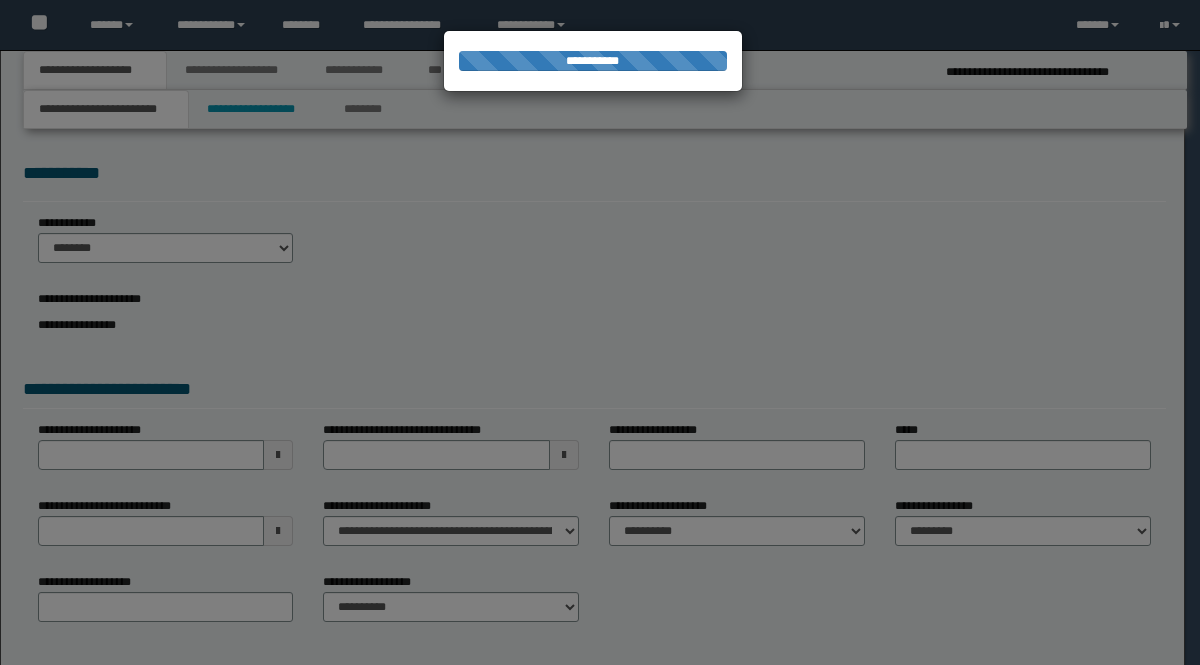 scroll, scrollTop: 0, scrollLeft: 0, axis: both 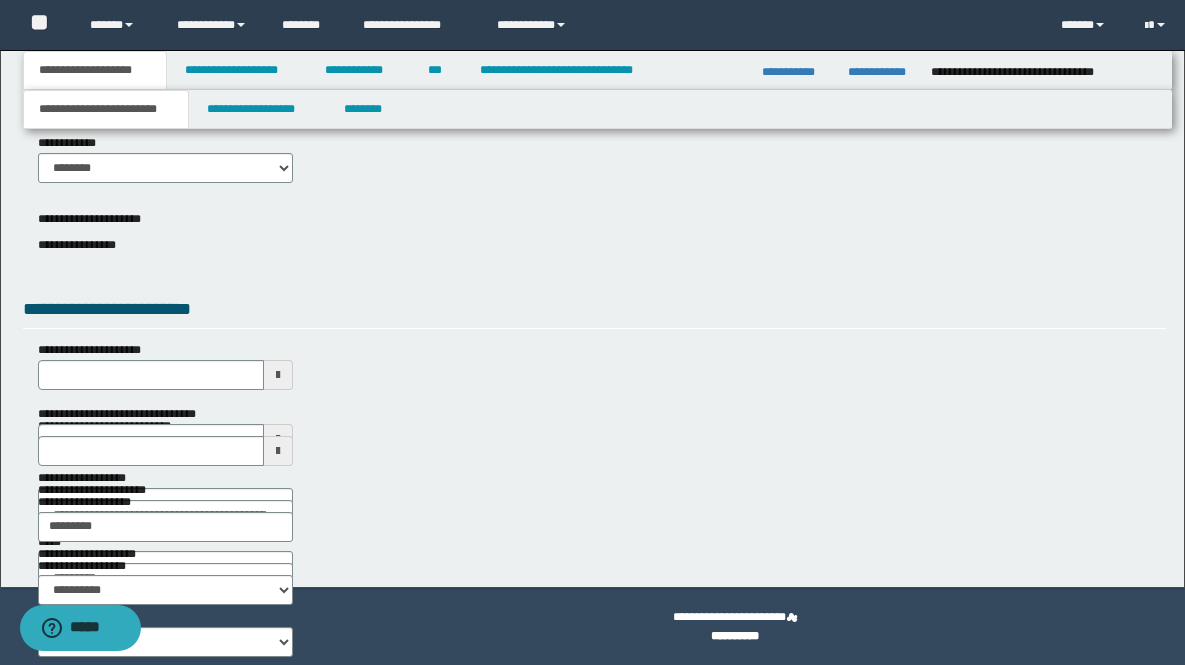 click at bounding box center (278, 451) 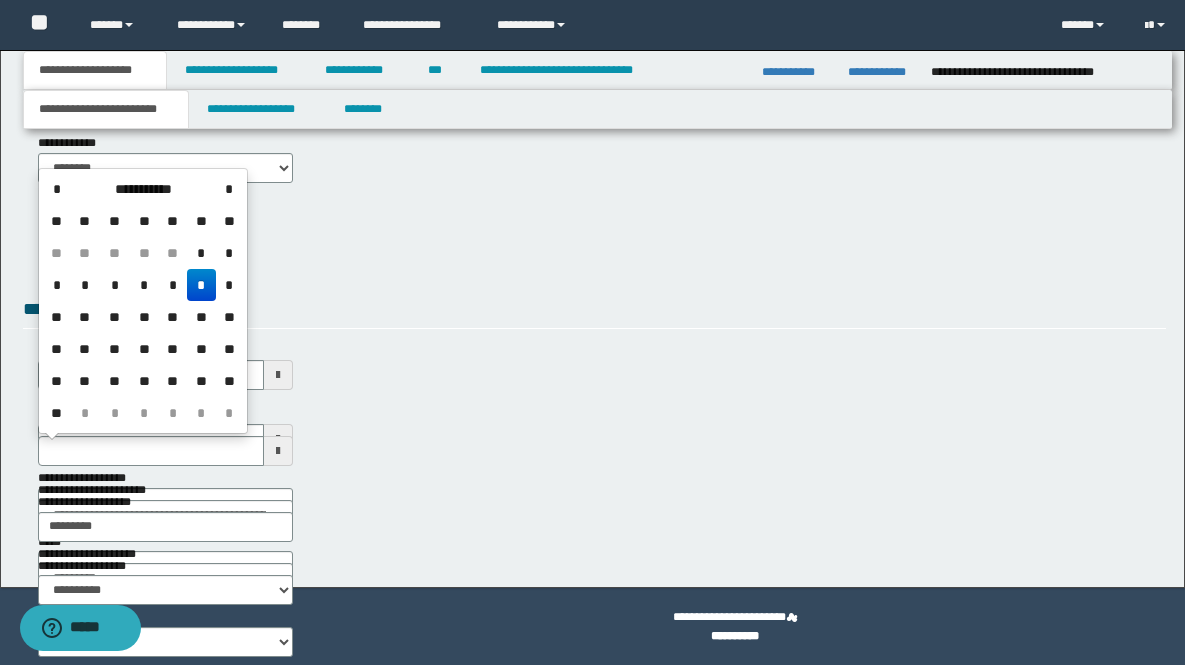 click on "*" at bounding box center [201, 285] 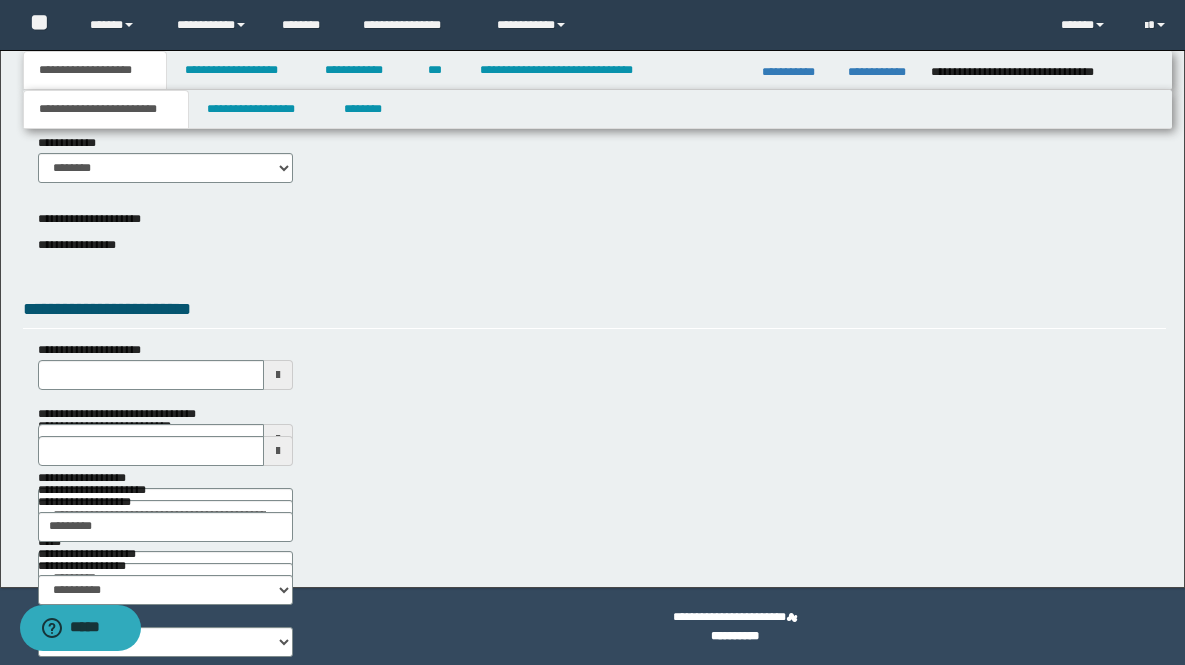 click at bounding box center (278, 439) 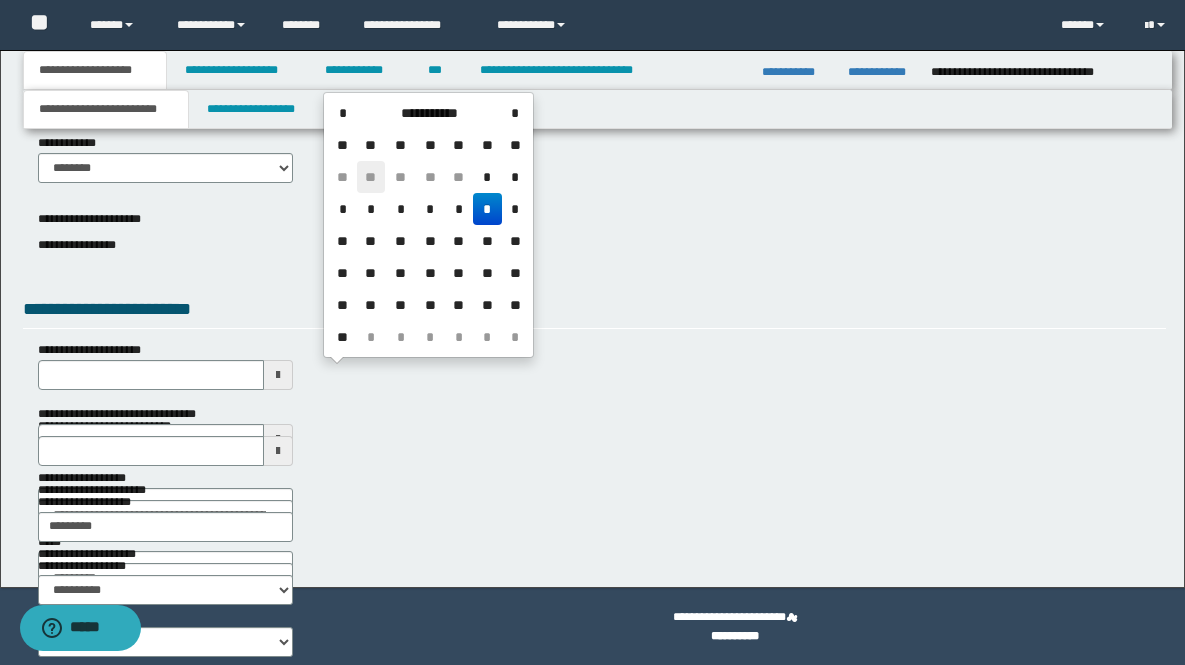 click on "**" at bounding box center [371, 177] 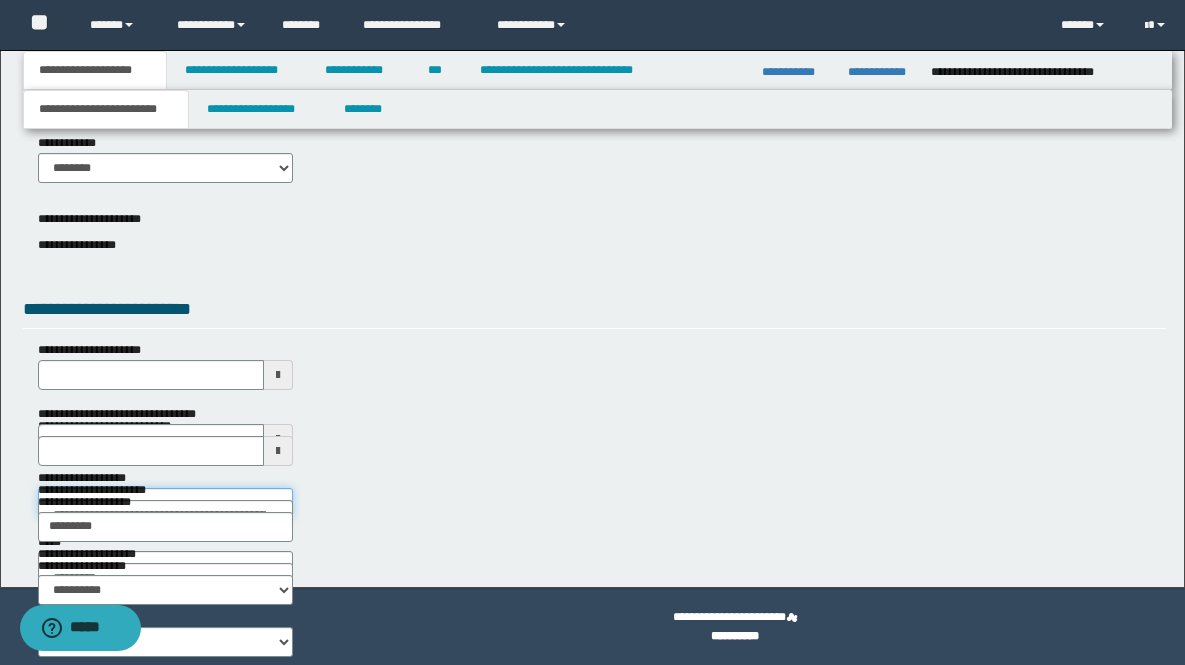 click on "**********" at bounding box center [166, 503] 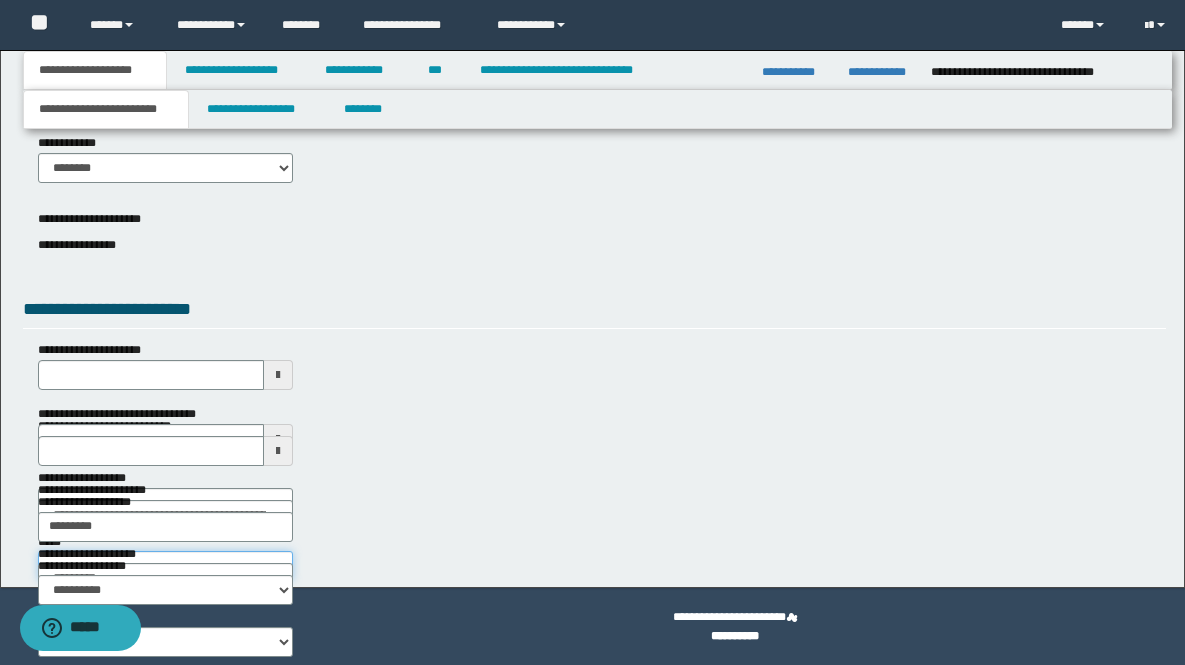 click on "*****" at bounding box center [166, 566] 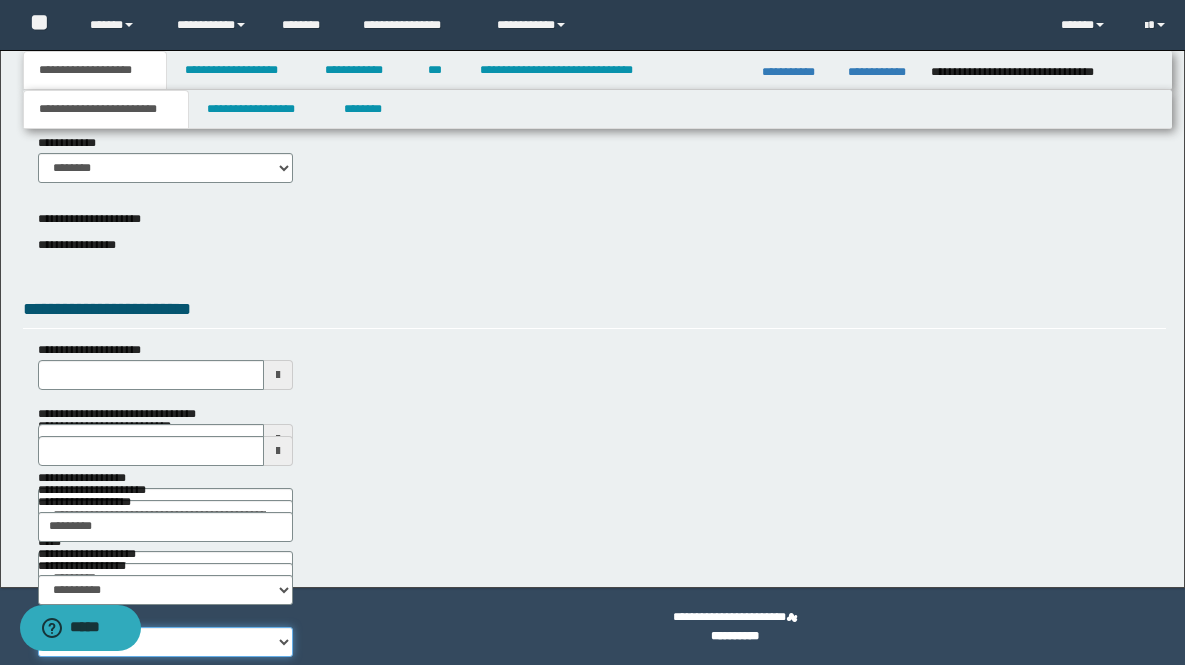 click on "**********" at bounding box center [166, 642] 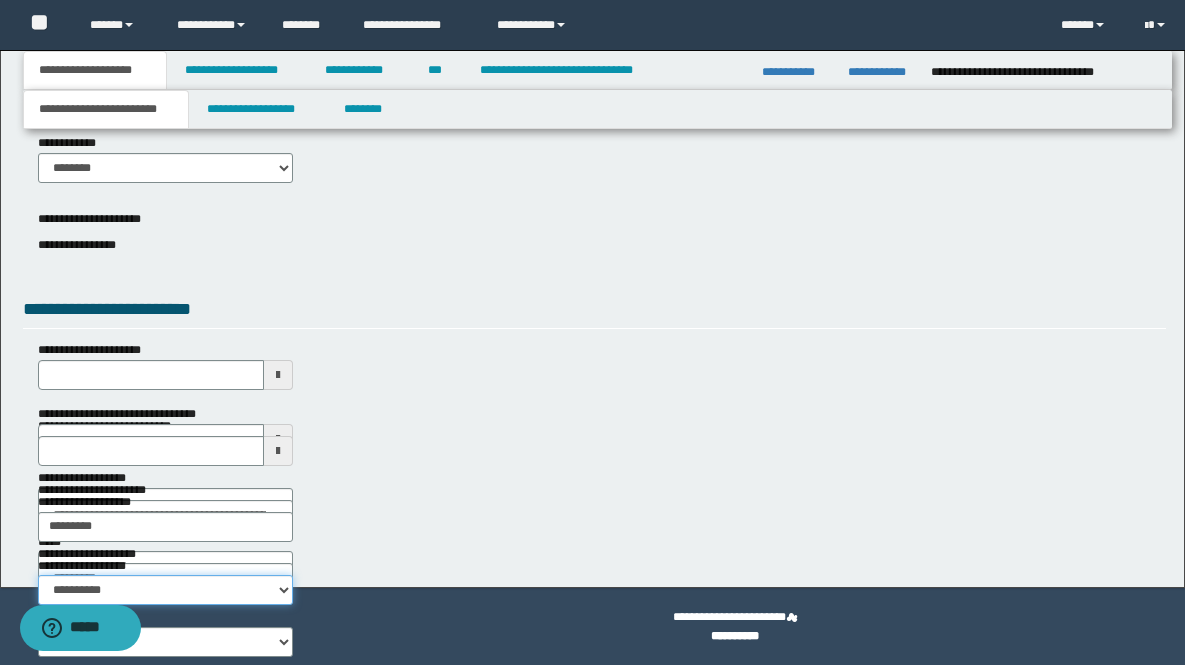 click on "**********" at bounding box center [166, 590] 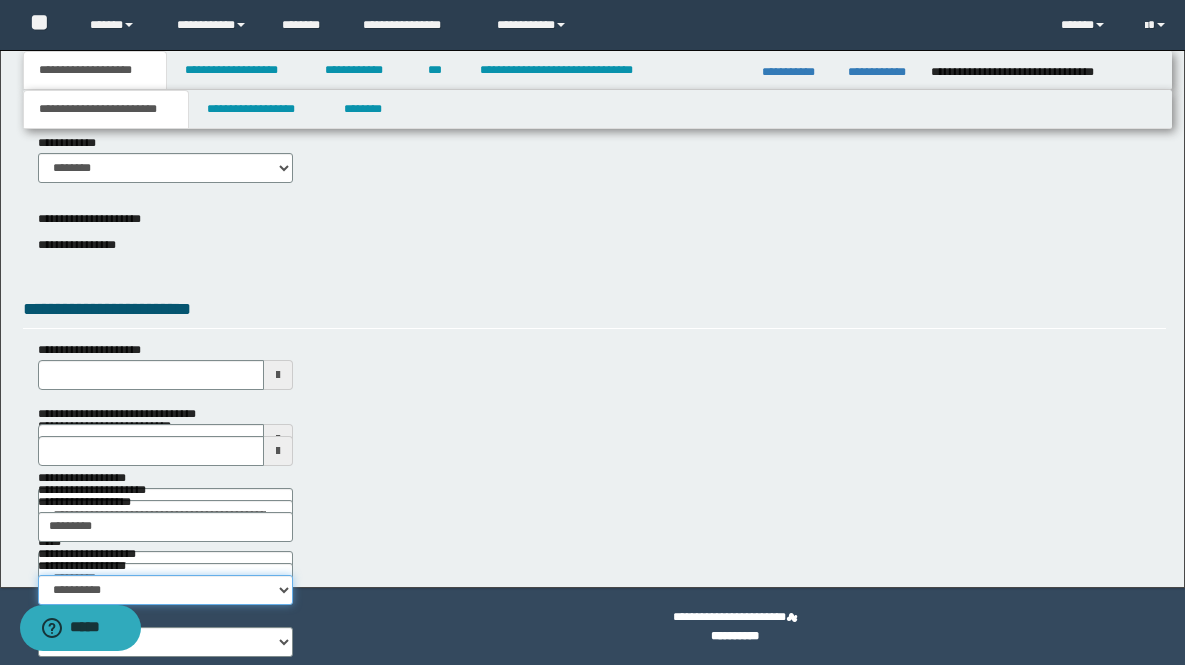 select on "*" 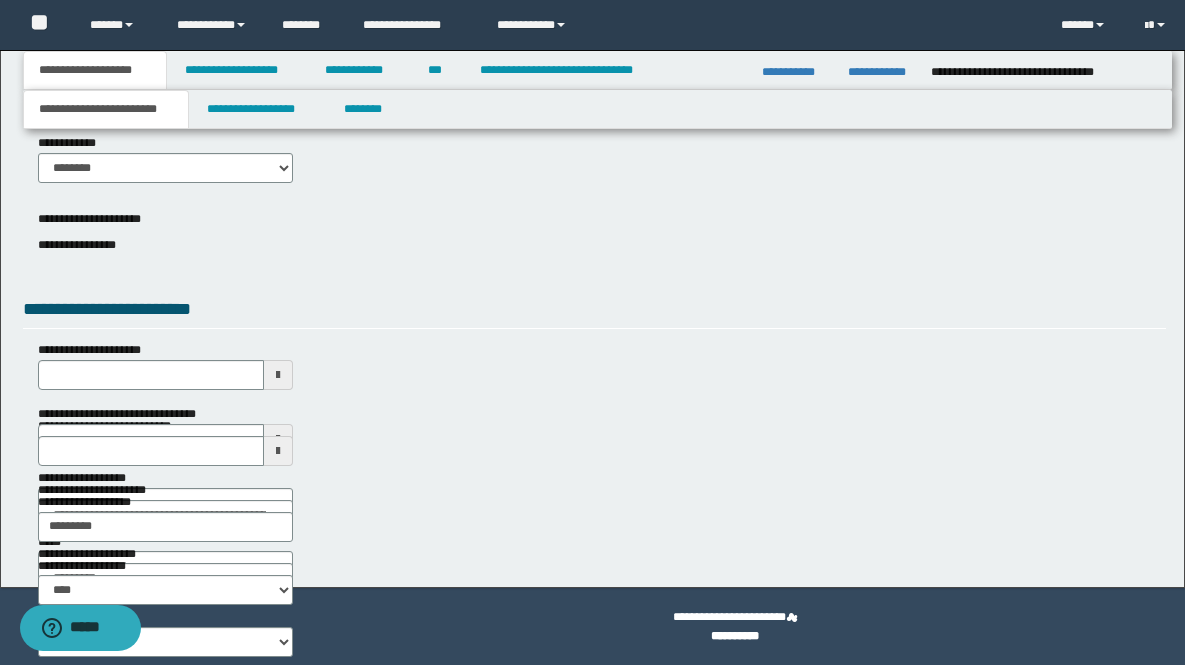 click on "**********" at bounding box center (594, 525) 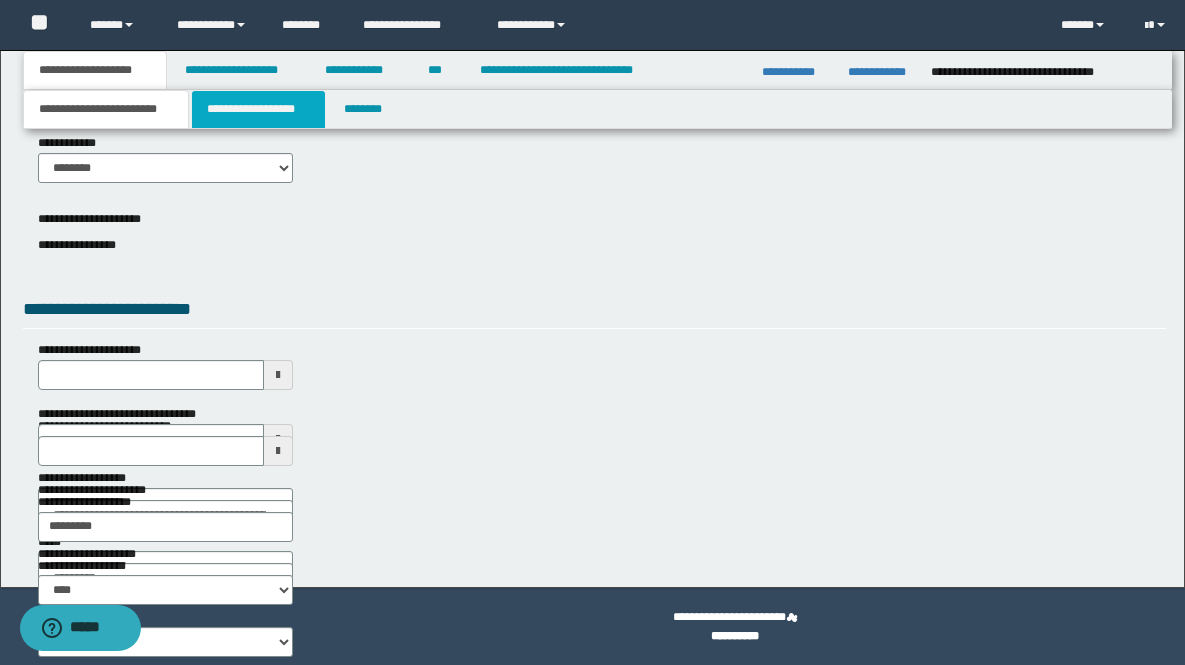 click on "**********" at bounding box center (258, 109) 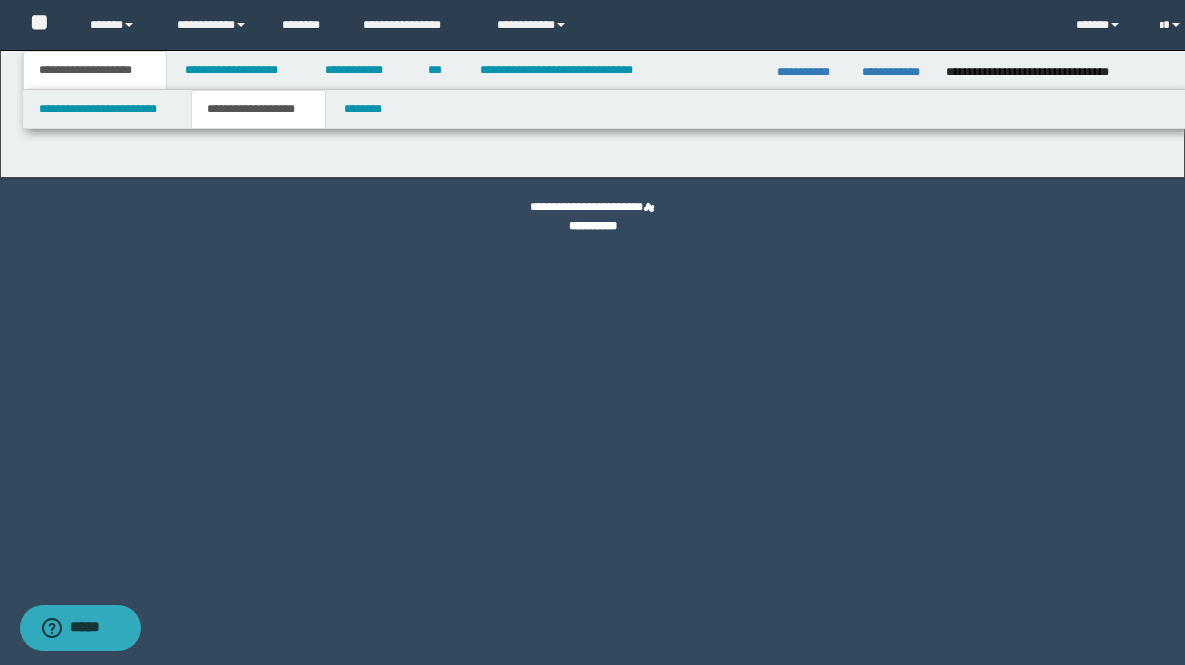 scroll, scrollTop: 0, scrollLeft: 0, axis: both 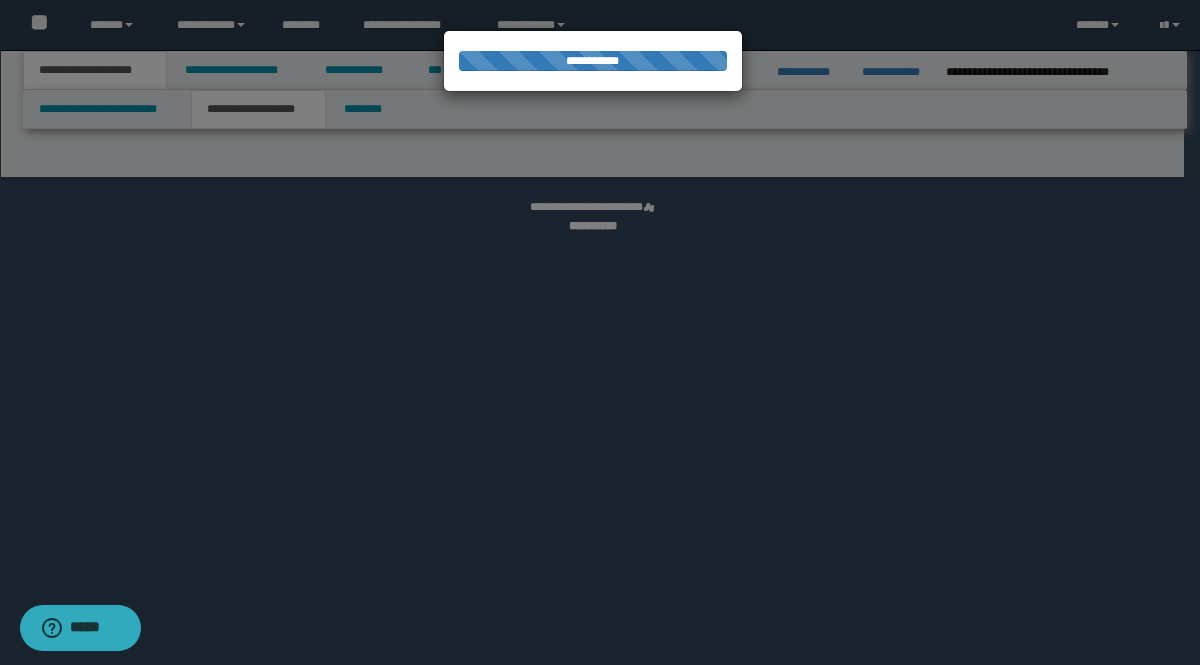select on "*" 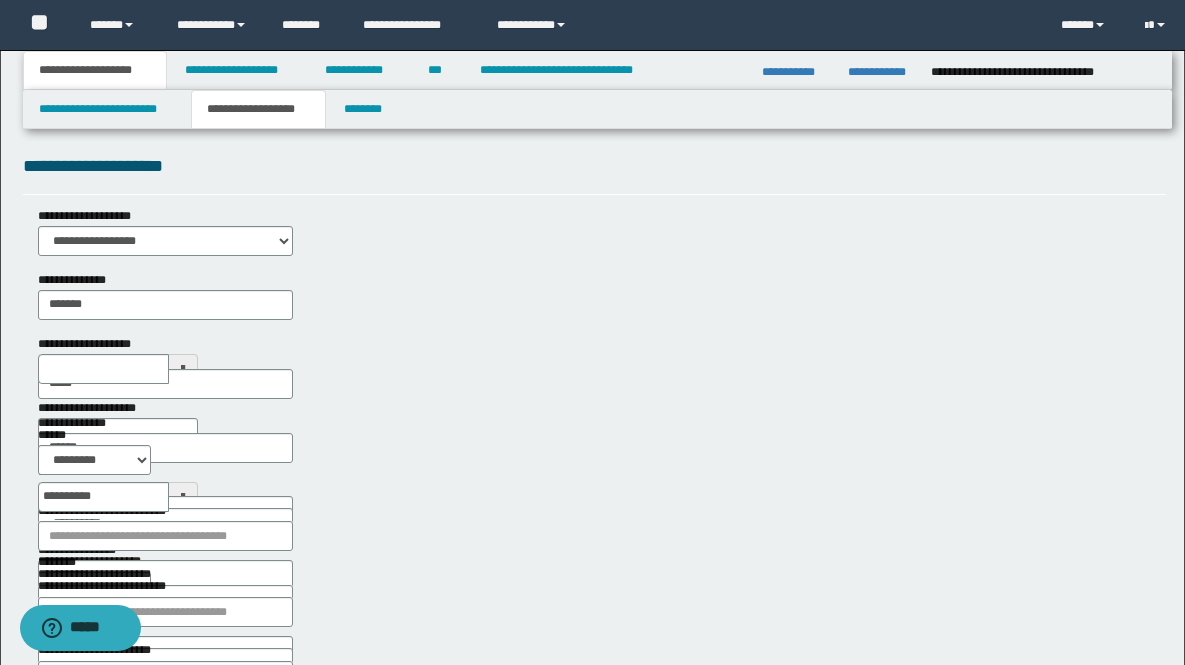 scroll, scrollTop: 8, scrollLeft: 0, axis: vertical 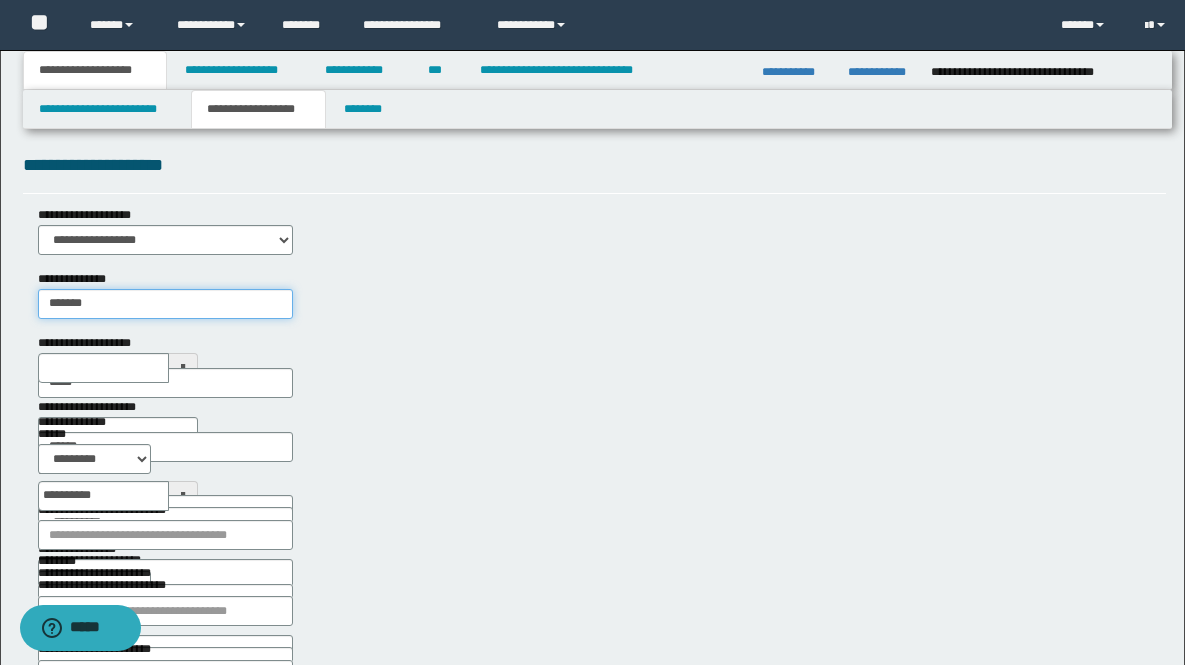 drag, startPoint x: 397, startPoint y: 241, endPoint x: 301, endPoint y: 238, distance: 96.04687 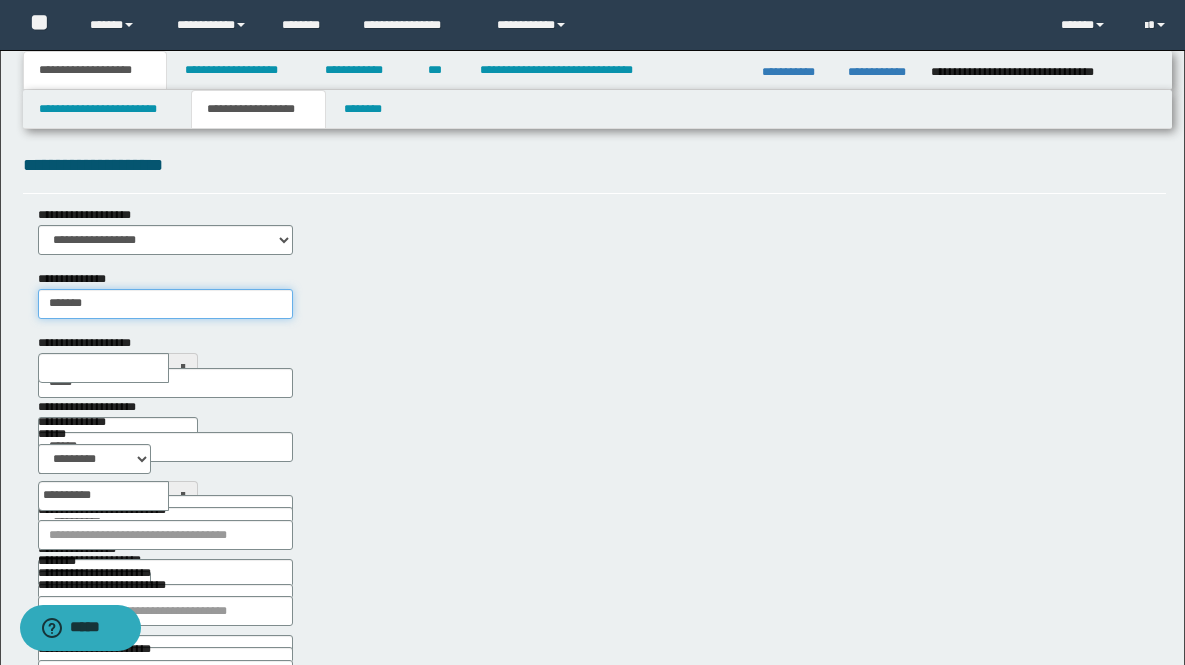 click on "**********" at bounding box center (594, 271) 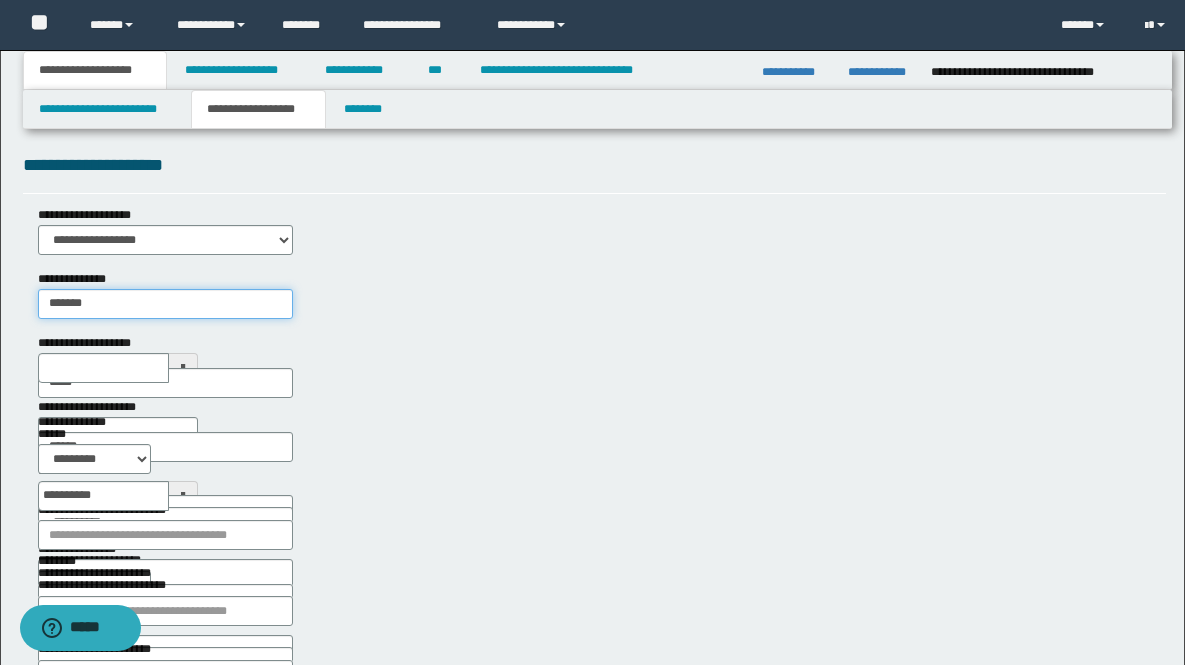 type 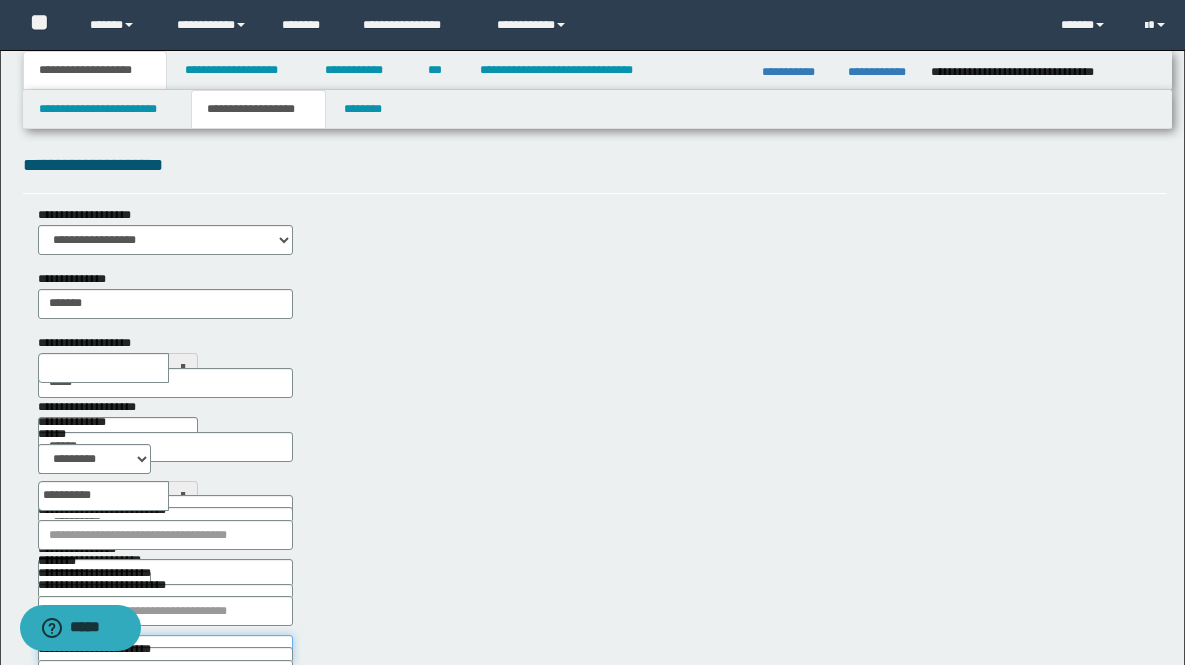 click on "******" at bounding box center (166, 650) 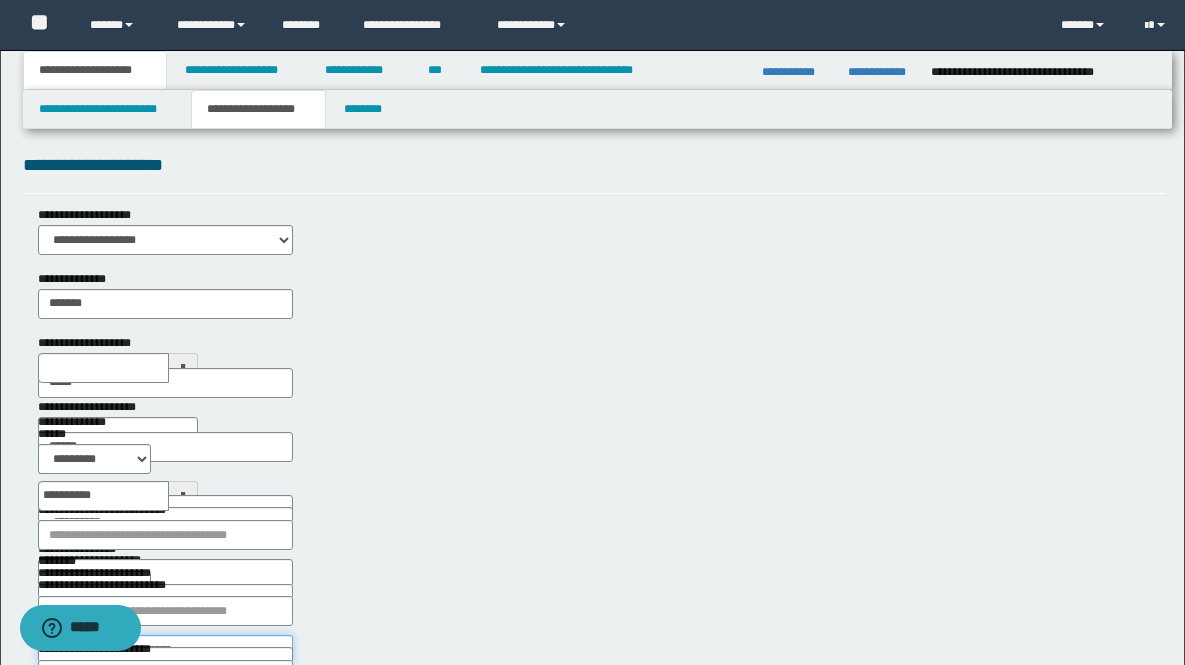 type on "**********" 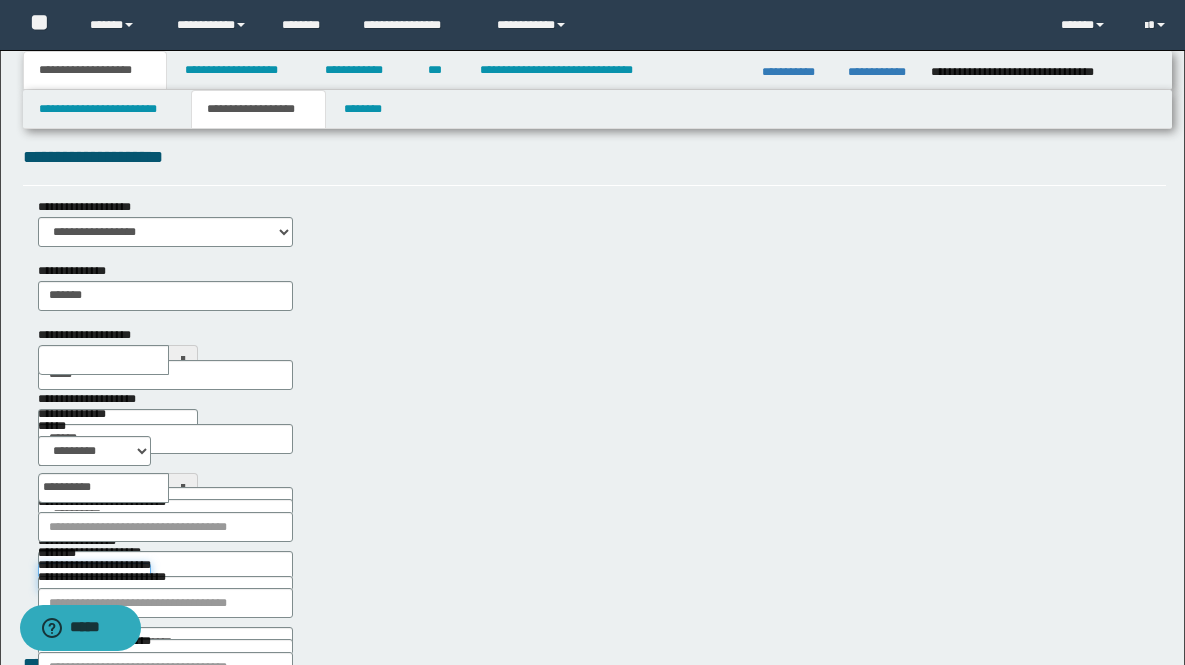 click on "********" at bounding box center (94, 578) 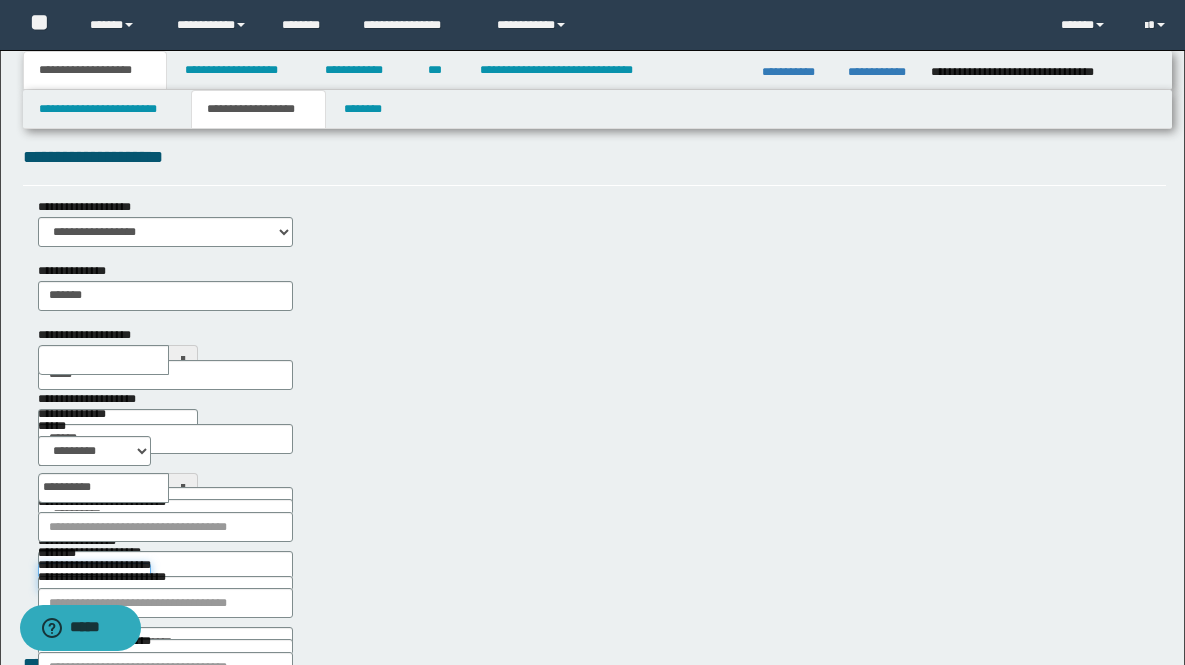 type on "**********" 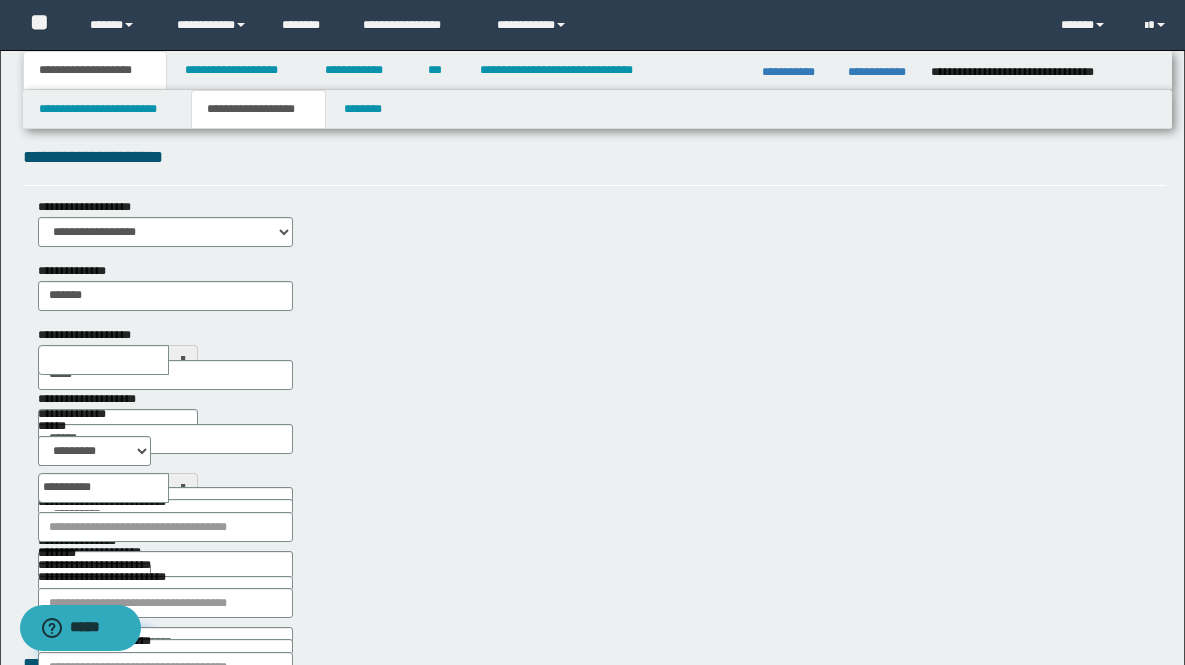 click on "*******" at bounding box center (94, 642) 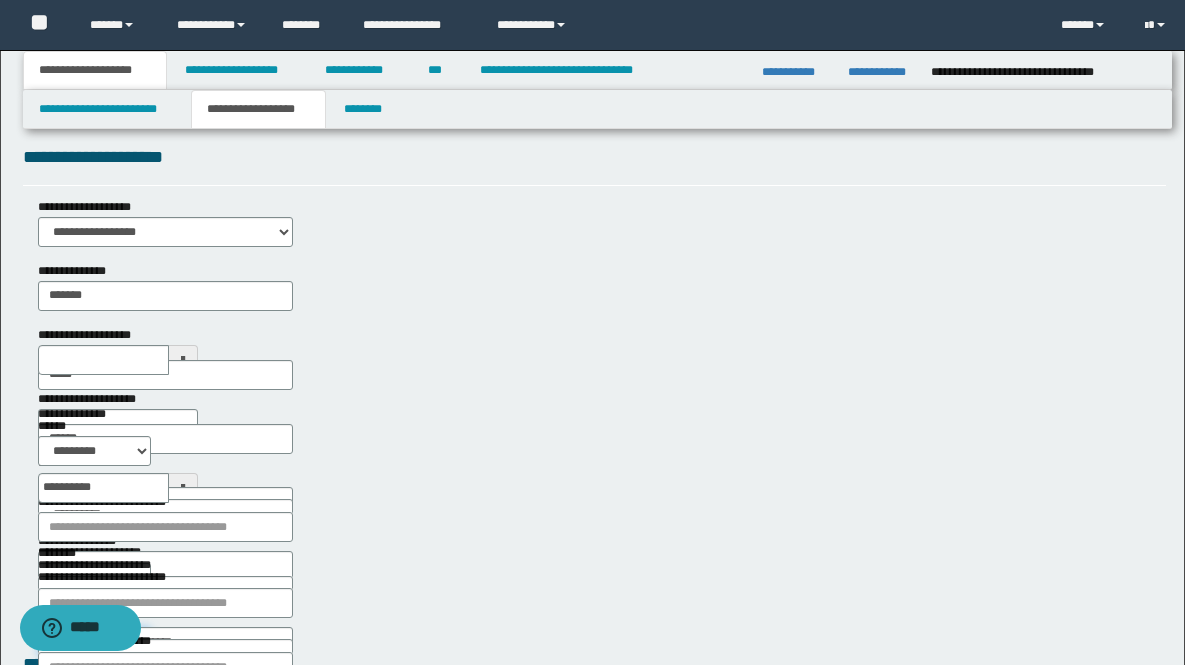 type on "**********" 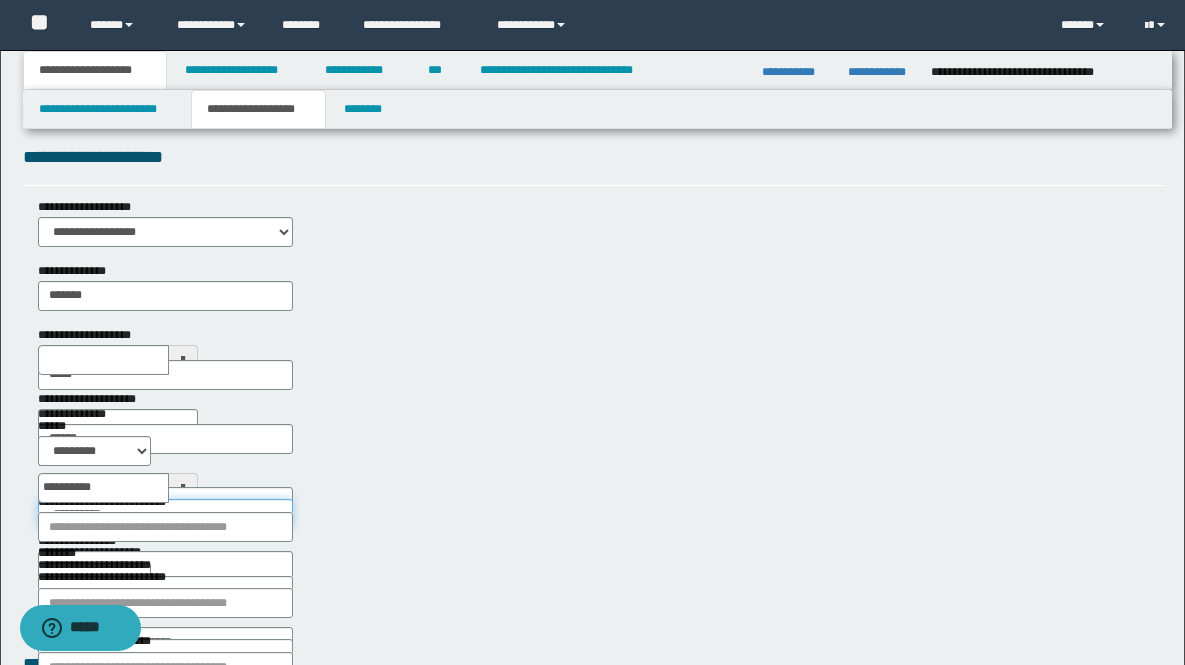 click on "**********" at bounding box center (166, 514) 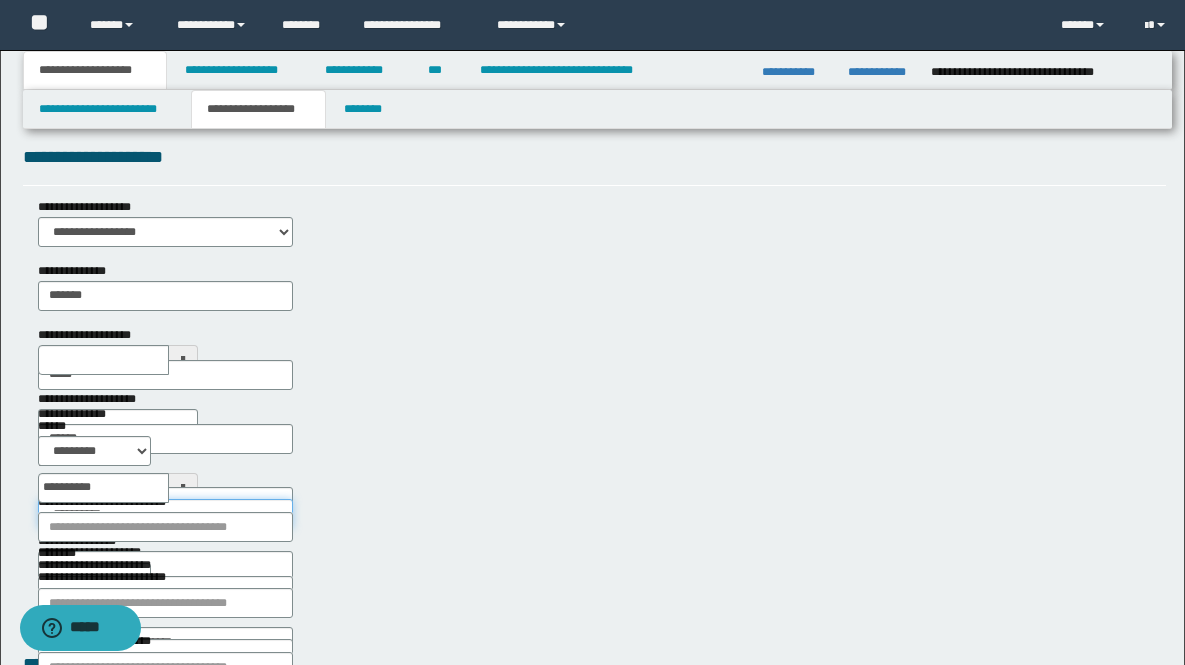 select on "*" 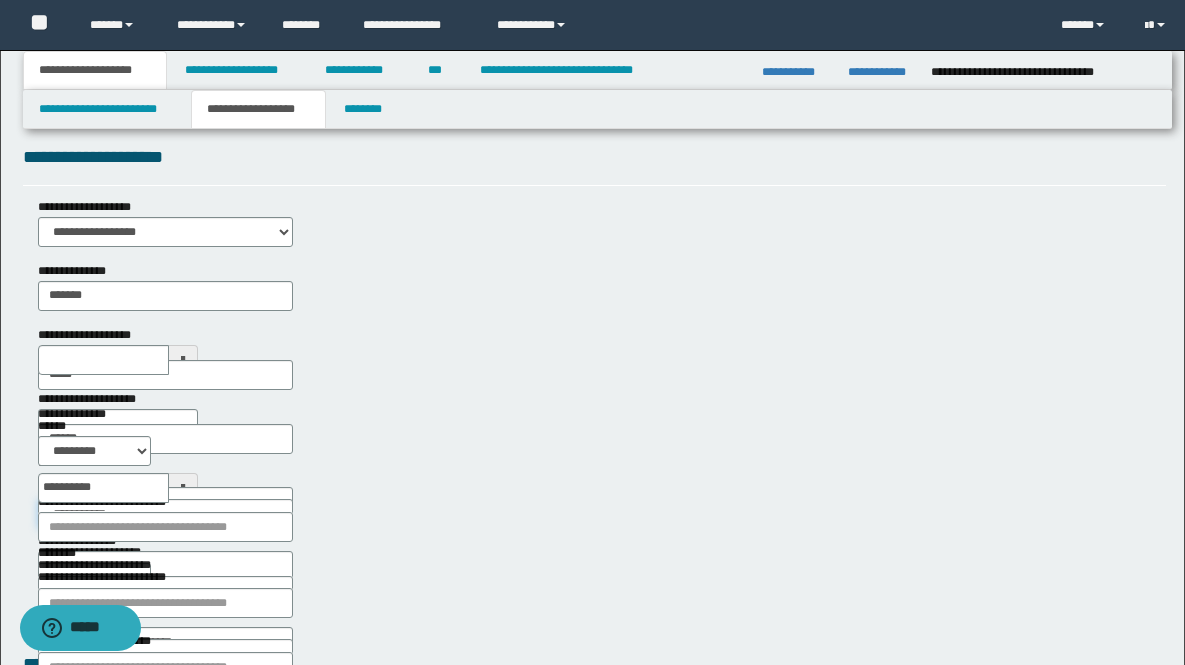 click on "**********" at bounding box center (94, 514) 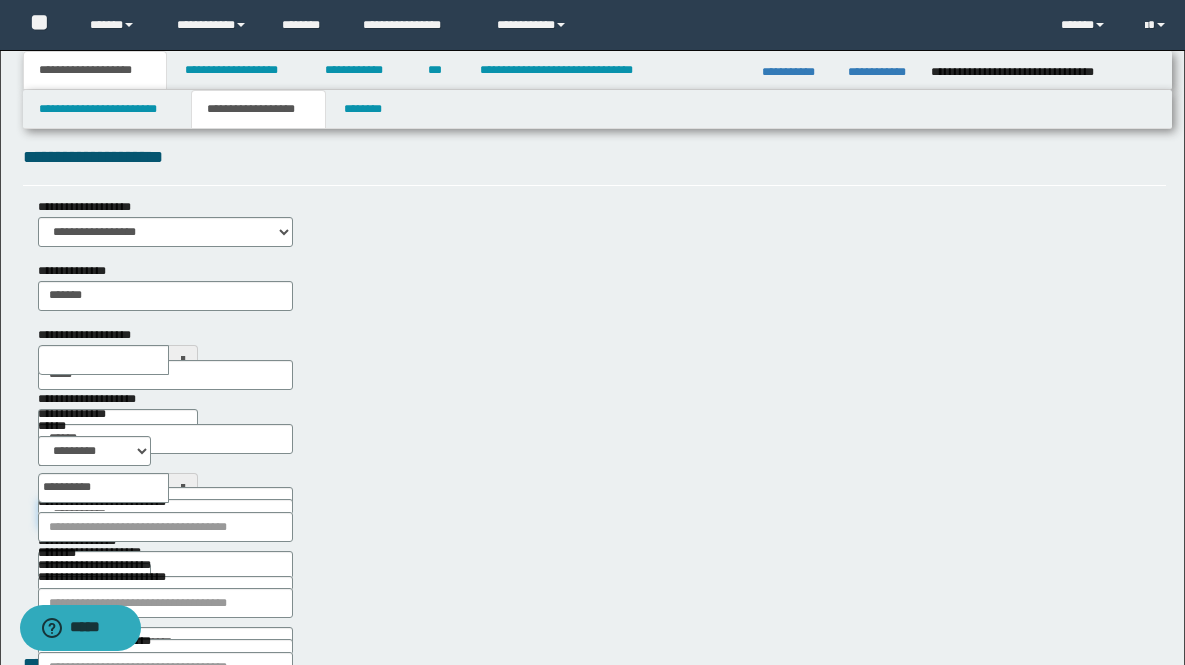 select on "*" 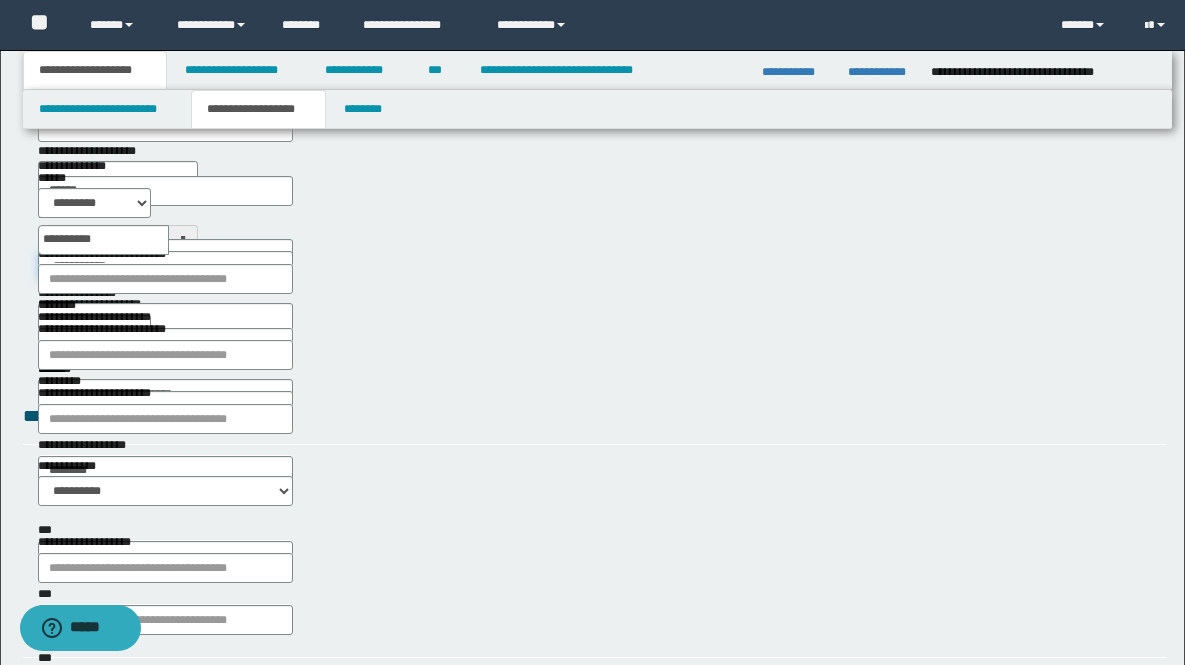 scroll, scrollTop: 282, scrollLeft: 0, axis: vertical 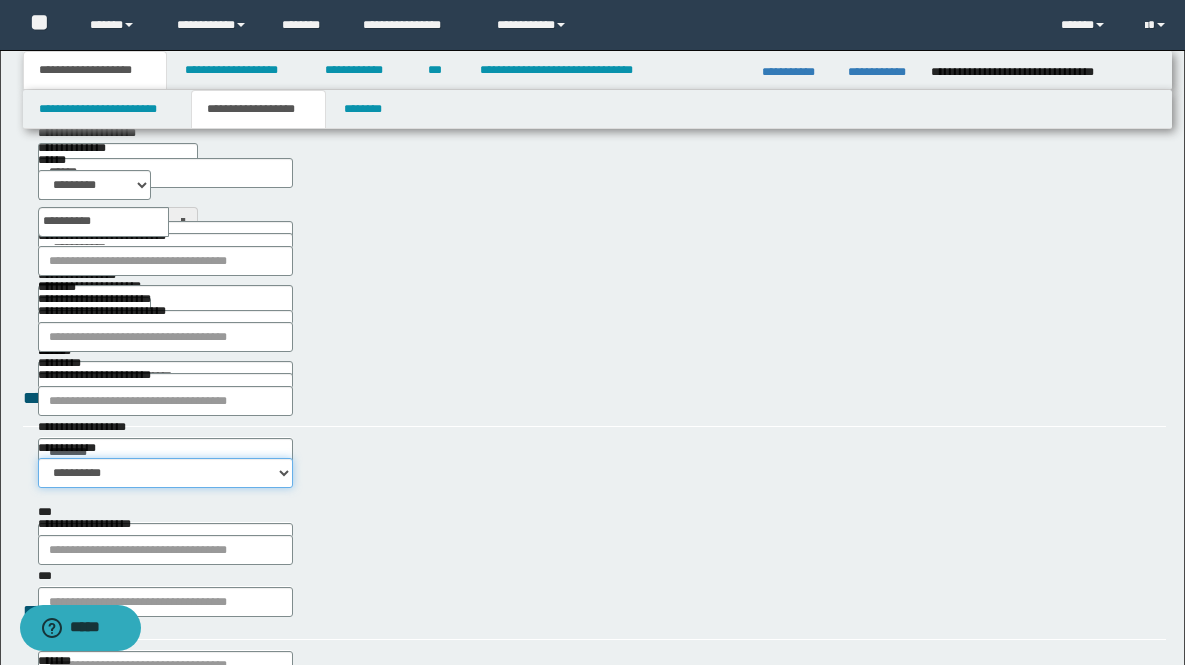 click on "**********" at bounding box center [166, 473] 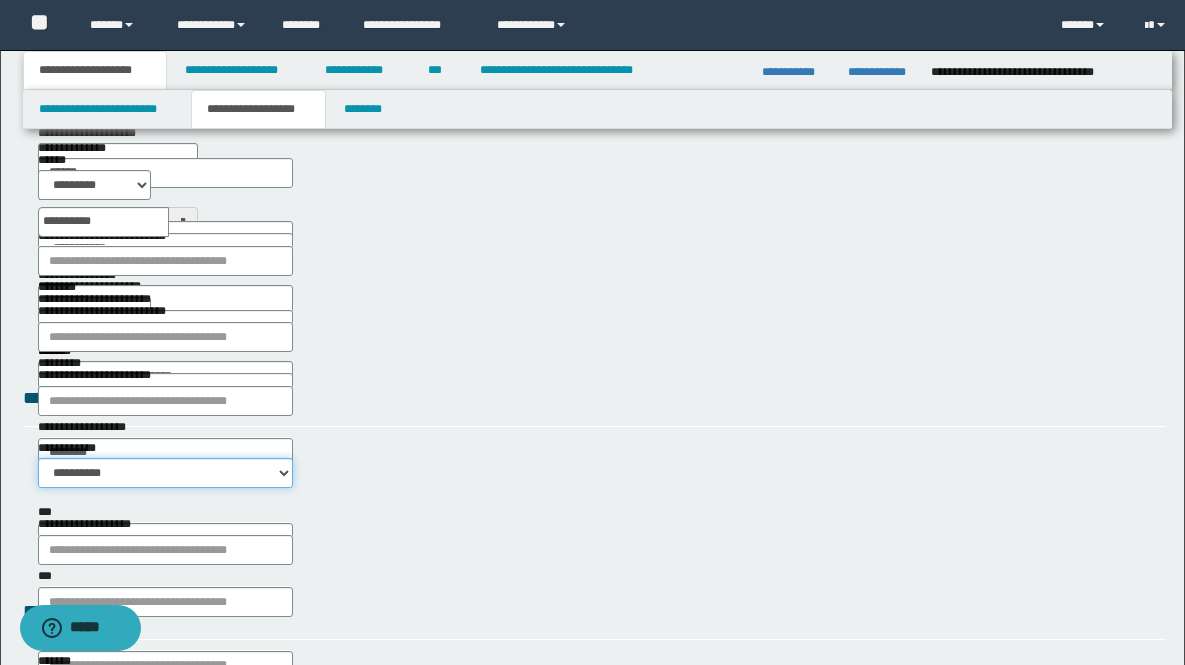 select on "**" 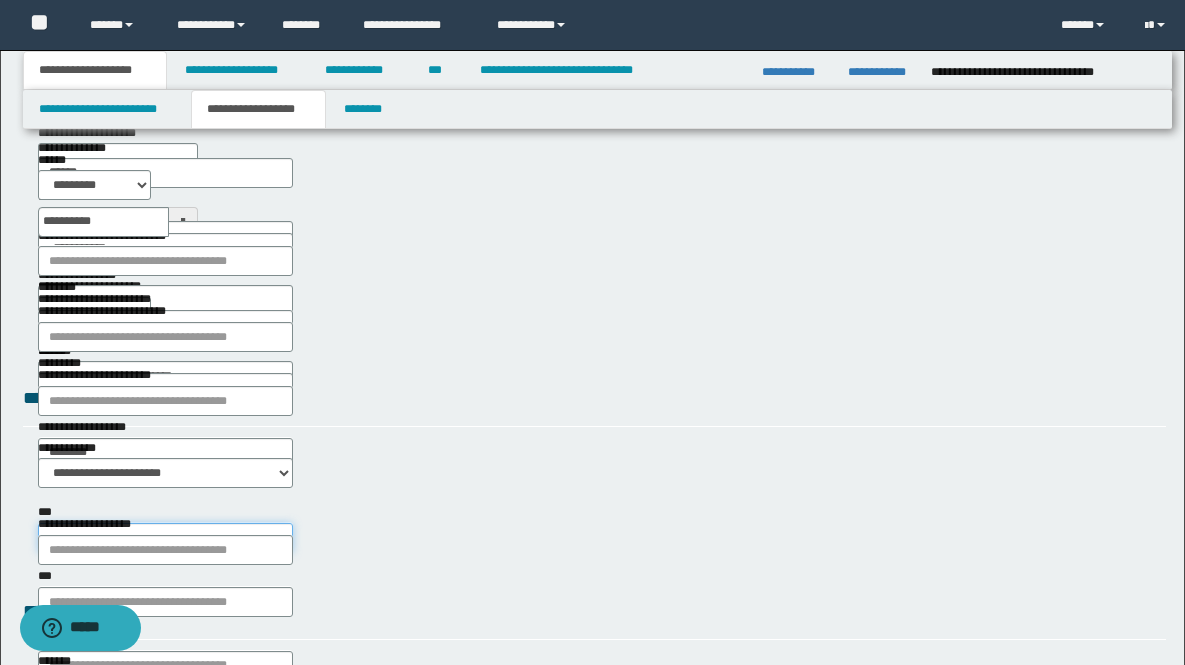 click on "***" at bounding box center (166, 538) 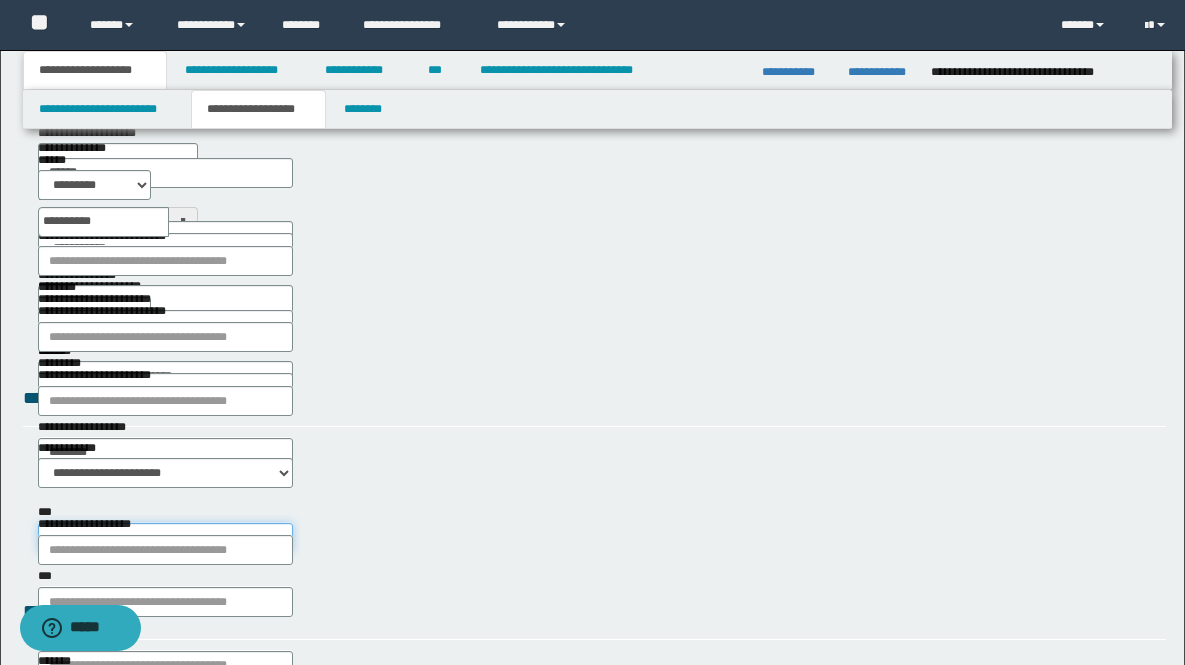 type on "***" 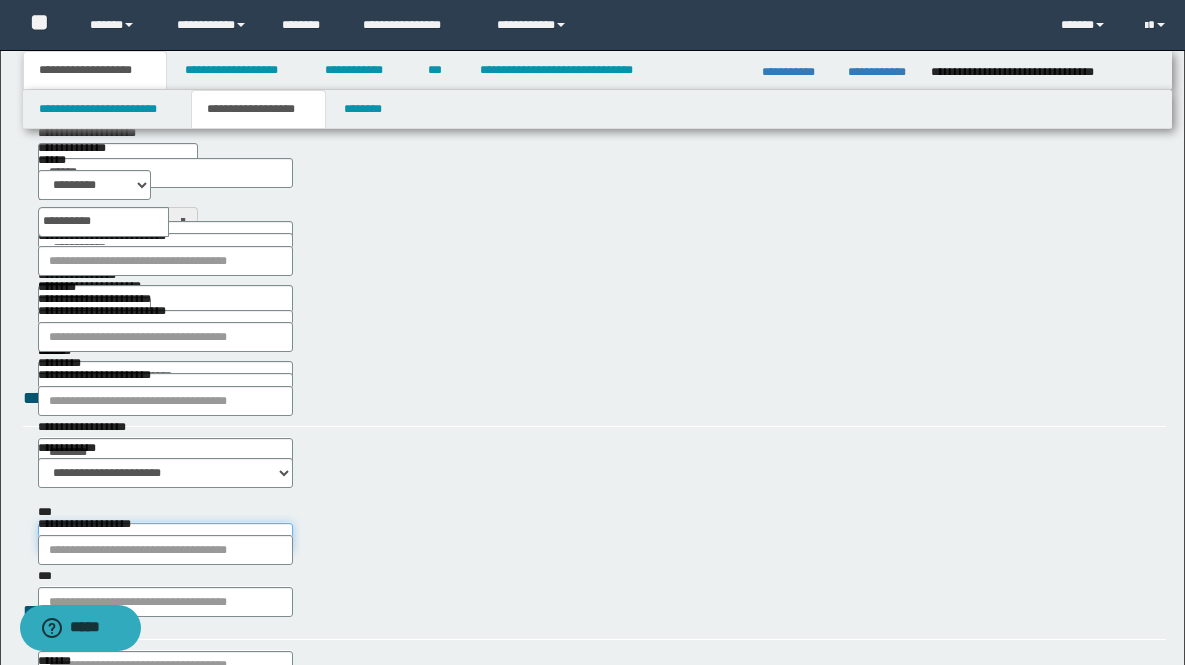 type on "***" 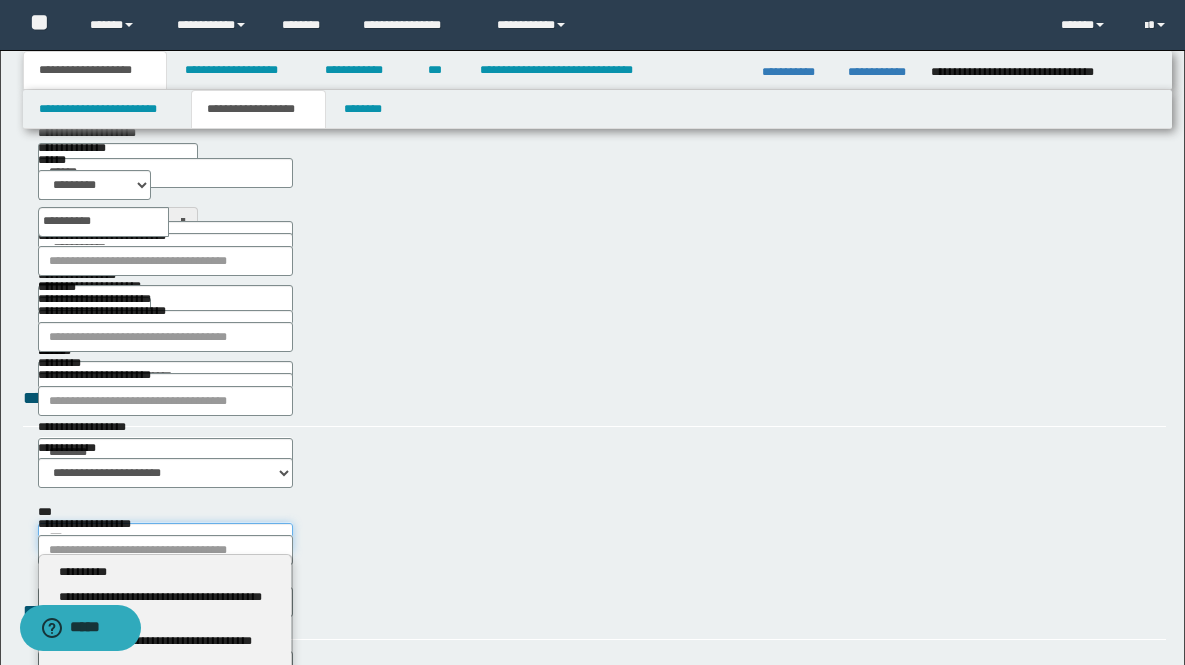 type 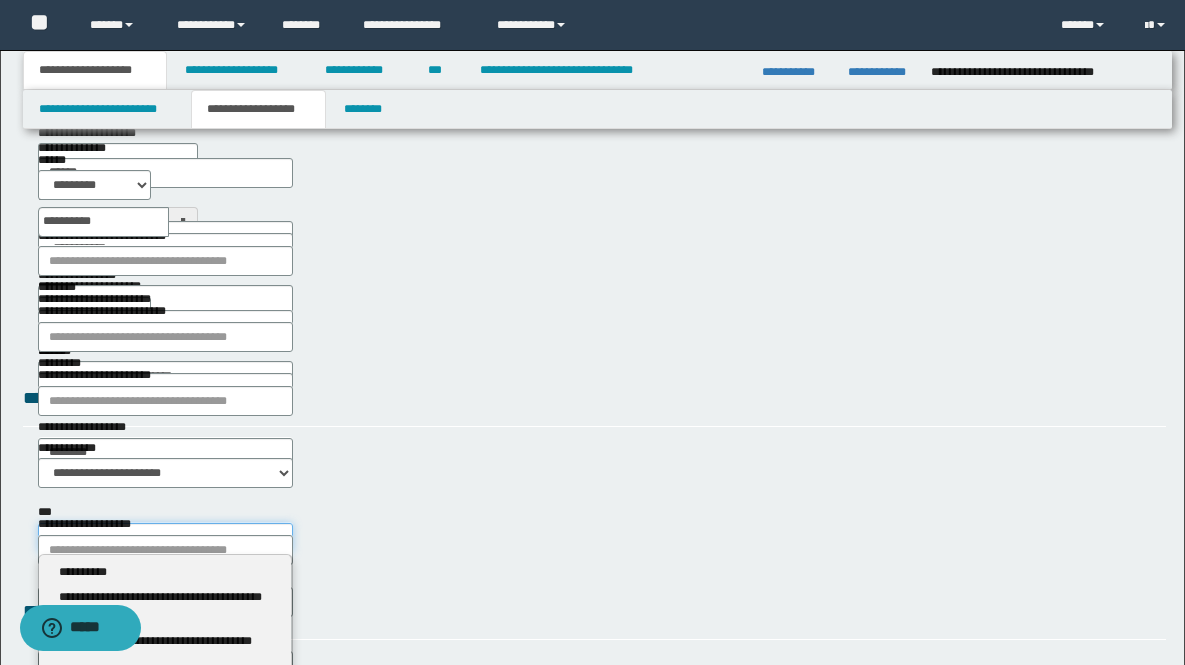 type on "*****" 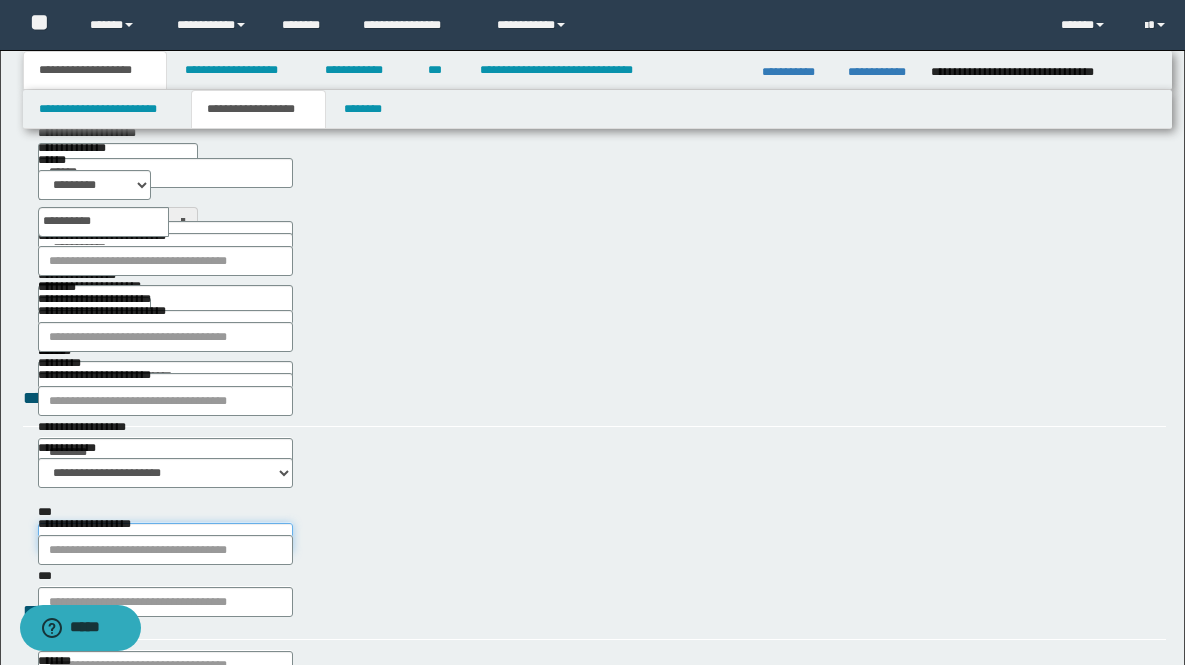 type on "*****" 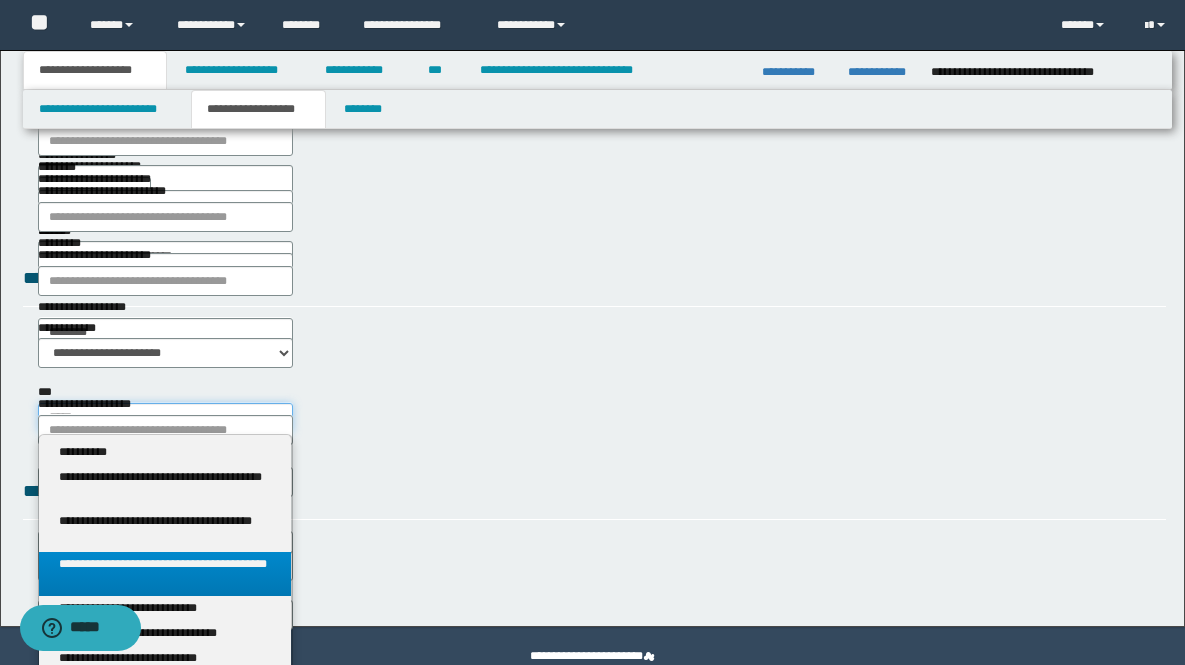 scroll, scrollTop: 431, scrollLeft: 0, axis: vertical 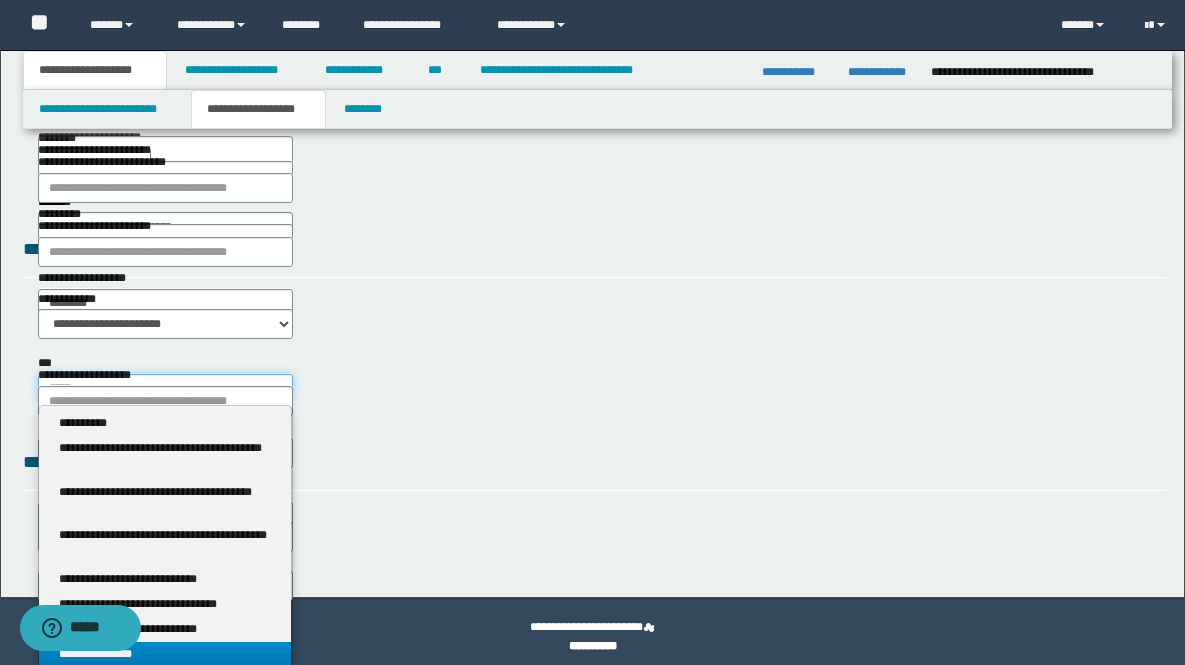 type on "*****" 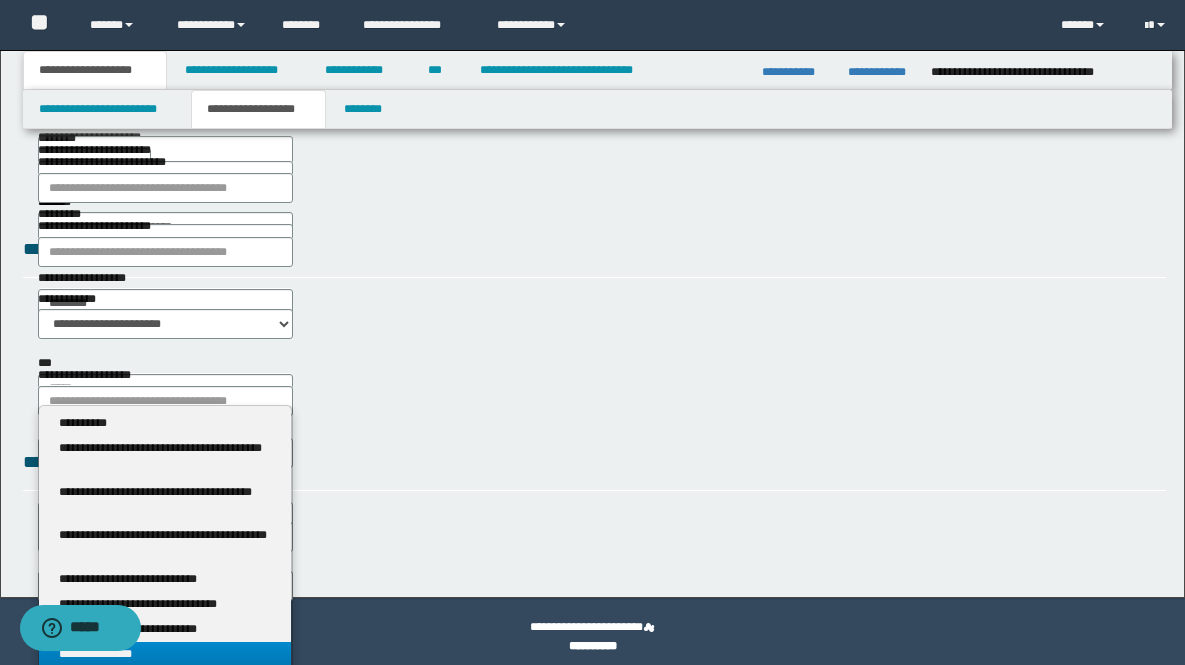 type 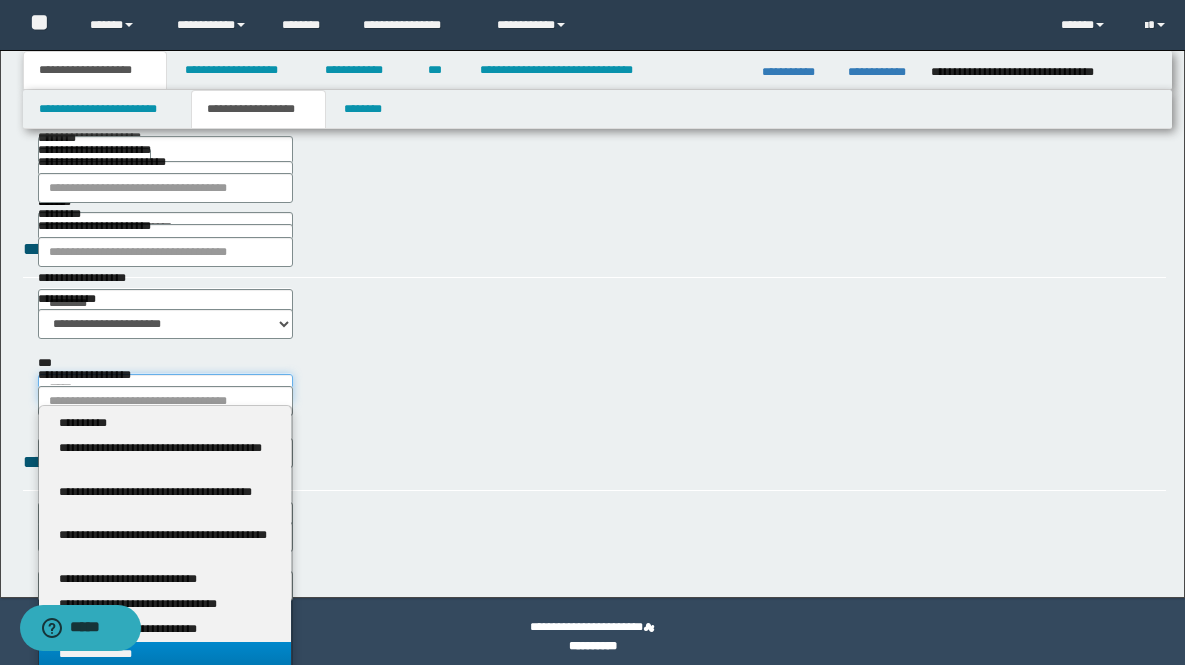 type 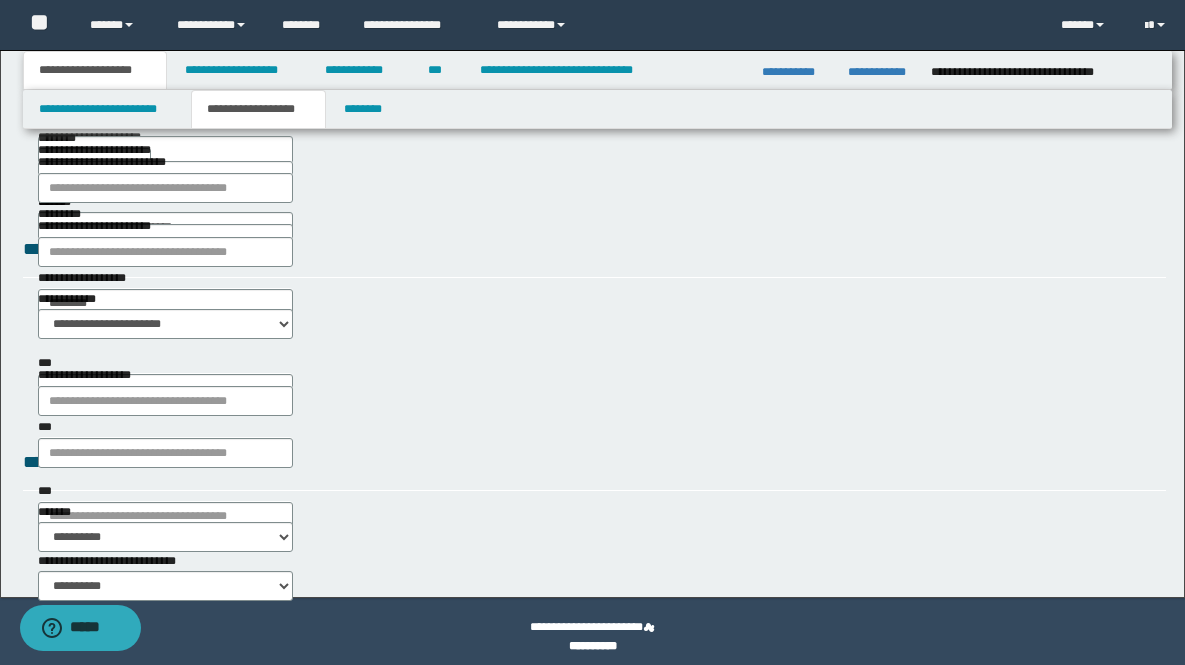 click on "**********" at bounding box center [594, 469] 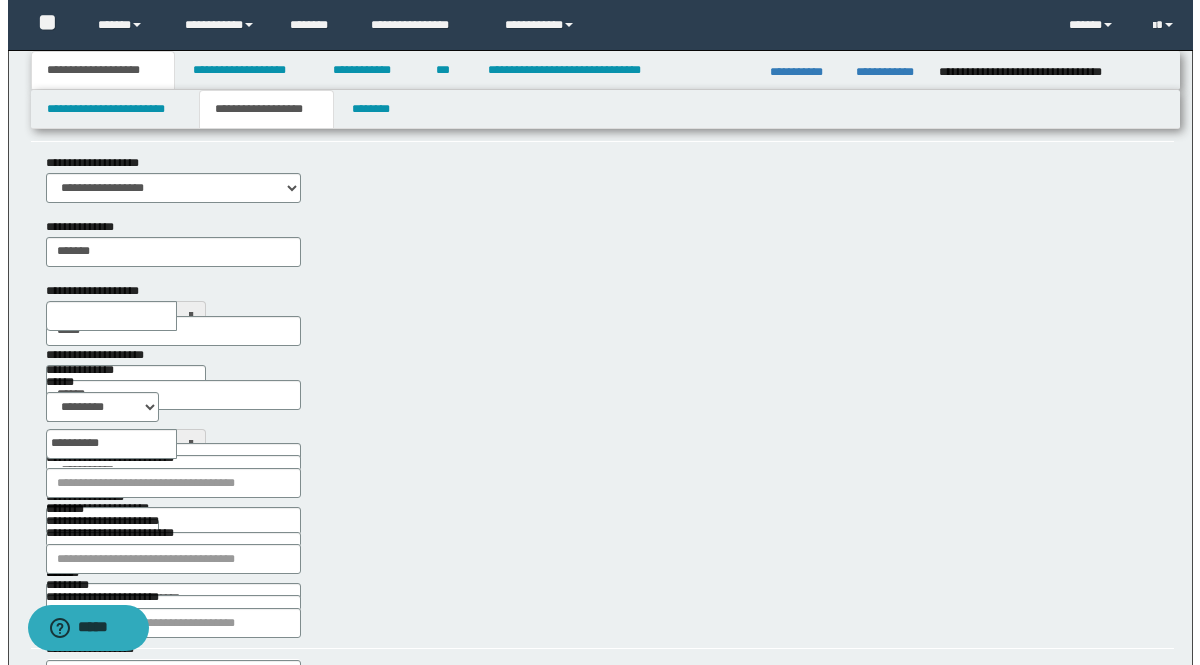 scroll, scrollTop: 0, scrollLeft: 0, axis: both 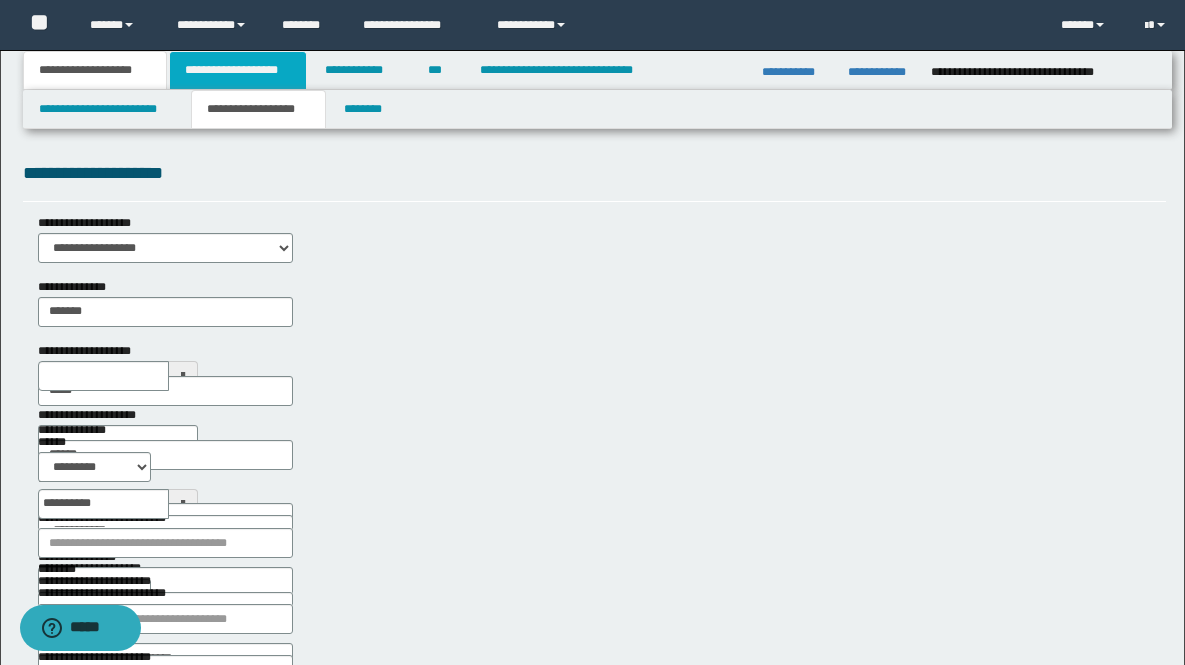 click on "**********" at bounding box center (238, 70) 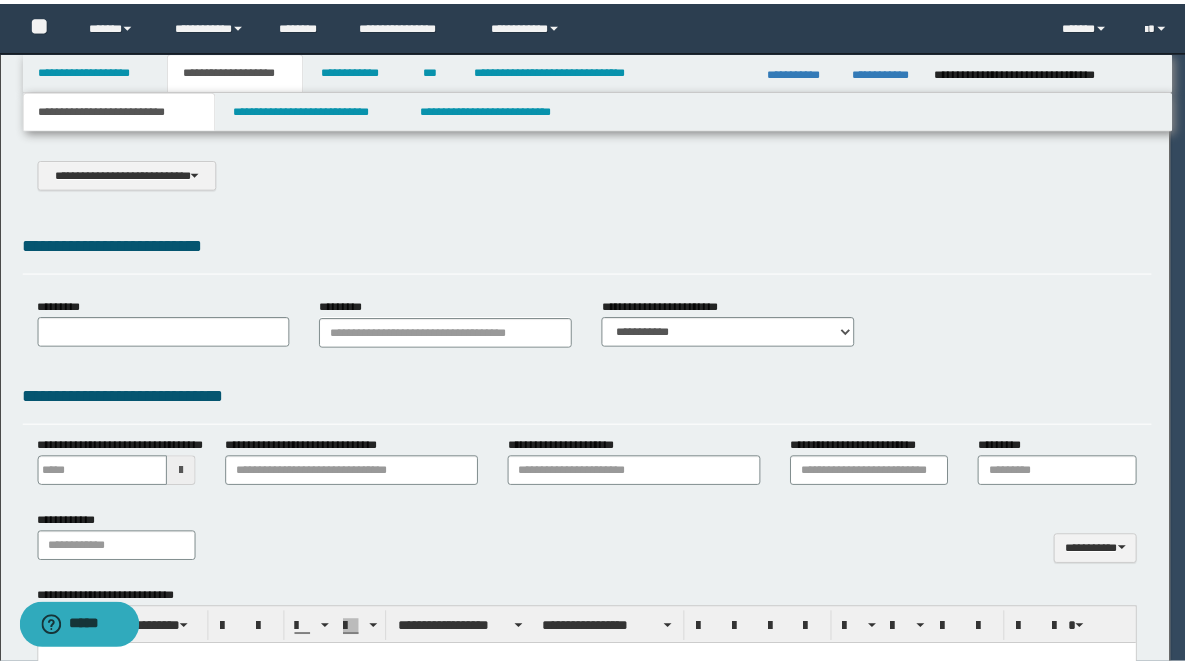 scroll, scrollTop: 0, scrollLeft: 0, axis: both 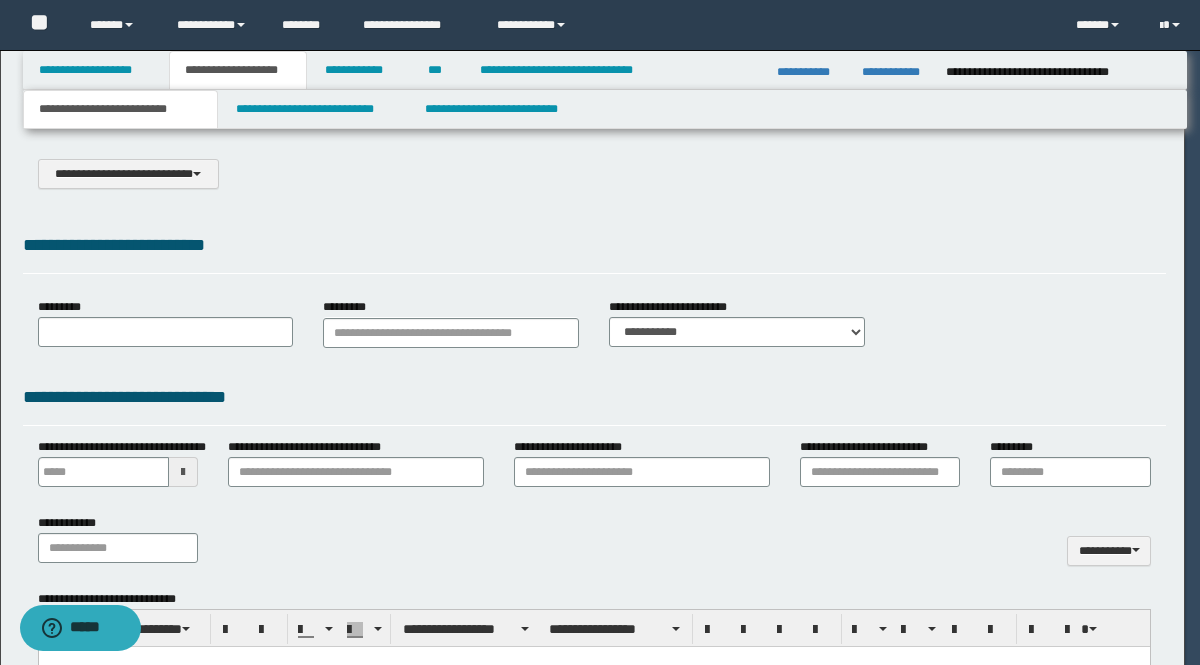 select on "*" 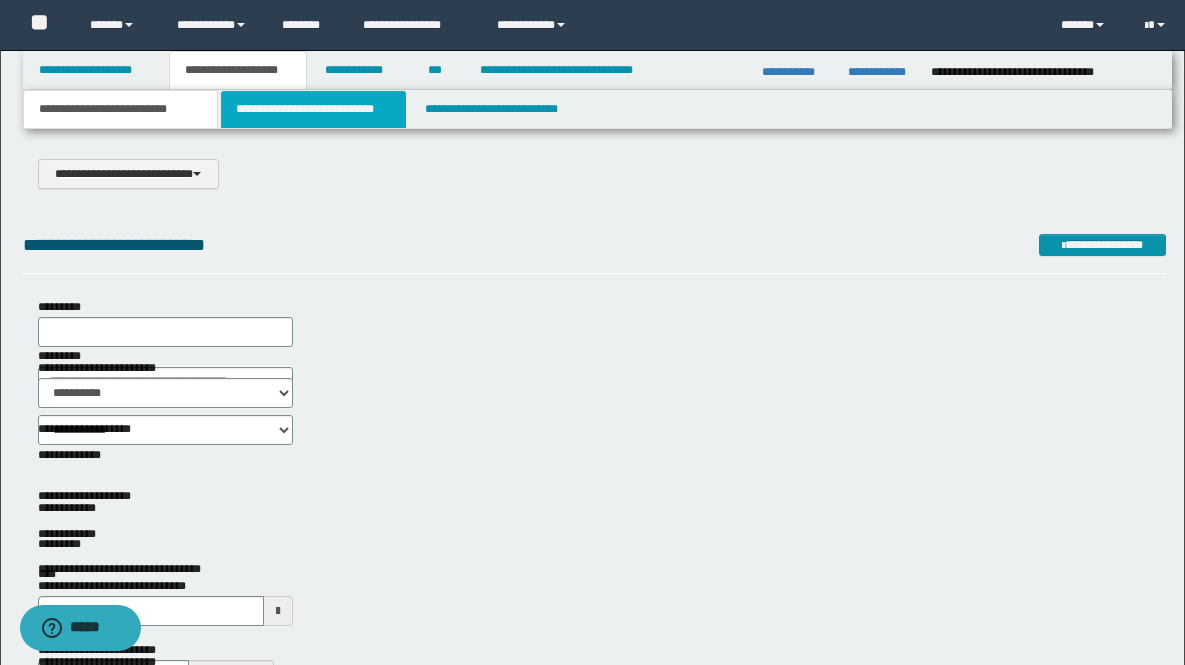 click on "**********" at bounding box center (314, 109) 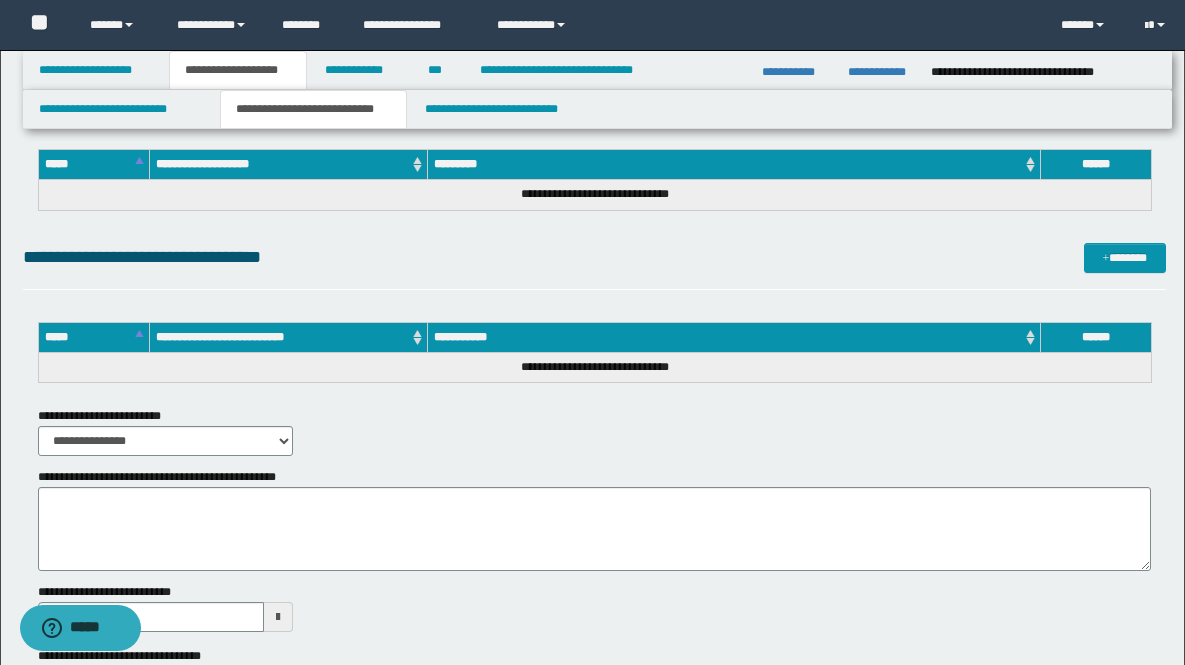 scroll, scrollTop: 495, scrollLeft: 0, axis: vertical 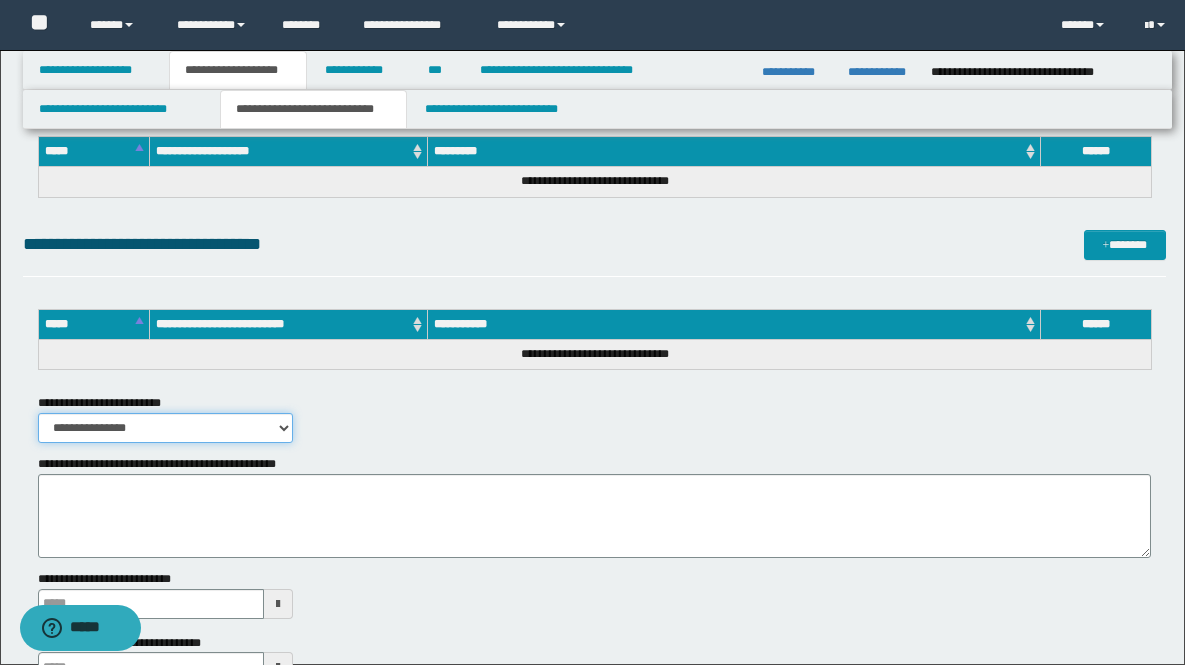 click on "**********" at bounding box center [166, 428] 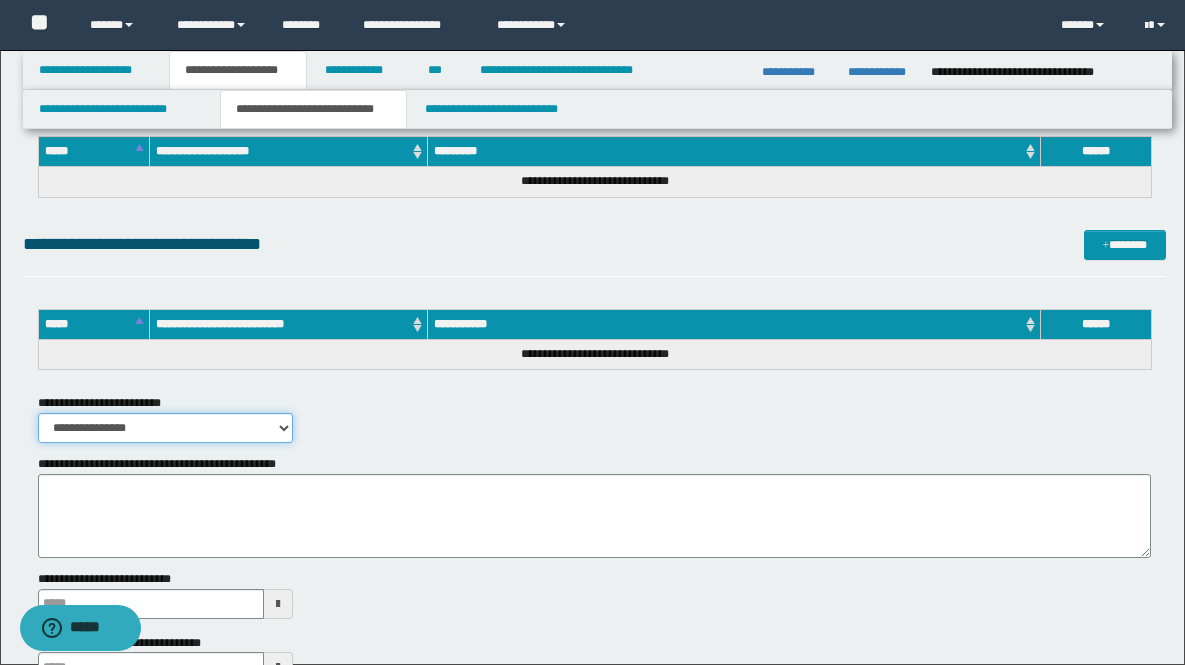 select on "*" 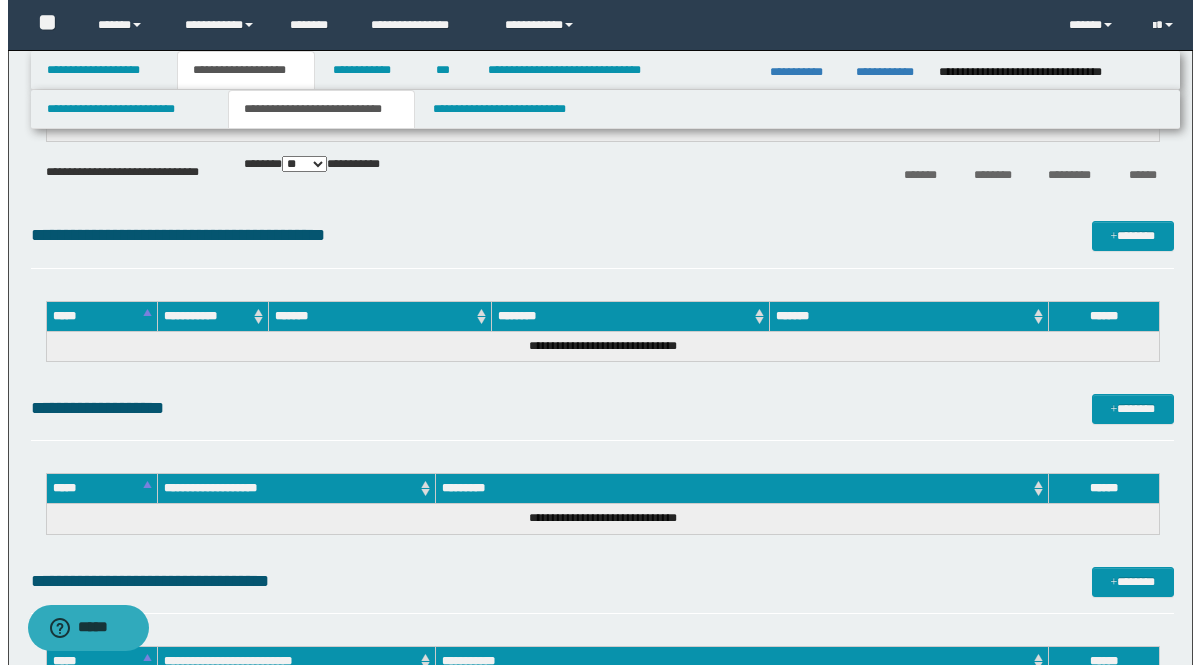 scroll, scrollTop: 0, scrollLeft: 0, axis: both 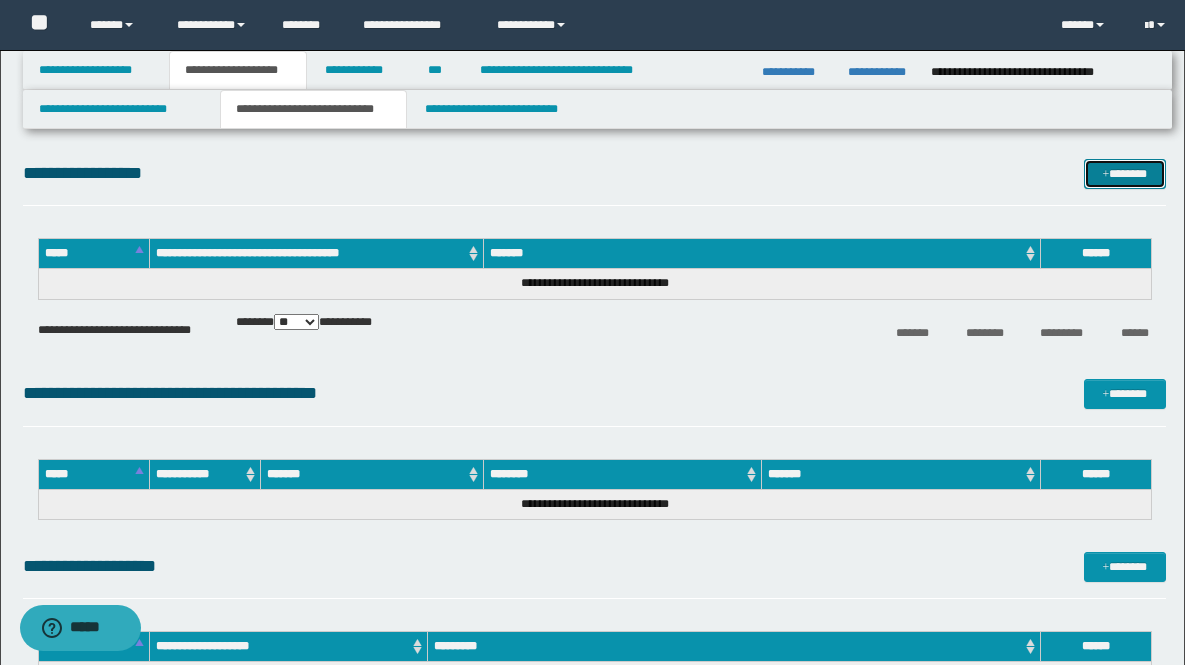 click on "*******" at bounding box center [1125, 174] 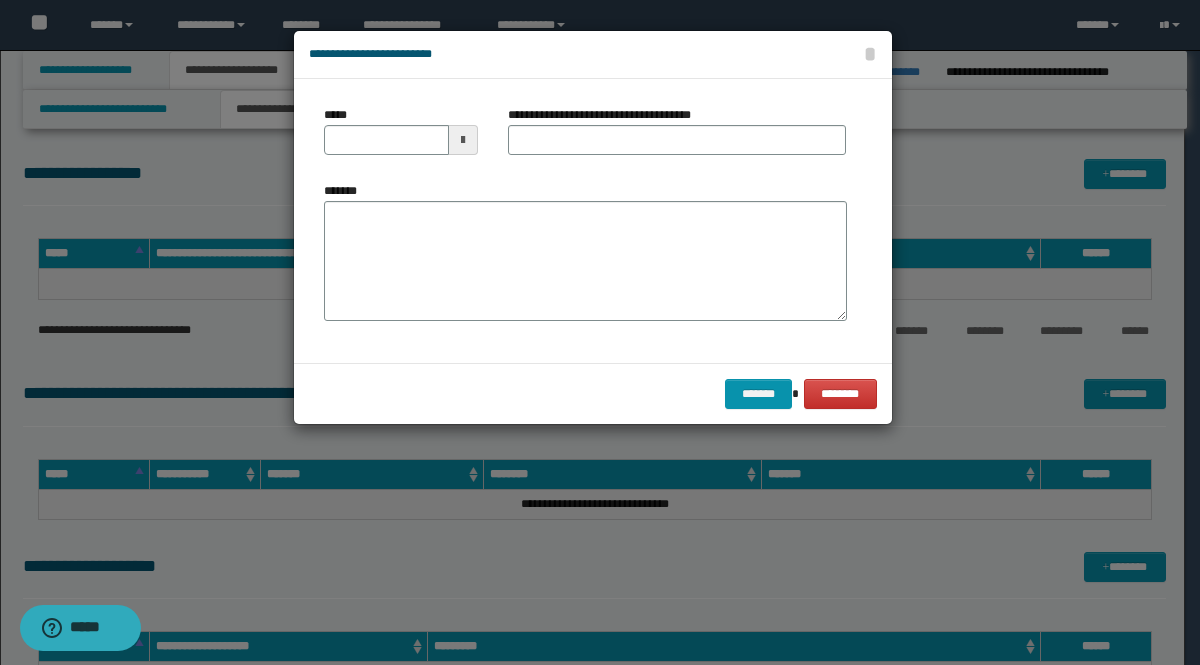 click at bounding box center [463, 140] 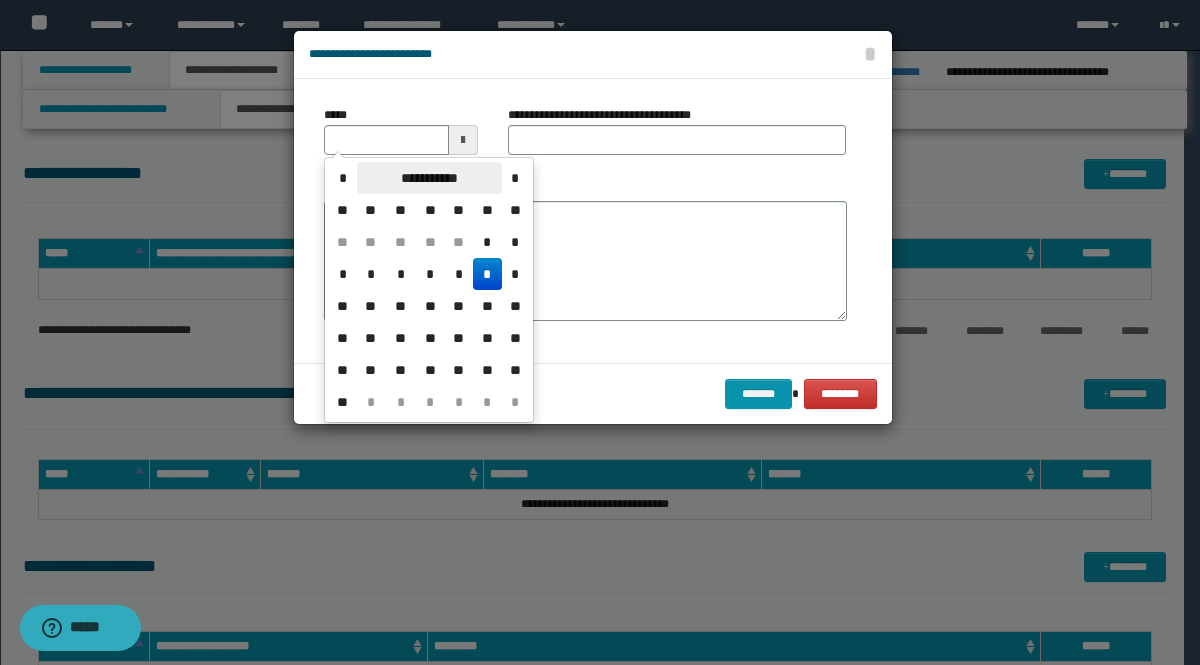 click on "**********" at bounding box center [429, 178] 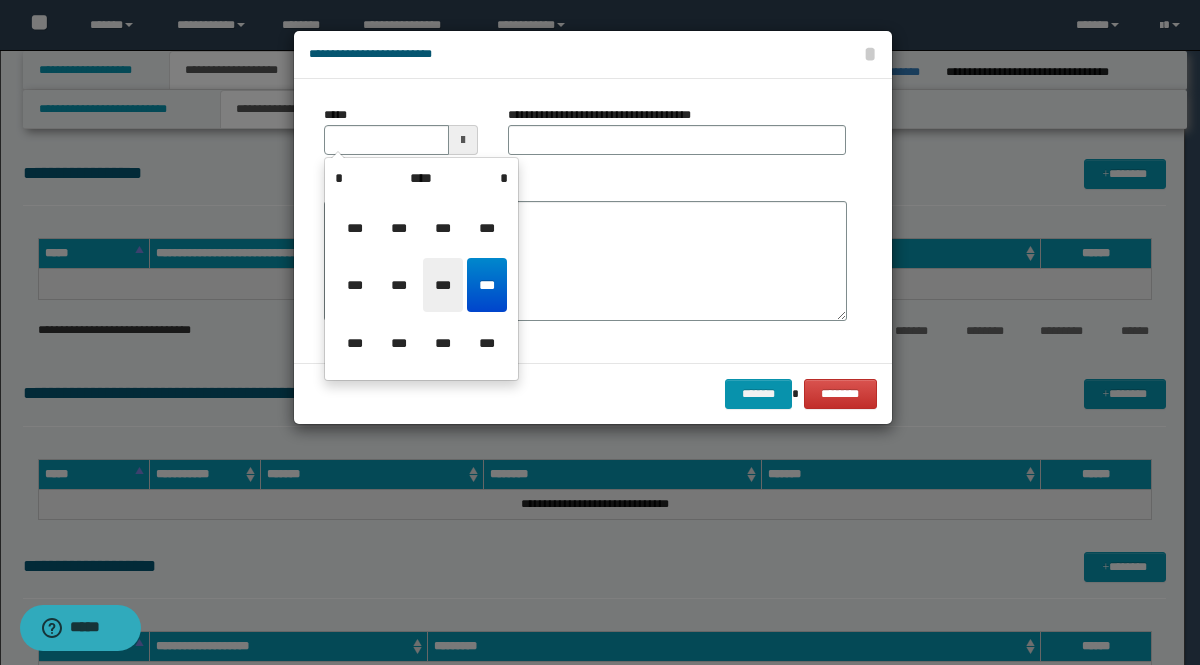click on "***" at bounding box center (443, 285) 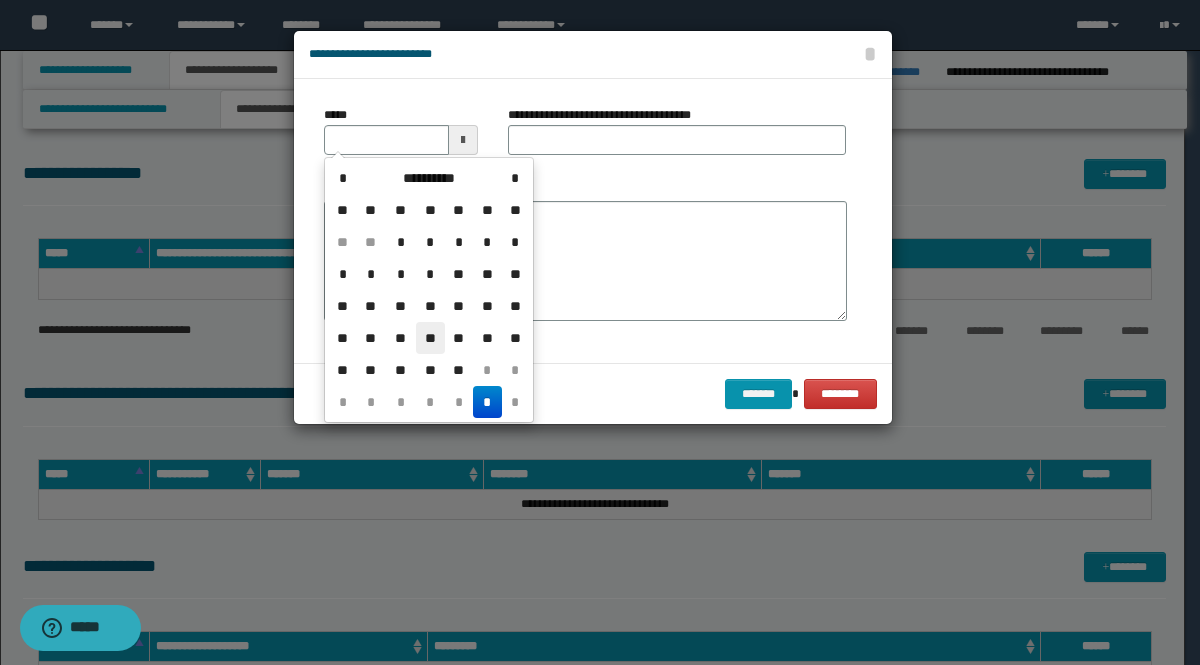 click on "**" at bounding box center [430, 338] 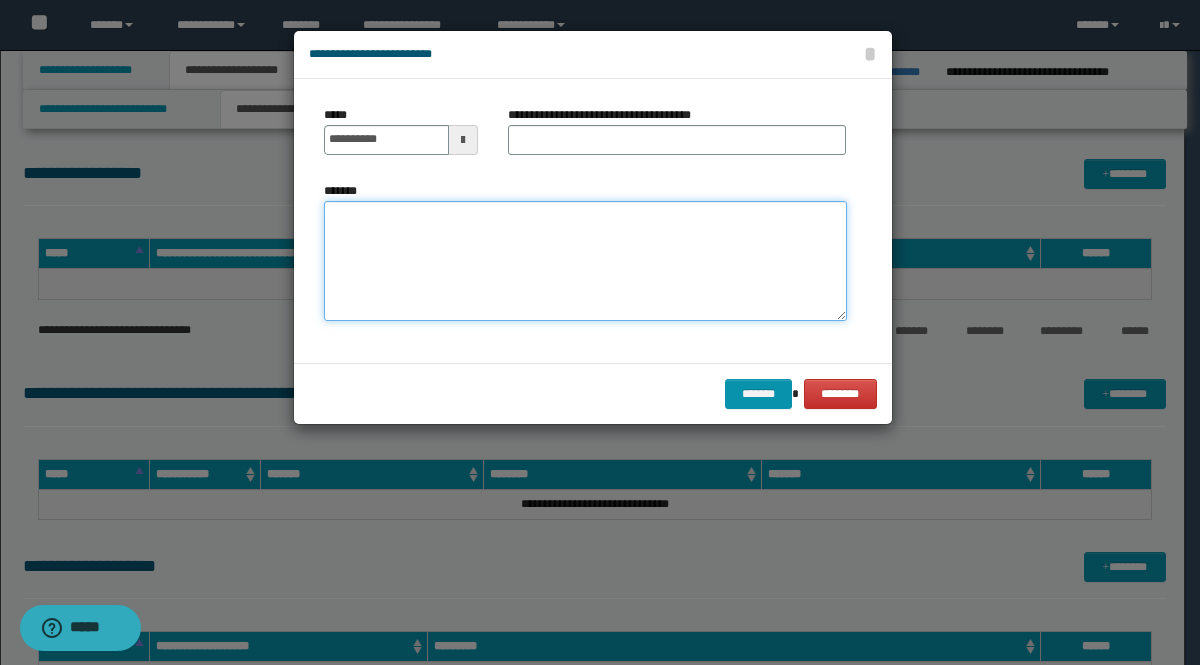 click on "*******" at bounding box center [585, 261] 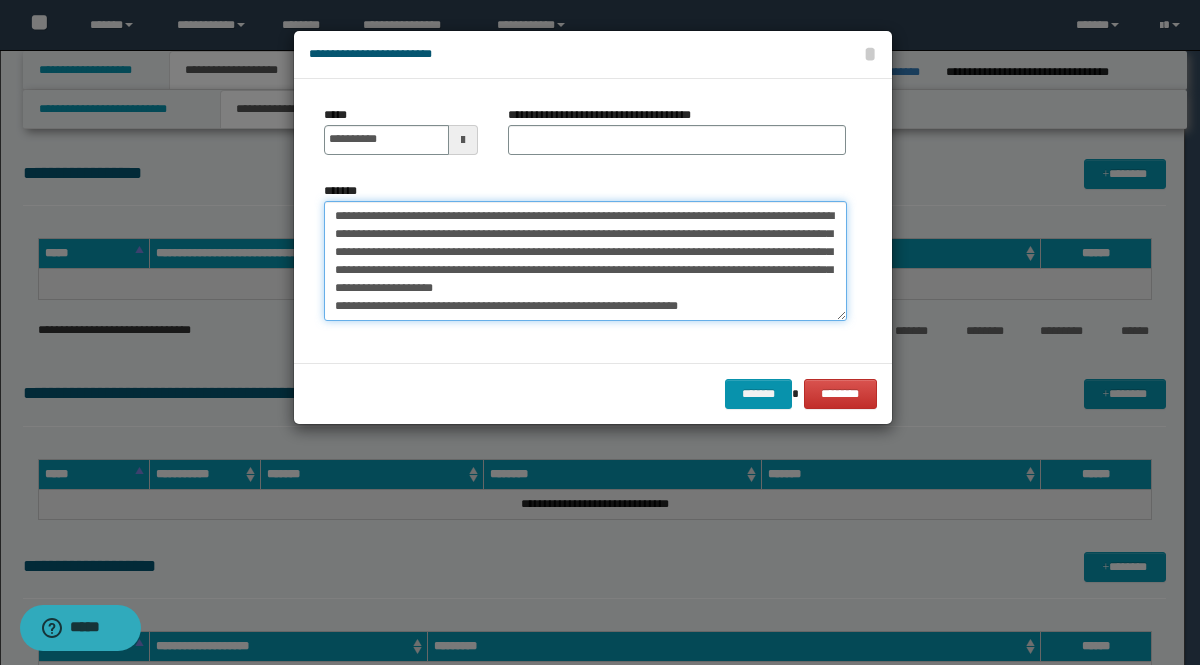 scroll, scrollTop: 605, scrollLeft: 0, axis: vertical 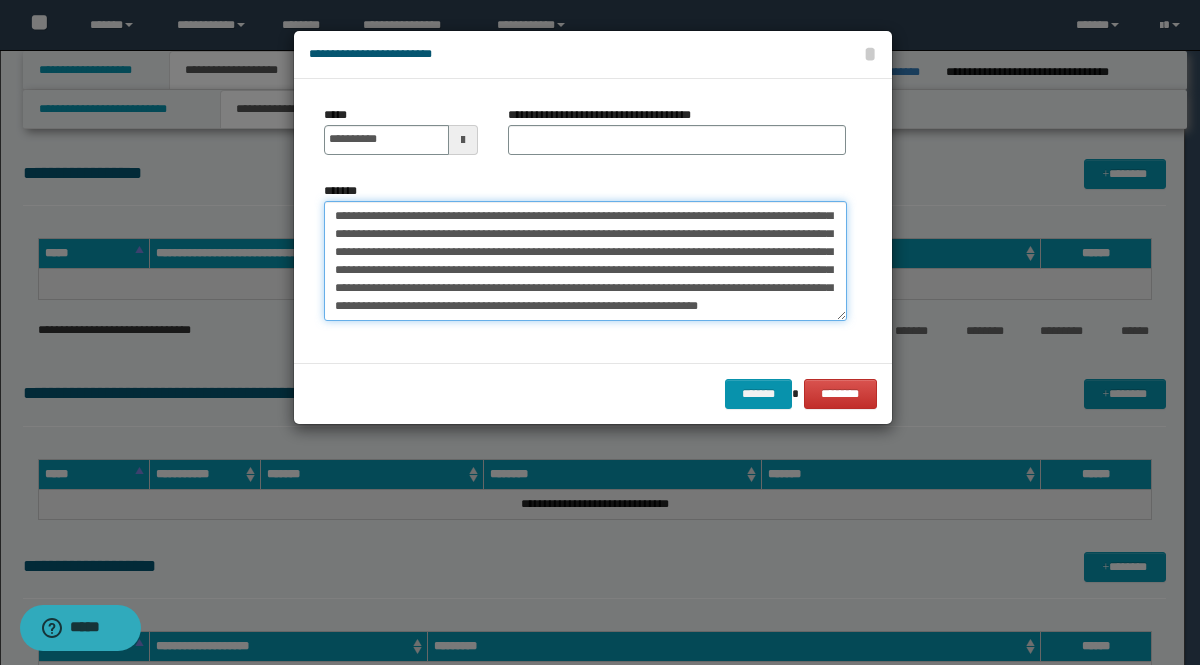 type on "**********" 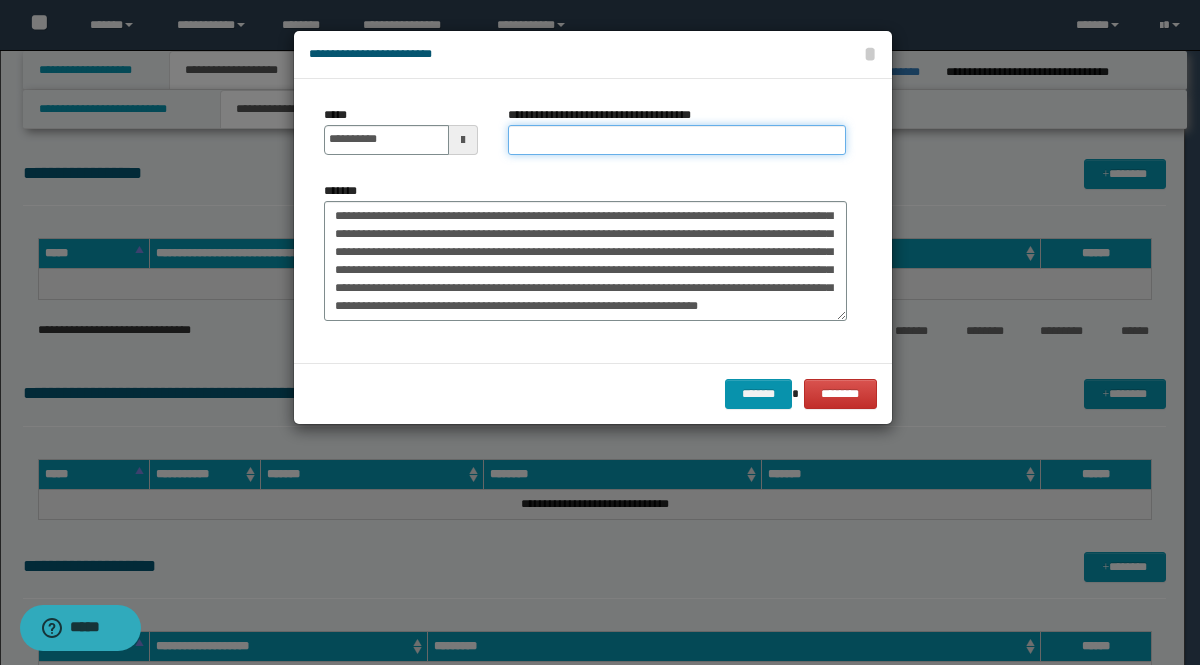 click on "**********" at bounding box center (677, 140) 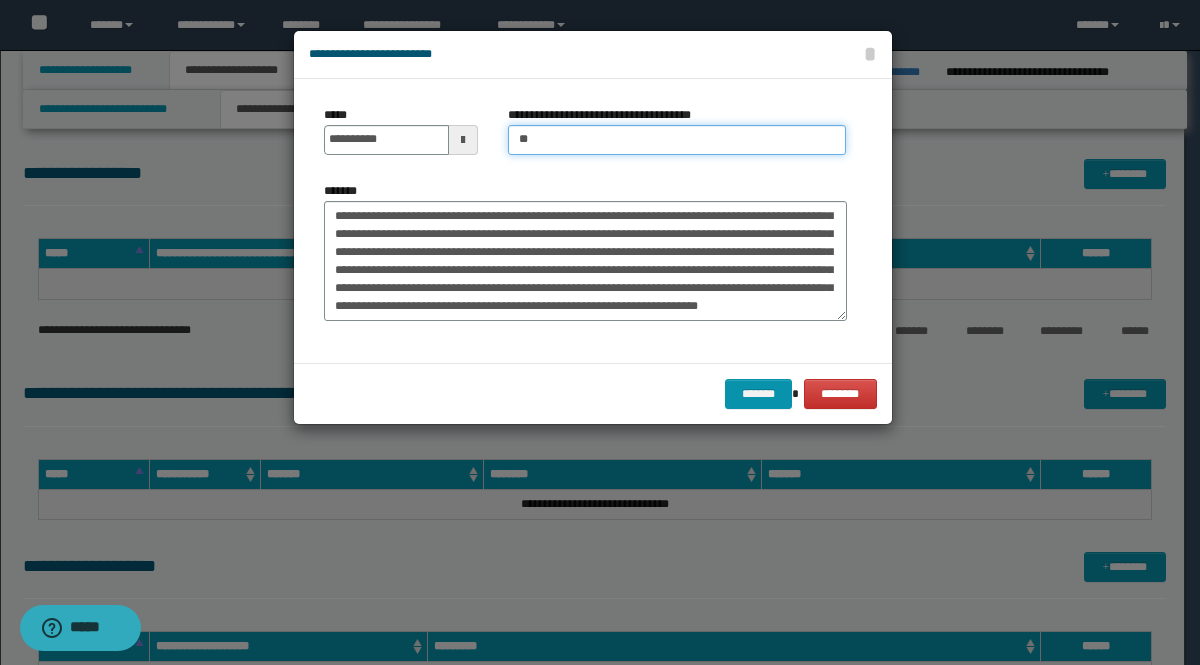 type on "*" 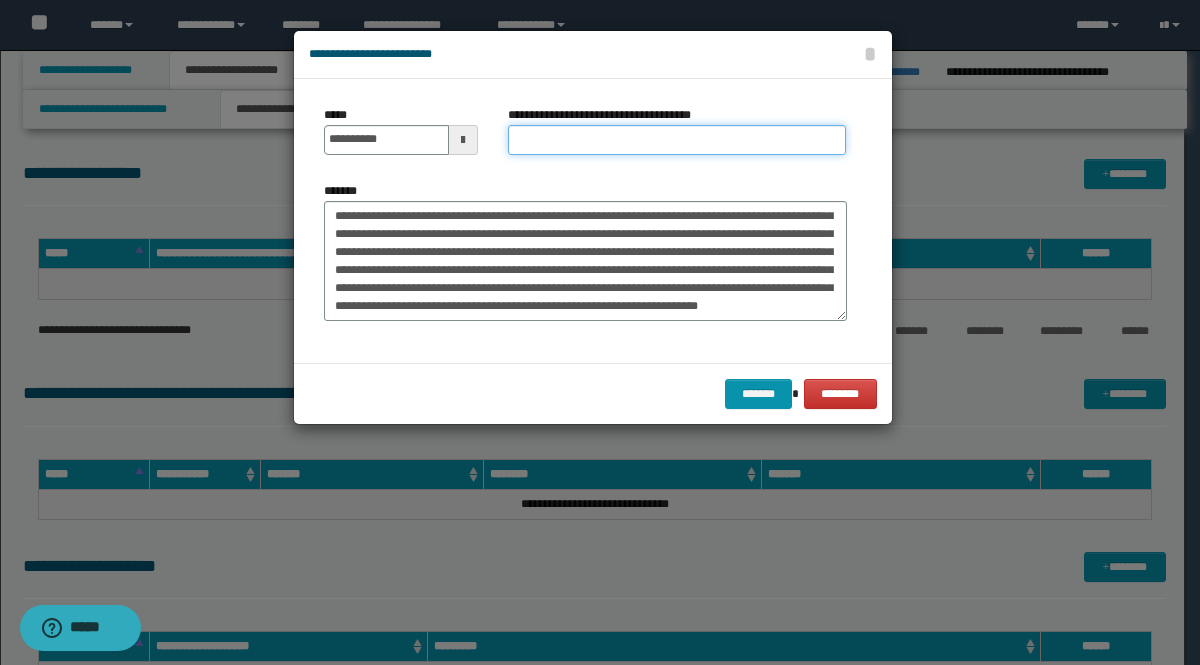 type on "*" 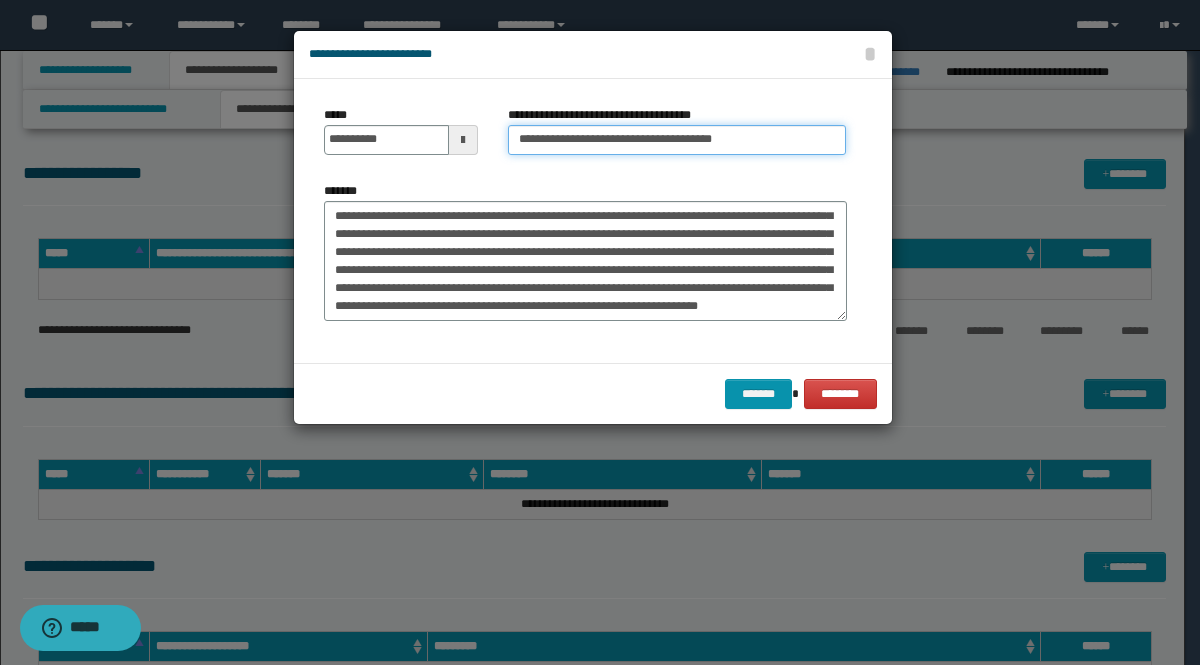 type on "**********" 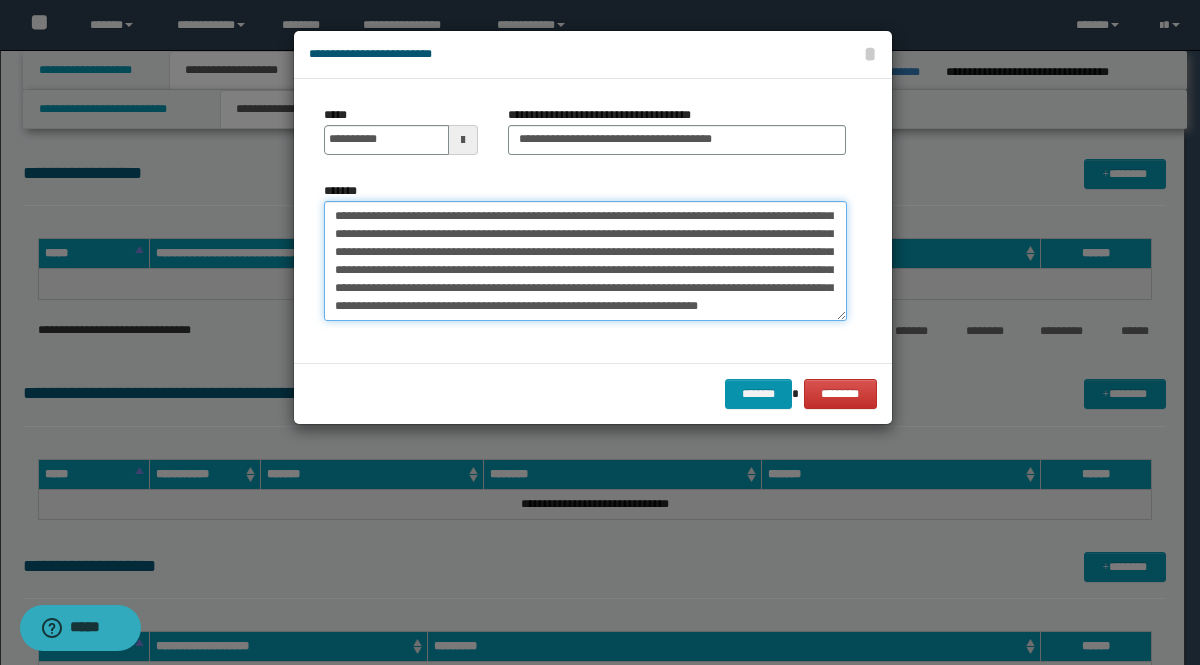 click on "*******" at bounding box center [585, 261] 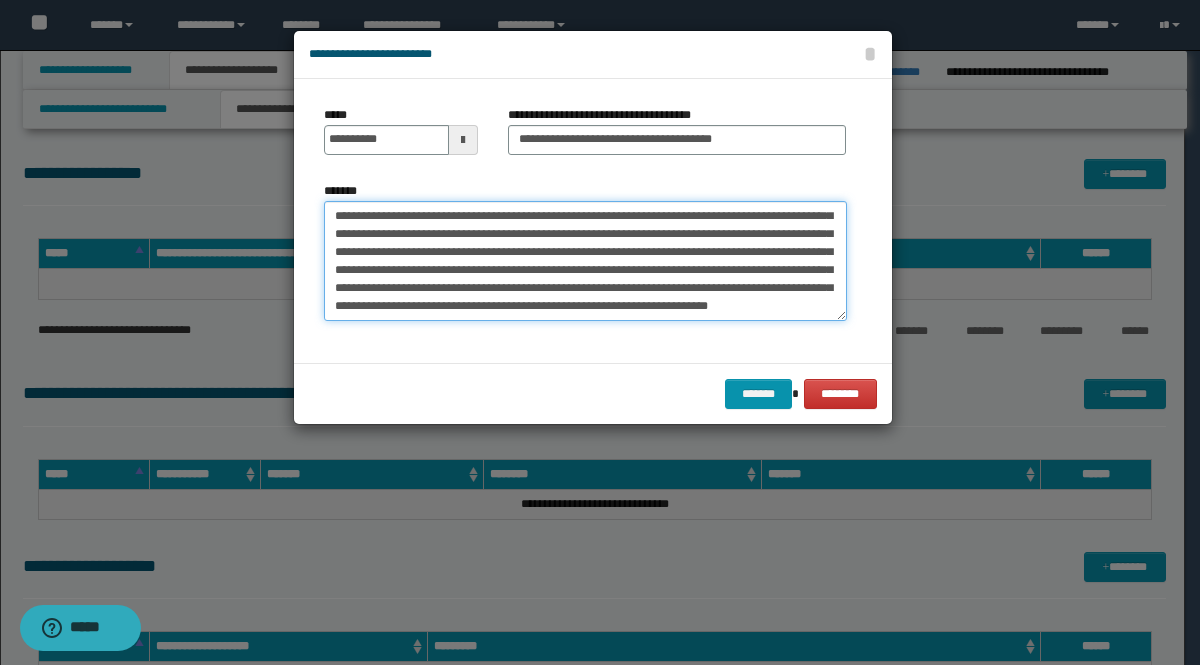 type on "**********" 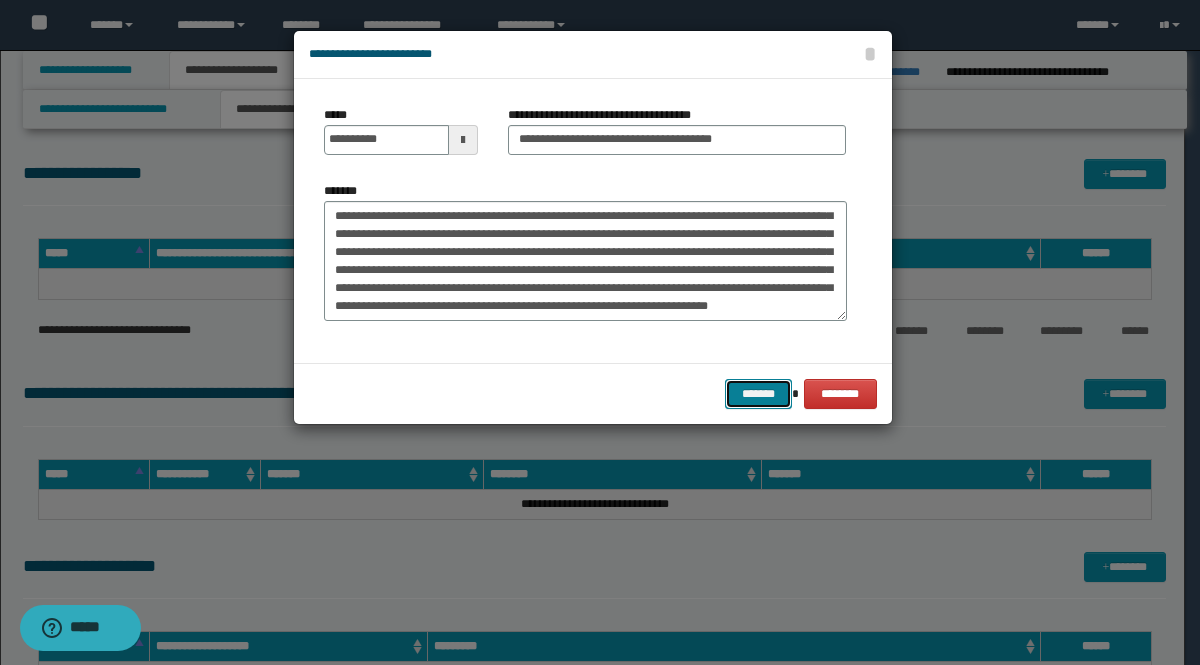 click on "*******" at bounding box center (759, 394) 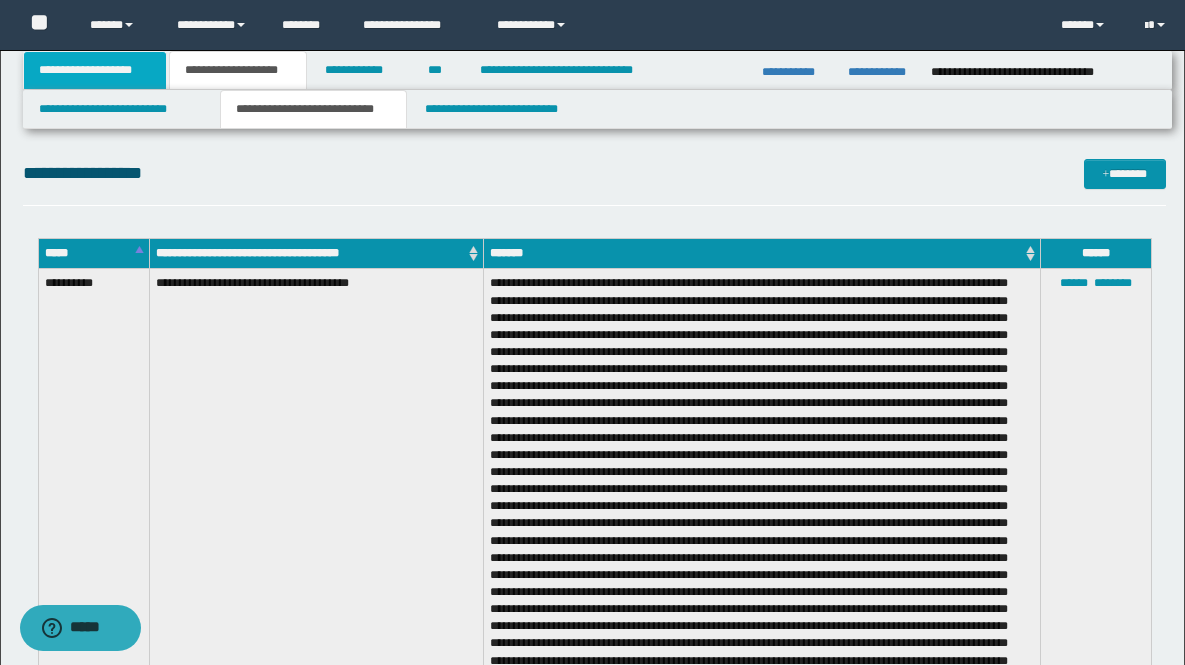 click on "**********" at bounding box center [95, 70] 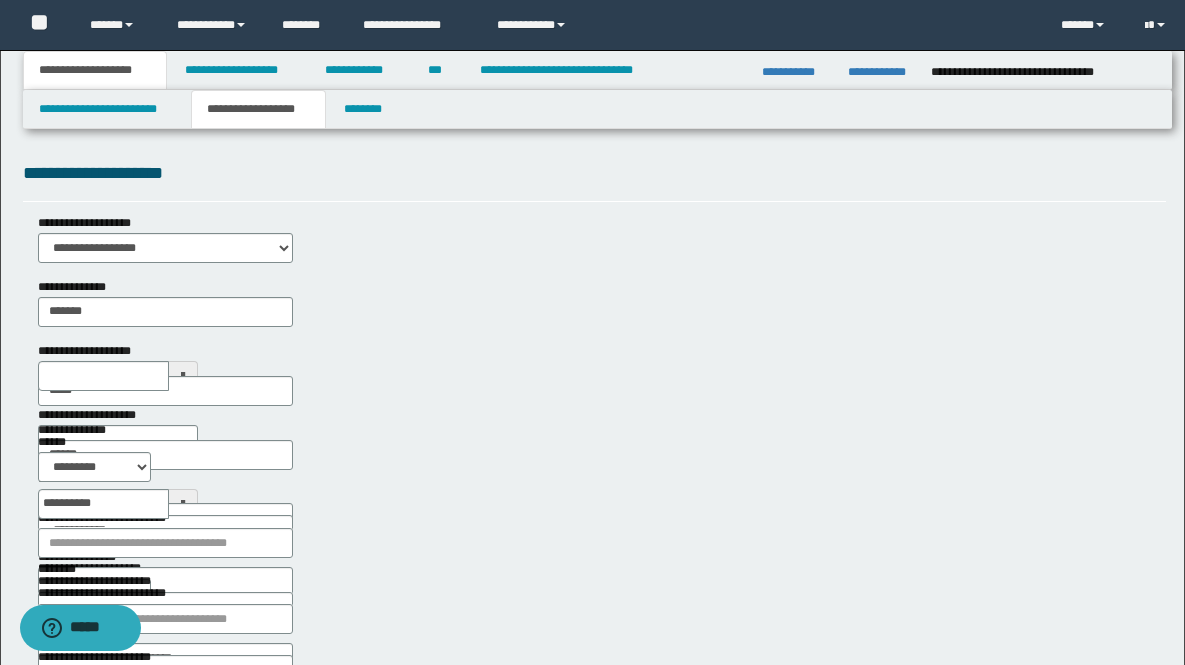 click at bounding box center [183, 376] 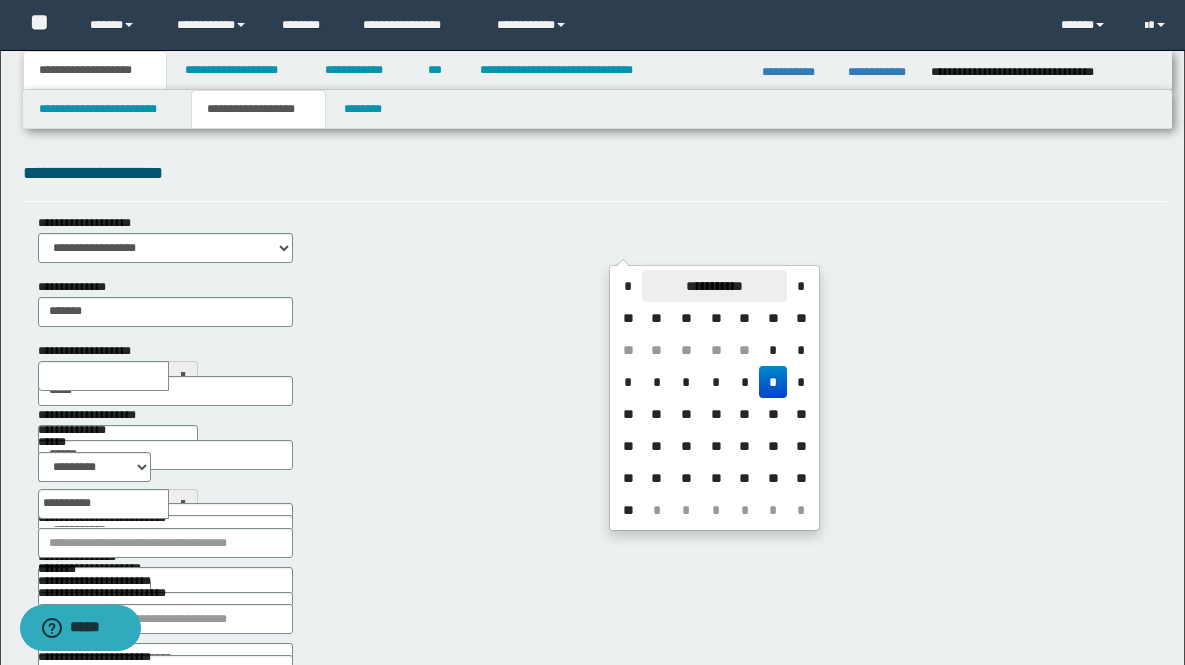 click on "**********" at bounding box center [714, 286] 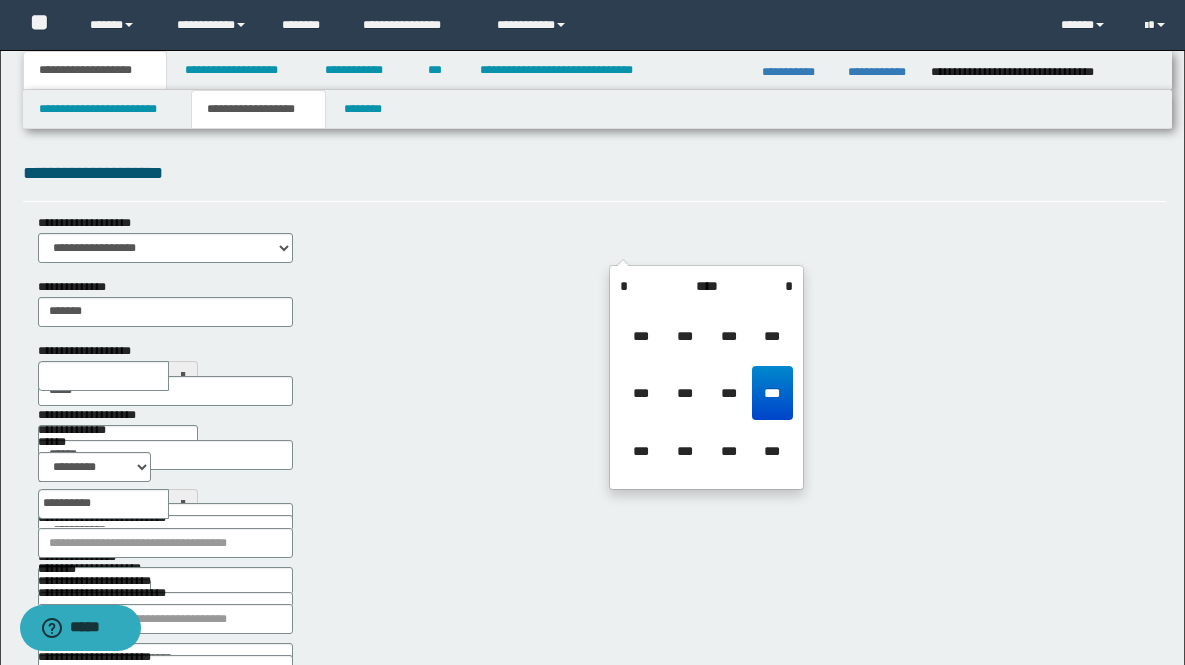 click on "****" at bounding box center [706, 286] 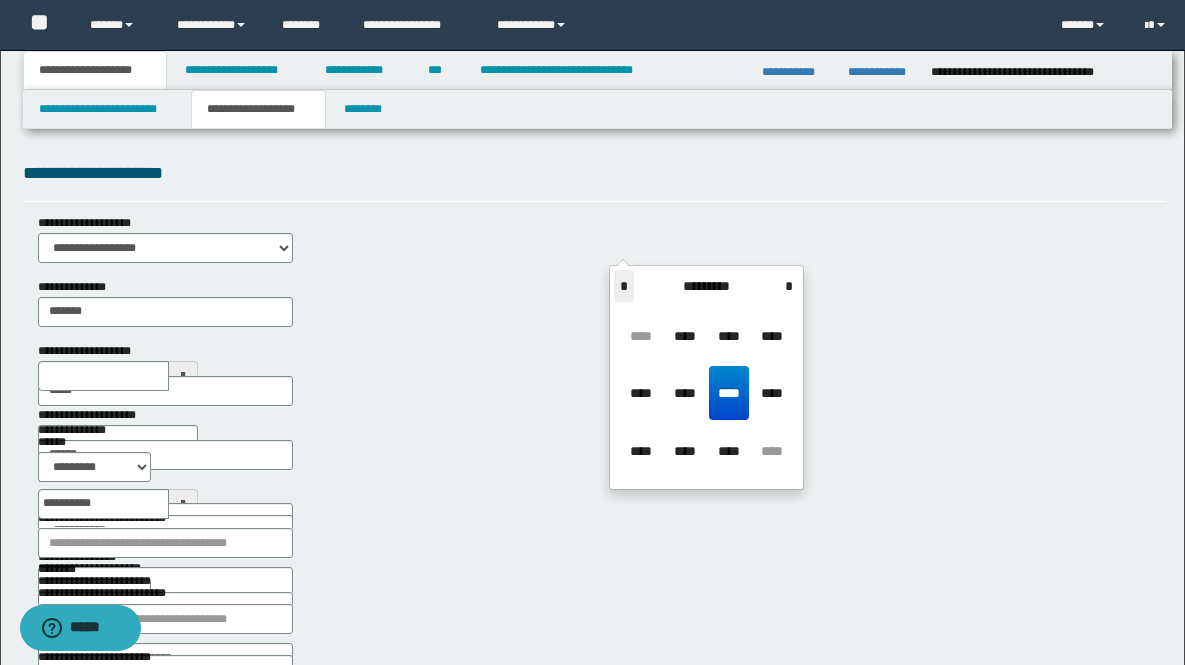 click on "*" at bounding box center [624, 286] 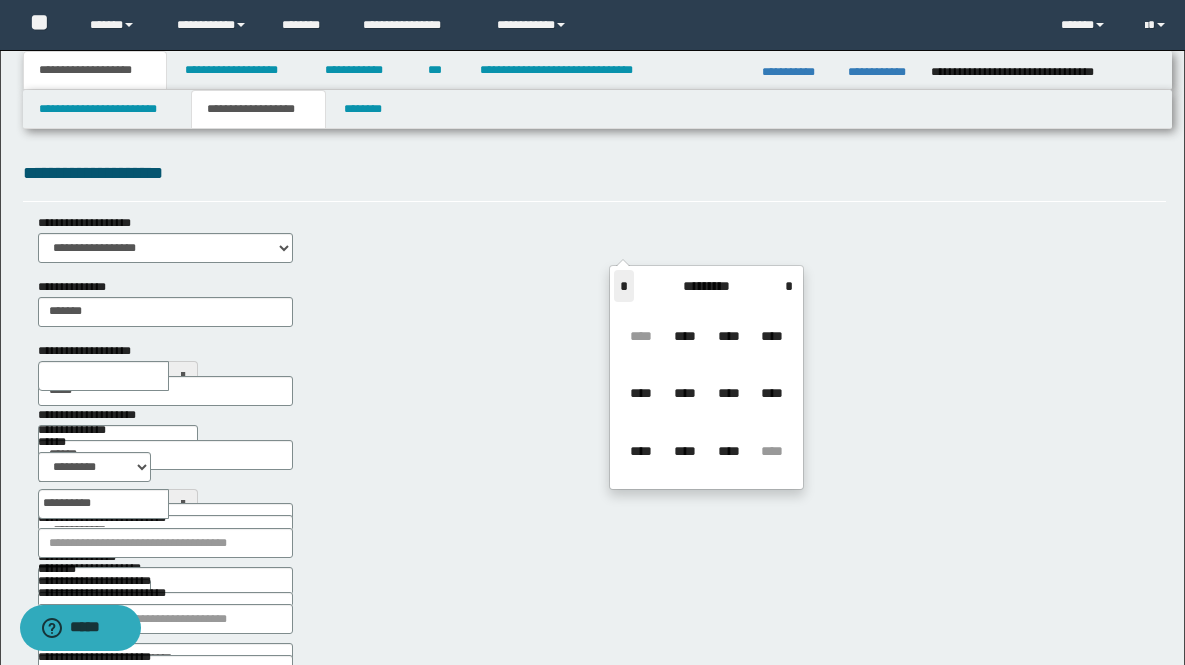 click on "*" at bounding box center [624, 286] 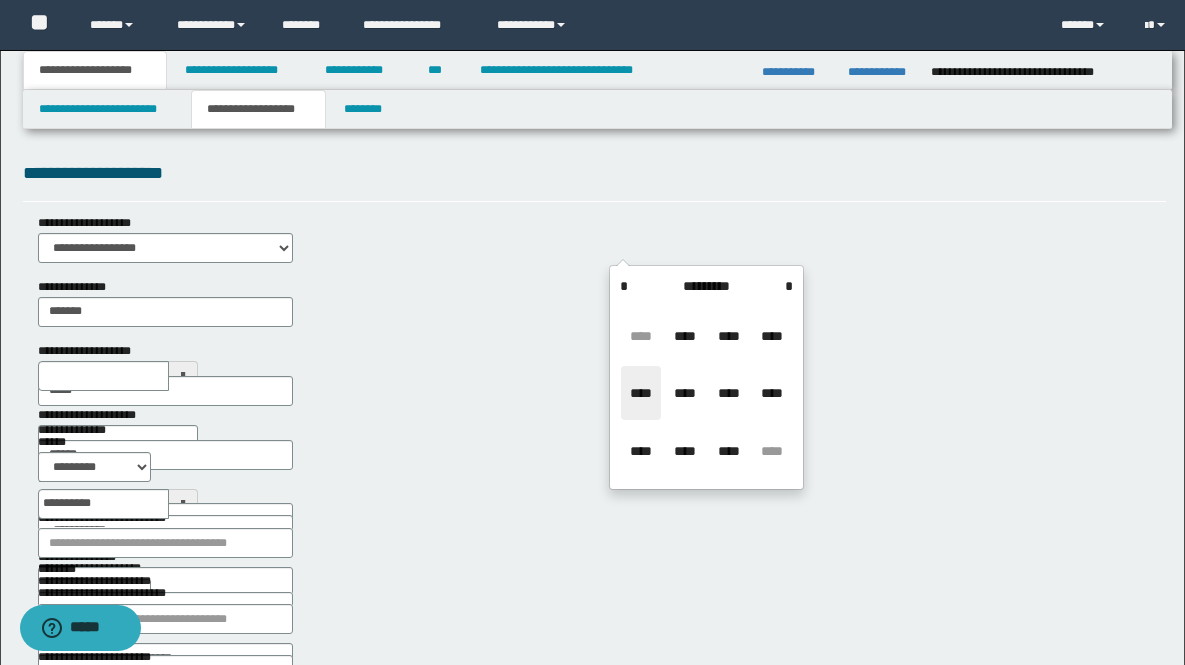 click on "****" at bounding box center [641, 393] 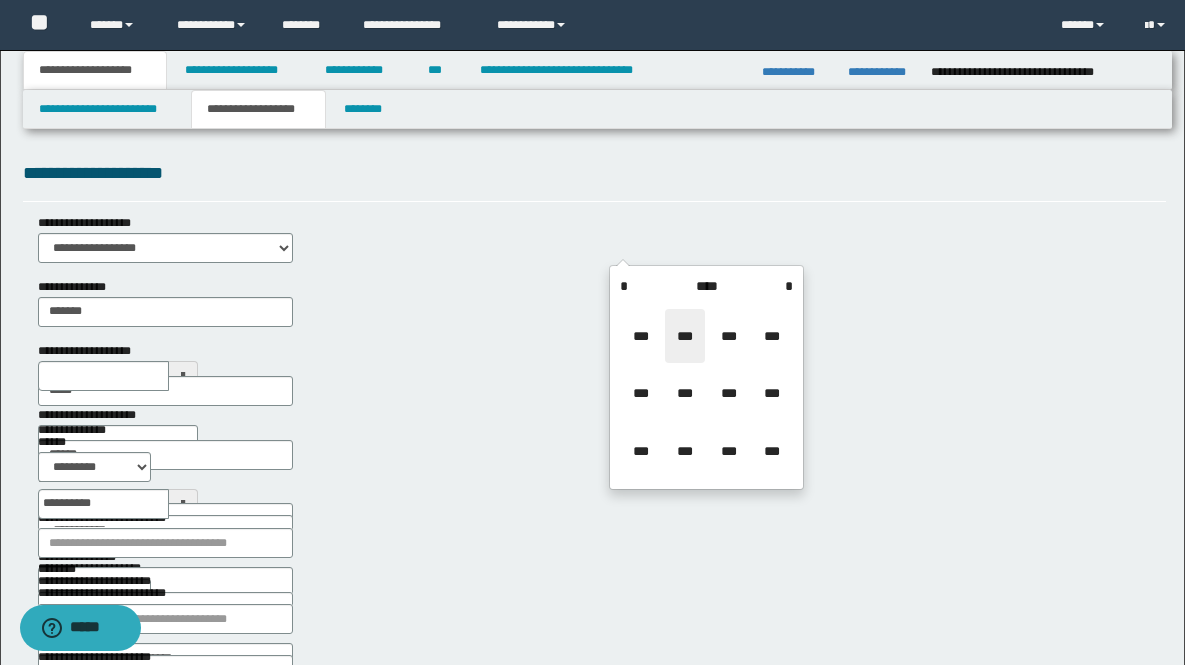 click on "***" at bounding box center (685, 336) 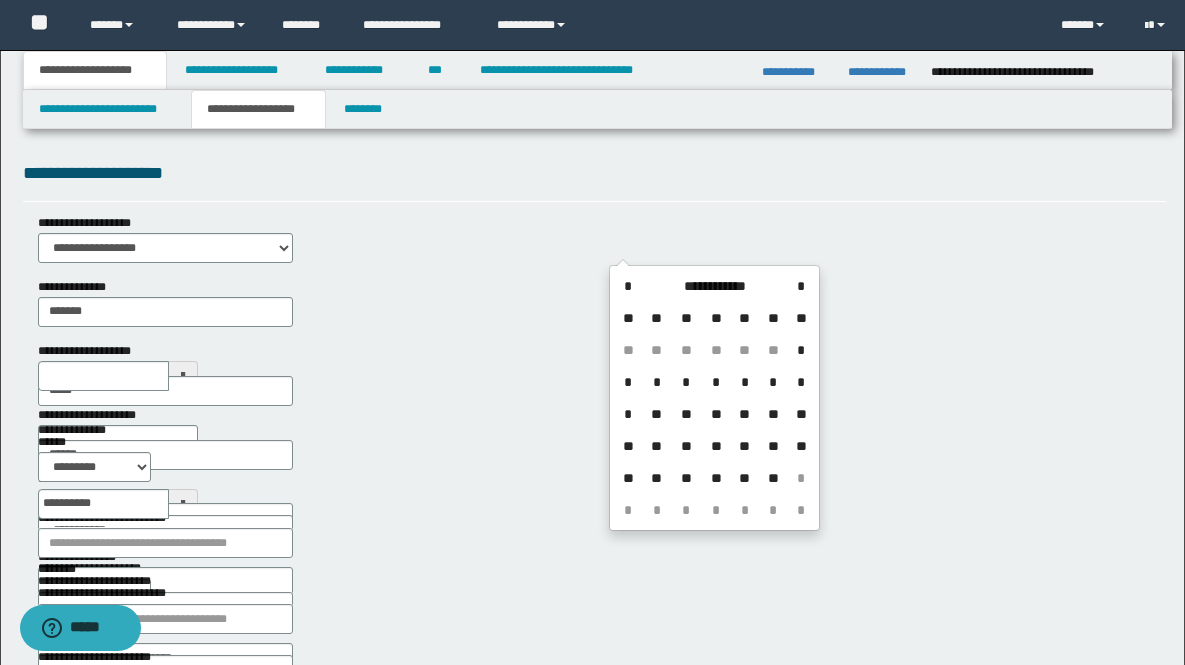 click on "**" at bounding box center [656, 446] 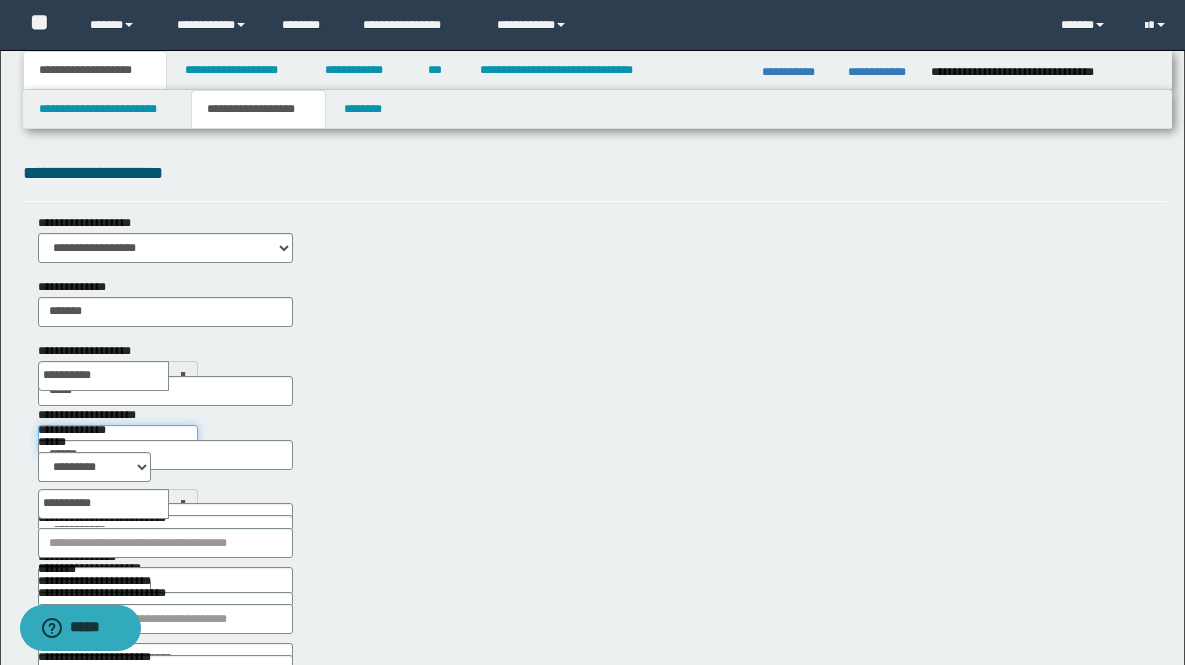 click on "**********" at bounding box center [118, 440] 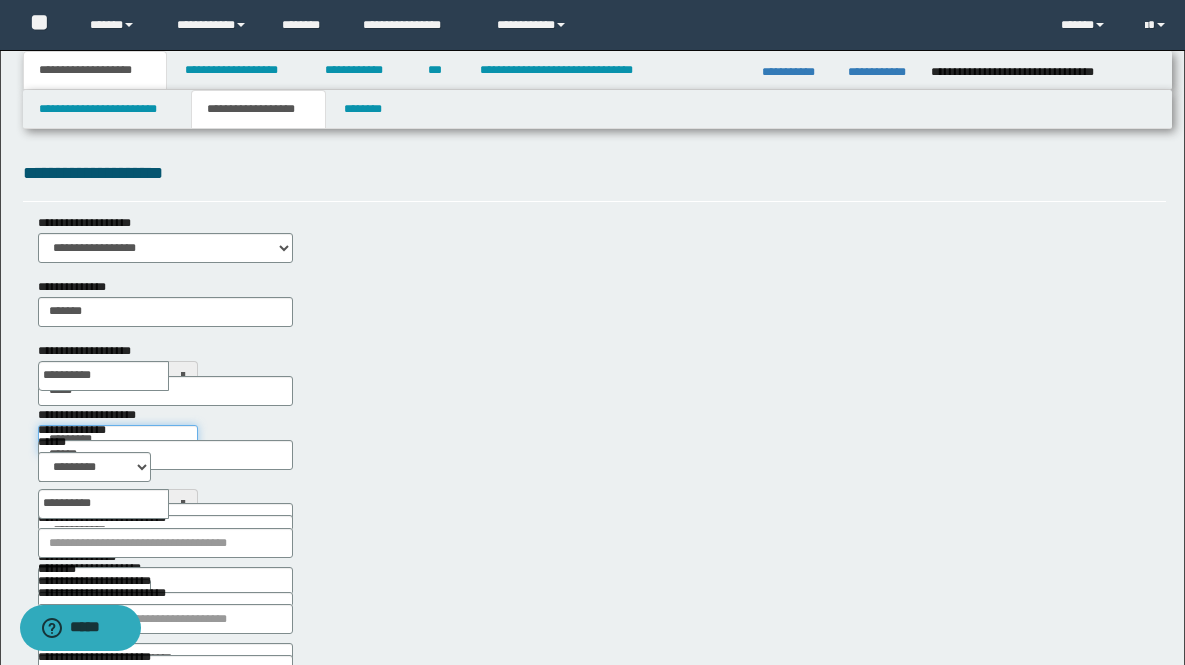 type on "*********" 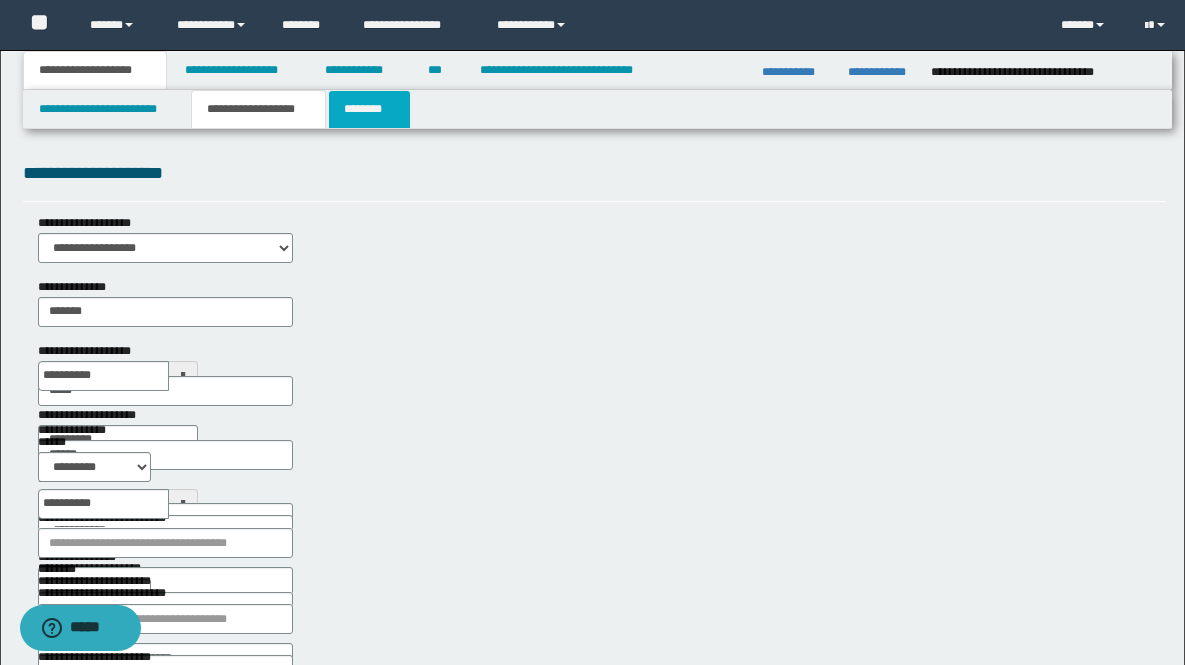 click on "********" at bounding box center (369, 109) 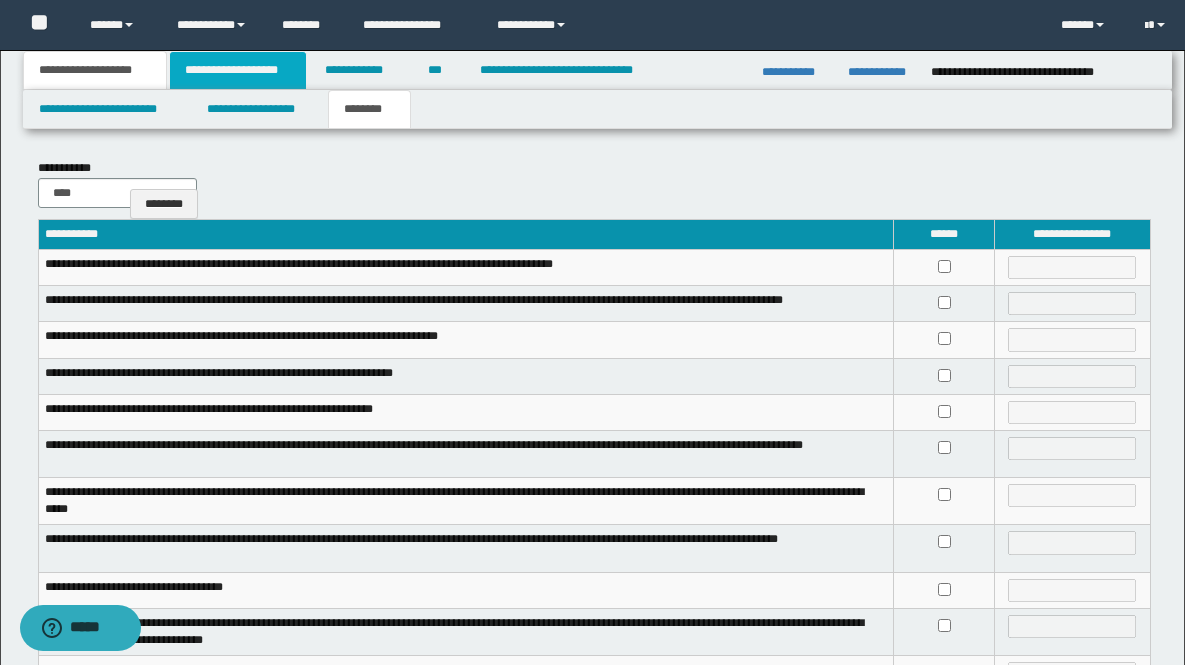 click on "**********" at bounding box center [238, 70] 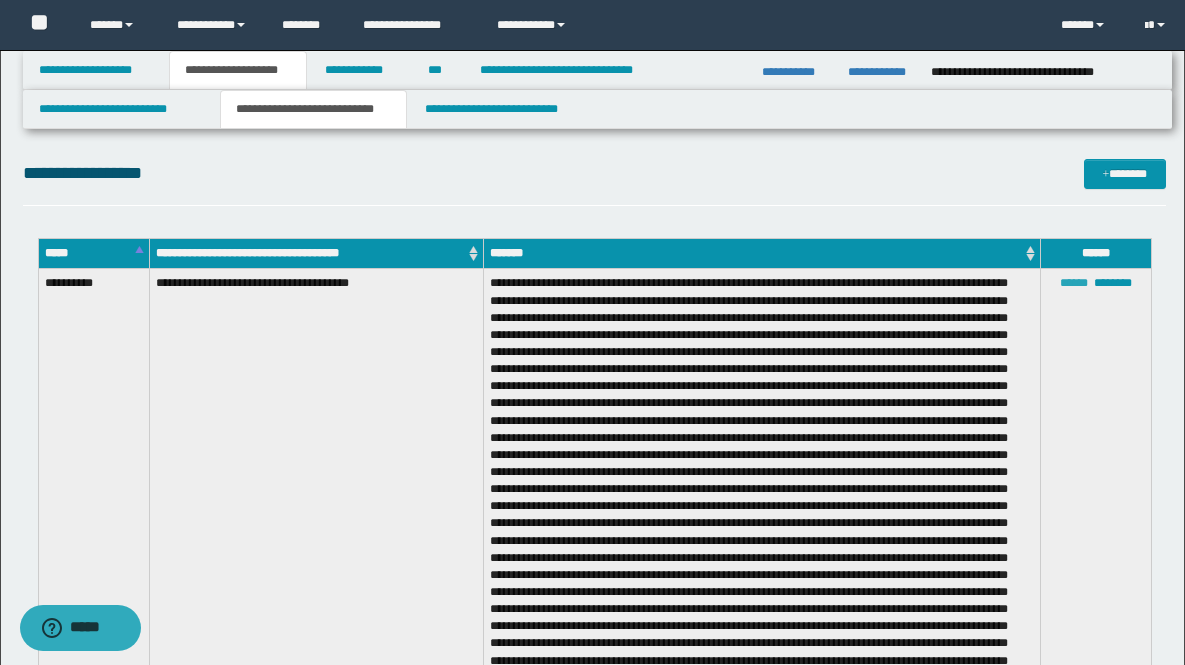 click on "******" at bounding box center [1074, 283] 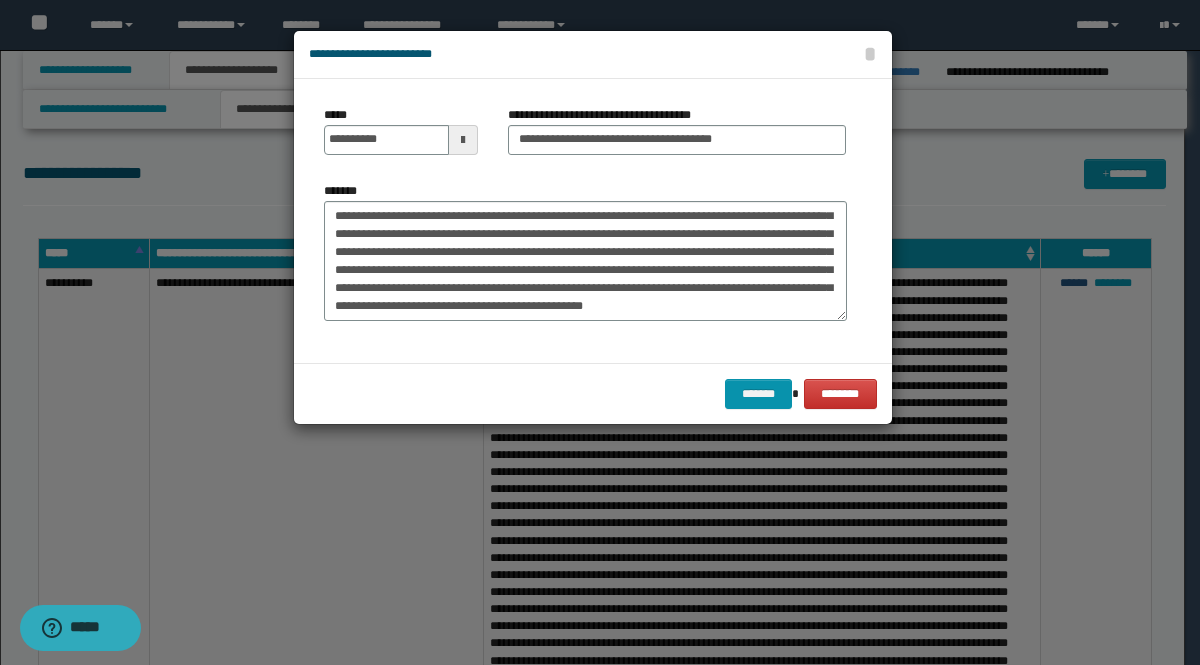 scroll, scrollTop: 522, scrollLeft: 0, axis: vertical 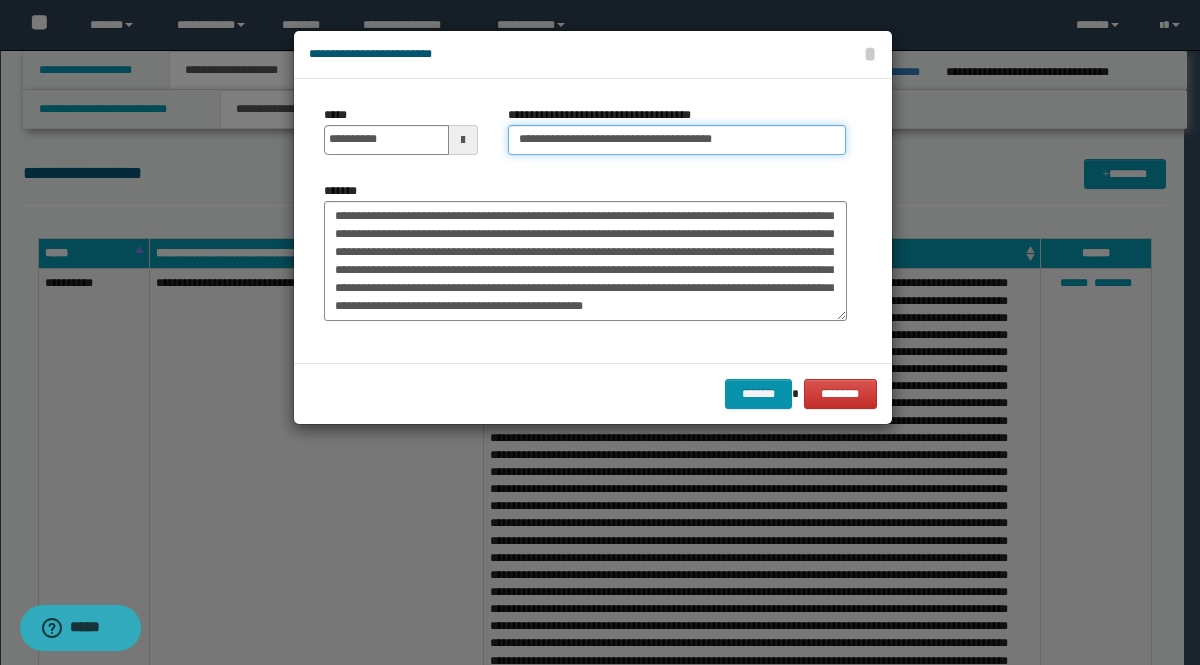 drag, startPoint x: 572, startPoint y: 141, endPoint x: 445, endPoint y: 138, distance: 127.03543 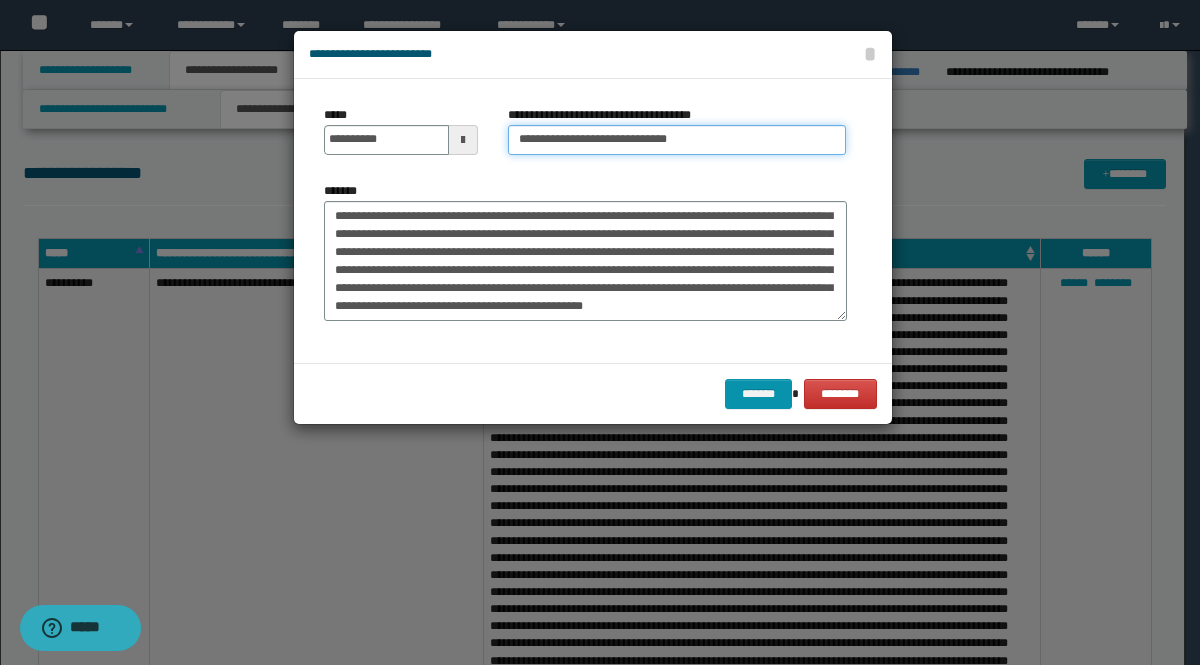type on "**********" 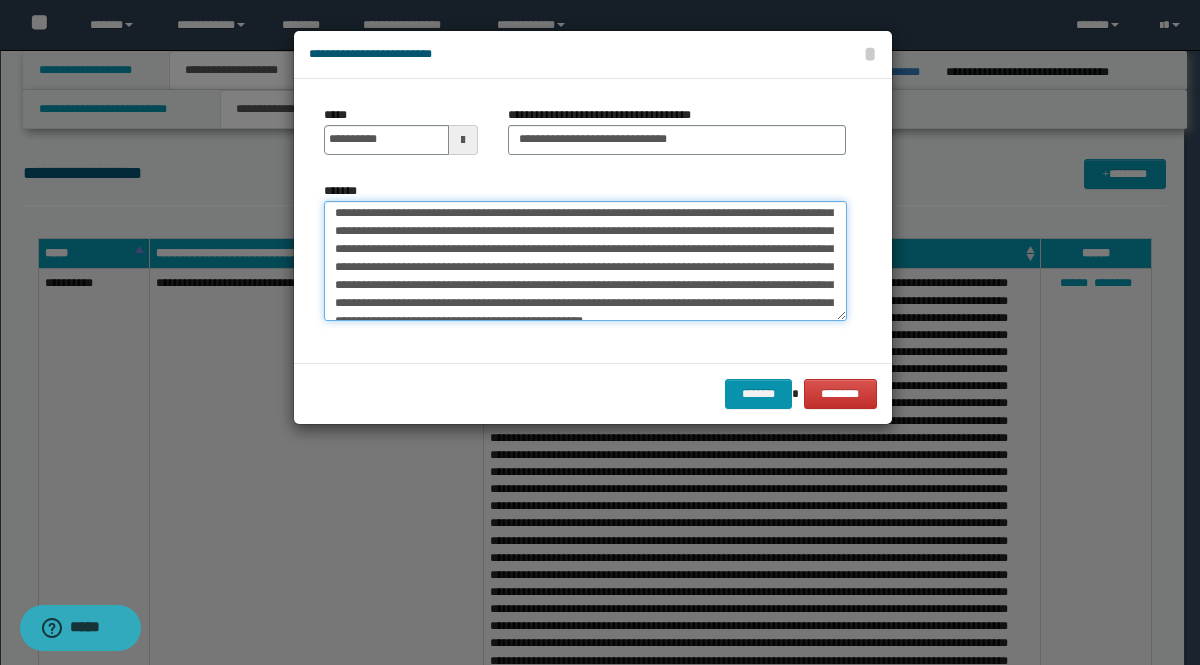 scroll, scrollTop: 522, scrollLeft: 0, axis: vertical 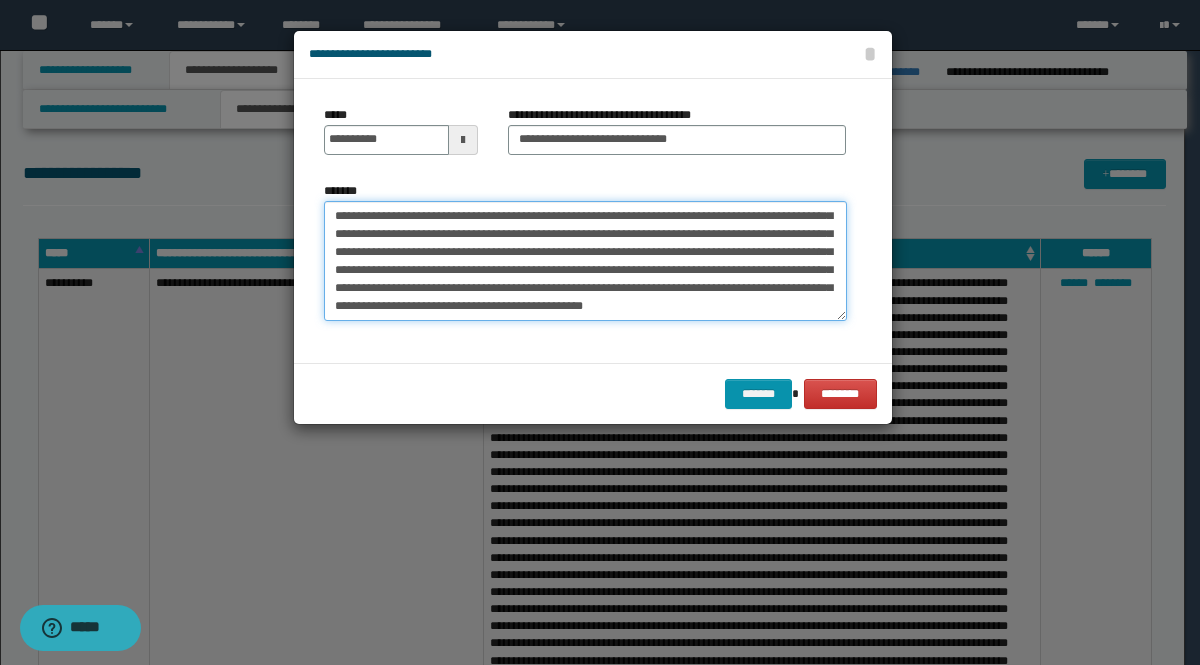 click on "*******" at bounding box center (585, 261) 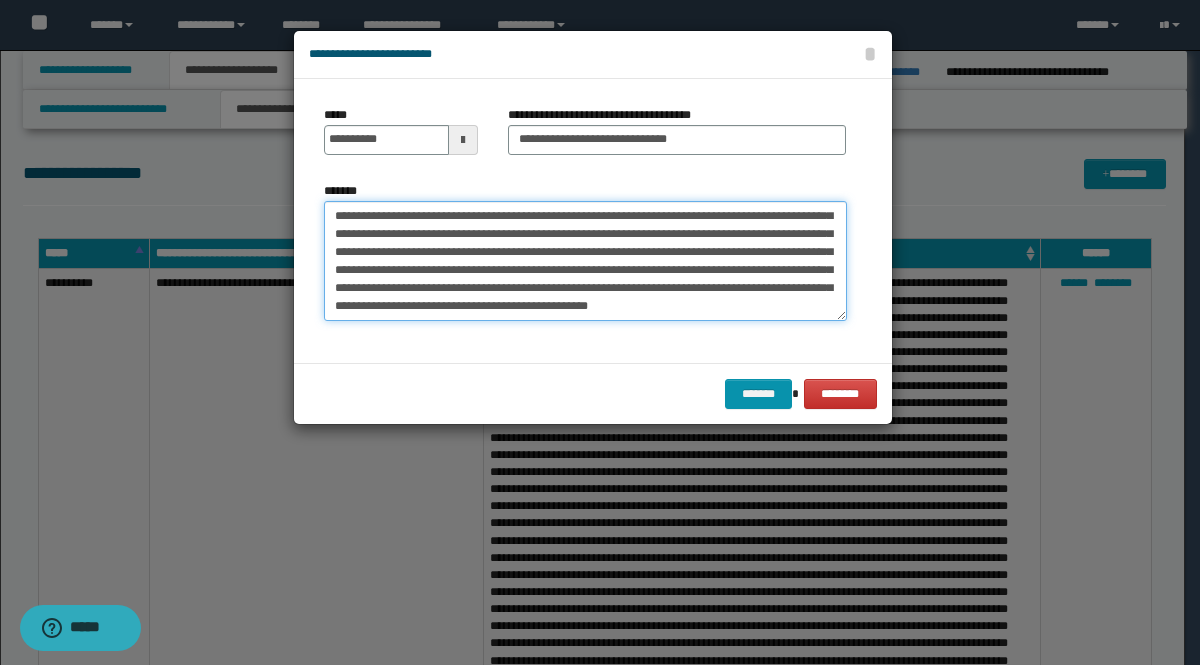 scroll, scrollTop: 533, scrollLeft: 0, axis: vertical 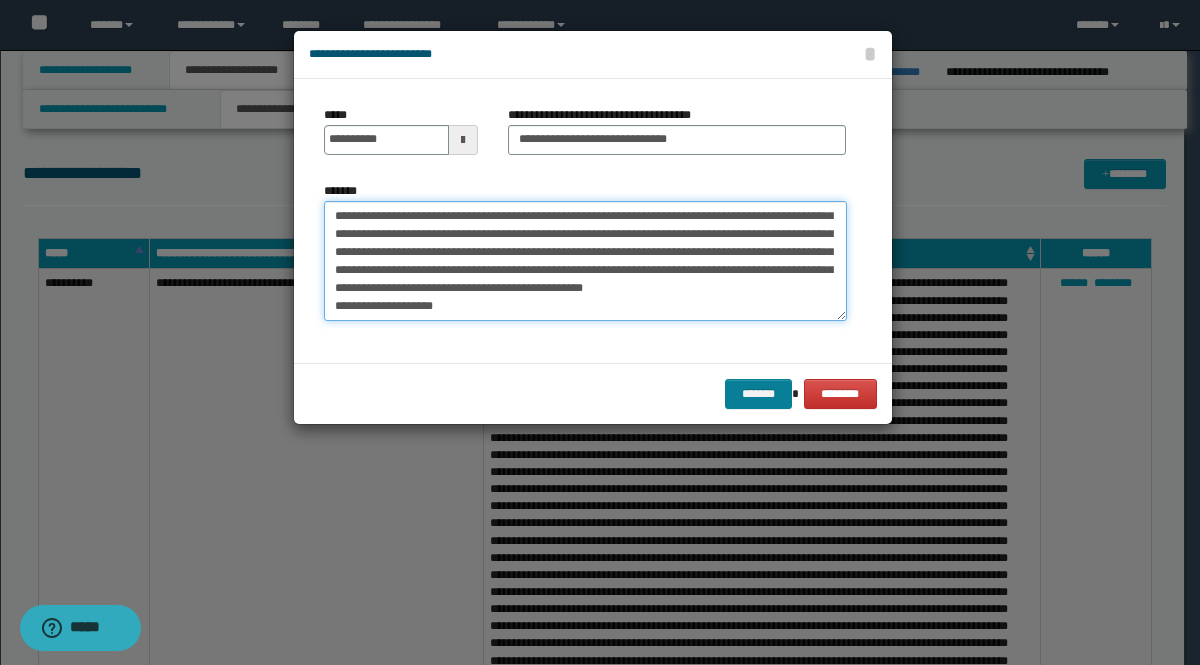 type on "**********" 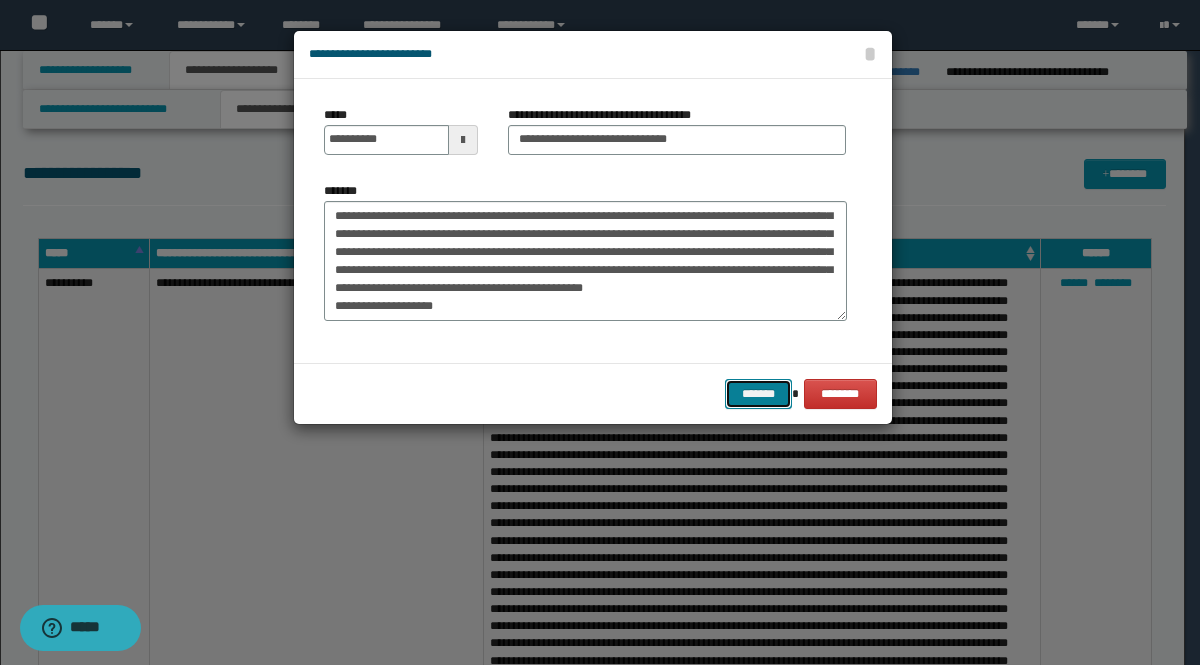 click on "*******" at bounding box center (759, 394) 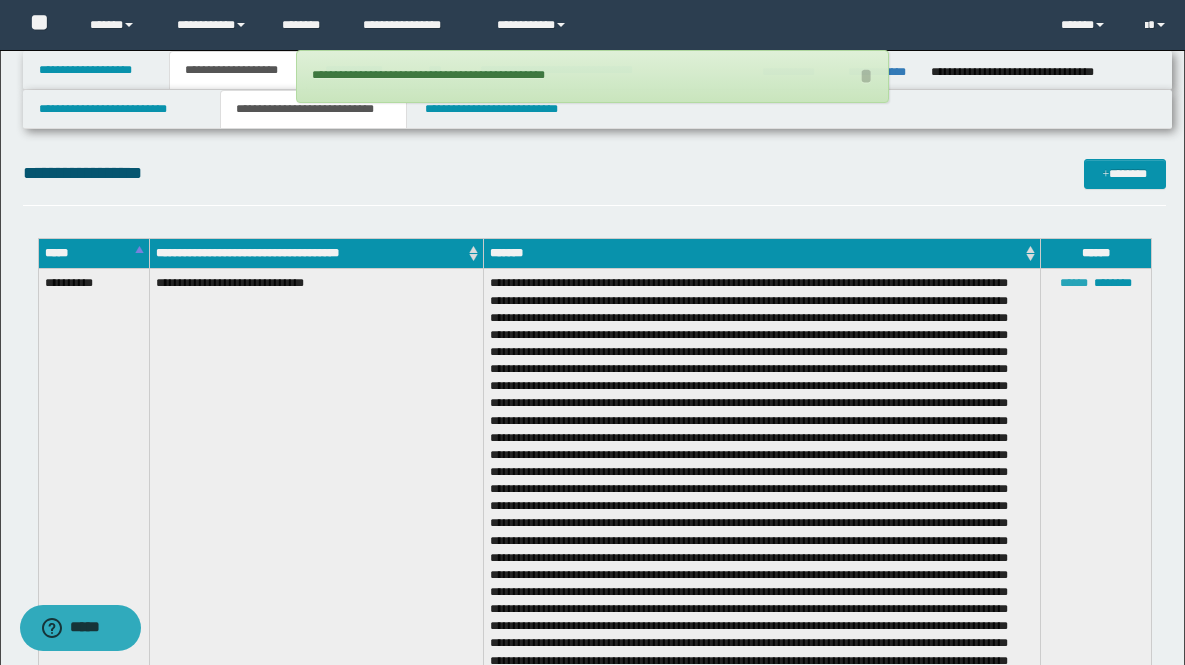 click on "******" at bounding box center [1074, 283] 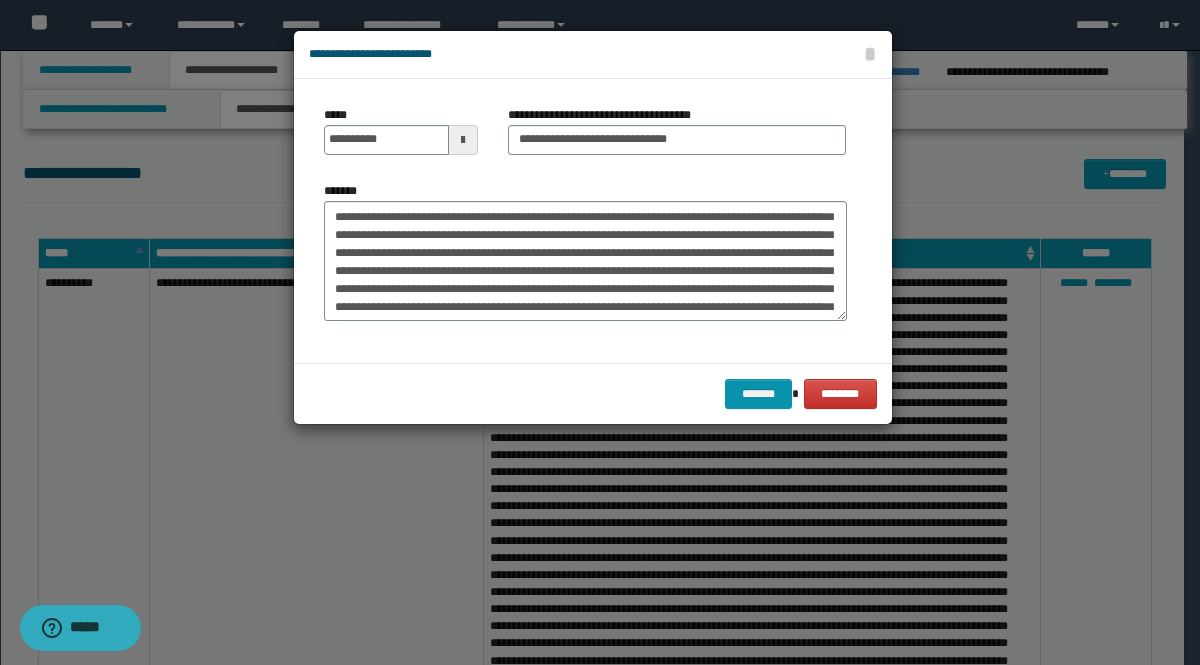 scroll, scrollTop: 0, scrollLeft: 0, axis: both 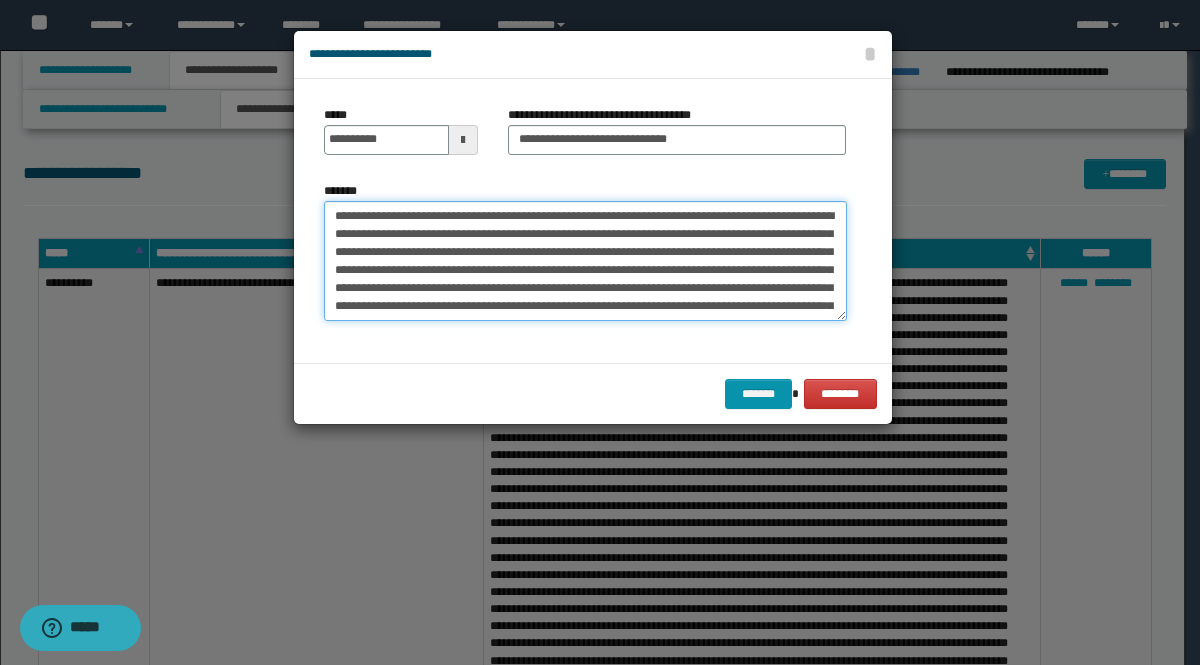 click on "*******" at bounding box center [585, 261] 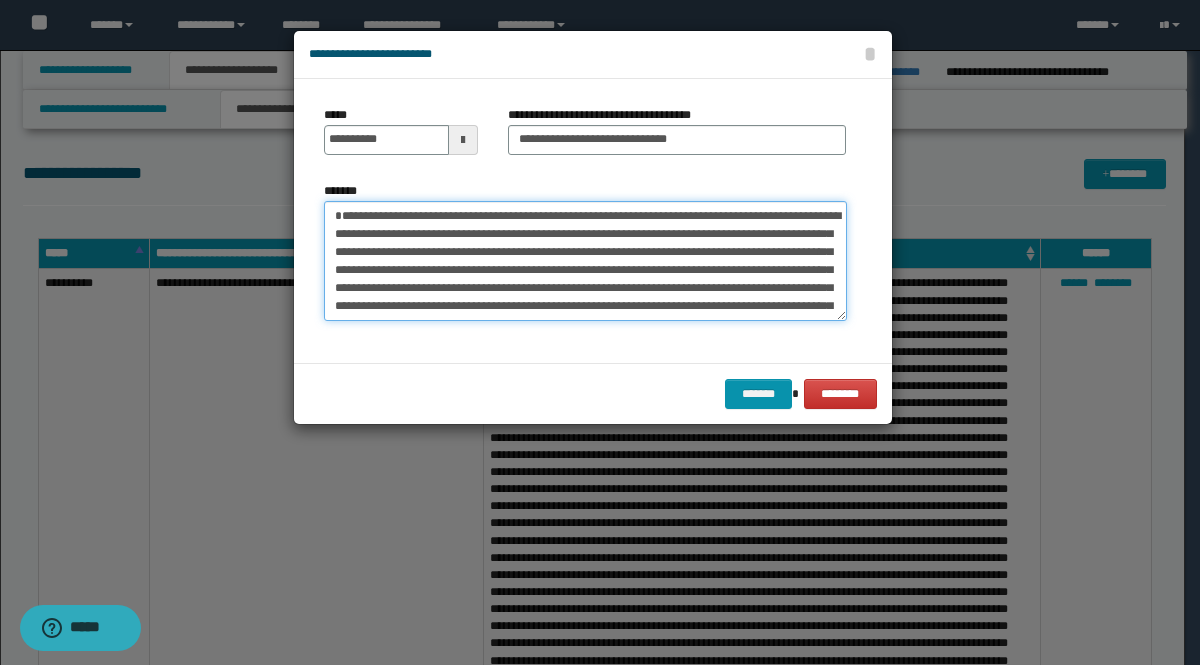 click on "*******" at bounding box center [585, 261] 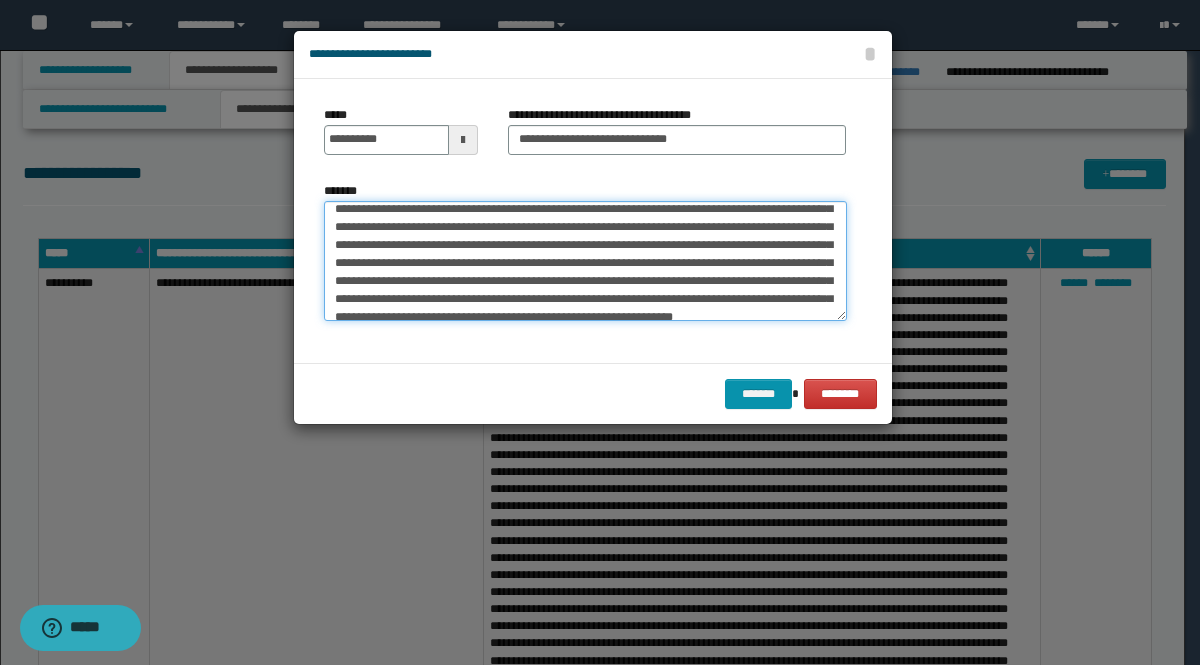 scroll, scrollTop: 13, scrollLeft: 0, axis: vertical 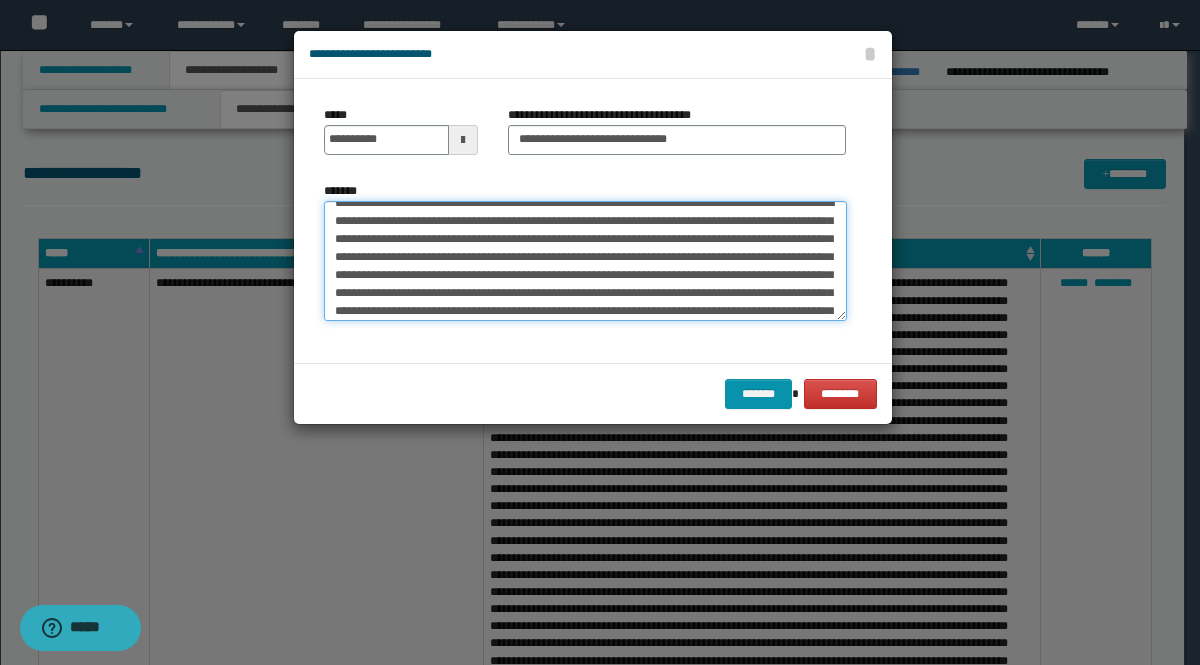 drag, startPoint x: 745, startPoint y: 275, endPoint x: 807, endPoint y: 276, distance: 62.008064 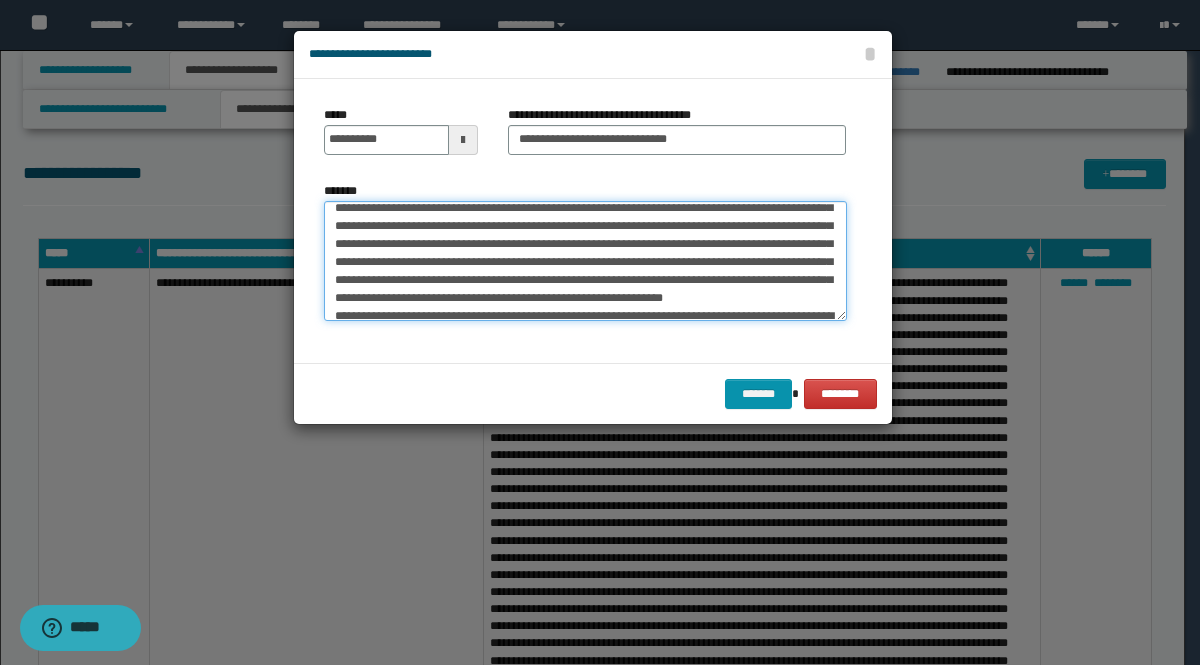 drag, startPoint x: 661, startPoint y: 279, endPoint x: 800, endPoint y: 287, distance: 139.23003 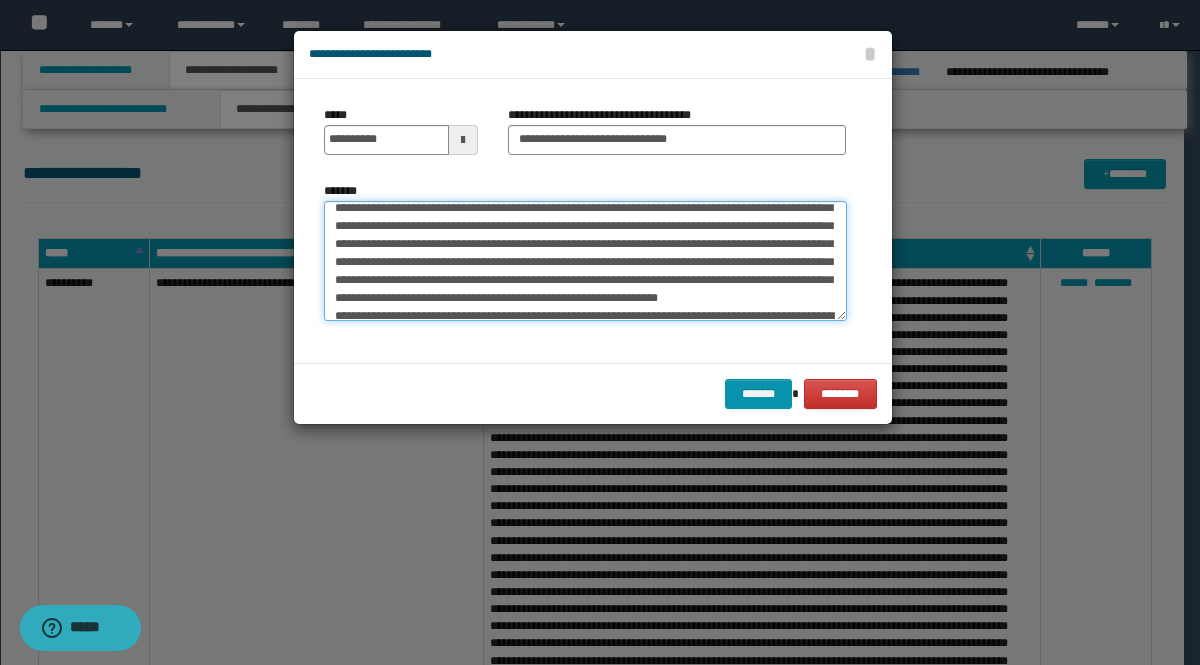 drag, startPoint x: 417, startPoint y: 299, endPoint x: 345, endPoint y: 294, distance: 72.1734 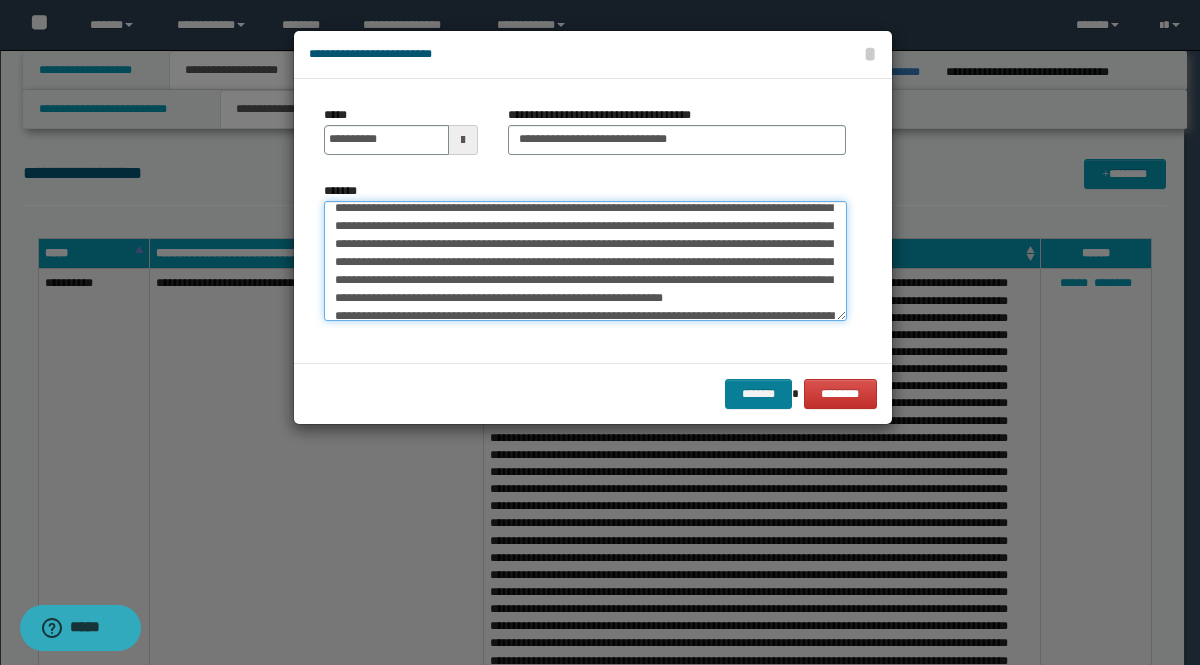 type on "**********" 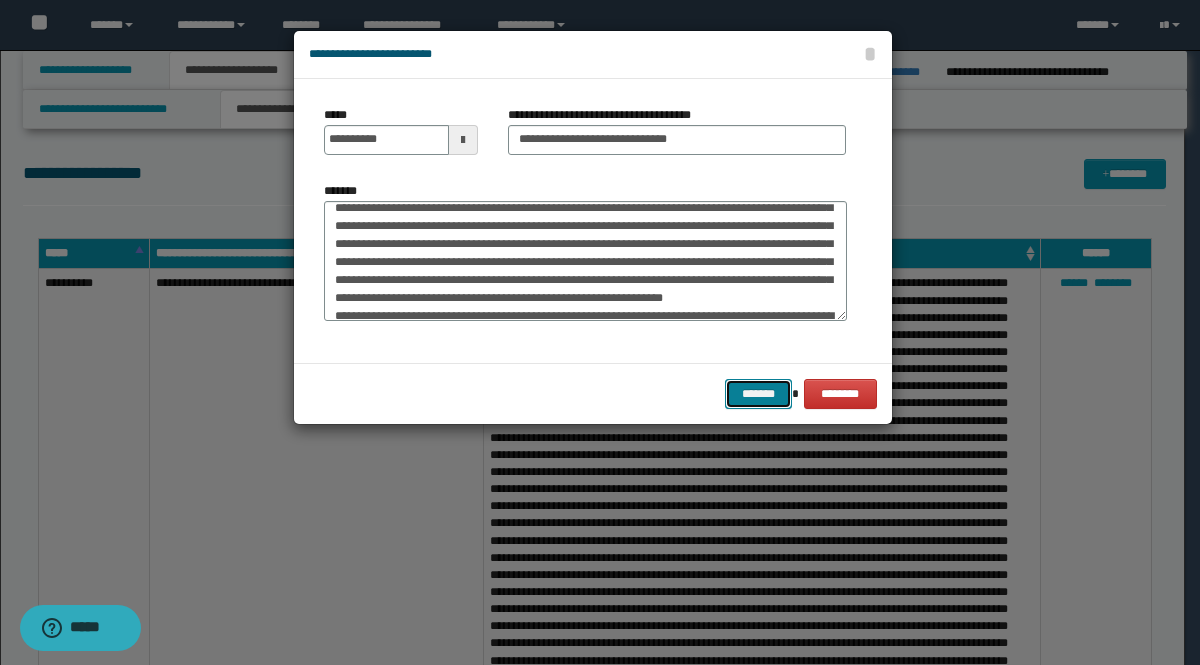 click on "*******" at bounding box center (759, 394) 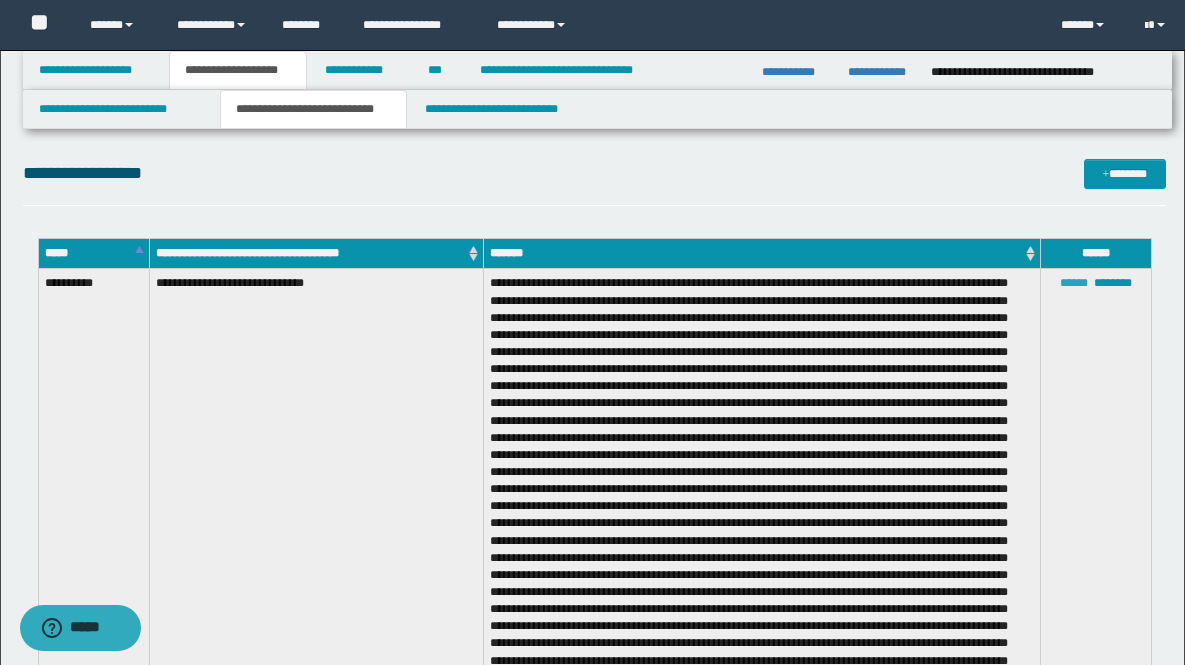 click on "******" at bounding box center [1074, 283] 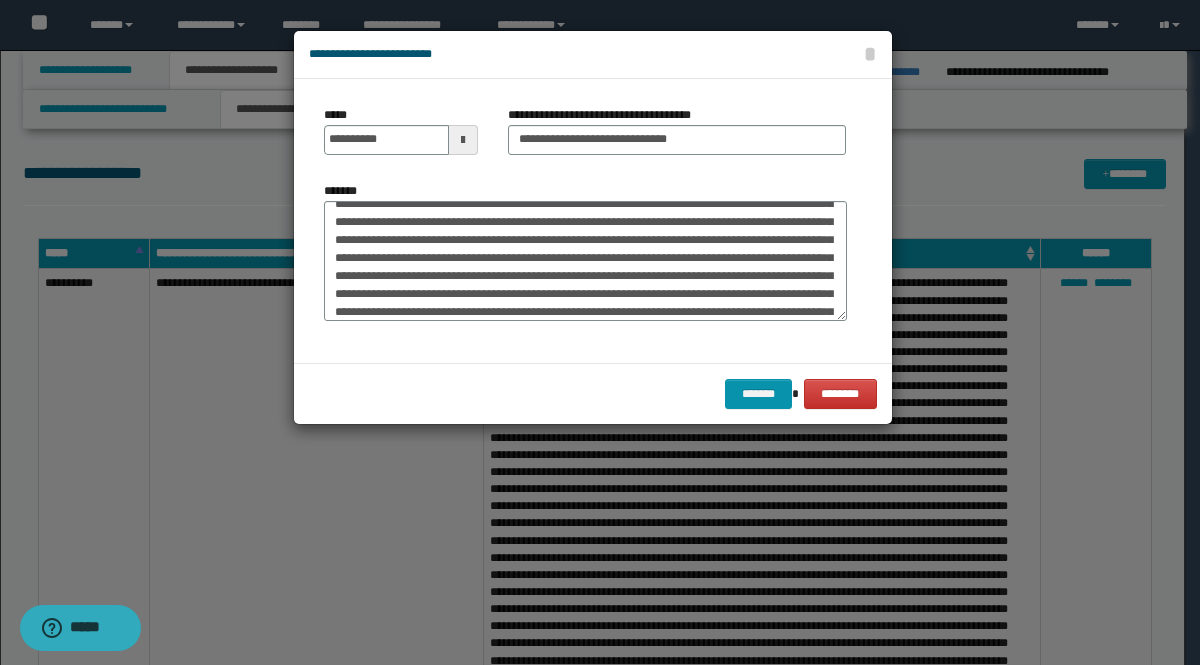 scroll, scrollTop: 99, scrollLeft: 0, axis: vertical 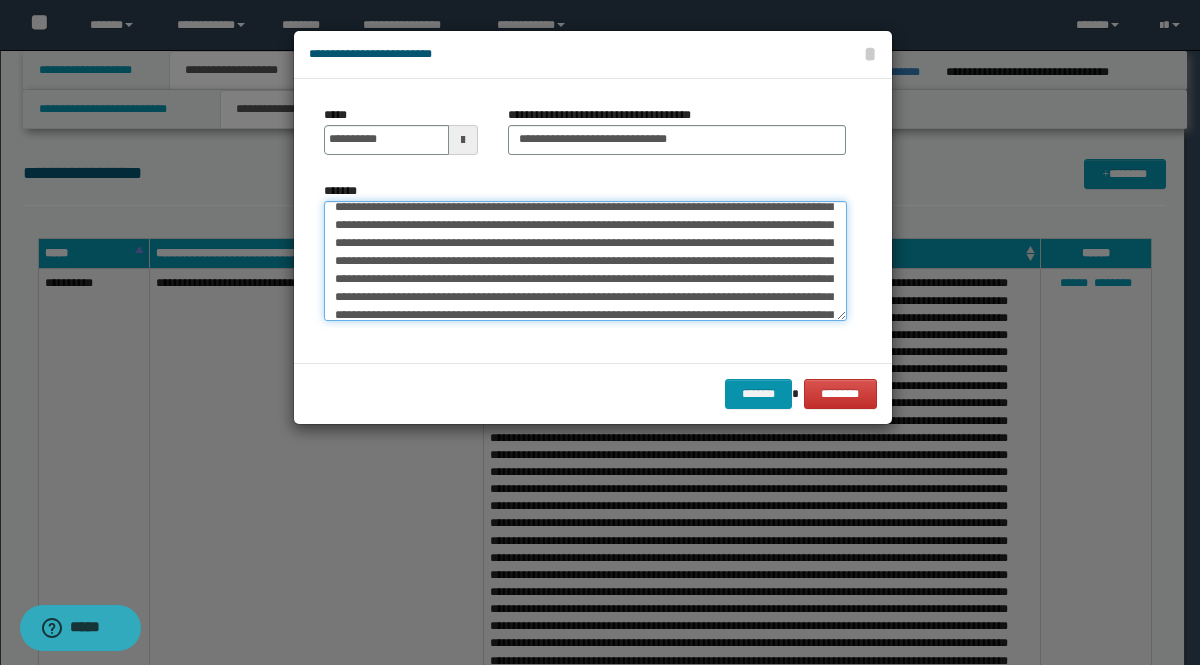 click on "*******" at bounding box center [585, 261] 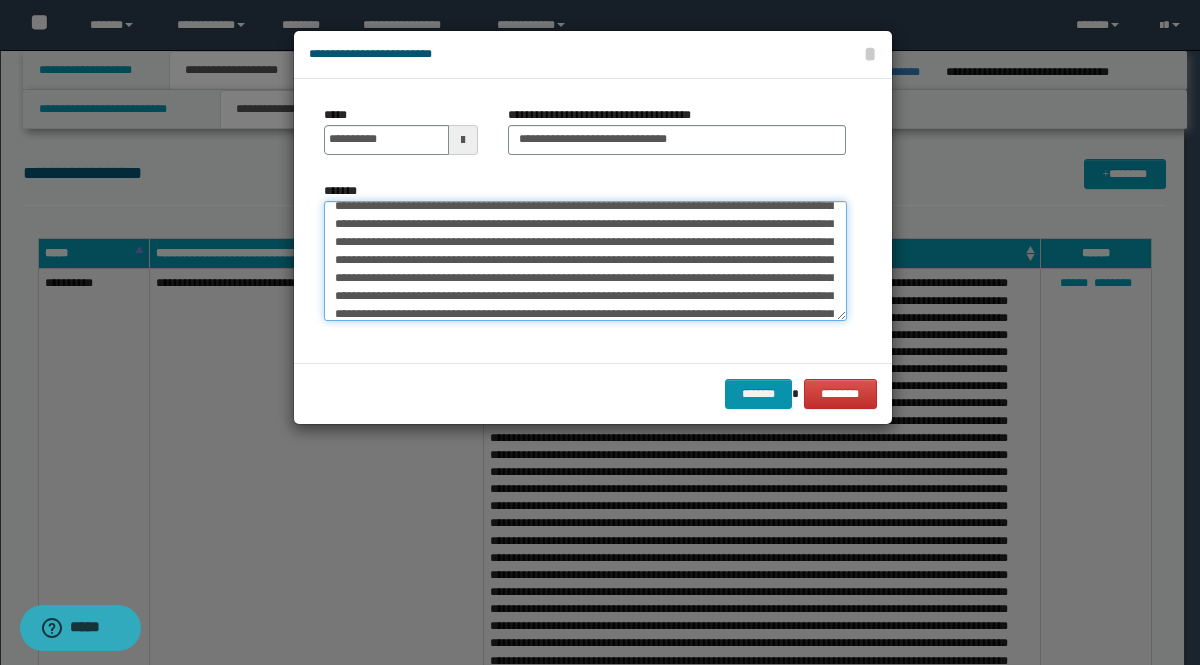 scroll, scrollTop: 702, scrollLeft: 0, axis: vertical 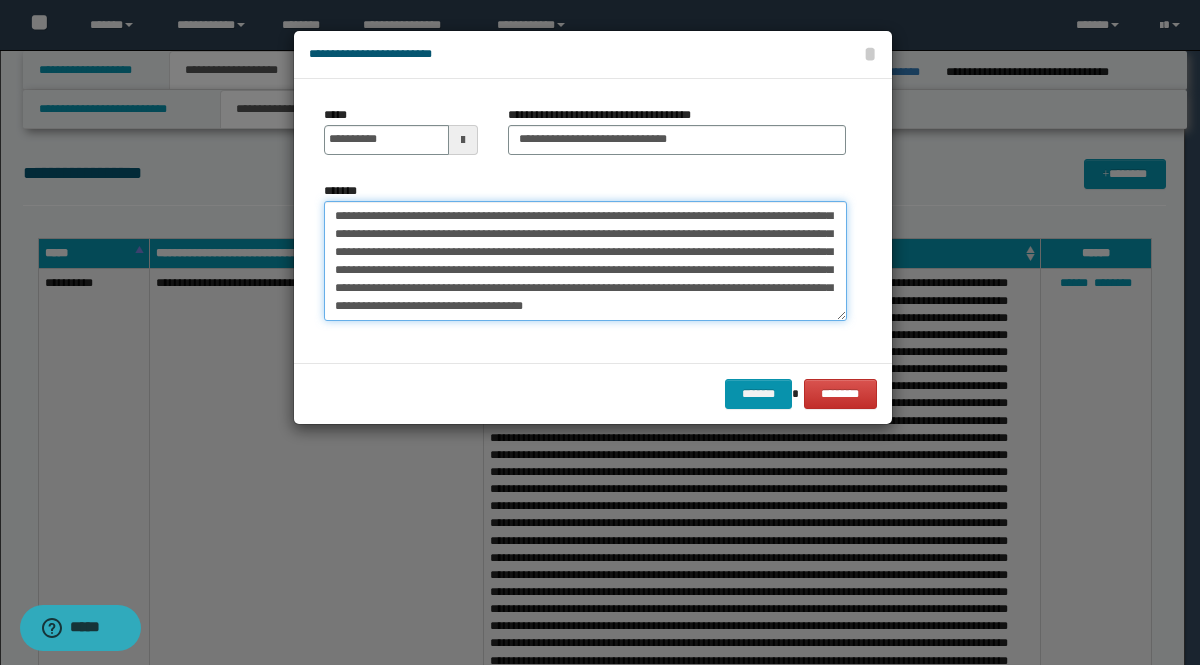 drag, startPoint x: 474, startPoint y: 281, endPoint x: 787, endPoint y: 368, distance: 324.86612 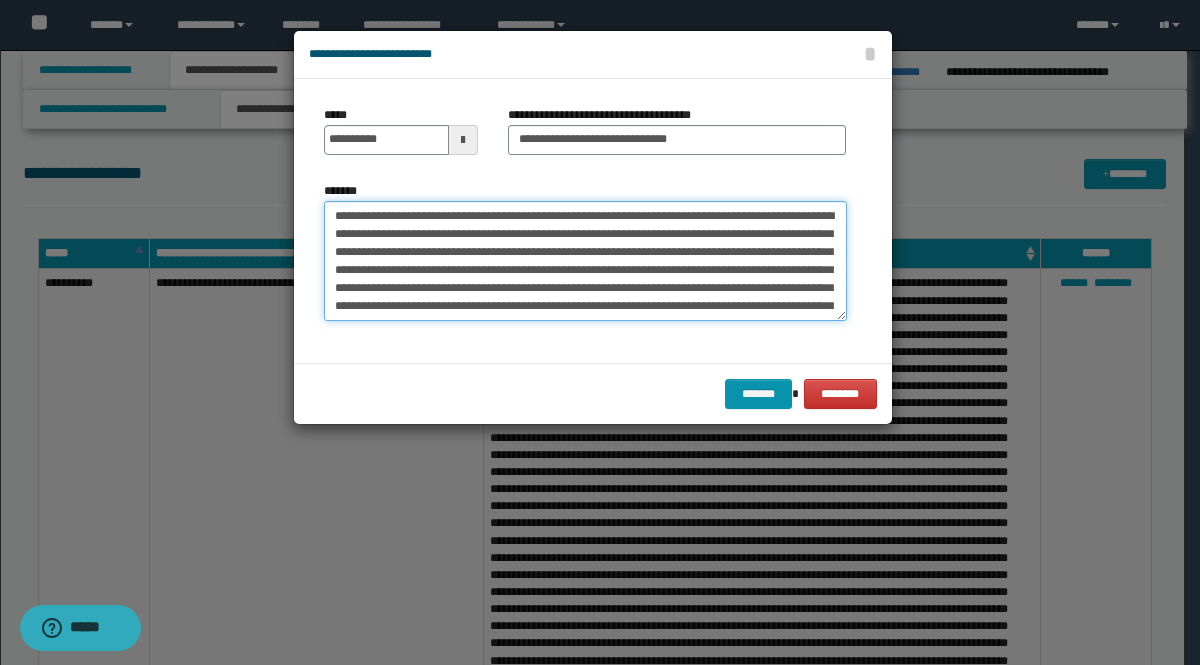 scroll, scrollTop: 72, scrollLeft: 0, axis: vertical 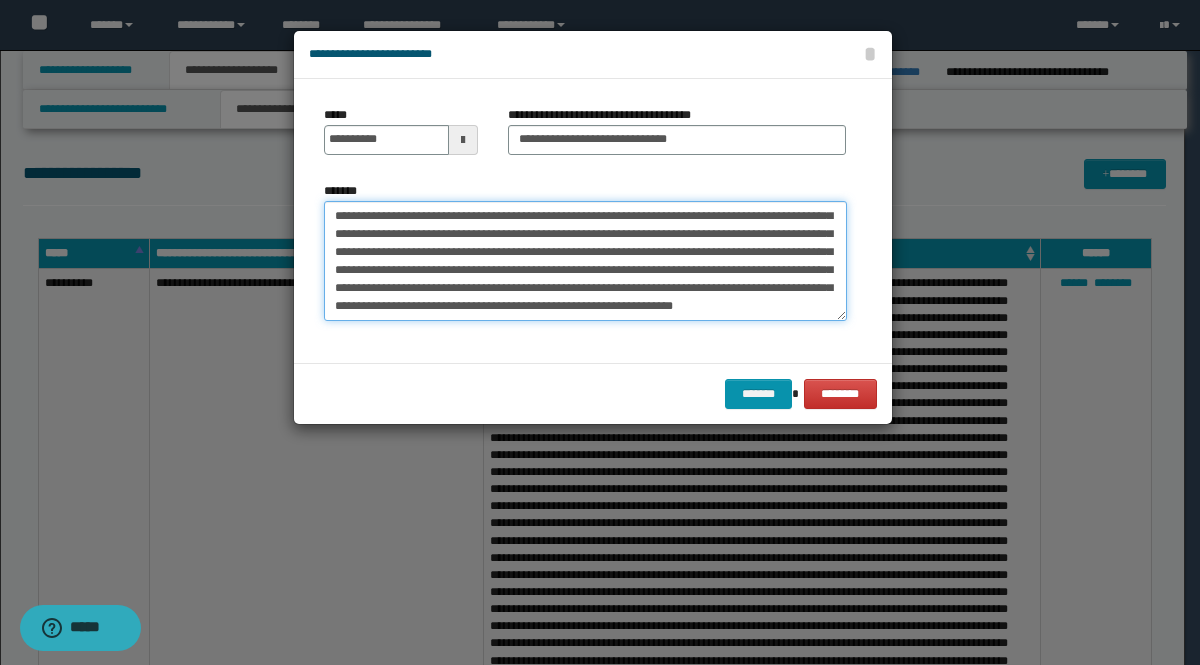 type on "**********" 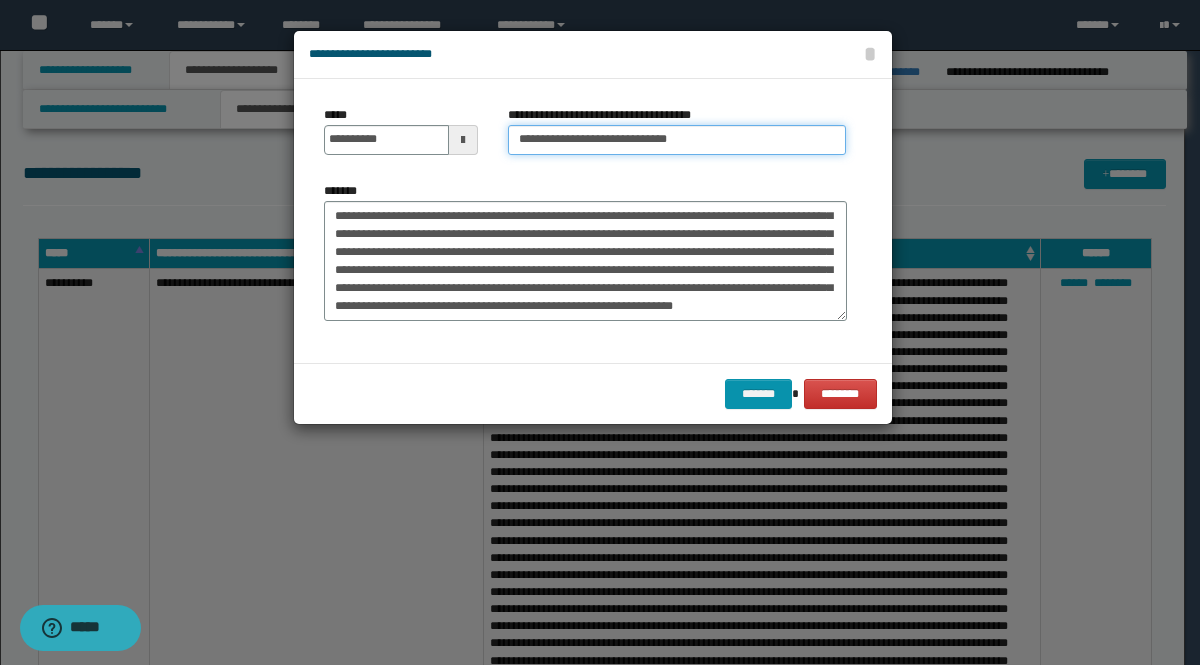 click on "**********" at bounding box center (677, 140) 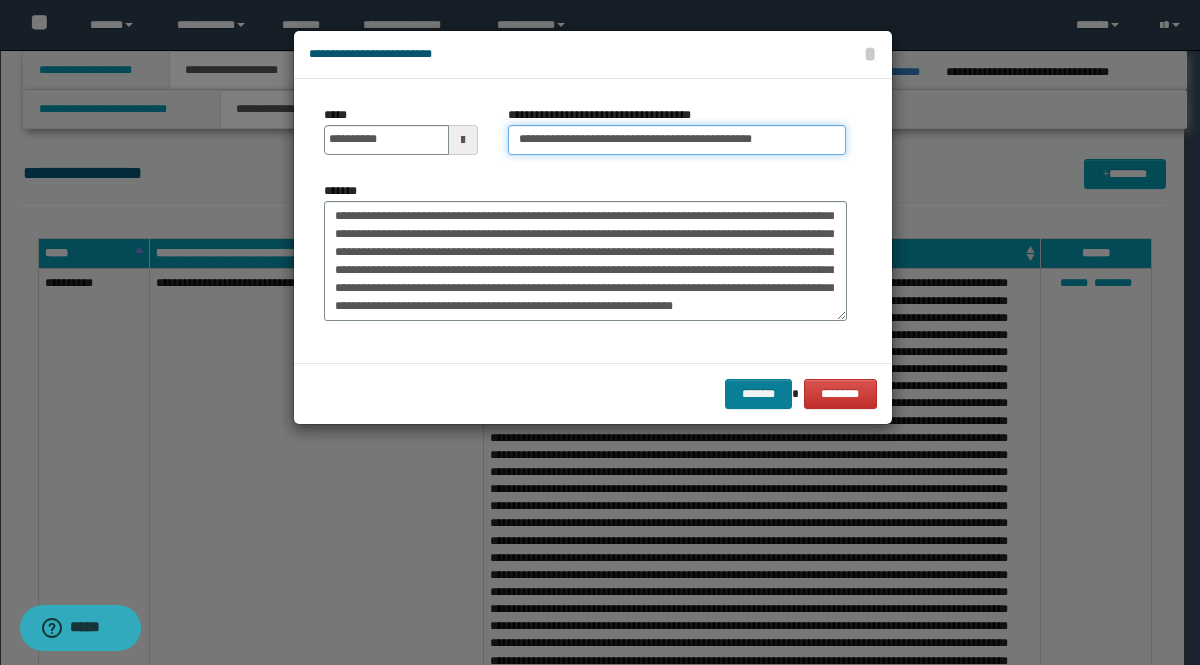 type on "**********" 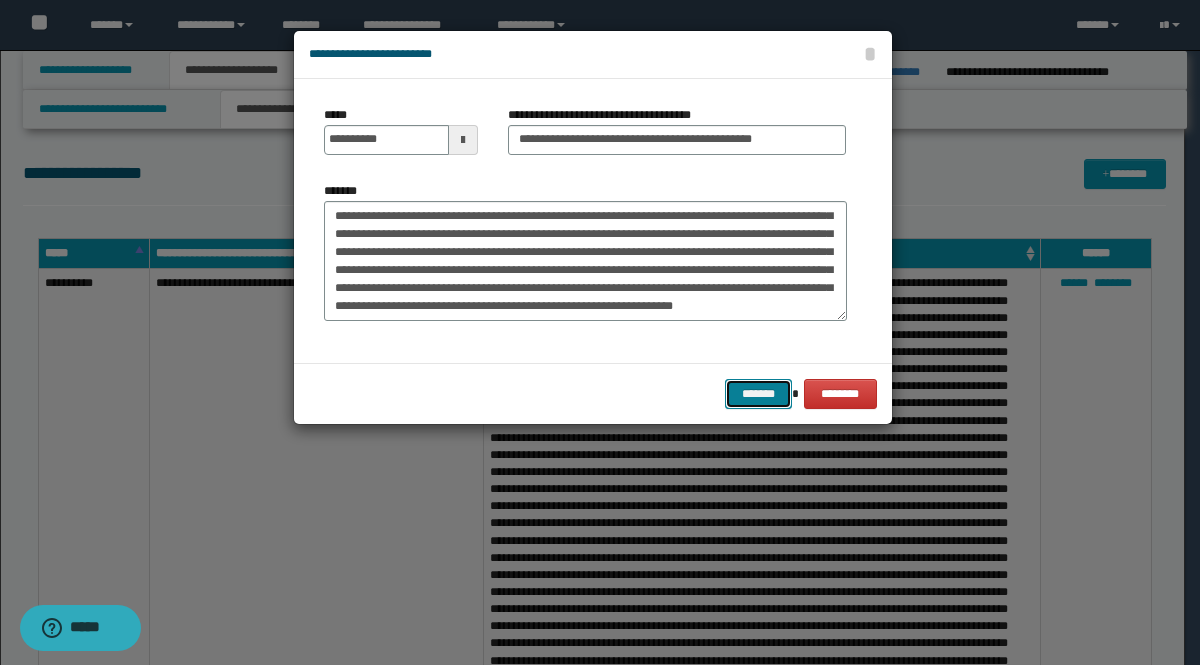 click on "*******" at bounding box center [759, 394] 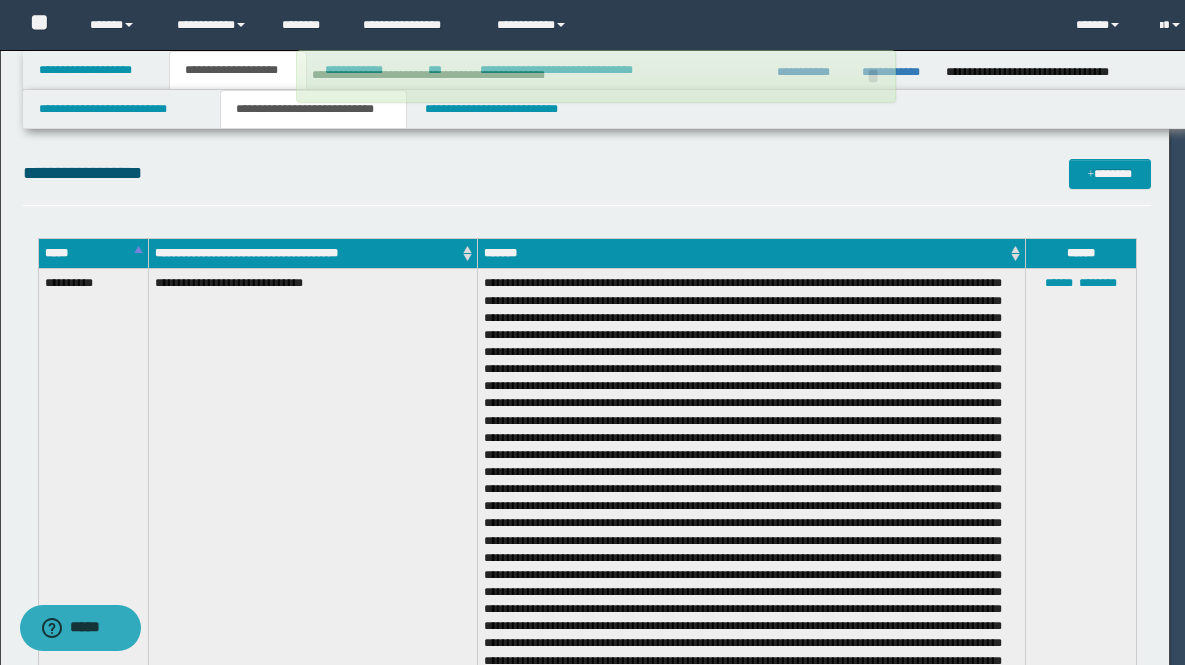 type 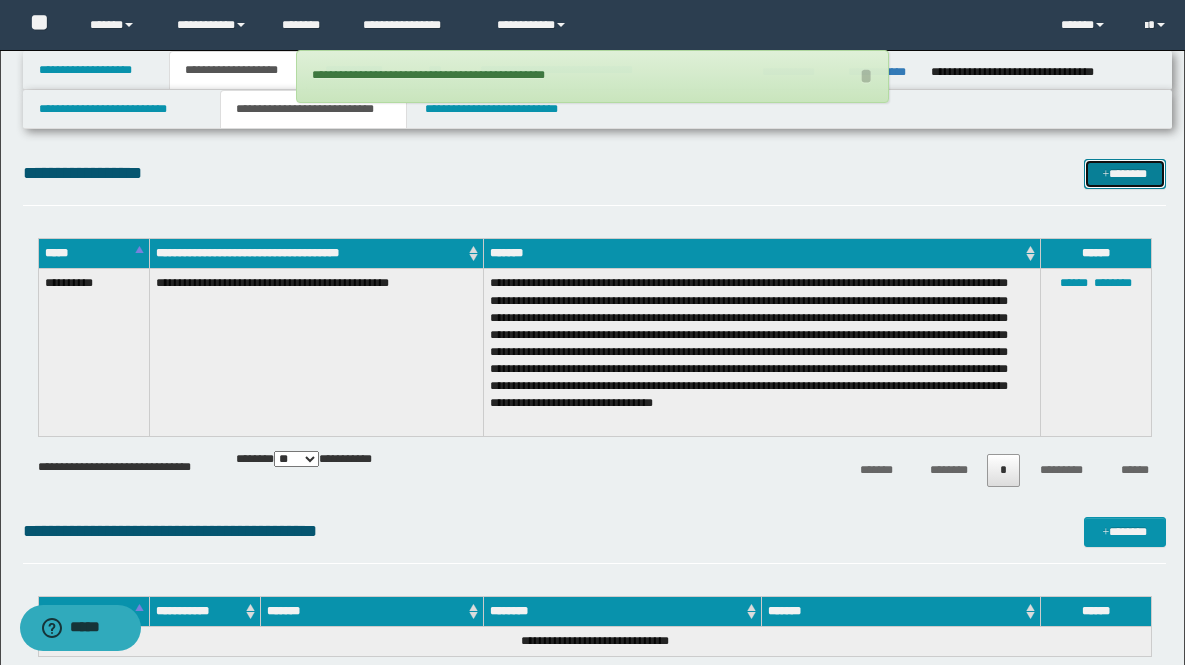 click on "*******" at bounding box center [1125, 174] 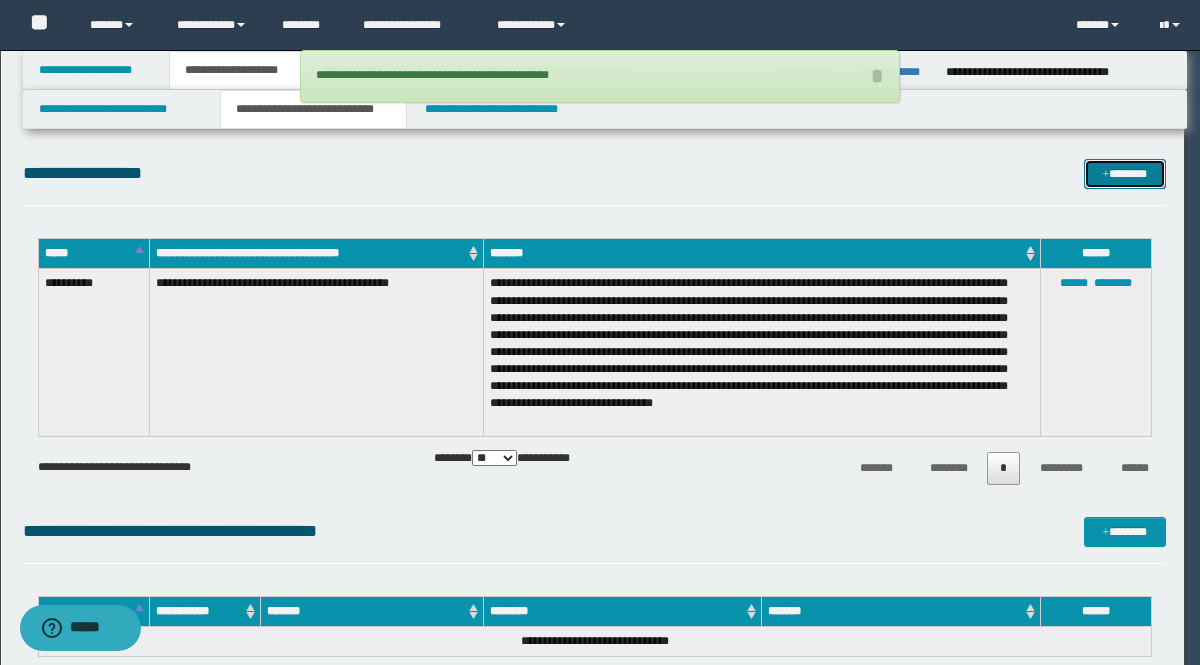 scroll, scrollTop: 0, scrollLeft: 0, axis: both 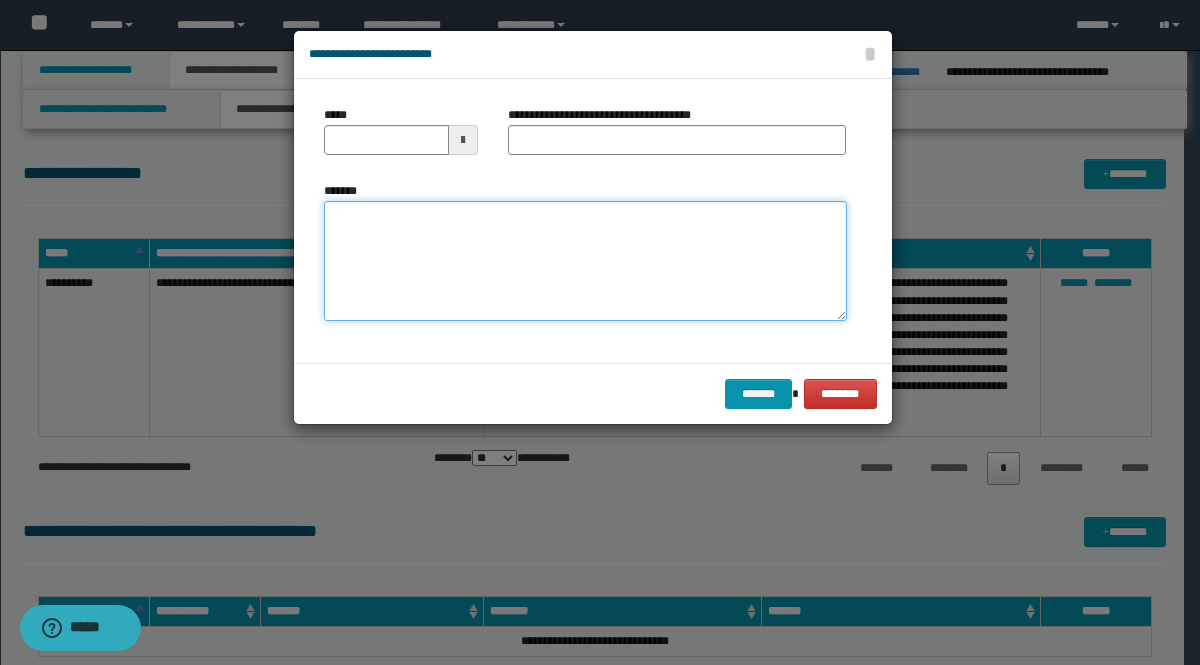 click on "*******" at bounding box center [585, 261] 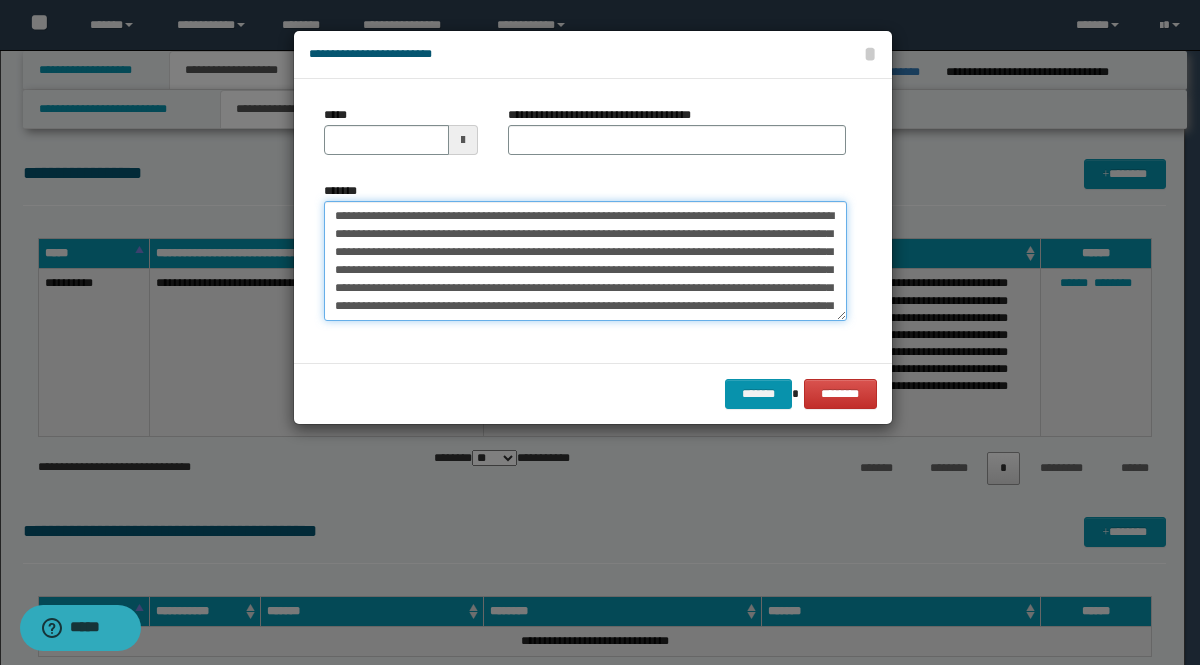 scroll, scrollTop: 533, scrollLeft: 0, axis: vertical 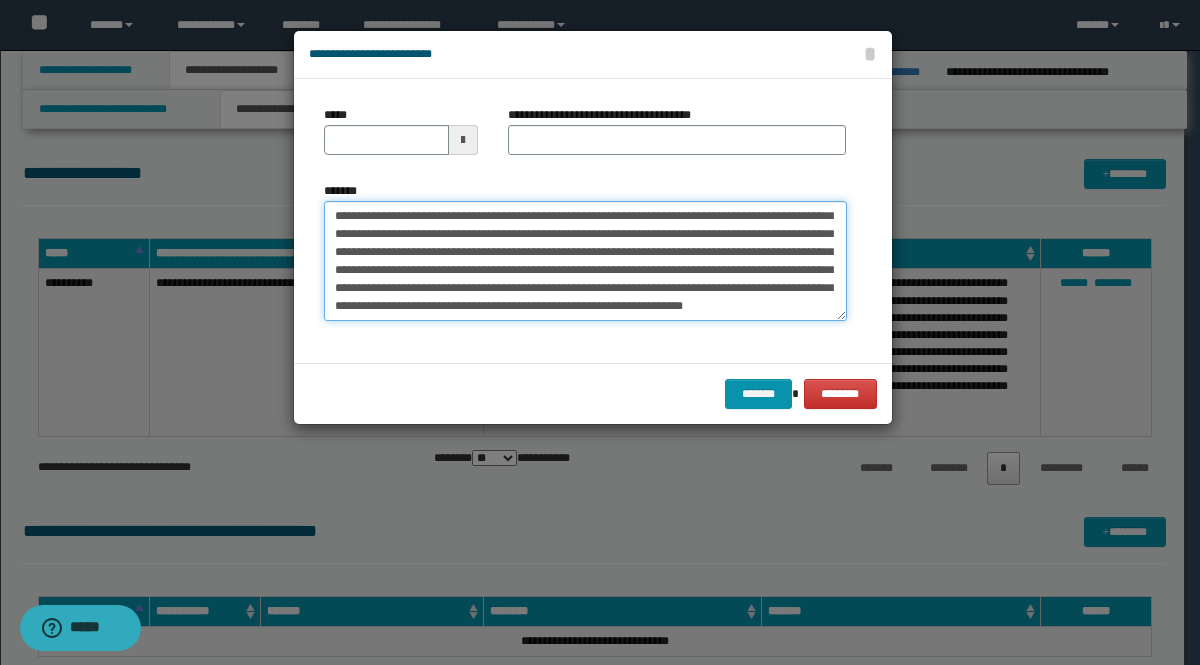 click on "*******" at bounding box center (585, 261) 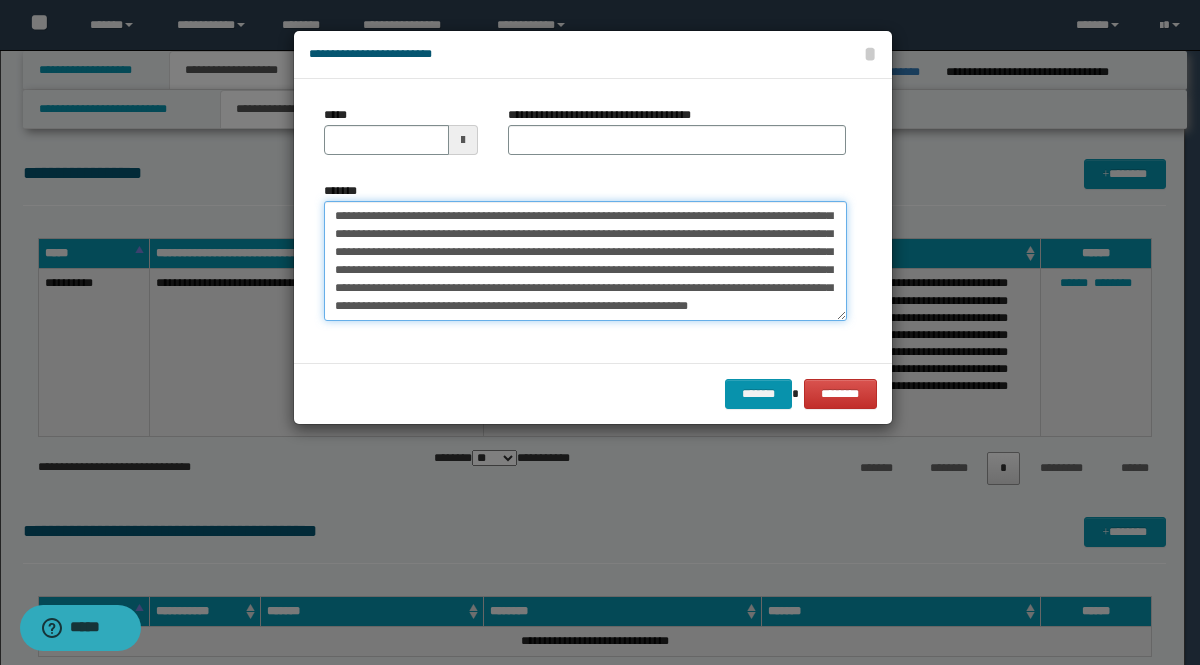 scroll, scrollTop: 540, scrollLeft: 0, axis: vertical 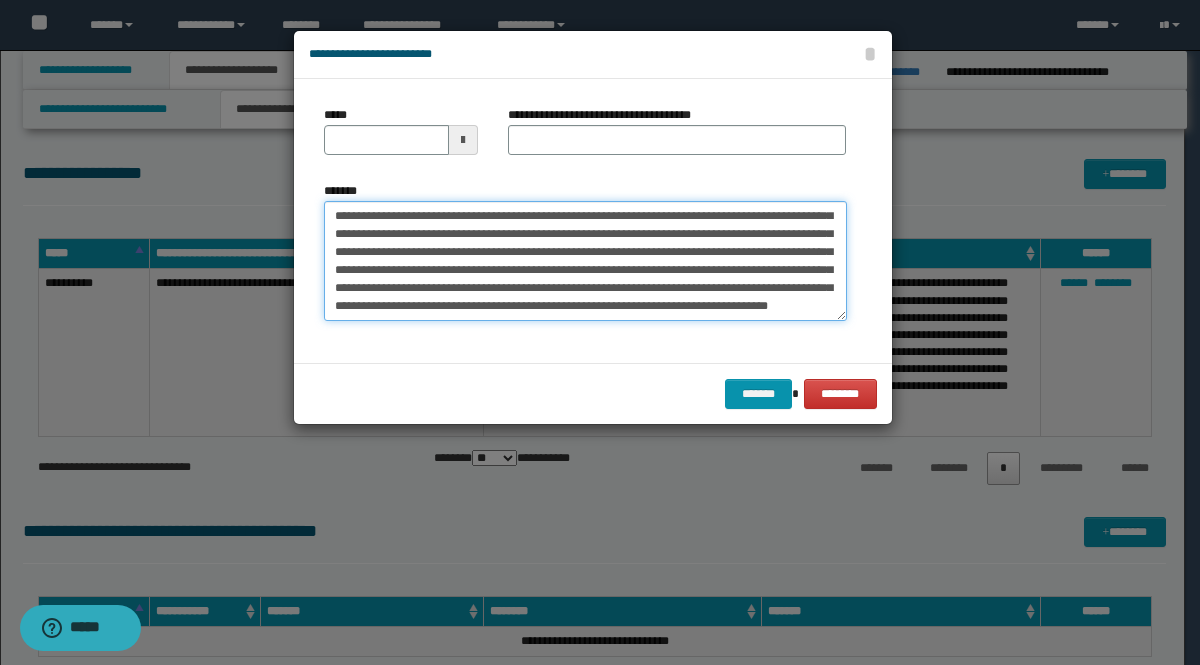 type on "**********" 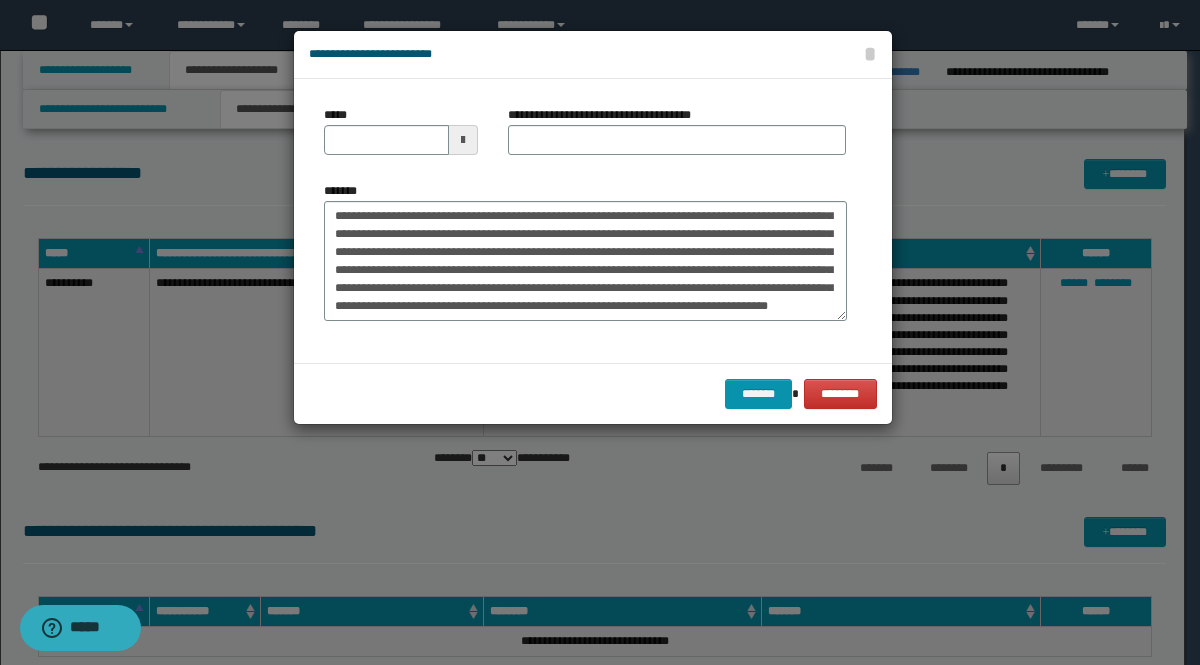 click at bounding box center [463, 140] 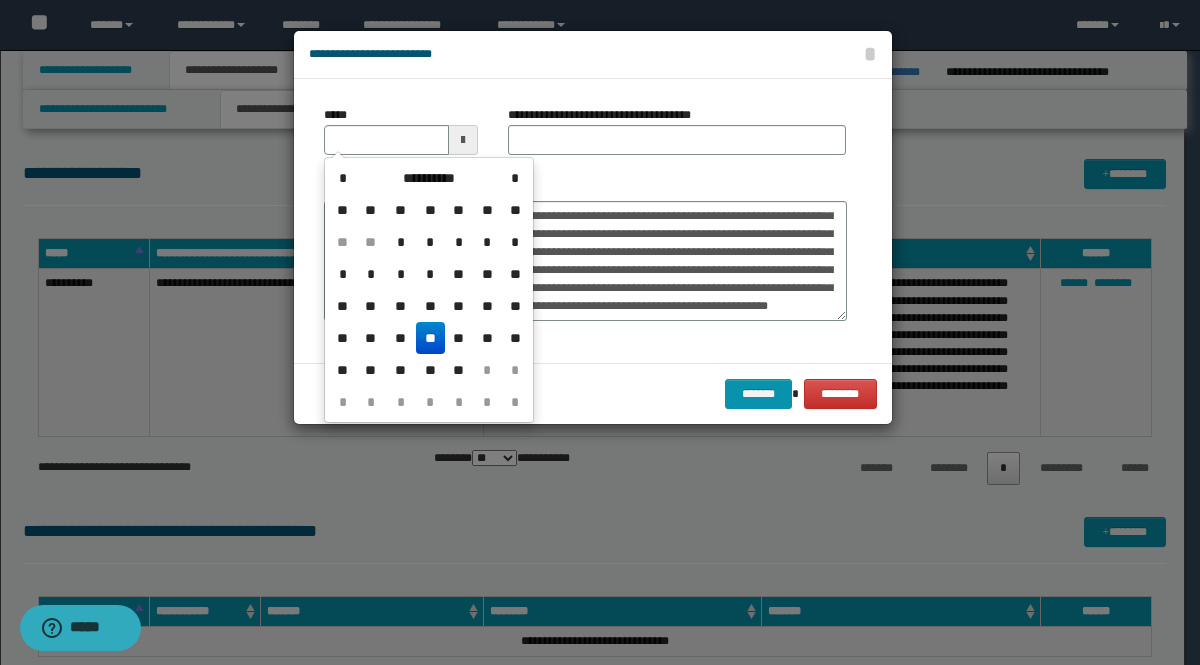 drag, startPoint x: 433, startPoint y: 334, endPoint x: 480, endPoint y: 247, distance: 98.88377 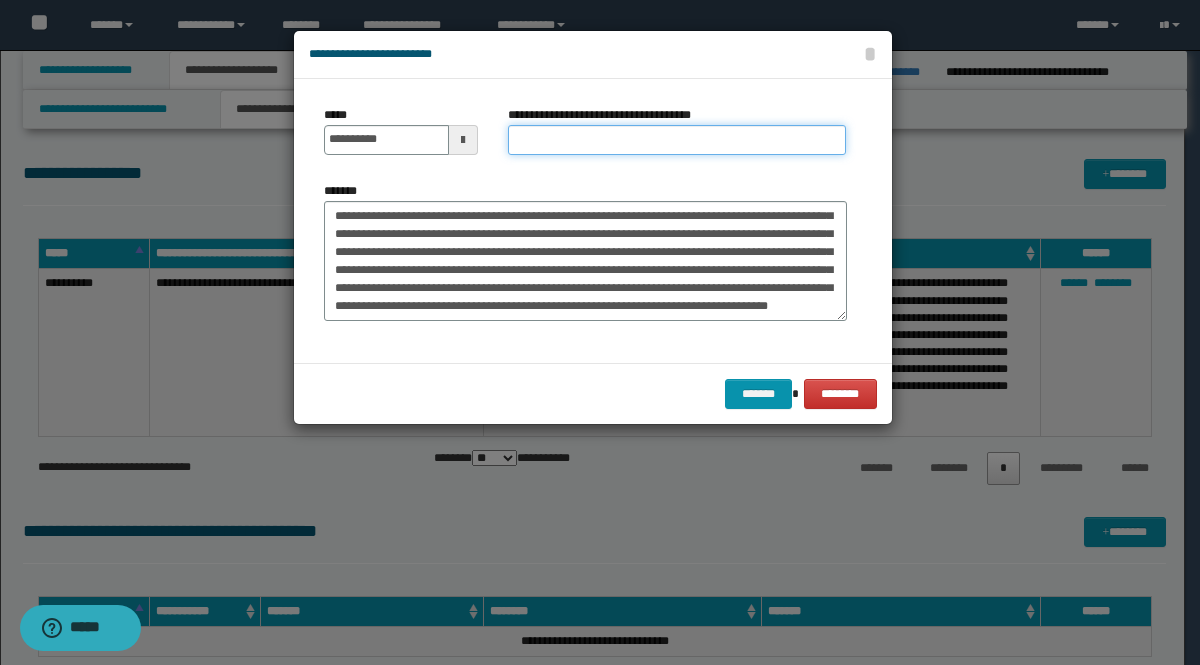 click on "**********" at bounding box center (677, 140) 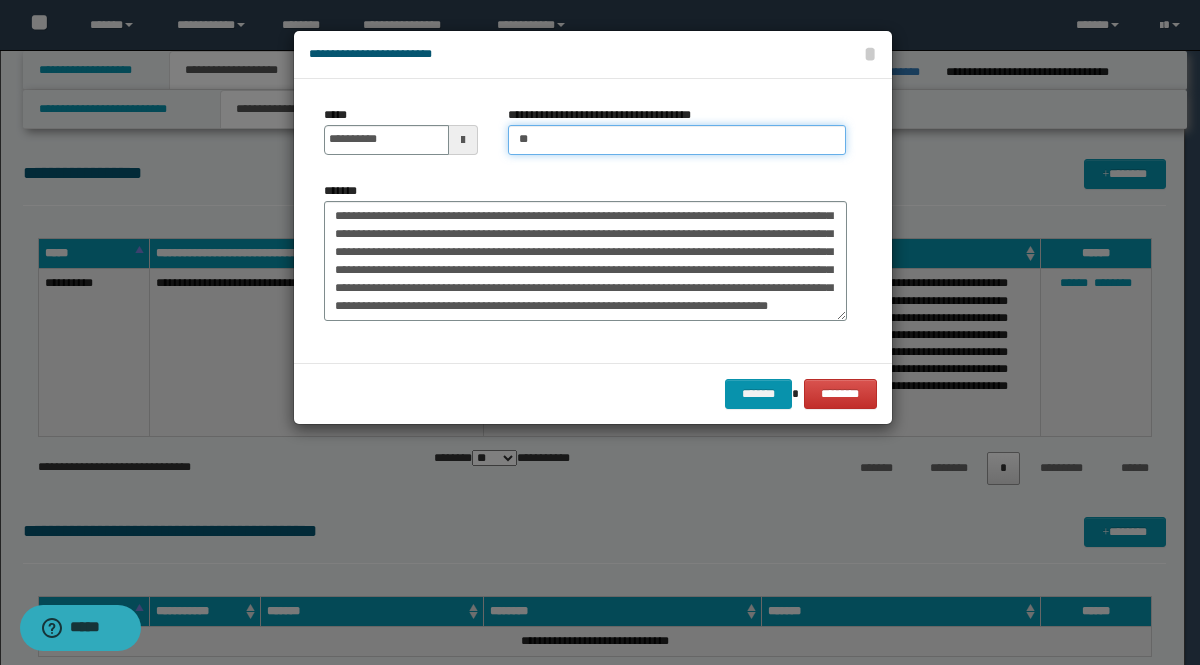 type on "*" 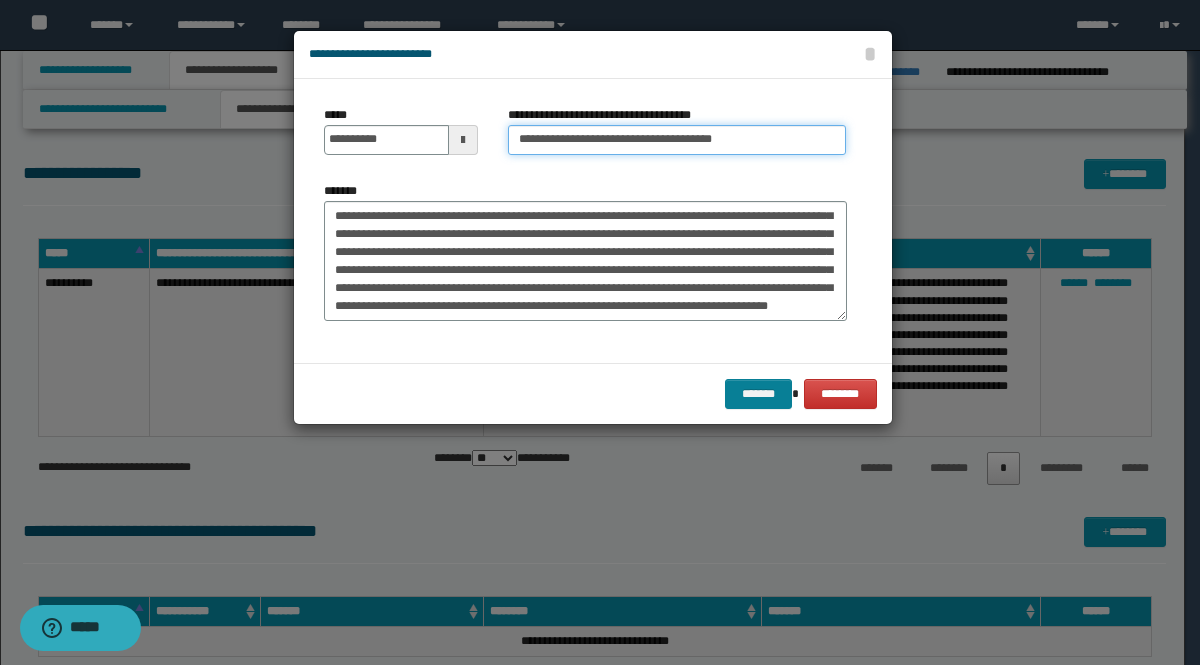 type on "**********" 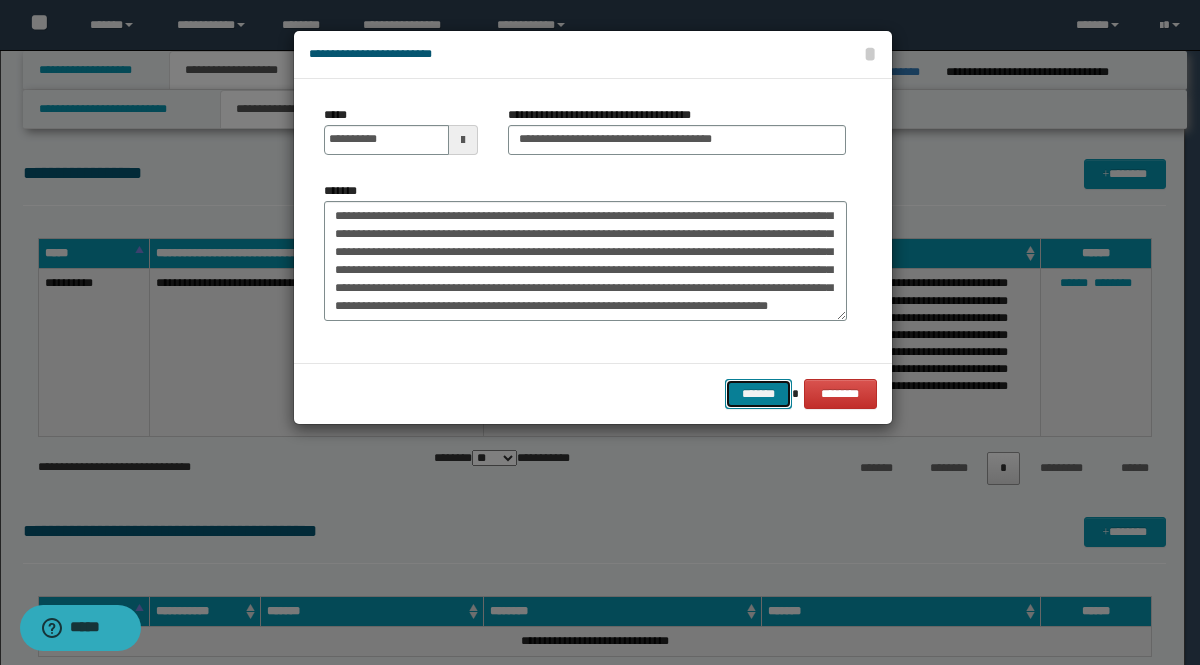 click on "*******" at bounding box center (759, 394) 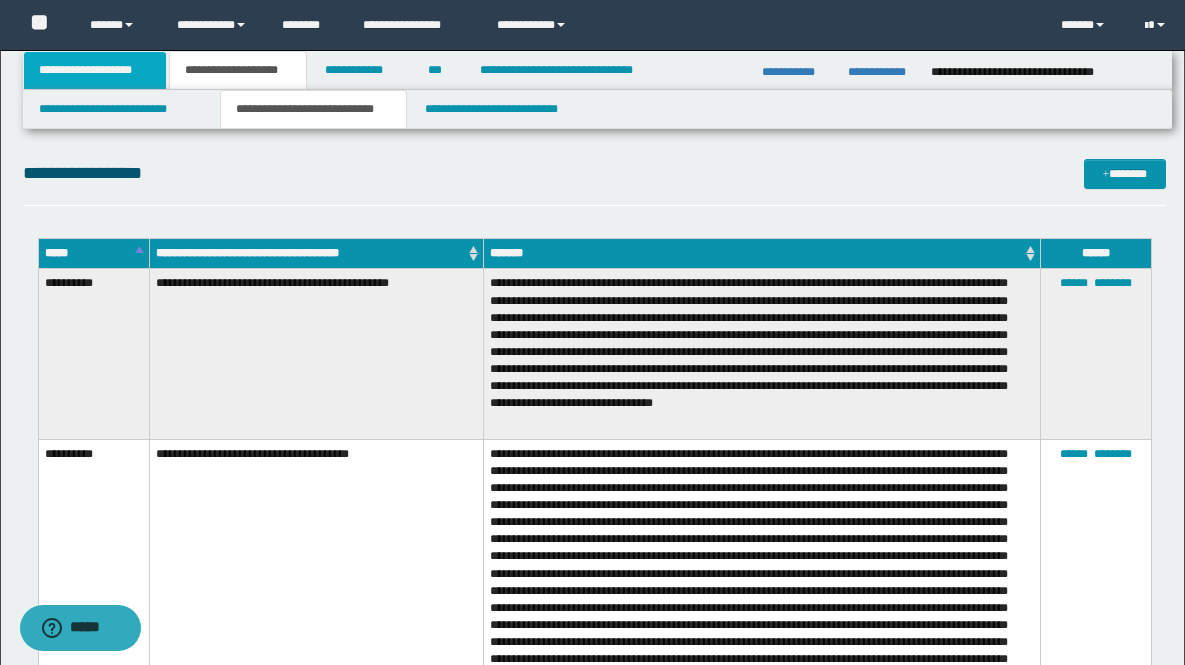 click on "**********" at bounding box center (95, 70) 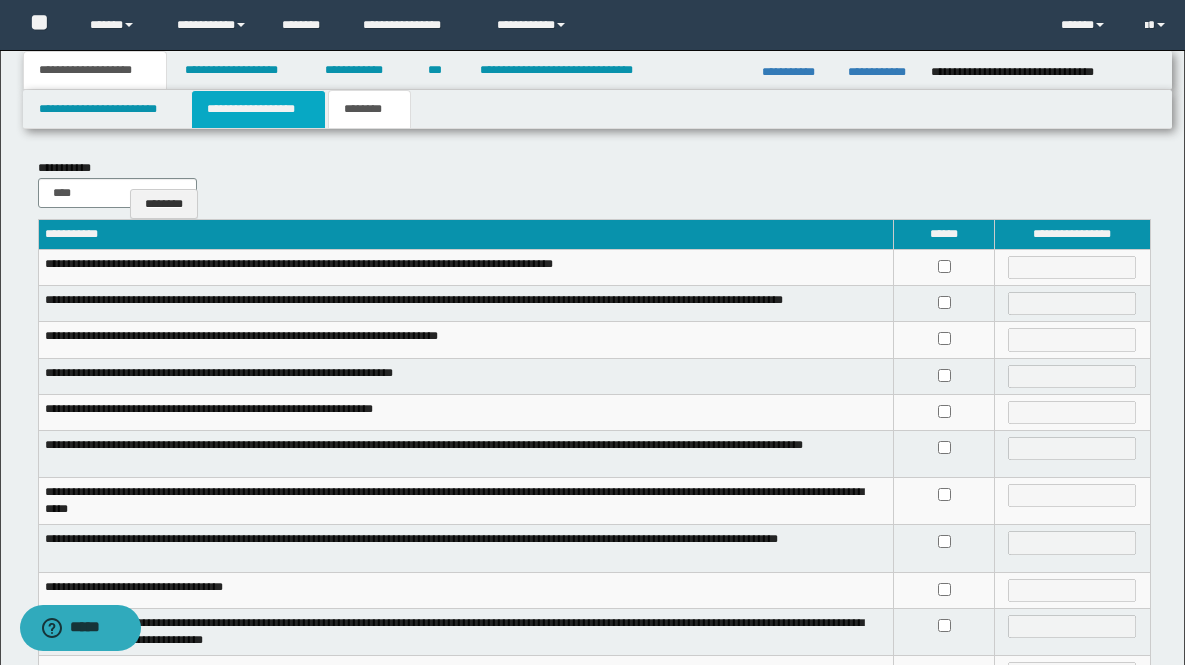 drag, startPoint x: 234, startPoint y: 108, endPoint x: 241, endPoint y: 116, distance: 10.630146 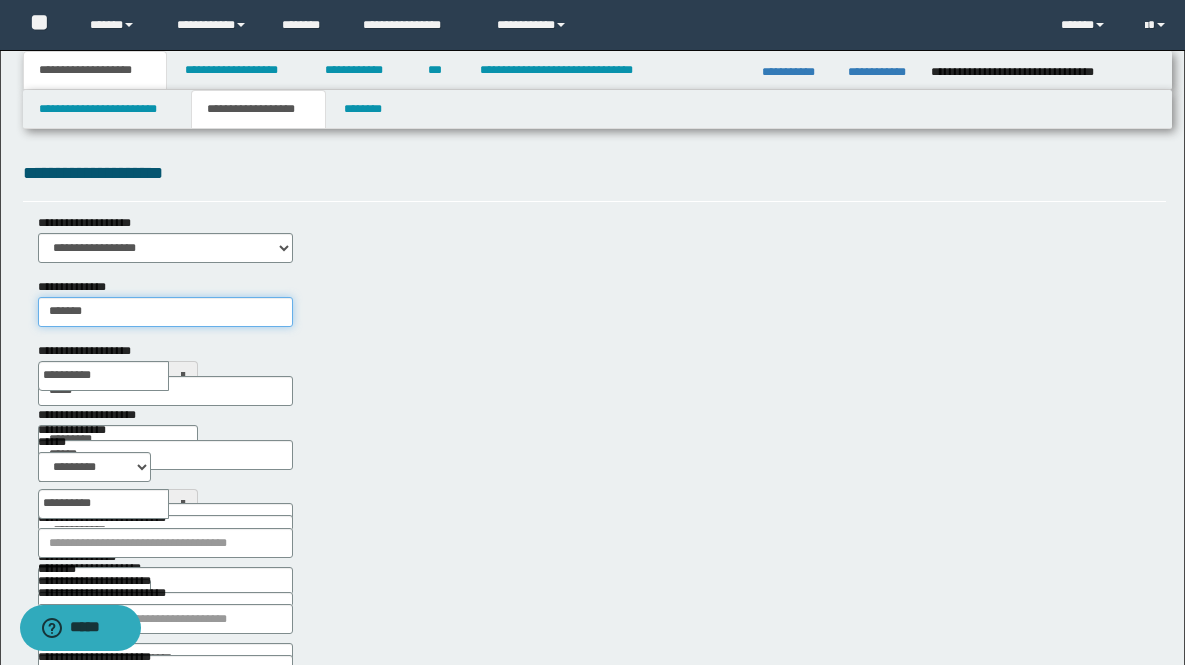 drag, startPoint x: 395, startPoint y: 252, endPoint x: 294, endPoint y: 258, distance: 101.17806 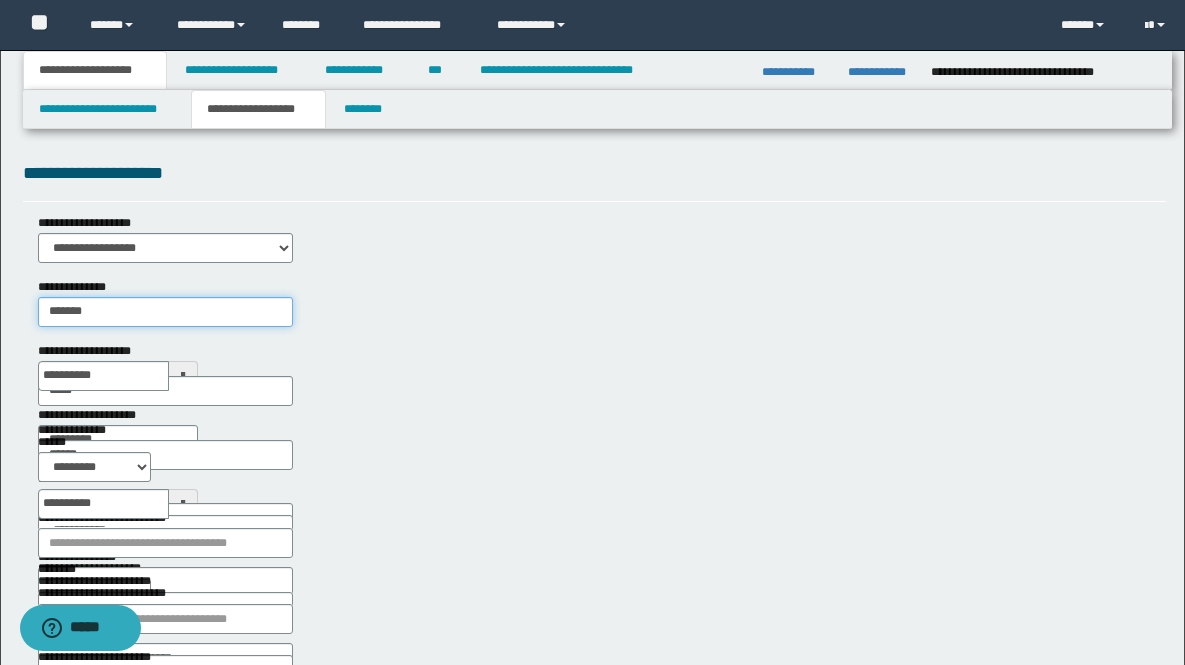 click on "**********" at bounding box center [594, 279] 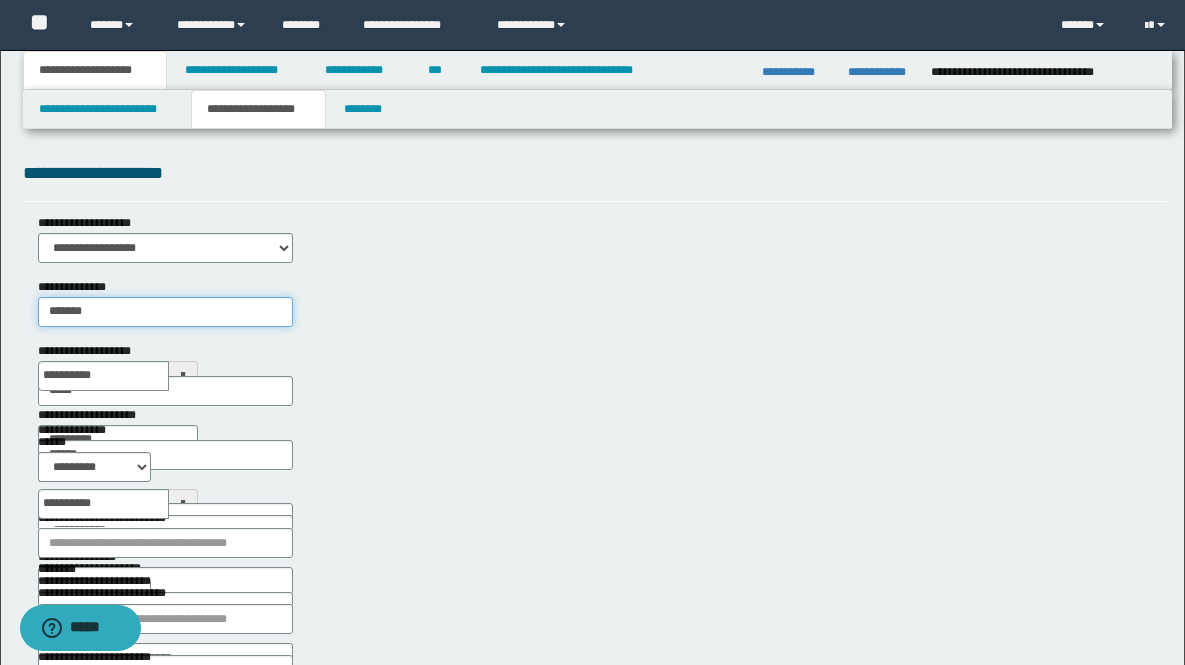 drag, startPoint x: 401, startPoint y: 245, endPoint x: 306, endPoint y: 239, distance: 95.189285 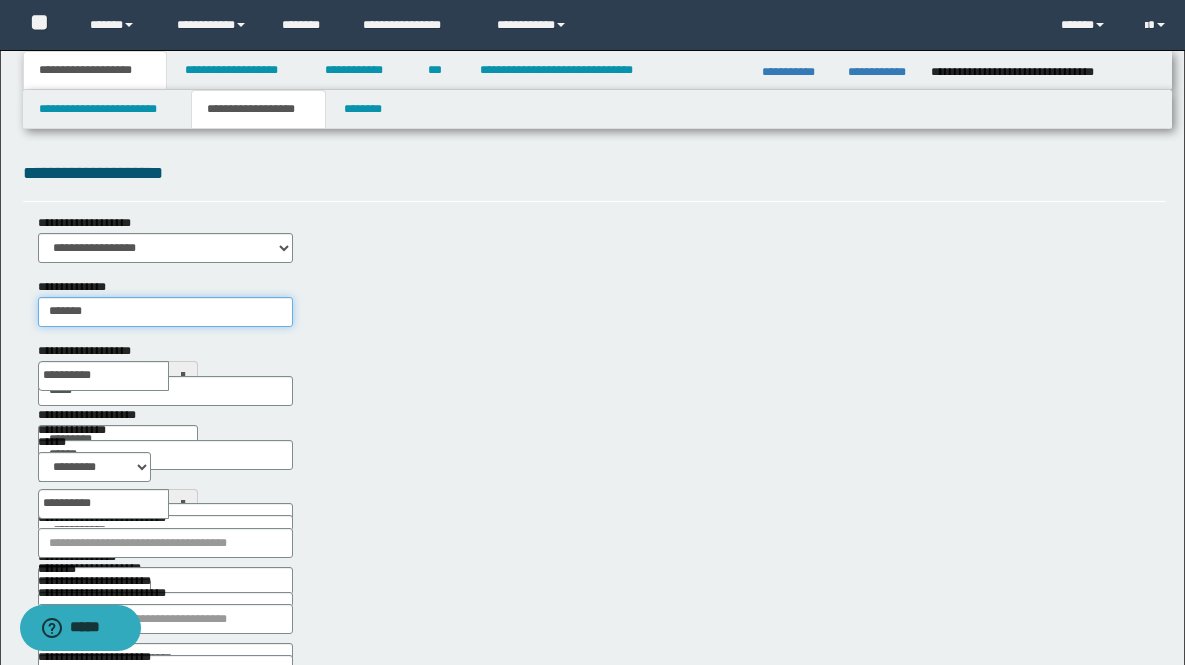 click on "**********" at bounding box center (594, 279) 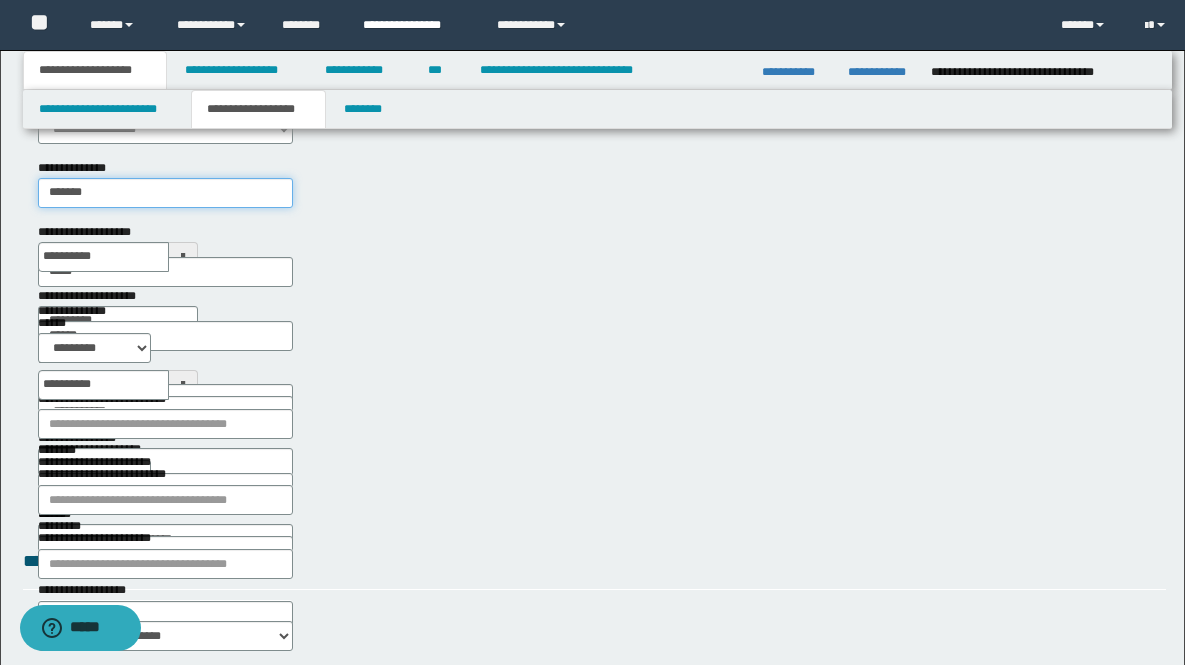 scroll, scrollTop: 121, scrollLeft: 0, axis: vertical 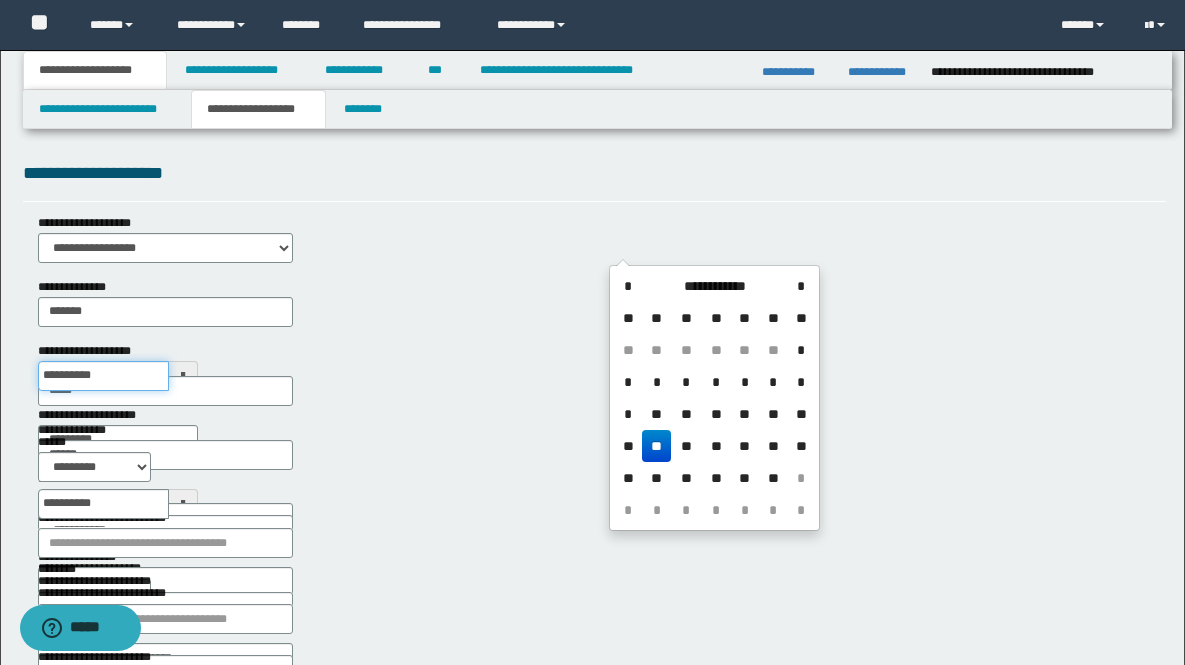 drag, startPoint x: 692, startPoint y: 245, endPoint x: 591, endPoint y: 241, distance: 101.07918 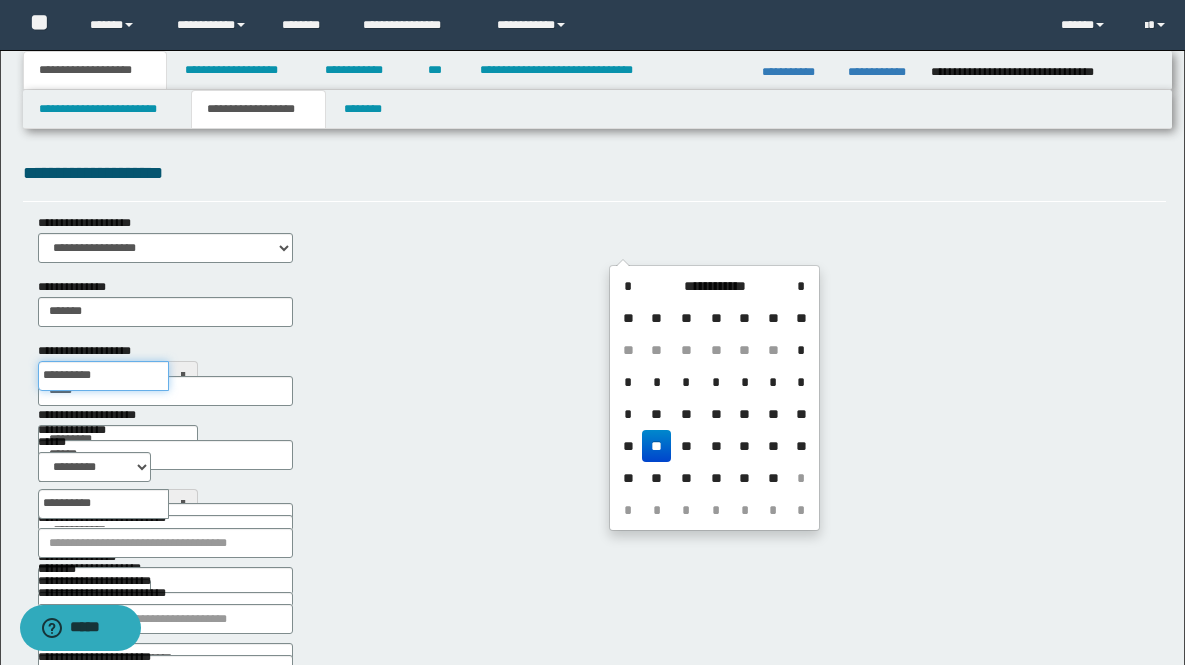 click on "**********" at bounding box center (594, 279) 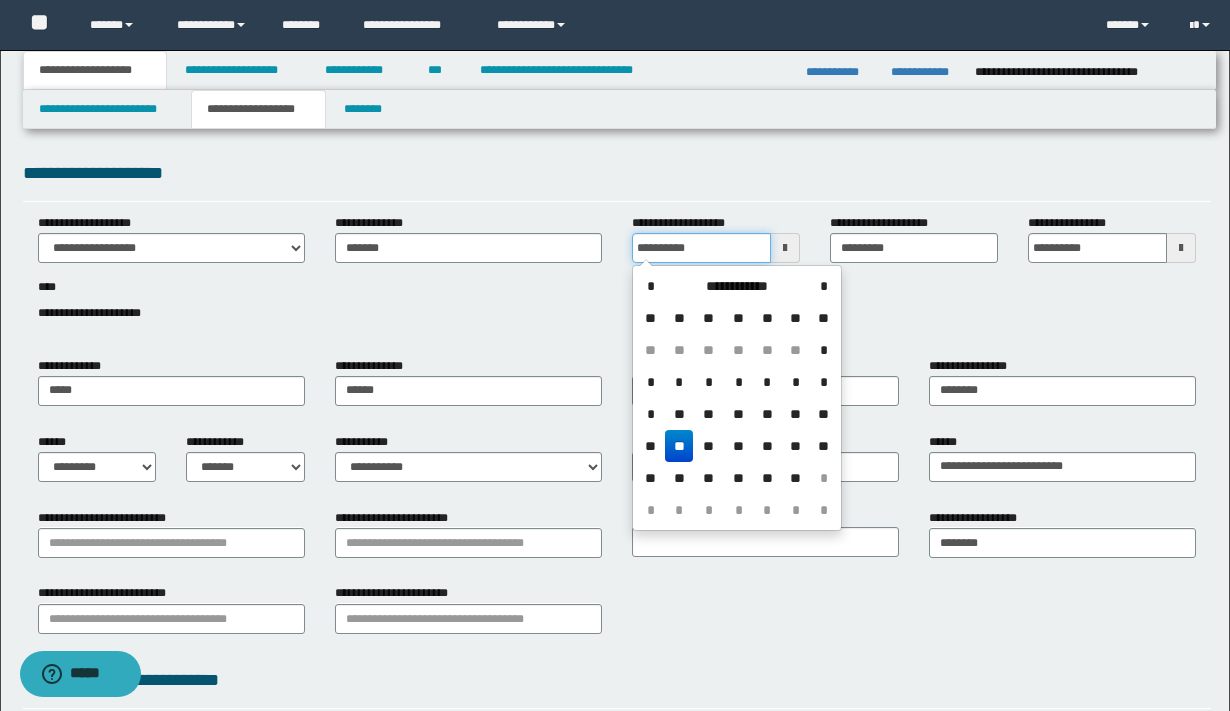 click on "**********" at bounding box center (701, 248) 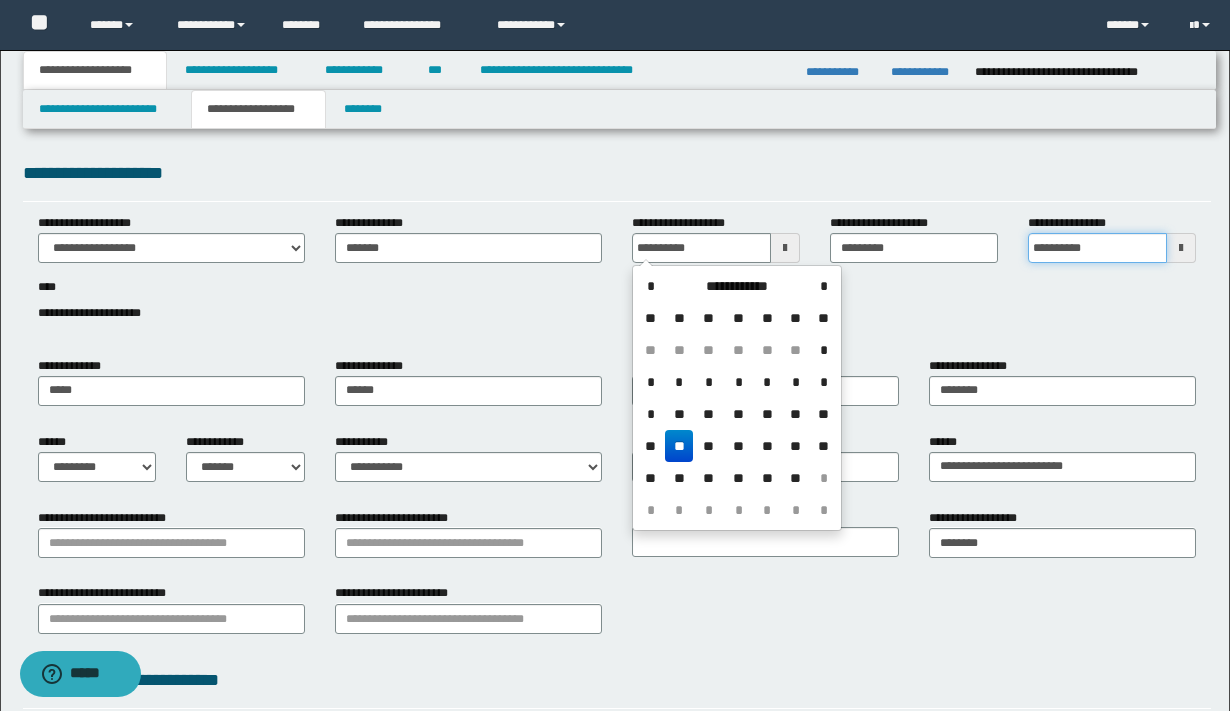 type on "**********" 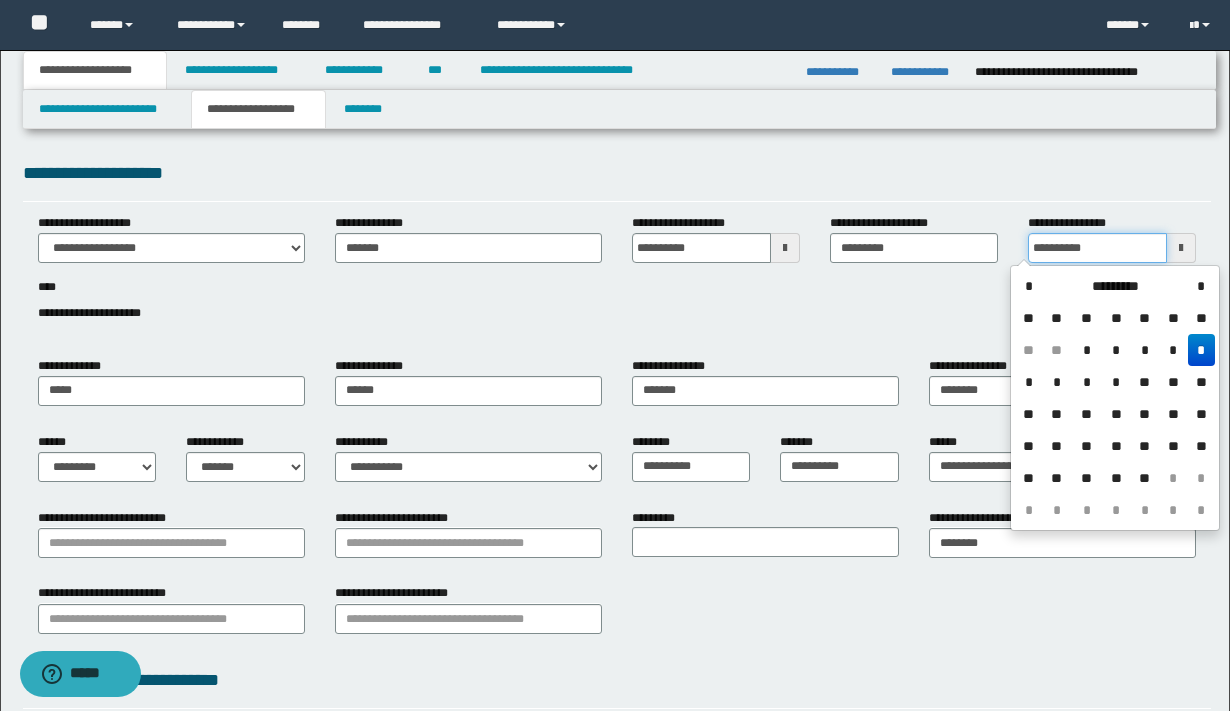 drag, startPoint x: 1113, startPoint y: 244, endPoint x: 967, endPoint y: 253, distance: 146.27713 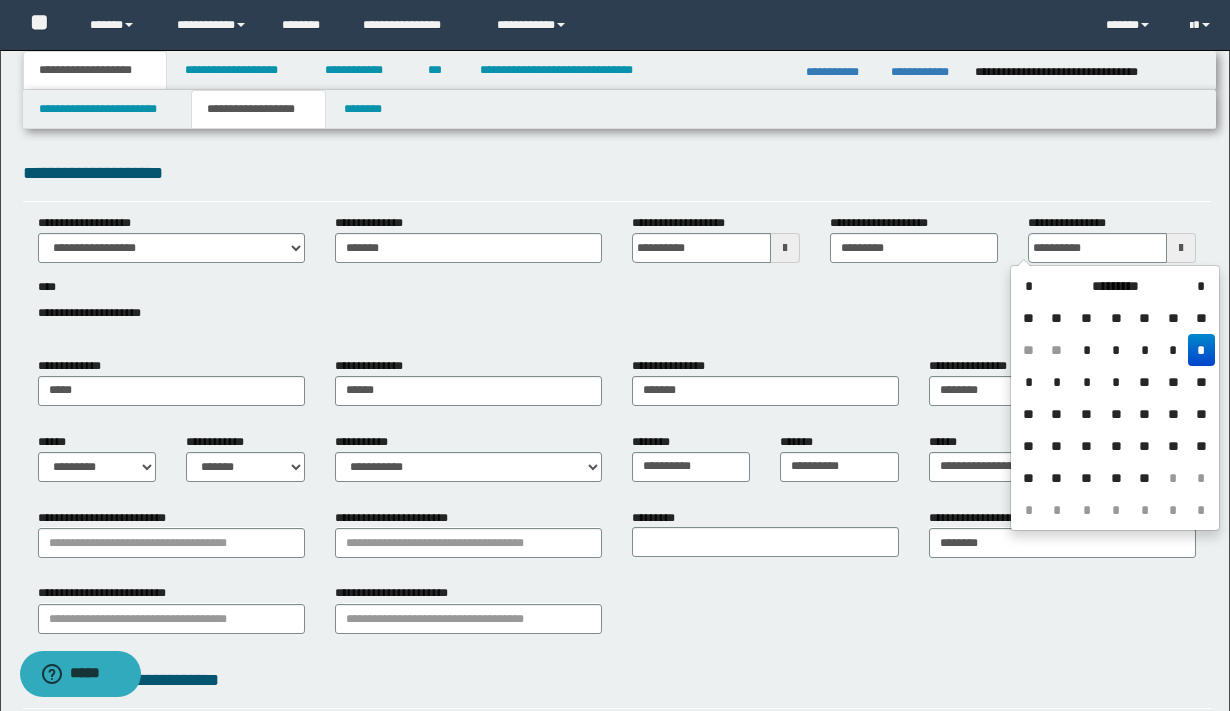 type on "**********" 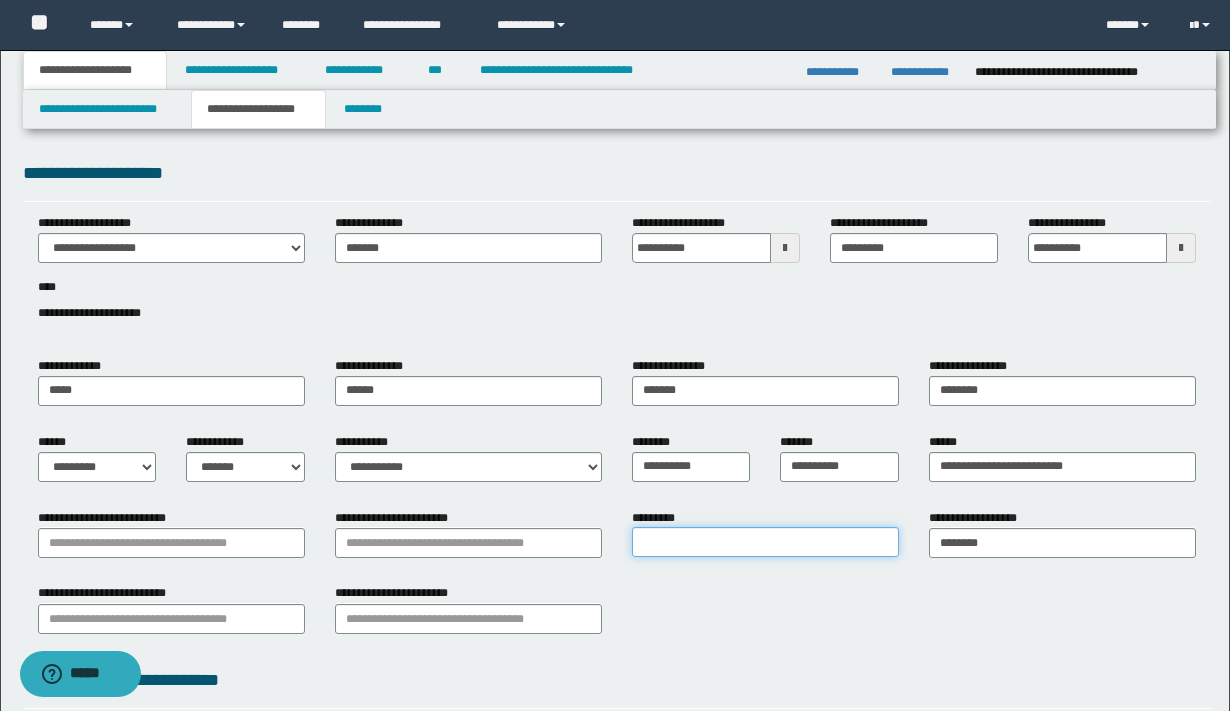 click on "*********" at bounding box center [765, 542] 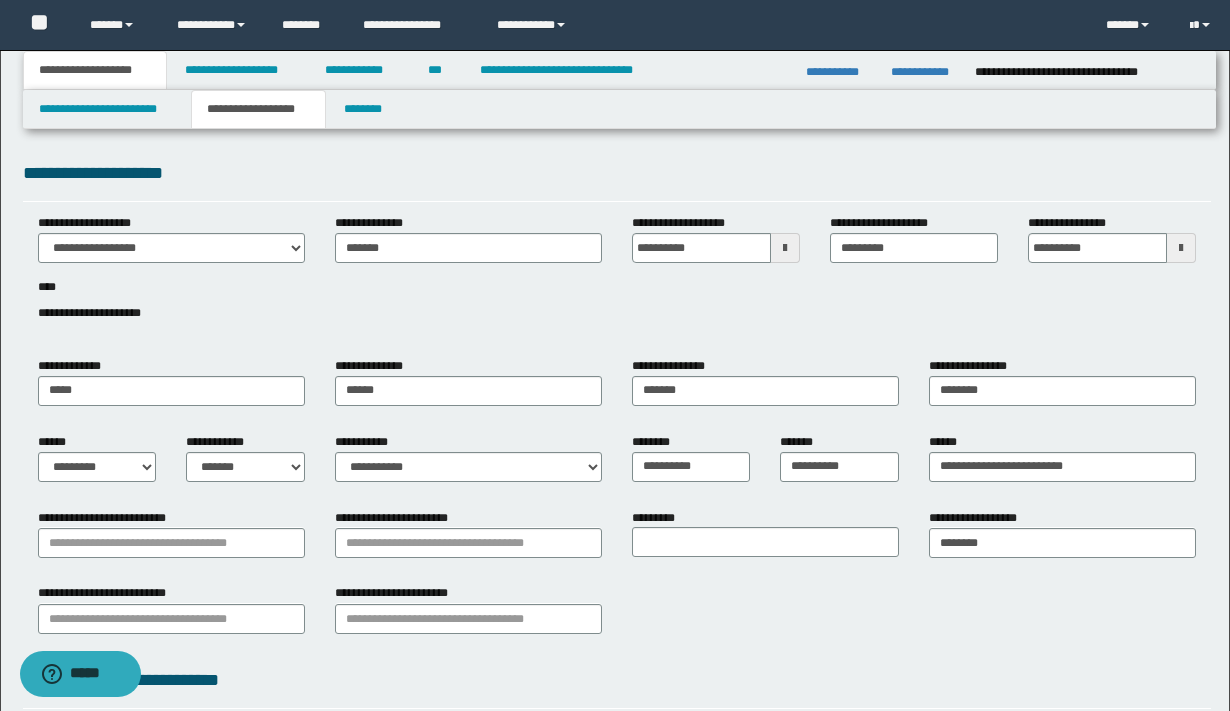 click on "**********" at bounding box center [617, 616] 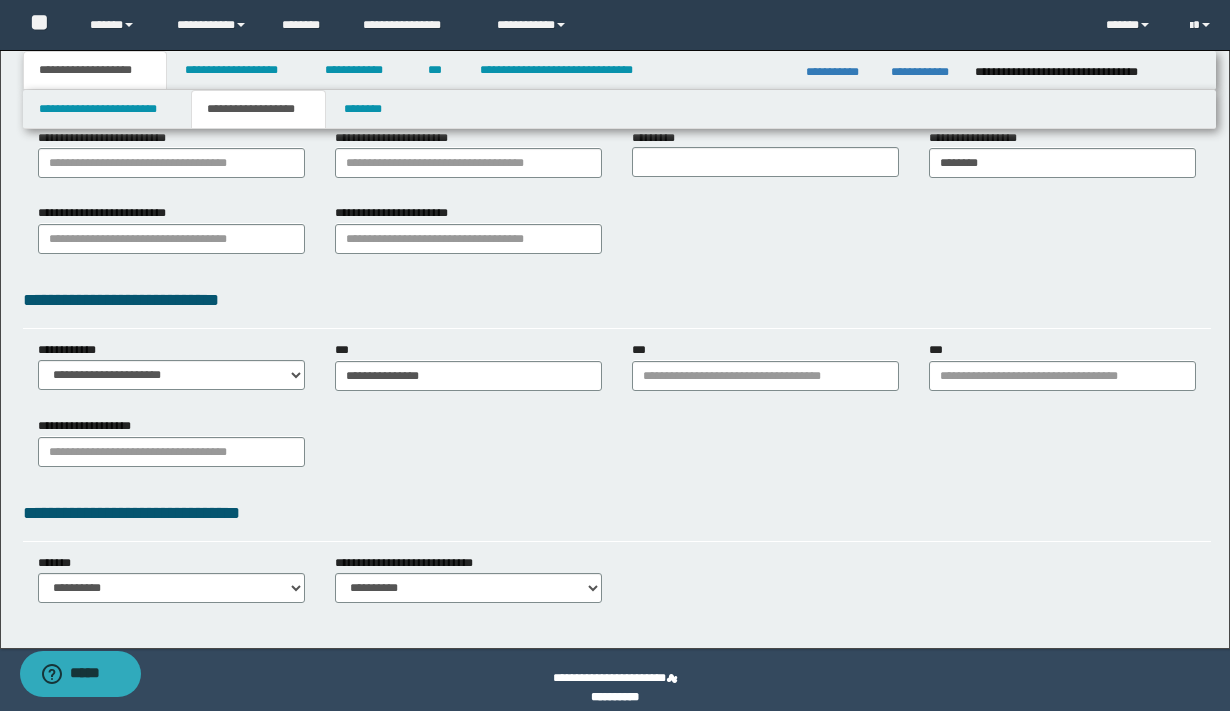 scroll, scrollTop: 396, scrollLeft: 0, axis: vertical 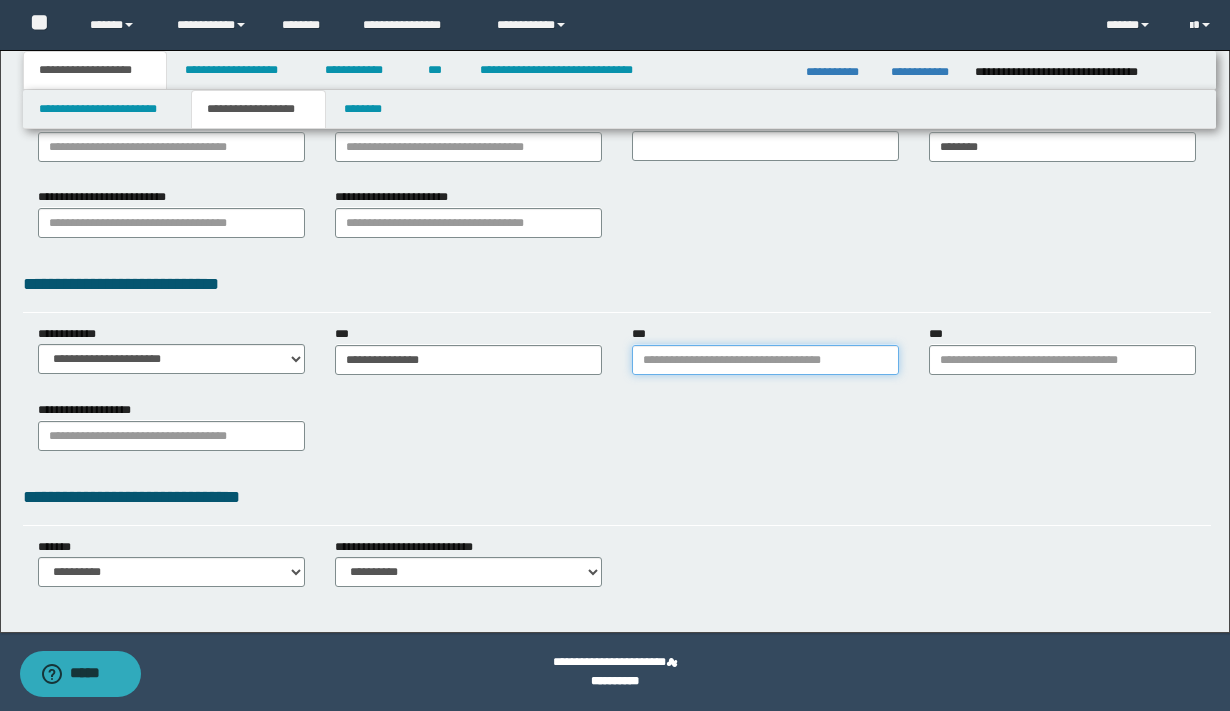 click on "***" at bounding box center (765, 360) 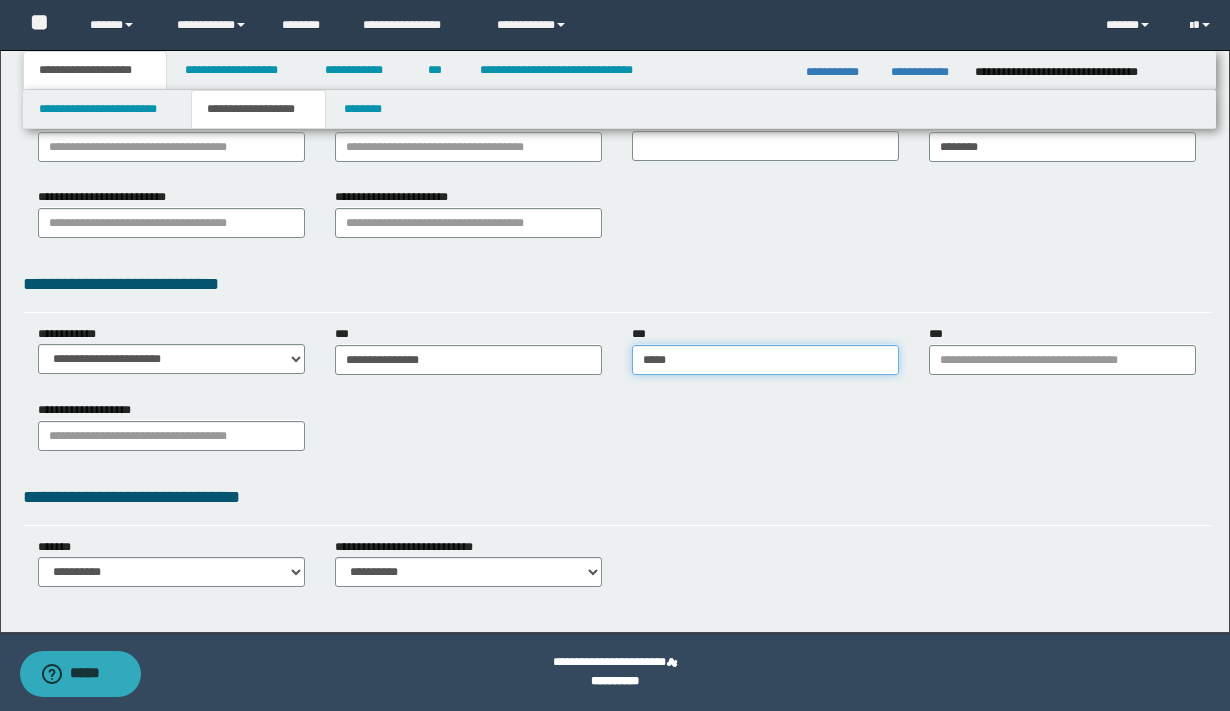 type on "******" 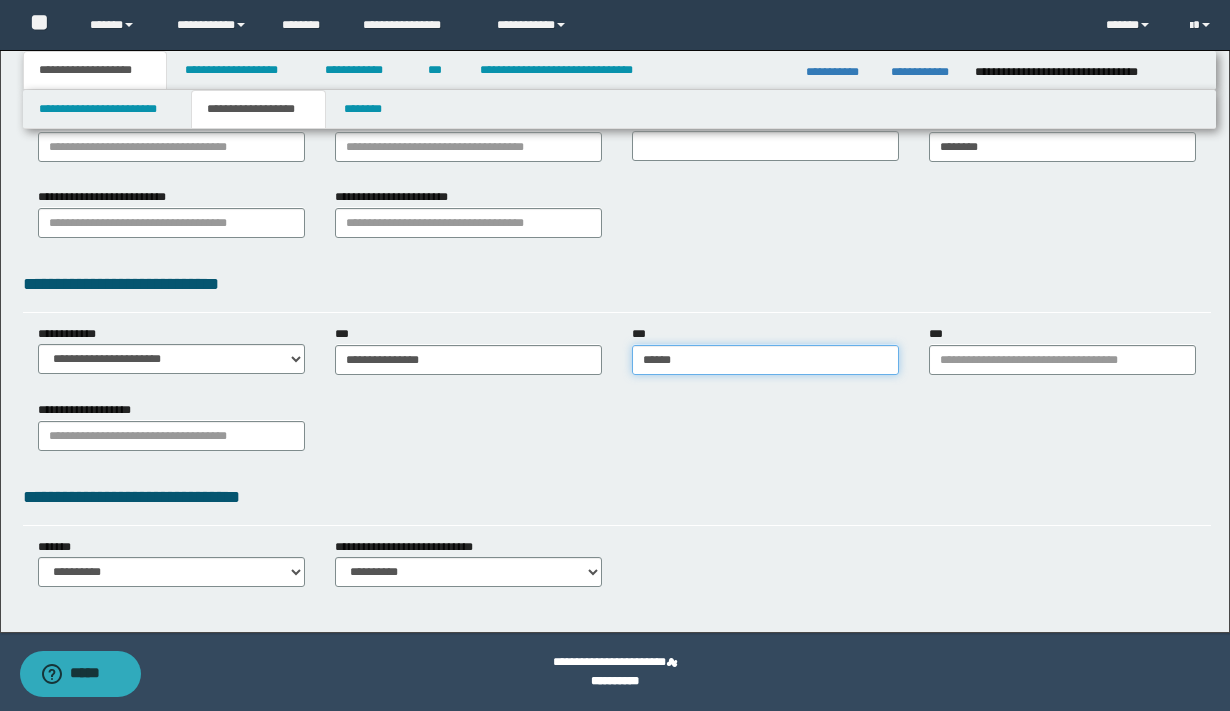 type on "******" 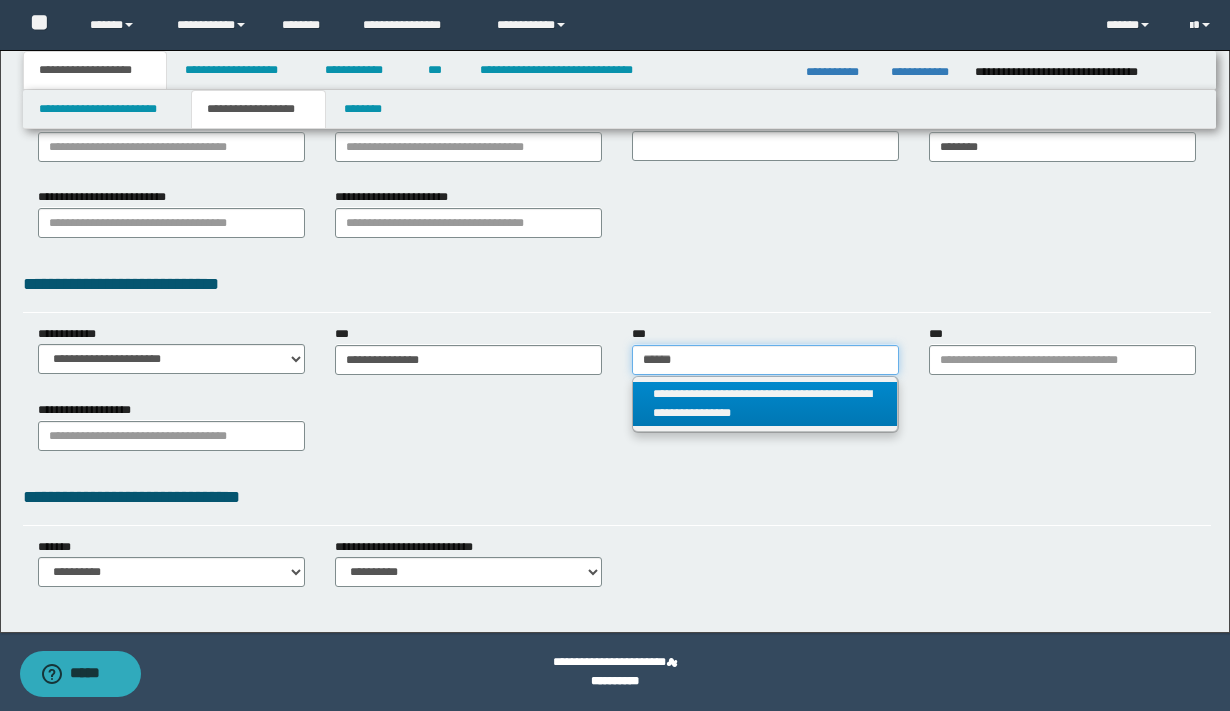 type on "******" 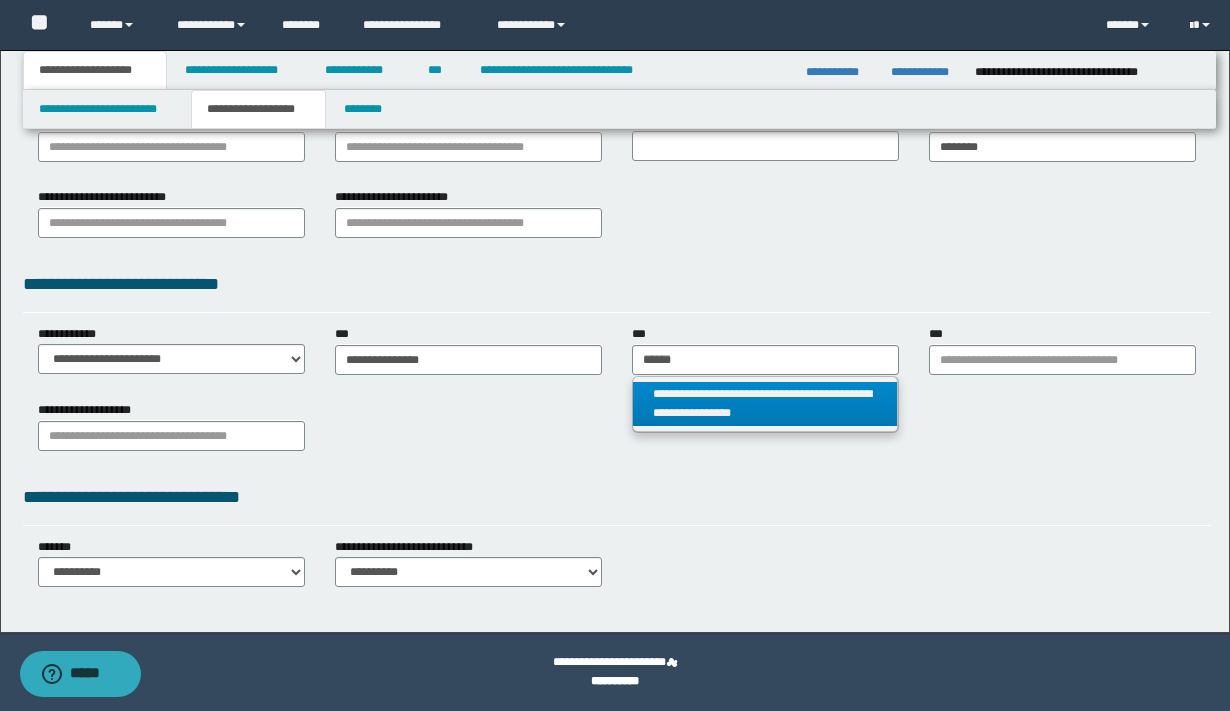 type 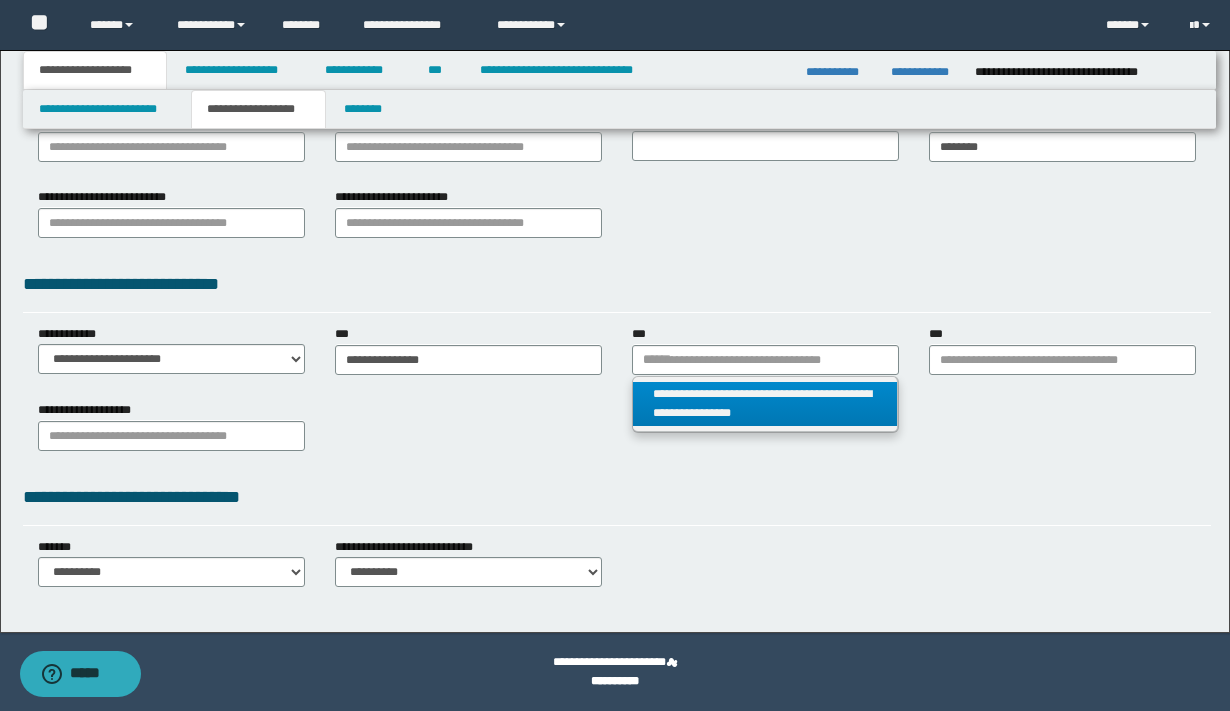 click on "**********" at bounding box center (765, 404) 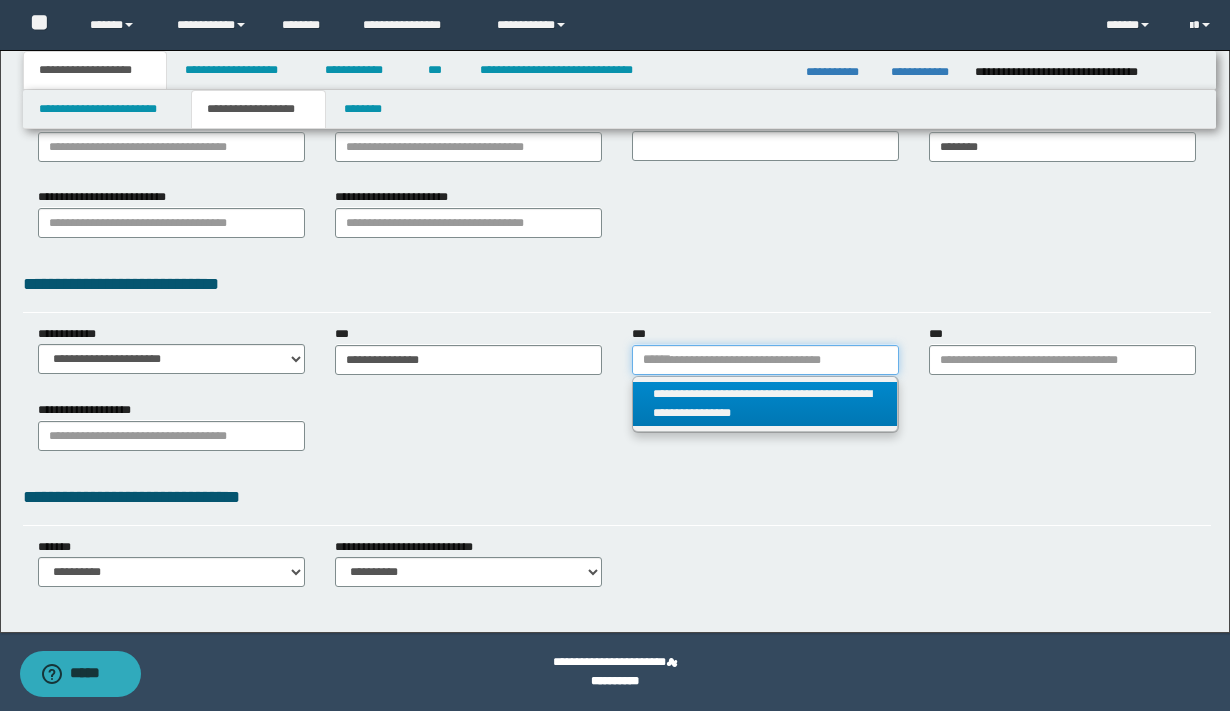type 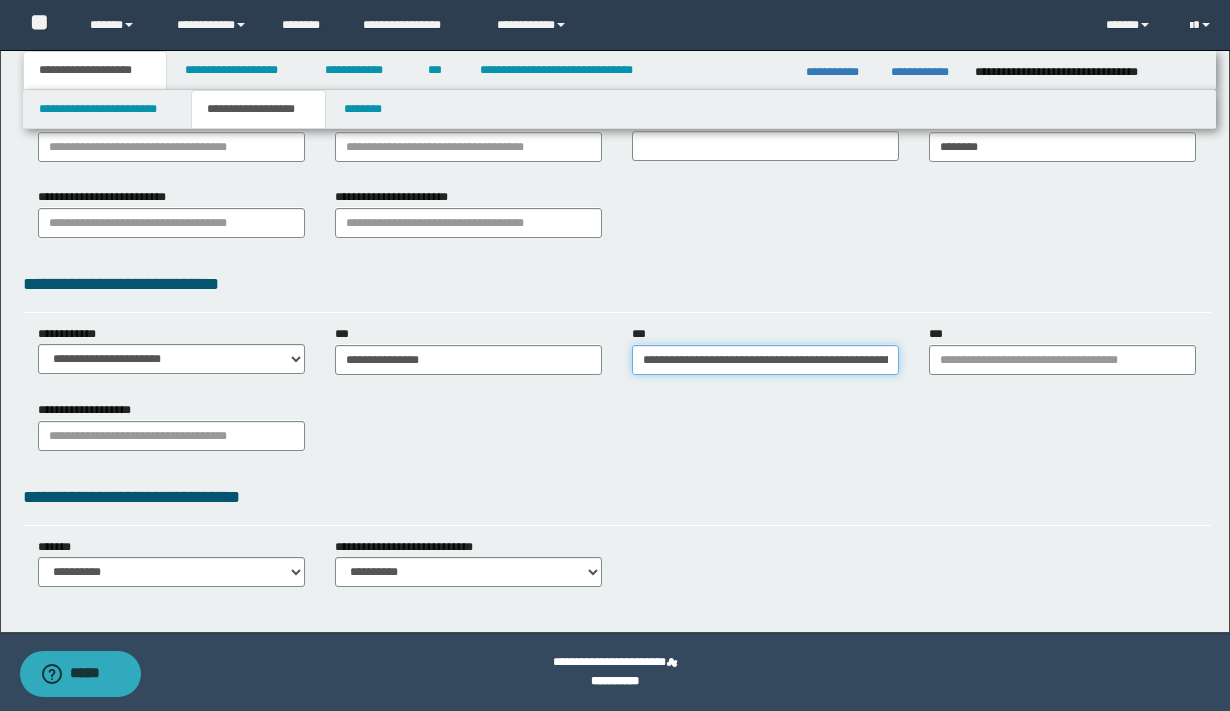scroll, scrollTop: 0, scrollLeft: 197, axis: horizontal 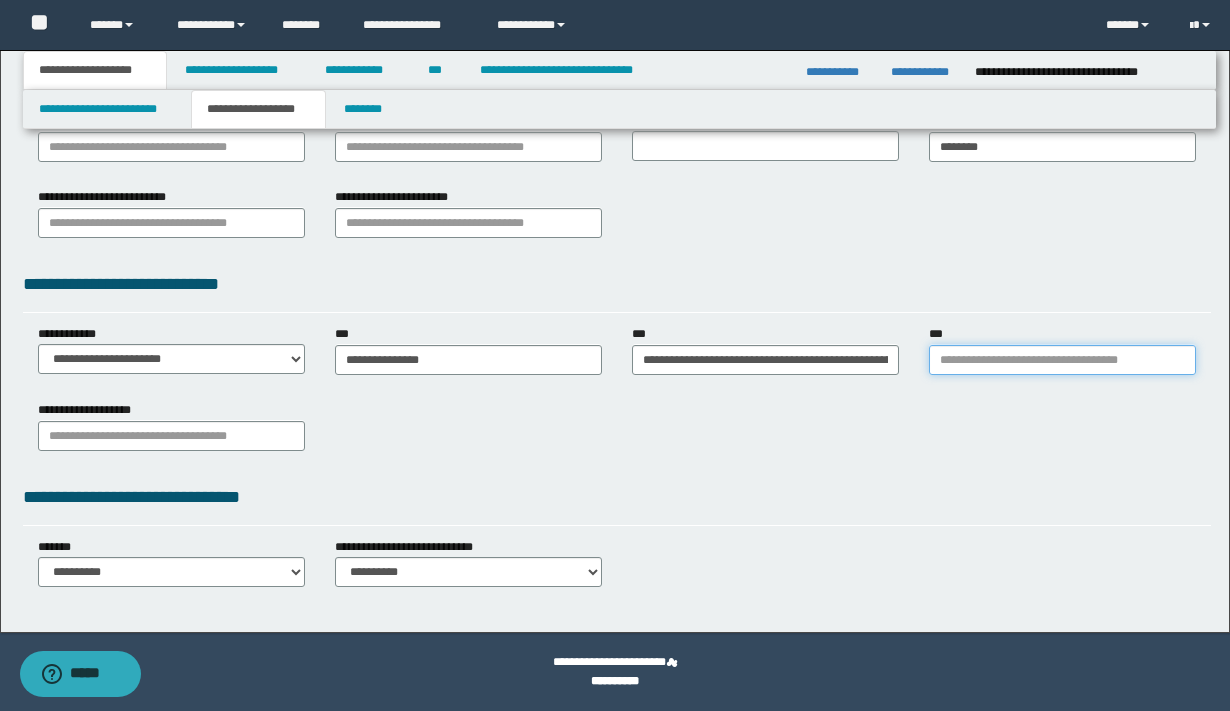click on "***" at bounding box center (1062, 360) 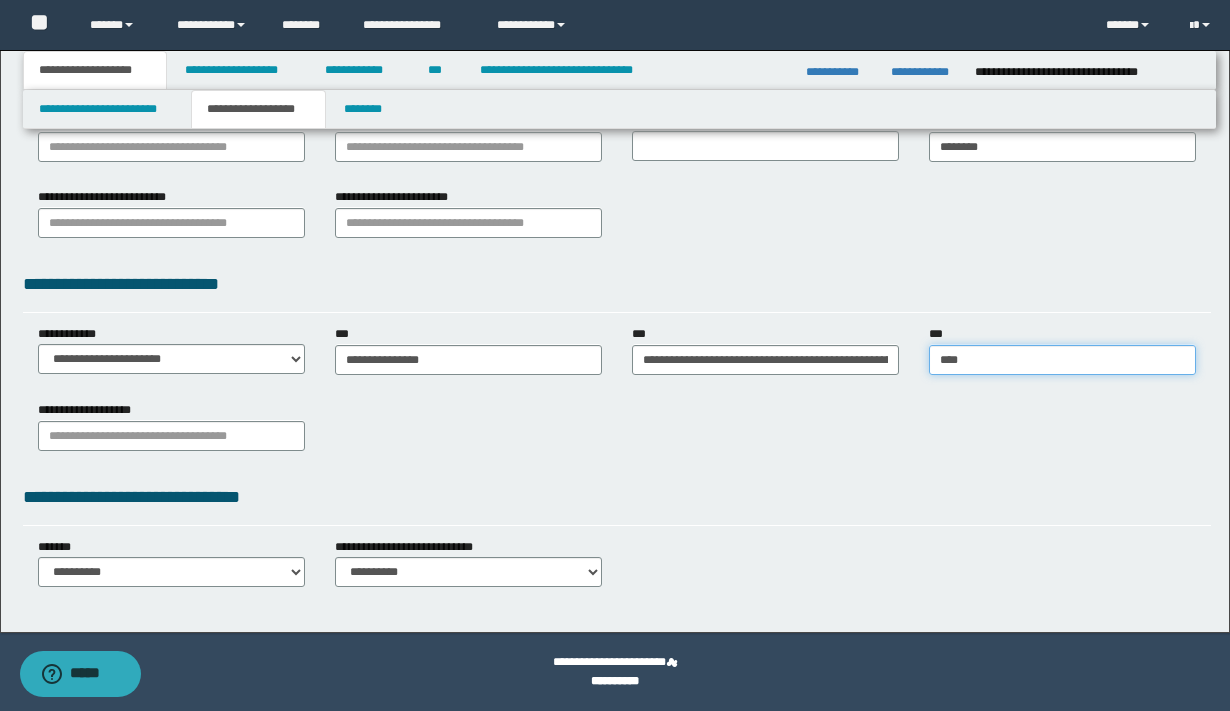 type on "*****" 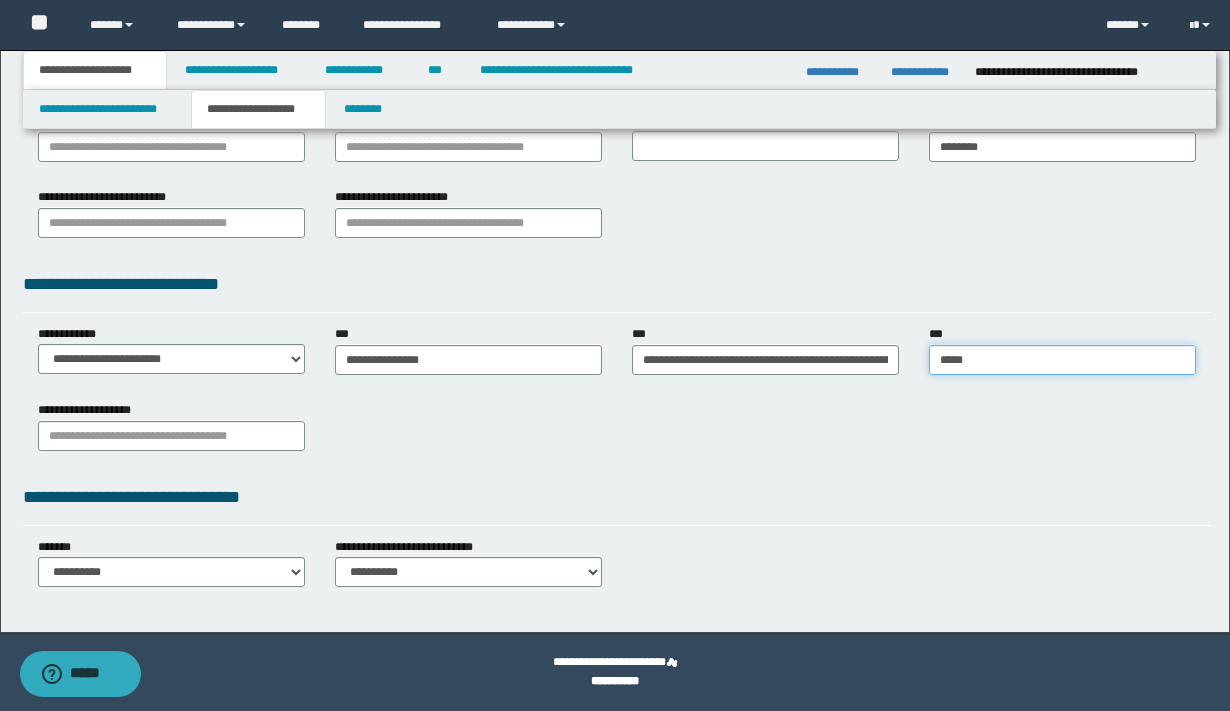 type on "*****" 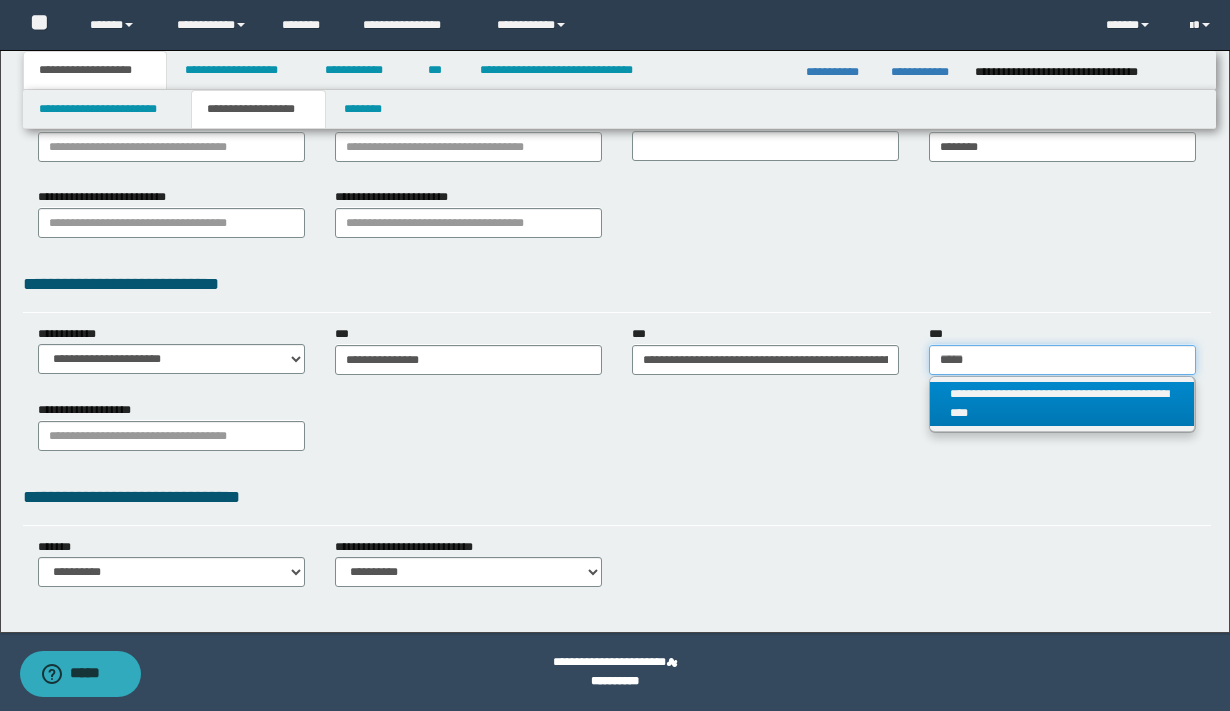 type on "*****" 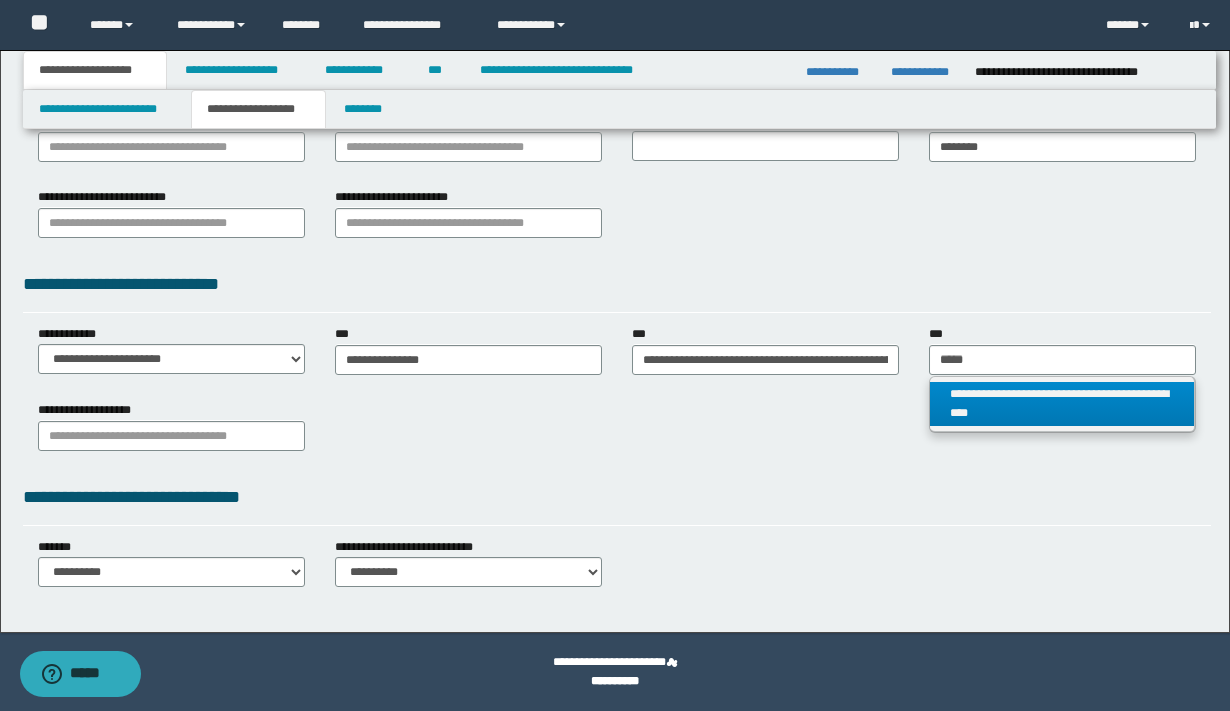 type 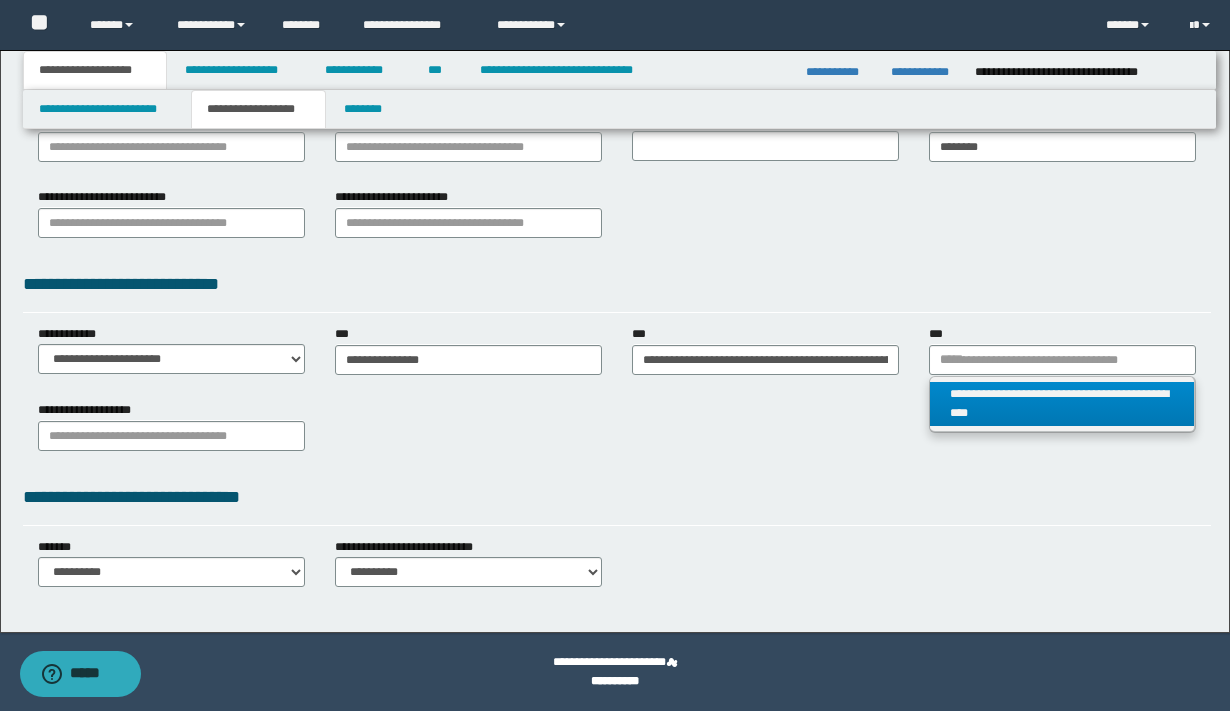 click on "**********" at bounding box center (1062, 404) 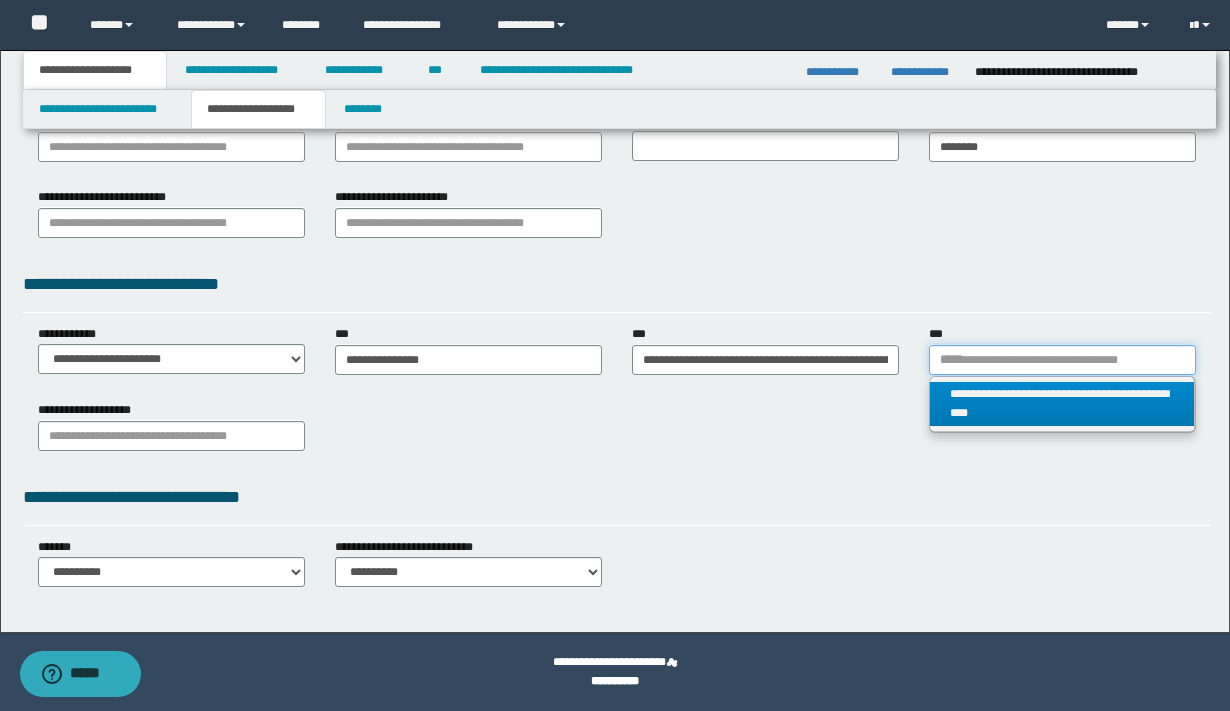 type 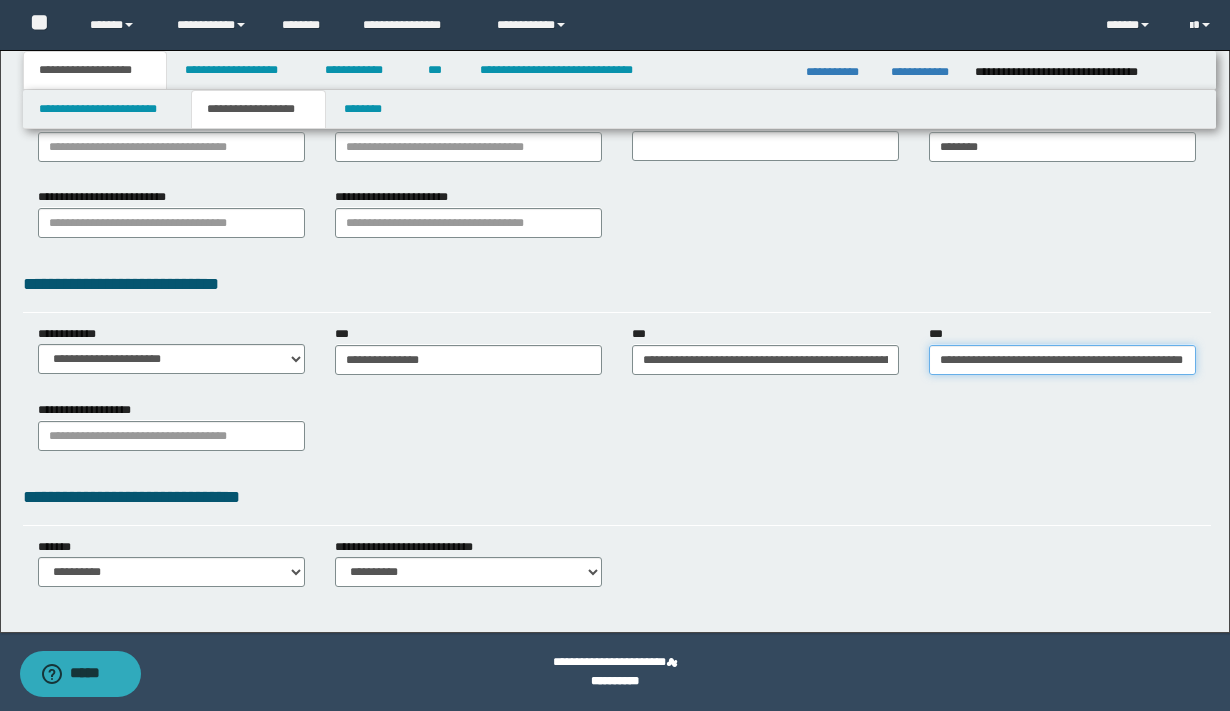 scroll, scrollTop: 0, scrollLeft: 96, axis: horizontal 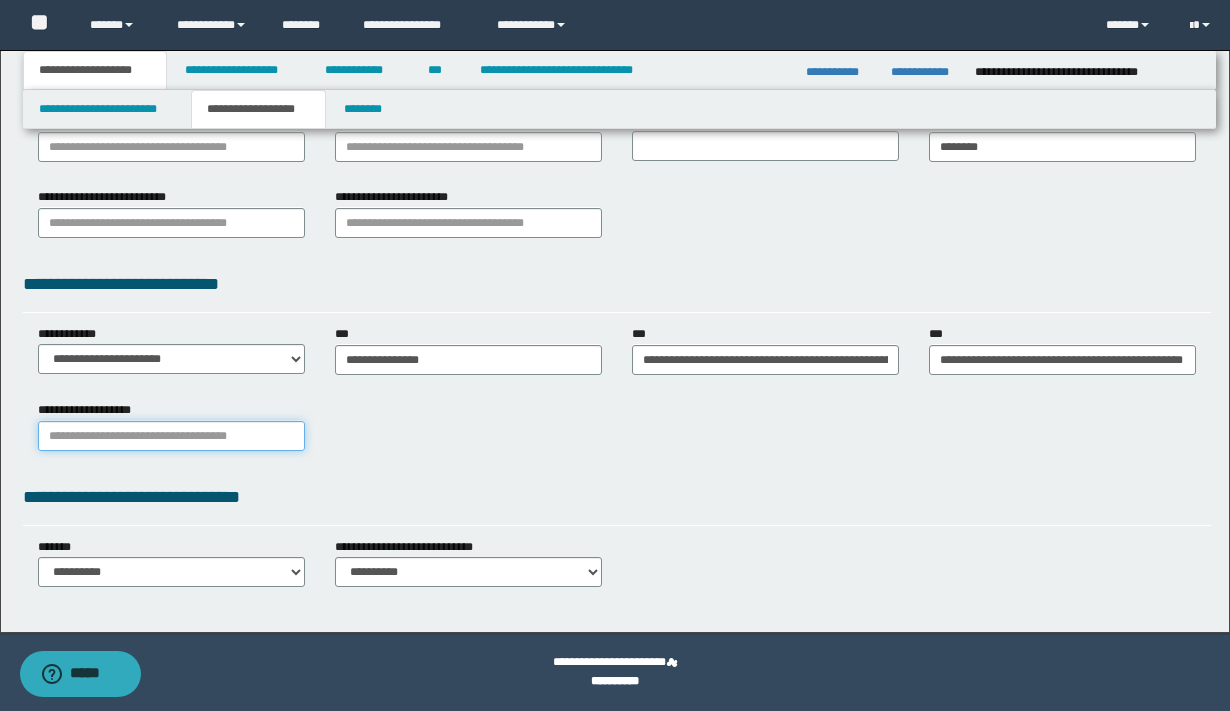 click on "**********" at bounding box center [171, 436] 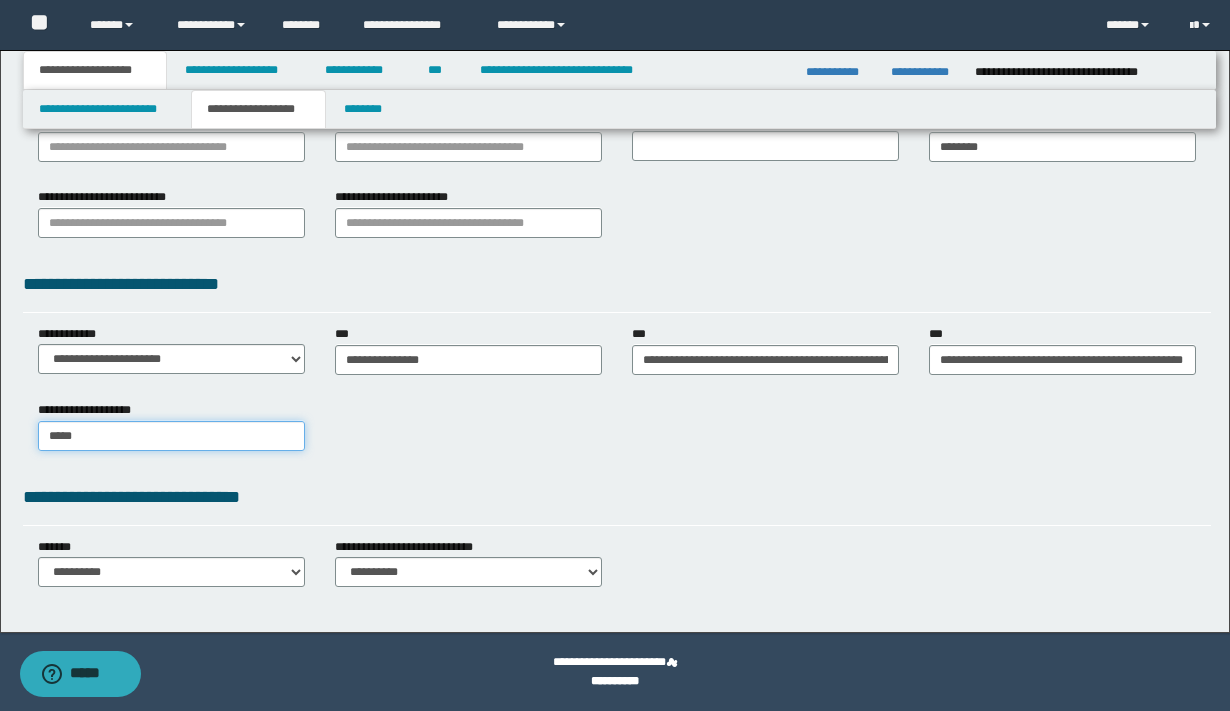 type on "******" 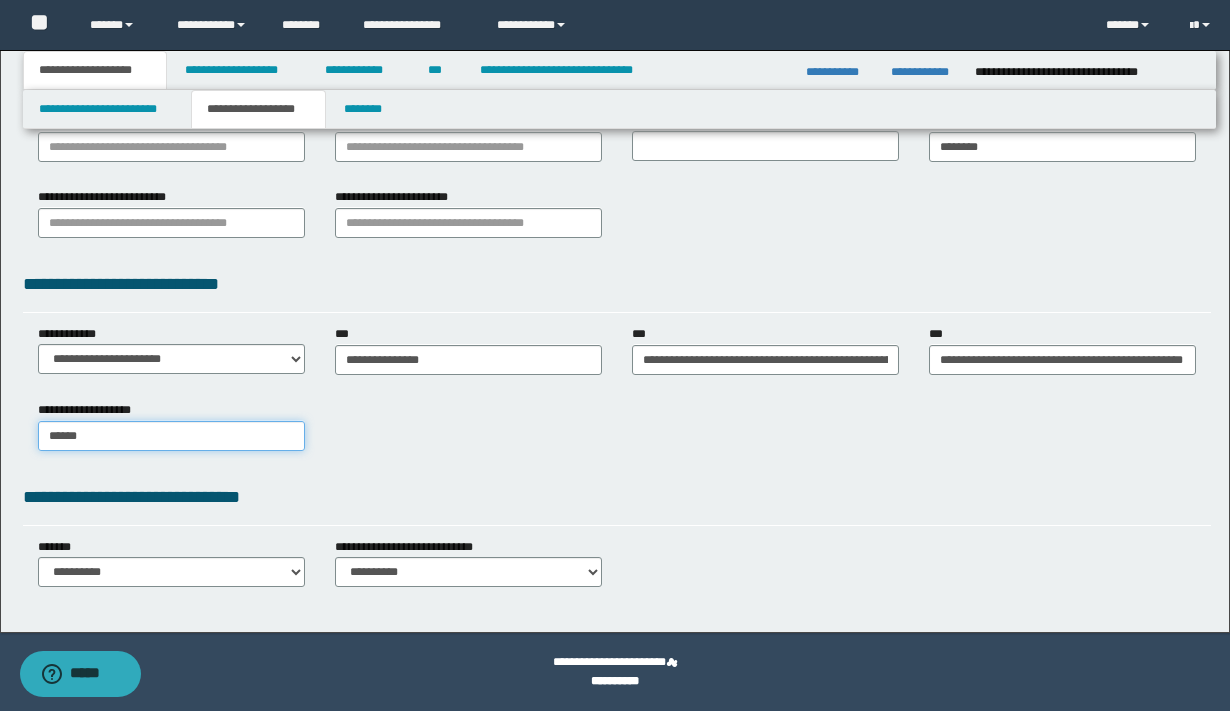 type on "******" 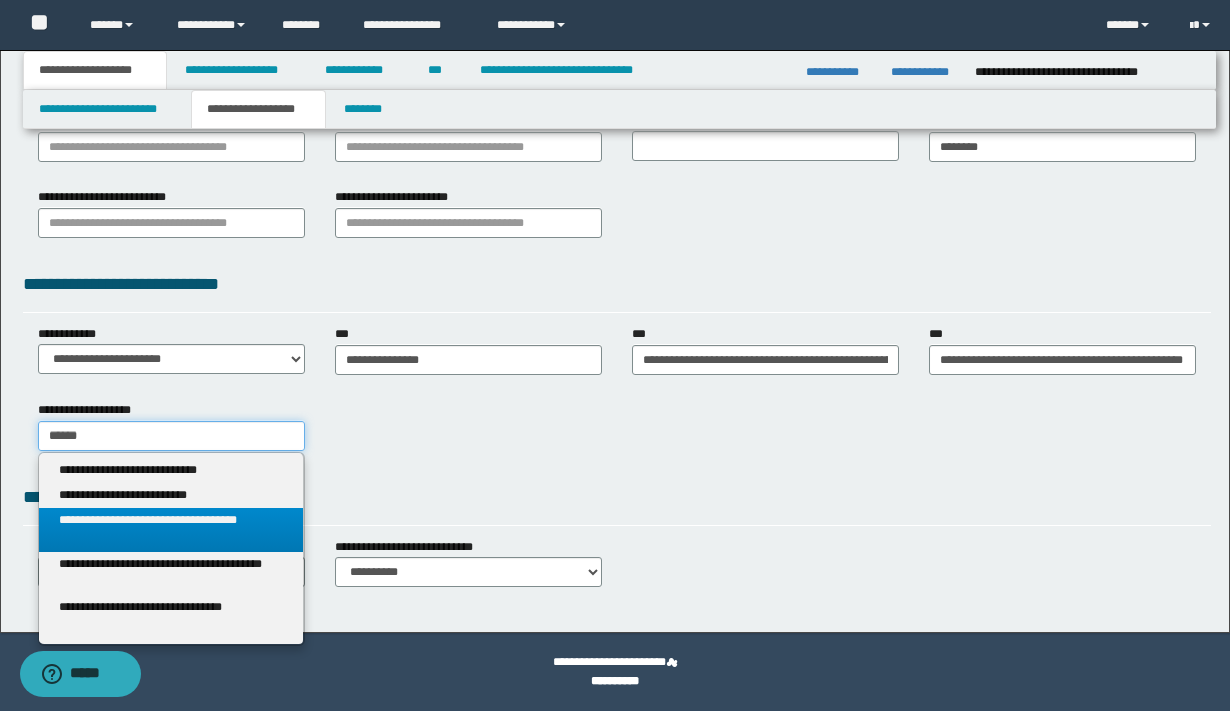 type on "******" 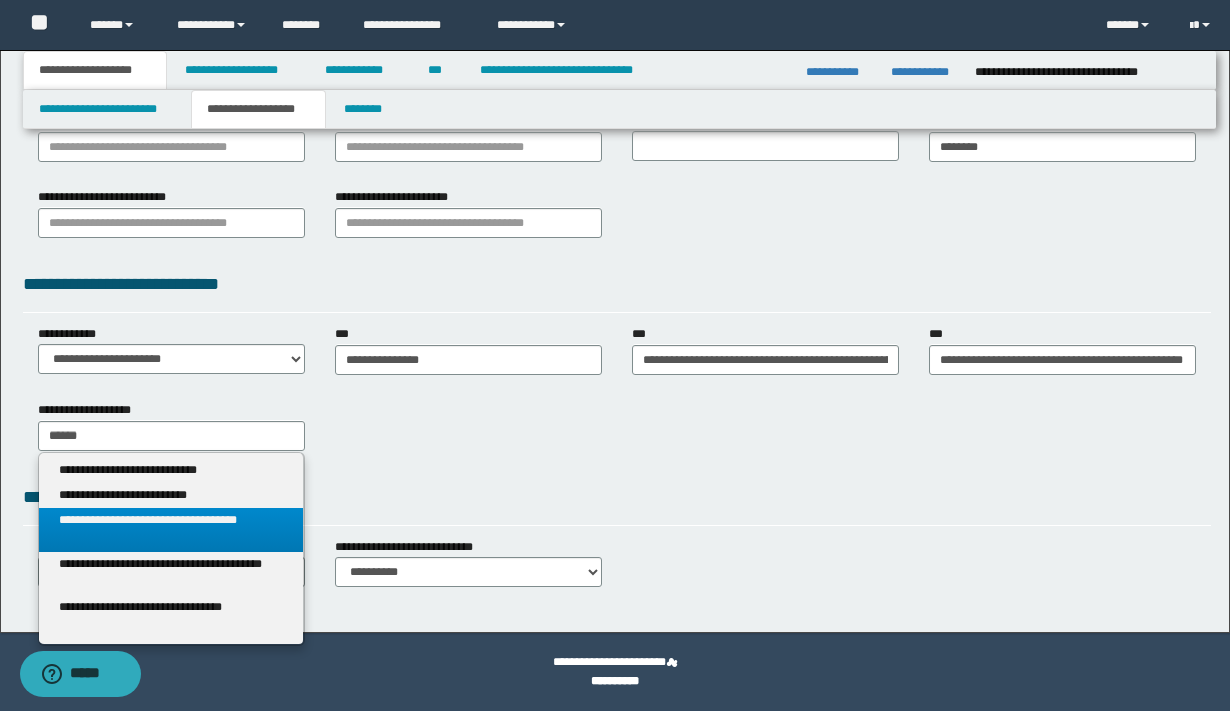 click on "**********" at bounding box center (171, 530) 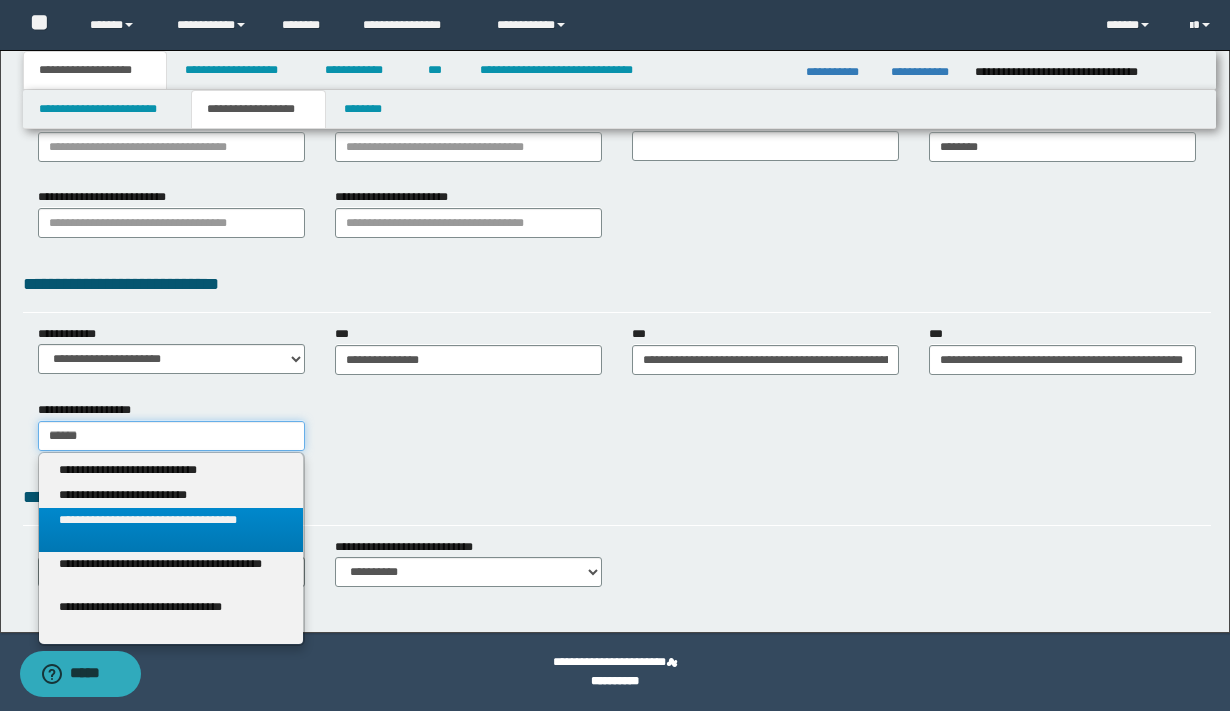 type 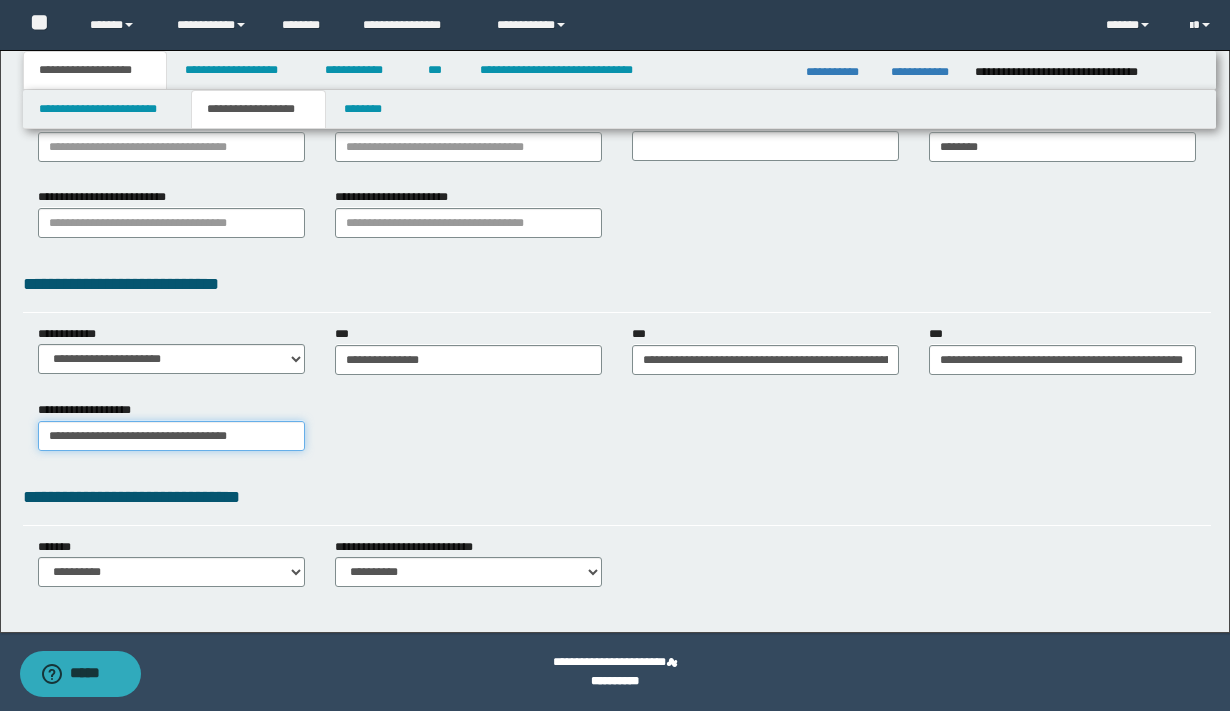 scroll, scrollTop: 0, scrollLeft: 9, axis: horizontal 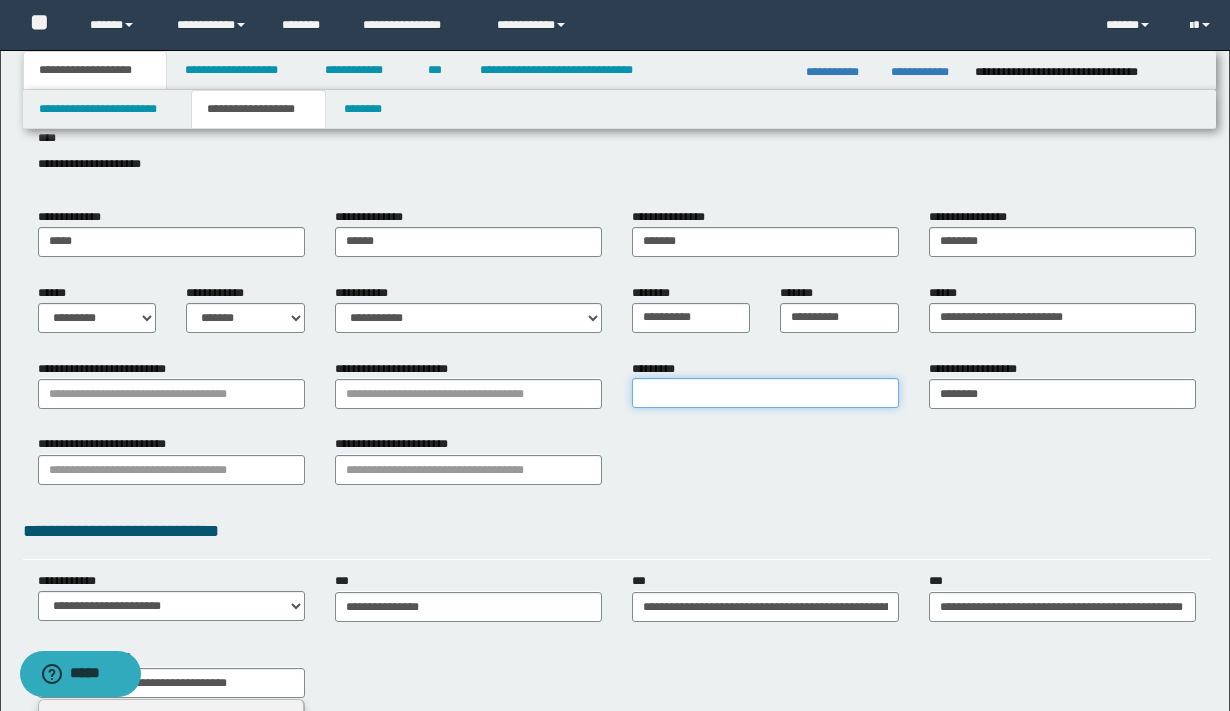 click on "*********" at bounding box center (765, 393) 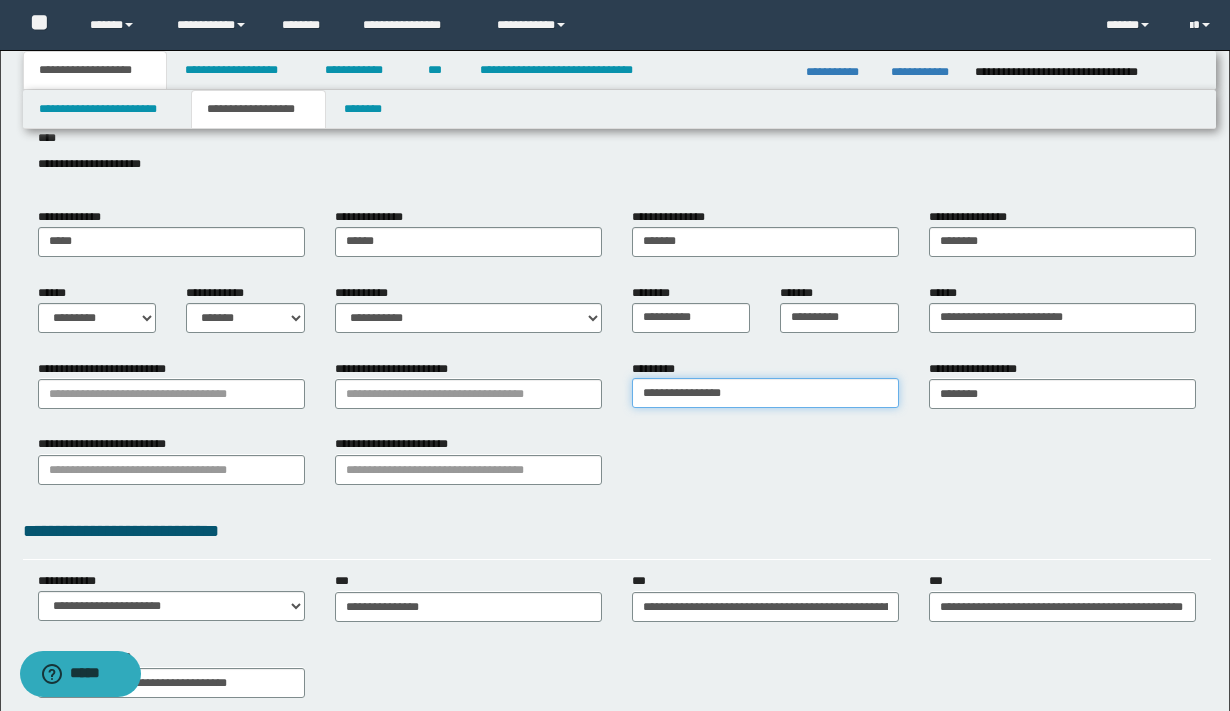 type on "**********" 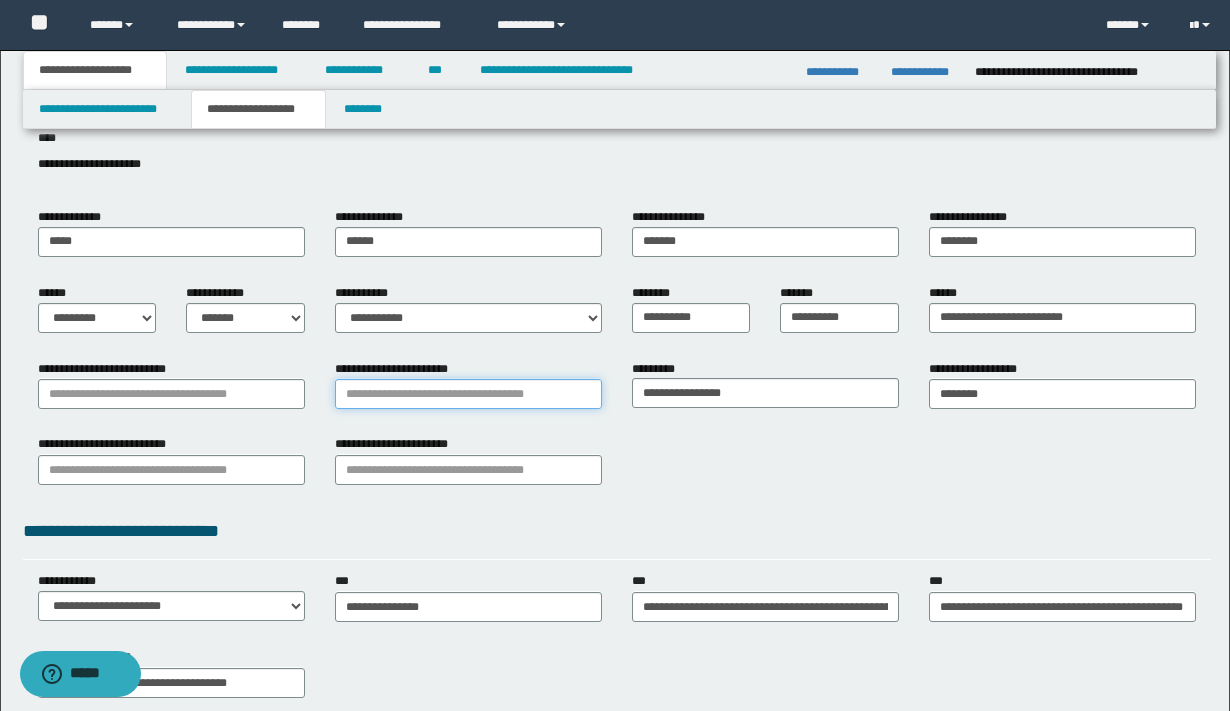 click on "**********" at bounding box center [468, 394] 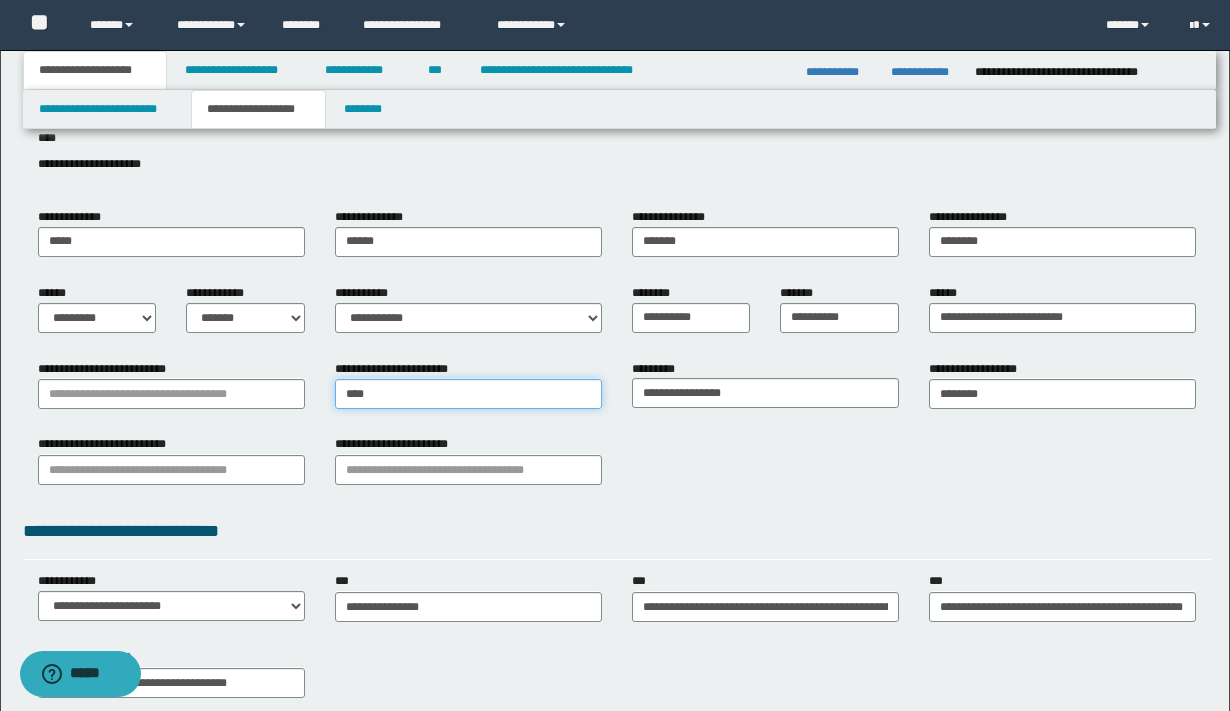 type on "*****" 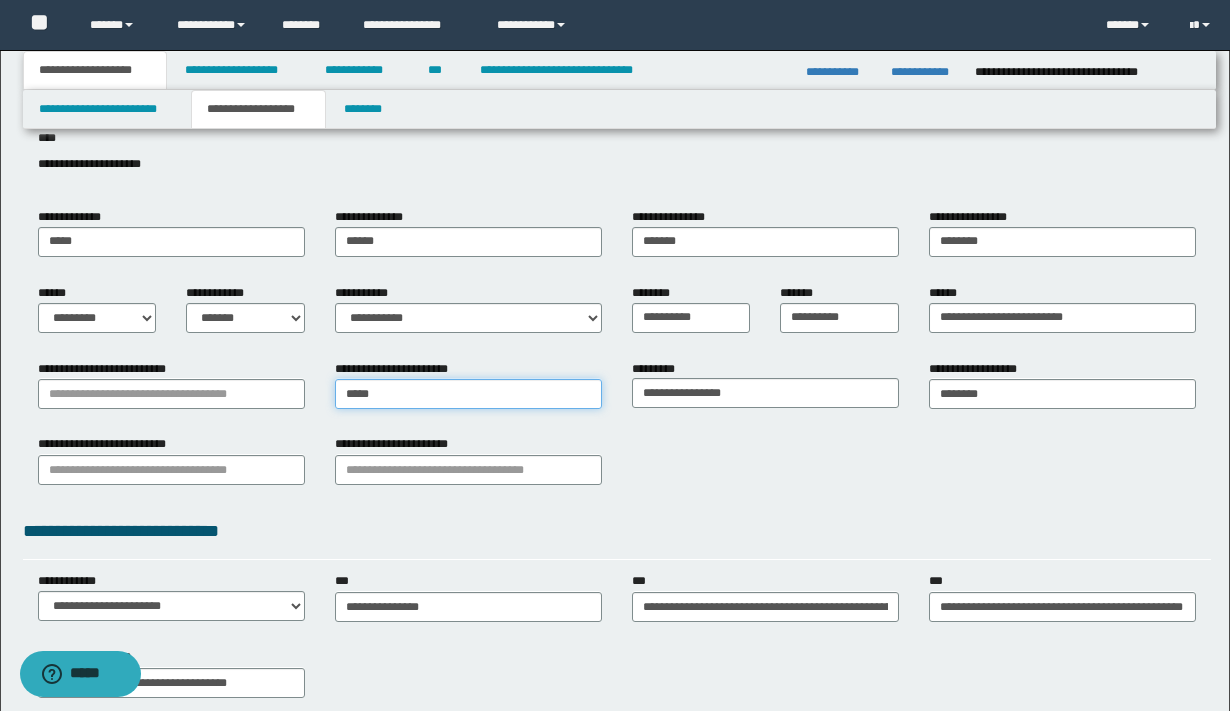 type on "*****" 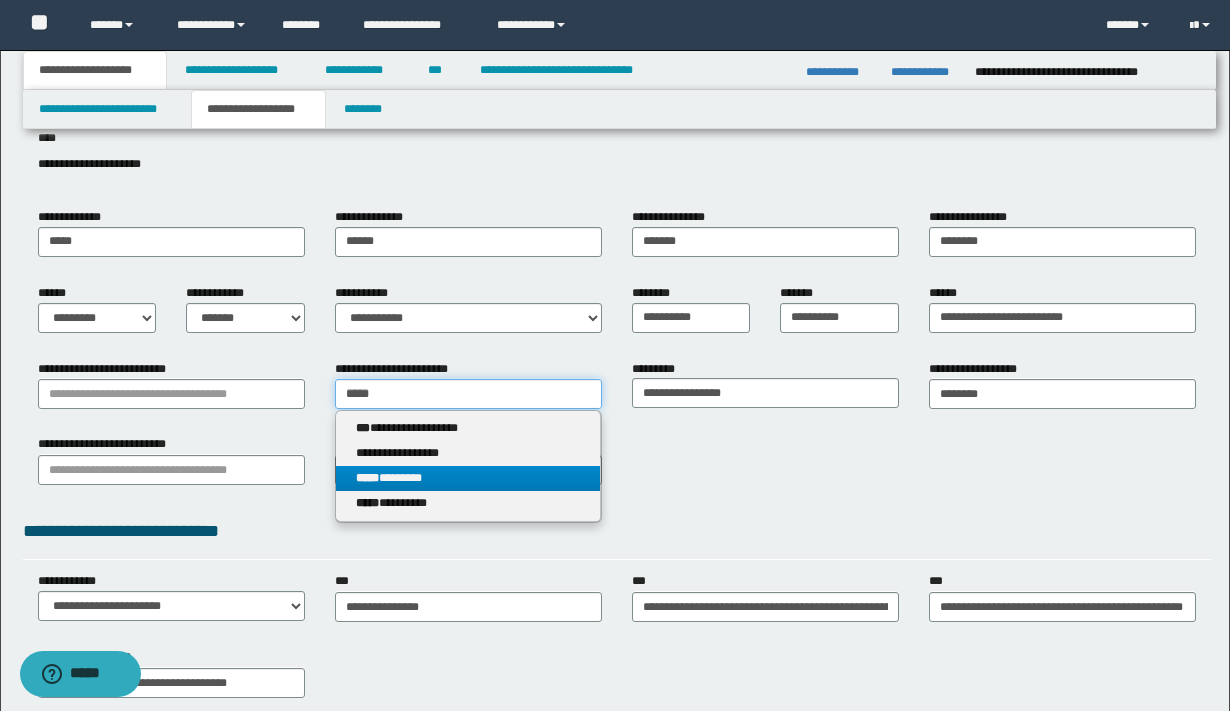type on "*****" 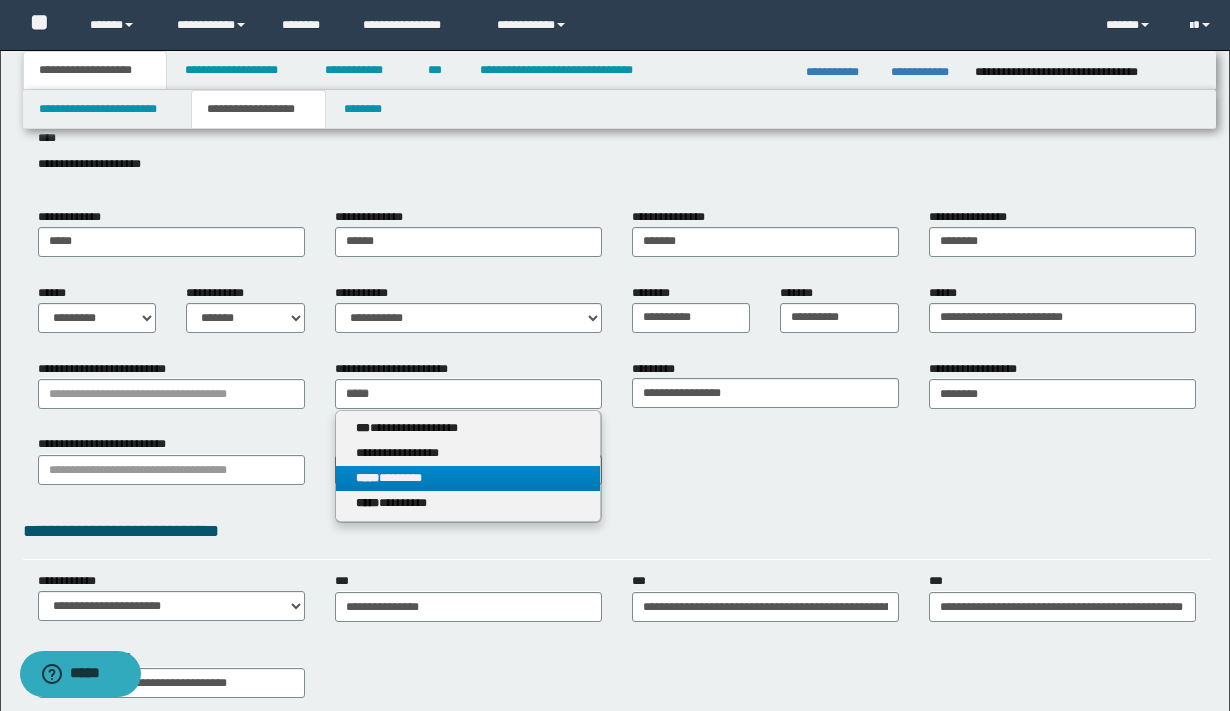 type 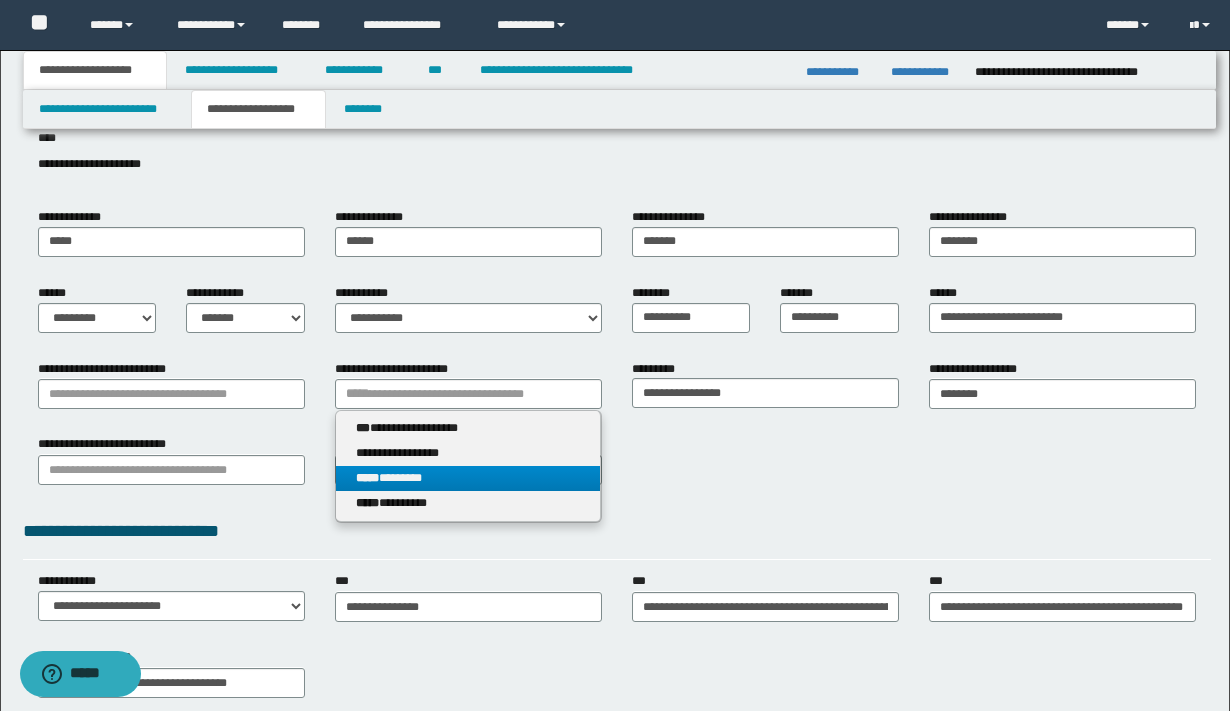 click on "***** ********" at bounding box center (468, 478) 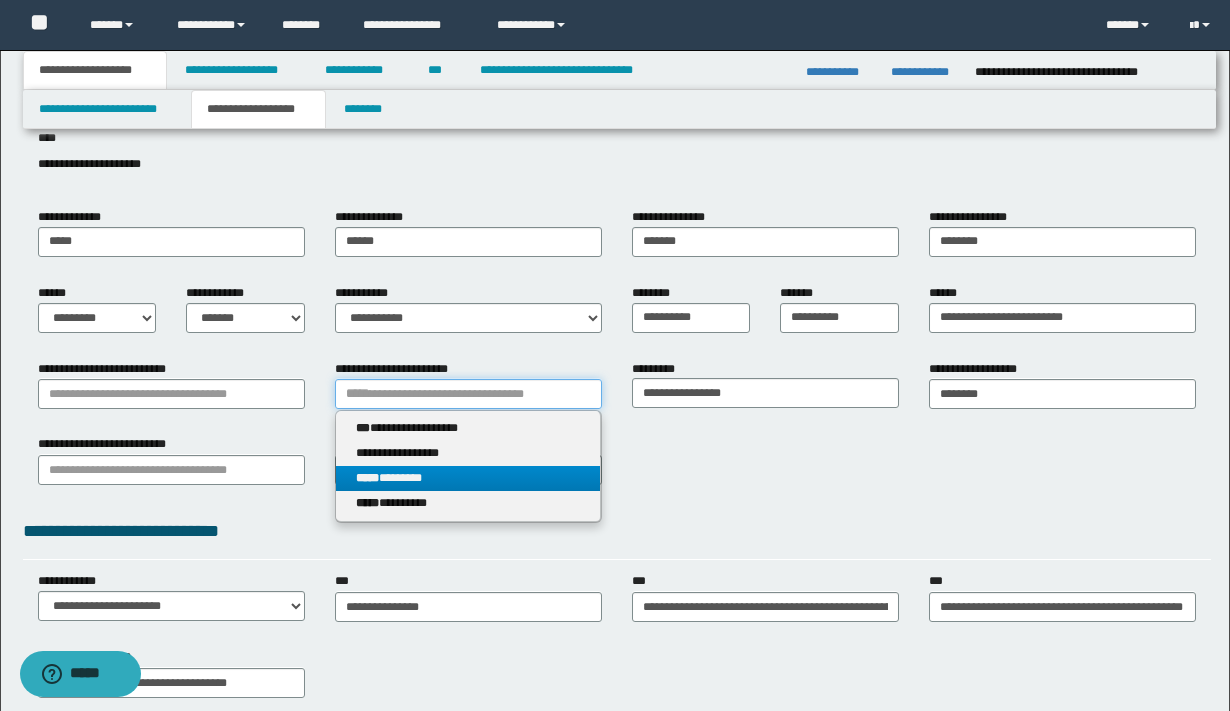 type 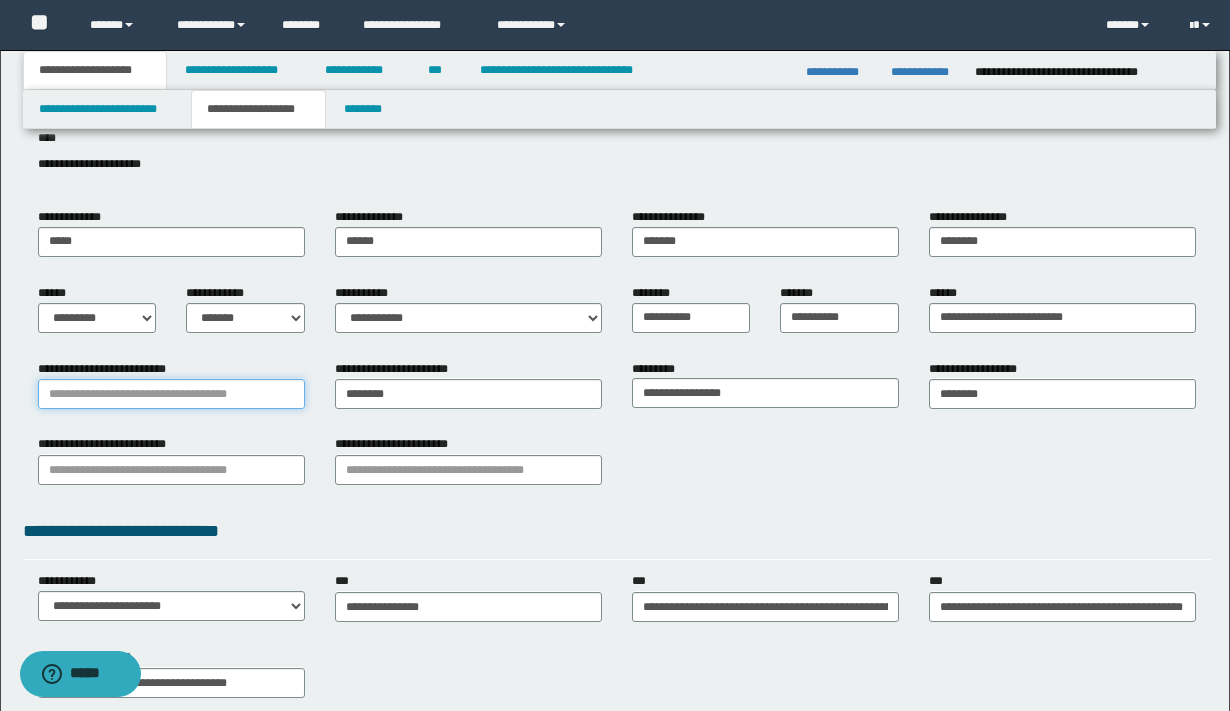 click on "**********" at bounding box center (171, 394) 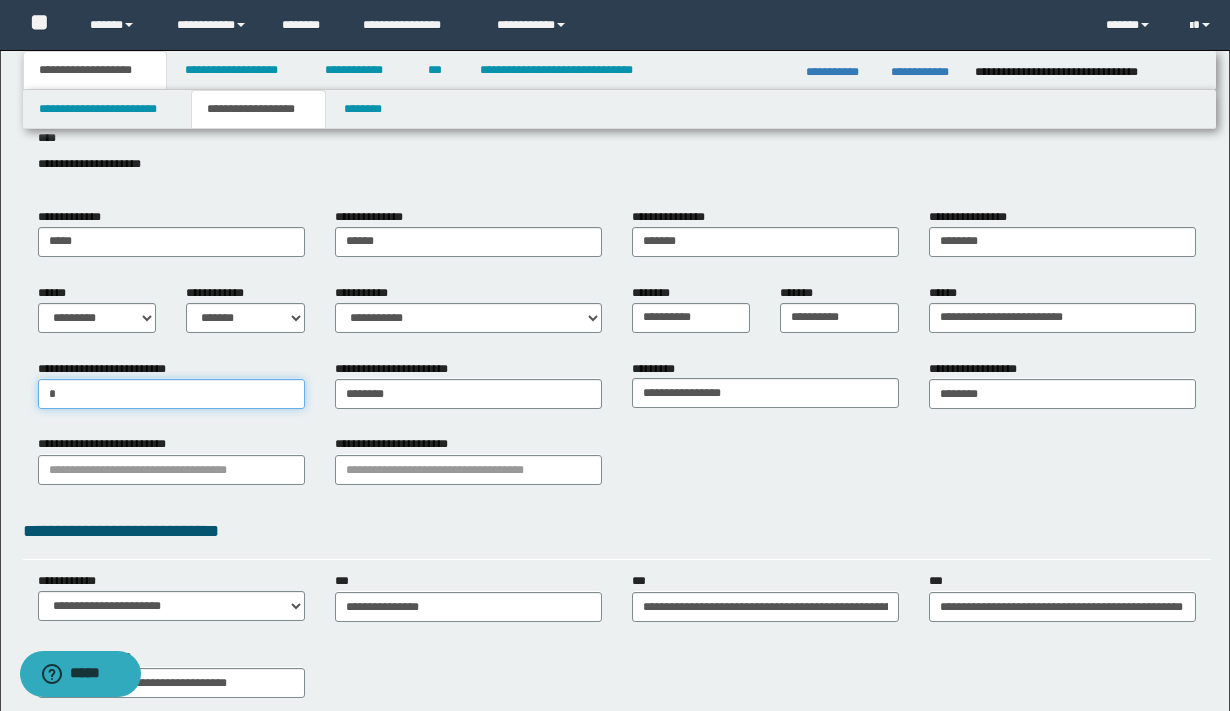 type on "**" 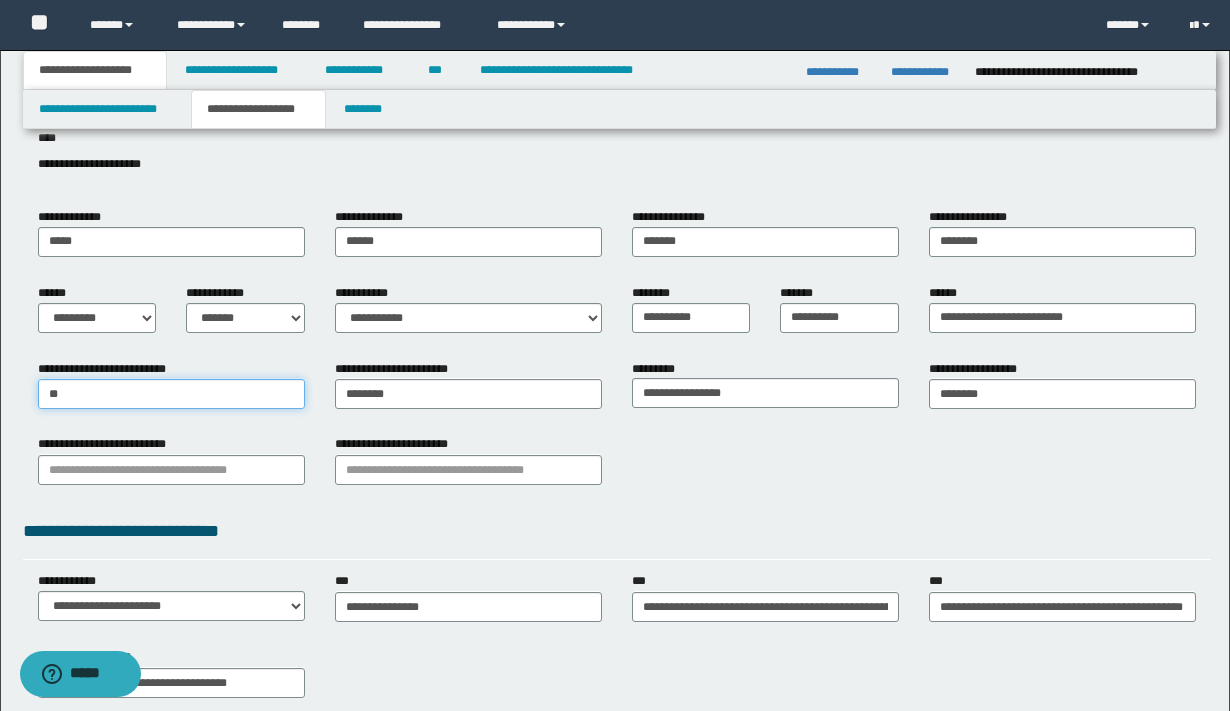 type on "**********" 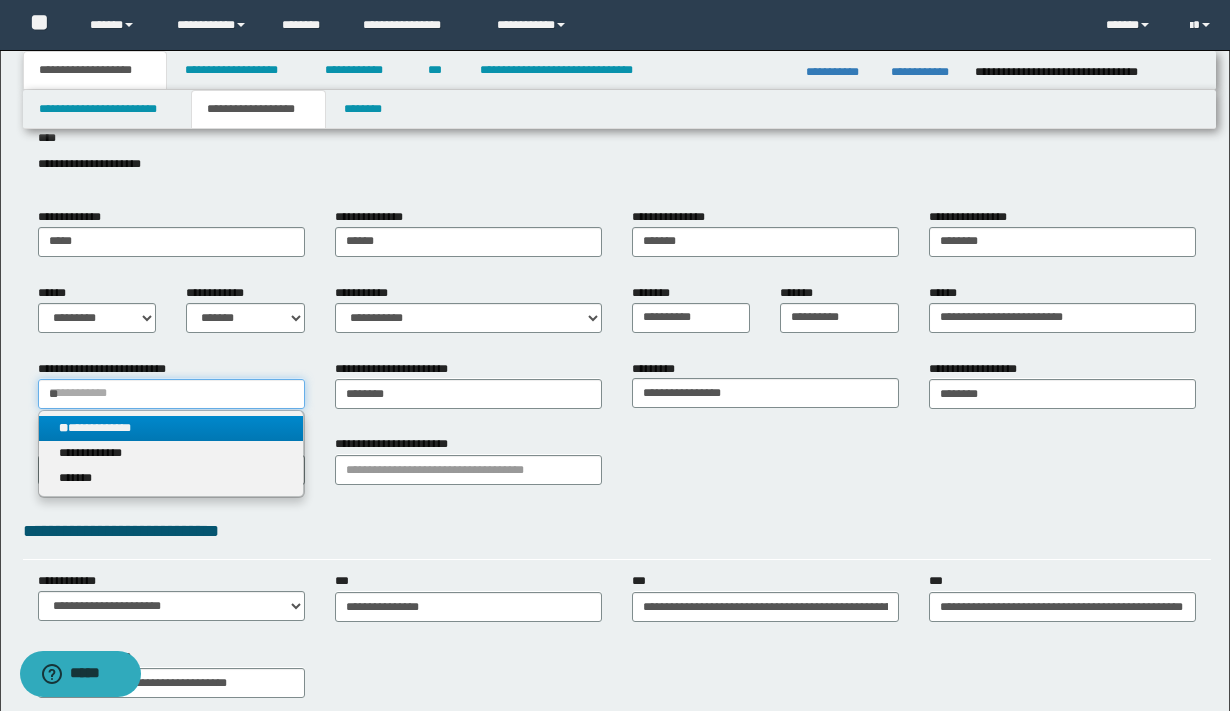 type on "**" 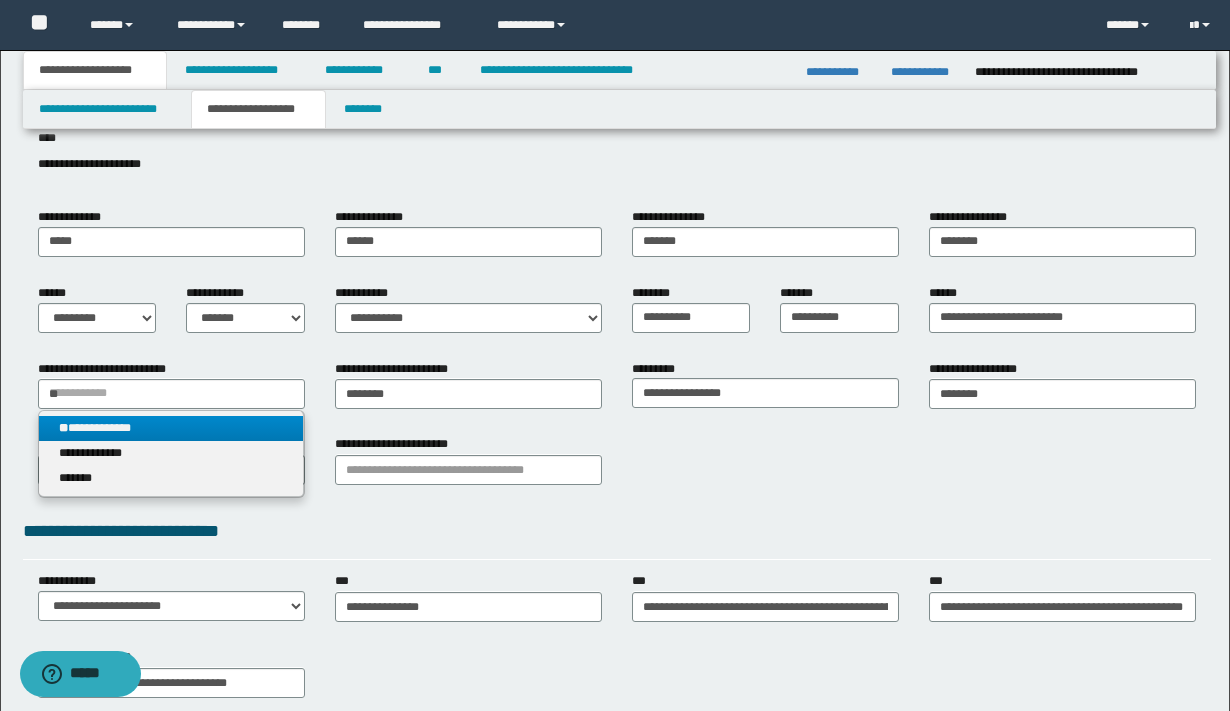 type 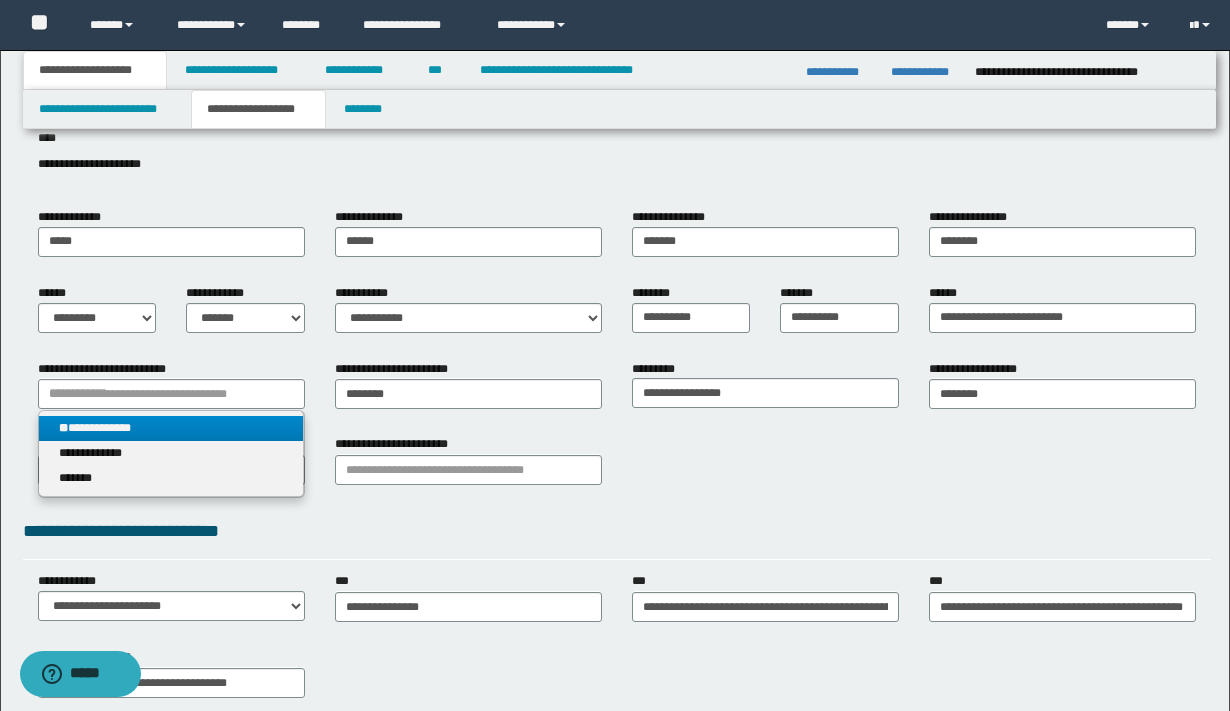 click on "**********" at bounding box center (171, 428) 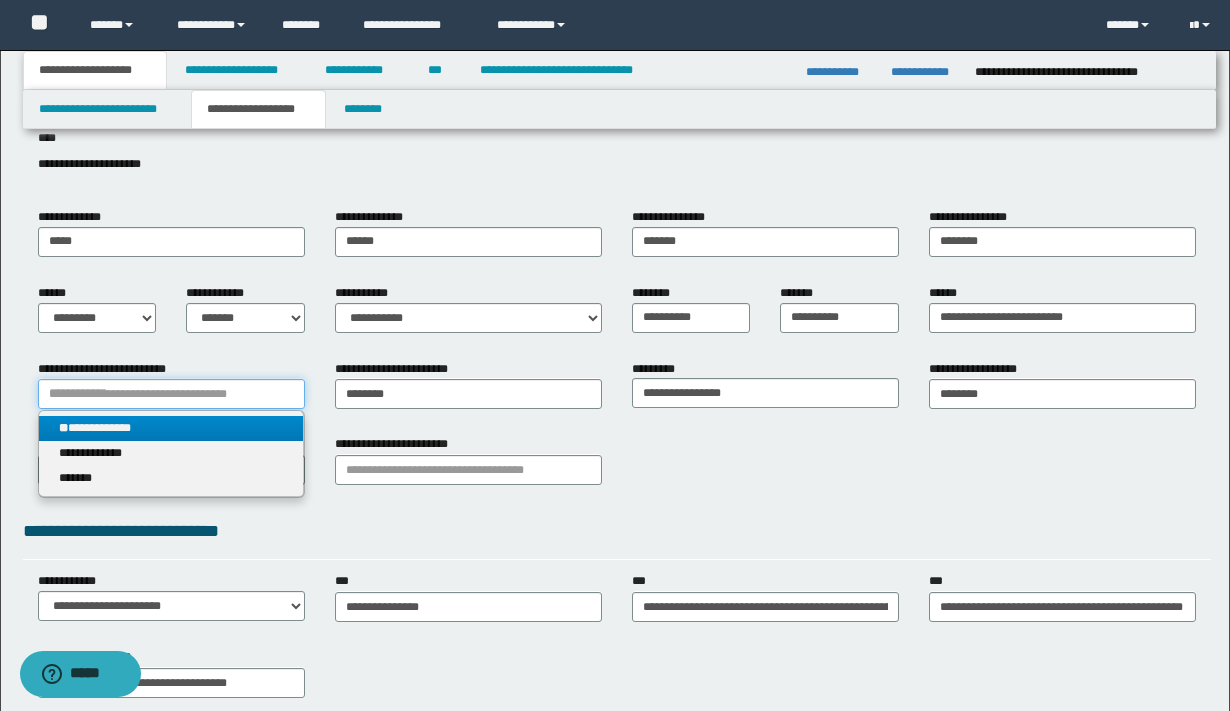 type 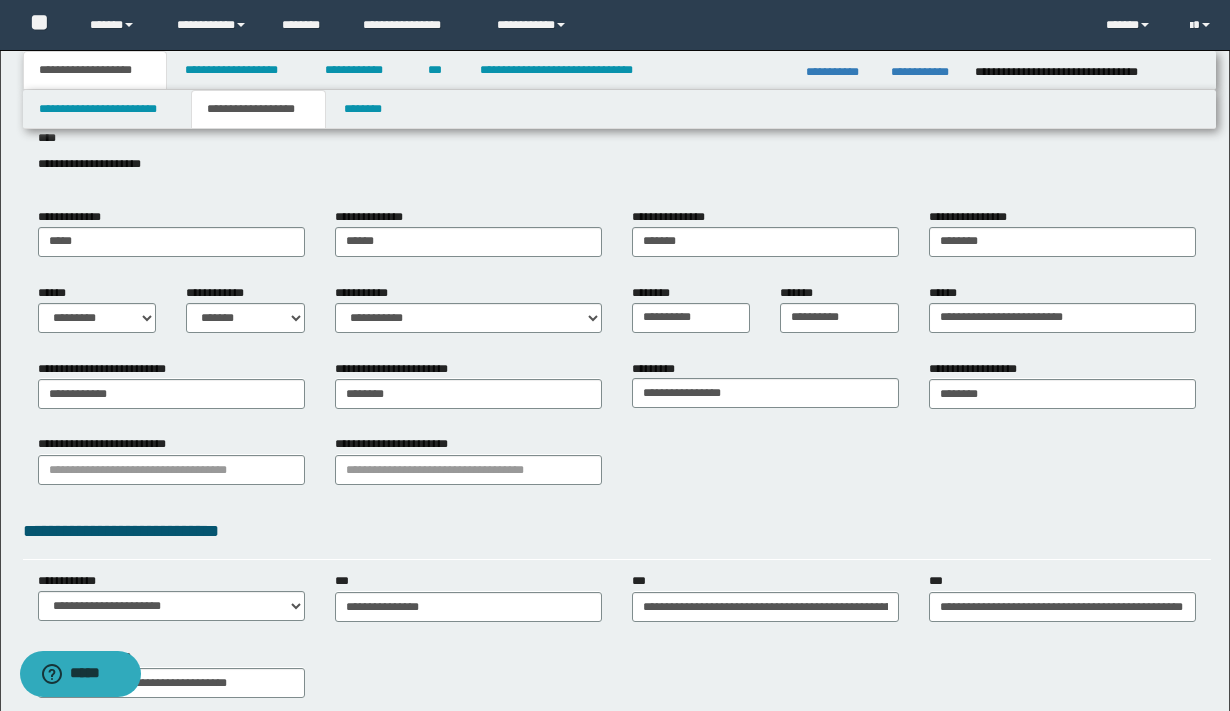 click on "**********" at bounding box center [617, 467] 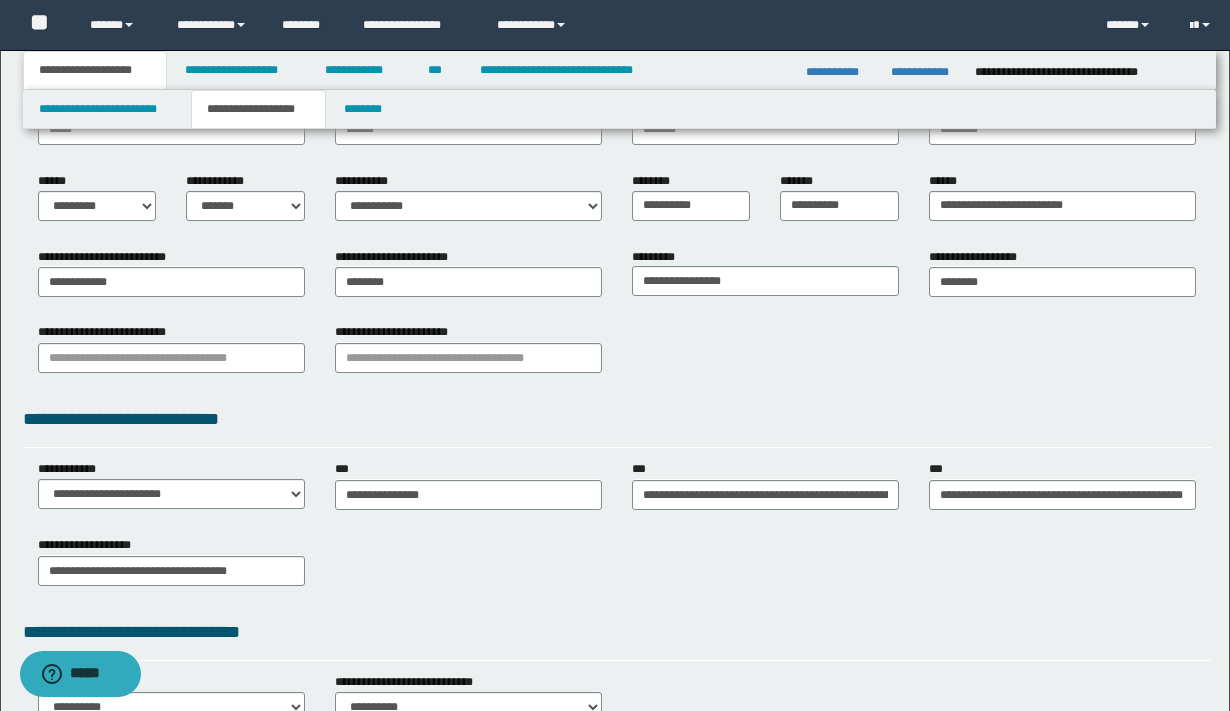 scroll, scrollTop: 0, scrollLeft: 0, axis: both 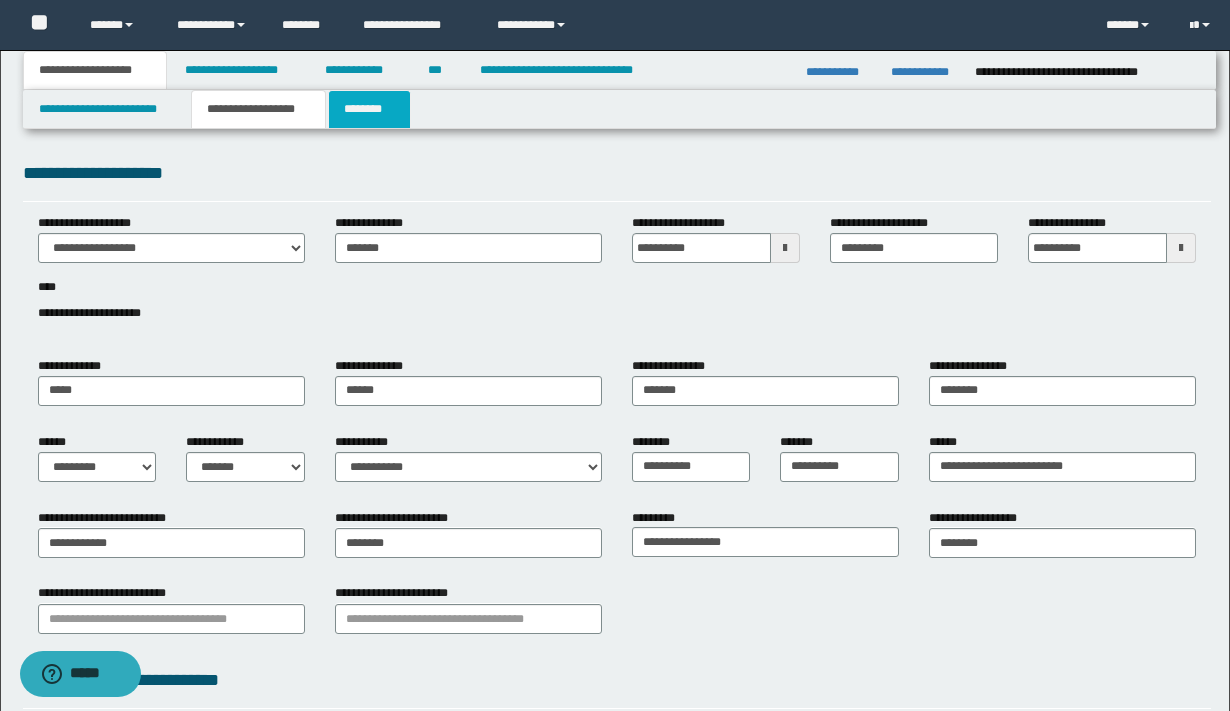 click on "********" at bounding box center (369, 109) 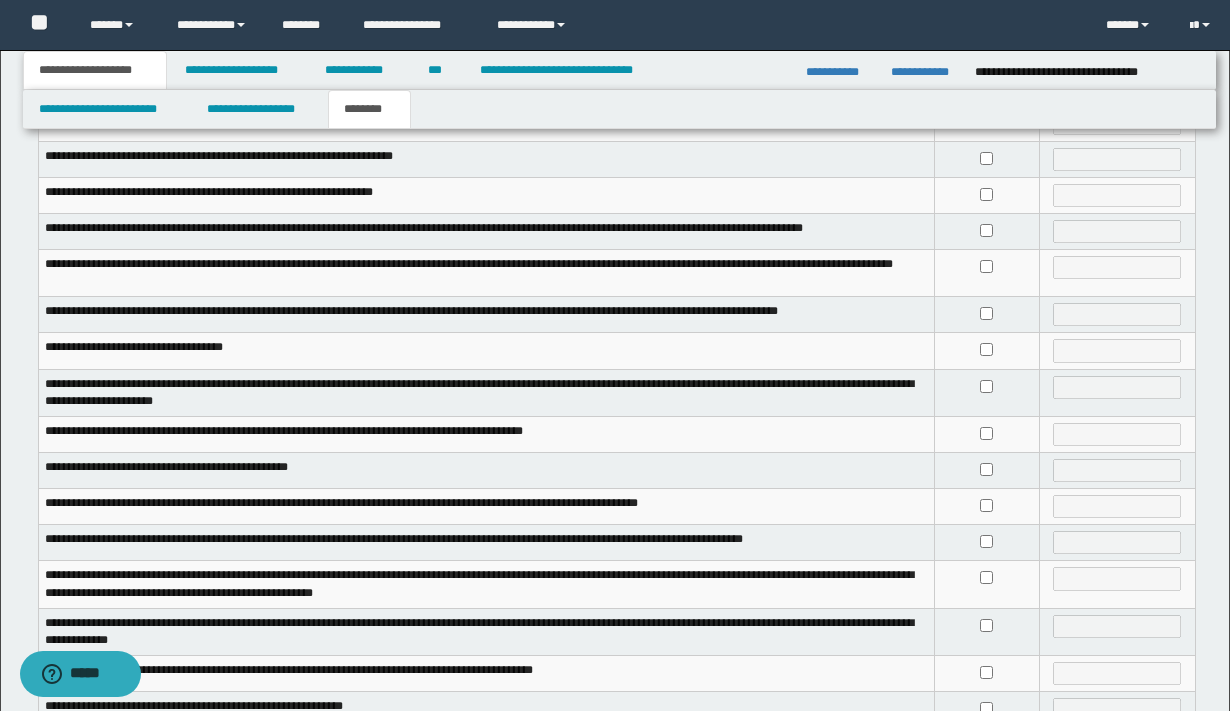 scroll, scrollTop: 244, scrollLeft: 0, axis: vertical 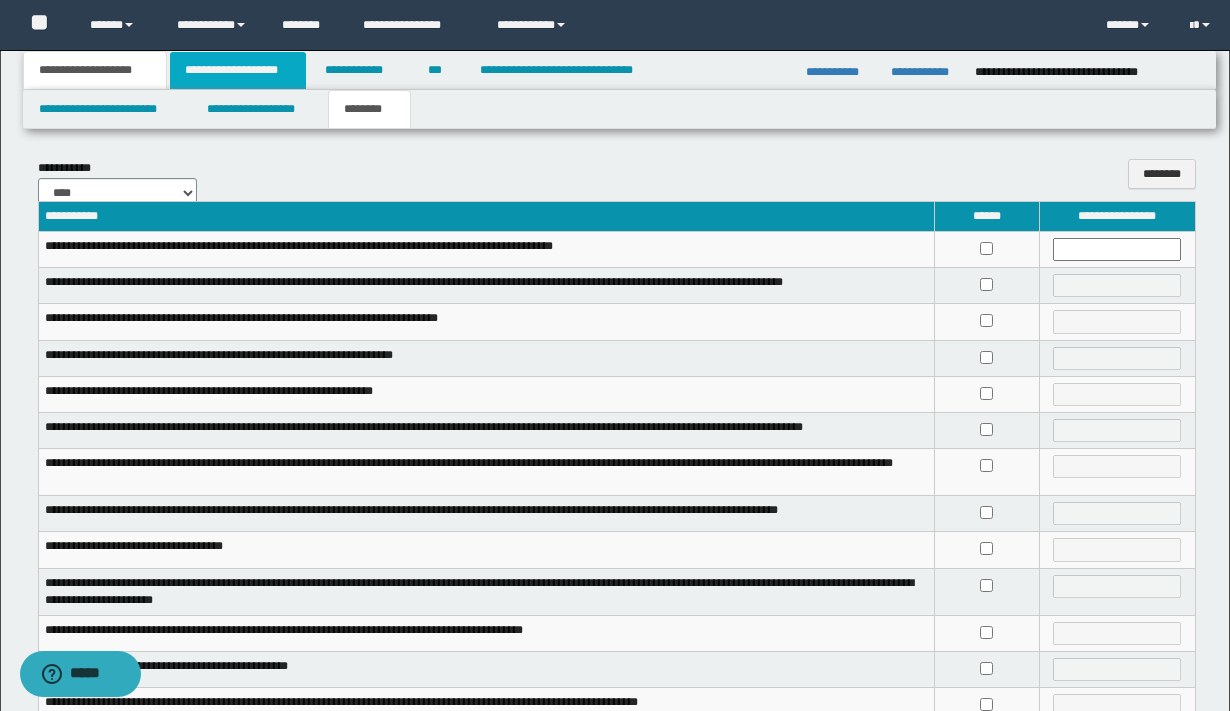 click on "**********" at bounding box center [238, 70] 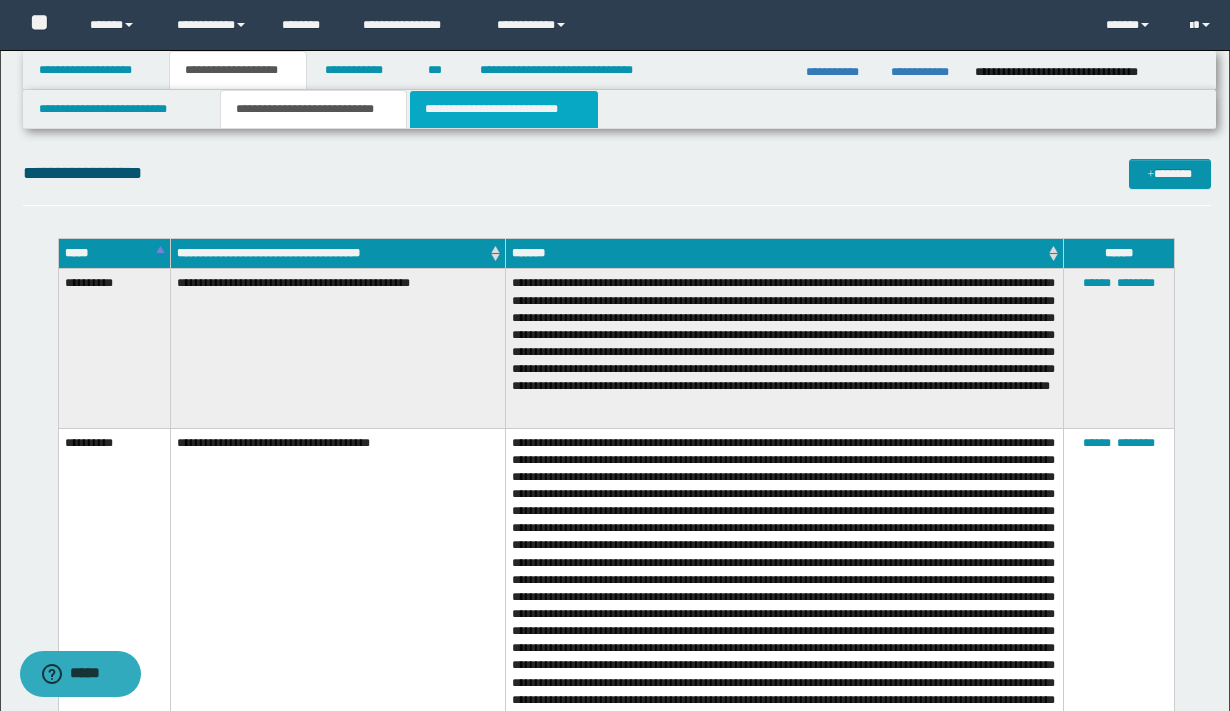 click on "**********" at bounding box center [504, 109] 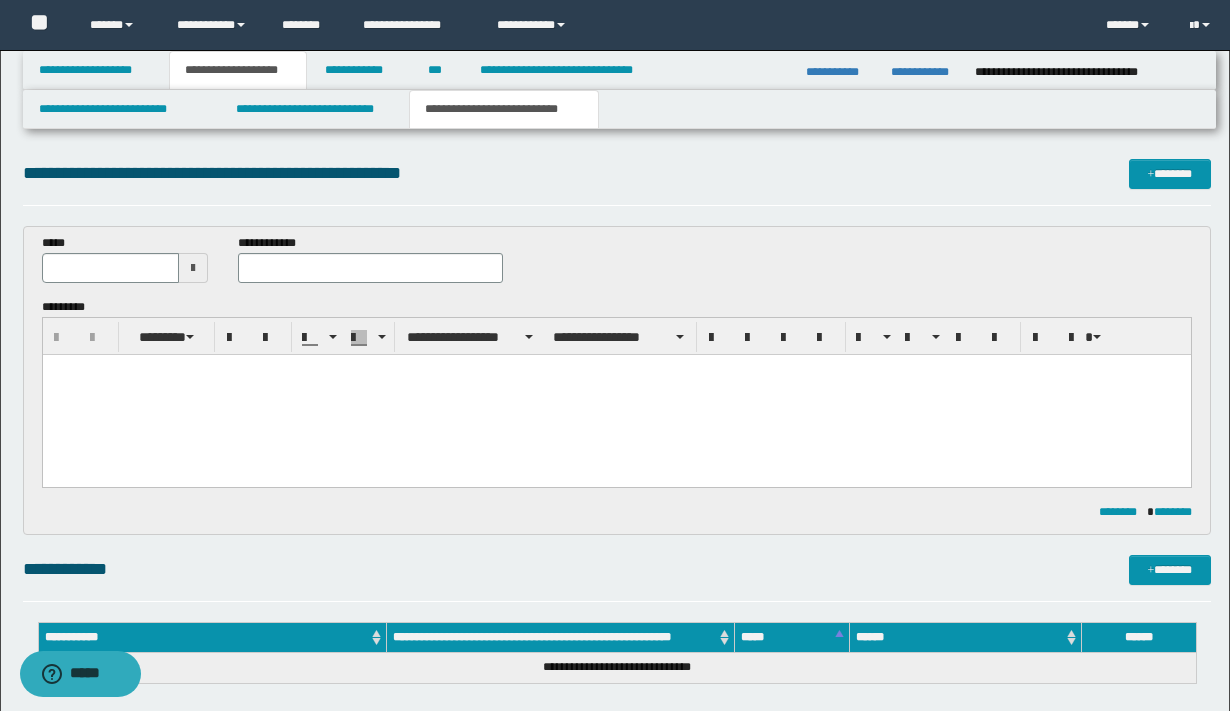 scroll, scrollTop: 0, scrollLeft: 0, axis: both 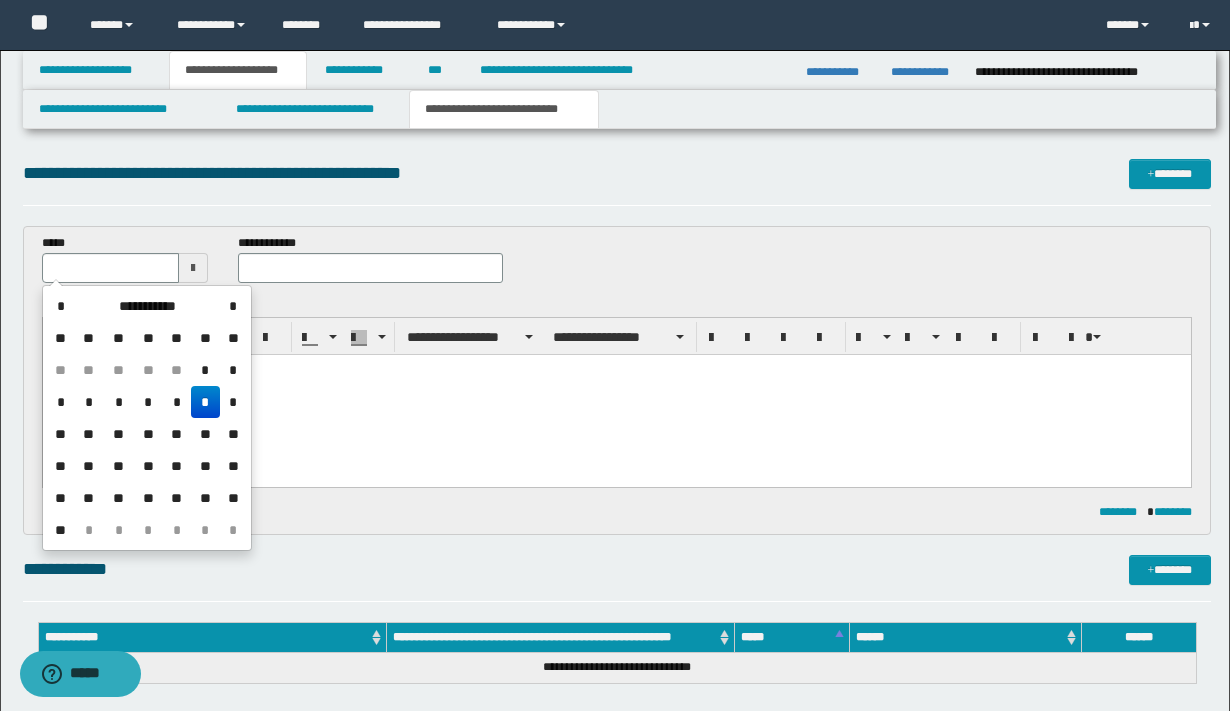 click on "*" at bounding box center [205, 402] 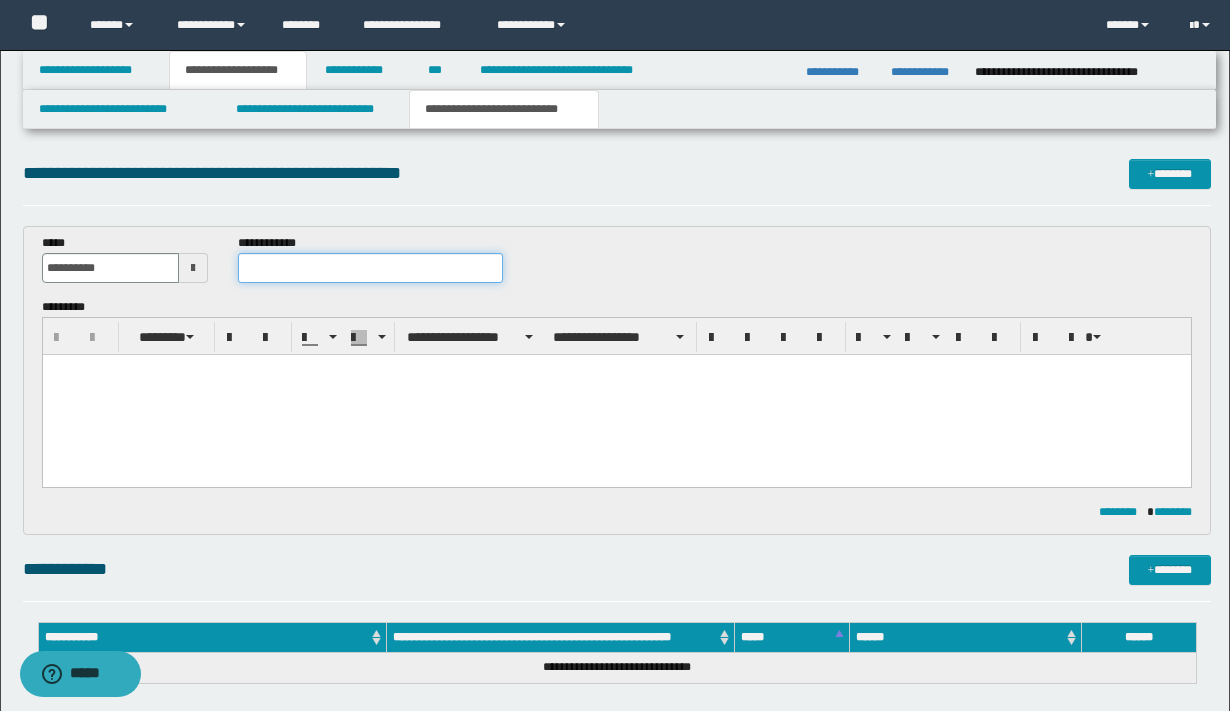 click at bounding box center [370, 268] 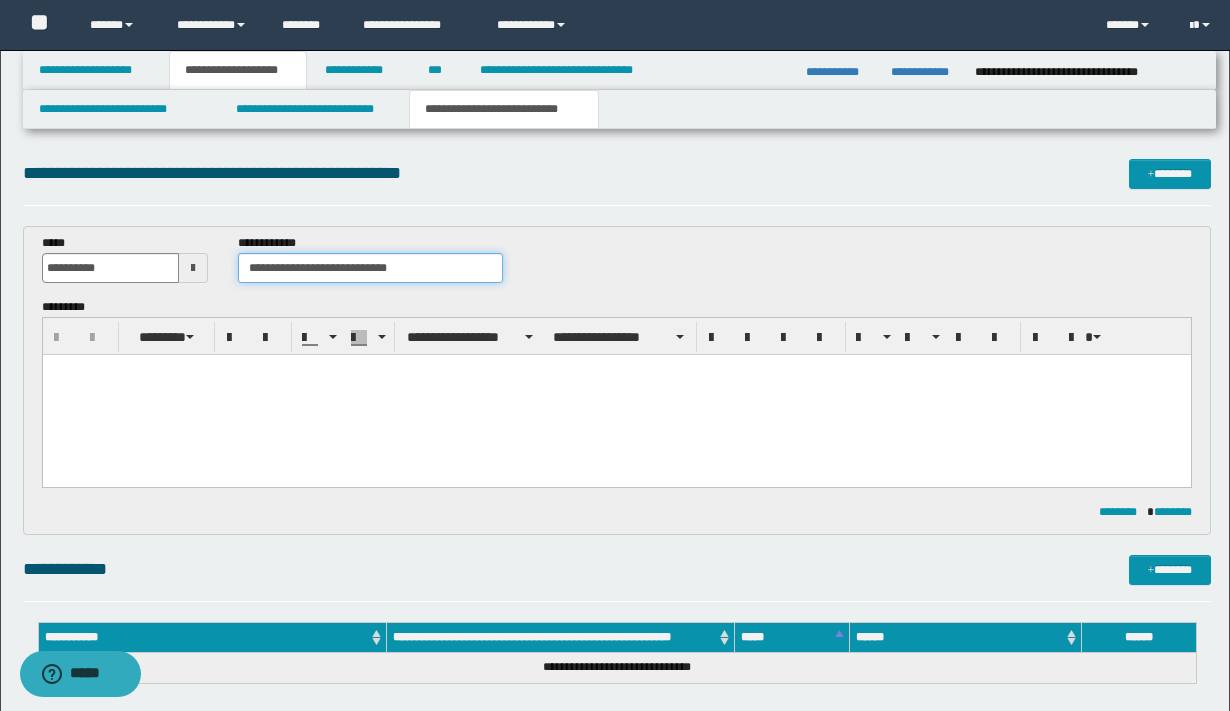 type on "**********" 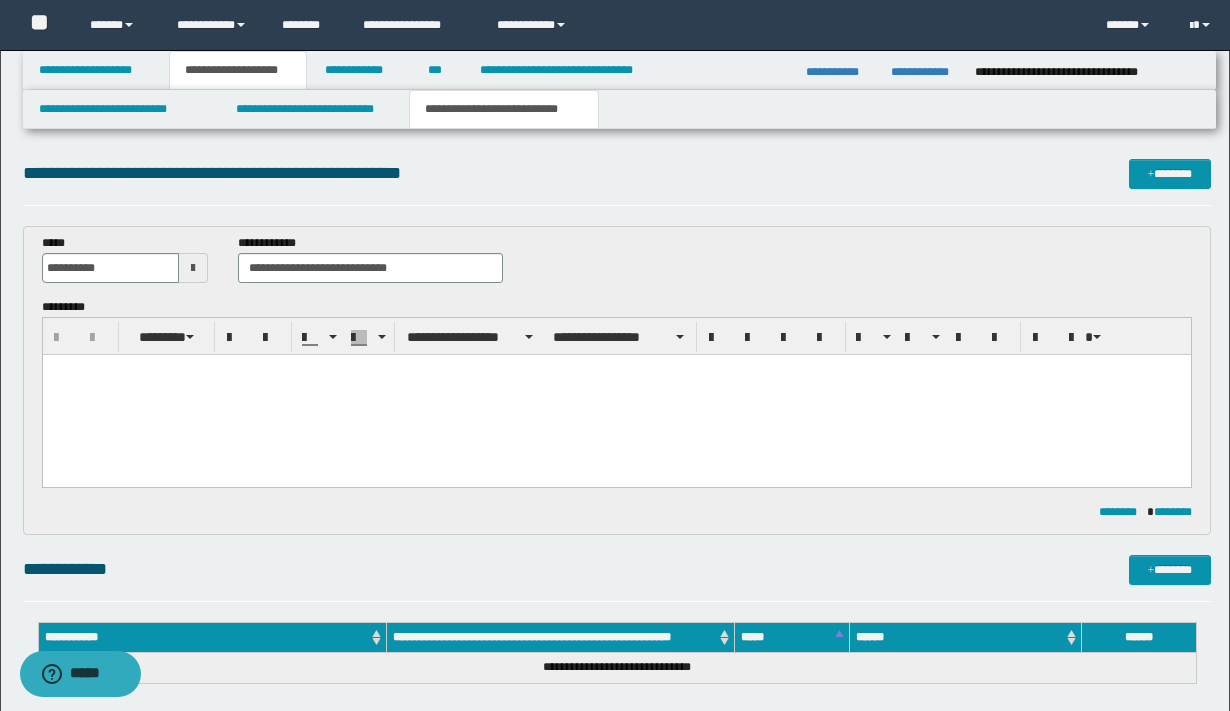 click at bounding box center (616, 395) 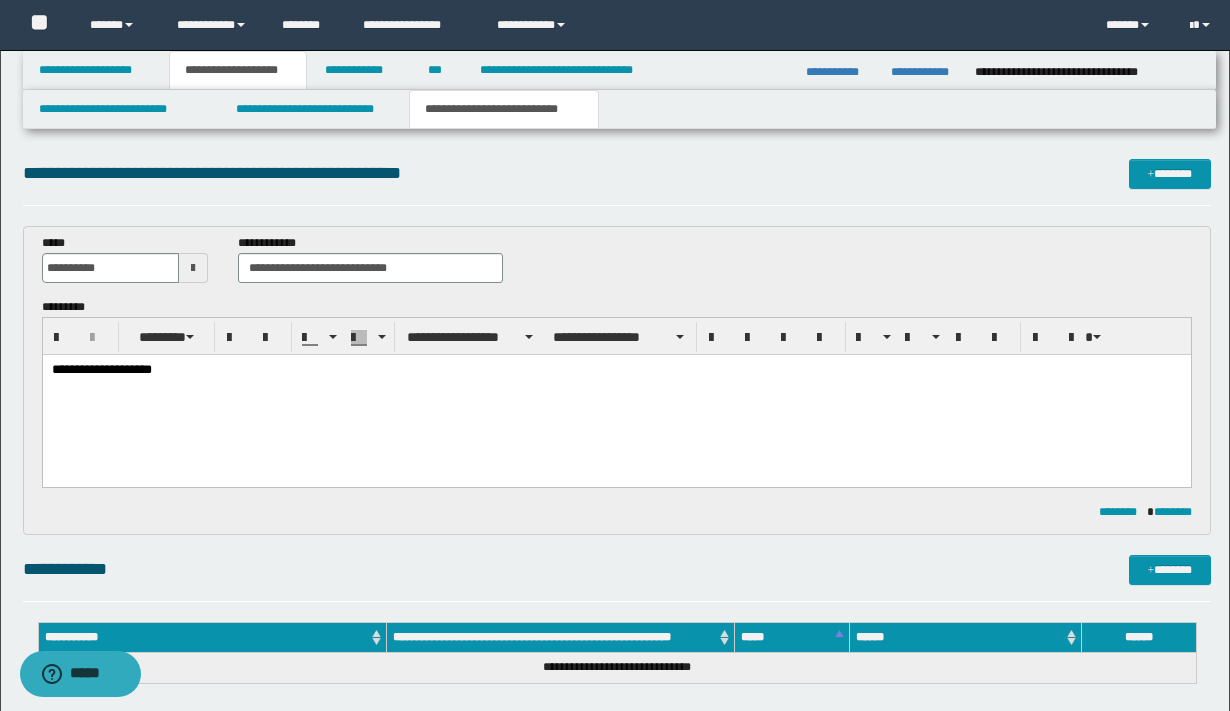 click on "**********" at bounding box center (616, 371) 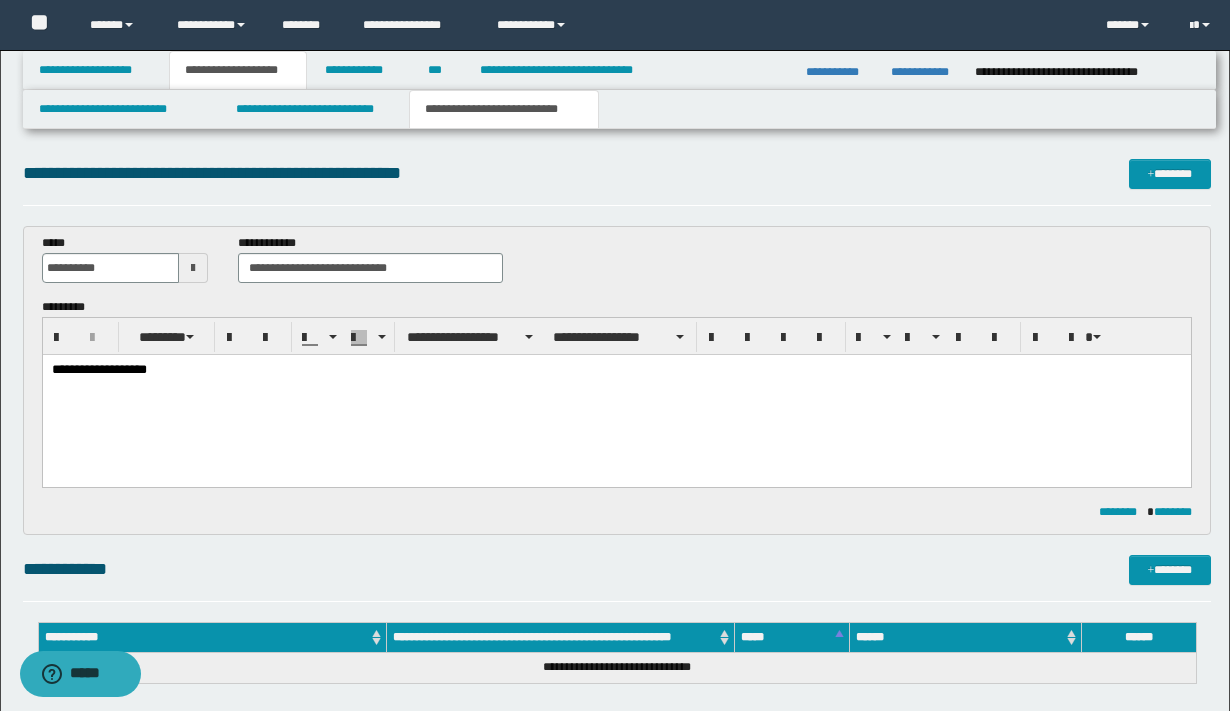 click on "**********" at bounding box center [616, 371] 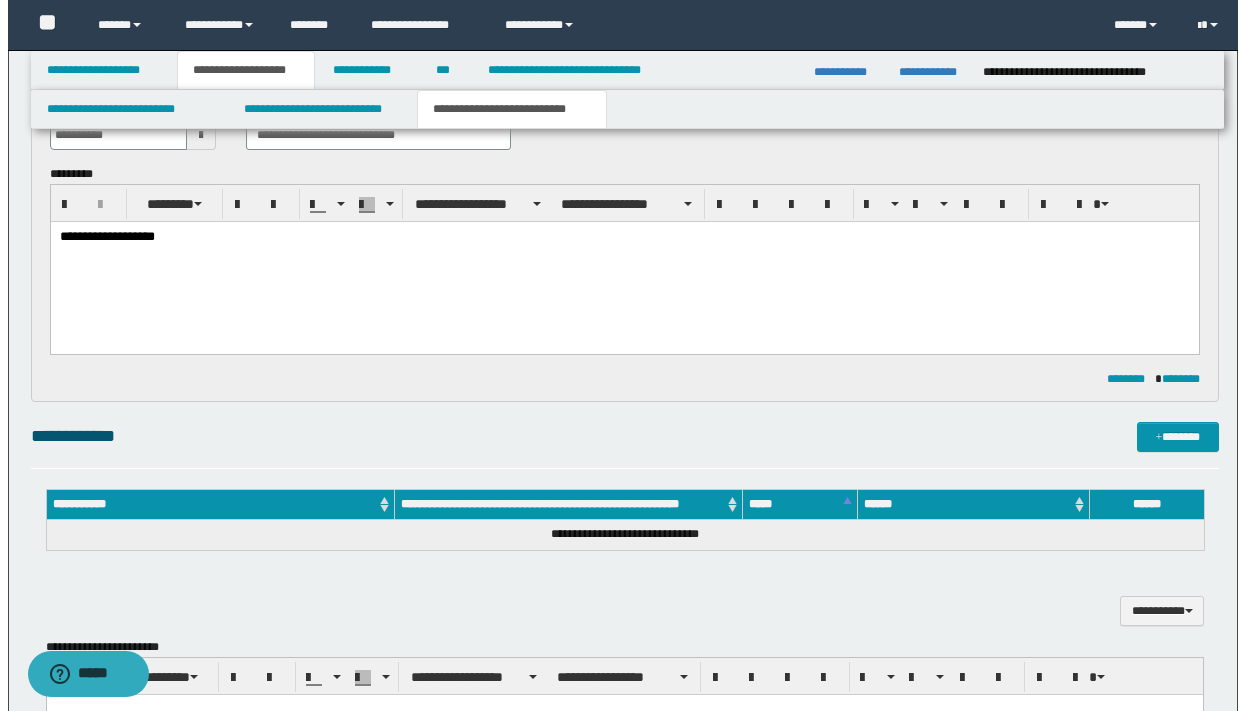 scroll, scrollTop: 186, scrollLeft: 0, axis: vertical 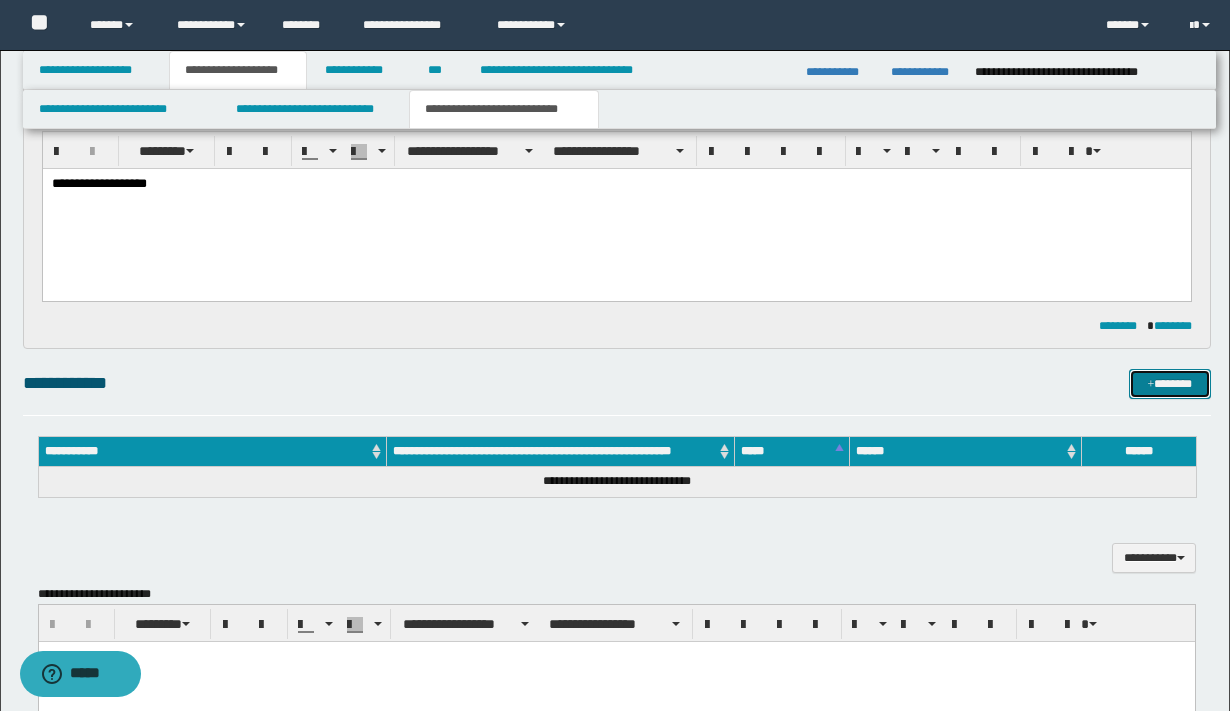 click at bounding box center (1151, 385) 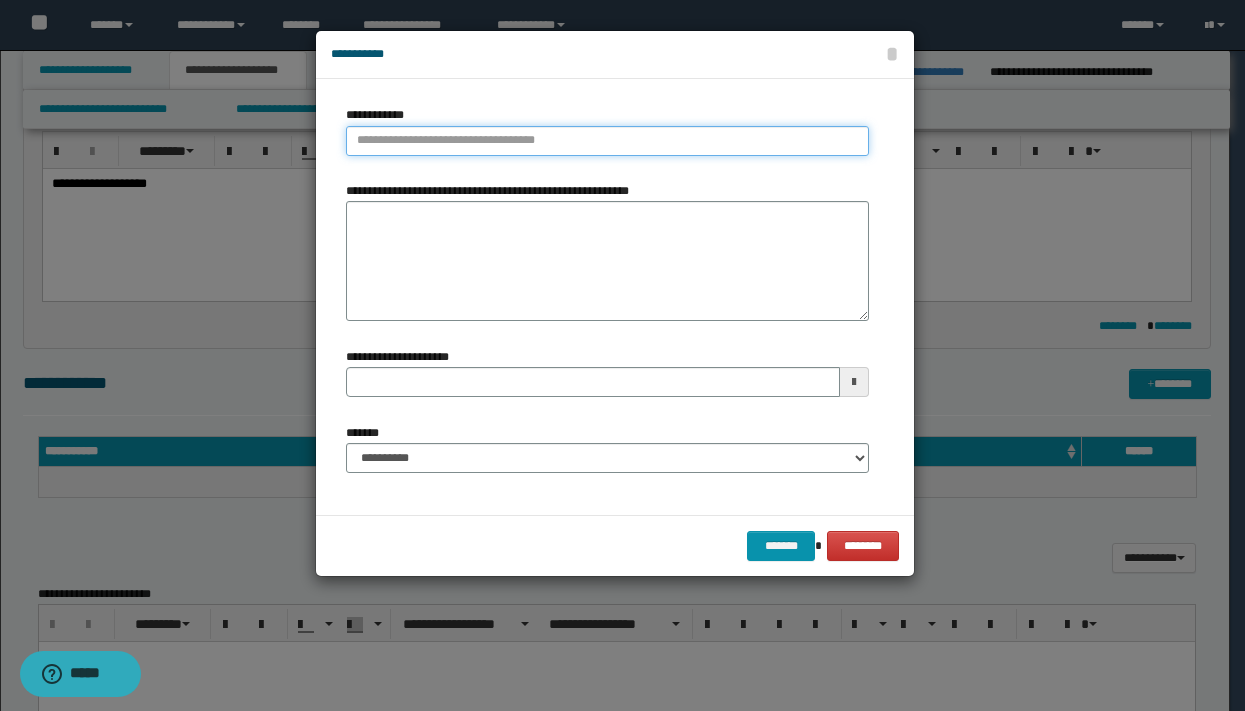 click on "**********" at bounding box center [607, 141] 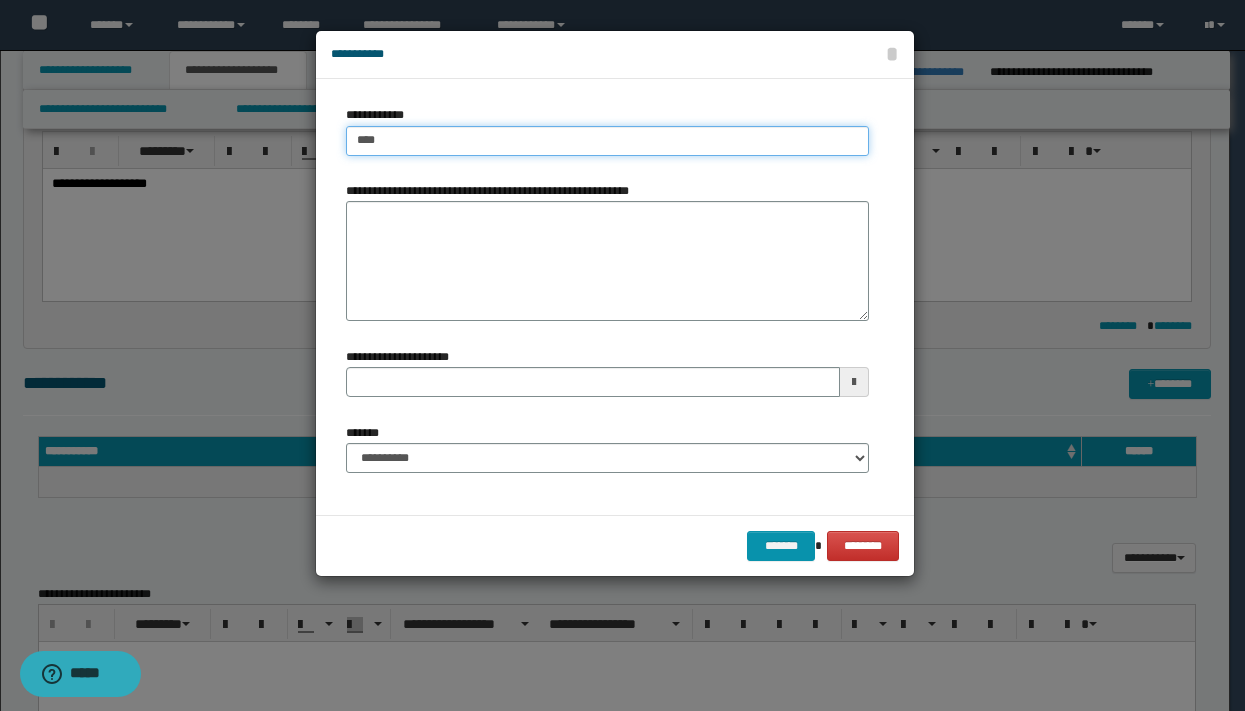 type on "*****" 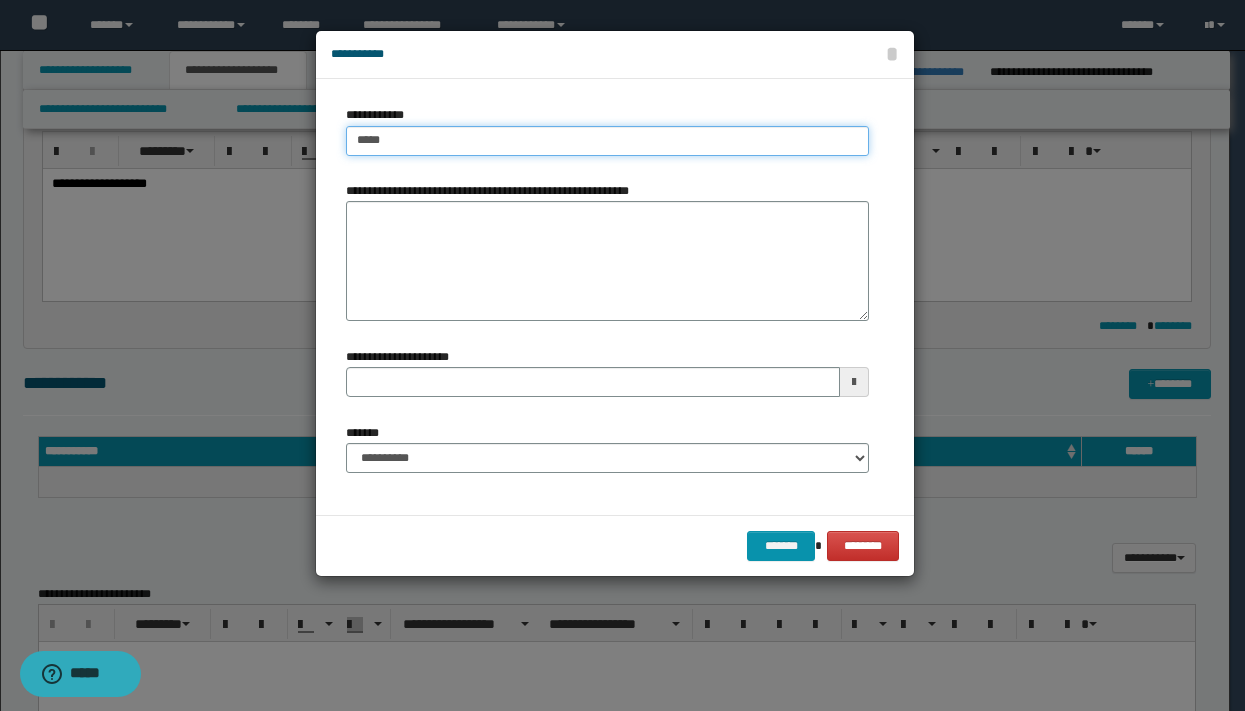 type on "*****" 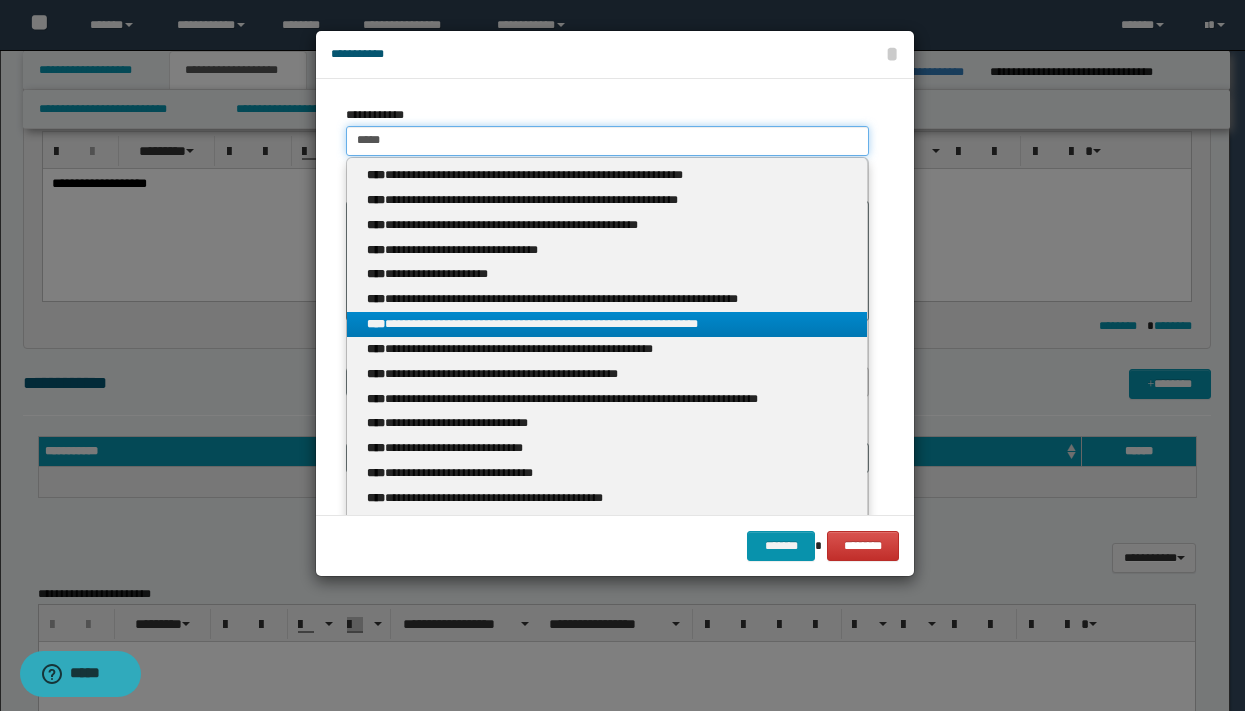 type 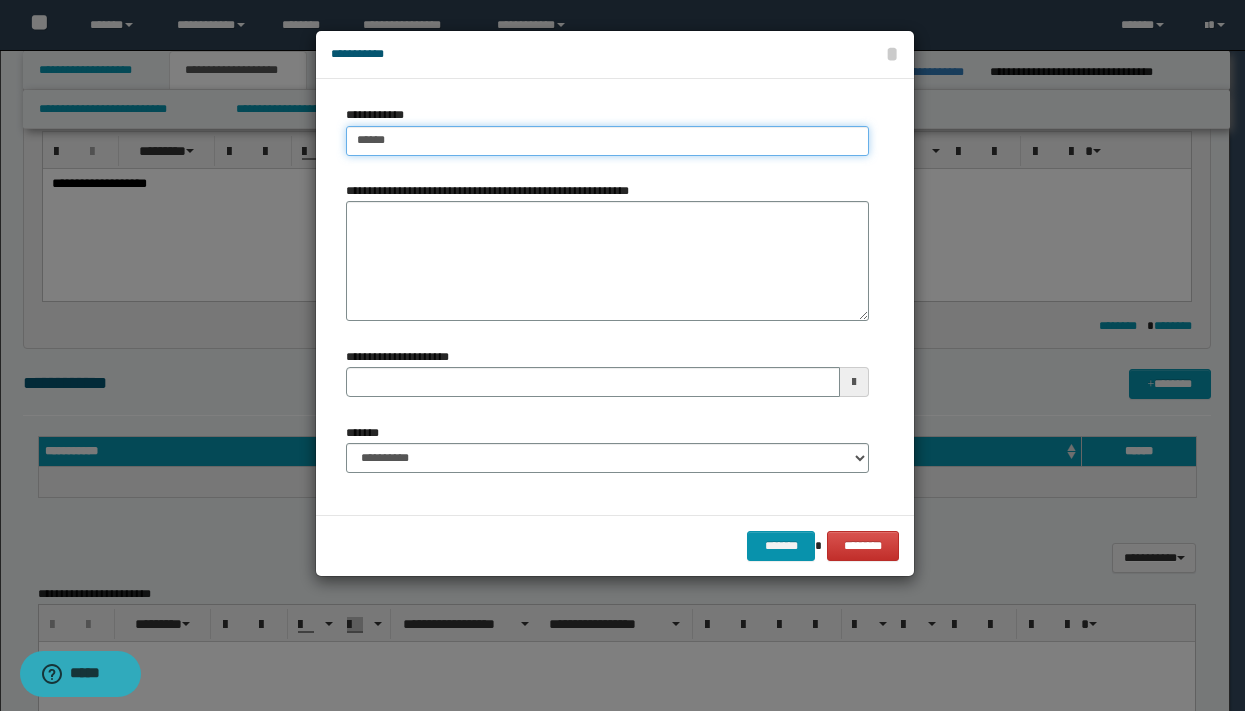 type on "*******" 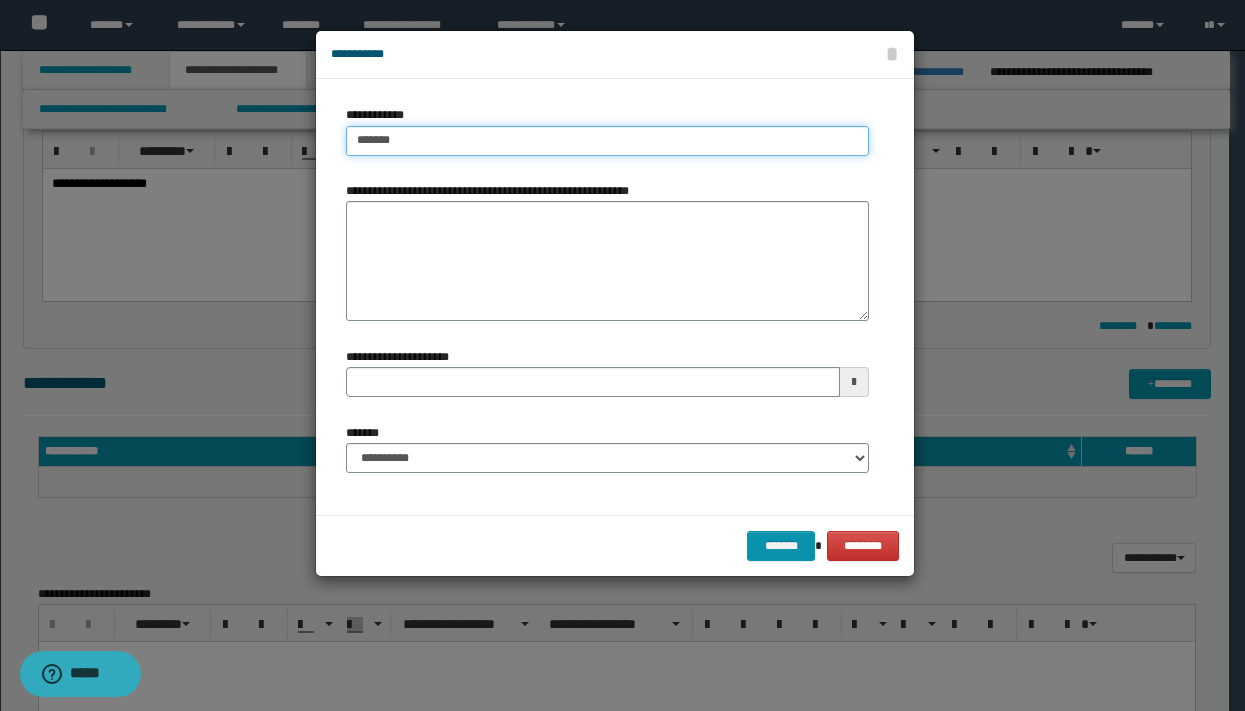 type on "*******" 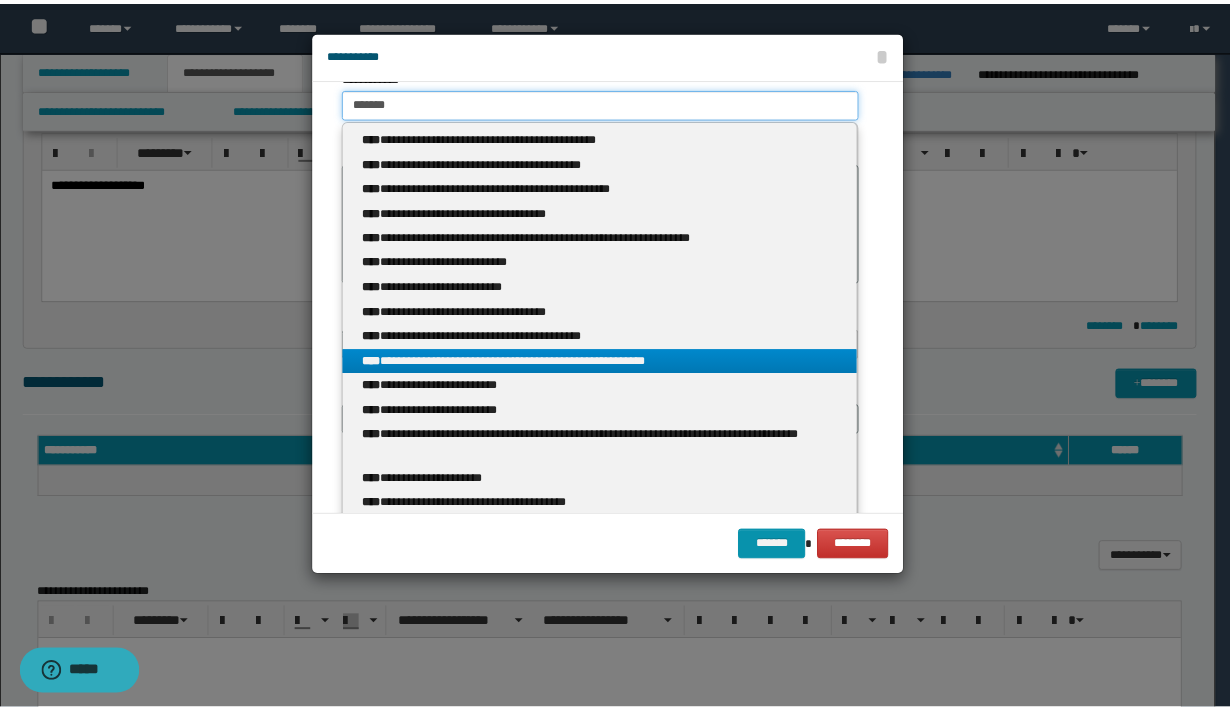 scroll, scrollTop: 0, scrollLeft: 0, axis: both 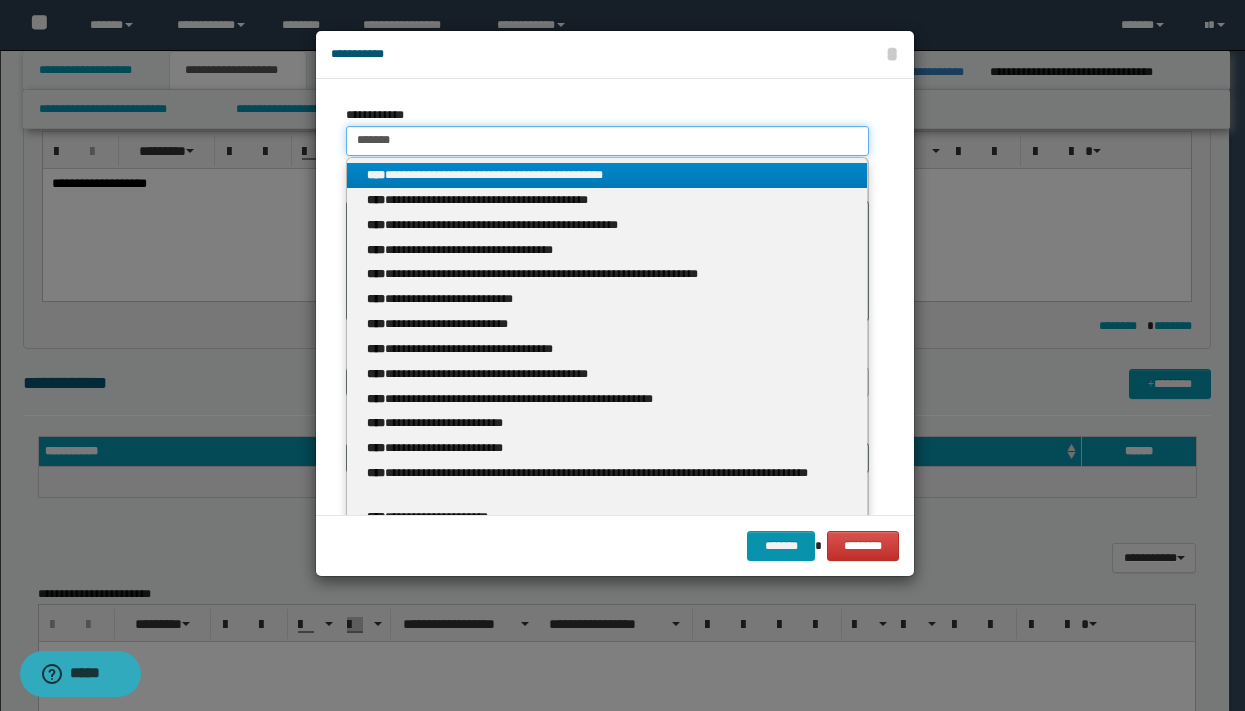 drag, startPoint x: 423, startPoint y: 139, endPoint x: 281, endPoint y: 140, distance: 142.00352 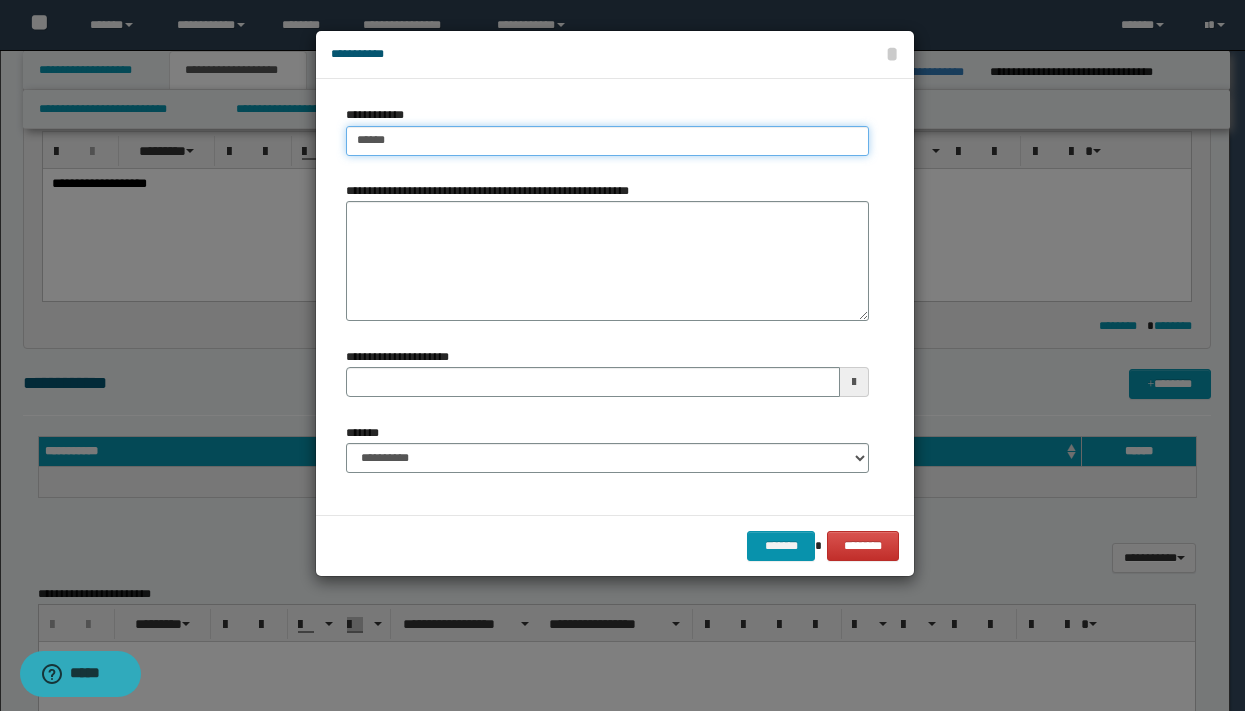 type on "*******" 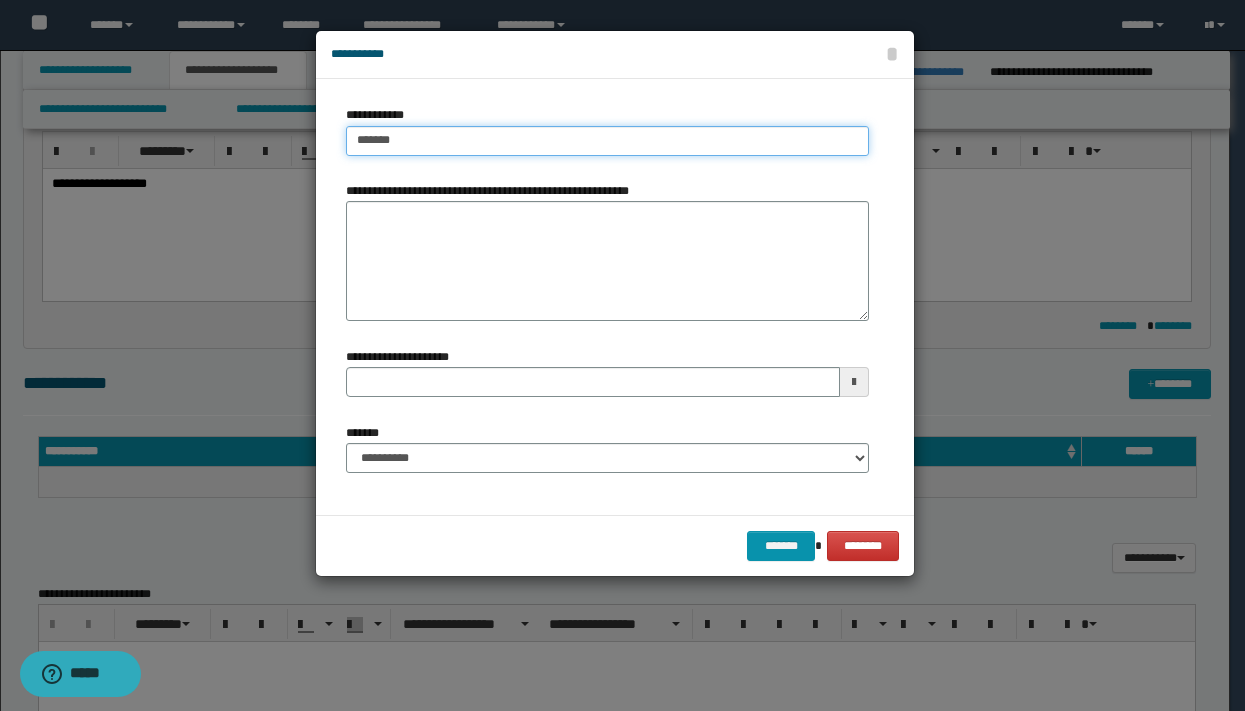 type on "*******" 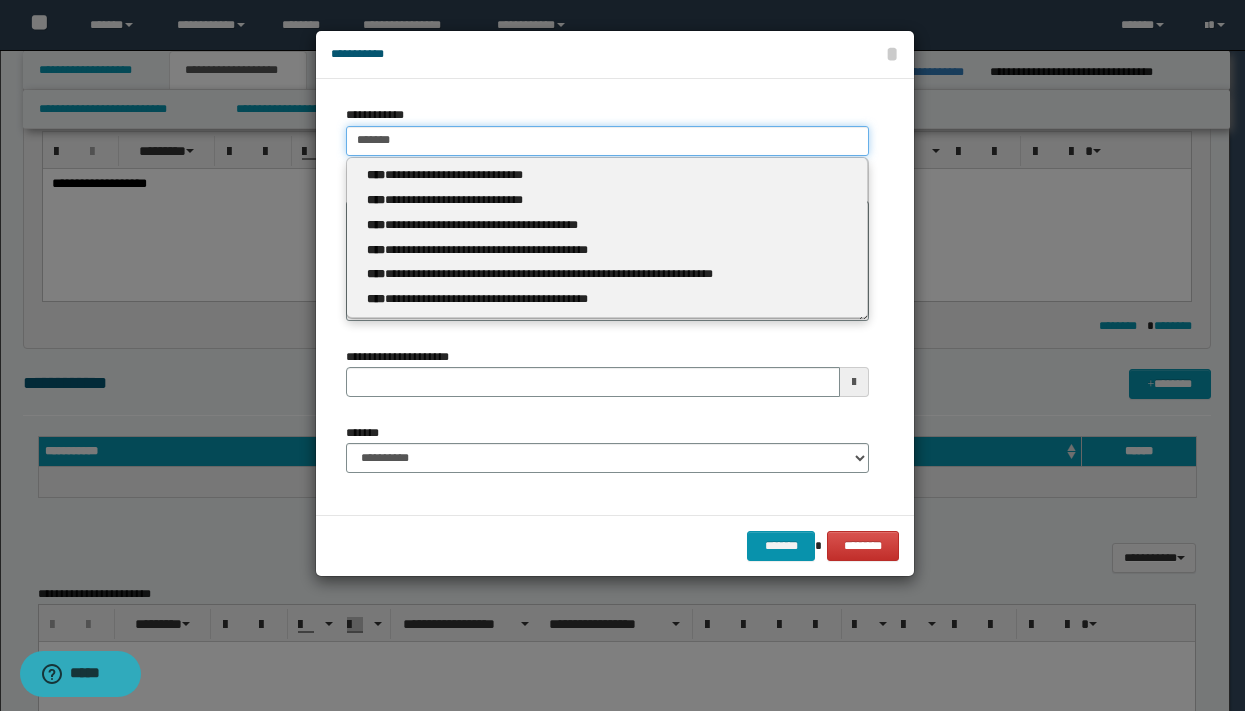 drag, startPoint x: 375, startPoint y: 138, endPoint x: 301, endPoint y: 137, distance: 74.00676 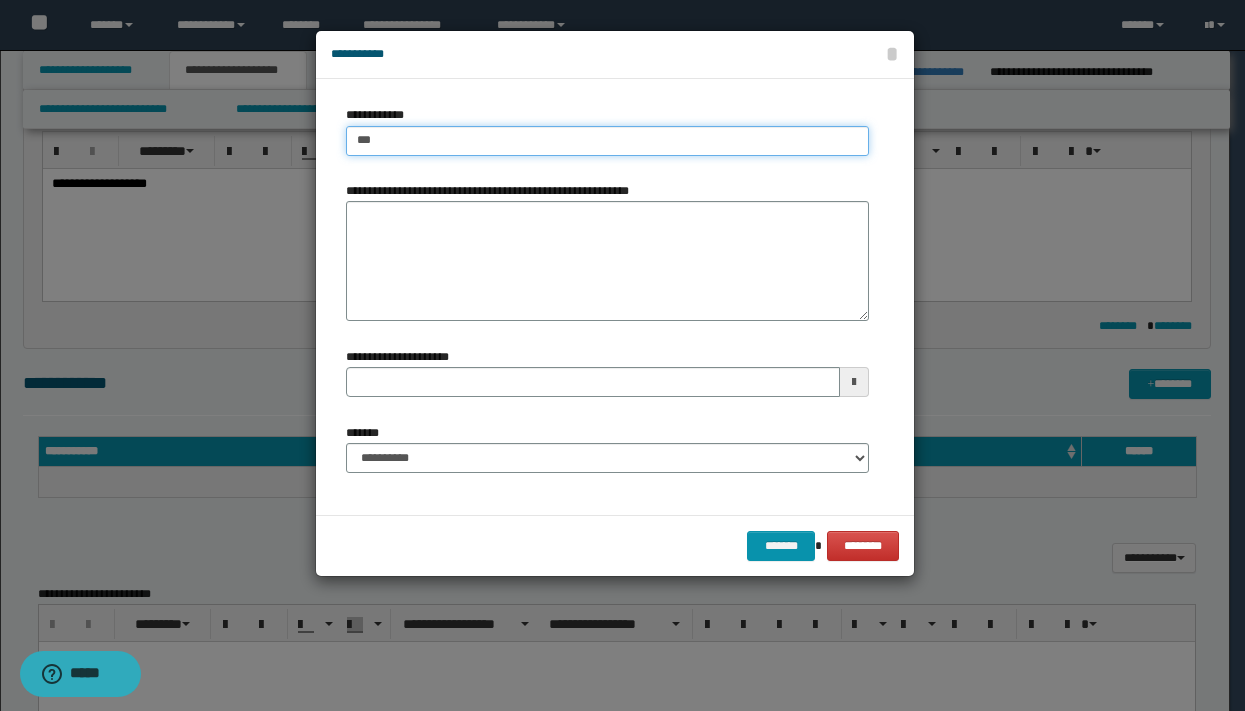 type on "****" 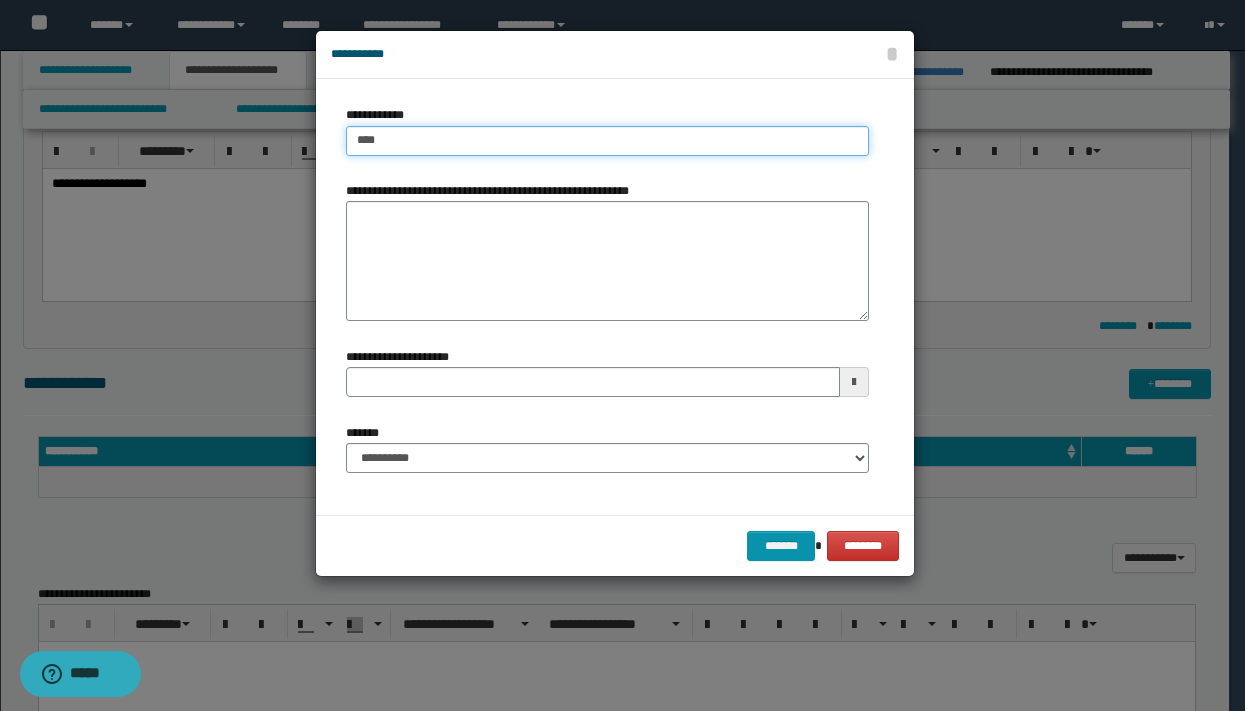type on "****" 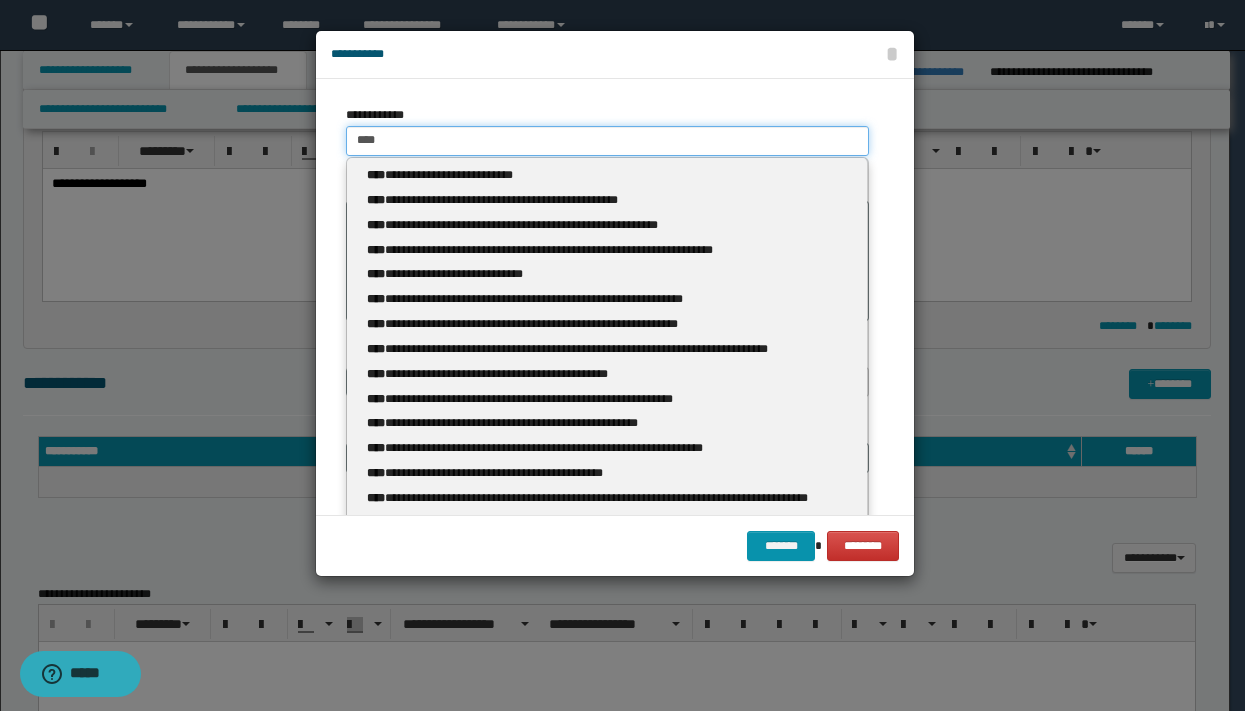 type 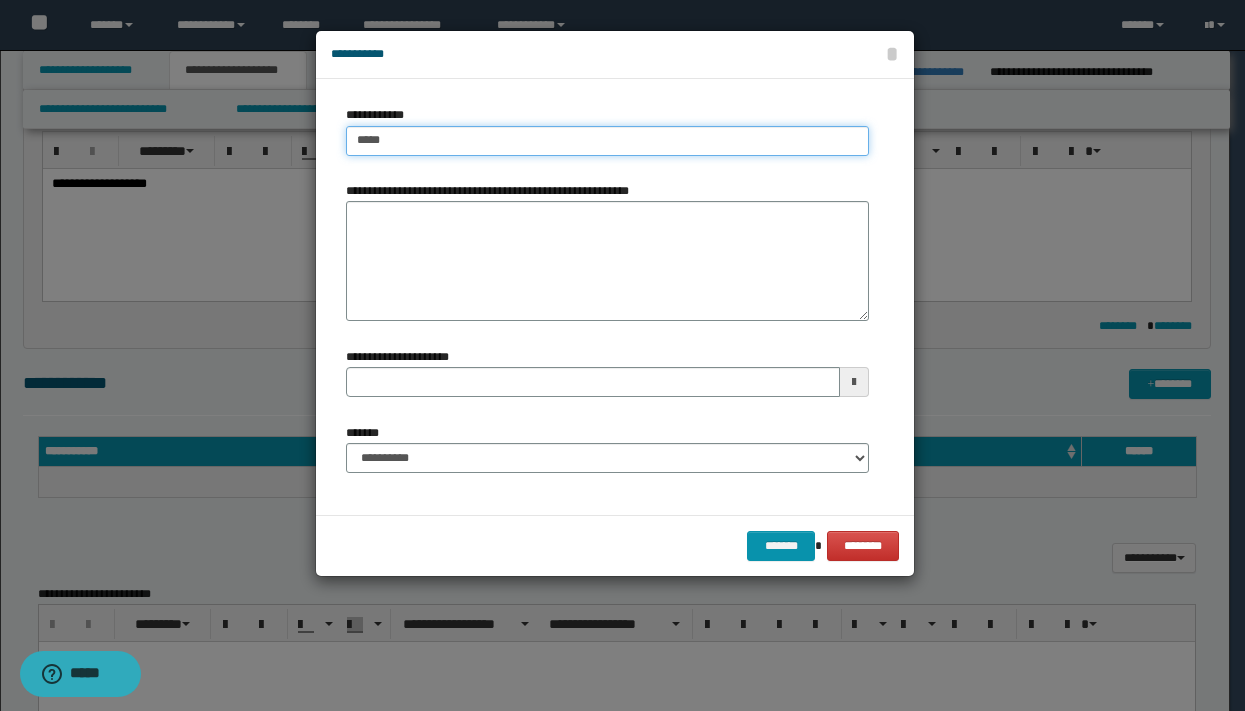 type on "******" 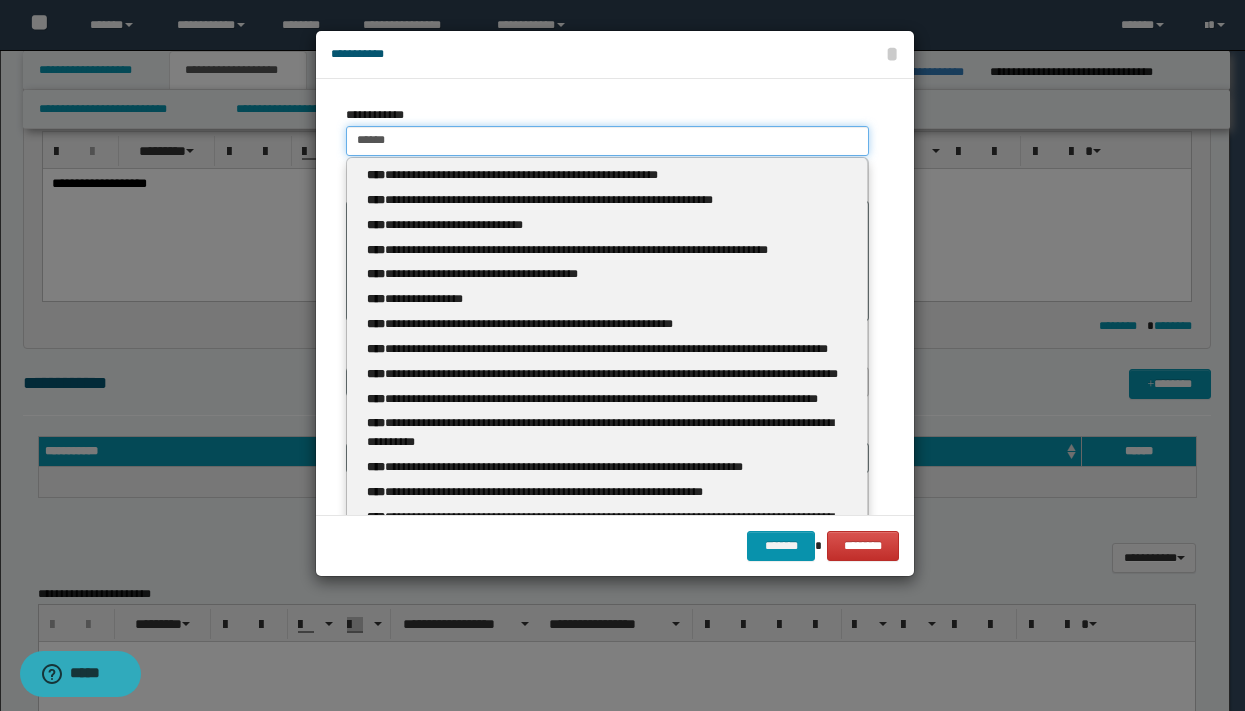type on "******" 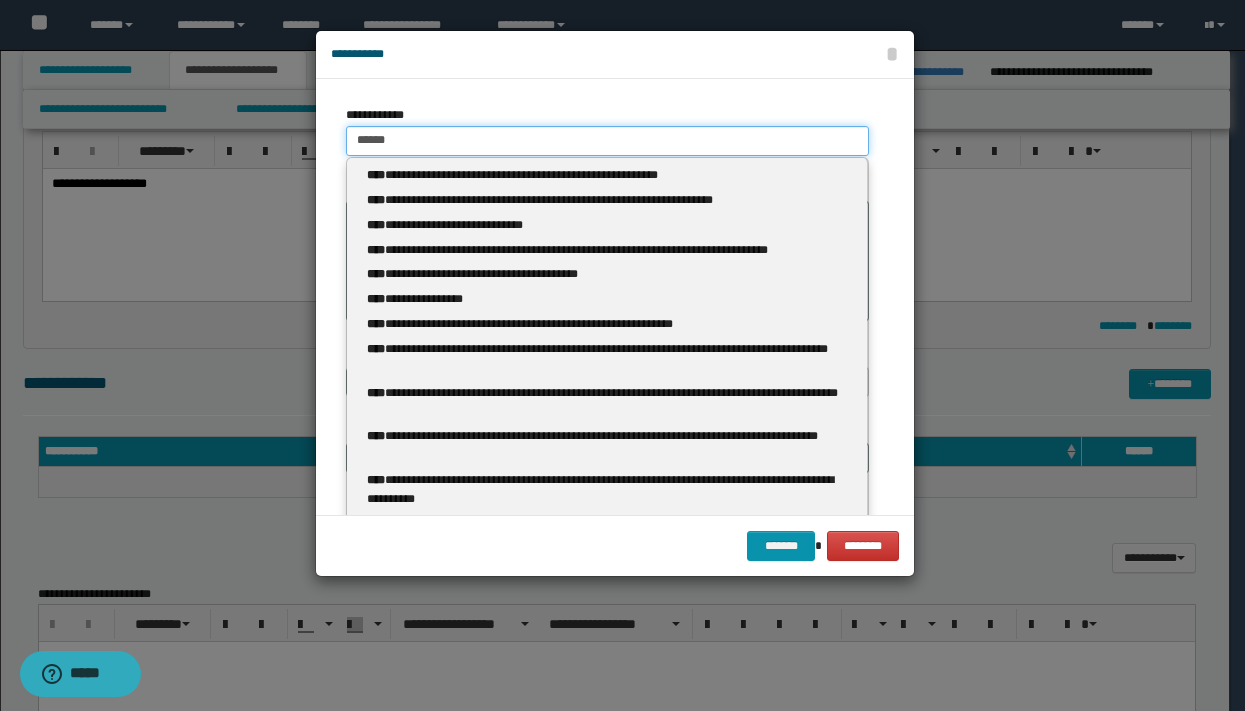 type 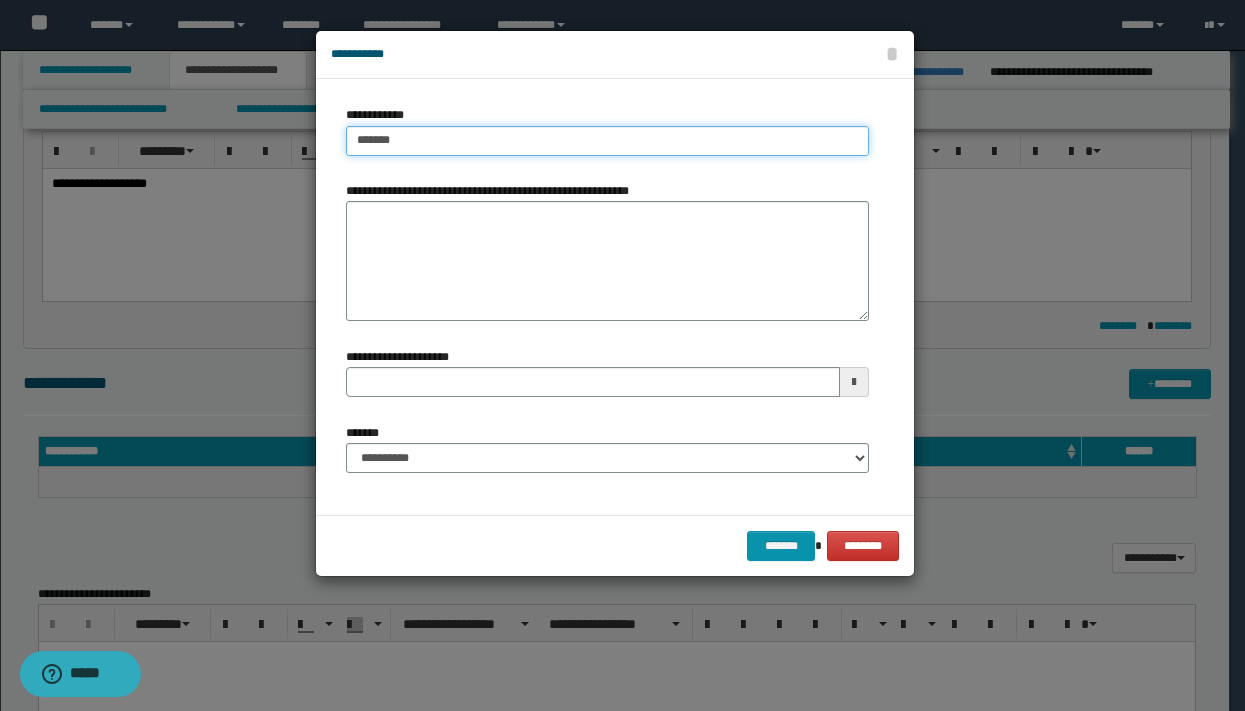 type on "*******" 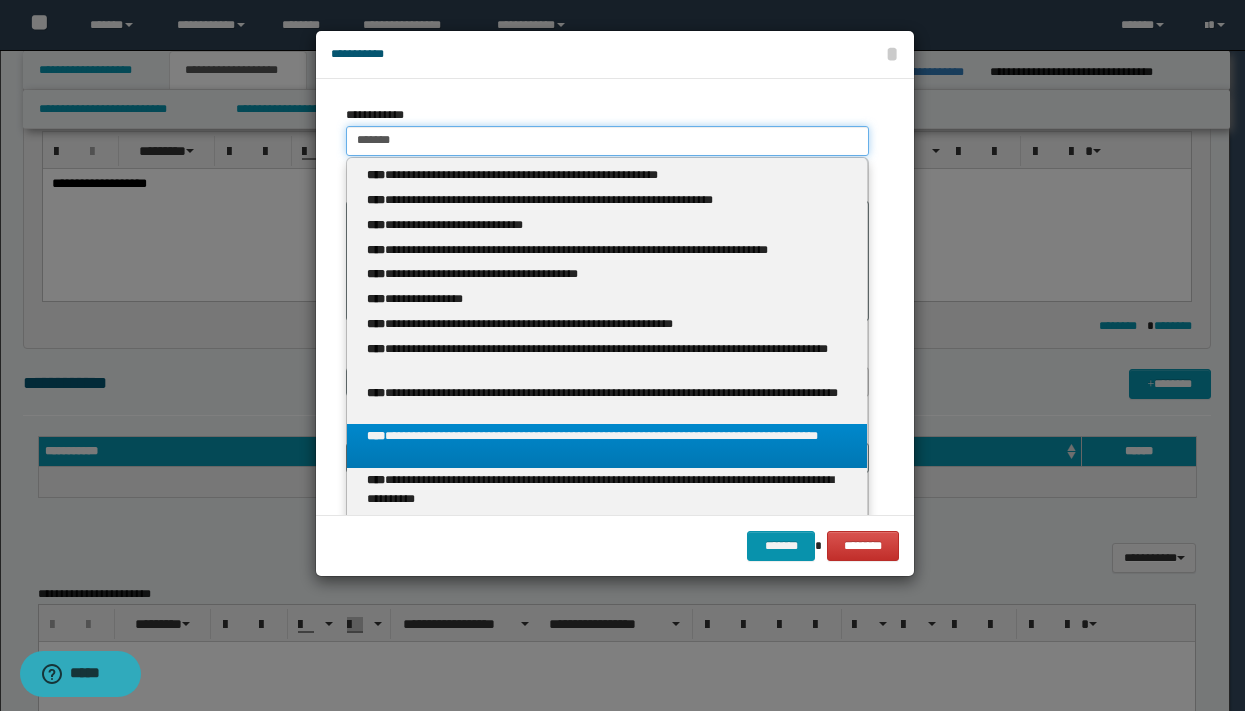 type on "*******" 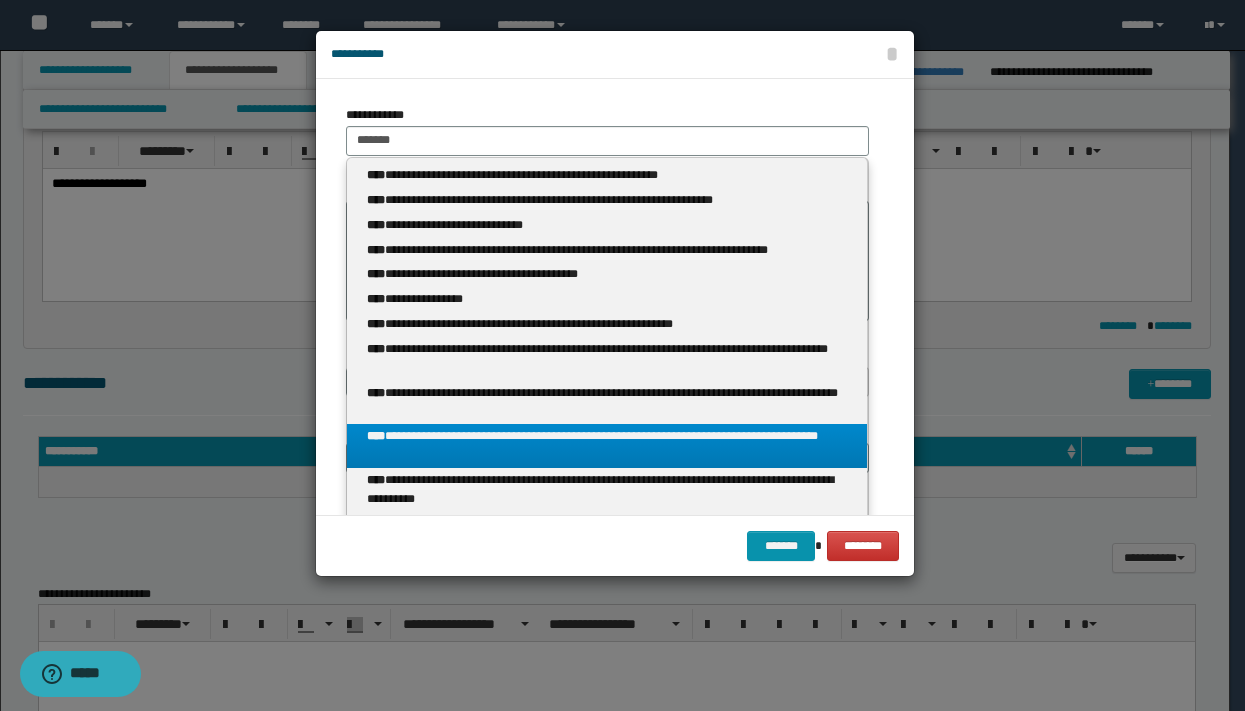 click on "**********" at bounding box center [607, 446] 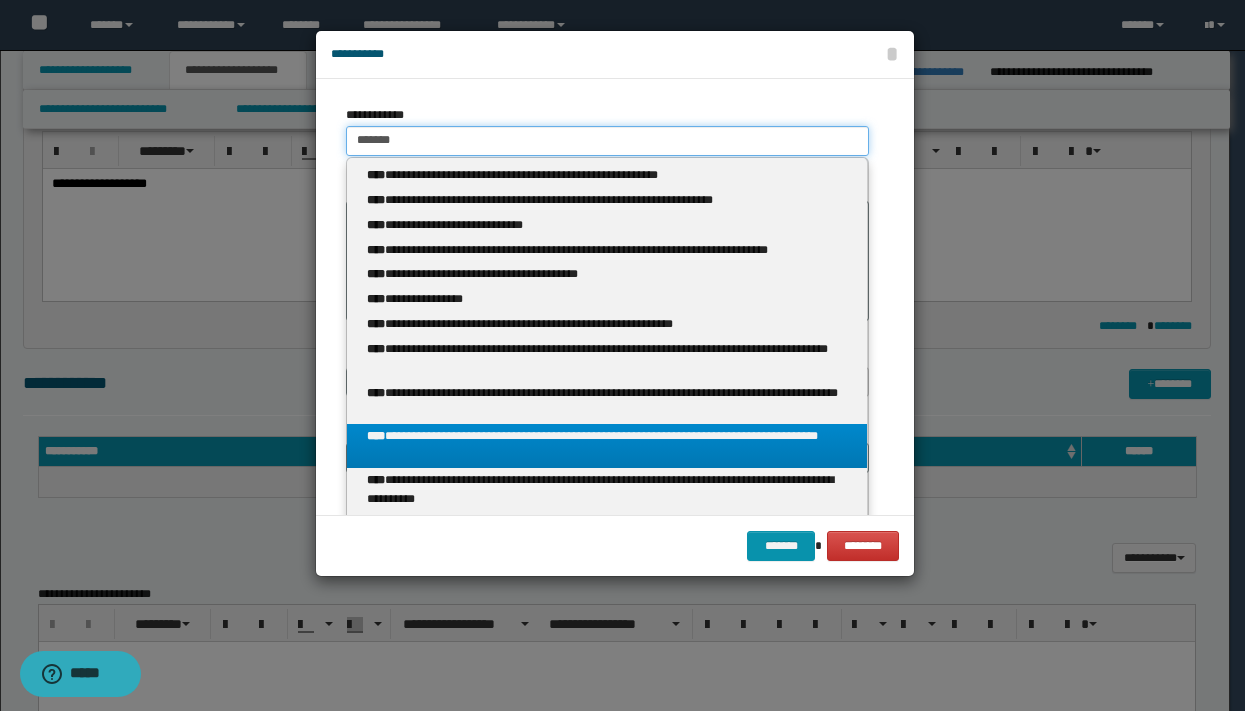 type 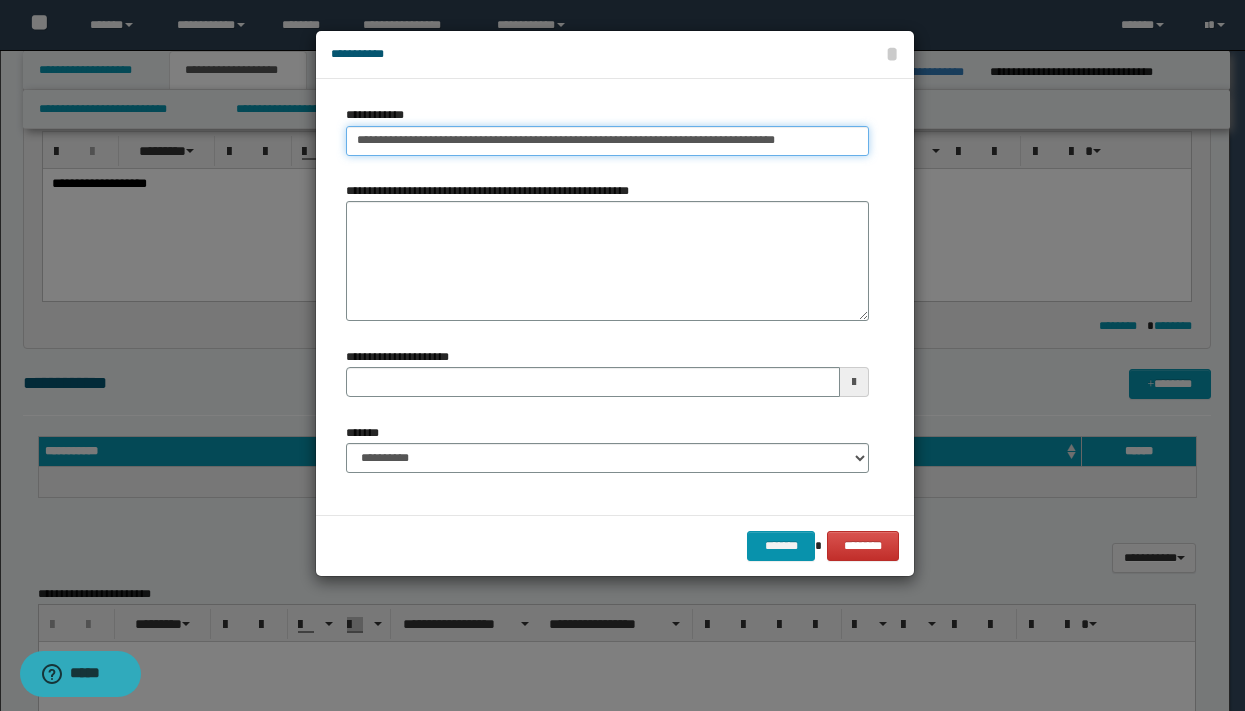type 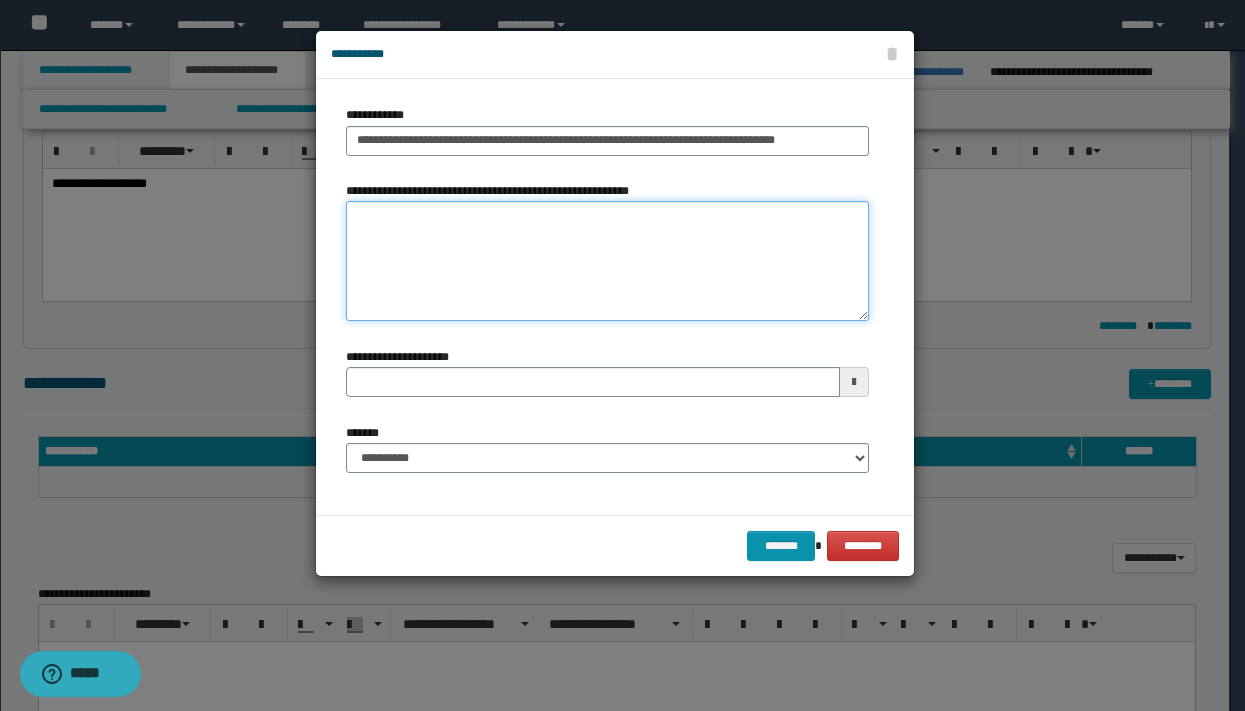 click on "**********" at bounding box center (607, 261) 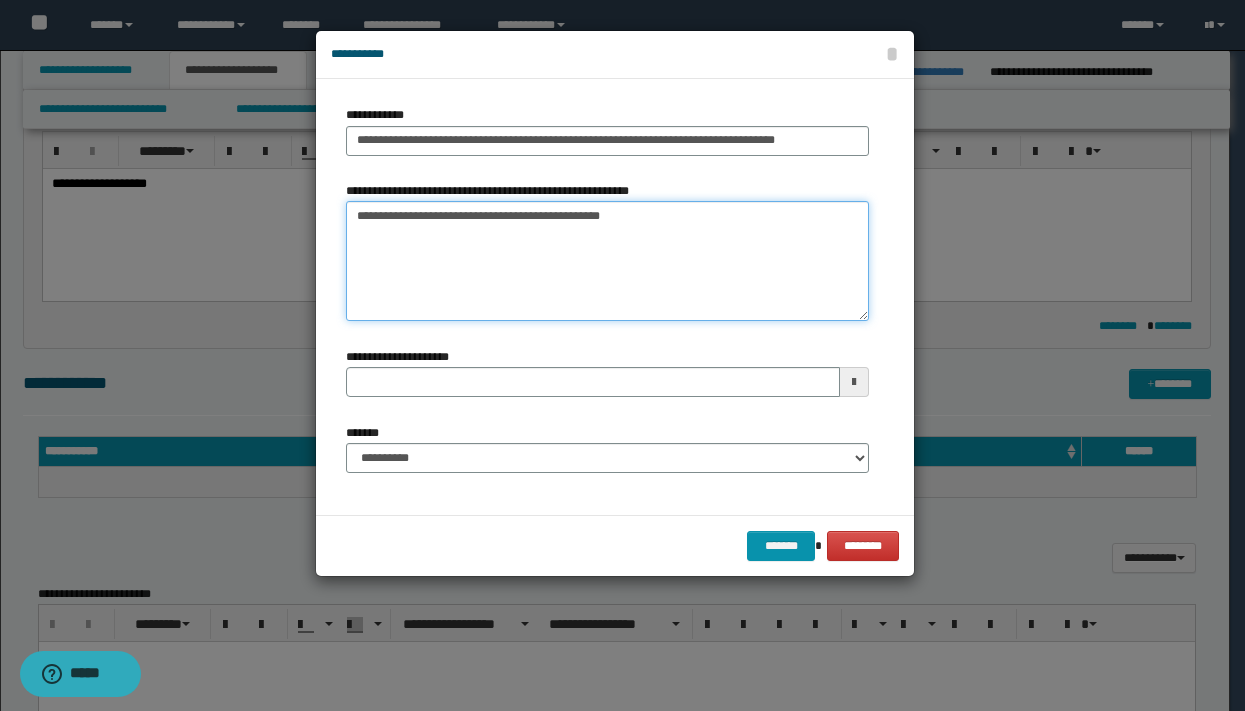 type on "**********" 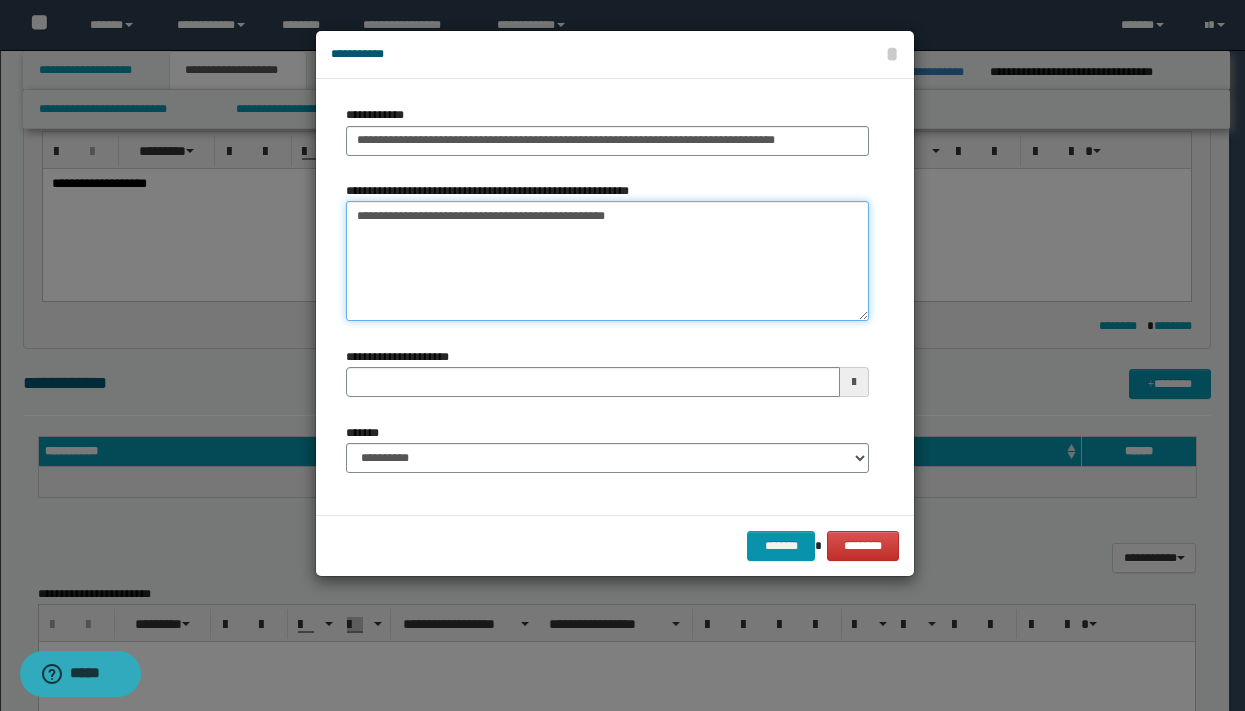 type 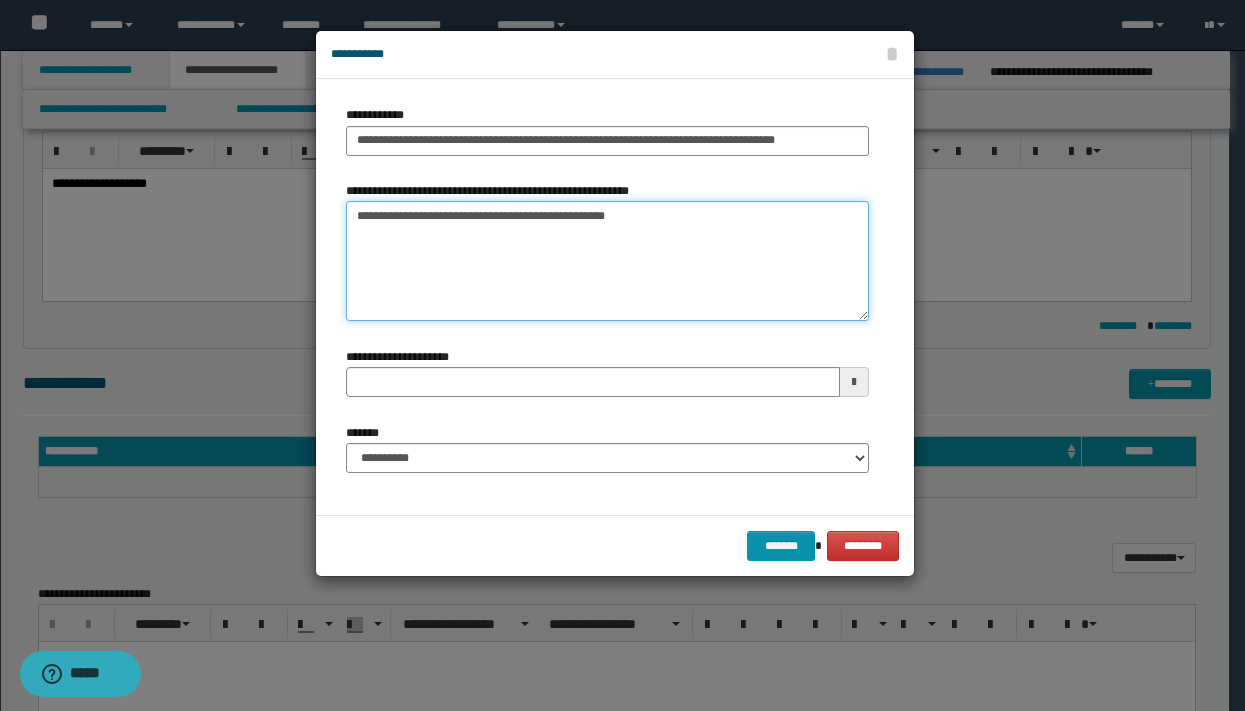 type 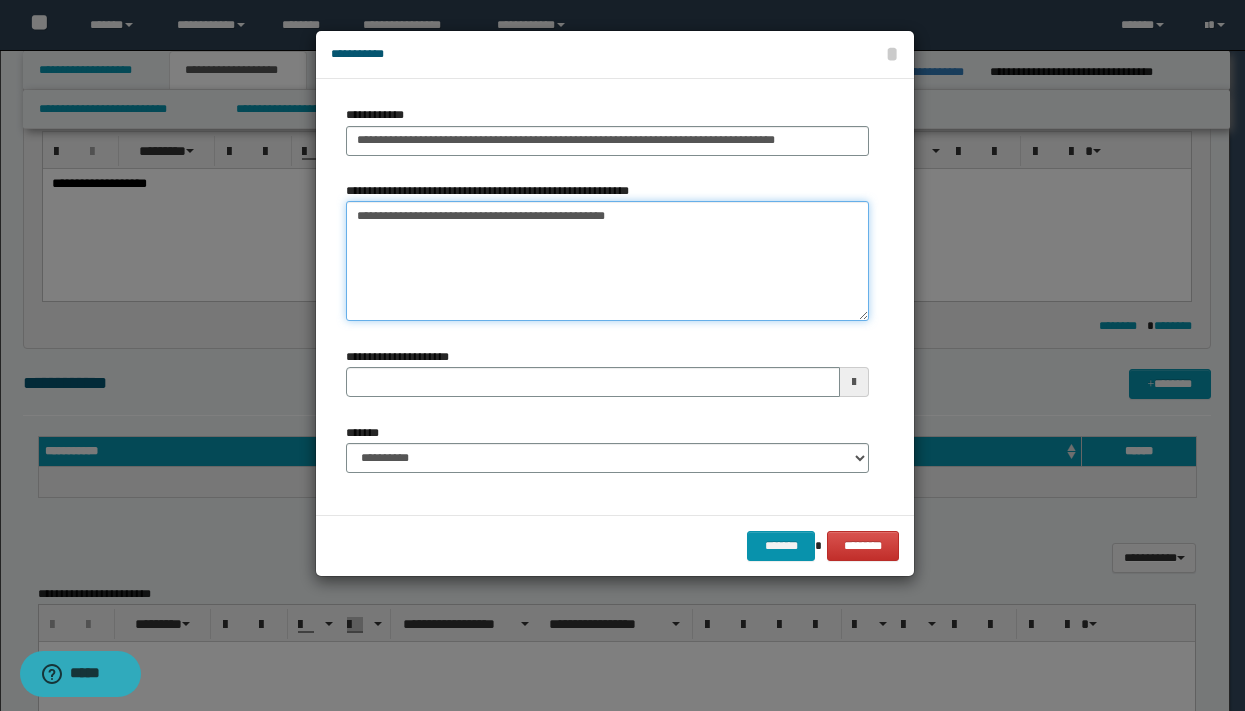 drag, startPoint x: 597, startPoint y: 217, endPoint x: 533, endPoint y: 217, distance: 64 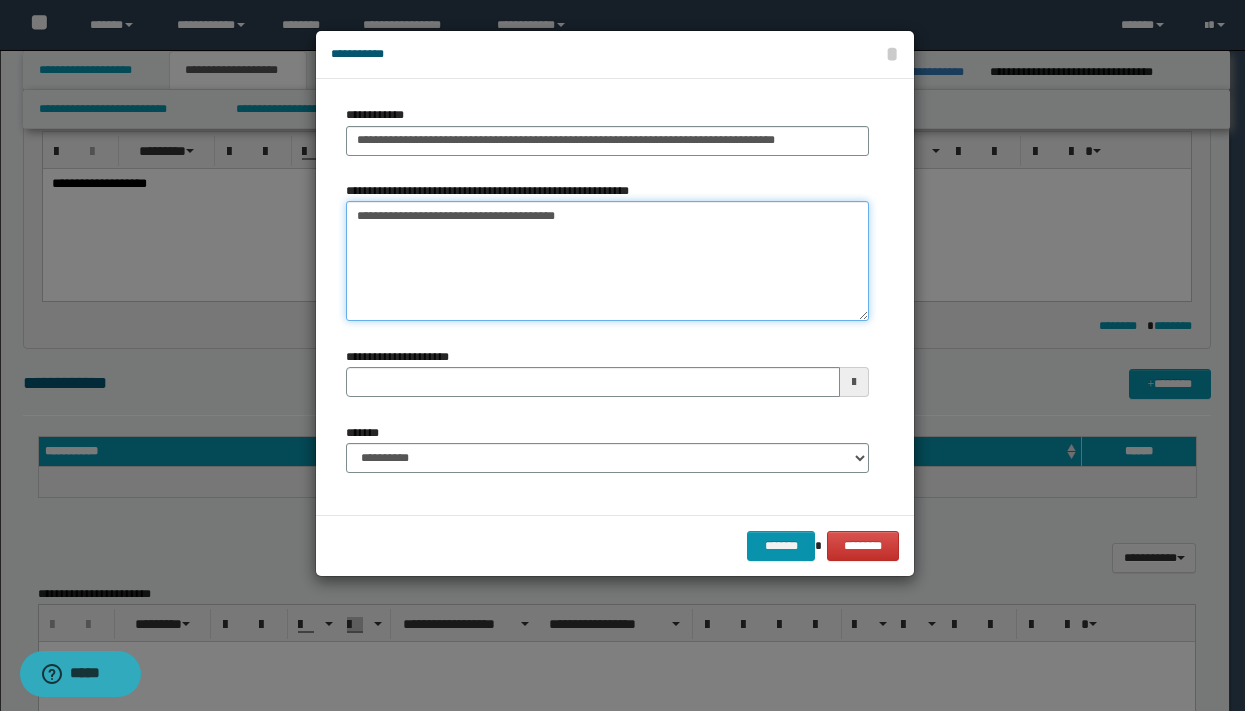 type on "**********" 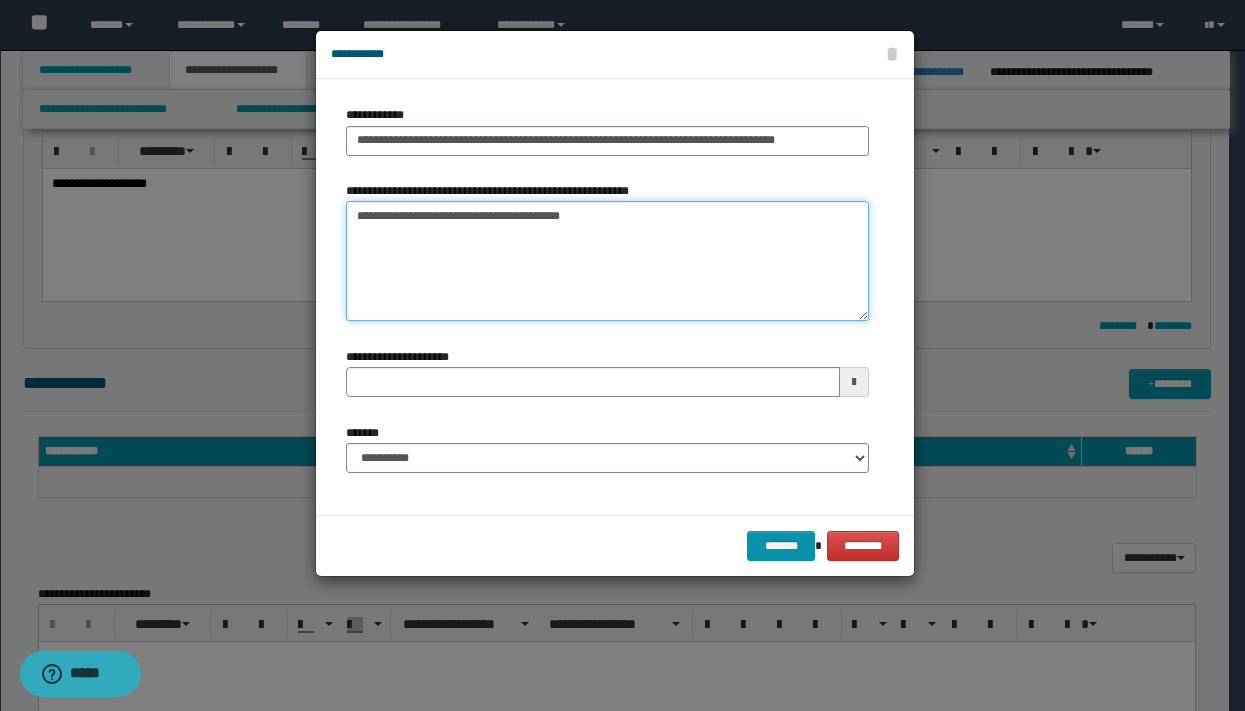 type 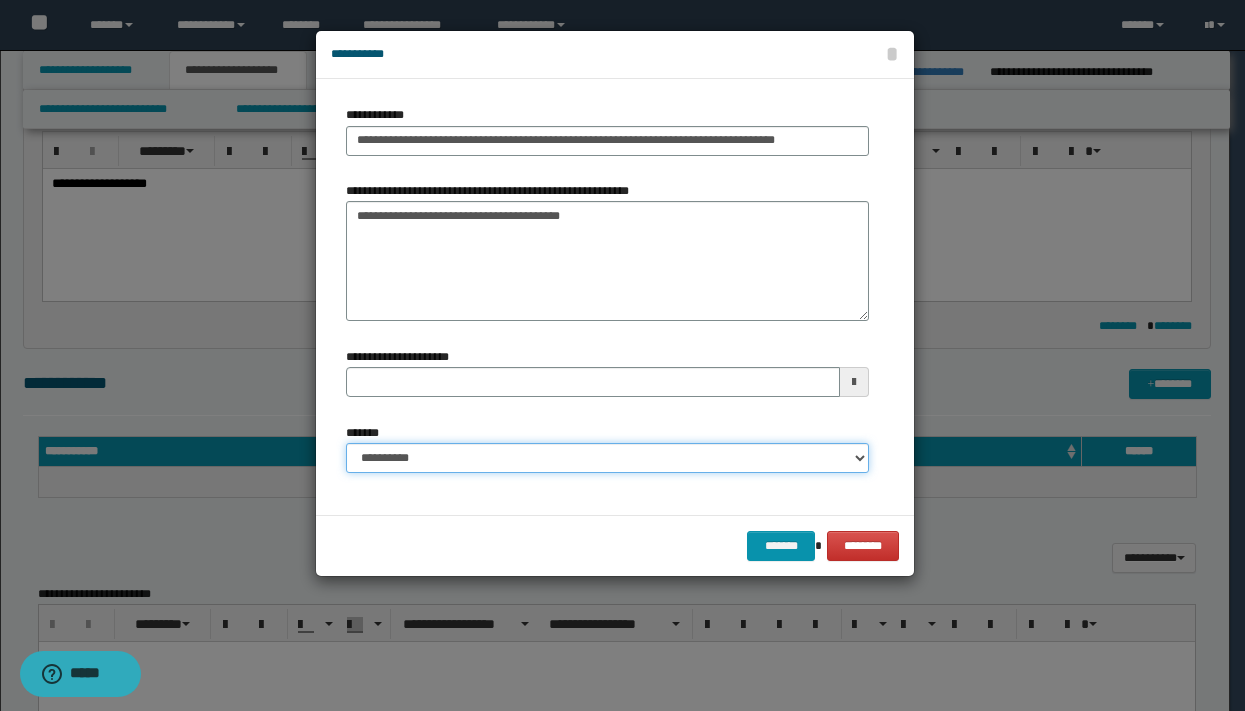 click on "**********" at bounding box center (607, 458) 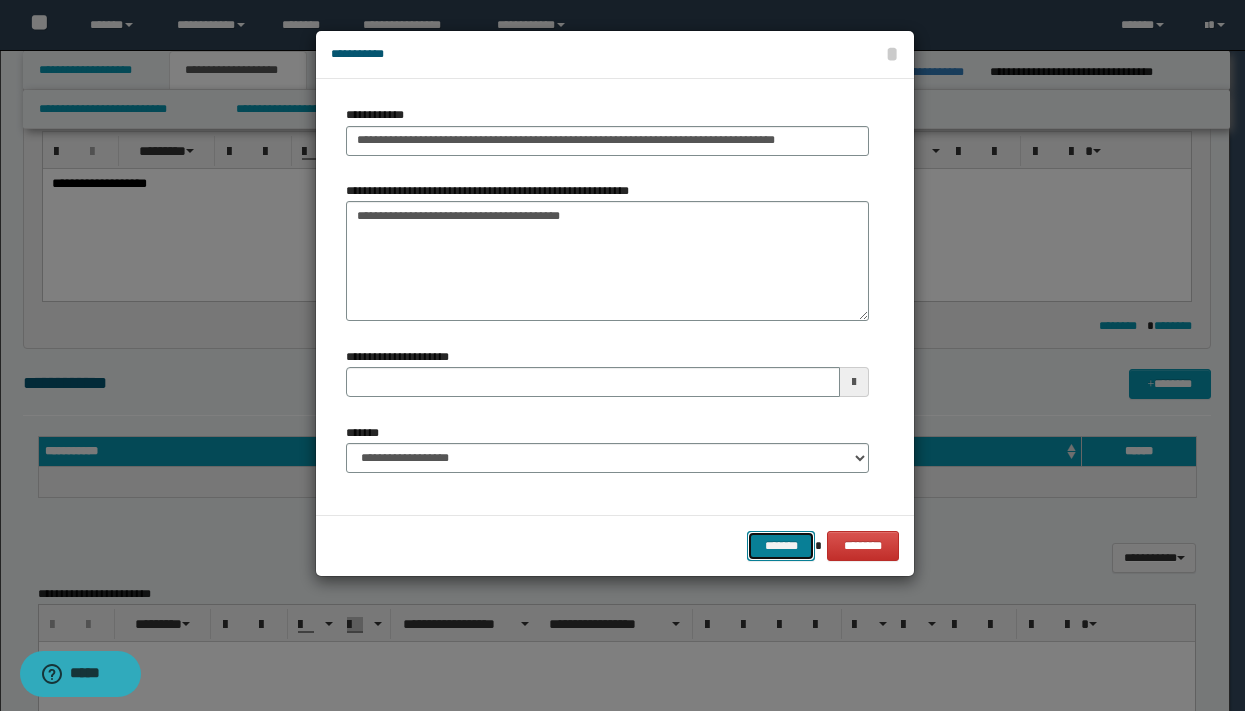 click on "*******" at bounding box center [781, 546] 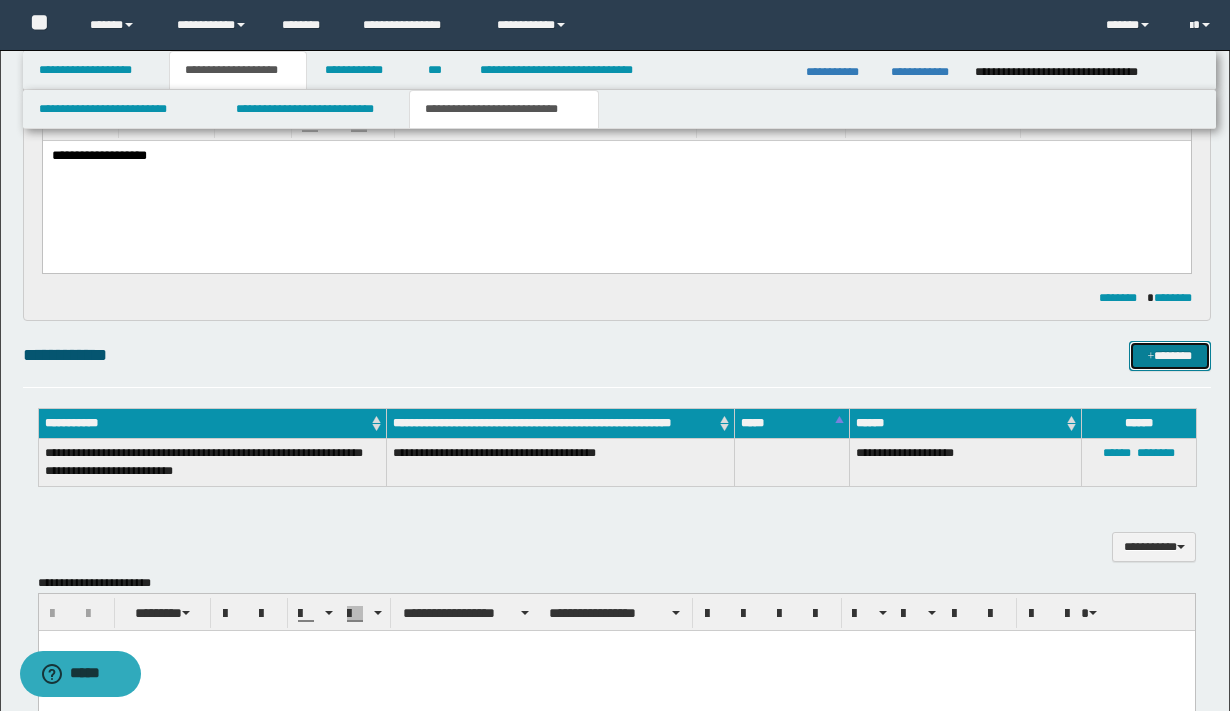 scroll, scrollTop: 372, scrollLeft: 0, axis: vertical 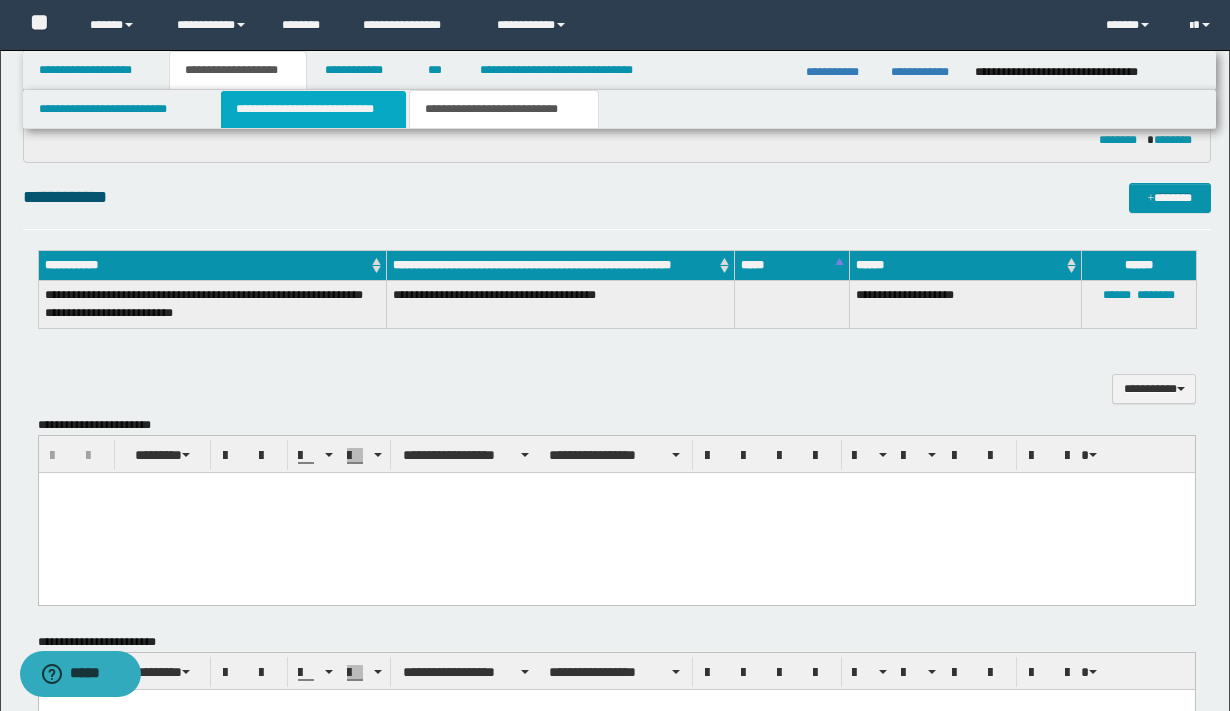 click on "**********" at bounding box center (314, 109) 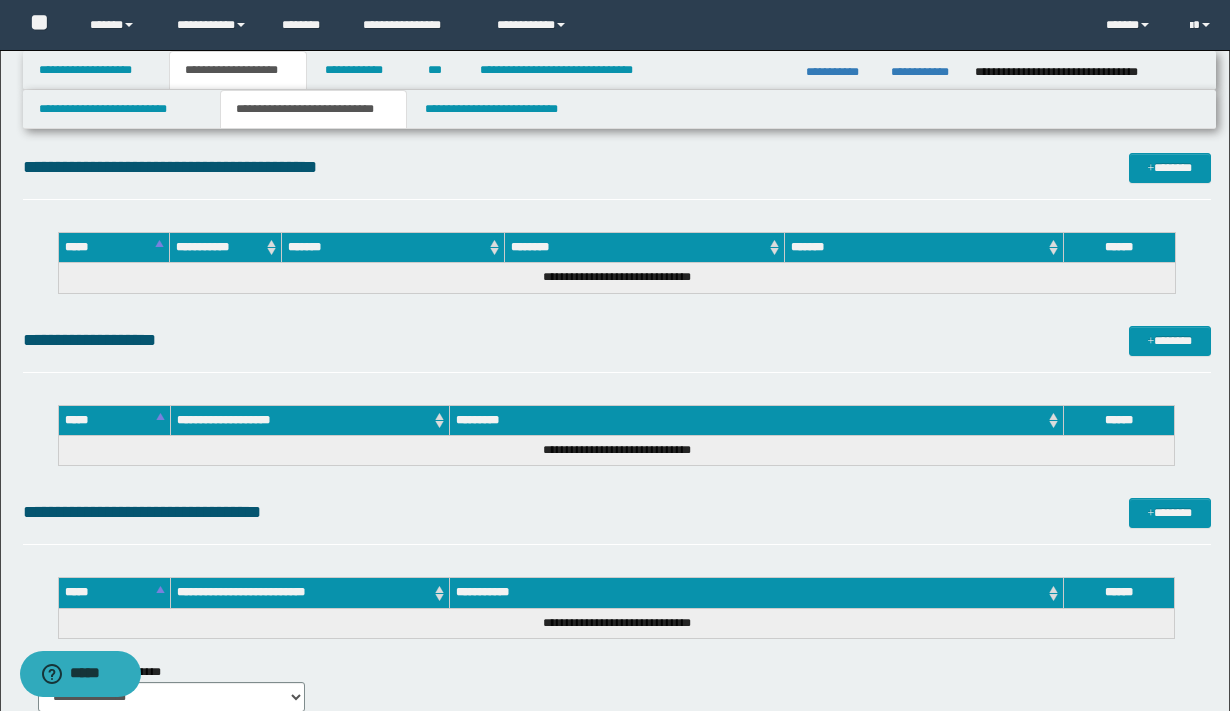 scroll, scrollTop: 1031, scrollLeft: 0, axis: vertical 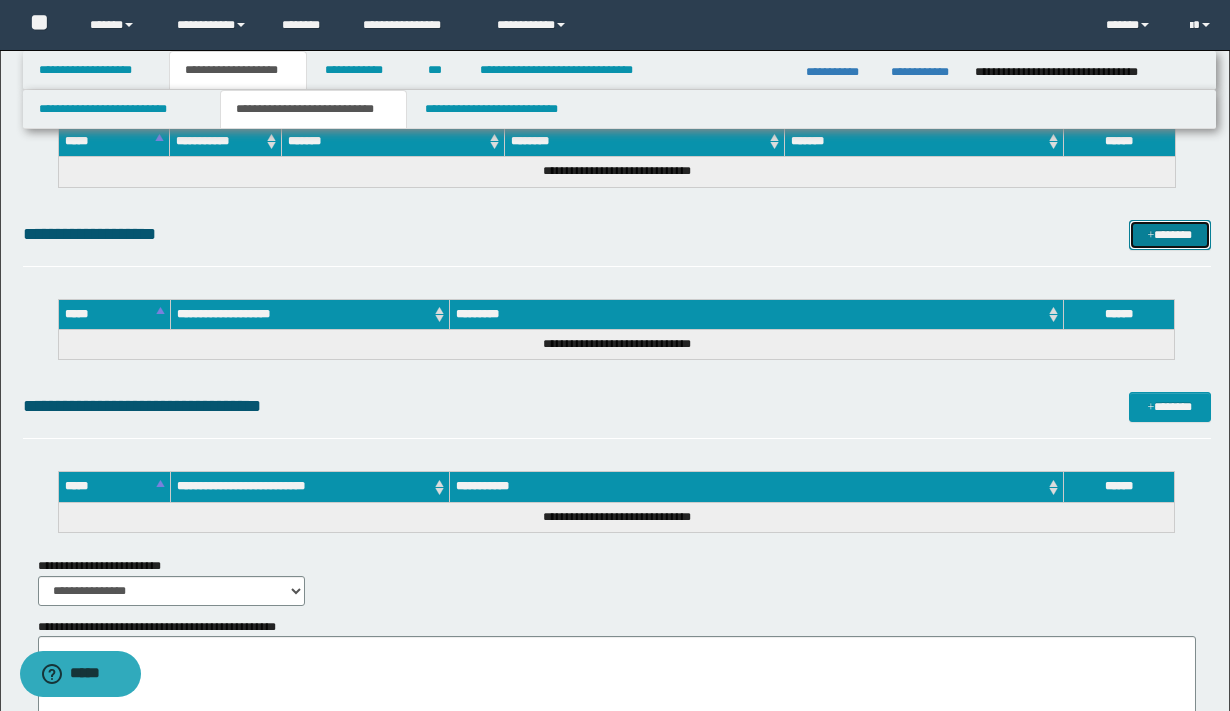 click on "*******" at bounding box center [1170, 235] 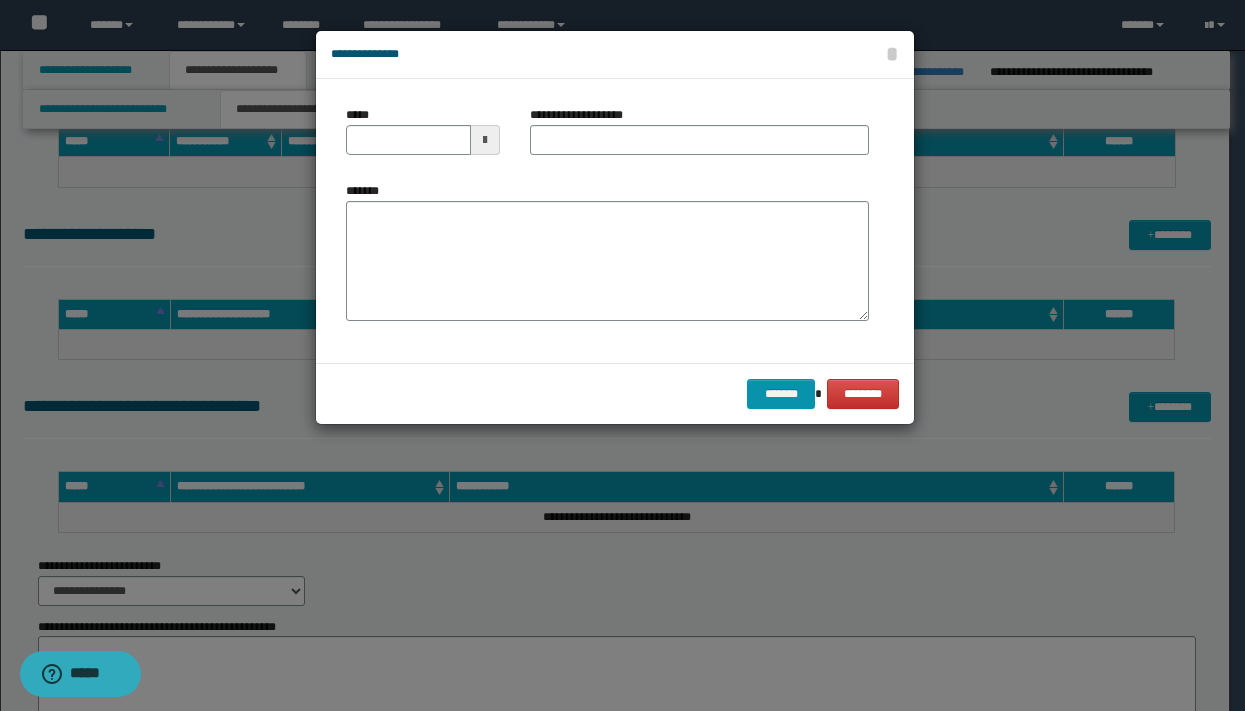 click at bounding box center (485, 140) 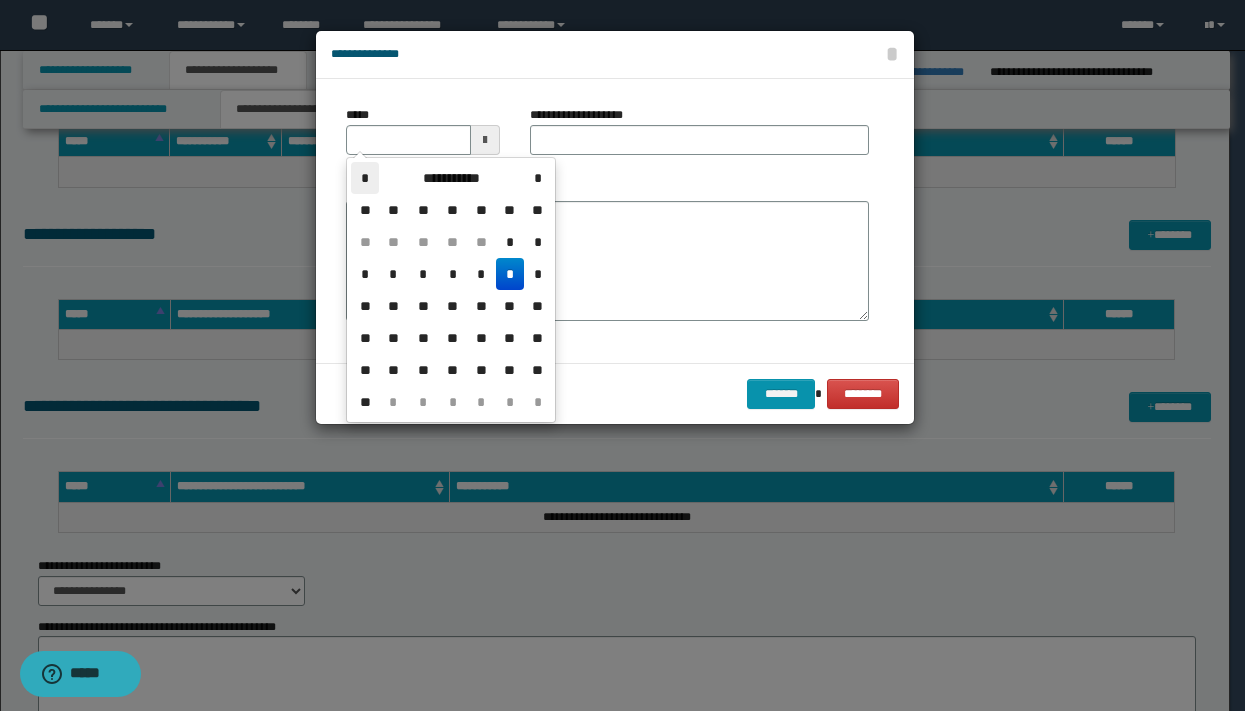 click on "*" at bounding box center (365, 178) 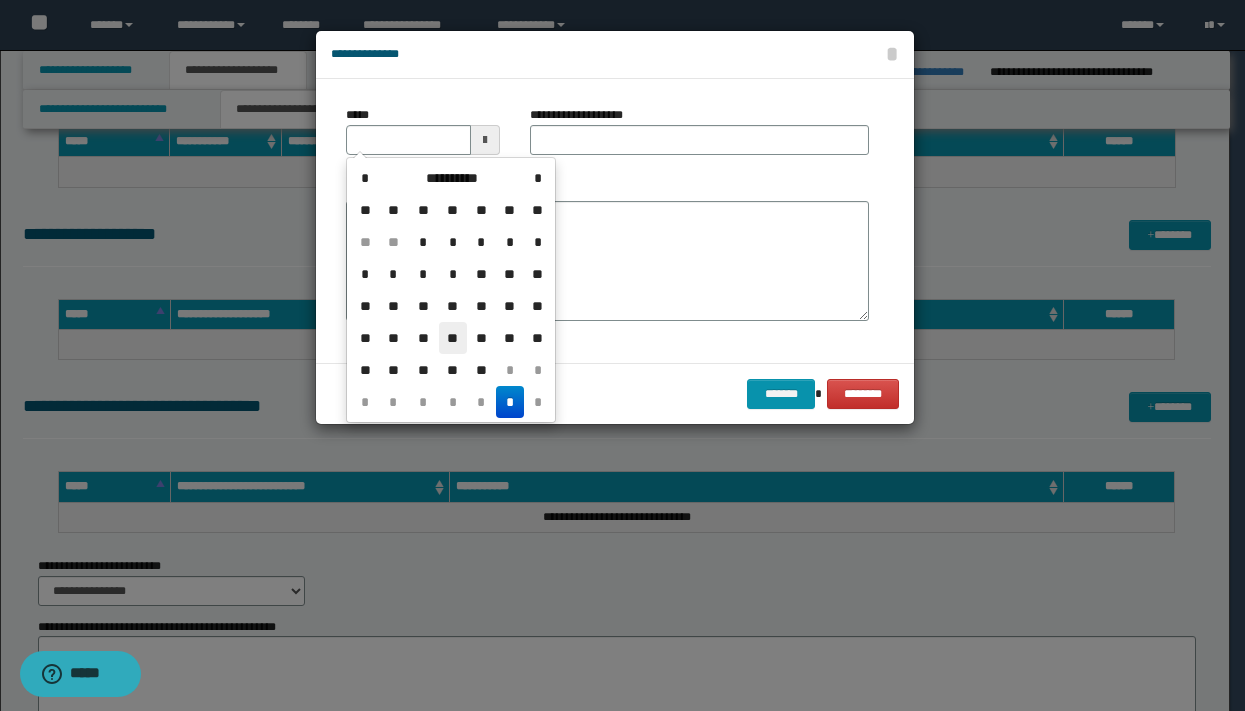 click on "**" at bounding box center [453, 338] 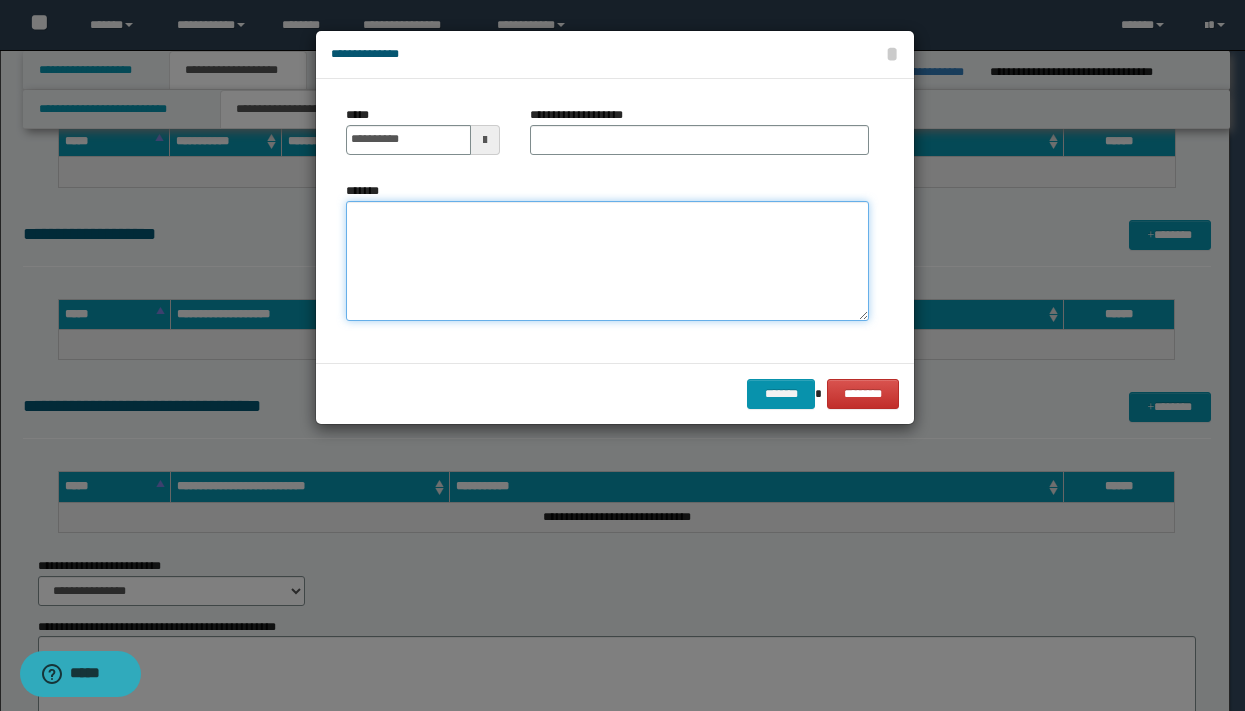 click on "*******" at bounding box center (607, 261) 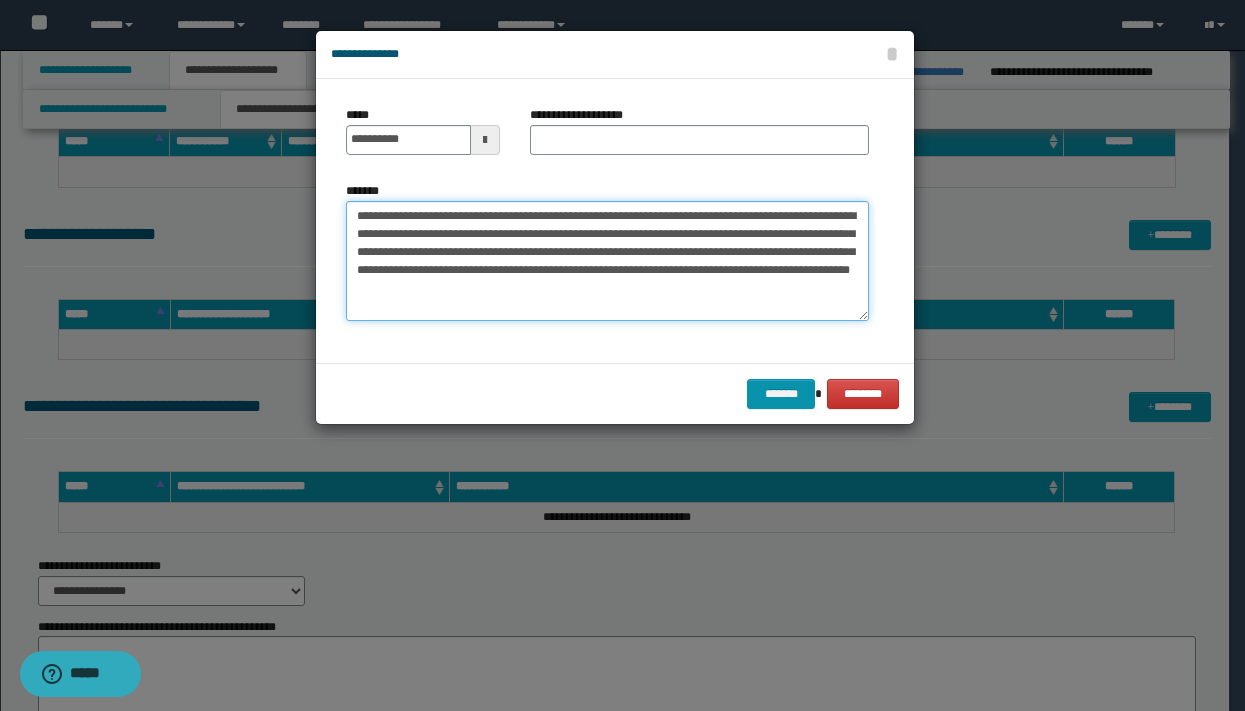 type on "**********" 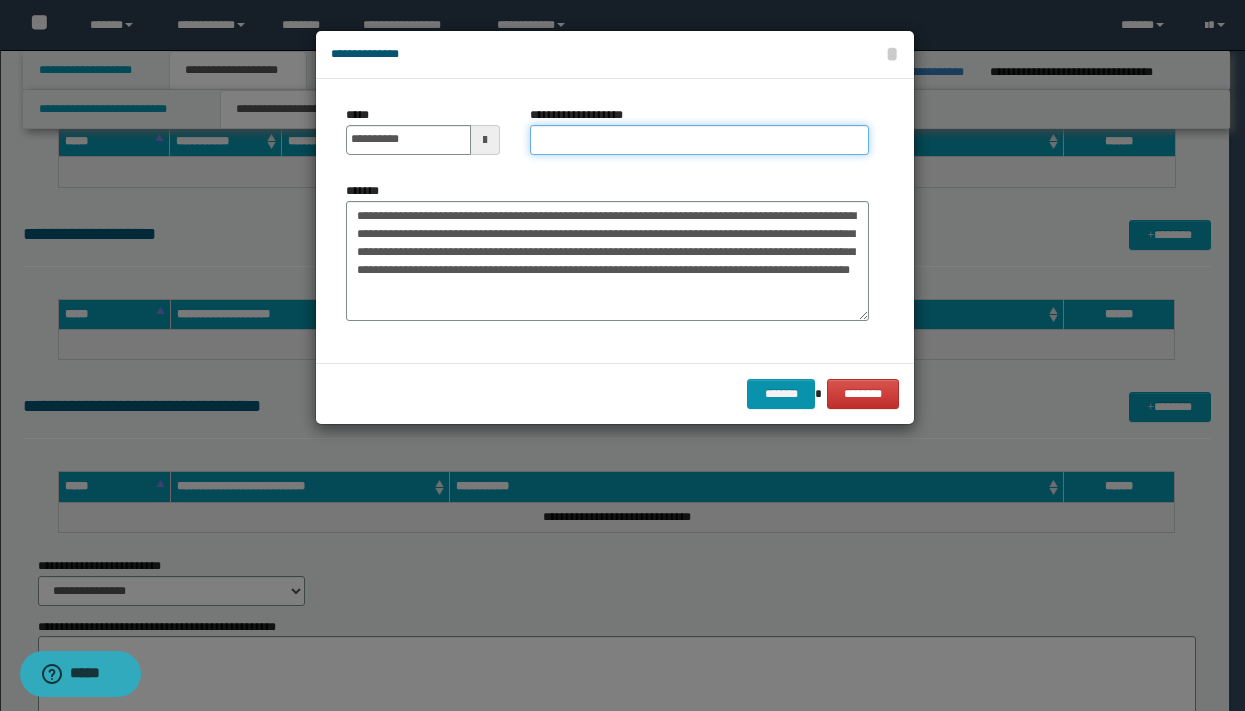 click on "**********" at bounding box center [699, 140] 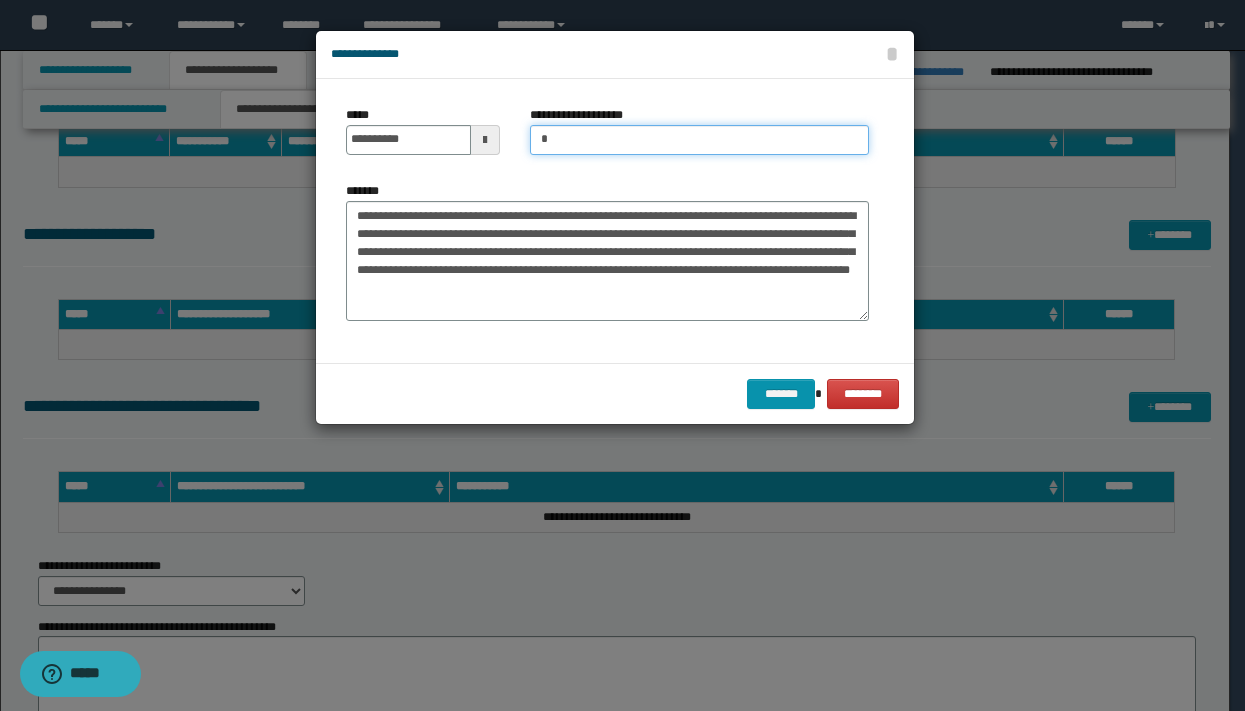 type on "*****" 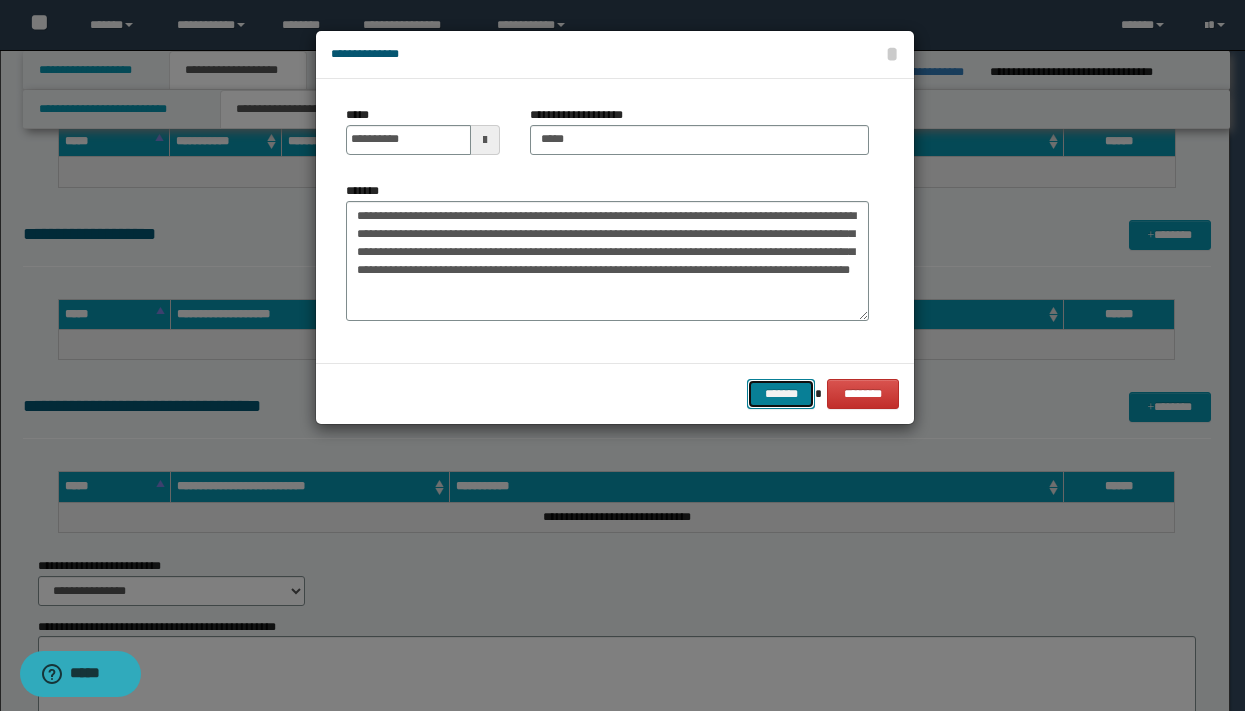 click on "*******" at bounding box center [781, 394] 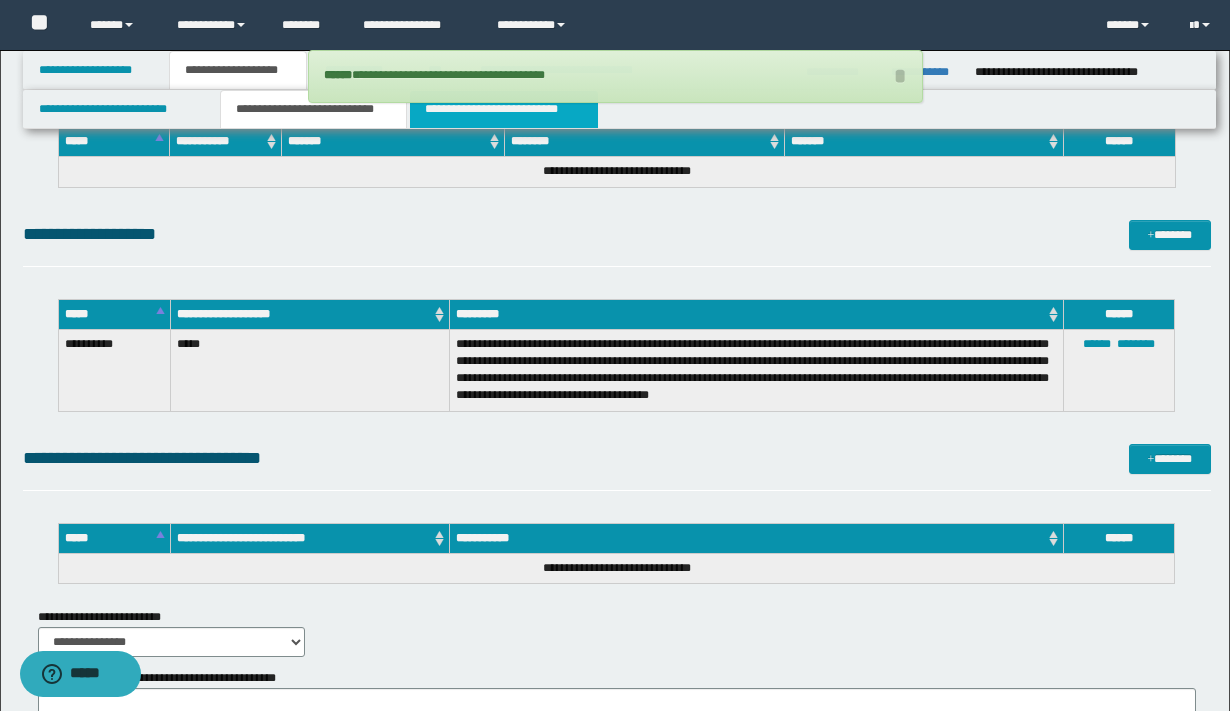 click on "**********" at bounding box center (504, 109) 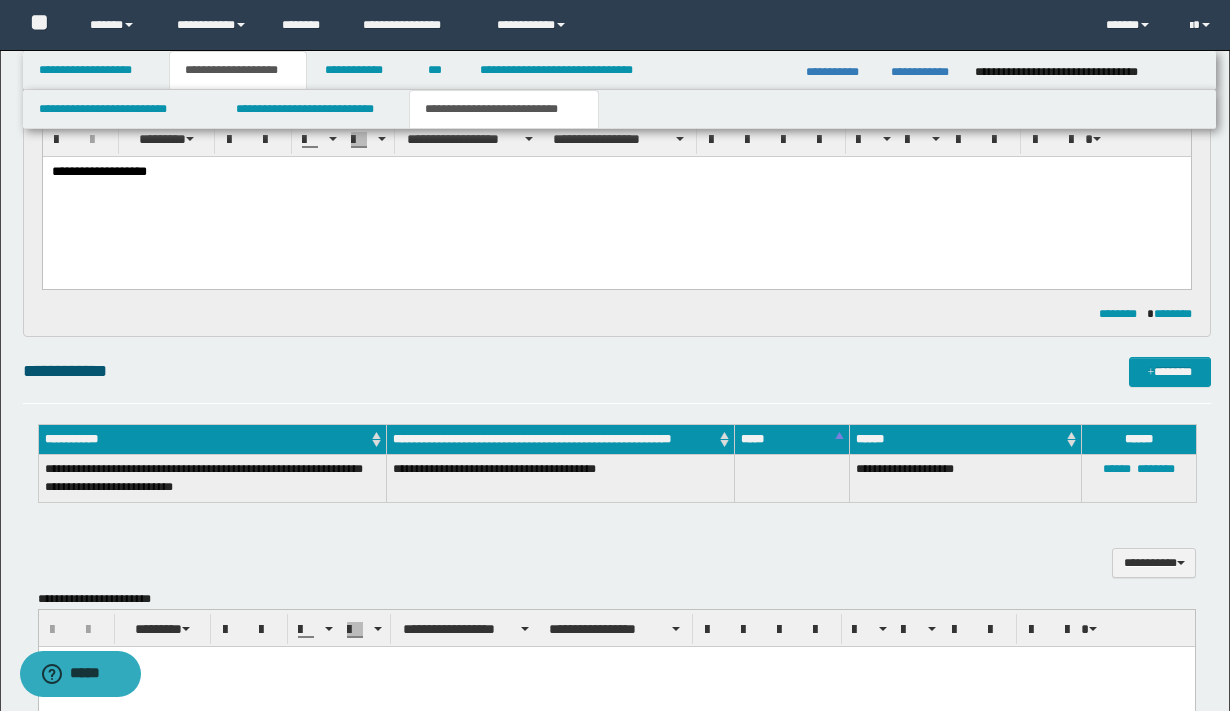 scroll, scrollTop: 199, scrollLeft: 0, axis: vertical 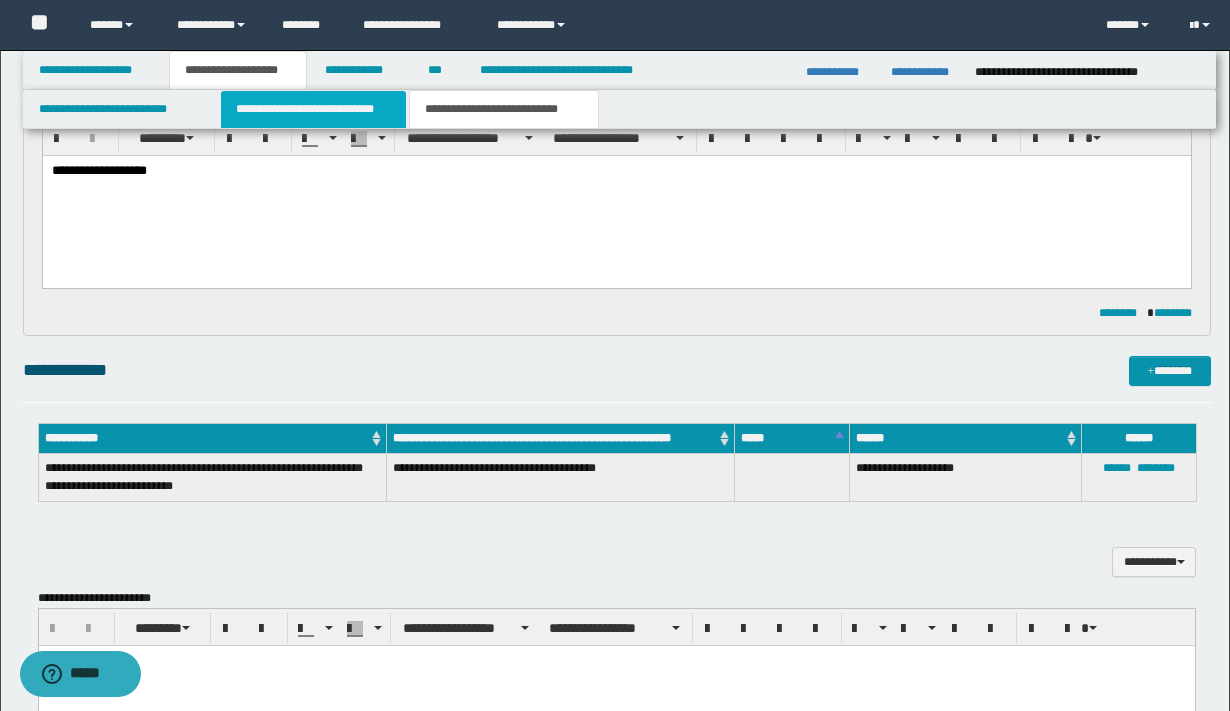 click on "**********" at bounding box center [314, 109] 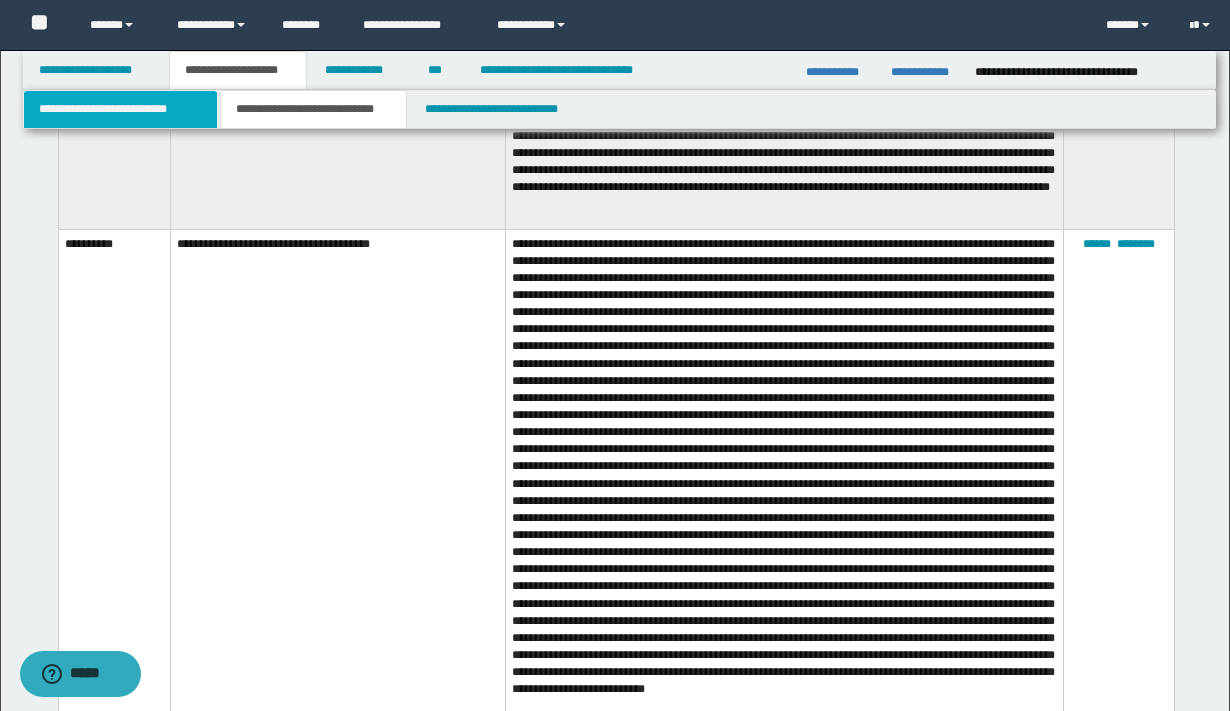 click on "**********" at bounding box center (120, 109) 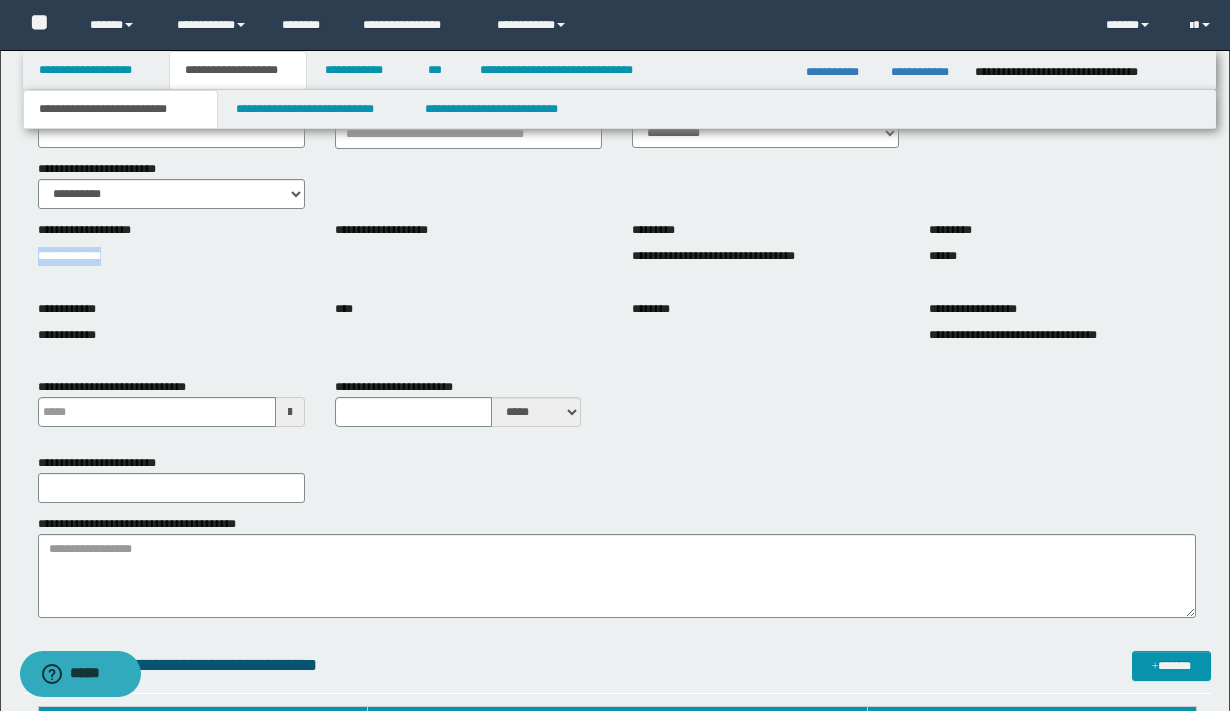 drag, startPoint x: 134, startPoint y: 255, endPoint x: 27, endPoint y: 253, distance: 107.01869 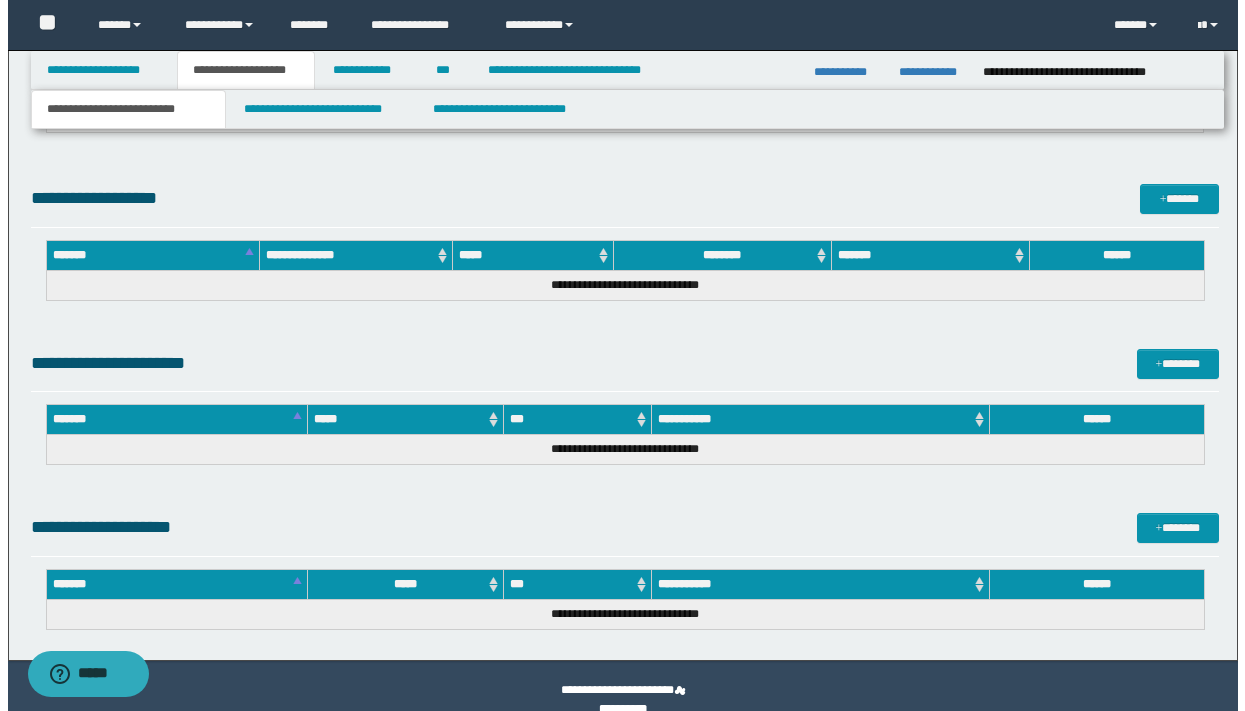 scroll, scrollTop: 1257, scrollLeft: 0, axis: vertical 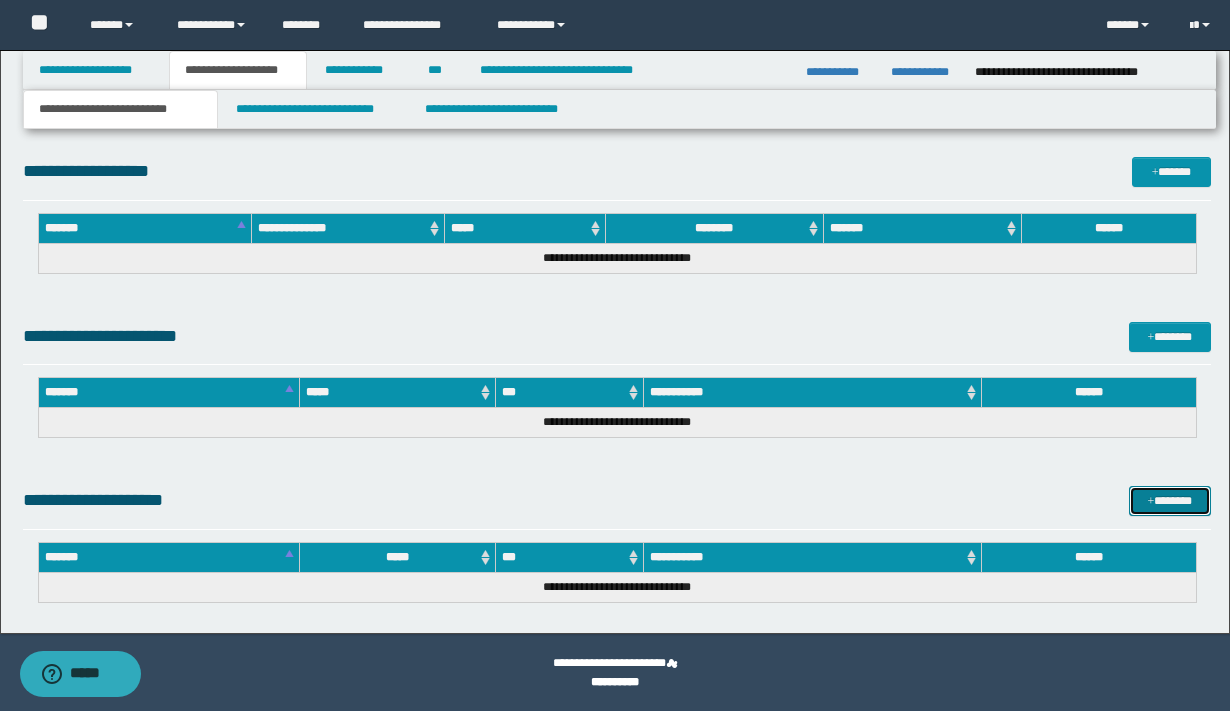 click on "*******" at bounding box center (1170, 501) 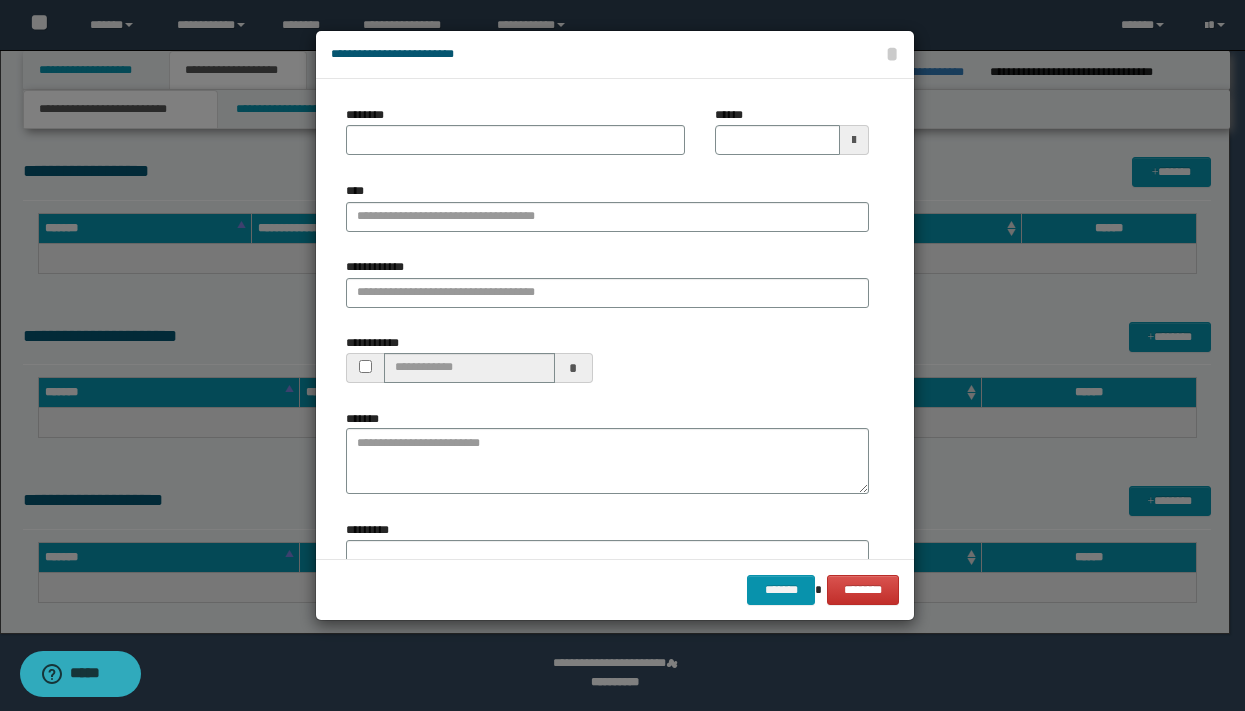 click at bounding box center [854, 140] 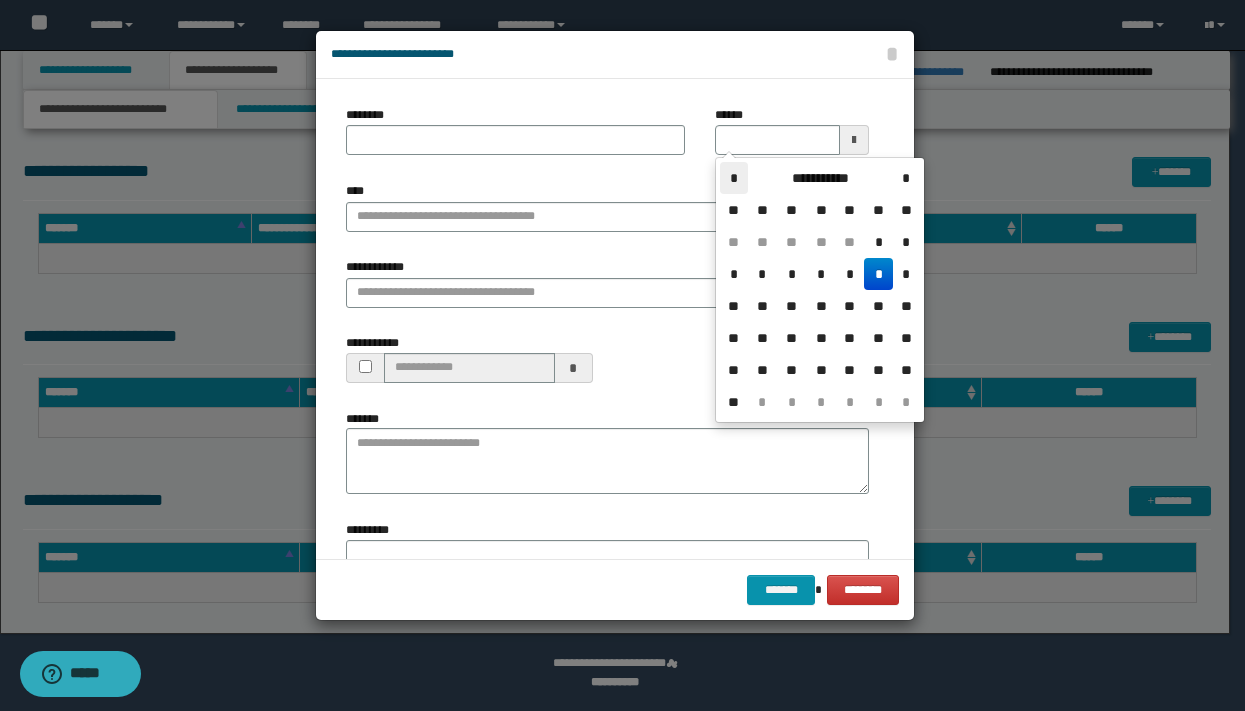 click on "*" at bounding box center (734, 178) 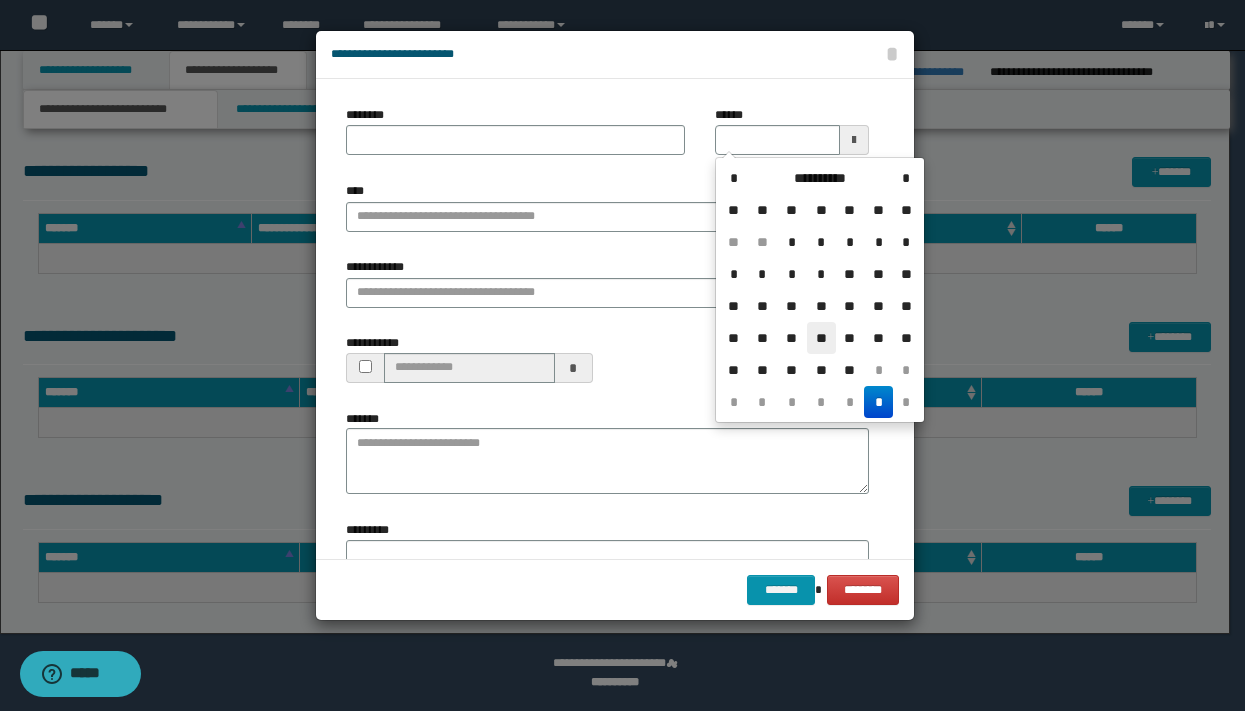 click on "**" at bounding box center (821, 338) 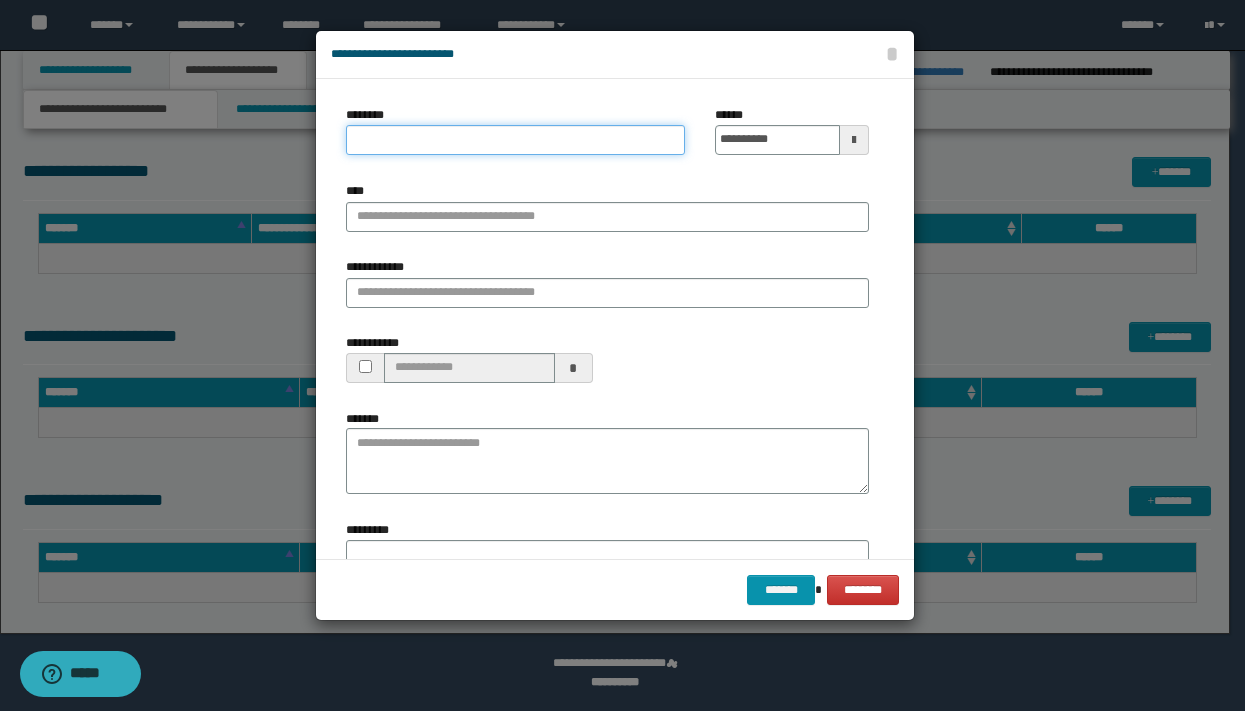 click on "********" at bounding box center (515, 140) 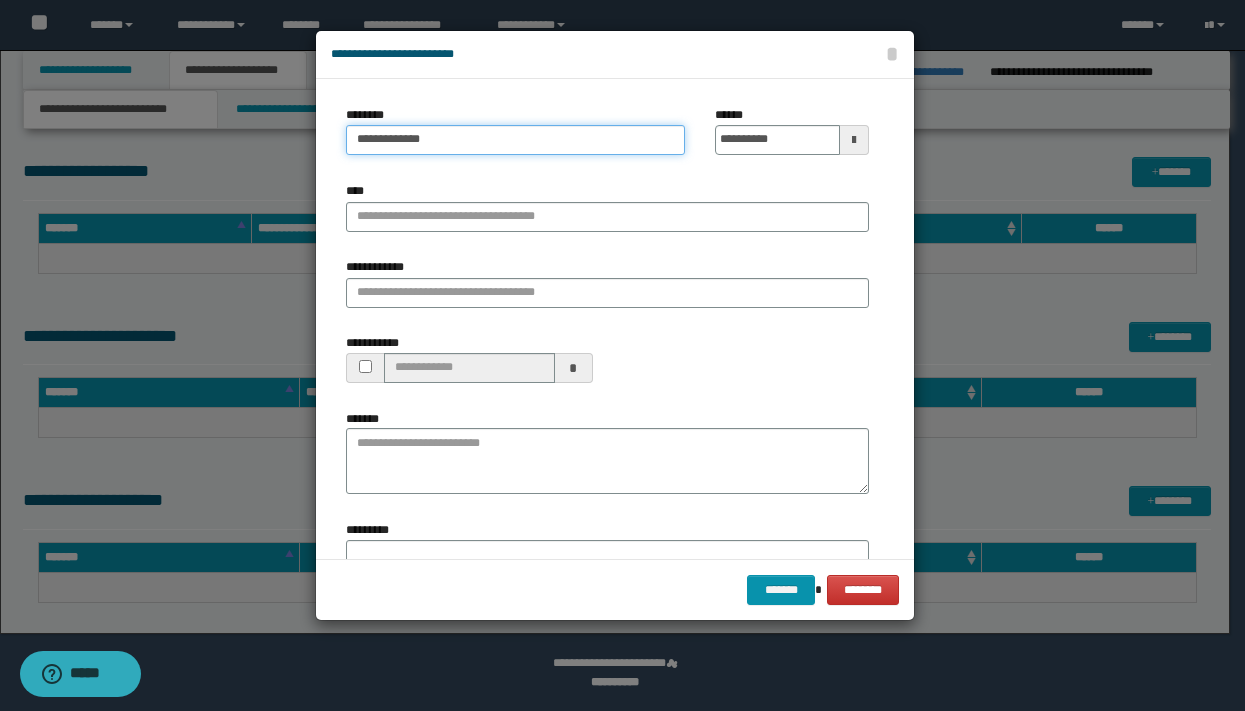 type on "**********" 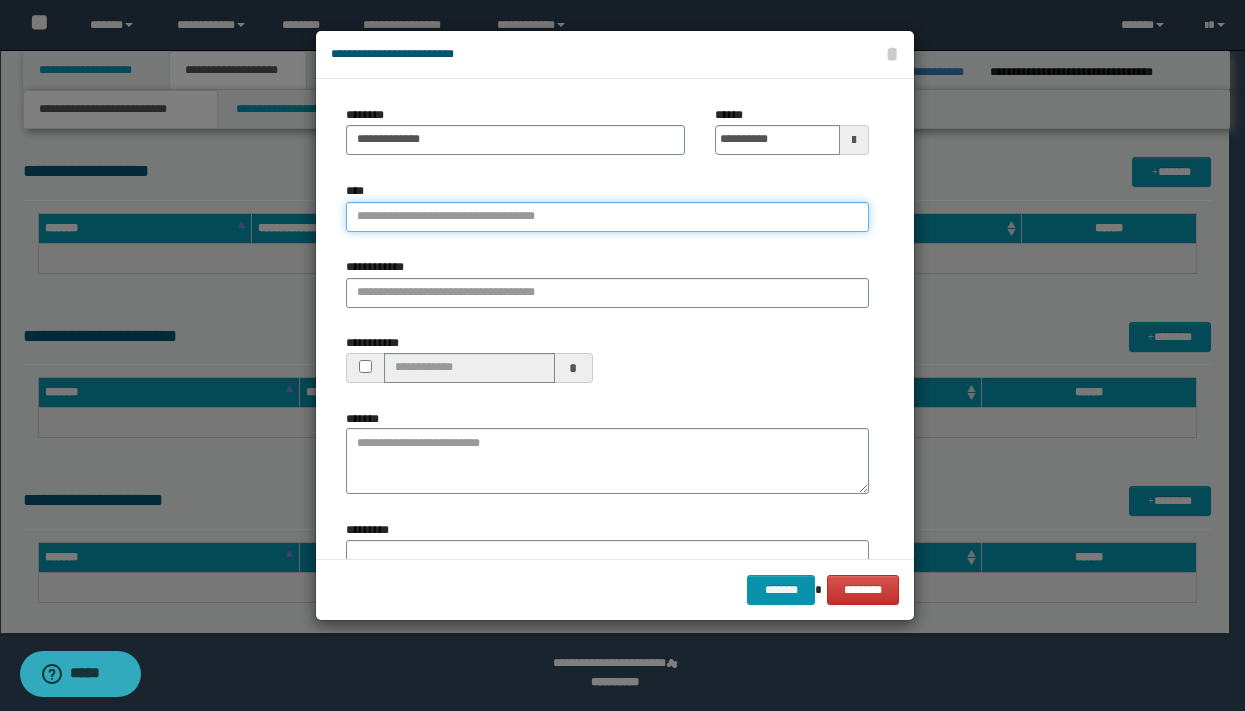 click on "****" at bounding box center [607, 217] 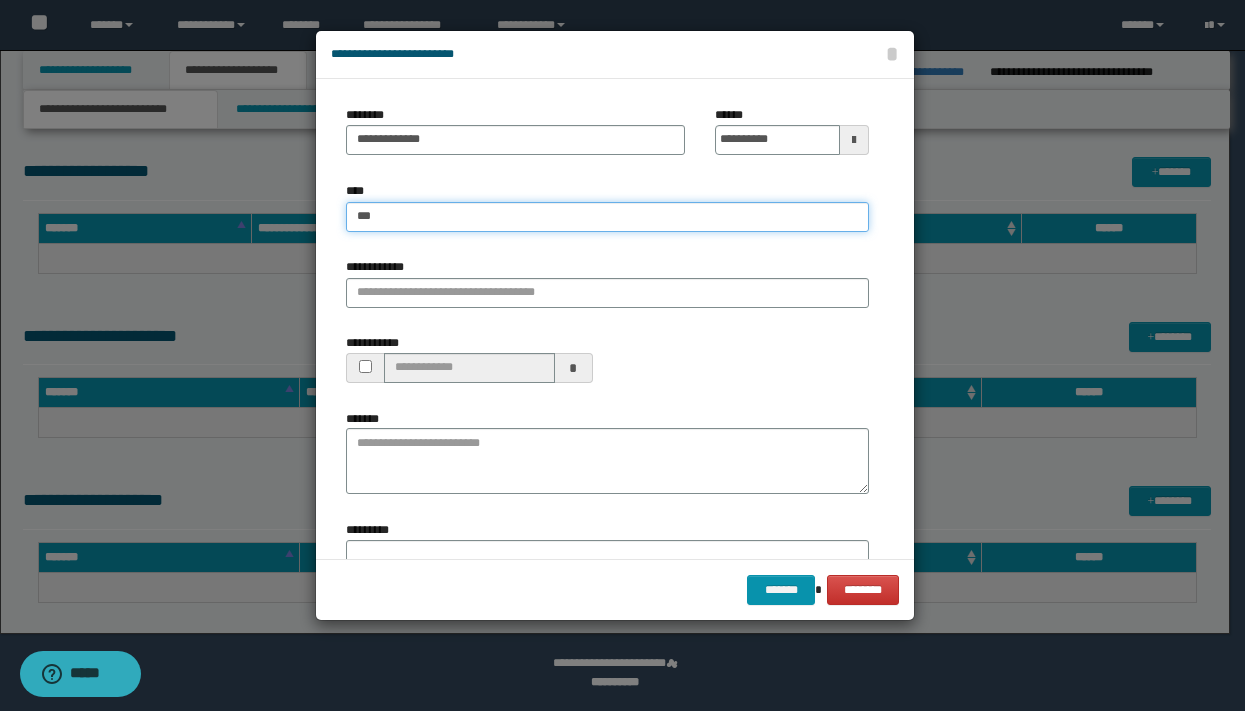 type on "****" 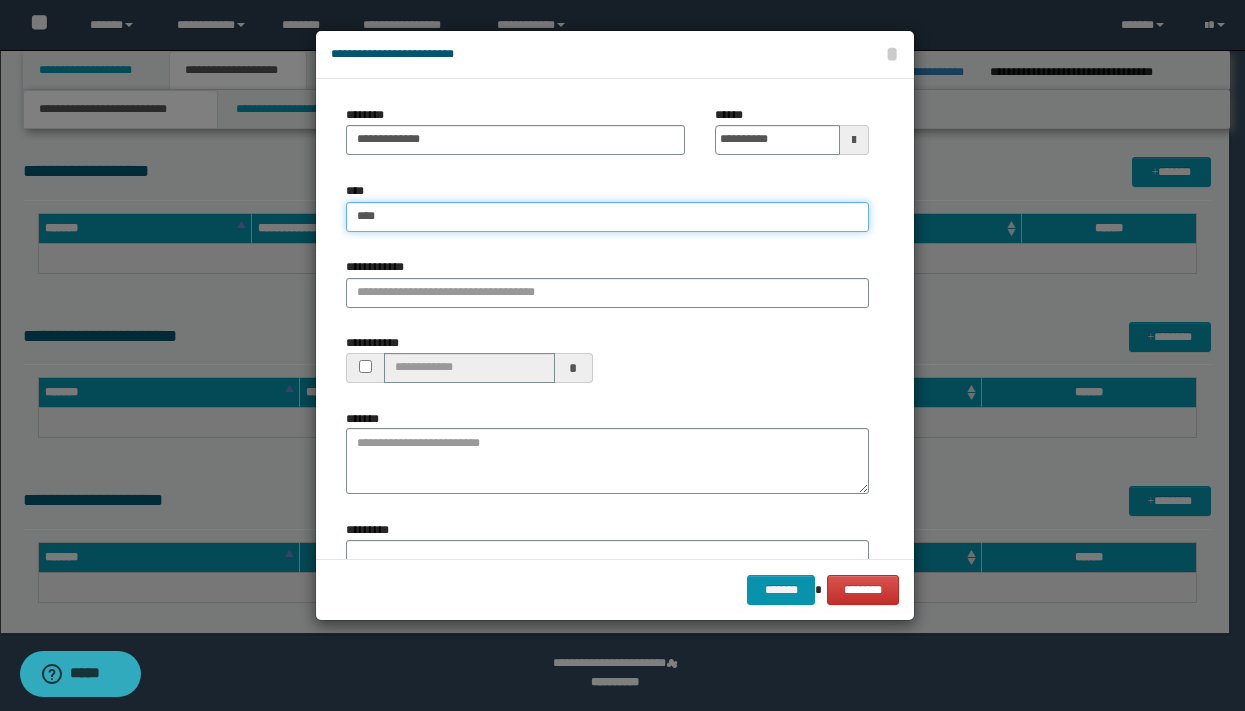 type on "****" 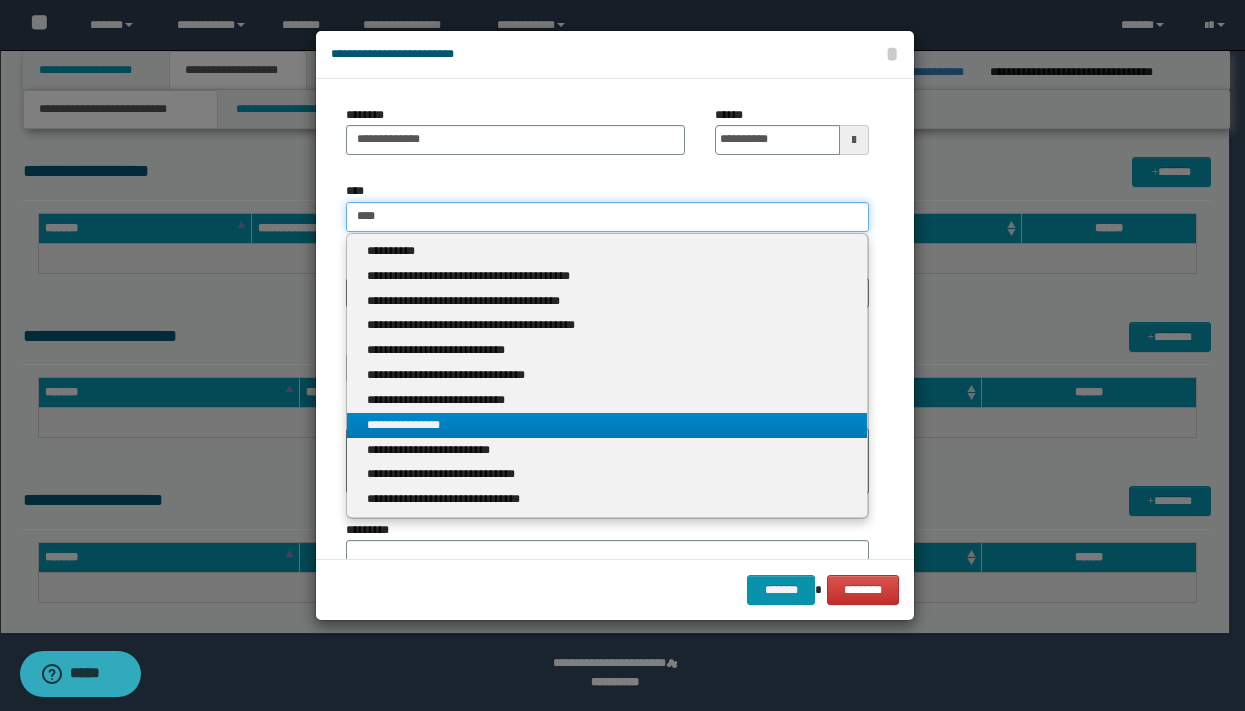 type on "****" 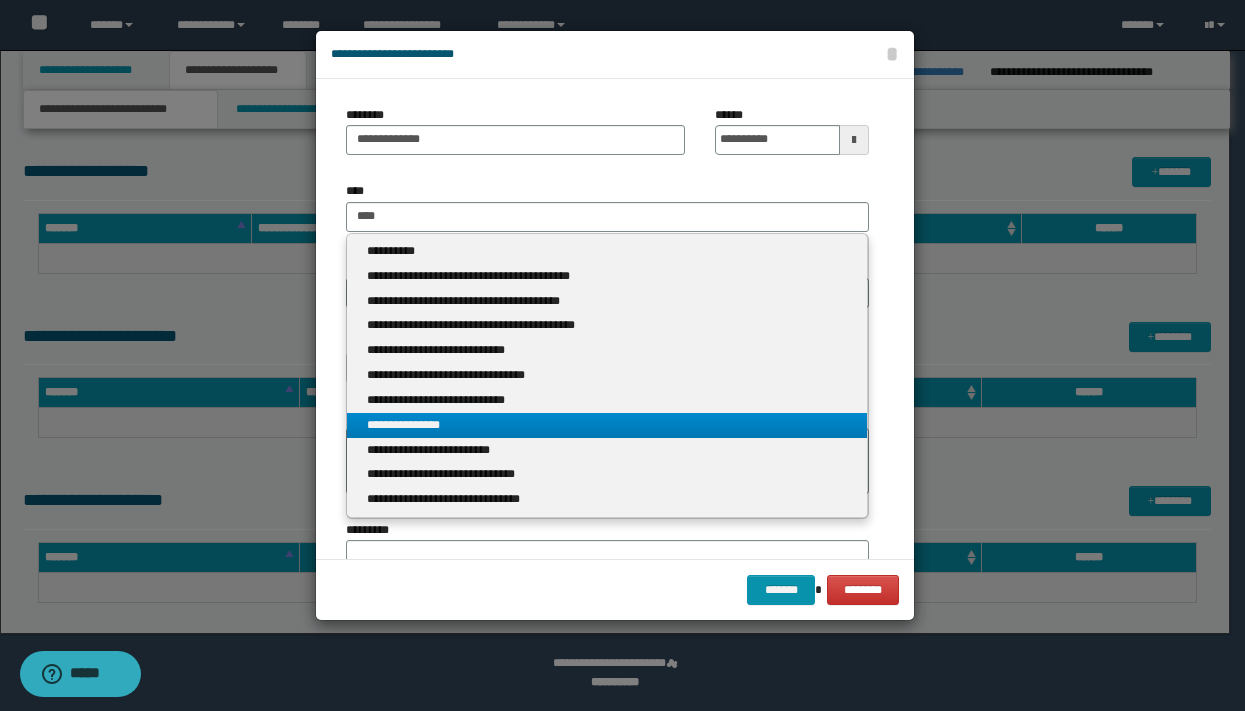 click on "**********" at bounding box center [607, 425] 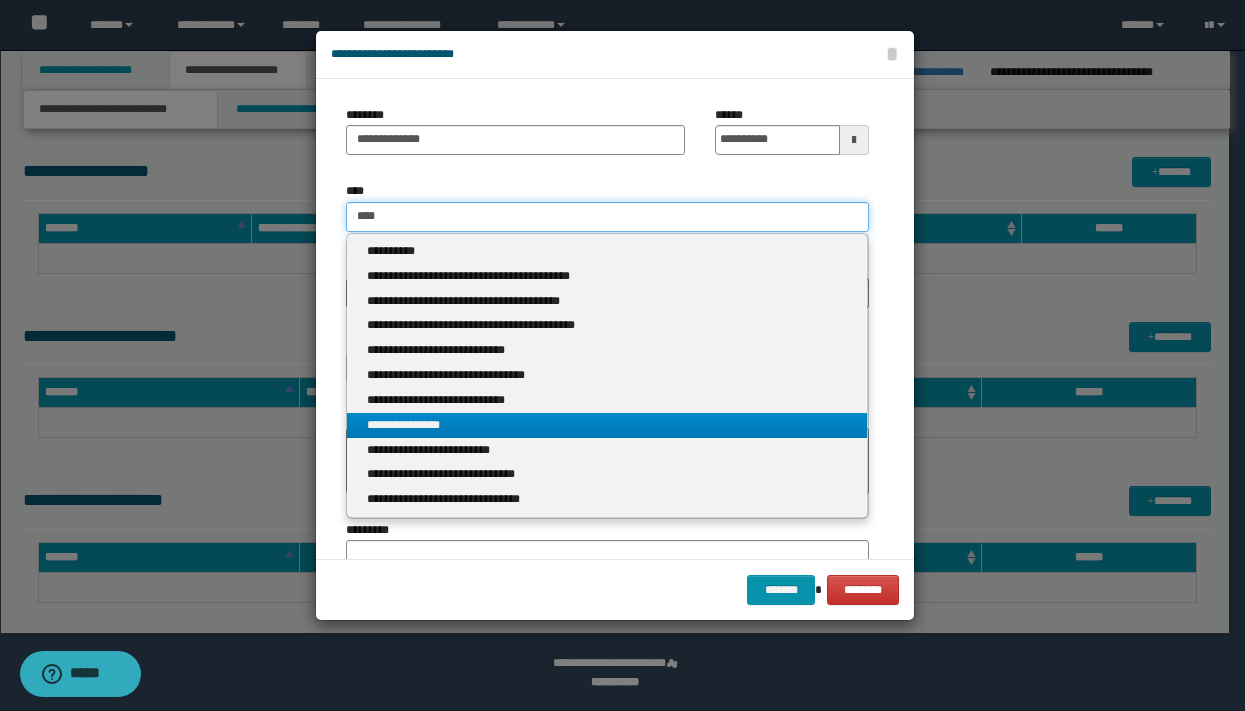 type 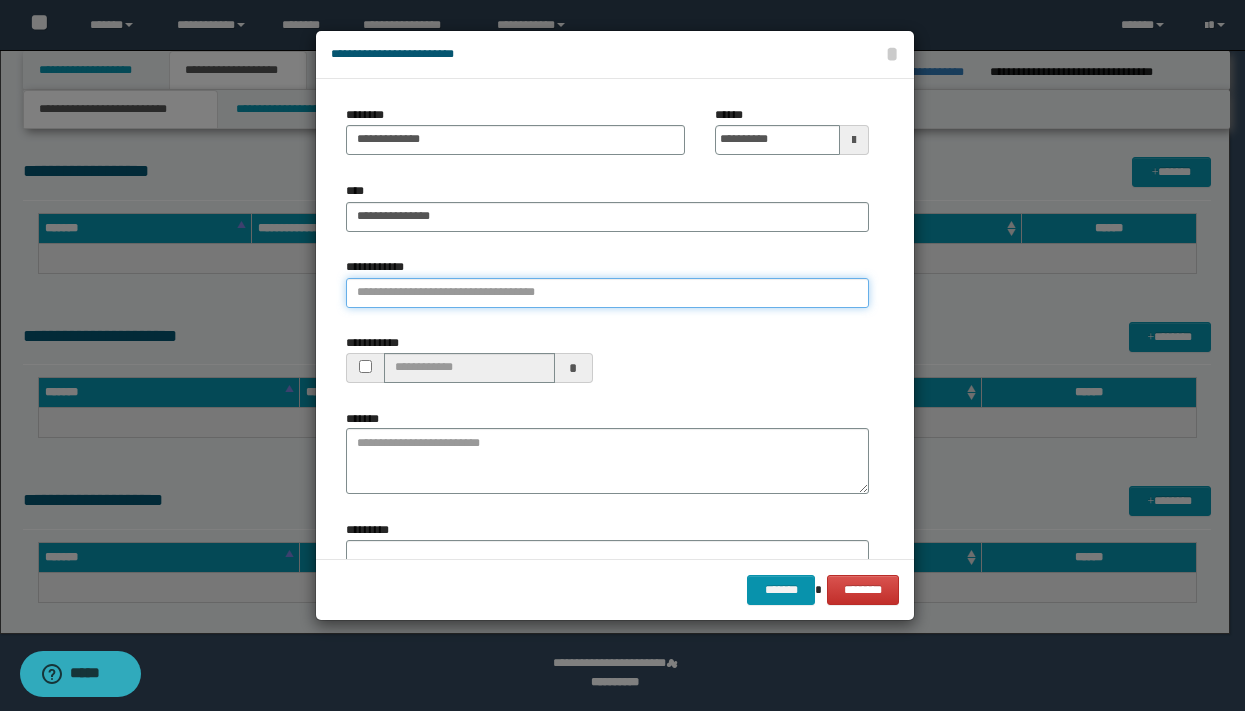 click on "**********" at bounding box center (607, 293) 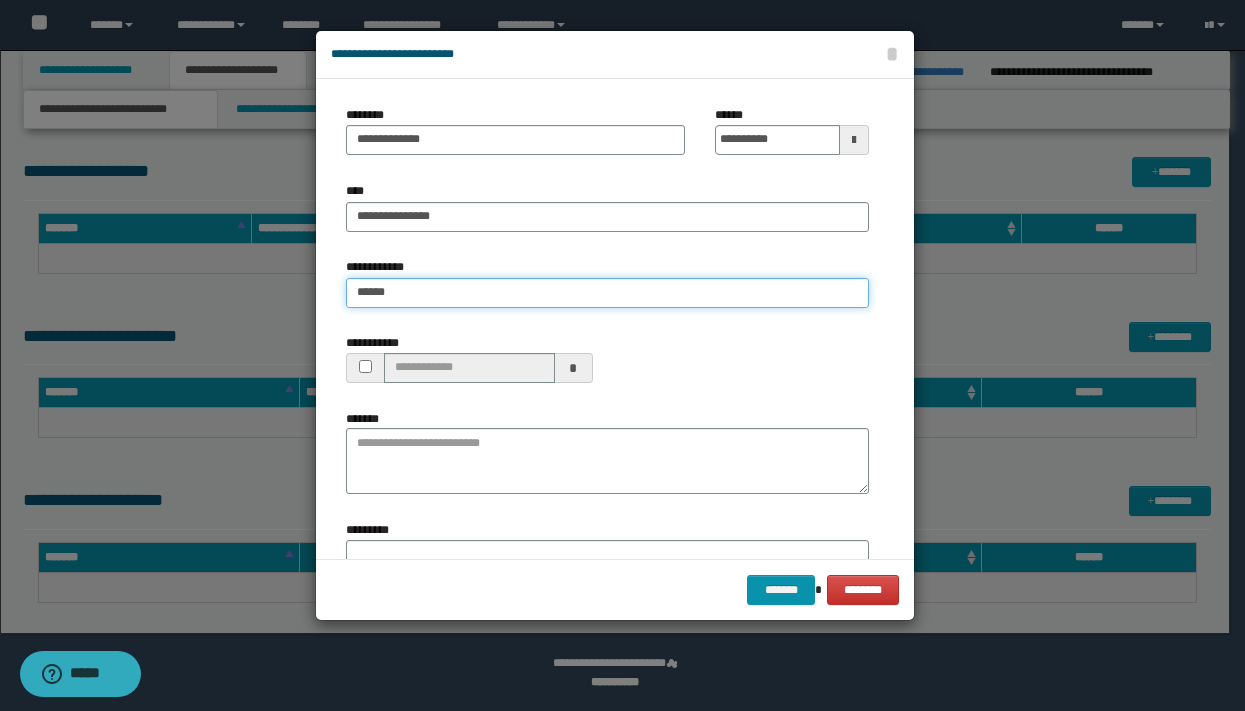 type on "*******" 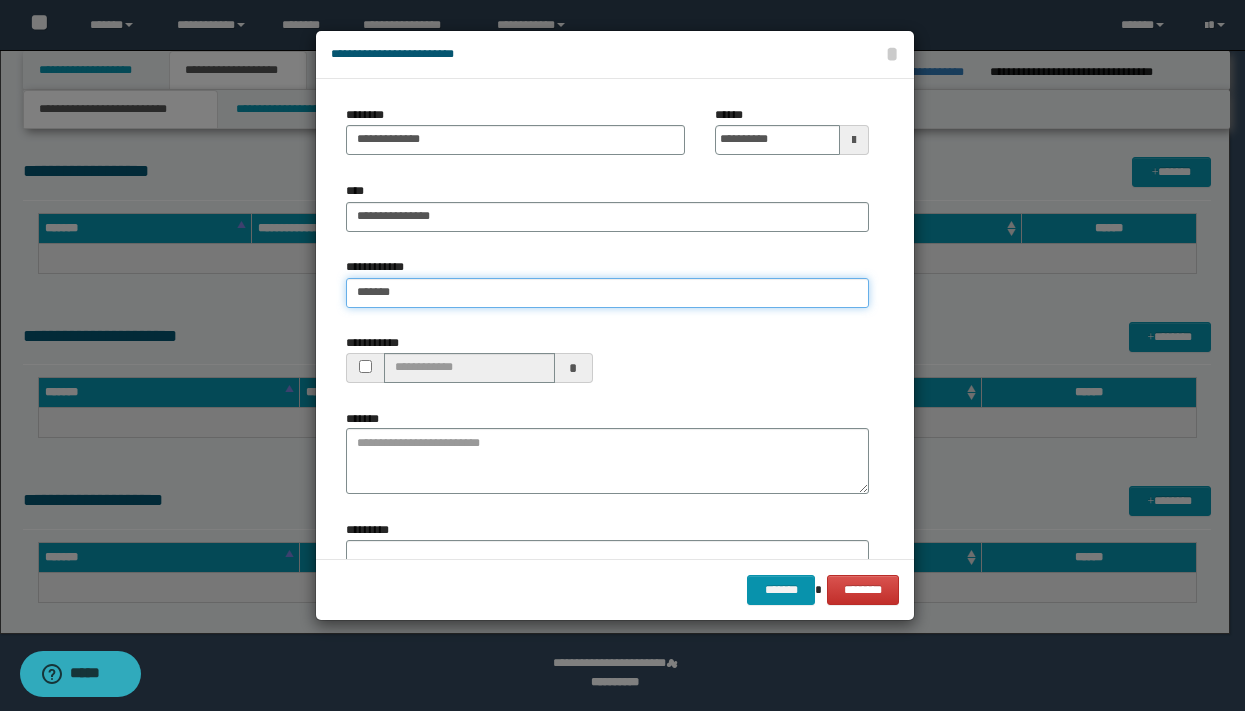 type on "*******" 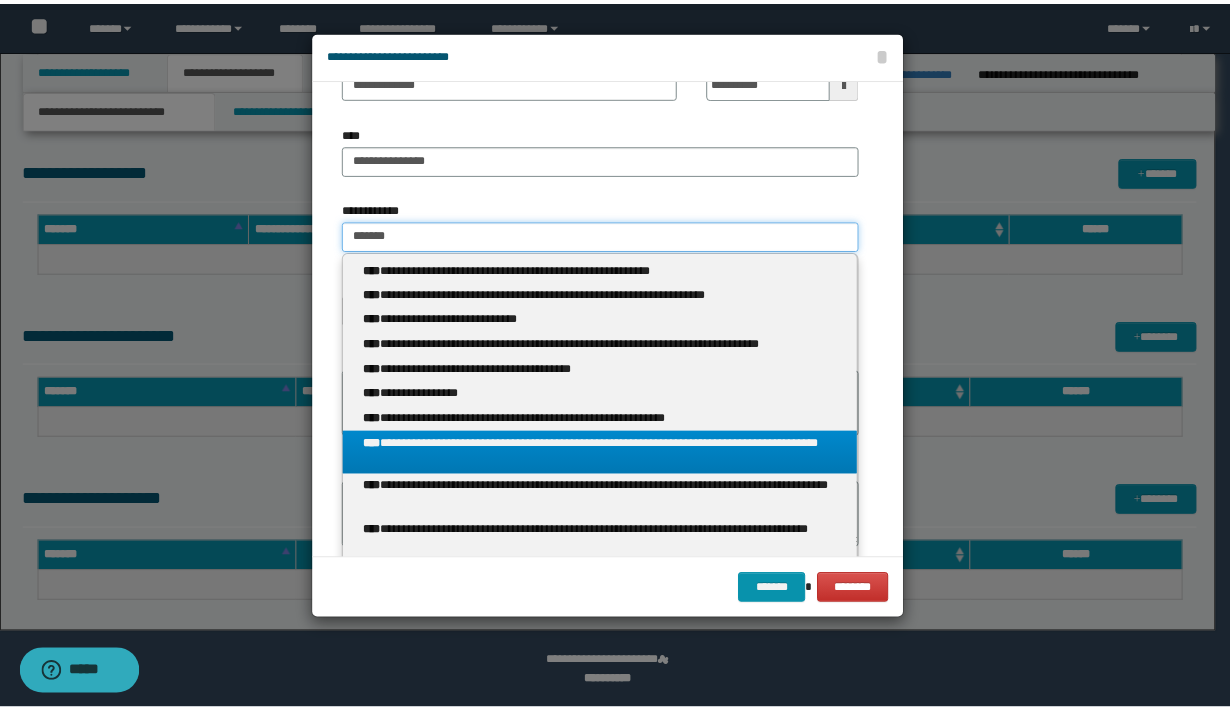 scroll, scrollTop: 61, scrollLeft: 0, axis: vertical 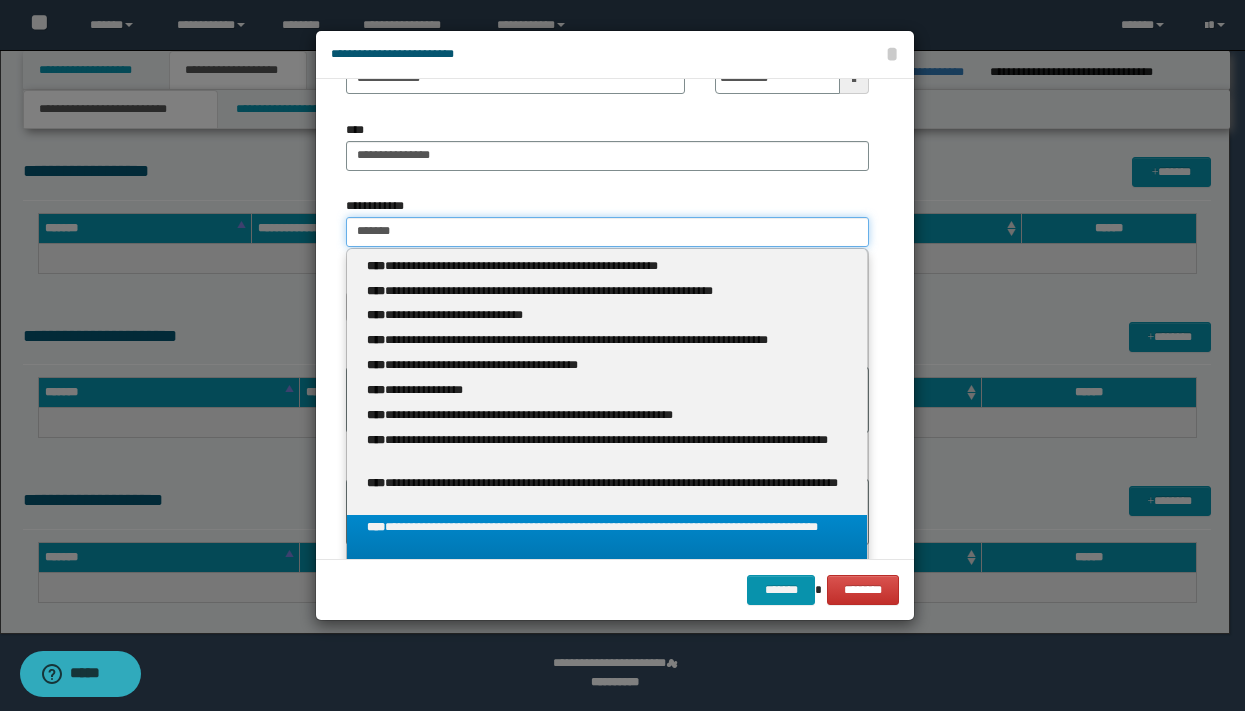 type on "*******" 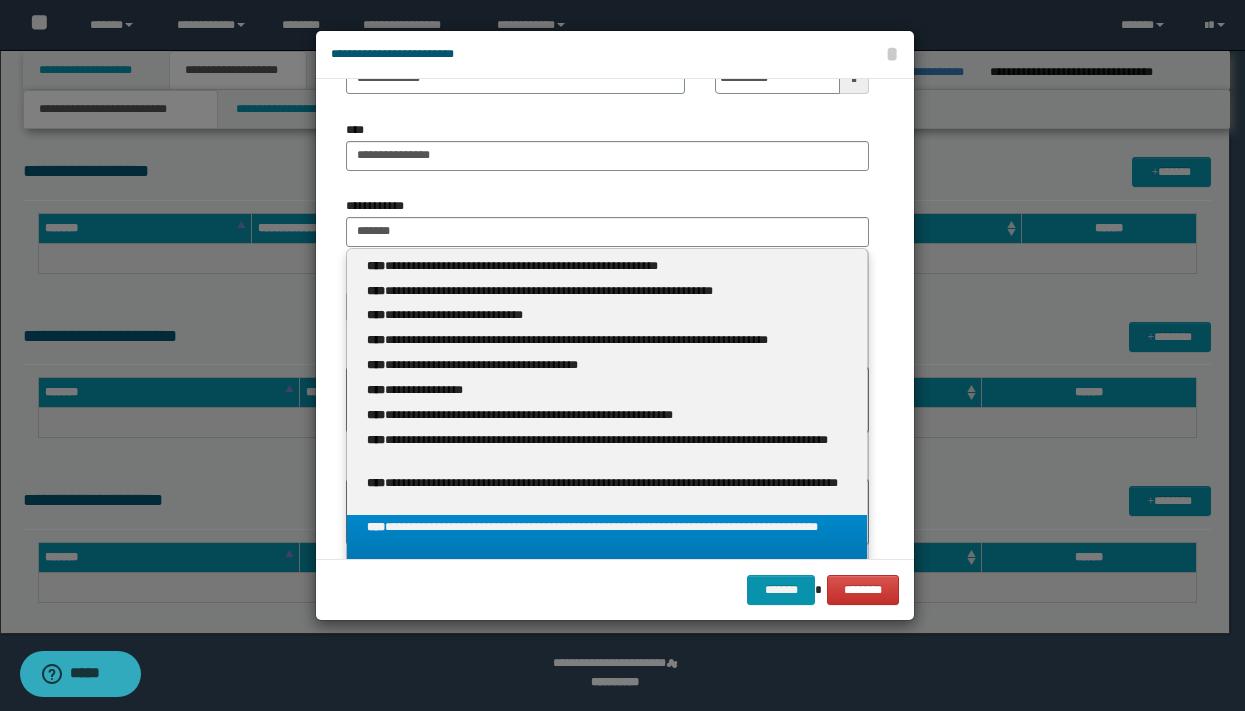 click on "**********" at bounding box center [607, 537] 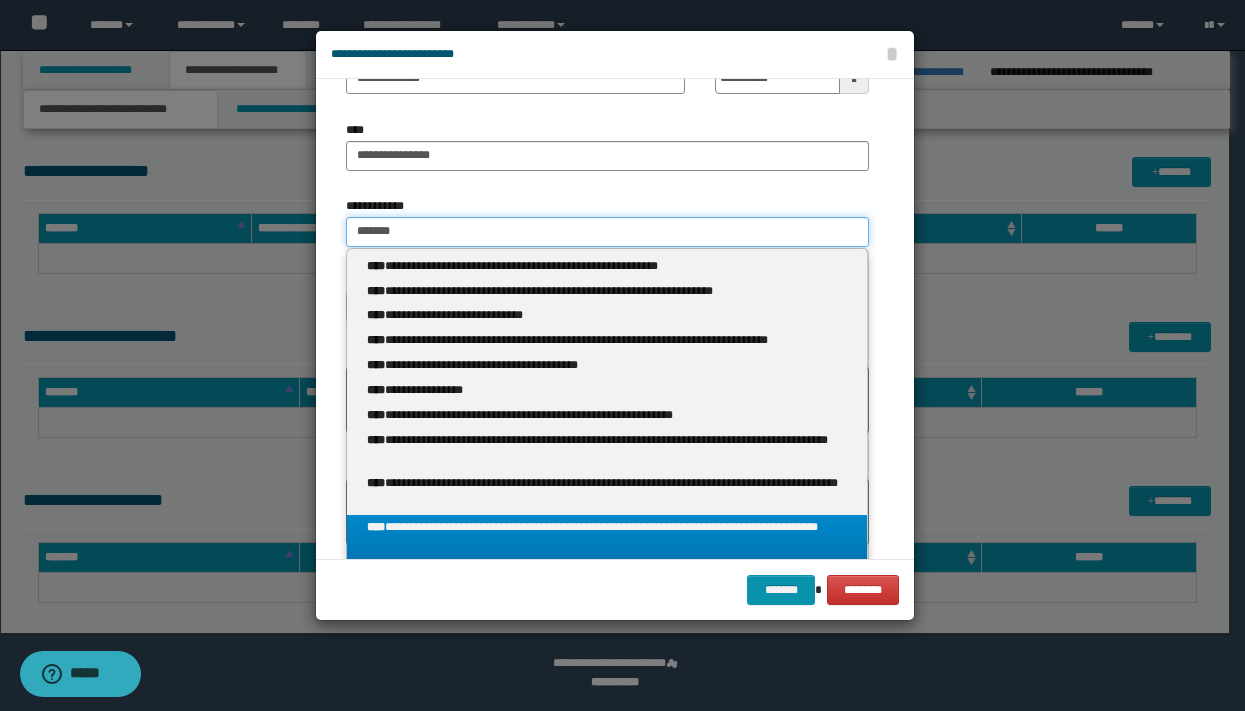 type 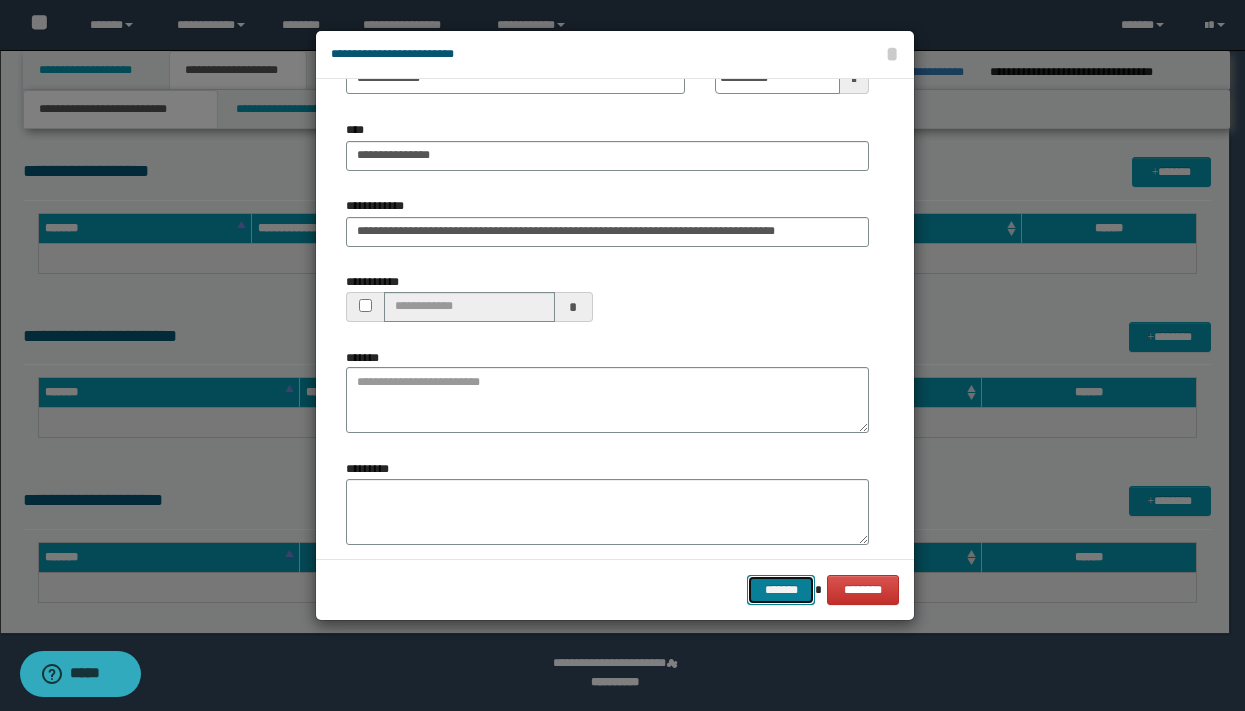 click on "*******" at bounding box center [781, 590] 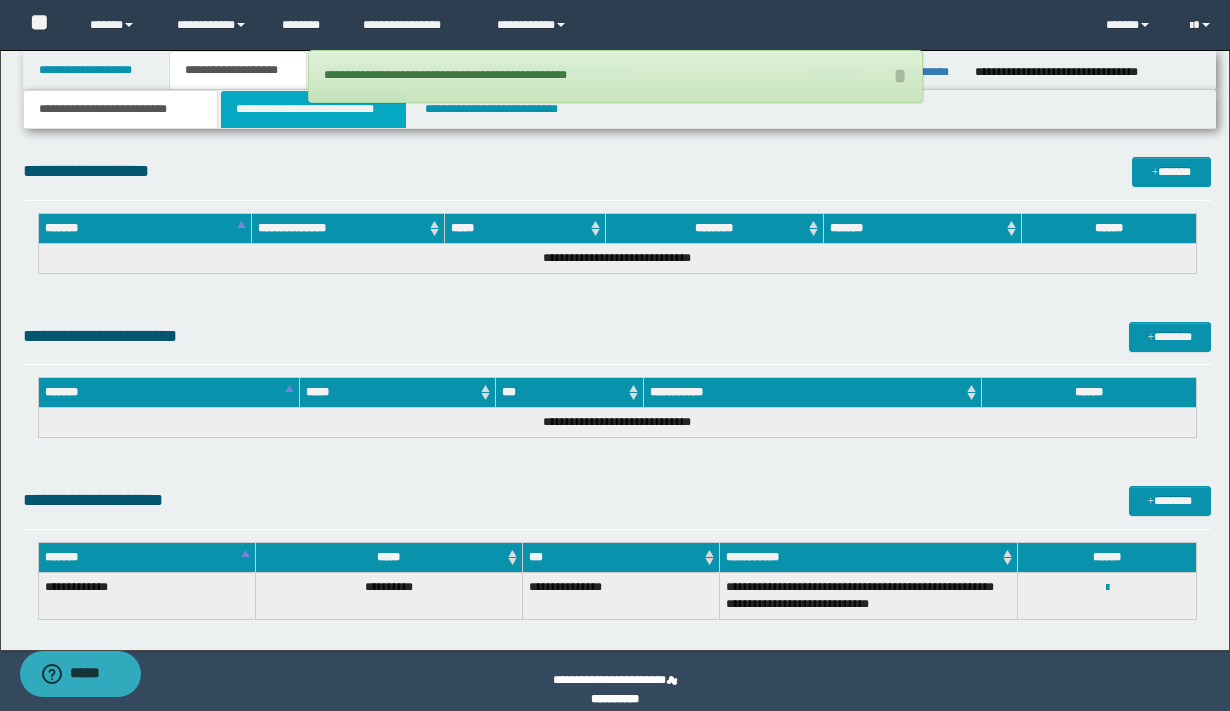 click on "**********" at bounding box center [314, 109] 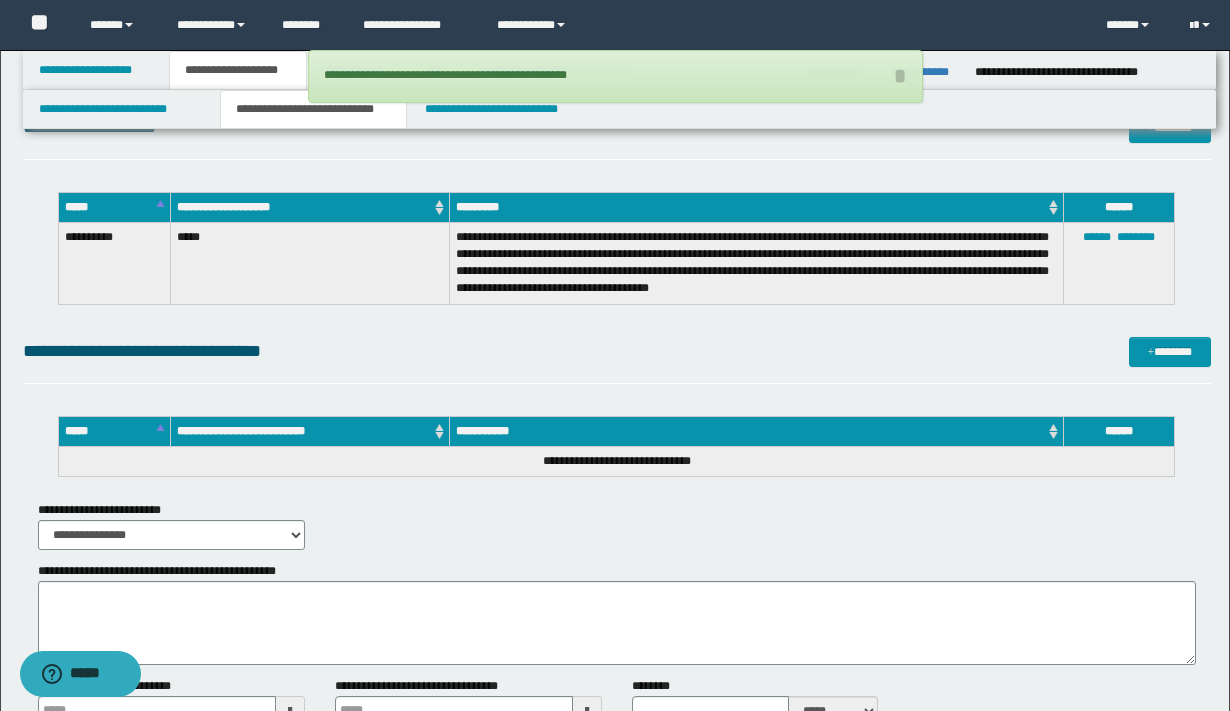scroll, scrollTop: 1067, scrollLeft: 0, axis: vertical 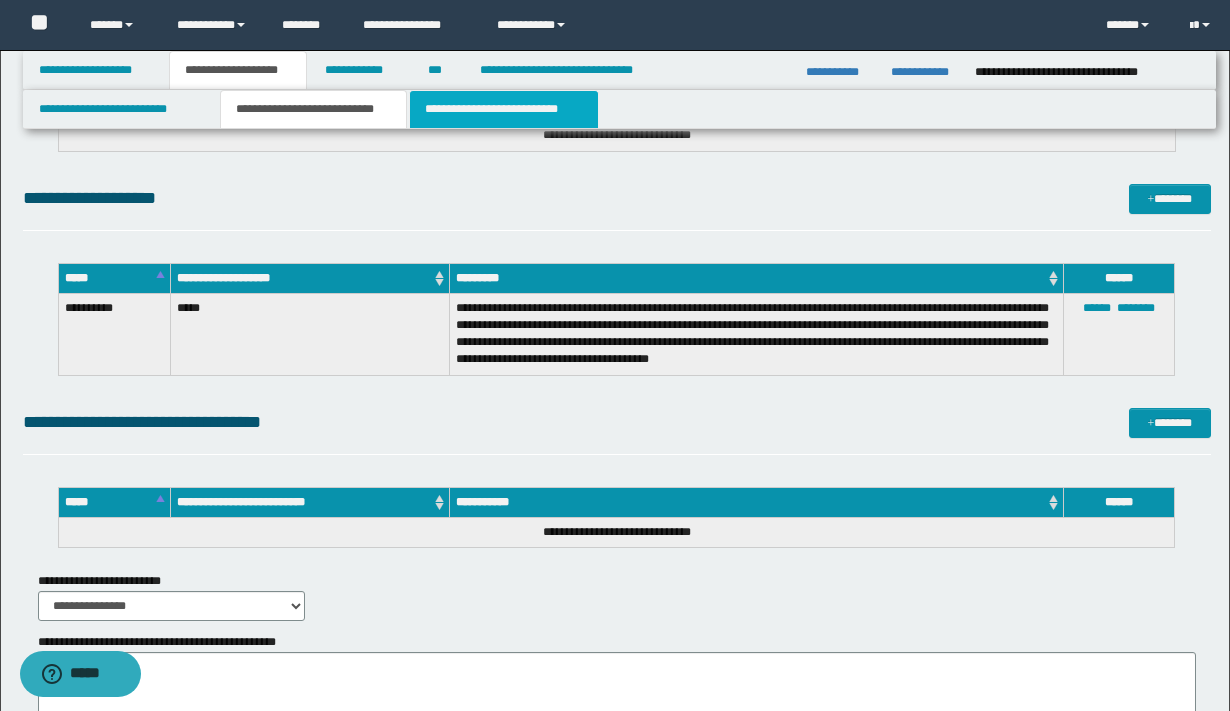 click on "**********" at bounding box center (504, 109) 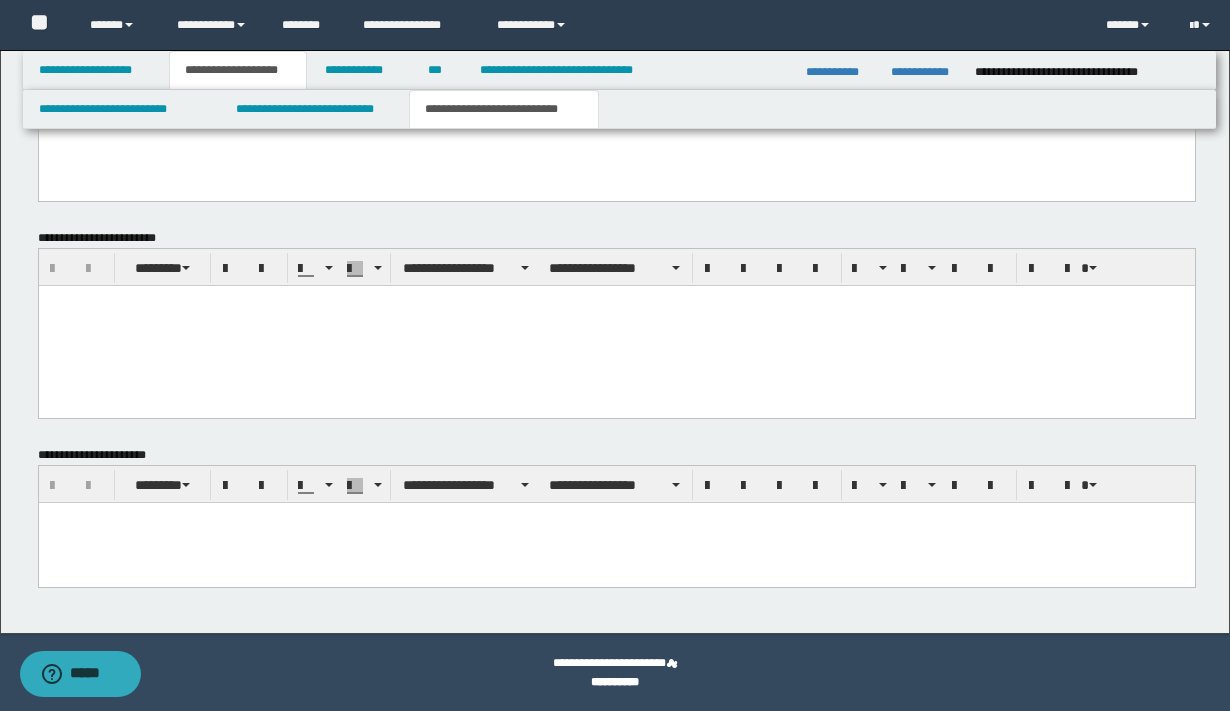 scroll, scrollTop: 328, scrollLeft: 0, axis: vertical 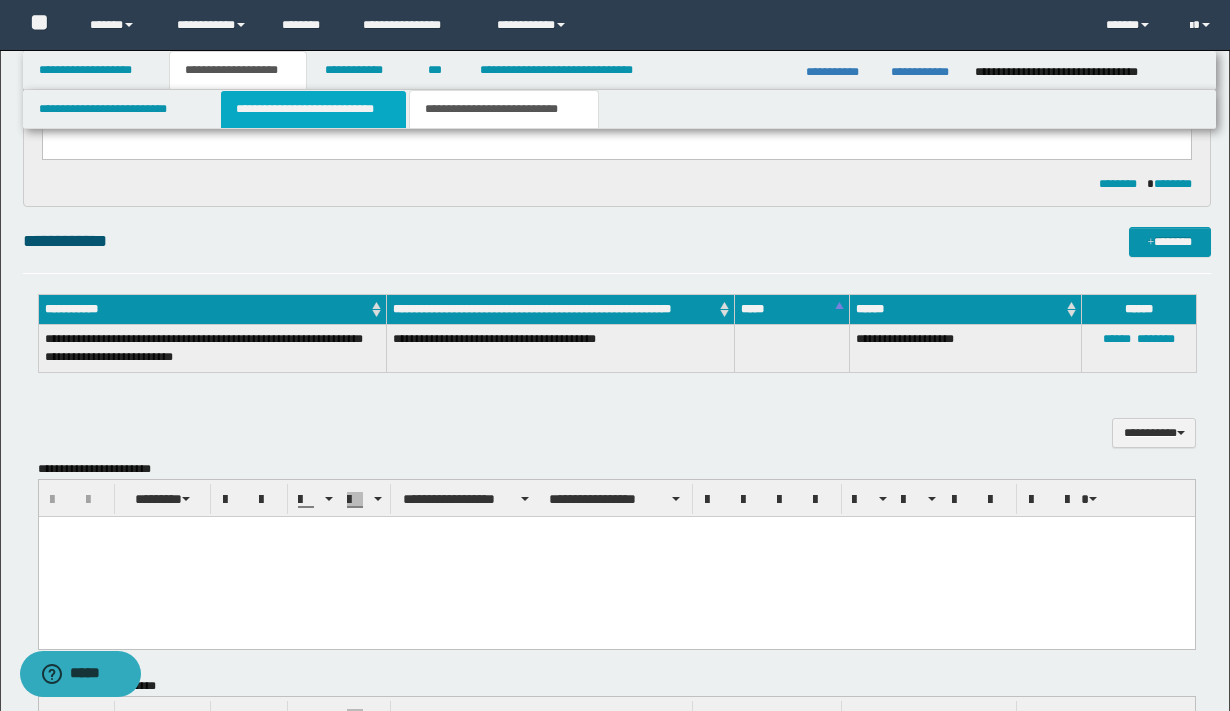click on "**********" at bounding box center (314, 109) 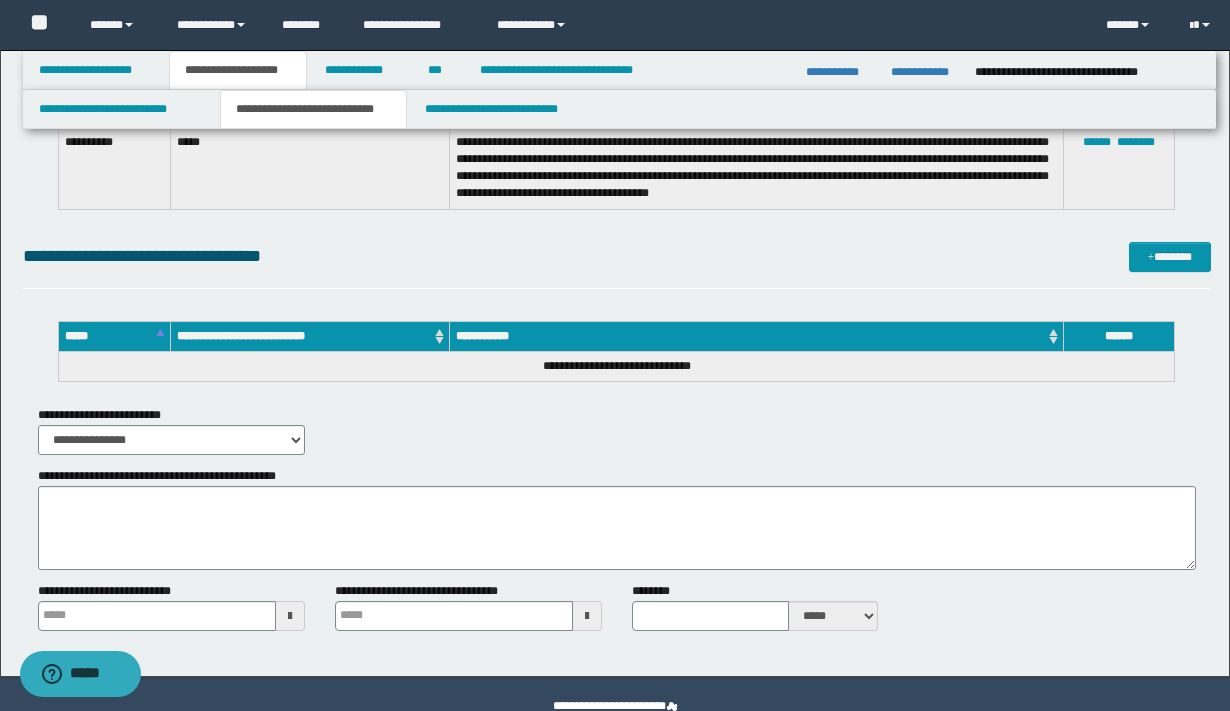 scroll, scrollTop: 1232, scrollLeft: 0, axis: vertical 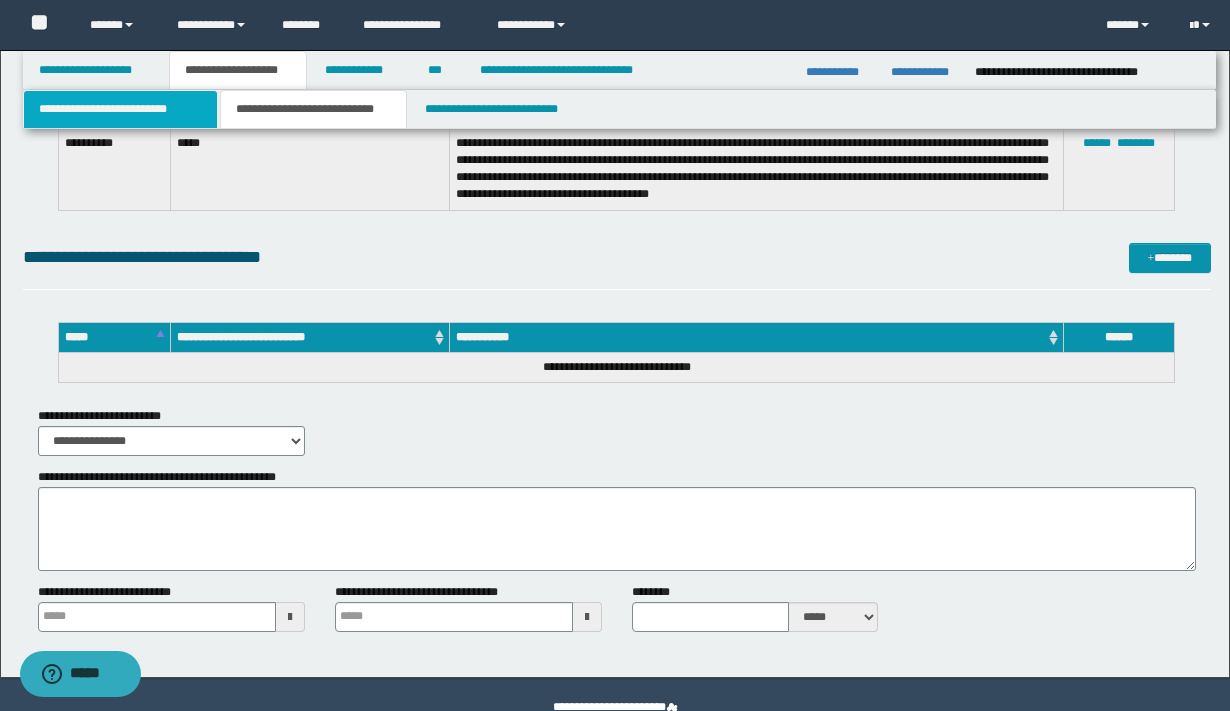 click on "**********" at bounding box center (120, 109) 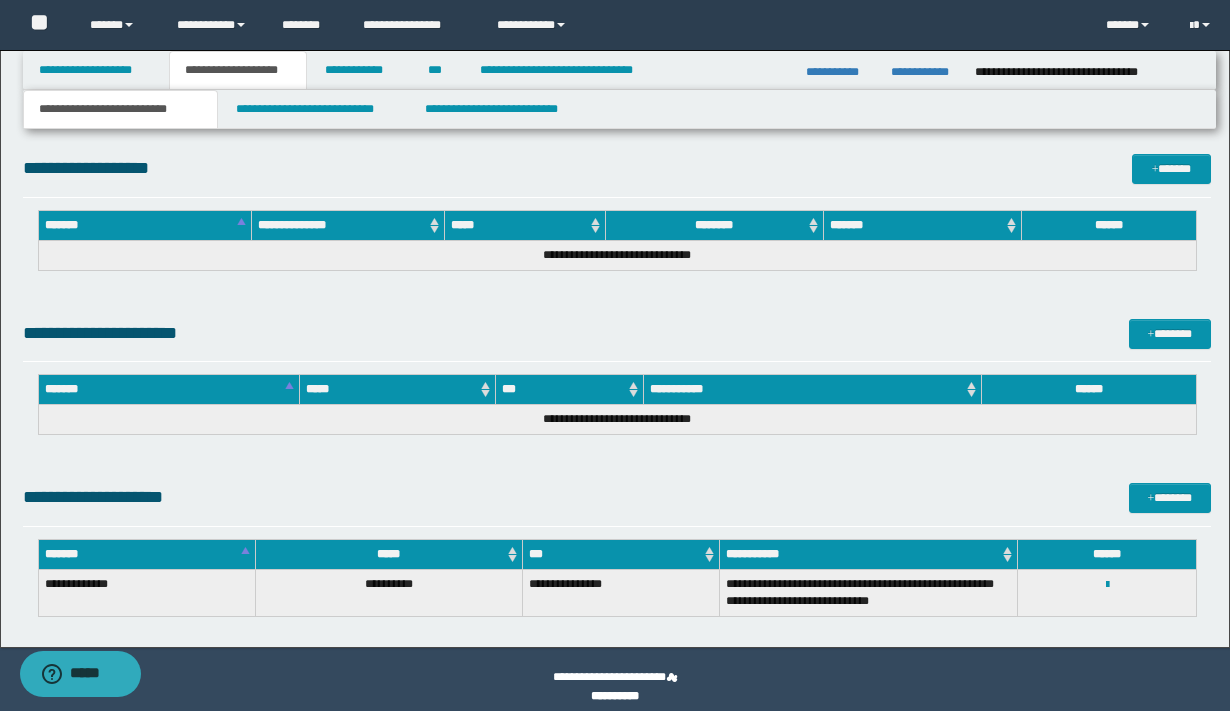 scroll, scrollTop: 1275, scrollLeft: 0, axis: vertical 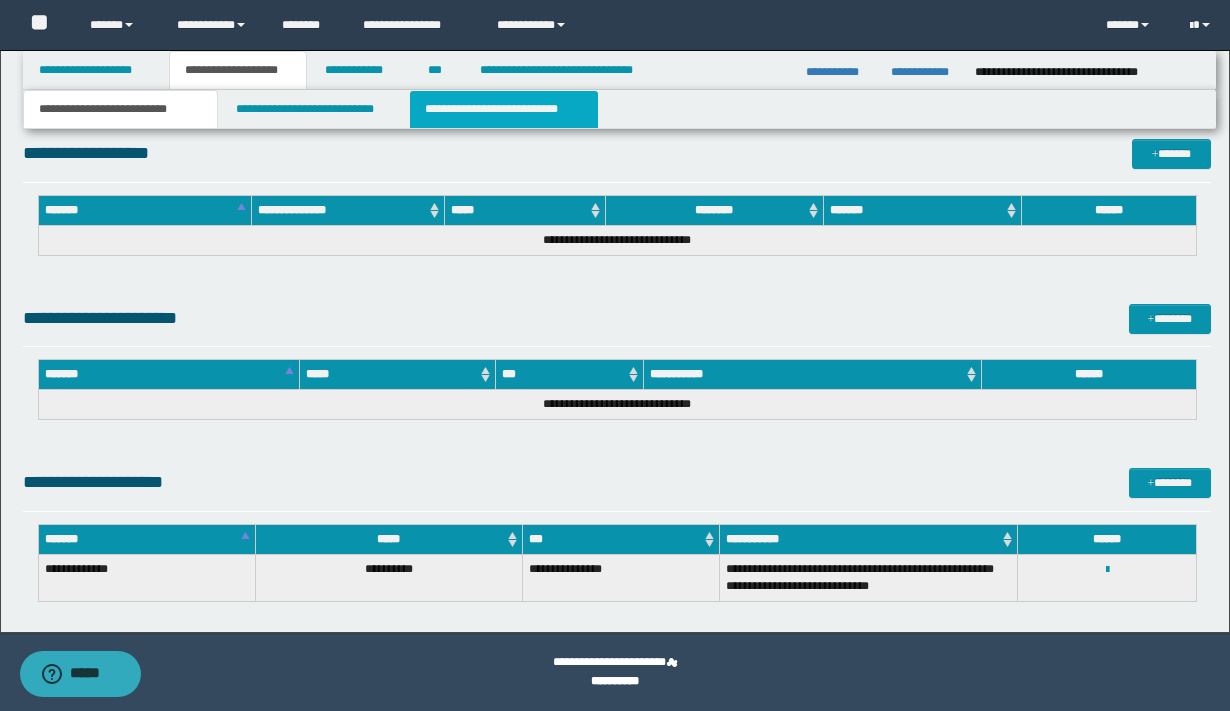 click on "**********" at bounding box center (504, 109) 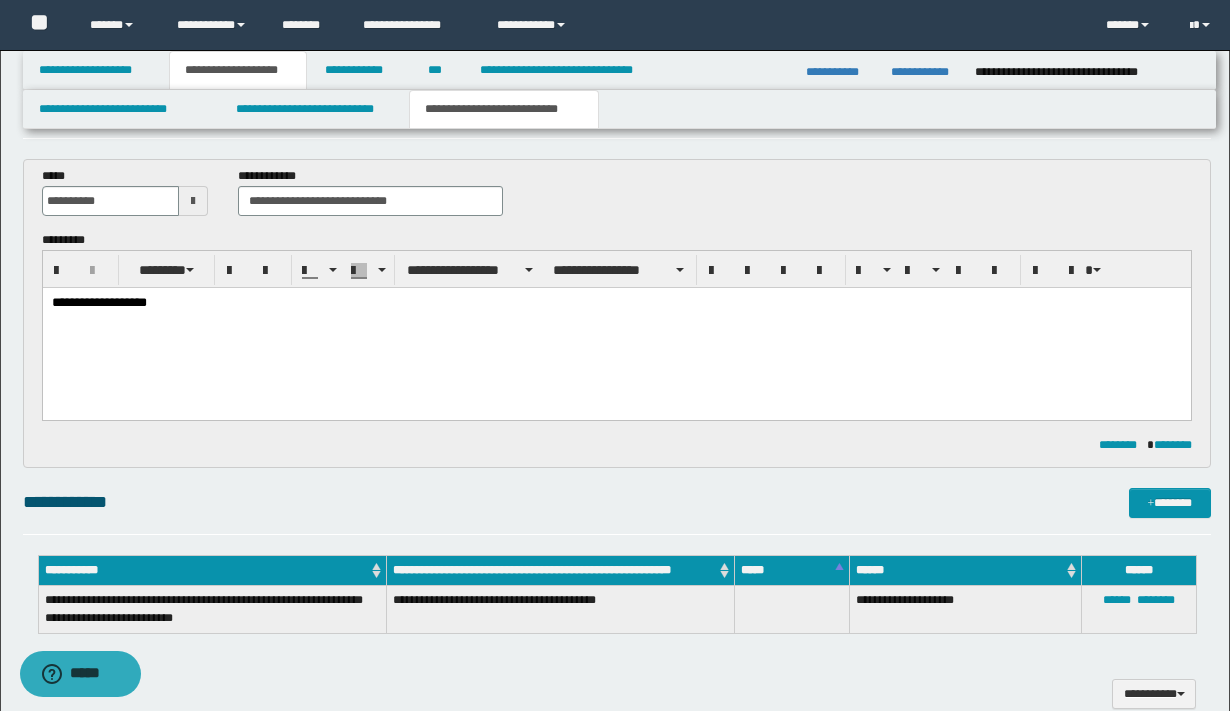 scroll, scrollTop: 397, scrollLeft: 0, axis: vertical 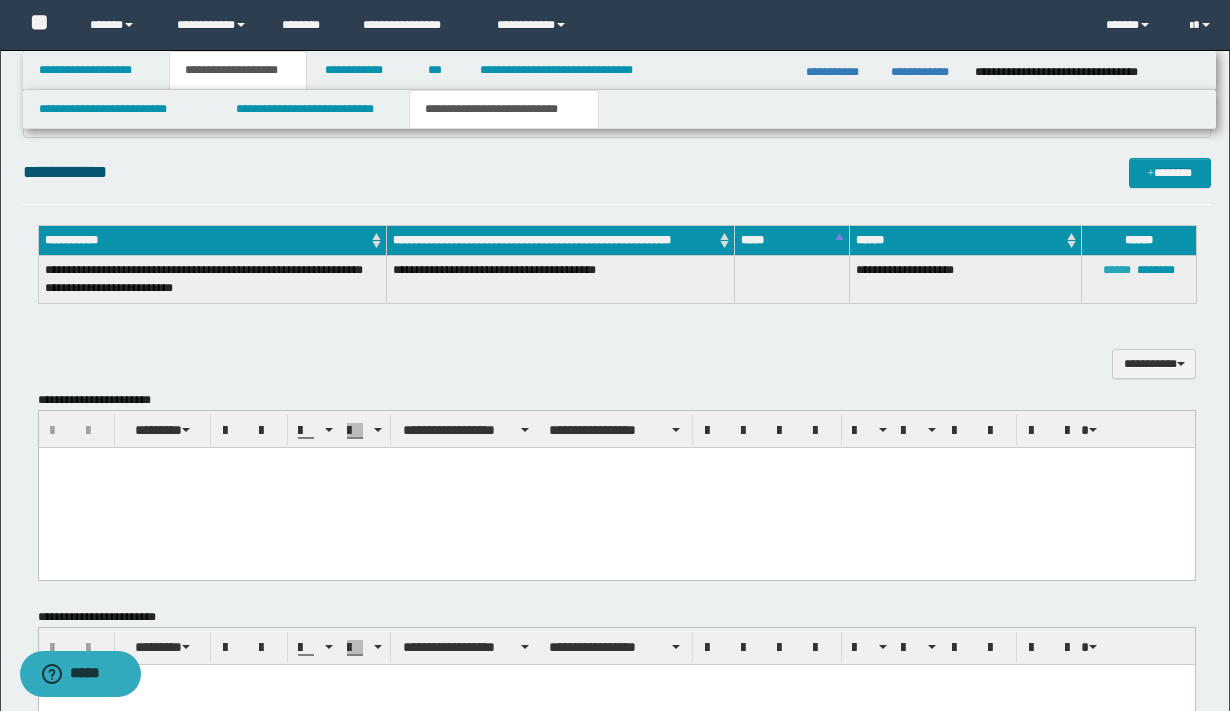 click on "******" at bounding box center (1117, 270) 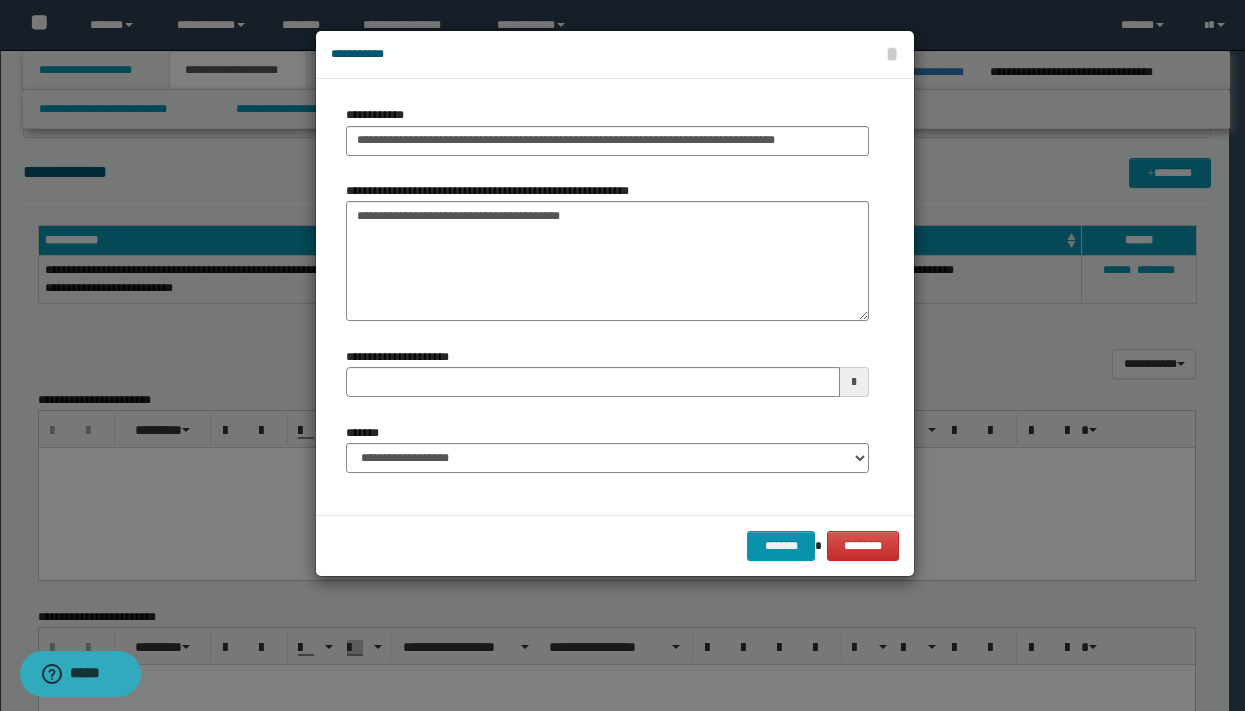 click at bounding box center [854, 382] 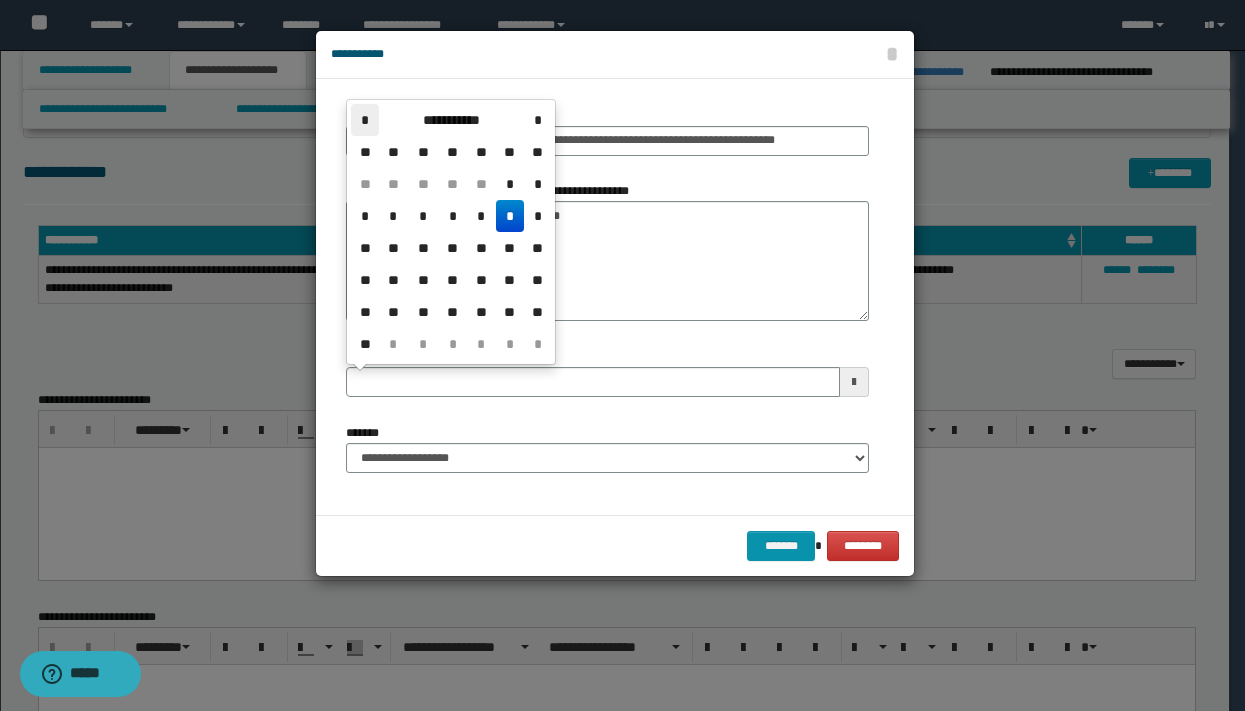 click on "*" at bounding box center [365, 120] 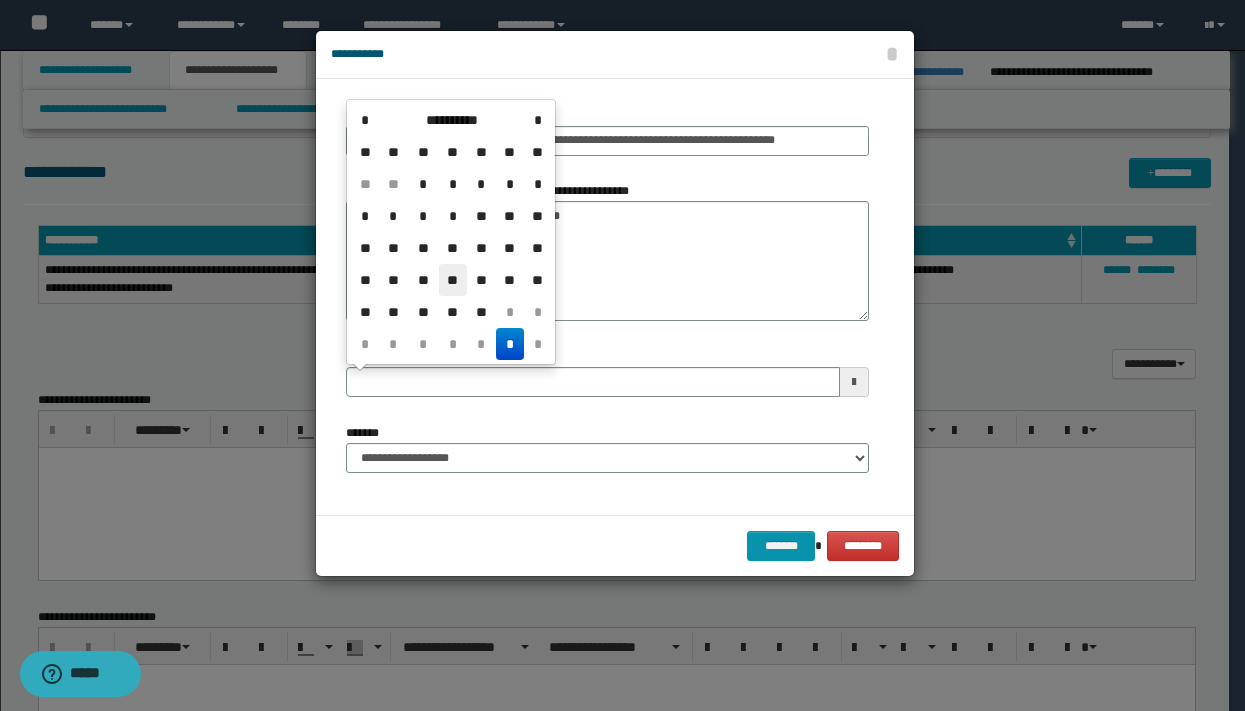 click on "**" at bounding box center (453, 280) 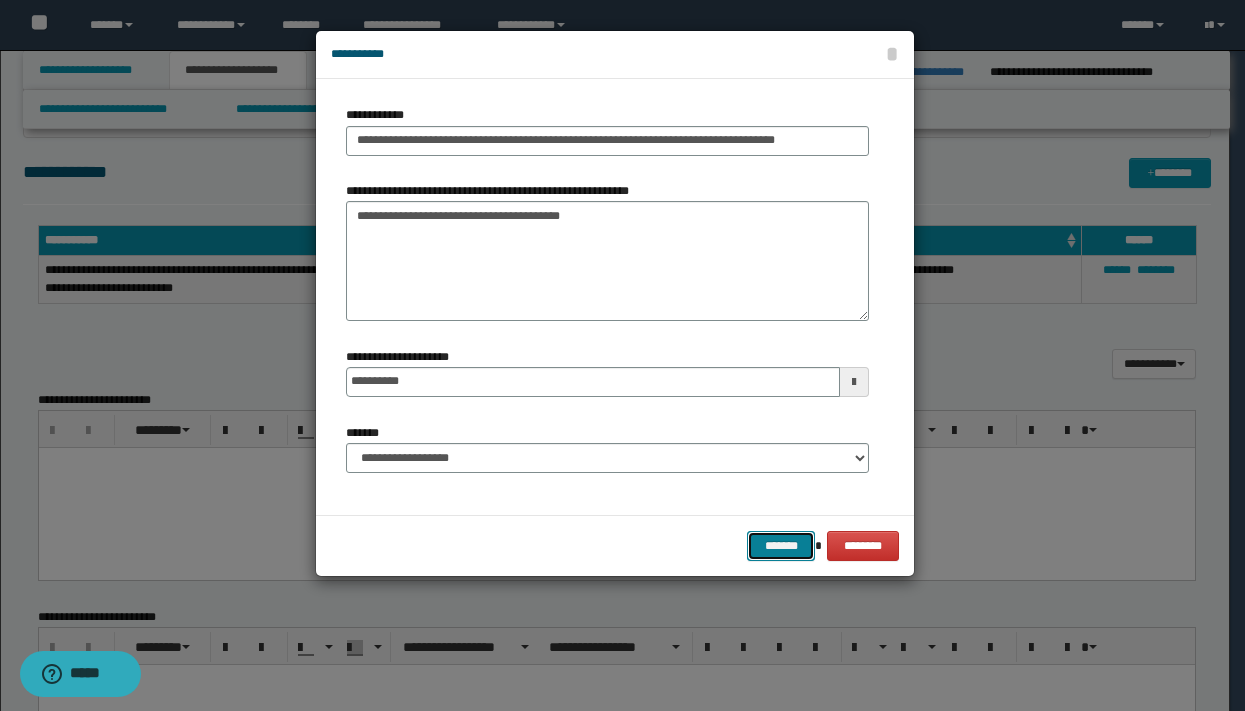 click on "*******" at bounding box center [781, 546] 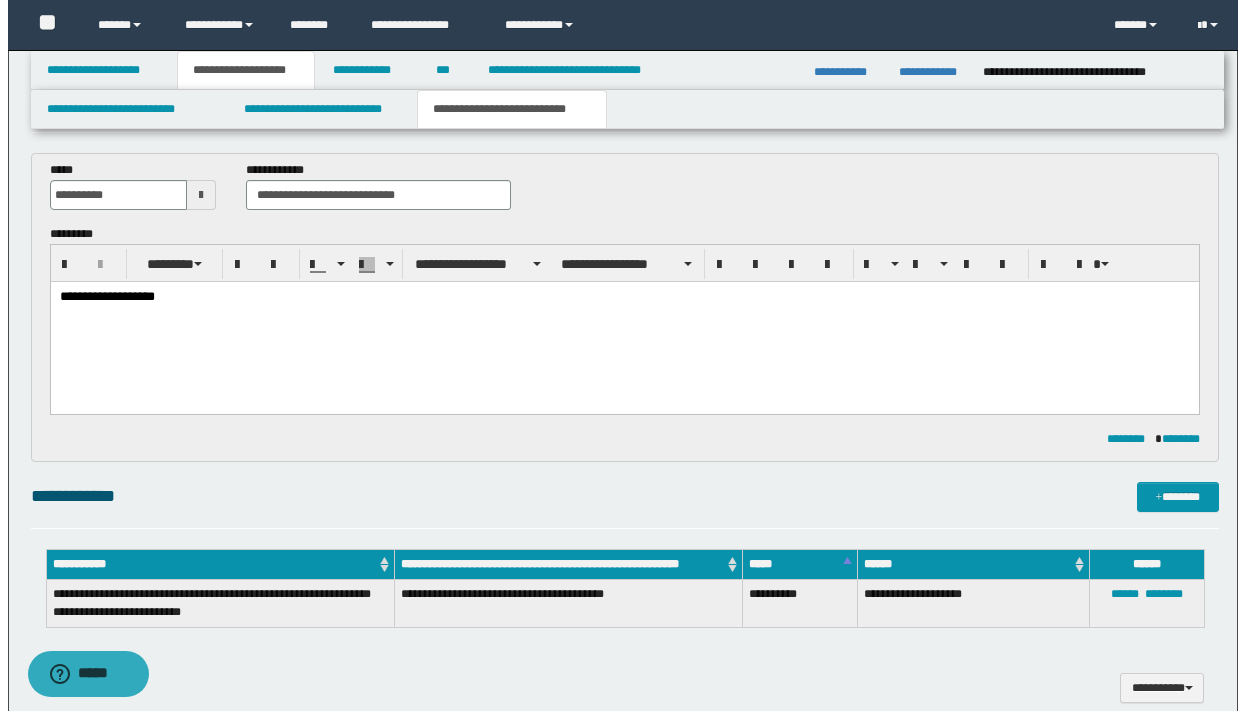 scroll, scrollTop: 74, scrollLeft: 0, axis: vertical 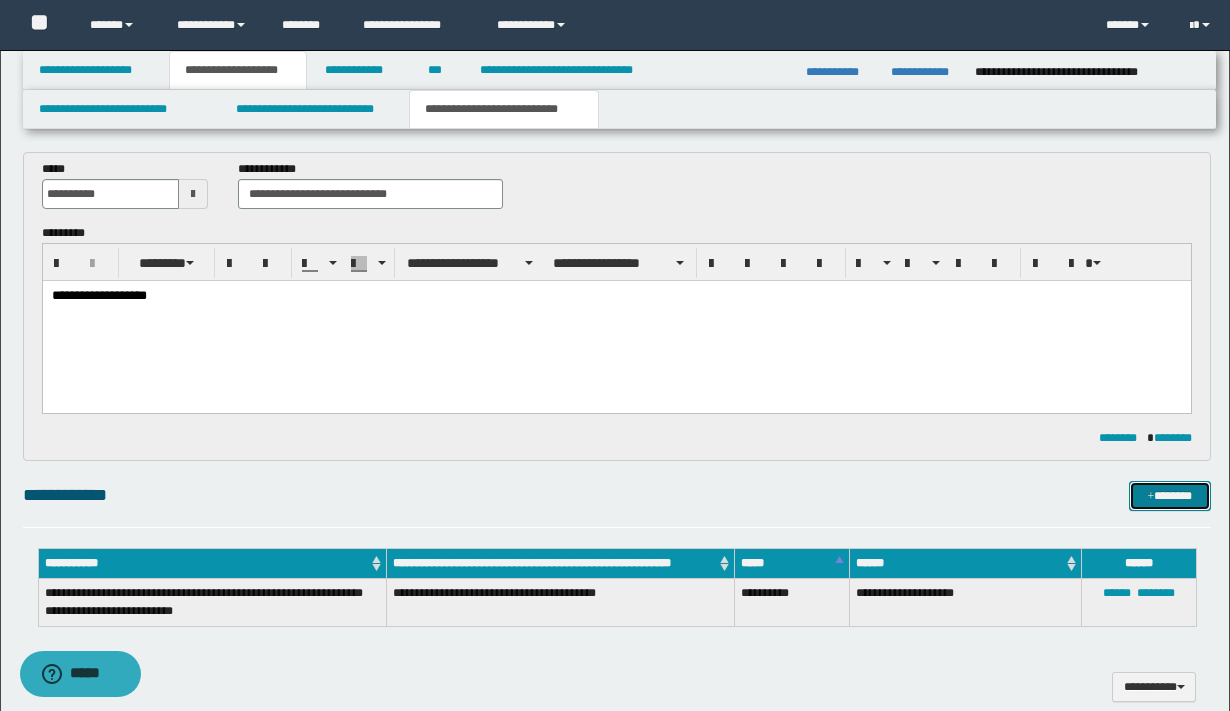 click on "*******" at bounding box center (1170, 496) 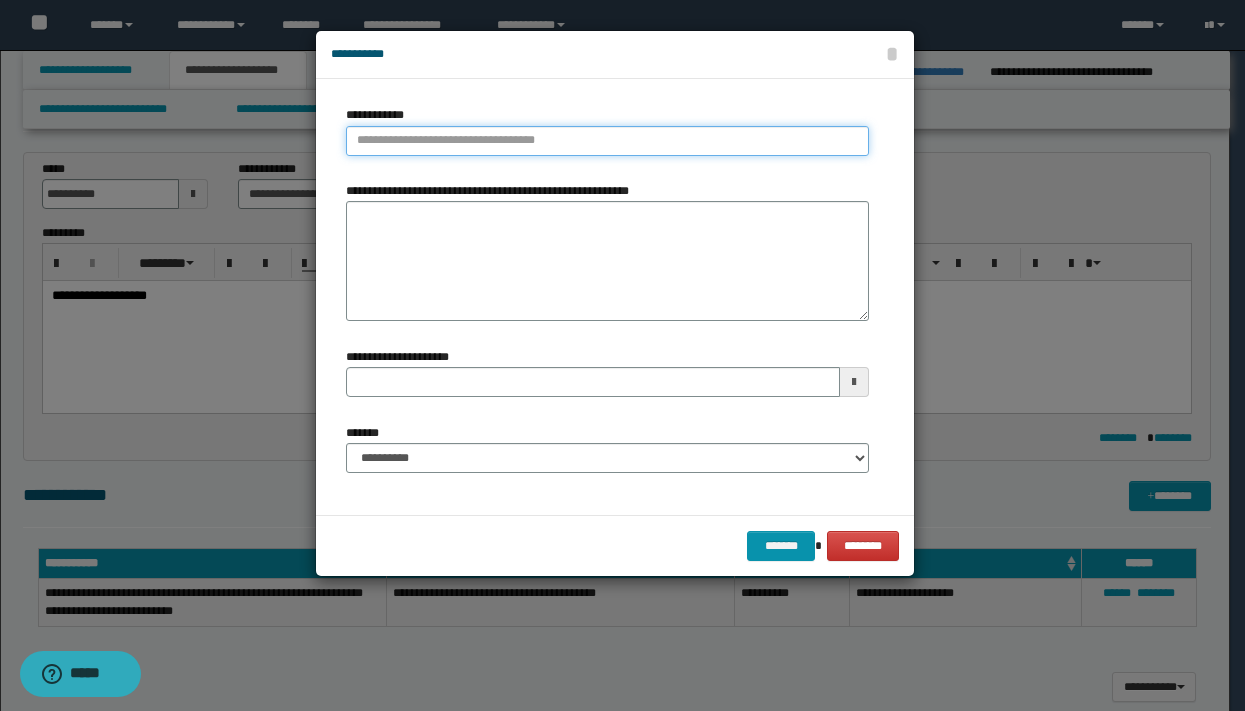 type on "**********" 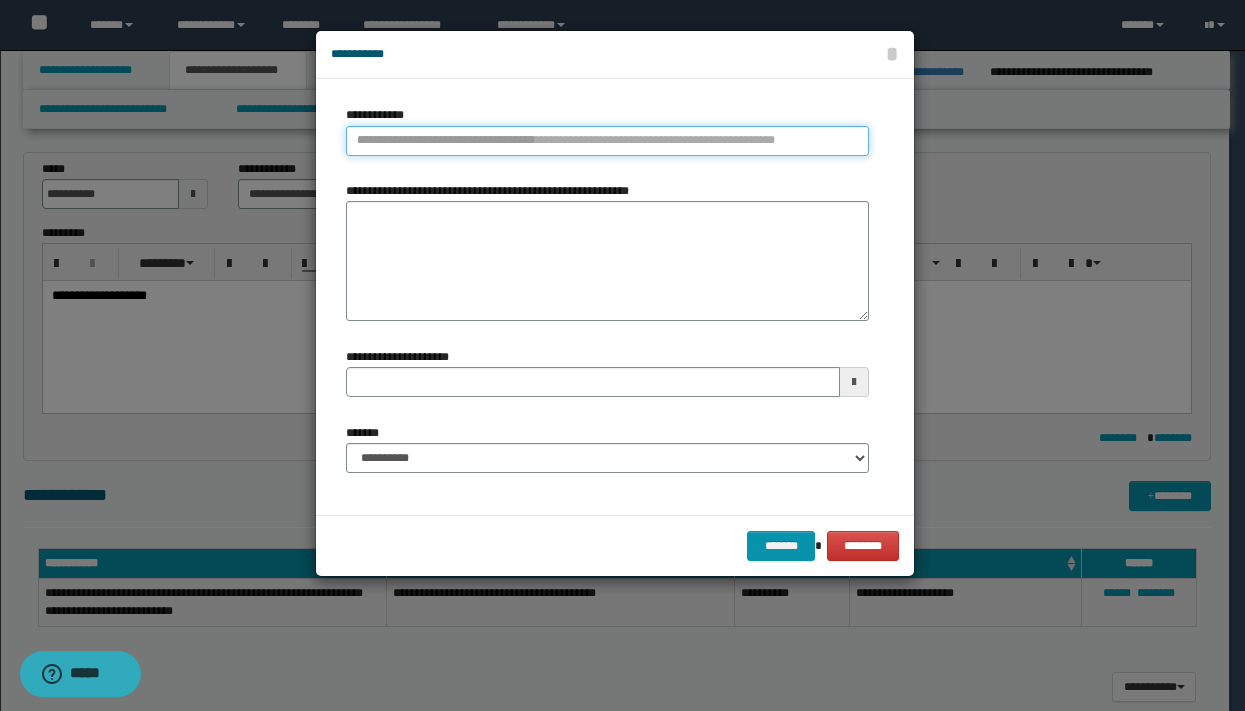 click on "**********" at bounding box center [607, 141] 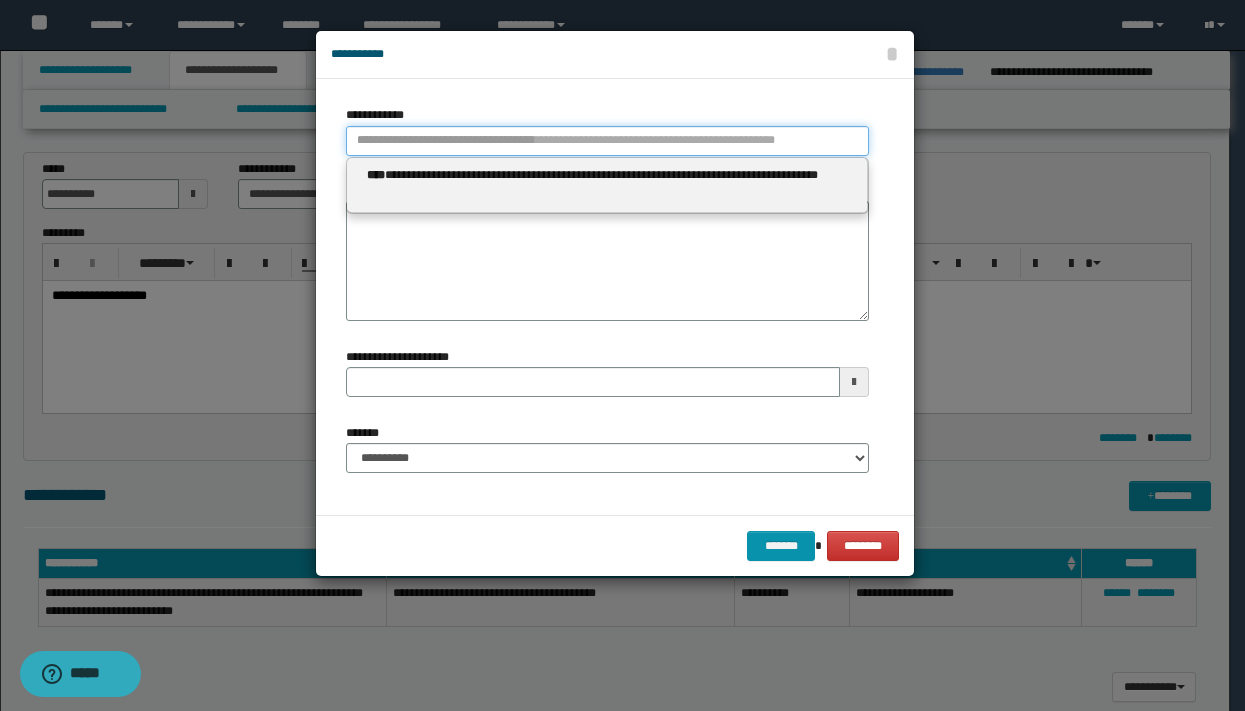 type 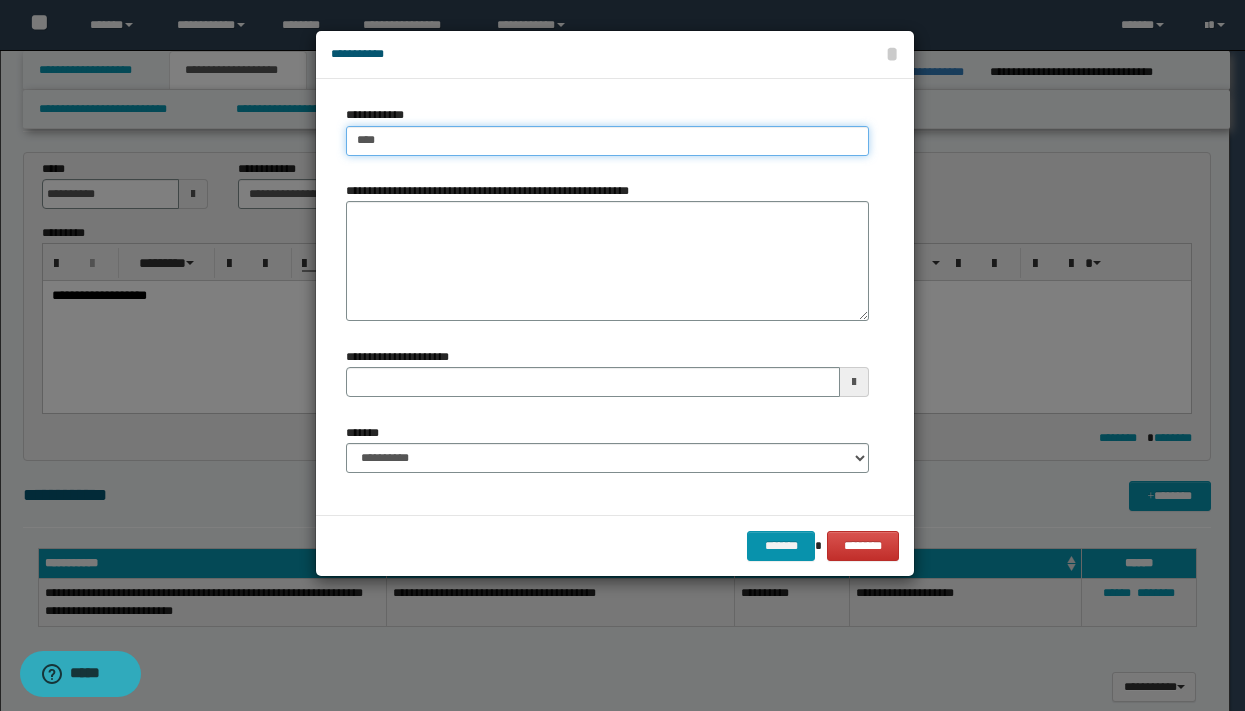 type on "*****" 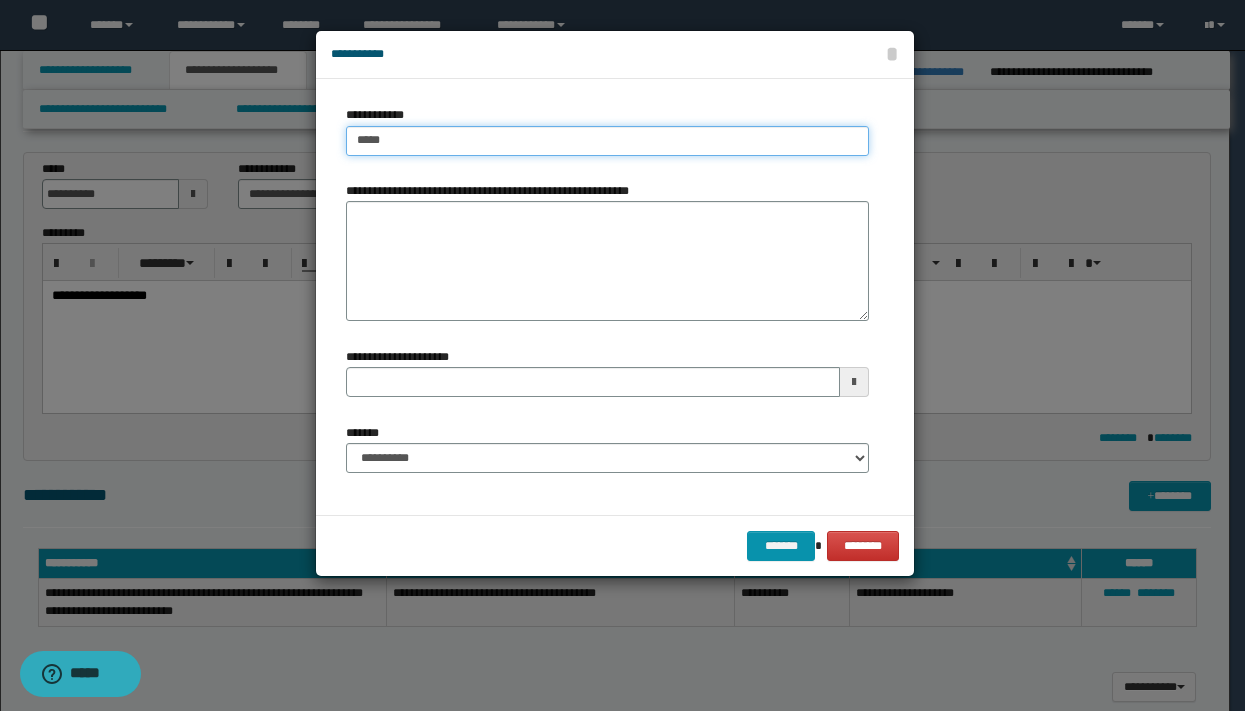 type on "*****" 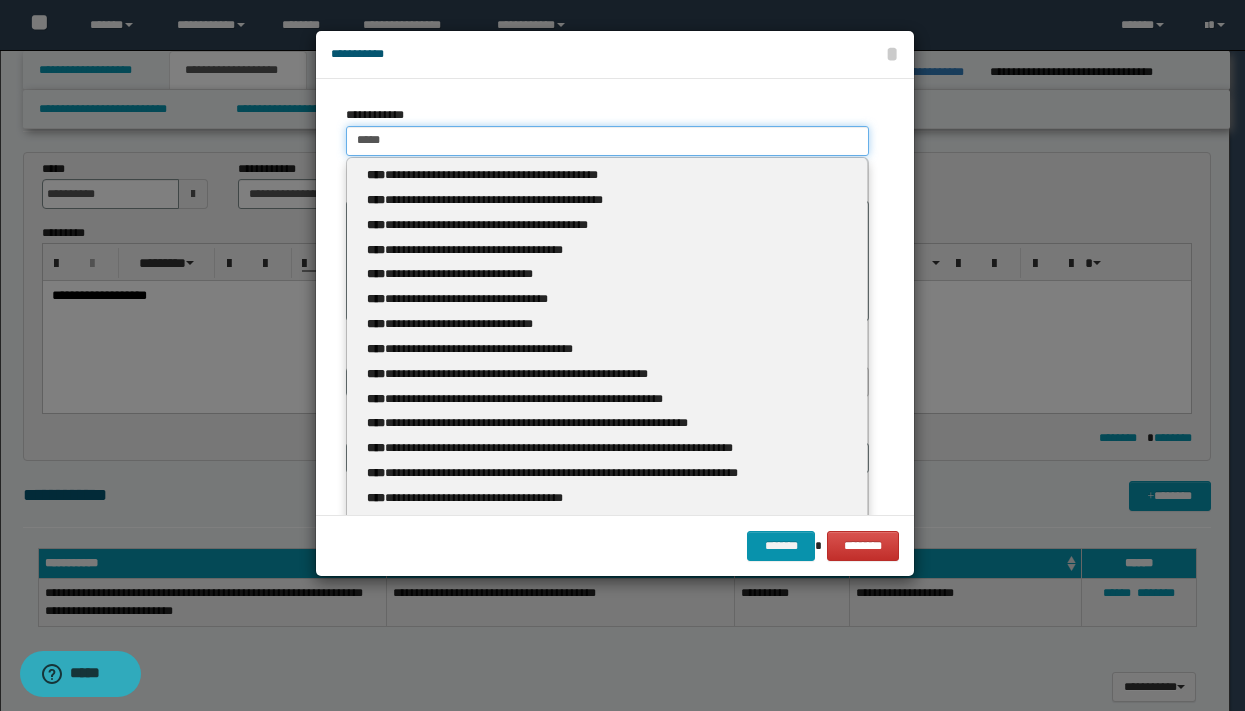 type 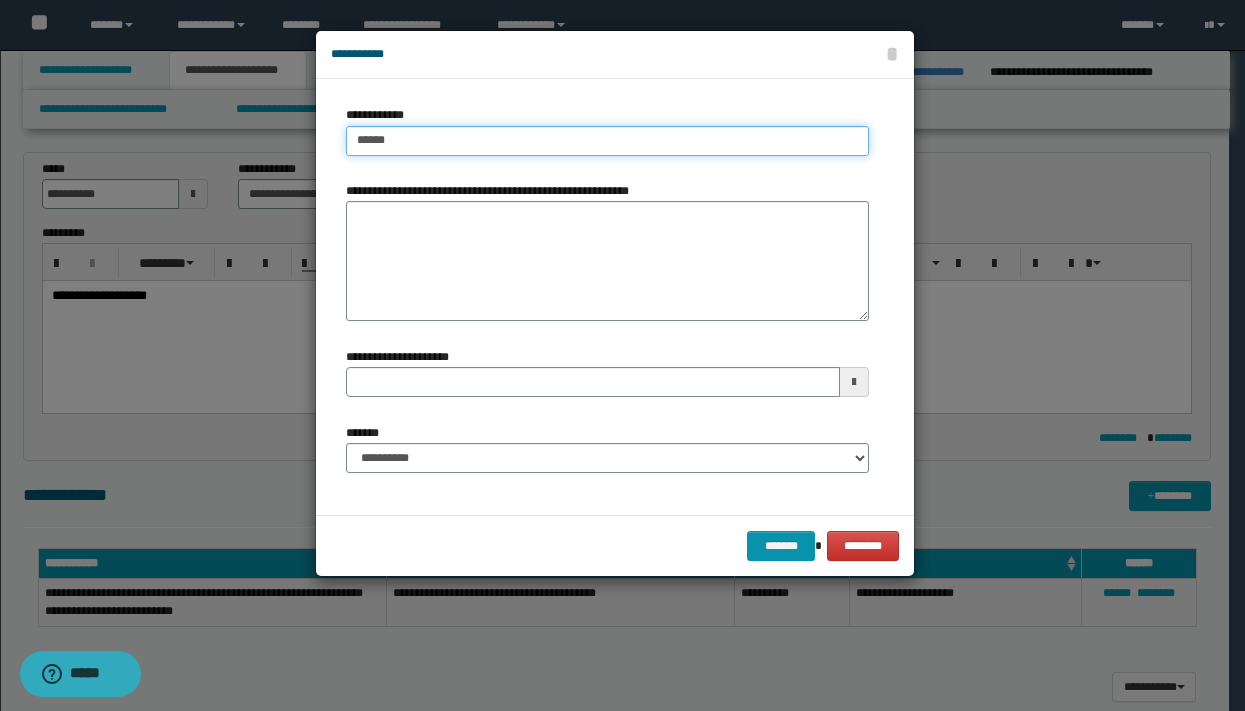 type on "*****" 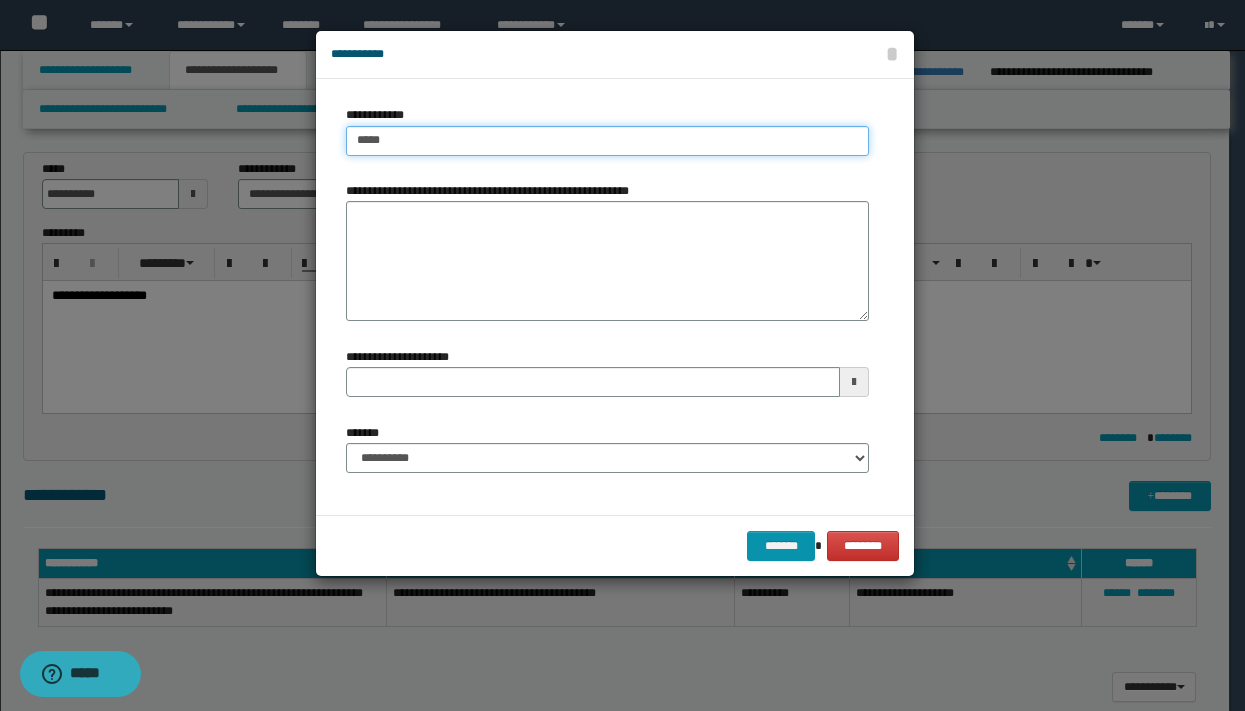 type on "*****" 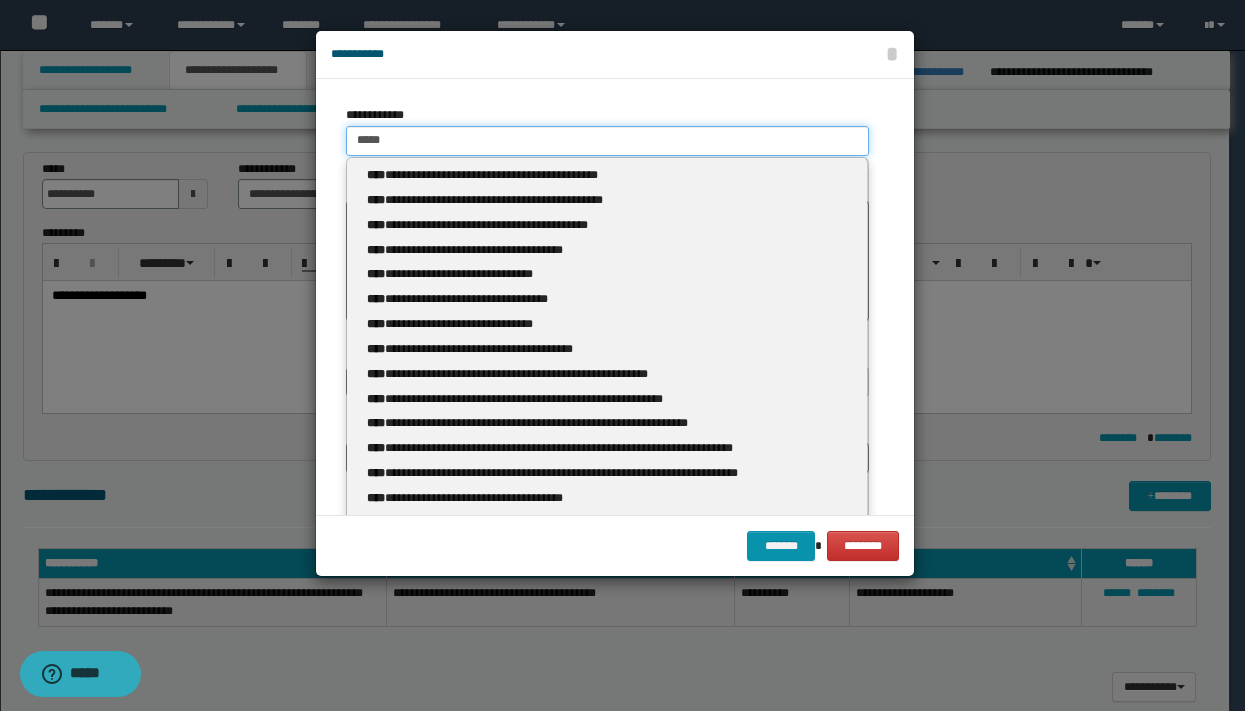 type 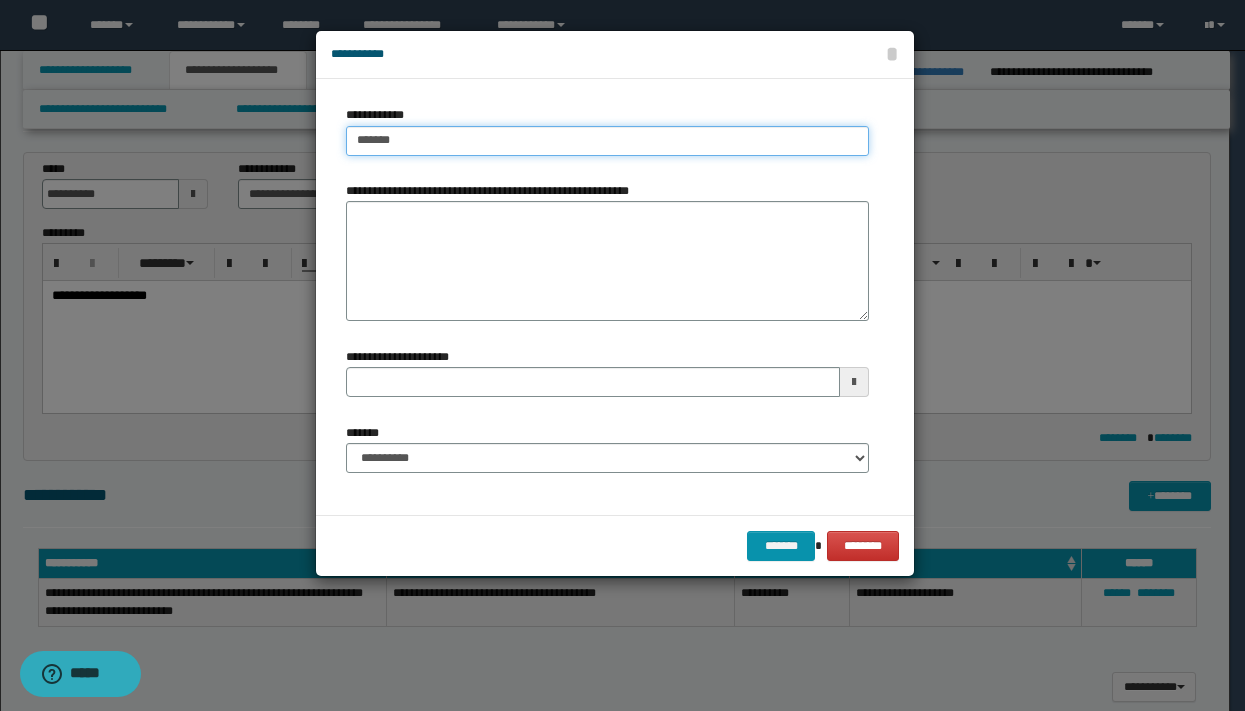 type on "******" 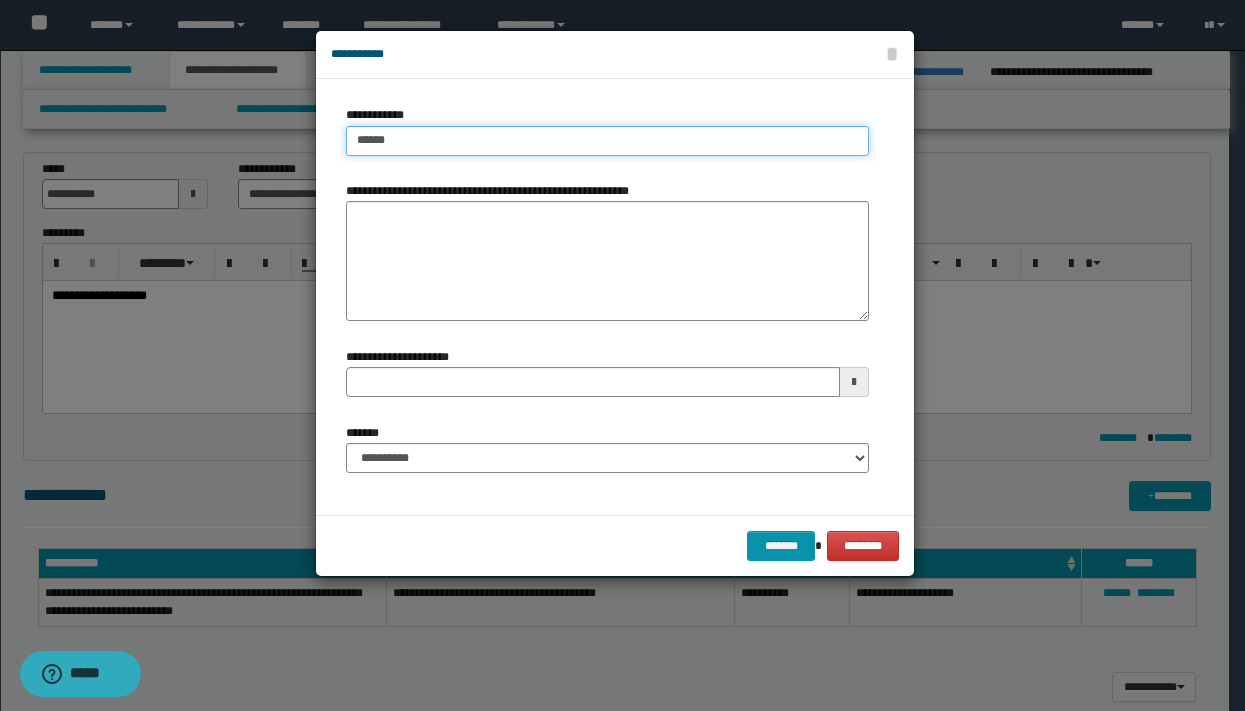 type on "******" 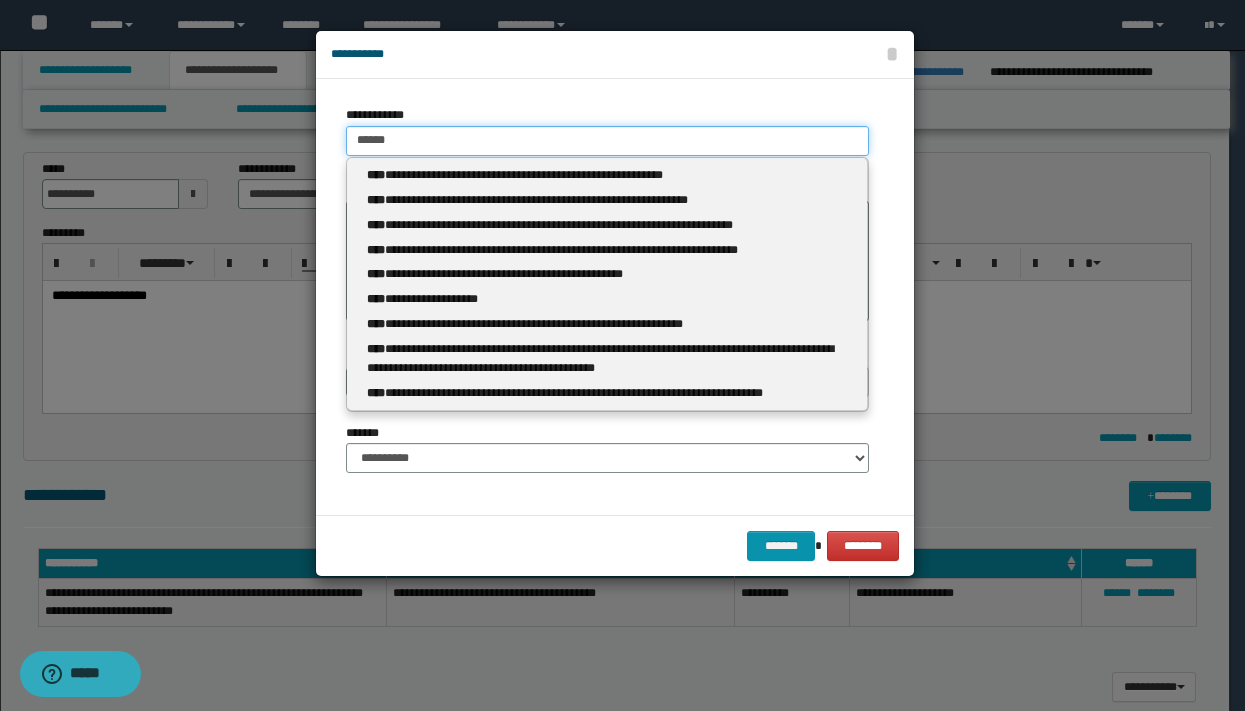 type 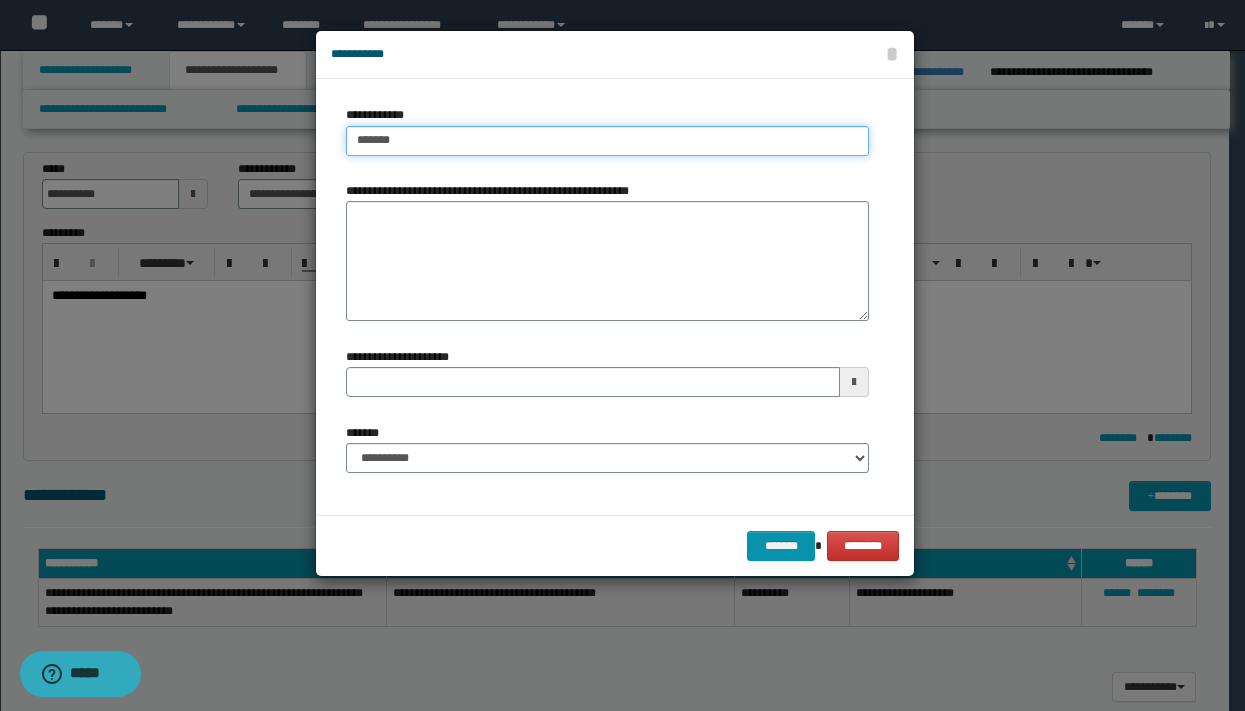 type on "******" 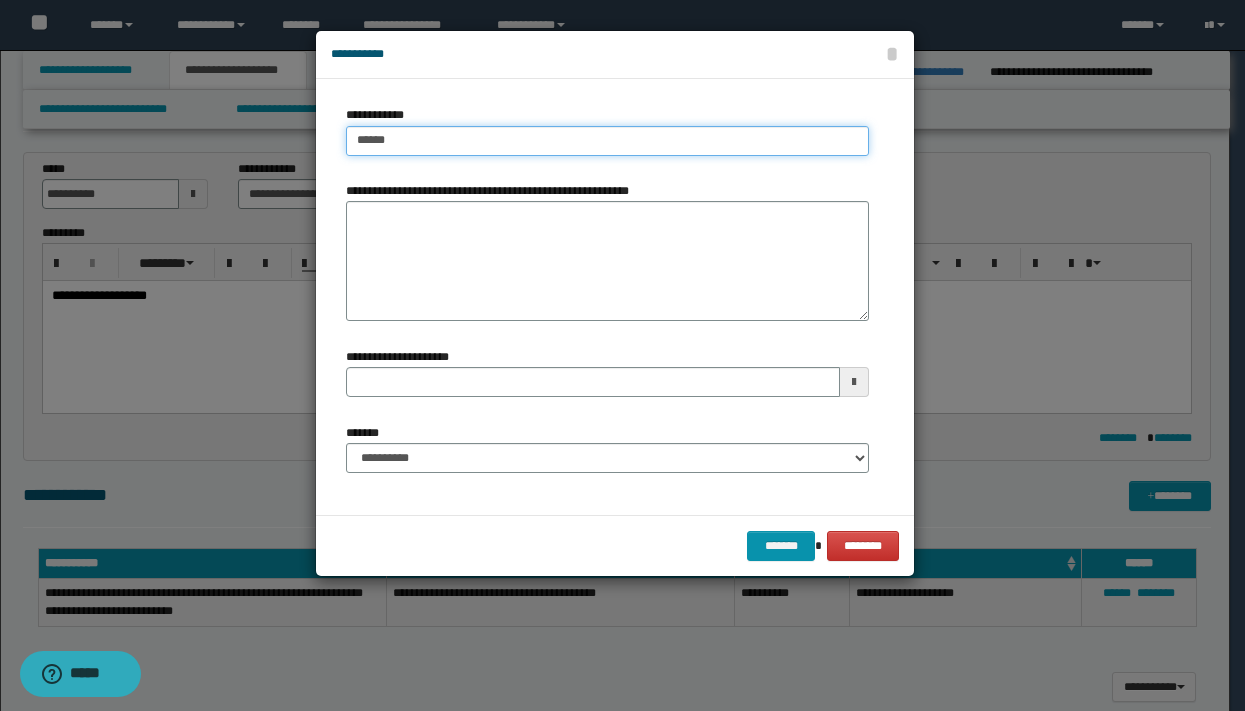 type on "******" 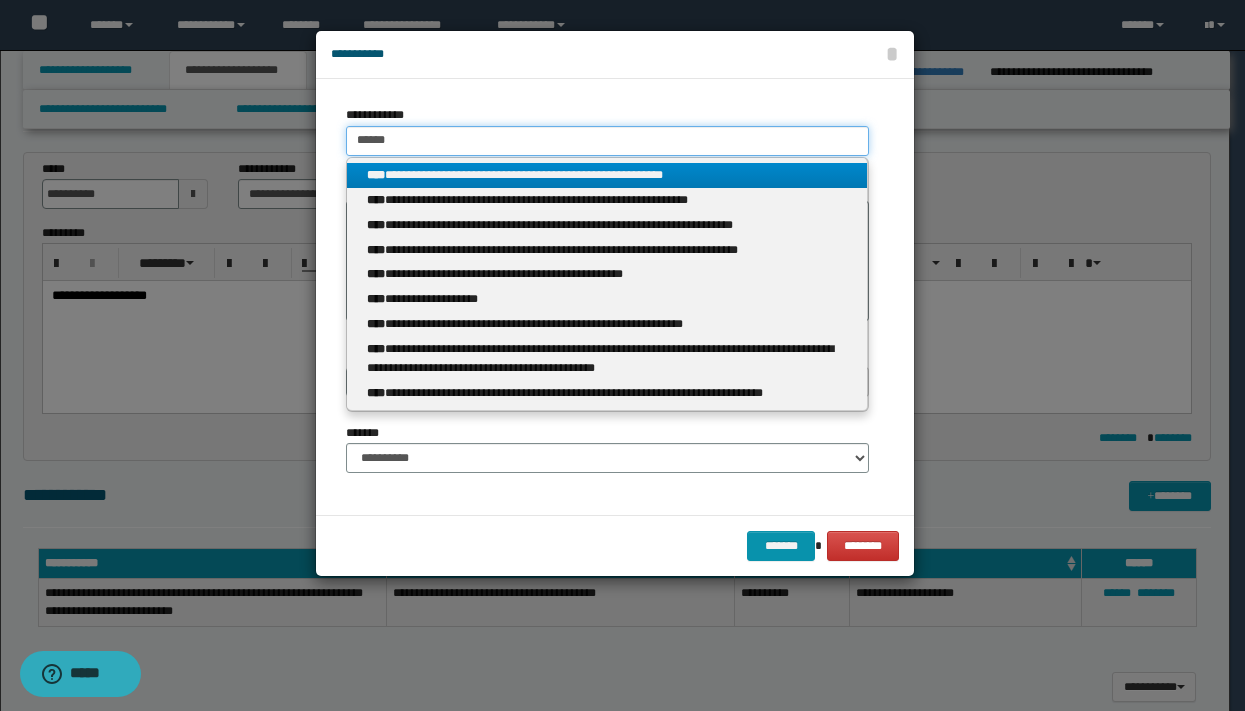 drag, startPoint x: 343, startPoint y: 127, endPoint x: 312, endPoint y: 124, distance: 31.144823 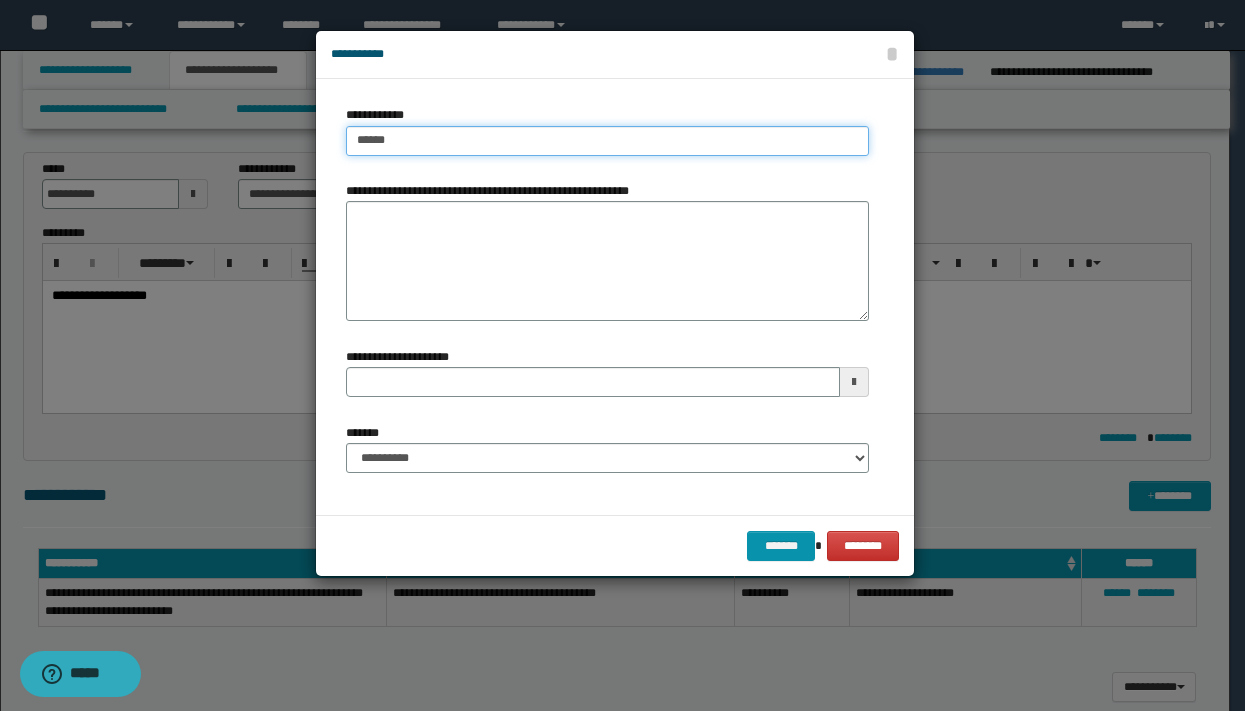 type on "*******" 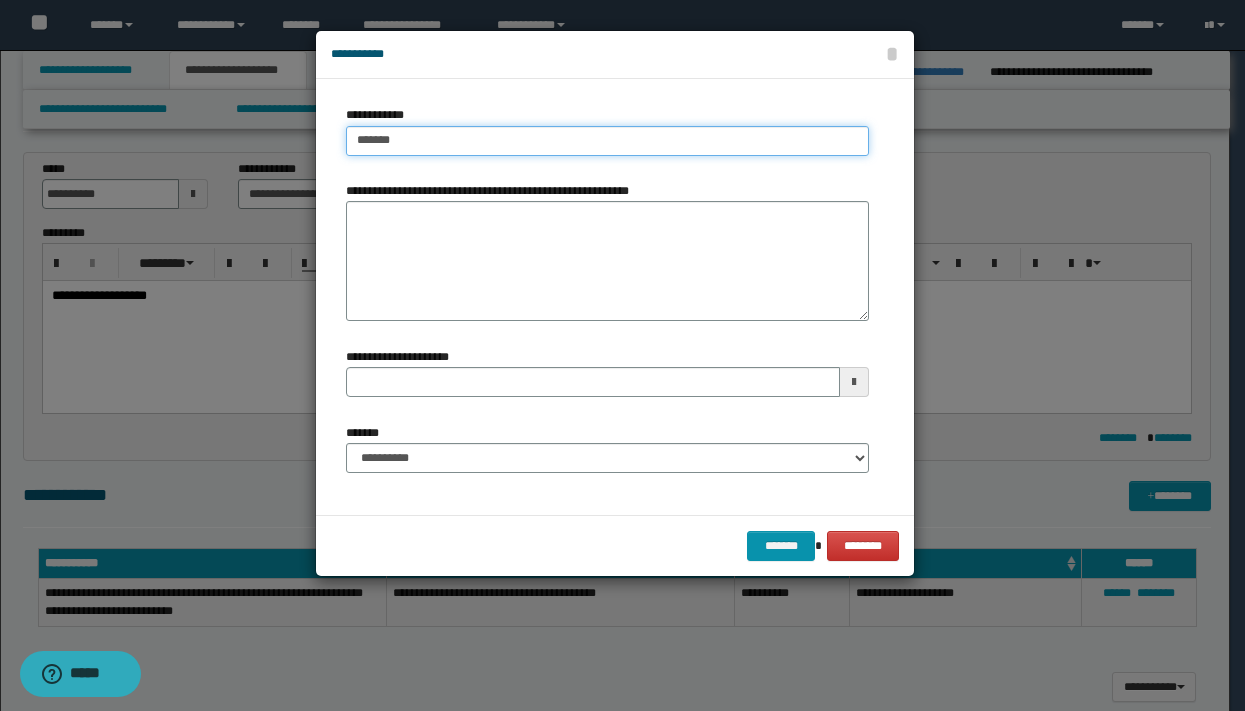 type on "*******" 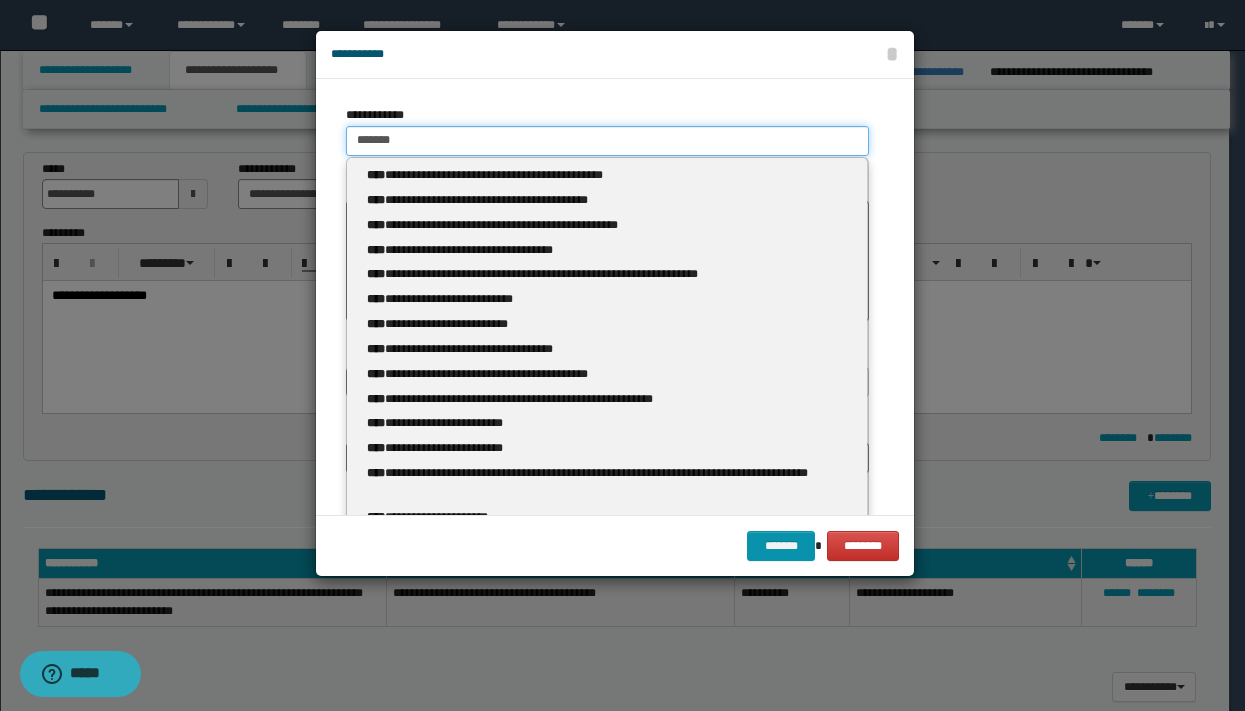 type 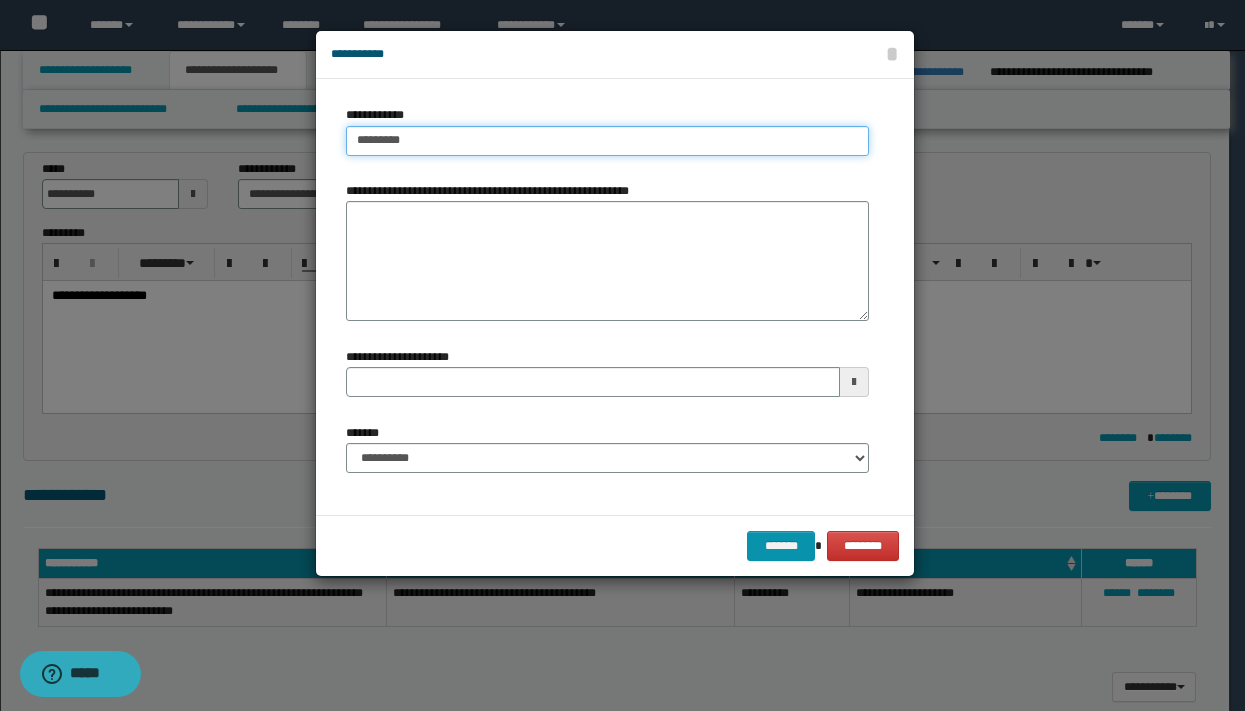 type on "**********" 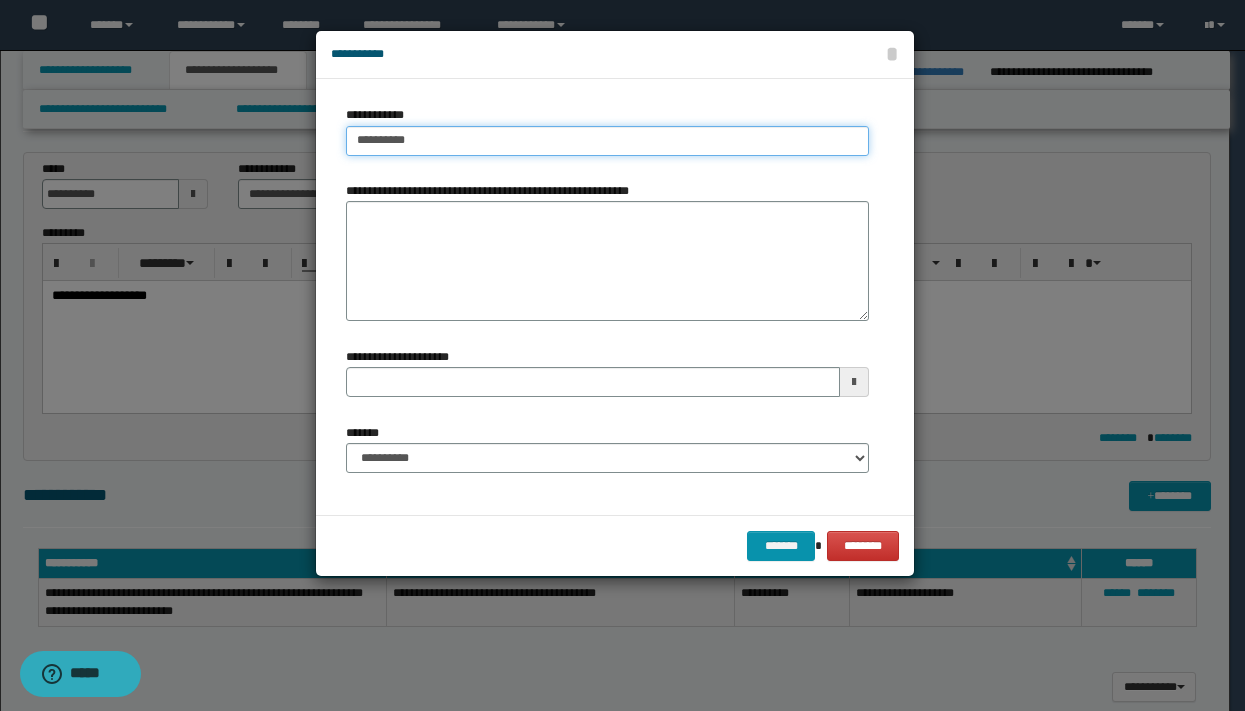 type on "**********" 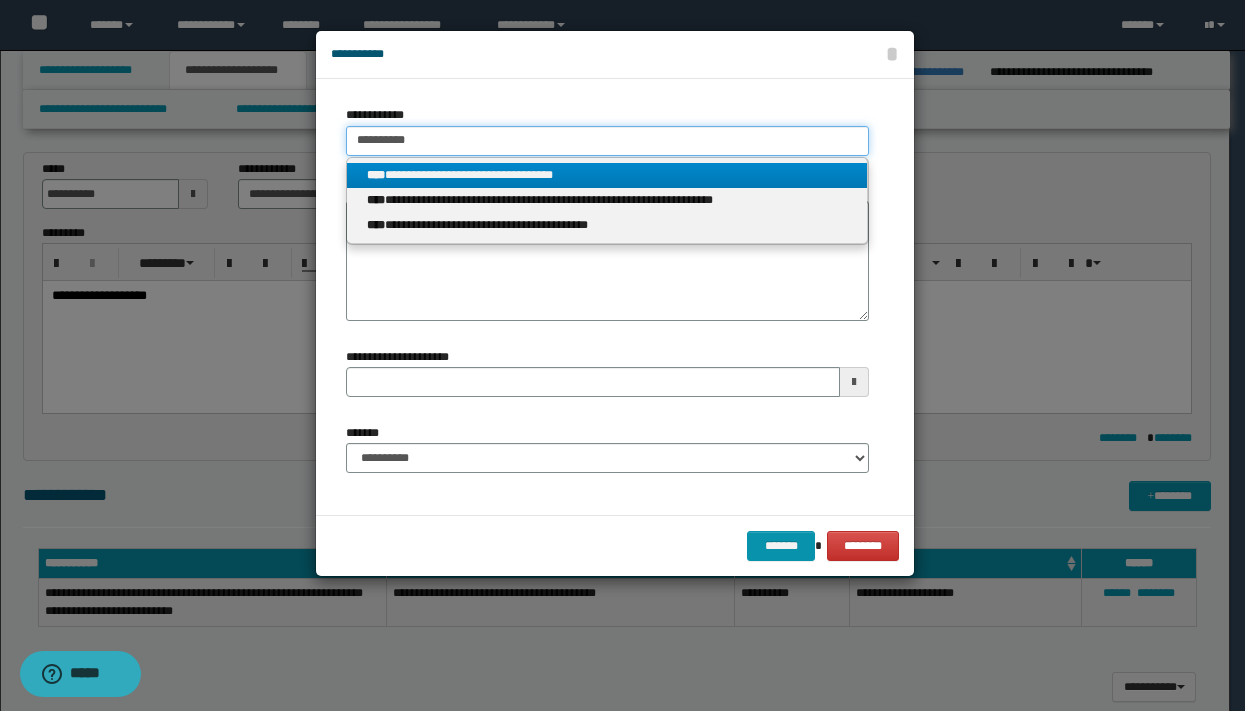 drag, startPoint x: 453, startPoint y: 145, endPoint x: 318, endPoint y: 123, distance: 136.78085 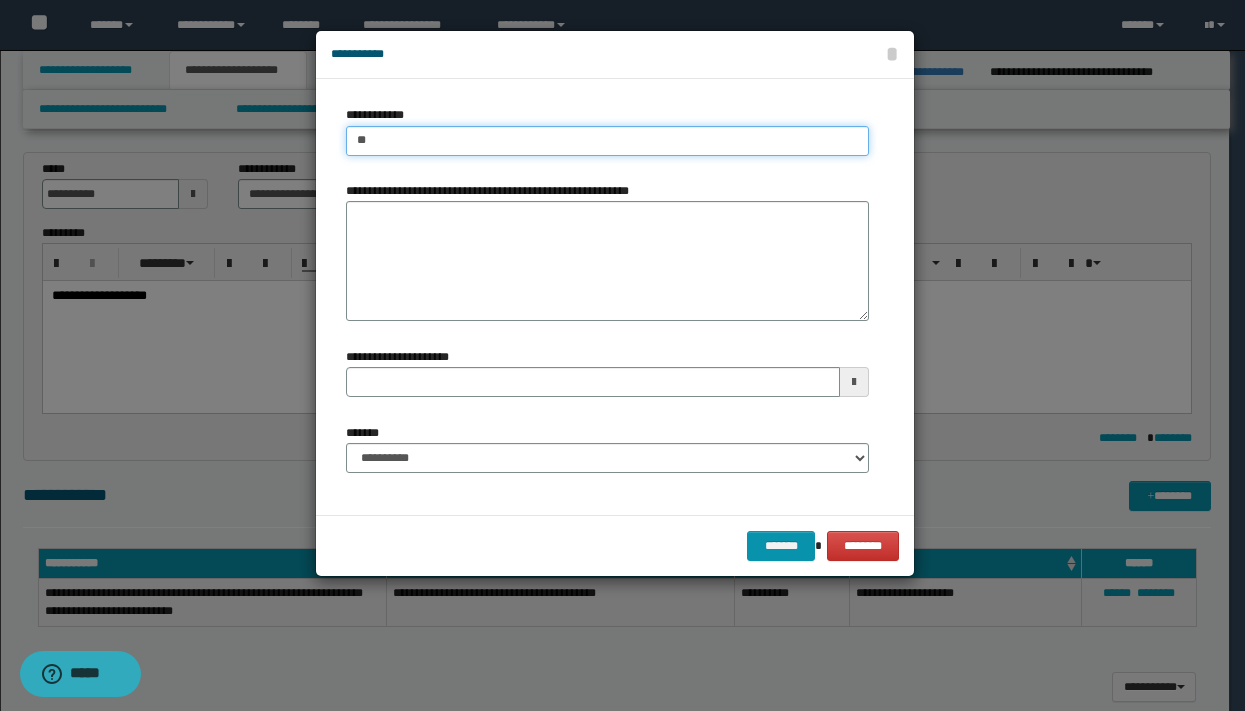 type on "***" 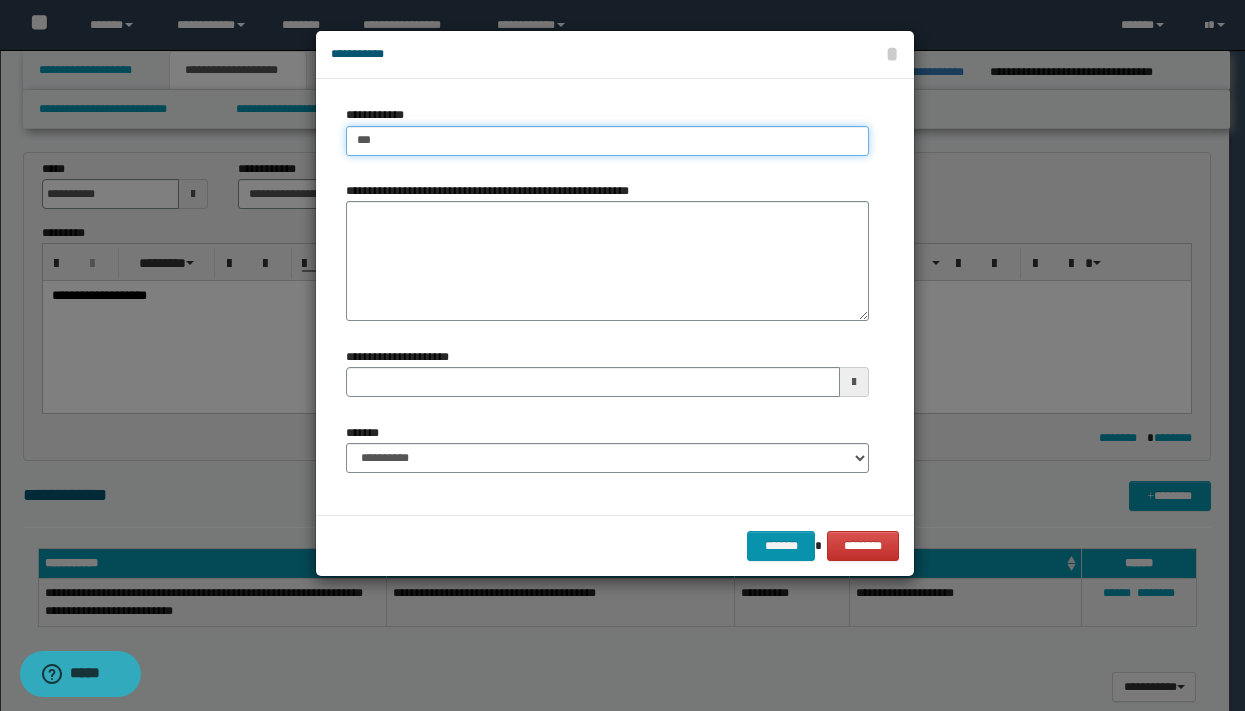 type on "***" 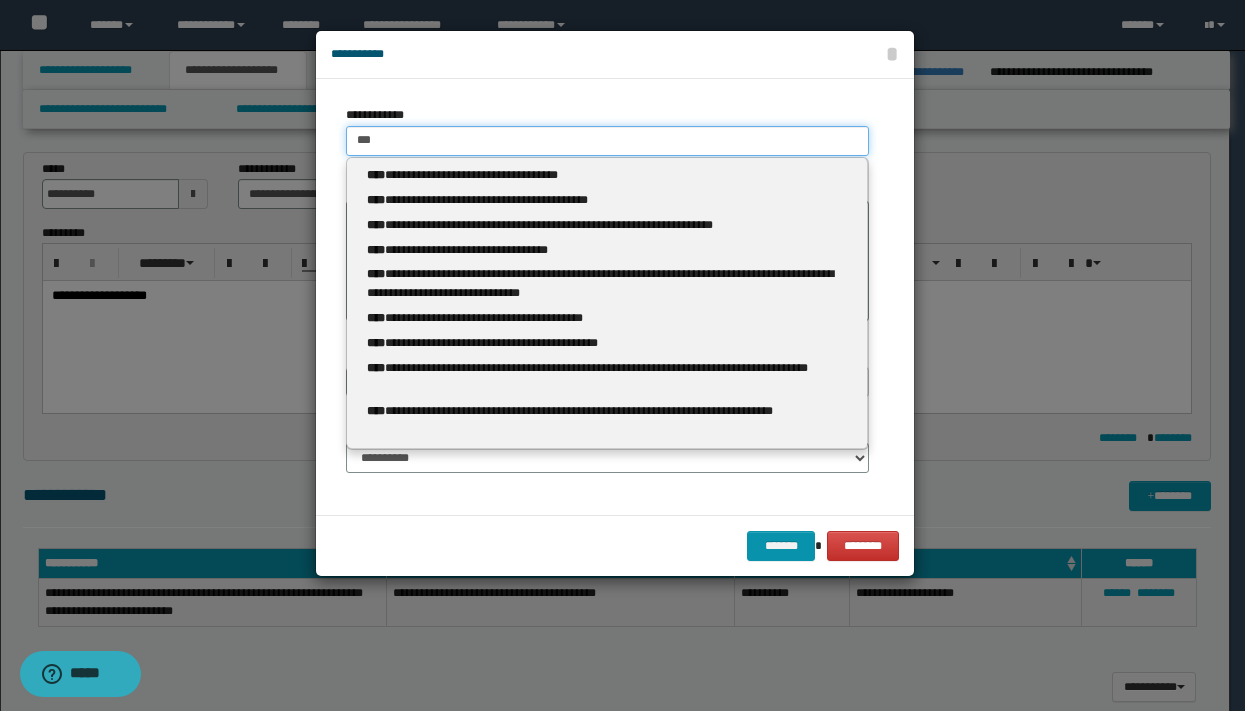 type 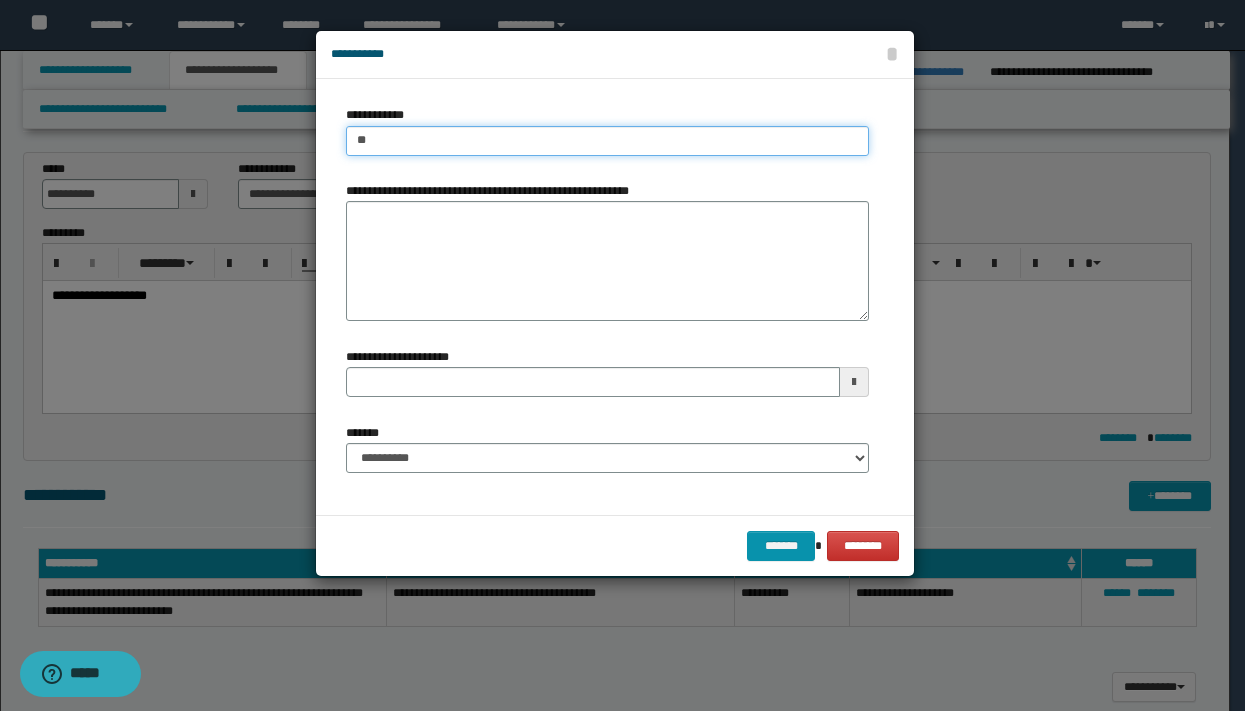 type on "***" 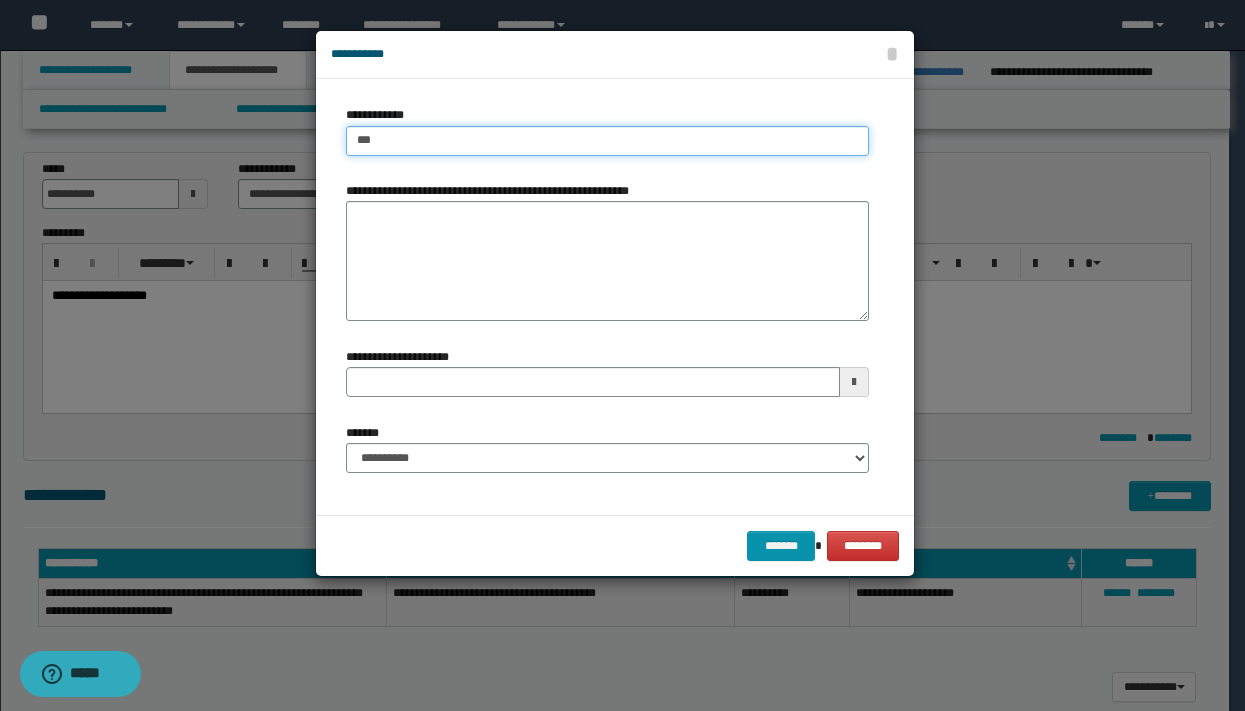 type on "***" 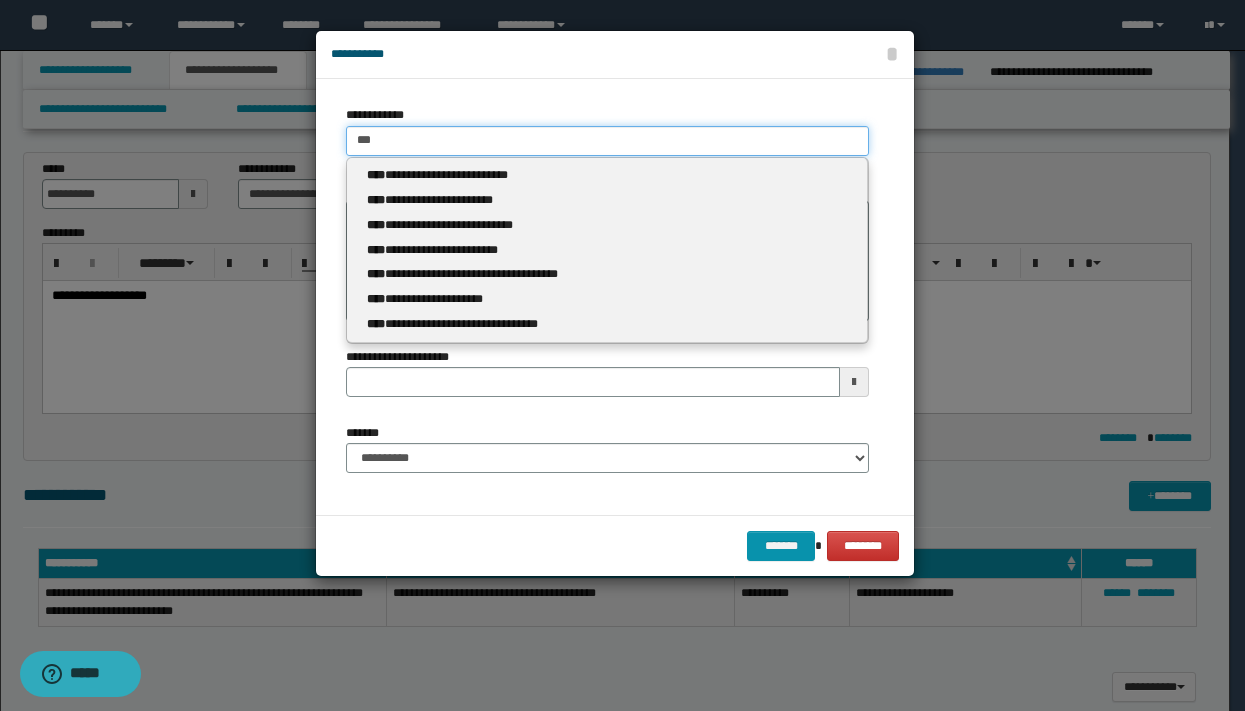 type 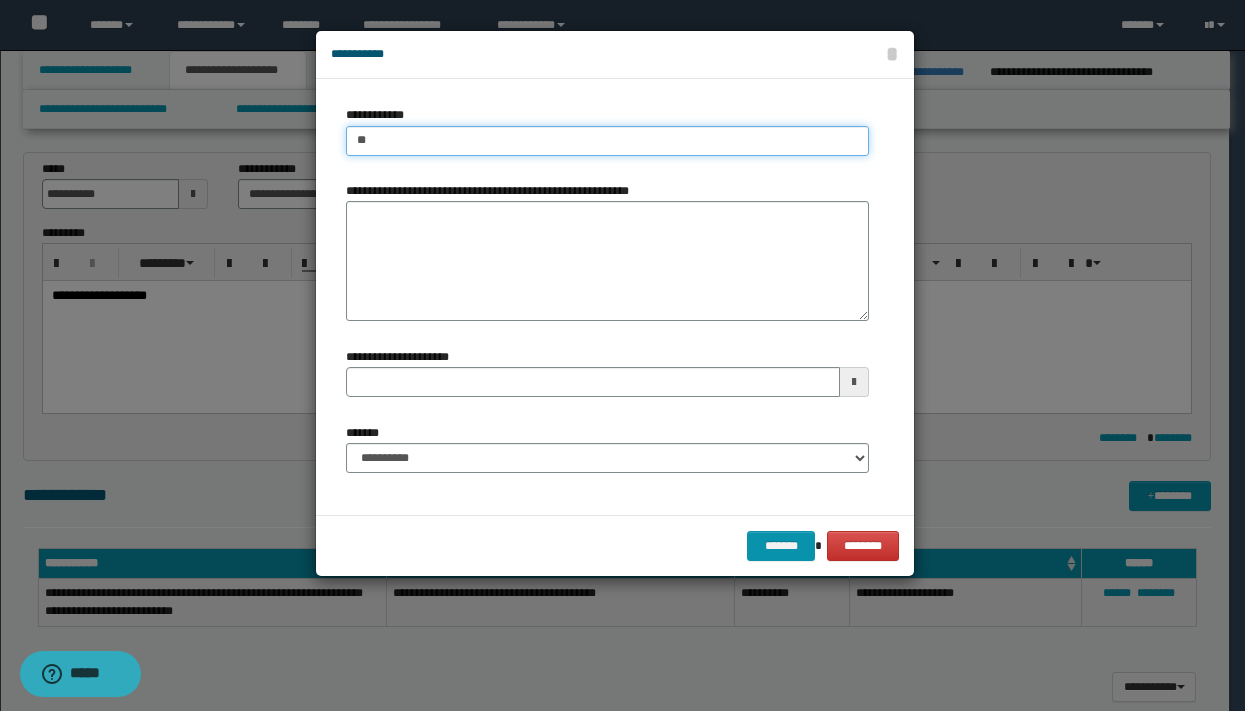 type on "***" 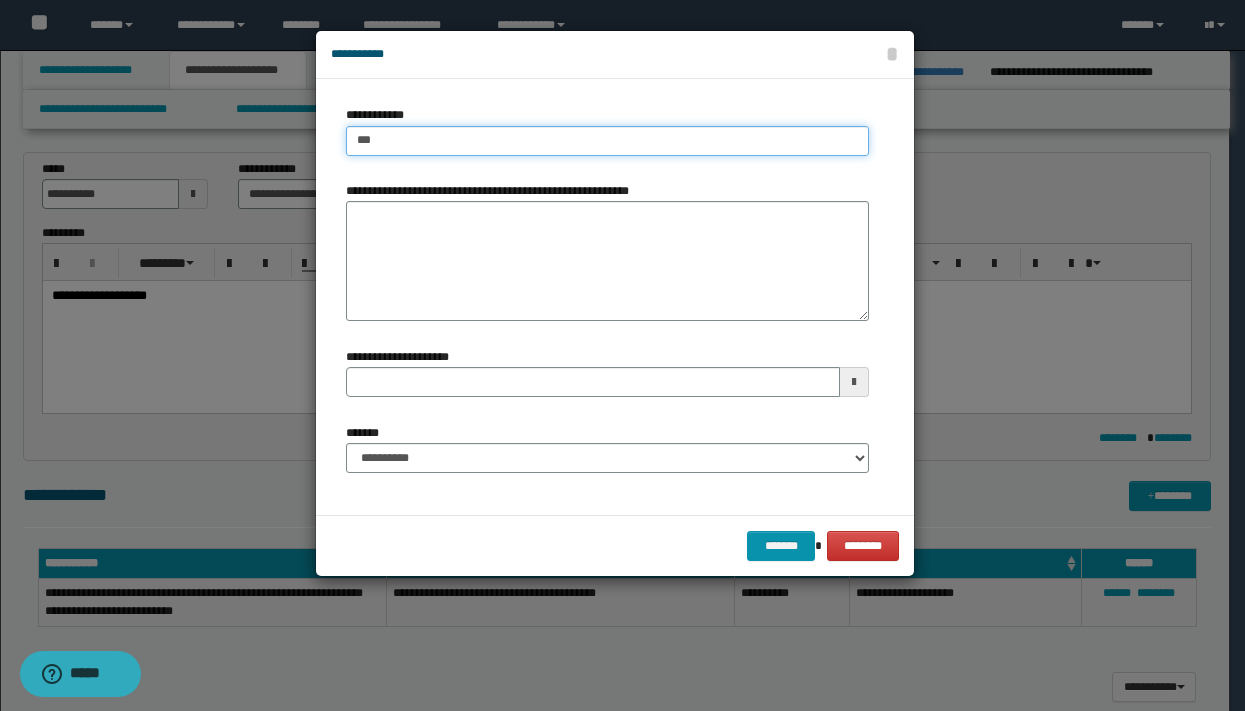 type on "***" 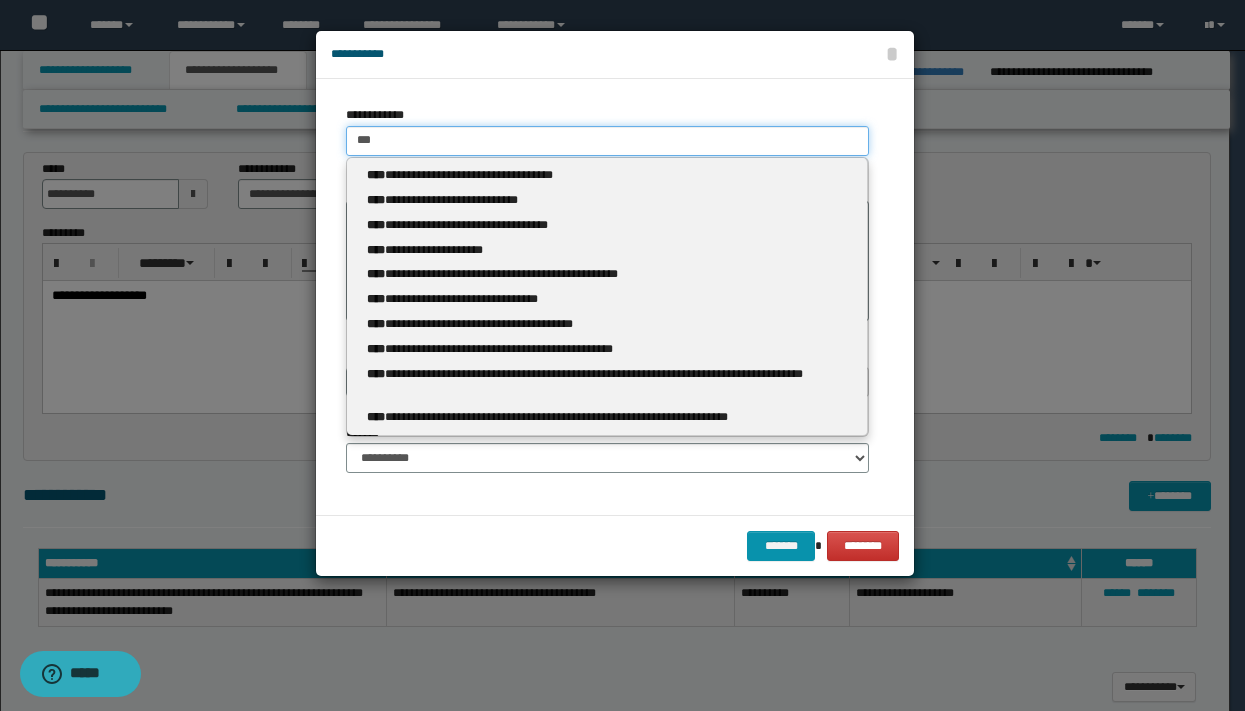 type 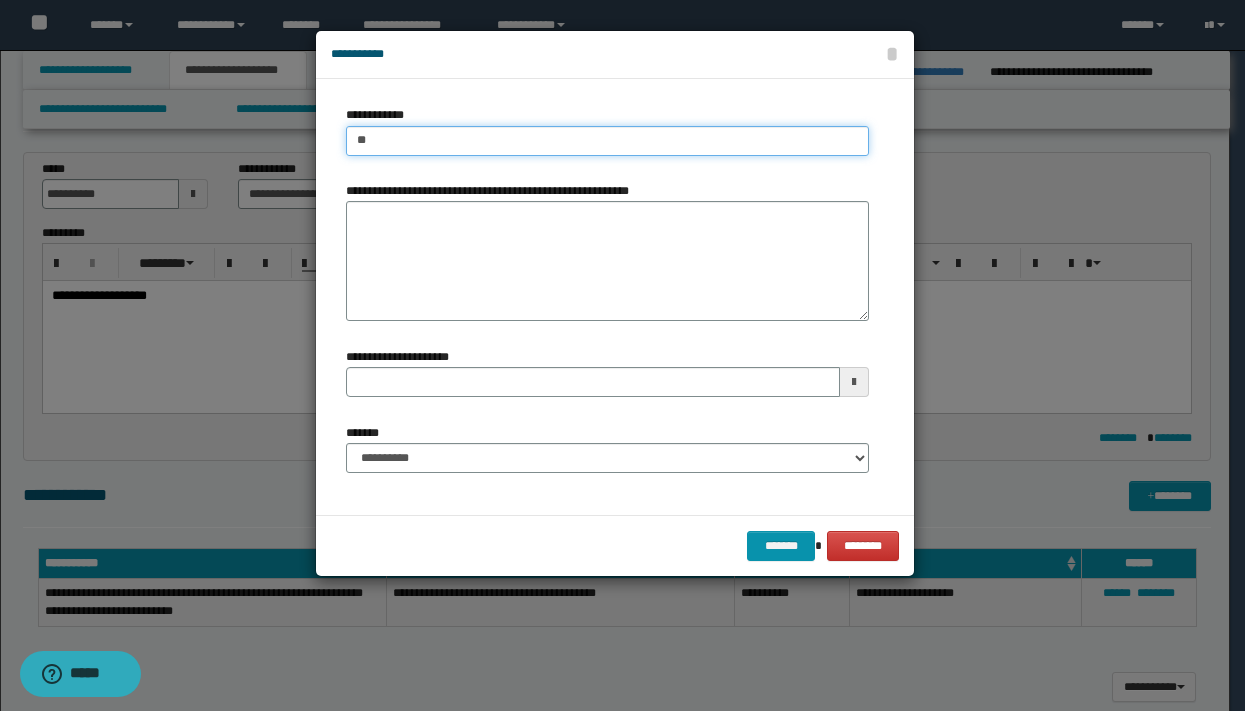 type on "*" 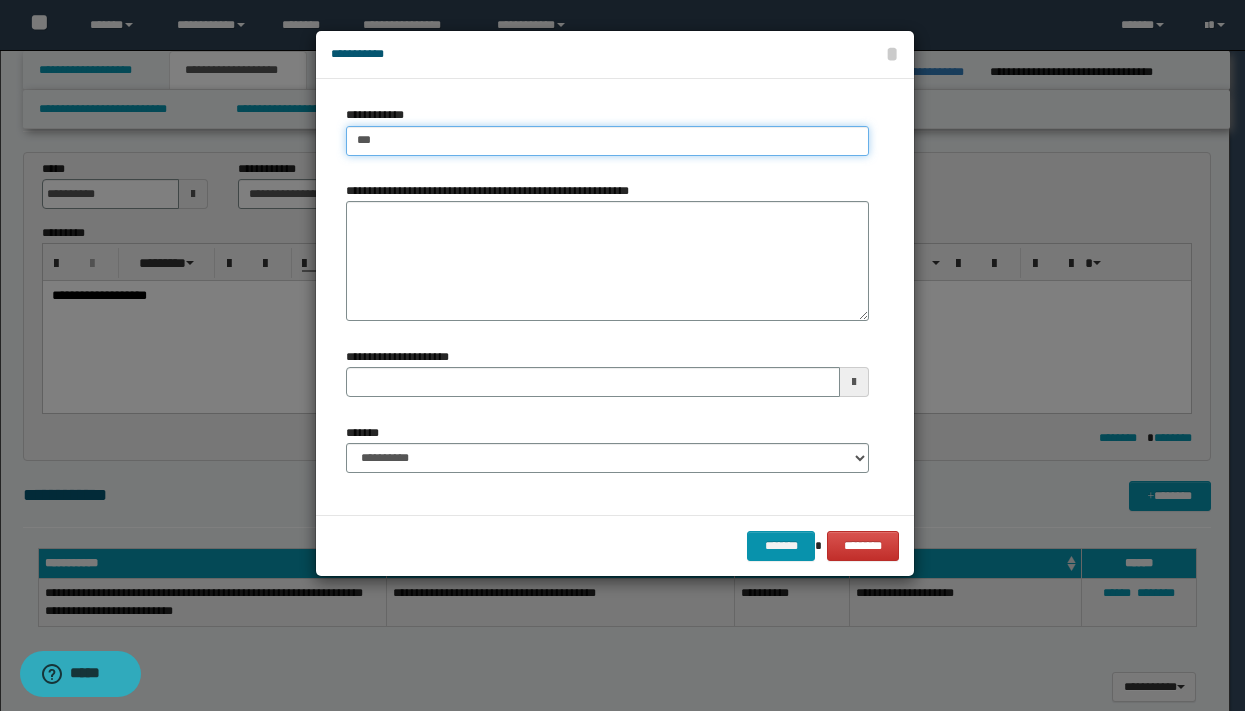 type on "***" 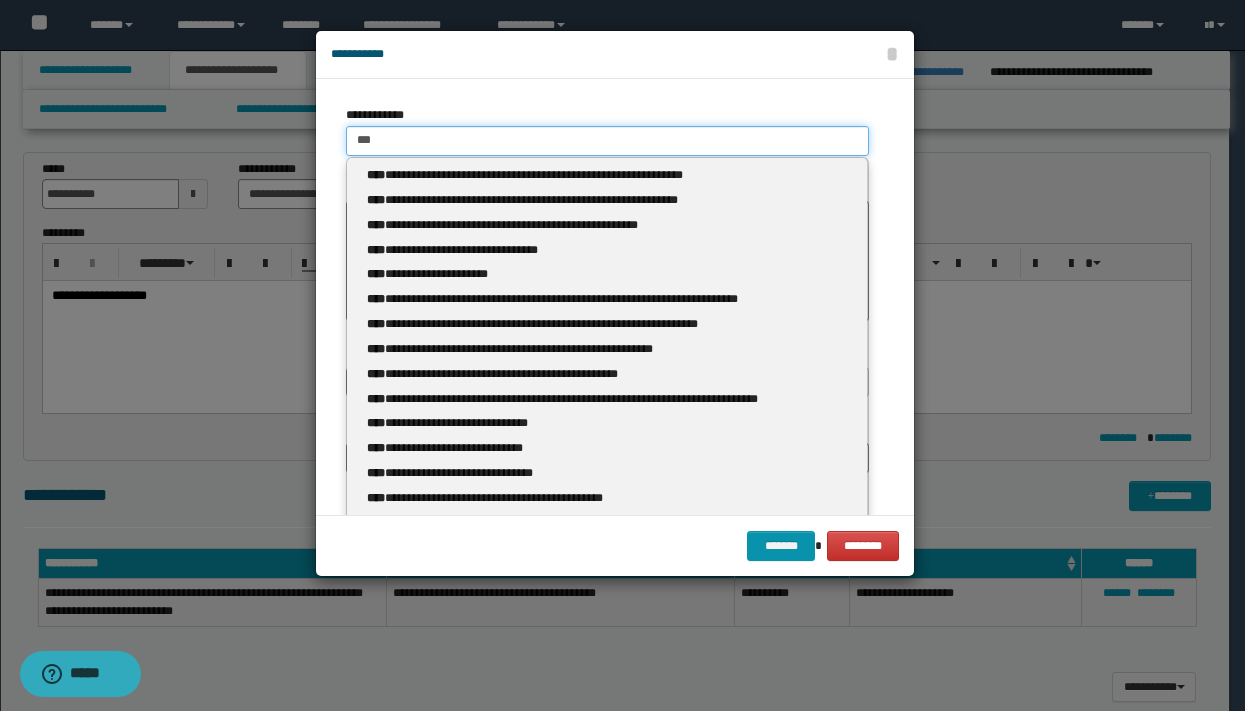 type 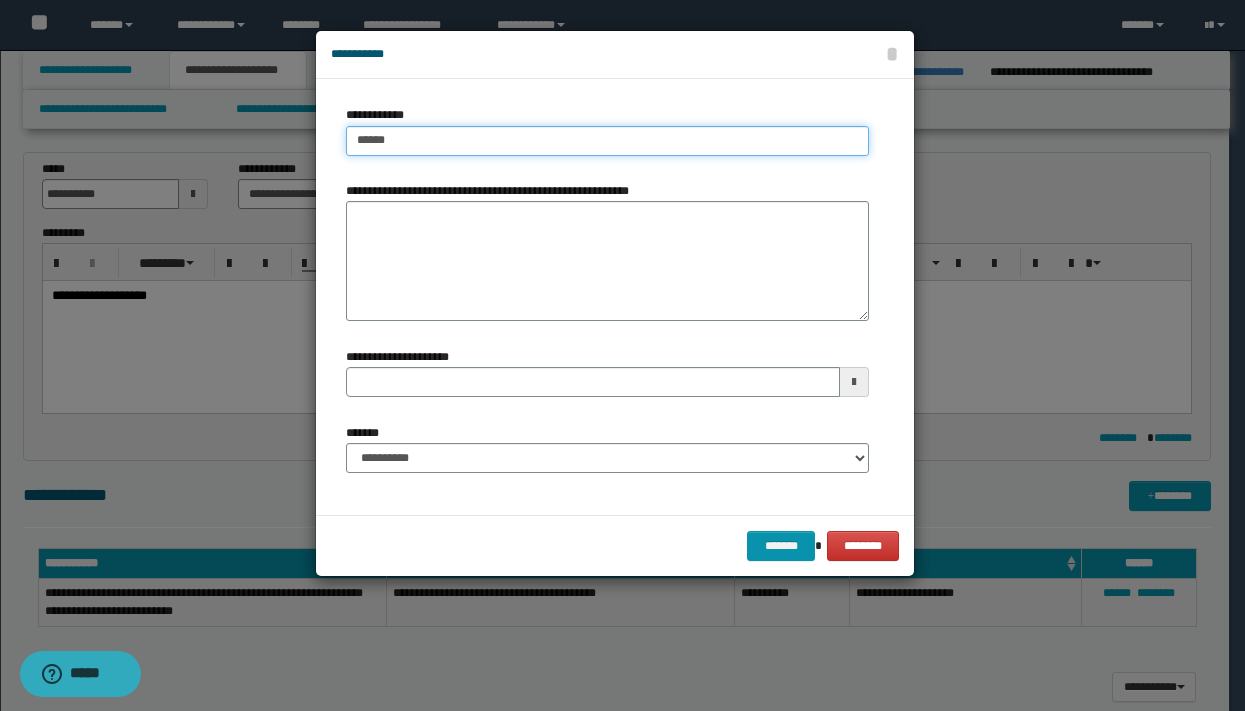 type on "*******" 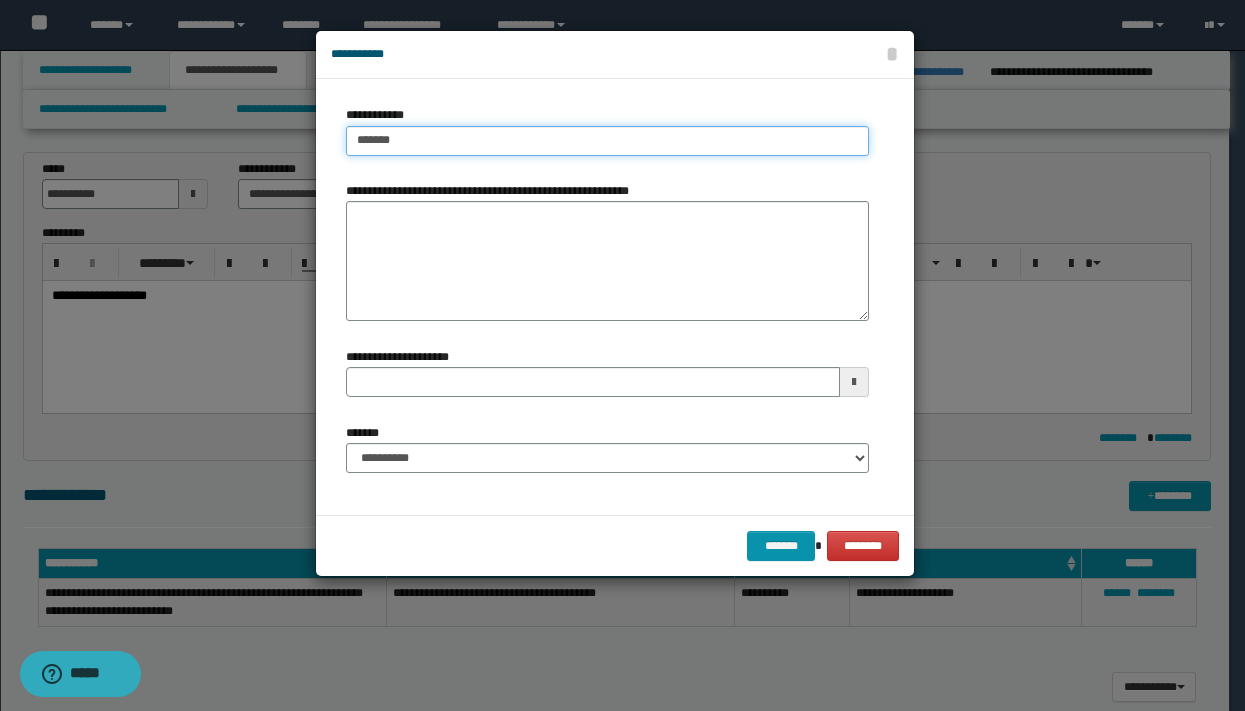 type on "*******" 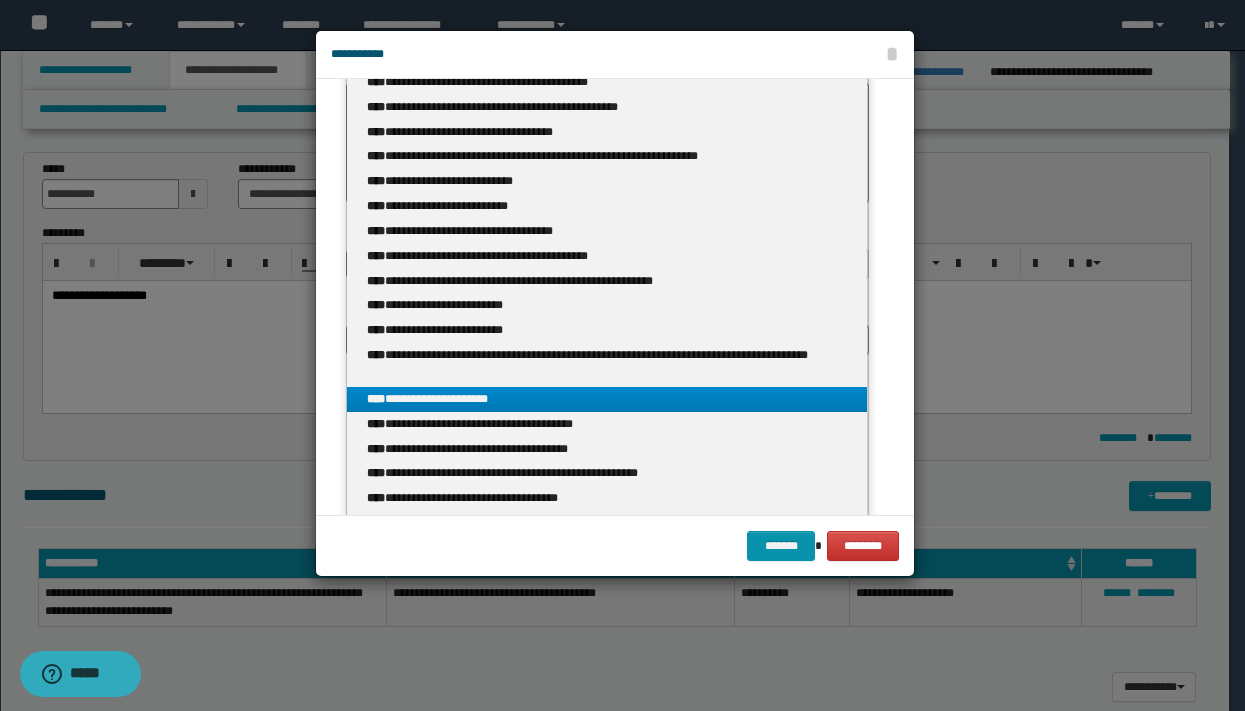 scroll, scrollTop: 17, scrollLeft: 0, axis: vertical 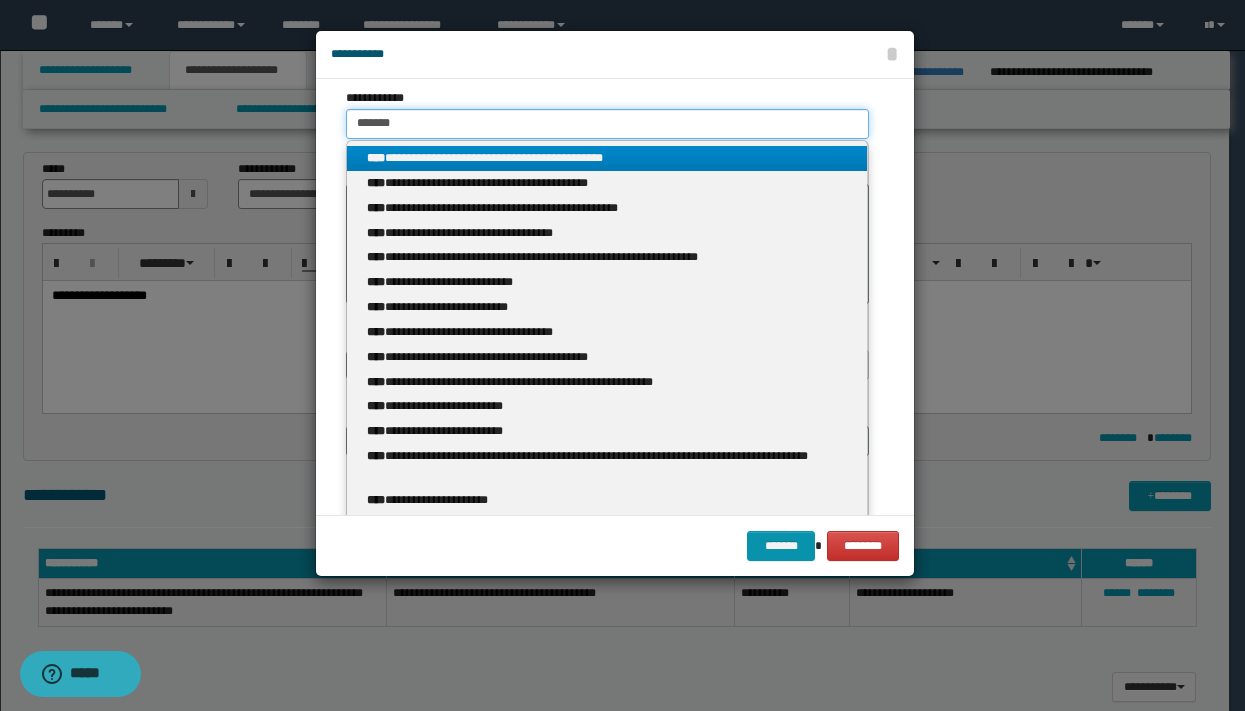 type on "*******" 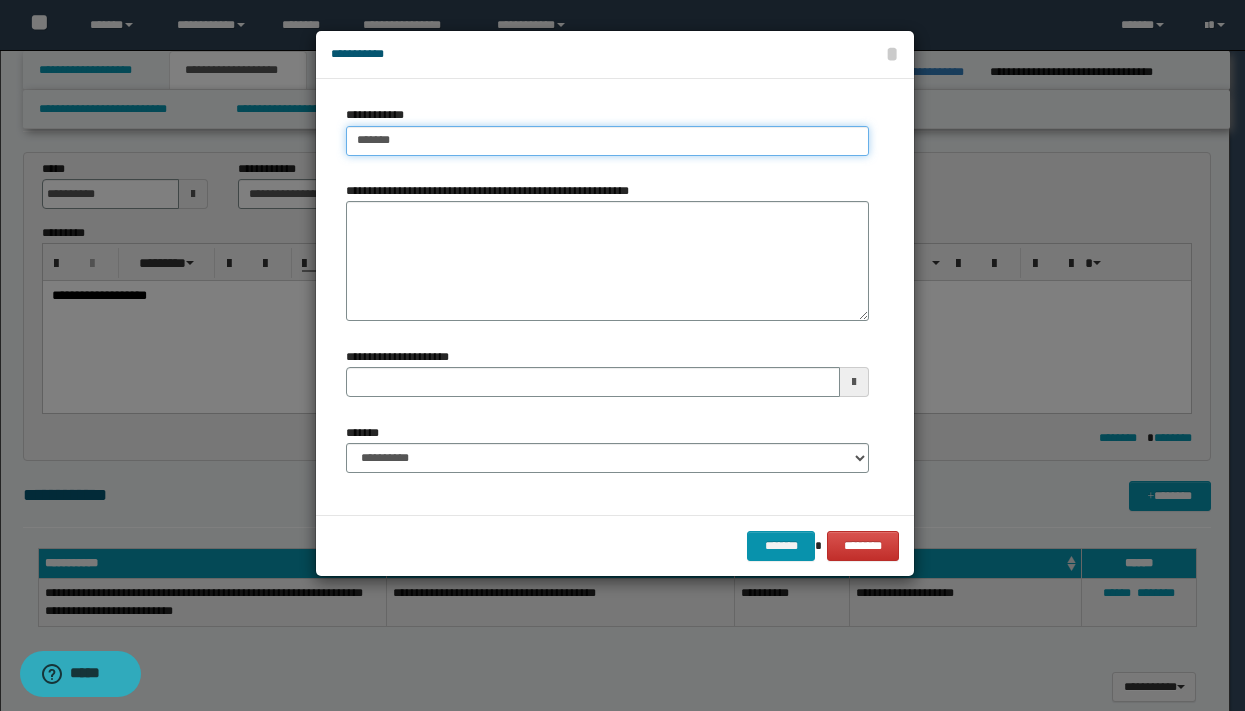 type on "*******" 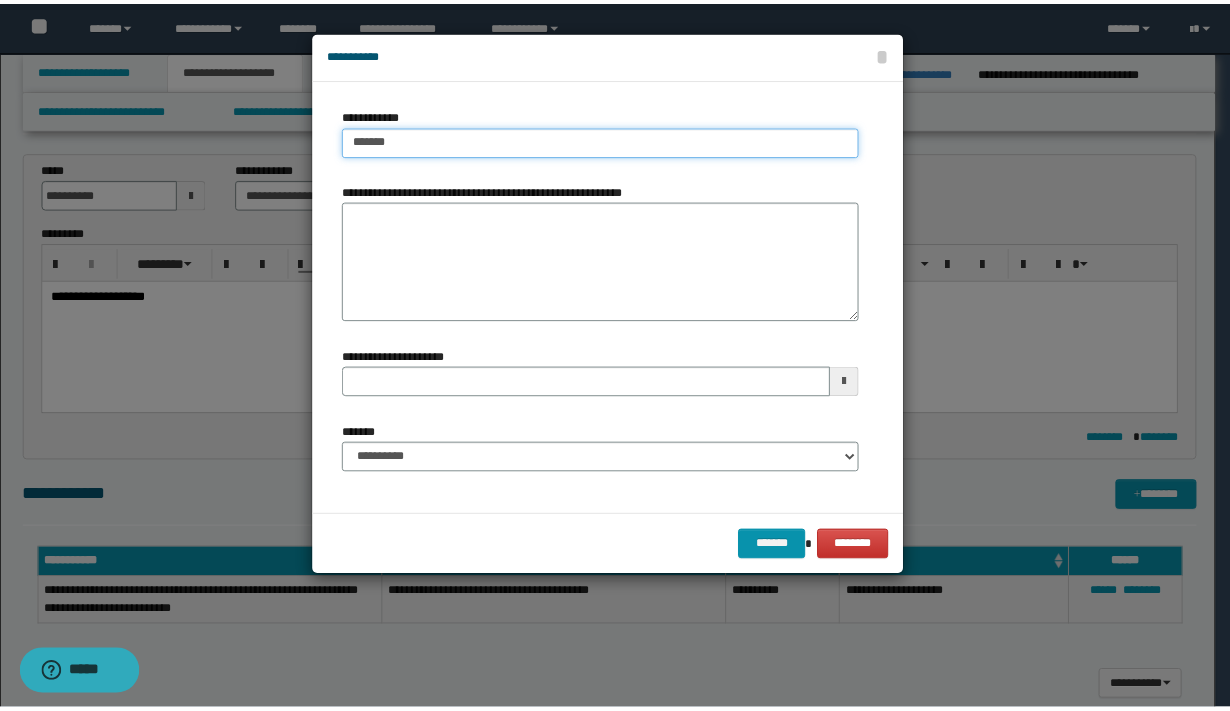 scroll, scrollTop: 0, scrollLeft: 0, axis: both 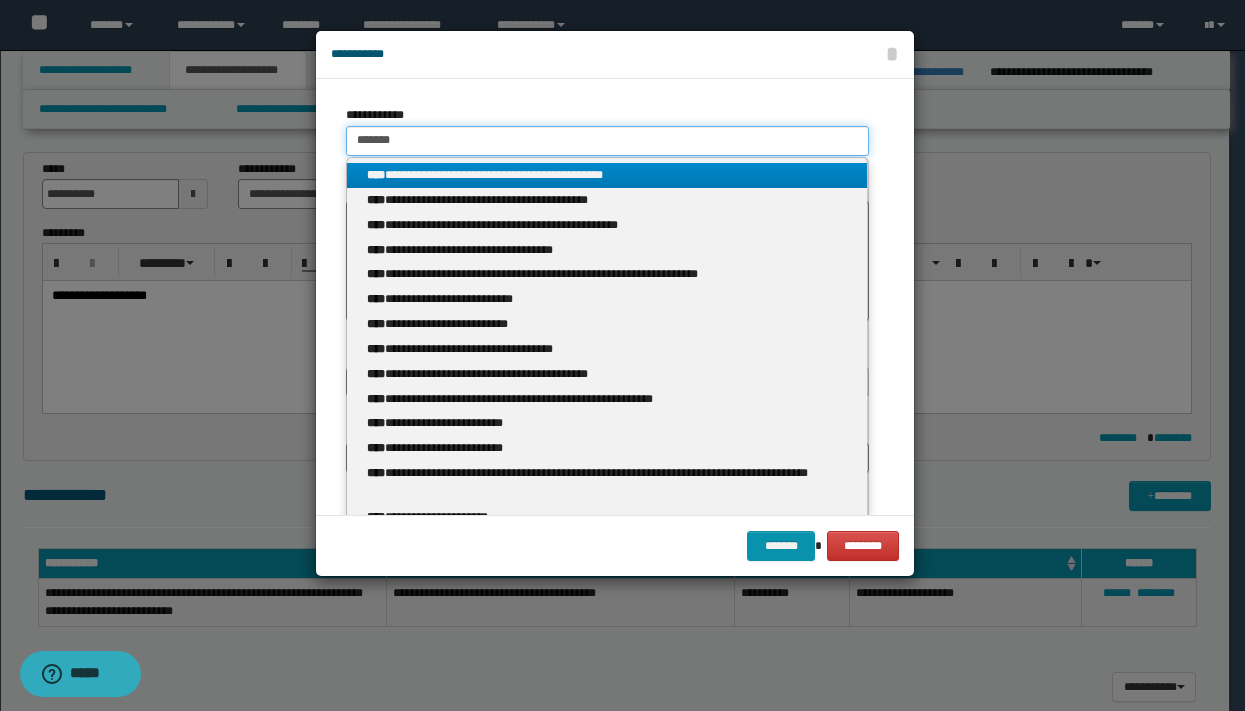 drag, startPoint x: 541, startPoint y: 146, endPoint x: 240, endPoint y: 142, distance: 301.02658 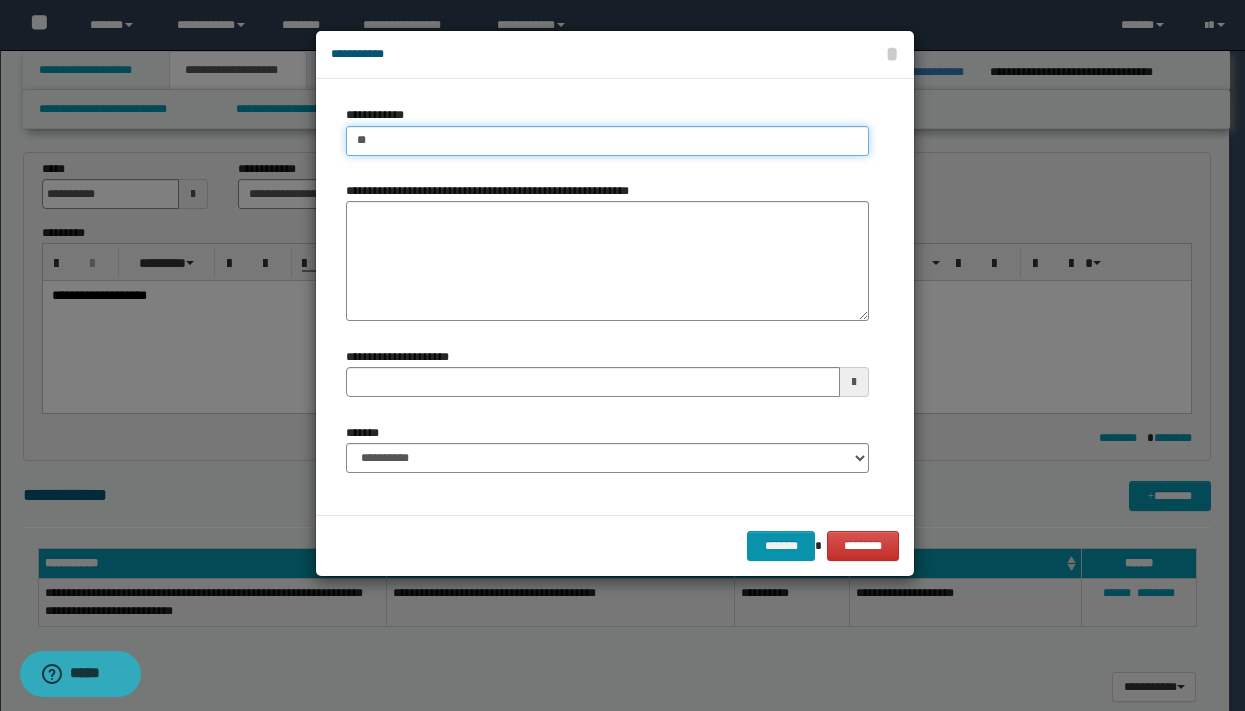 type on "***" 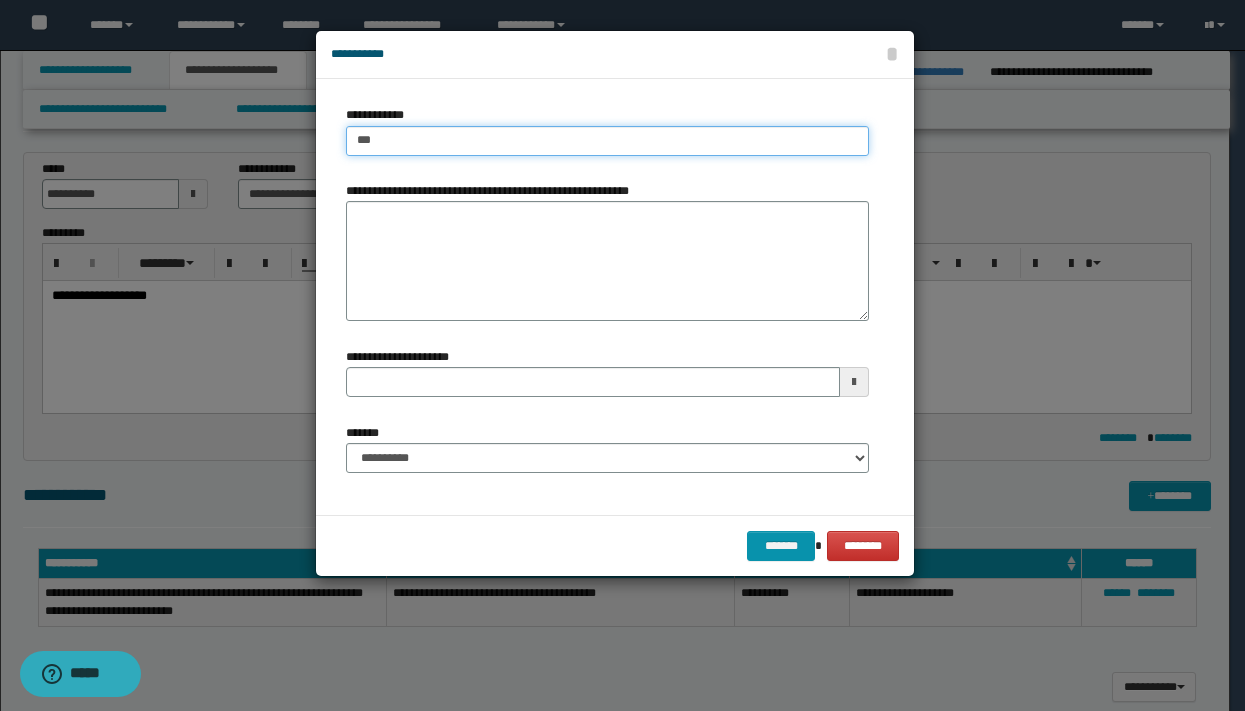 type on "***" 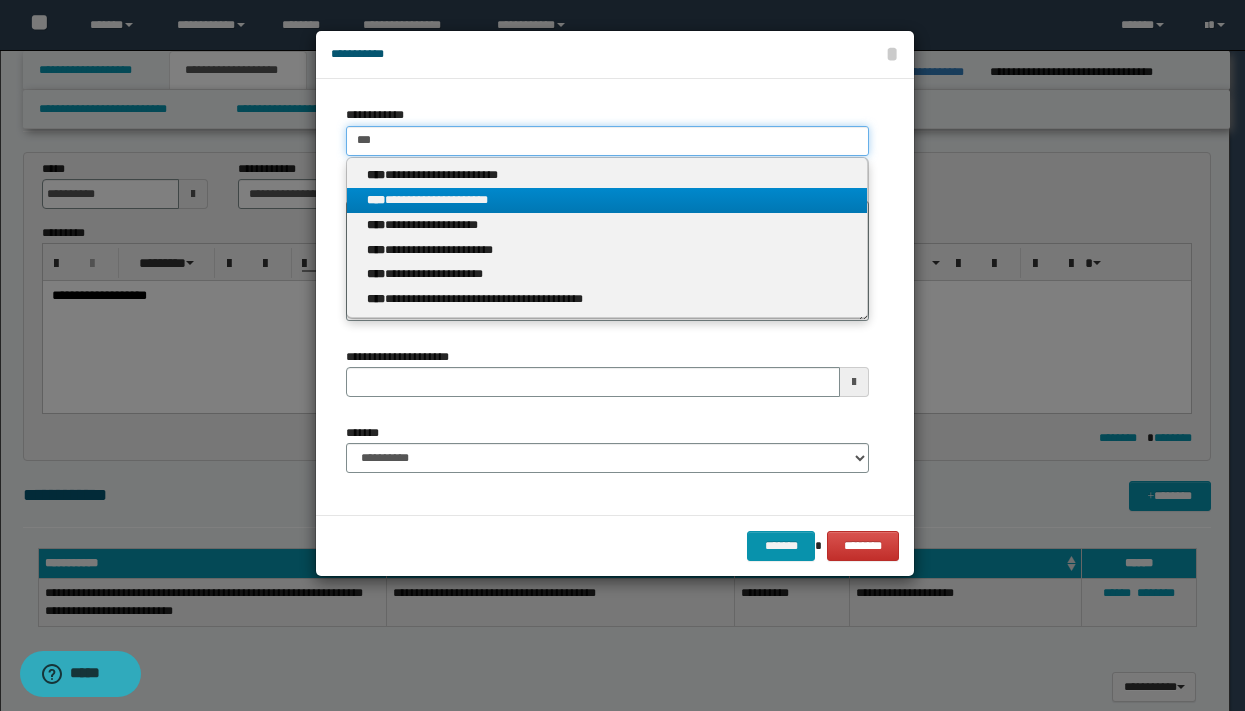 type on "***" 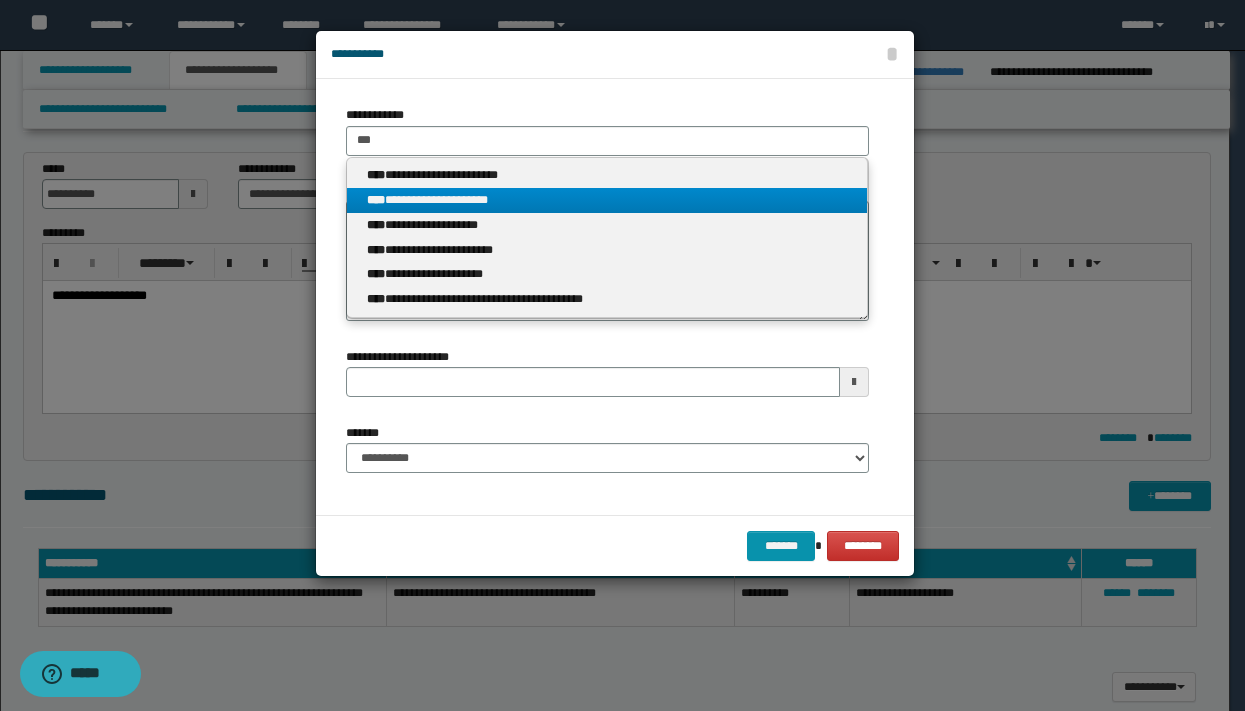 click on "**********" at bounding box center (607, 200) 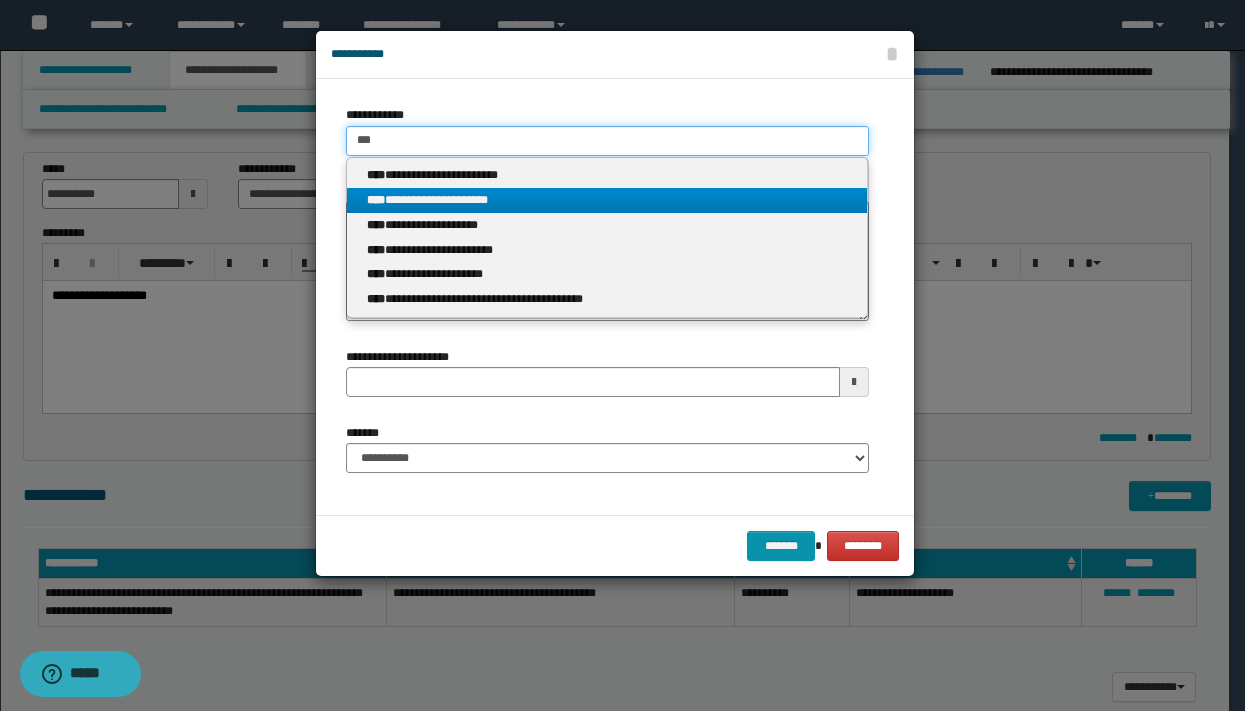type 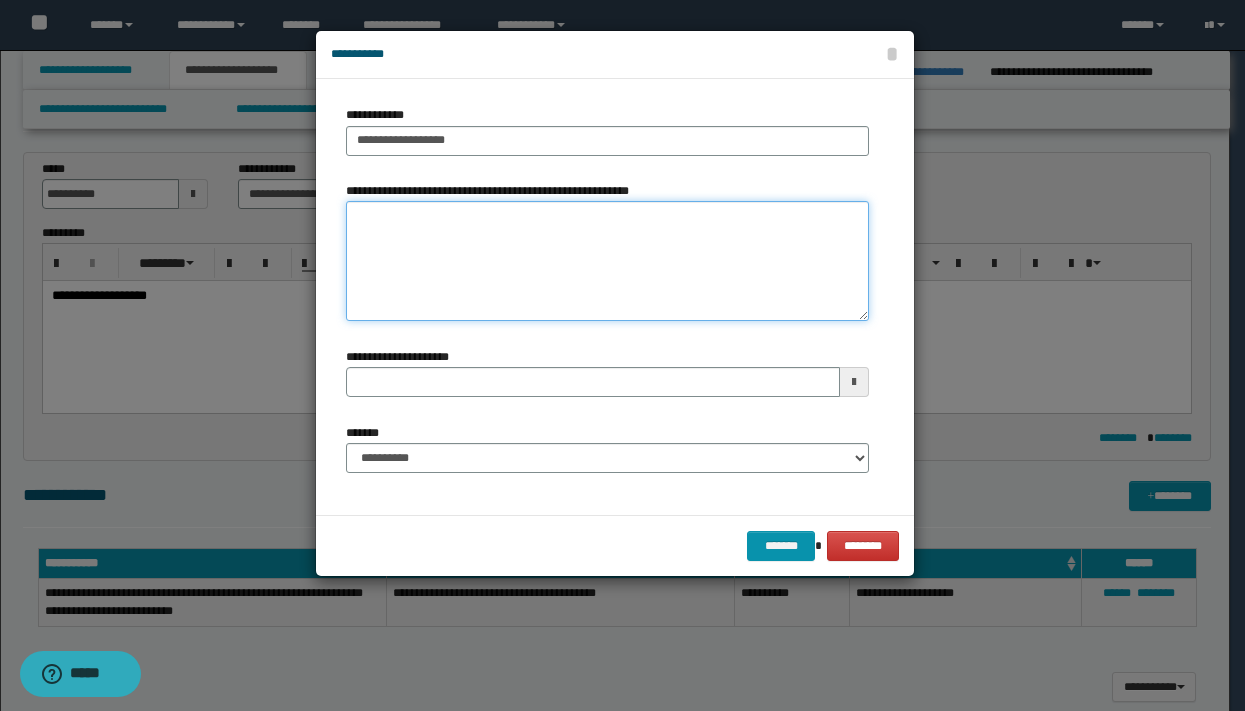 click on "**********" at bounding box center (607, 261) 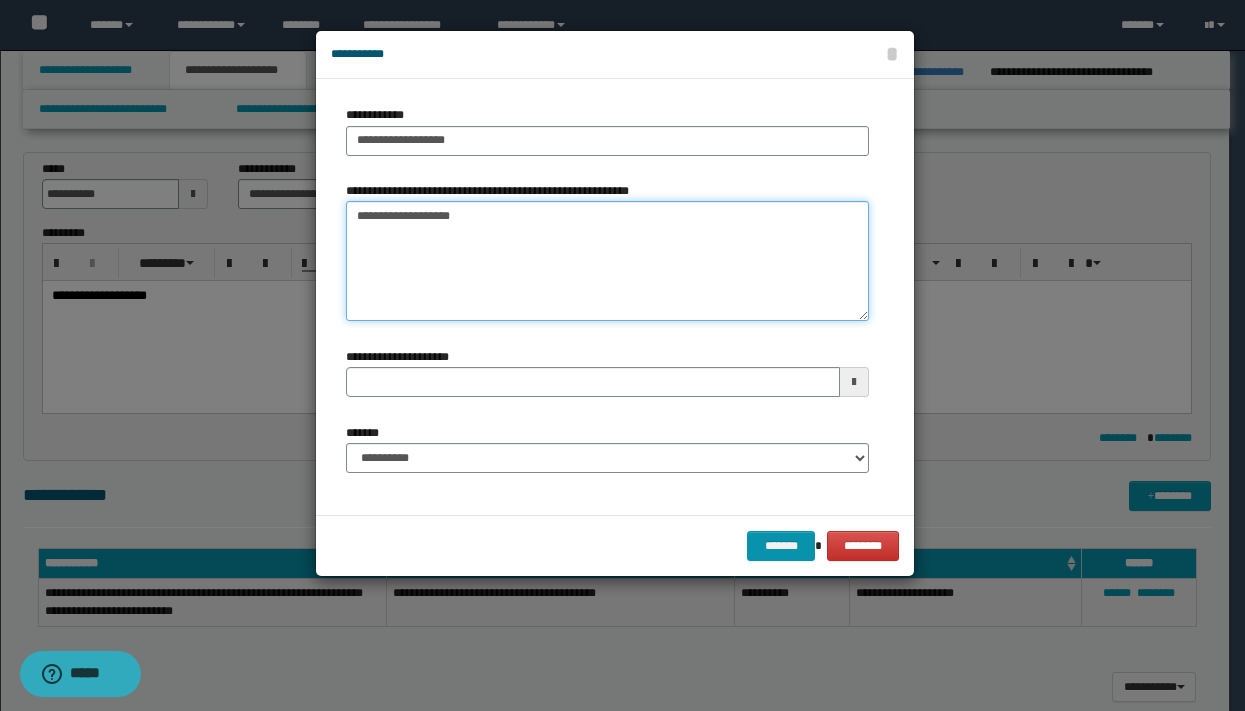 type on "**********" 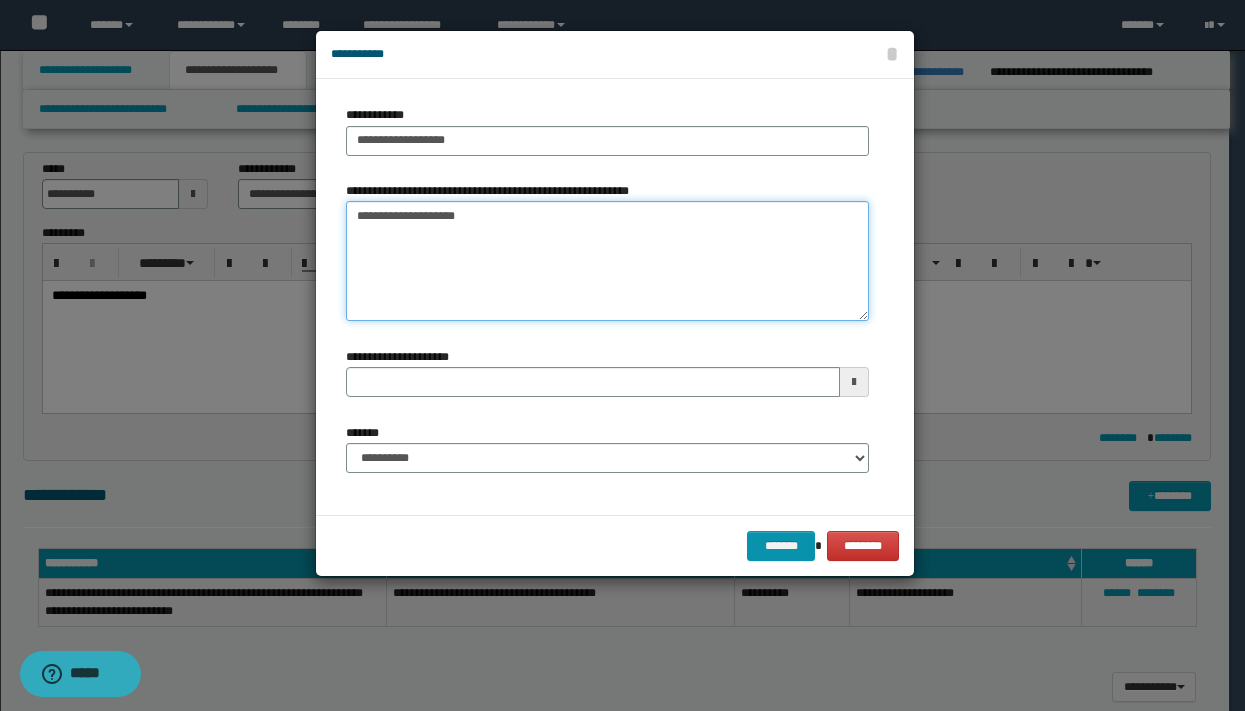 type 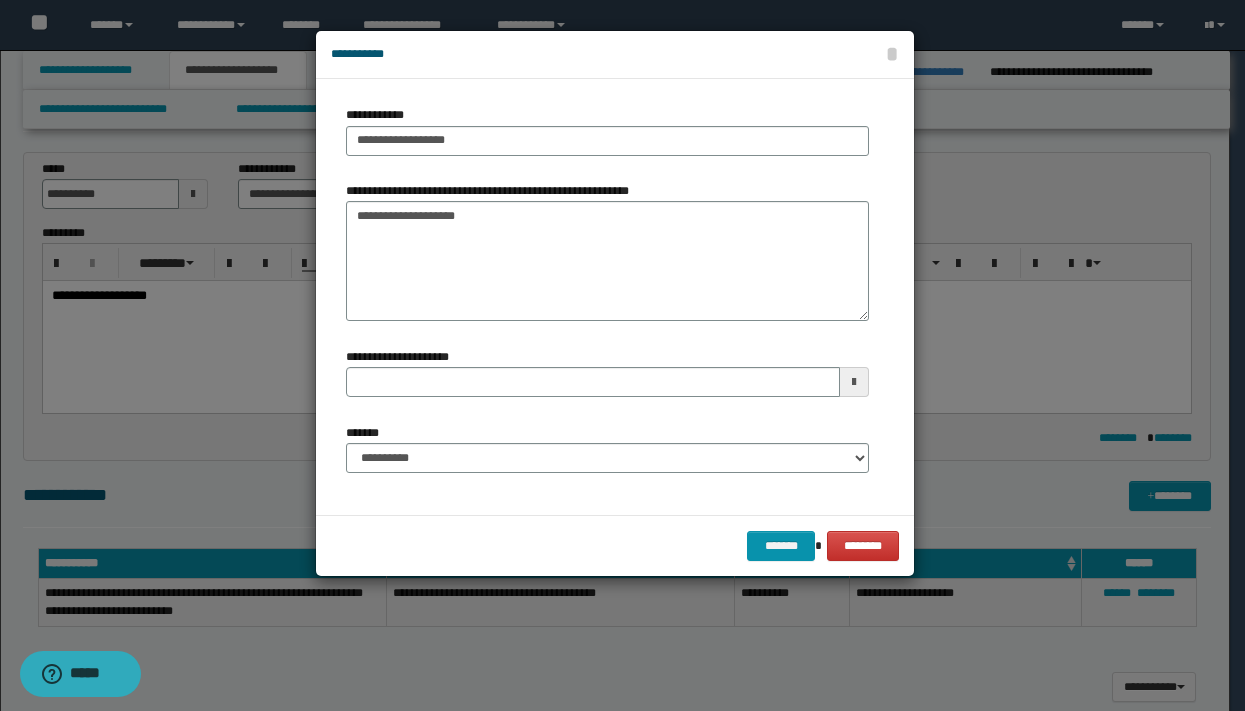 click at bounding box center [854, 382] 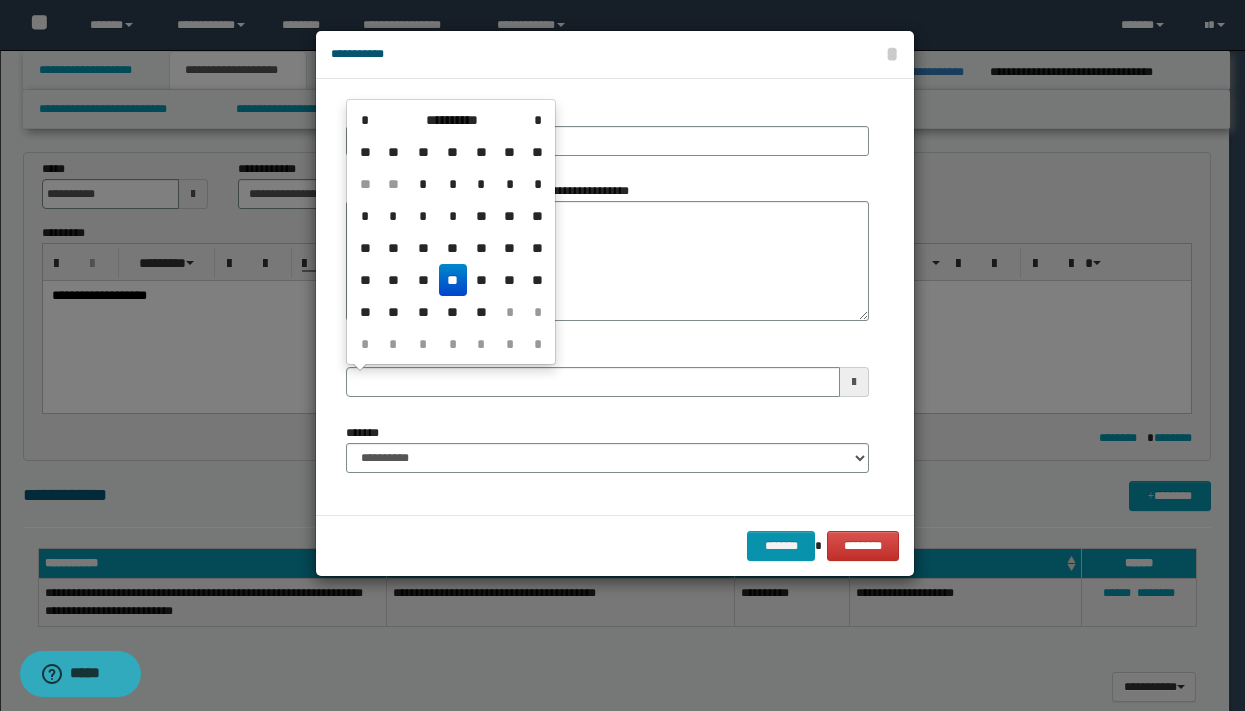 click on "**" at bounding box center [453, 280] 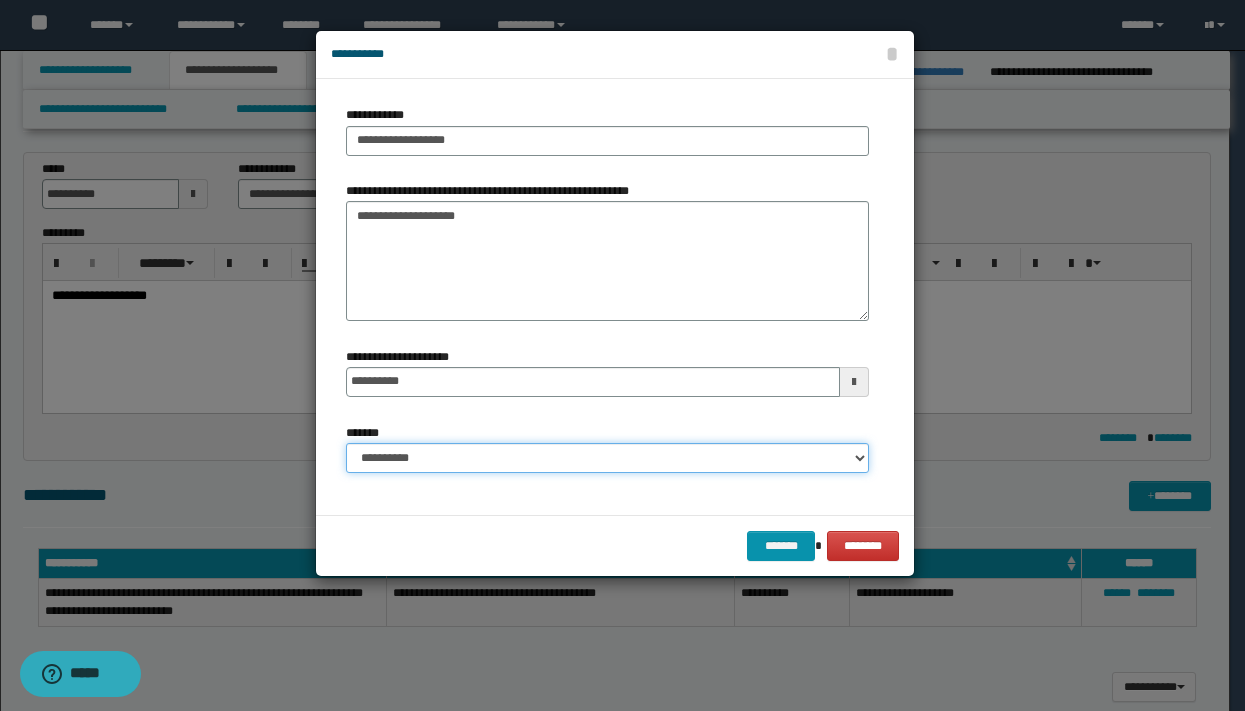 click on "**********" at bounding box center (607, 458) 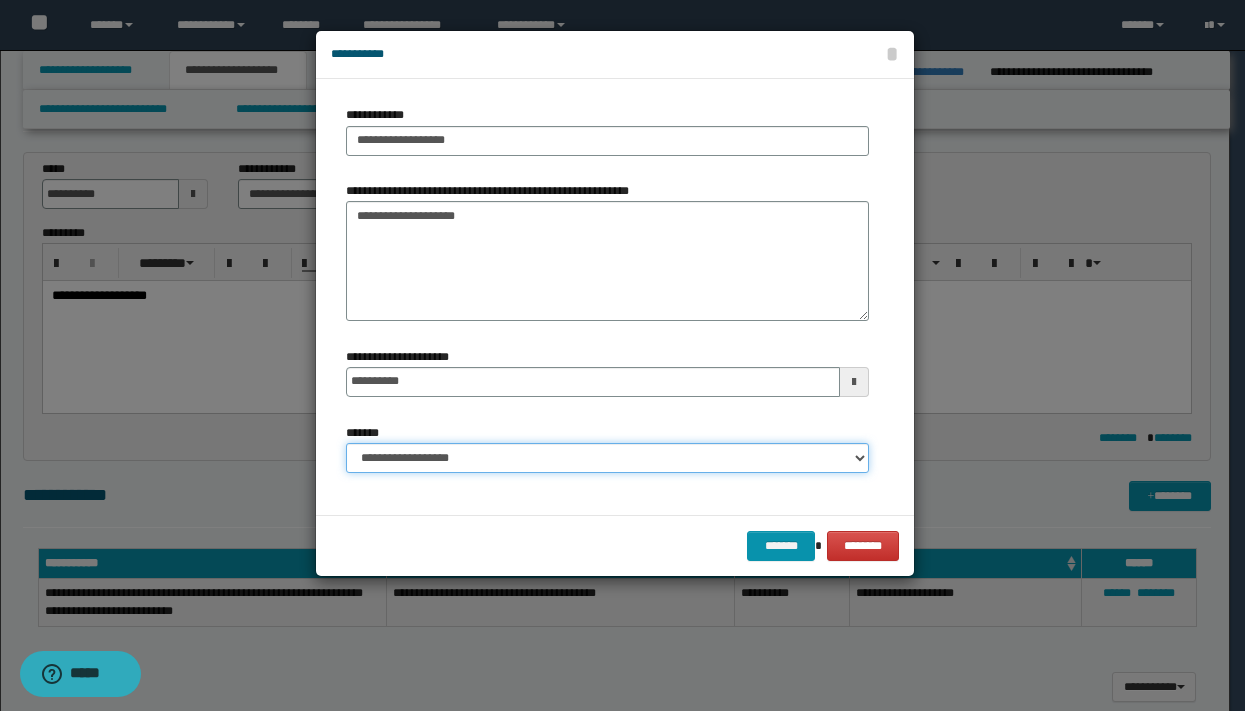 click on "**********" at bounding box center (607, 458) 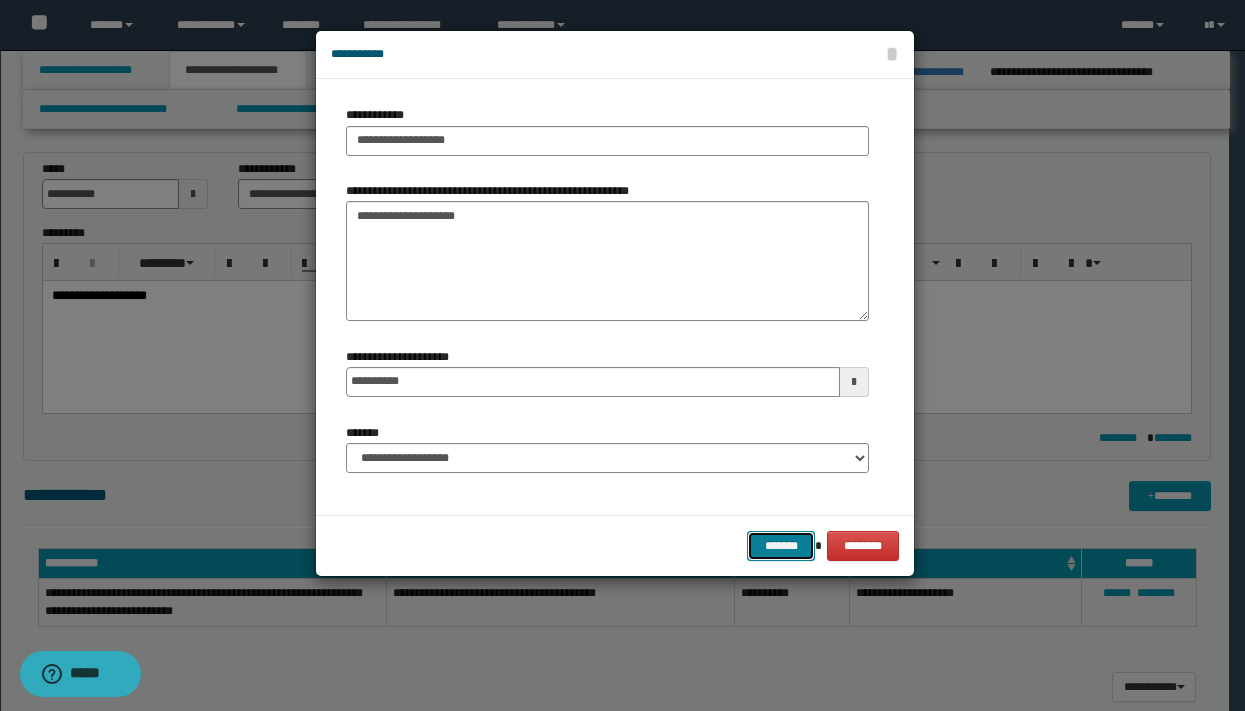 click on "*******" at bounding box center (781, 546) 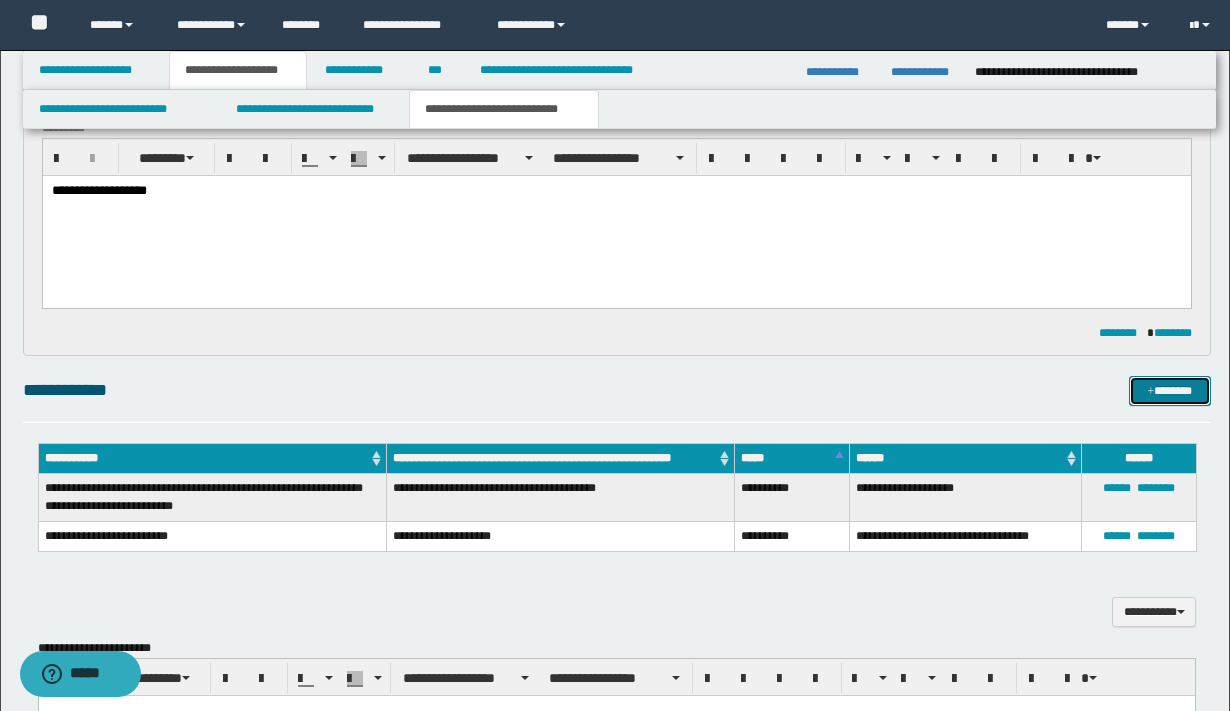 scroll, scrollTop: 443, scrollLeft: 0, axis: vertical 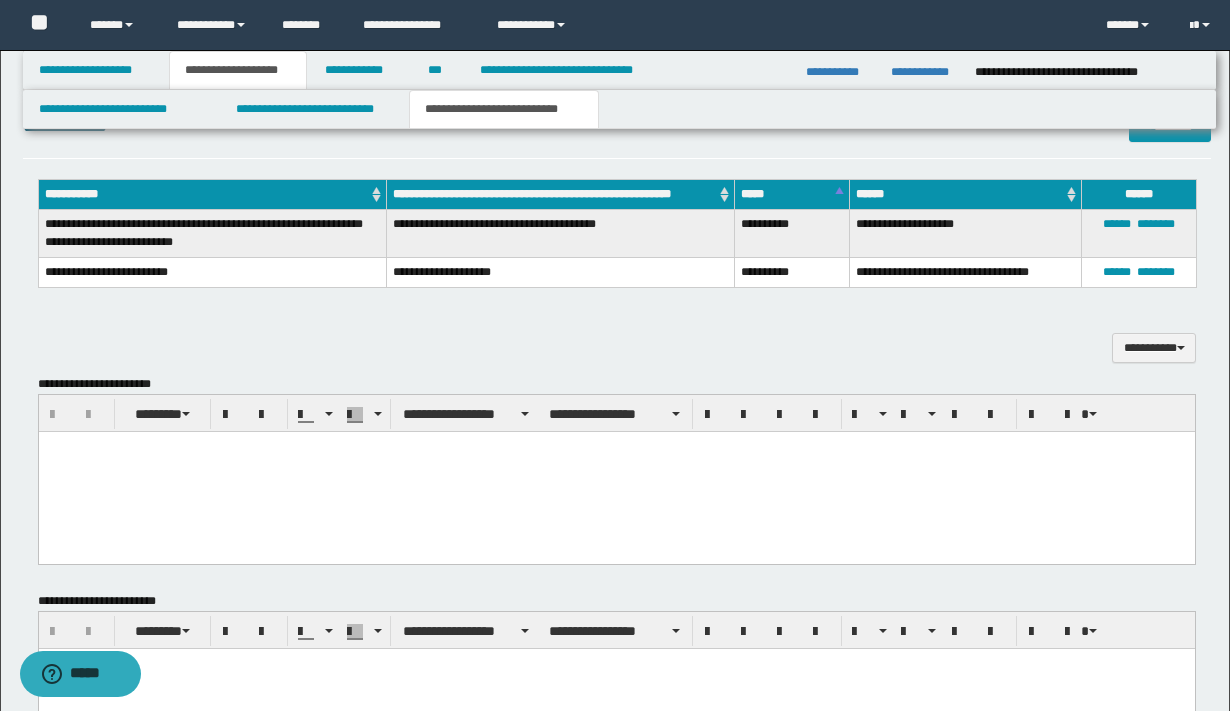 click at bounding box center [616, 472] 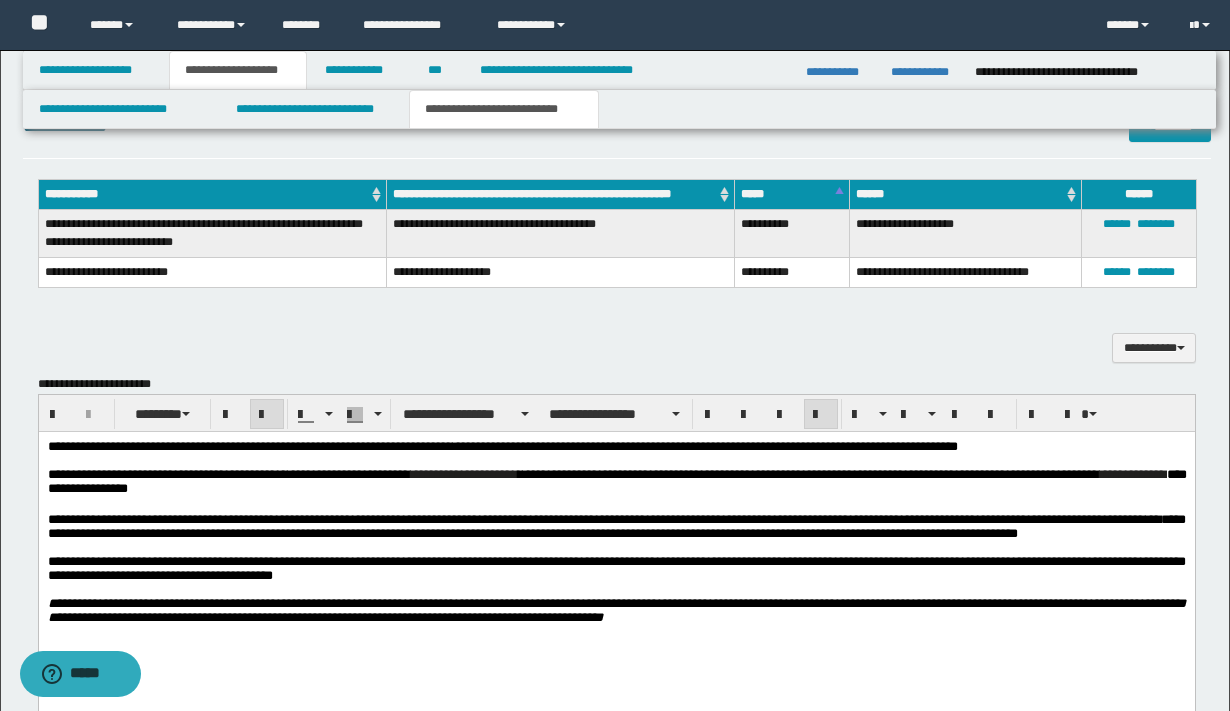 scroll, scrollTop: 1007, scrollLeft: 0, axis: vertical 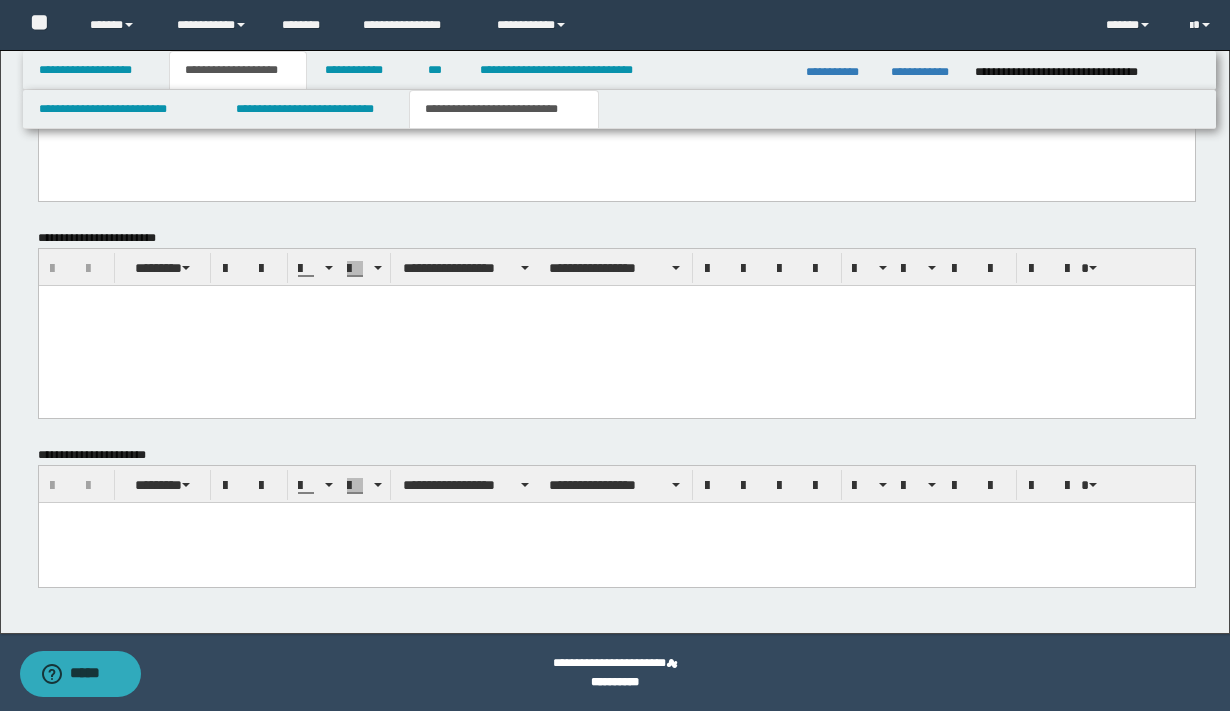 click at bounding box center (616, 518) 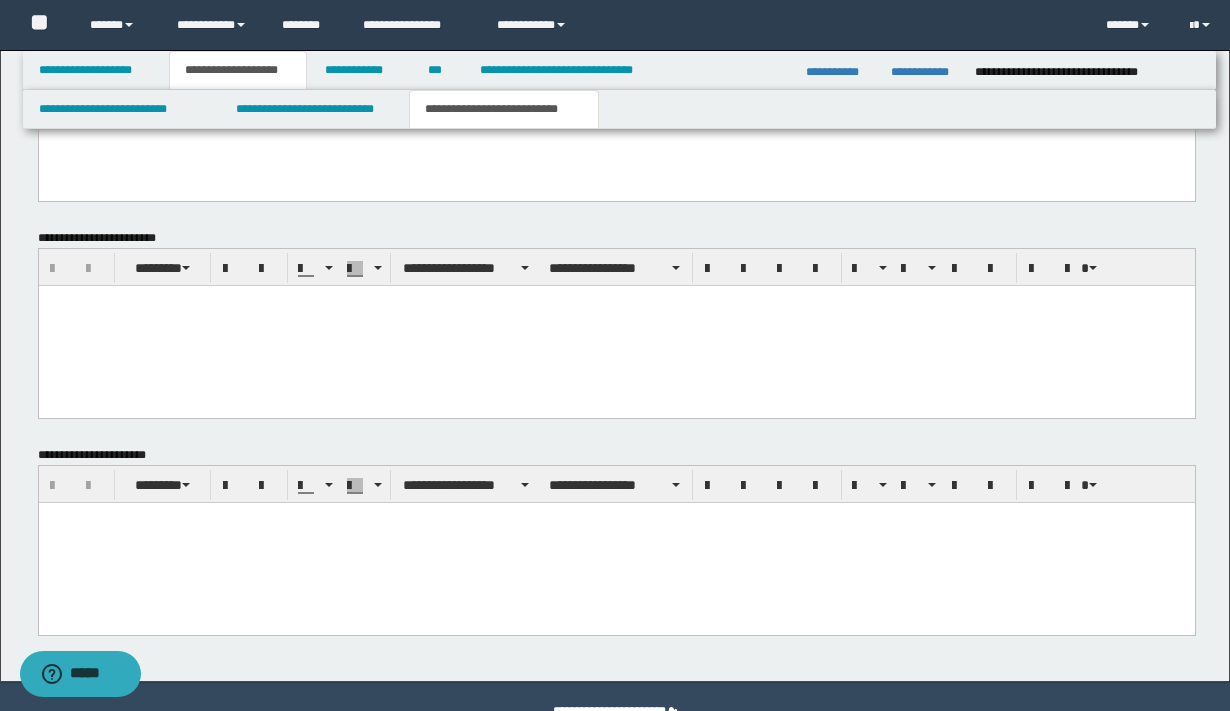paste 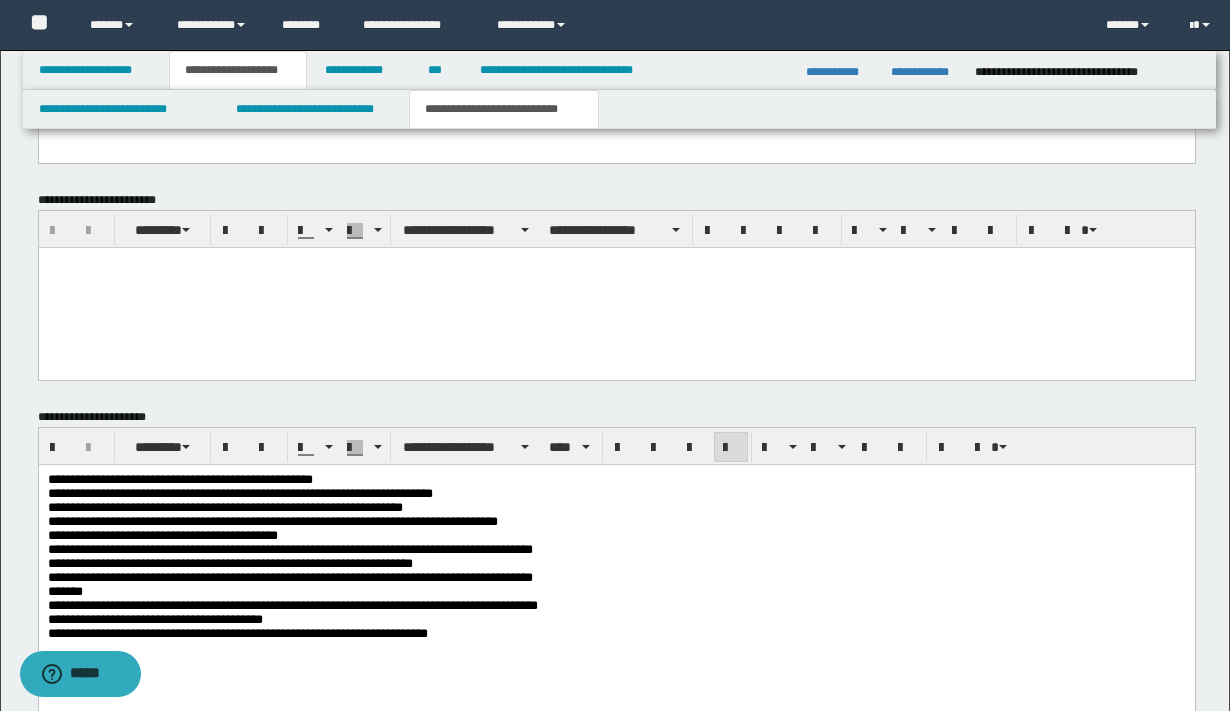 scroll, scrollTop: 1026, scrollLeft: 0, axis: vertical 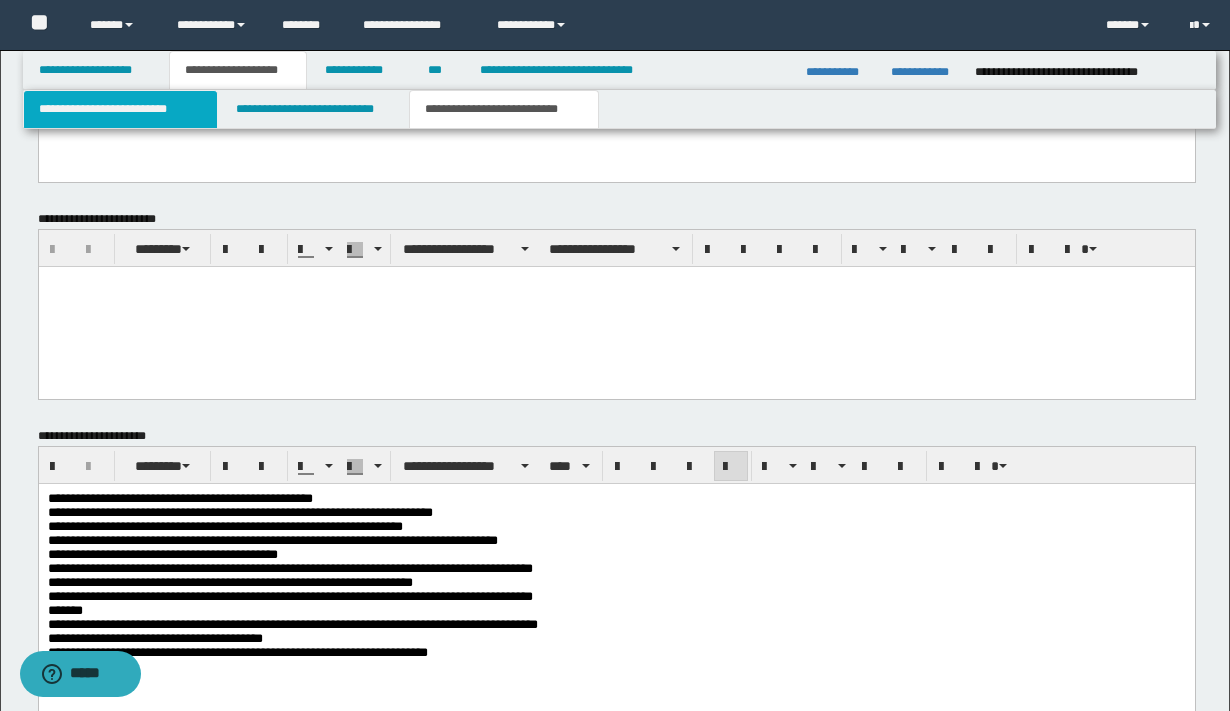 click on "**********" at bounding box center (120, 109) 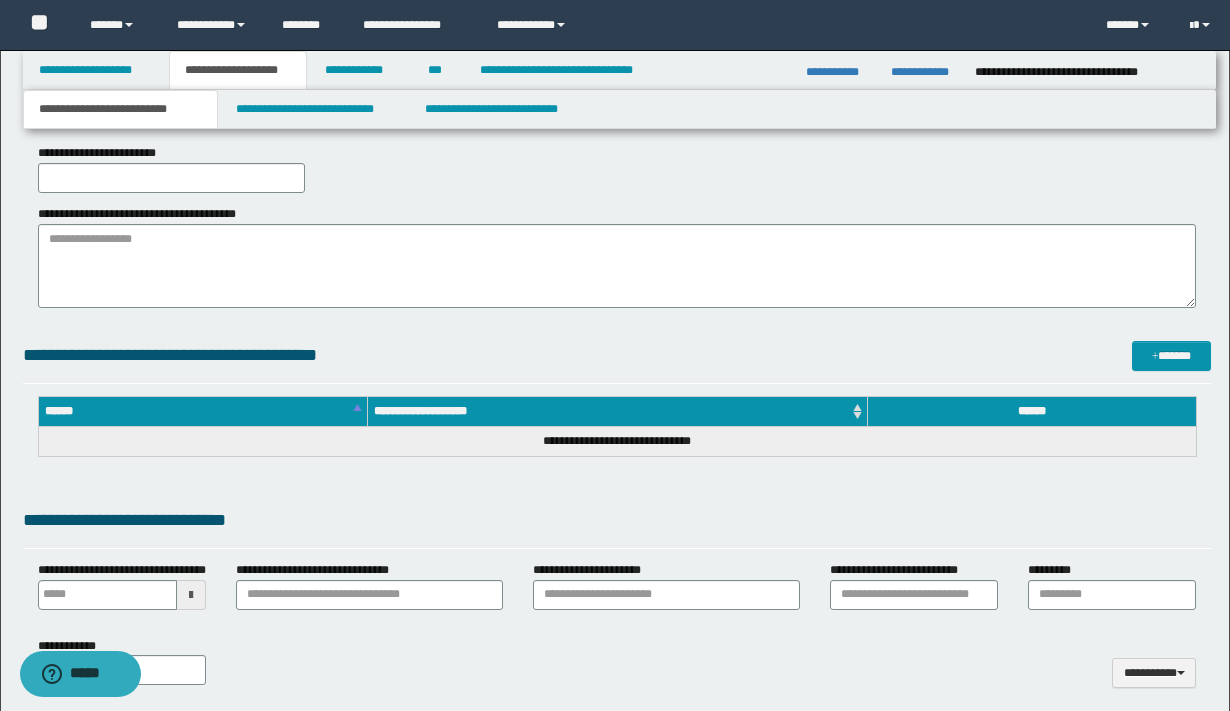scroll, scrollTop: 326, scrollLeft: 0, axis: vertical 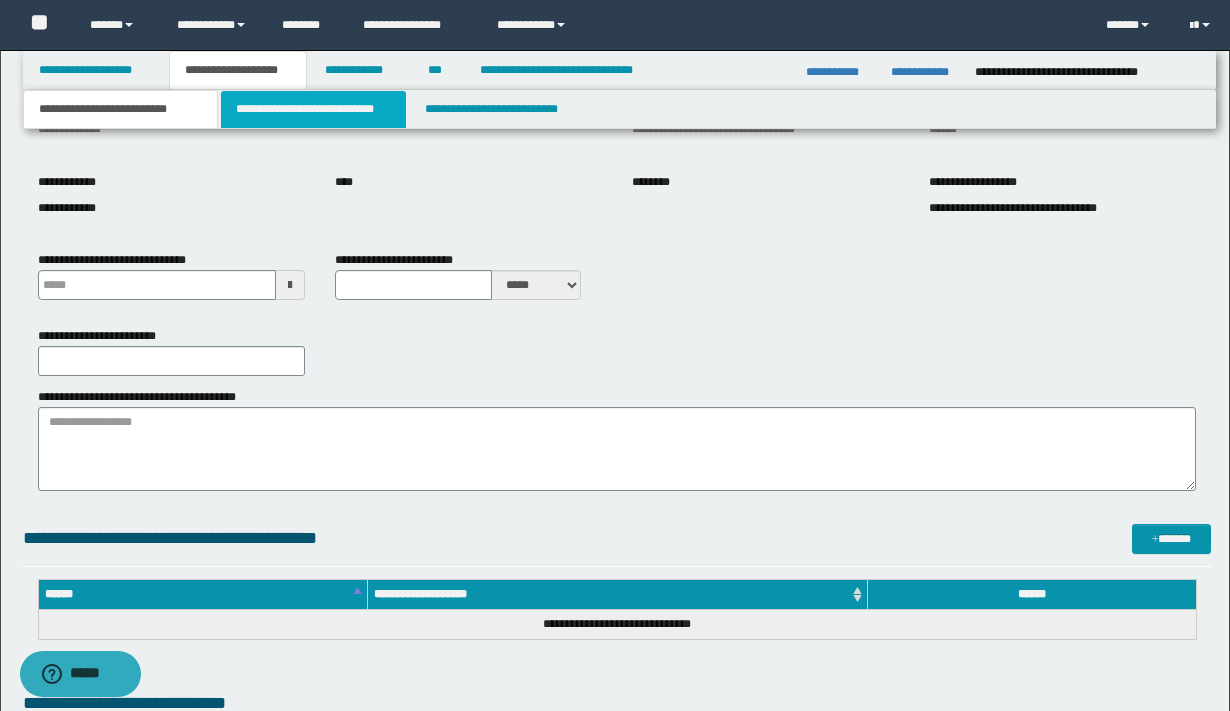 click on "**********" at bounding box center [314, 109] 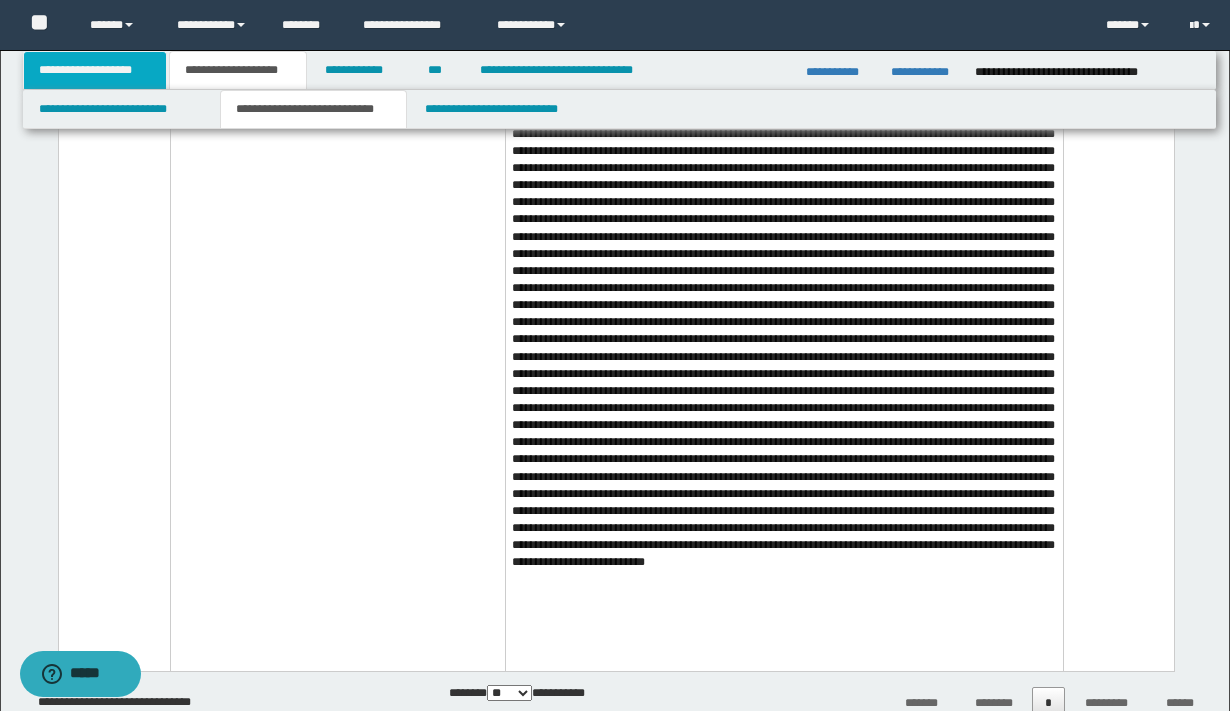 click on "**********" at bounding box center (95, 70) 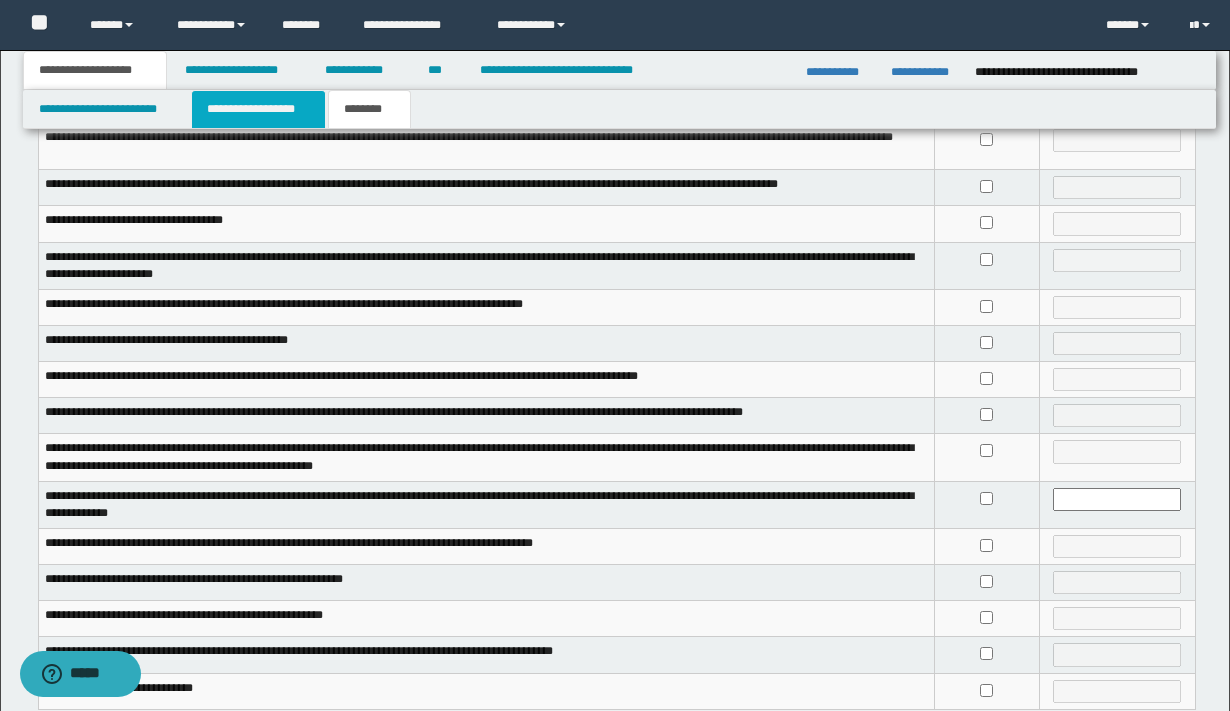 click on "**********" at bounding box center [258, 109] 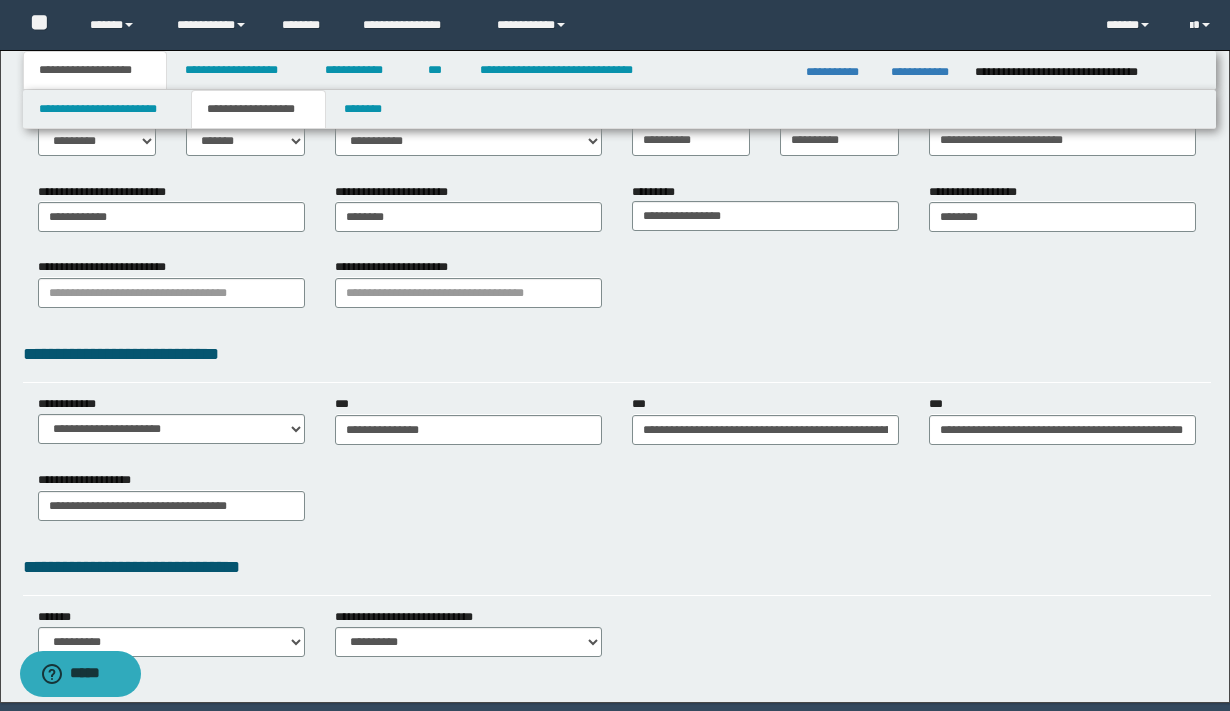 scroll, scrollTop: 322, scrollLeft: 0, axis: vertical 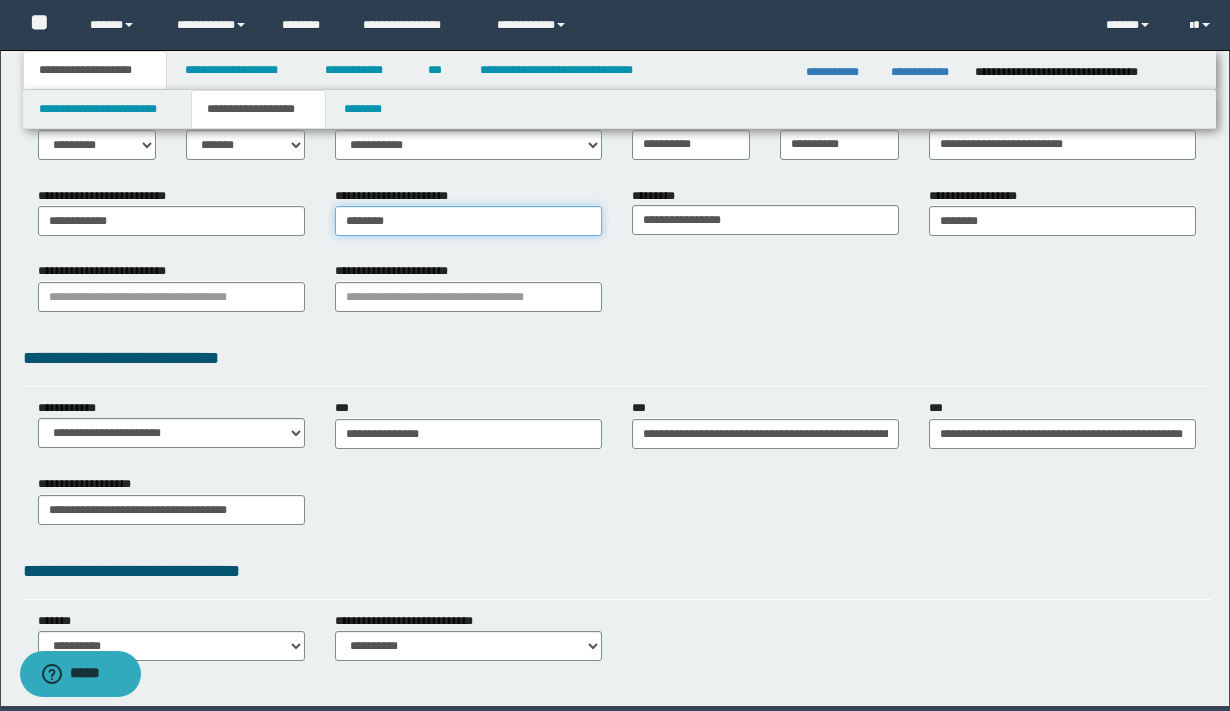 type on "********" 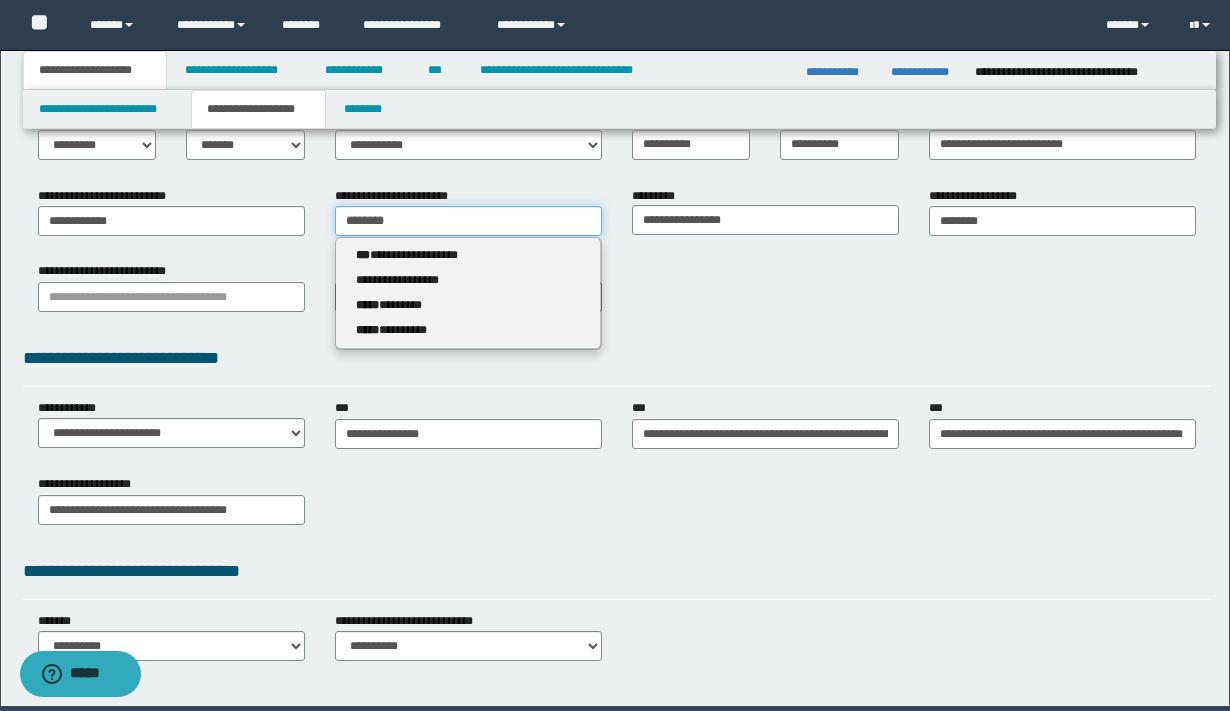 drag, startPoint x: 435, startPoint y: 218, endPoint x: 349, endPoint y: 214, distance: 86.09297 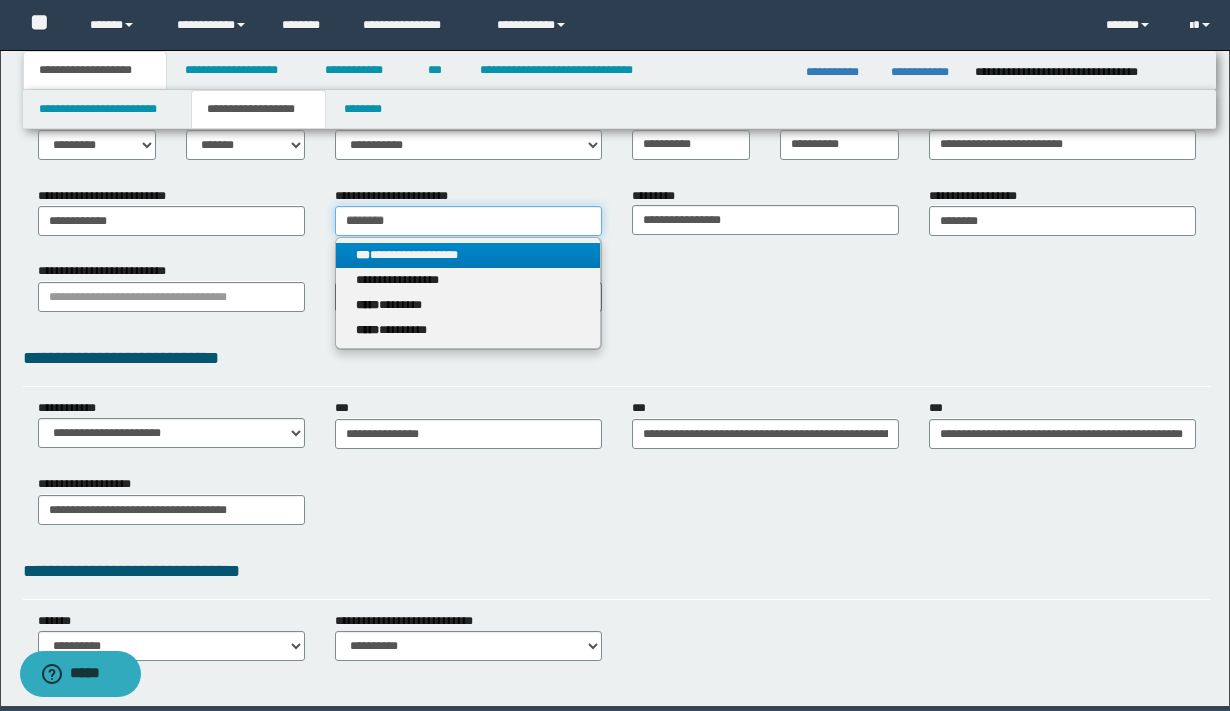 type 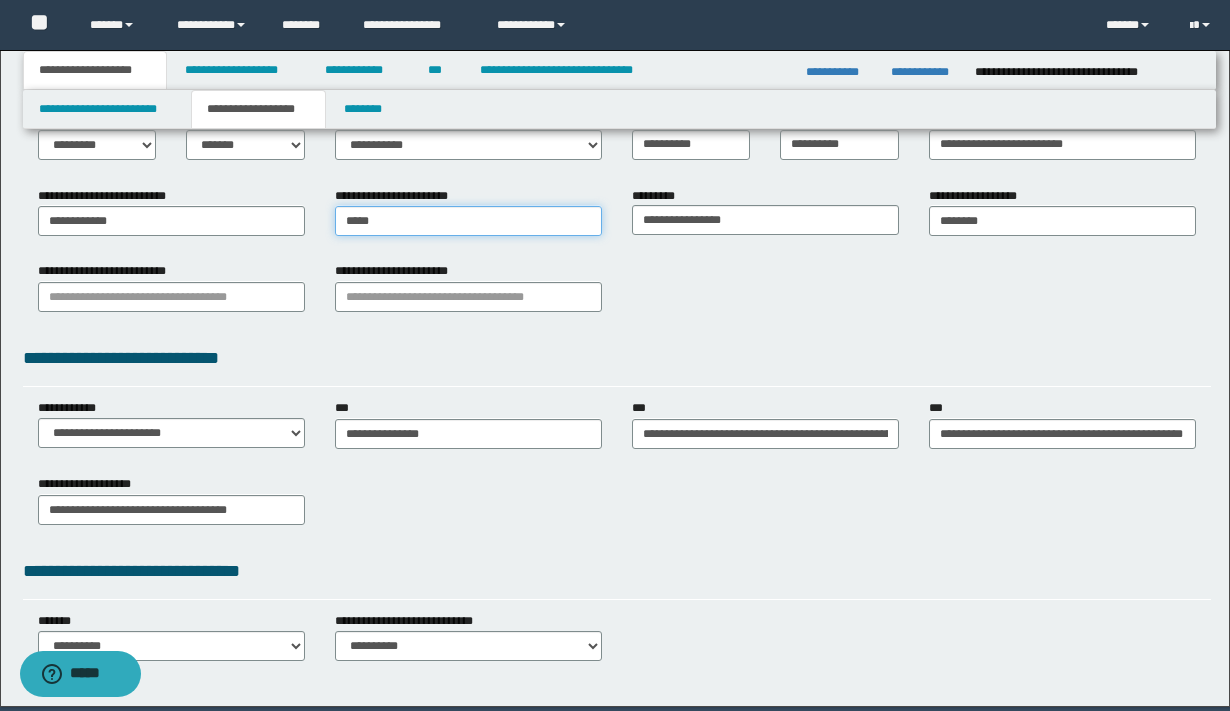 type 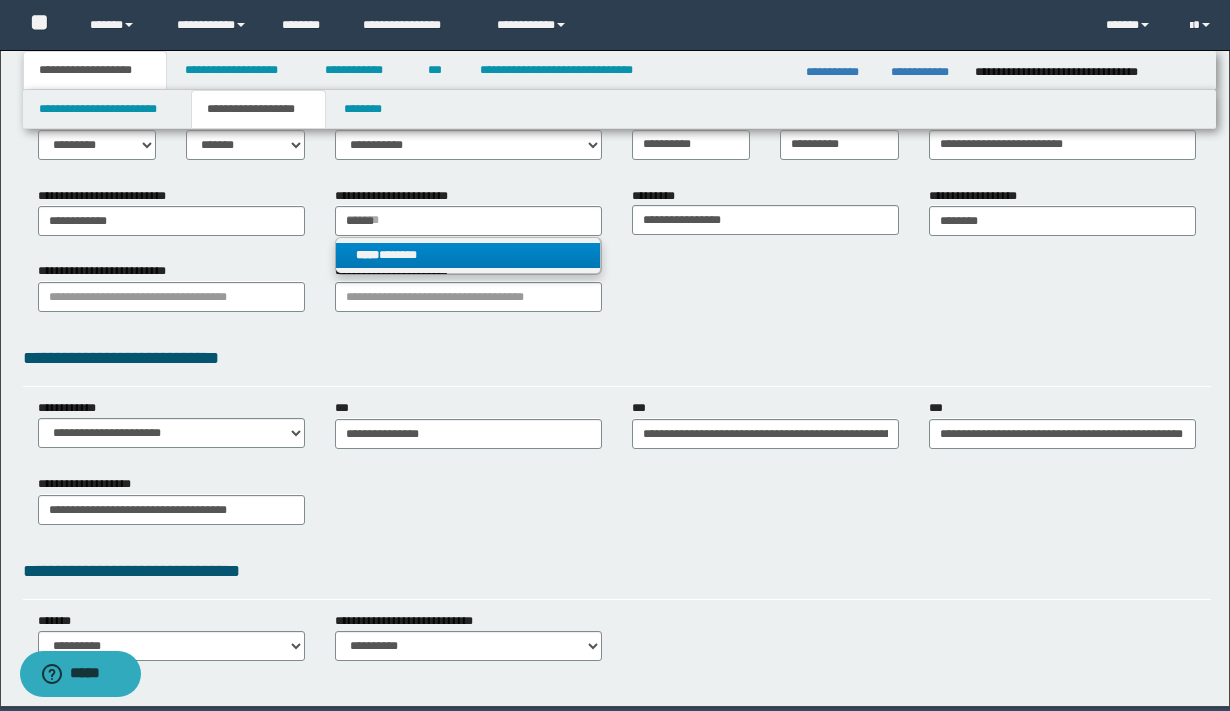 click on "***** *******" at bounding box center [468, 255] 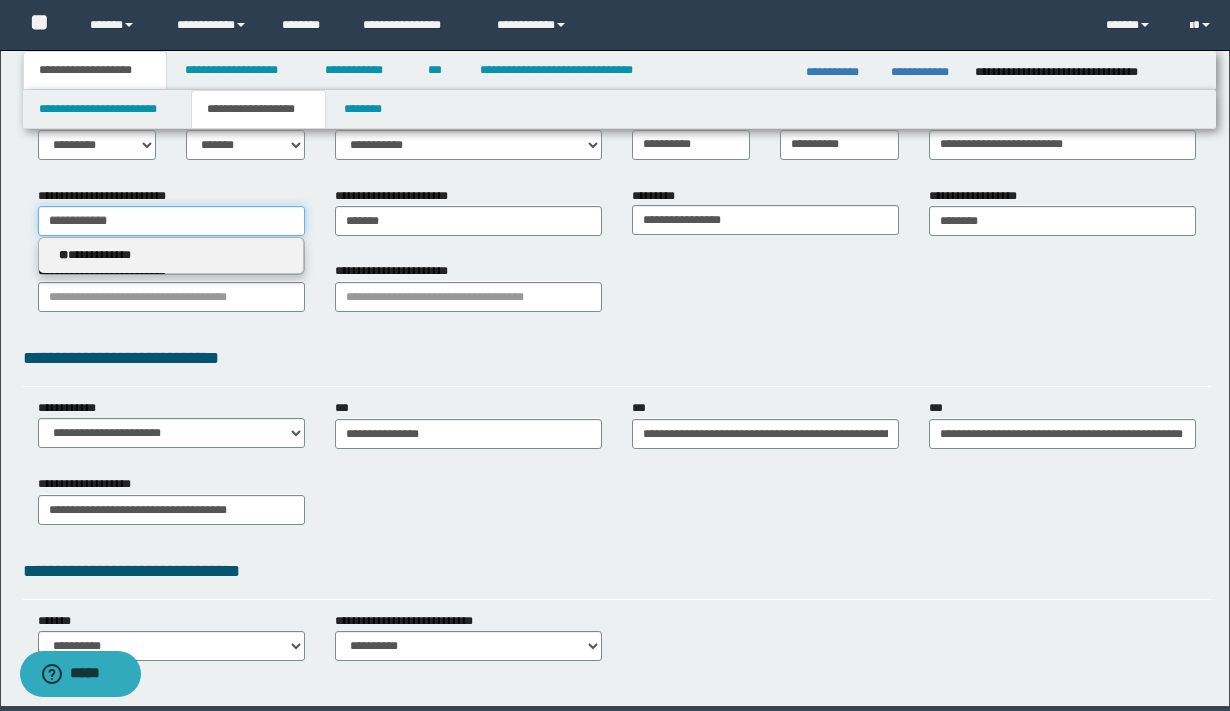 drag, startPoint x: 0, startPoint y: 184, endPoint x: 0, endPoint y: 170, distance: 14 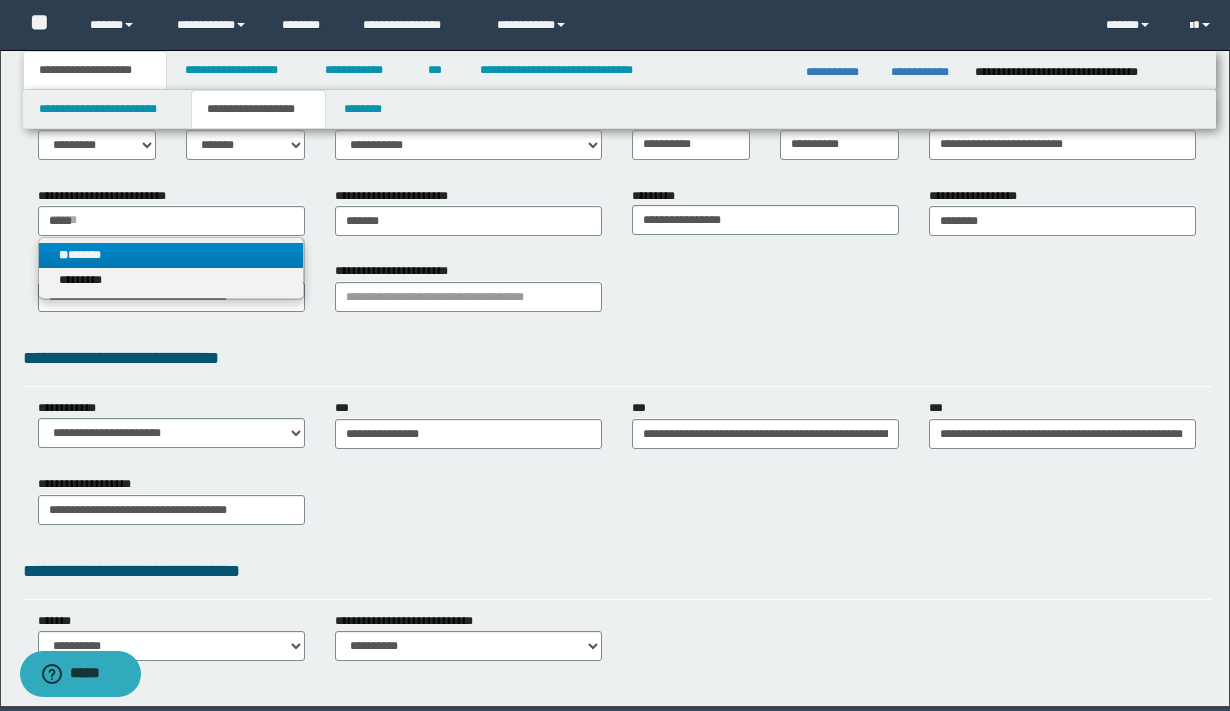 click on "** ******" at bounding box center (171, 255) 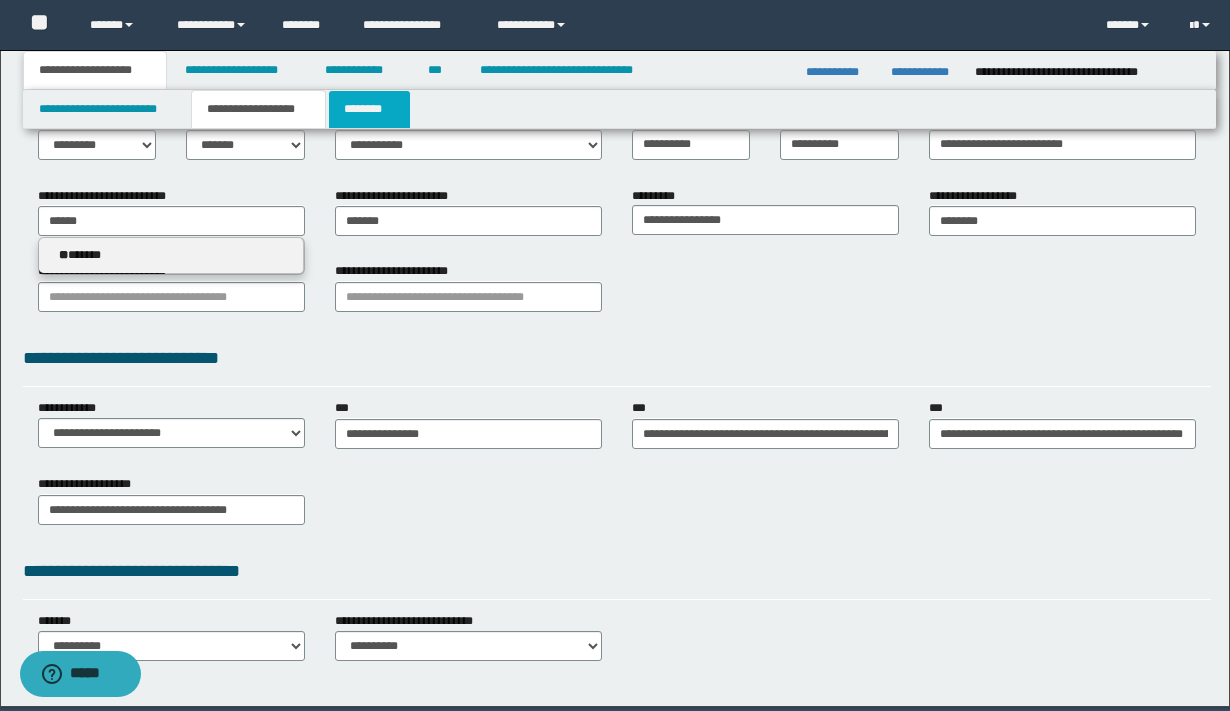 click on "********" at bounding box center (369, 109) 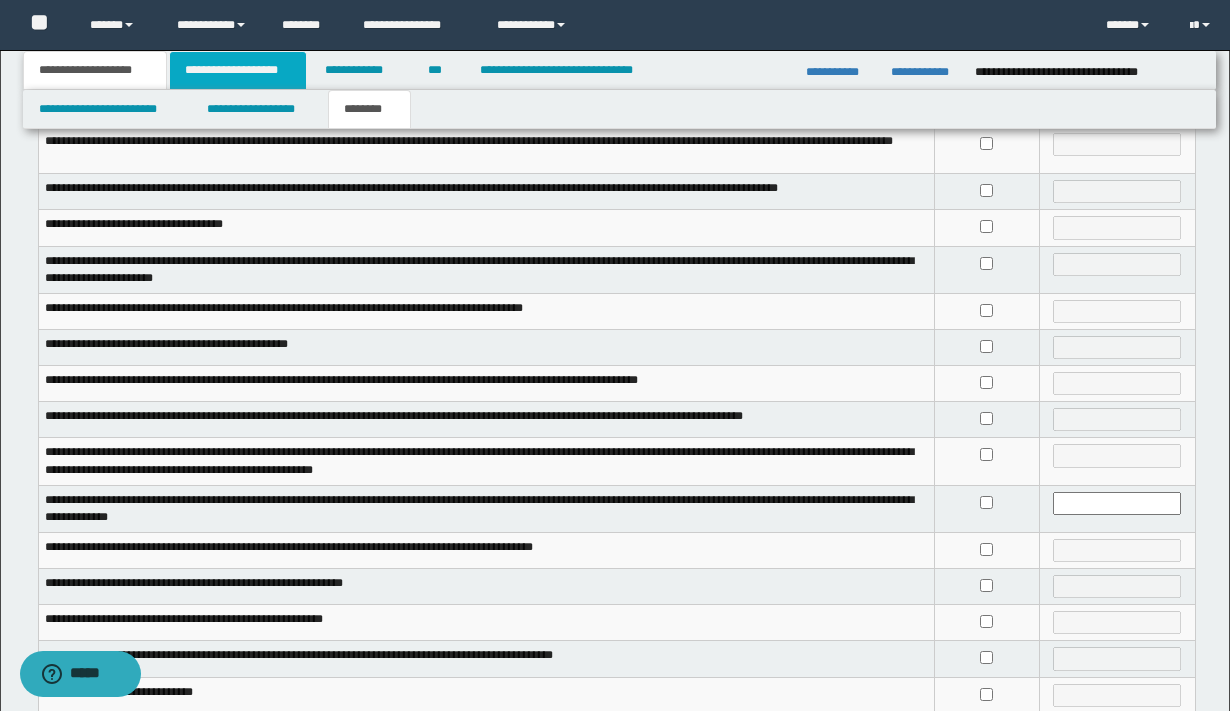 click on "**********" at bounding box center (238, 70) 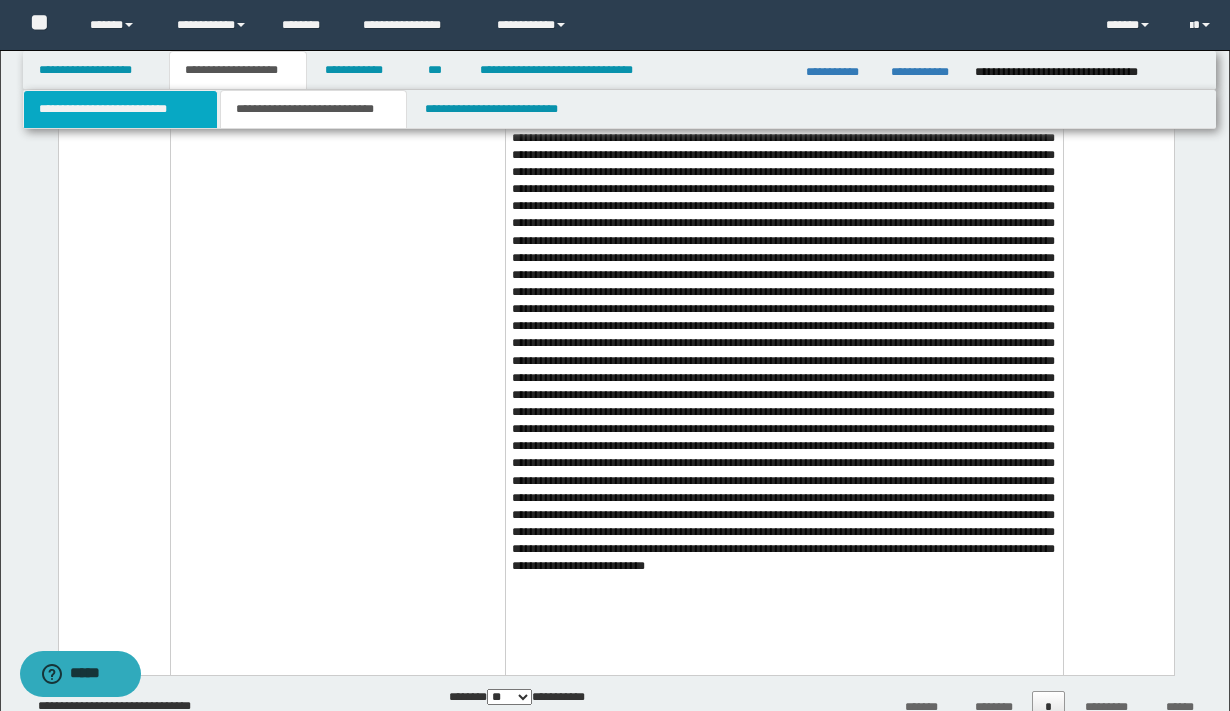 click on "**********" at bounding box center (120, 109) 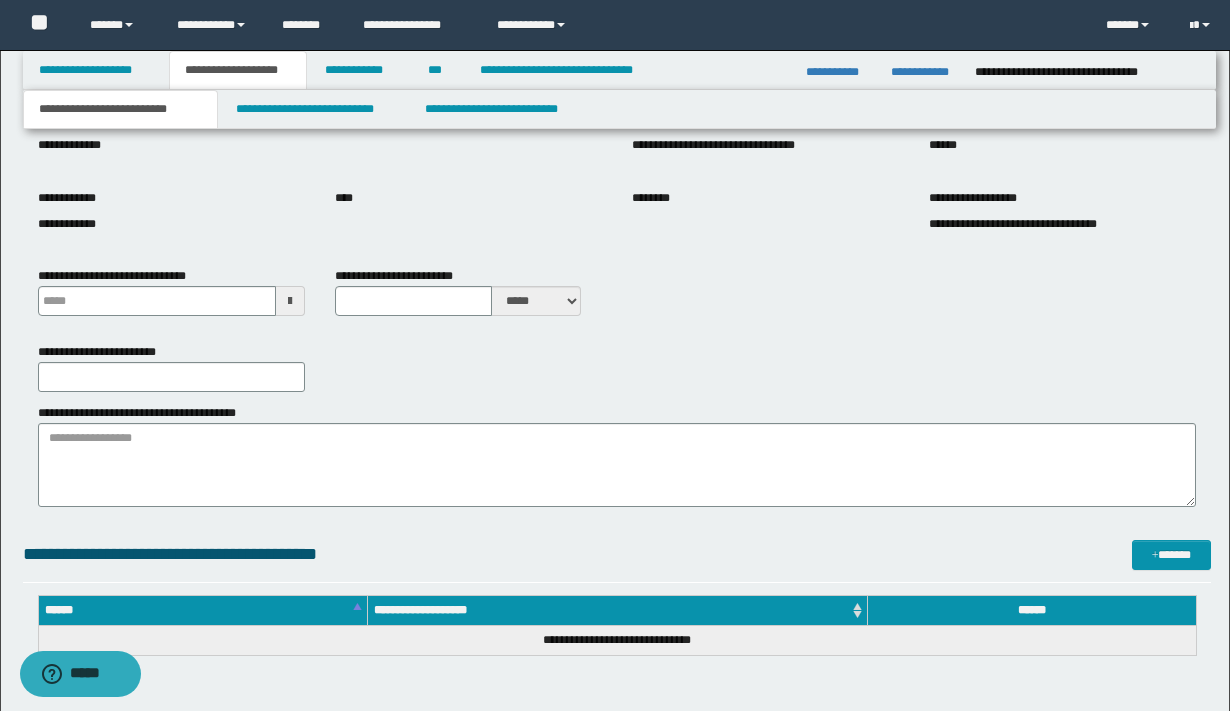 scroll, scrollTop: 276, scrollLeft: 0, axis: vertical 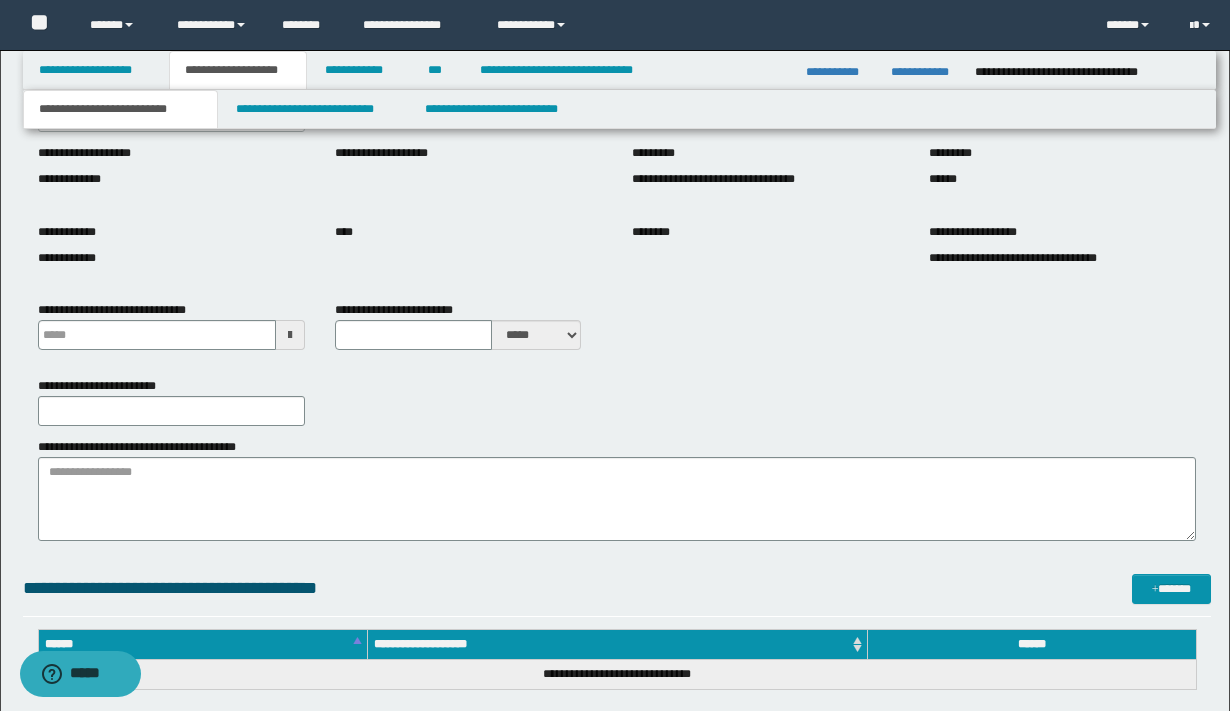 click at bounding box center [290, 335] 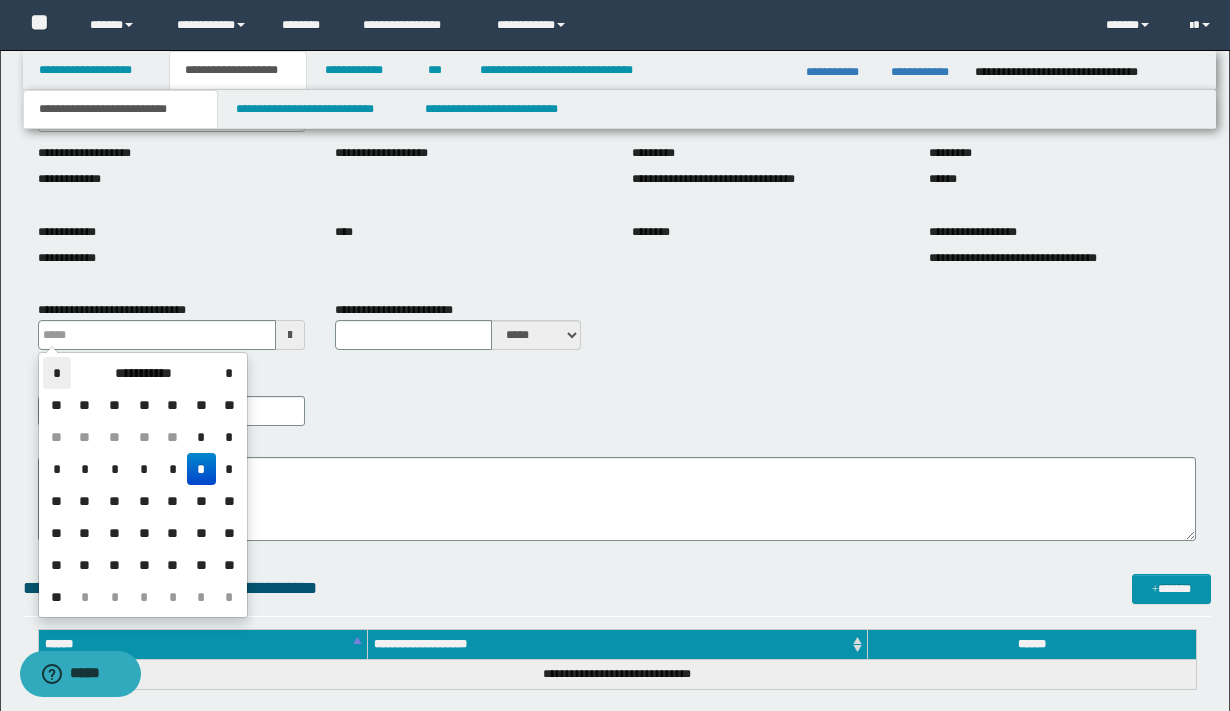 click on "*" at bounding box center [57, 373] 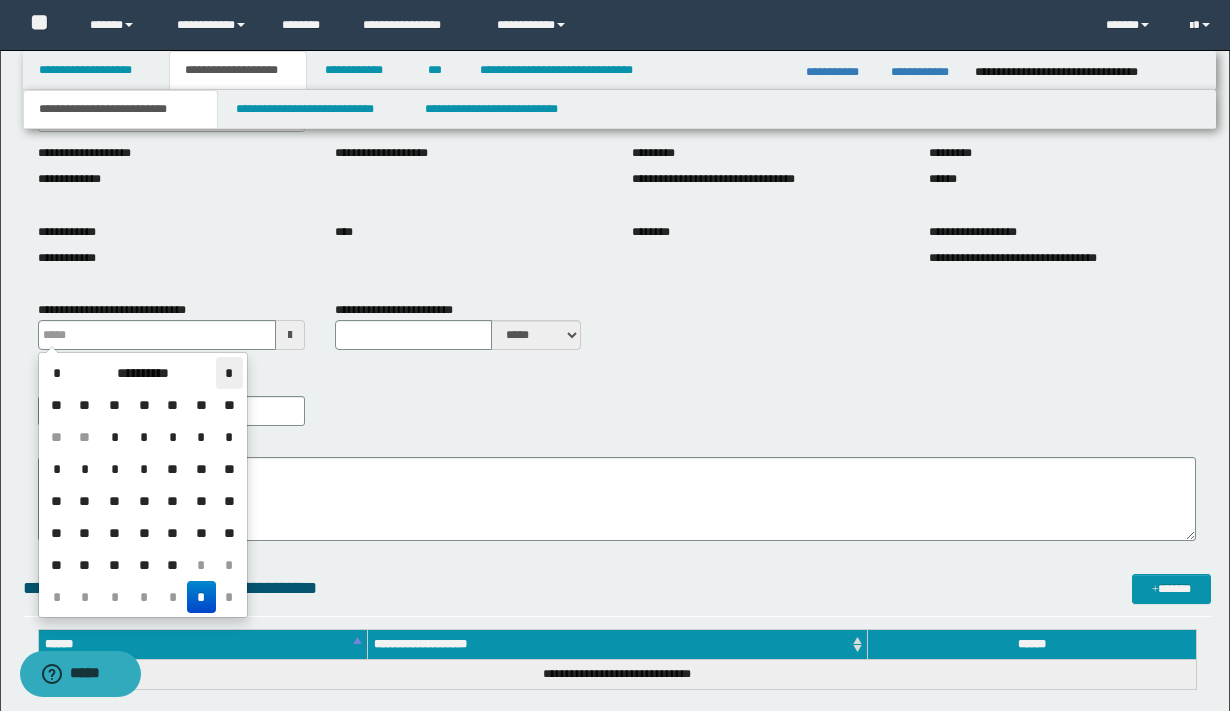 click on "*" at bounding box center [229, 373] 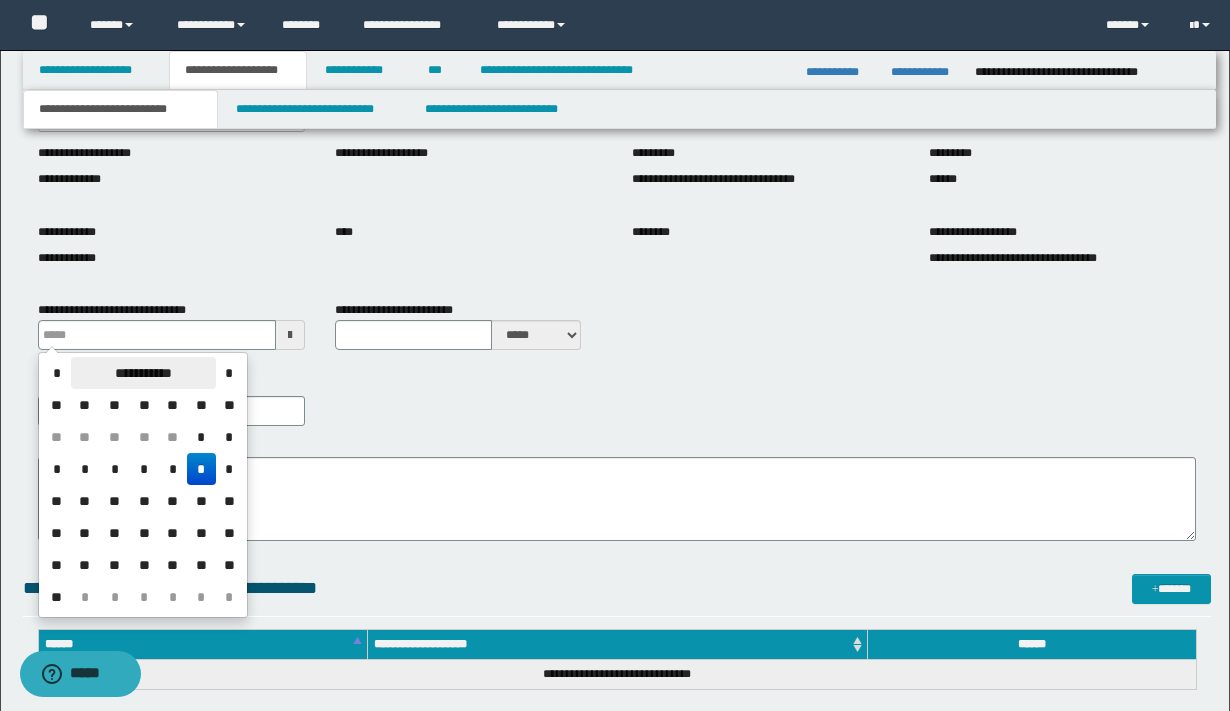 click on "**********" at bounding box center [143, 373] 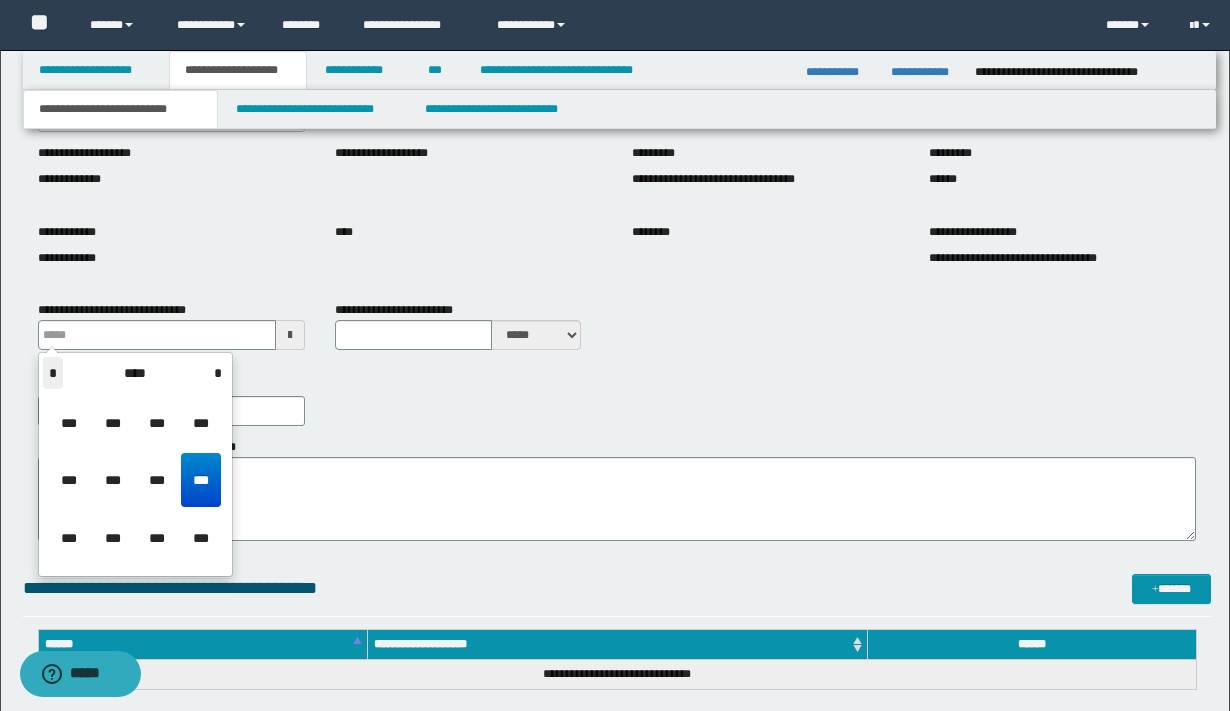 click on "*" at bounding box center [53, 373] 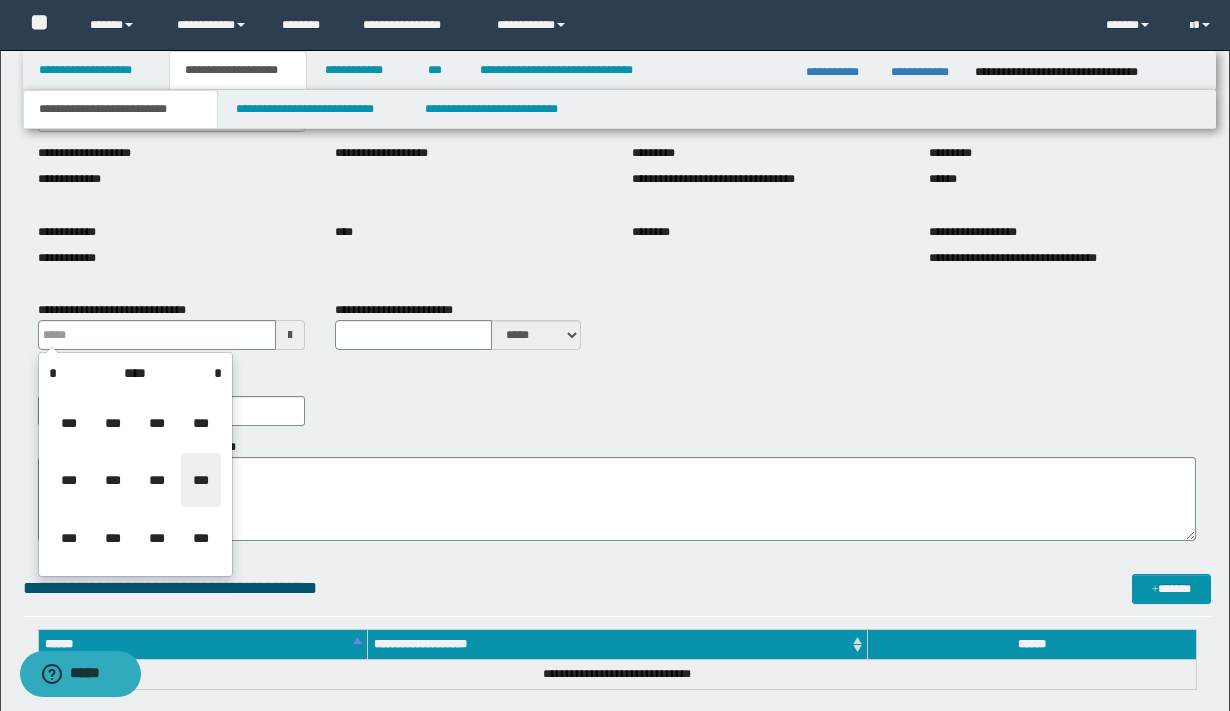 click on "***" at bounding box center (201, 480) 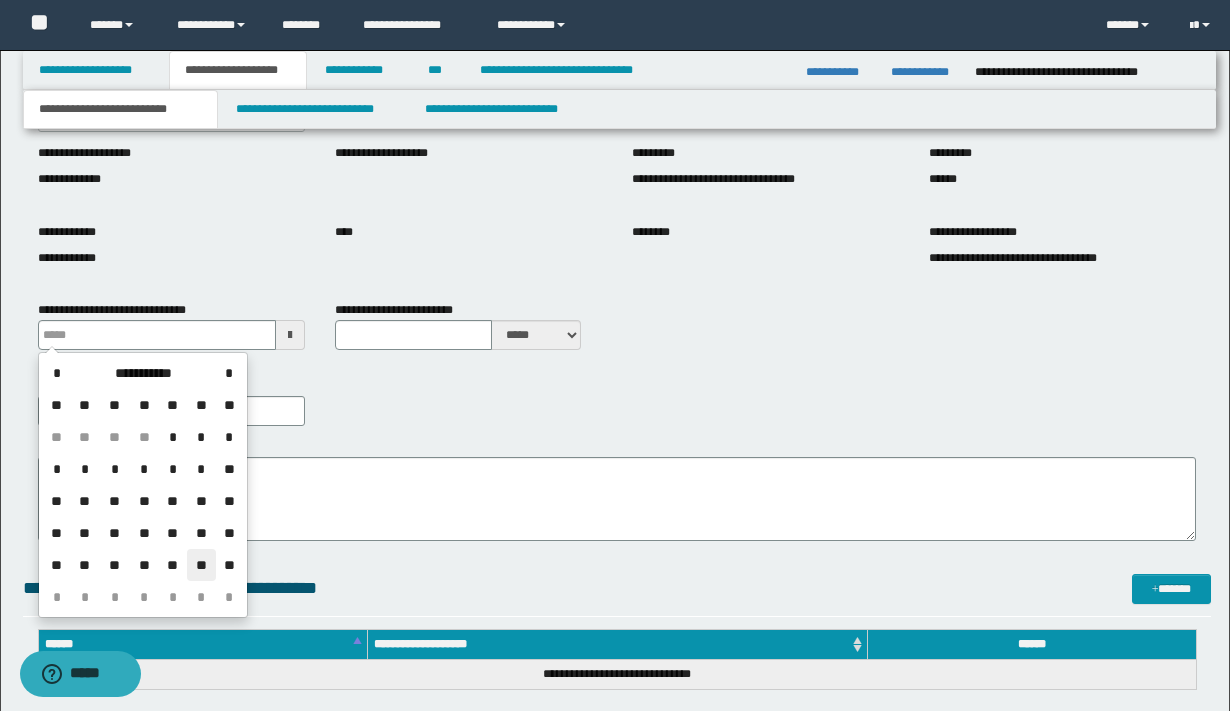 click on "**" at bounding box center (201, 565) 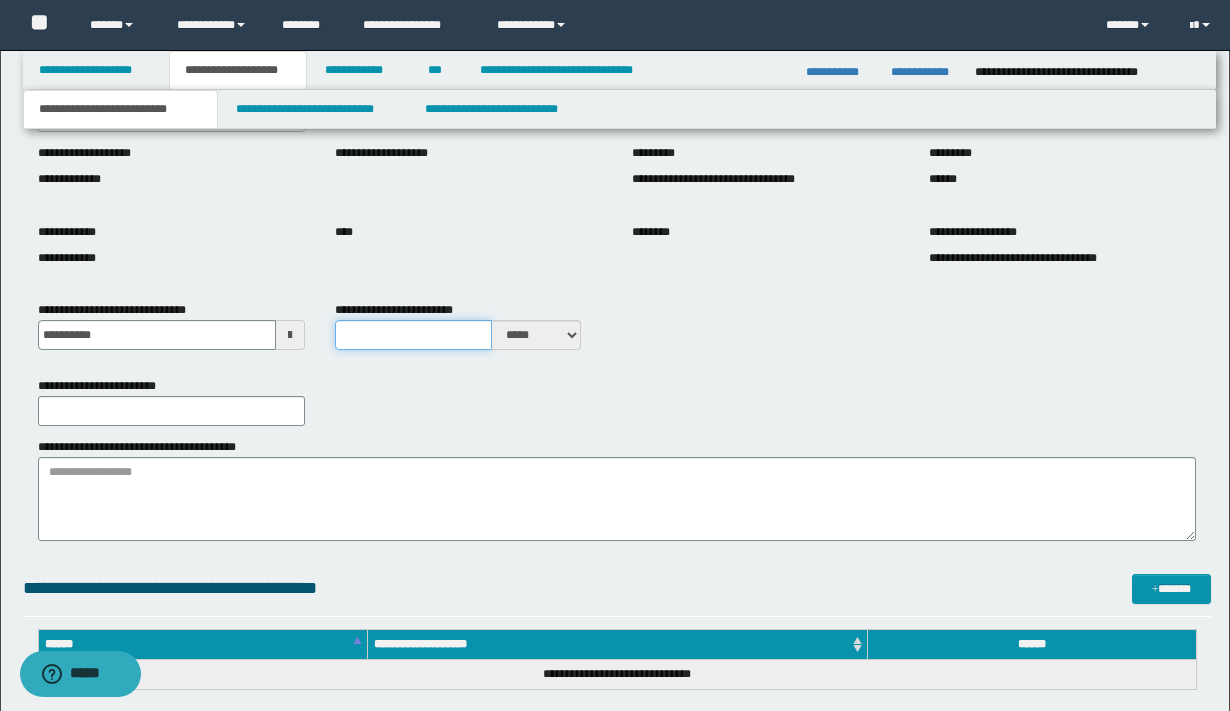 click on "**********" at bounding box center [414, 335] 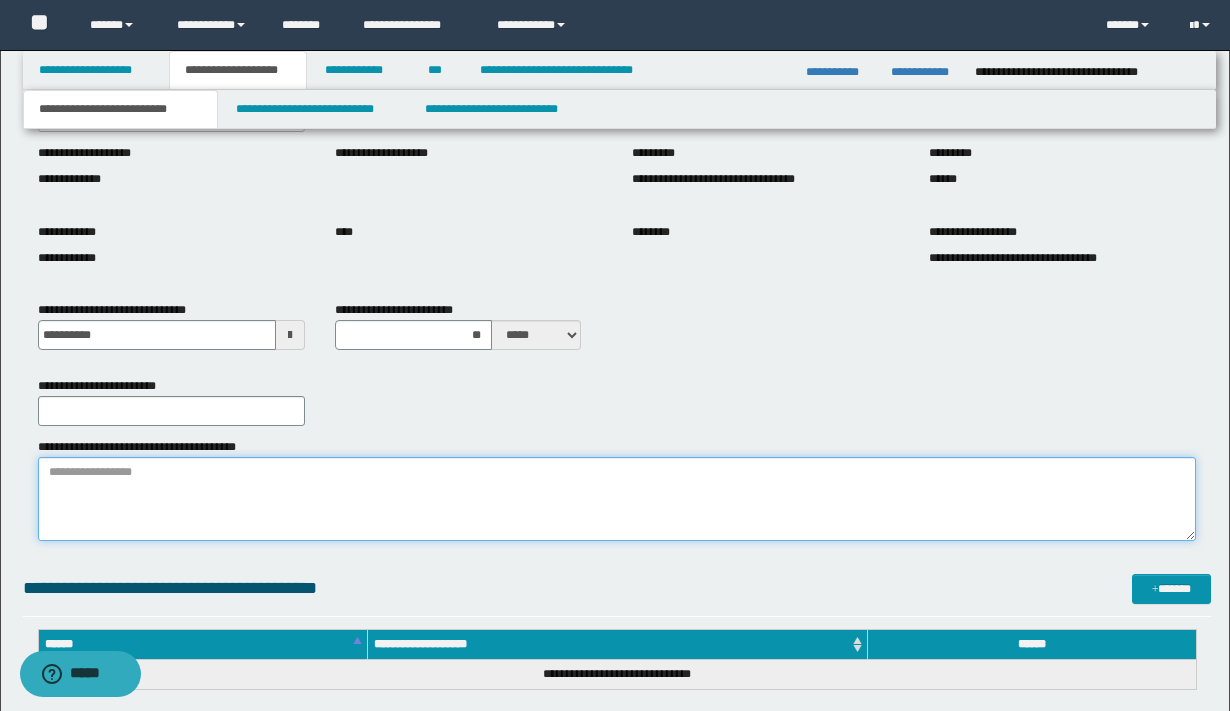 click on "**********" at bounding box center [617, 499] 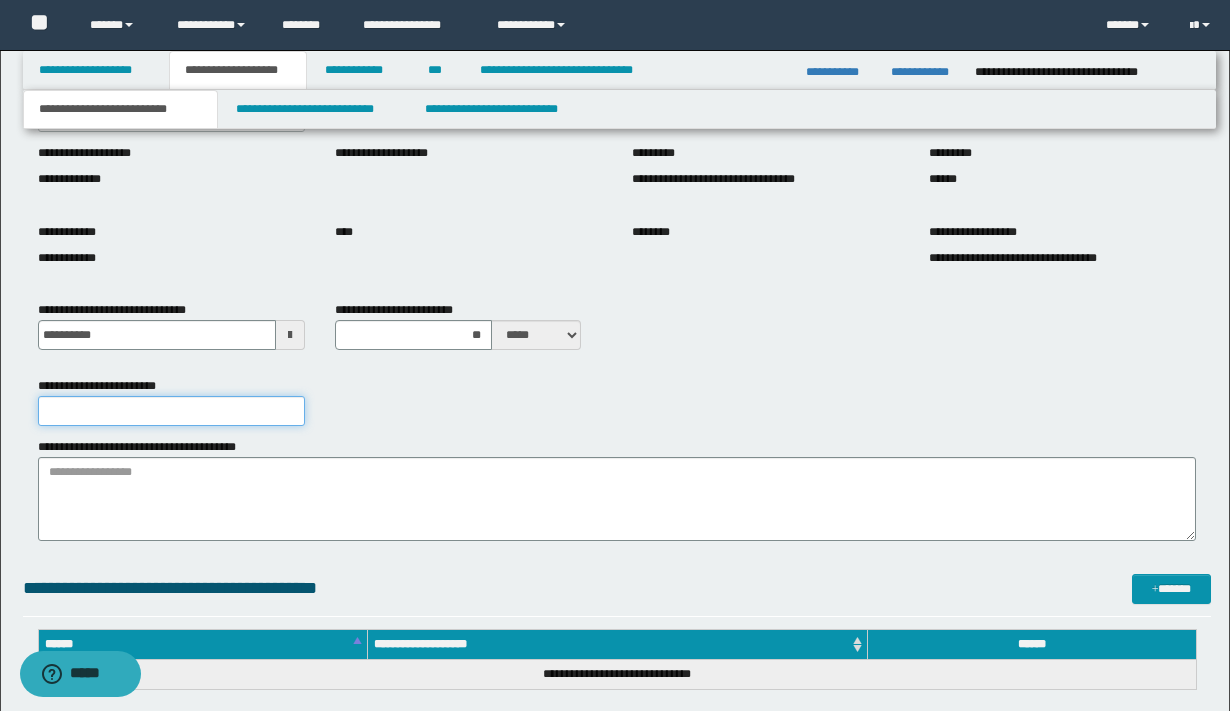 click on "**********" at bounding box center [171, 411] 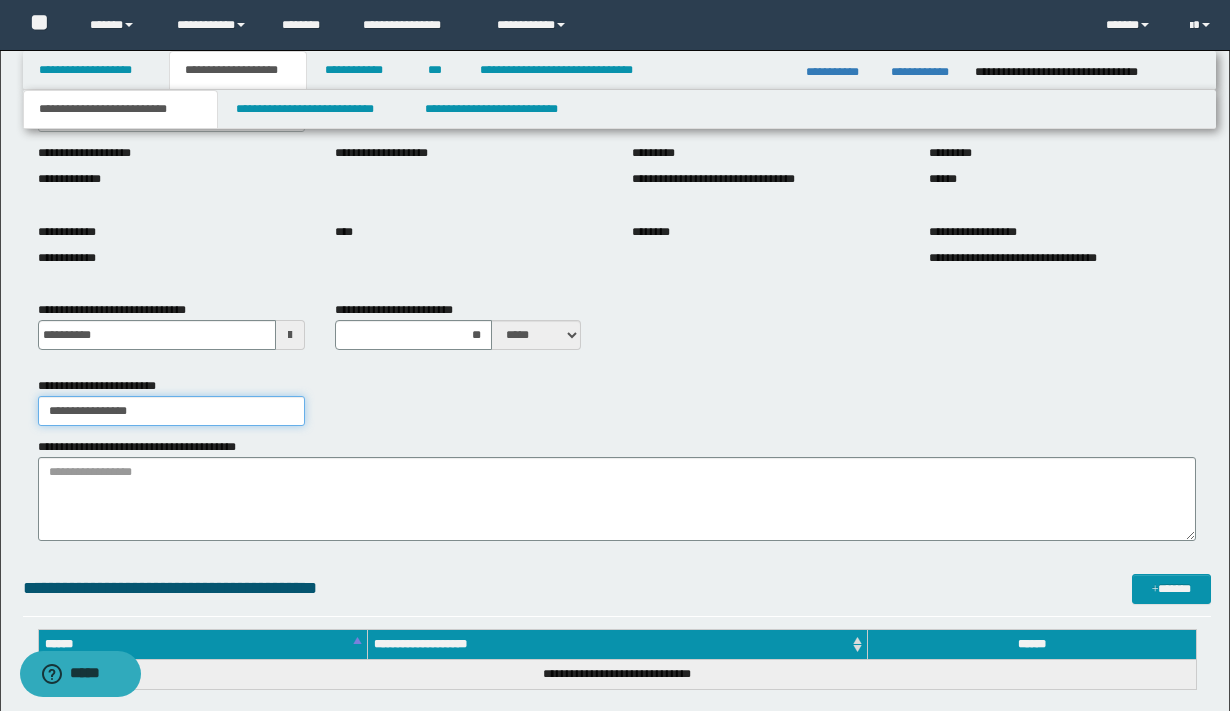 drag, startPoint x: 205, startPoint y: 406, endPoint x: 6, endPoint y: 400, distance: 199.09044 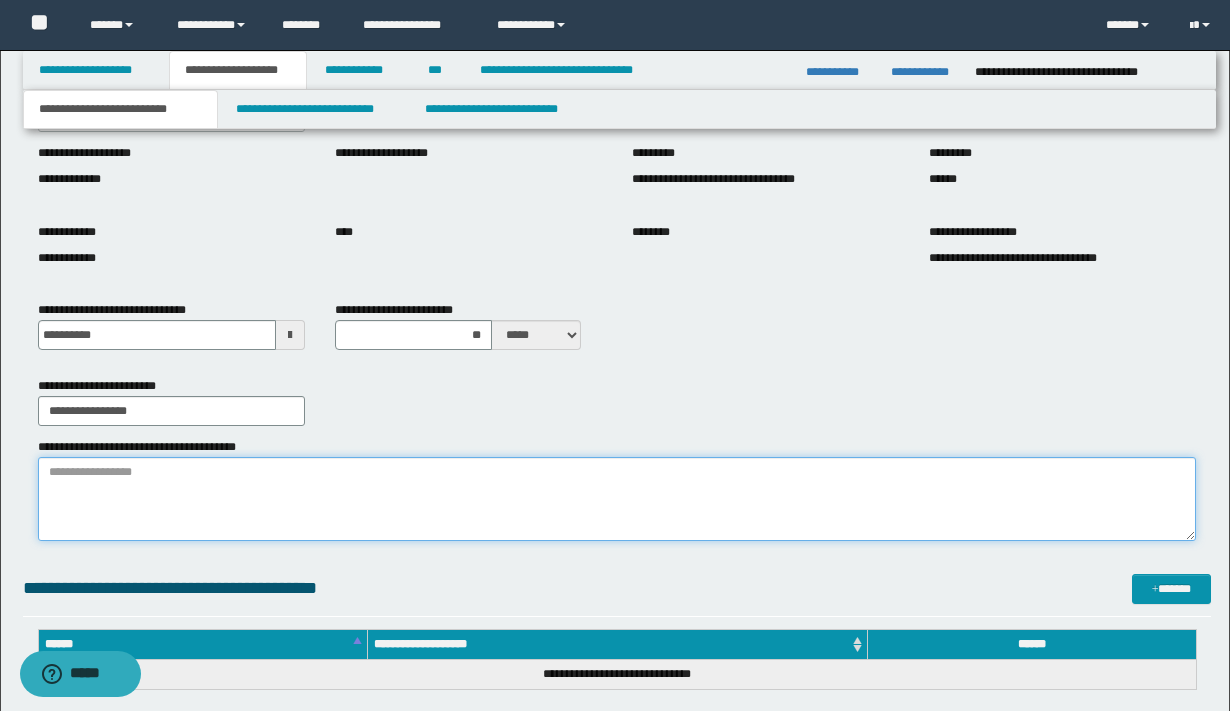 click on "**********" at bounding box center (617, 499) 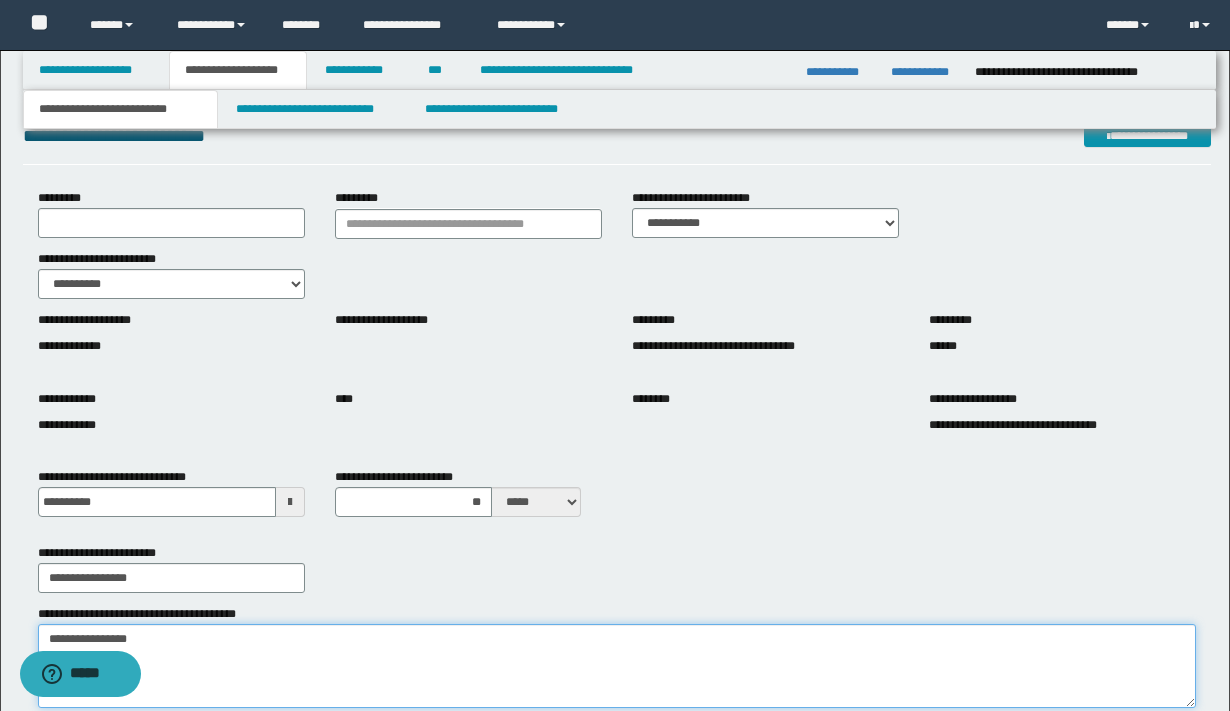 scroll, scrollTop: 89, scrollLeft: 0, axis: vertical 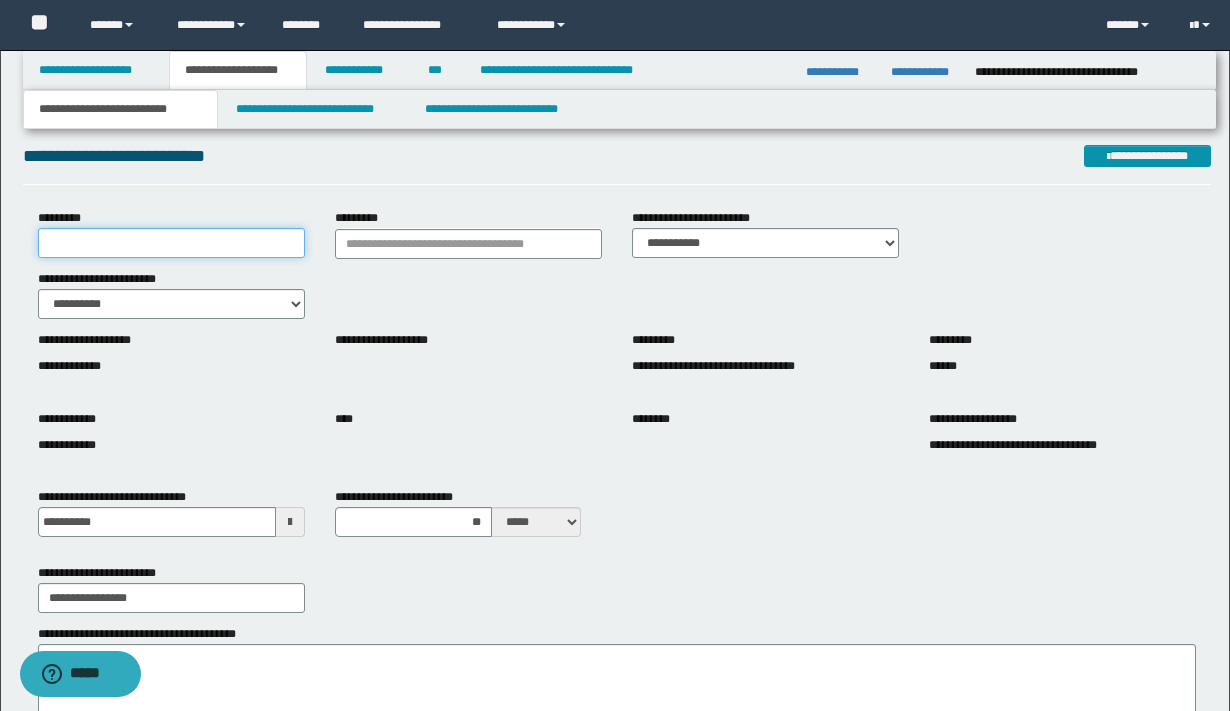 click on "*********" at bounding box center [171, 243] 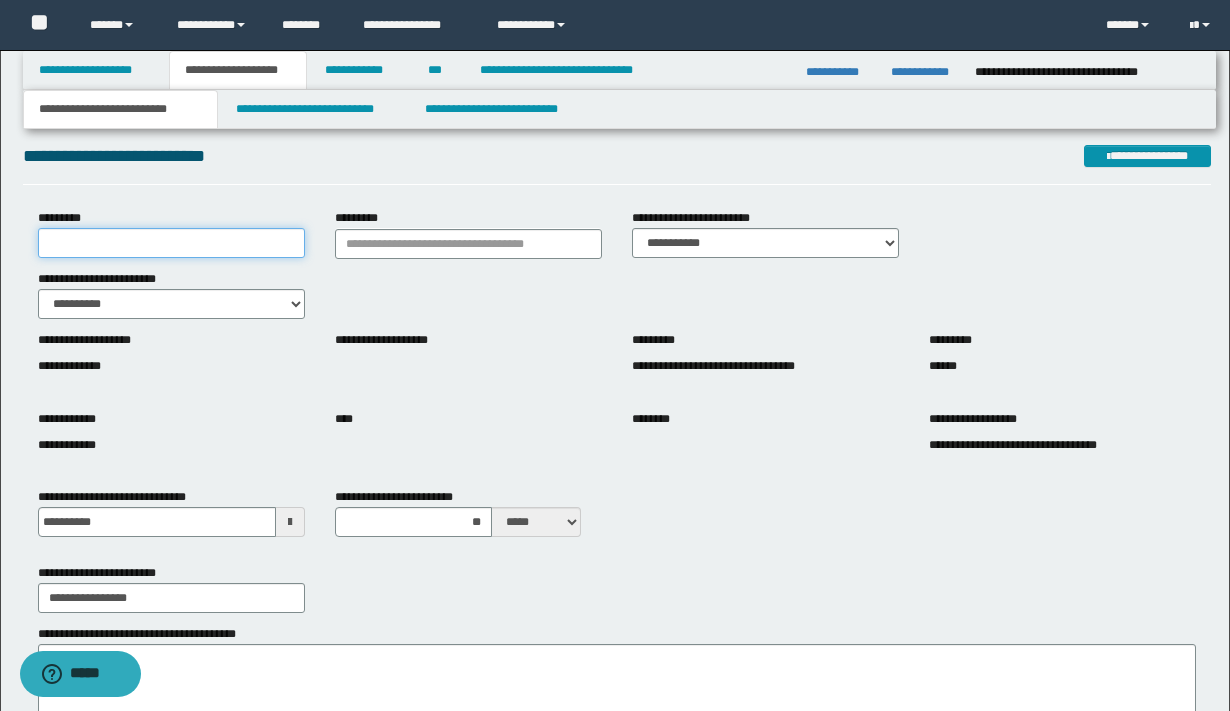 paste on "**********" 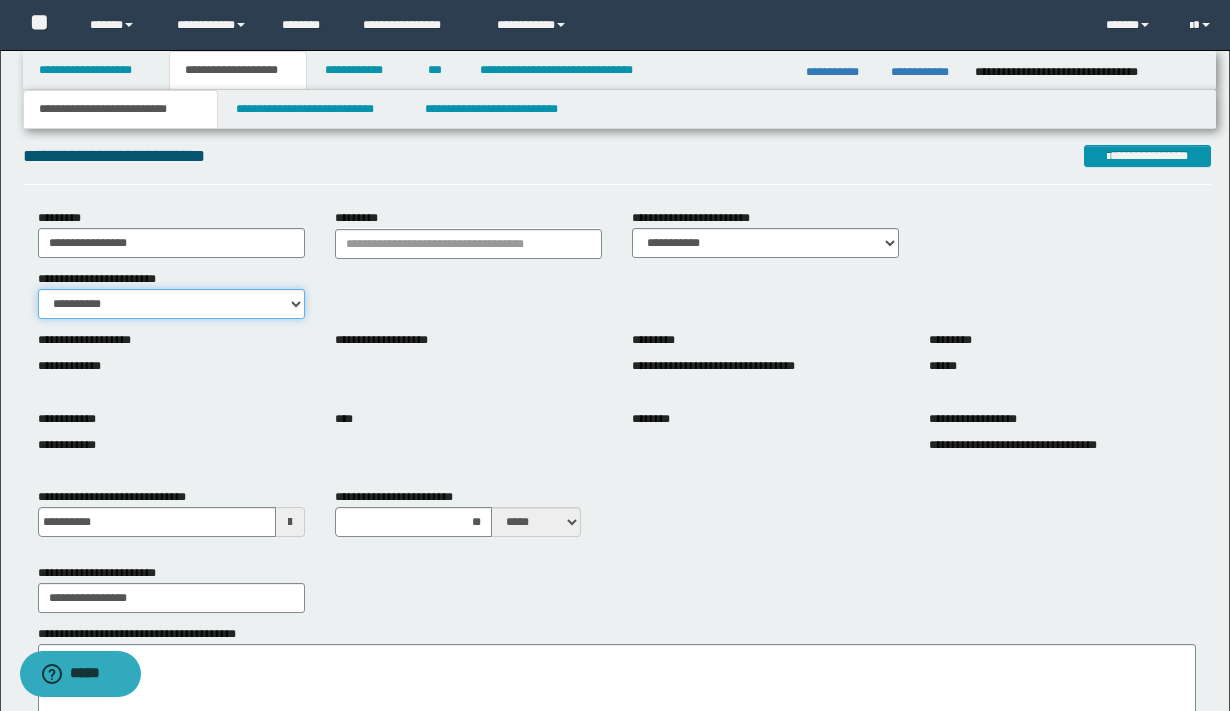 click on "**********" at bounding box center (171, 304) 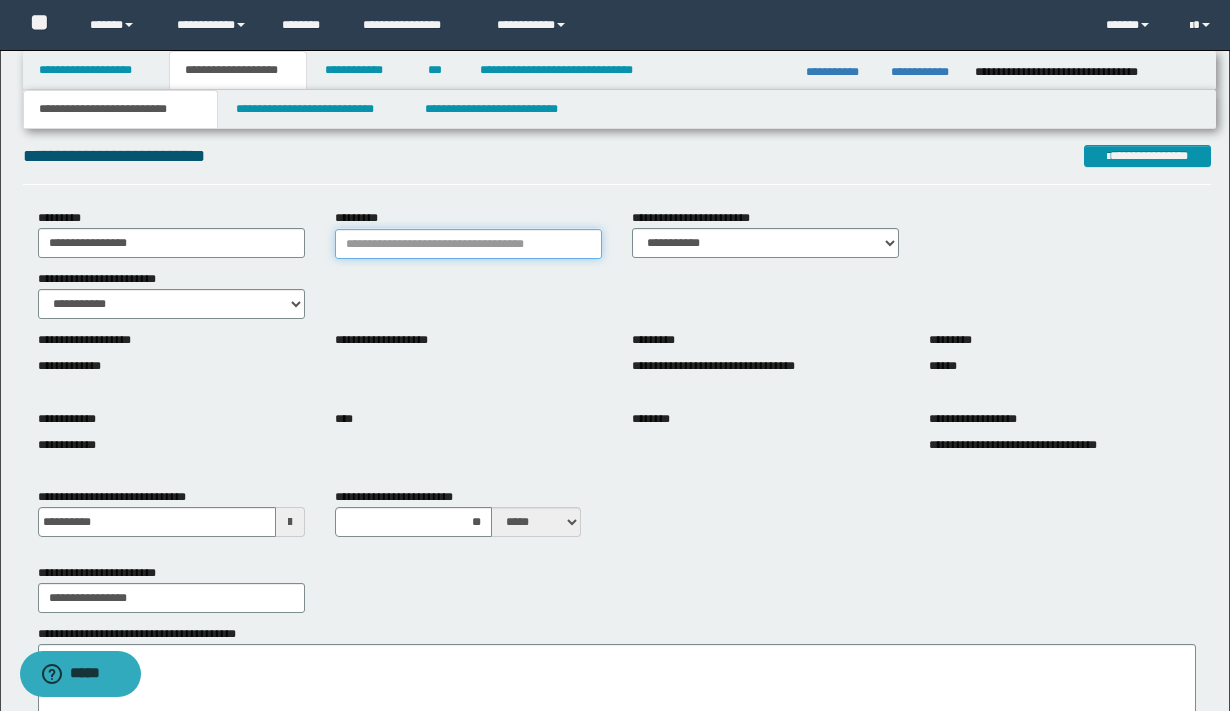 click on "*********" at bounding box center (468, 244) 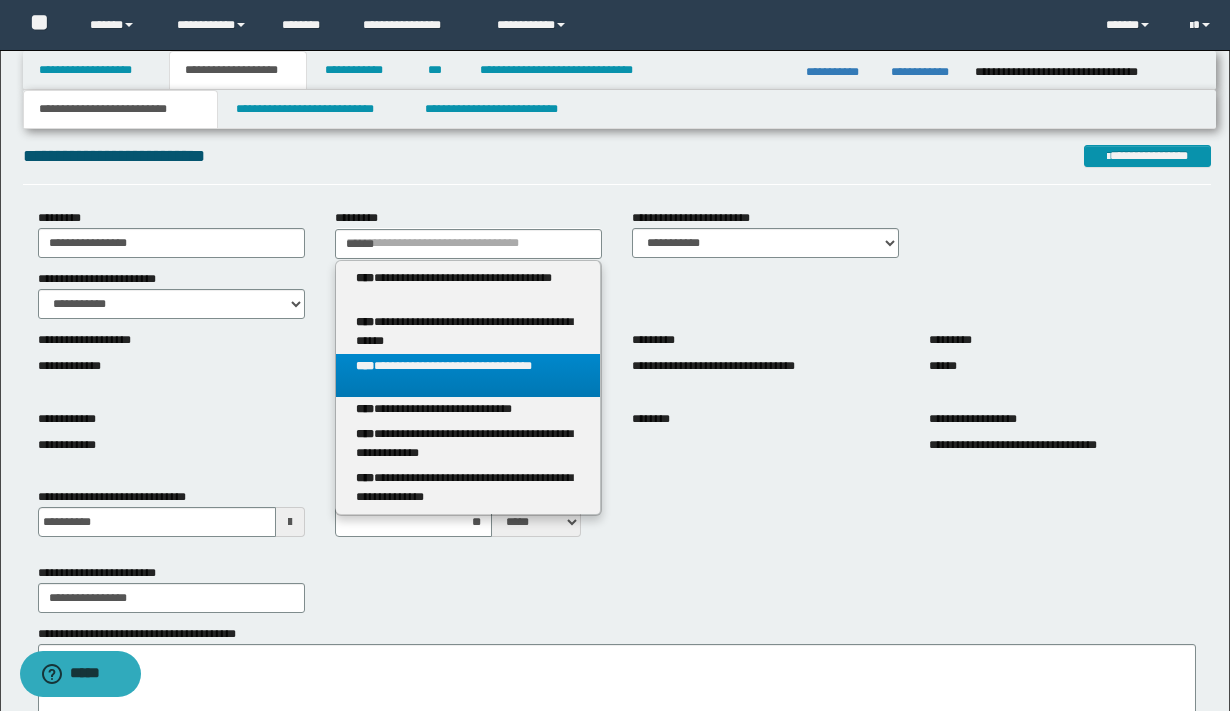 click on "**********" at bounding box center [468, 376] 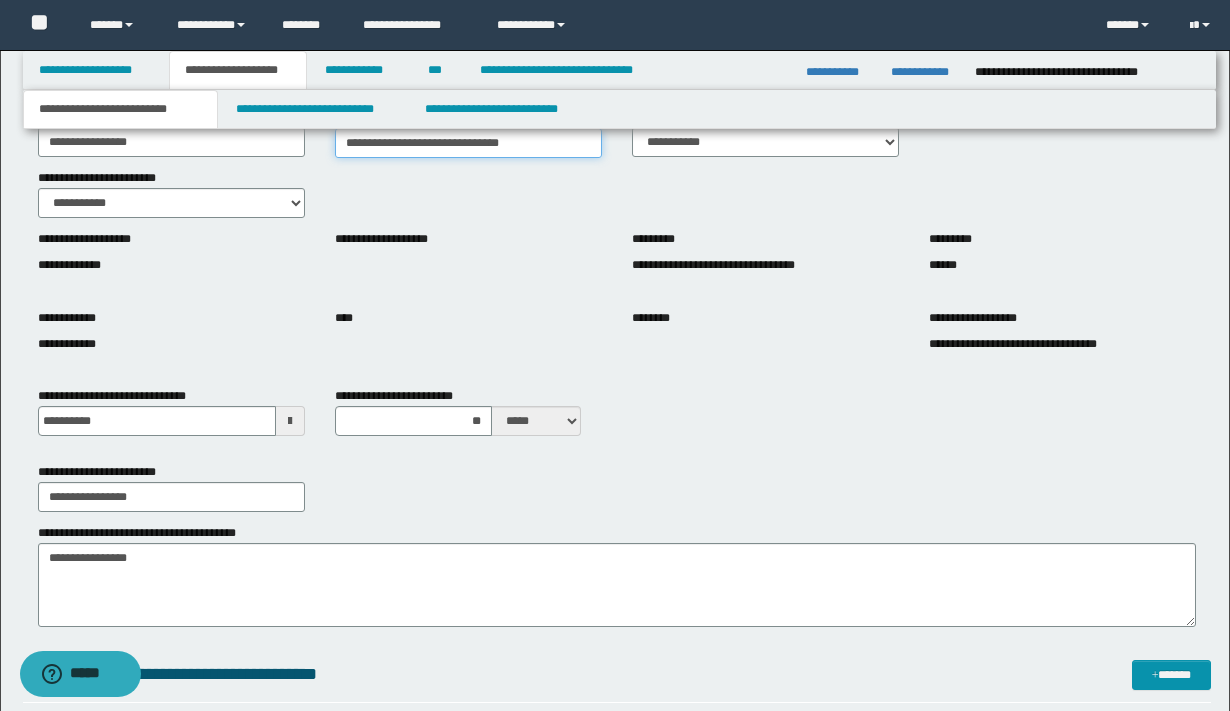 scroll, scrollTop: 200, scrollLeft: 0, axis: vertical 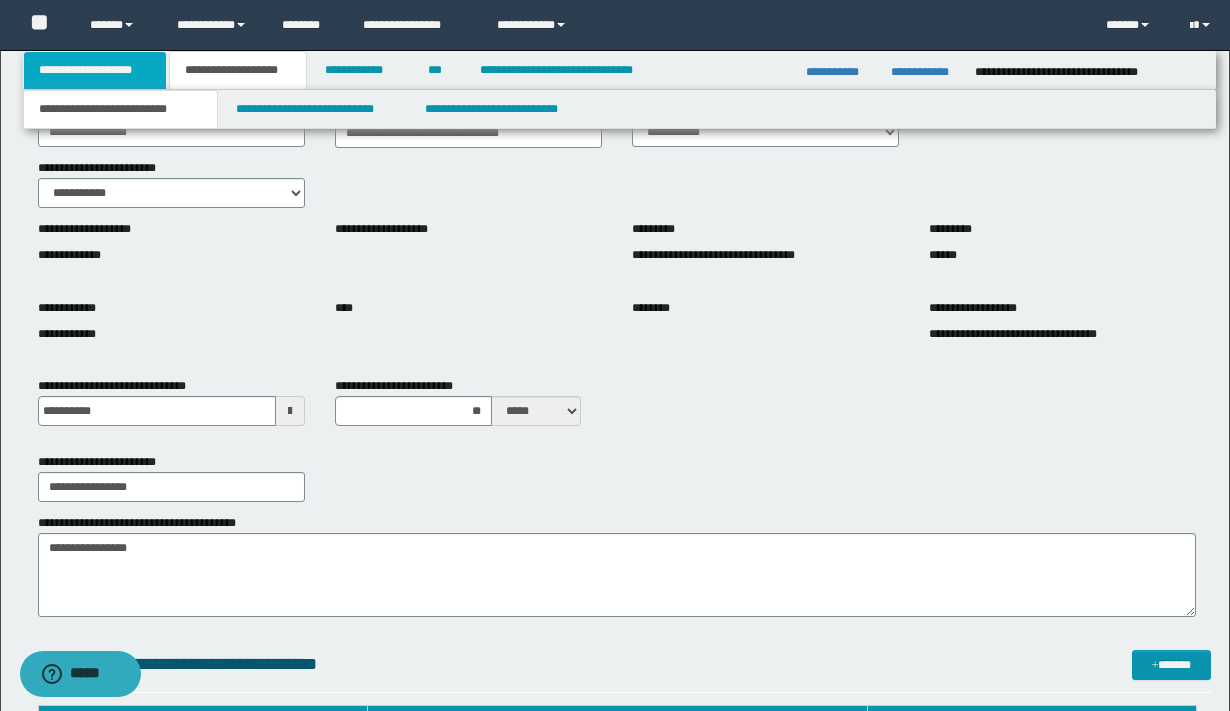 click on "**********" at bounding box center (95, 70) 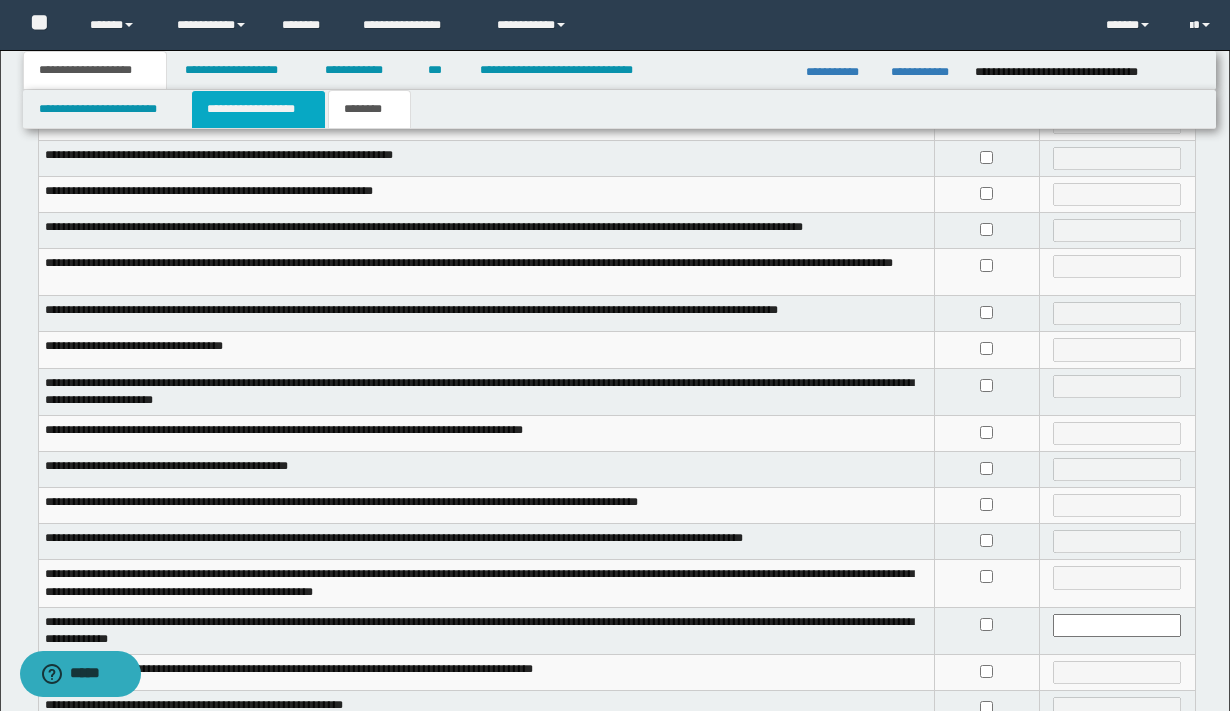 click on "**********" at bounding box center [258, 109] 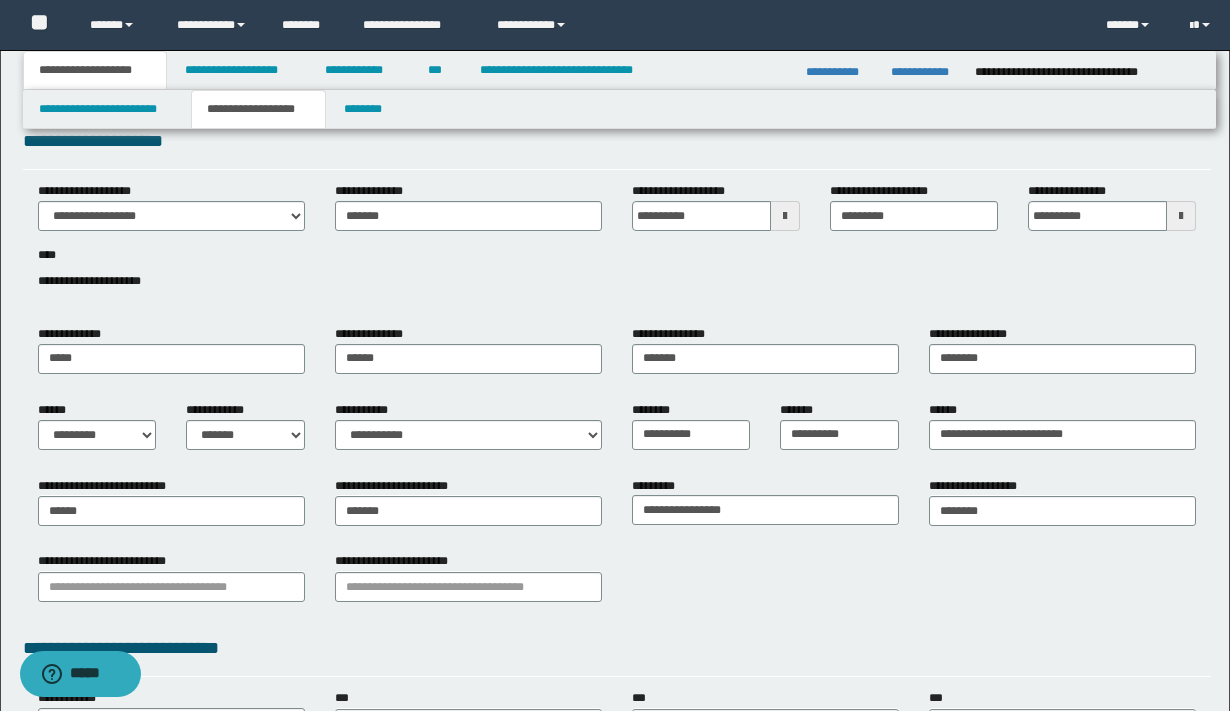 scroll, scrollTop: 0, scrollLeft: 0, axis: both 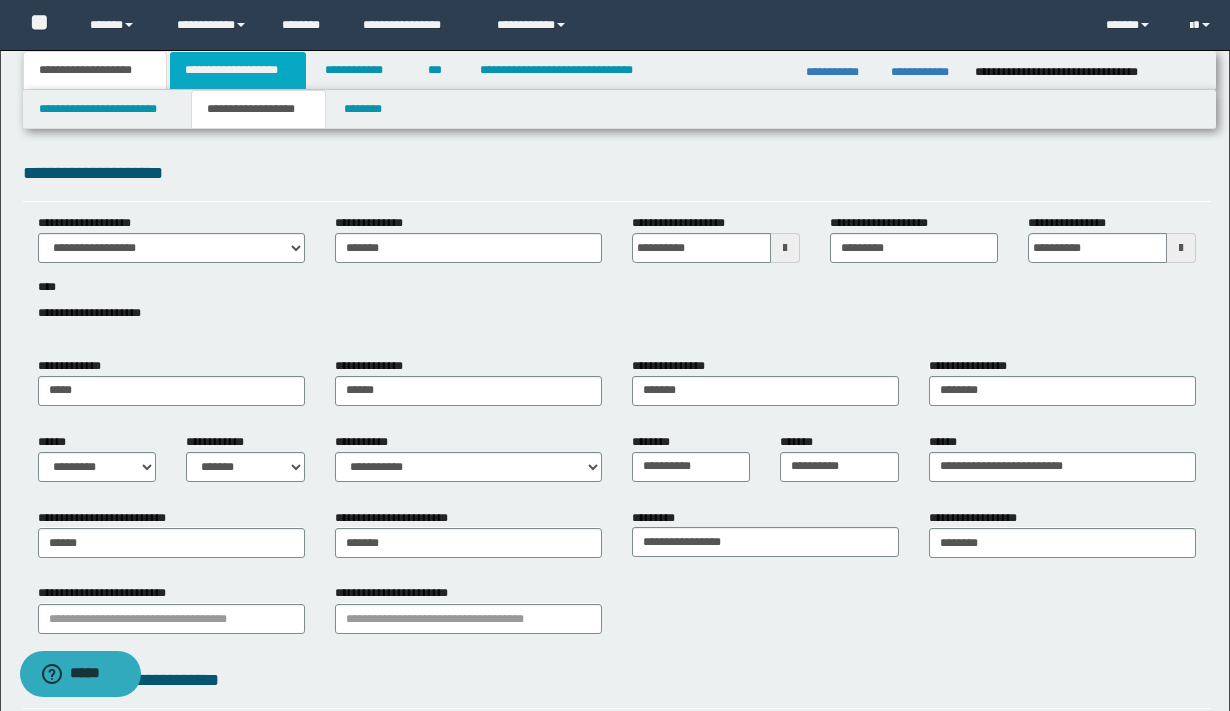click on "**********" at bounding box center (238, 70) 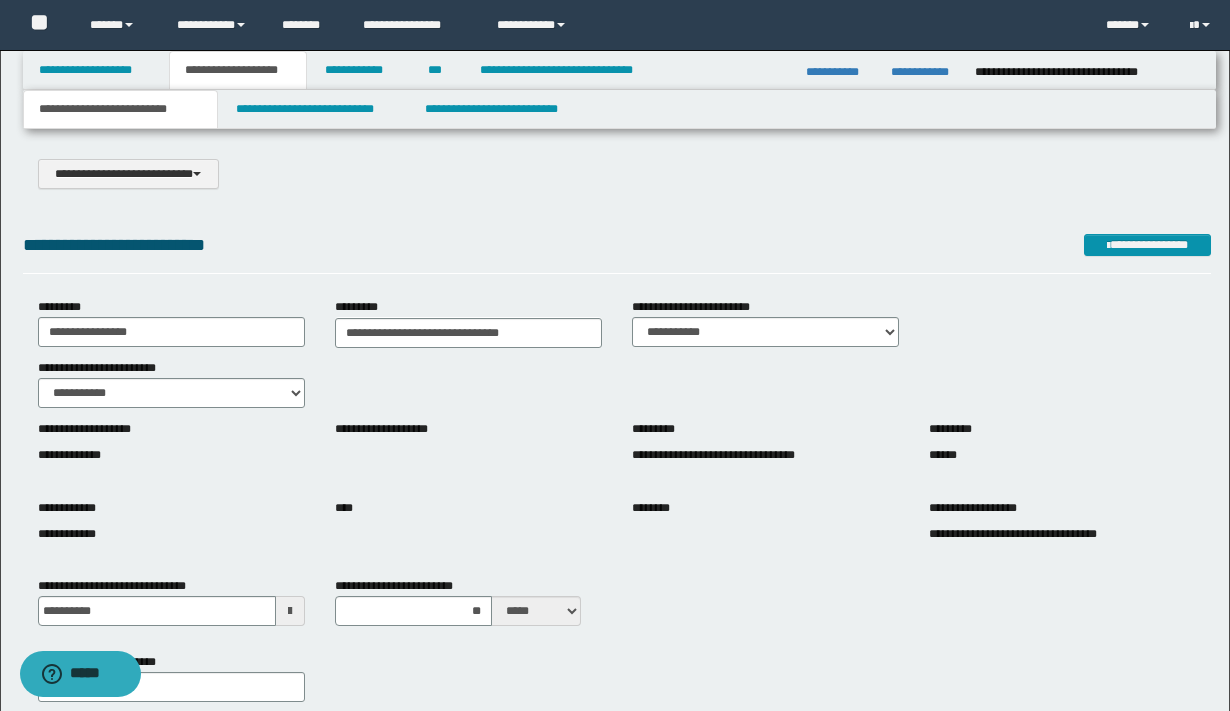 click on "**********" at bounding box center [120, 109] 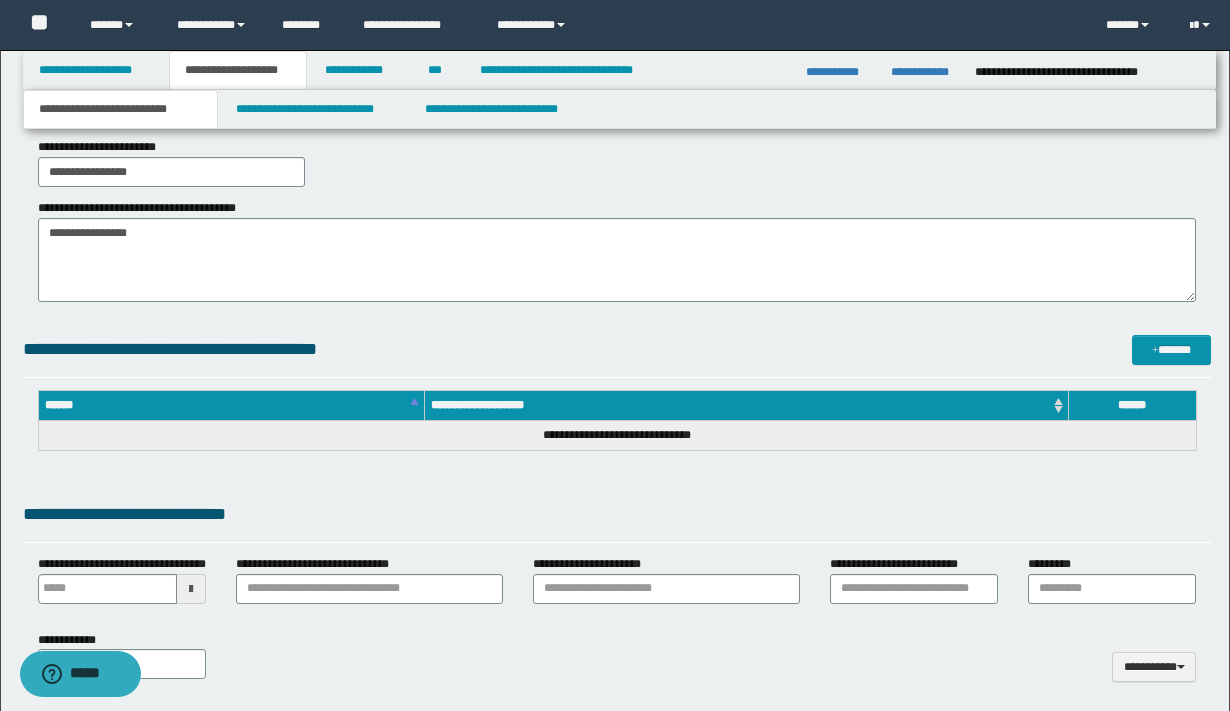 scroll, scrollTop: 228, scrollLeft: 0, axis: vertical 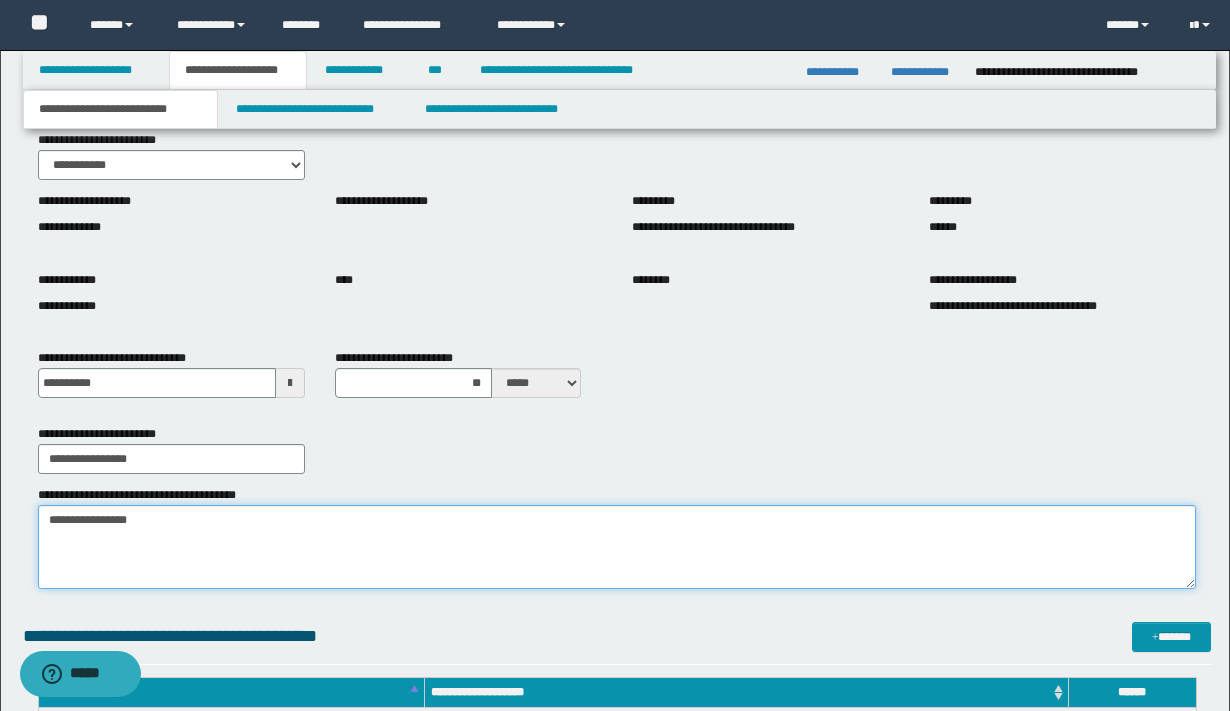 drag, startPoint x: 181, startPoint y: 518, endPoint x: 43, endPoint y: 510, distance: 138.23169 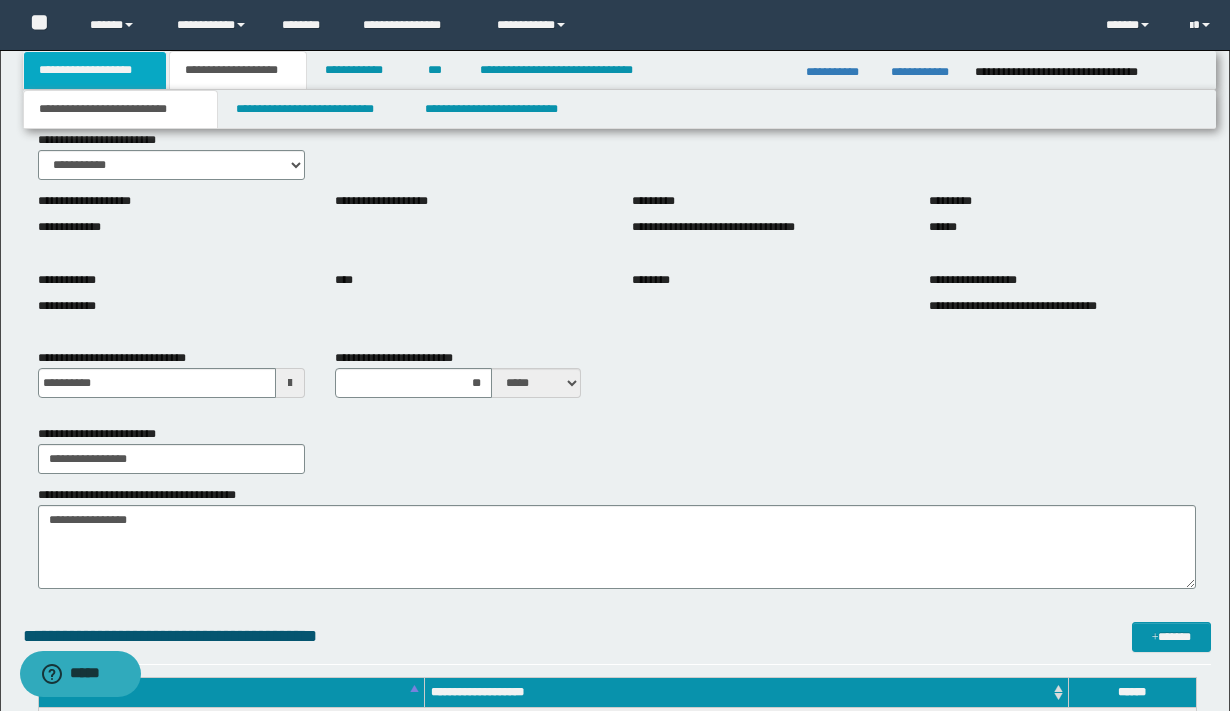 click on "**********" at bounding box center [95, 70] 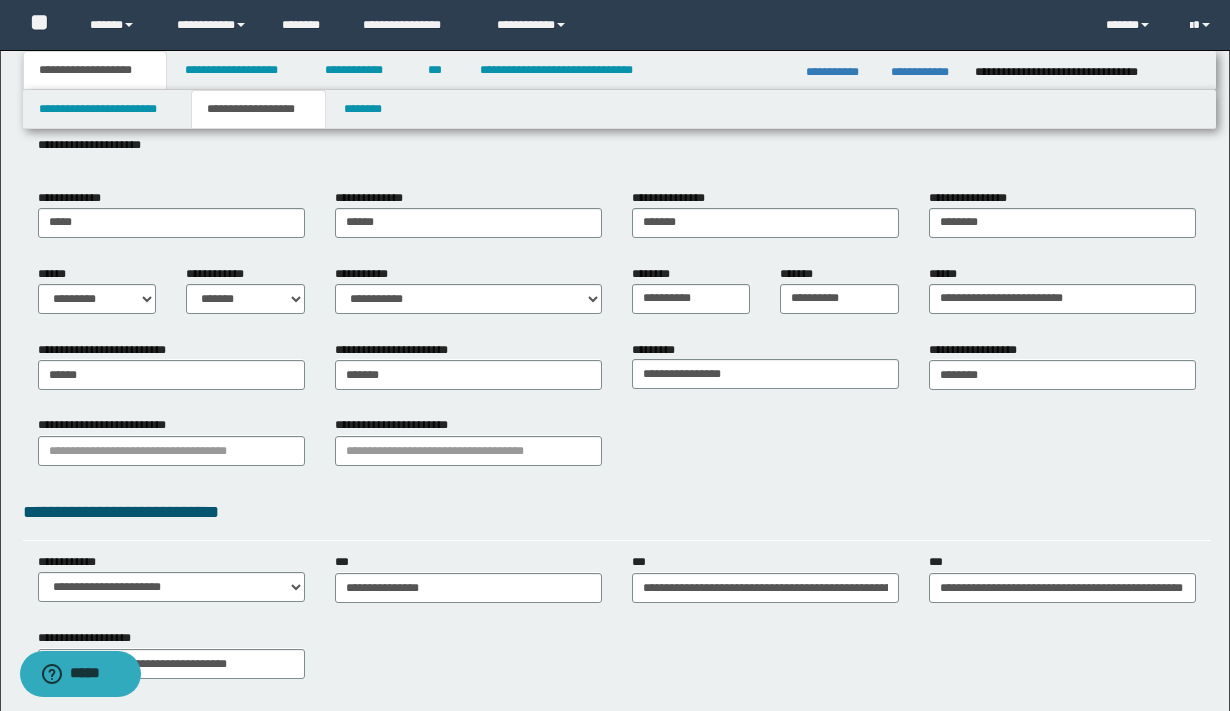 scroll, scrollTop: 0, scrollLeft: 0, axis: both 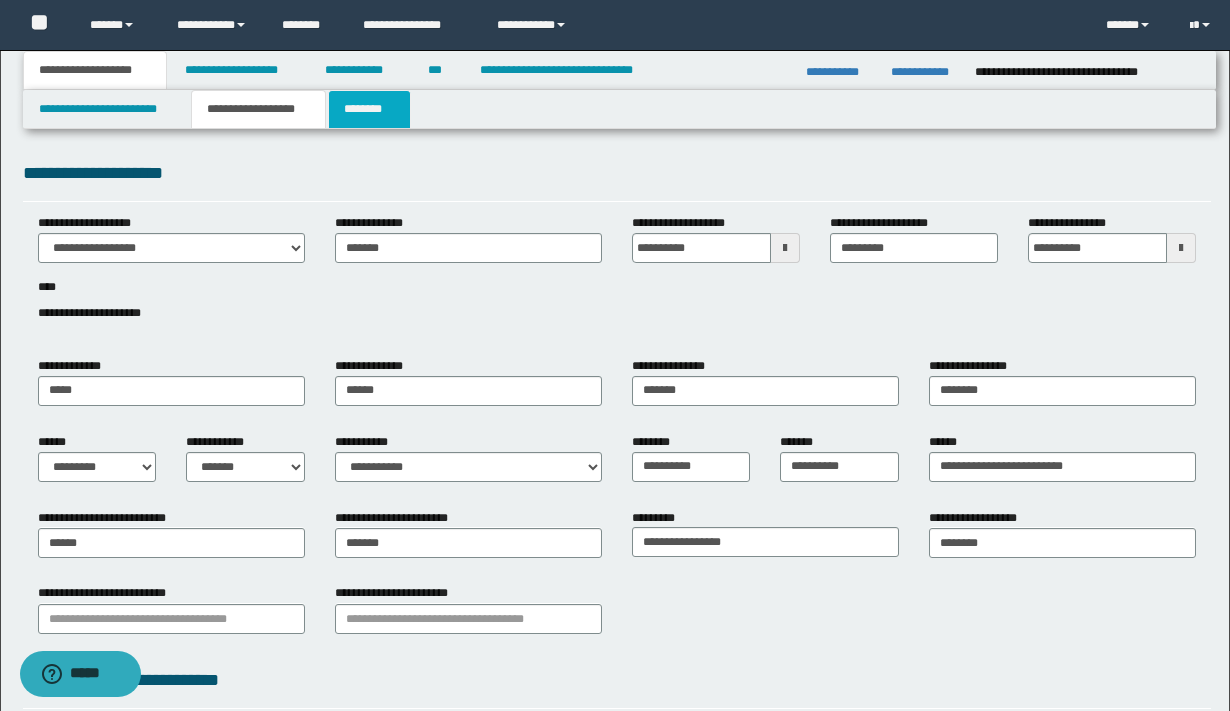 click on "********" at bounding box center (369, 109) 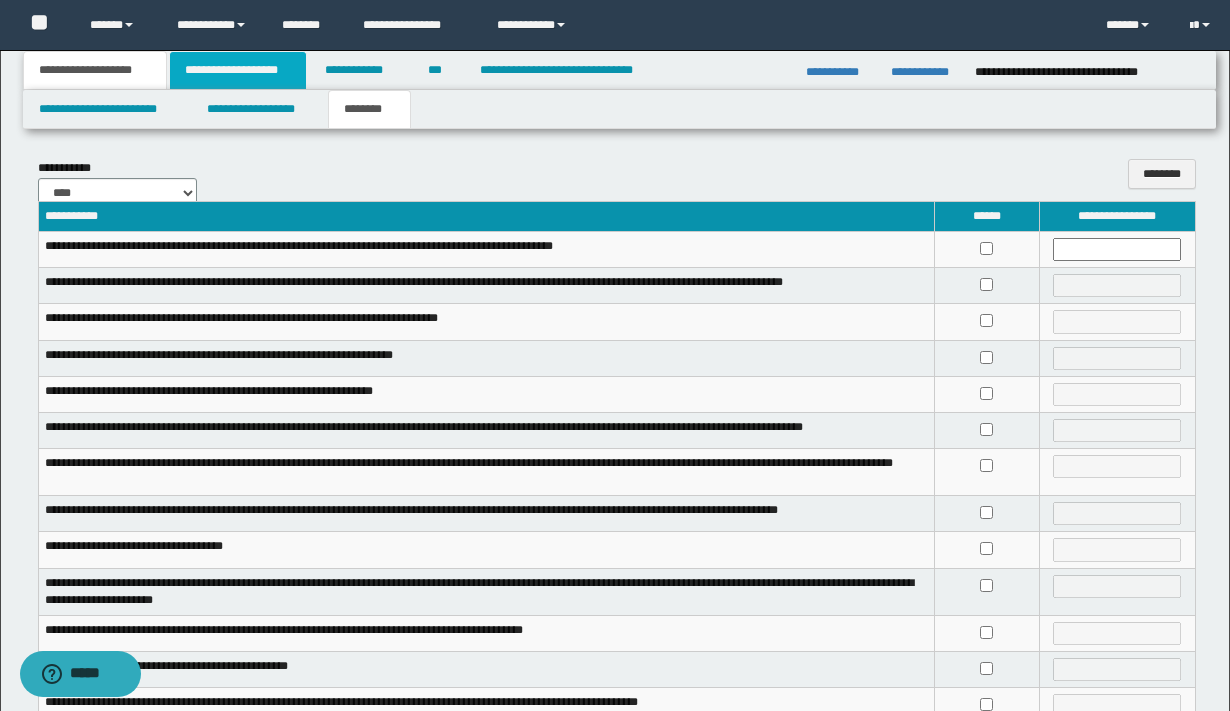 click on "**********" at bounding box center [238, 70] 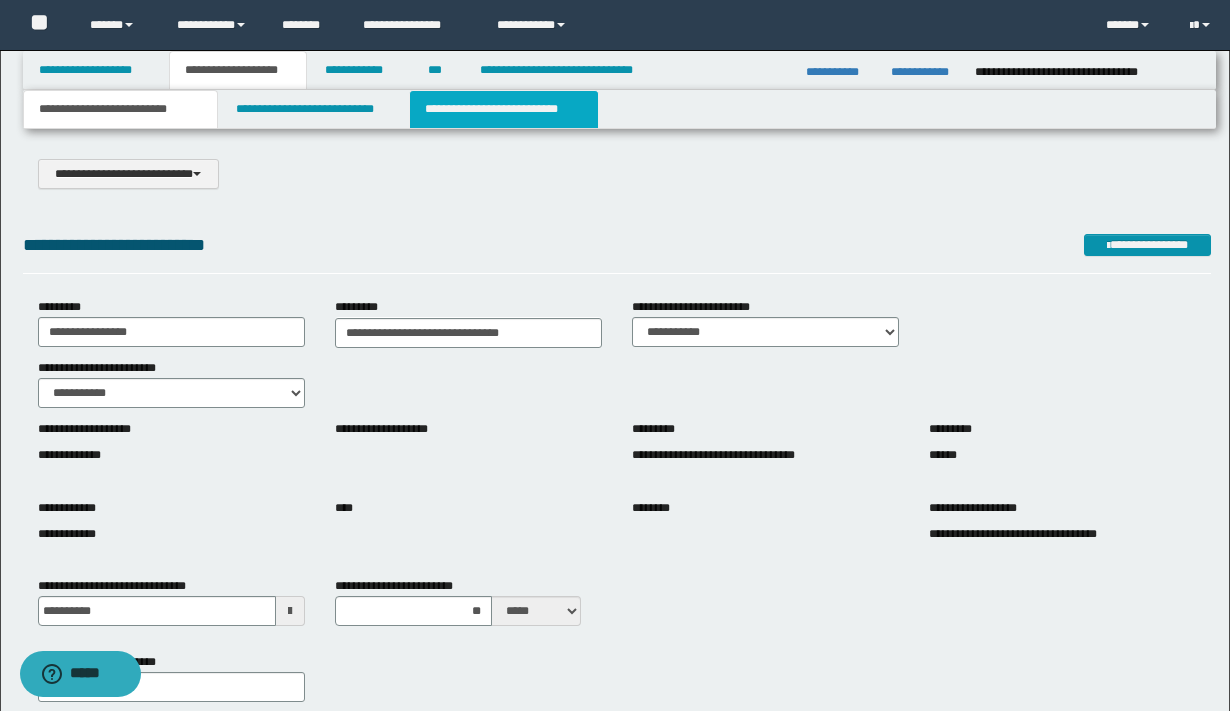 click on "**********" at bounding box center [504, 109] 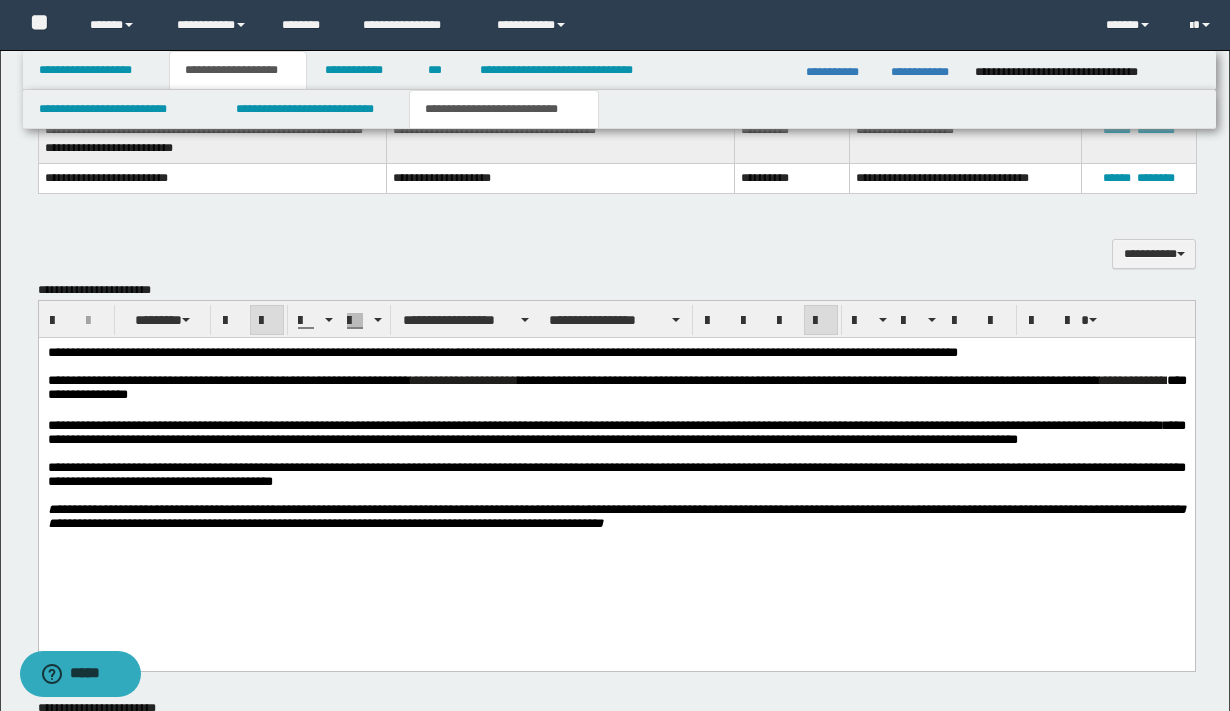 scroll, scrollTop: 497, scrollLeft: 0, axis: vertical 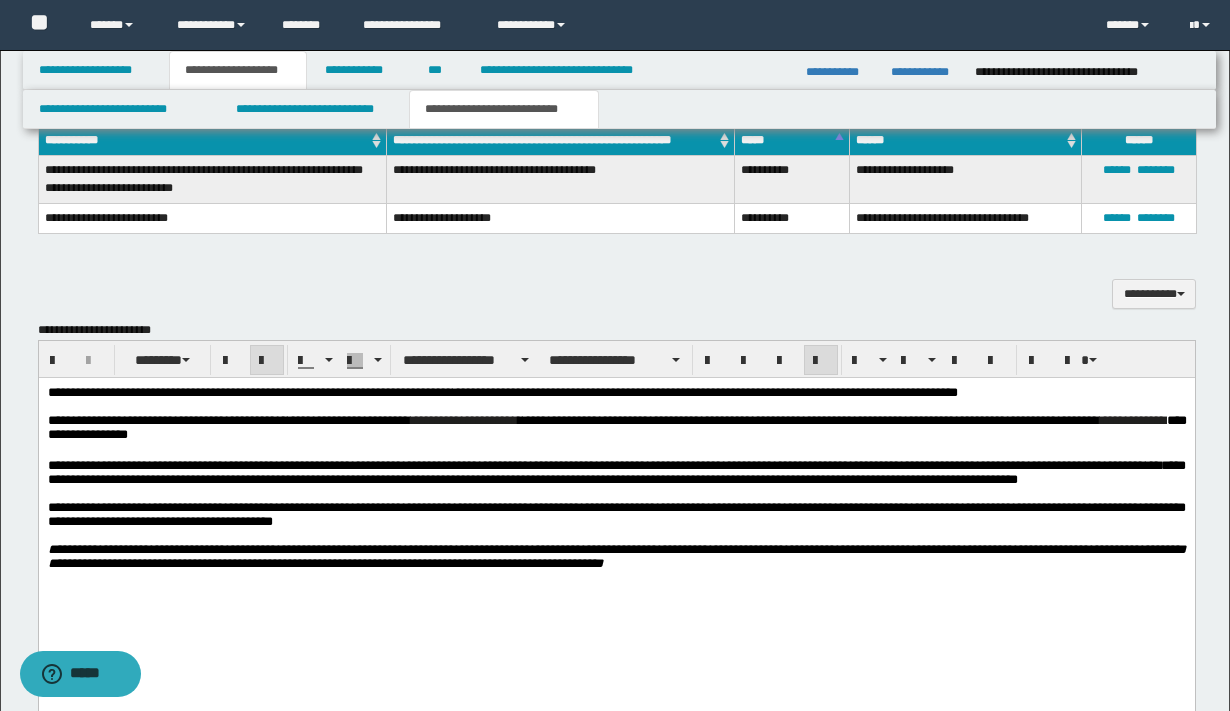 click on "**********" at bounding box center (704, 392) 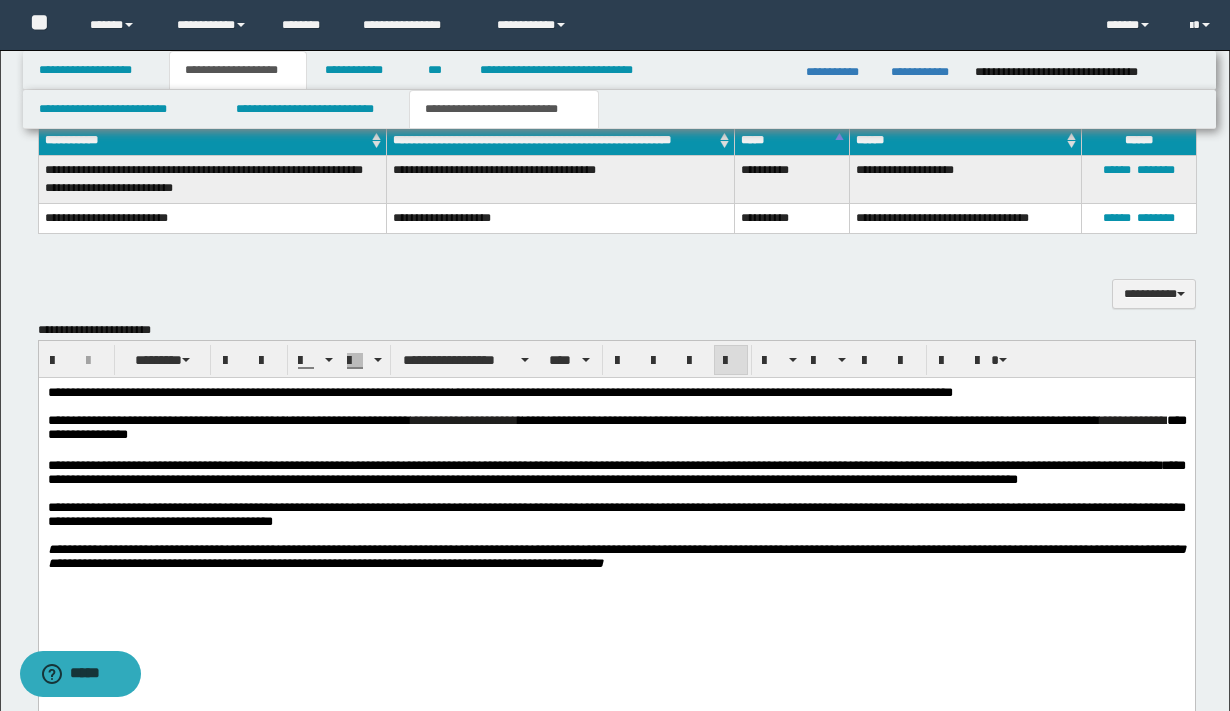 click on "**********" at bounding box center (702, 392) 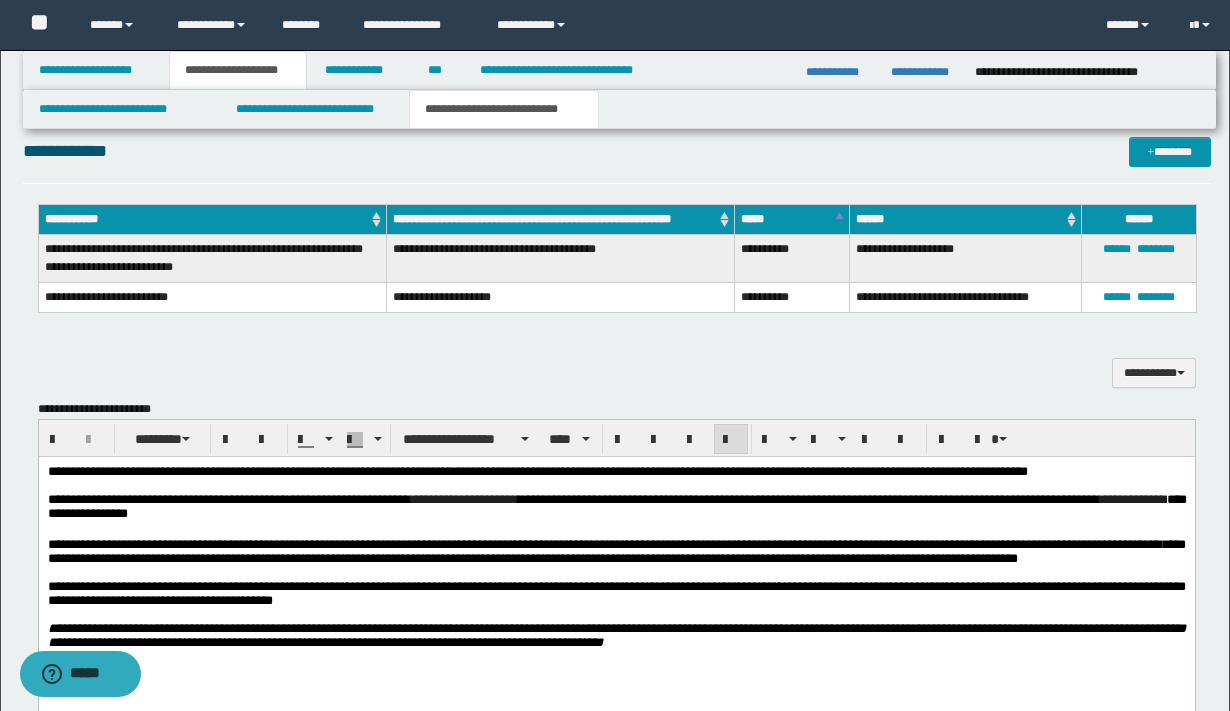 scroll, scrollTop: 502, scrollLeft: 0, axis: vertical 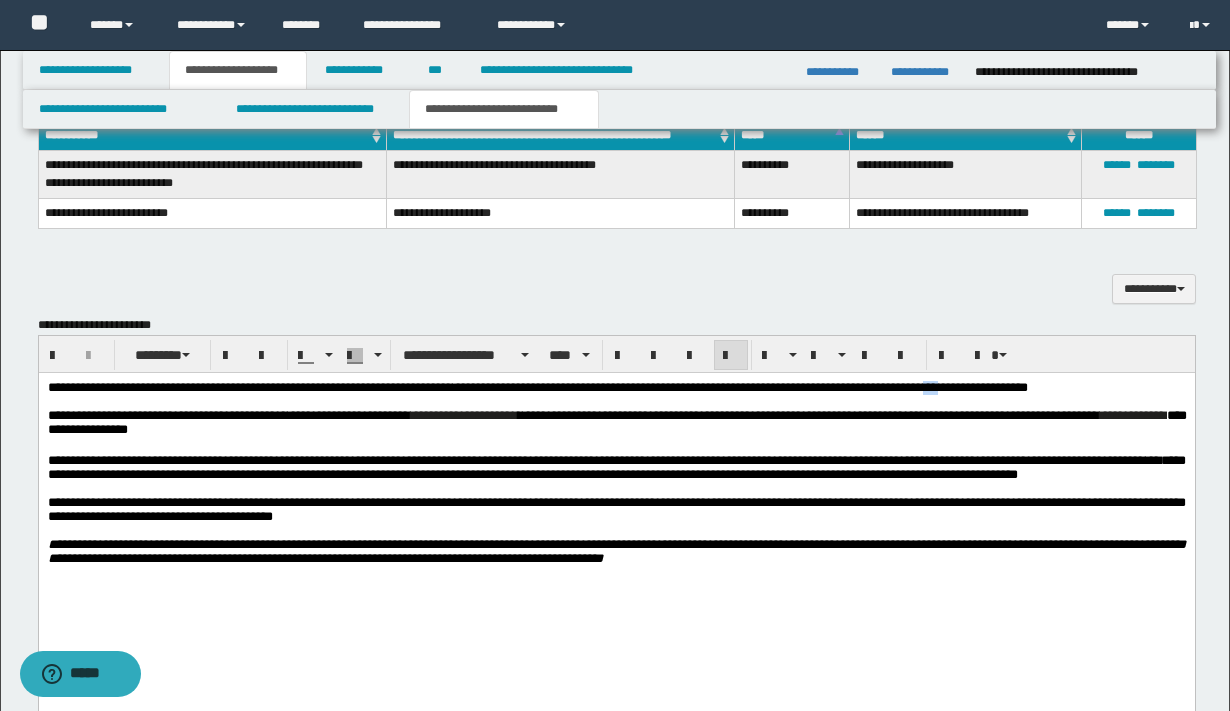 drag, startPoint x: 1140, startPoint y: 390, endPoint x: 1122, endPoint y: 392, distance: 18.110771 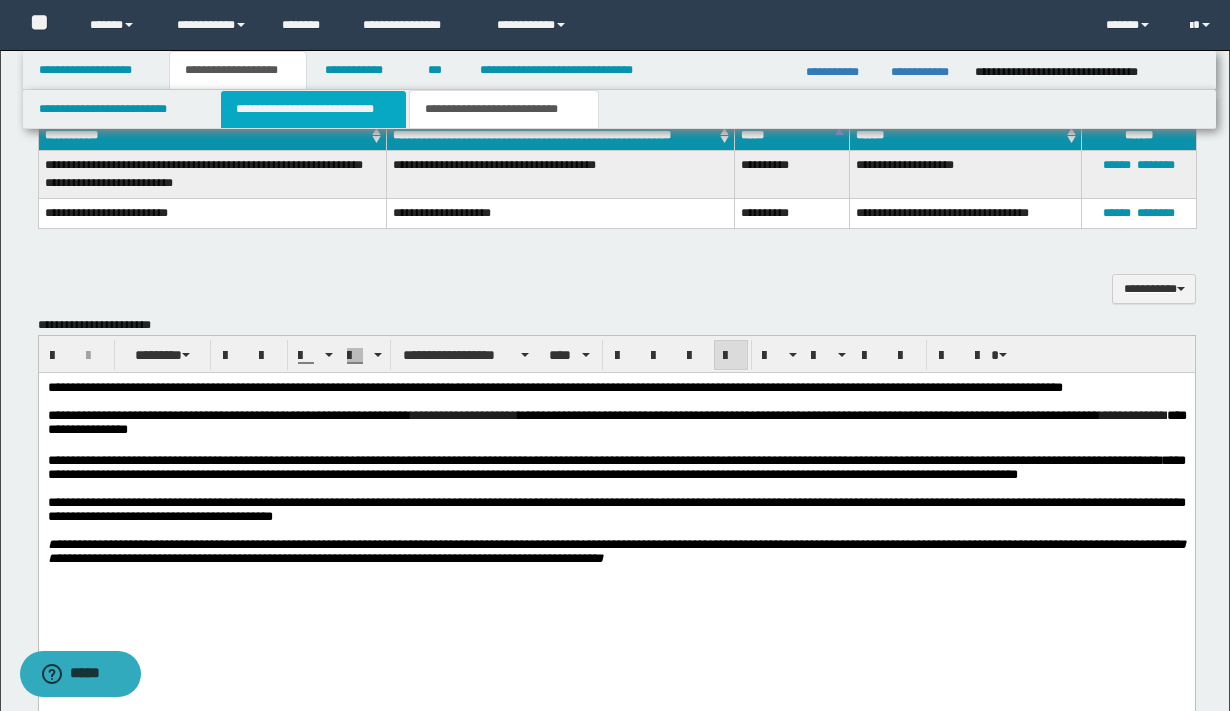 click on "**********" at bounding box center [314, 109] 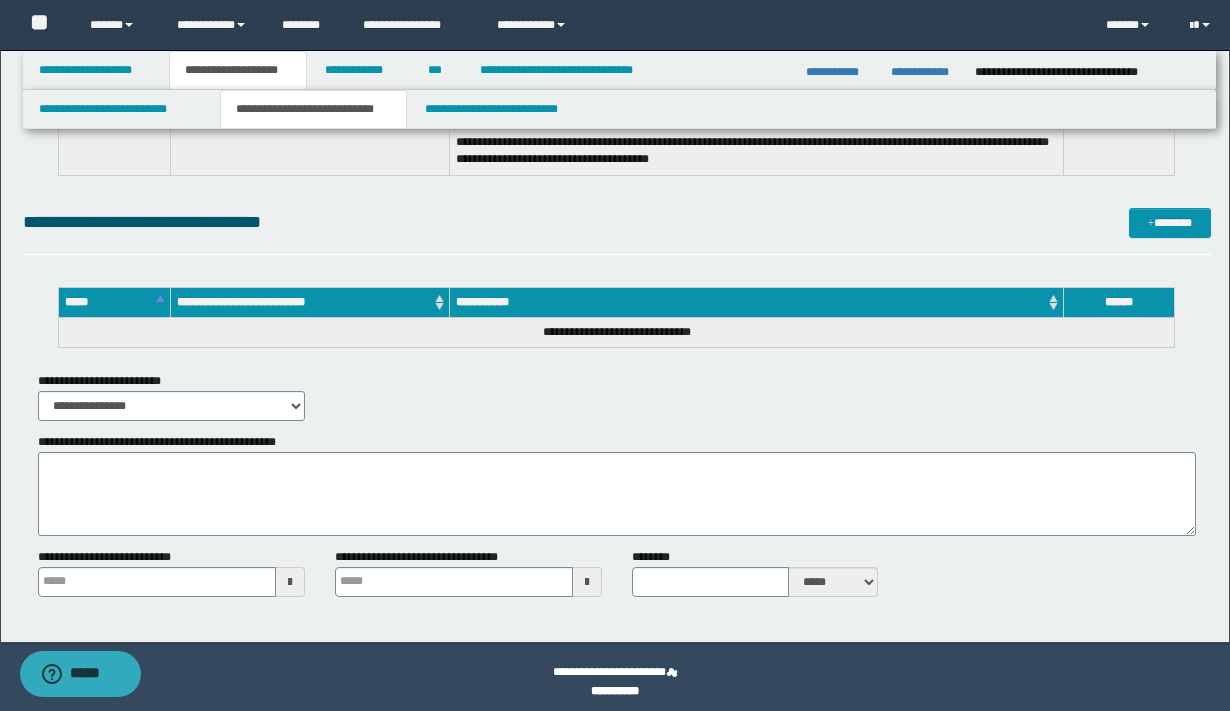 scroll, scrollTop: 1126, scrollLeft: 0, axis: vertical 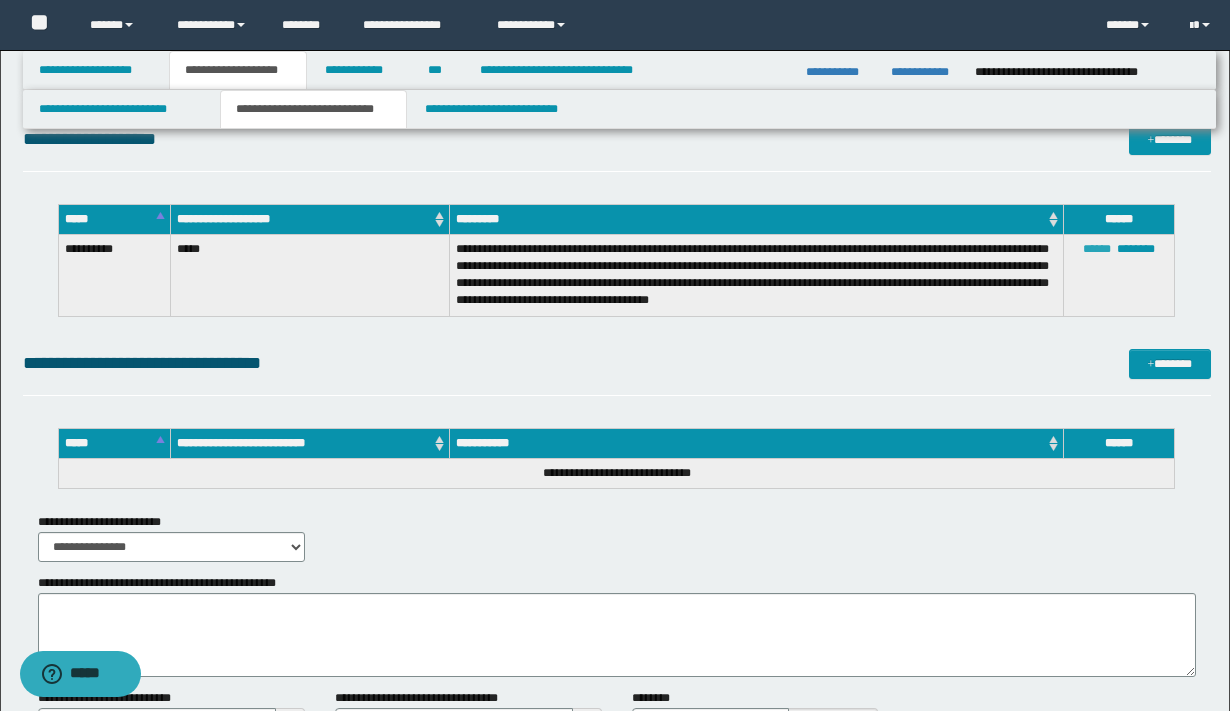 click on "******" at bounding box center [1097, 249] 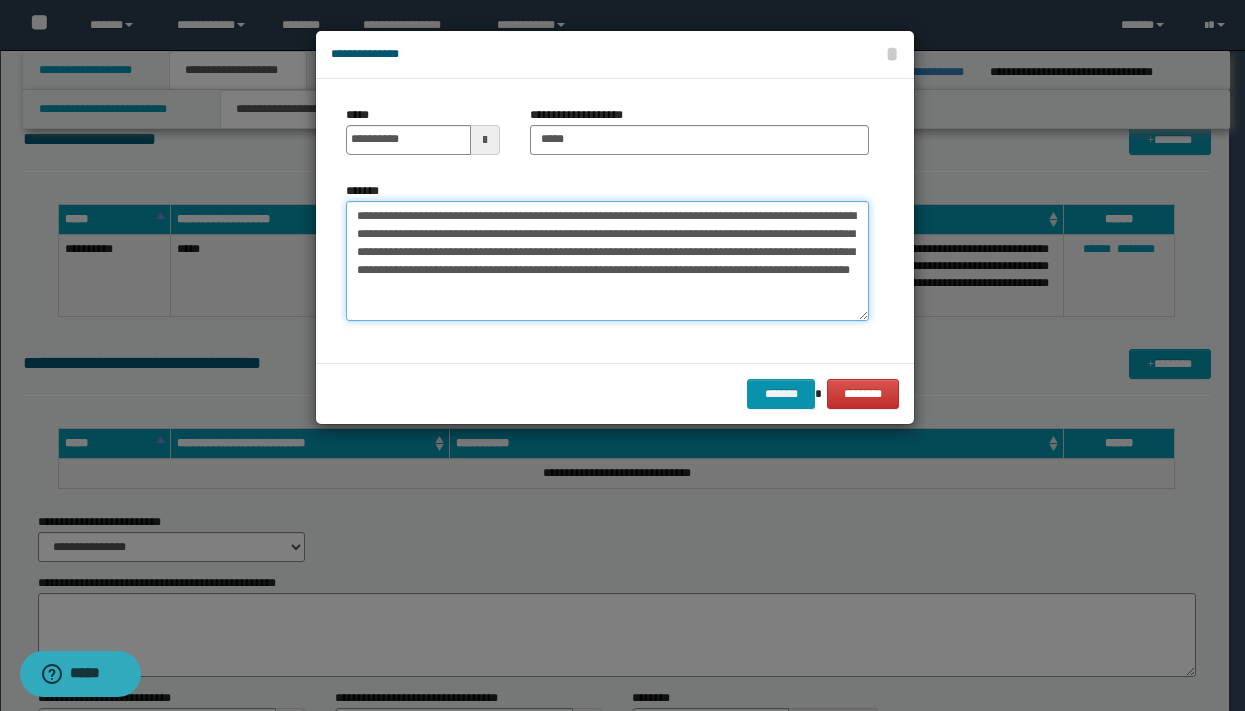 drag, startPoint x: 704, startPoint y: 298, endPoint x: 308, endPoint y: 170, distance: 416.17303 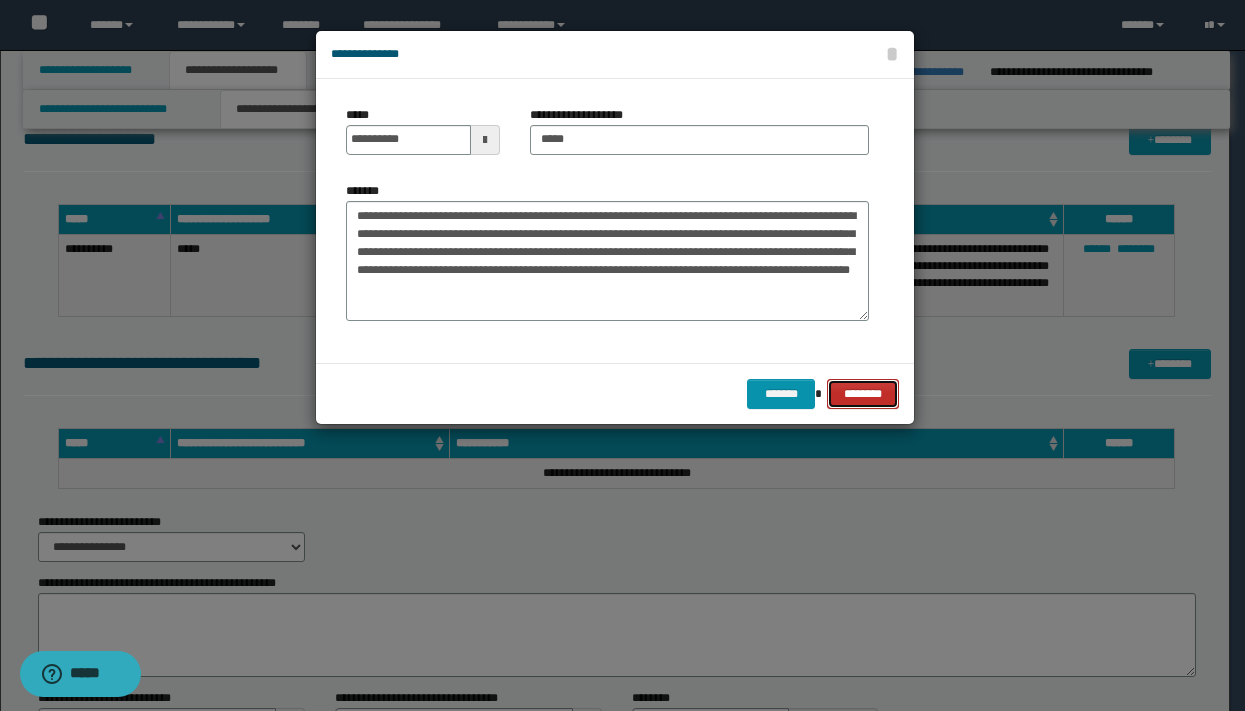 click on "********" at bounding box center (863, 394) 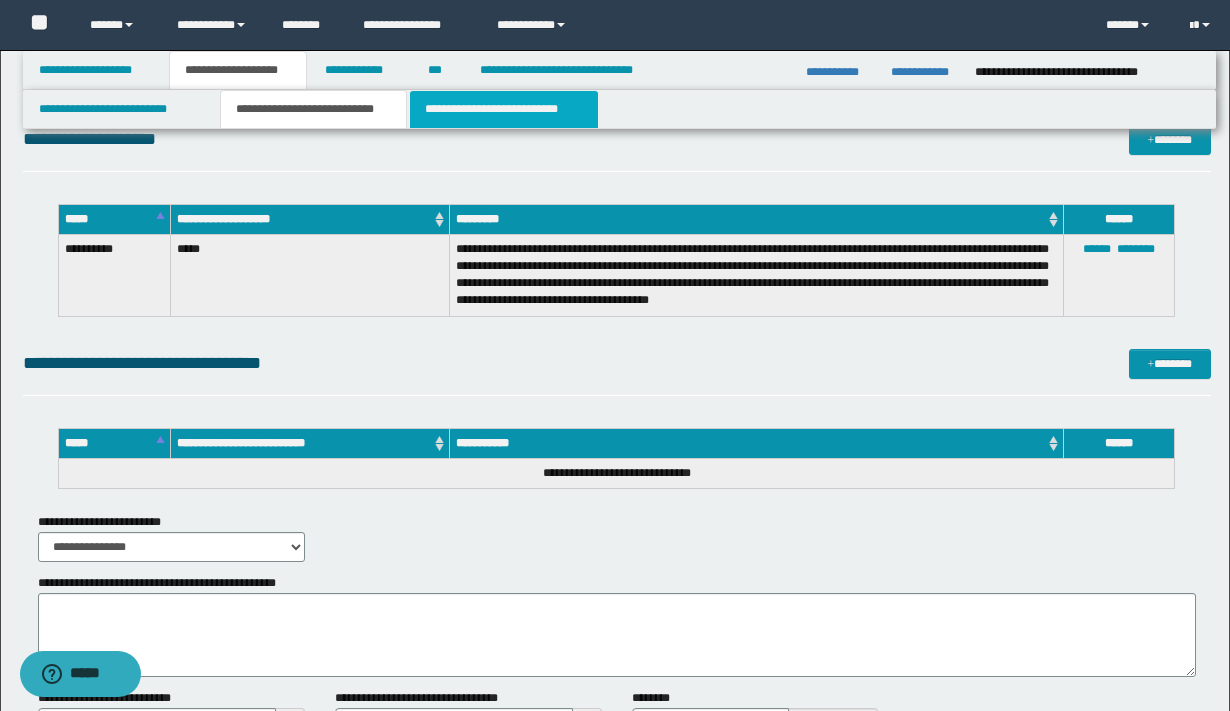 click on "**********" at bounding box center (504, 109) 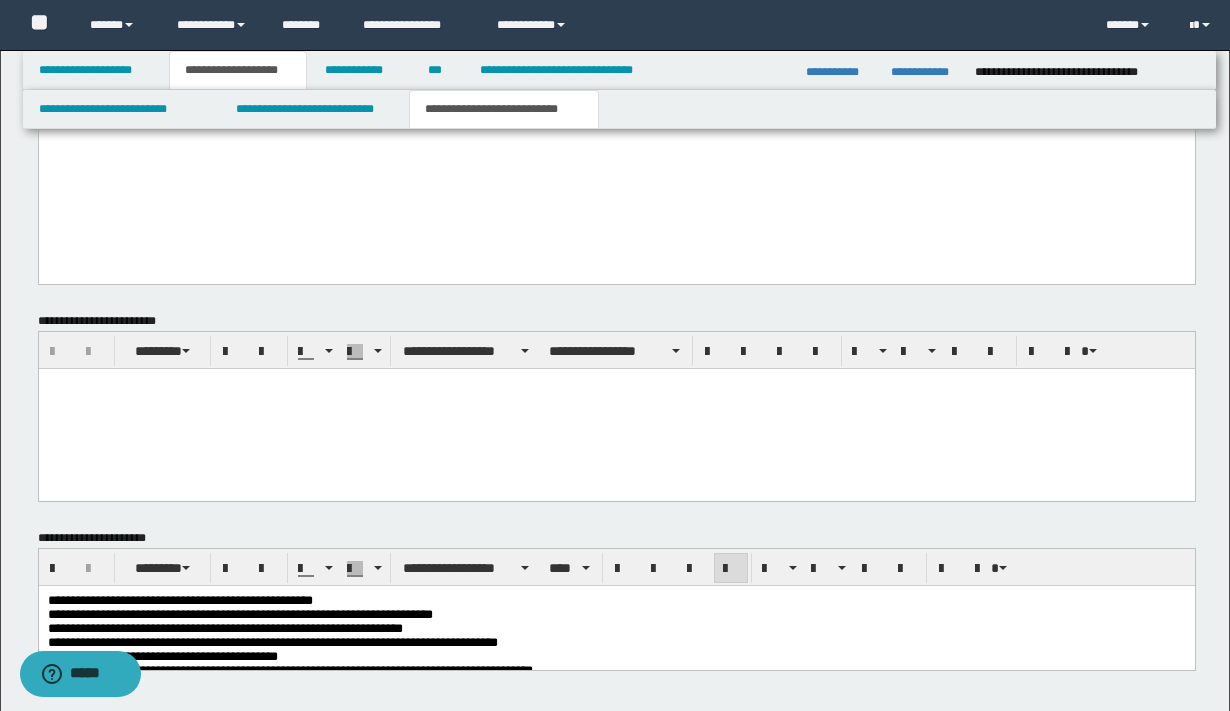 scroll, scrollTop: 592, scrollLeft: 0, axis: vertical 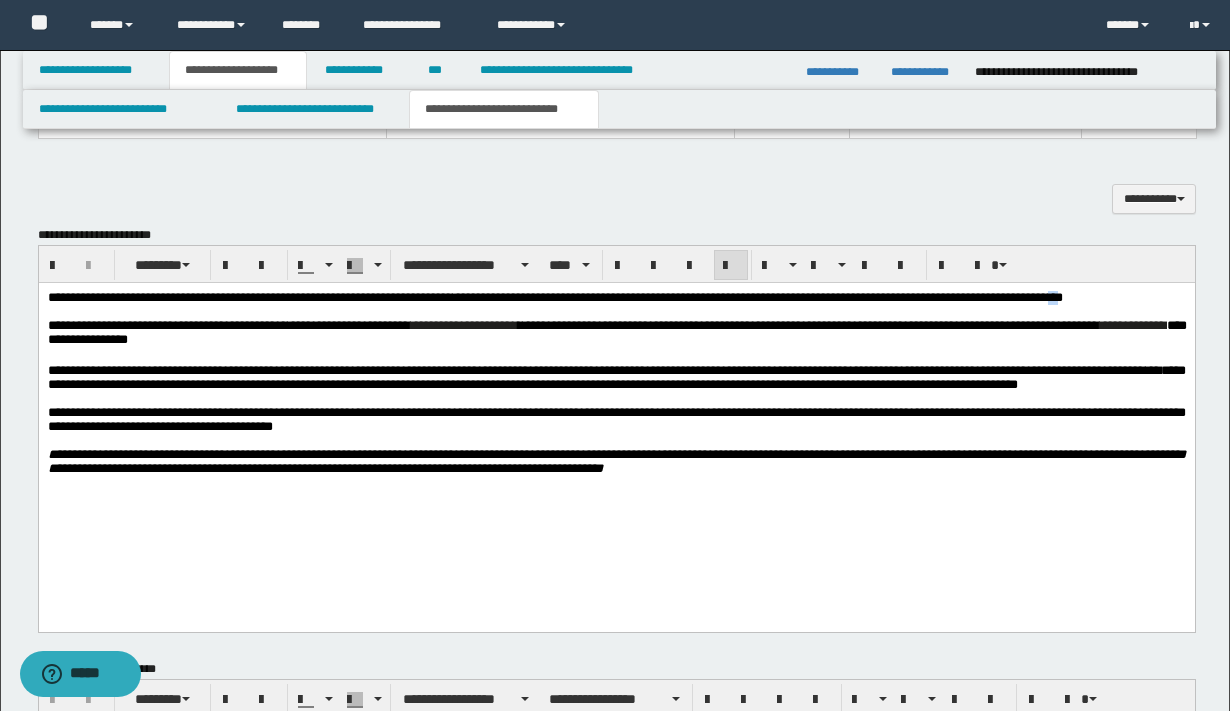 drag, startPoint x: 155, startPoint y: 314, endPoint x: 143, endPoint y: 313, distance: 12.0415945 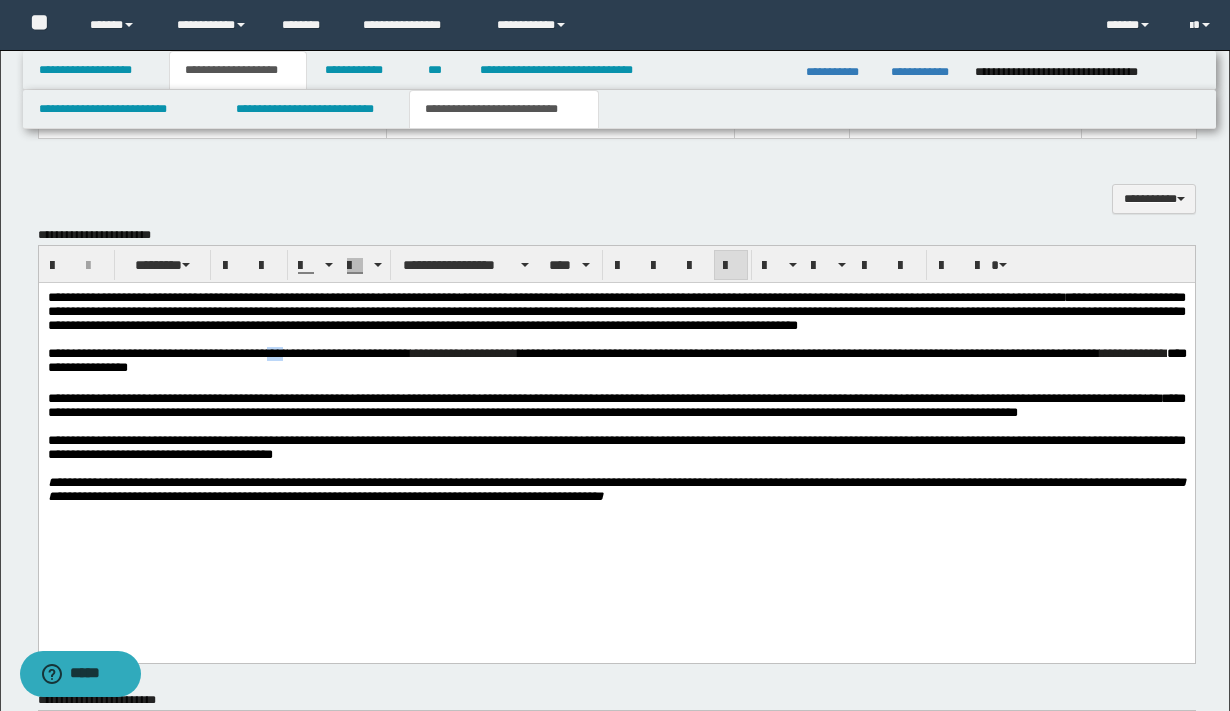 drag, startPoint x: 303, startPoint y: 380, endPoint x: 321, endPoint y: 379, distance: 18.027756 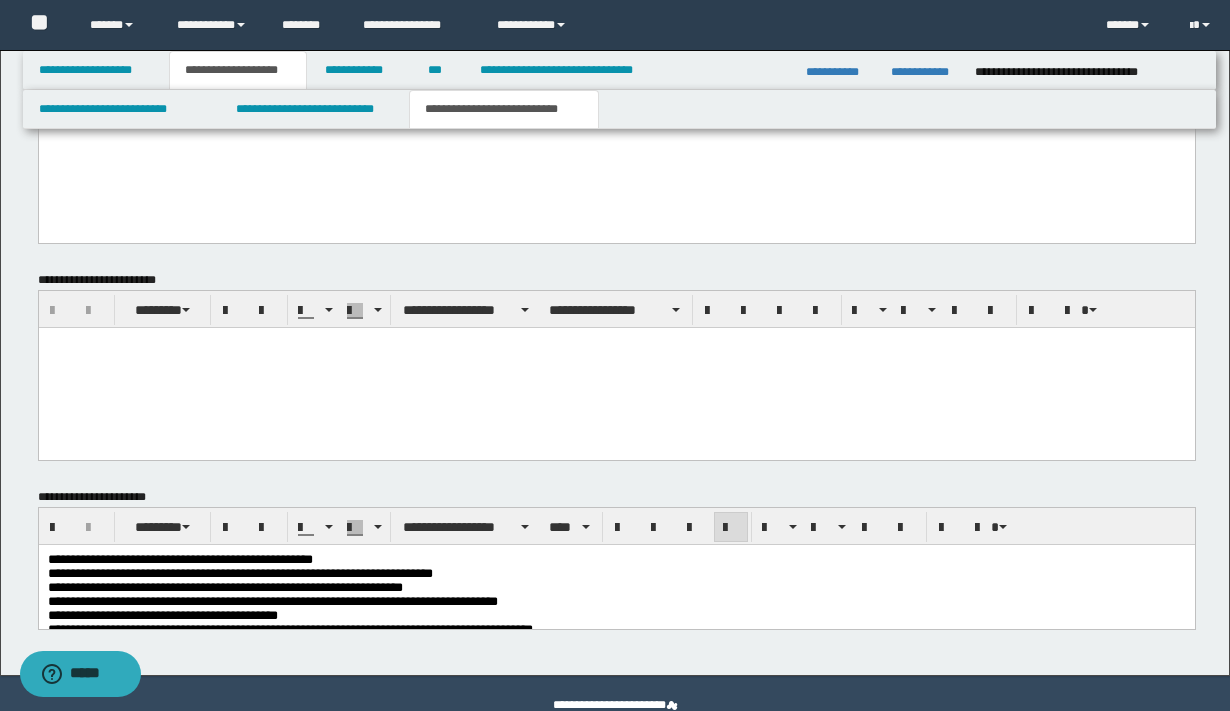 scroll, scrollTop: 1010, scrollLeft: 0, axis: vertical 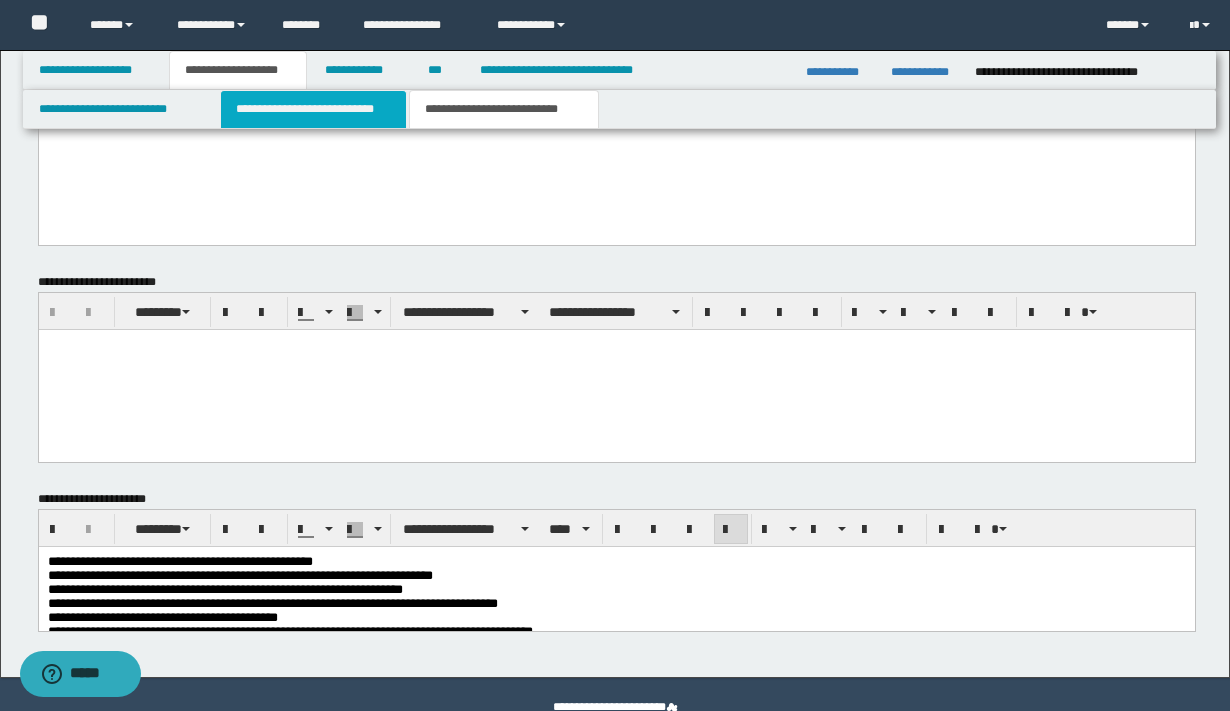 click on "**********" at bounding box center (314, 109) 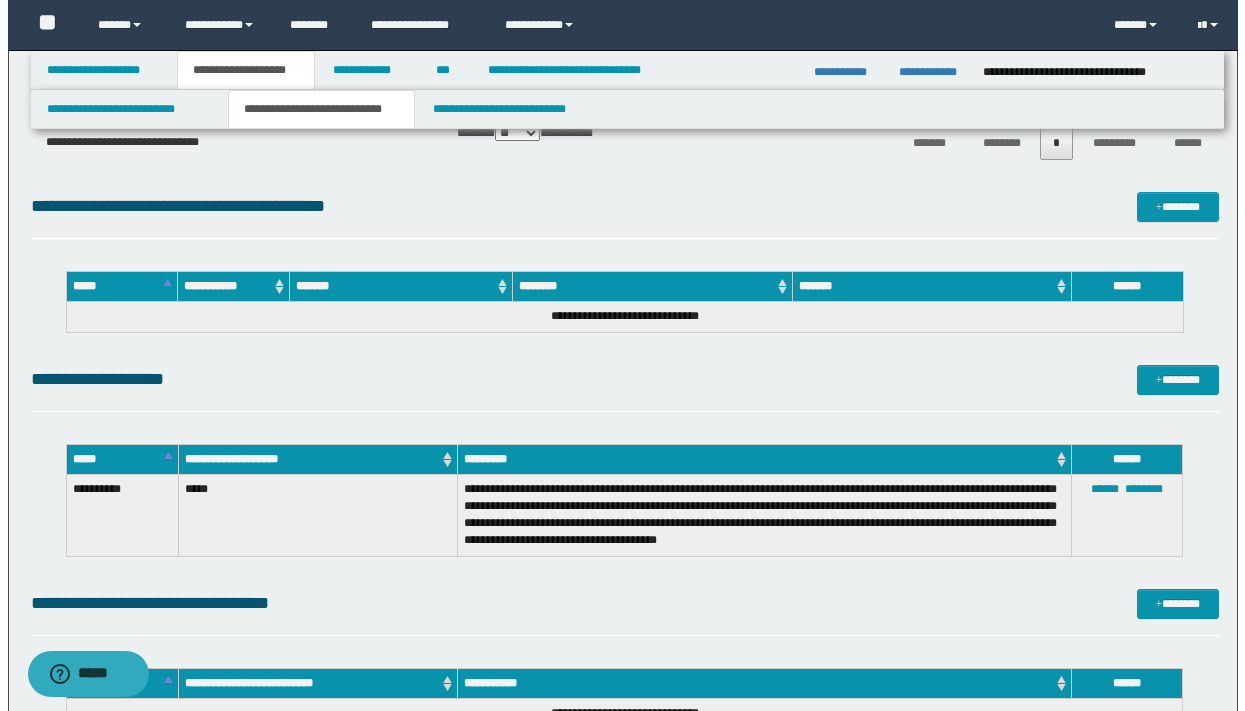 scroll, scrollTop: 910, scrollLeft: 0, axis: vertical 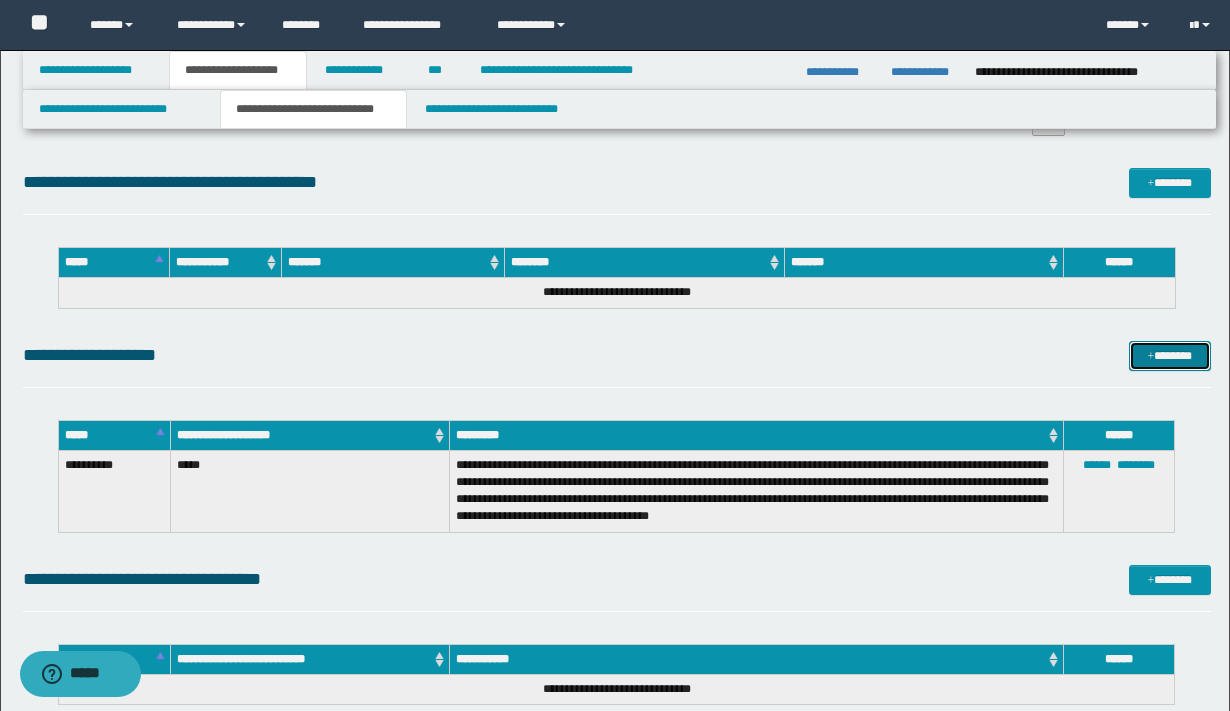click on "*******" at bounding box center [1170, 356] 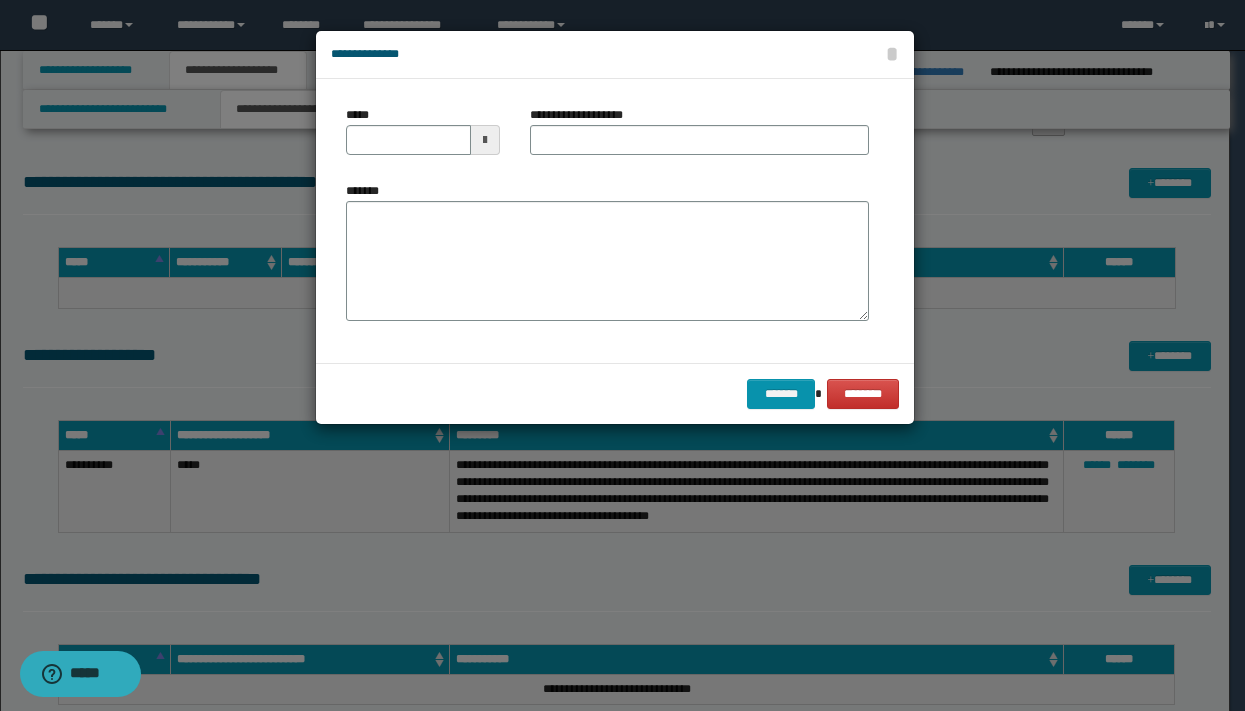click at bounding box center [485, 140] 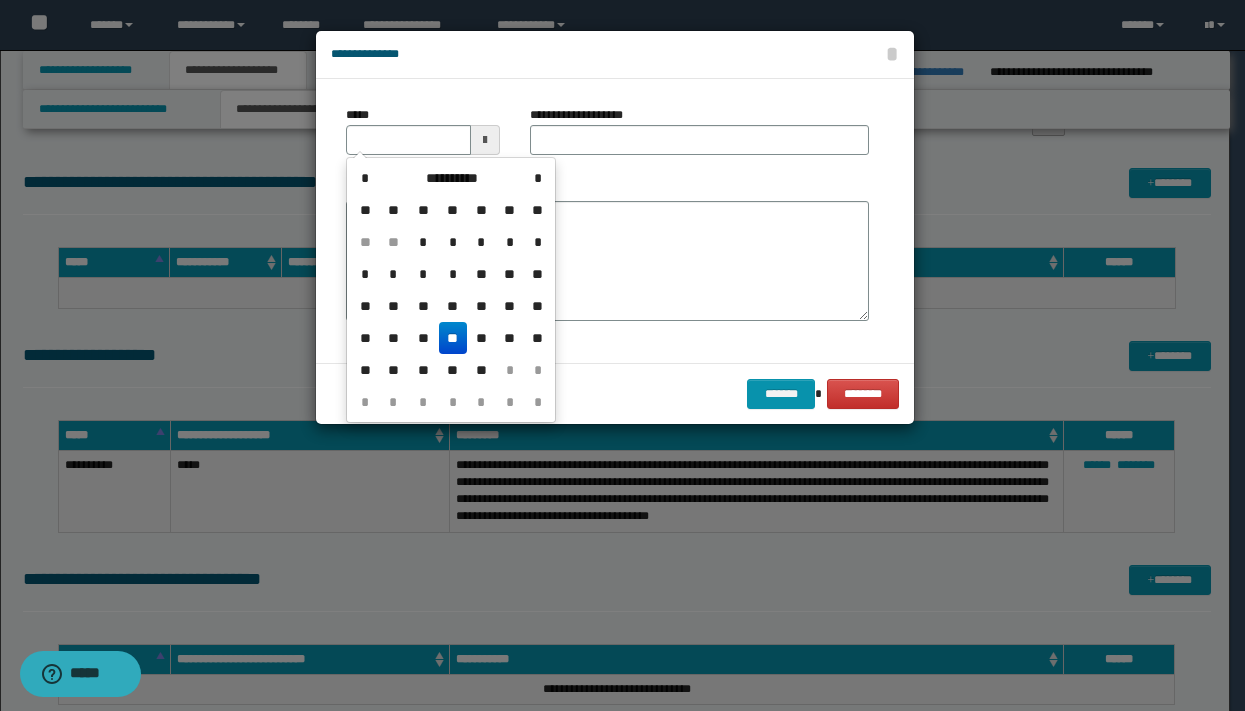 click on "**" at bounding box center [453, 338] 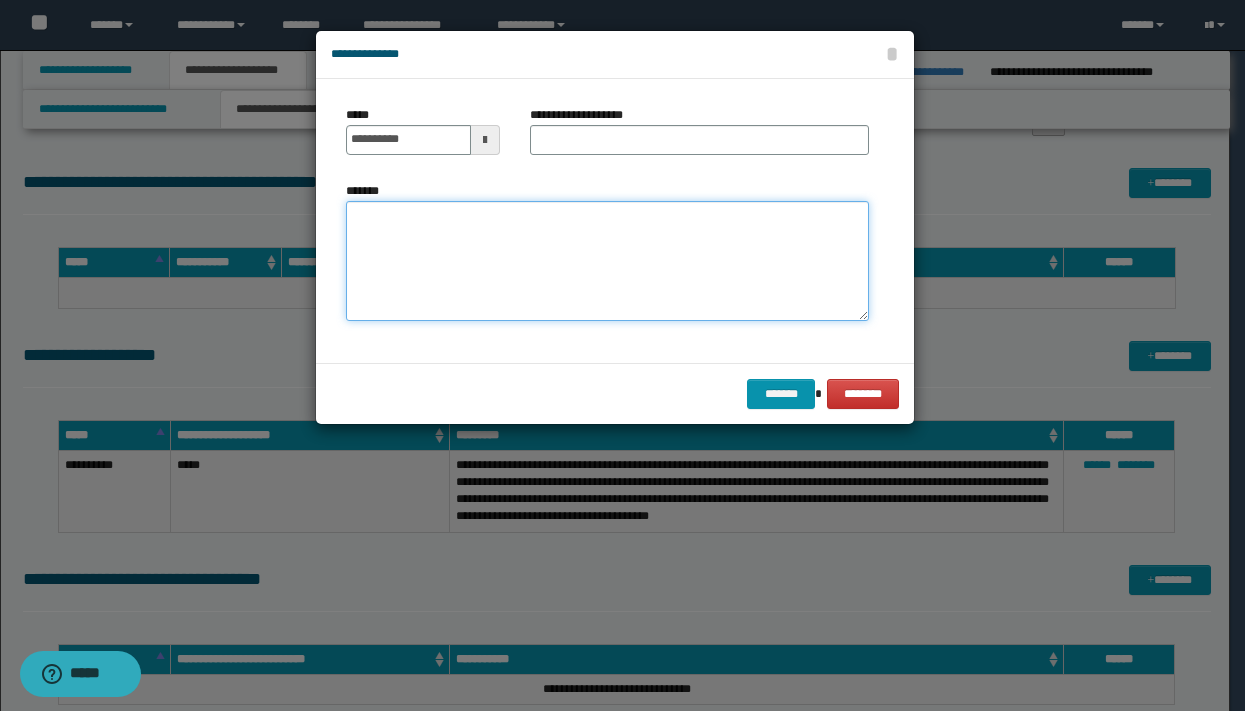 click on "*******" at bounding box center [607, 261] 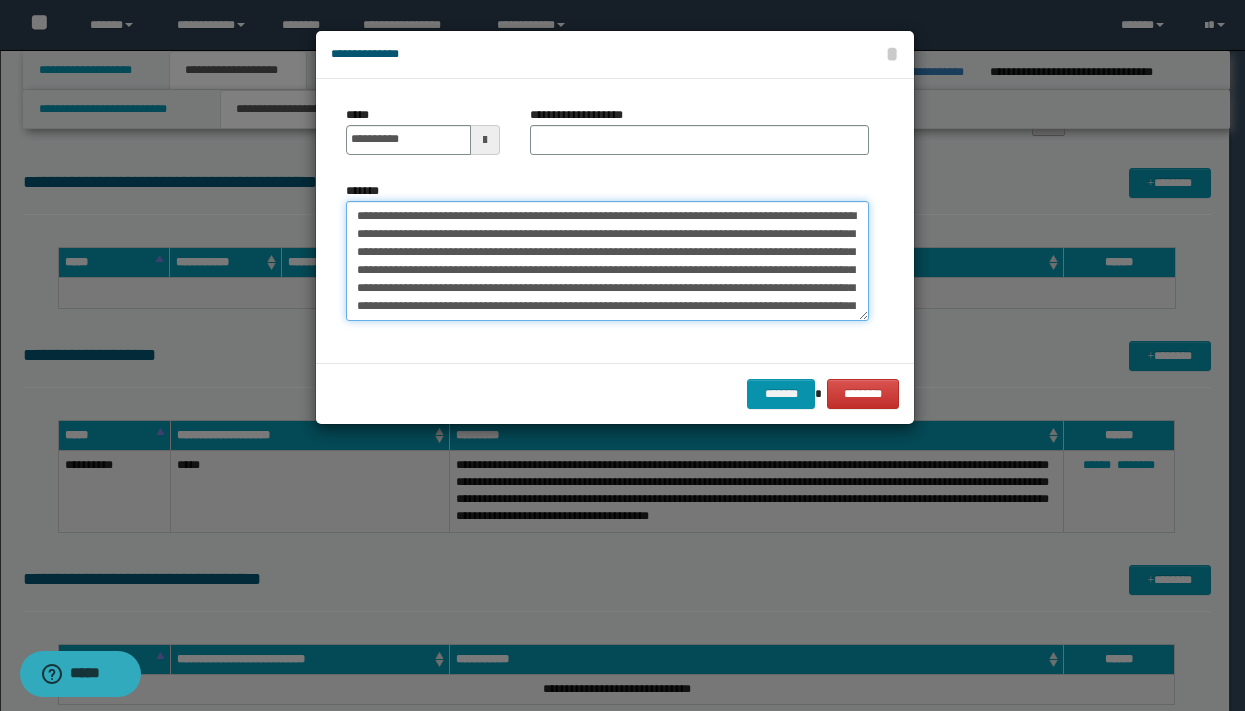 scroll, scrollTop: 155, scrollLeft: 0, axis: vertical 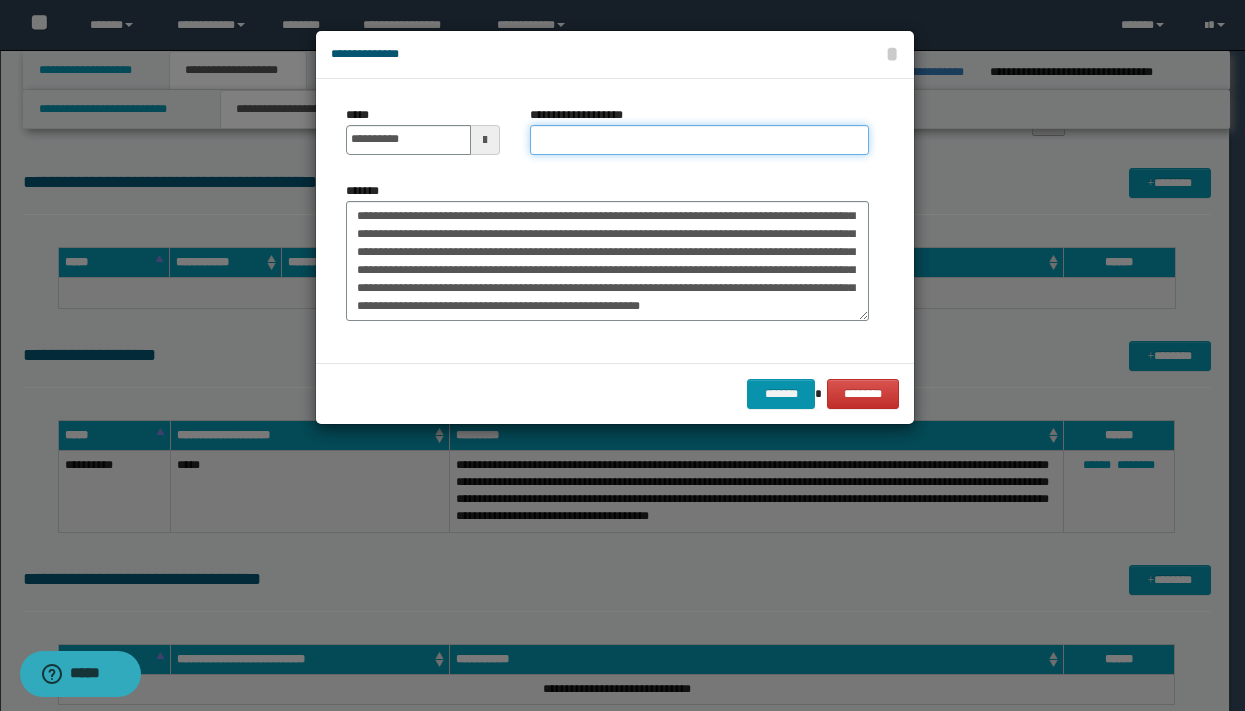 click on "**********" at bounding box center (699, 140) 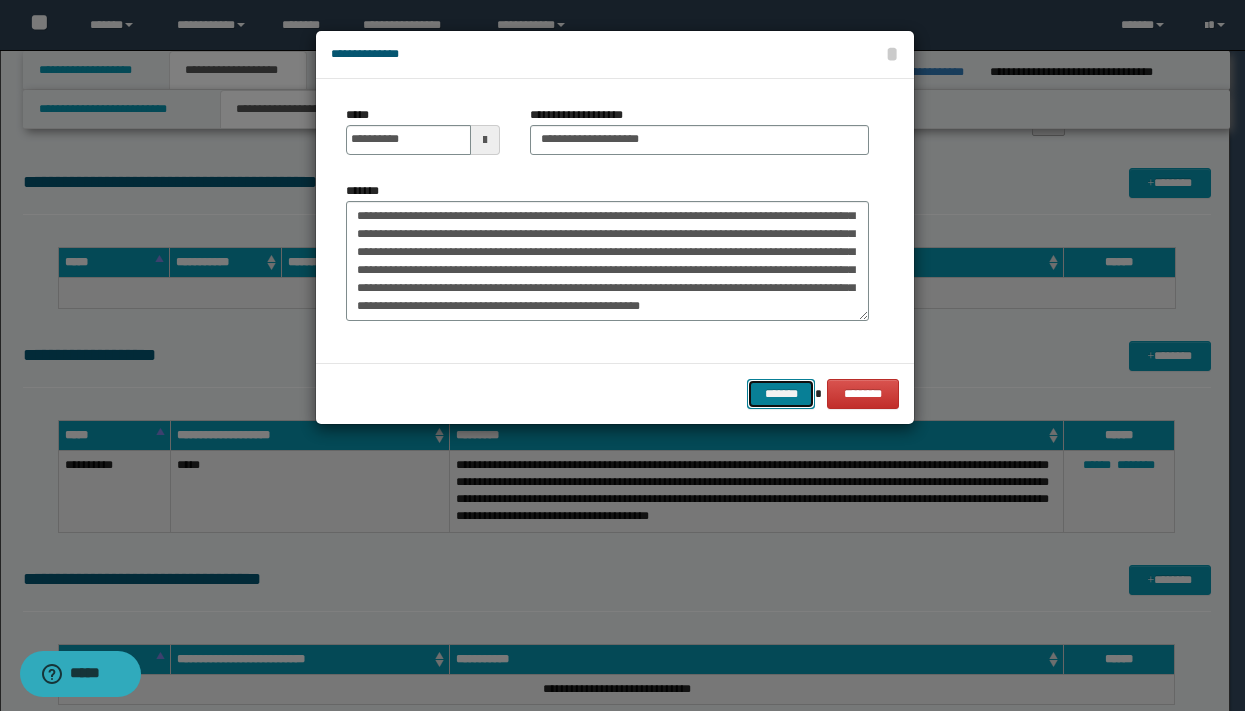 click on "*******" at bounding box center (781, 394) 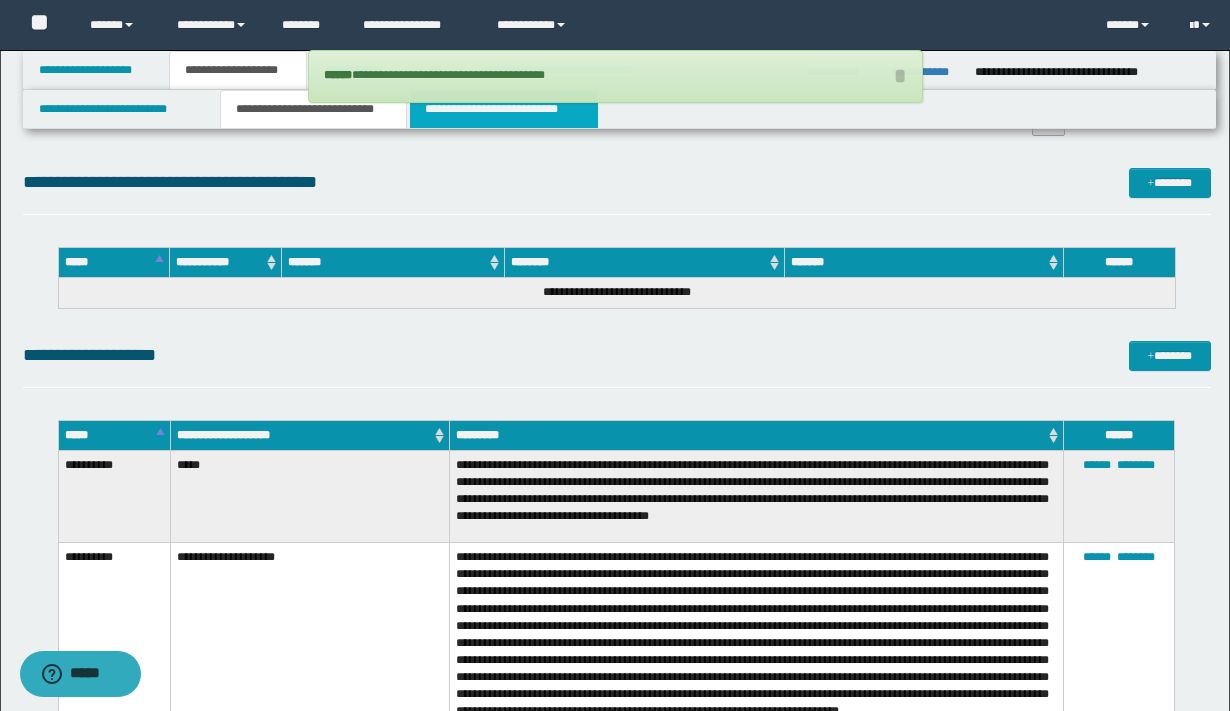 click on "**********" at bounding box center (504, 109) 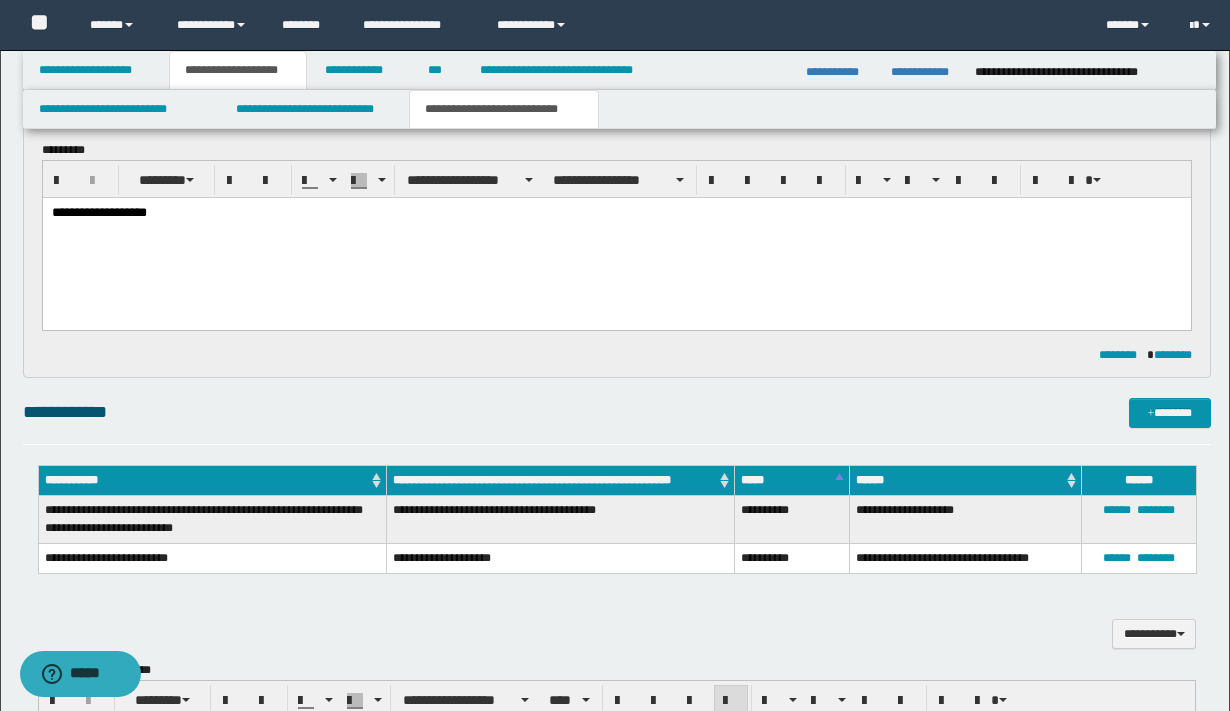 scroll, scrollTop: 194, scrollLeft: 0, axis: vertical 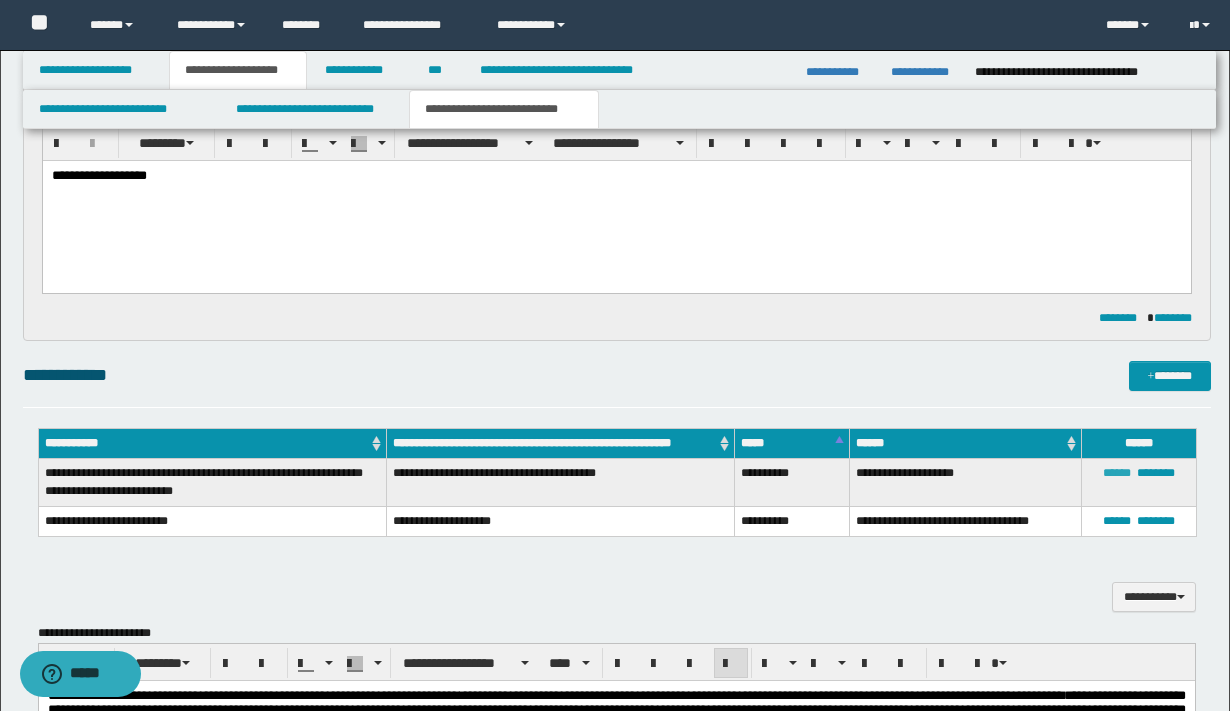 click on "******" at bounding box center [1117, 473] 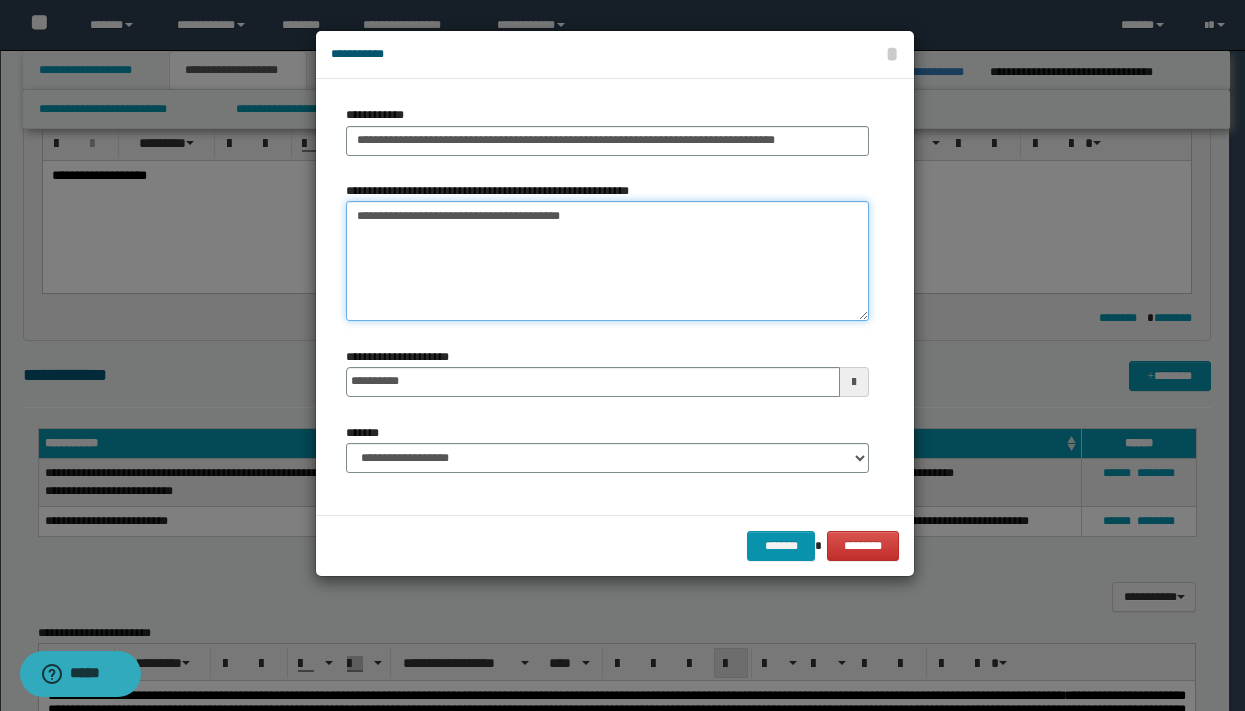 drag, startPoint x: 490, startPoint y: 219, endPoint x: 421, endPoint y: 217, distance: 69.02898 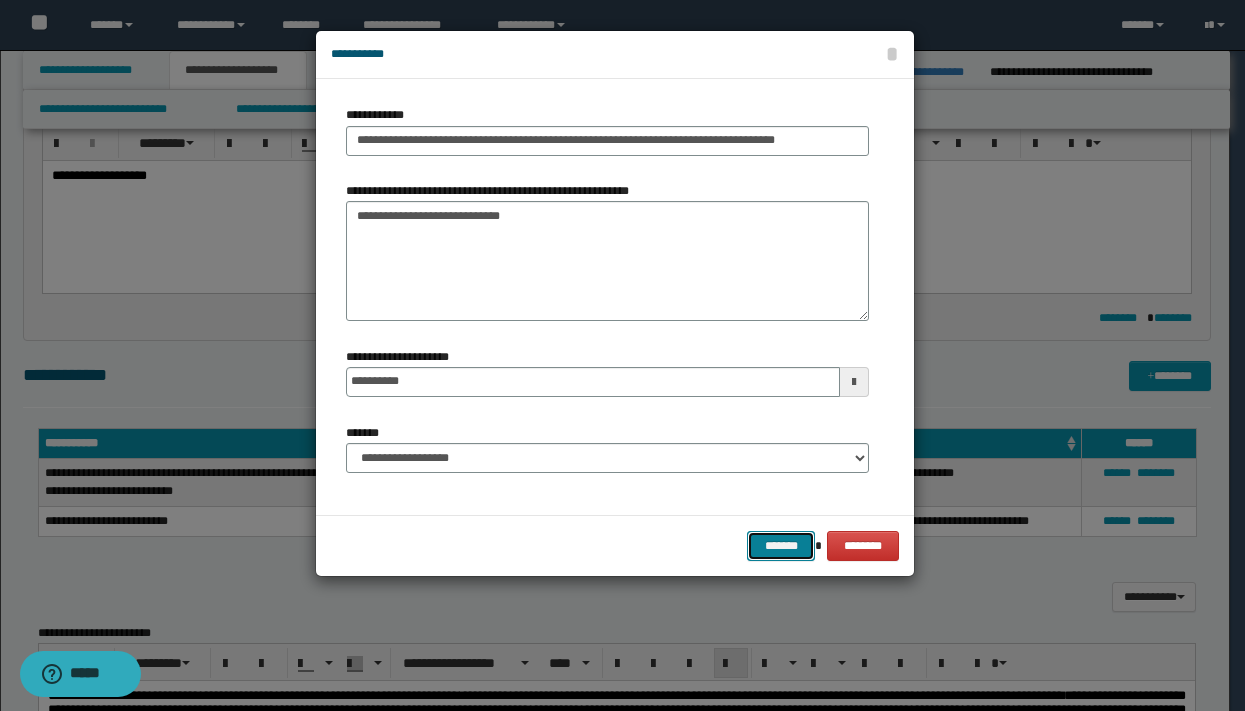 click on "*******" at bounding box center [781, 546] 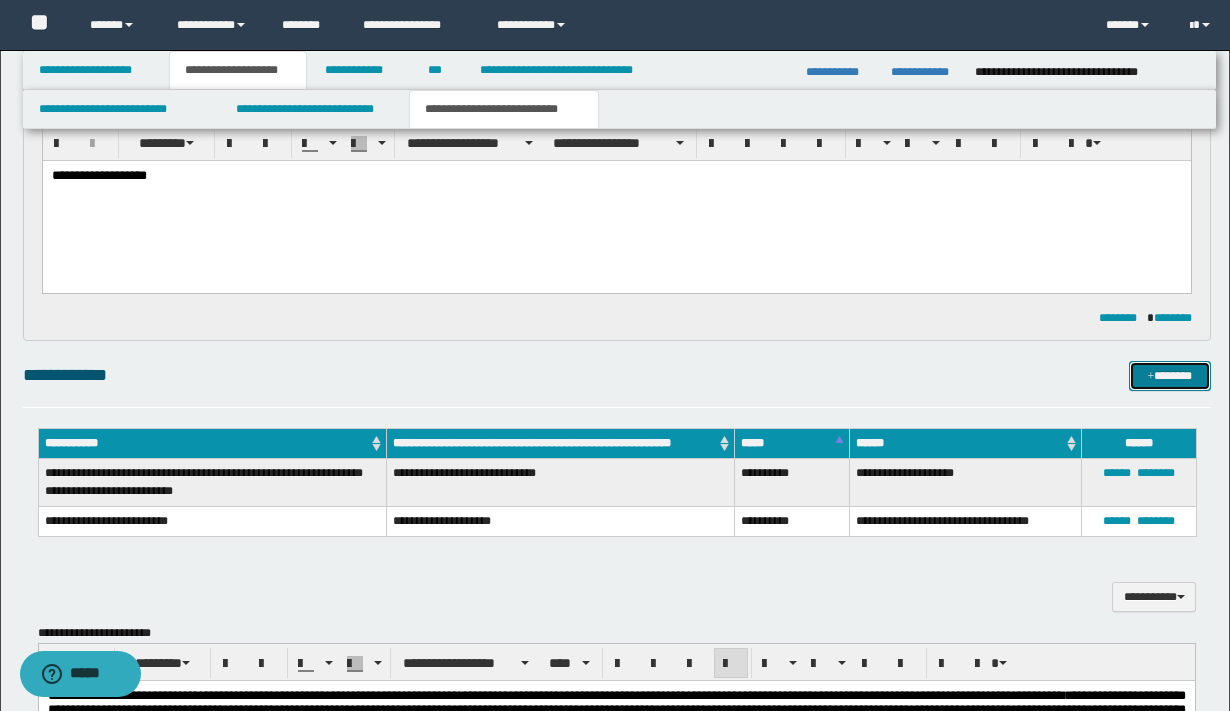 click at bounding box center [1151, 377] 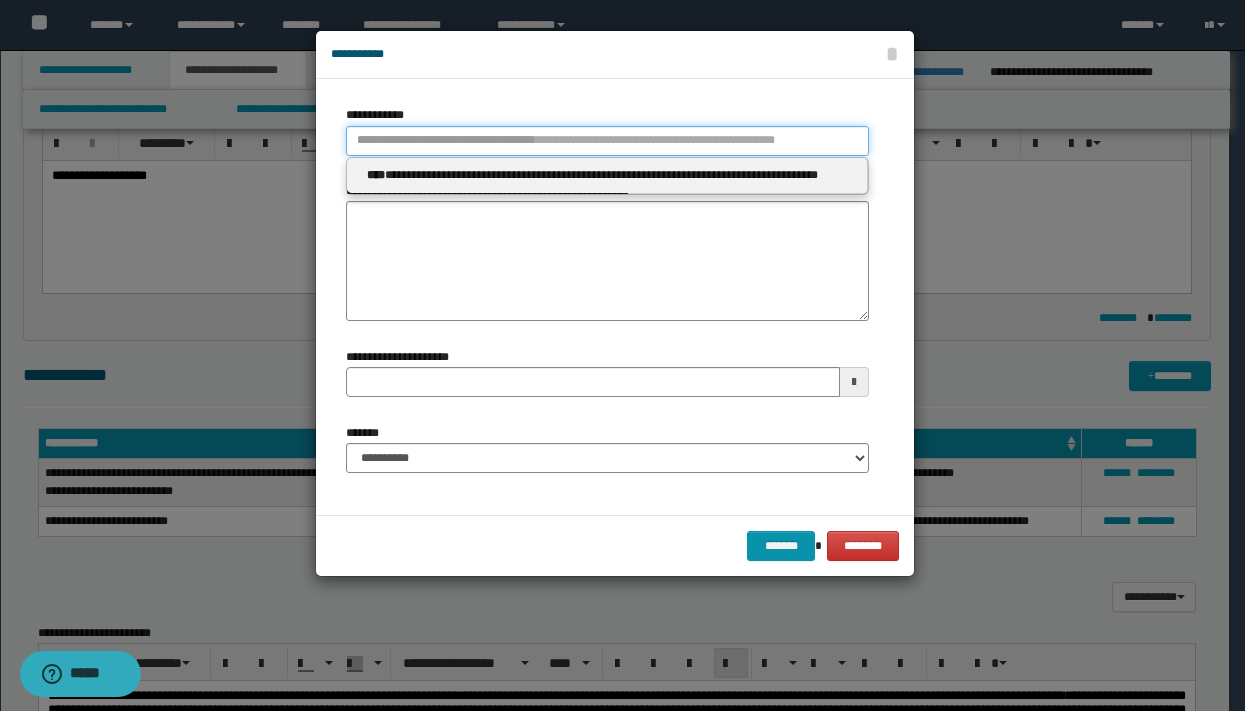 click on "**********" at bounding box center [607, 141] 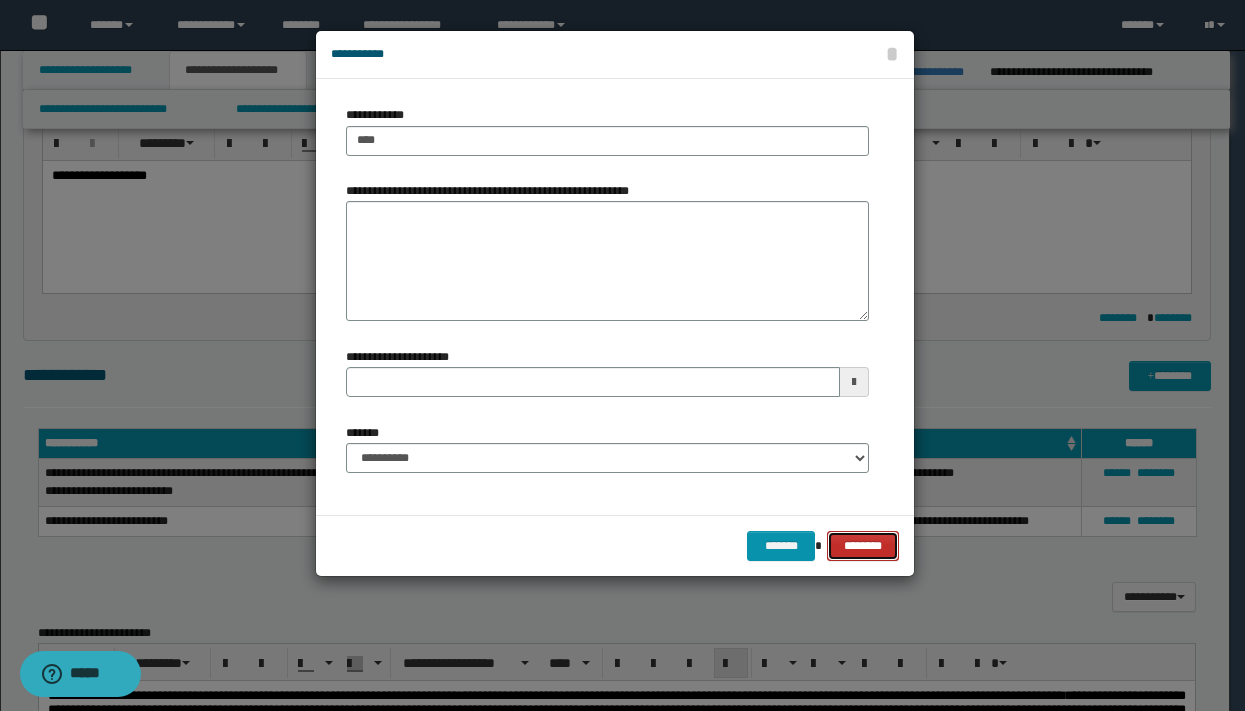 click on "********" at bounding box center (863, 546) 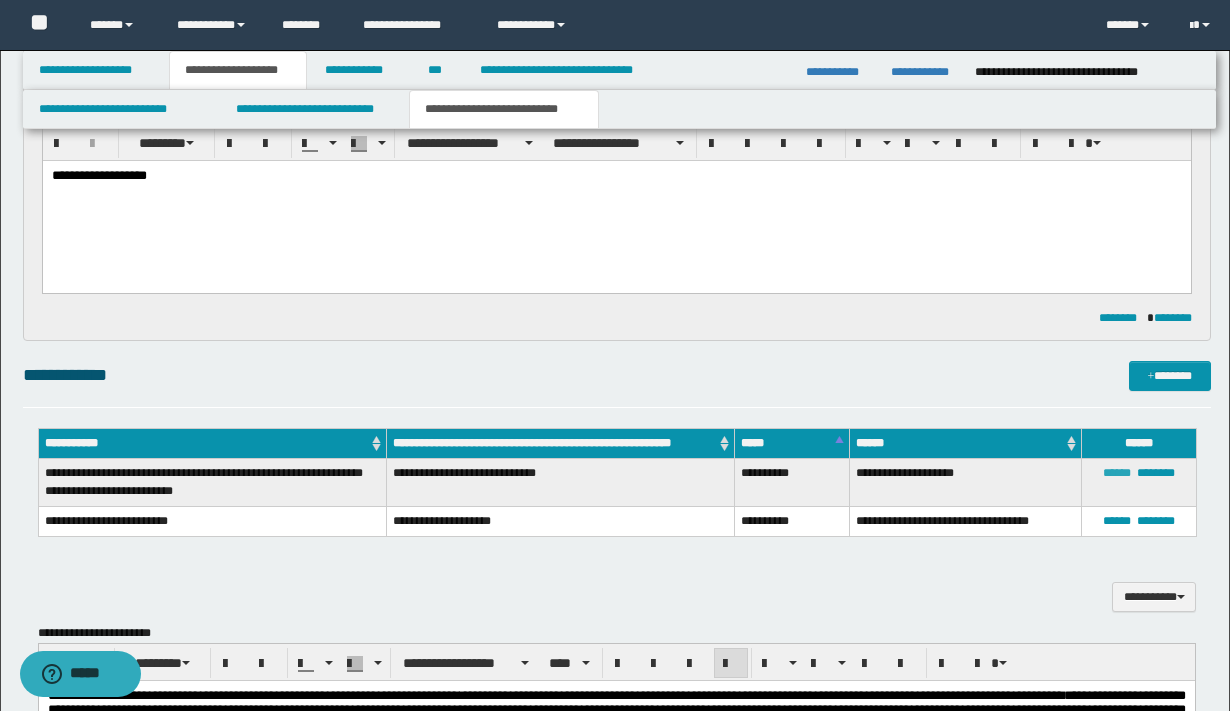click on "******" at bounding box center [1117, 473] 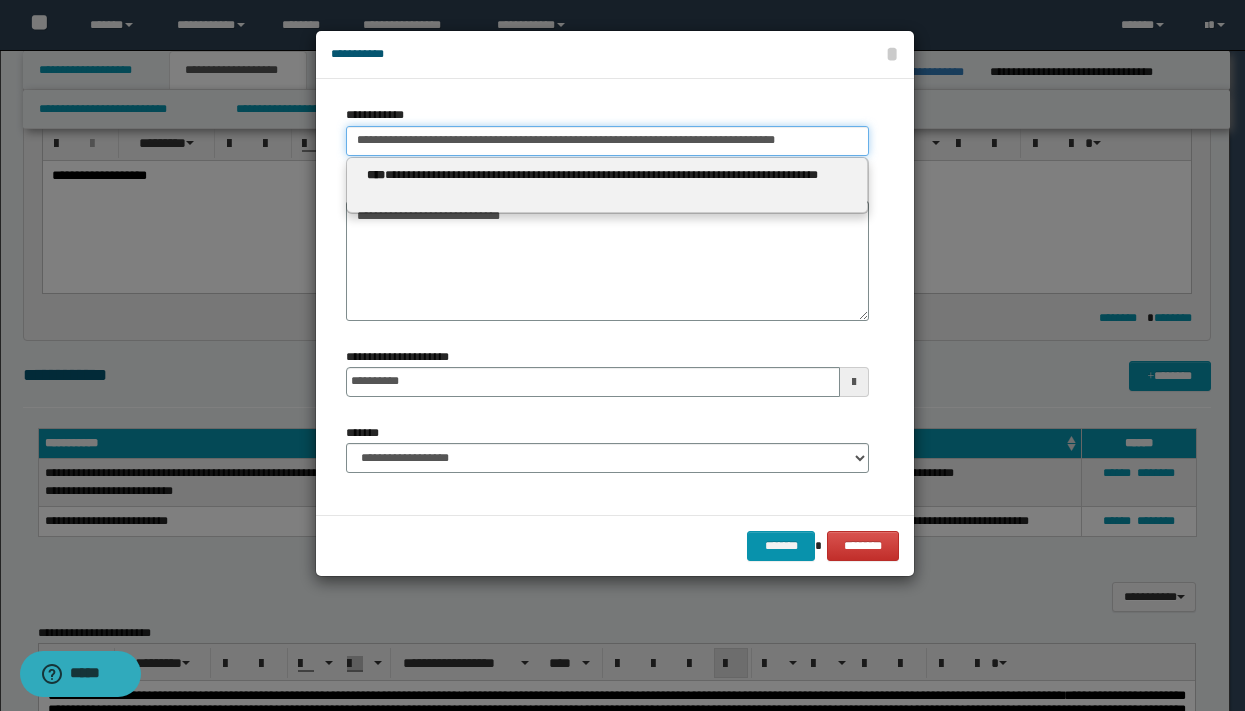 drag, startPoint x: 851, startPoint y: 143, endPoint x: 135, endPoint y: 127, distance: 716.1788 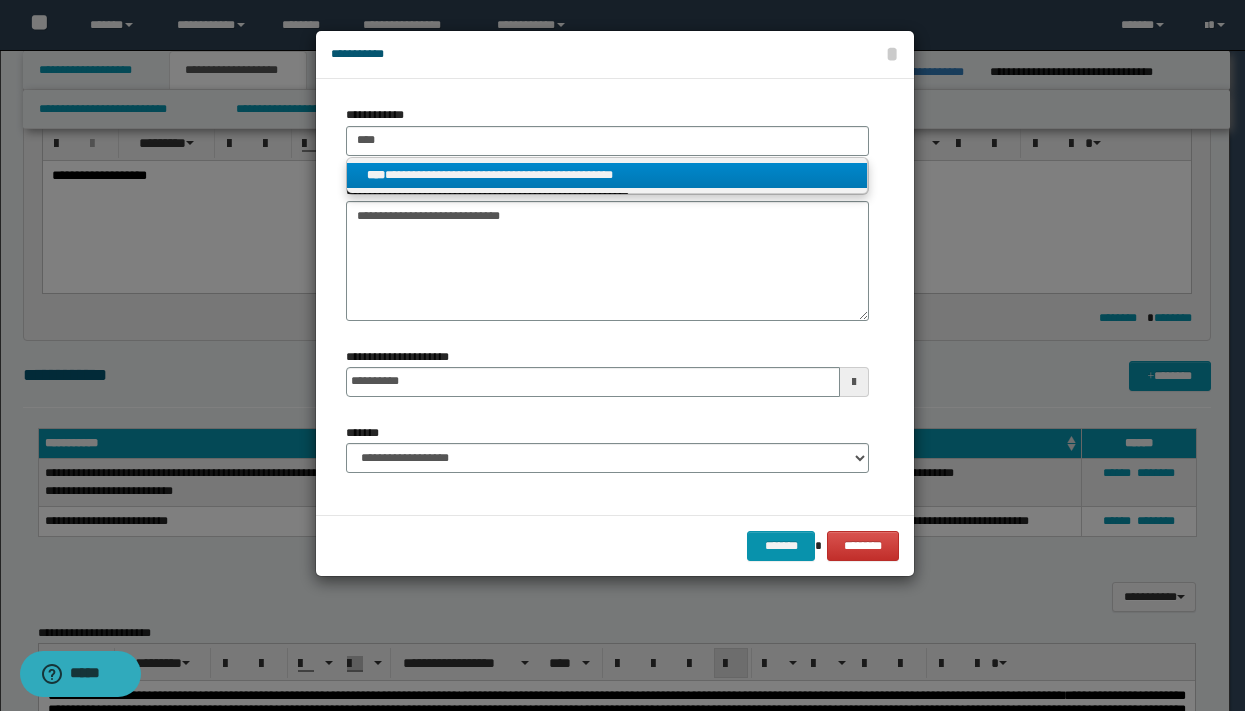 click on "**********" at bounding box center (607, 175) 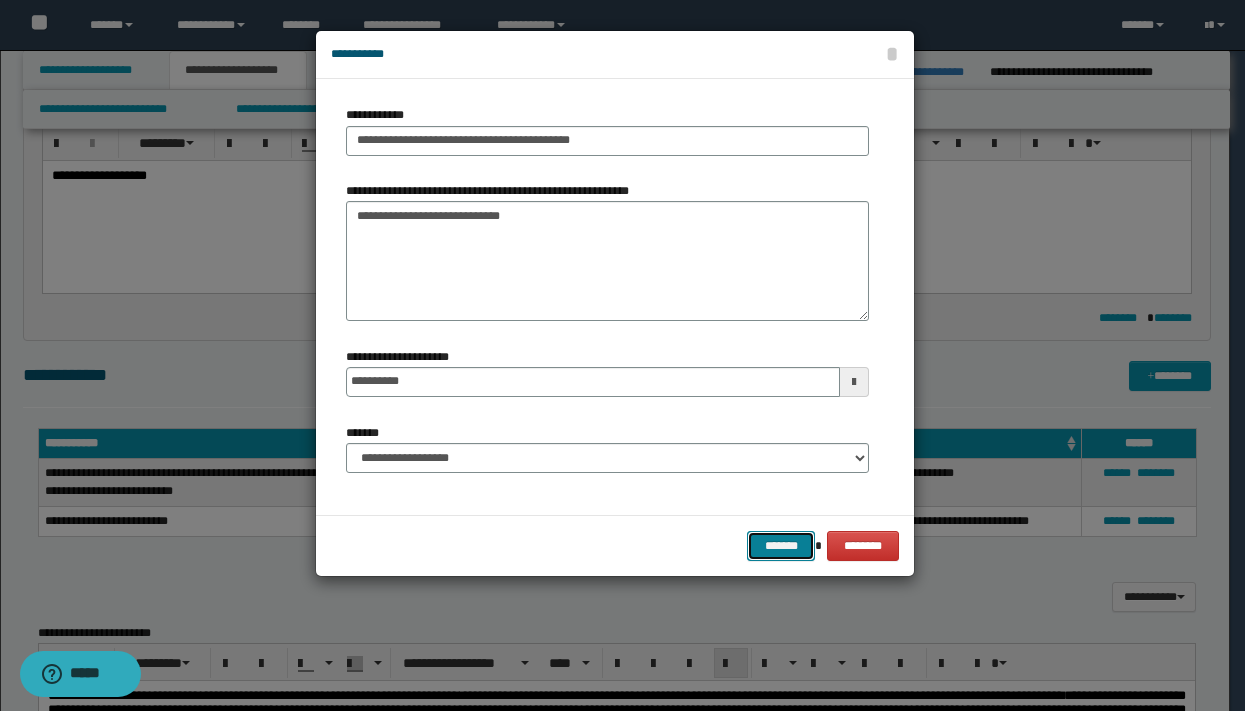 click on "*******" at bounding box center [781, 546] 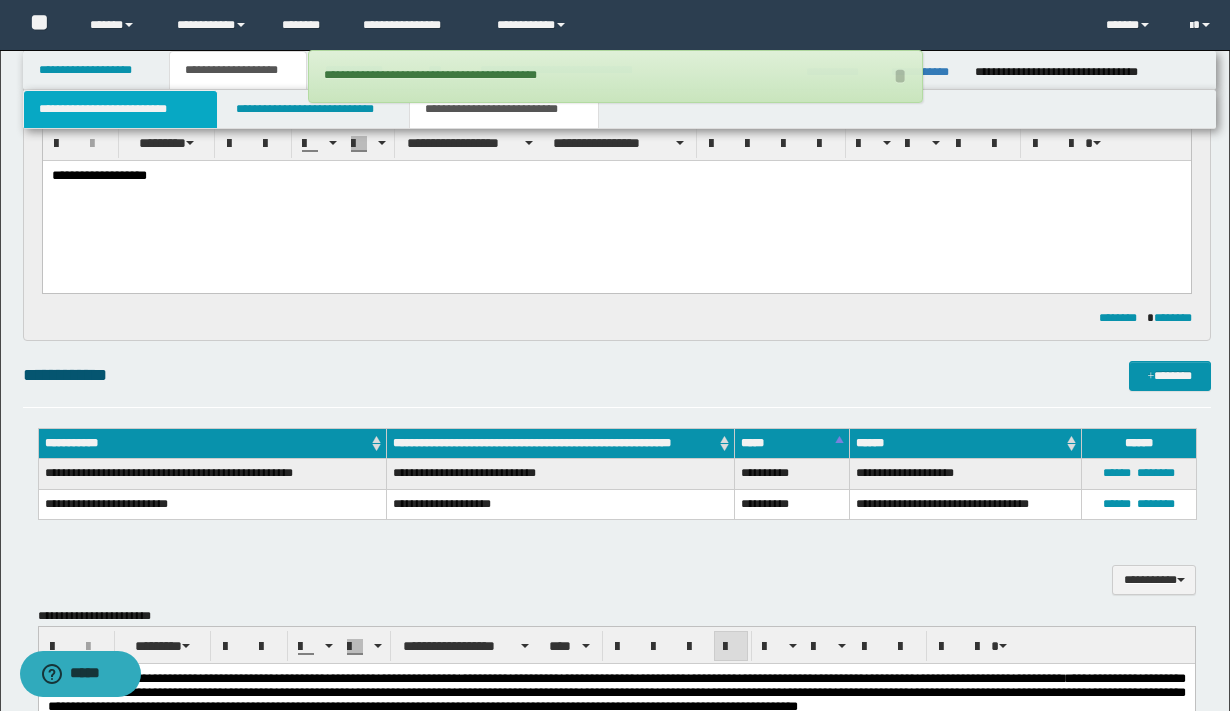 click on "**********" at bounding box center [120, 109] 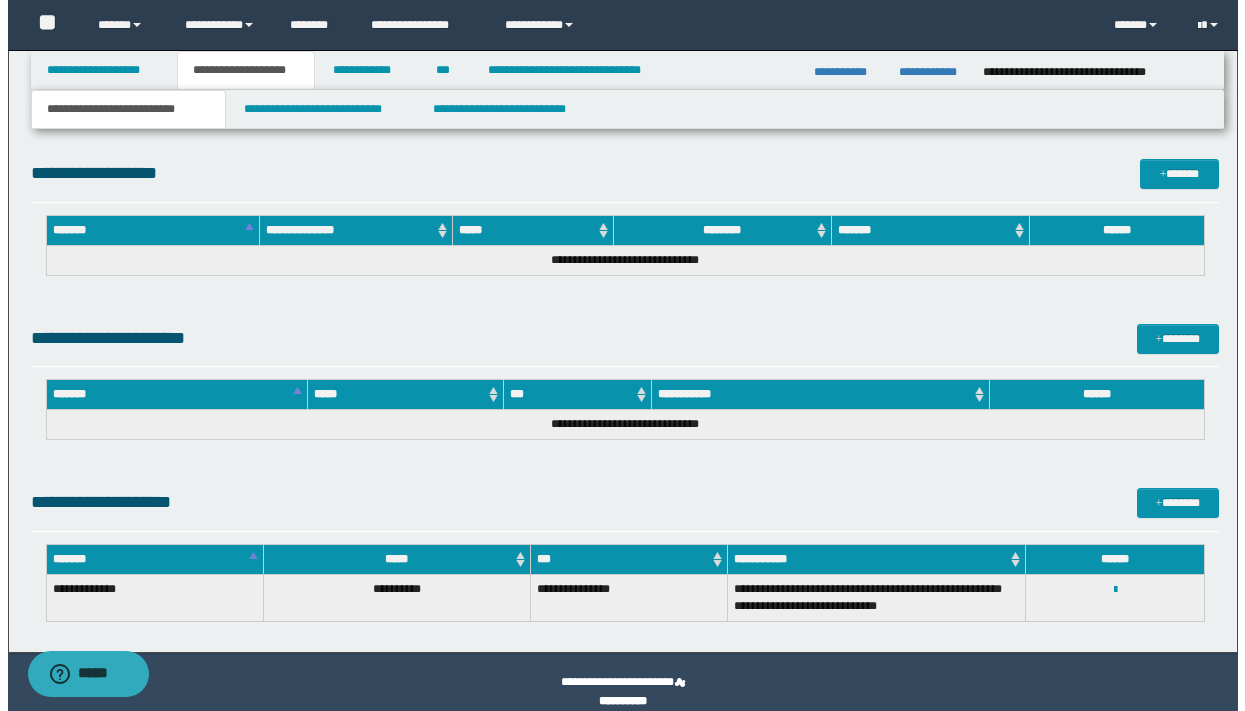 scroll, scrollTop: 1275, scrollLeft: 0, axis: vertical 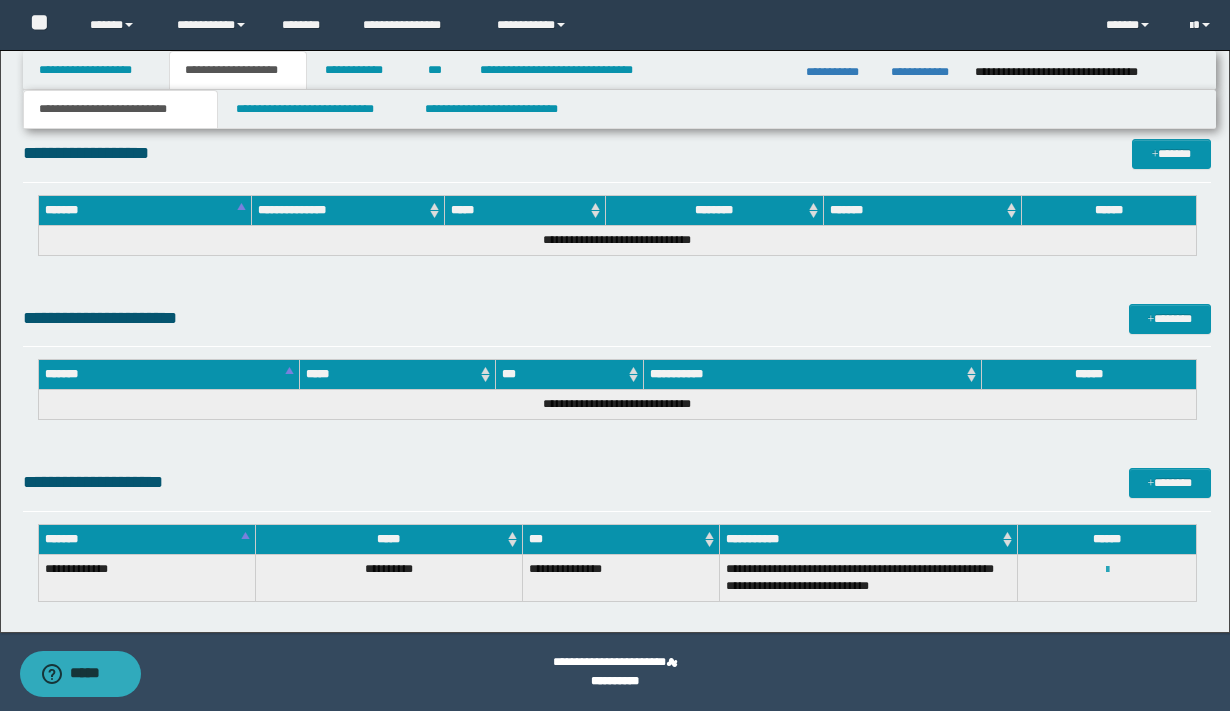 click at bounding box center [1107, 570] 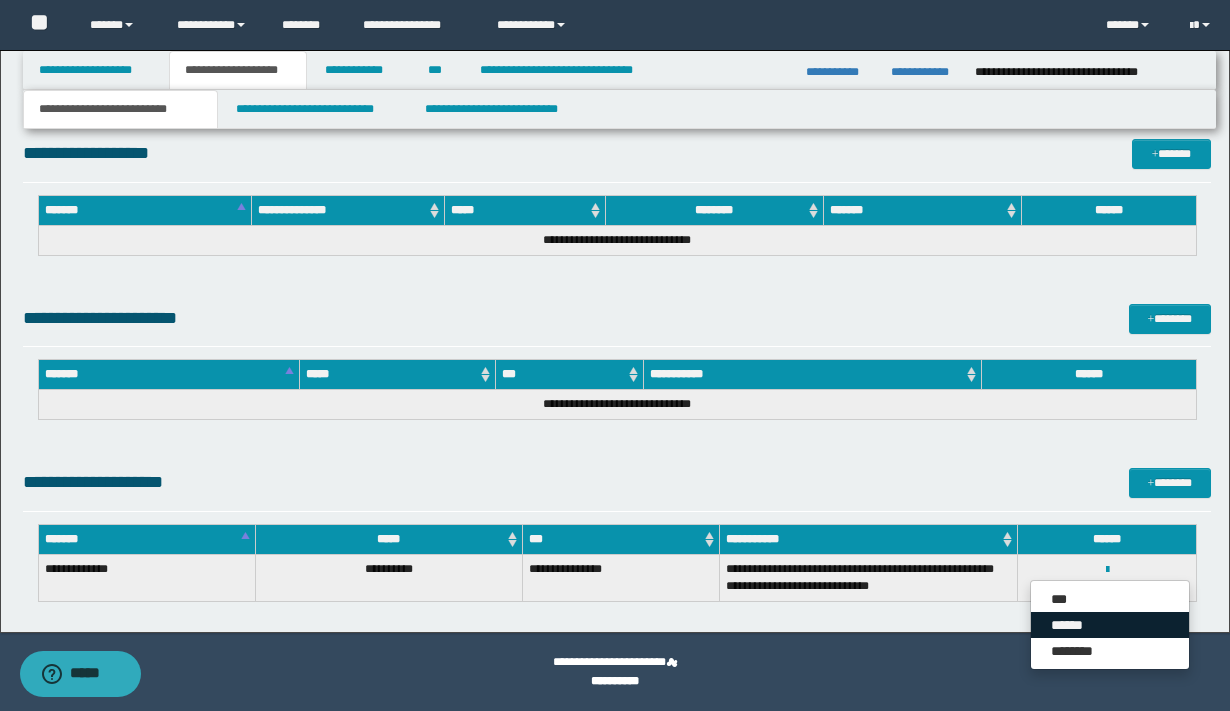 click on "******" at bounding box center [1110, 625] 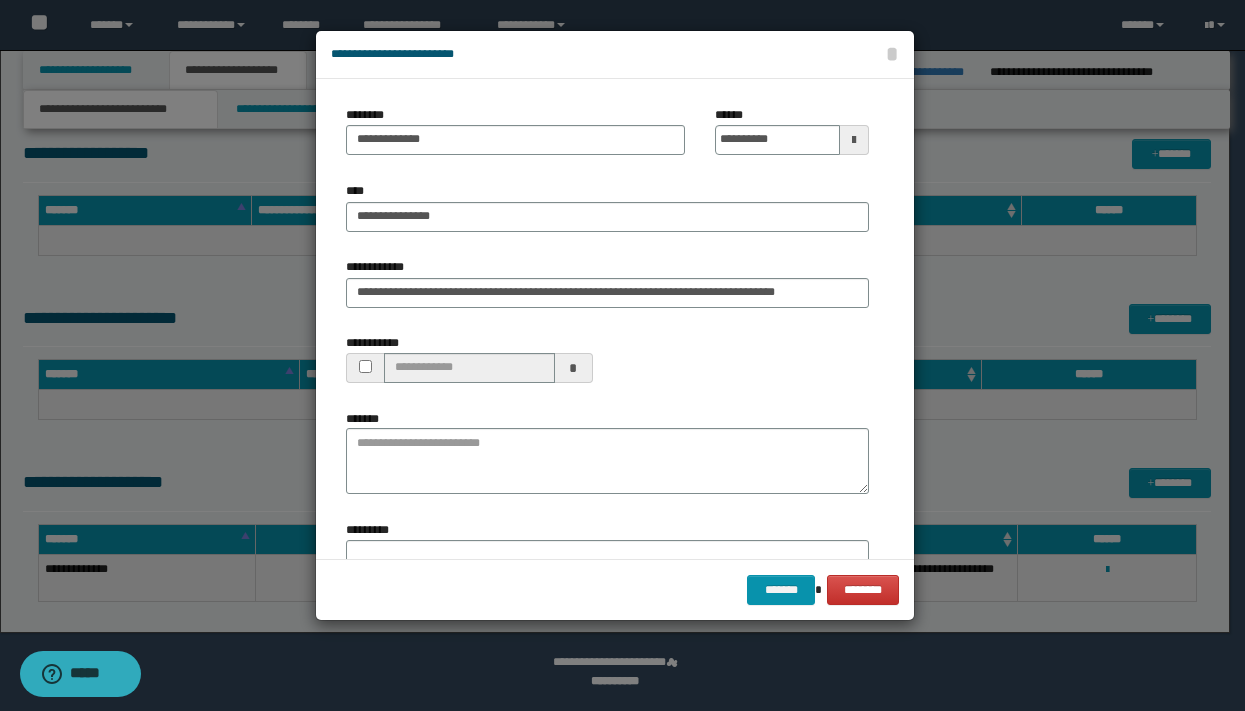 scroll, scrollTop: 0, scrollLeft: 0, axis: both 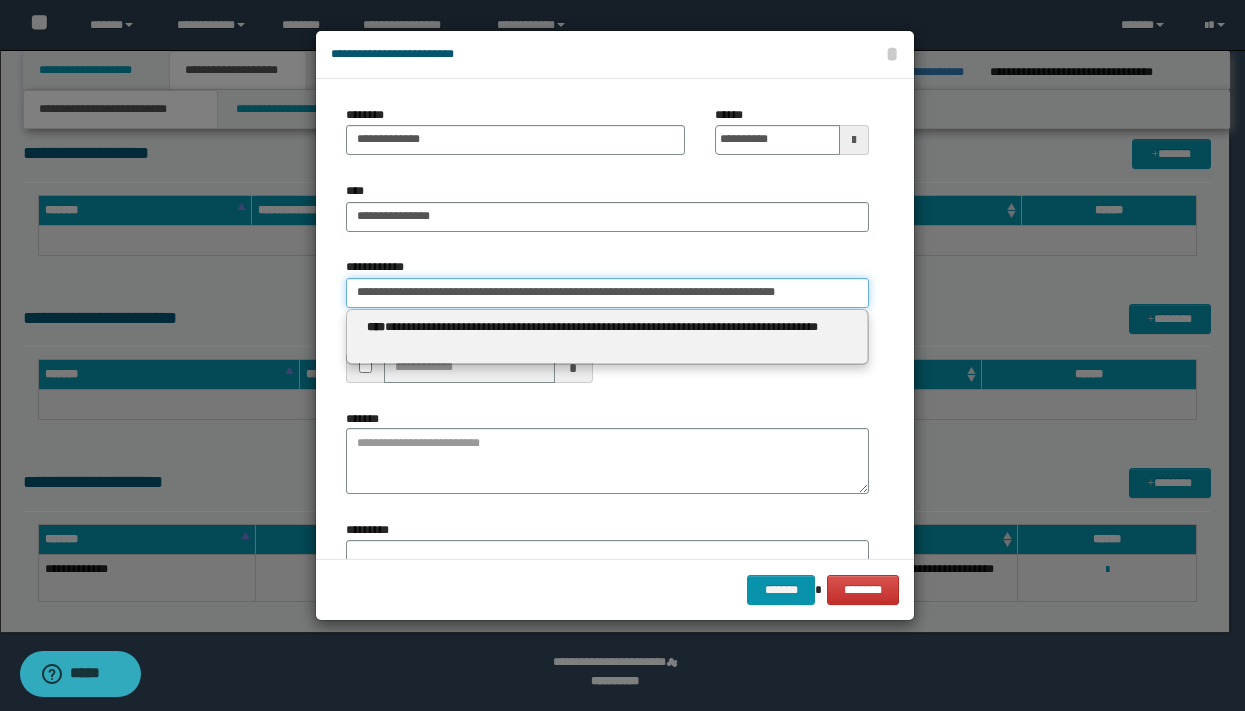 drag, startPoint x: 379, startPoint y: 293, endPoint x: 918, endPoint y: 329, distance: 540.20087 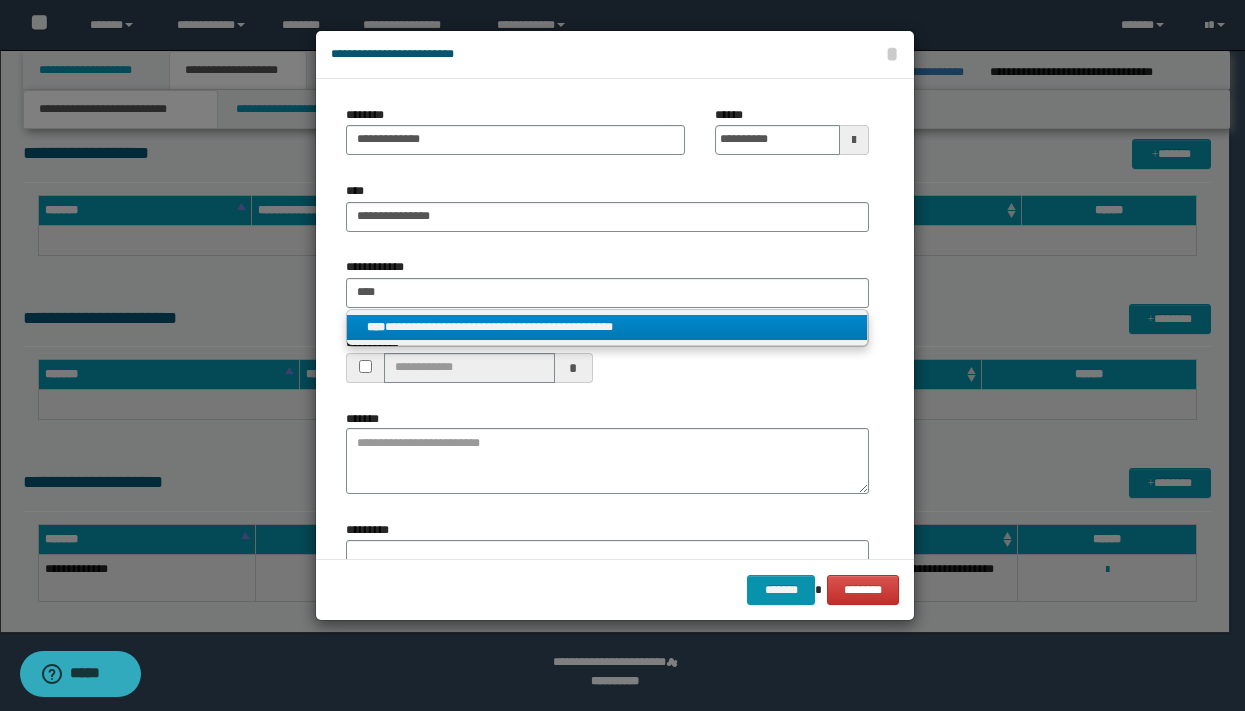 click on "**********" at bounding box center (607, 327) 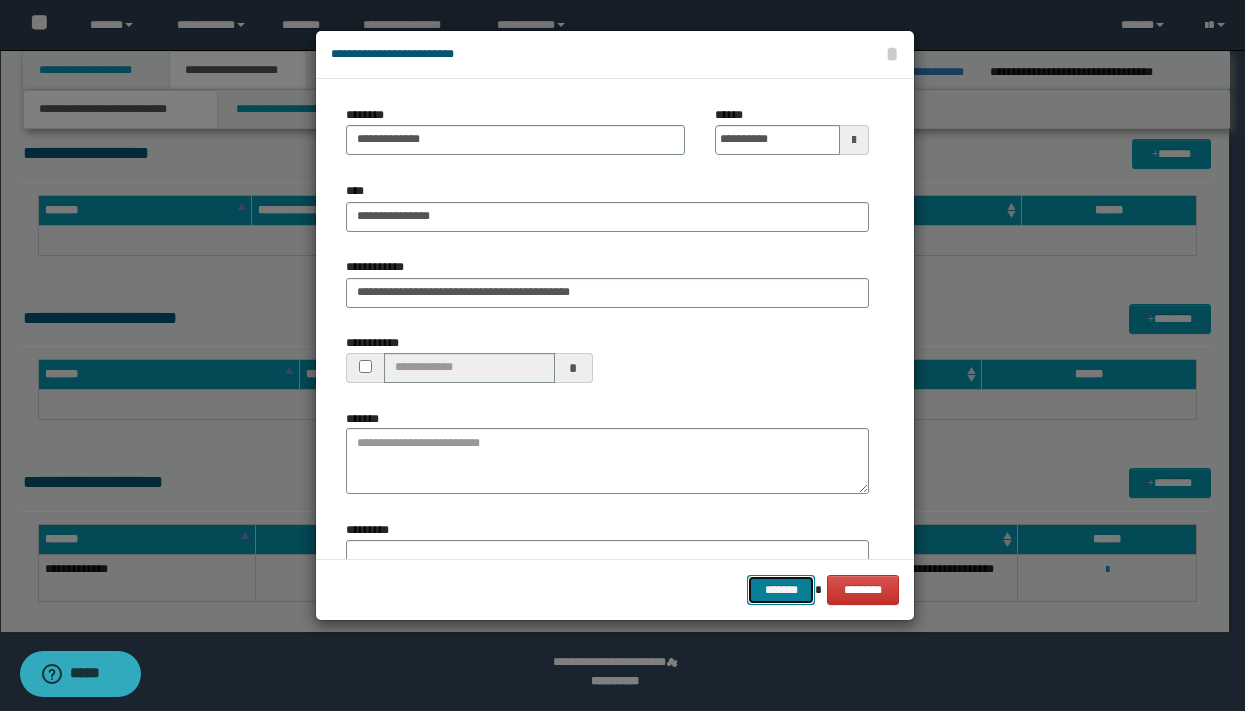 click on "*******" at bounding box center [781, 590] 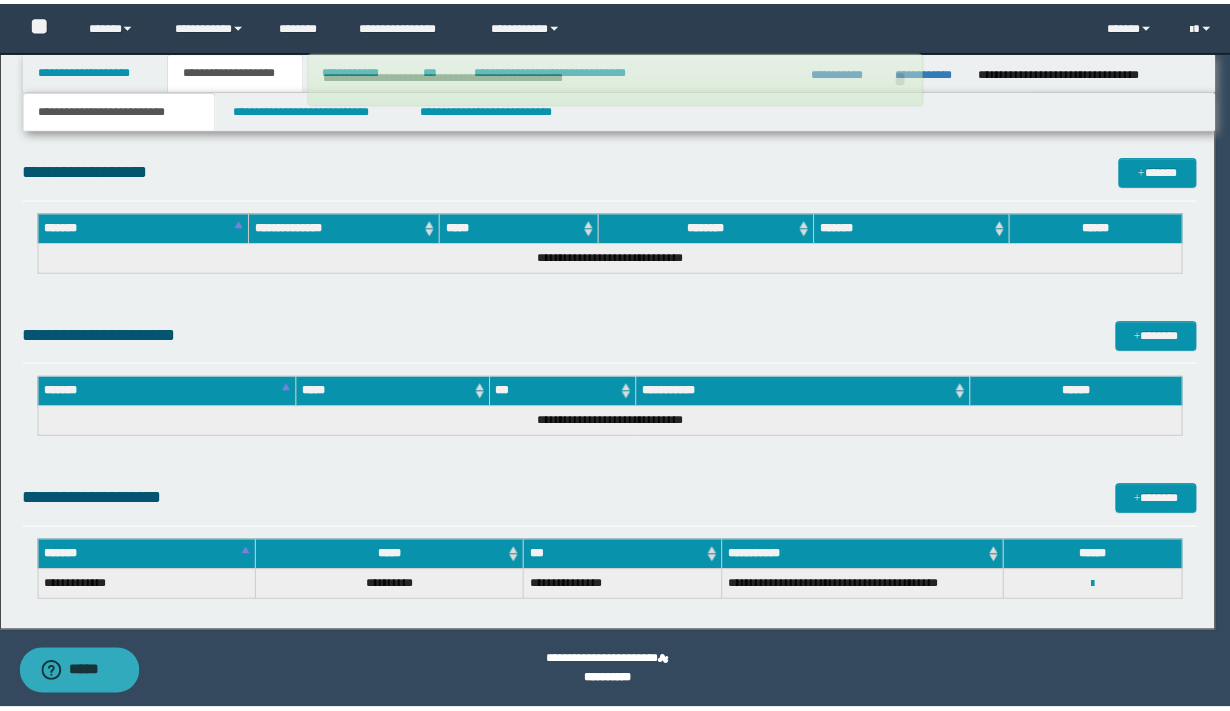 scroll, scrollTop: 1257, scrollLeft: 0, axis: vertical 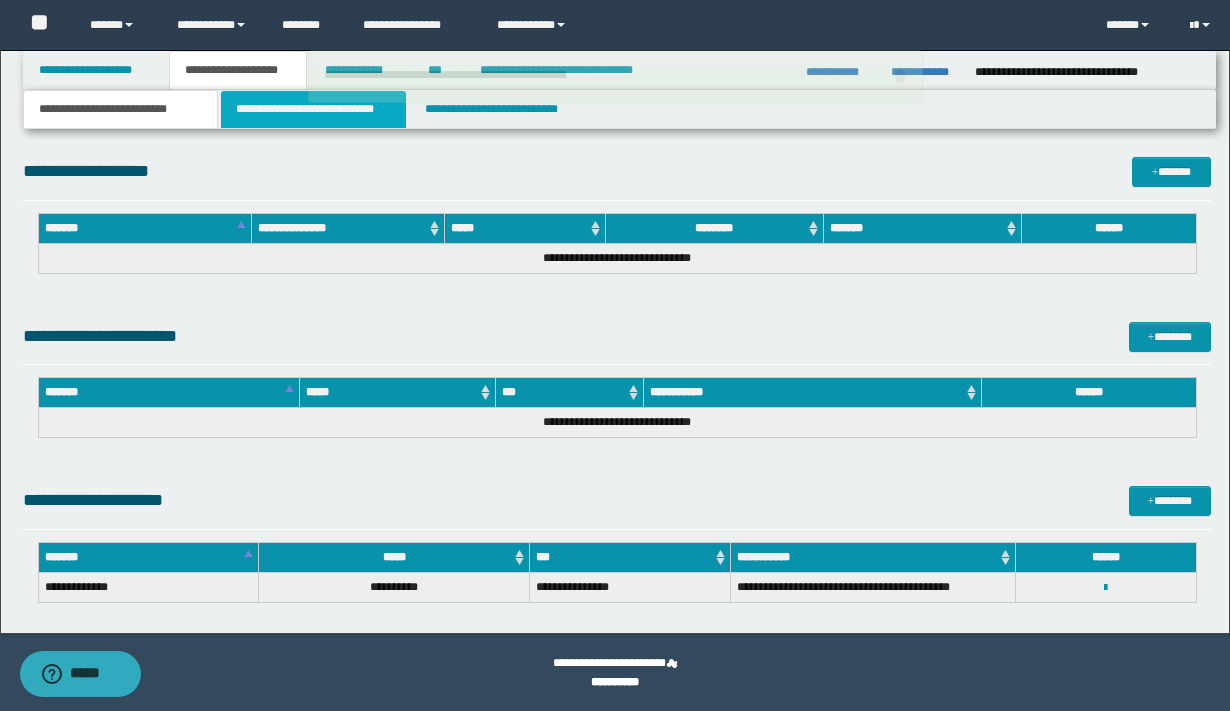 click on "**********" at bounding box center (314, 109) 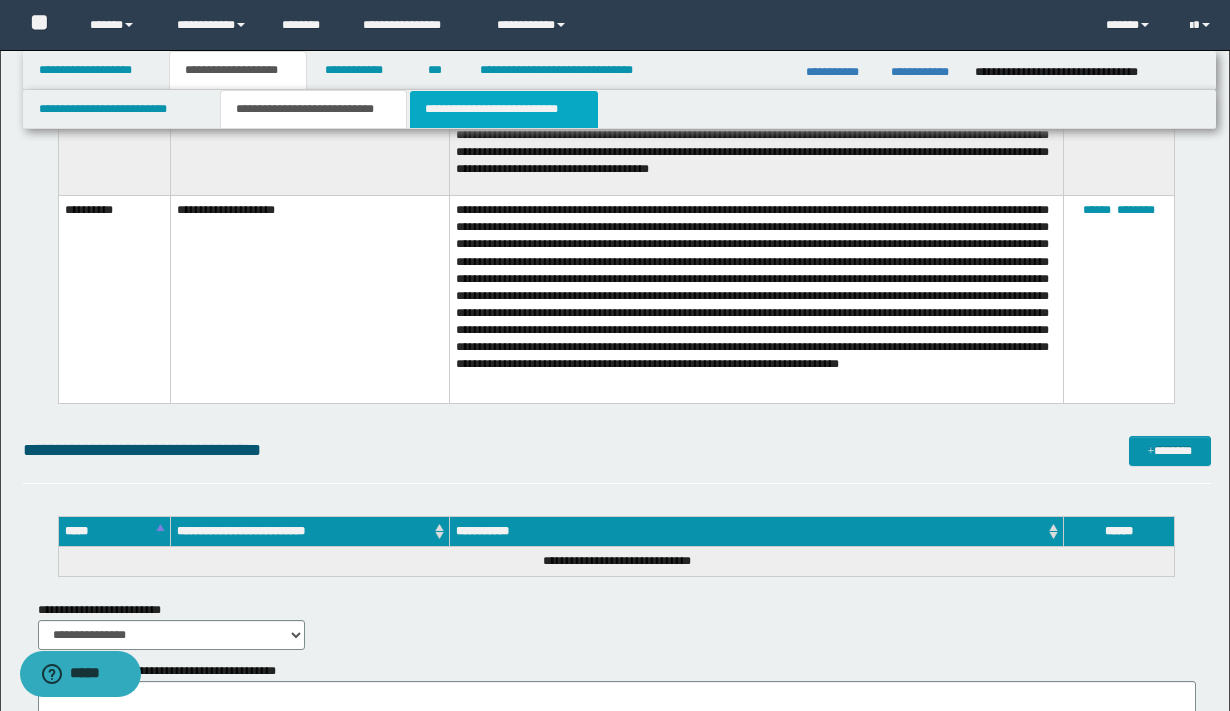 click on "**********" at bounding box center [504, 109] 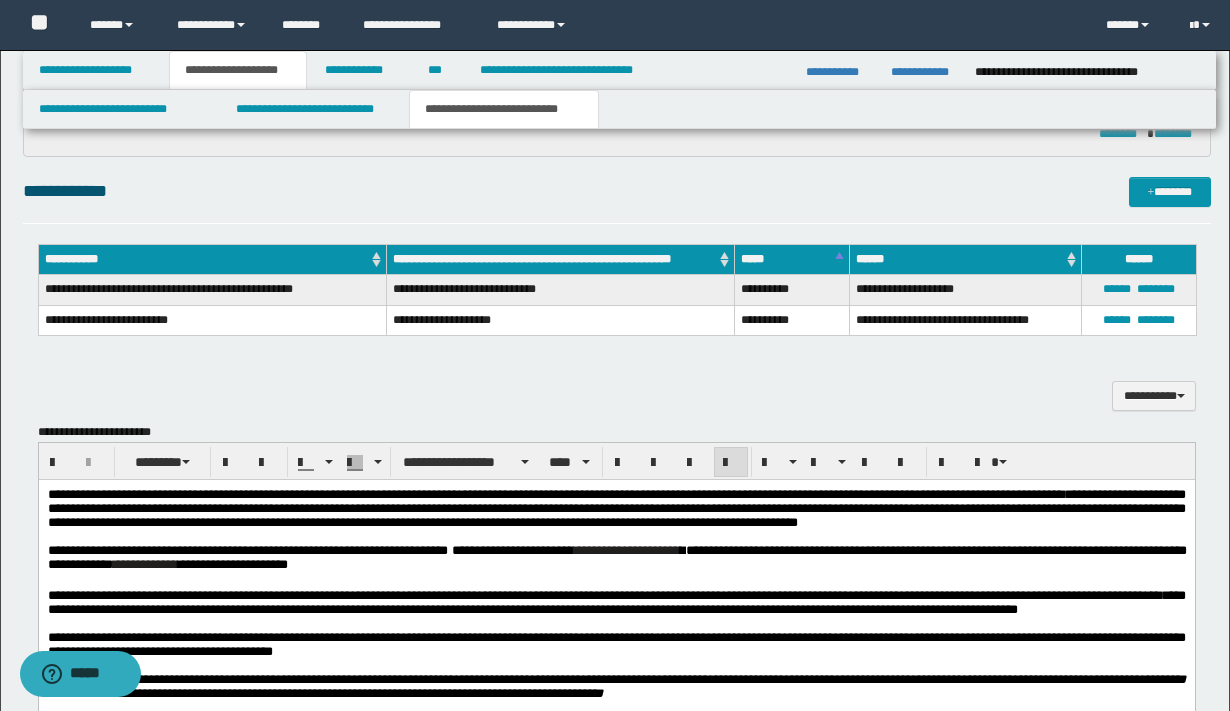 scroll, scrollTop: 378, scrollLeft: 0, axis: vertical 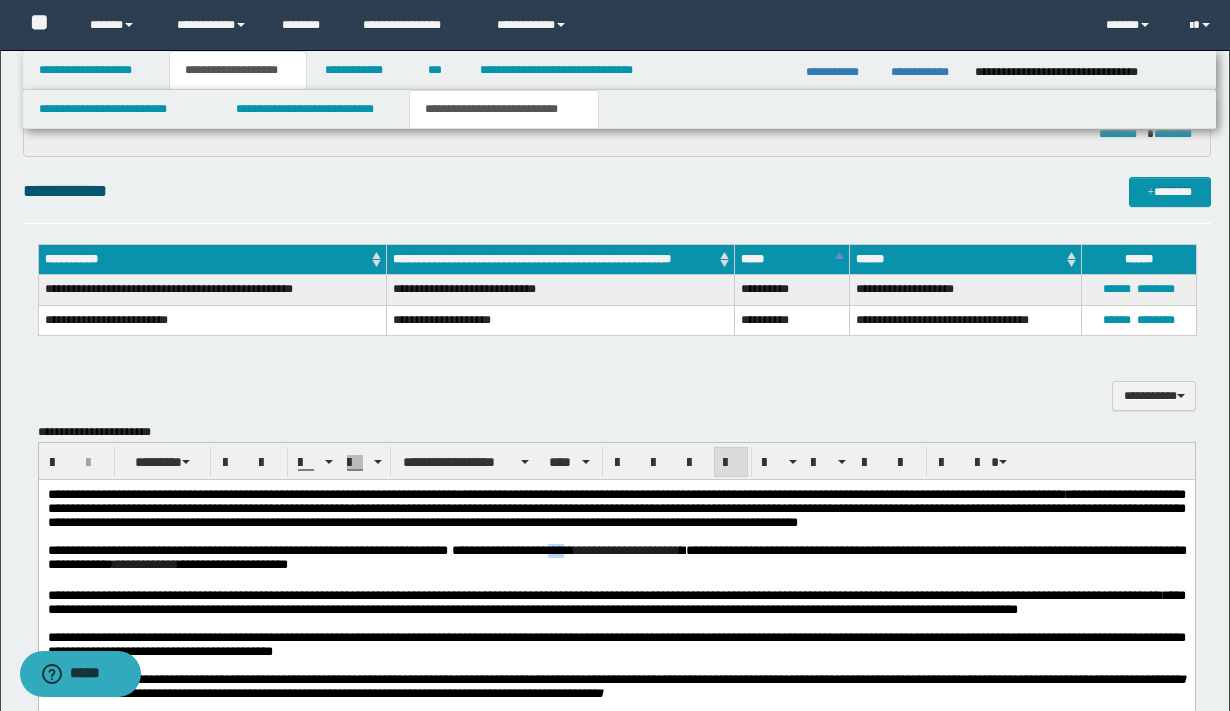 drag, startPoint x: 658, startPoint y: 576, endPoint x: 638, endPoint y: 572, distance: 20.396078 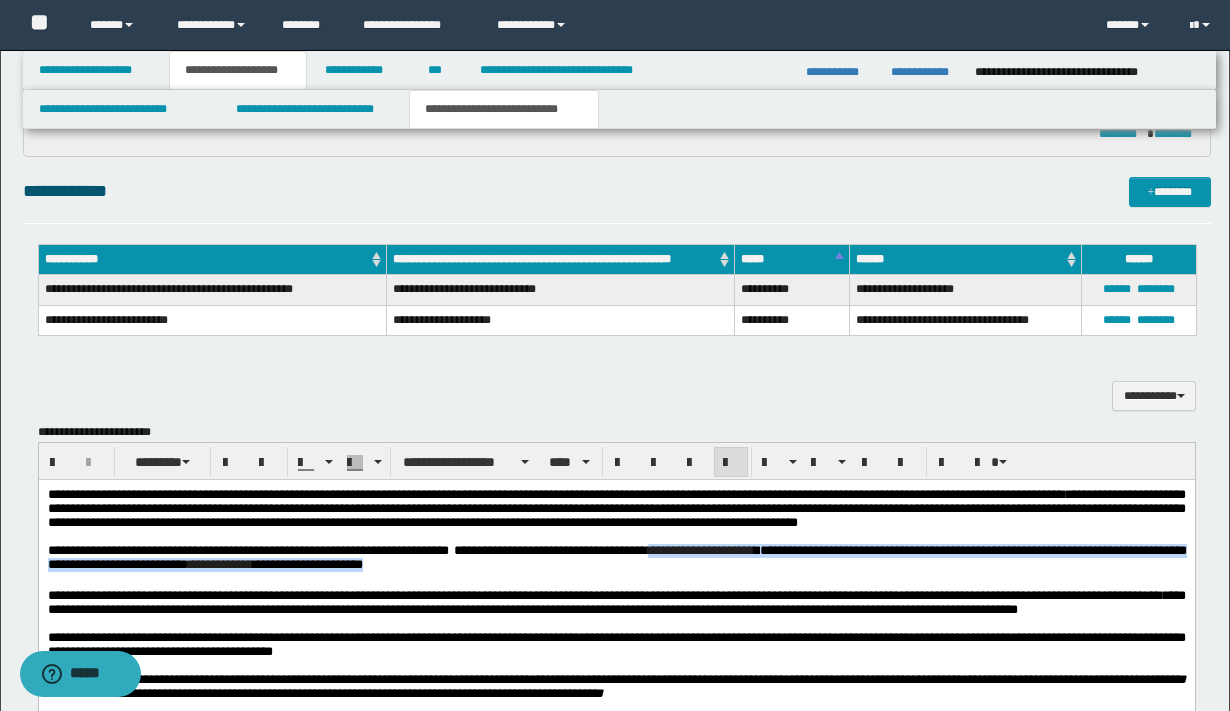 drag, startPoint x: 757, startPoint y: 574, endPoint x: 779, endPoint y: 589, distance: 26.627054 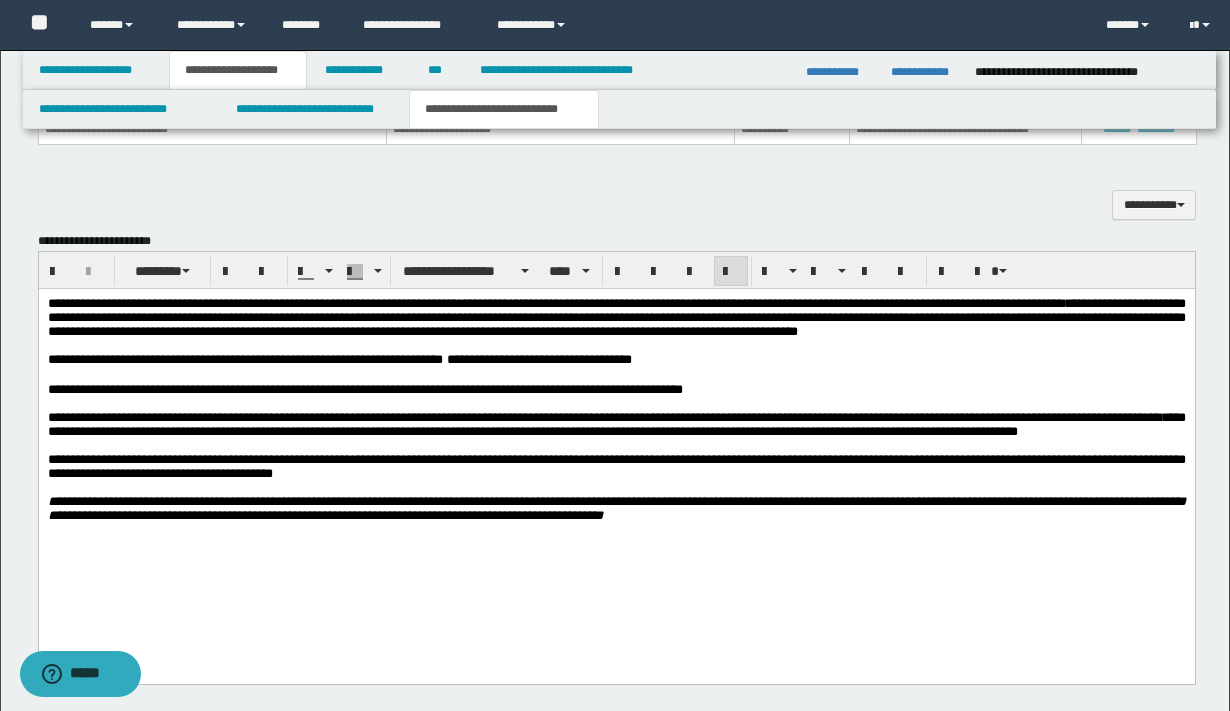 scroll, scrollTop: 570, scrollLeft: 0, axis: vertical 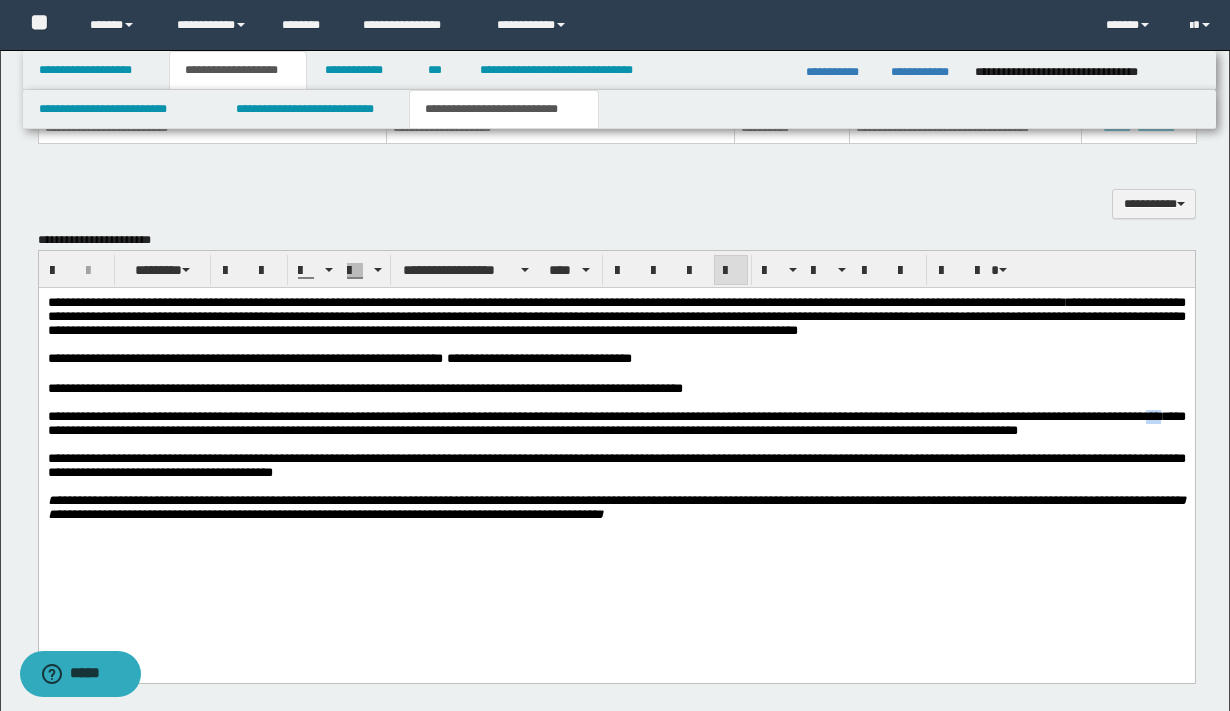 drag, startPoint x: 201, startPoint y: 459, endPoint x: 227, endPoint y: 454, distance: 26.476404 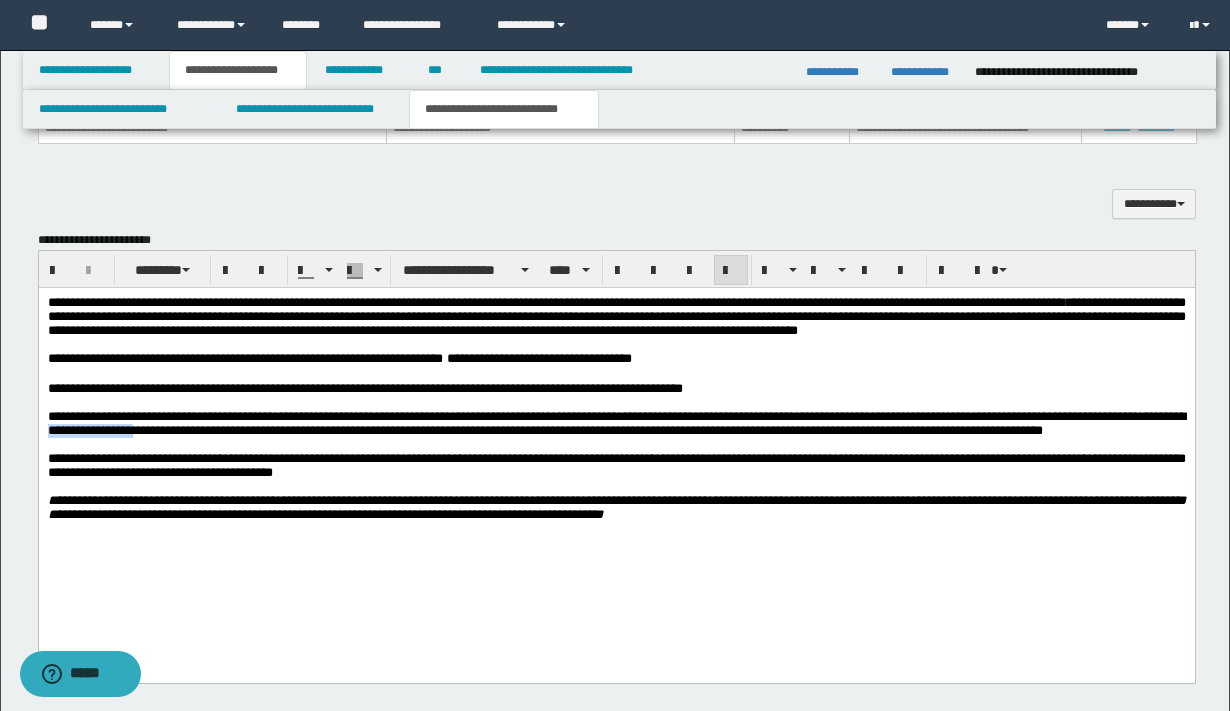 drag, startPoint x: 266, startPoint y: 459, endPoint x: 378, endPoint y: 457, distance: 112.01785 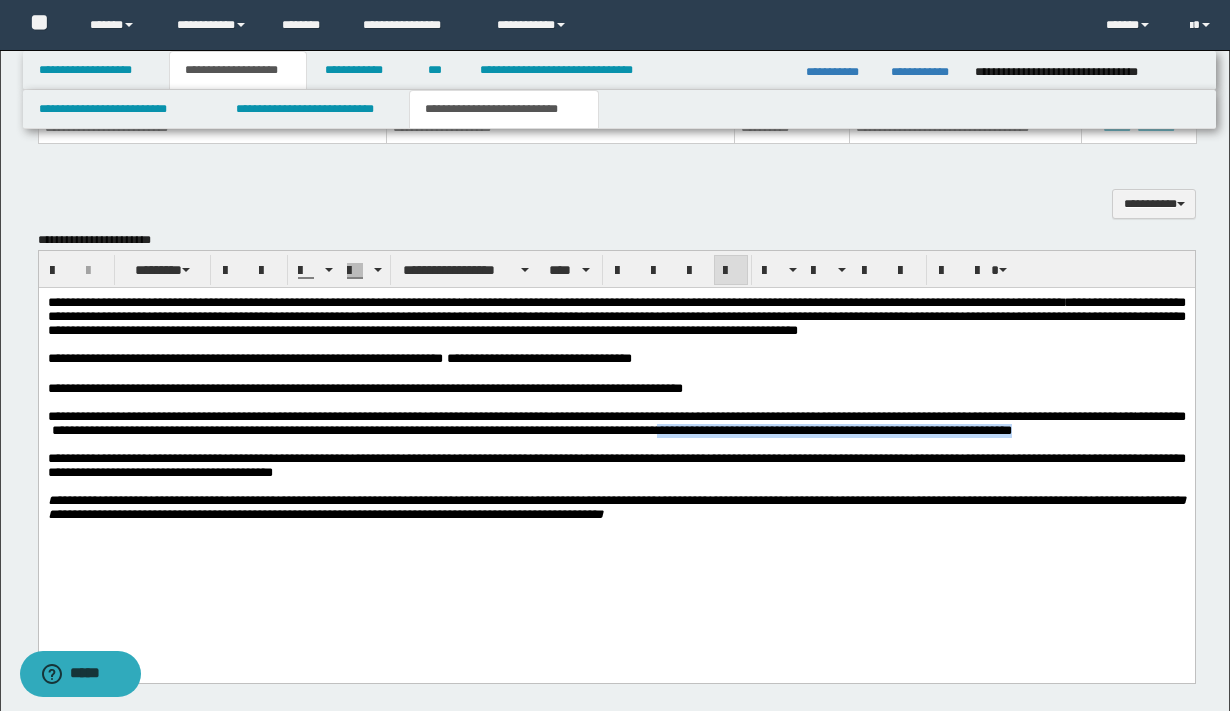 drag, startPoint x: 994, startPoint y: 459, endPoint x: 1006, endPoint y: 470, distance: 16.27882 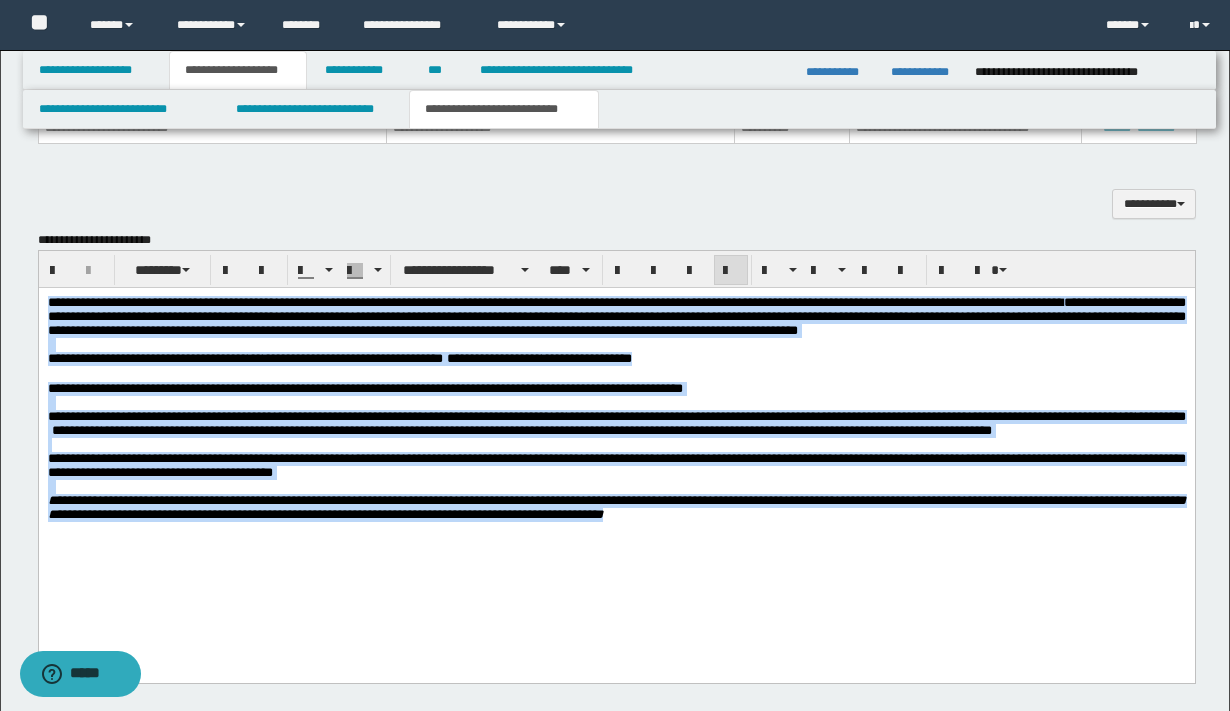 drag, startPoint x: 915, startPoint y: 571, endPoint x: 111, endPoint y: 575, distance: 804.00995 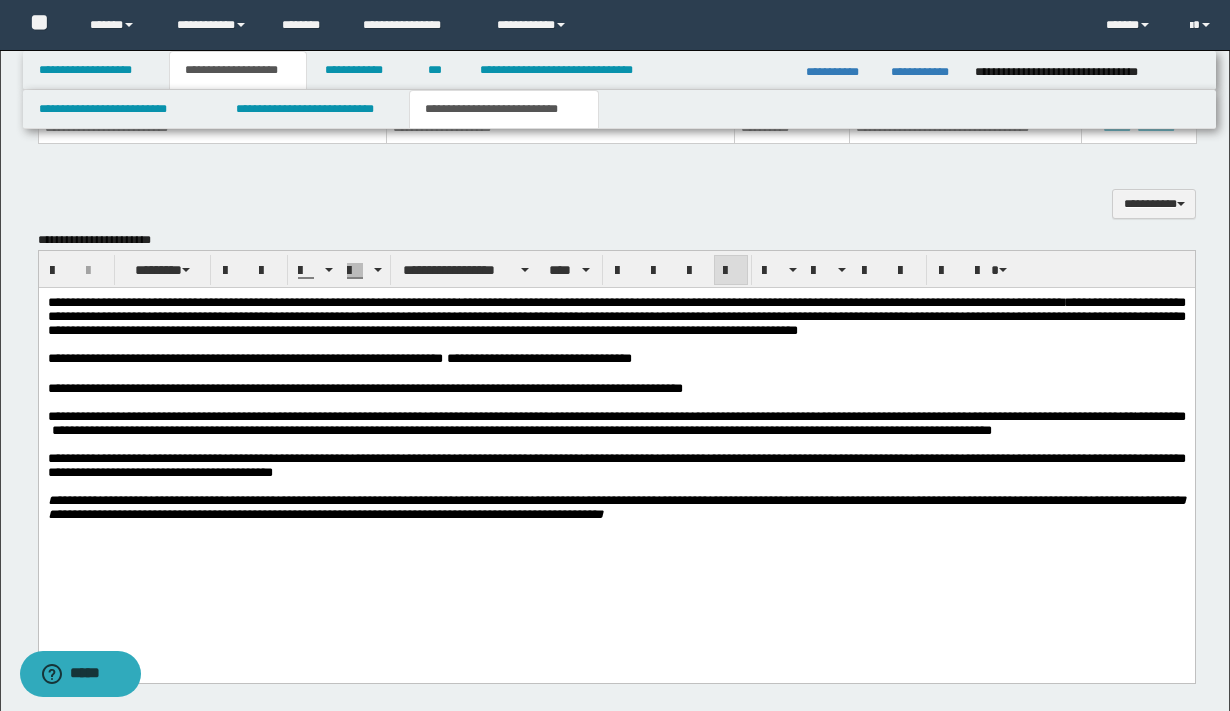 click on "**********" at bounding box center [616, 434] 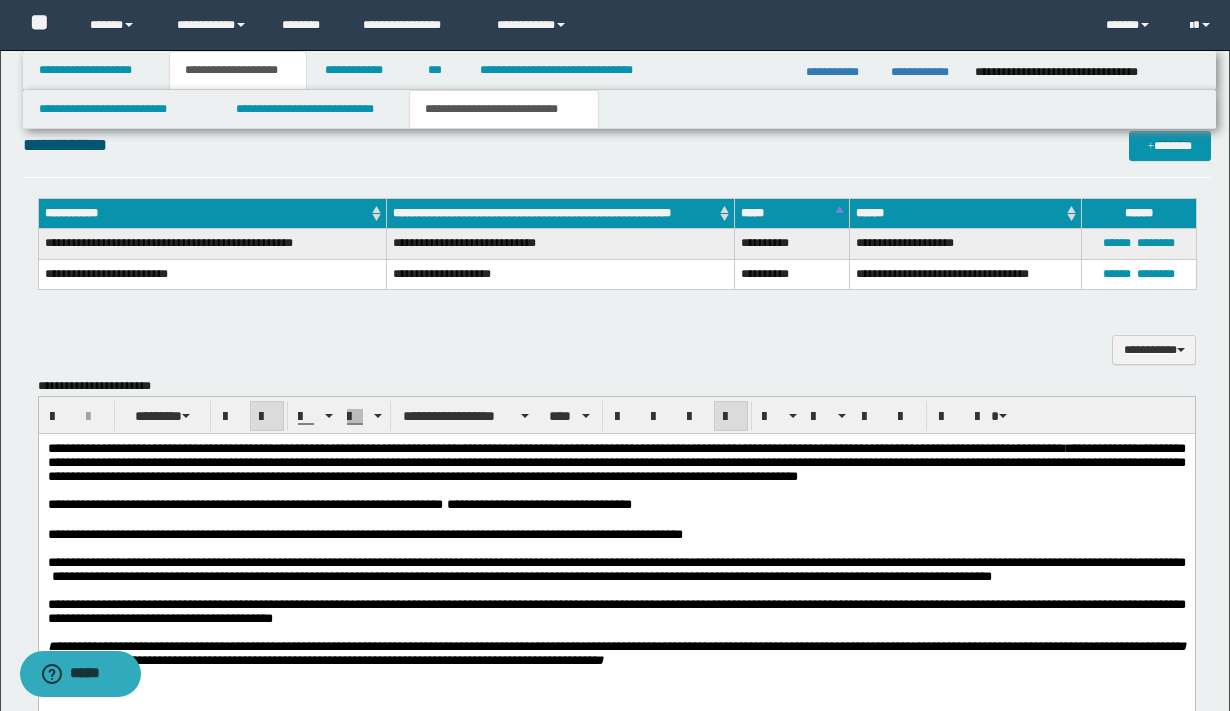 scroll, scrollTop: 425, scrollLeft: 0, axis: vertical 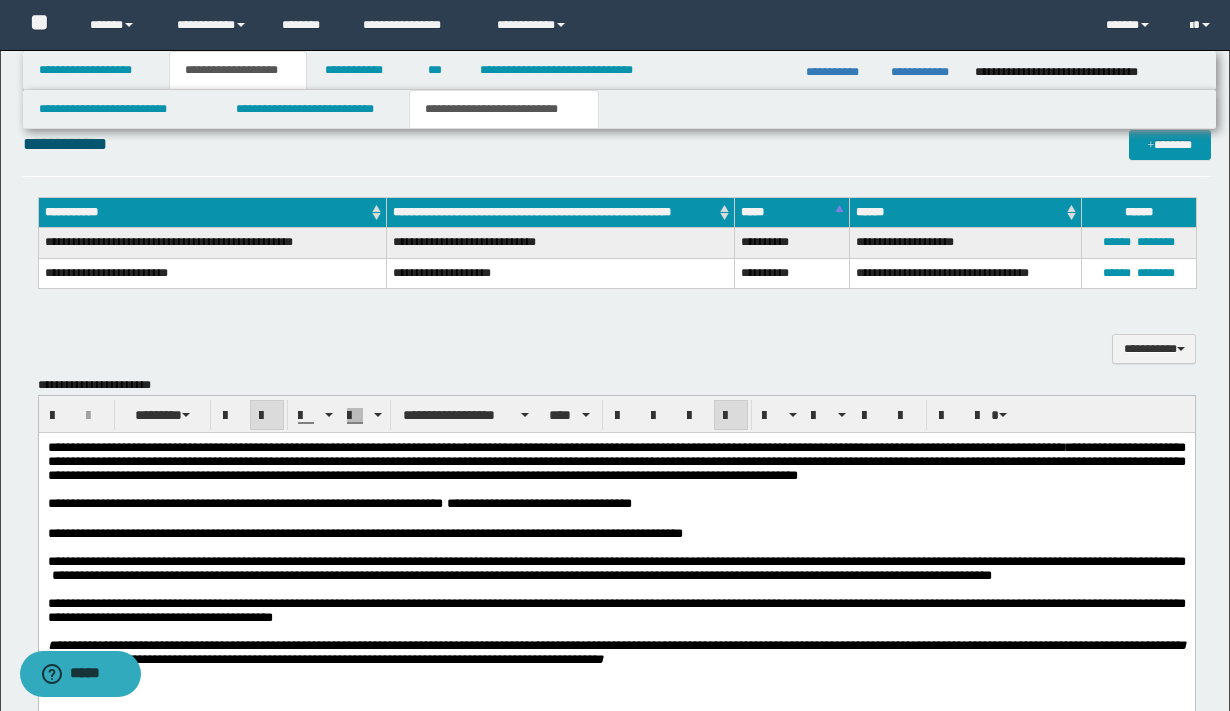 click on "**********" at bounding box center (616, 604) 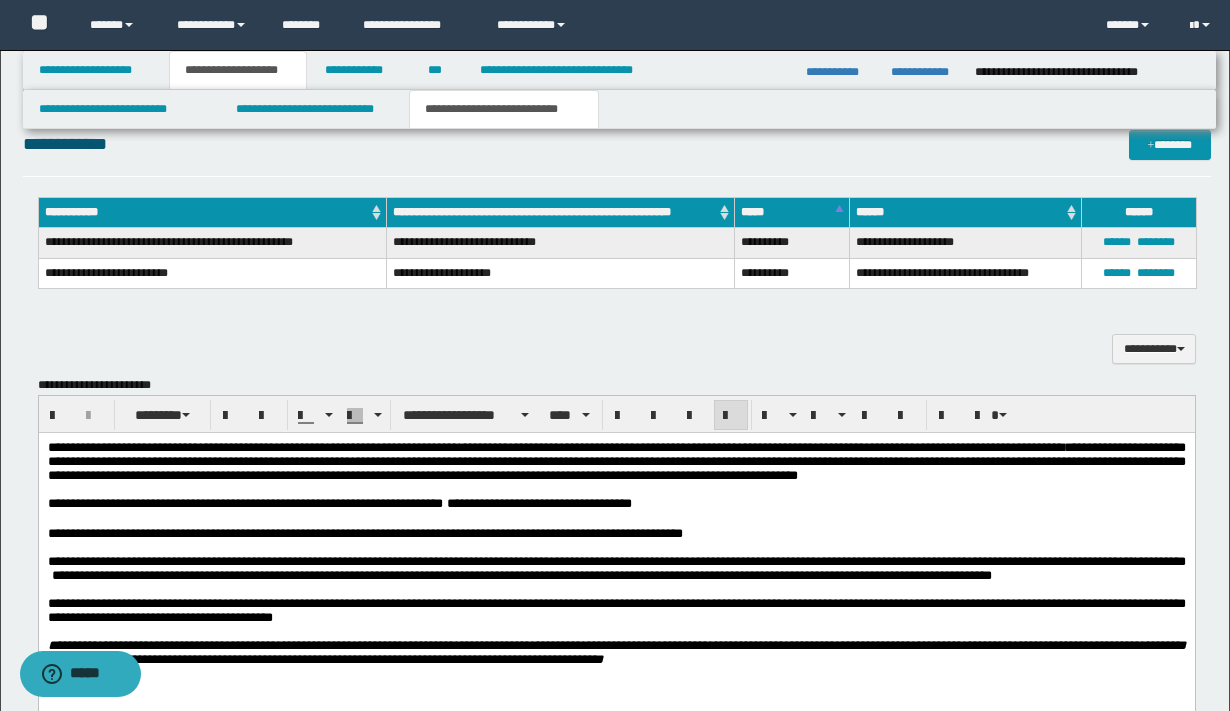 click on "**********" at bounding box center (616, 569) 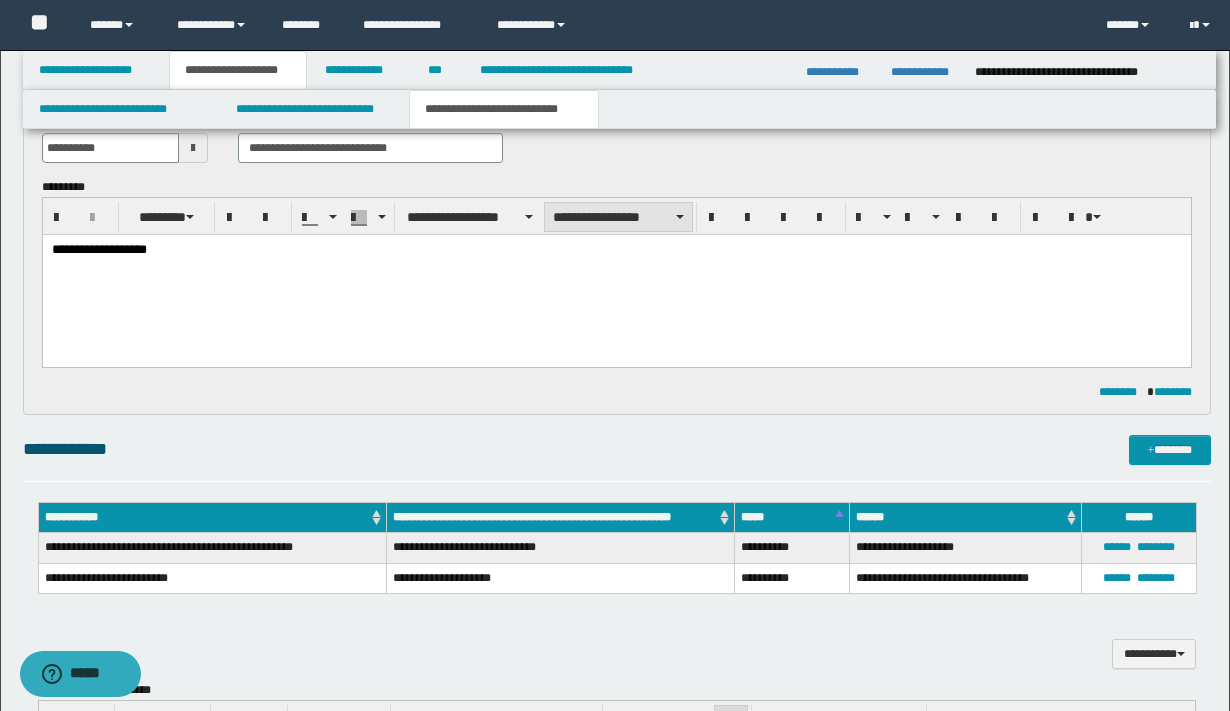scroll, scrollTop: 0, scrollLeft: 0, axis: both 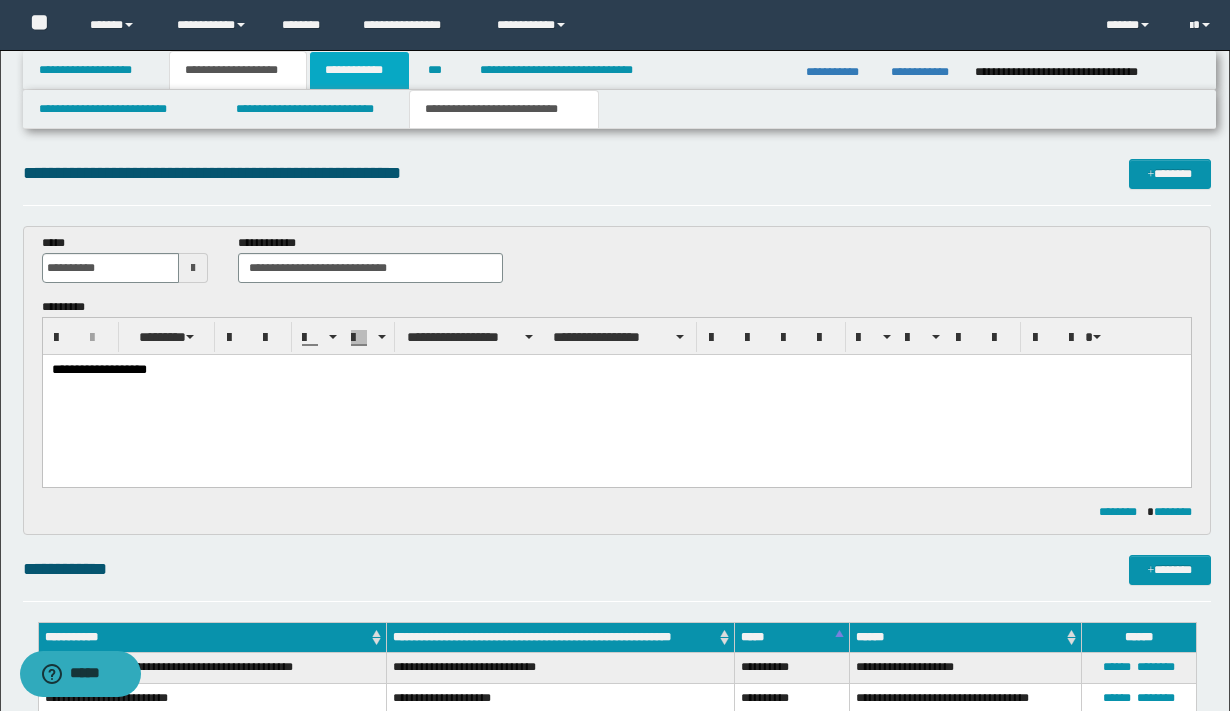 click on "**********" at bounding box center (359, 70) 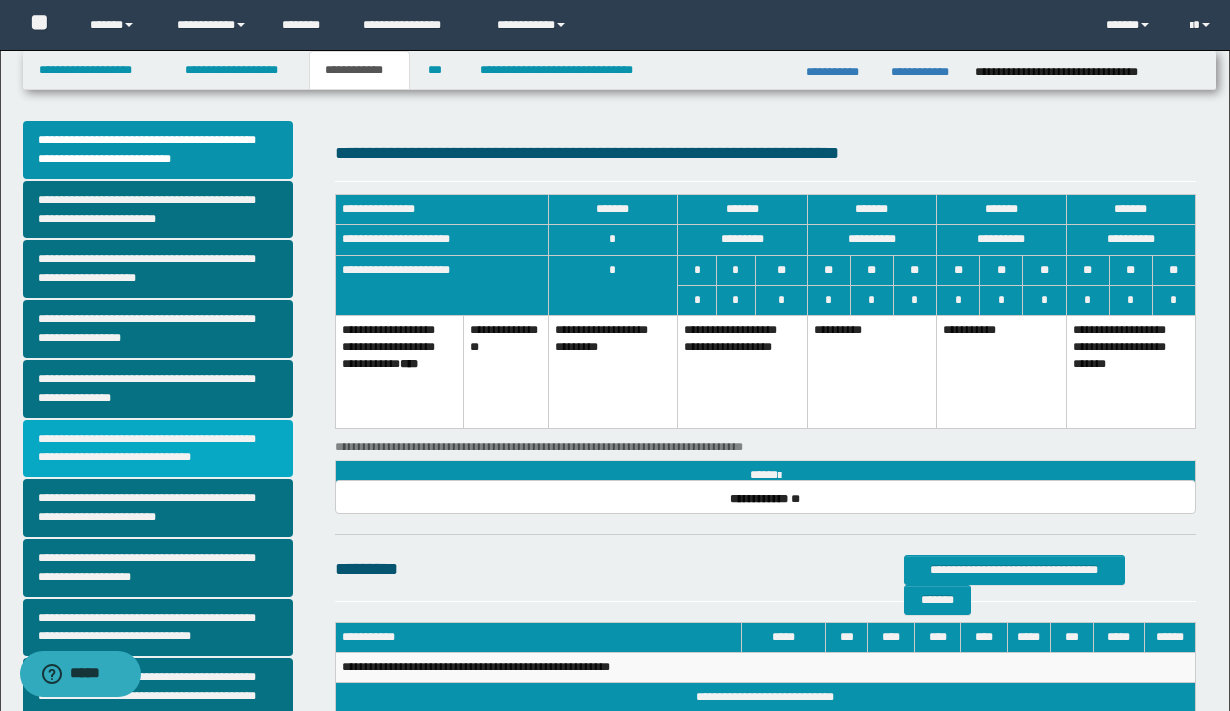 scroll, scrollTop: 0, scrollLeft: 0, axis: both 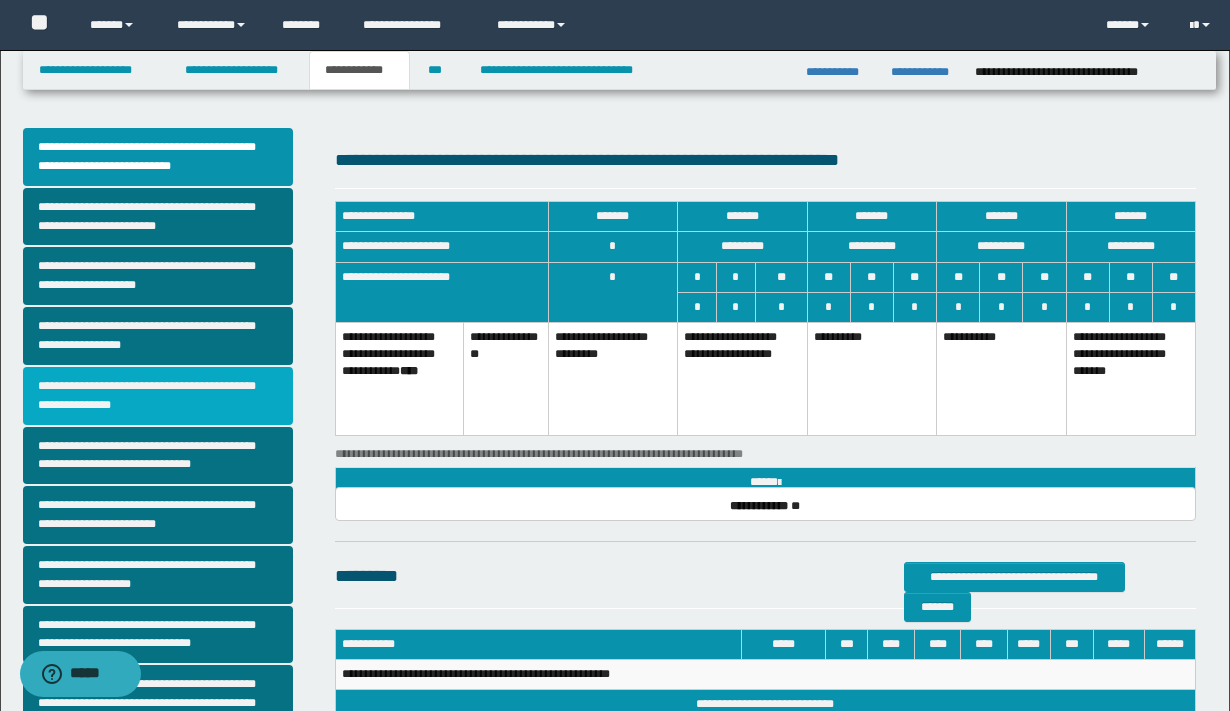 click on "**********" at bounding box center (158, 396) 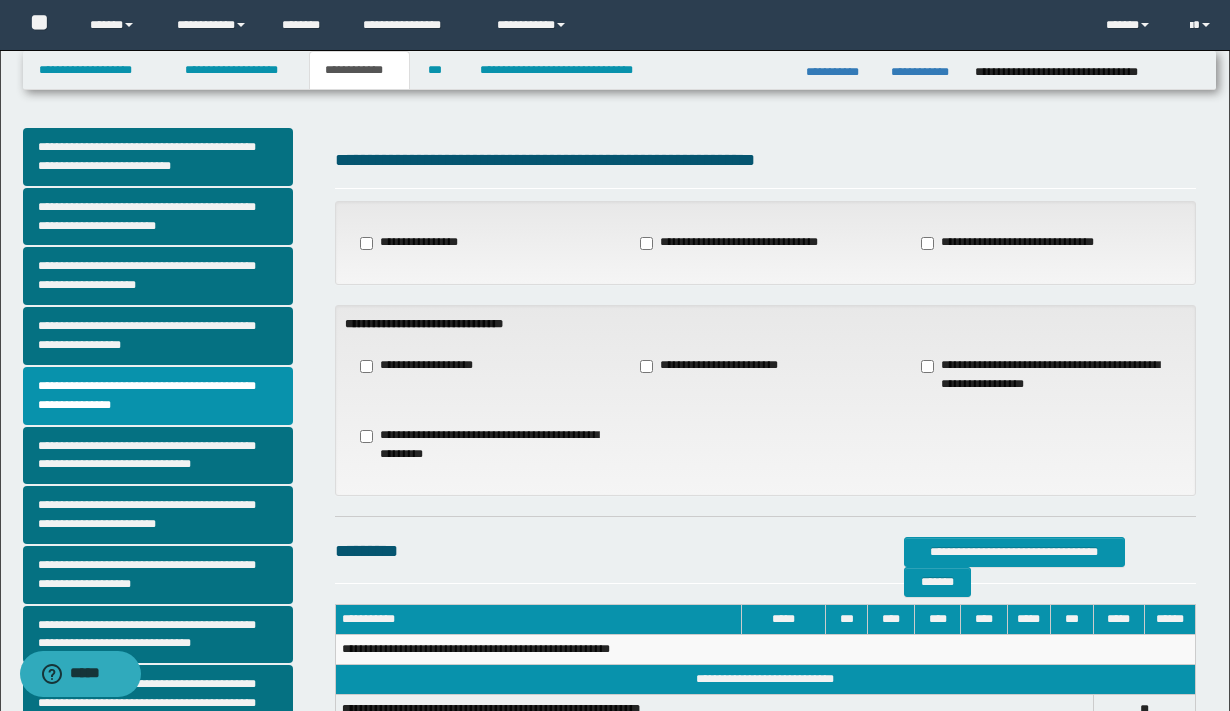 click on "**********" at bounding box center [718, 366] 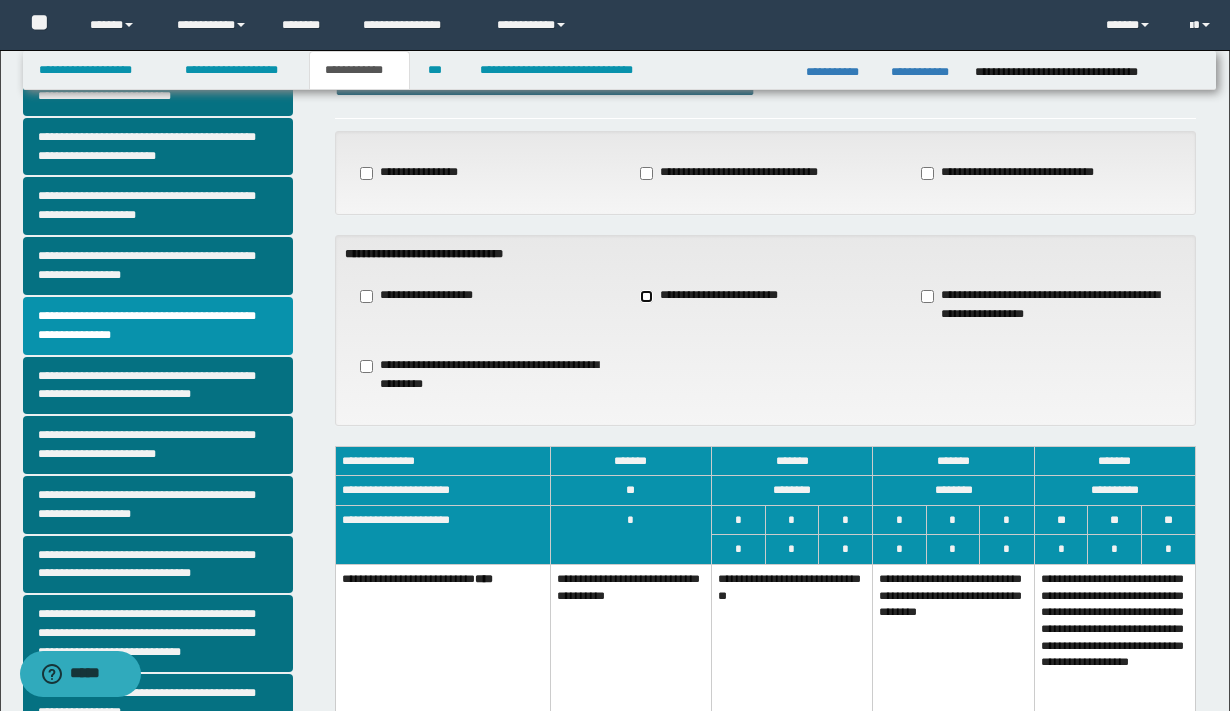scroll, scrollTop: 314, scrollLeft: 0, axis: vertical 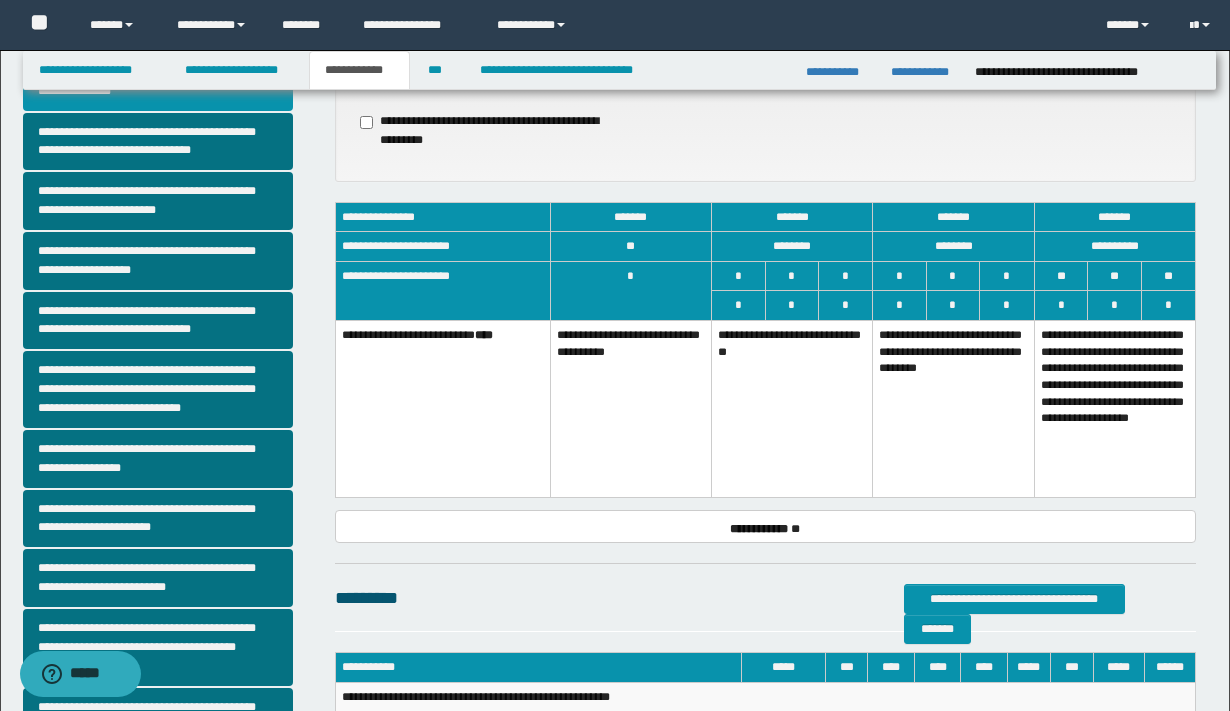 click on "**********" at bounding box center [630, 409] 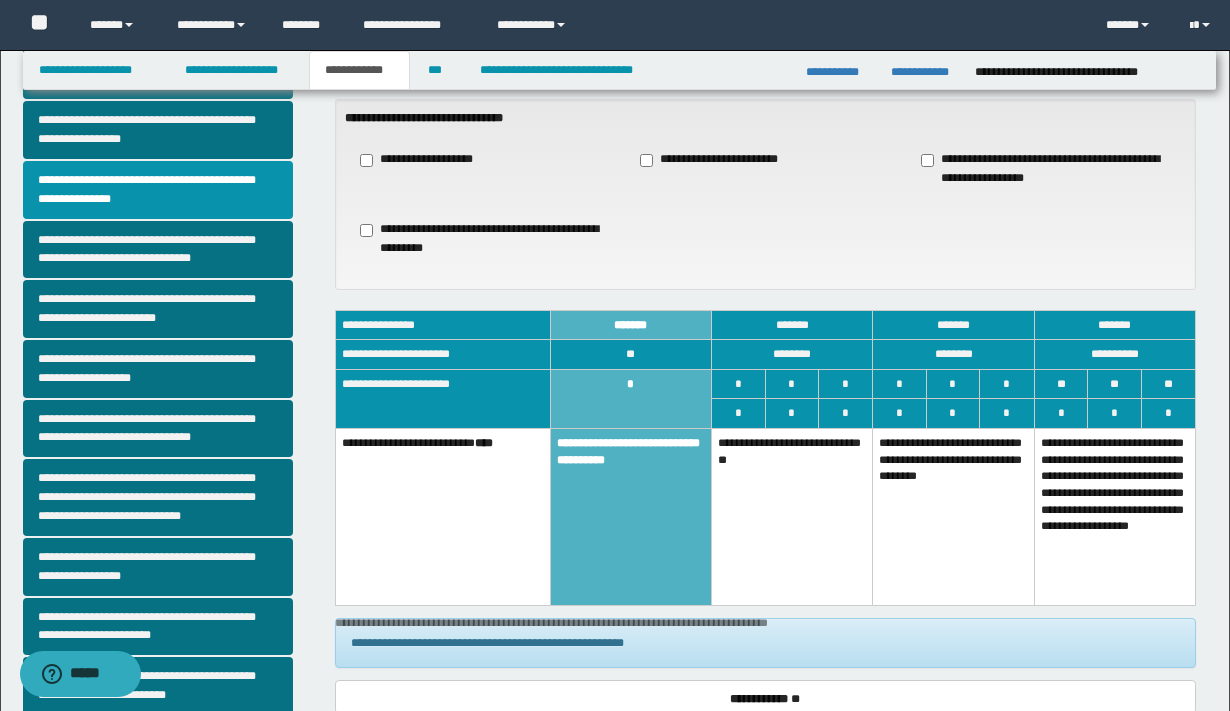 scroll, scrollTop: 239, scrollLeft: 0, axis: vertical 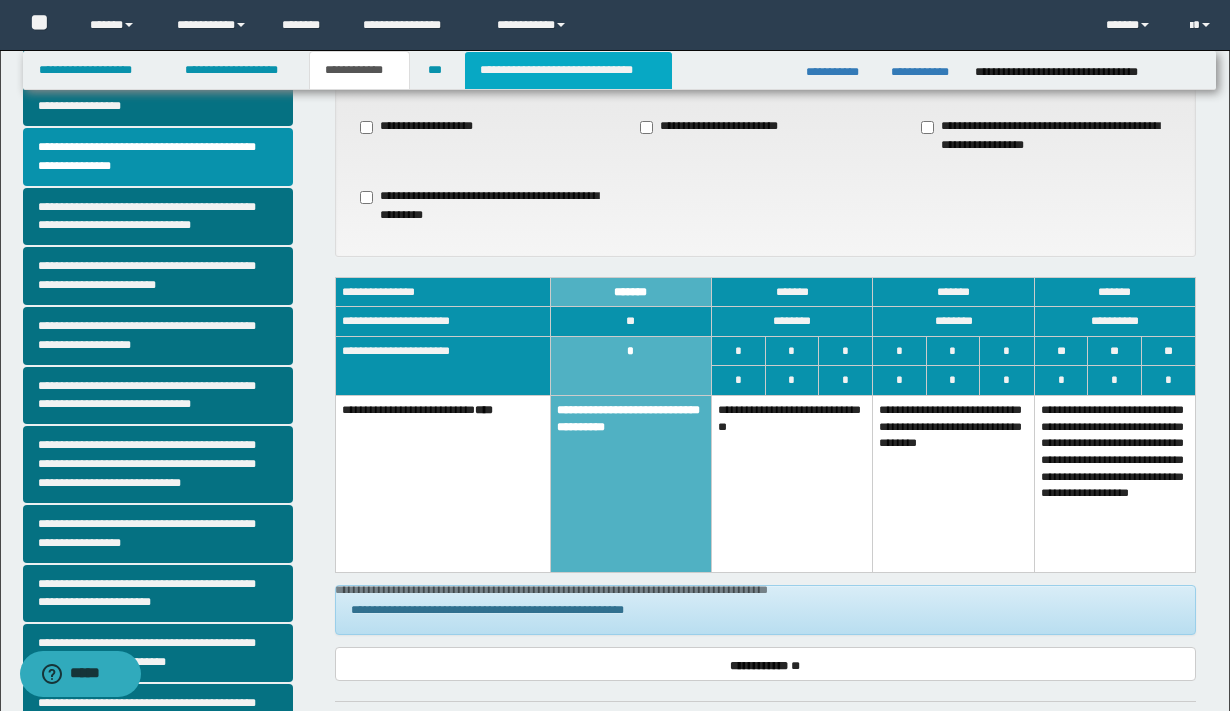 click on "**********" at bounding box center (568, 70) 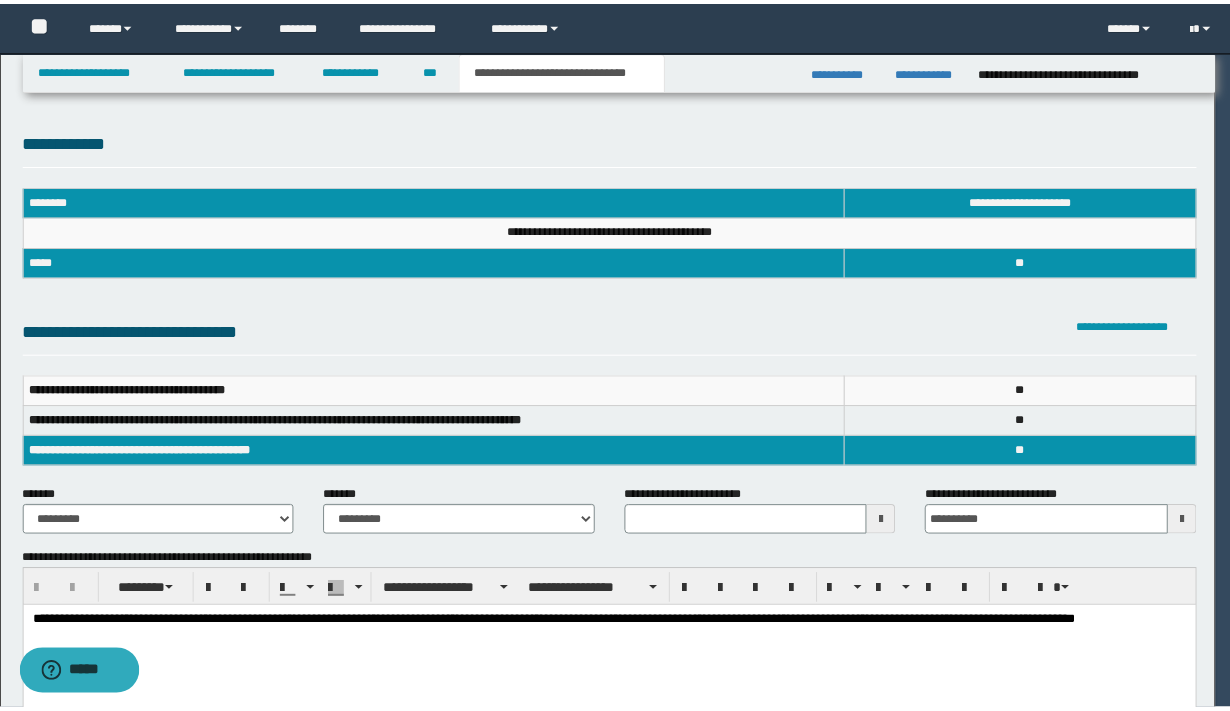 scroll, scrollTop: 0, scrollLeft: 0, axis: both 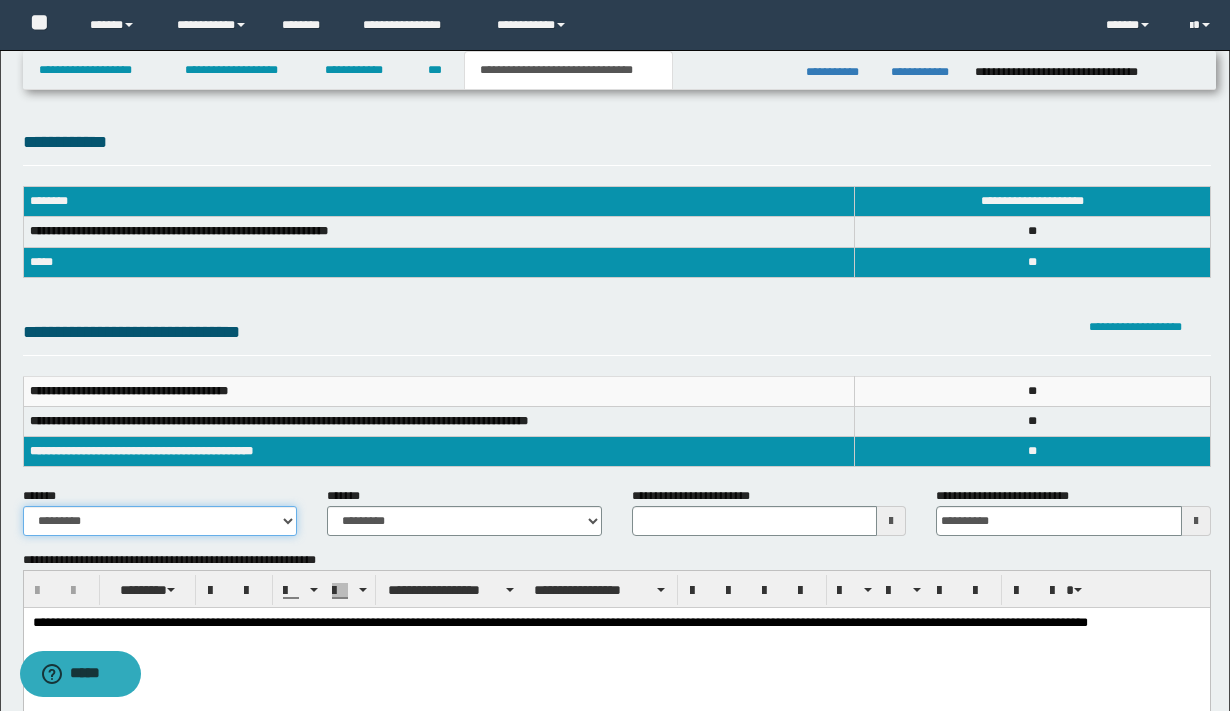 click on "**********" at bounding box center (160, 521) 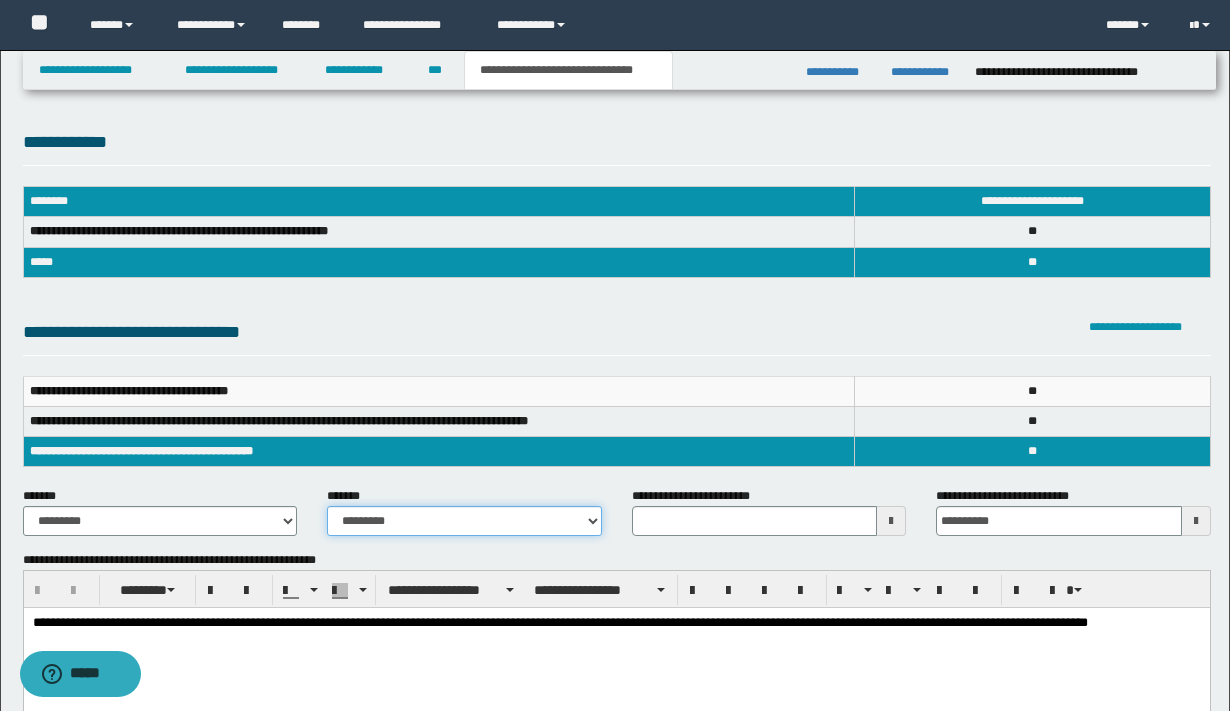 click on "**********" at bounding box center [464, 521] 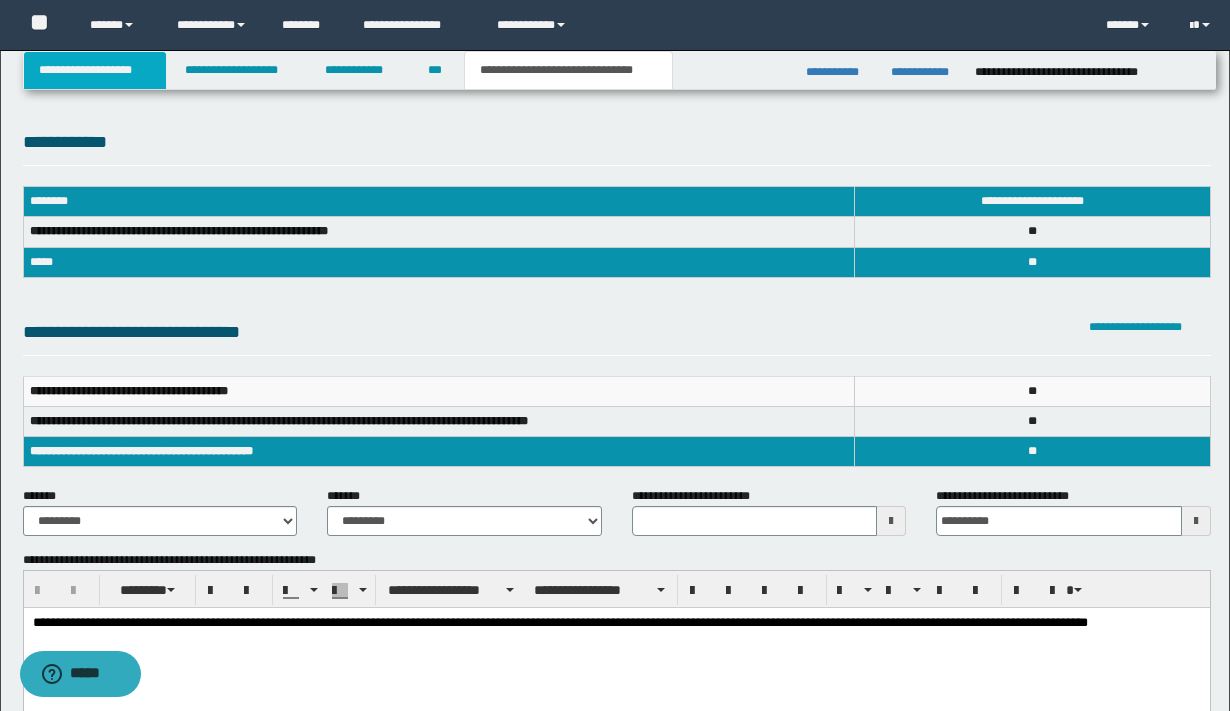 click on "**********" at bounding box center (95, 70) 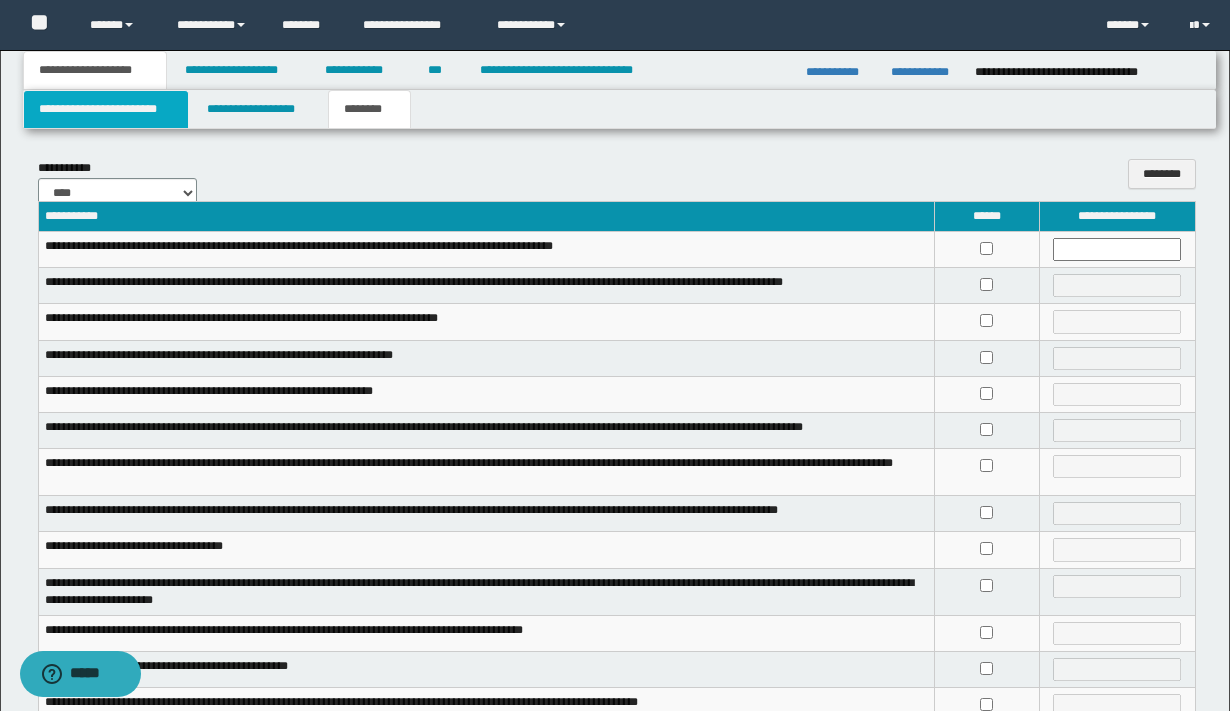 click on "**********" at bounding box center [106, 109] 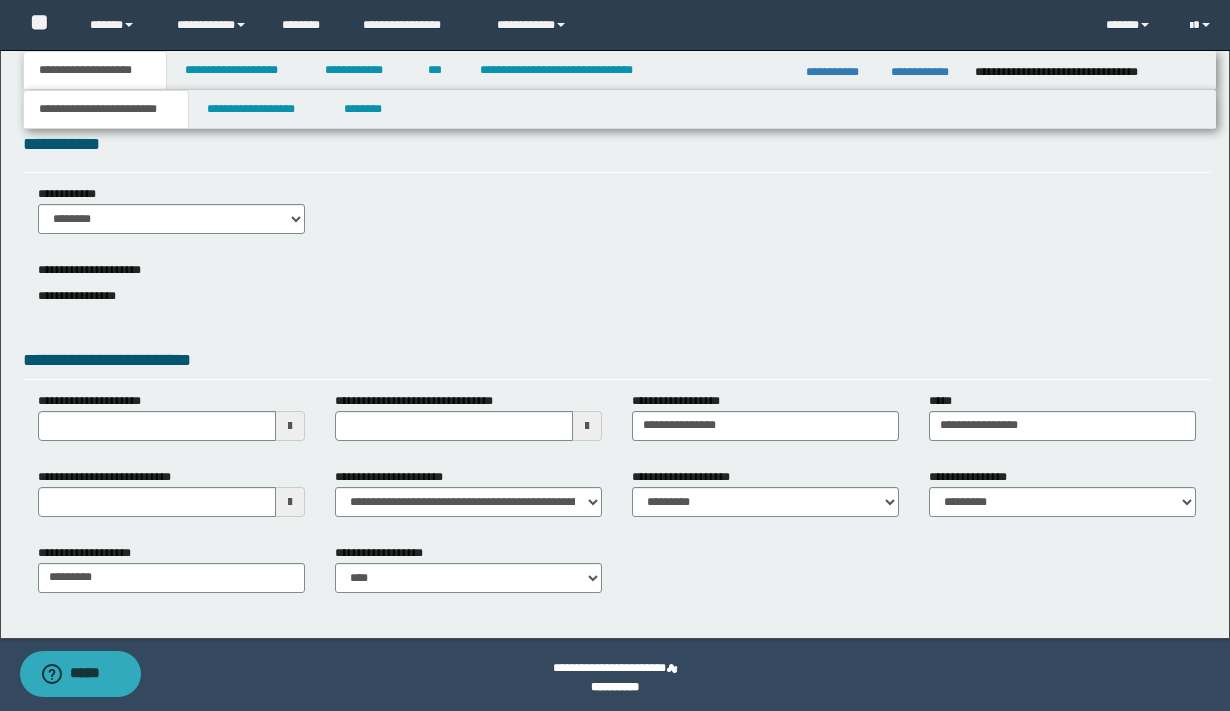 scroll, scrollTop: 34, scrollLeft: 0, axis: vertical 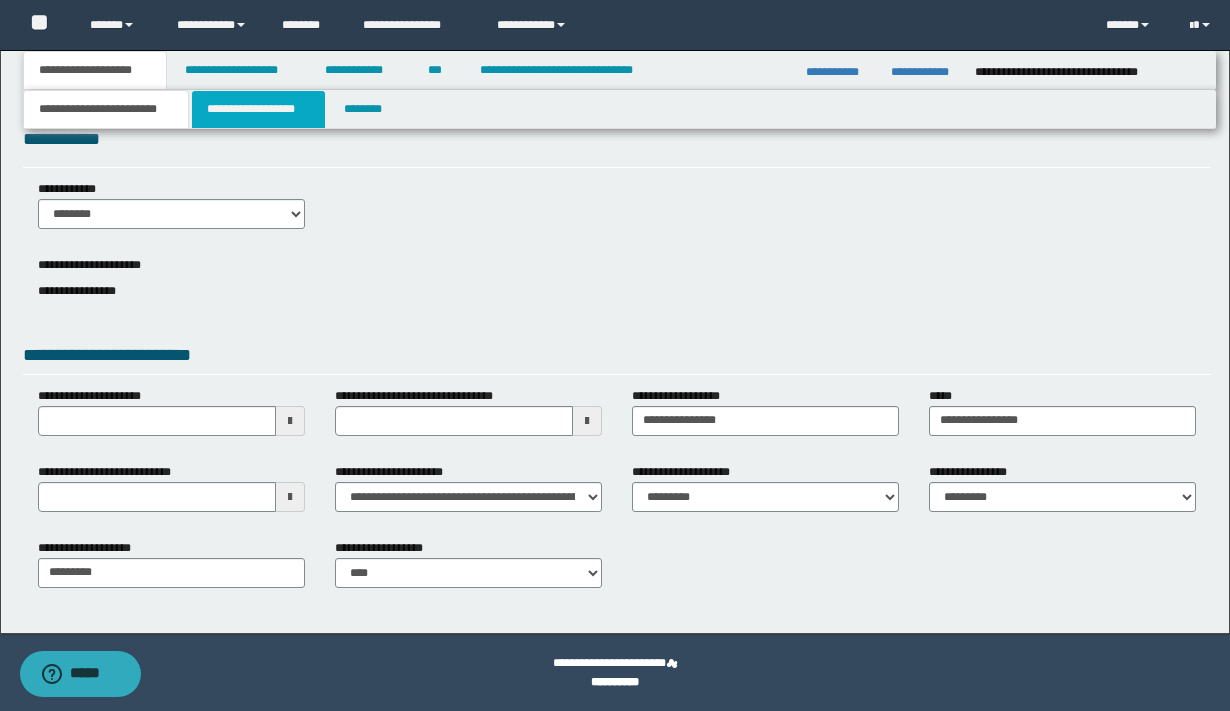 click on "**********" at bounding box center [258, 109] 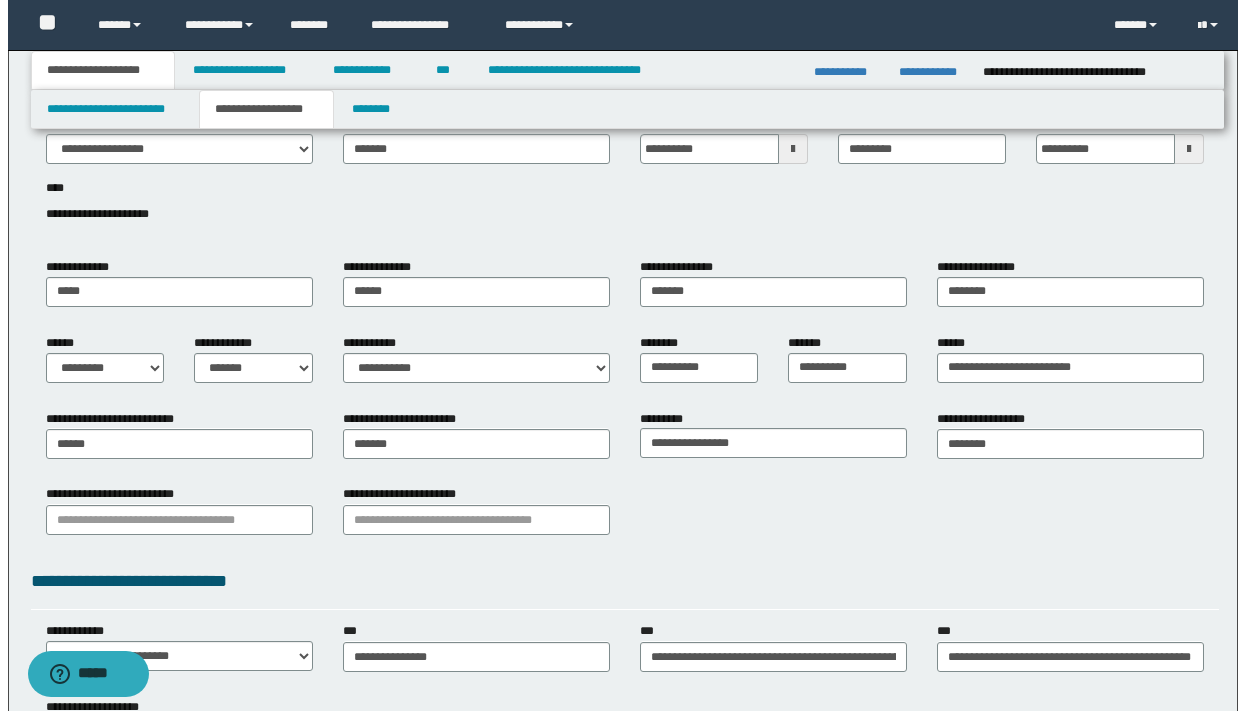 scroll, scrollTop: 0, scrollLeft: 0, axis: both 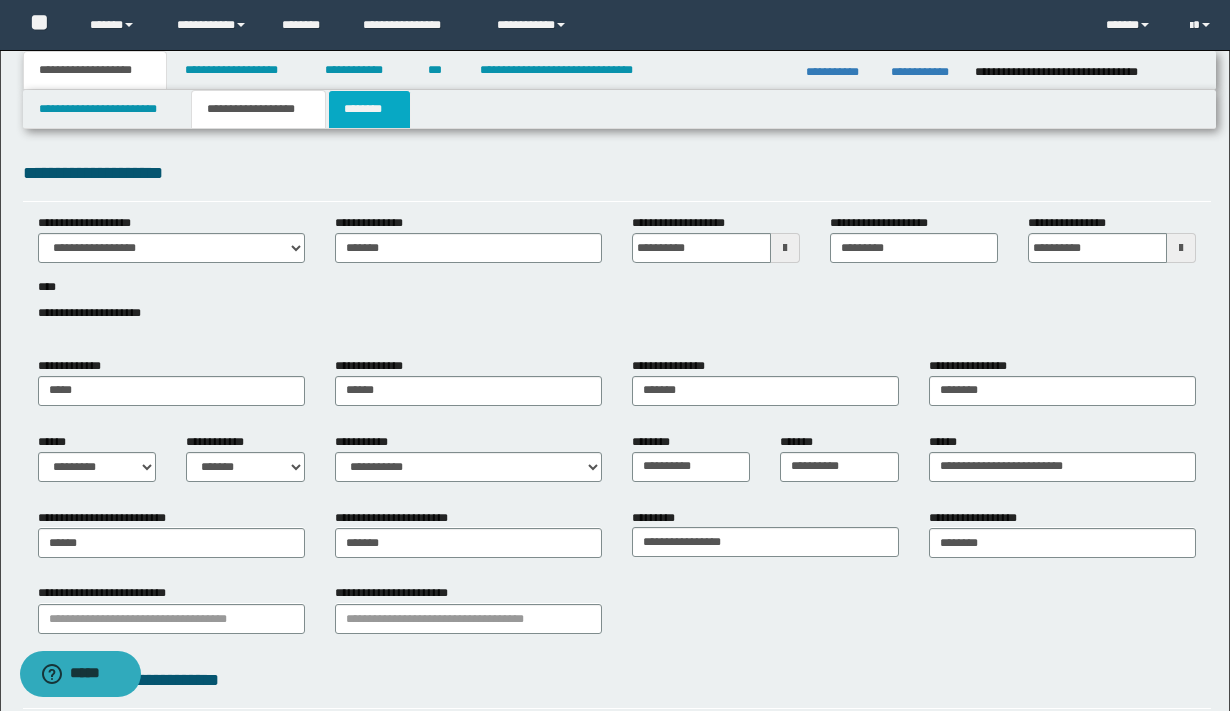 click on "********" at bounding box center (369, 109) 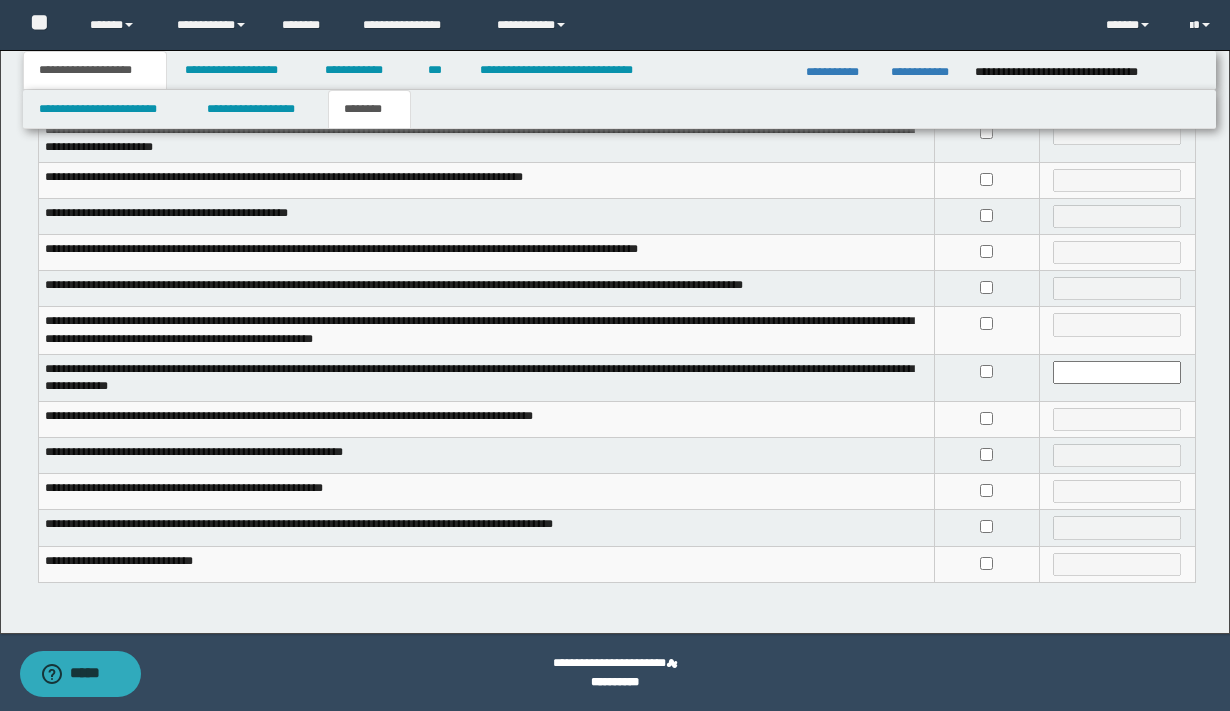 scroll, scrollTop: 252, scrollLeft: 0, axis: vertical 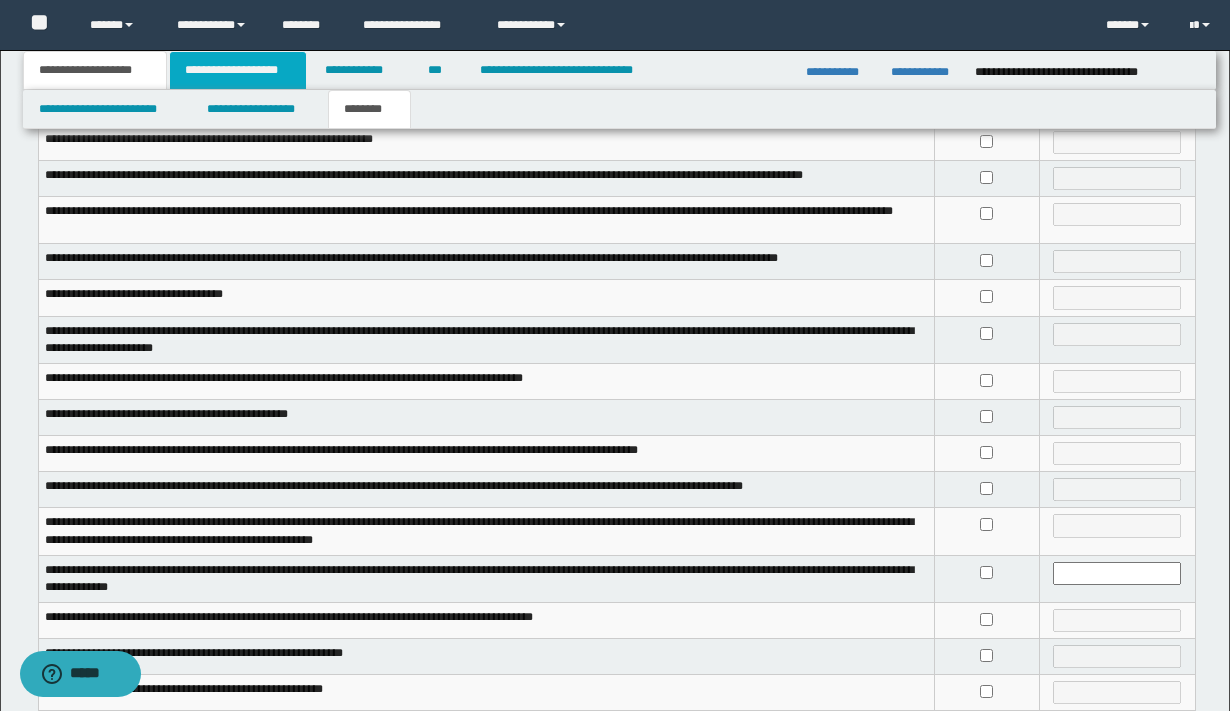 click on "**********" at bounding box center [238, 70] 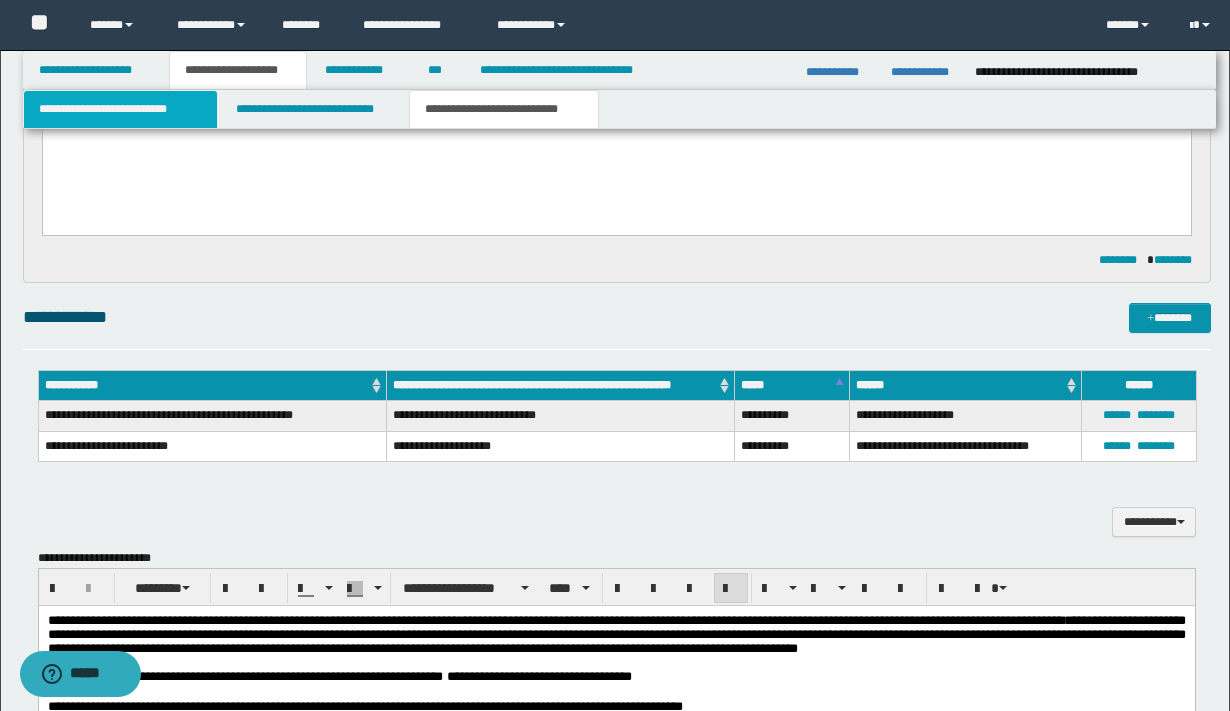 click on "**********" at bounding box center [120, 109] 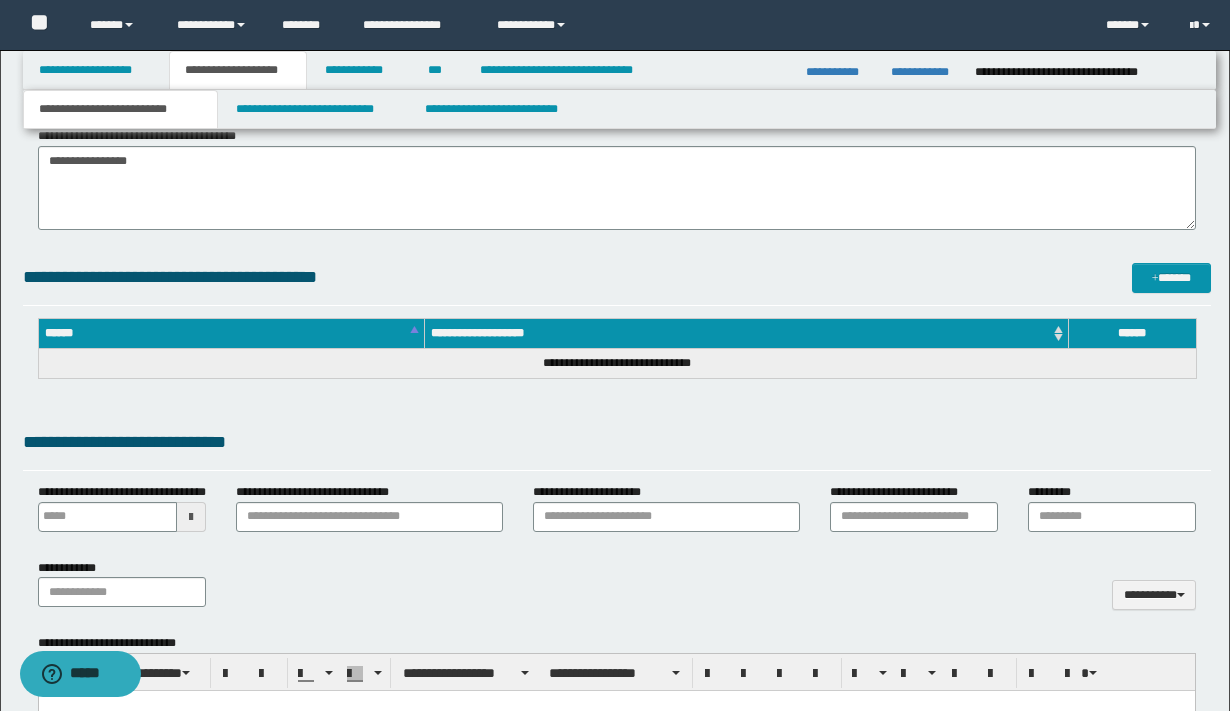 scroll, scrollTop: 556, scrollLeft: 0, axis: vertical 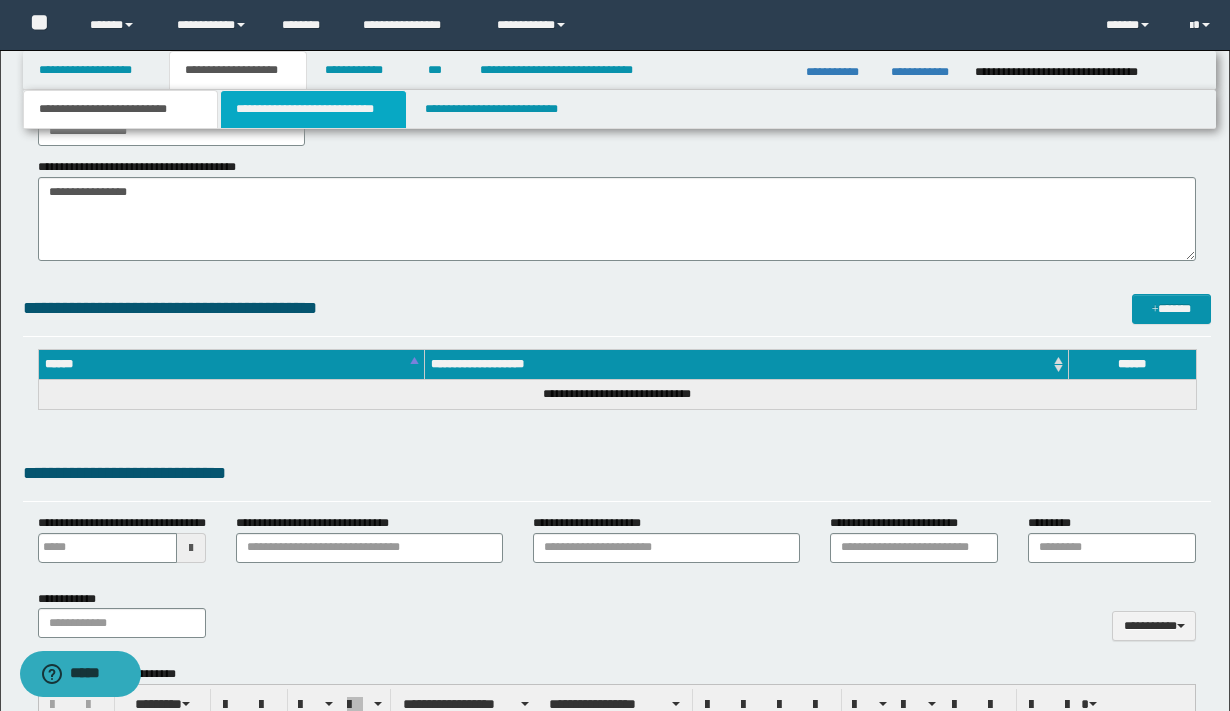 click on "**********" at bounding box center (314, 109) 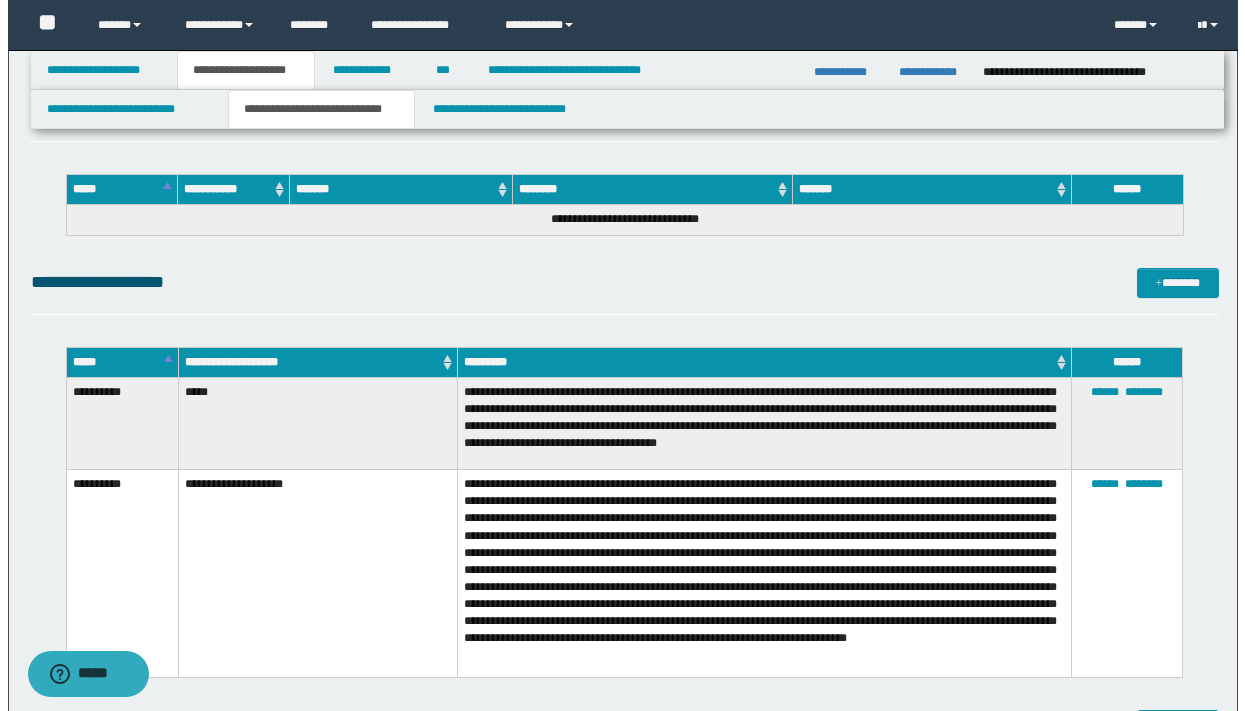 scroll, scrollTop: 987, scrollLeft: 0, axis: vertical 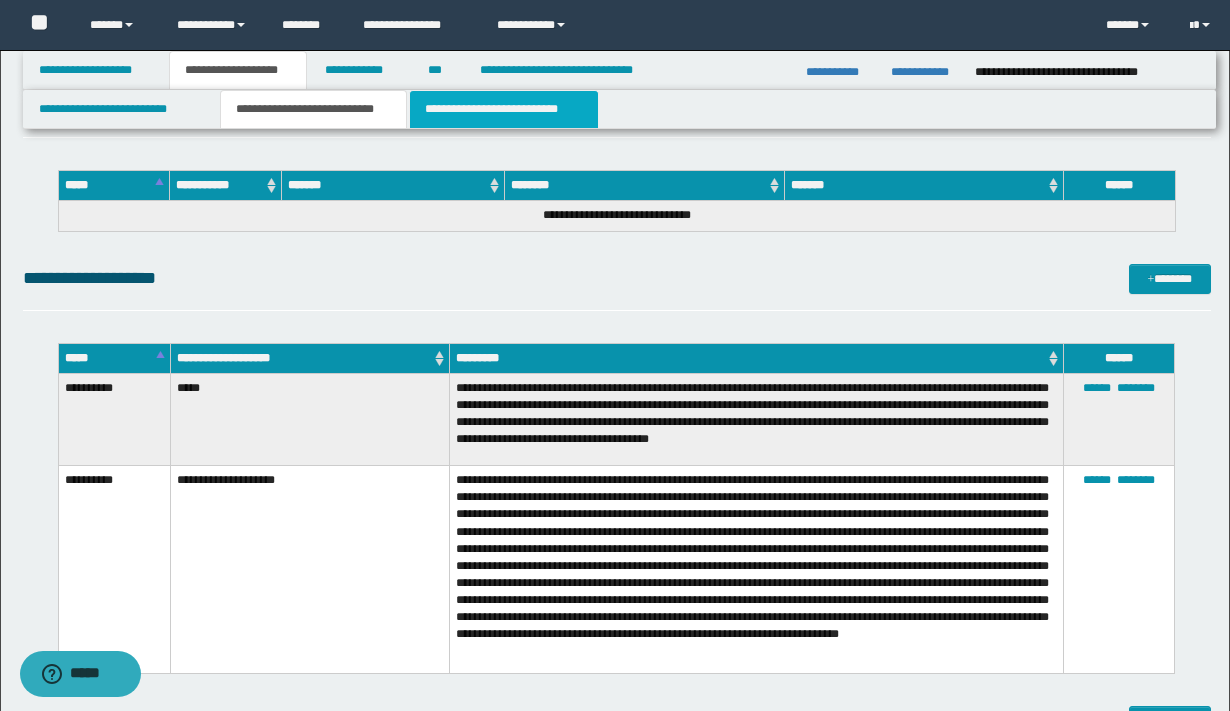 click on "**********" at bounding box center [504, 109] 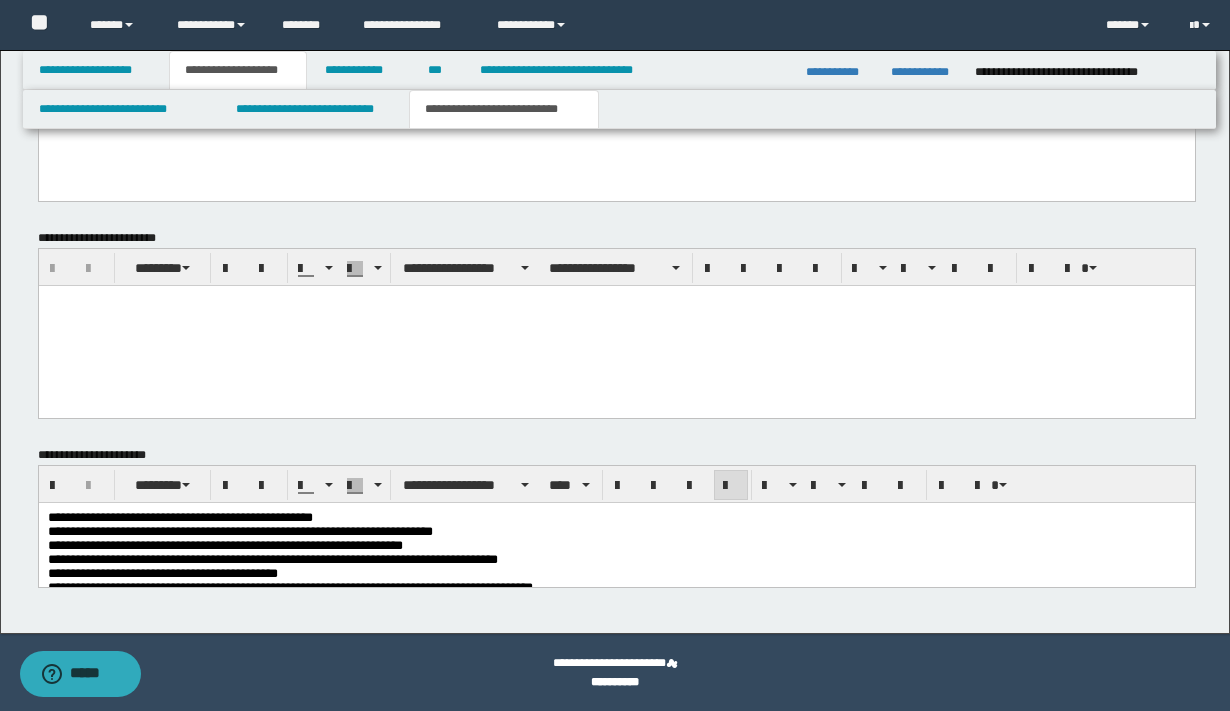 scroll, scrollTop: 370, scrollLeft: 0, axis: vertical 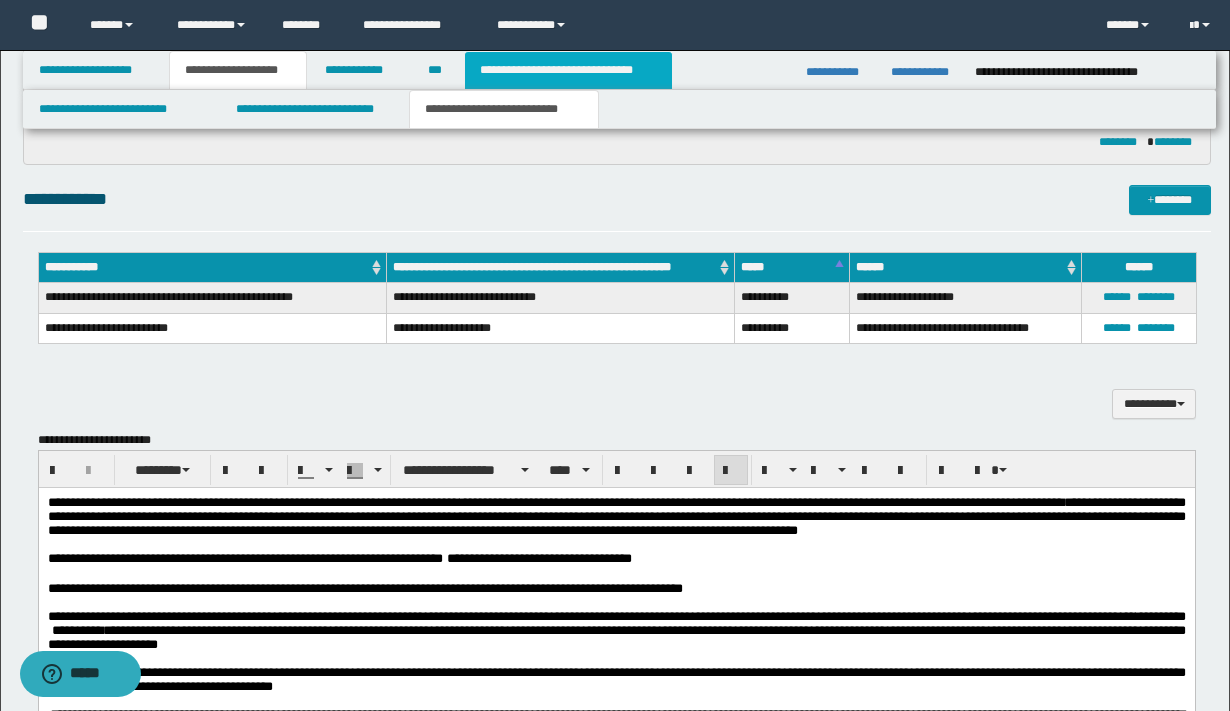 click on "**********" at bounding box center (568, 70) 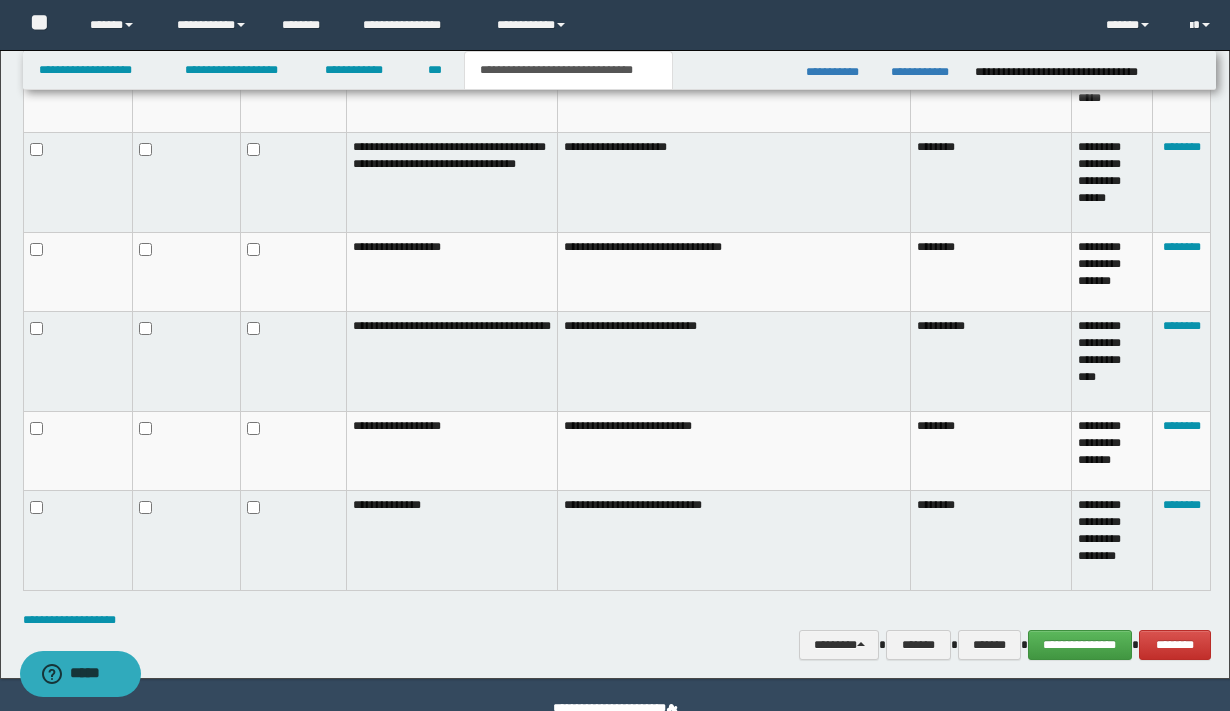 scroll, scrollTop: 1192, scrollLeft: 0, axis: vertical 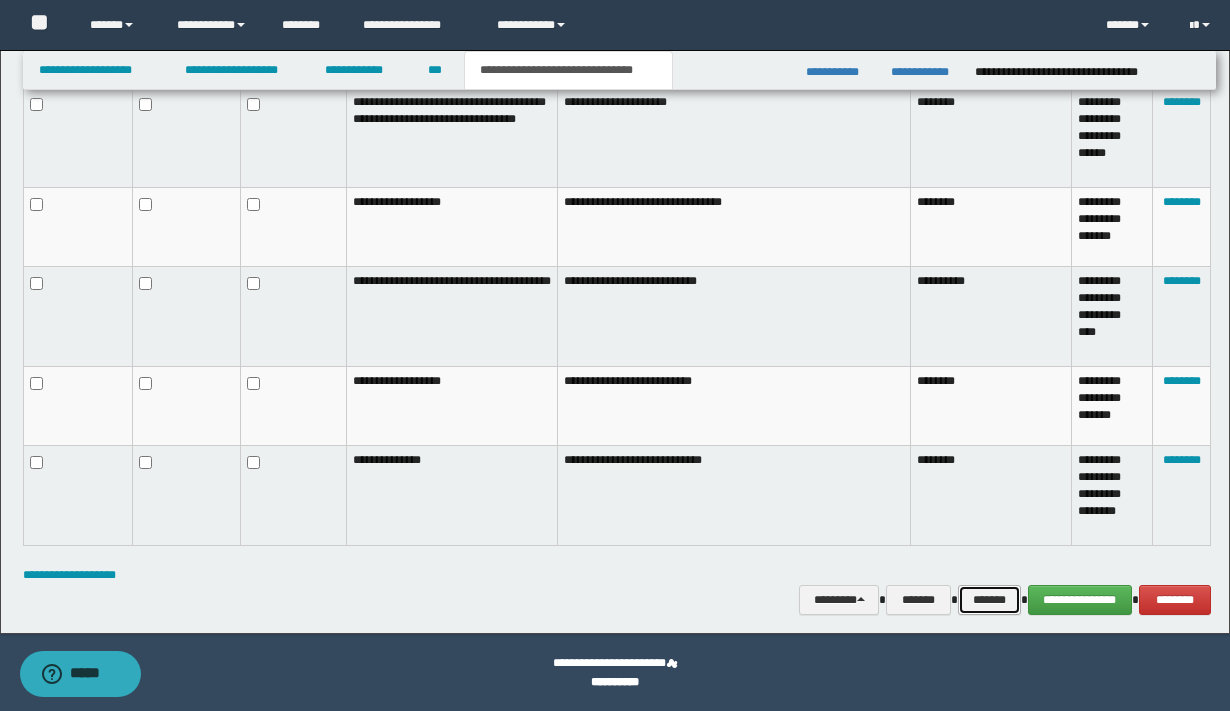 click on "*******" at bounding box center (989, 600) 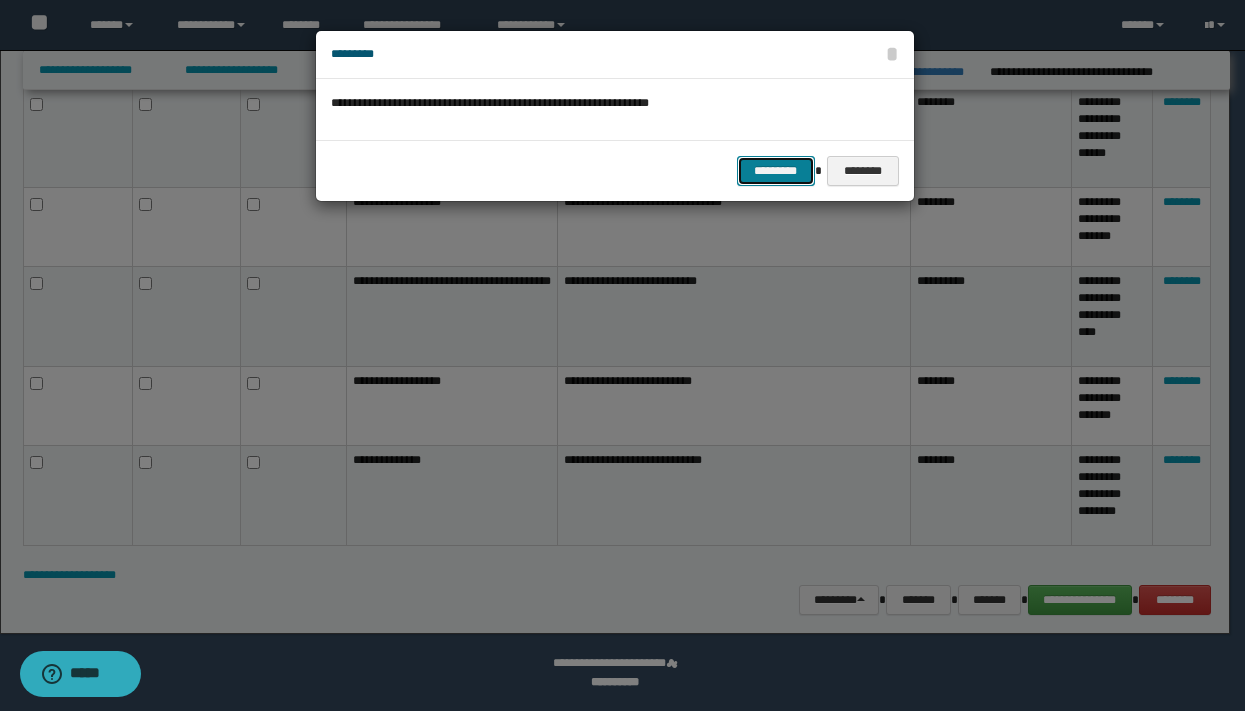 click on "*********" at bounding box center [776, 171] 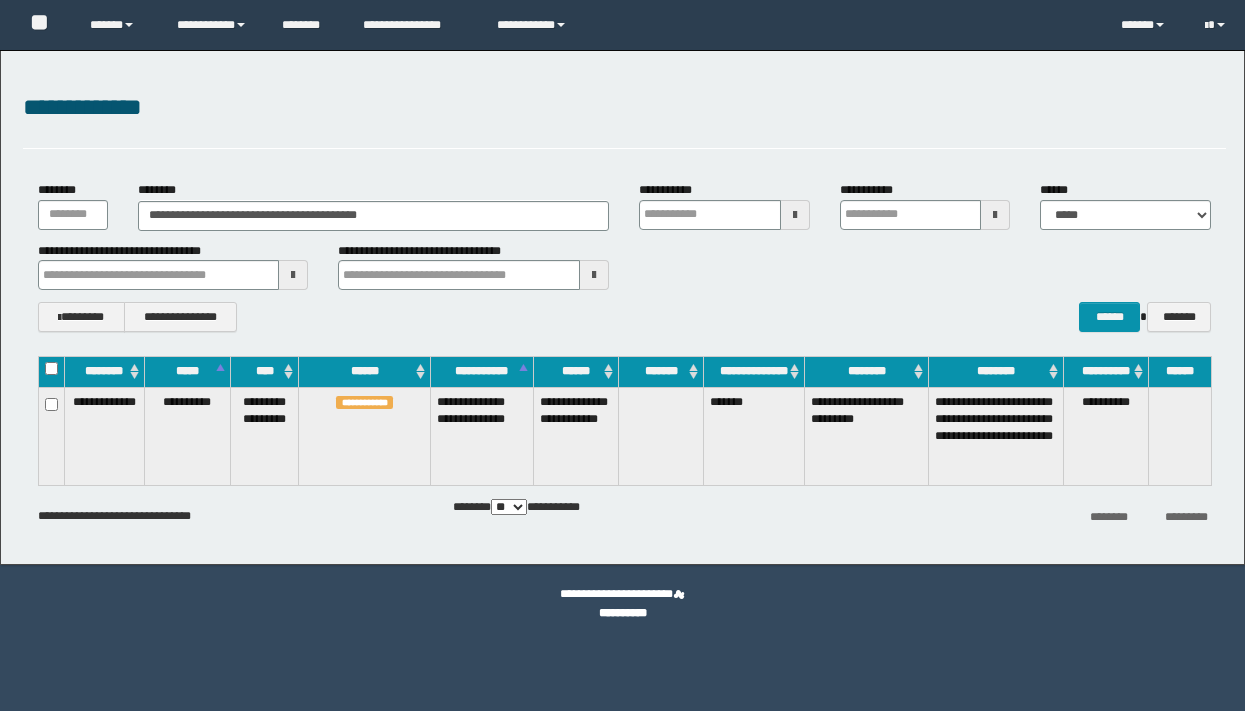 scroll, scrollTop: 0, scrollLeft: 0, axis: both 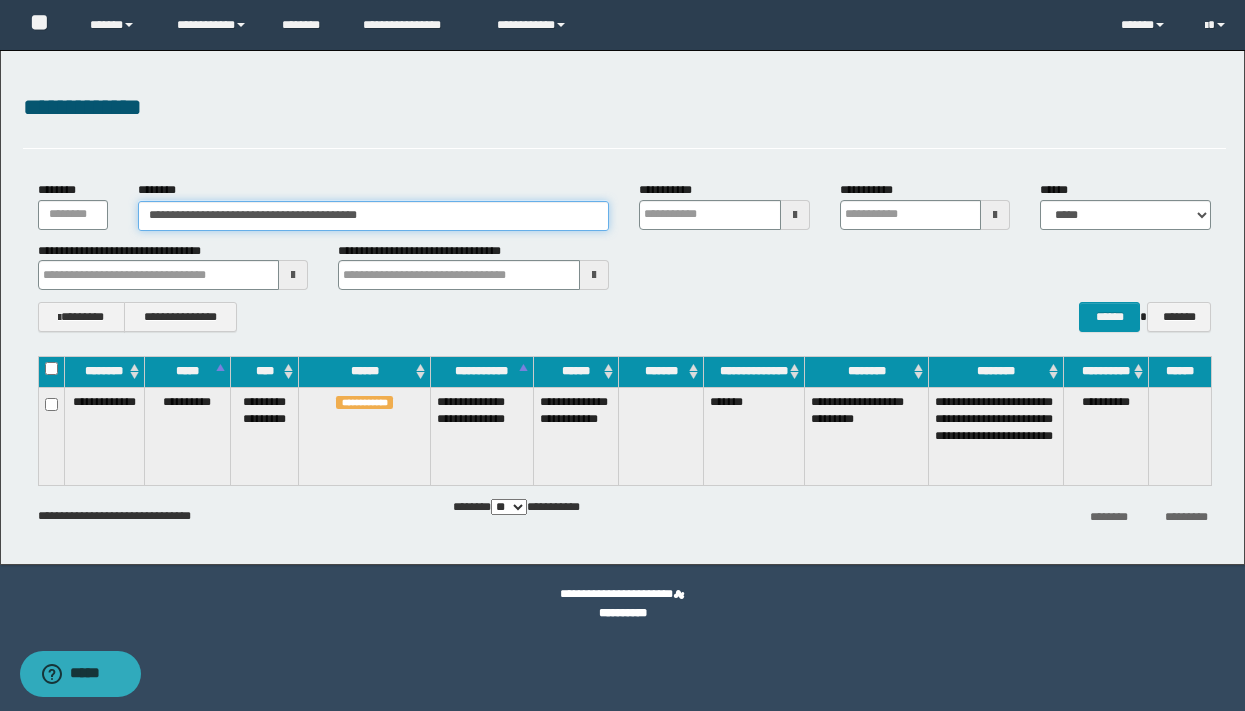 drag, startPoint x: 479, startPoint y: 215, endPoint x: 109, endPoint y: 198, distance: 370.39032 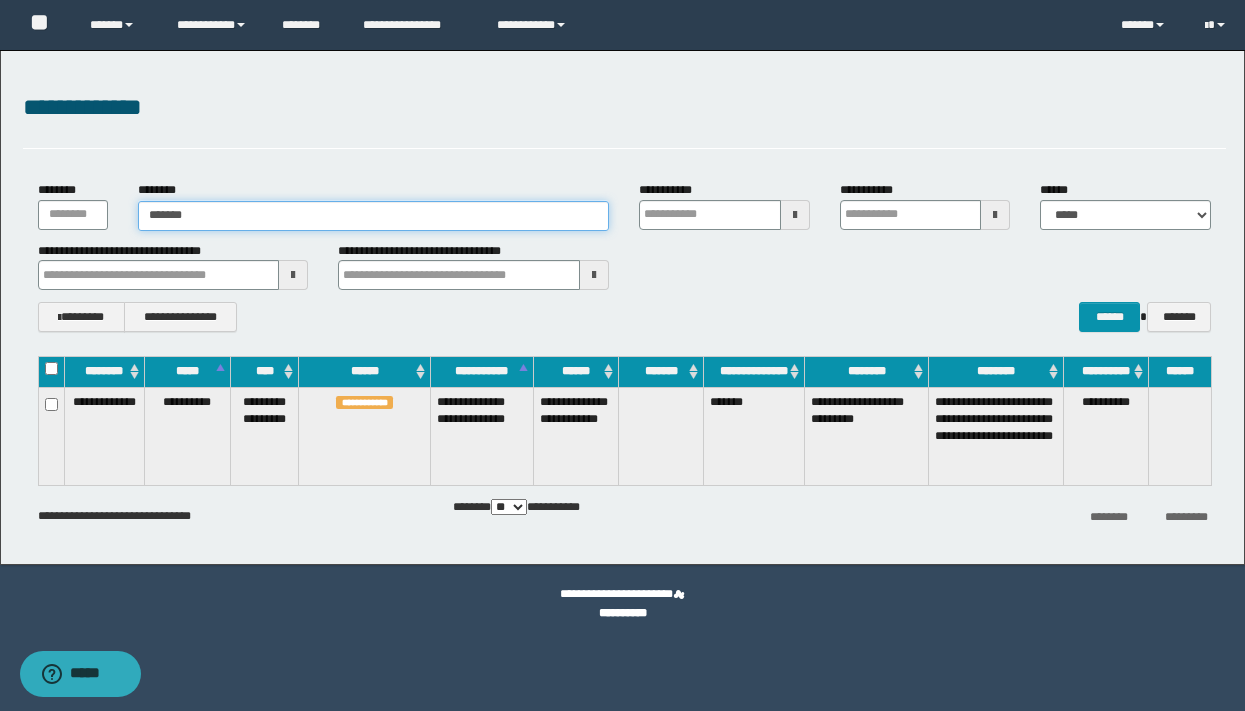 type on "*****" 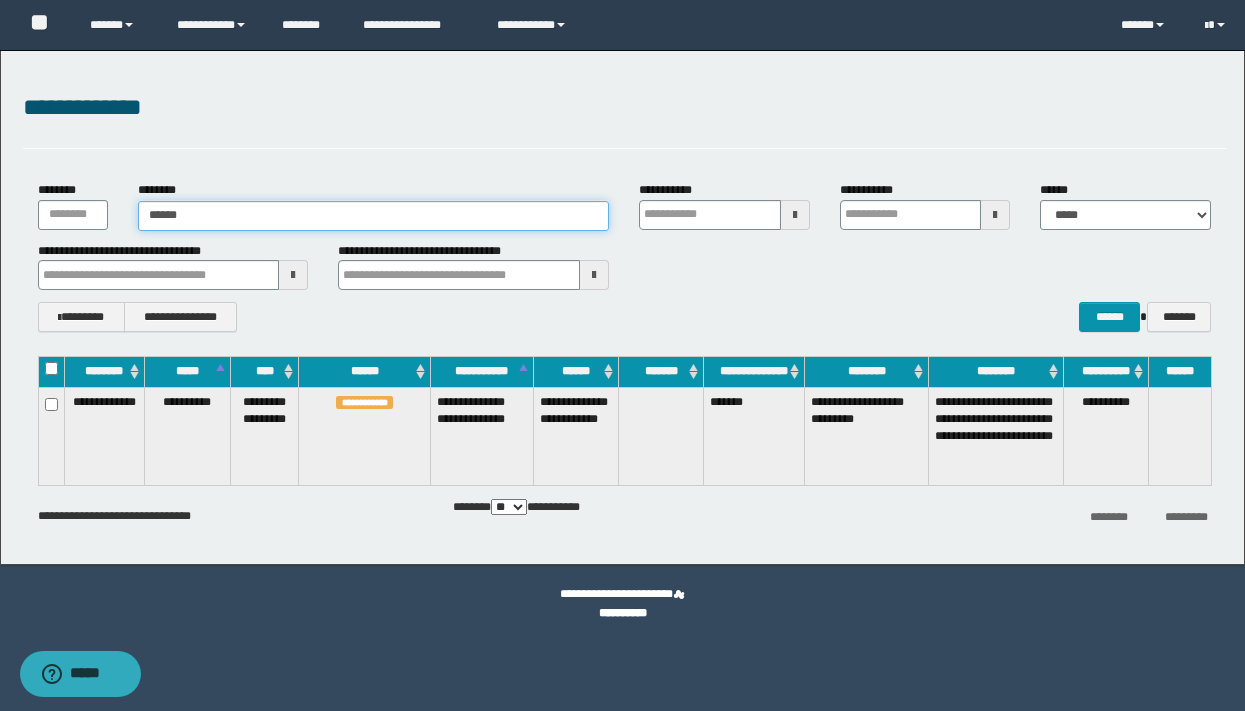 type on "*****" 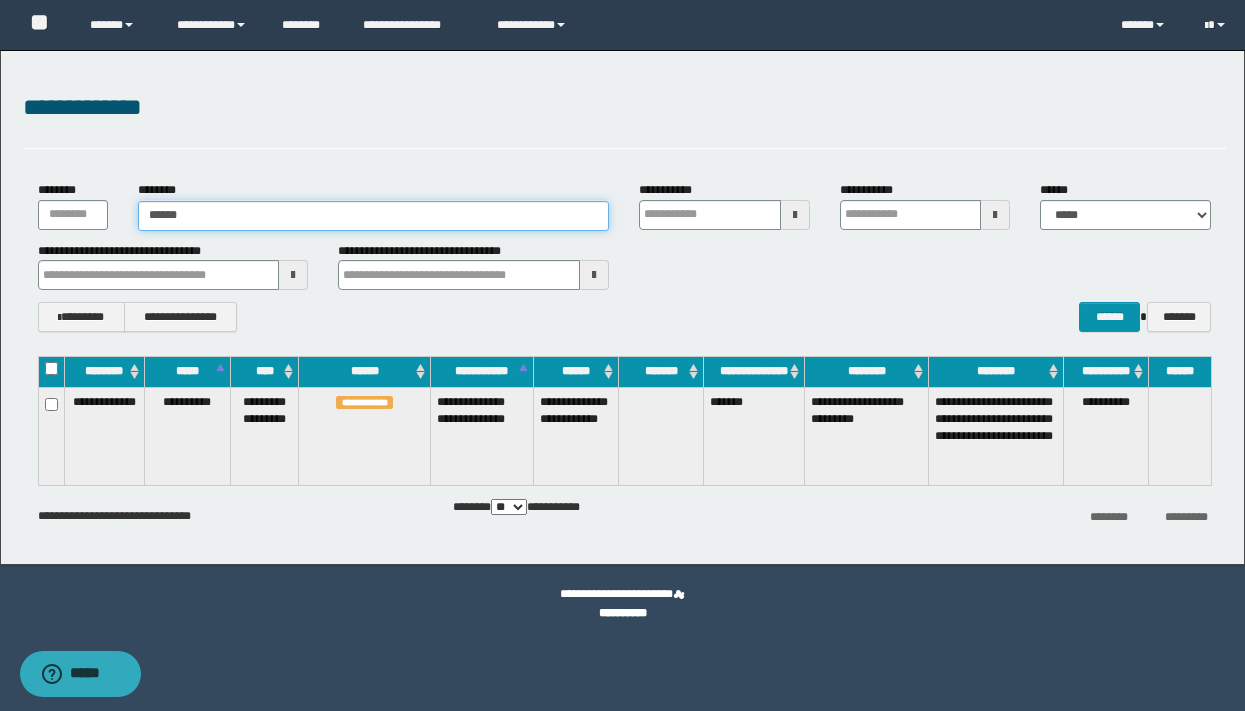type 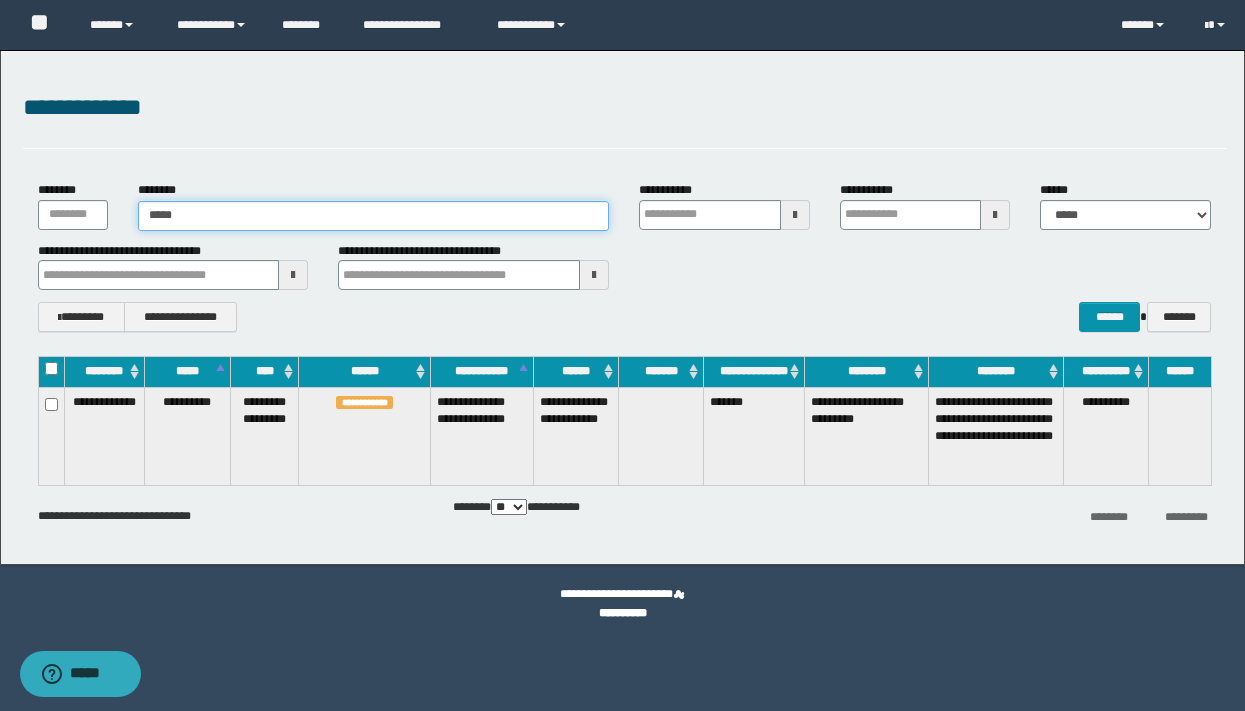 type on "*****" 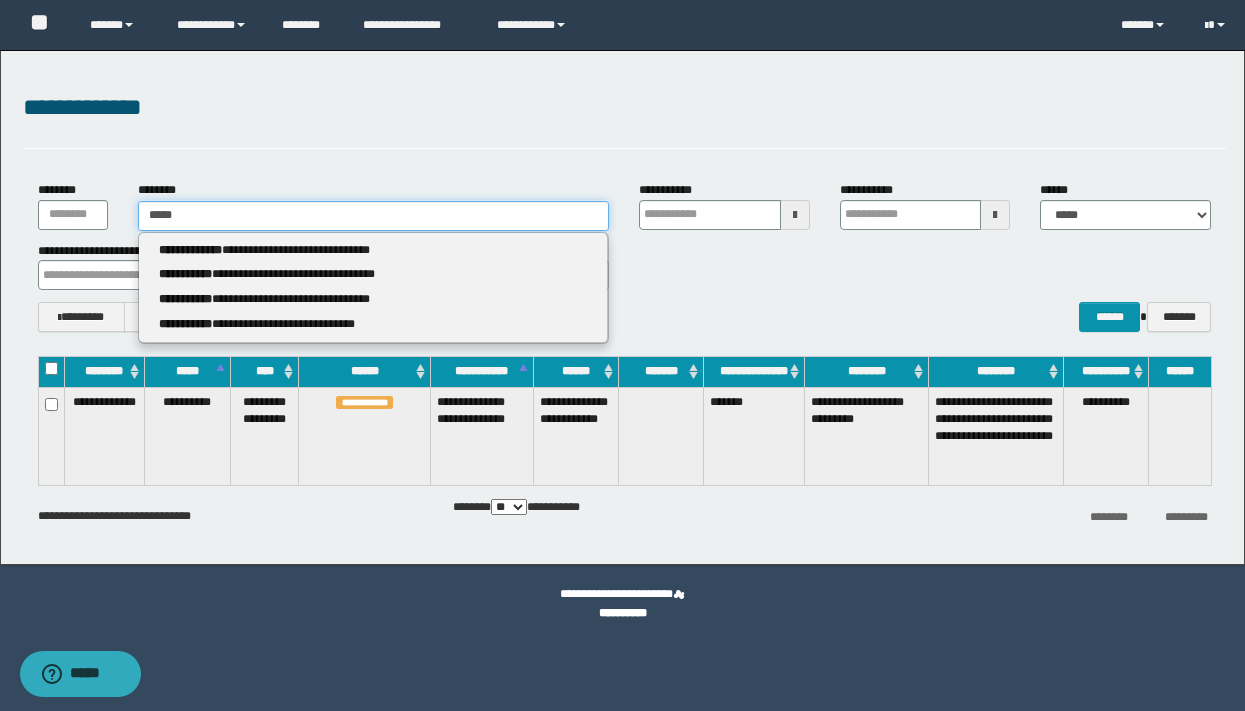 type 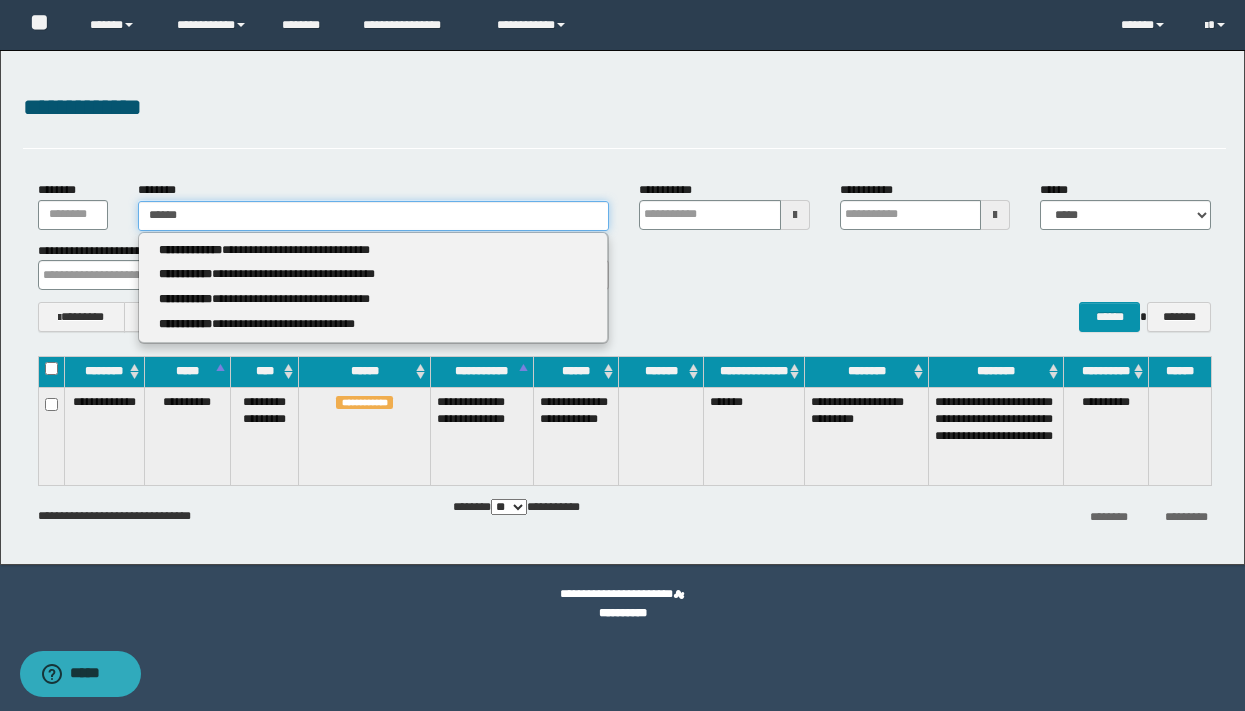 type on "*****" 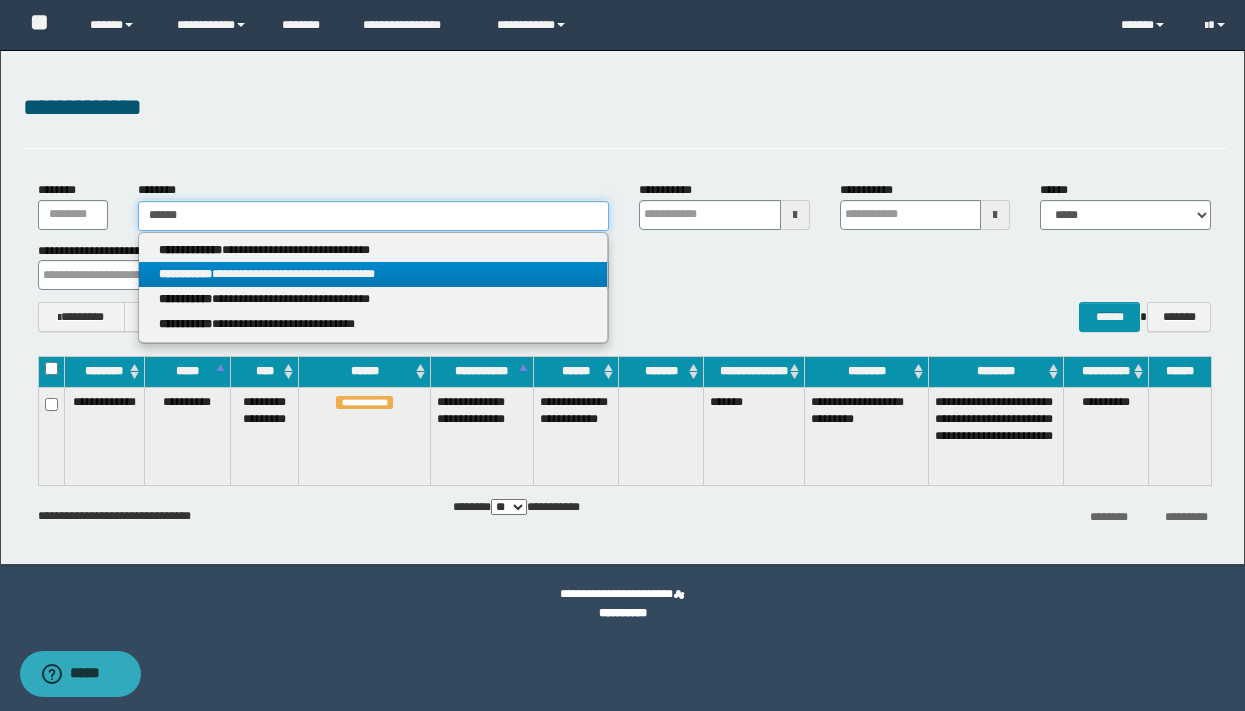 type on "*****" 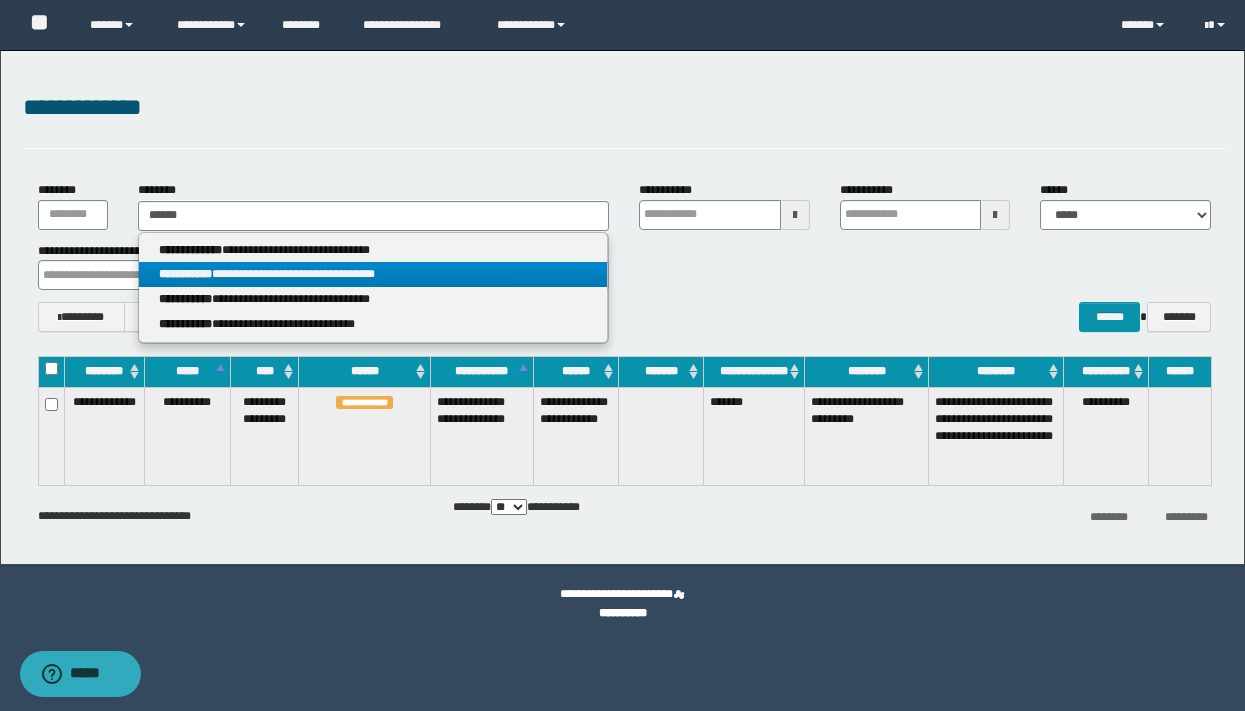 click on "**********" at bounding box center (373, 274) 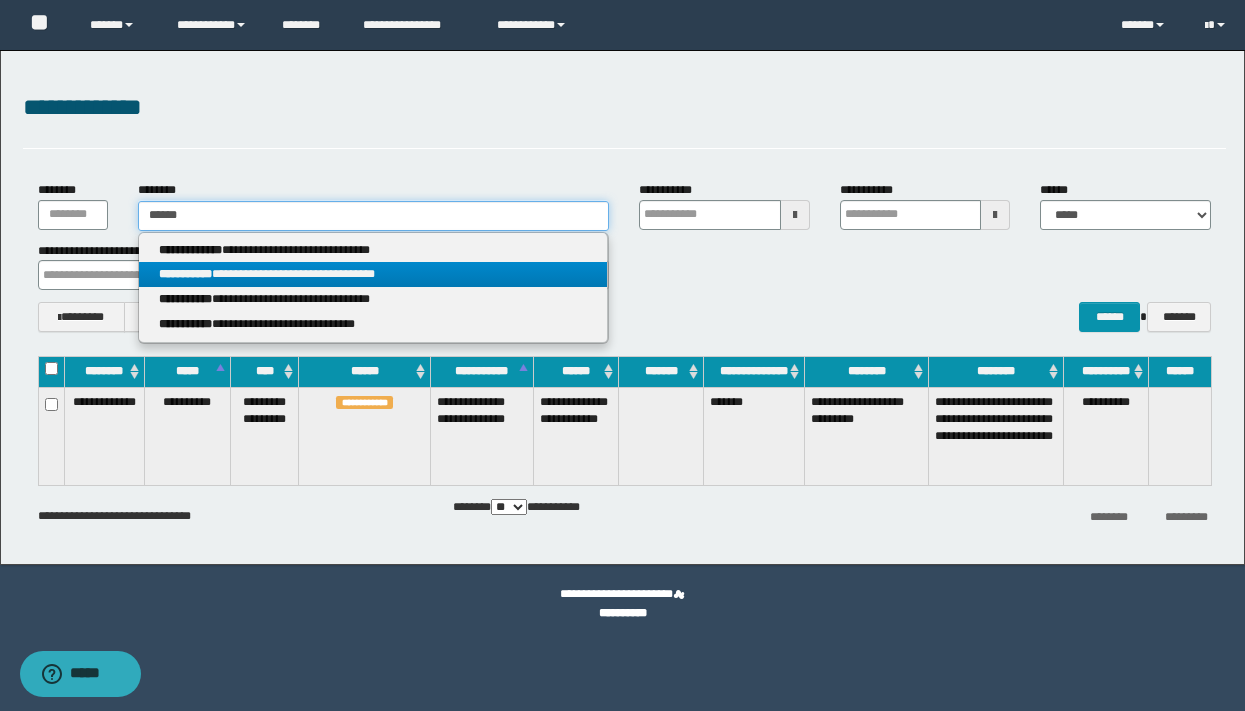 type 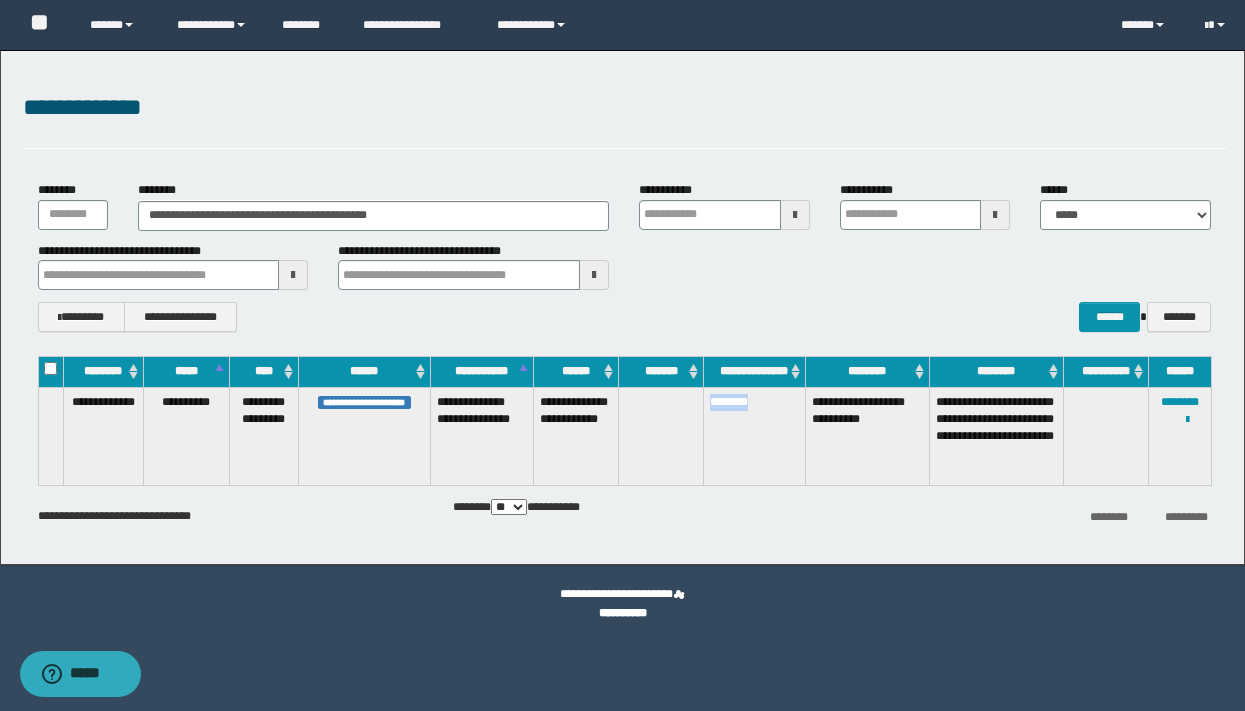 drag, startPoint x: 784, startPoint y: 403, endPoint x: 712, endPoint y: 399, distance: 72.11102 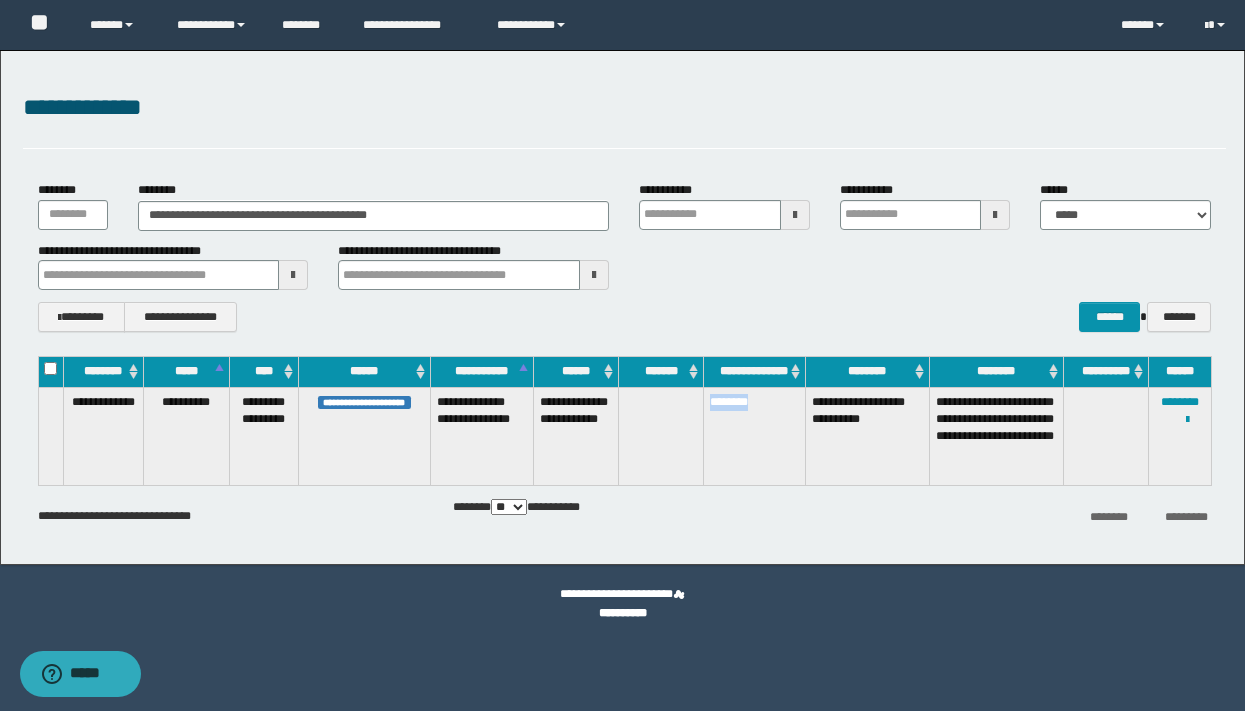 copy on "********" 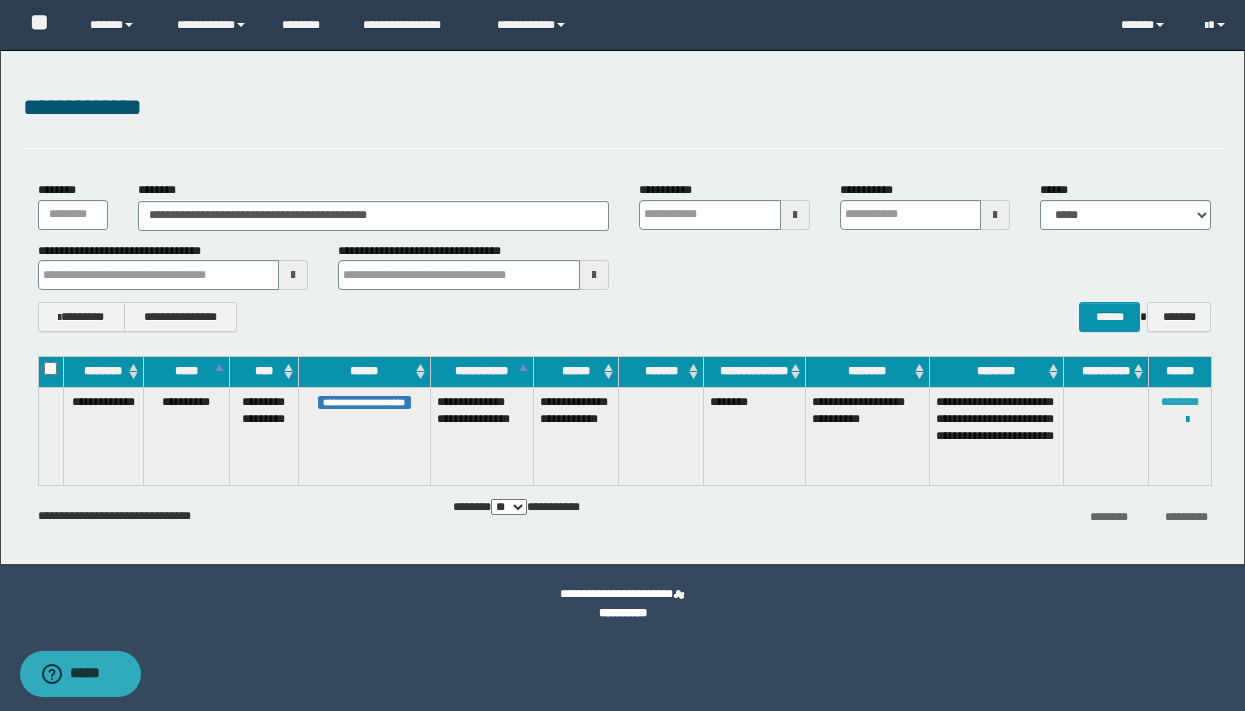 click on "********" at bounding box center (1180, 402) 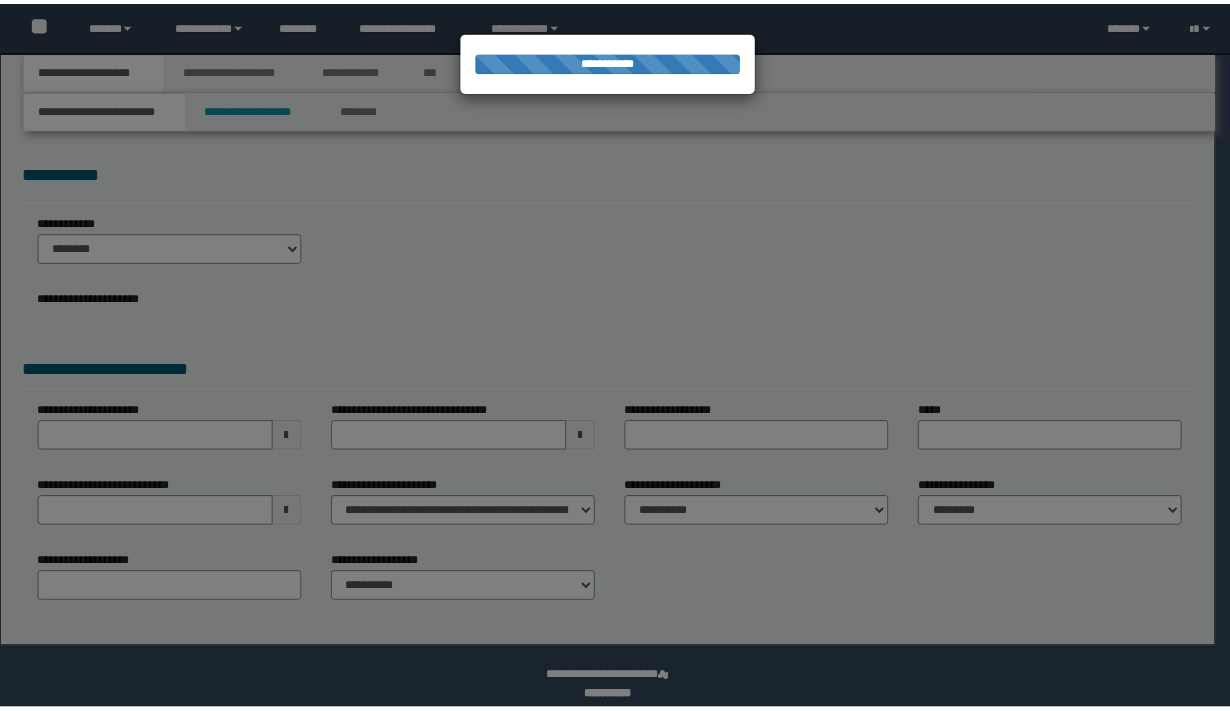 scroll, scrollTop: 0, scrollLeft: 0, axis: both 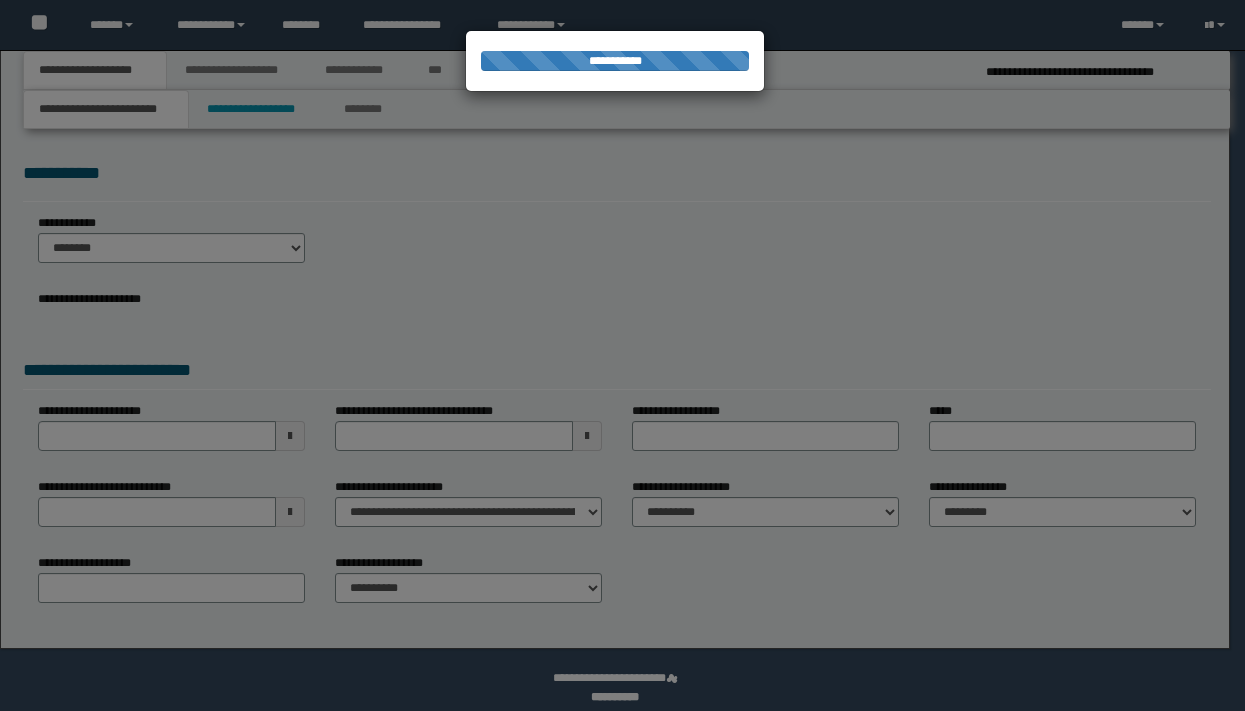 select on "*" 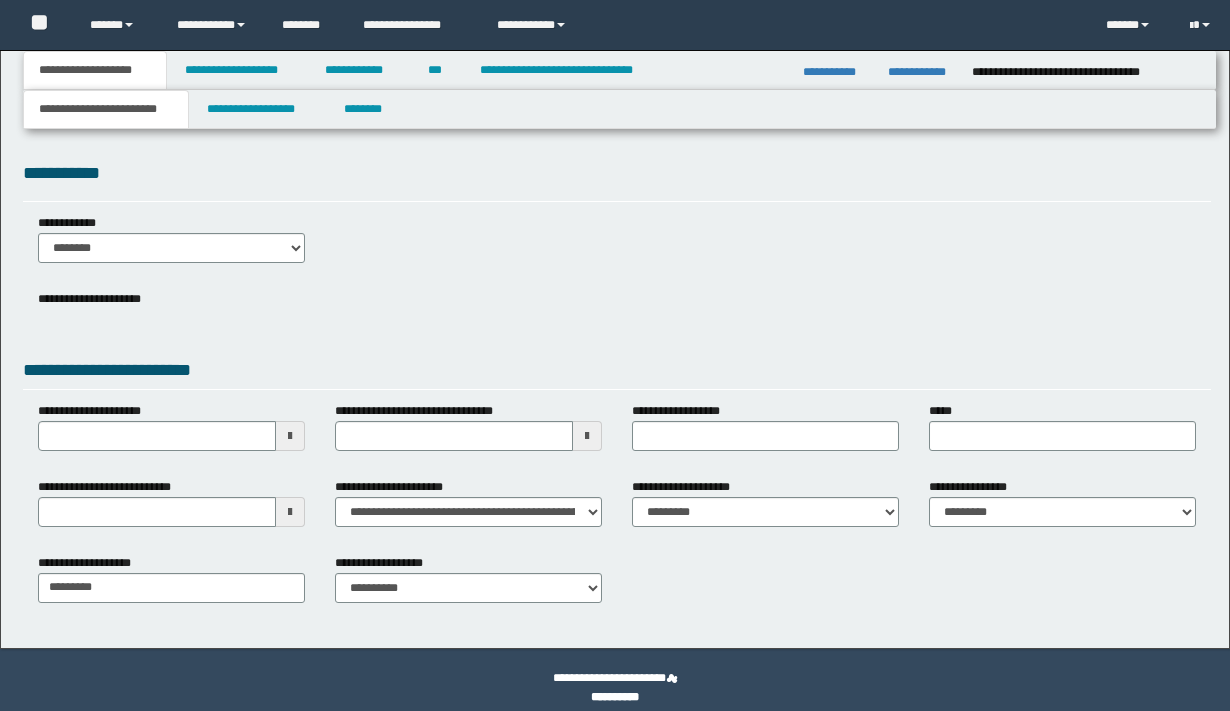 scroll, scrollTop: 0, scrollLeft: 0, axis: both 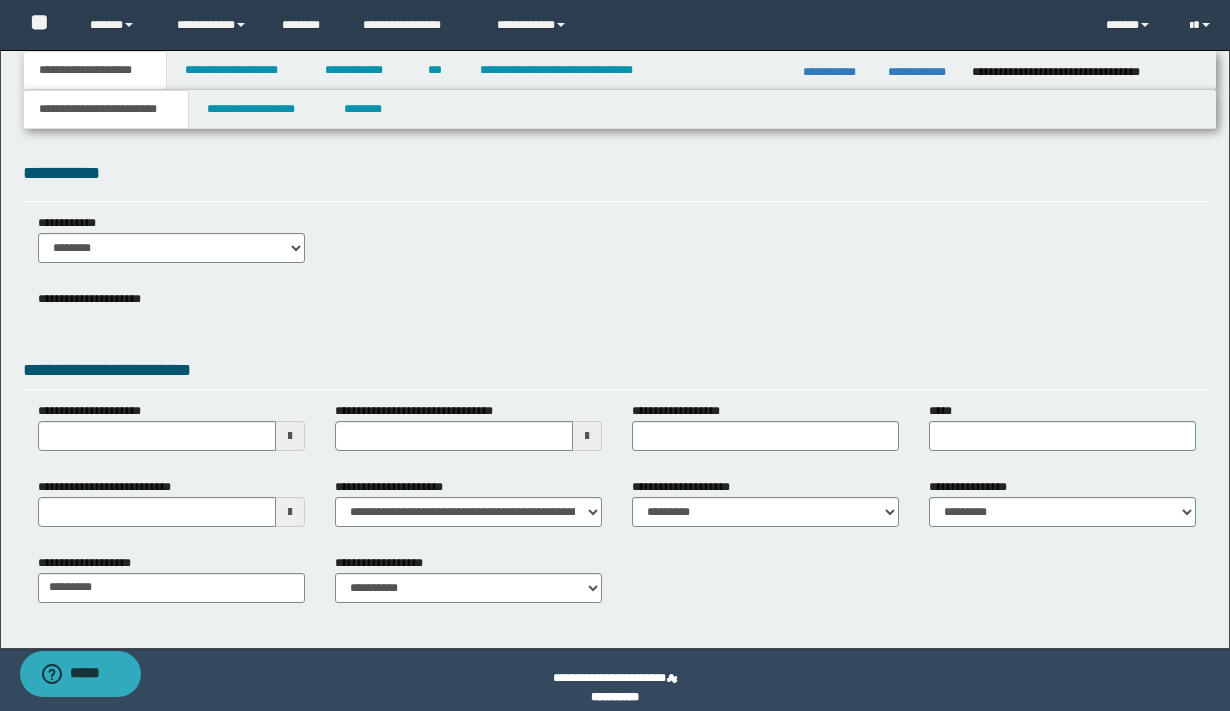 click at bounding box center (290, 512) 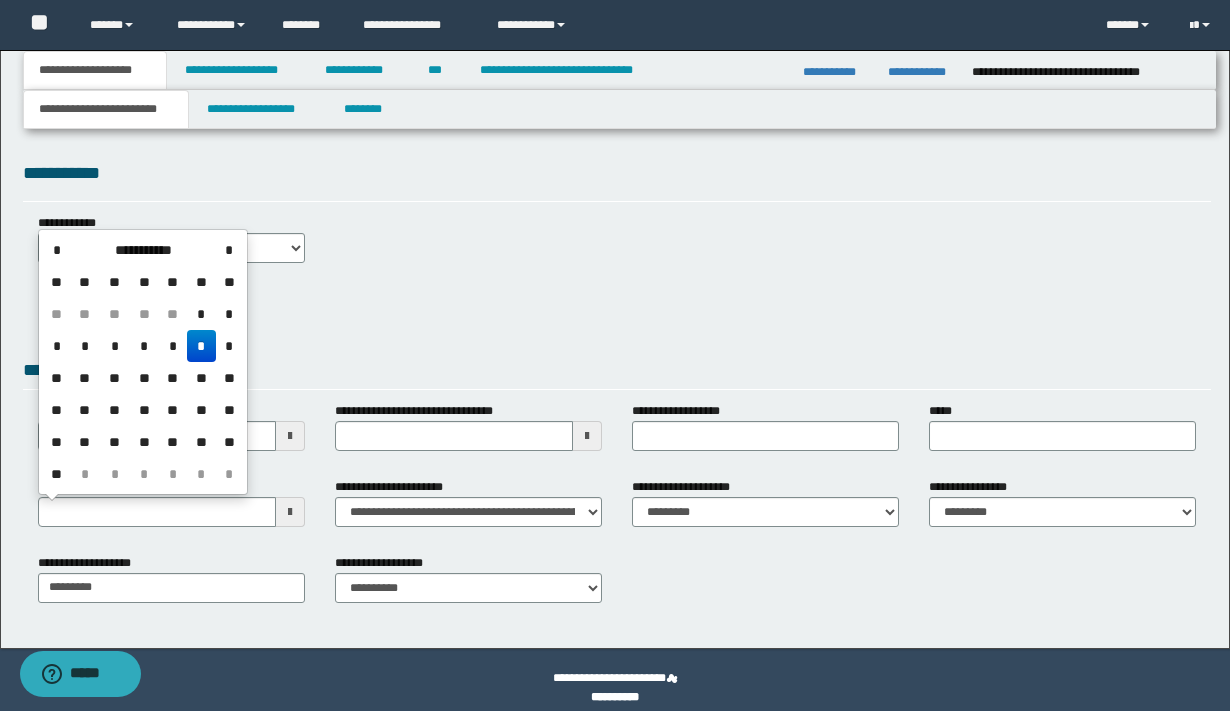 click on "*" at bounding box center (201, 346) 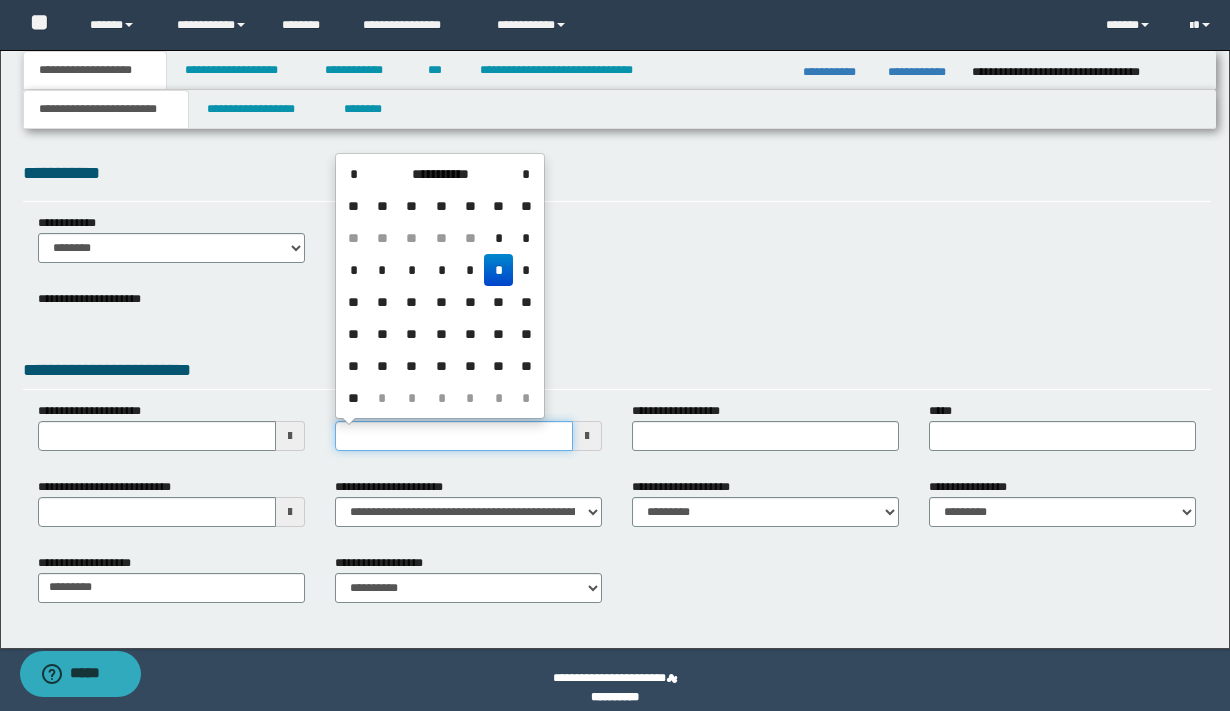 click on "**********" at bounding box center (454, 436) 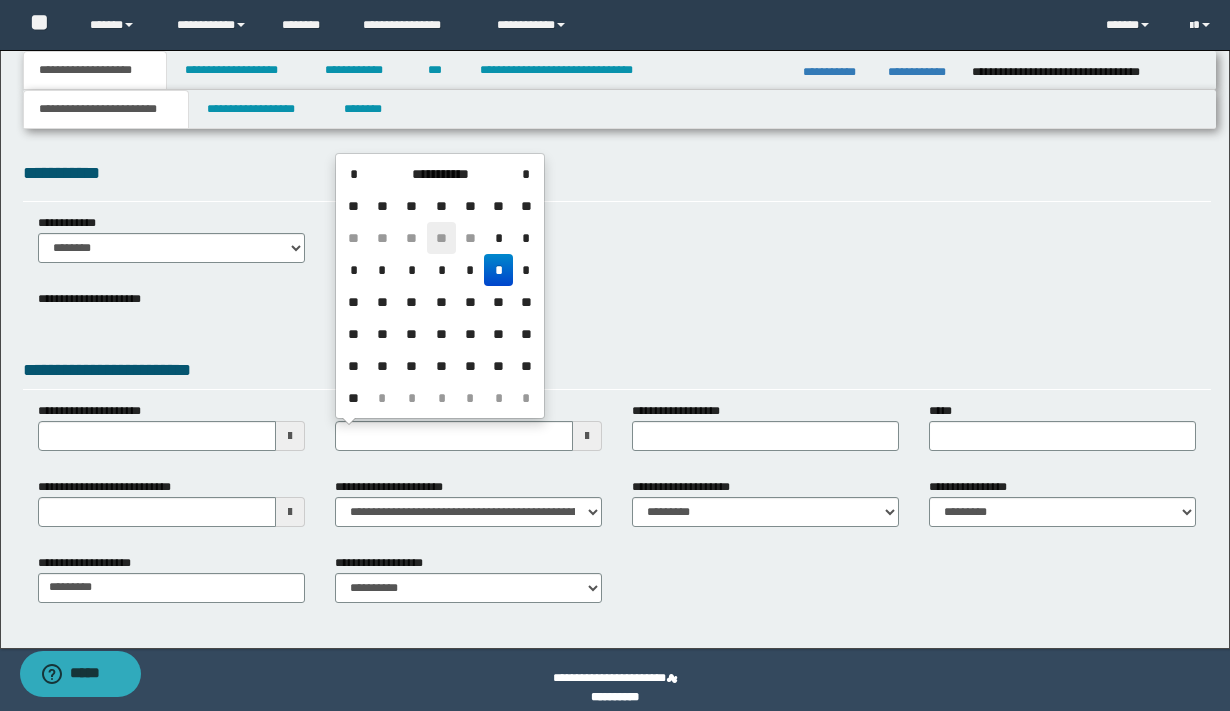 click on "**" at bounding box center [441, 238] 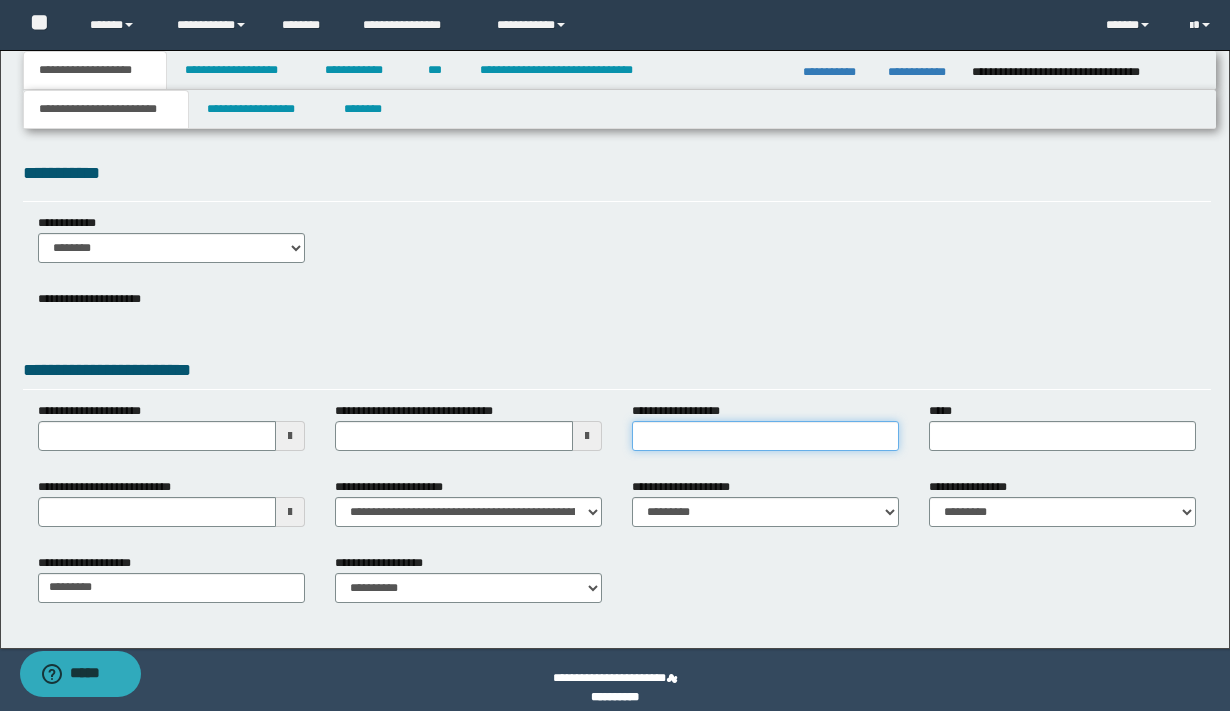 click on "**********" at bounding box center (765, 436) 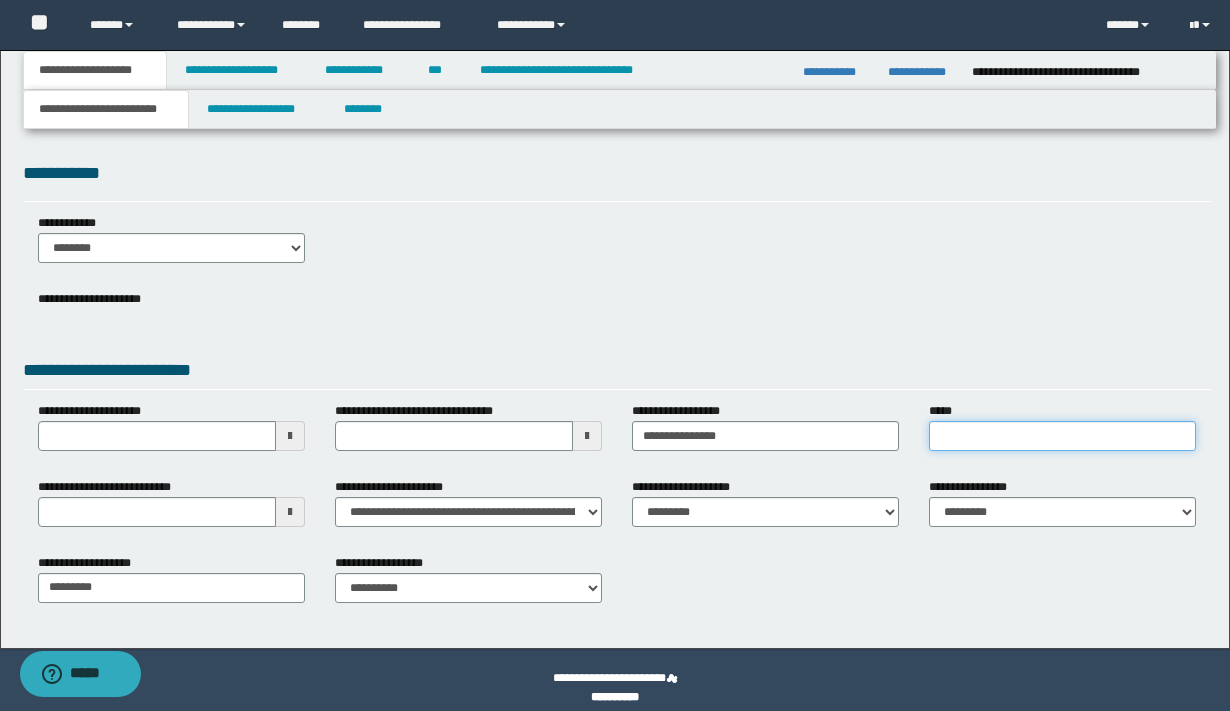 click on "*****" at bounding box center [1062, 436] 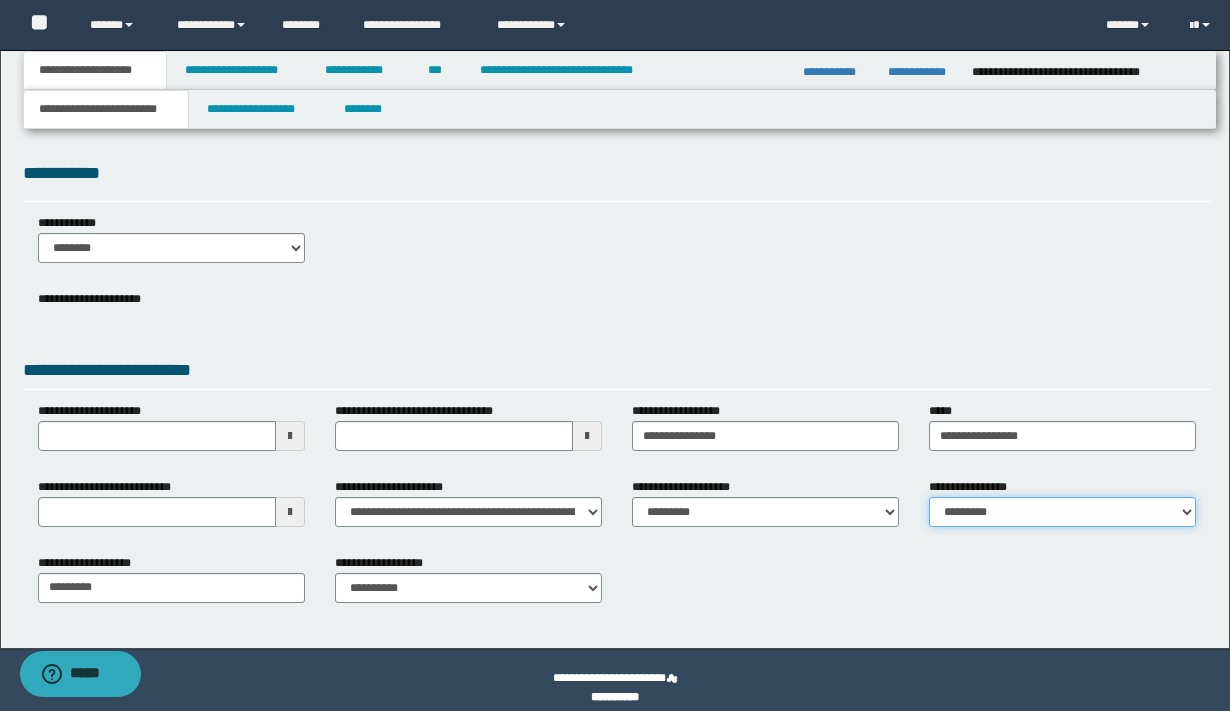 click on "**********" at bounding box center (1062, 512) 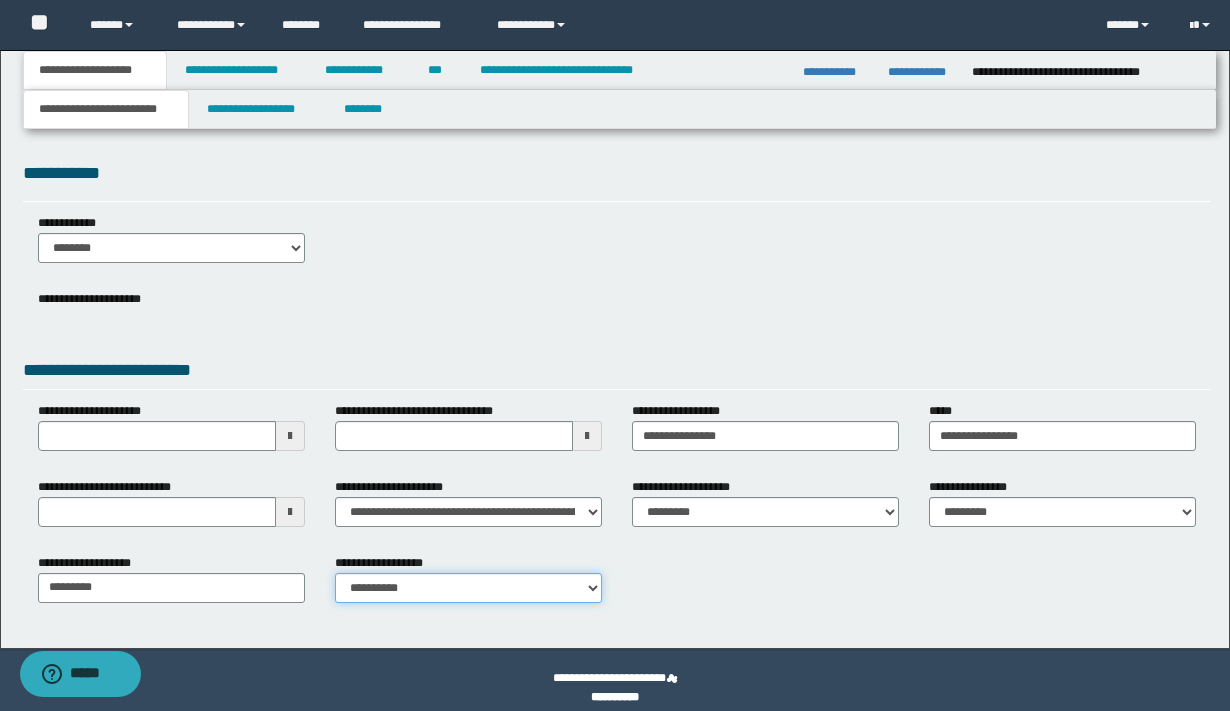 click on "**********" at bounding box center (468, 588) 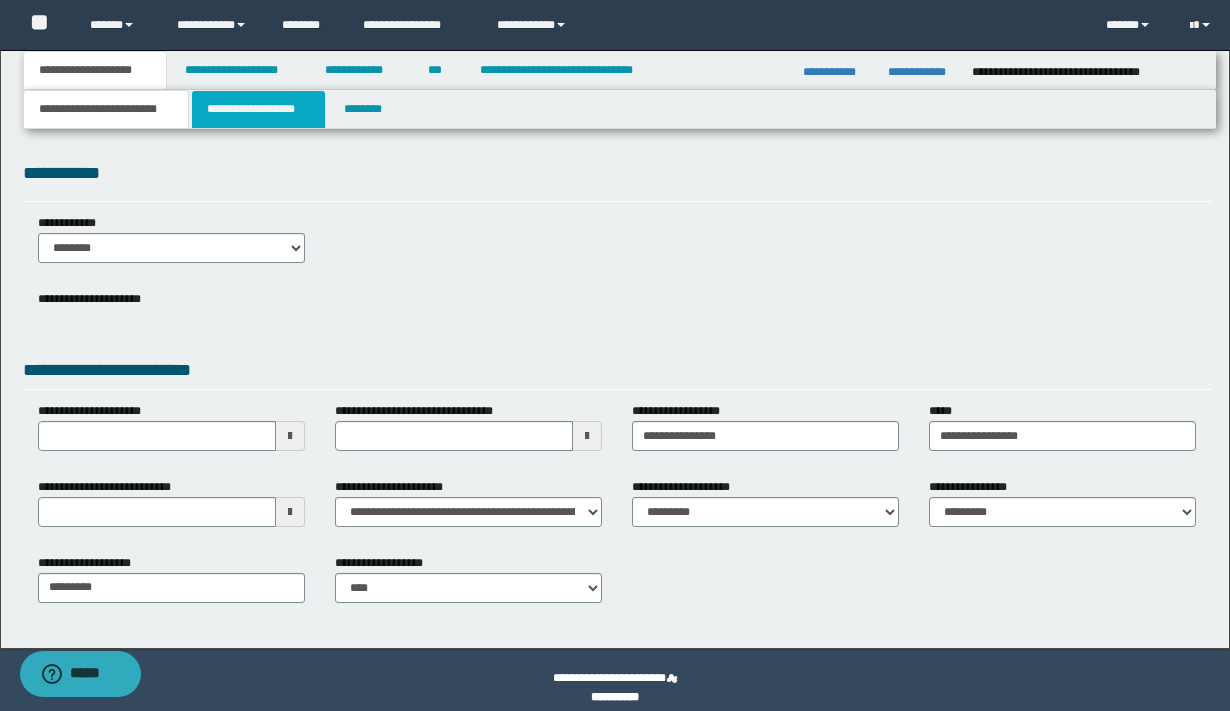 click on "**********" at bounding box center [258, 109] 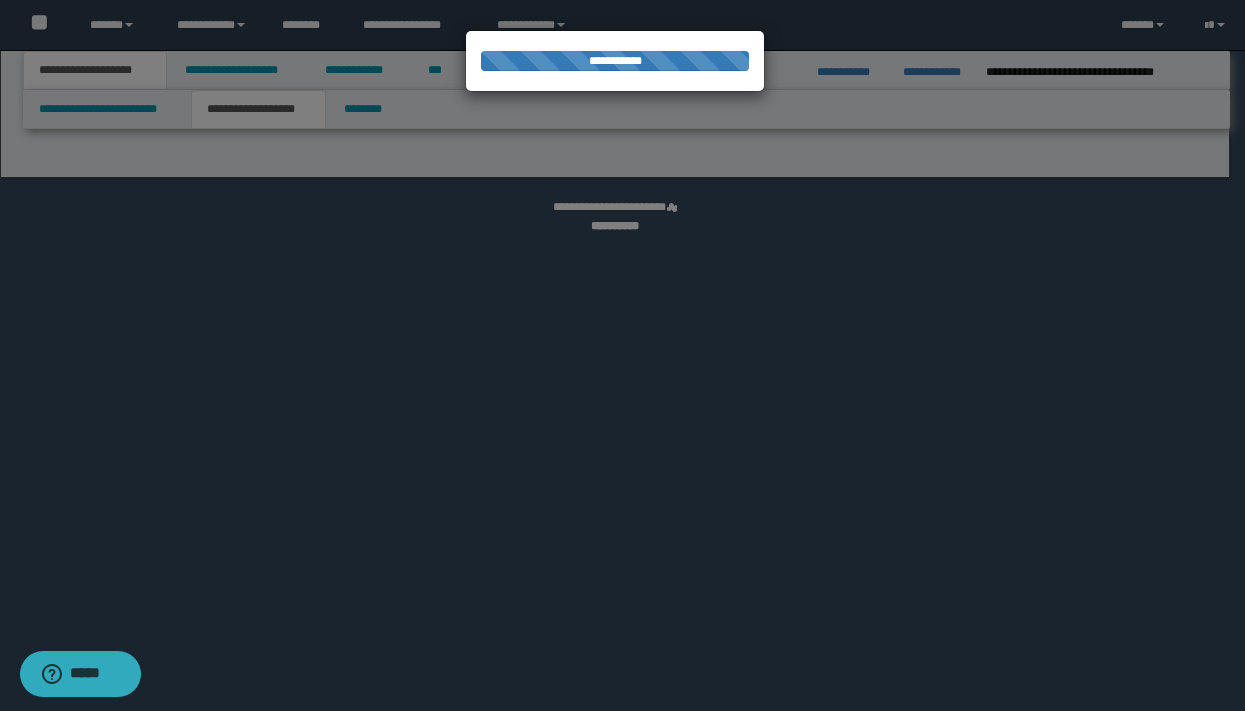 select on "*" 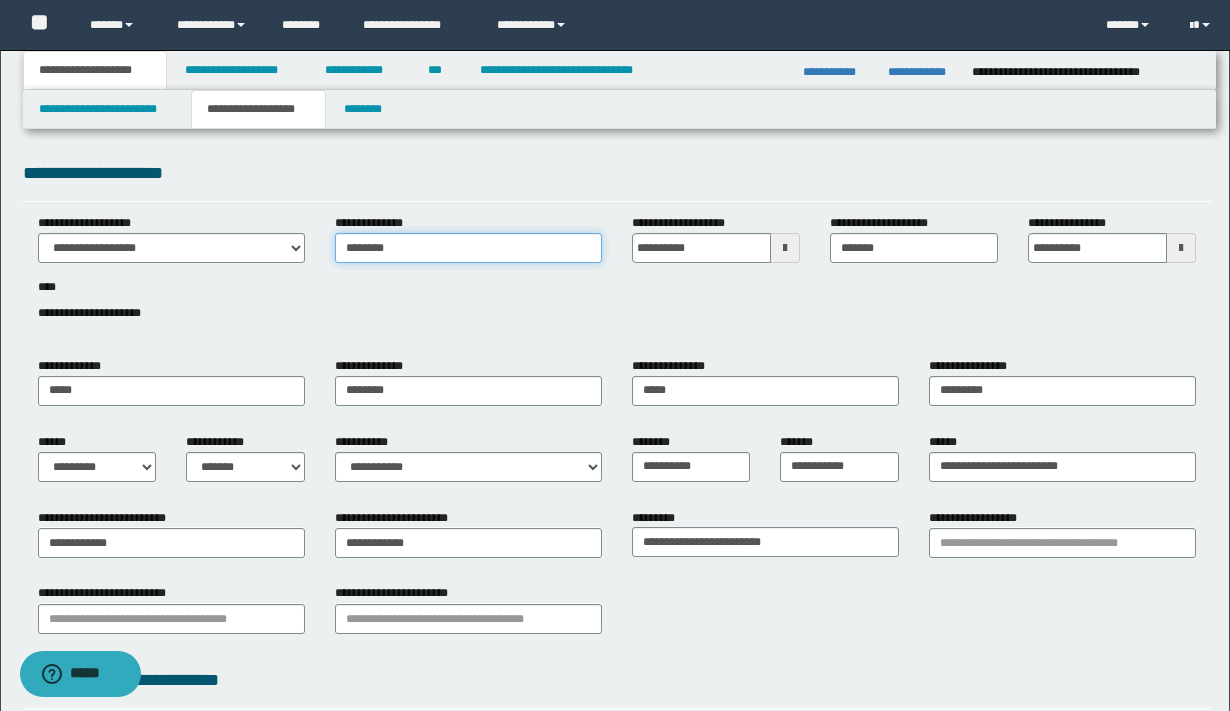 drag, startPoint x: 424, startPoint y: 244, endPoint x: 319, endPoint y: 252, distance: 105.30432 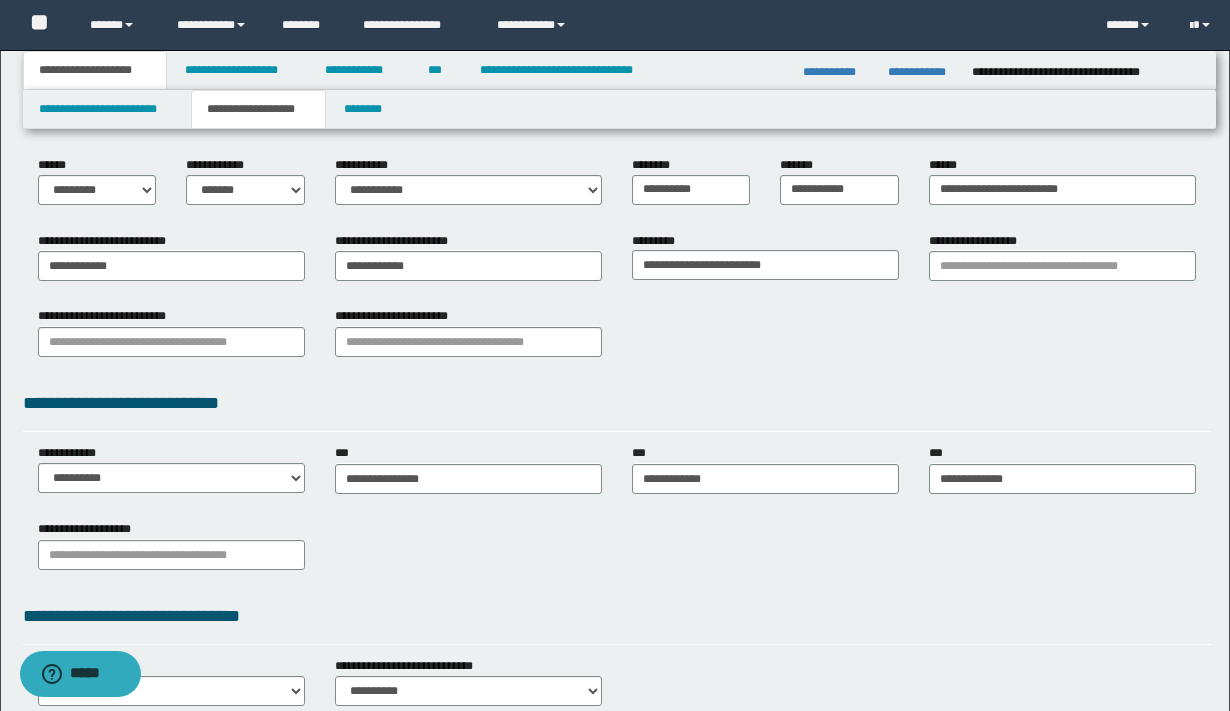 scroll, scrollTop: 316, scrollLeft: 0, axis: vertical 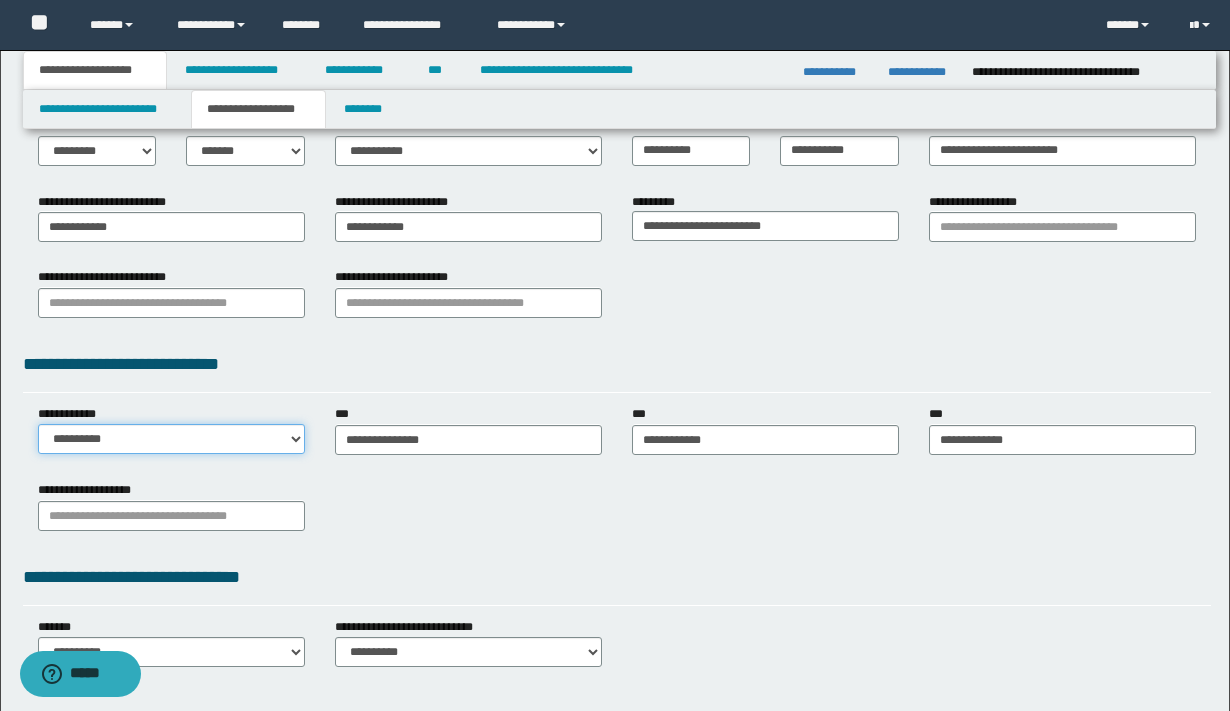click on "**********" at bounding box center [171, 439] 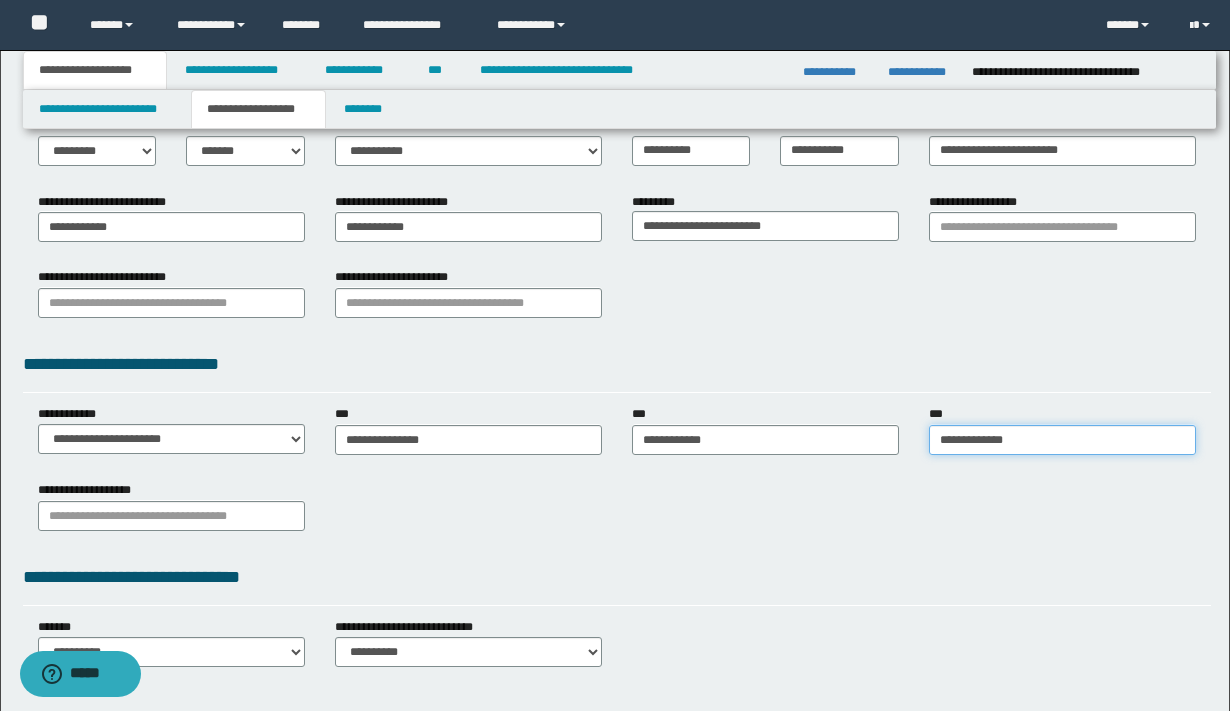 drag, startPoint x: 1063, startPoint y: 437, endPoint x: 857, endPoint y: 430, distance: 206.1189 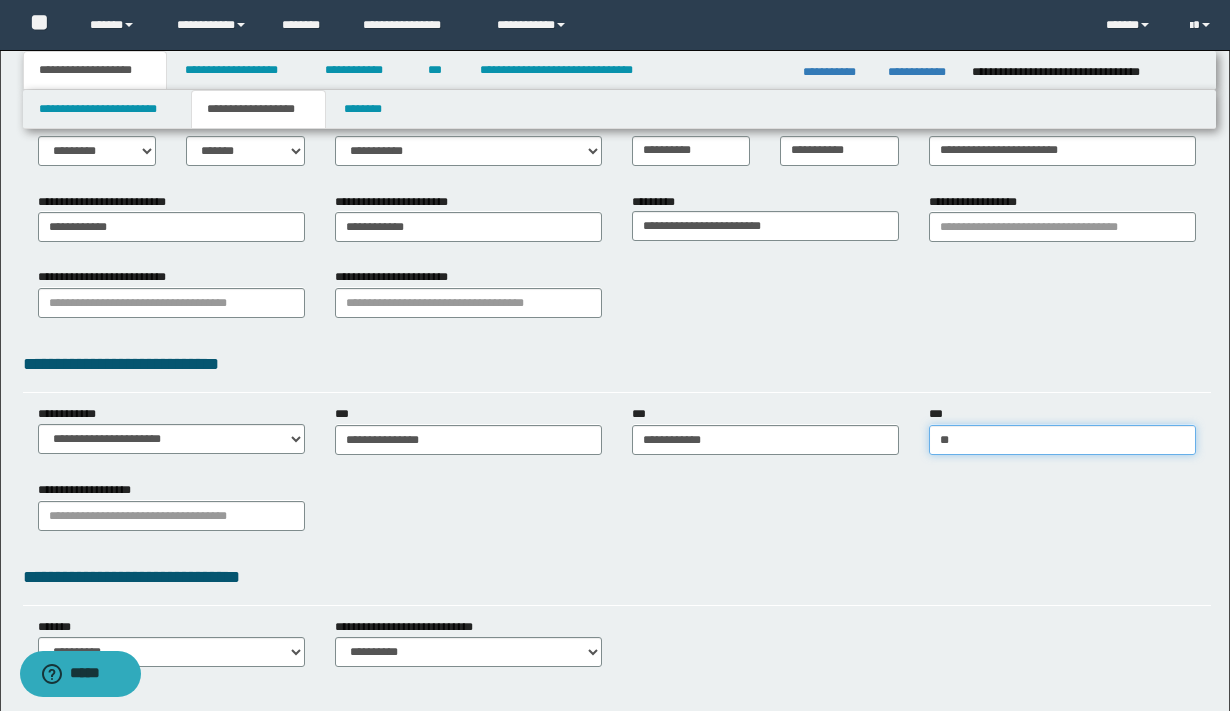 type on "***" 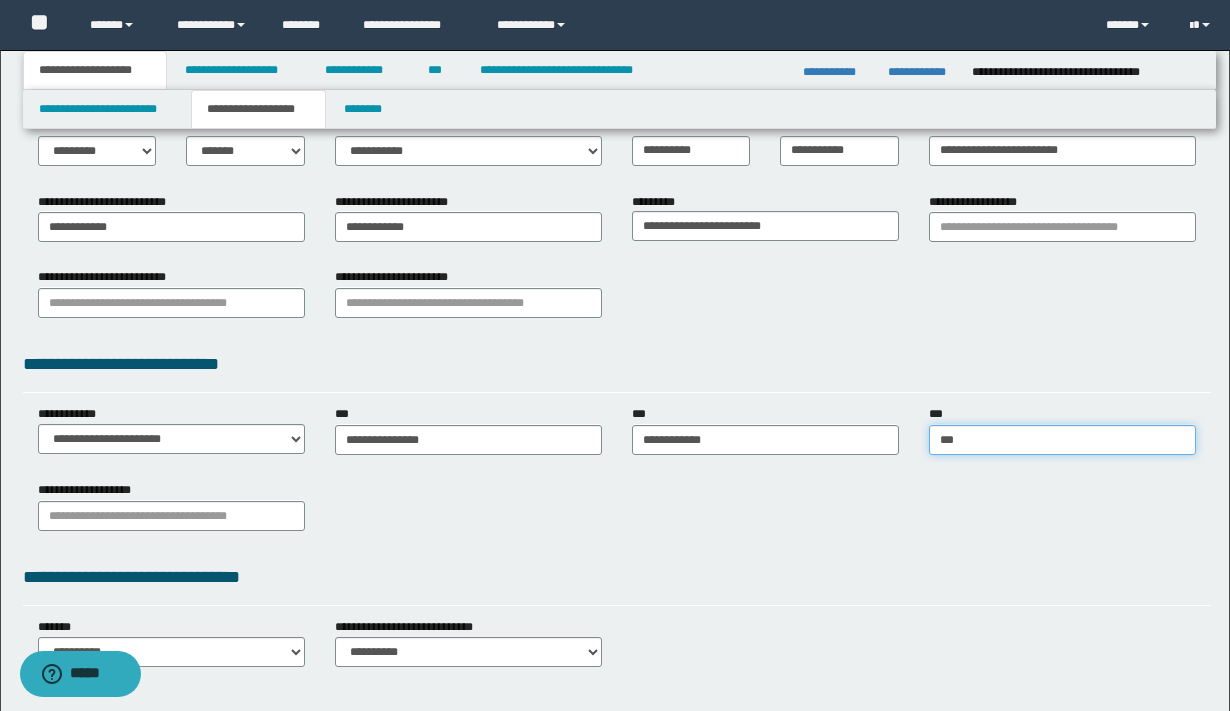 type on "***" 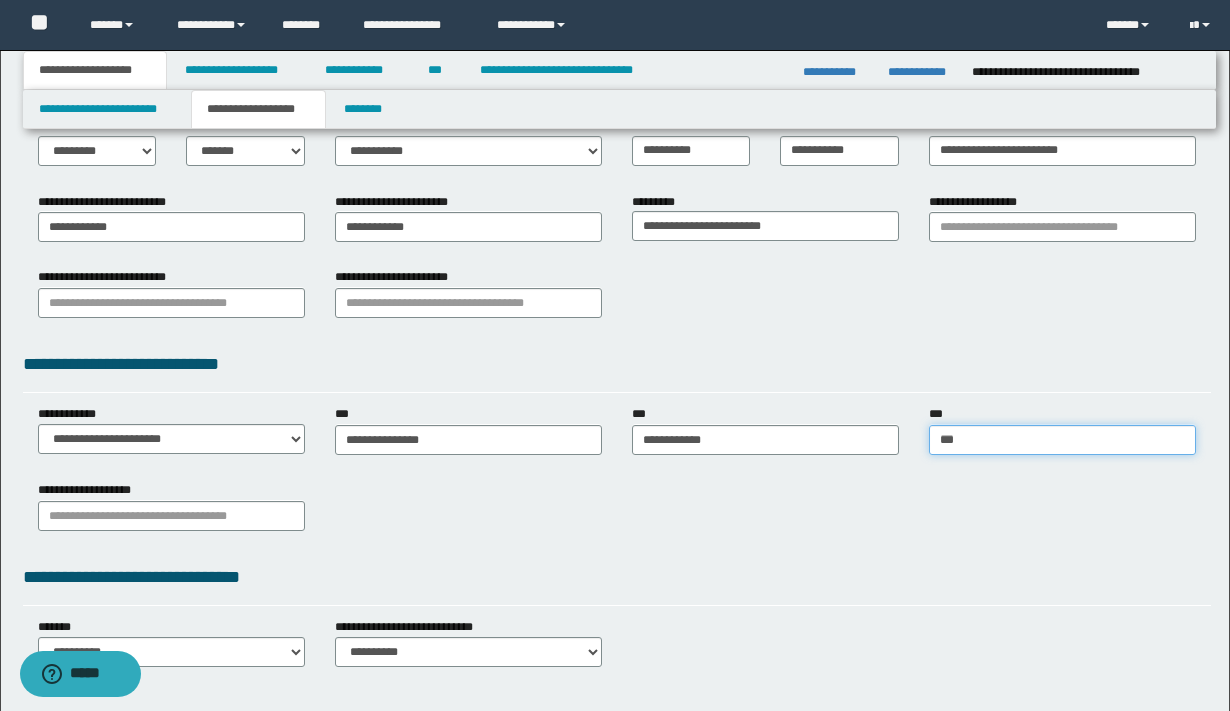 type 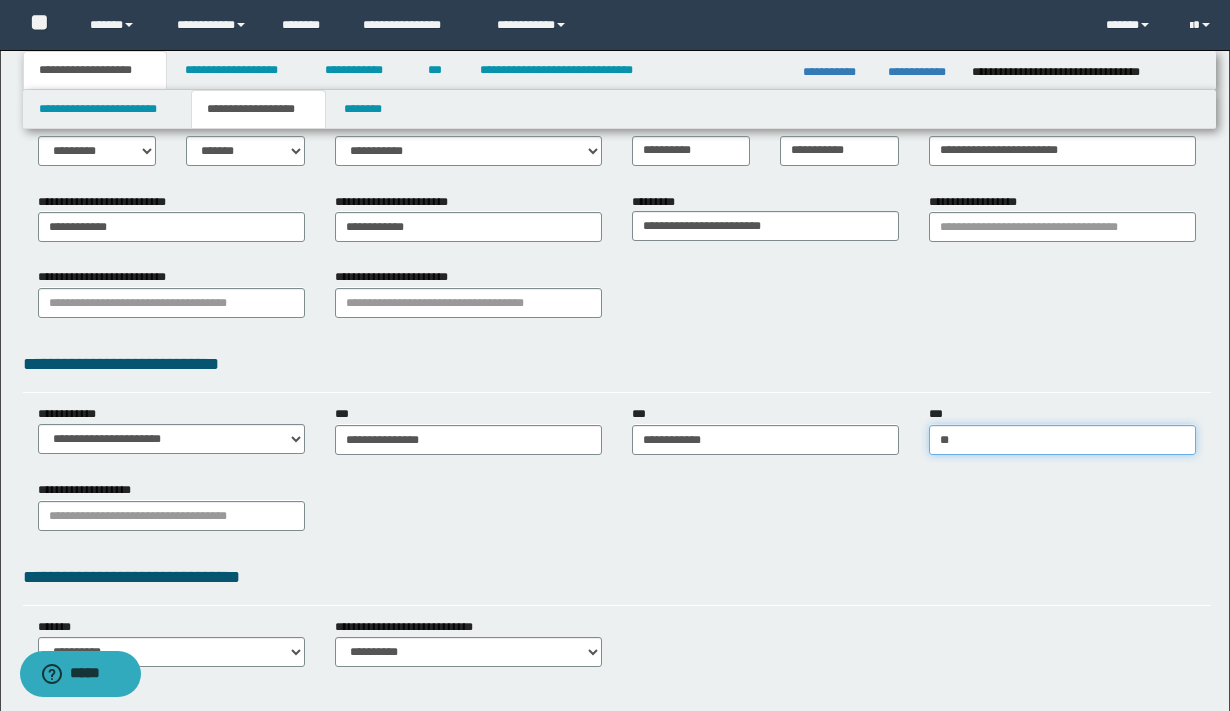 type on "***" 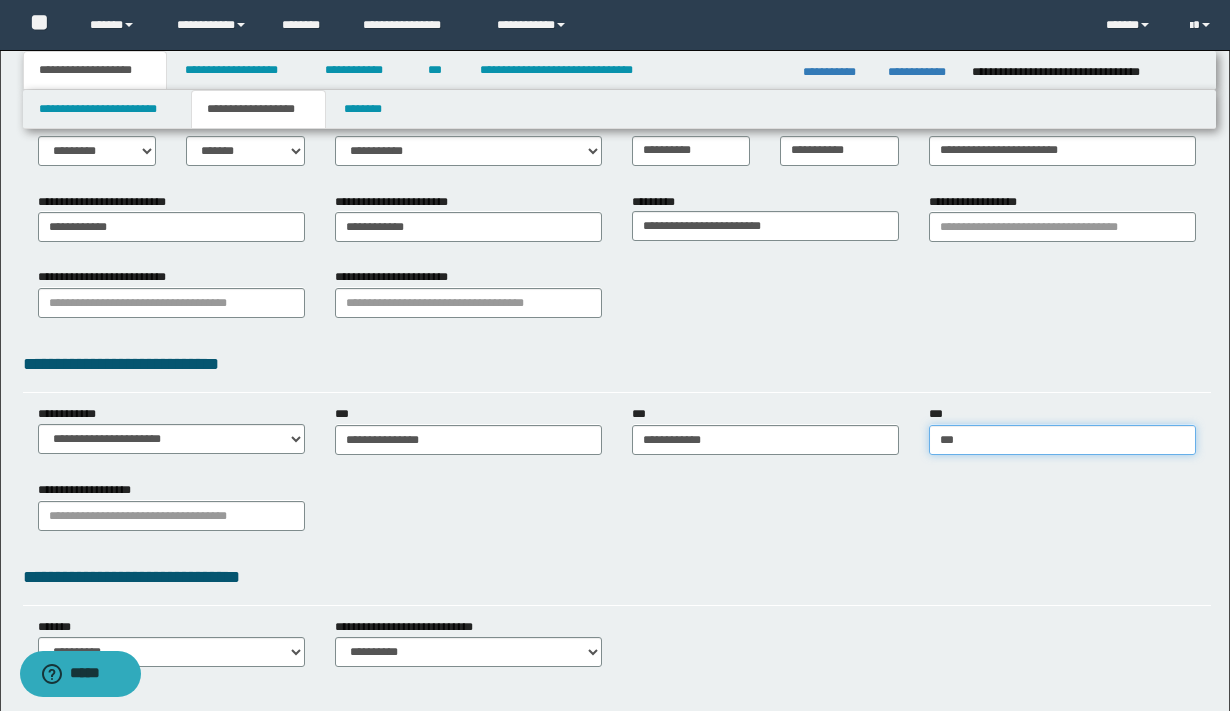 type on "***" 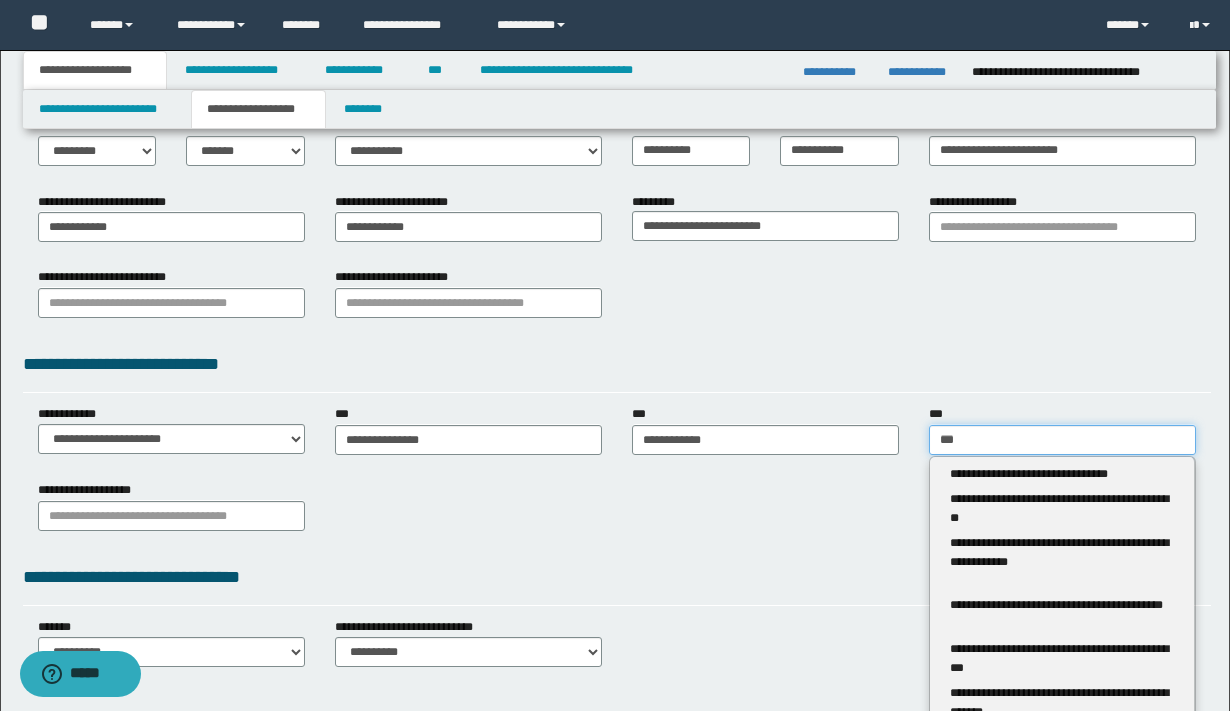 type 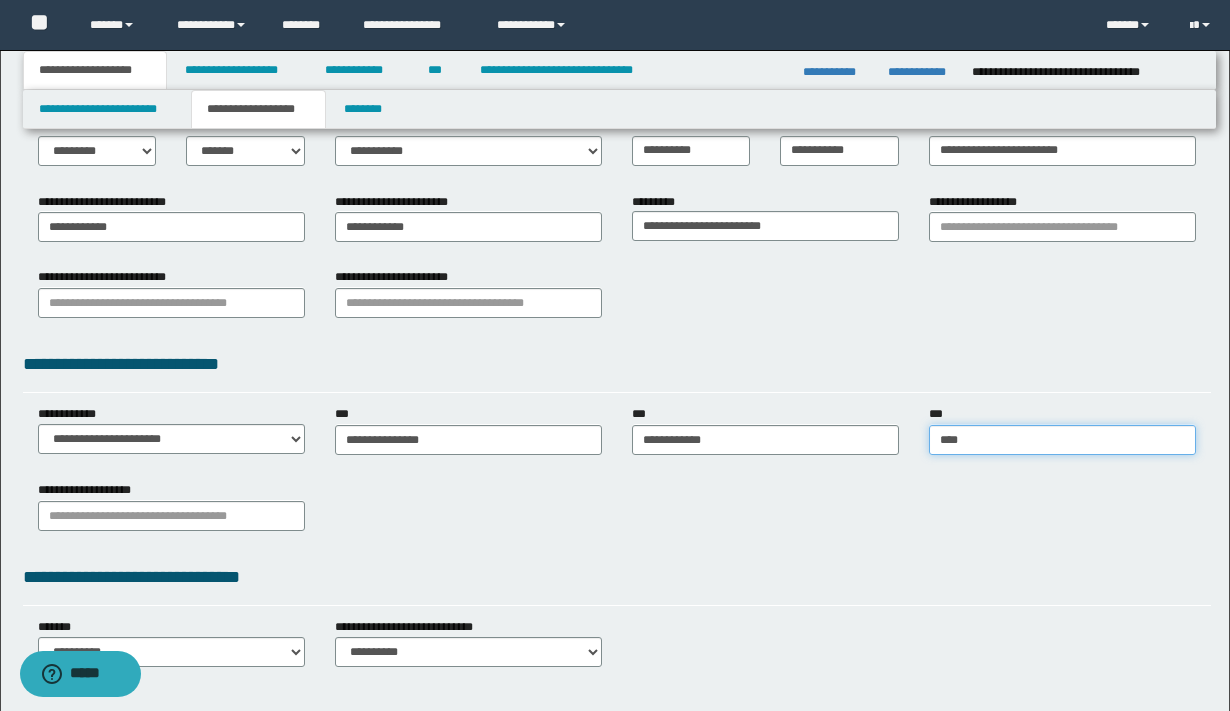 type on "**********" 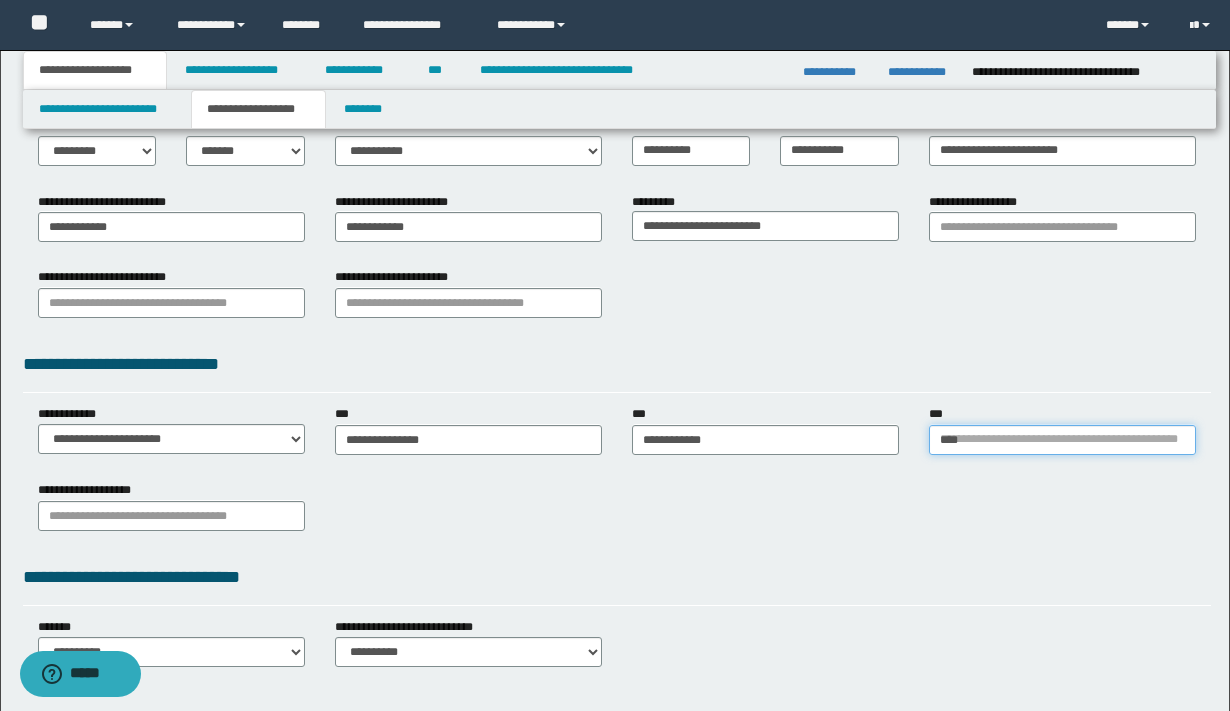 type 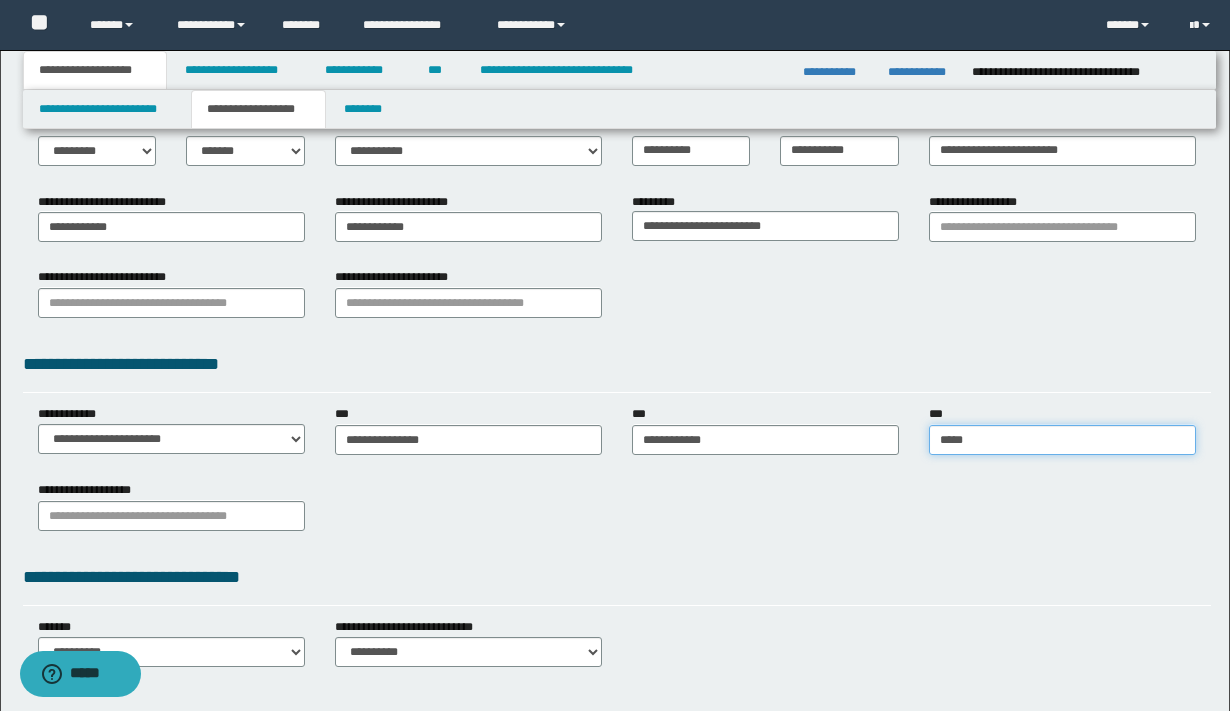 type on "*****" 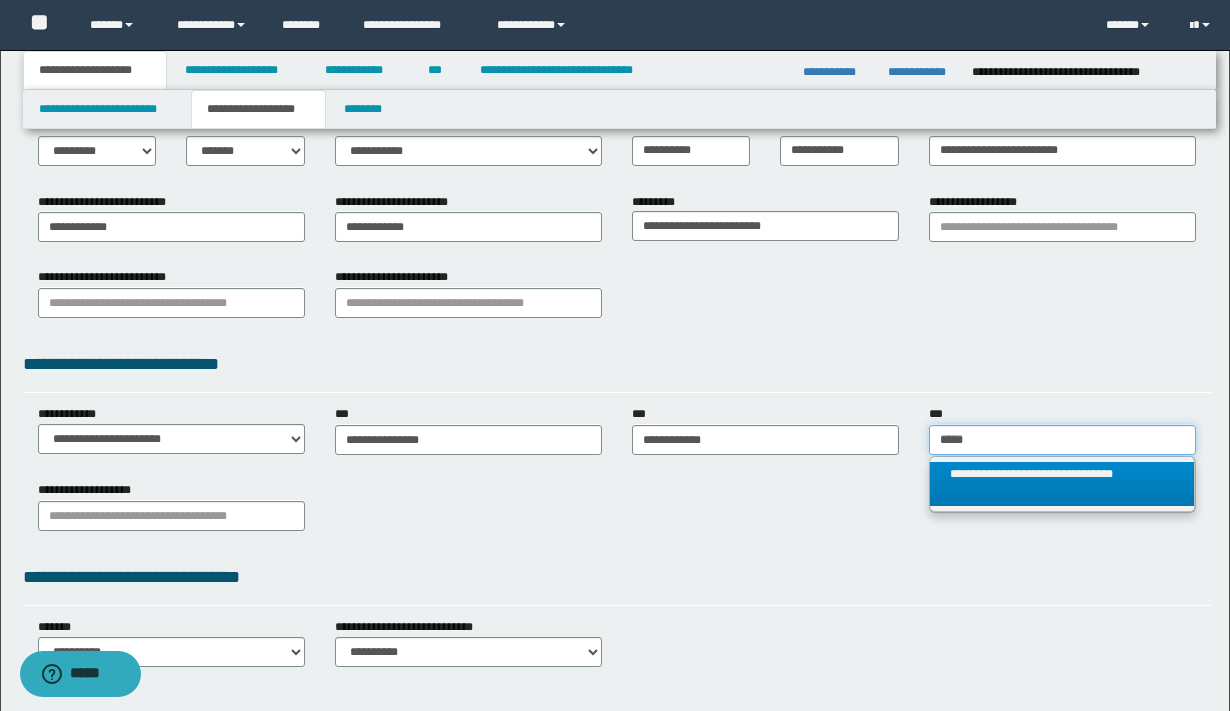 type on "*****" 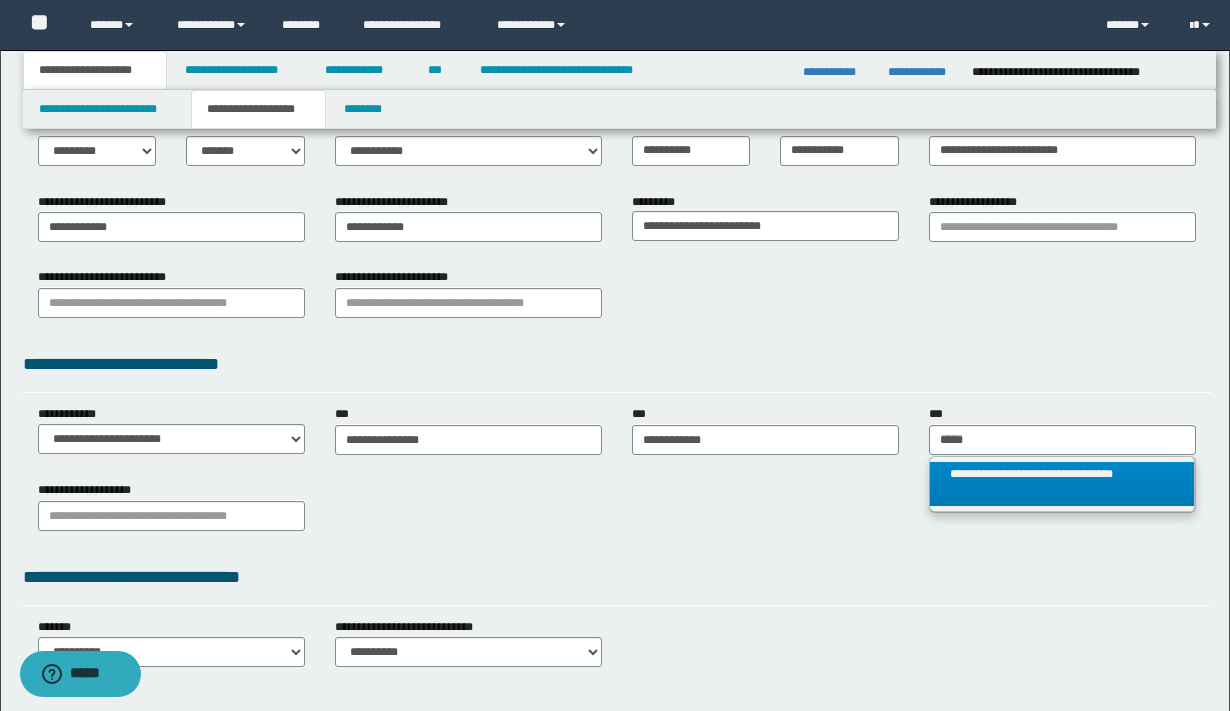 drag, startPoint x: 1046, startPoint y: 481, endPoint x: 984, endPoint y: 461, distance: 65.14599 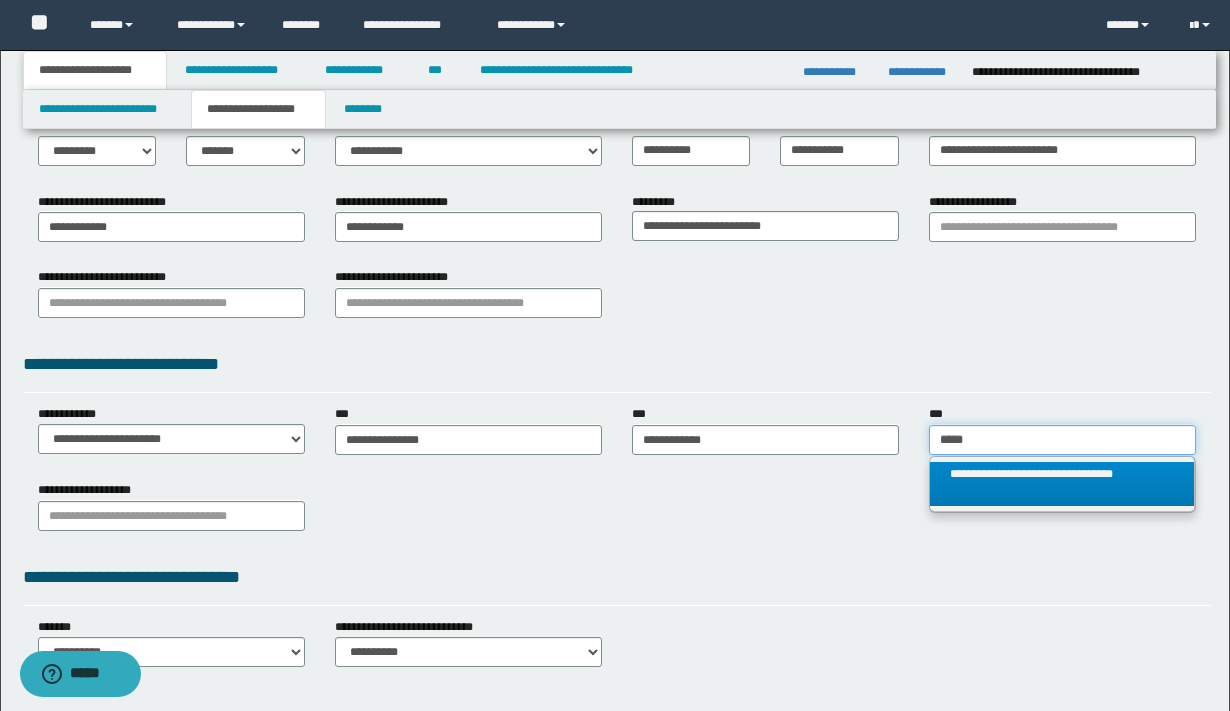 type 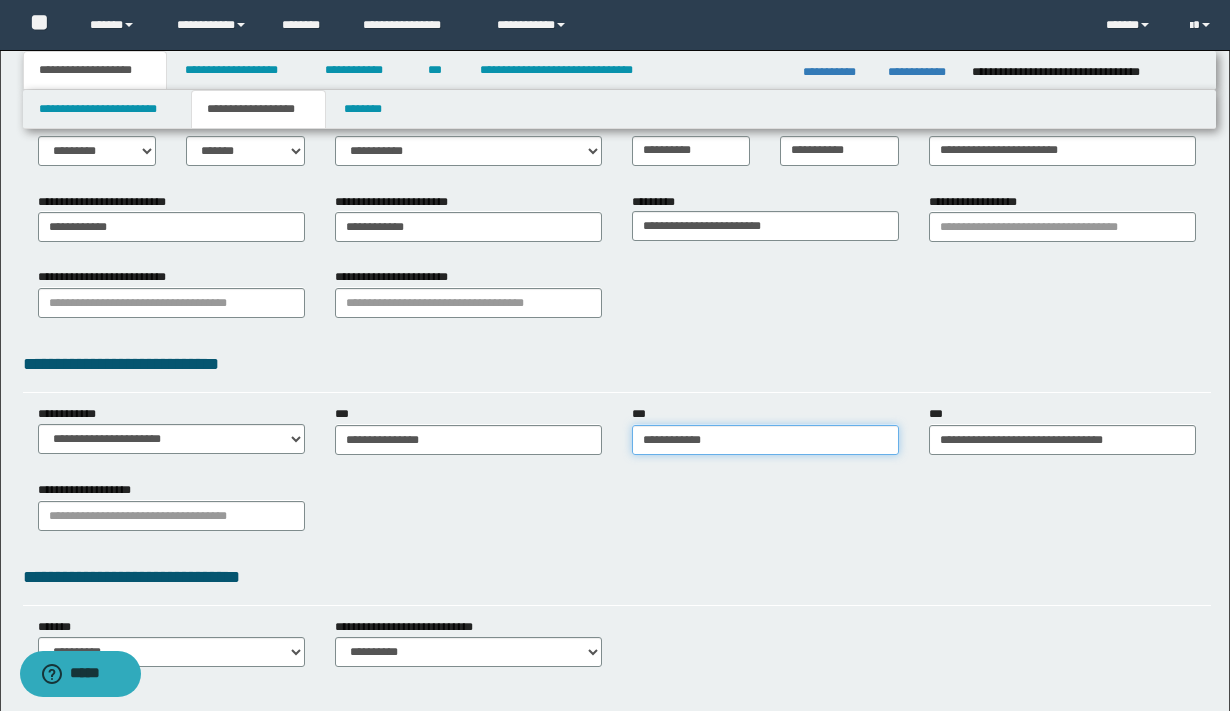 type on "**********" 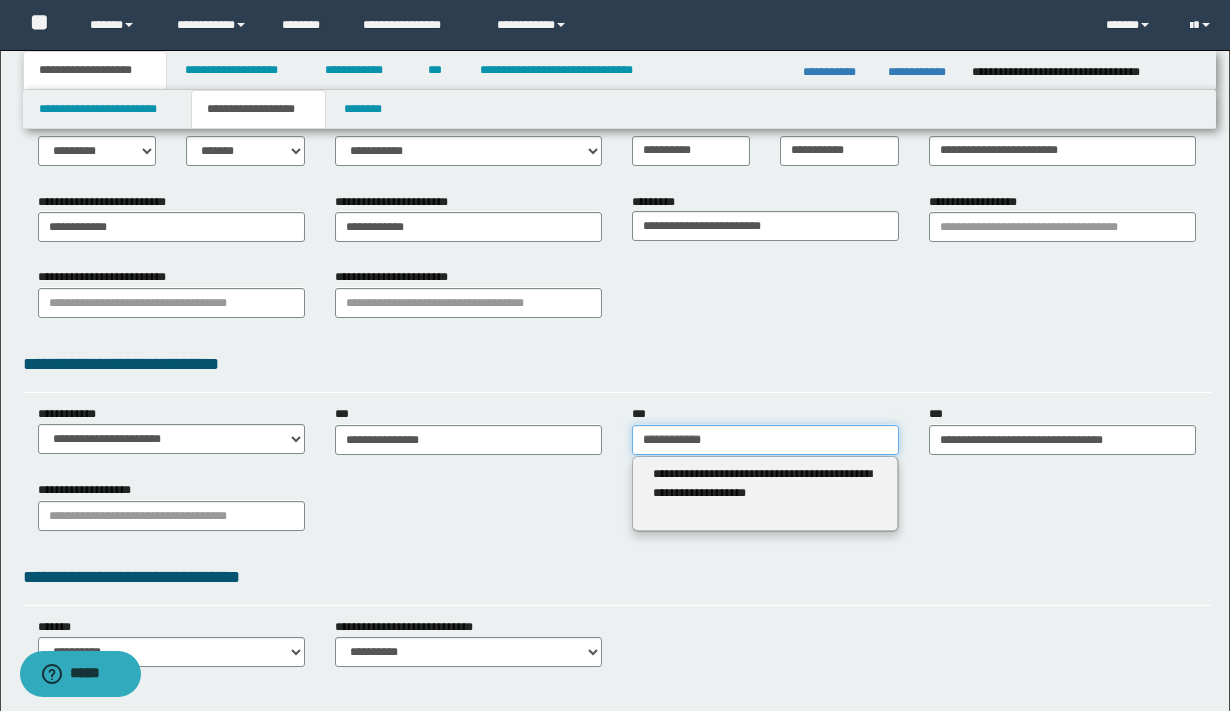 drag, startPoint x: 806, startPoint y: 453, endPoint x: 539, endPoint y: 442, distance: 267.2265 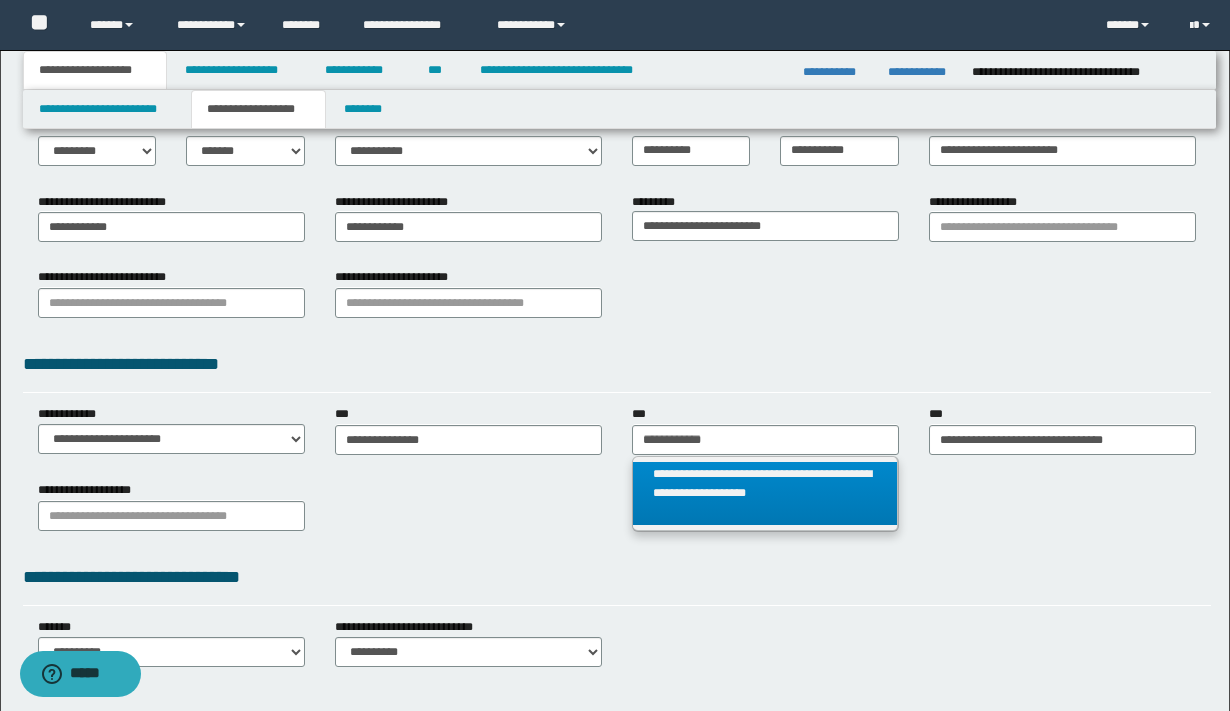 click on "**********" at bounding box center (765, 493) 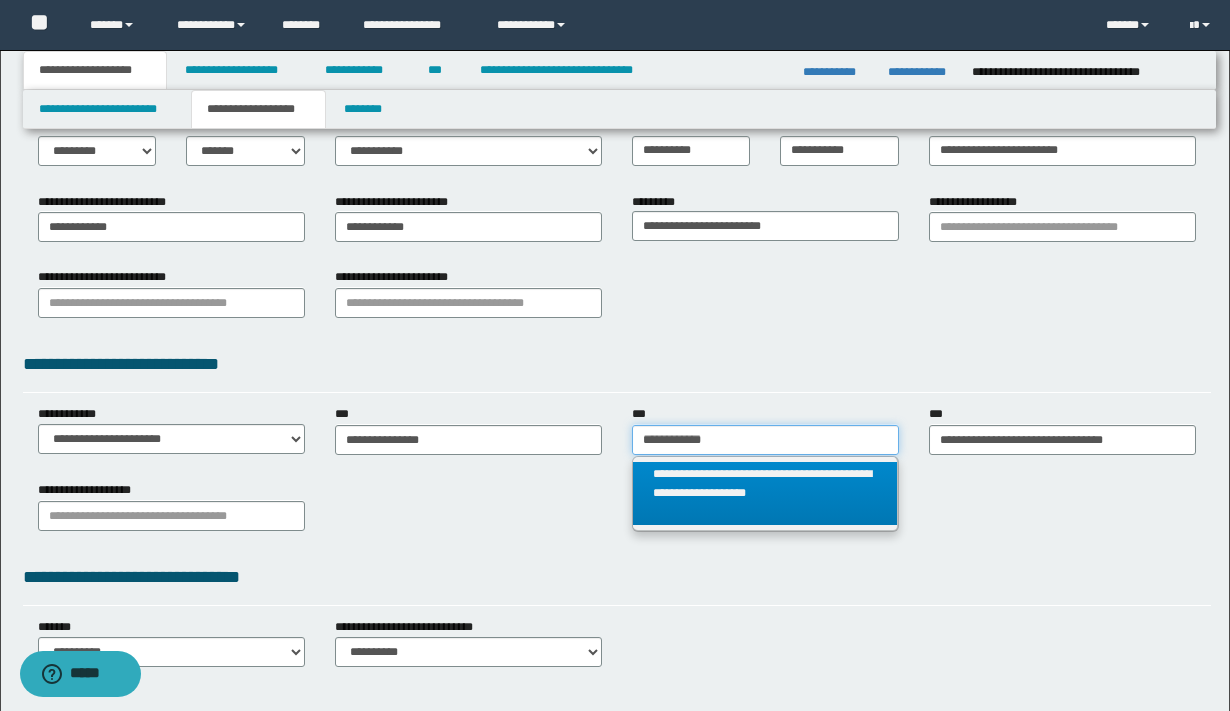 type 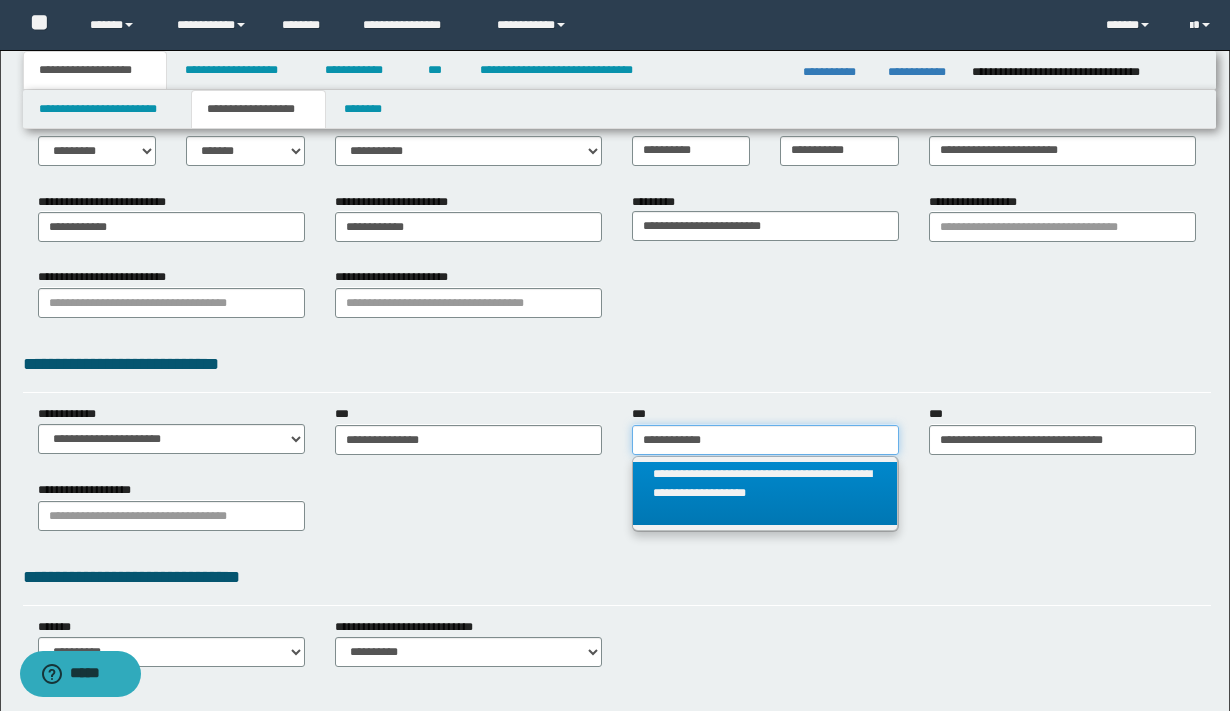 type on "**********" 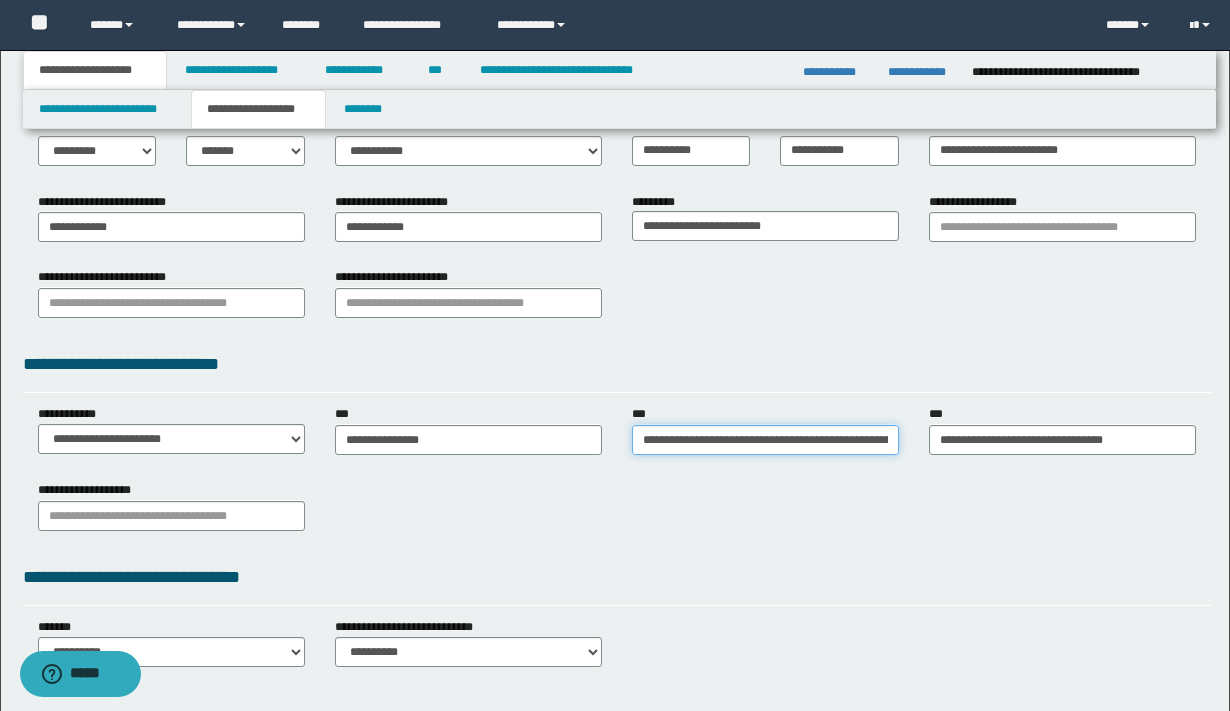 scroll, scrollTop: 0, scrollLeft: 214, axis: horizontal 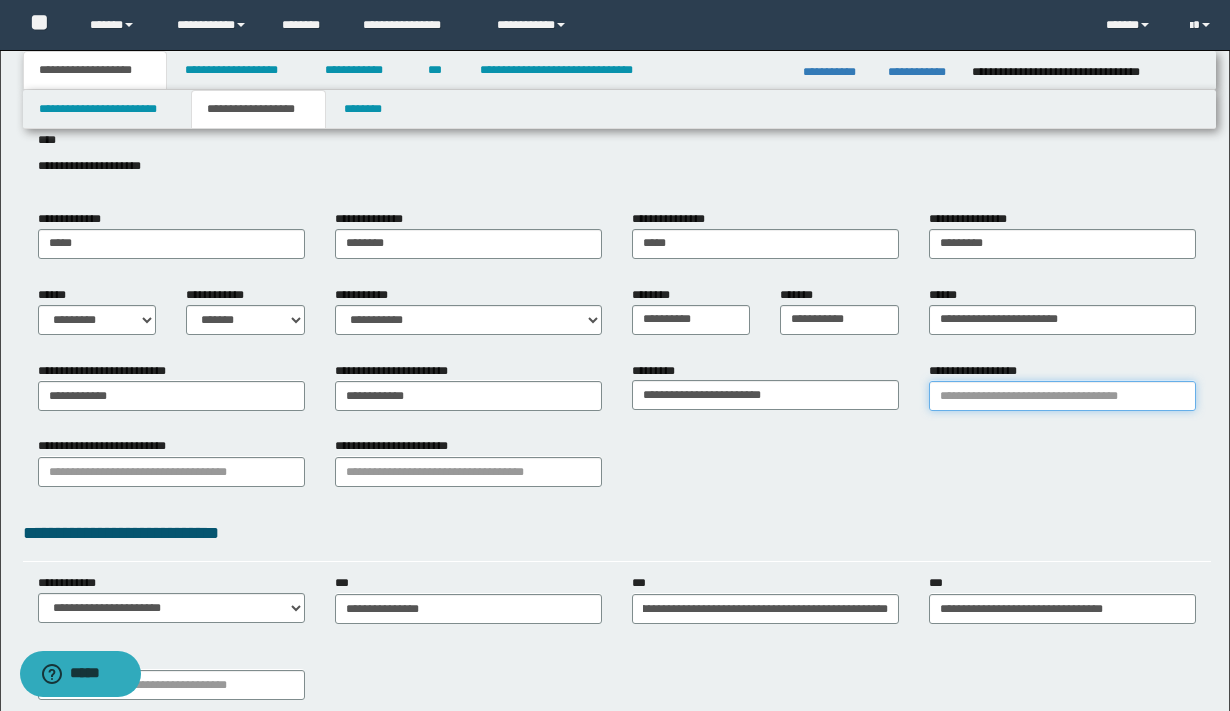 click on "**********" at bounding box center [1062, 396] 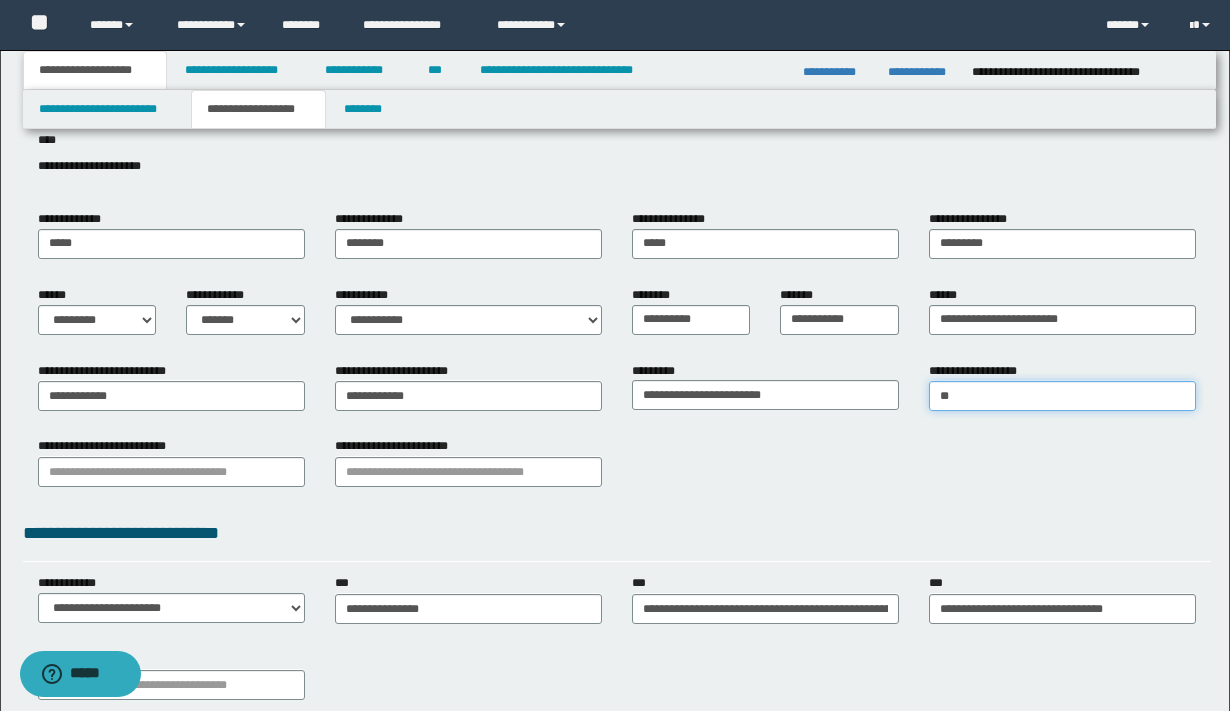 type on "***" 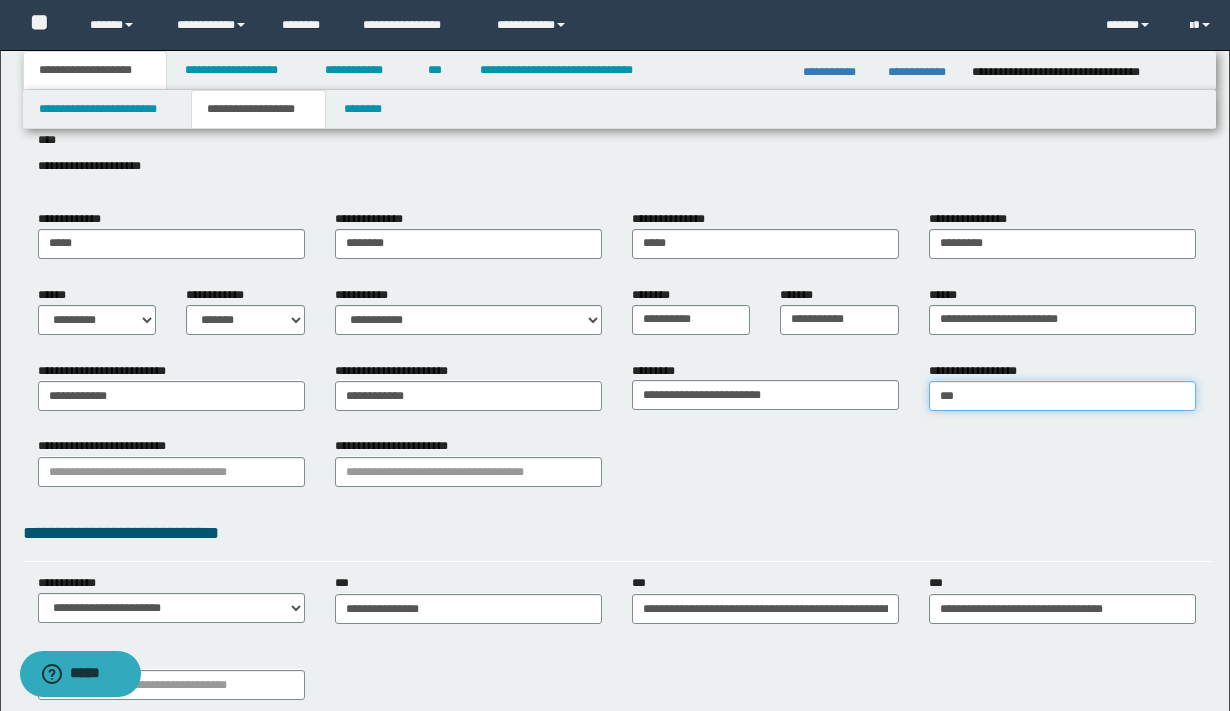 type on "********" 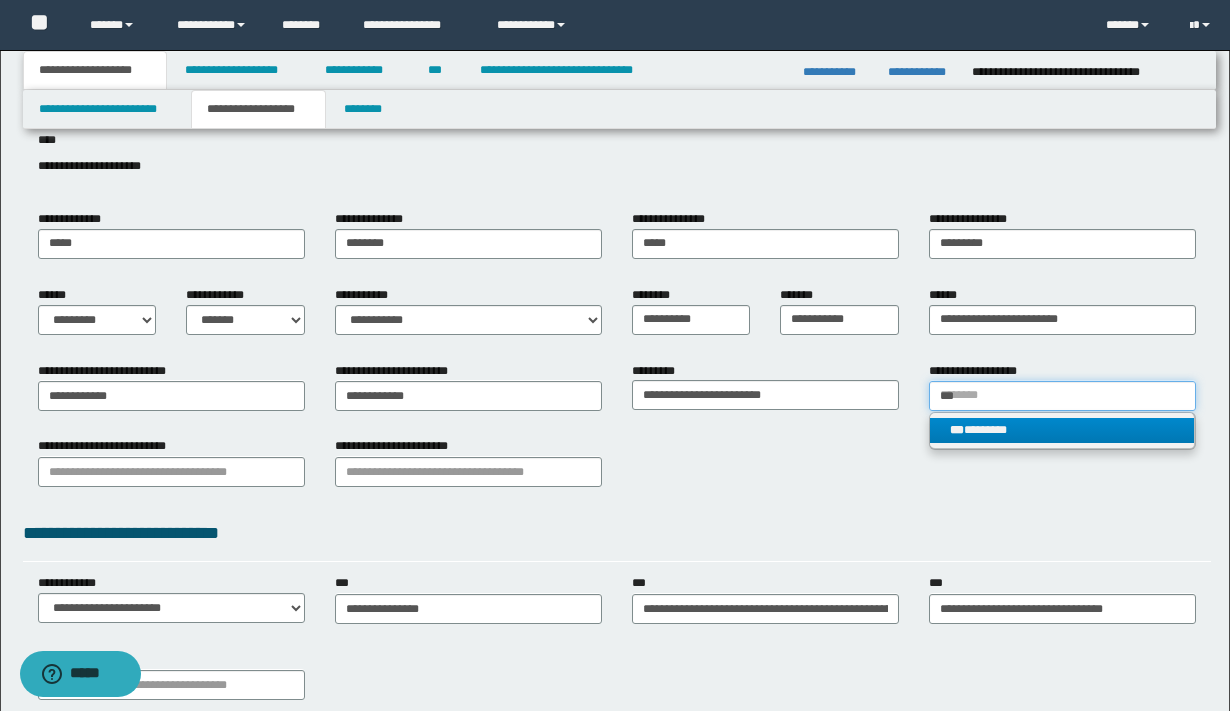 type on "***" 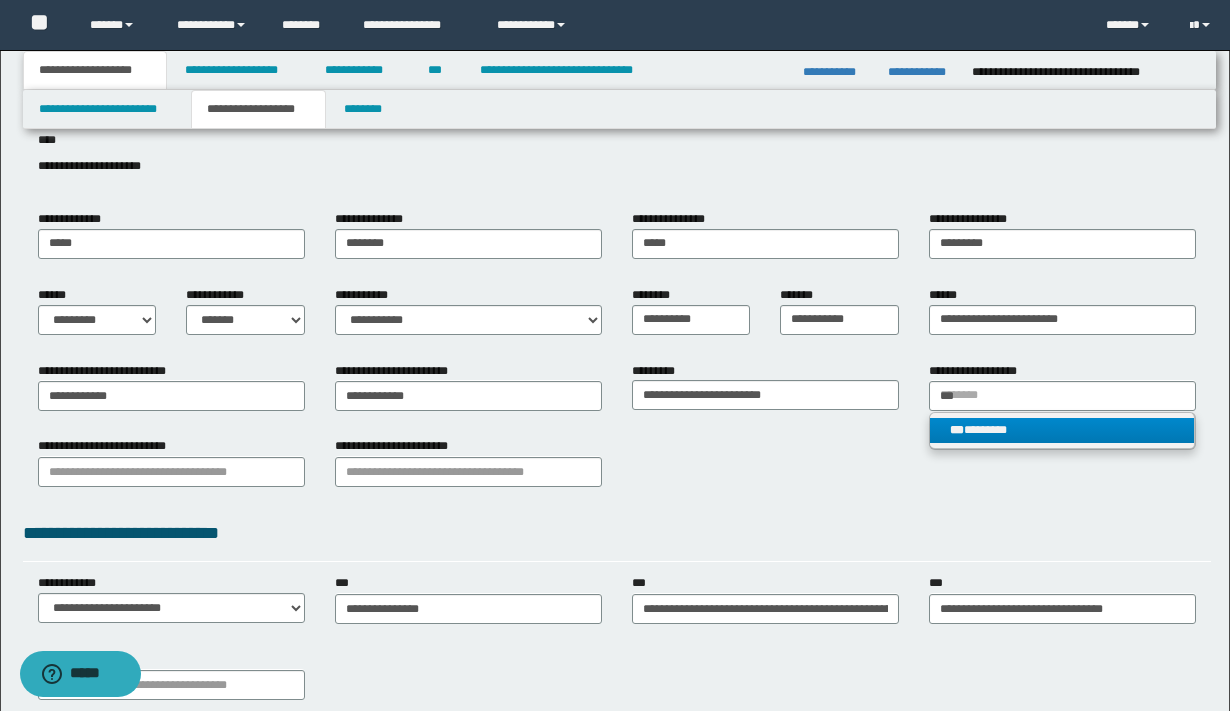 type 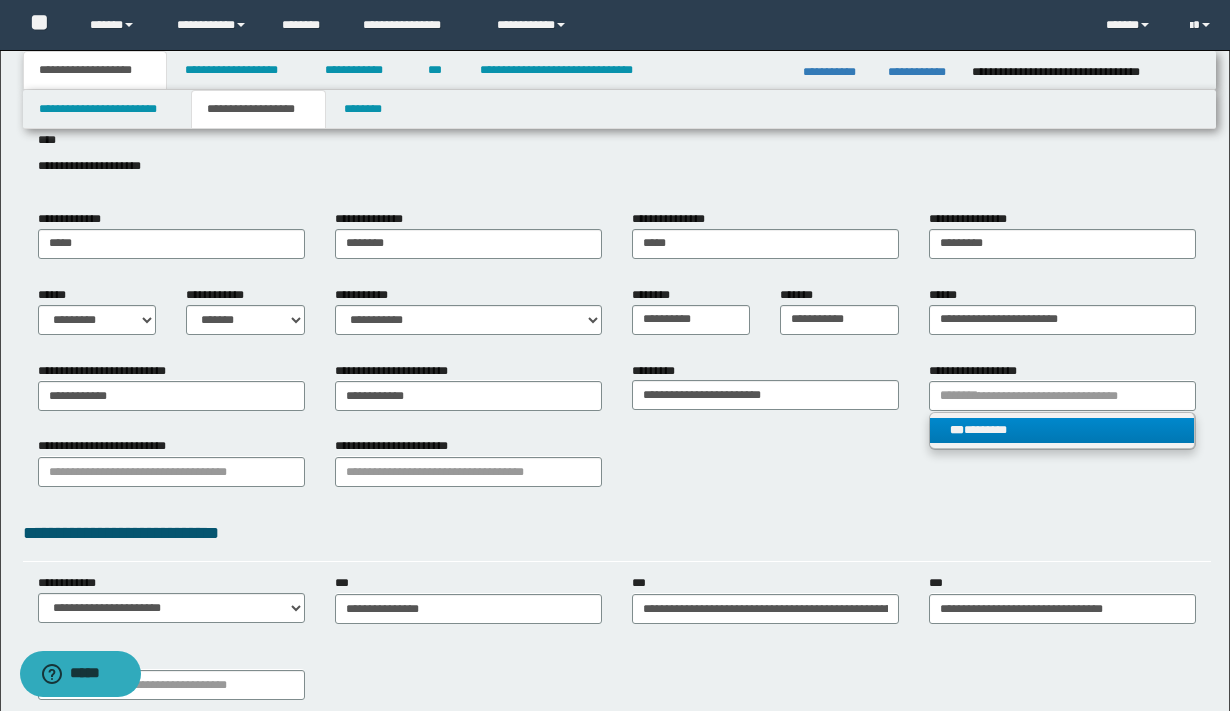 click on "*** ********" at bounding box center [1062, 430] 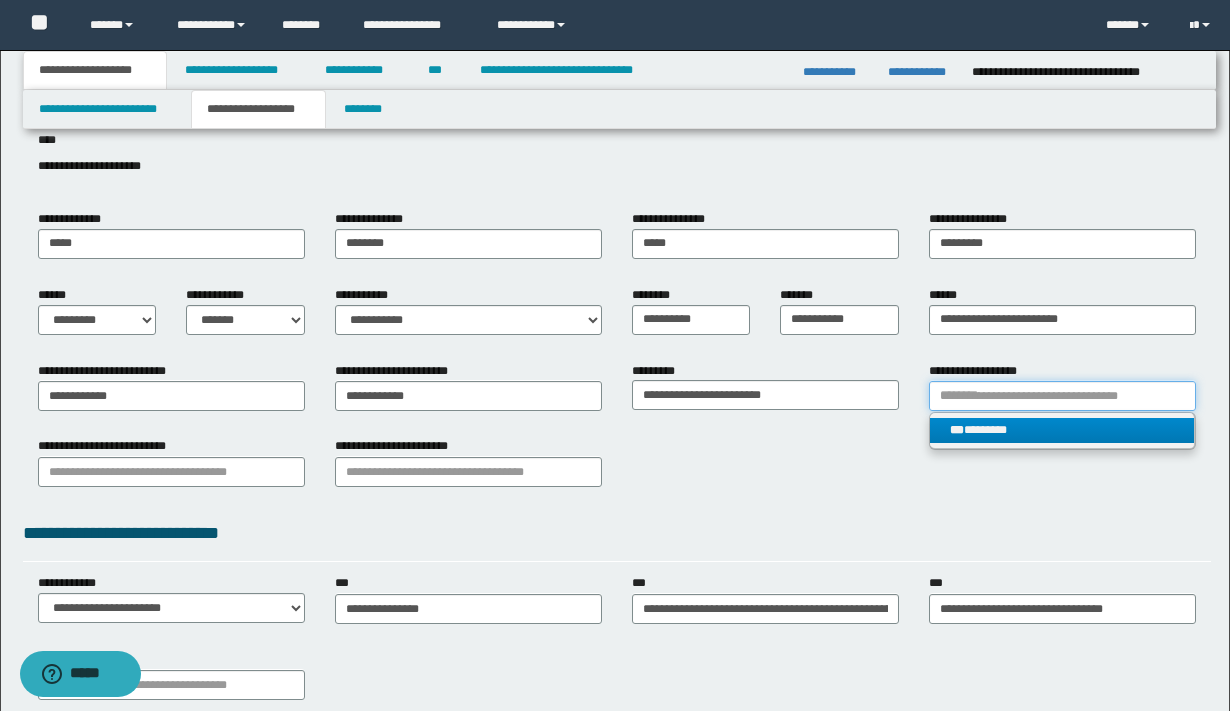 type 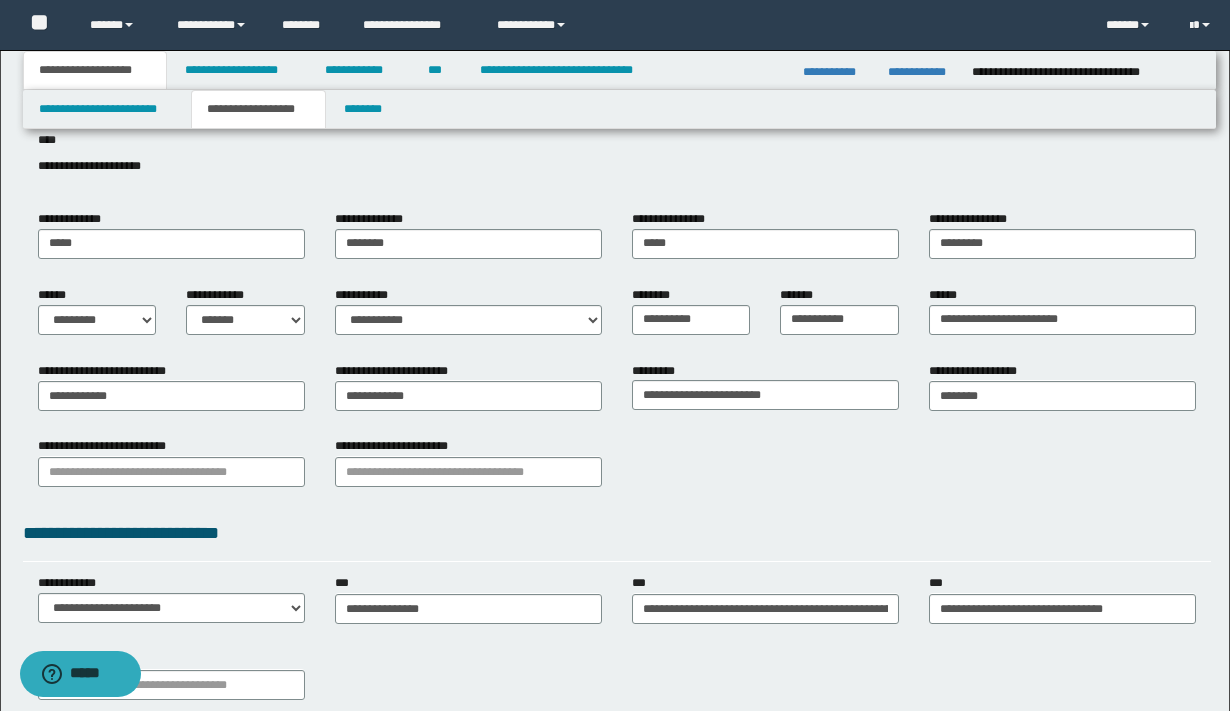 click on "**********" at bounding box center (617, 469) 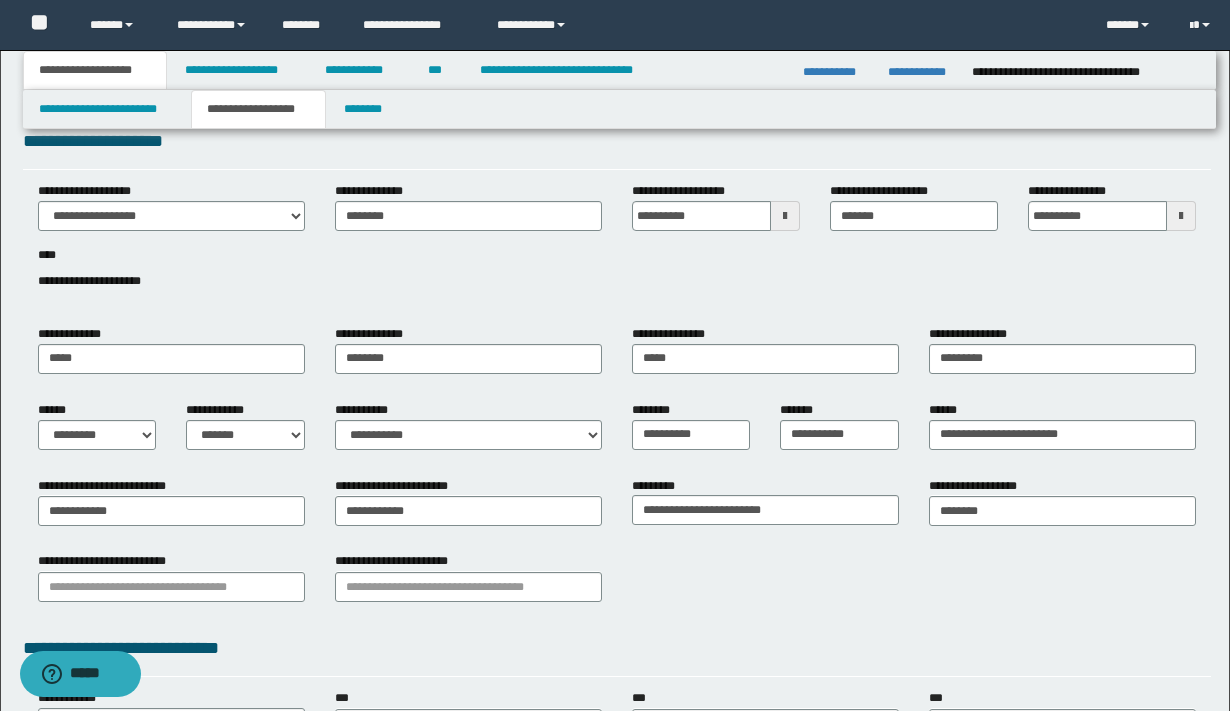 scroll, scrollTop: 0, scrollLeft: 0, axis: both 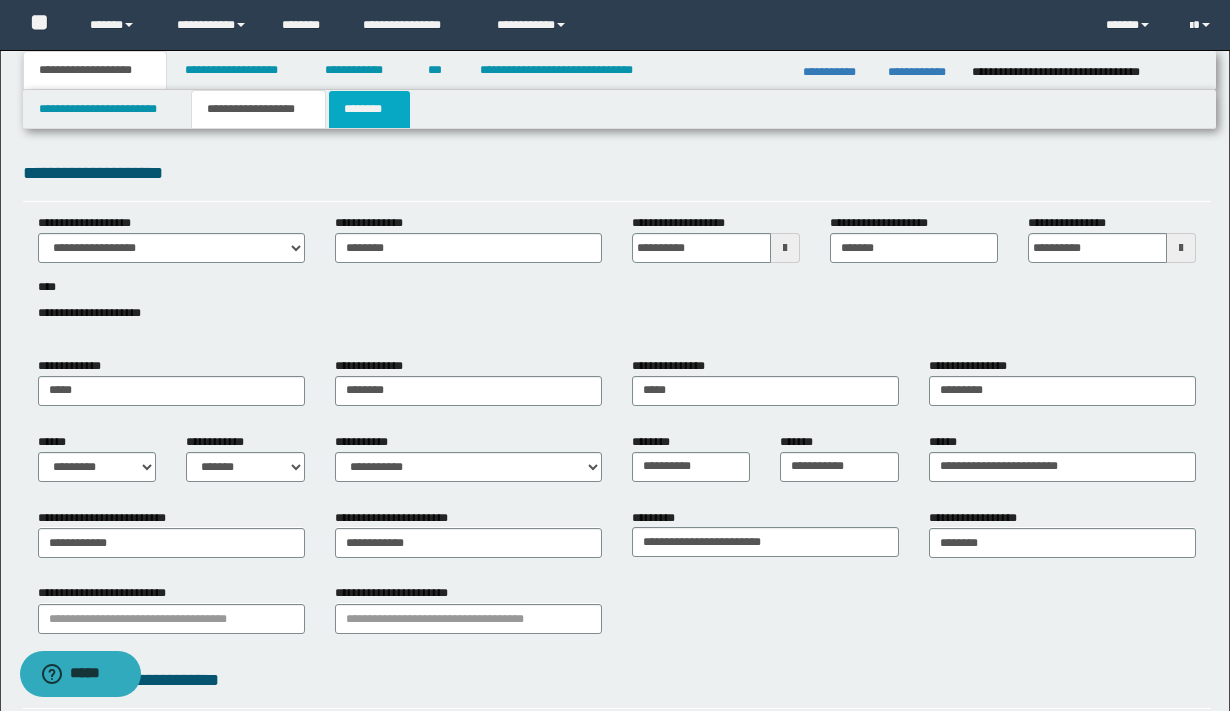 click on "********" at bounding box center [369, 109] 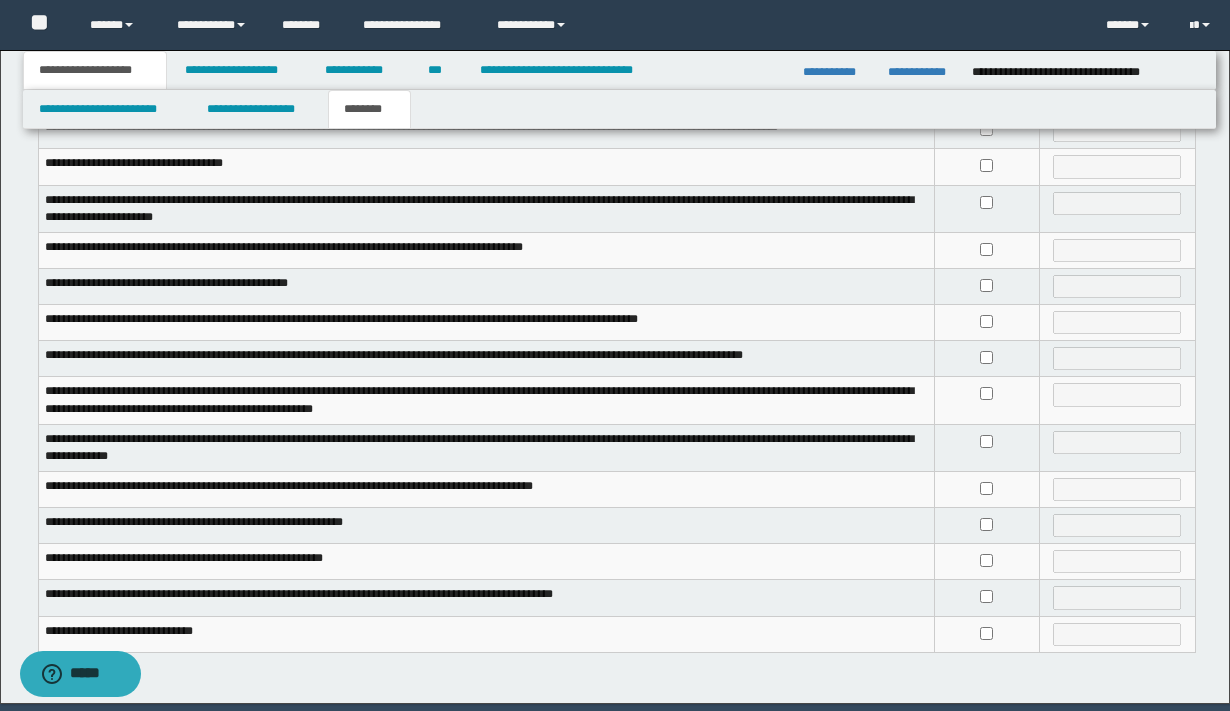 scroll, scrollTop: 453, scrollLeft: 0, axis: vertical 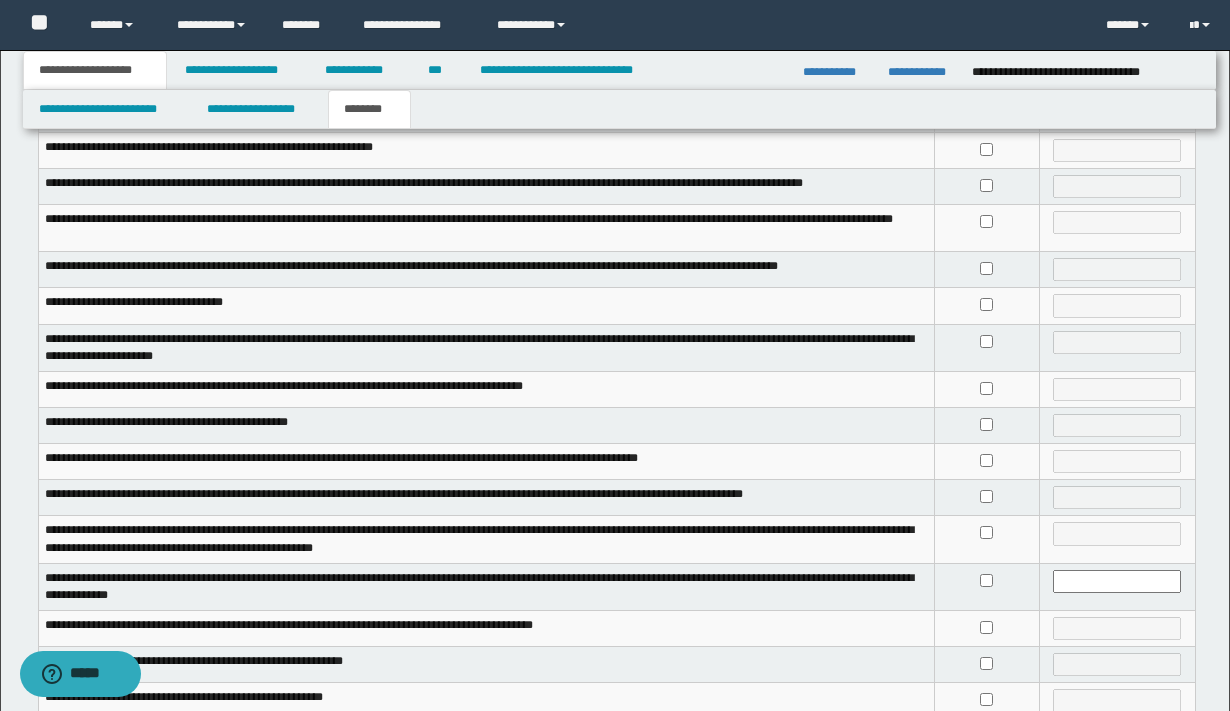 click on "**********" at bounding box center (95, 70) 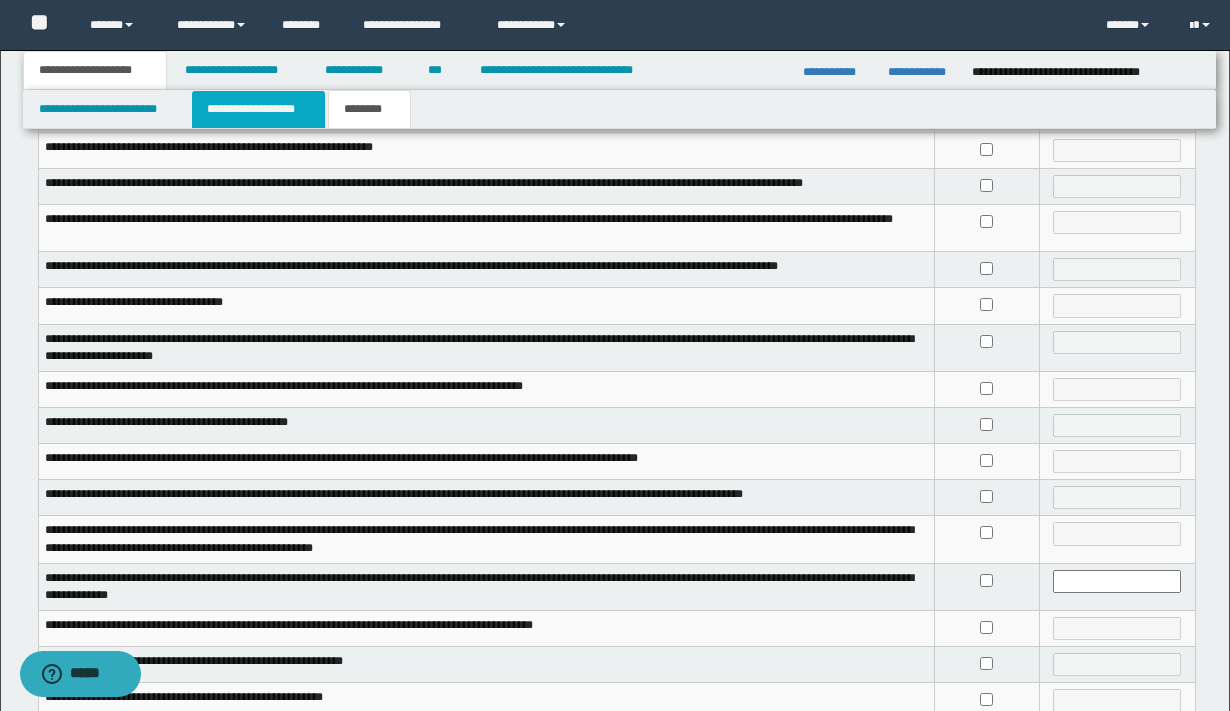click on "**********" at bounding box center [258, 109] 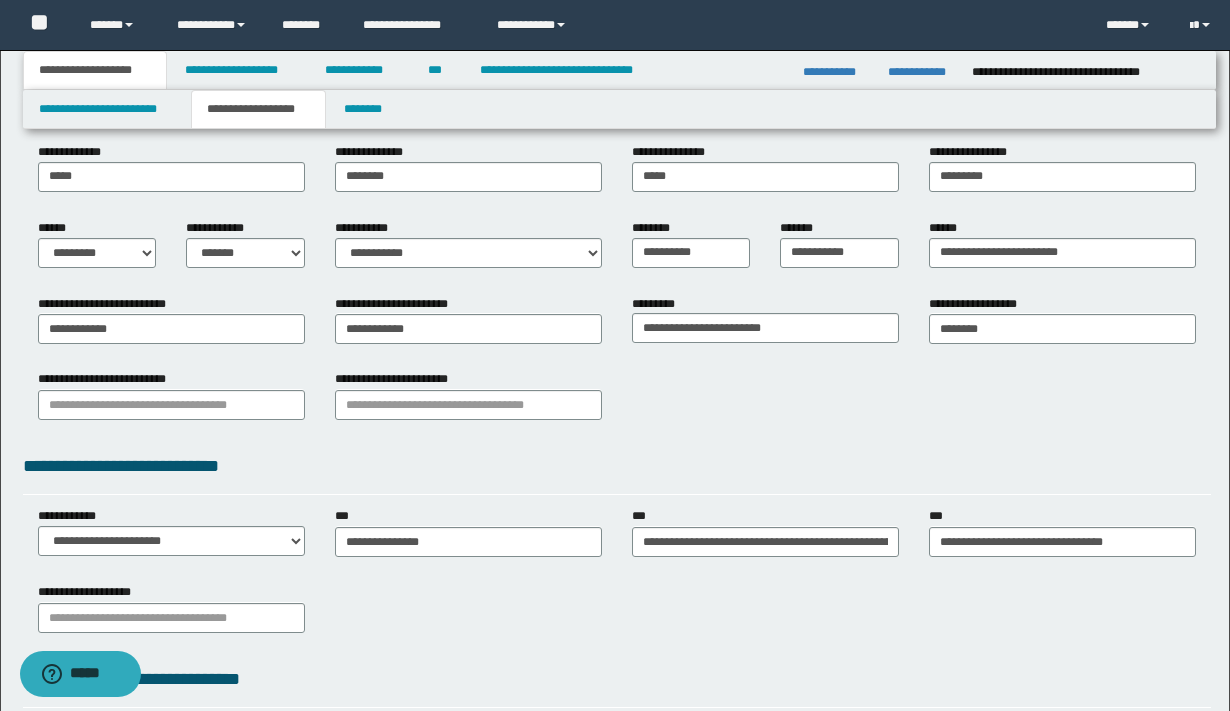 scroll, scrollTop: 214, scrollLeft: 0, axis: vertical 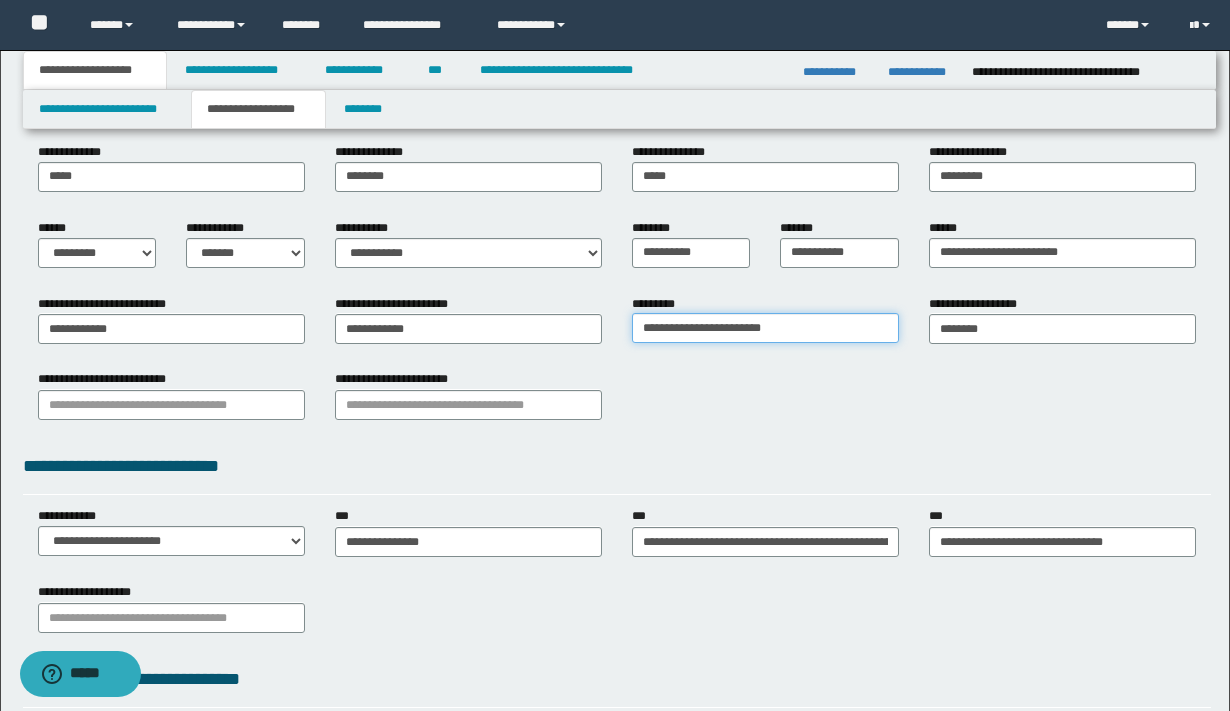 drag, startPoint x: 819, startPoint y: 328, endPoint x: 620, endPoint y: 318, distance: 199.2511 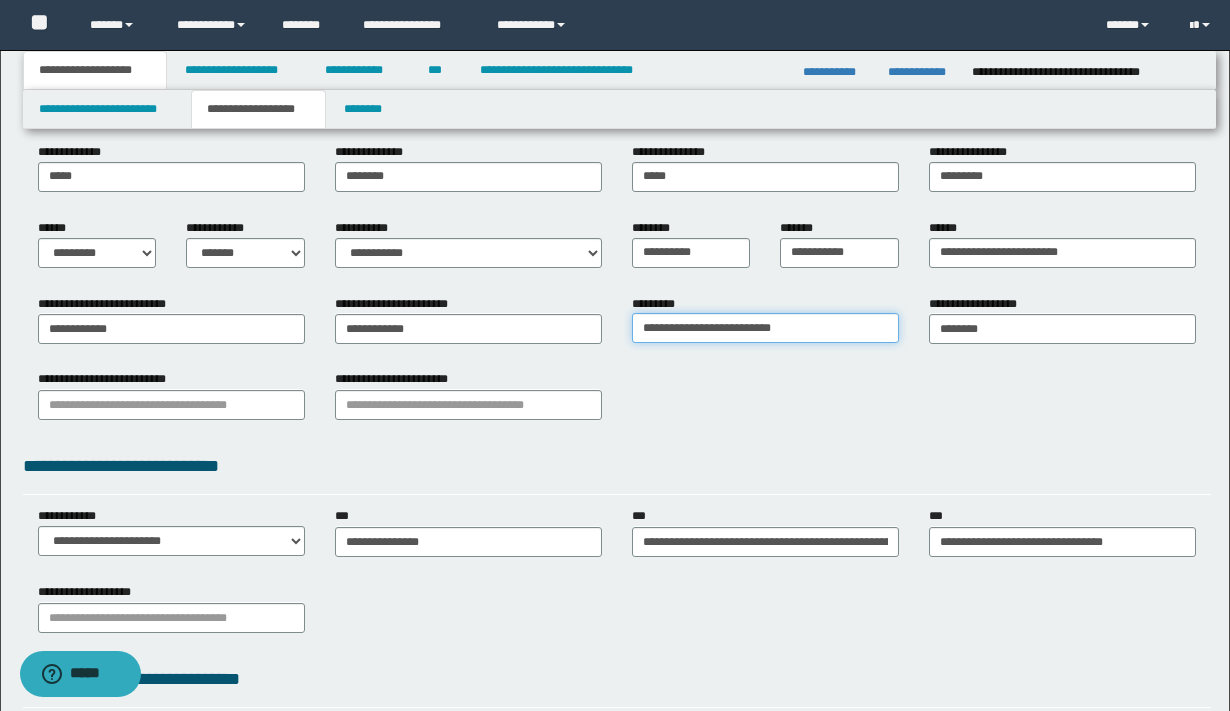 type on "**********" 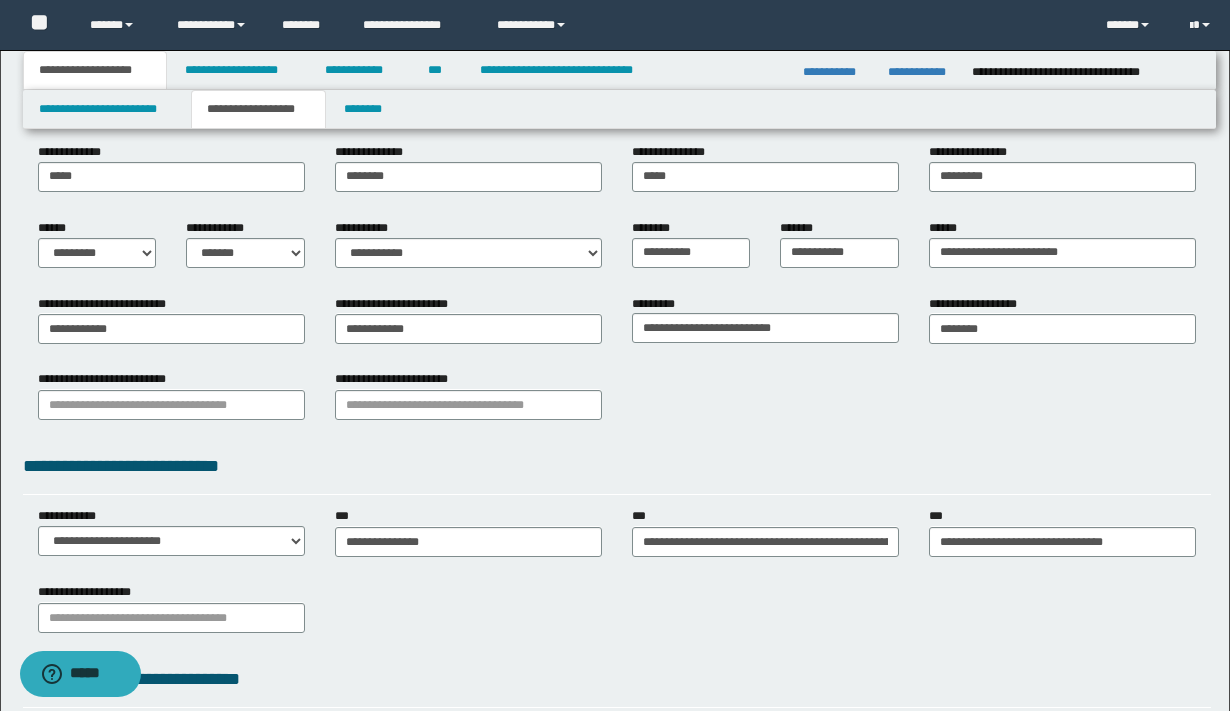 click on "**********" at bounding box center (617, 402) 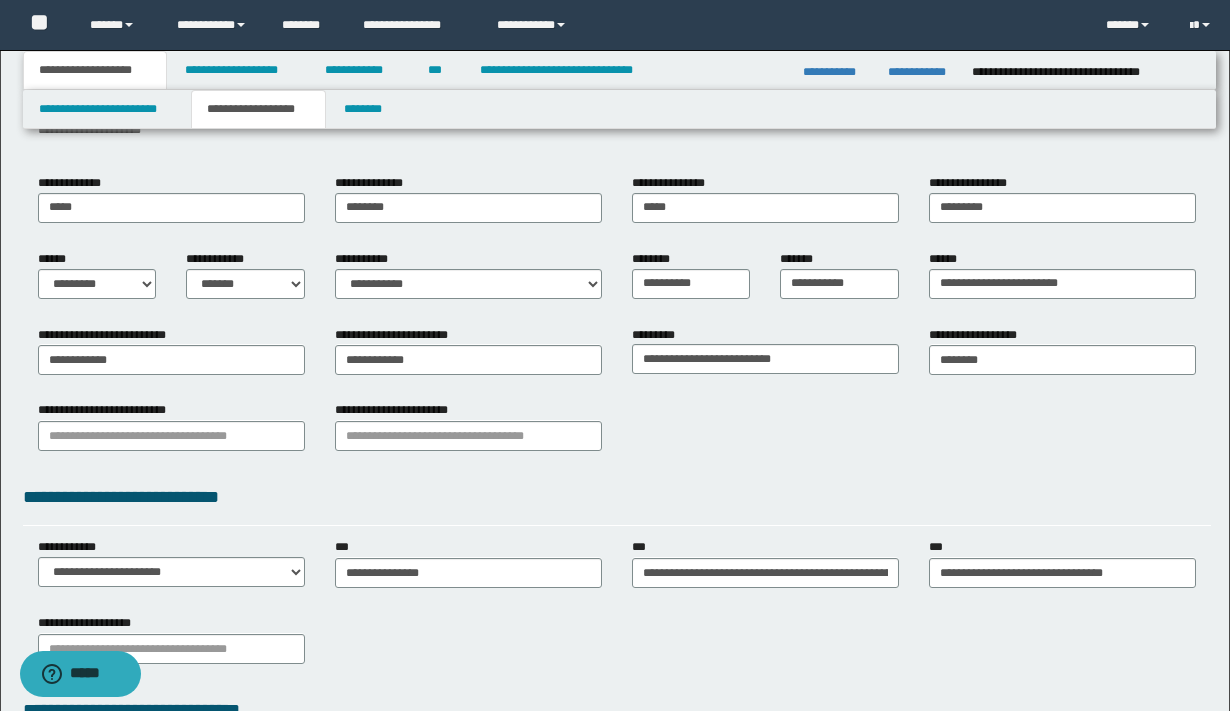 scroll, scrollTop: 0, scrollLeft: 0, axis: both 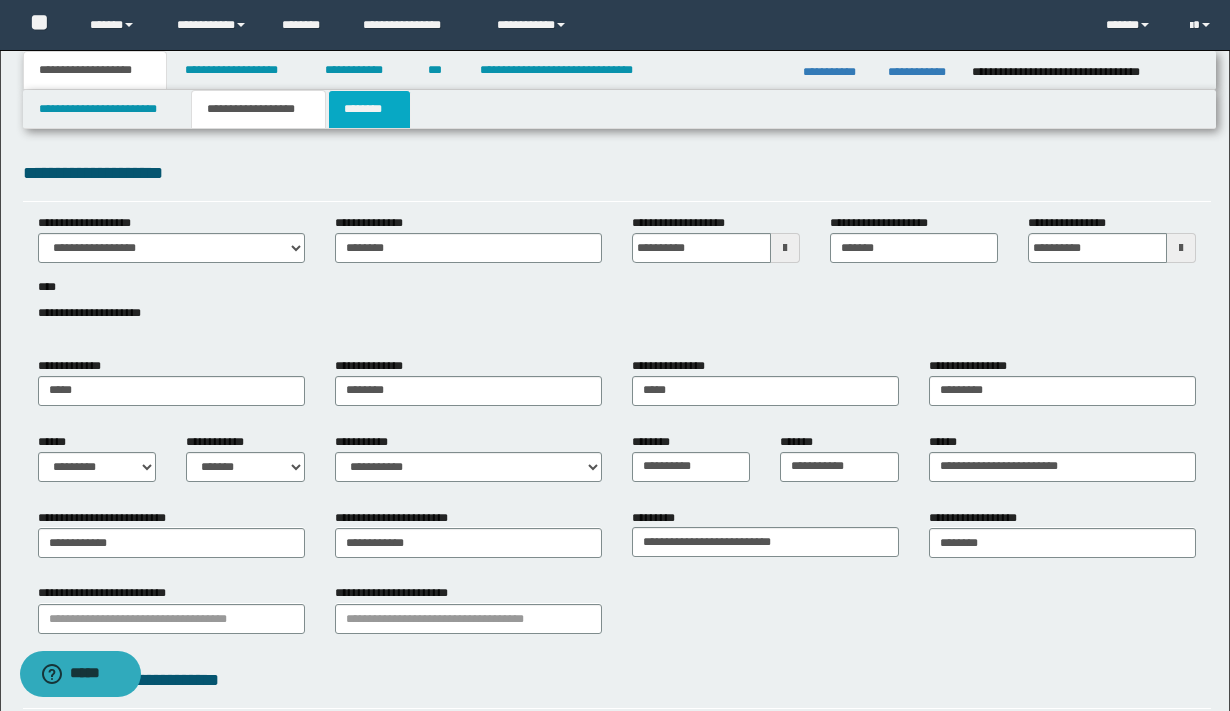 click on "********" at bounding box center [369, 109] 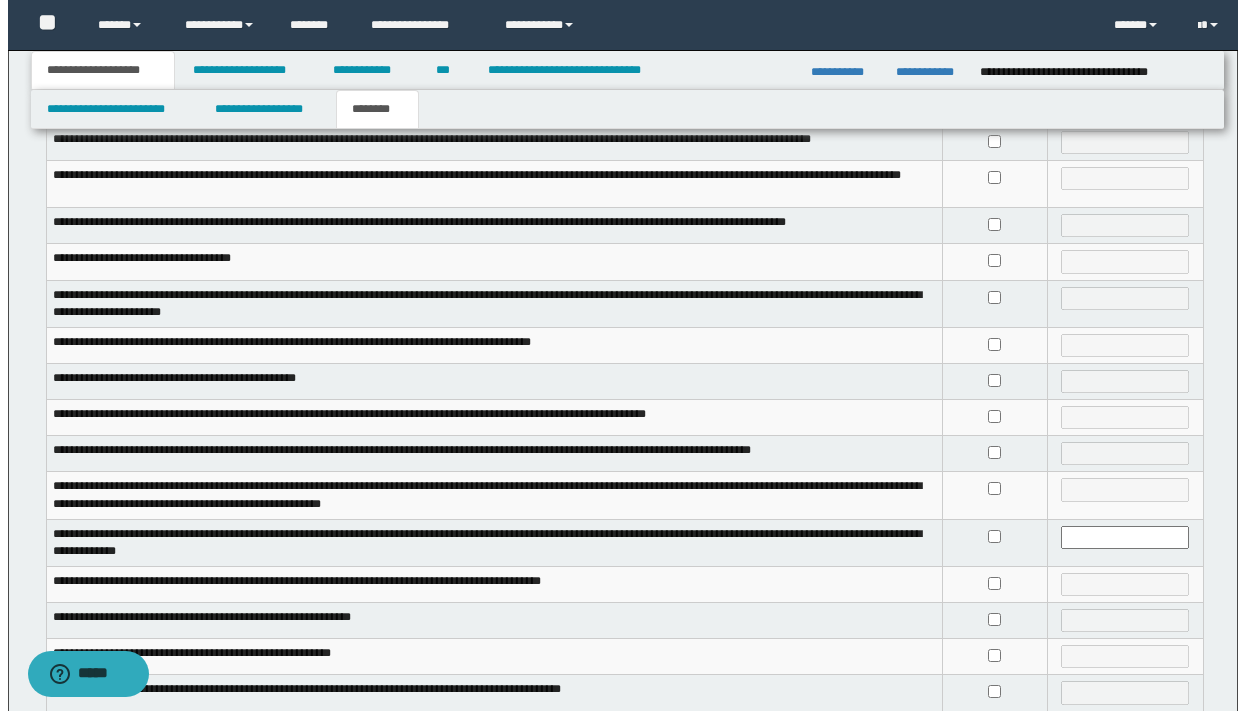 scroll, scrollTop: 0, scrollLeft: 0, axis: both 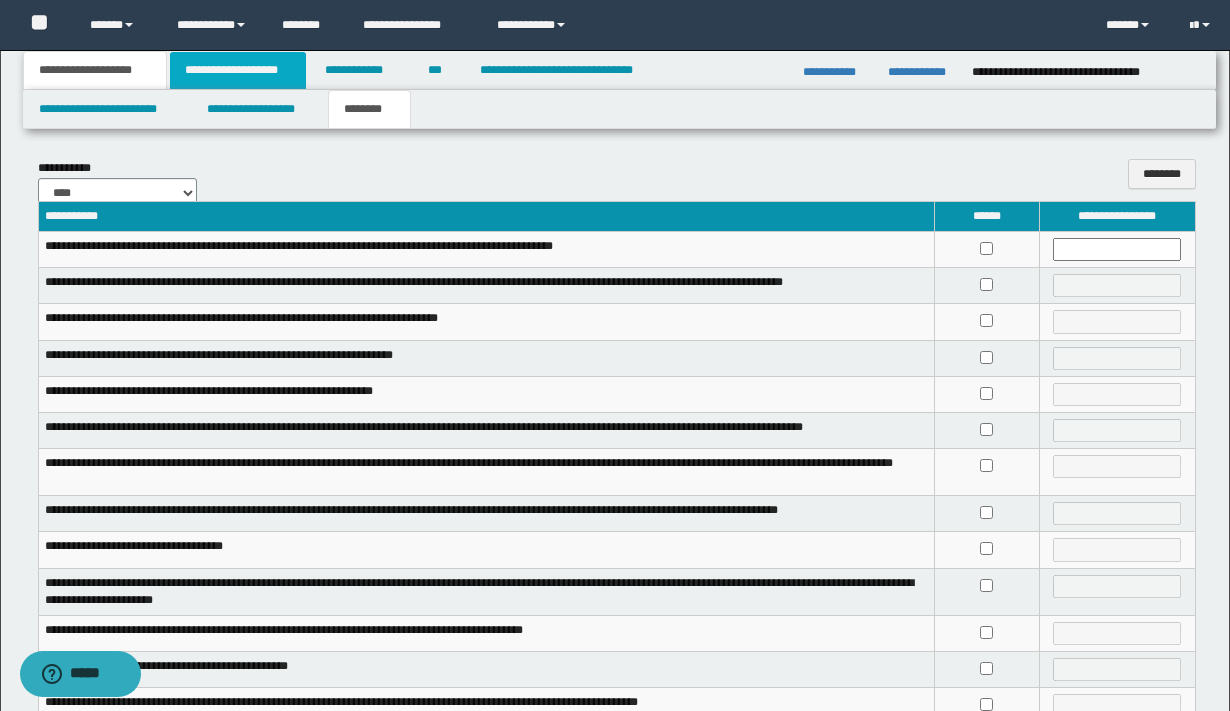 click on "**********" at bounding box center (238, 70) 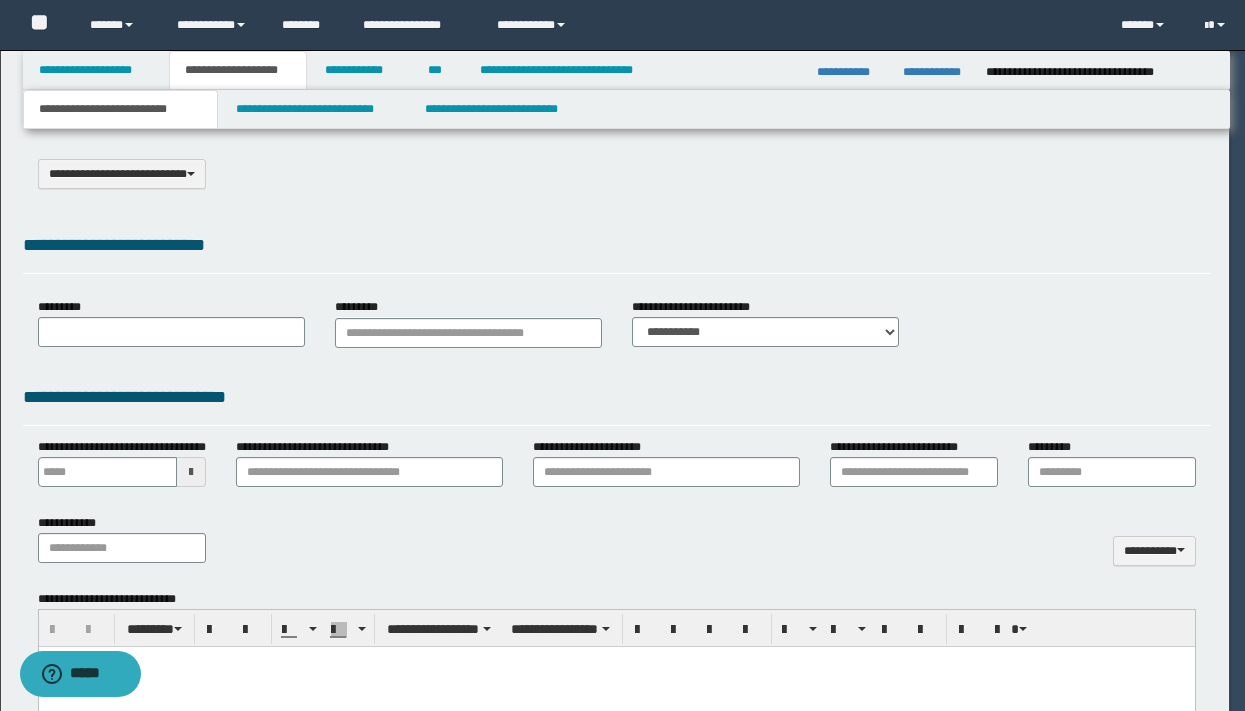 type on "********" 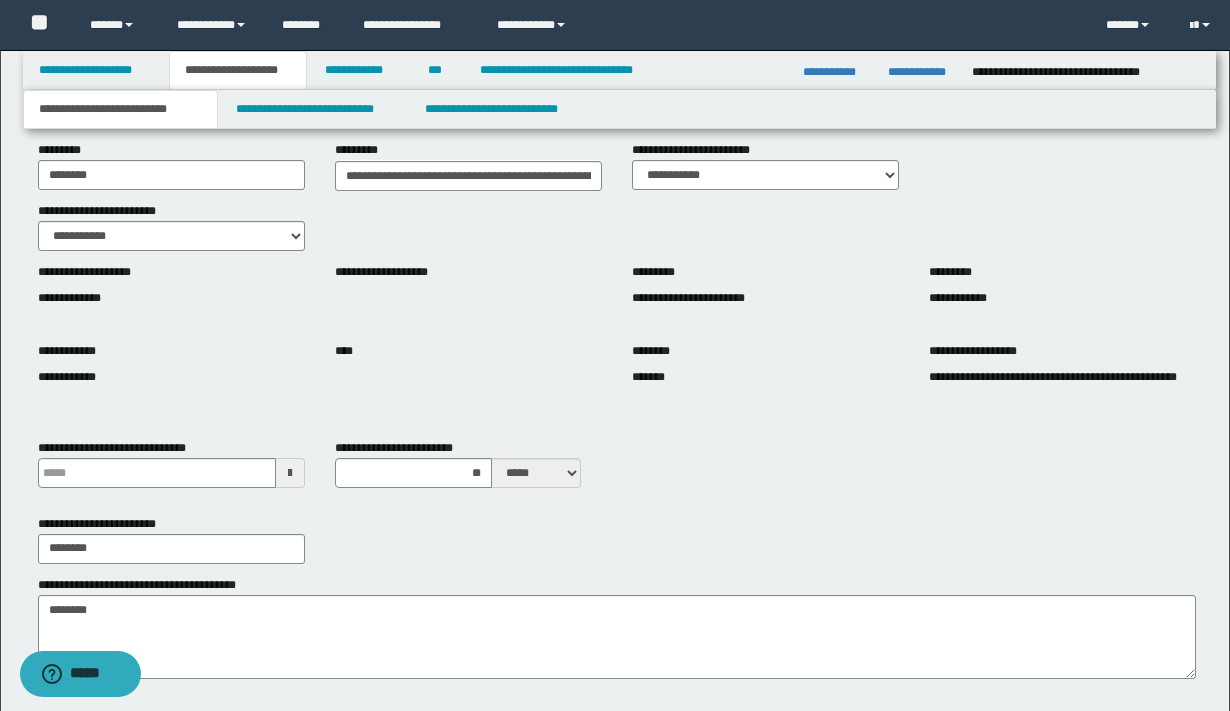 scroll, scrollTop: 158, scrollLeft: 0, axis: vertical 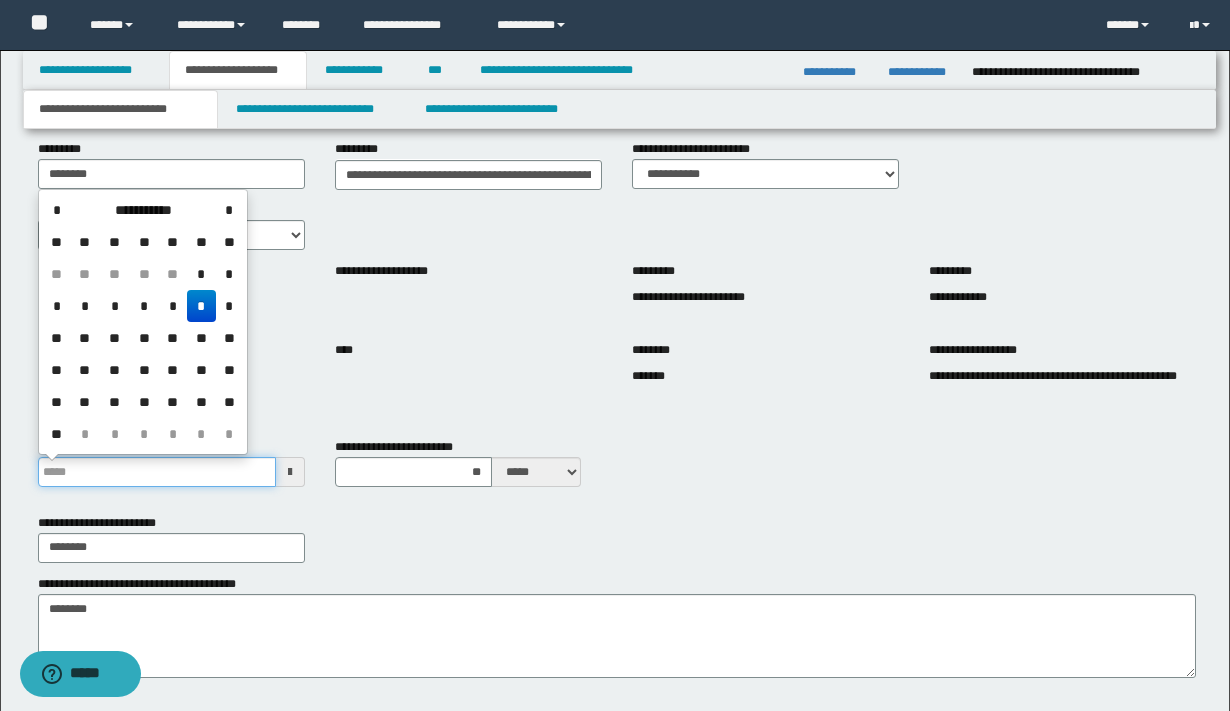 drag, startPoint x: 204, startPoint y: 475, endPoint x: 0, endPoint y: 460, distance: 204.55072 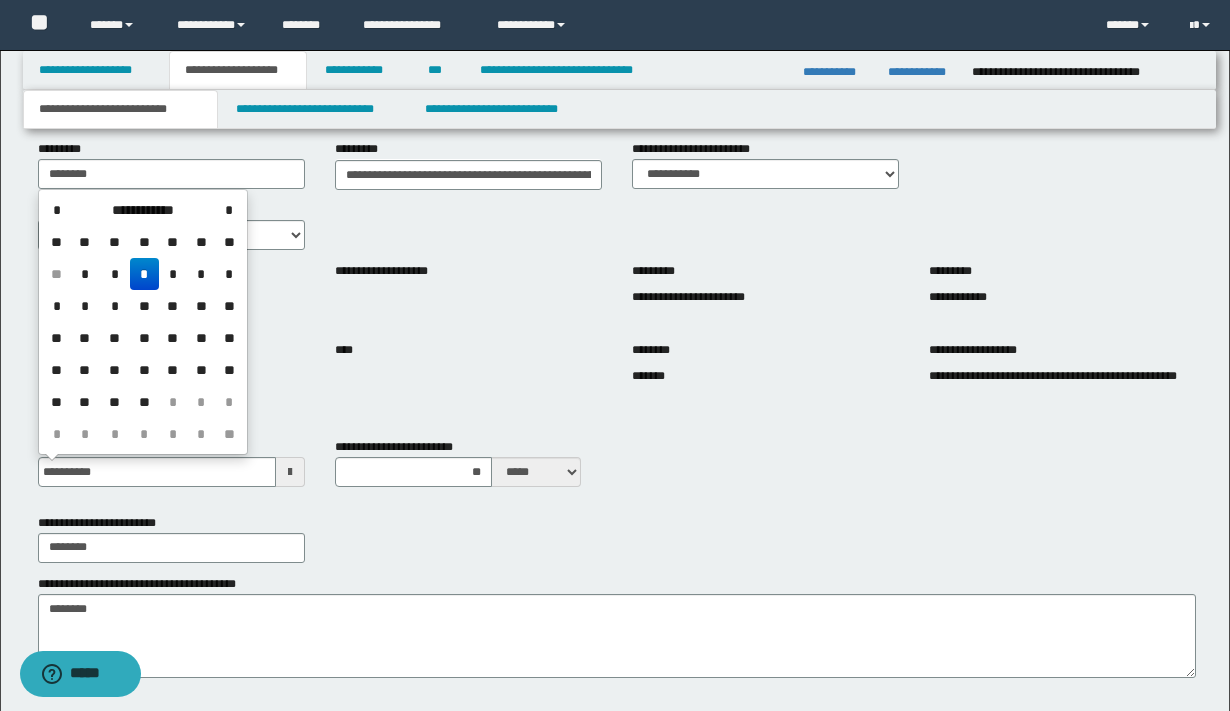 type on "**********" 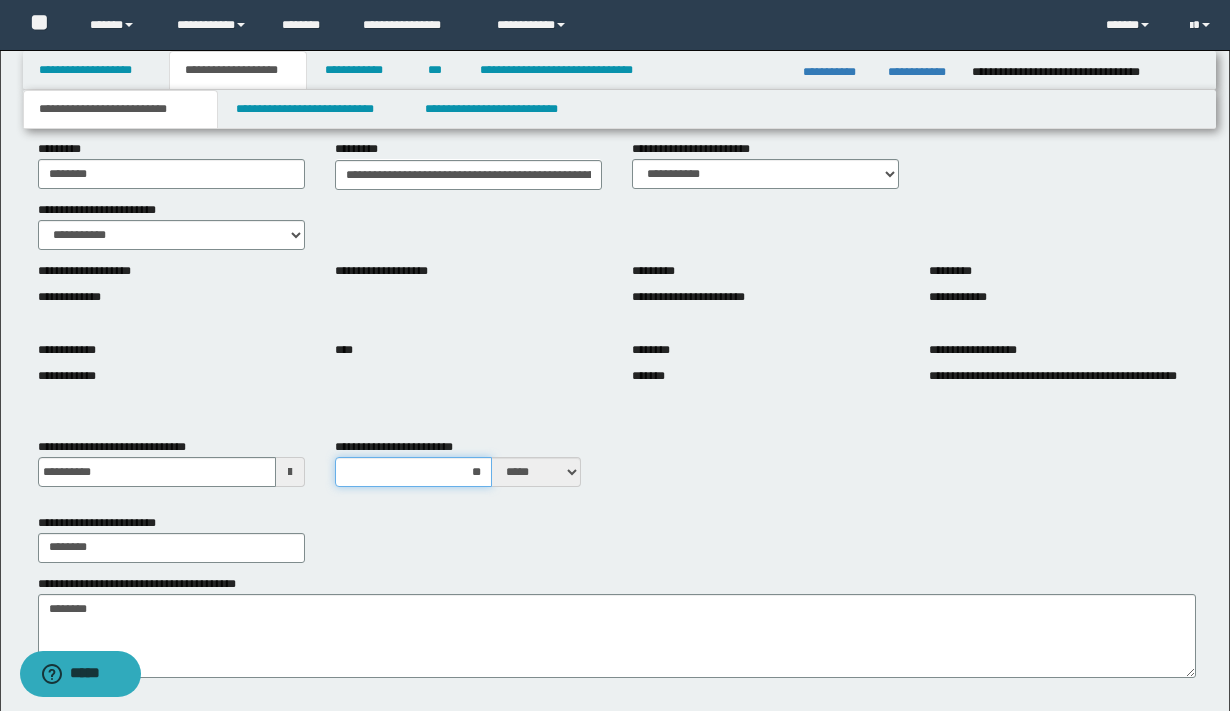 click on "**" at bounding box center [414, 472] 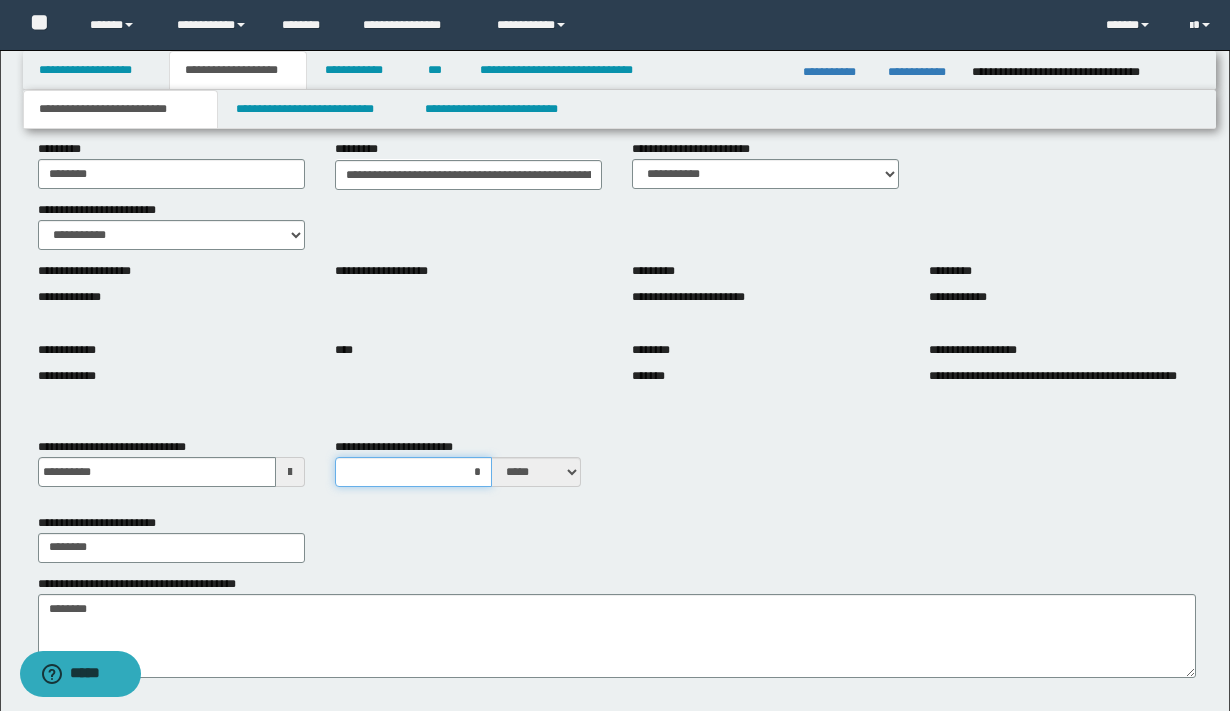 type on "**" 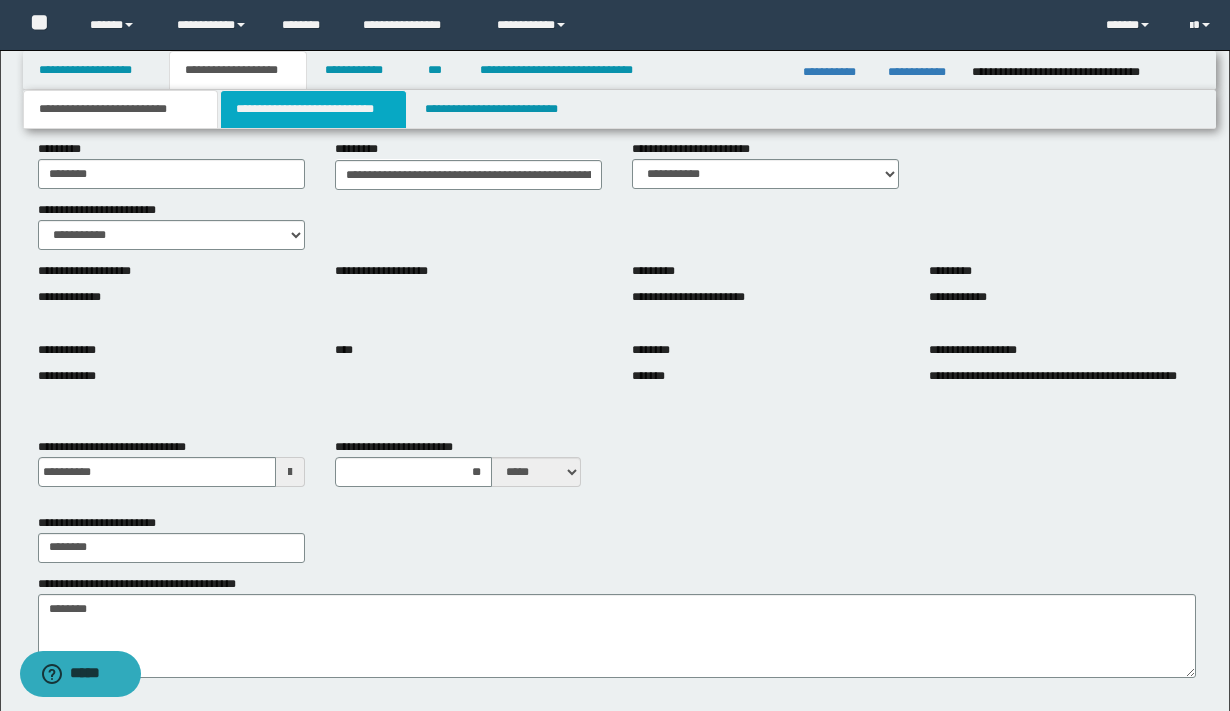 drag, startPoint x: 343, startPoint y: 112, endPoint x: 355, endPoint y: 113, distance: 12.0415945 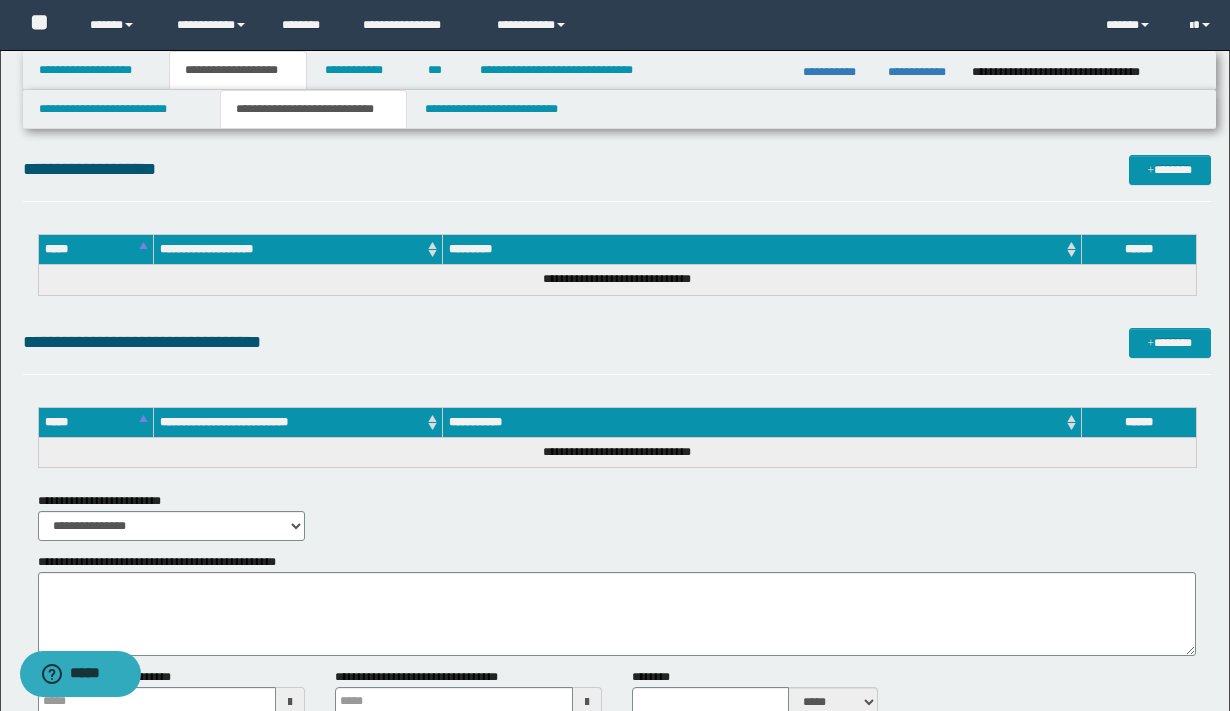 scroll, scrollTop: 334, scrollLeft: 0, axis: vertical 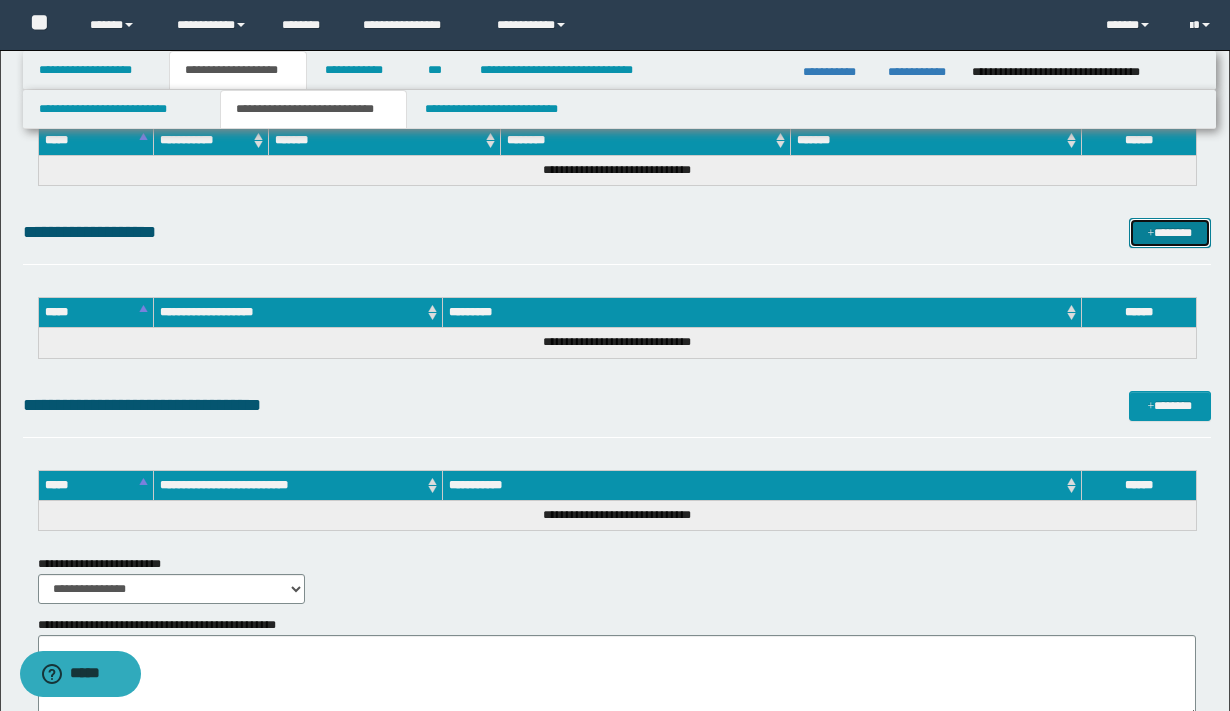 click on "*******" at bounding box center [1170, 233] 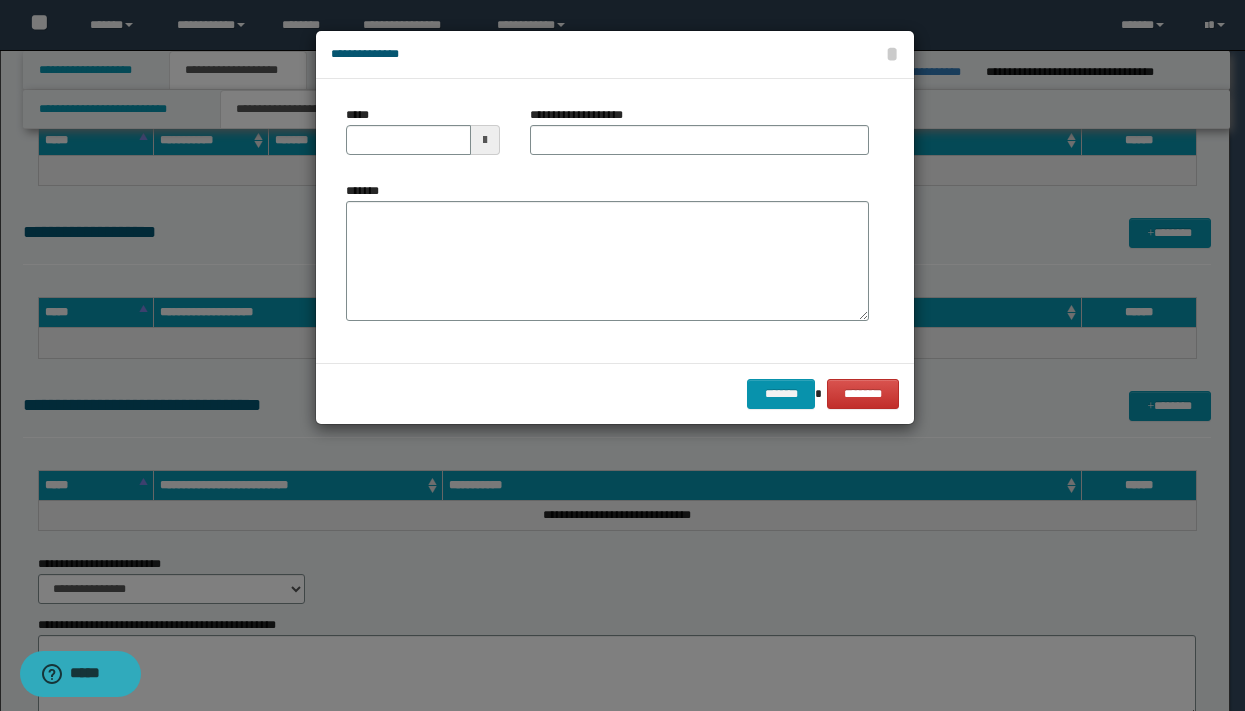 click at bounding box center (485, 140) 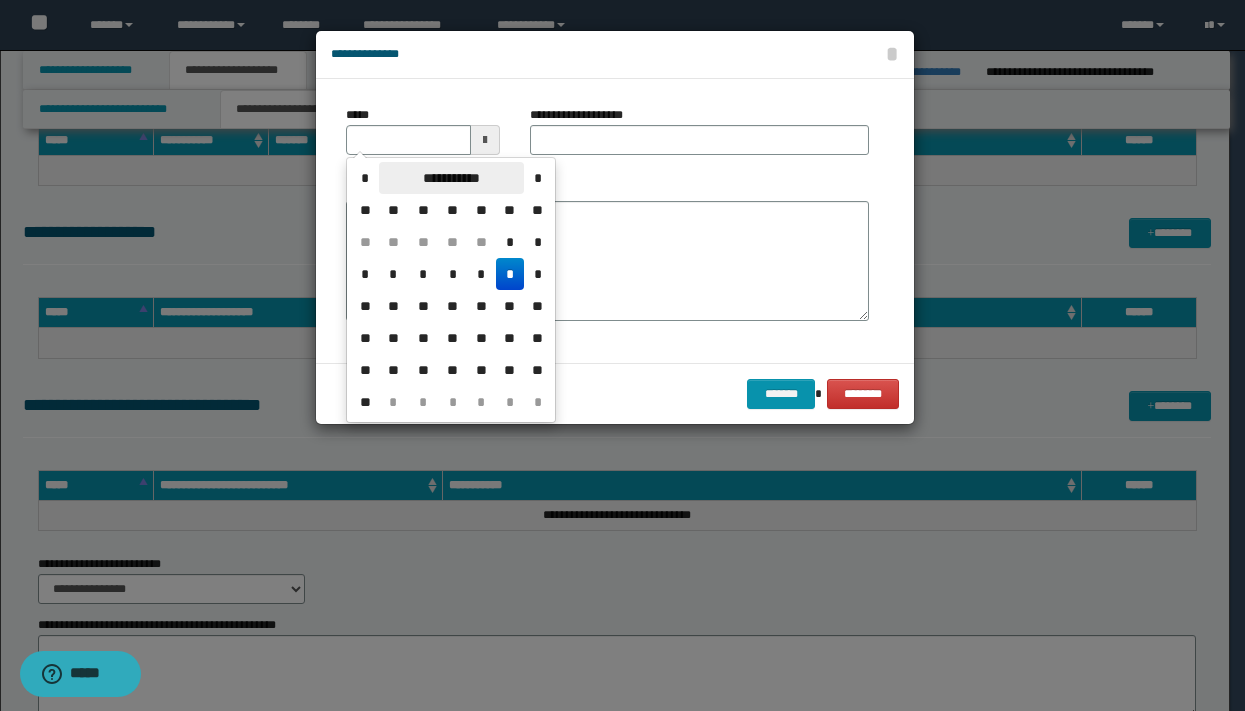 click on "**********" at bounding box center [451, 178] 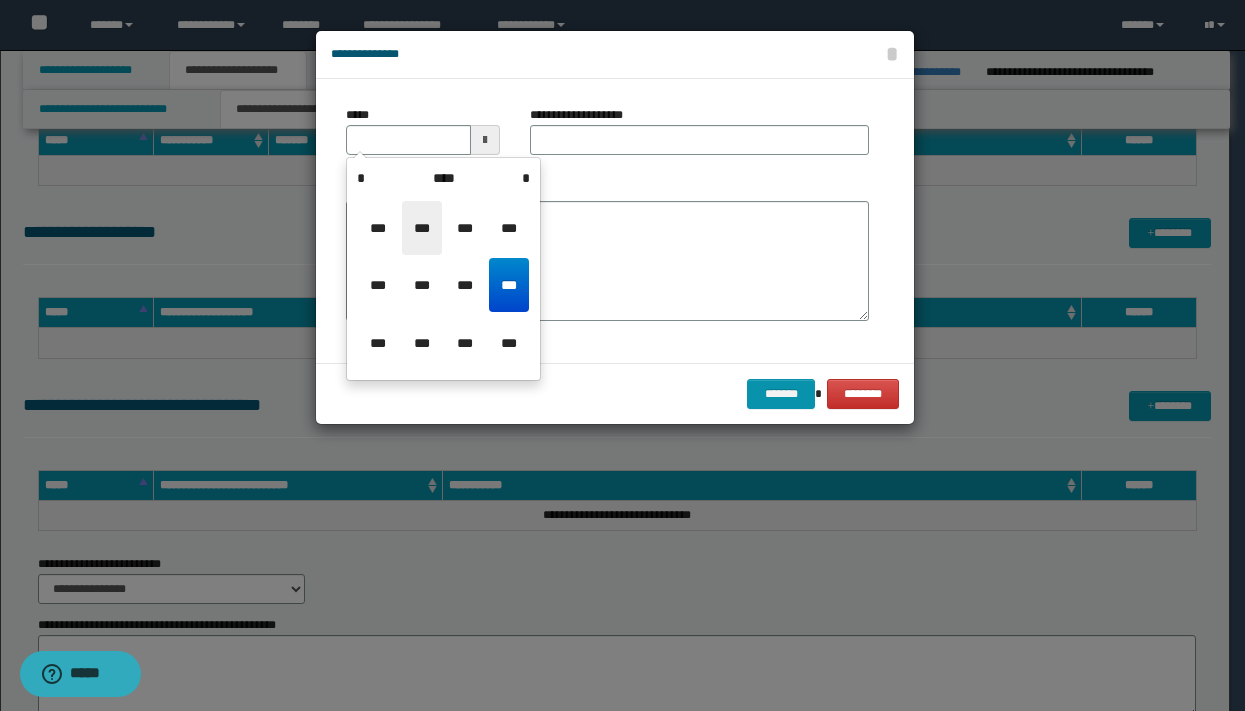 click on "***" at bounding box center [422, 228] 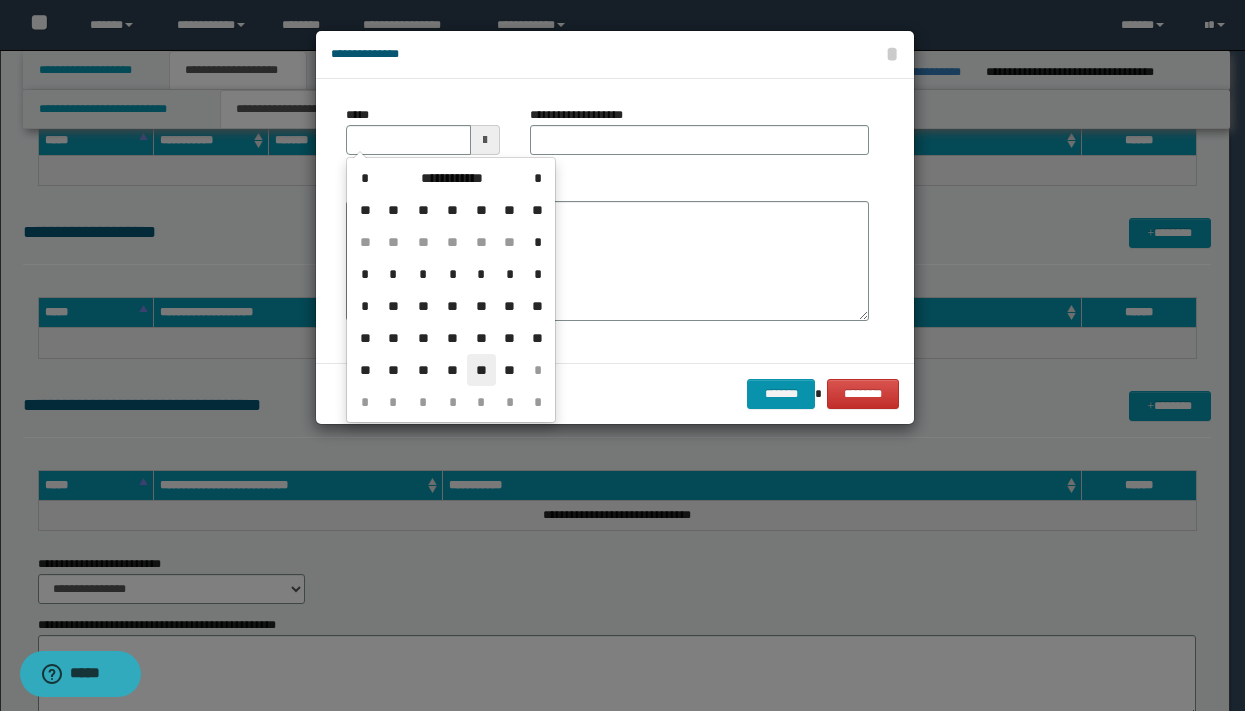 click on "**" at bounding box center [481, 370] 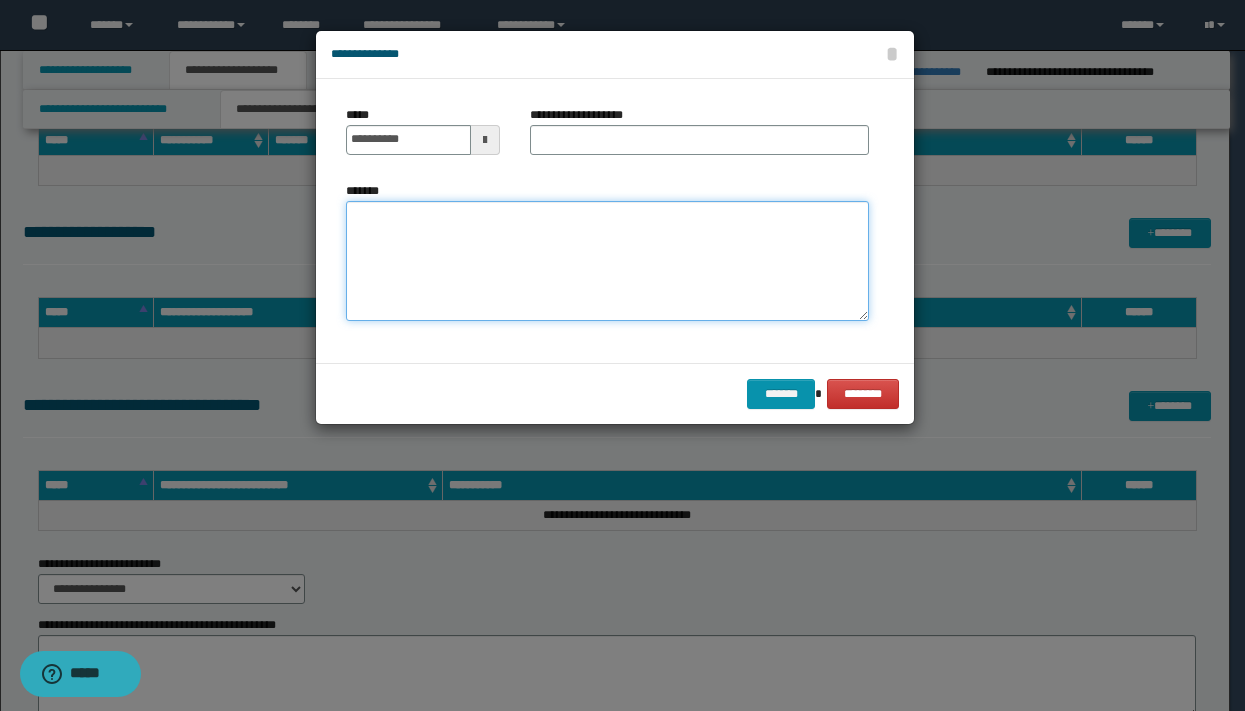 click on "*******" at bounding box center [607, 261] 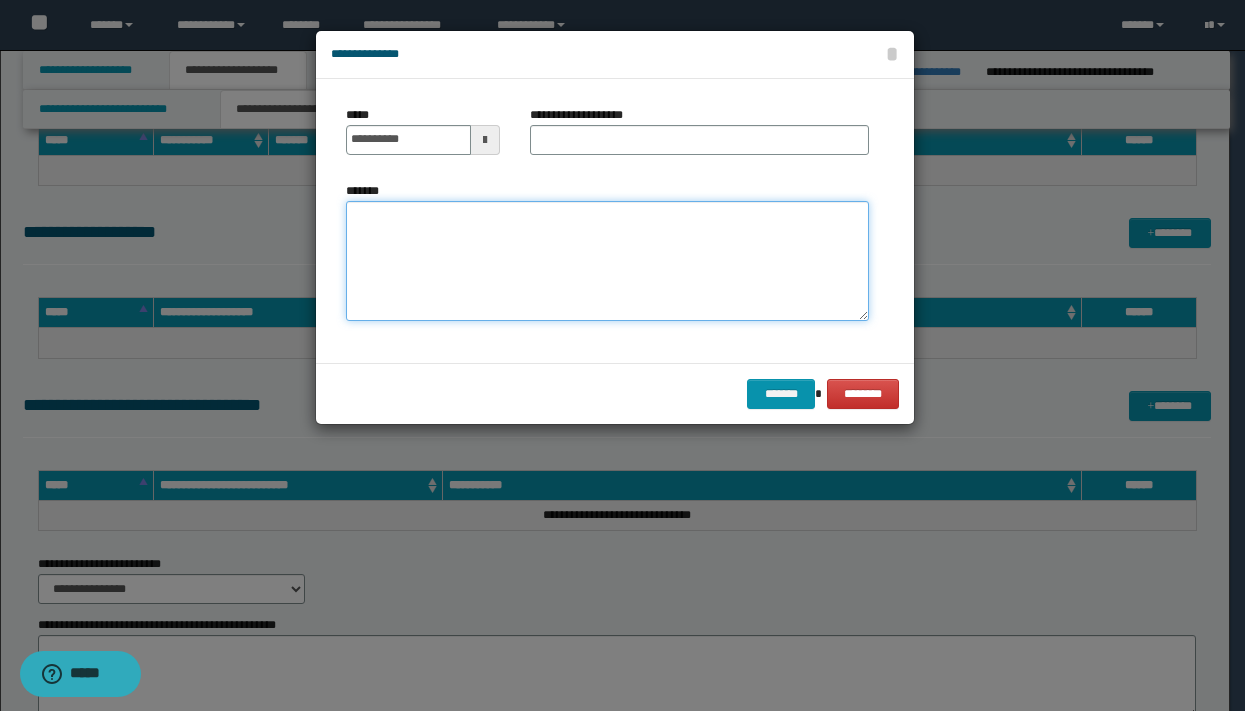 paste on "**********" 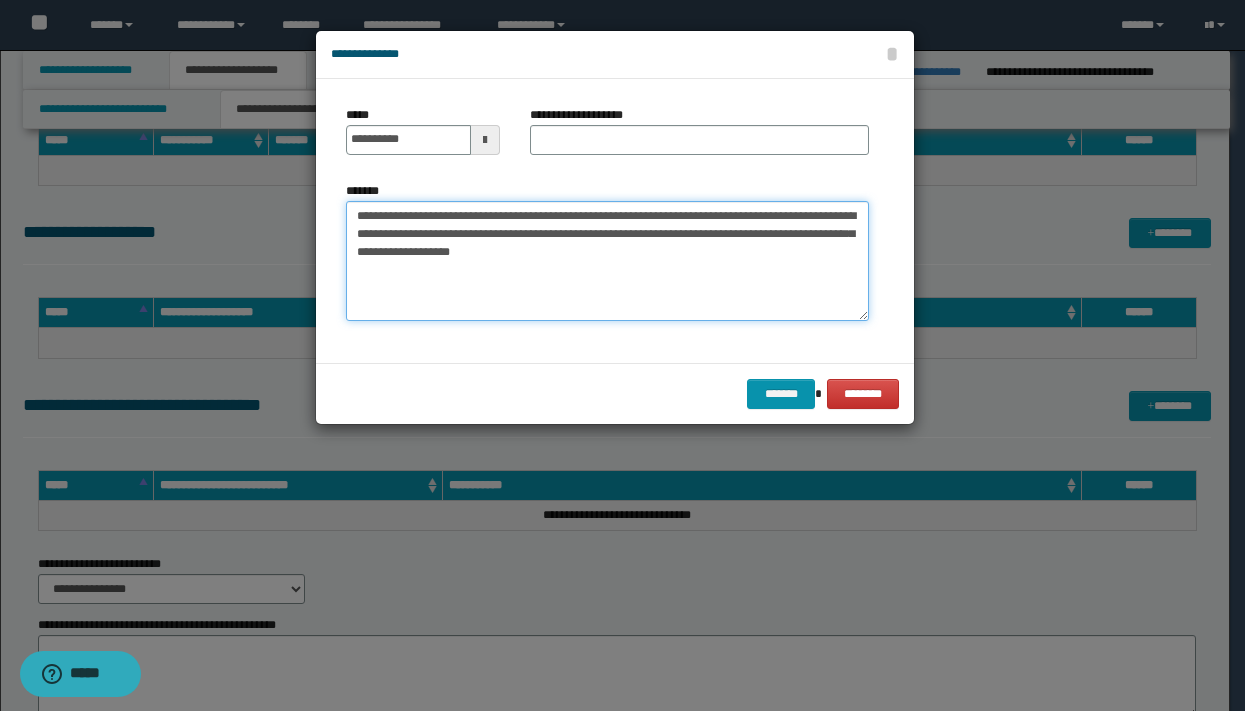type on "**********" 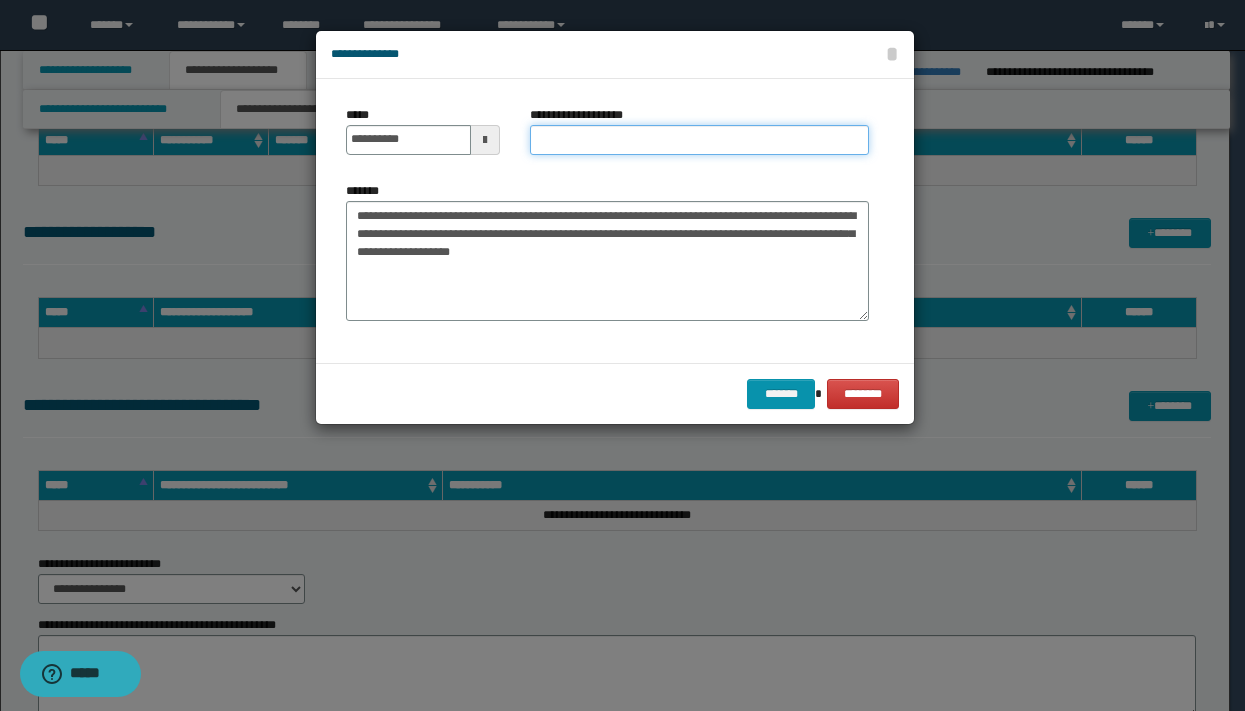 click on "**********" at bounding box center [699, 140] 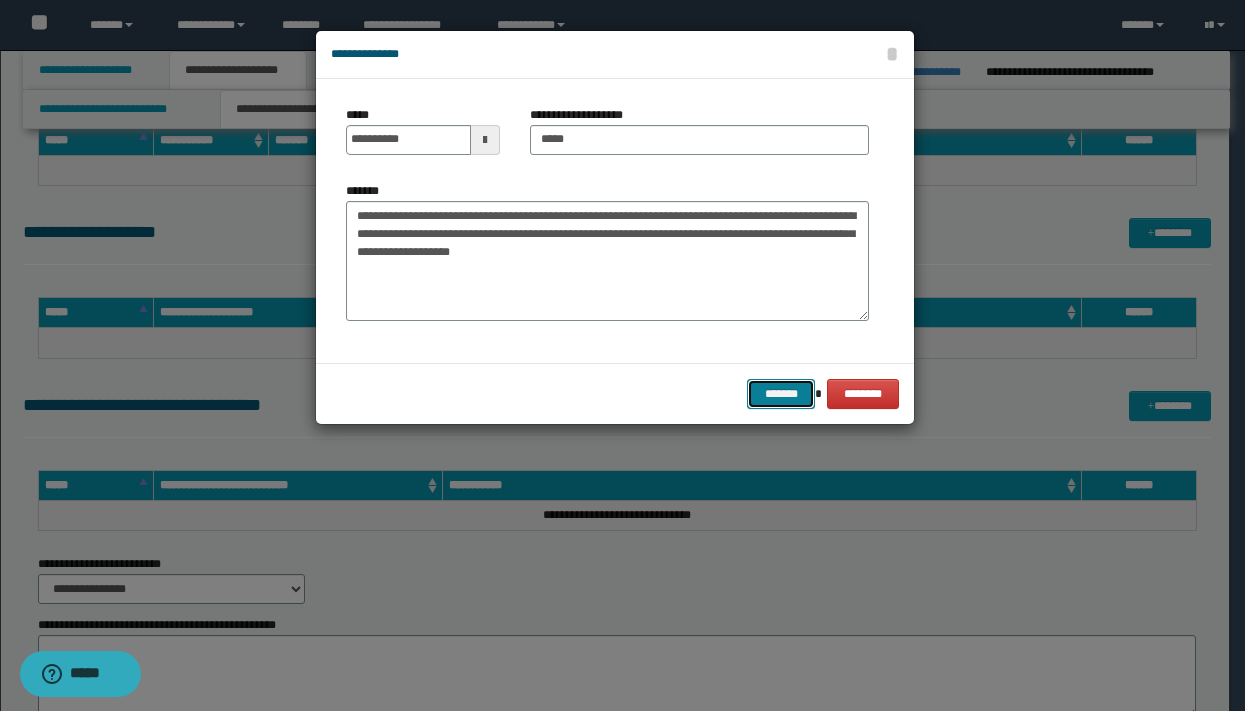 click on "*******" at bounding box center [781, 394] 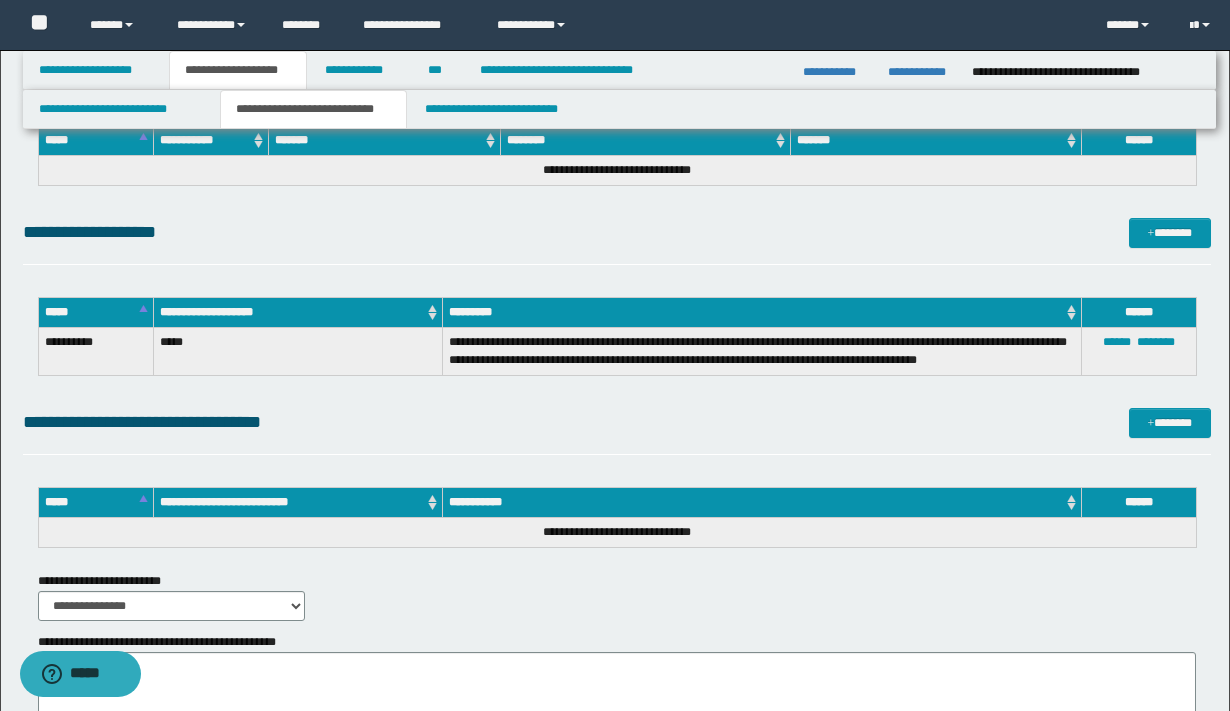 click on "**********" at bounding box center (314, 109) 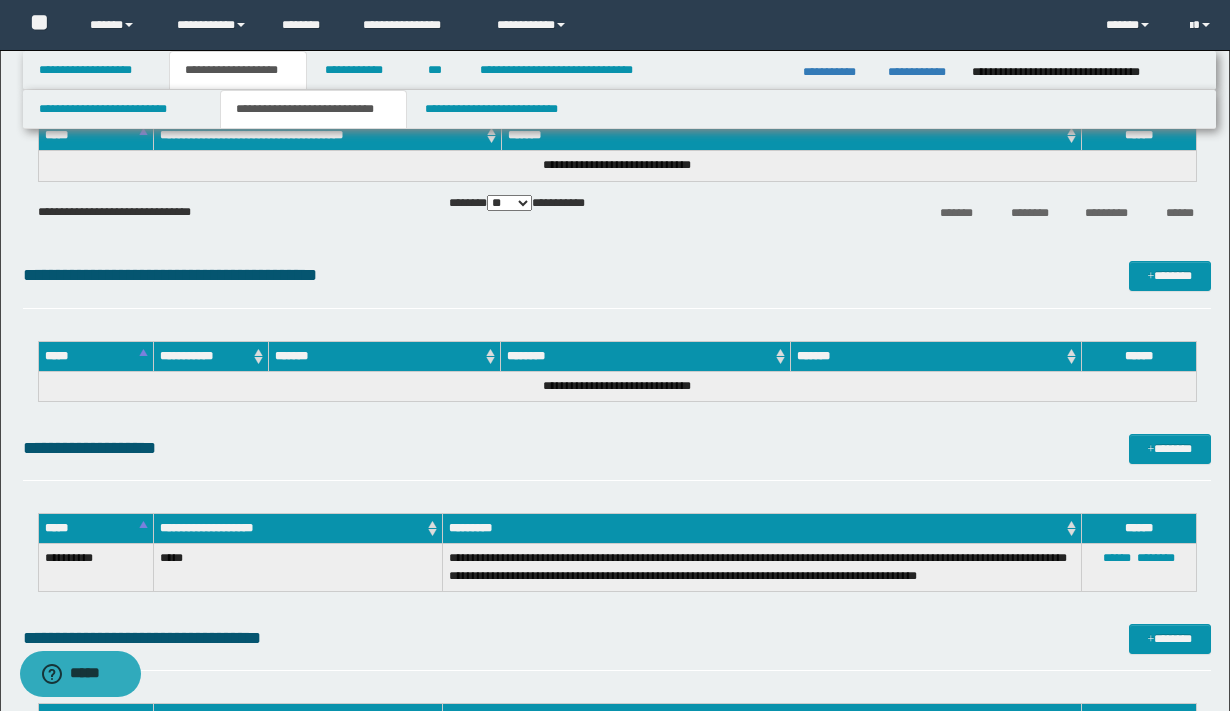 scroll, scrollTop: 0, scrollLeft: 0, axis: both 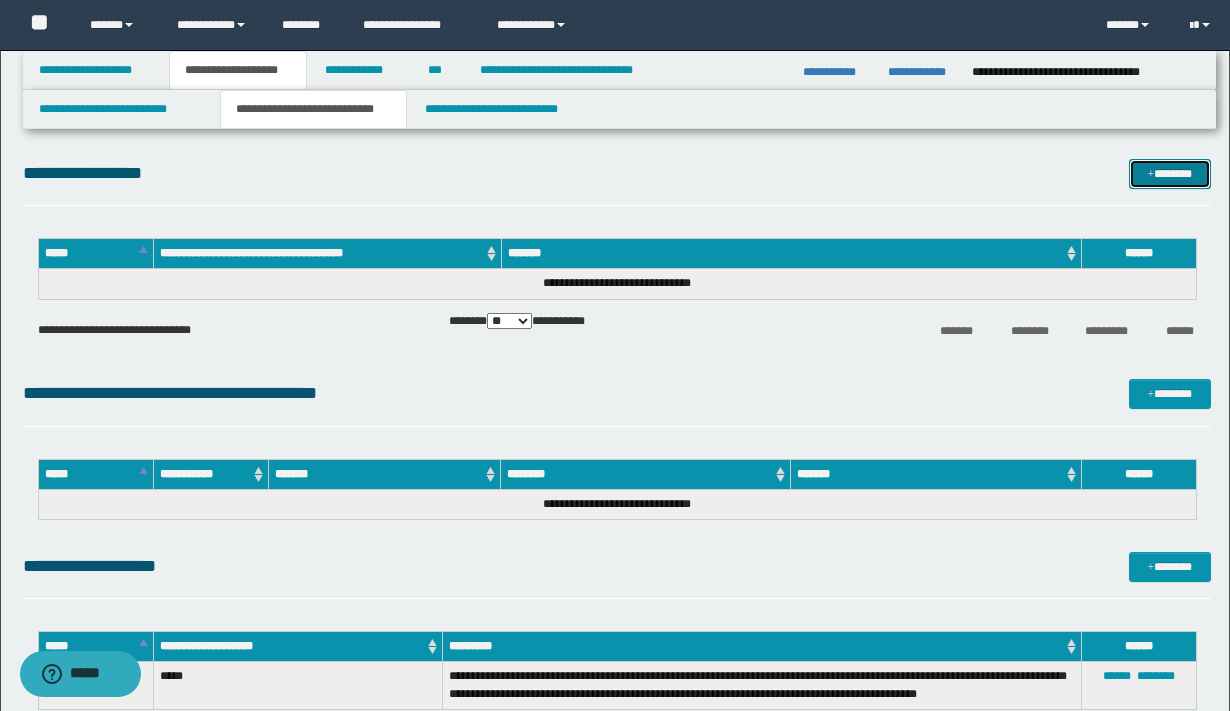 click on "*******" at bounding box center [1170, 174] 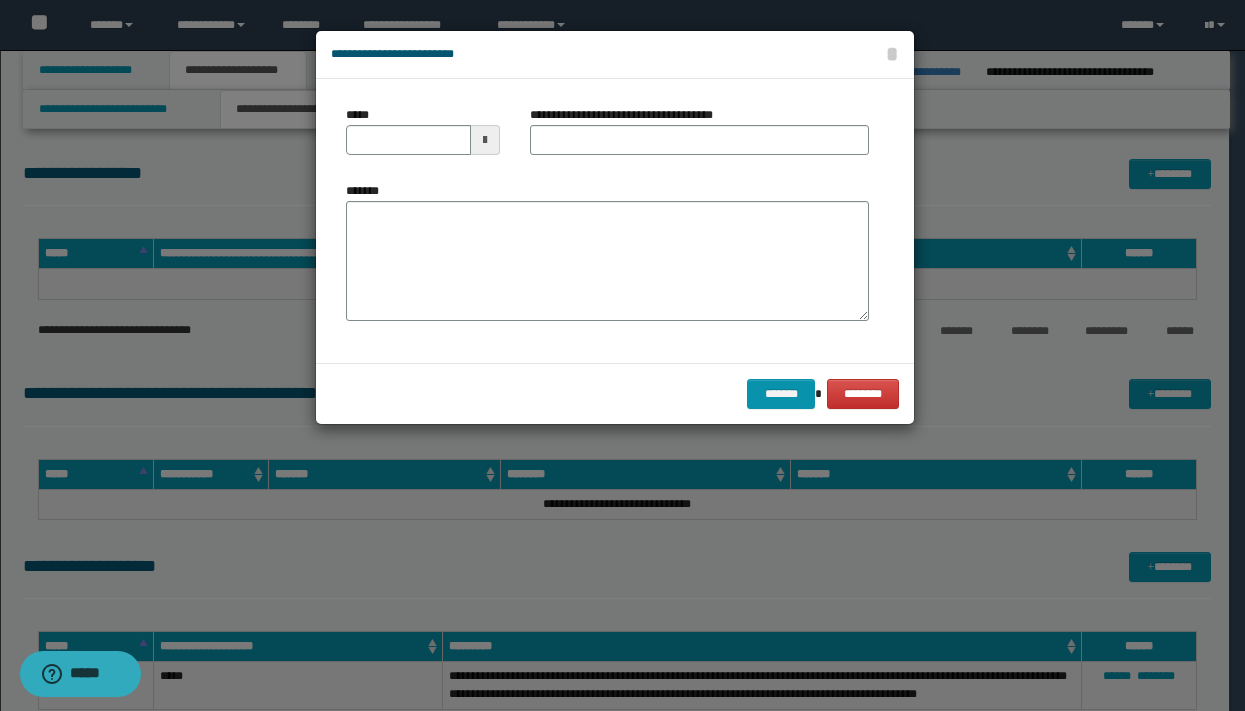 click at bounding box center [485, 140] 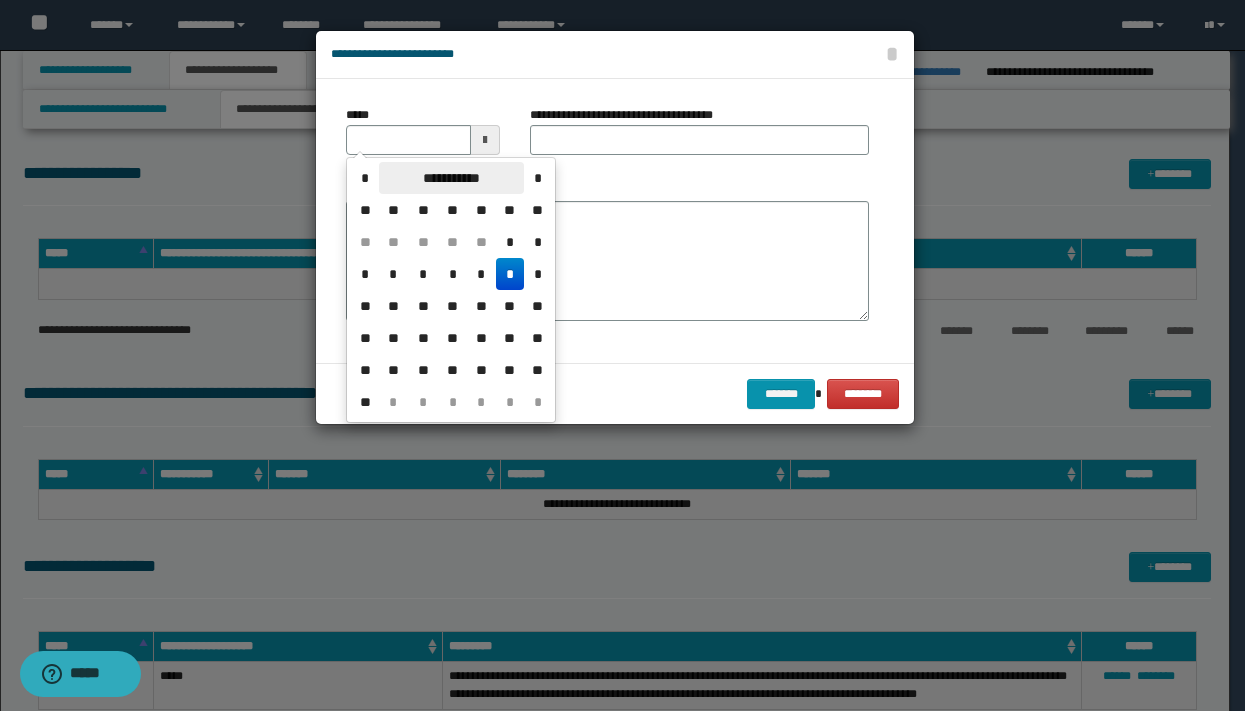 click on "**********" at bounding box center (451, 178) 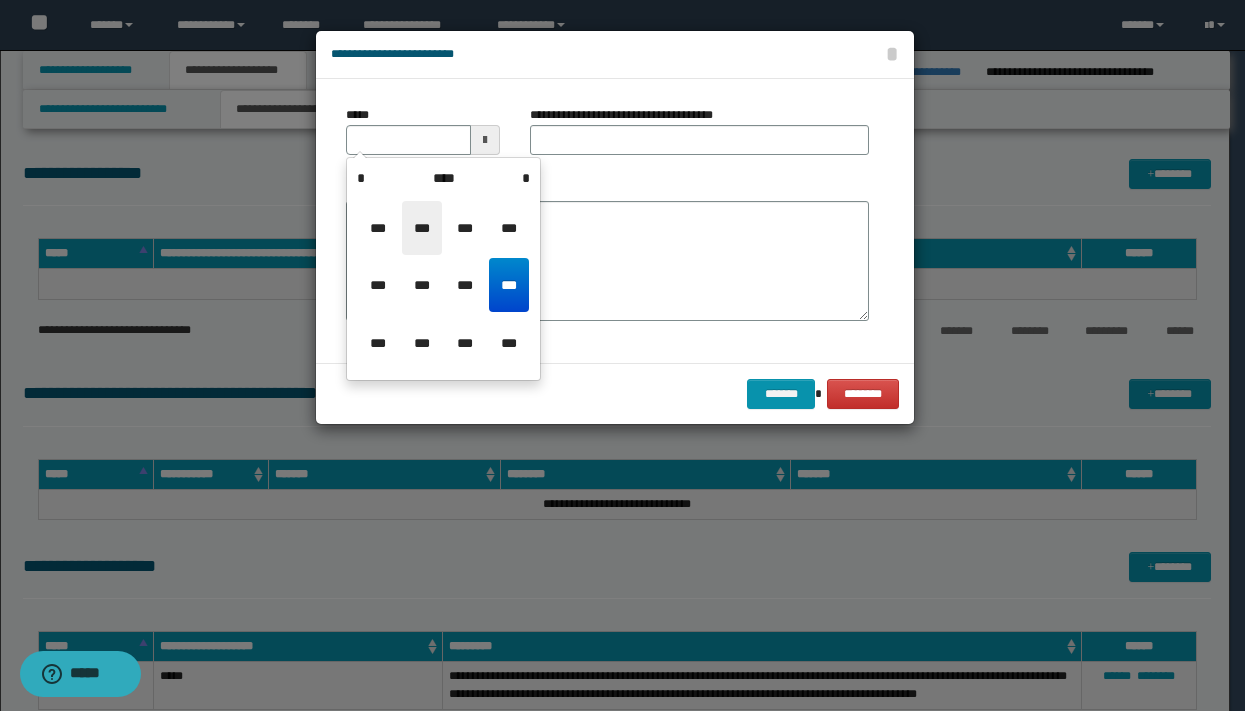 click on "***" at bounding box center (422, 228) 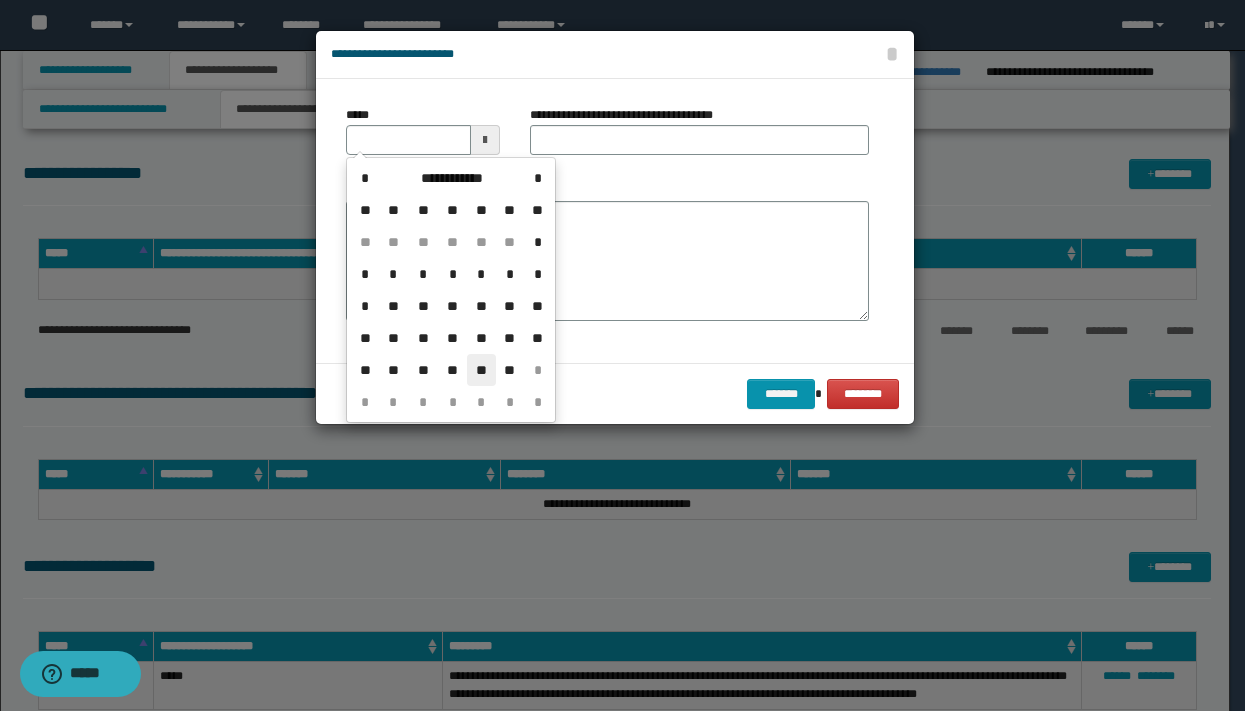 click on "**" at bounding box center [481, 370] 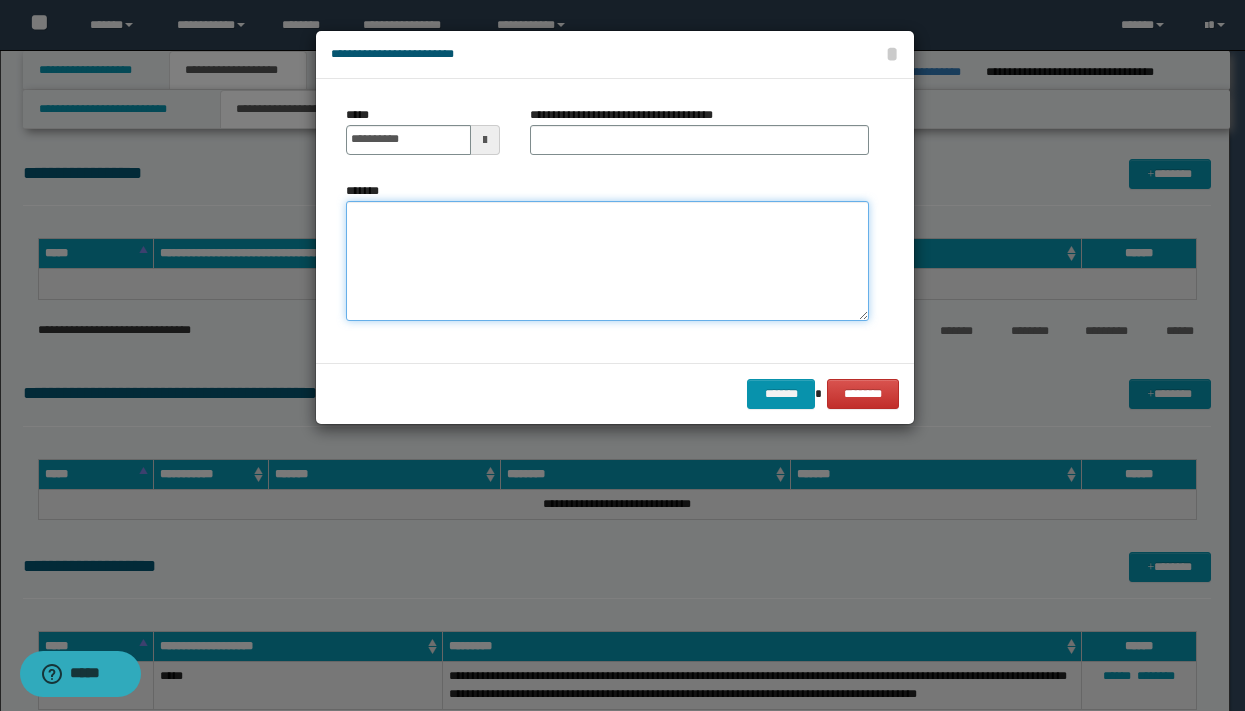 click on "*******" at bounding box center [607, 261] 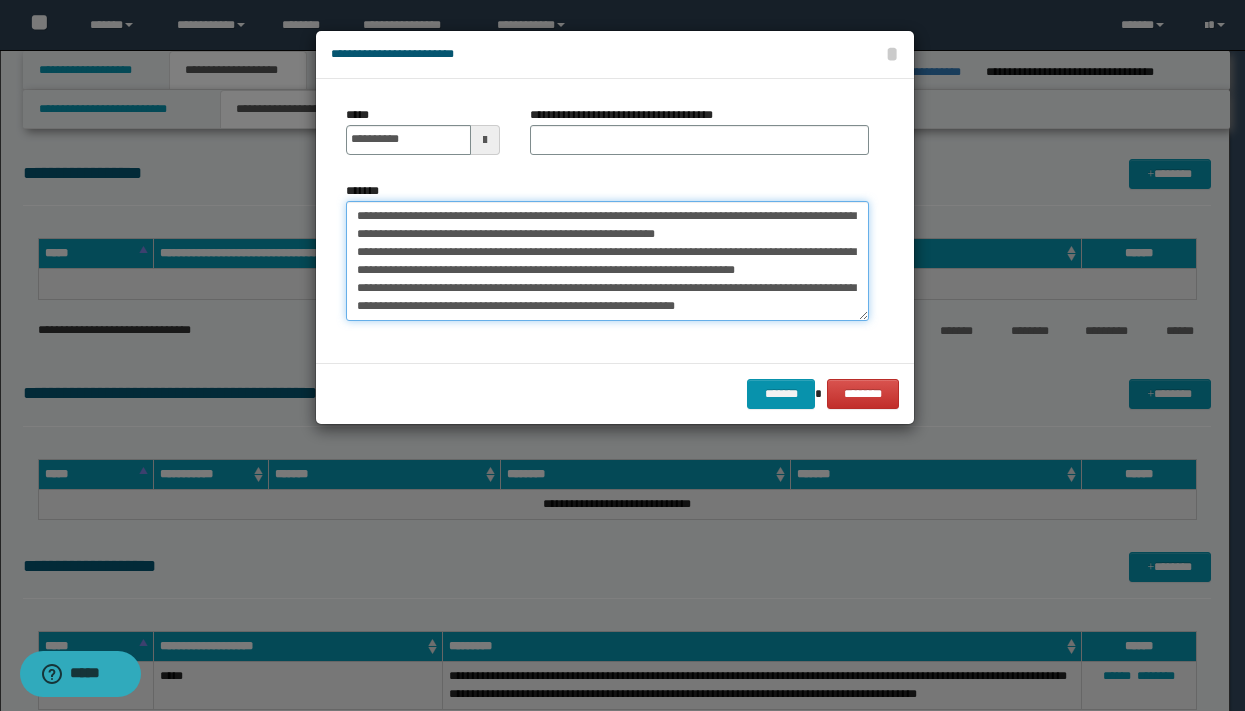 drag, startPoint x: 617, startPoint y: 217, endPoint x: 768, endPoint y: 218, distance: 151.00331 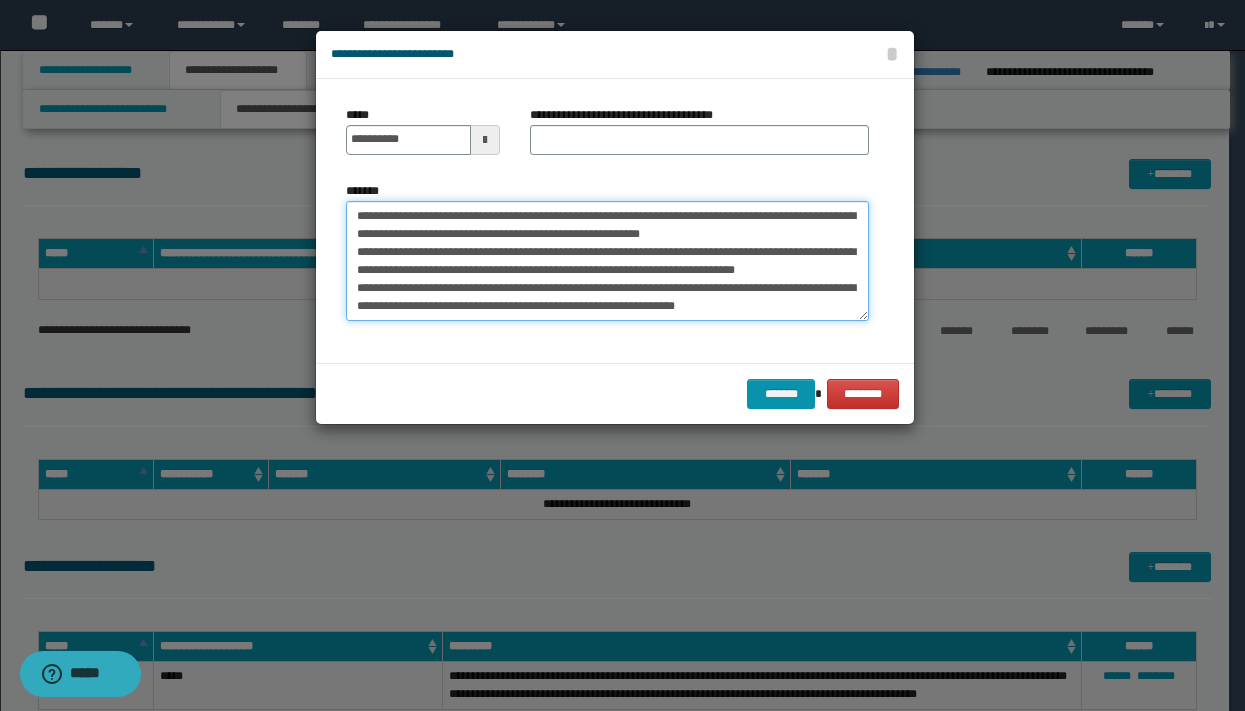 type on "**********" 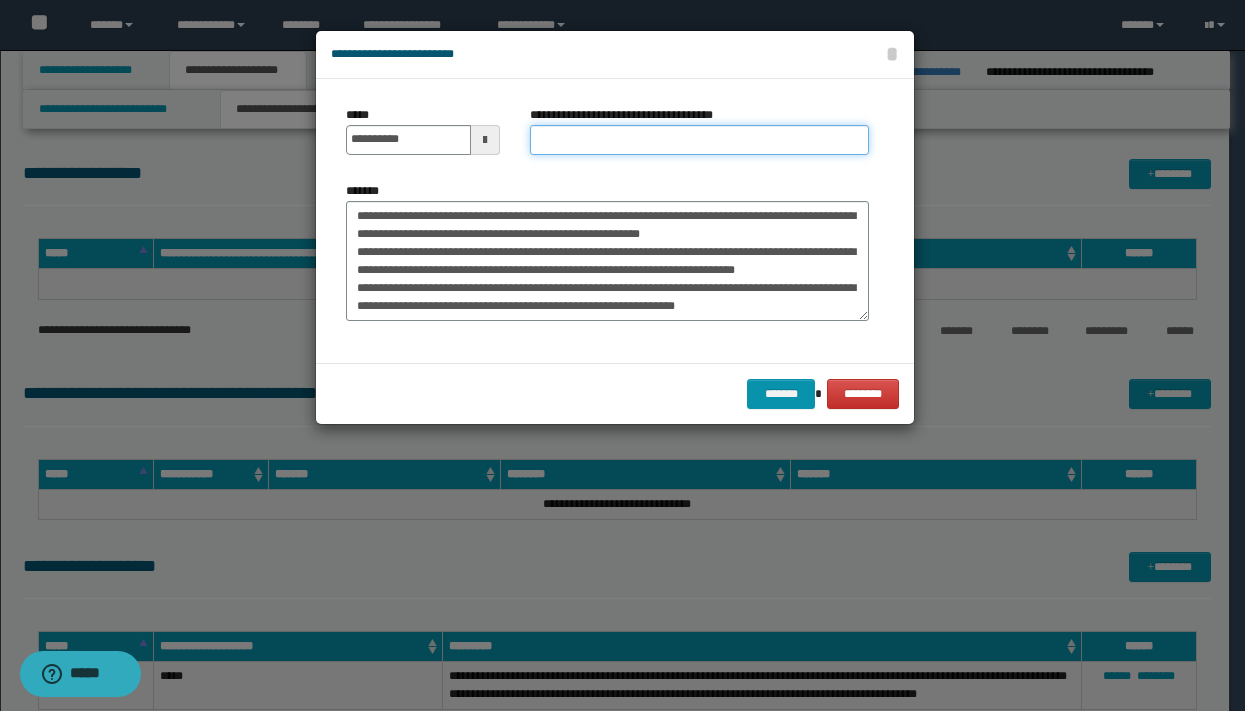 click on "**********" at bounding box center [699, 140] 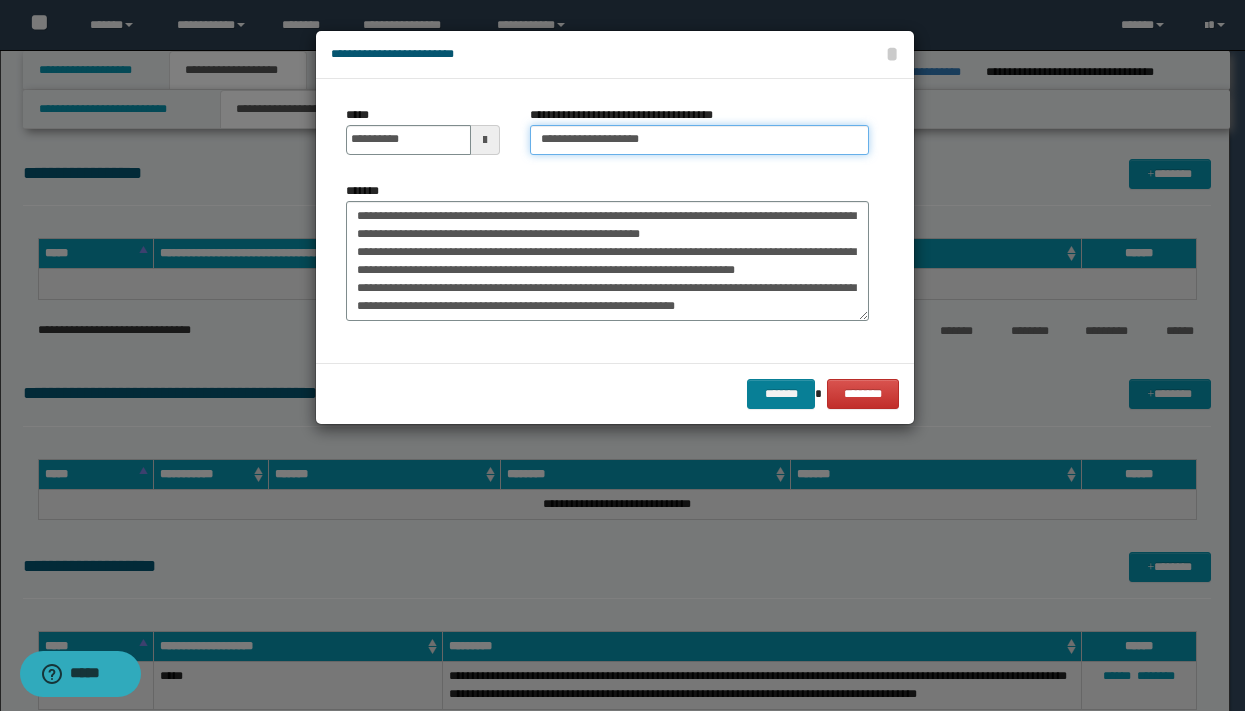type on "**********" 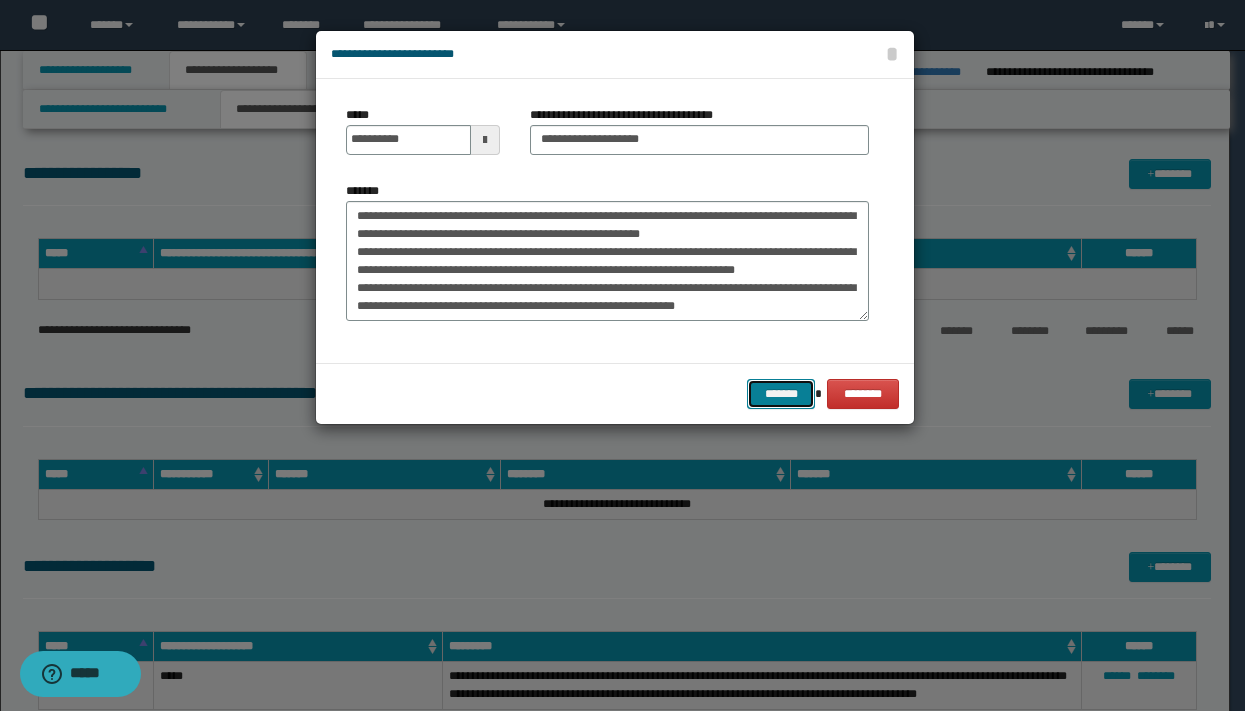 click on "*******" at bounding box center [781, 394] 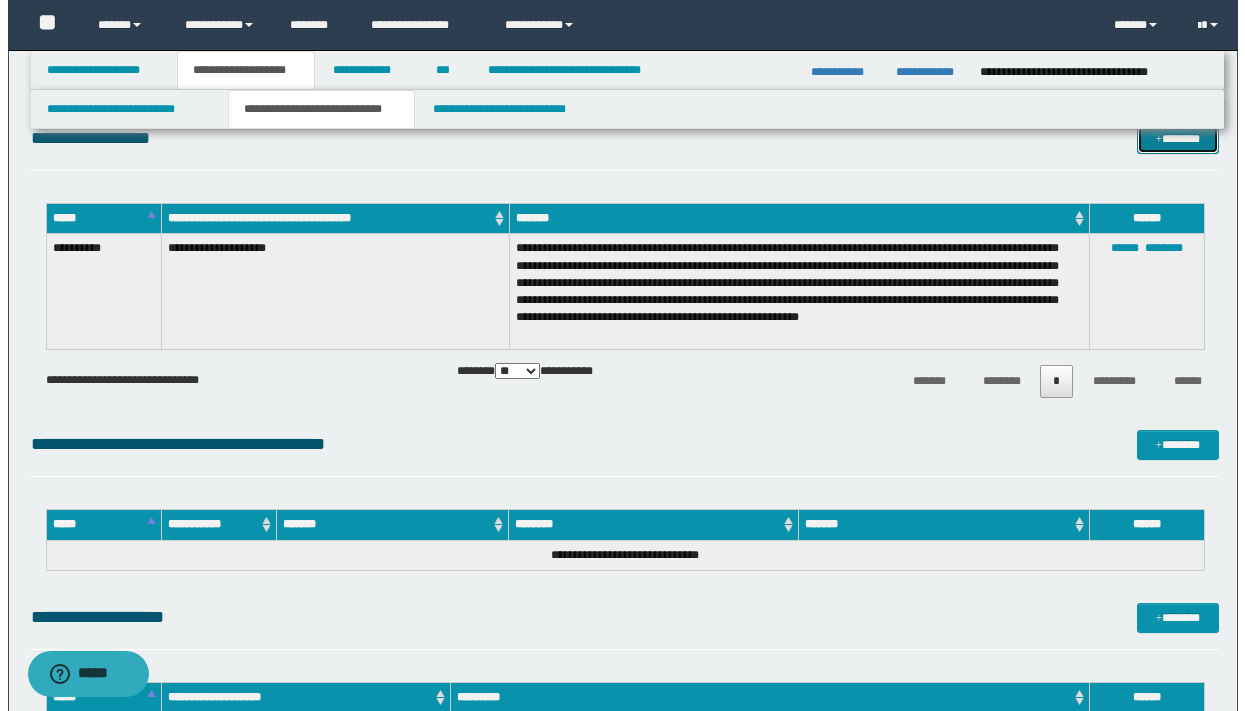 scroll, scrollTop: 0, scrollLeft: 0, axis: both 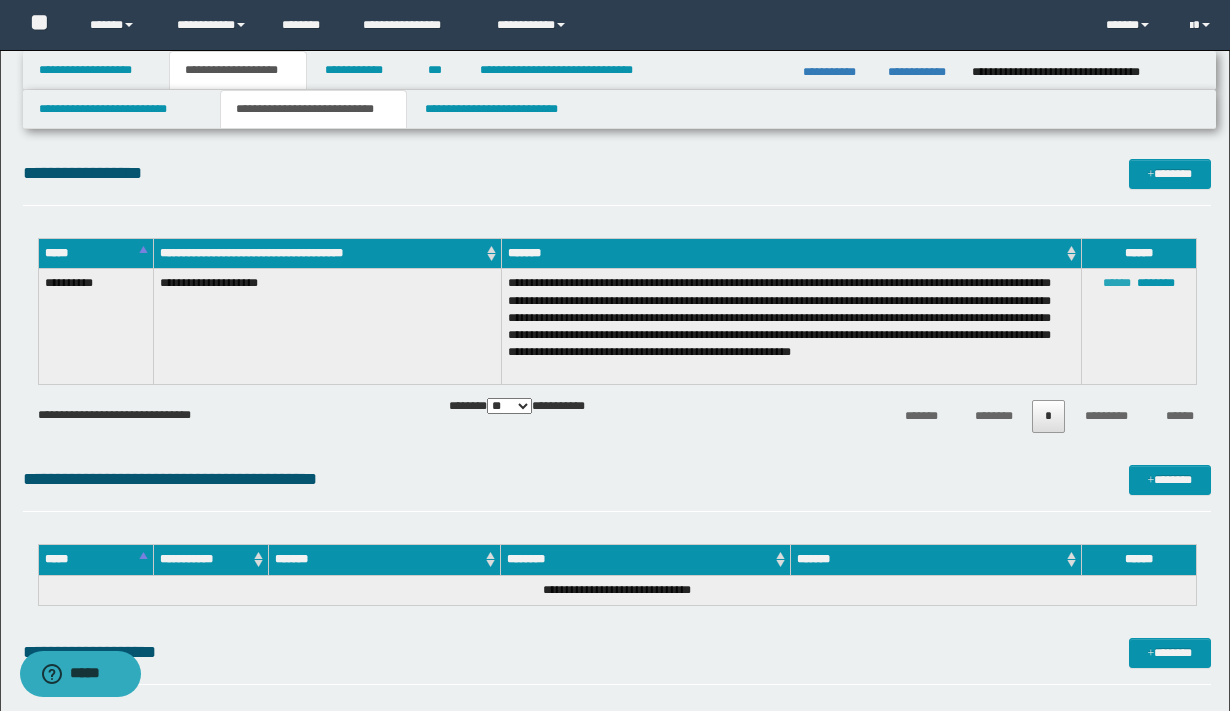 click on "******" at bounding box center [1117, 283] 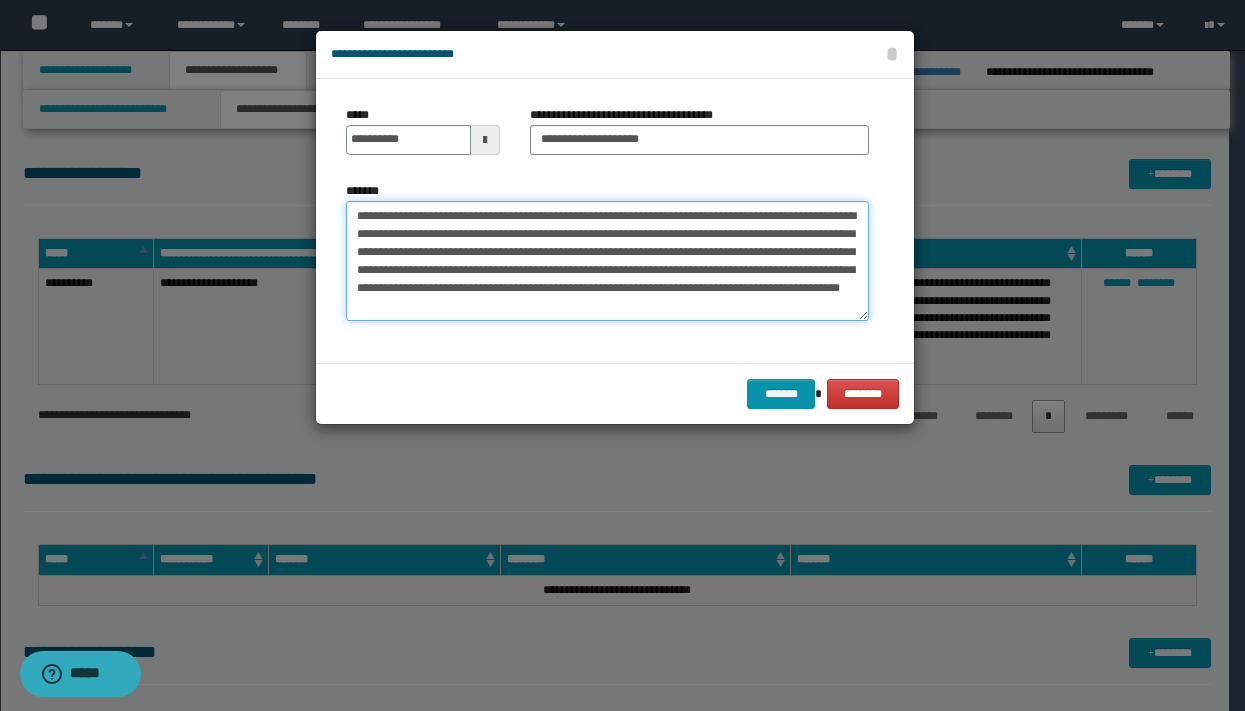 click on "**********" at bounding box center (607, 261) 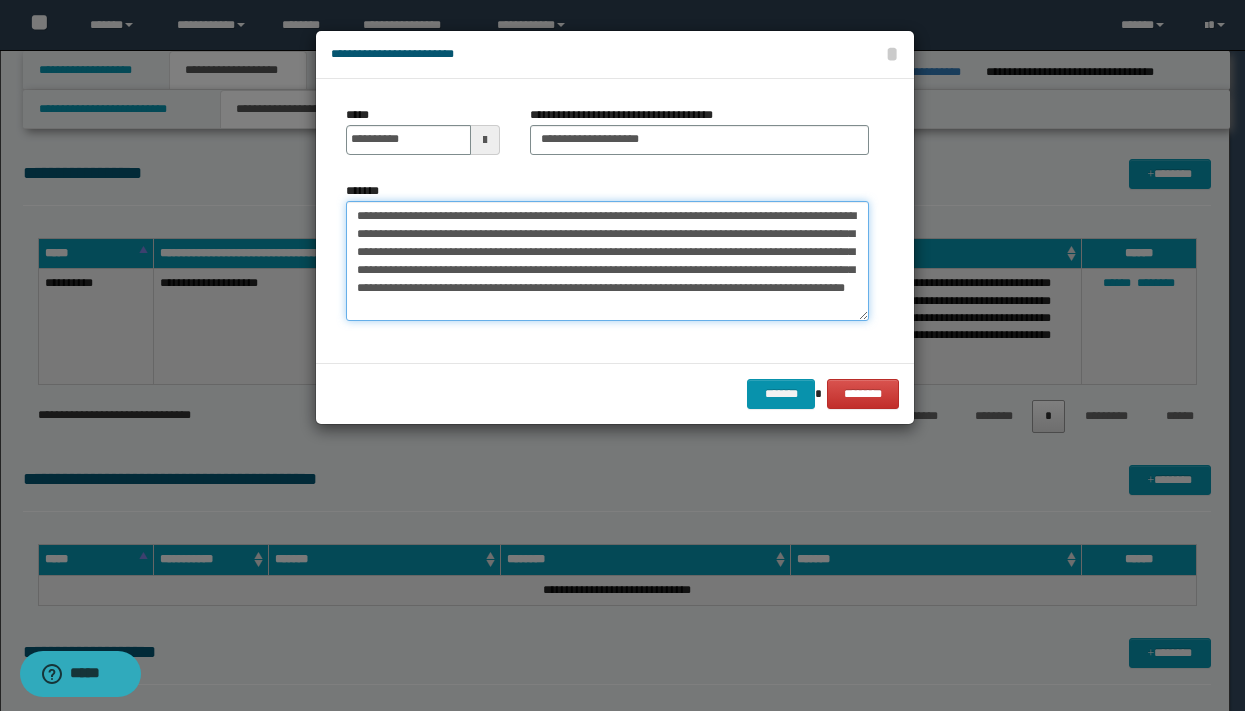 scroll, scrollTop: 29, scrollLeft: 0, axis: vertical 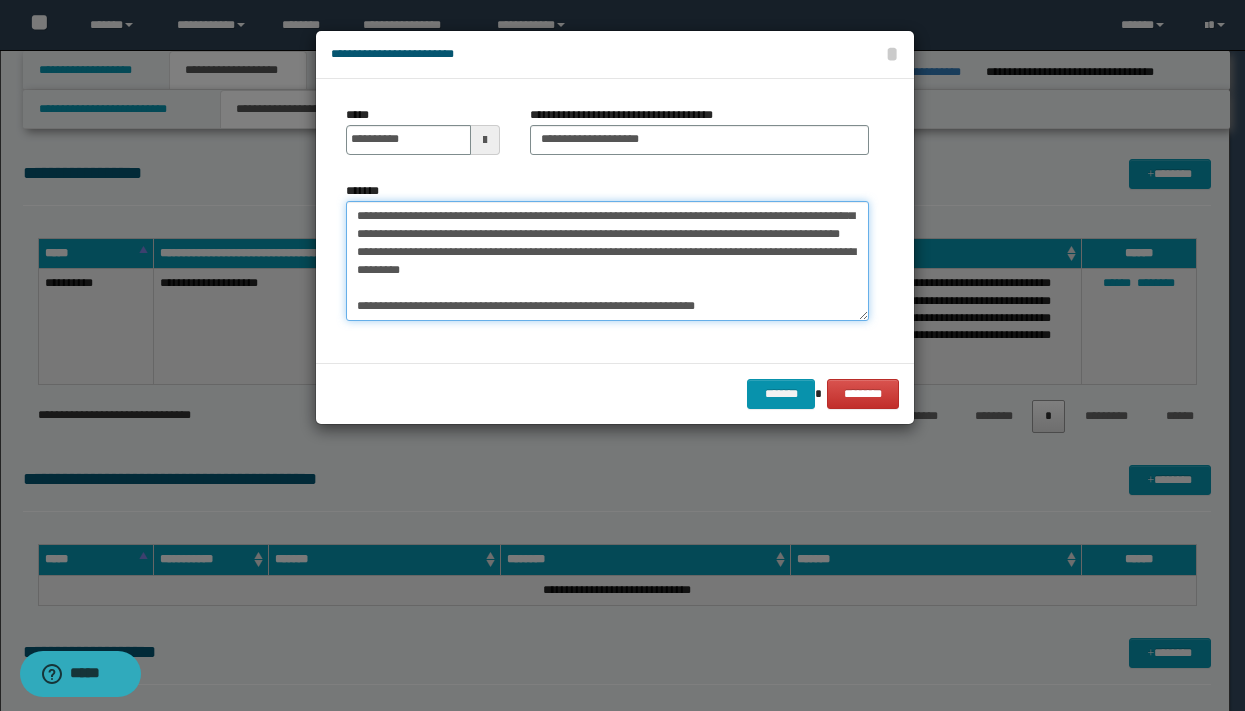 paste on "**********" 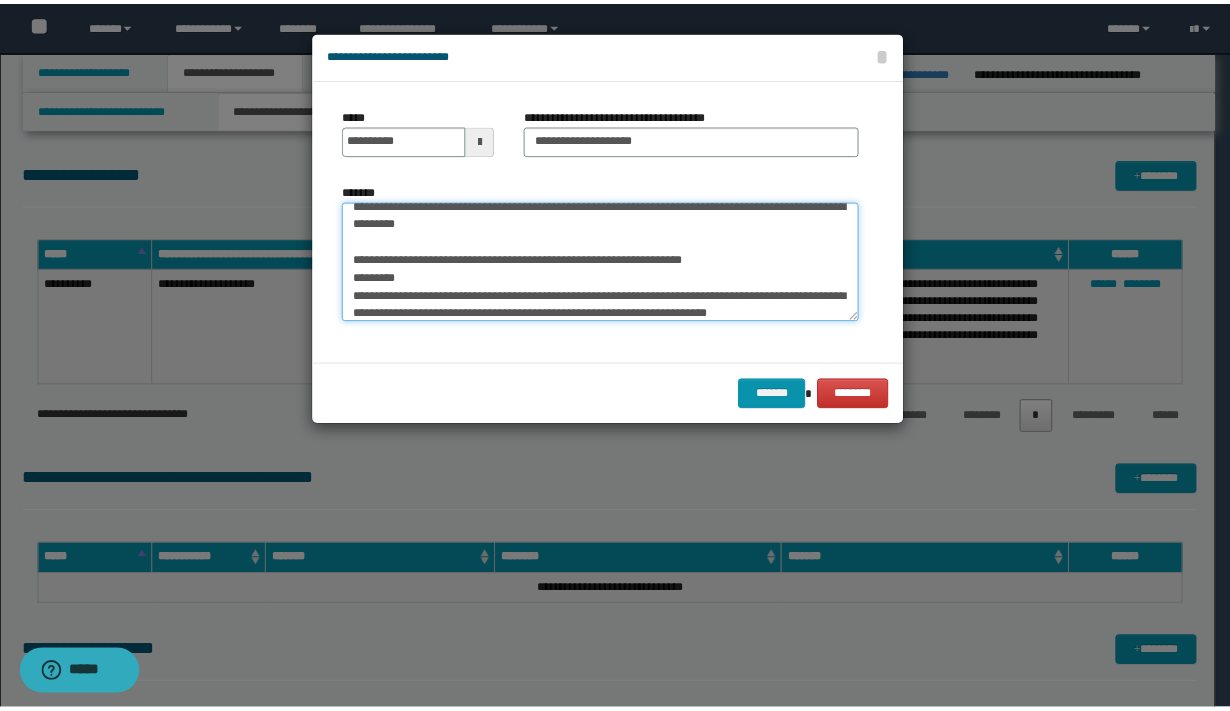 scroll, scrollTop: 389, scrollLeft: 0, axis: vertical 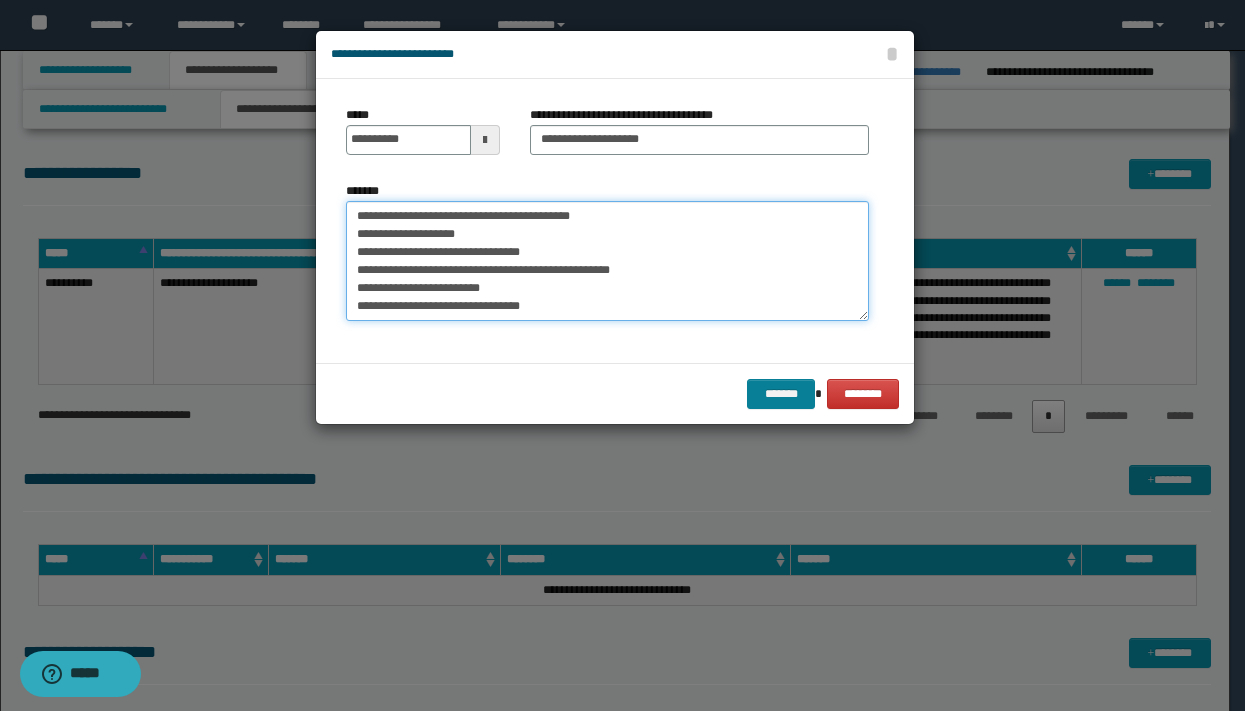 type on "**********" 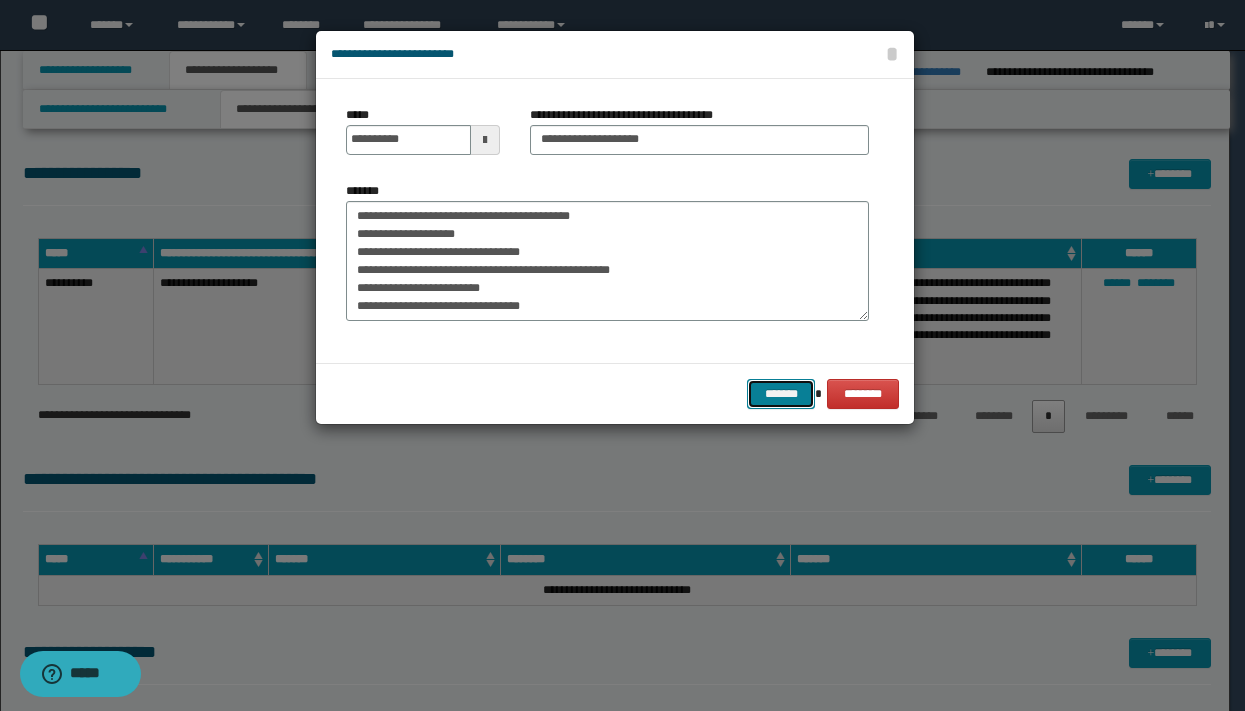 click on "*******" at bounding box center [781, 394] 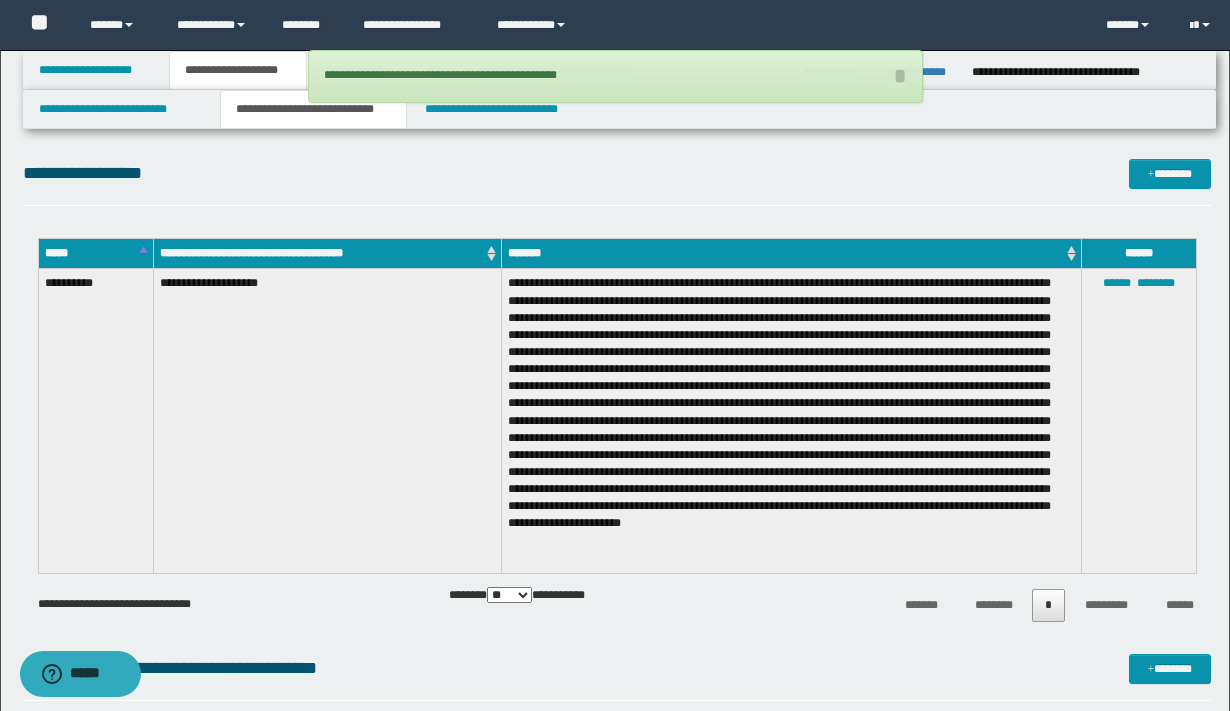 click on "**********" at bounding box center (617, 173) 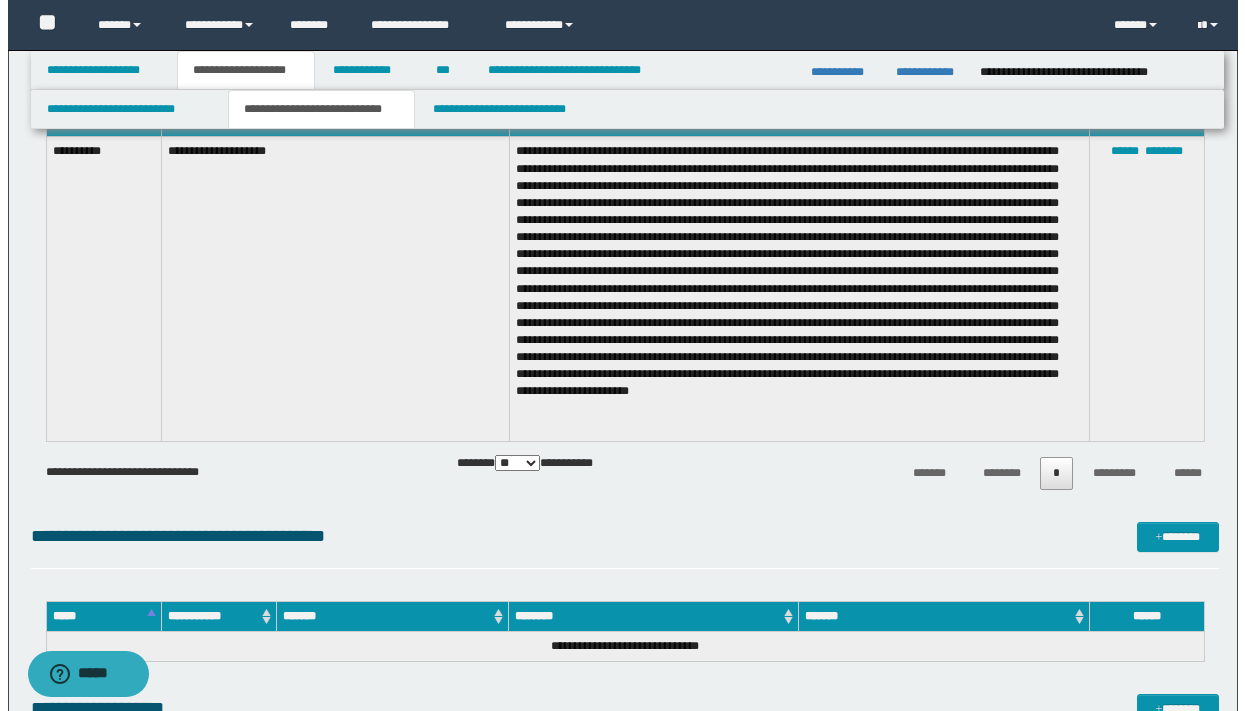 scroll, scrollTop: 128, scrollLeft: 0, axis: vertical 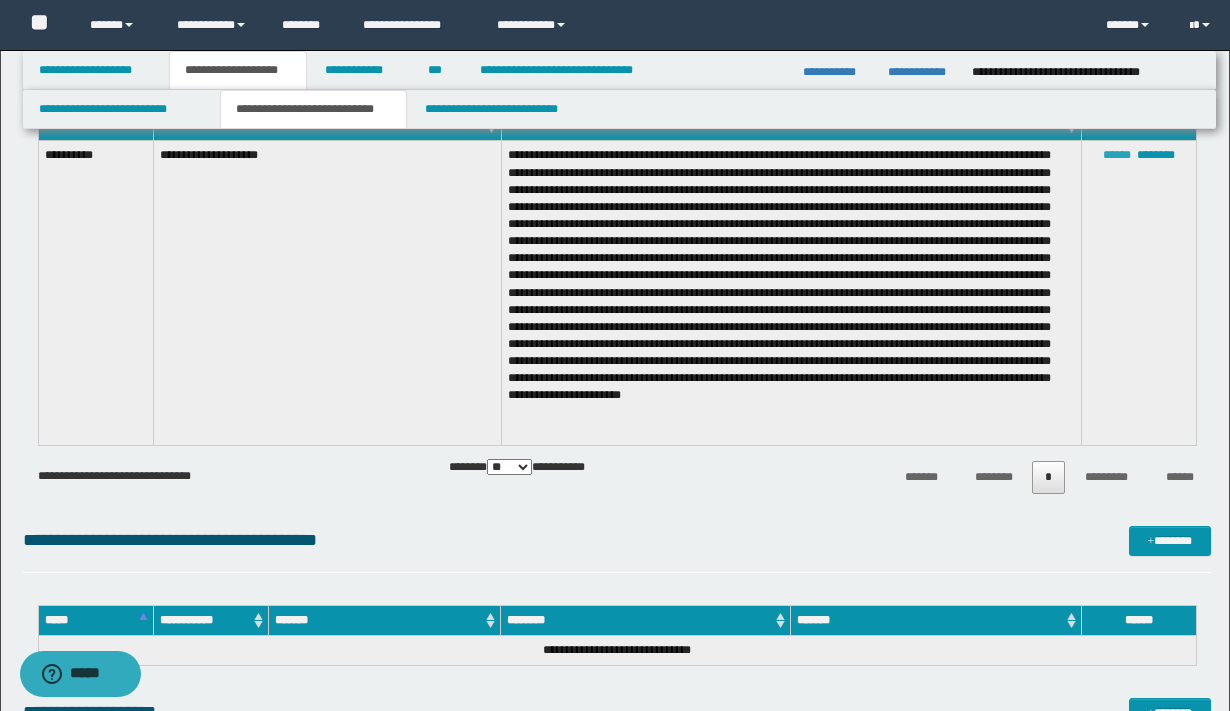 click on "******" at bounding box center [1117, 155] 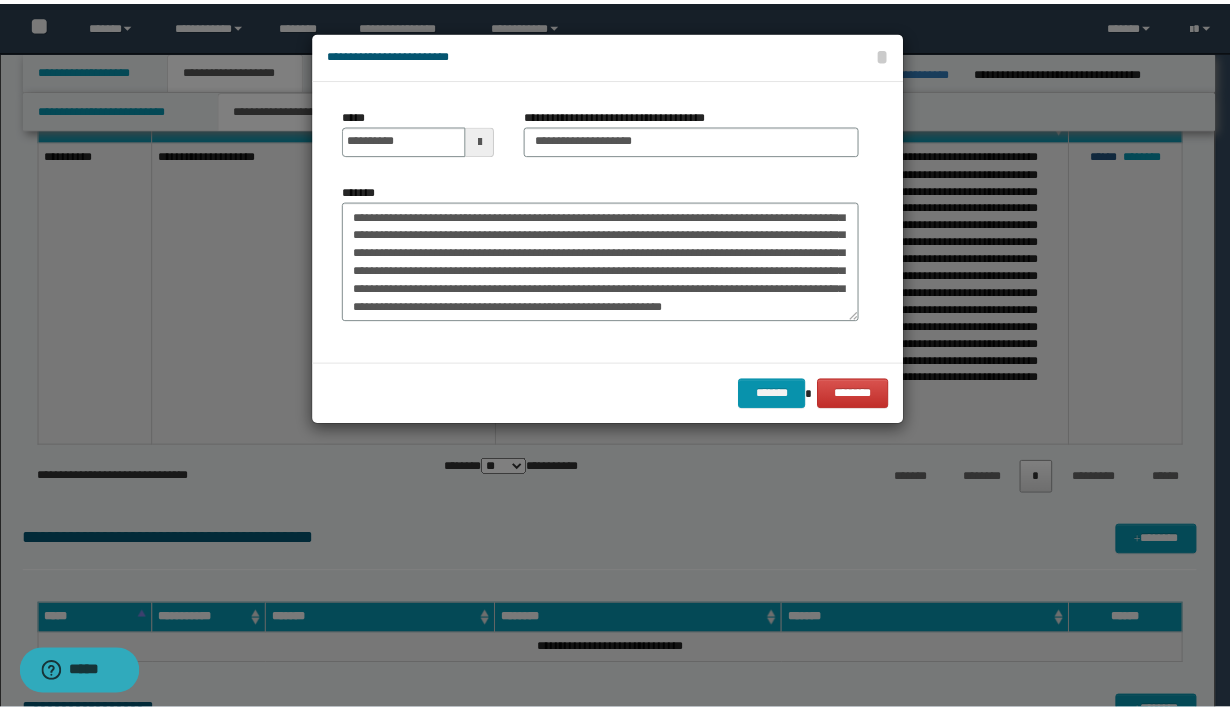 scroll, scrollTop: 252, scrollLeft: 0, axis: vertical 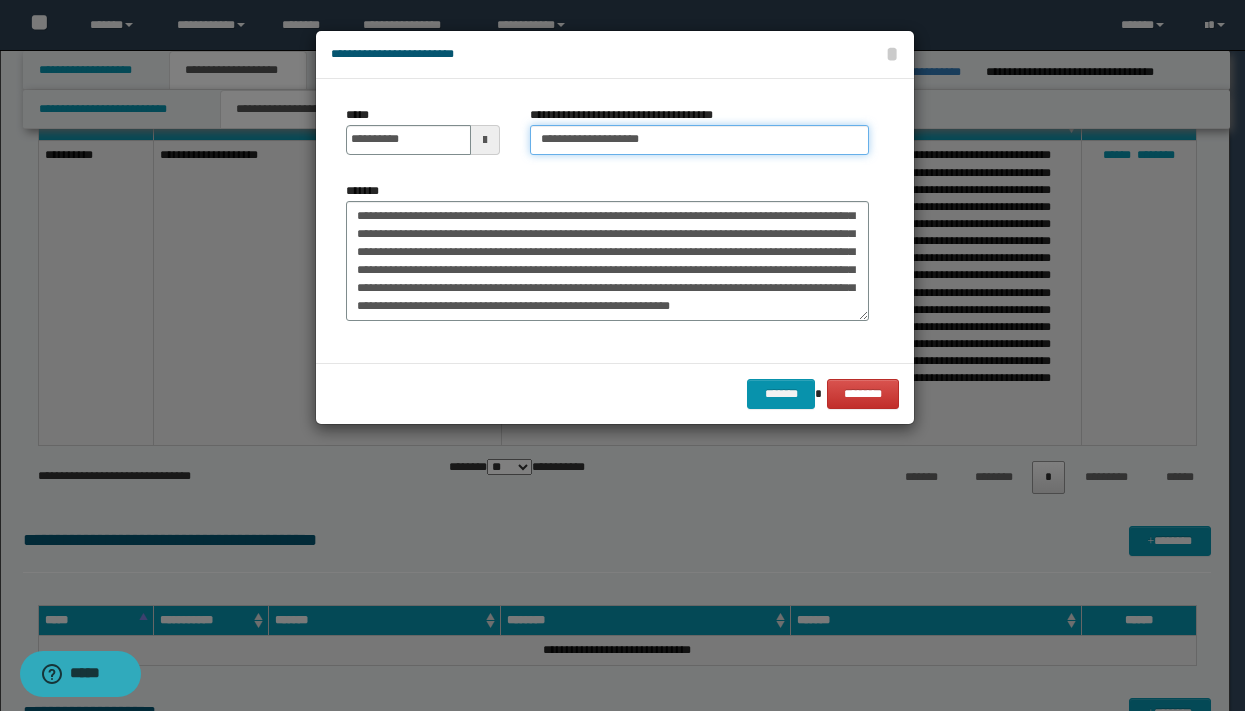 click on "**********" at bounding box center (699, 140) 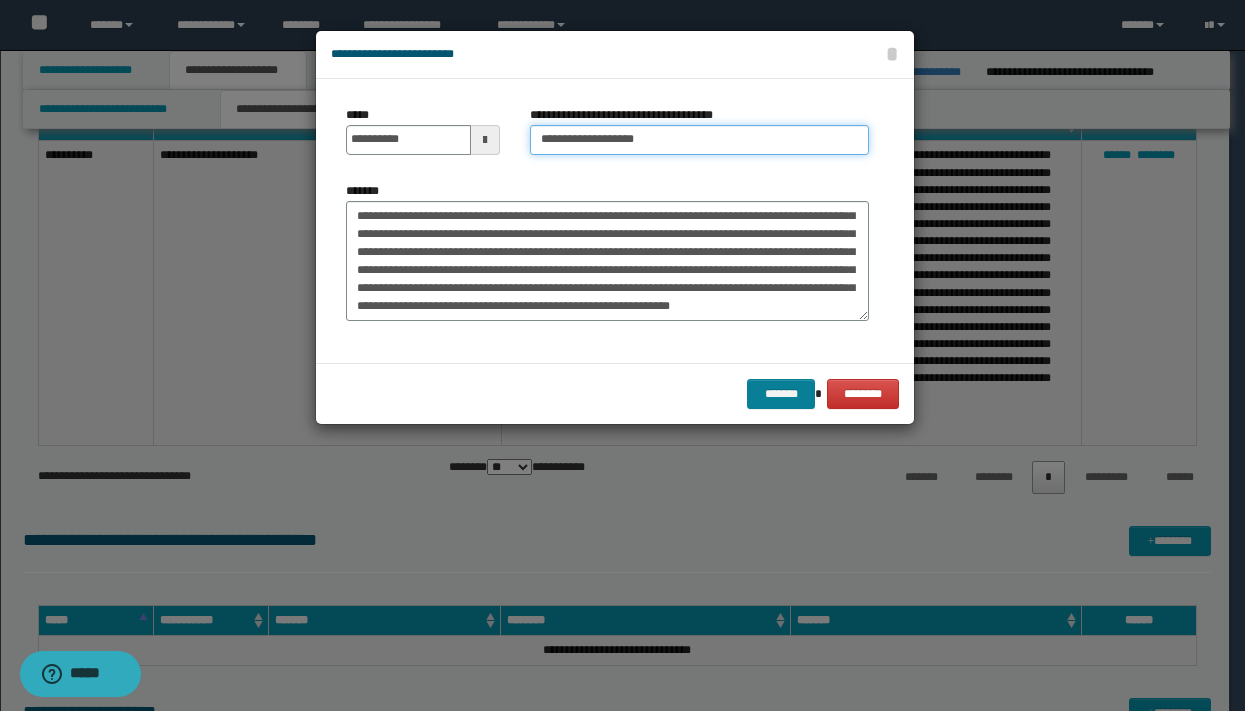 type on "**********" 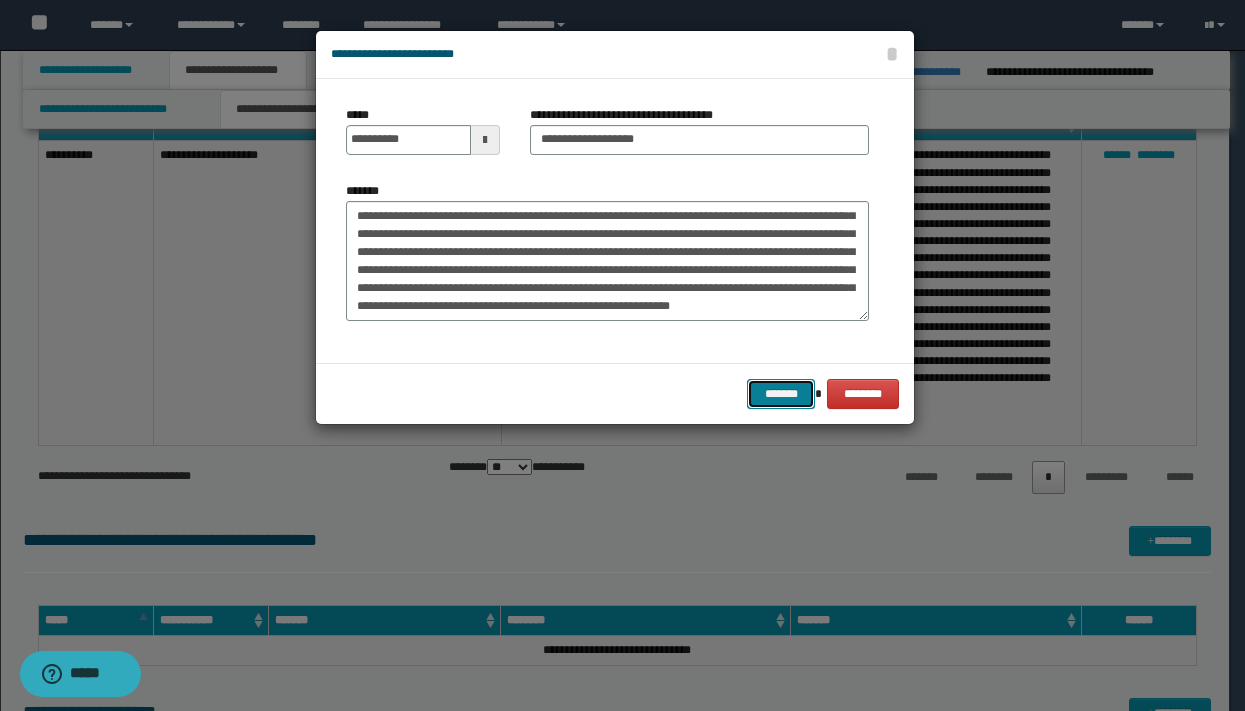click on "*******" at bounding box center [781, 394] 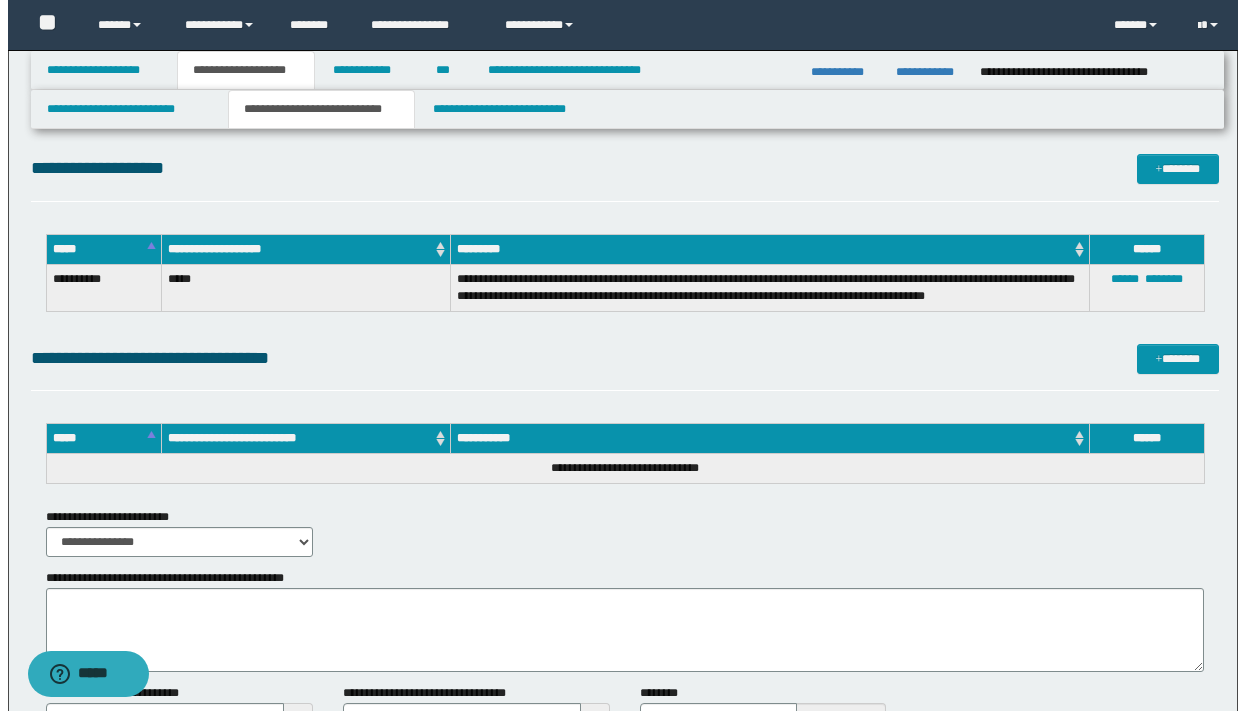 scroll, scrollTop: 628, scrollLeft: 0, axis: vertical 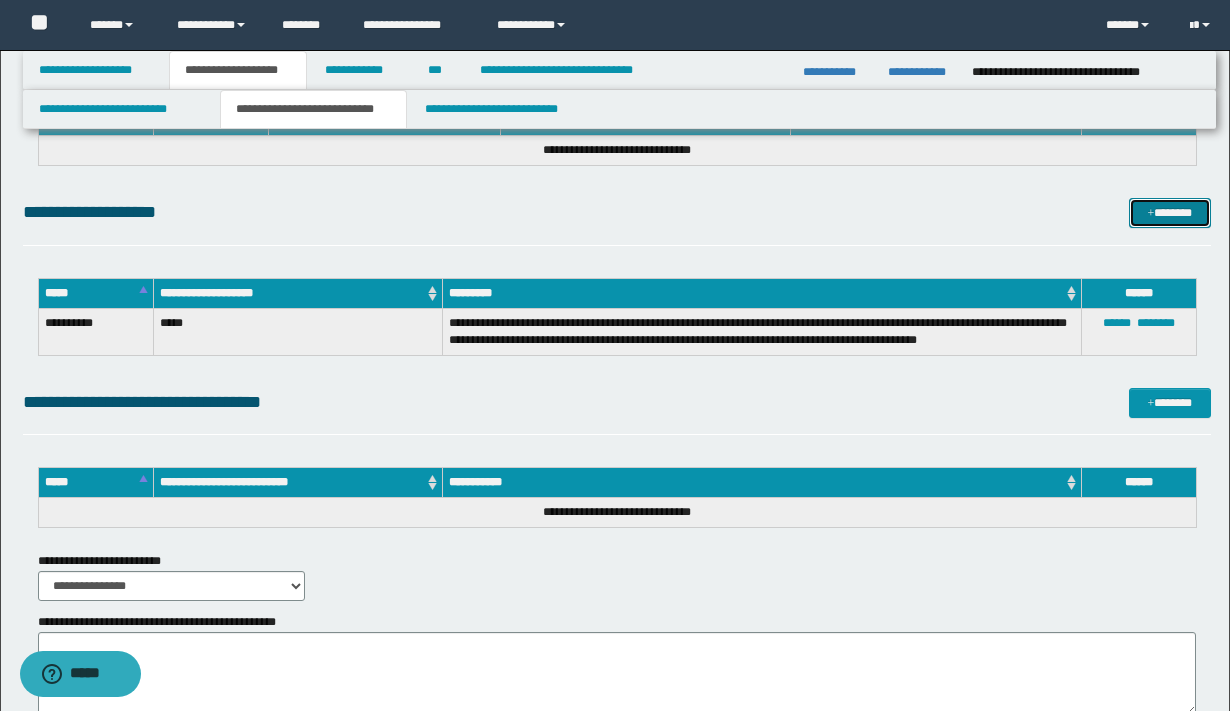 click on "*******" at bounding box center [1170, 213] 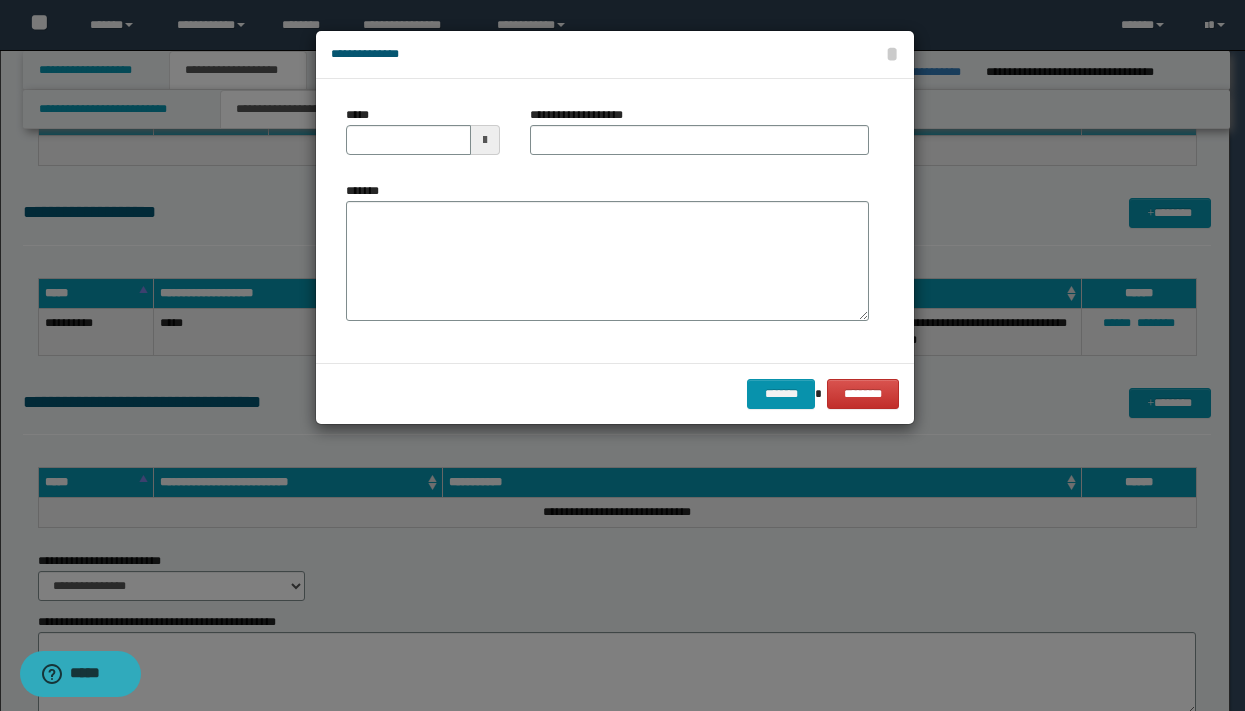 click at bounding box center [485, 140] 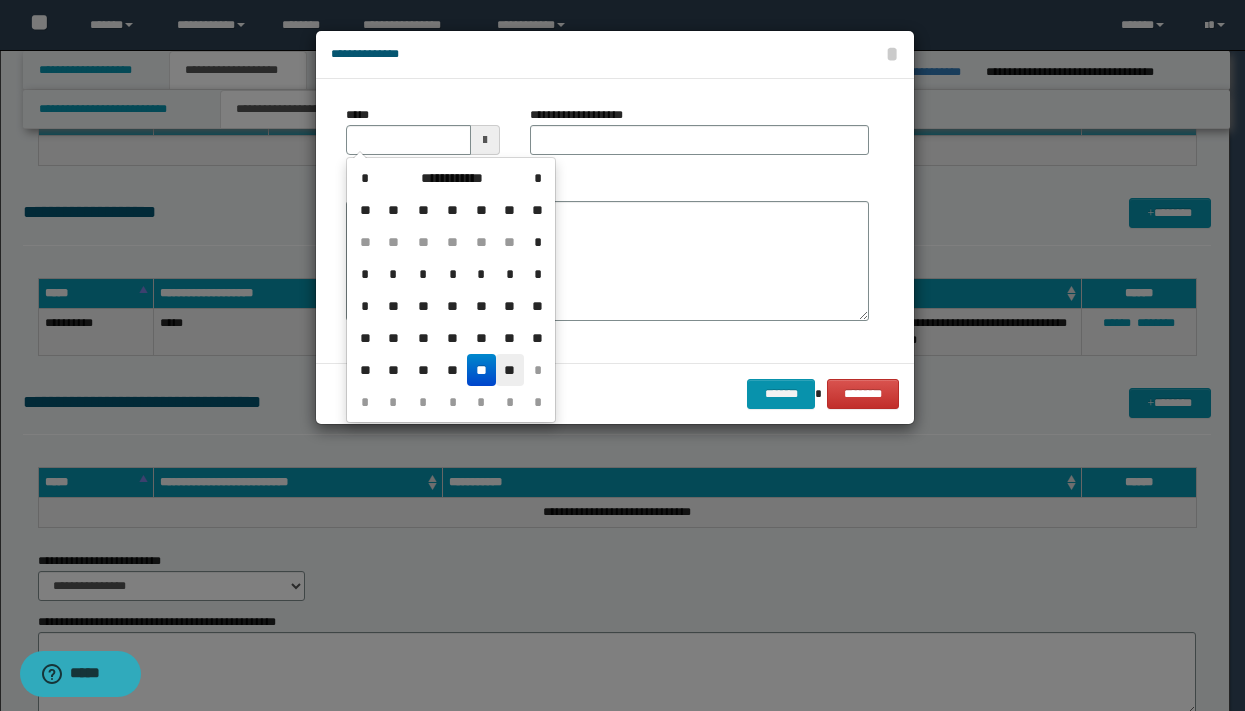 click on "**" at bounding box center [510, 370] 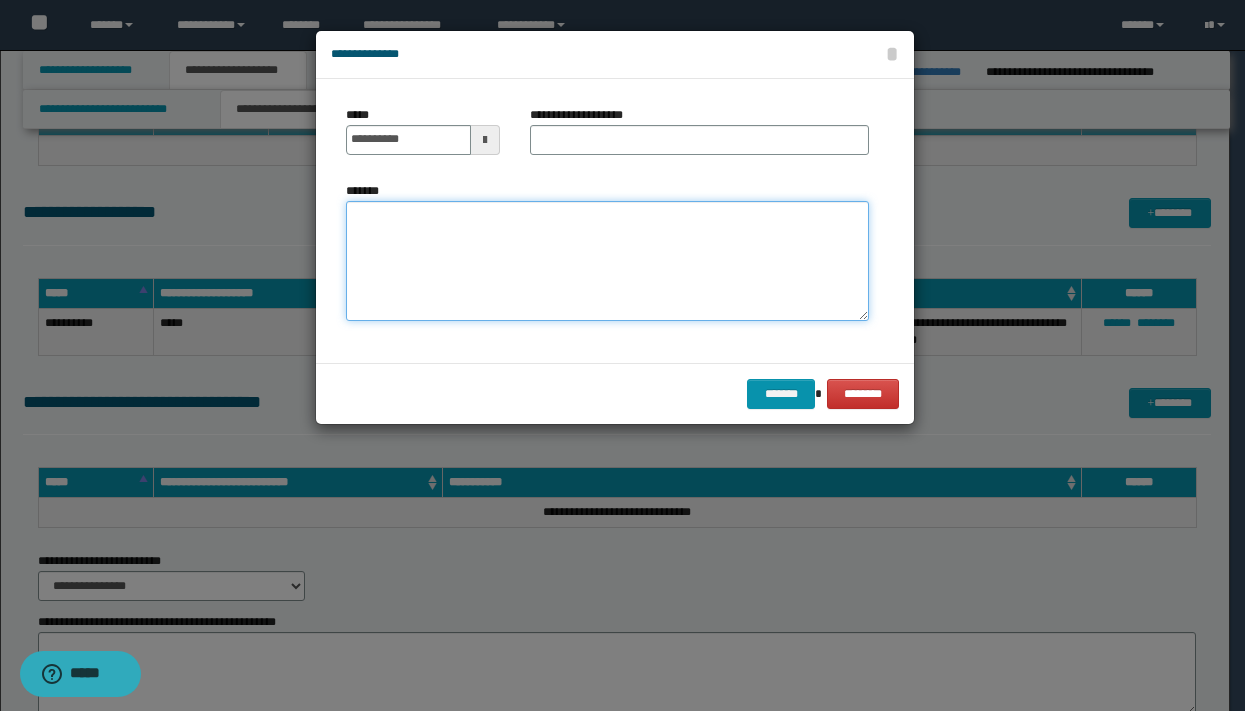 click on "*******" at bounding box center (607, 261) 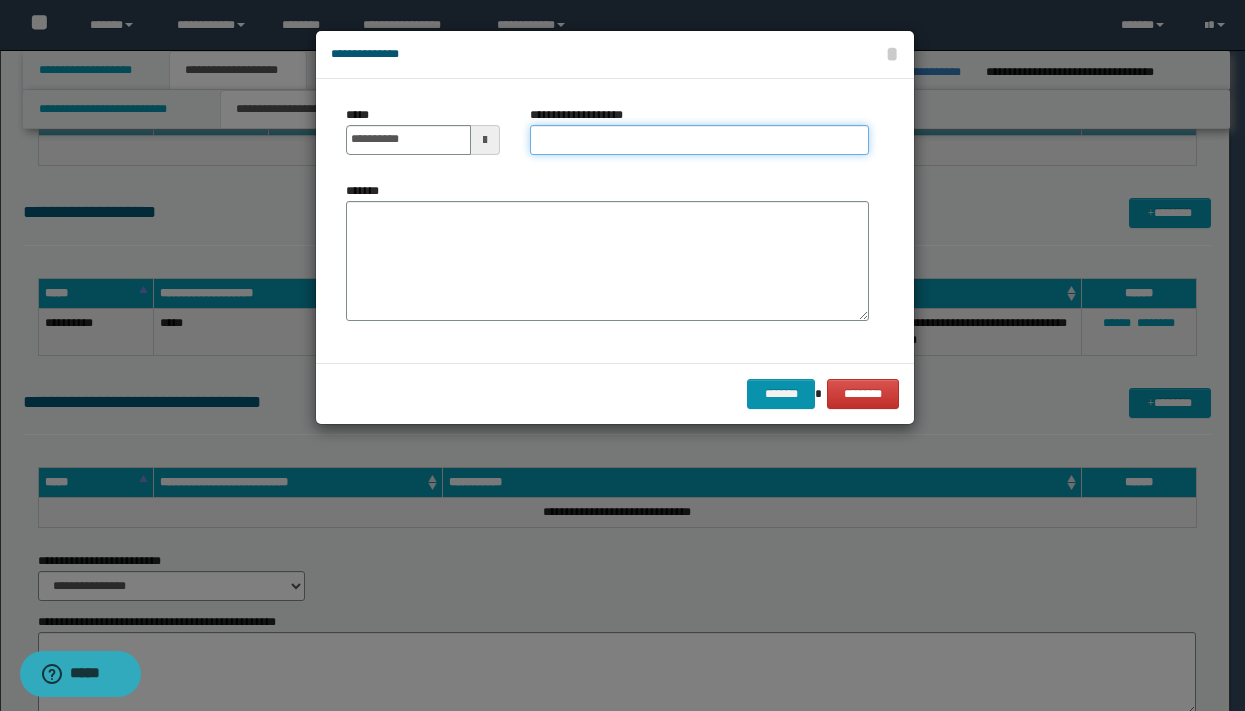 click on "**********" at bounding box center (699, 140) 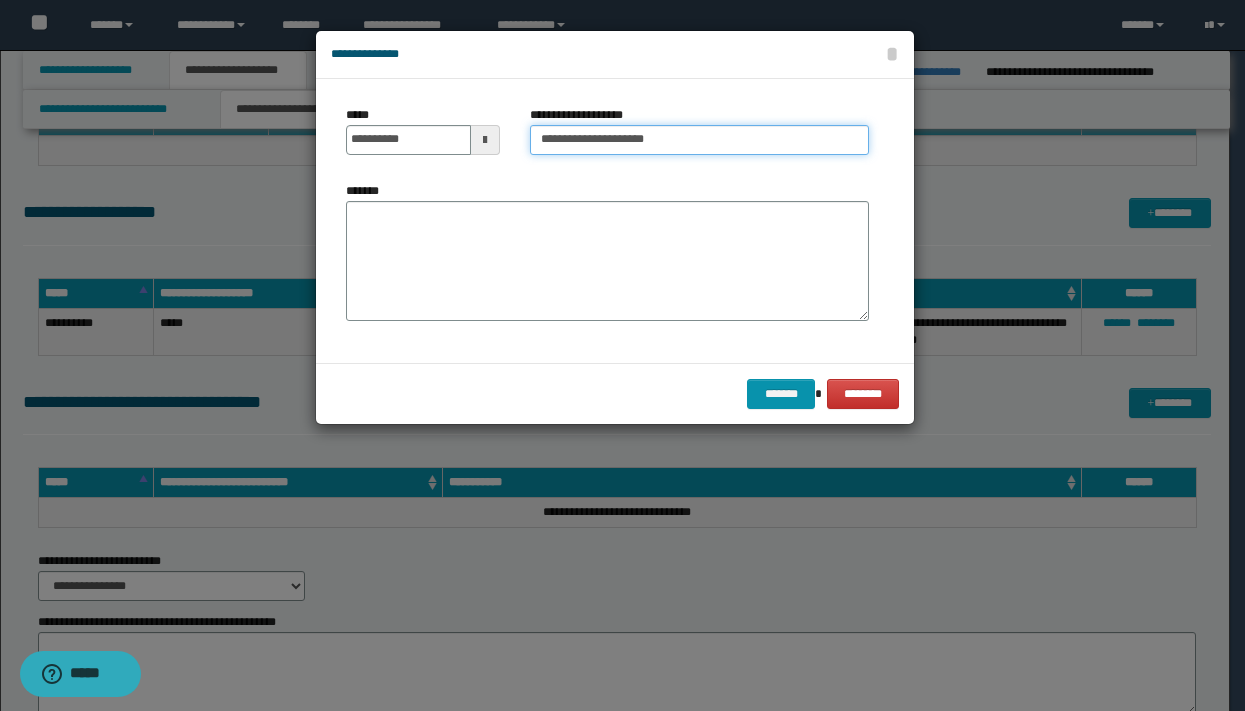 drag, startPoint x: 625, startPoint y: 141, endPoint x: 680, endPoint y: 140, distance: 55.00909 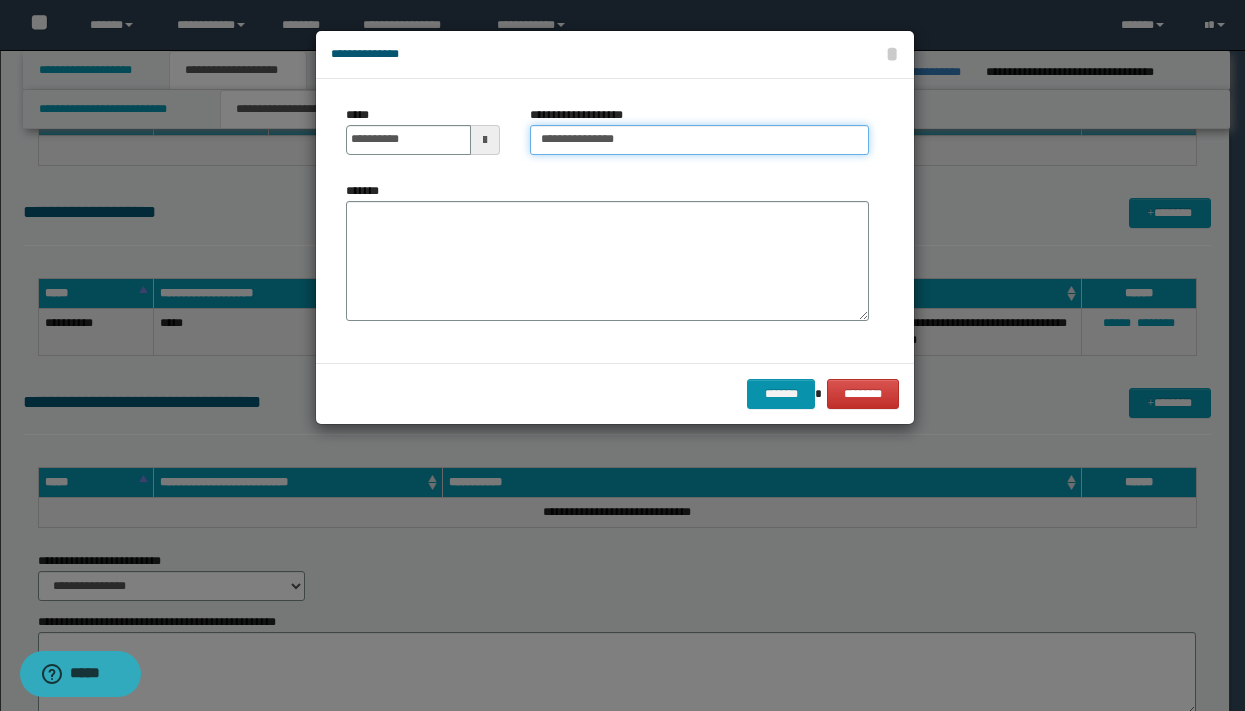 type on "**********" 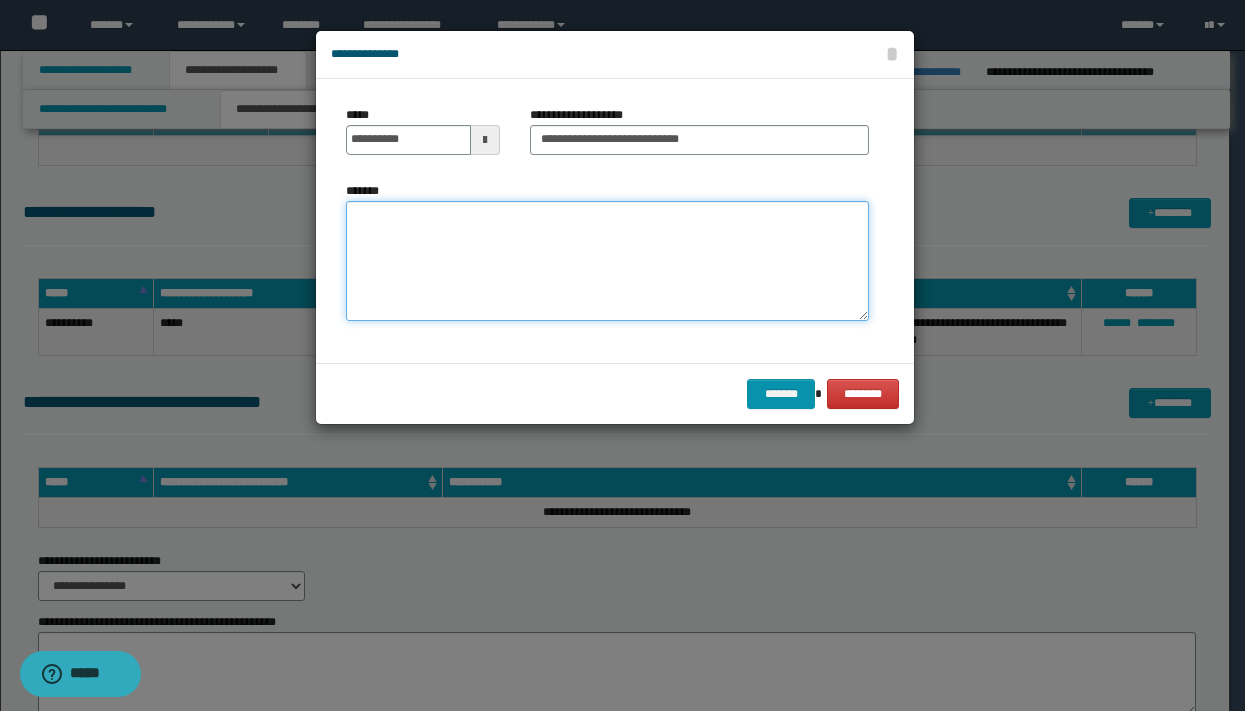 click on "*******" at bounding box center [607, 261] 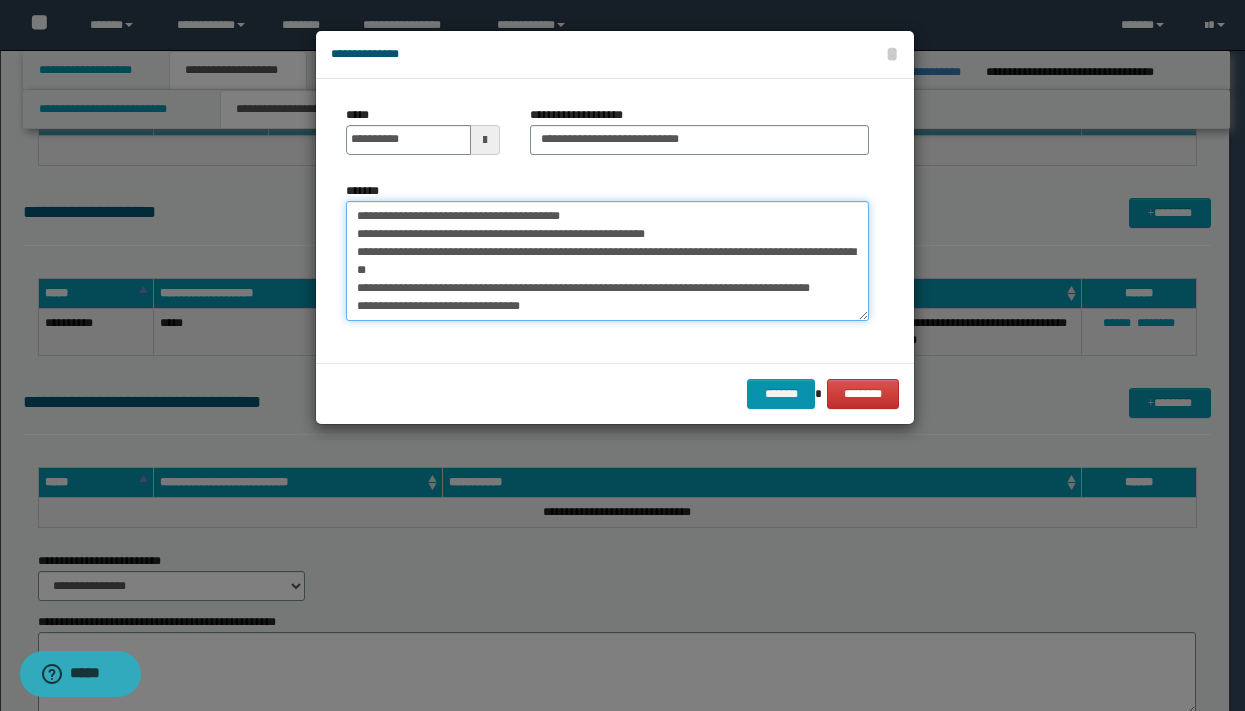 scroll, scrollTop: 65, scrollLeft: 0, axis: vertical 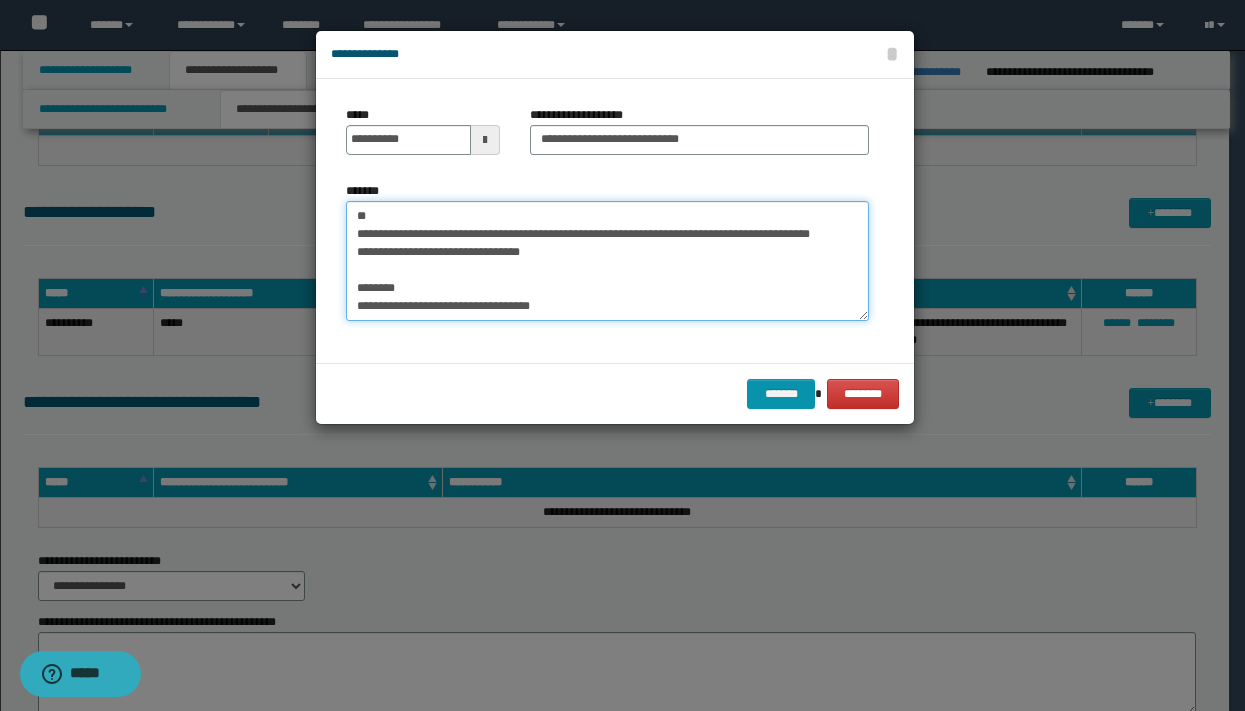 click on "**********" at bounding box center [607, 261] 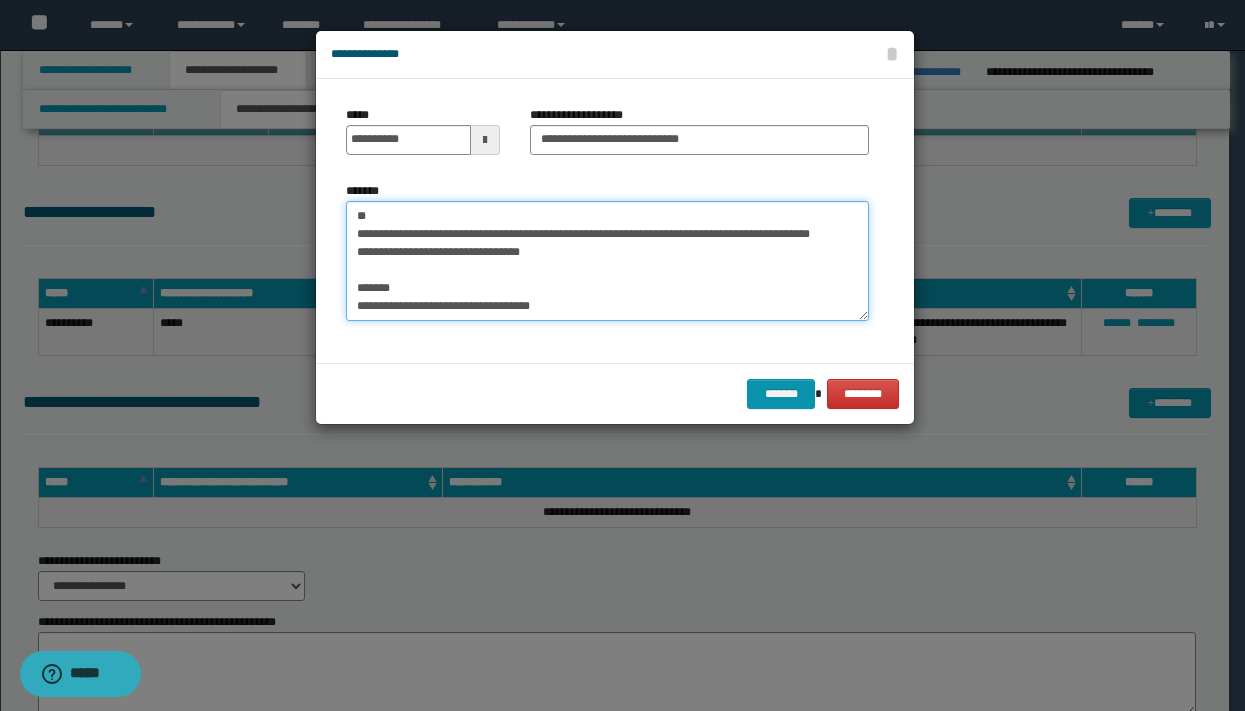scroll, scrollTop: 72, scrollLeft: 0, axis: vertical 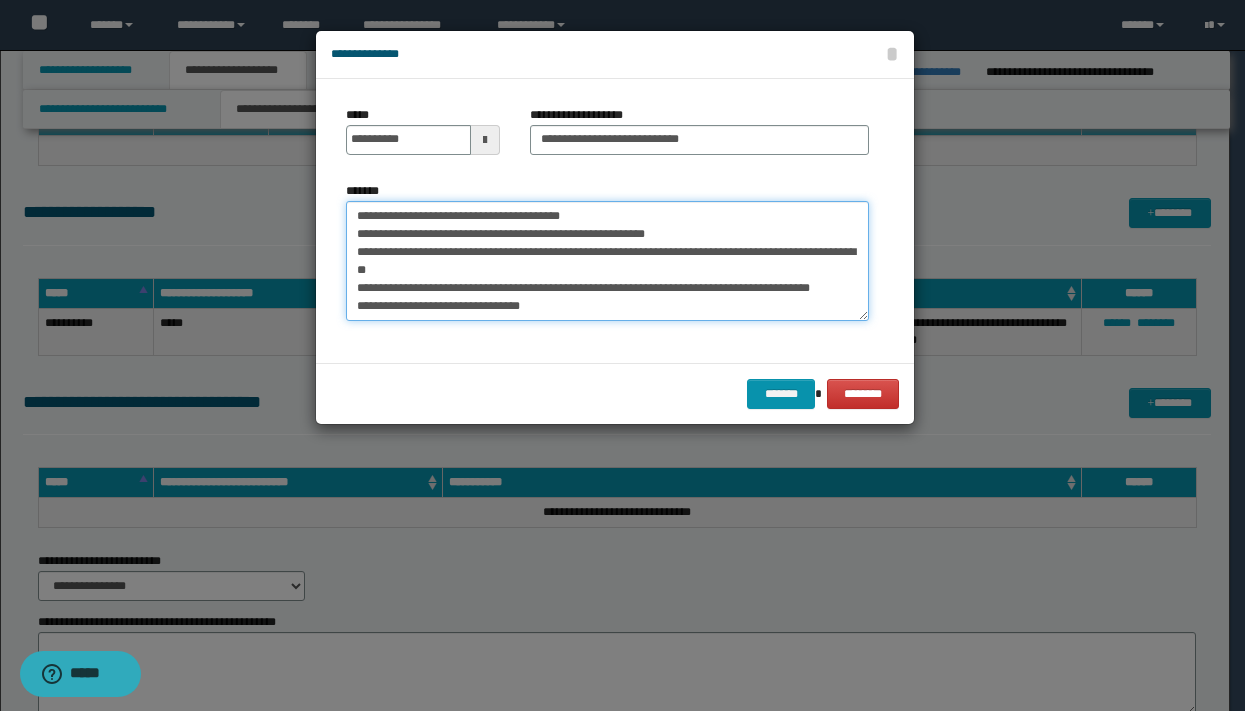 click on "**********" at bounding box center (607, 261) 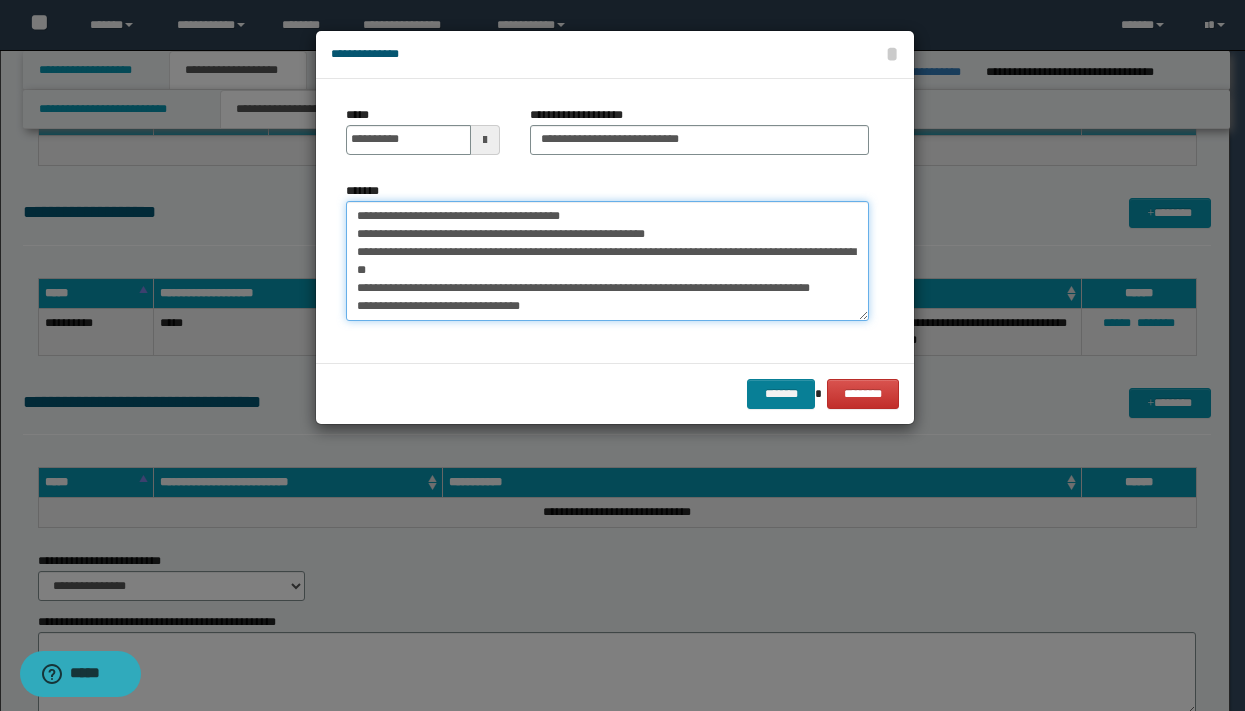 type on "**********" 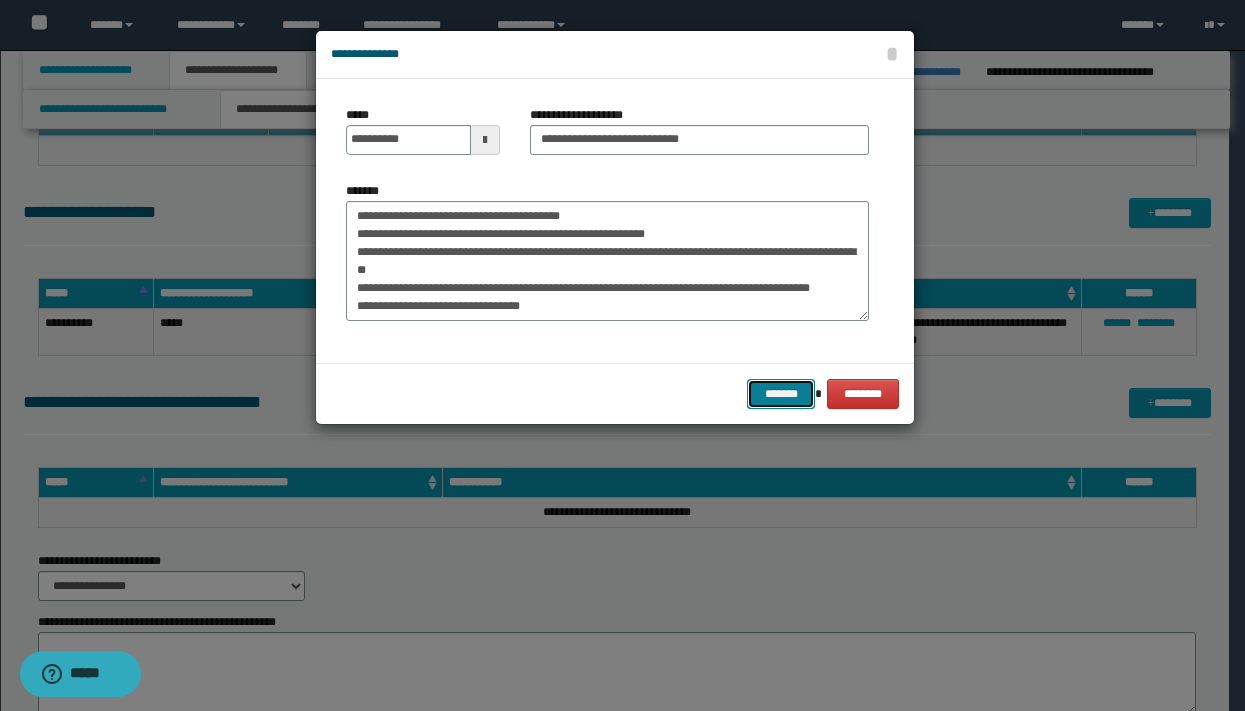 click on "*******" at bounding box center (781, 394) 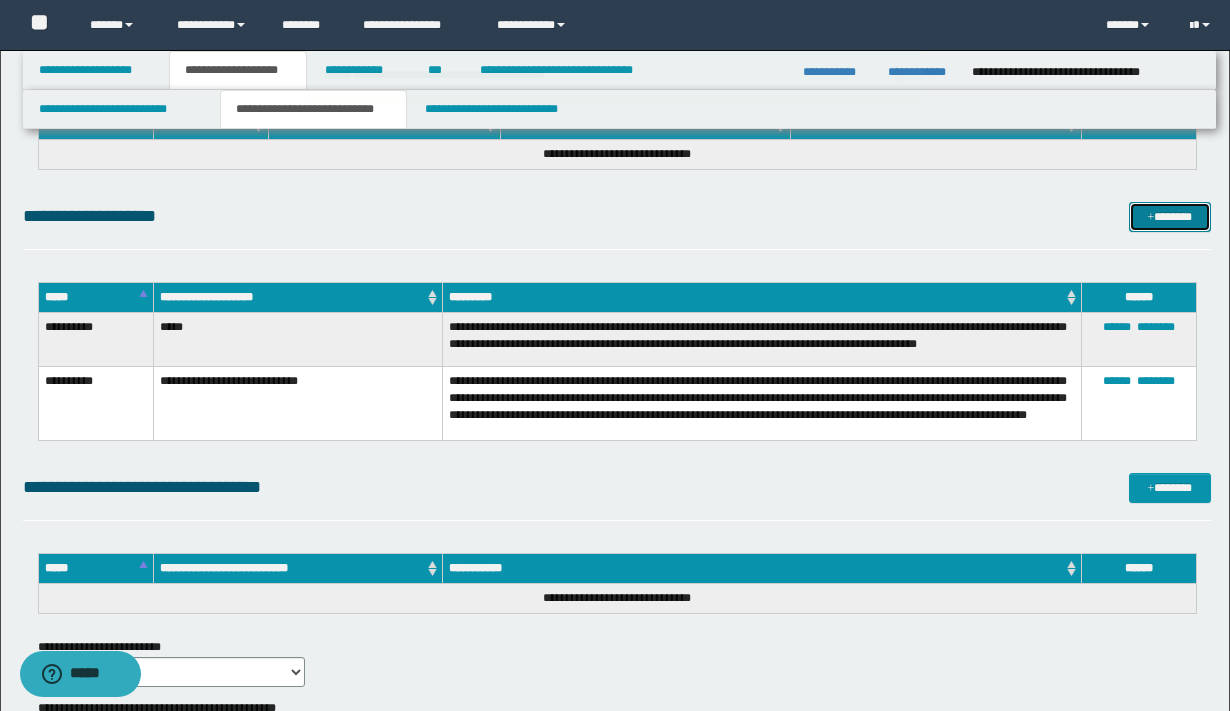scroll, scrollTop: 624, scrollLeft: 0, axis: vertical 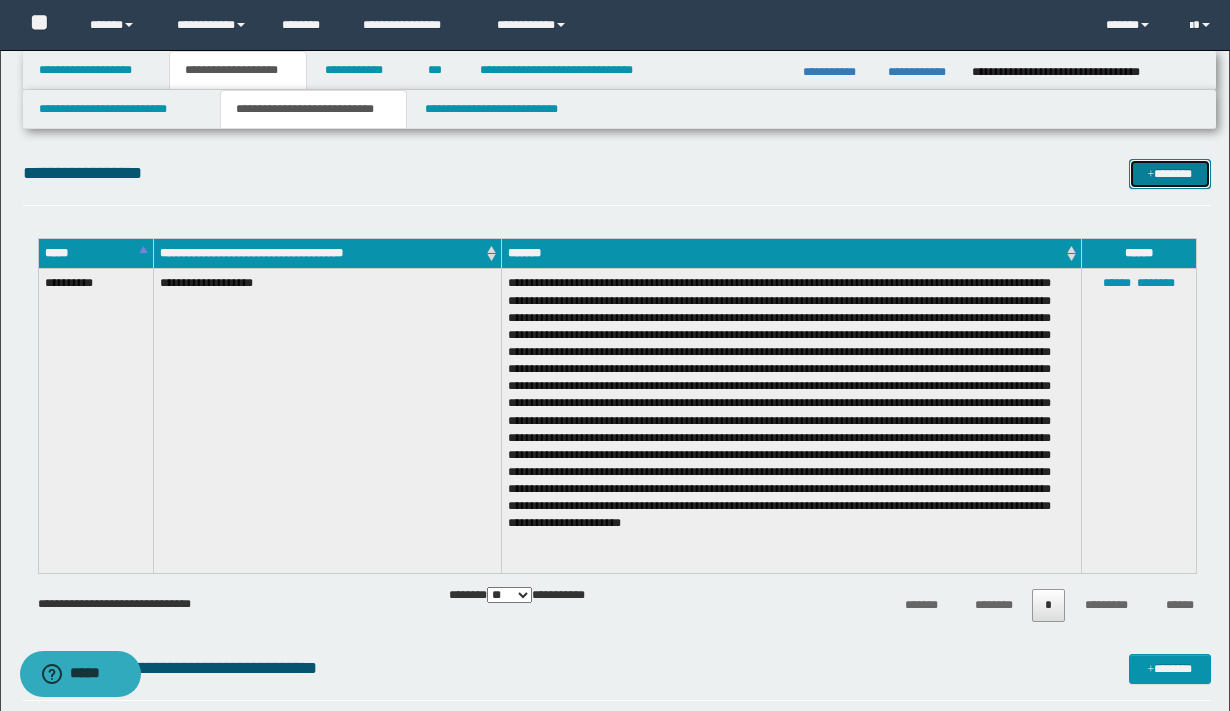 click on "*******" at bounding box center [1170, 174] 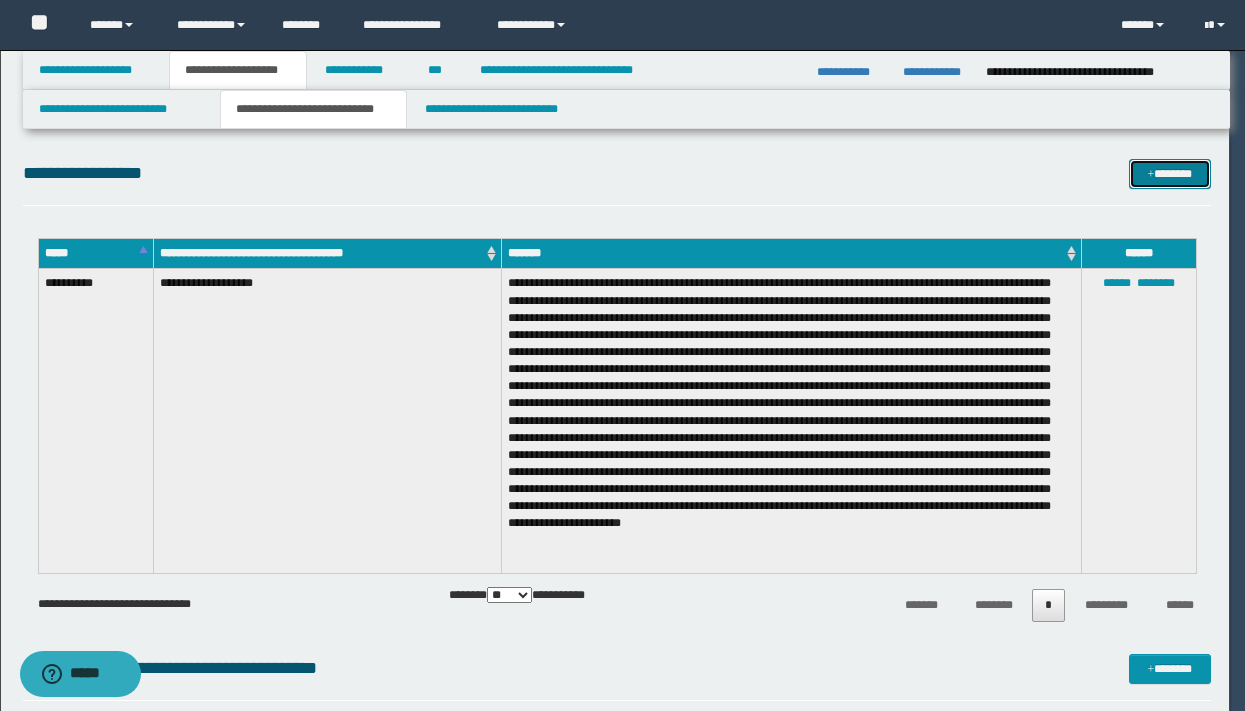 scroll, scrollTop: 0, scrollLeft: 0, axis: both 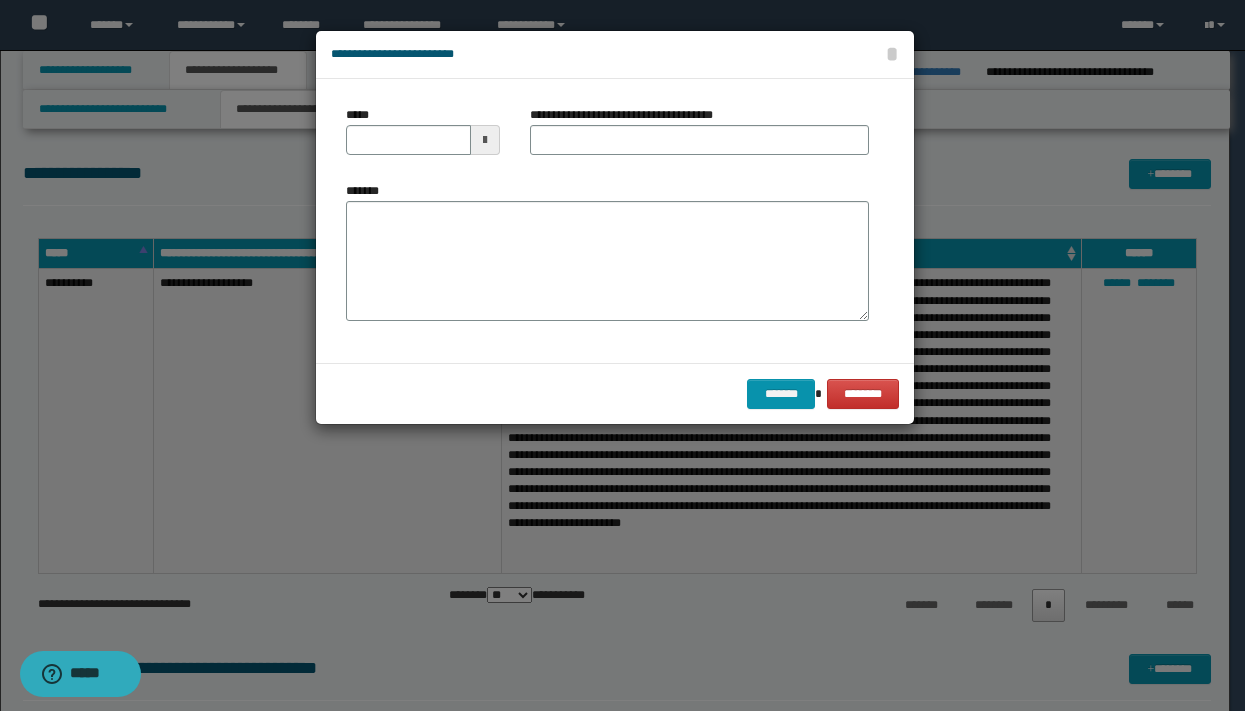 click at bounding box center [485, 140] 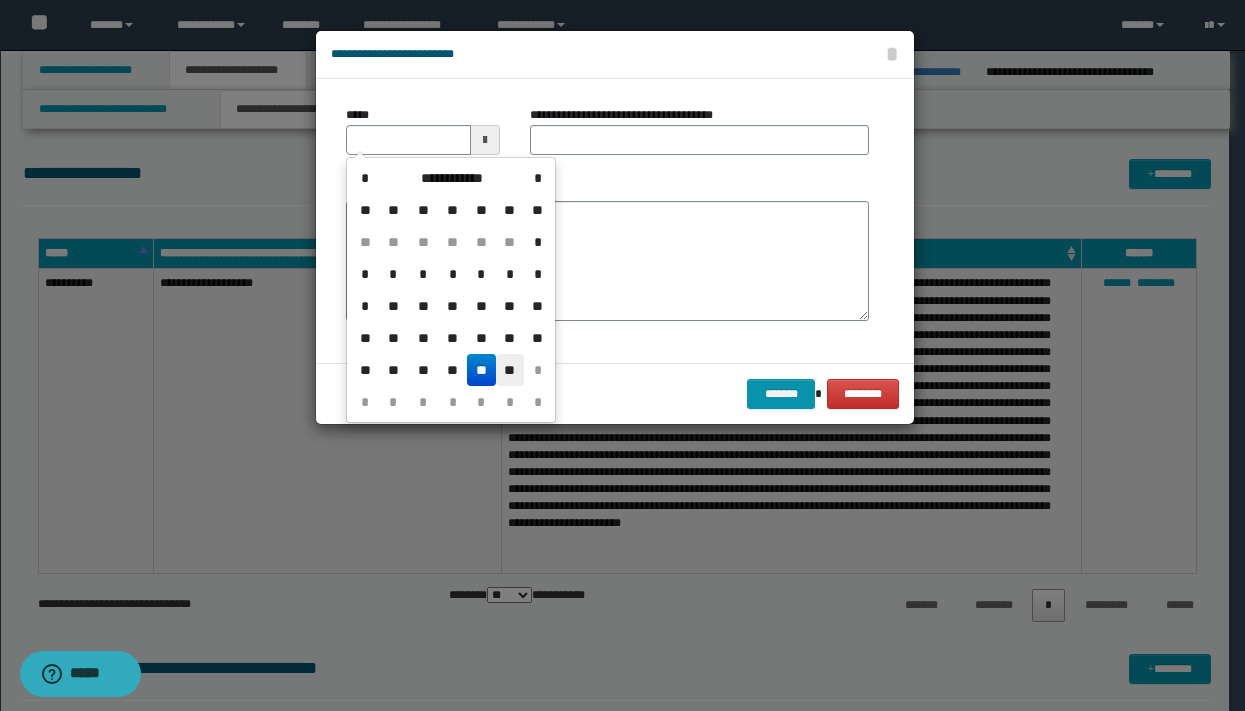 click on "**" at bounding box center (510, 370) 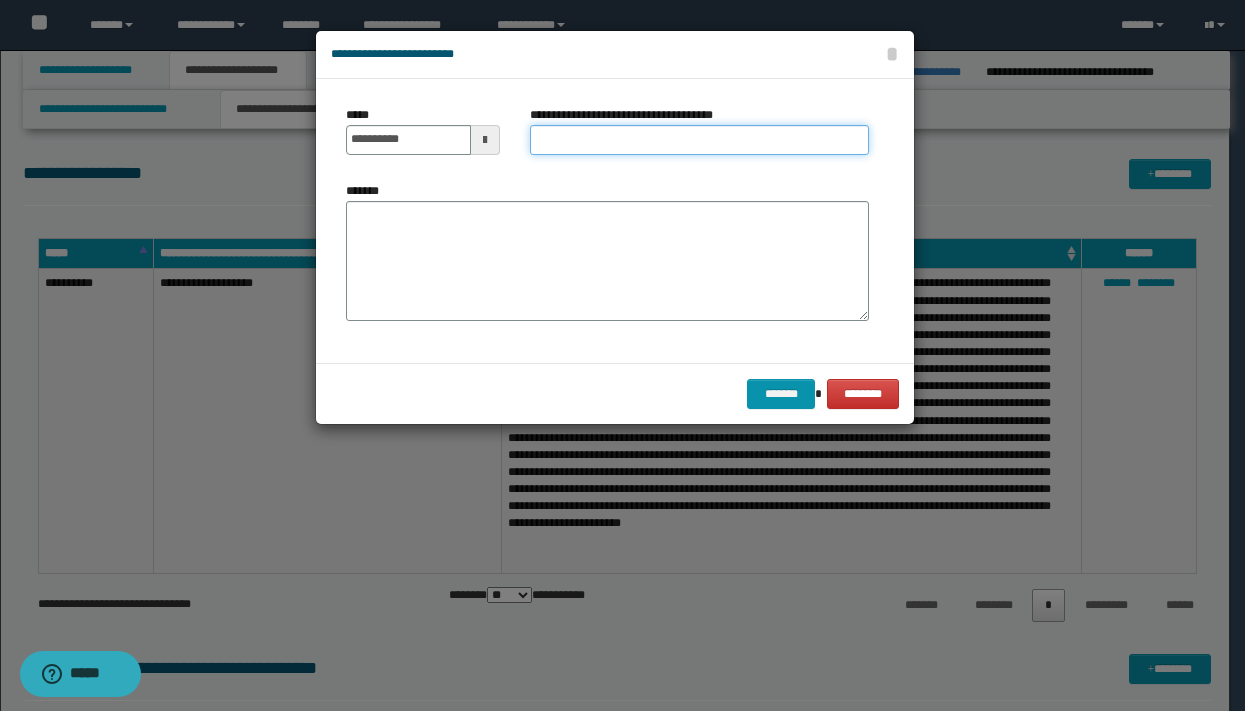 click on "**********" at bounding box center (699, 140) 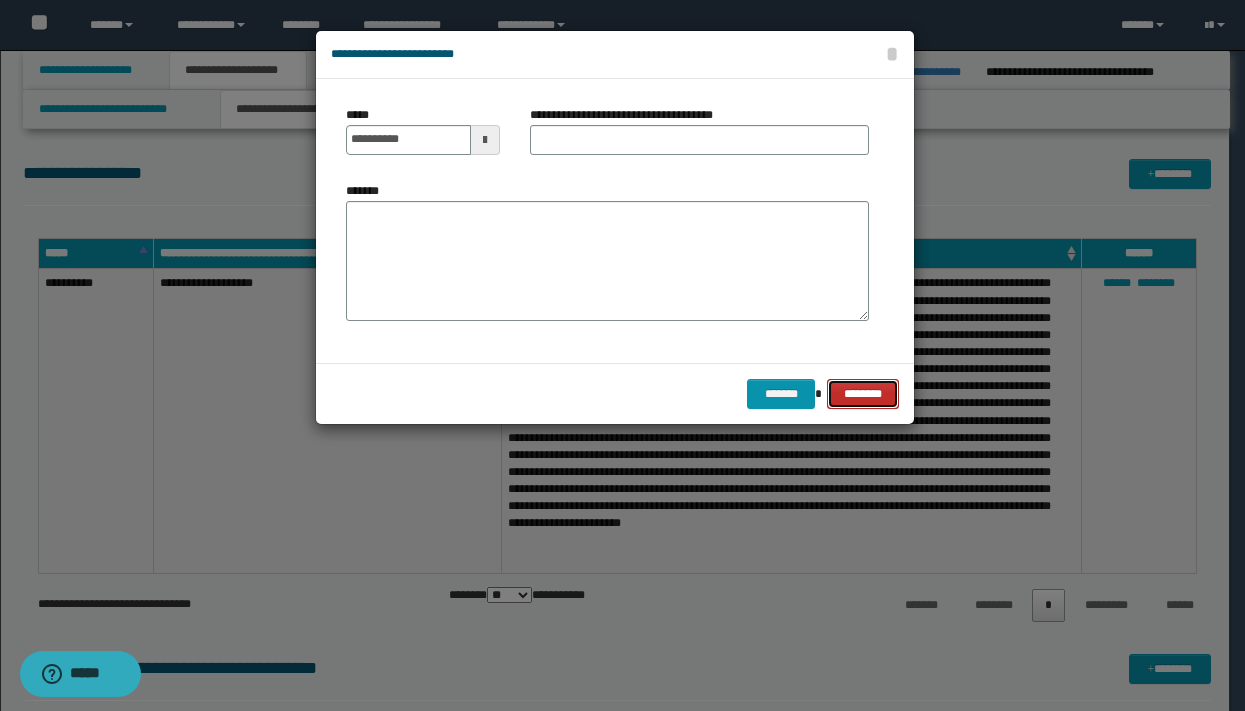 click on "********" at bounding box center [863, 394] 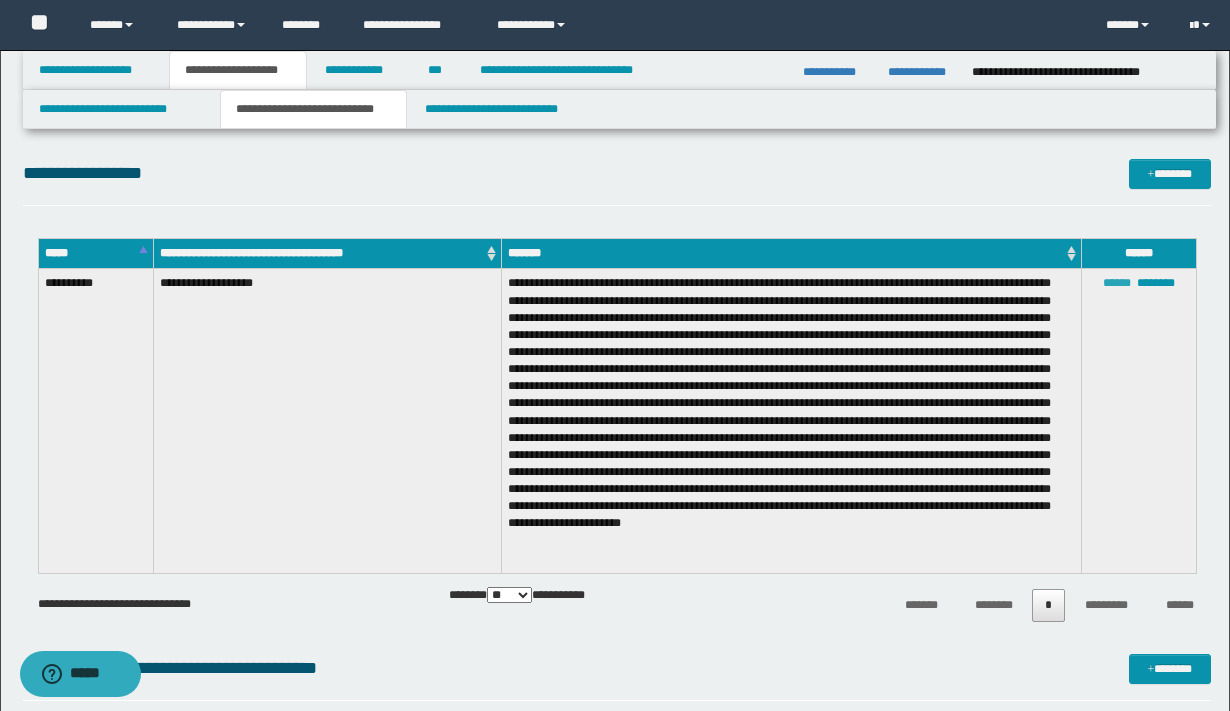 click on "******" at bounding box center [1117, 283] 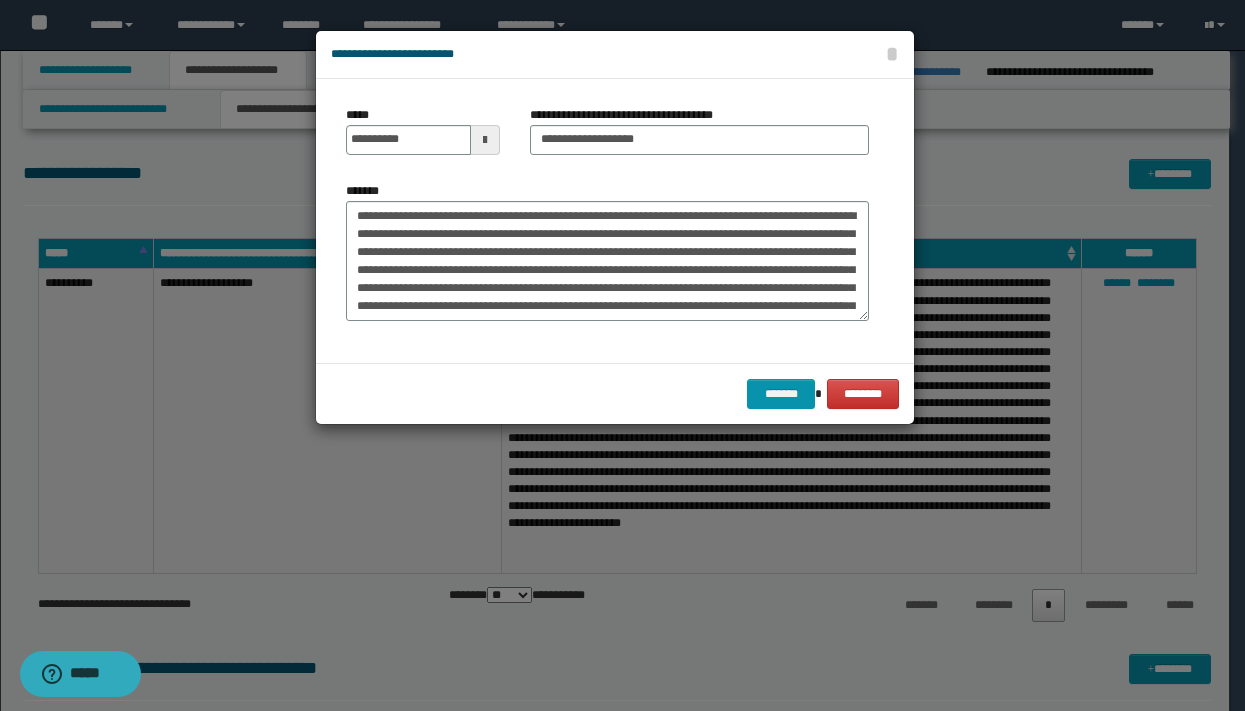 click at bounding box center [485, 140] 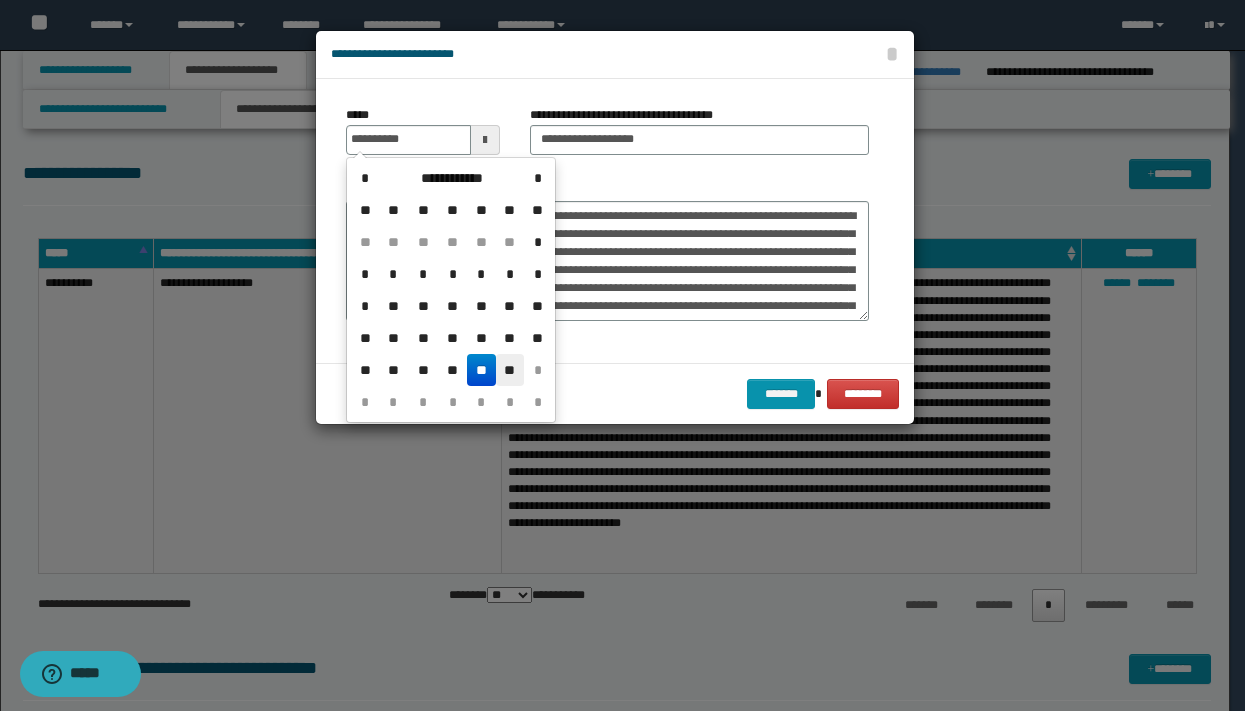 click on "**" at bounding box center (510, 370) 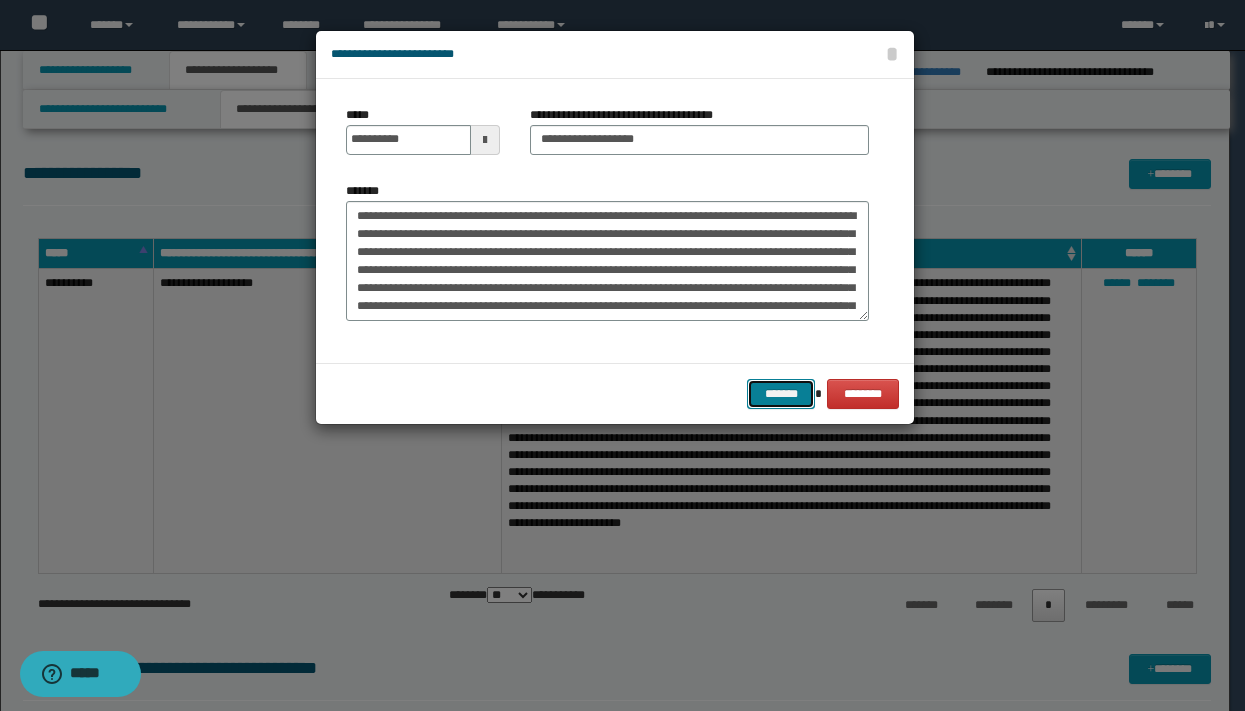 click on "*******" at bounding box center [781, 394] 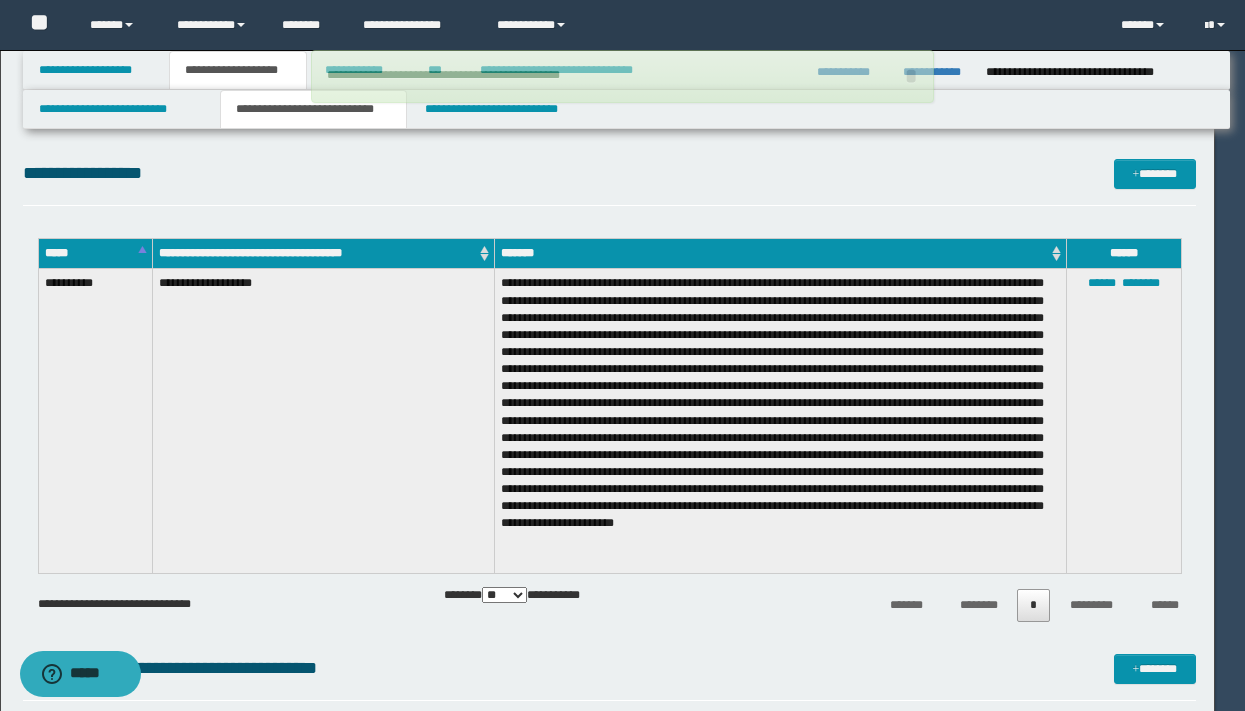 type 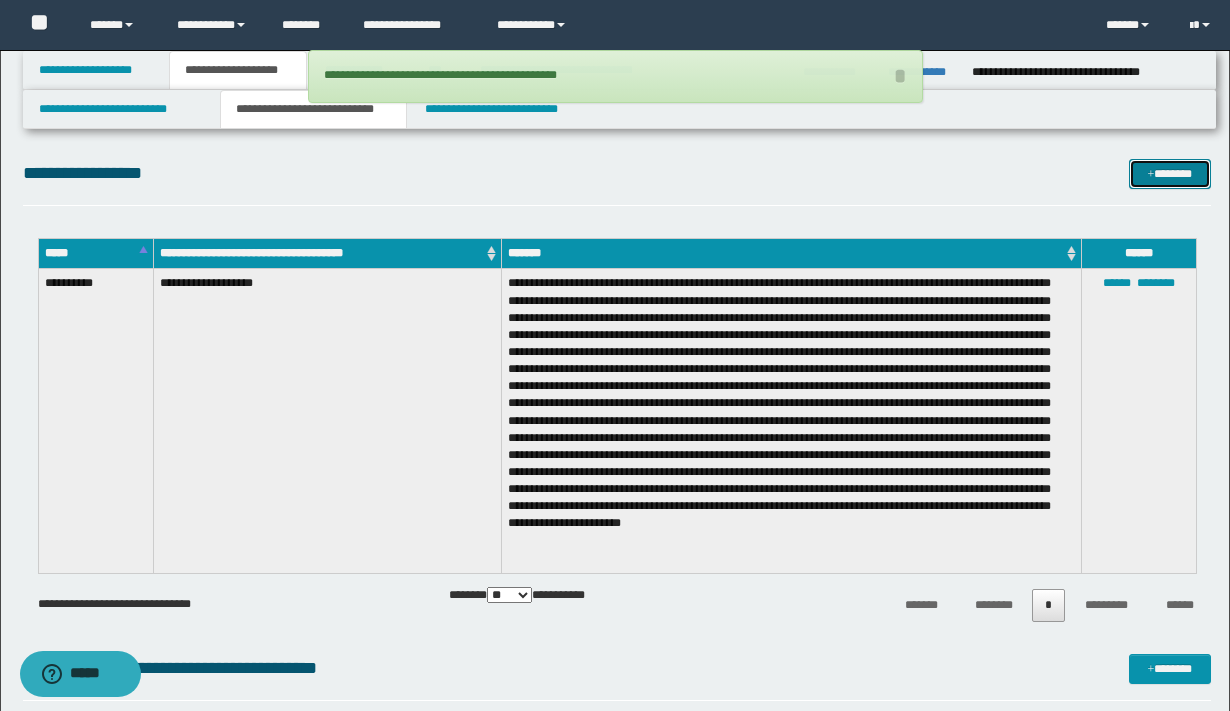 click on "*******" at bounding box center (1170, 174) 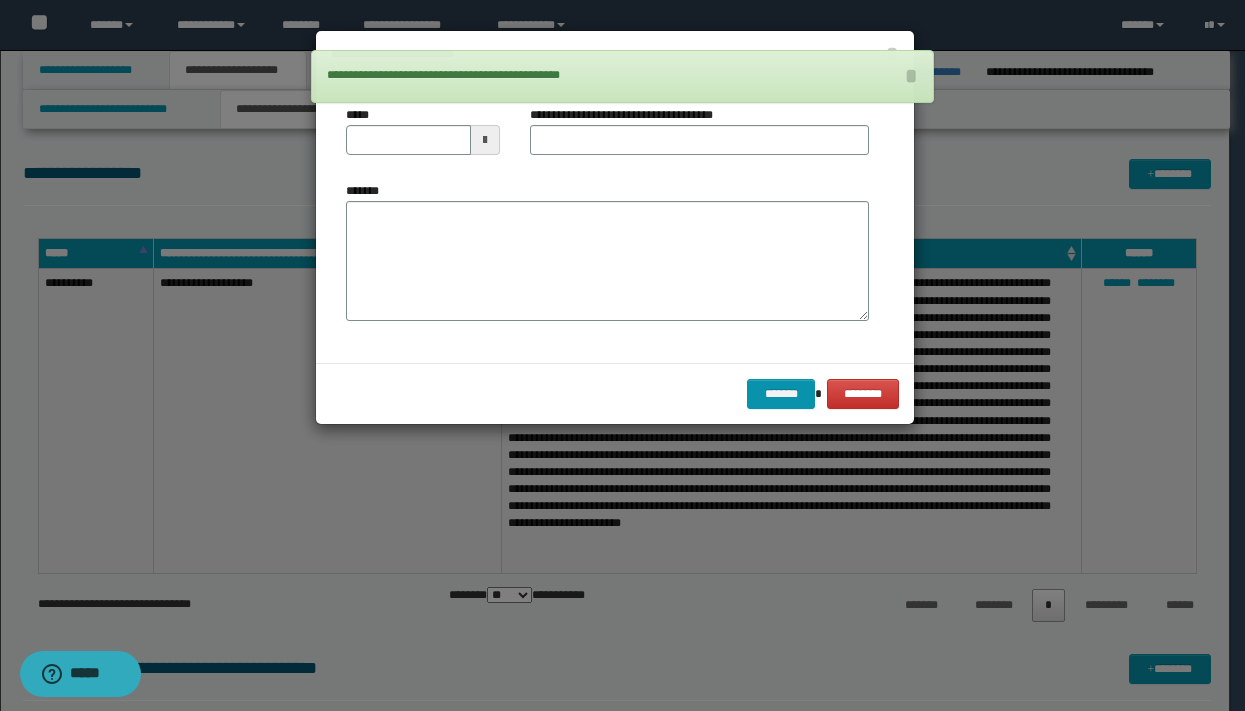 click at bounding box center [485, 140] 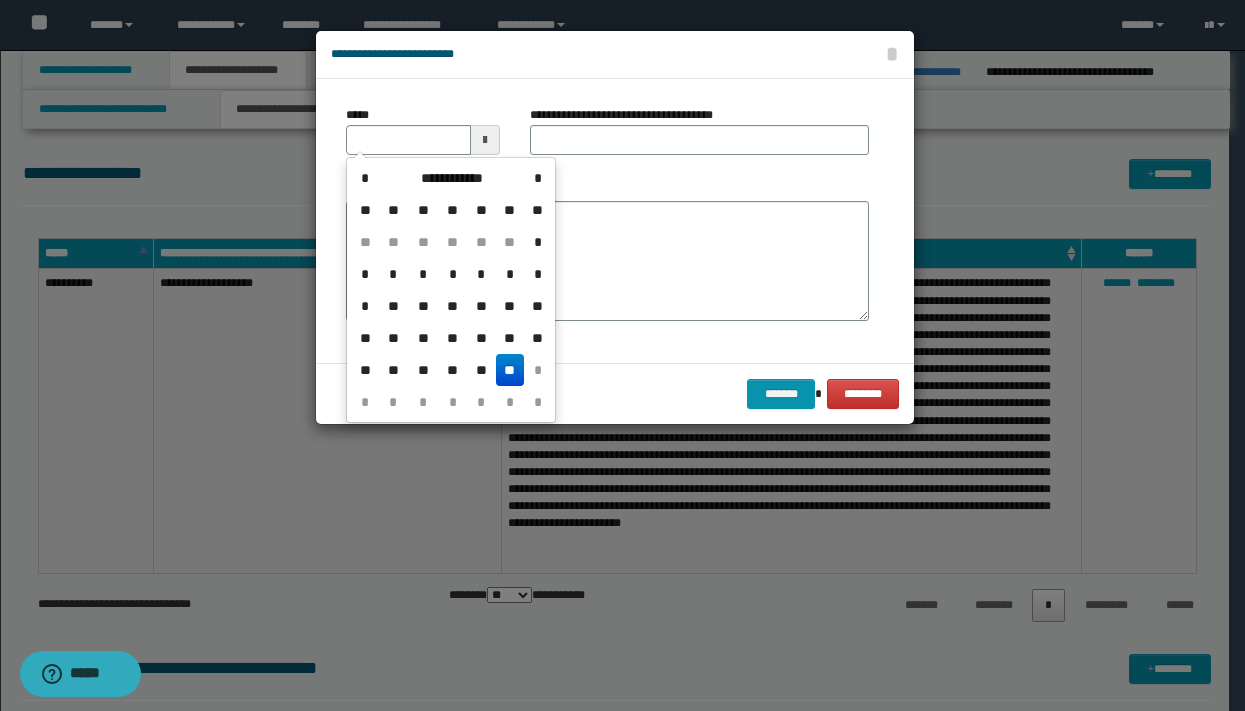 click on "**" at bounding box center [510, 370] 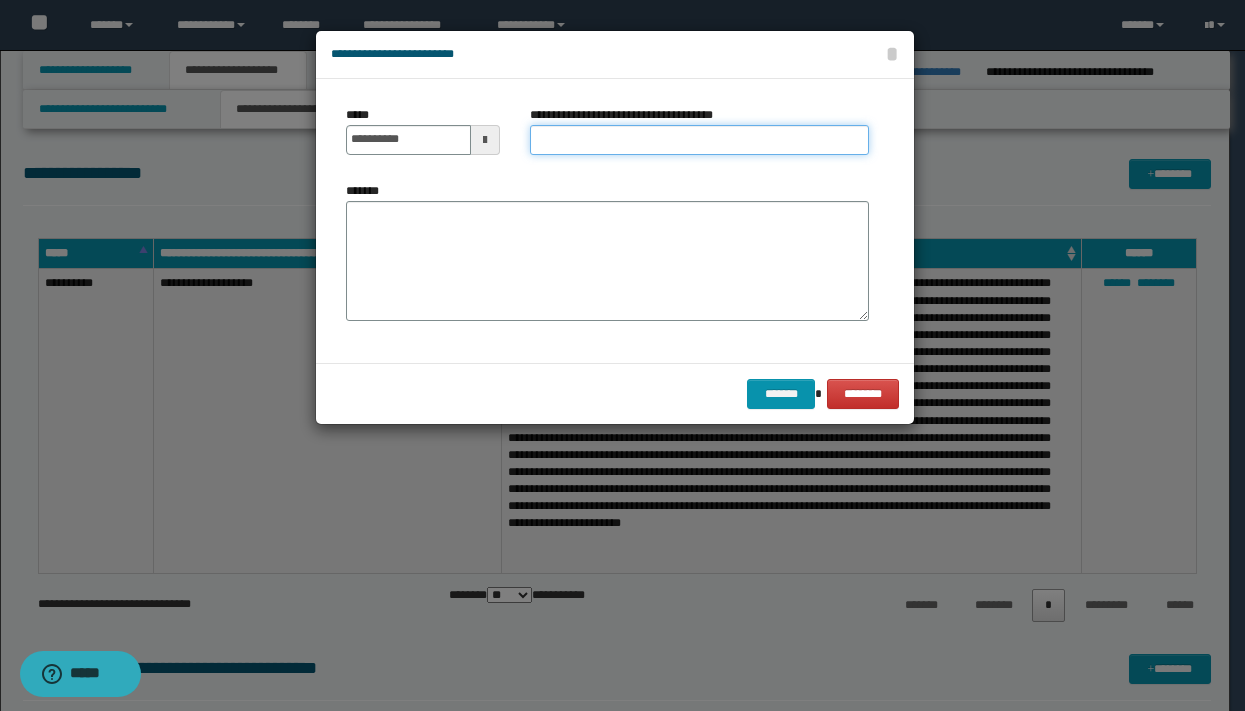 click on "**********" at bounding box center (699, 140) 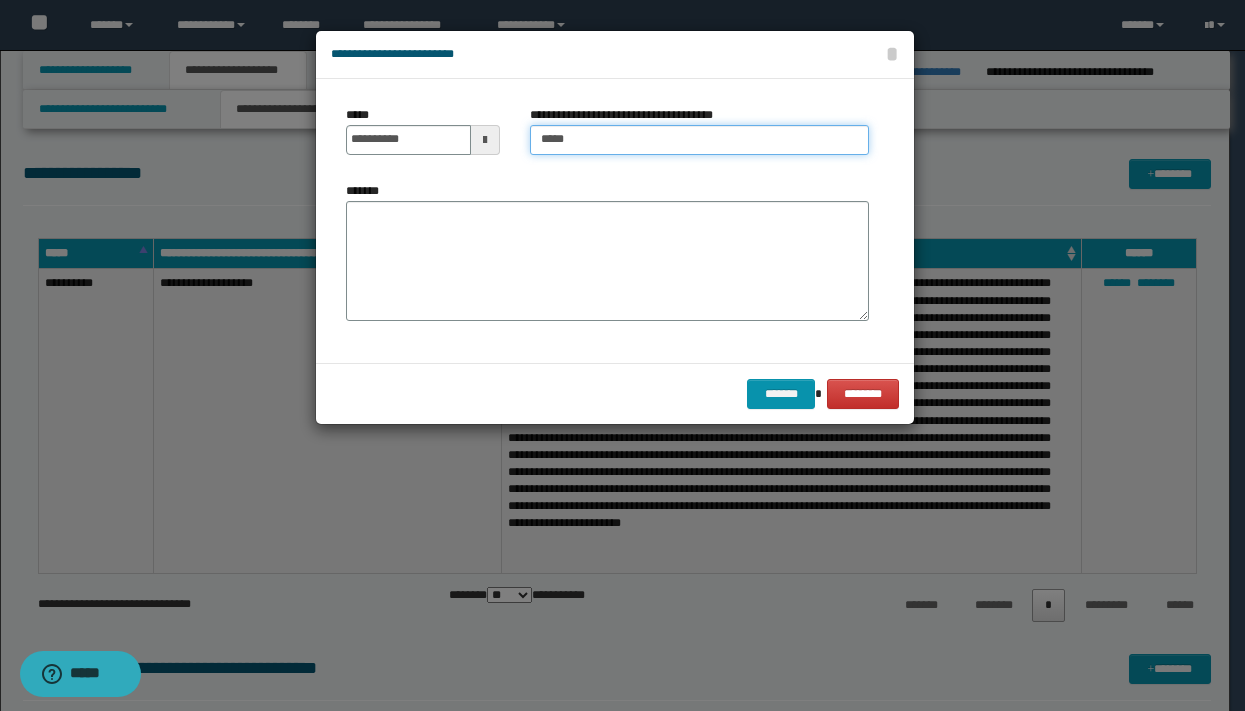 type on "**********" 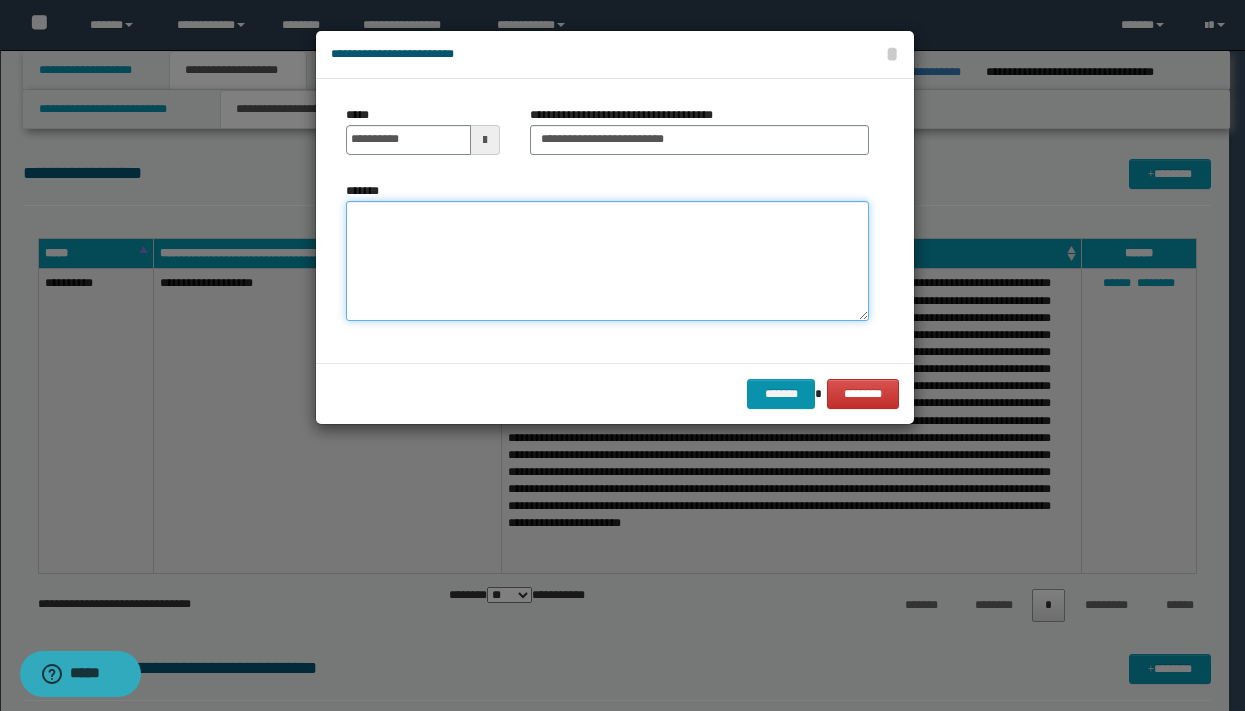 click on "*******" at bounding box center [607, 261] 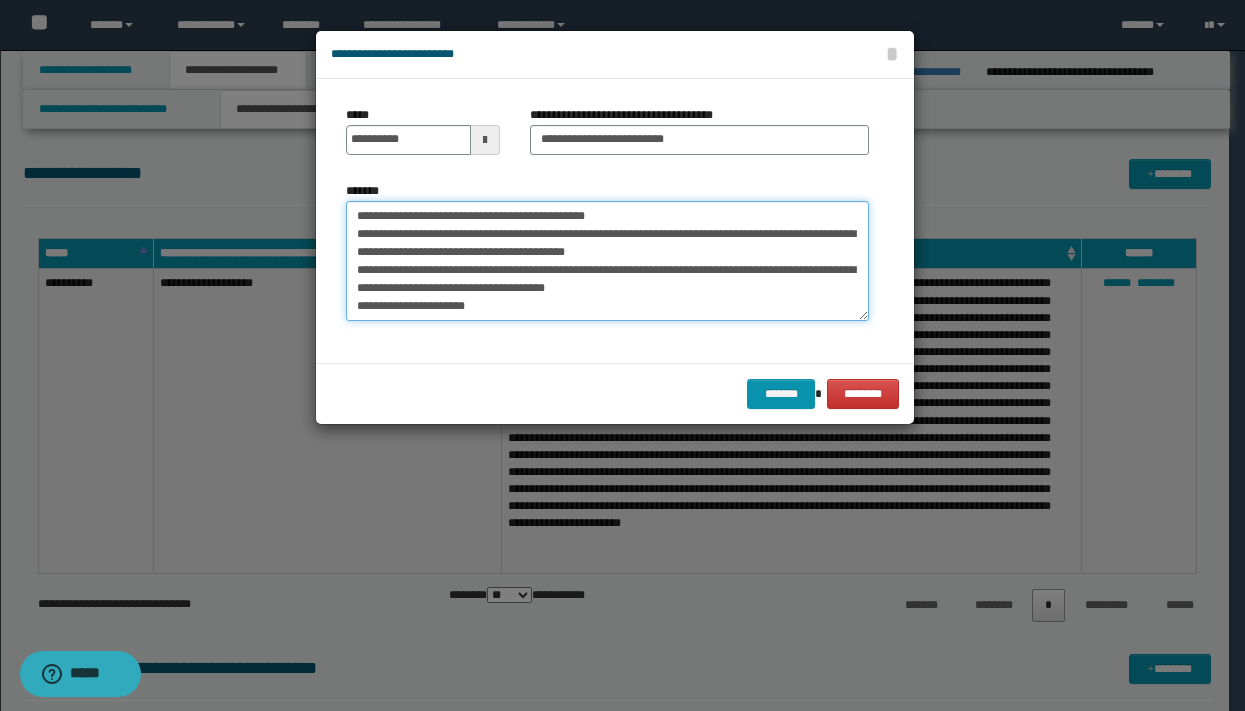 scroll, scrollTop: 245, scrollLeft: 0, axis: vertical 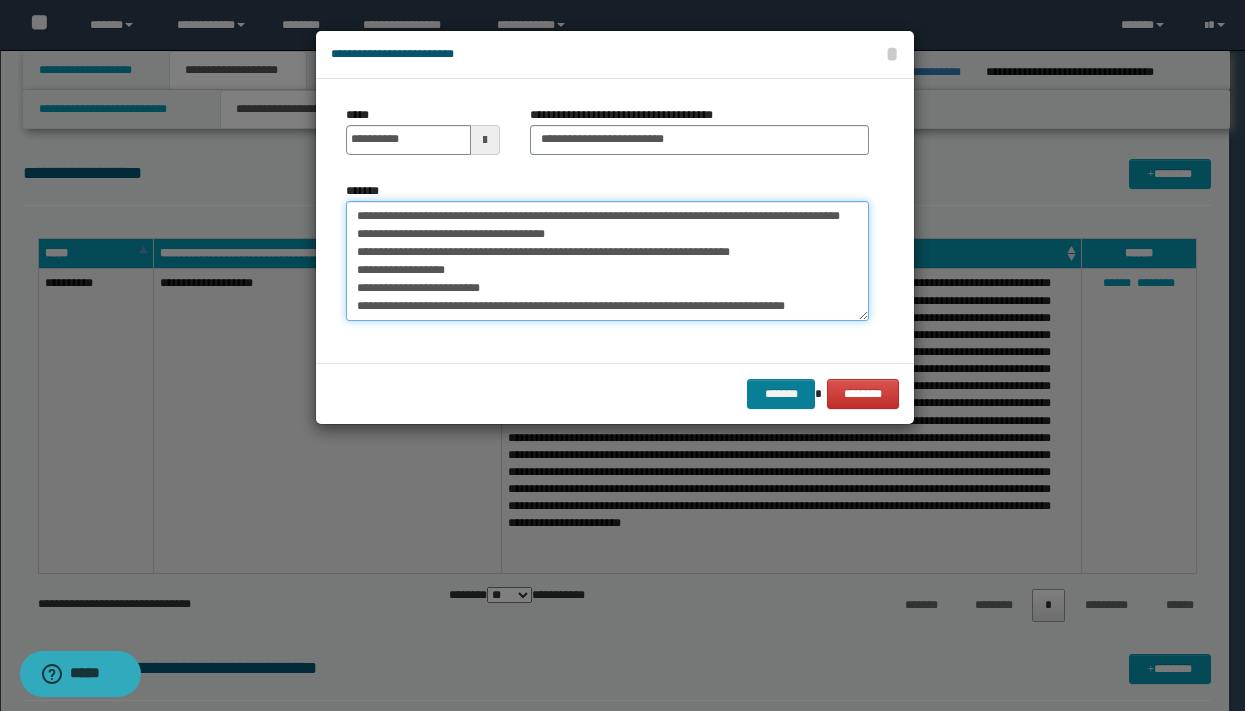 type on "**********" 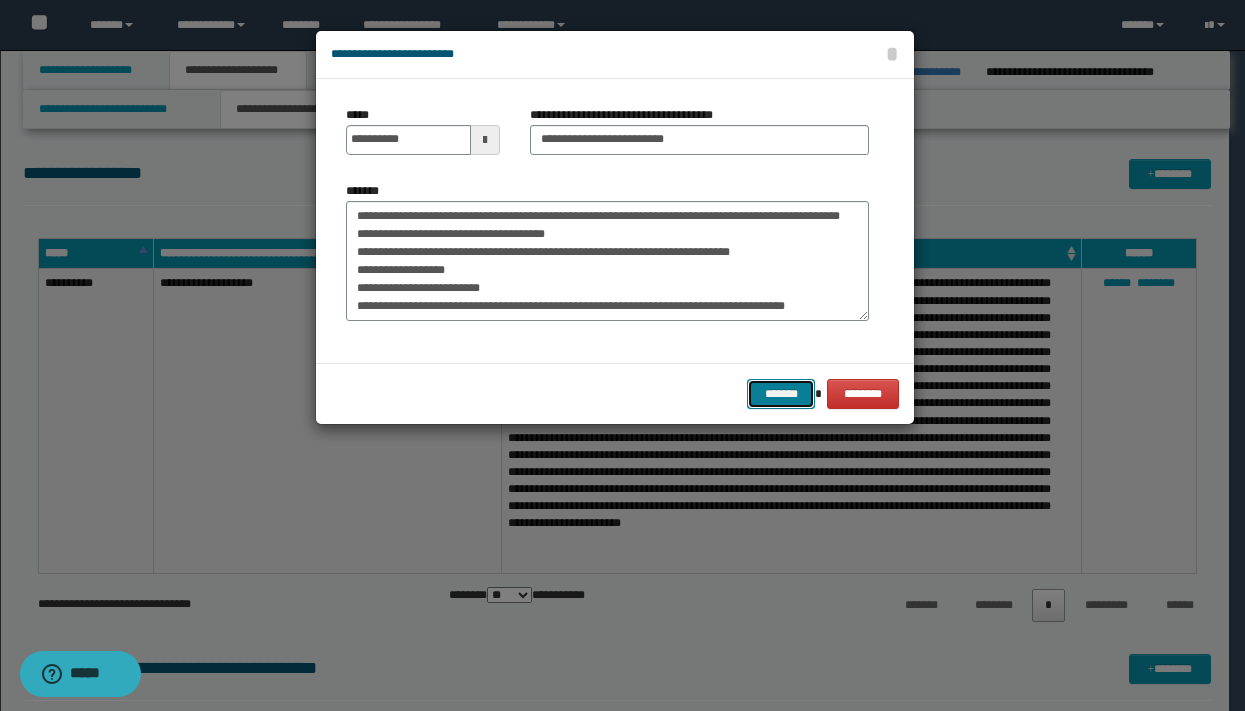click on "*******" at bounding box center (781, 394) 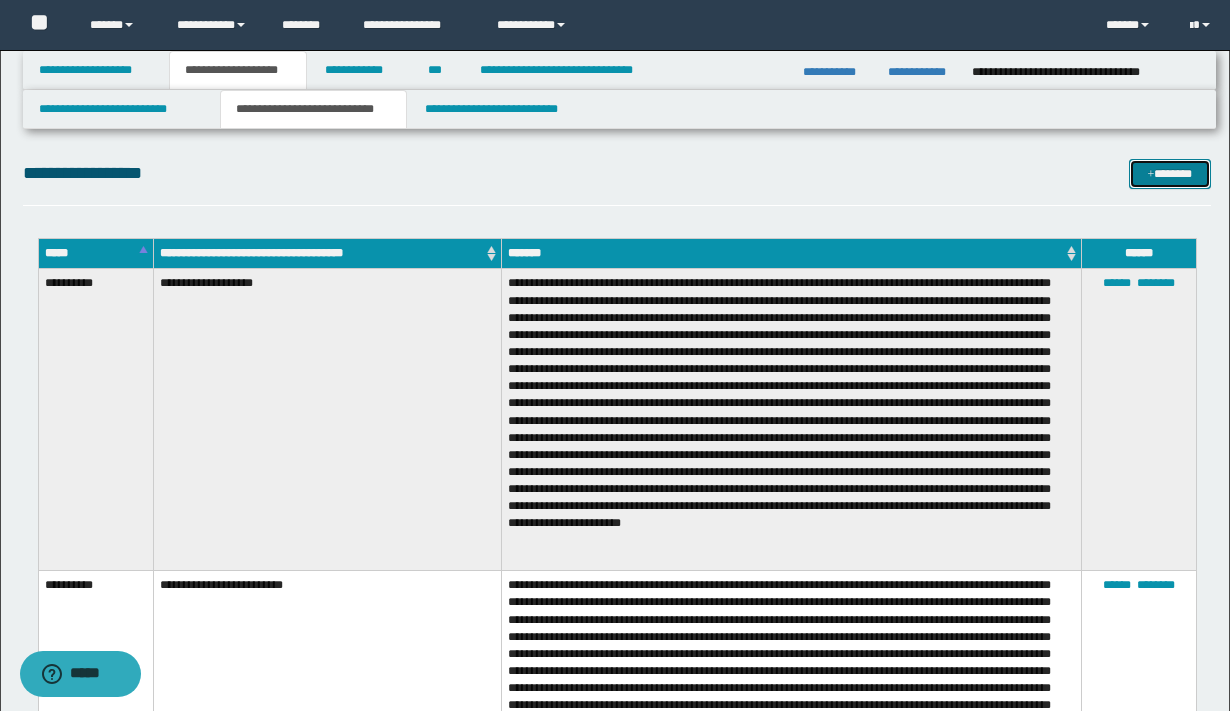 click on "*******" at bounding box center (1170, 174) 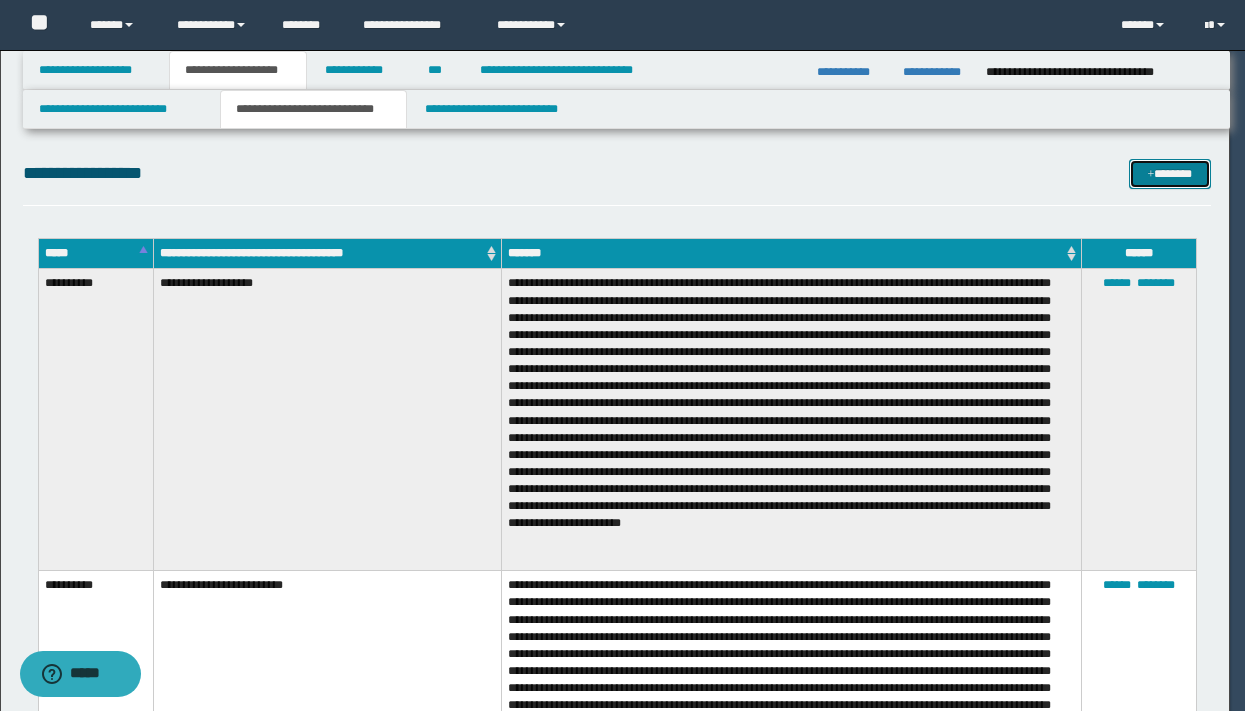 scroll, scrollTop: 0, scrollLeft: 0, axis: both 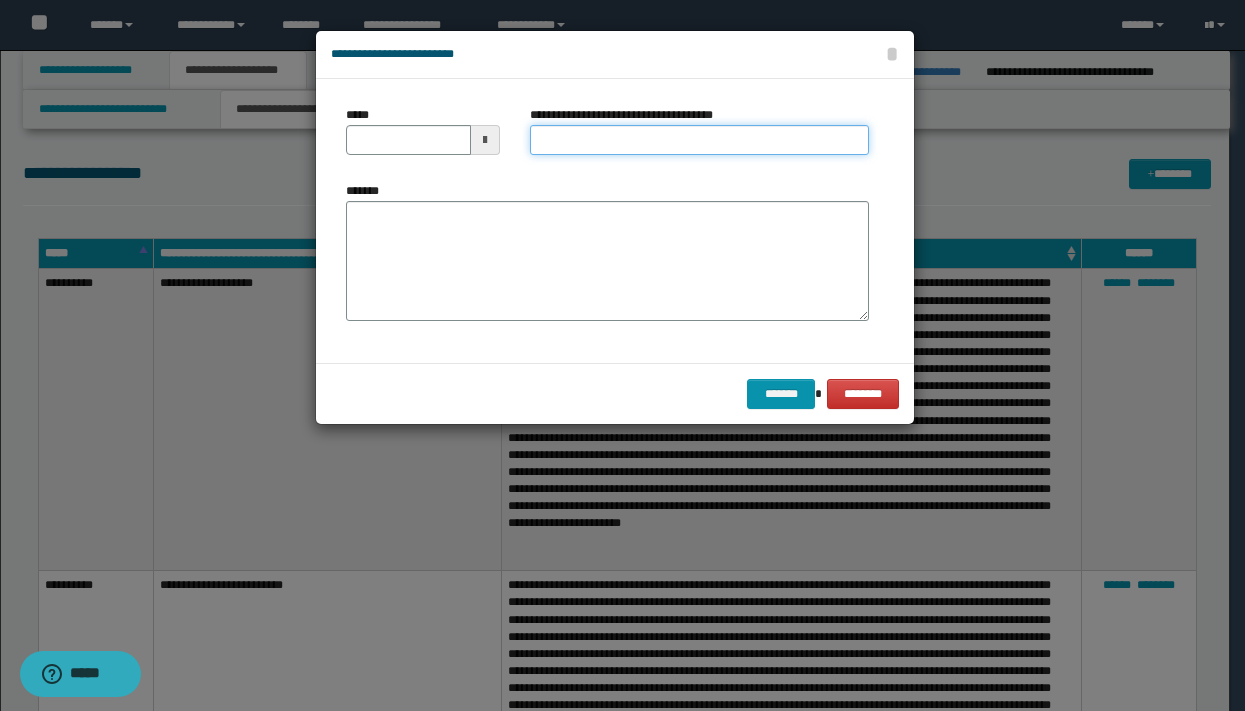 click on "**********" at bounding box center (699, 140) 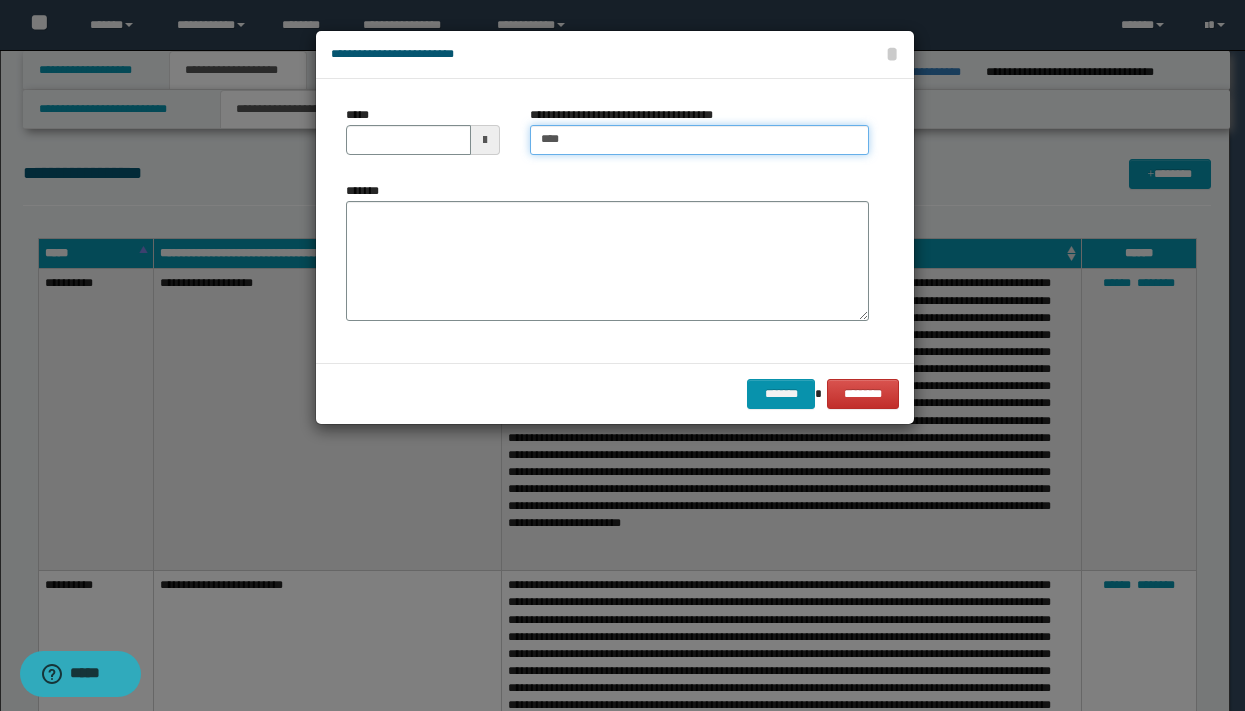 type on "**********" 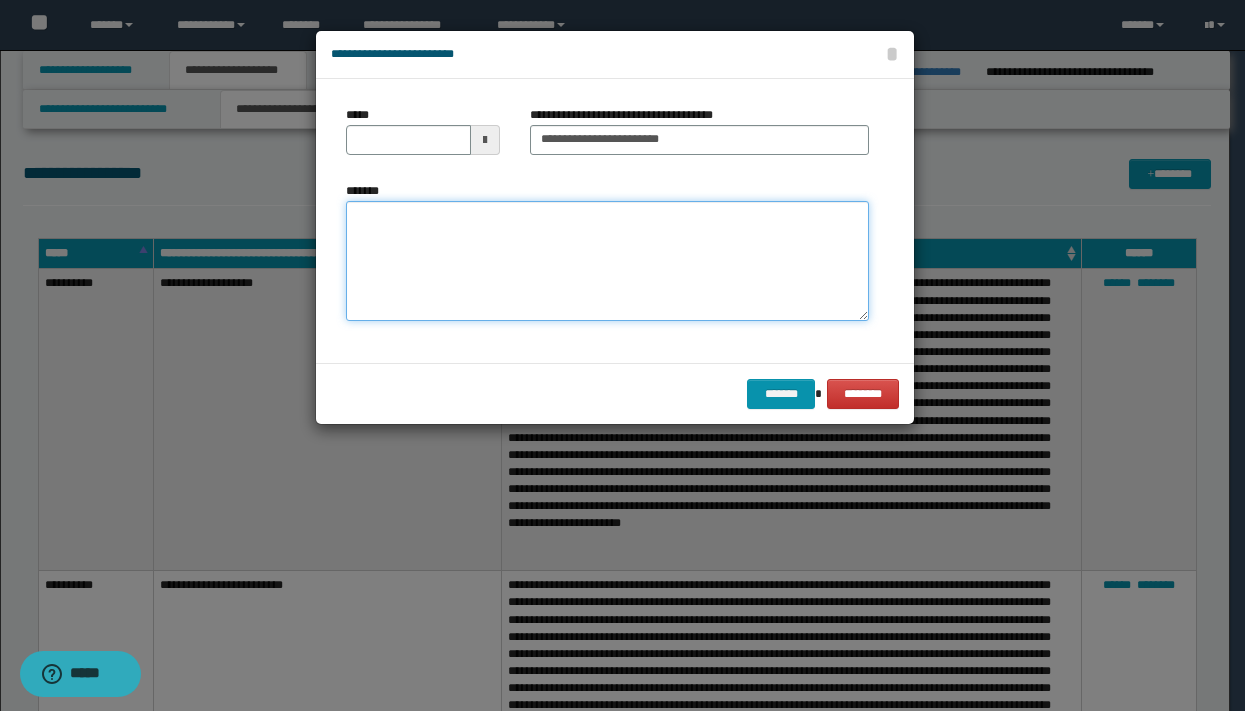 click on "*******" at bounding box center [607, 261] 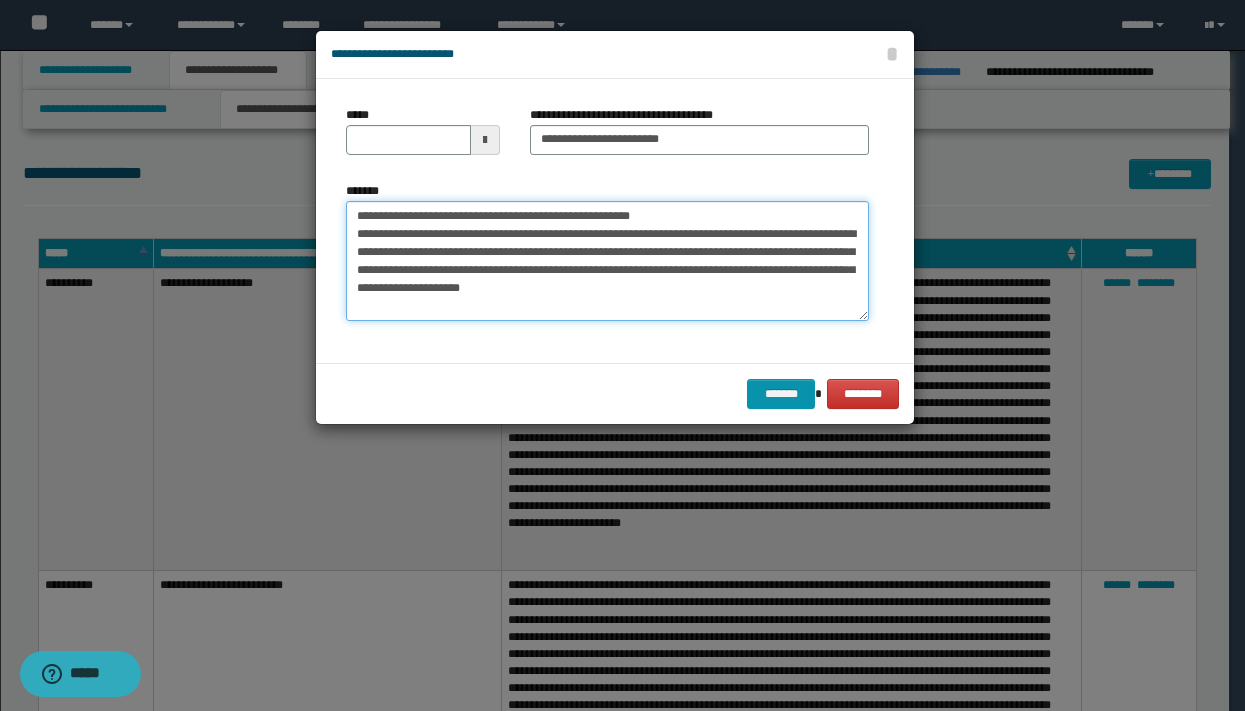 type 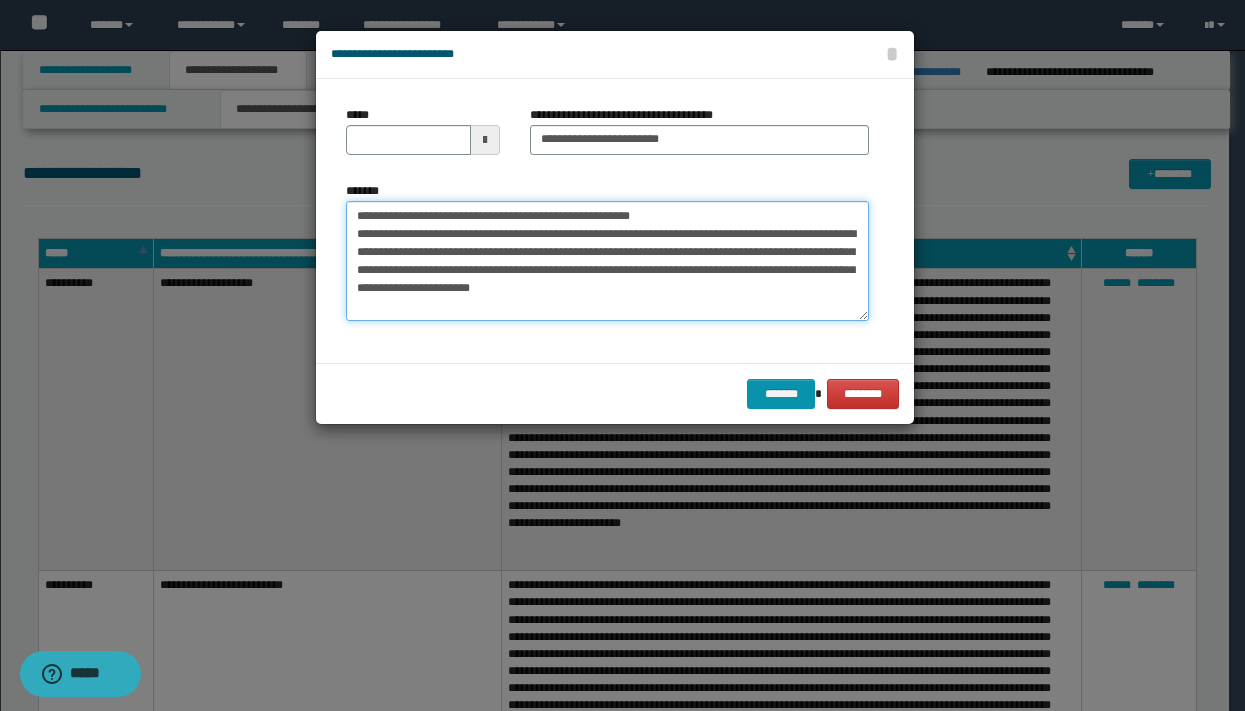paste on "**********" 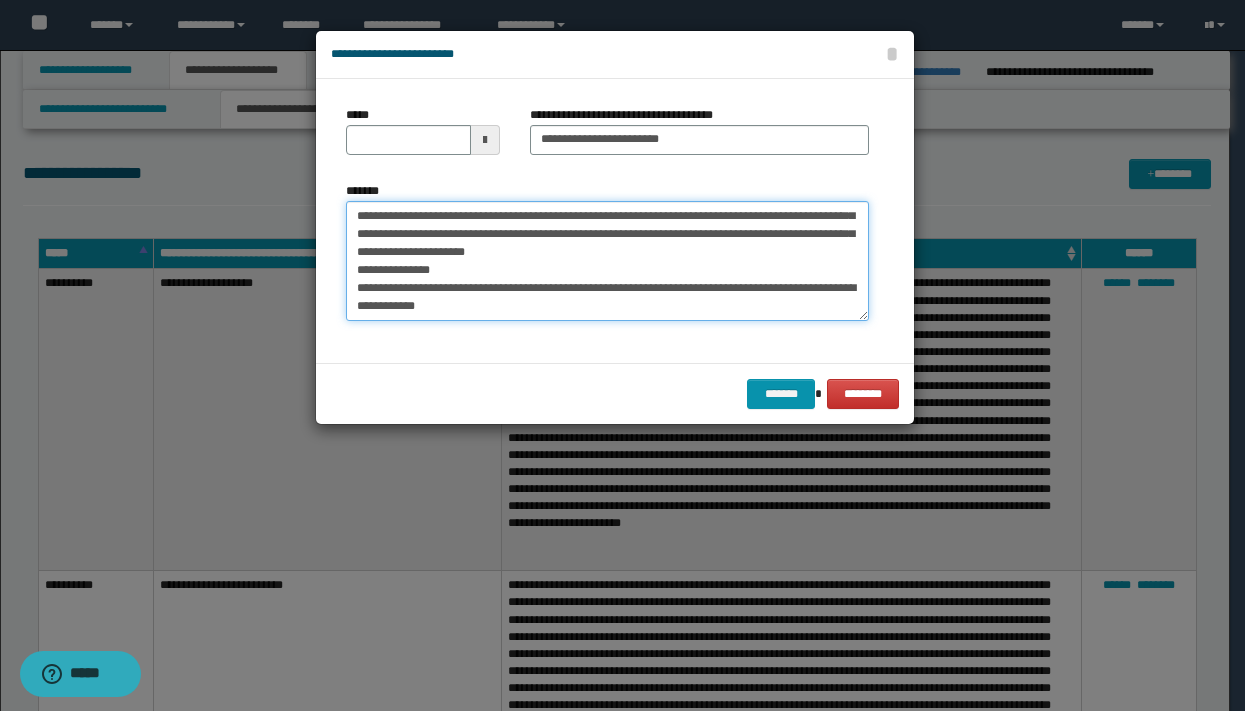 scroll, scrollTop: 65, scrollLeft: 0, axis: vertical 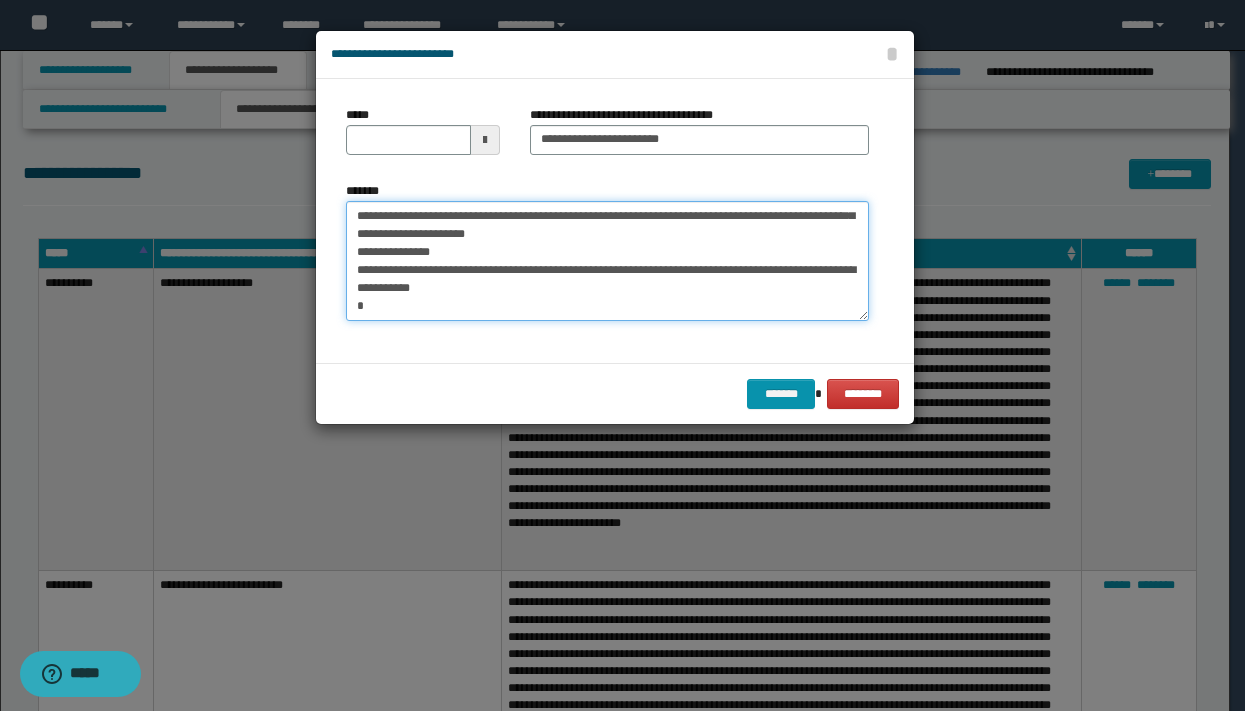 paste on "**********" 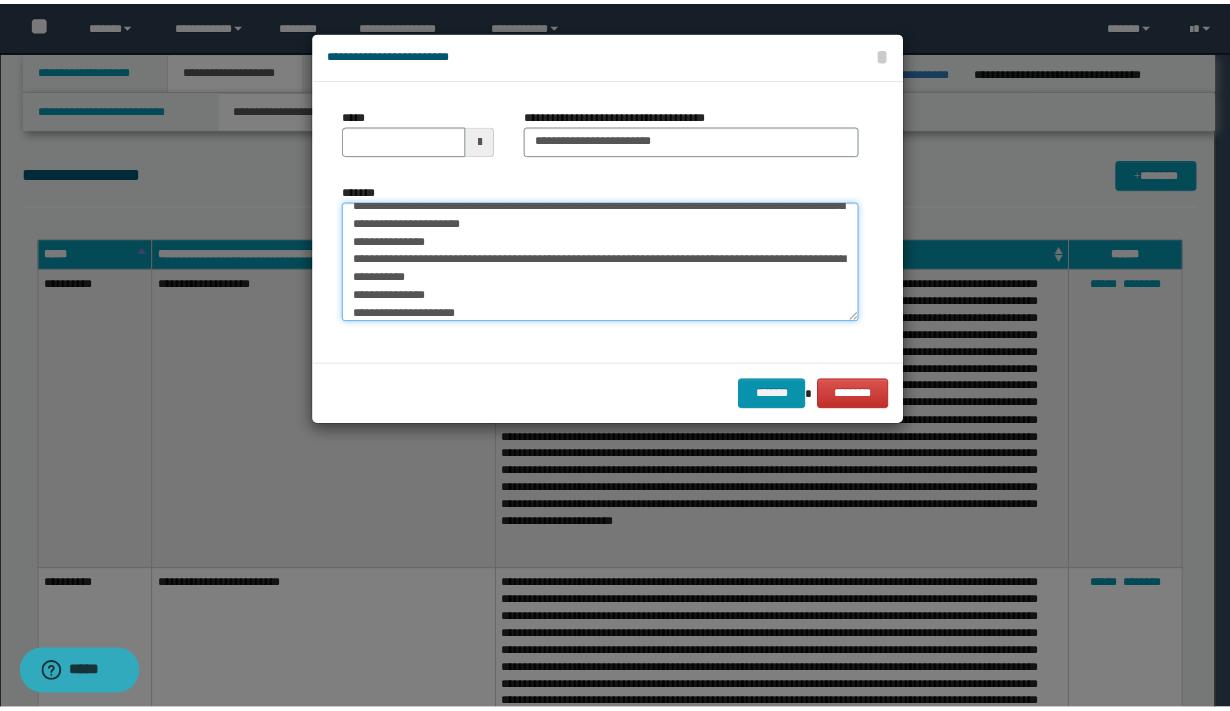 scroll, scrollTop: 317, scrollLeft: 0, axis: vertical 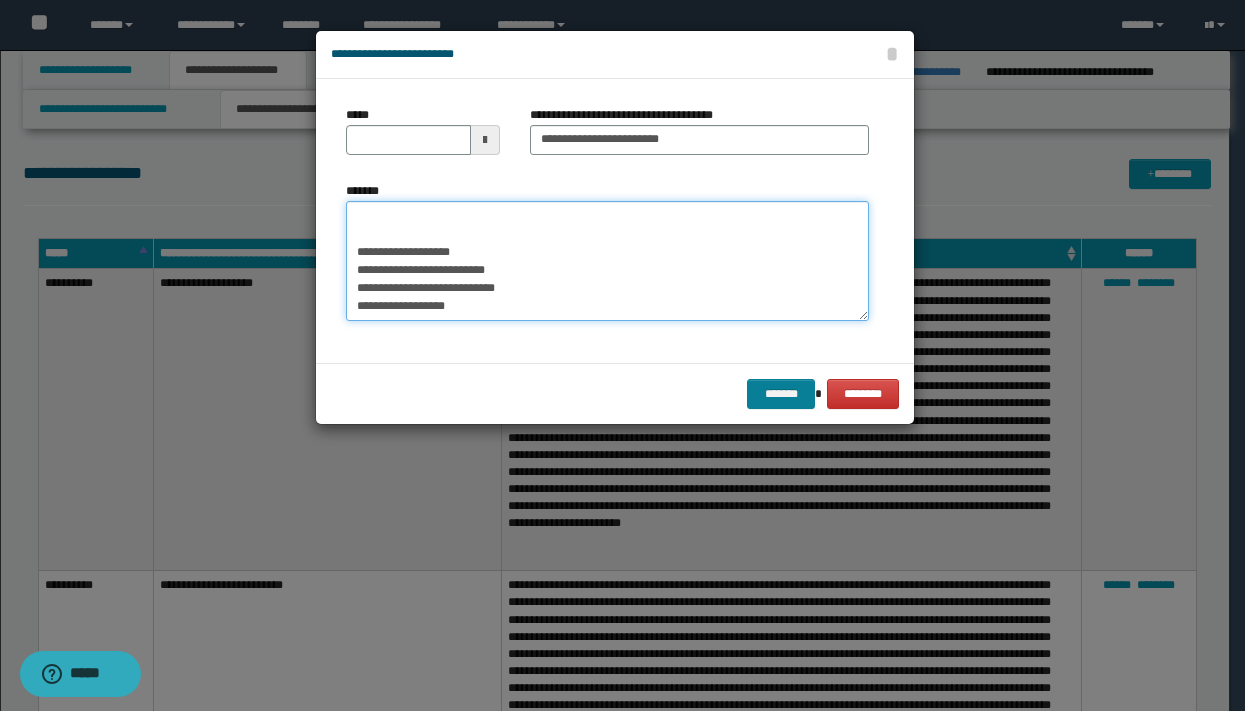 type on "**********" 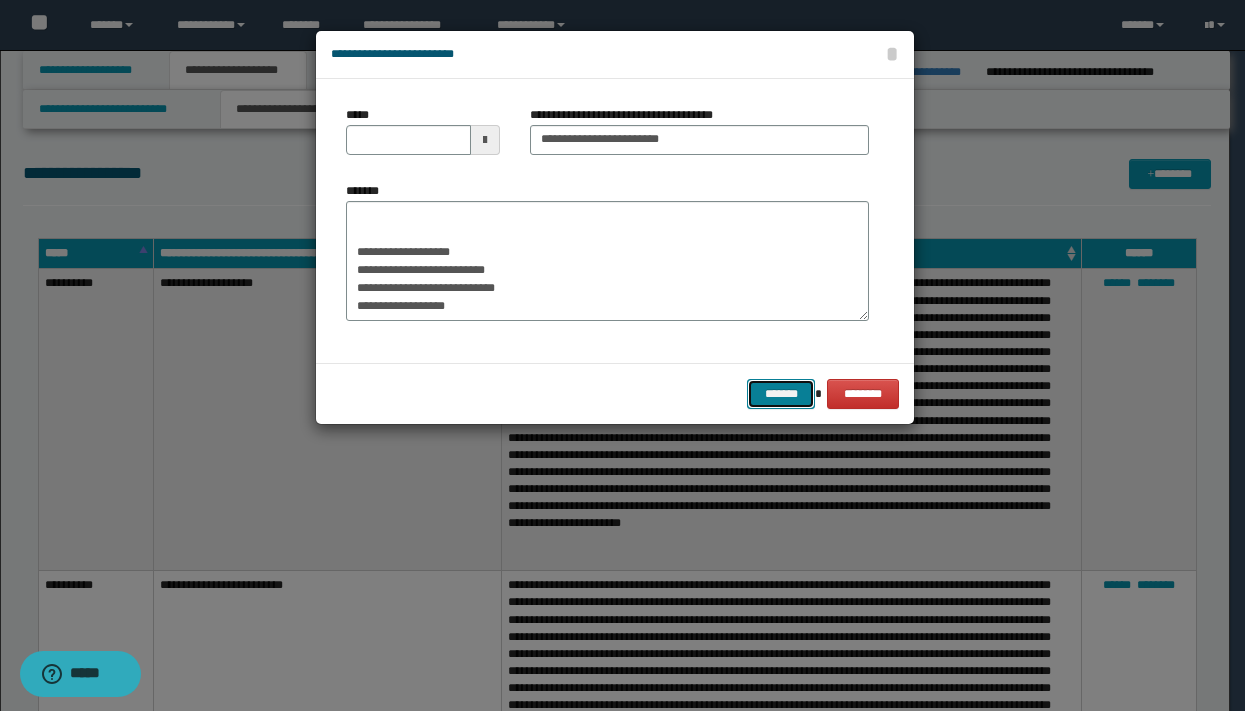 click on "*******" at bounding box center (781, 394) 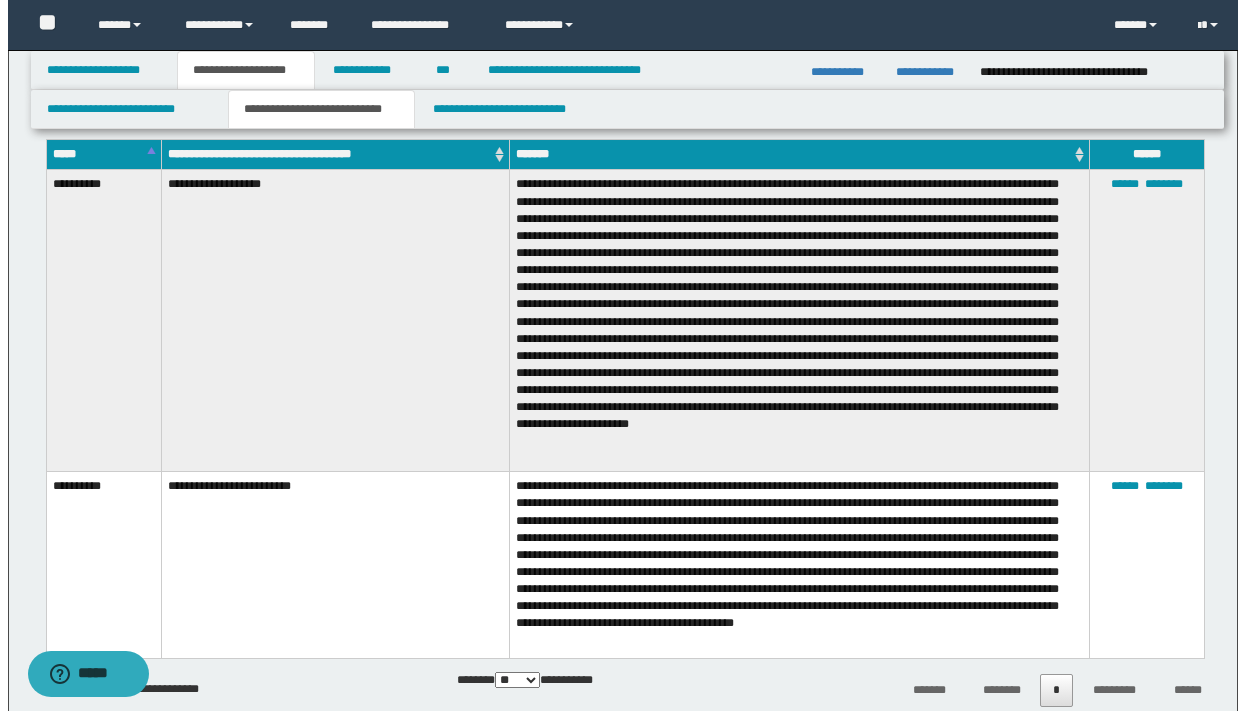 scroll, scrollTop: 0, scrollLeft: 0, axis: both 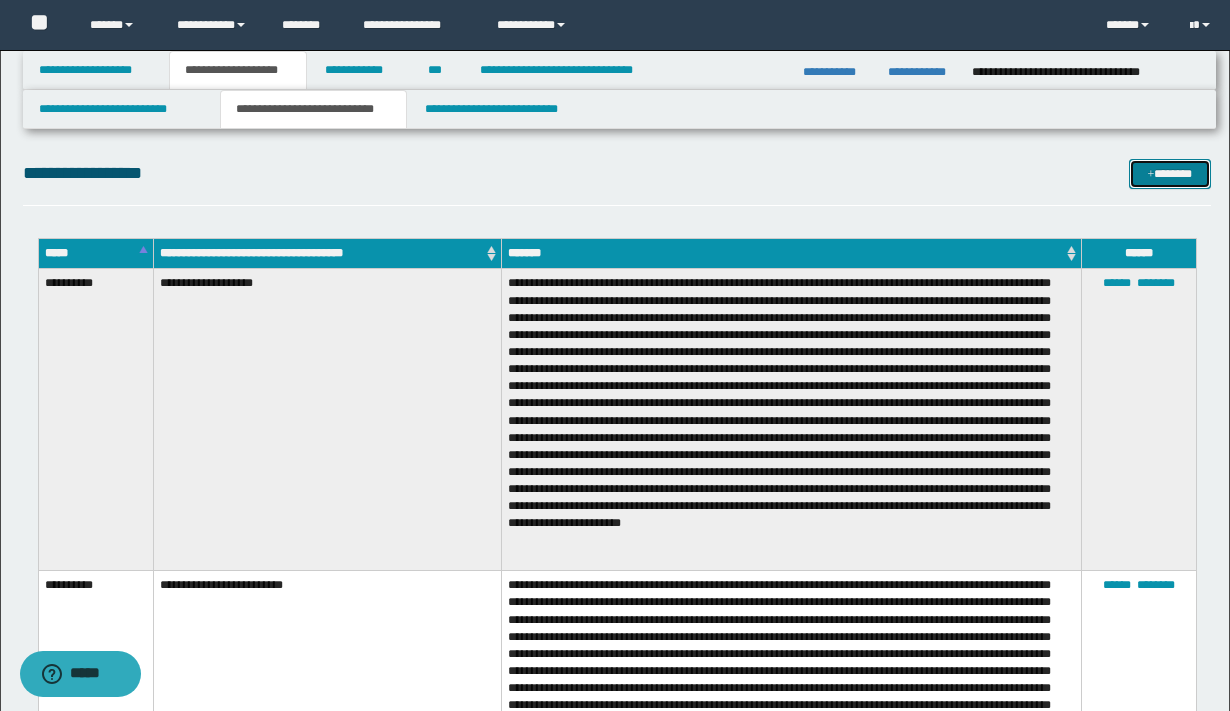 click on "*******" at bounding box center (1170, 174) 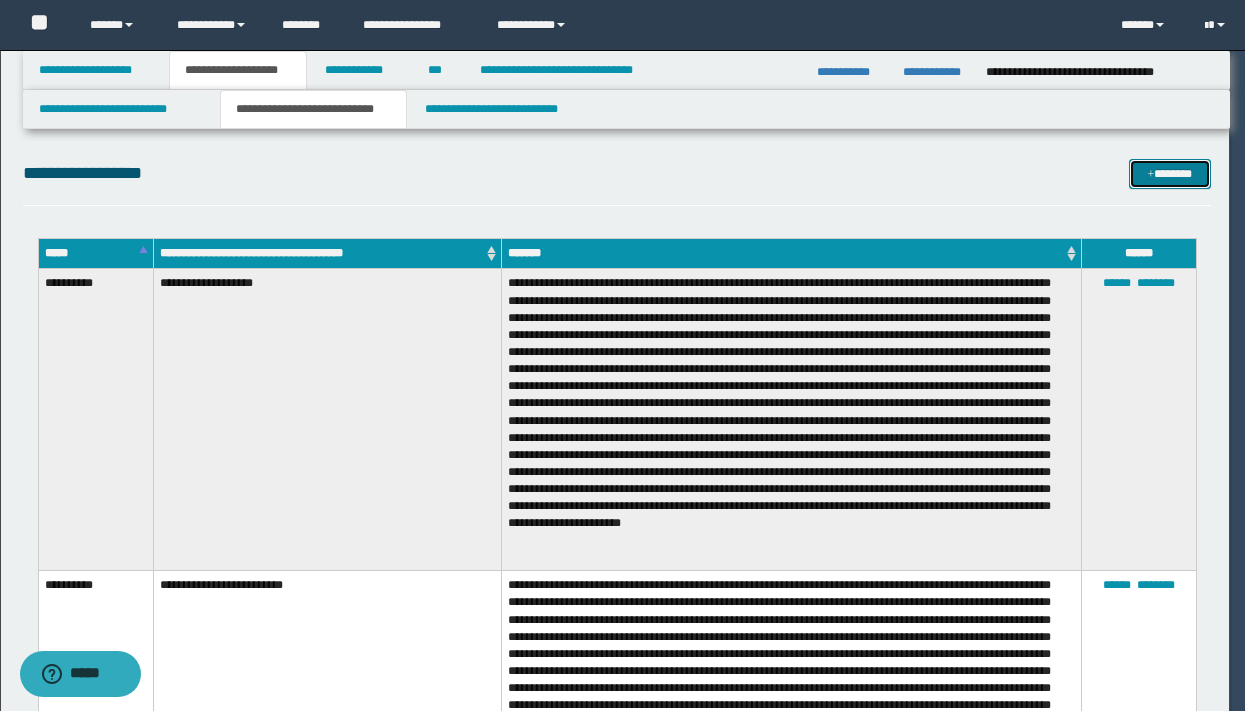 scroll, scrollTop: 0, scrollLeft: 0, axis: both 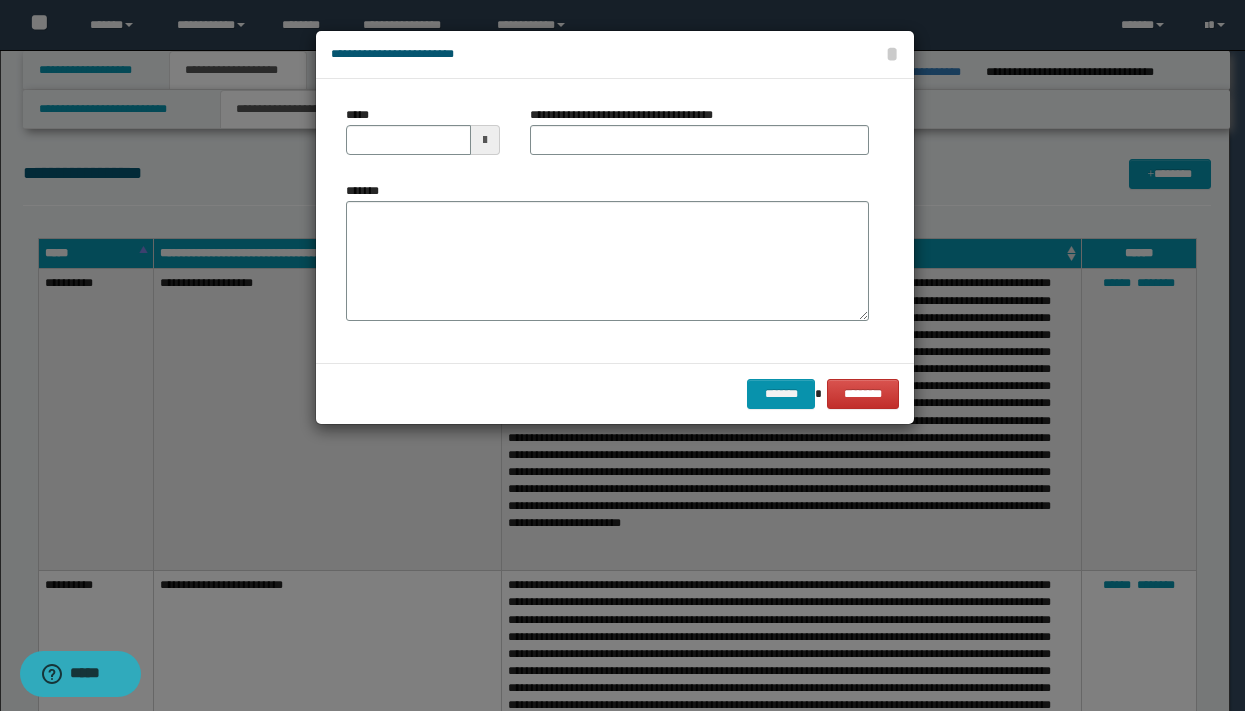 click at bounding box center [485, 140] 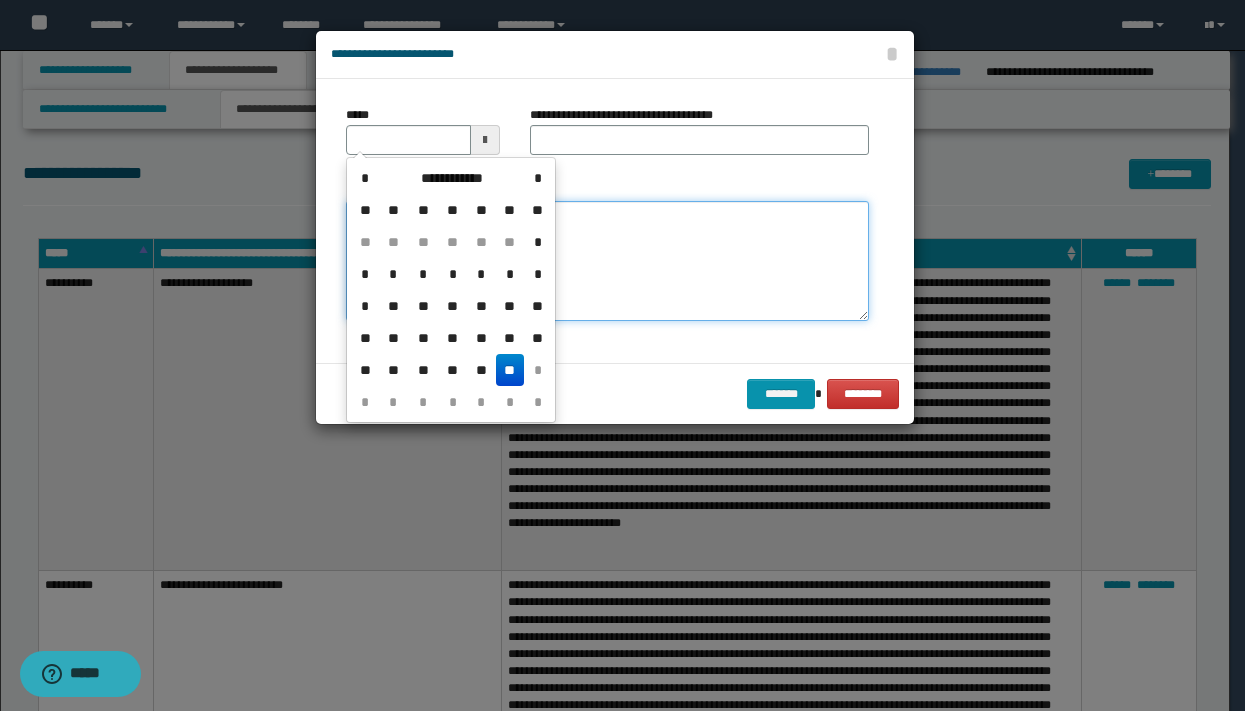 type 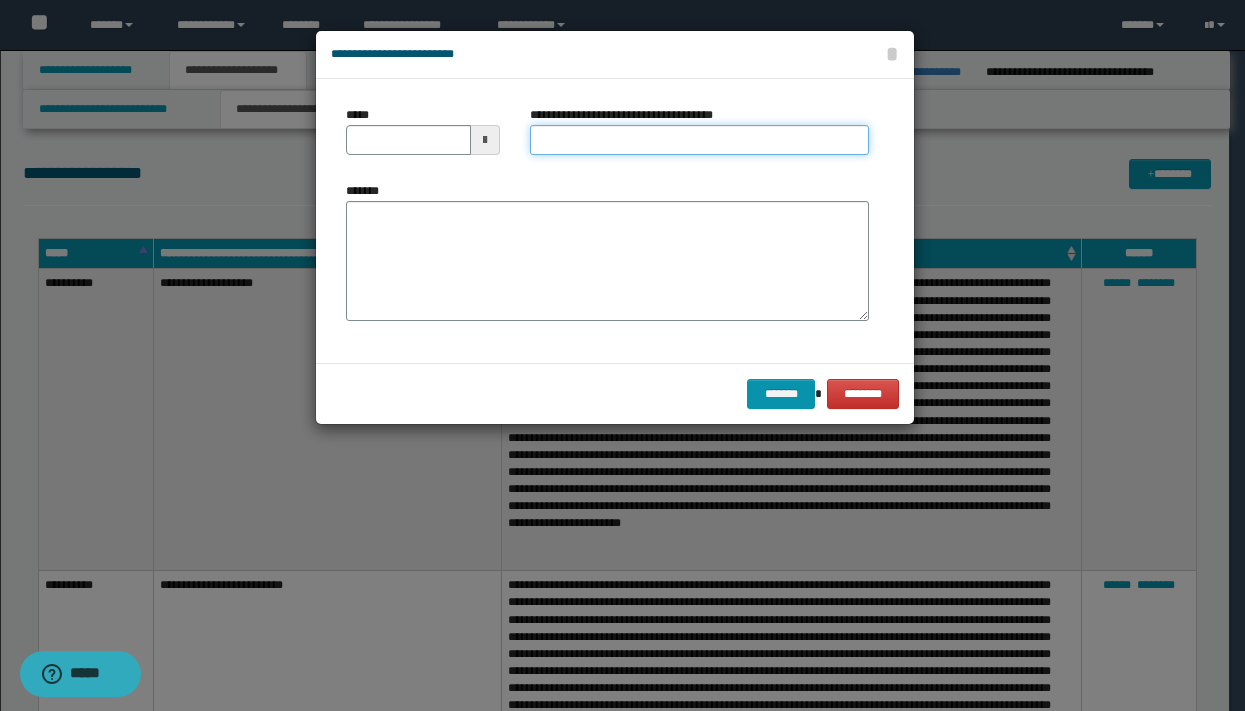 click on "**********" at bounding box center (699, 140) 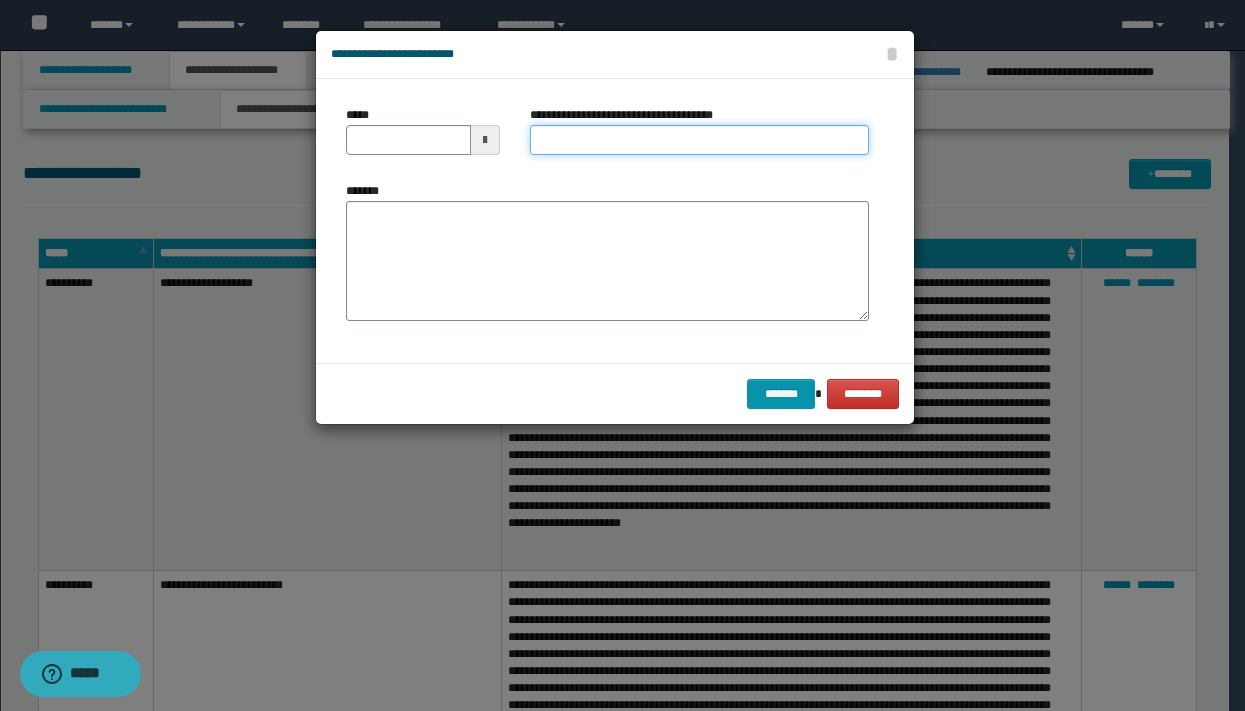 type on "**********" 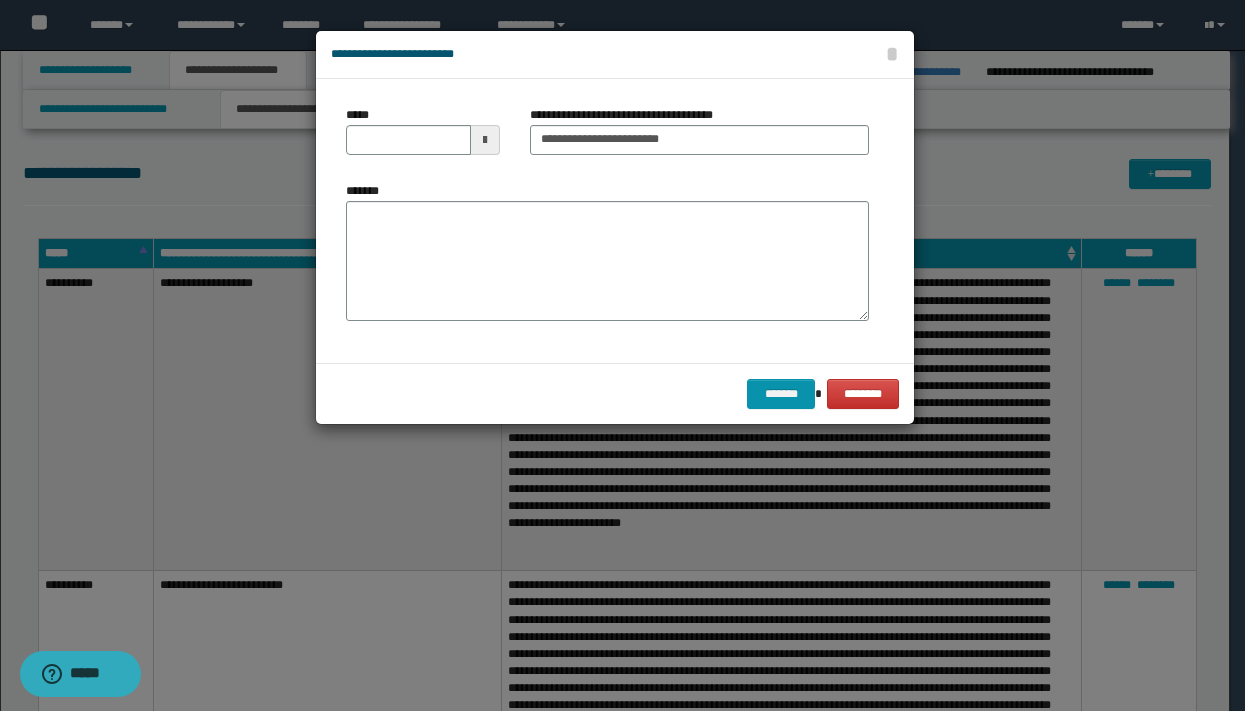 click at bounding box center [485, 140] 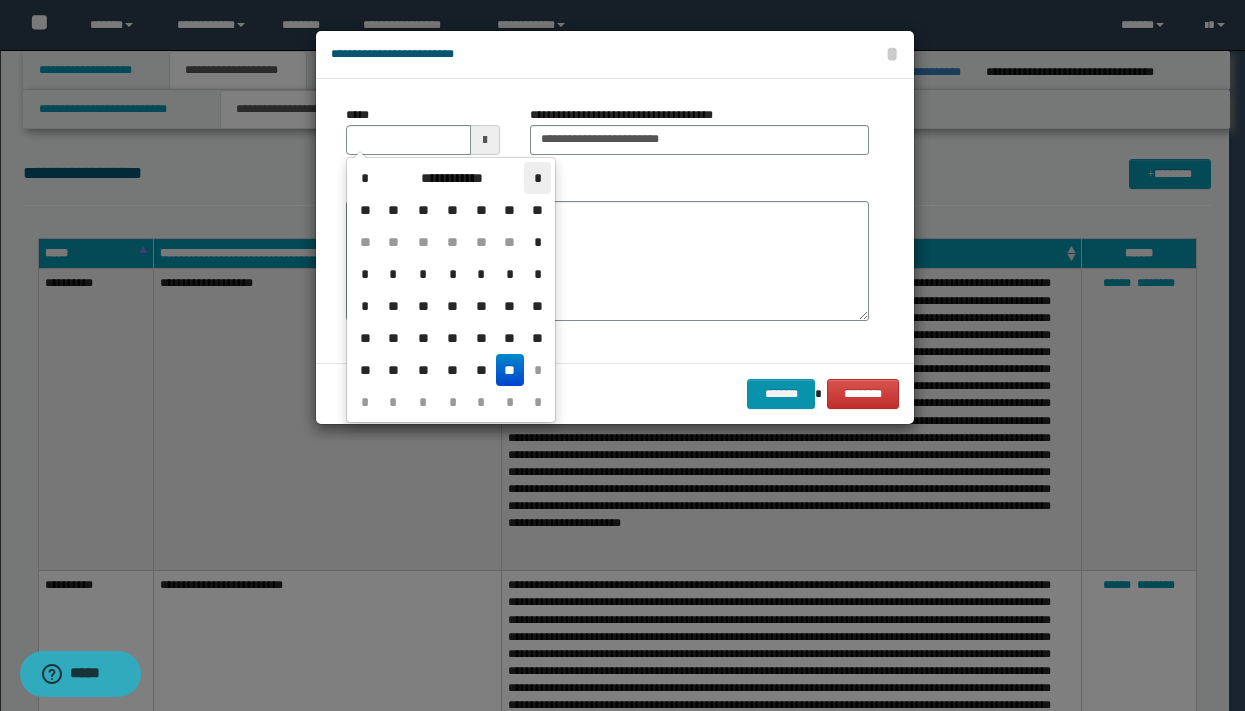 click on "*" at bounding box center [537, 178] 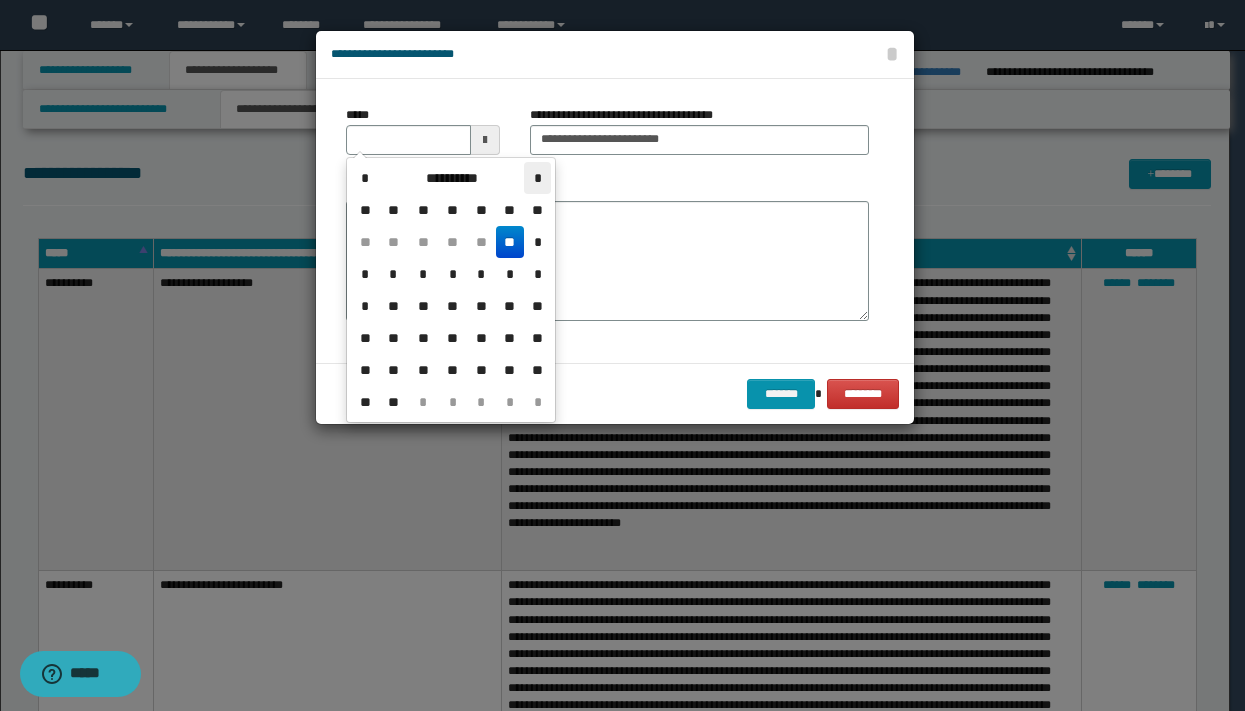 click on "*" at bounding box center (537, 178) 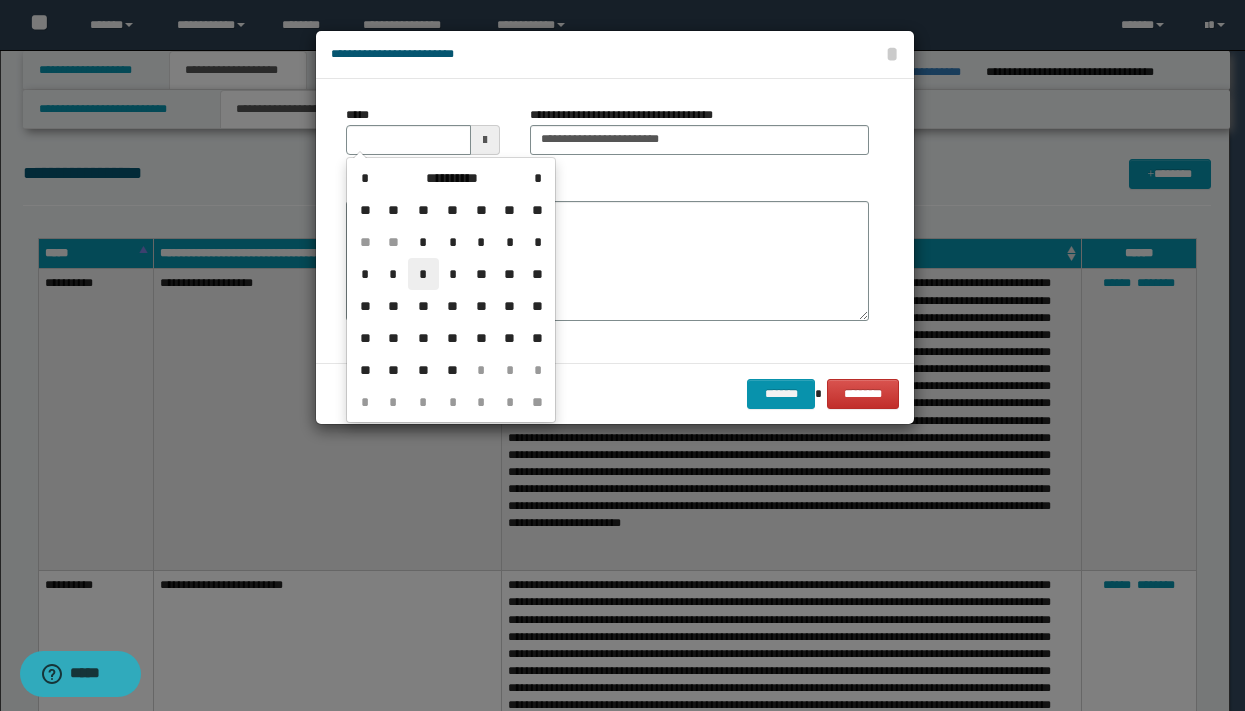 click on "*" at bounding box center [423, 274] 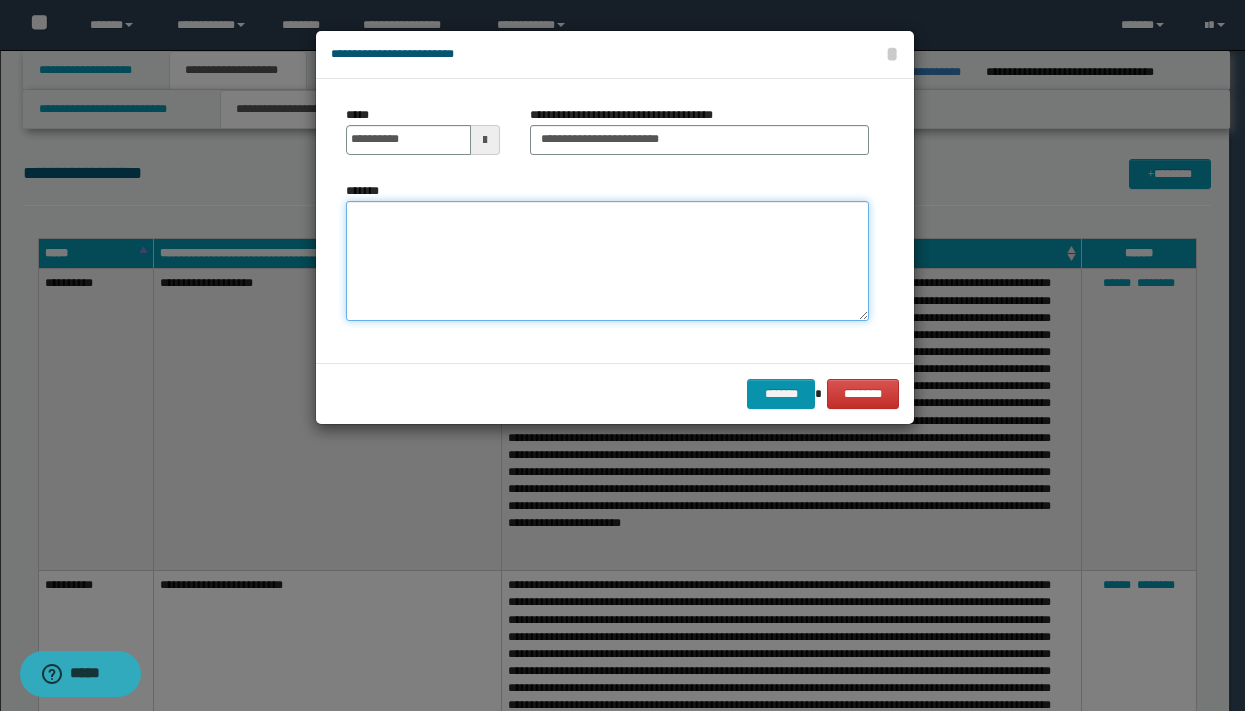 click on "*******" at bounding box center [607, 261] 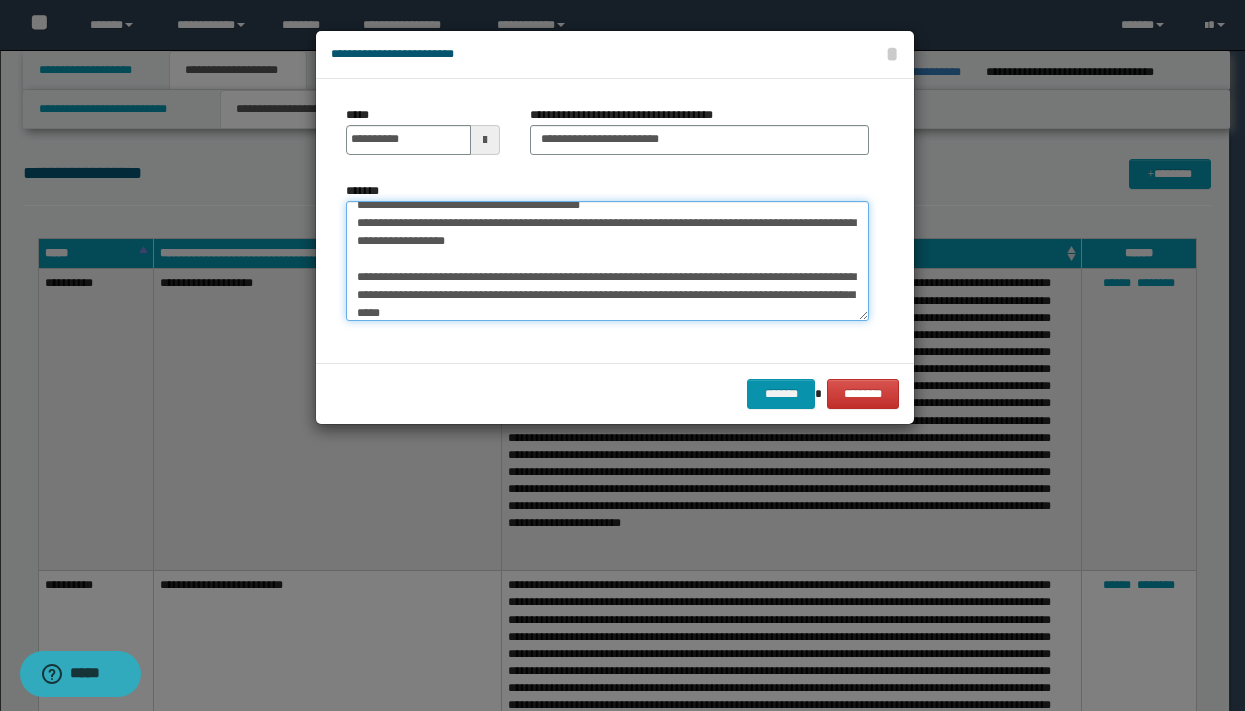 scroll, scrollTop: 47, scrollLeft: 0, axis: vertical 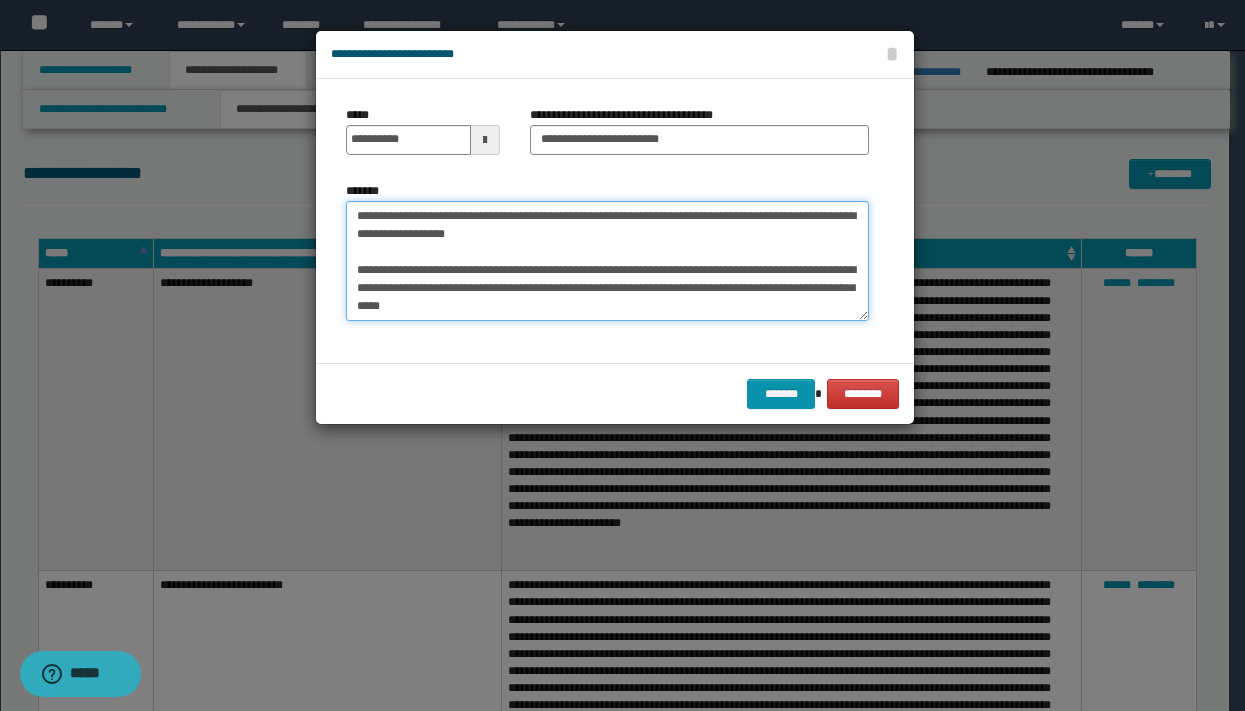 paste on "**********" 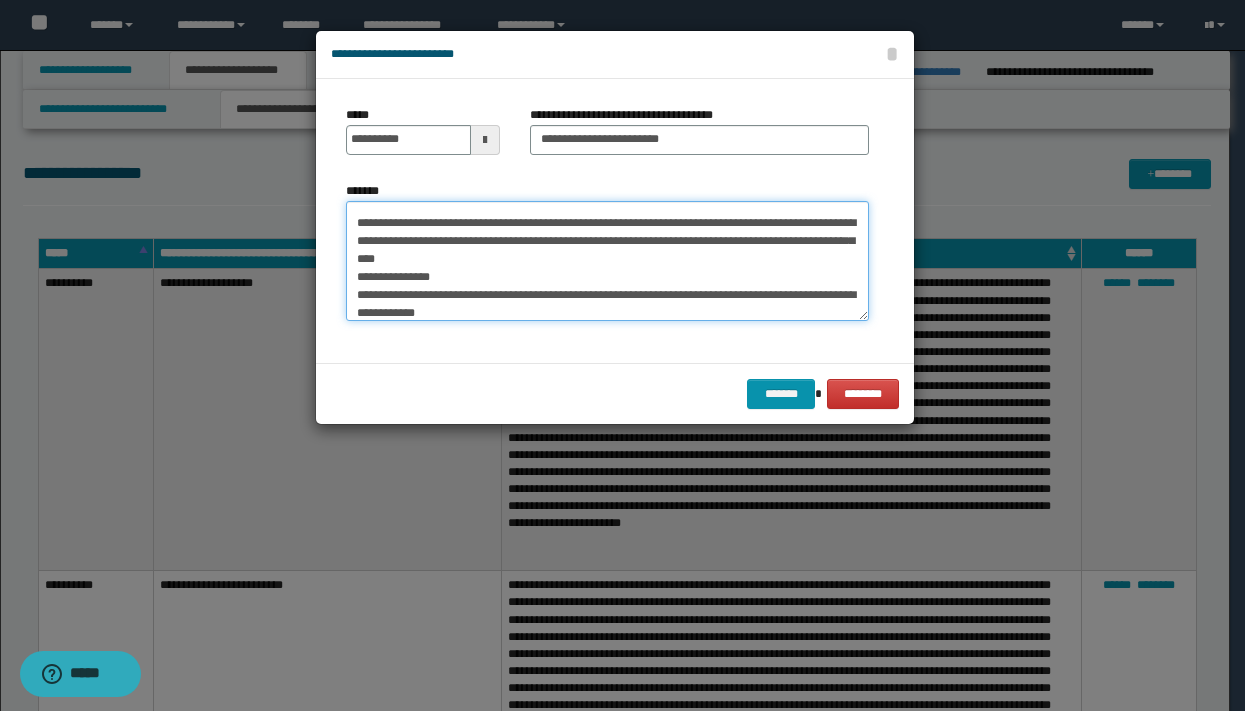 scroll, scrollTop: 101, scrollLeft: 0, axis: vertical 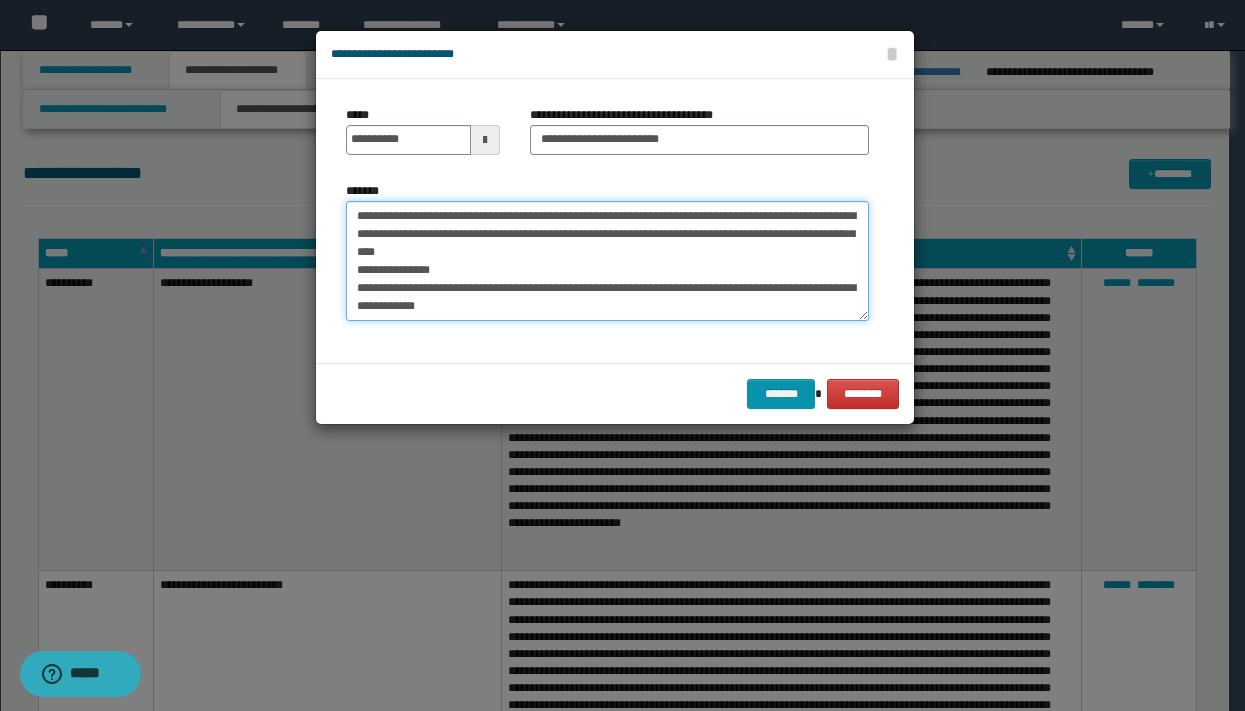 paste on "**********" 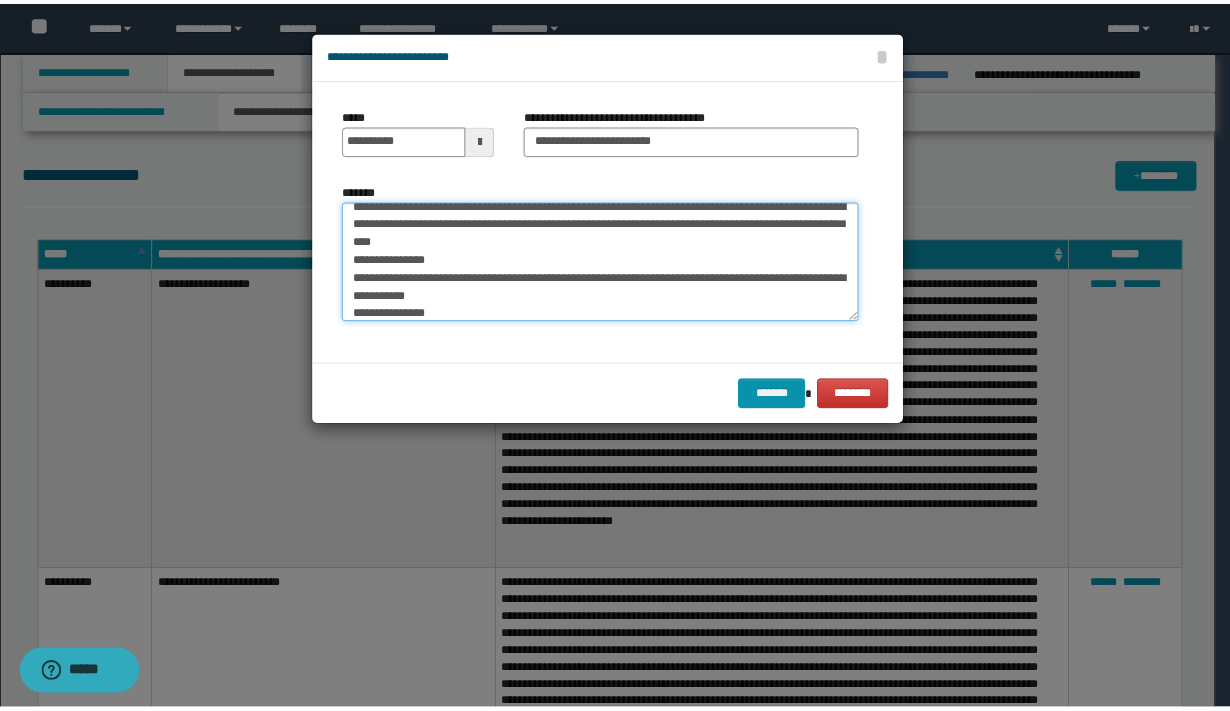 scroll, scrollTop: 353, scrollLeft: 0, axis: vertical 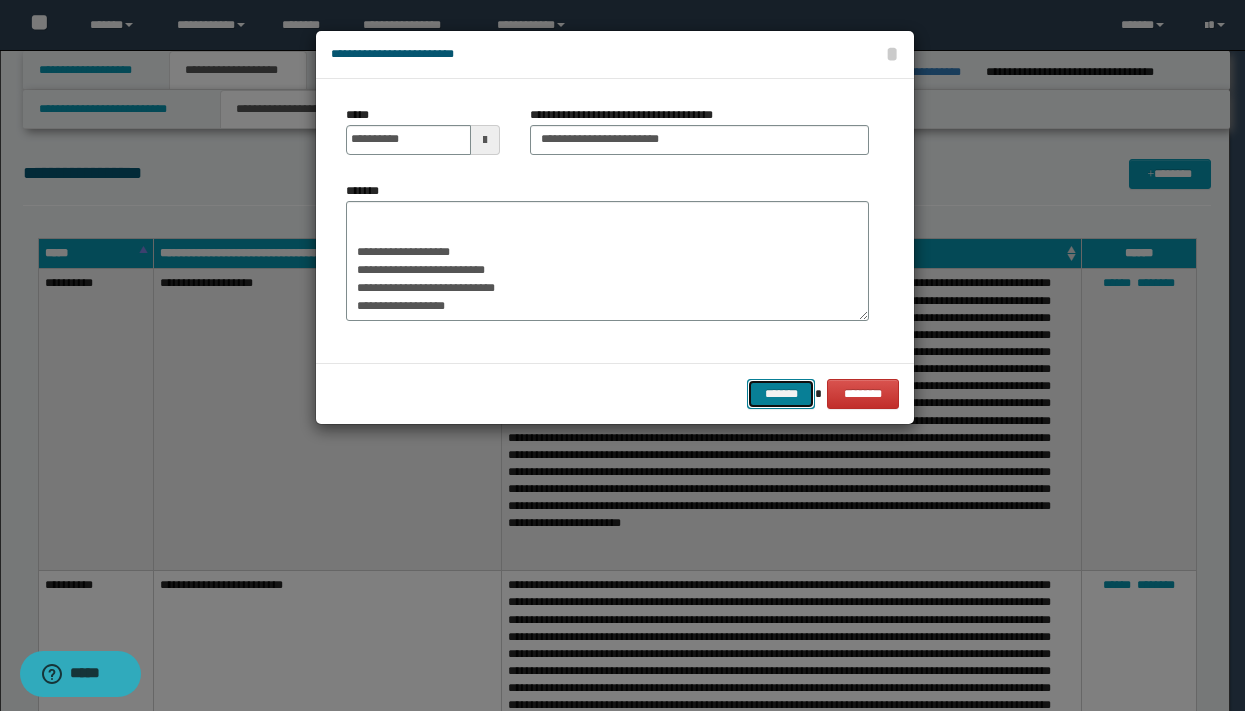 click on "*******" at bounding box center [781, 394] 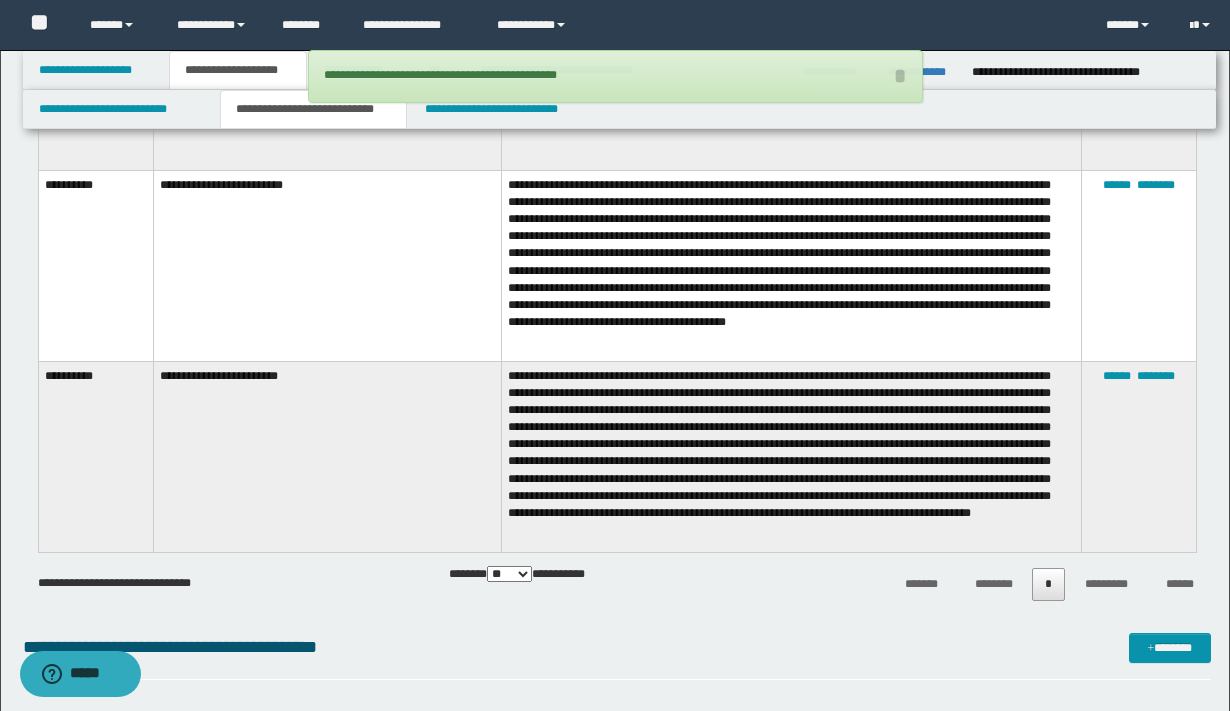 scroll, scrollTop: 560, scrollLeft: 0, axis: vertical 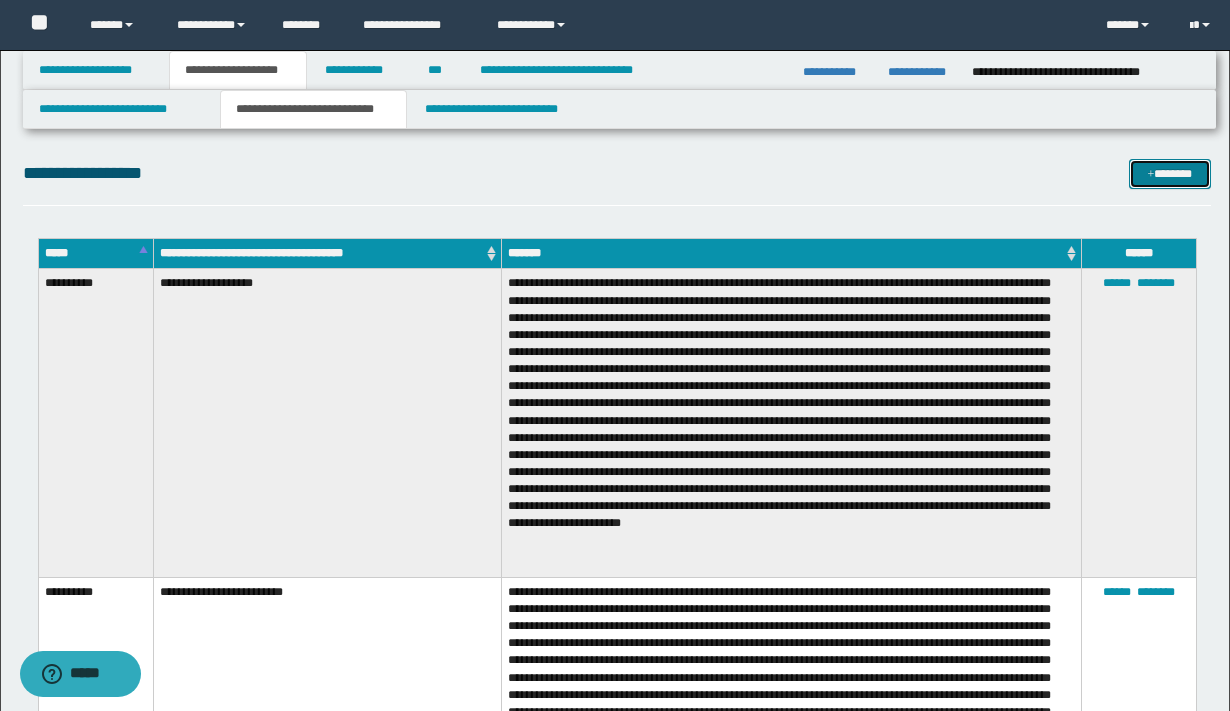click on "*******" at bounding box center [1170, 174] 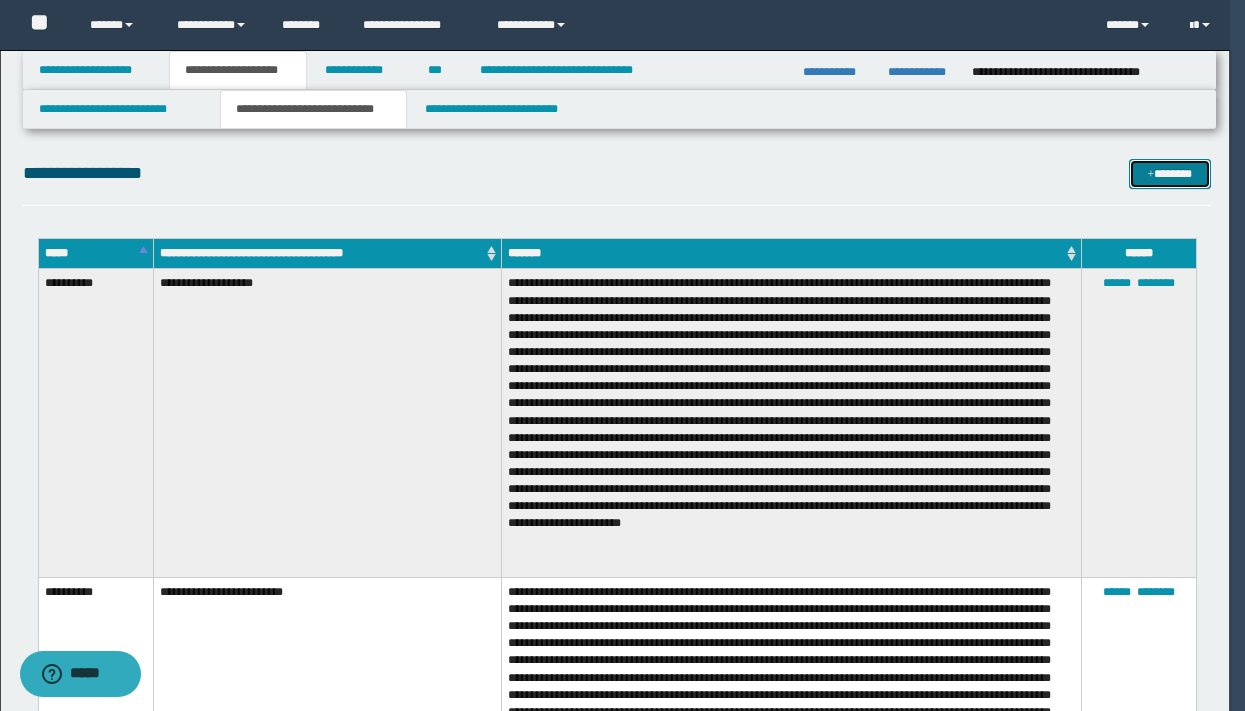 scroll, scrollTop: 0, scrollLeft: 0, axis: both 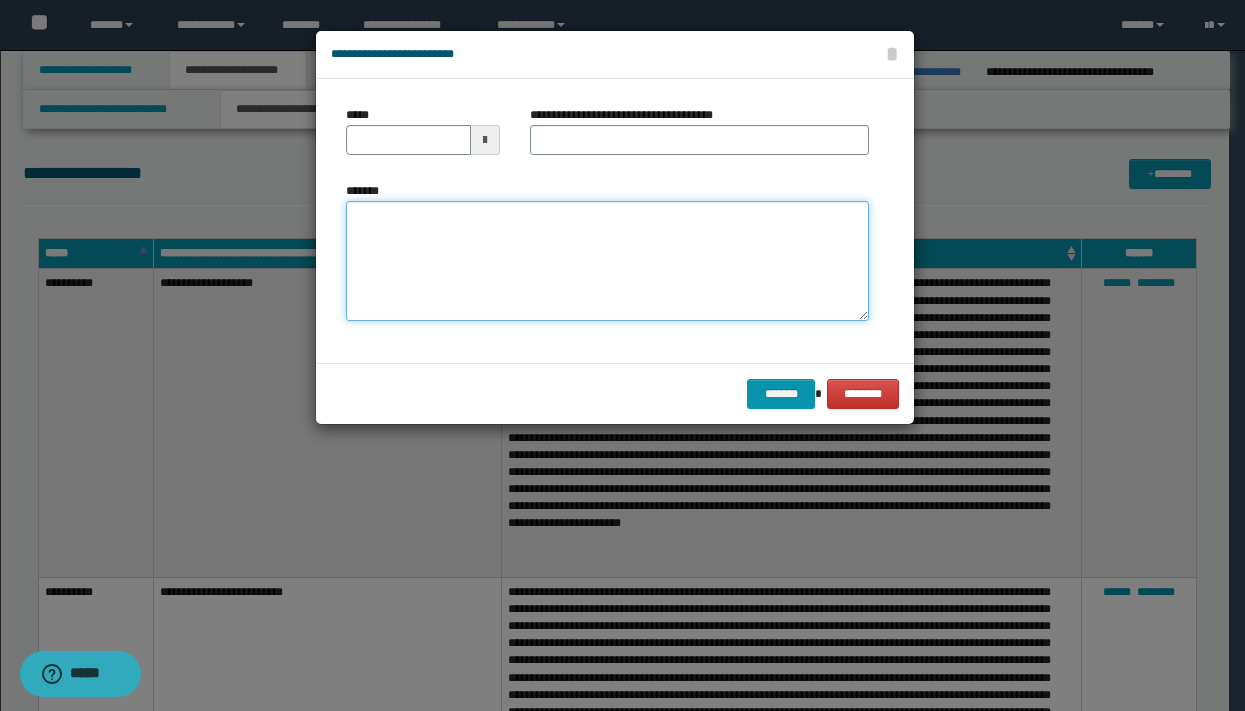 click on "*******" at bounding box center [607, 261] 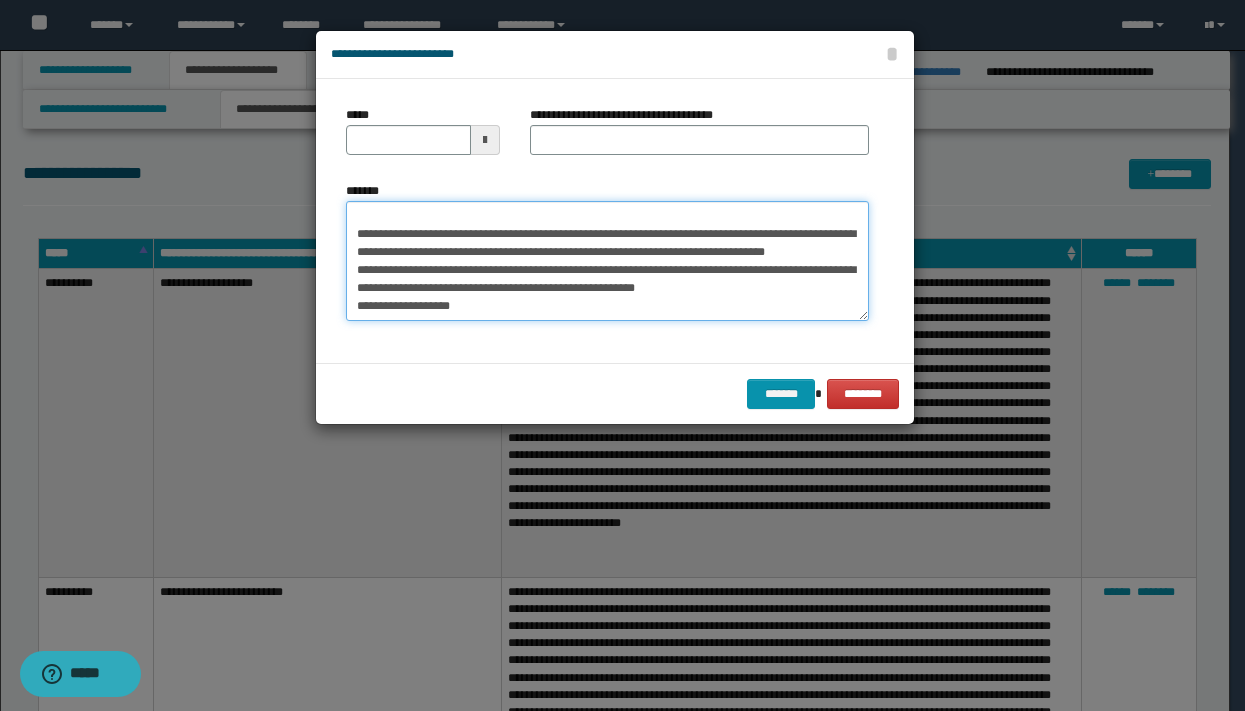 scroll, scrollTop: 101, scrollLeft: 0, axis: vertical 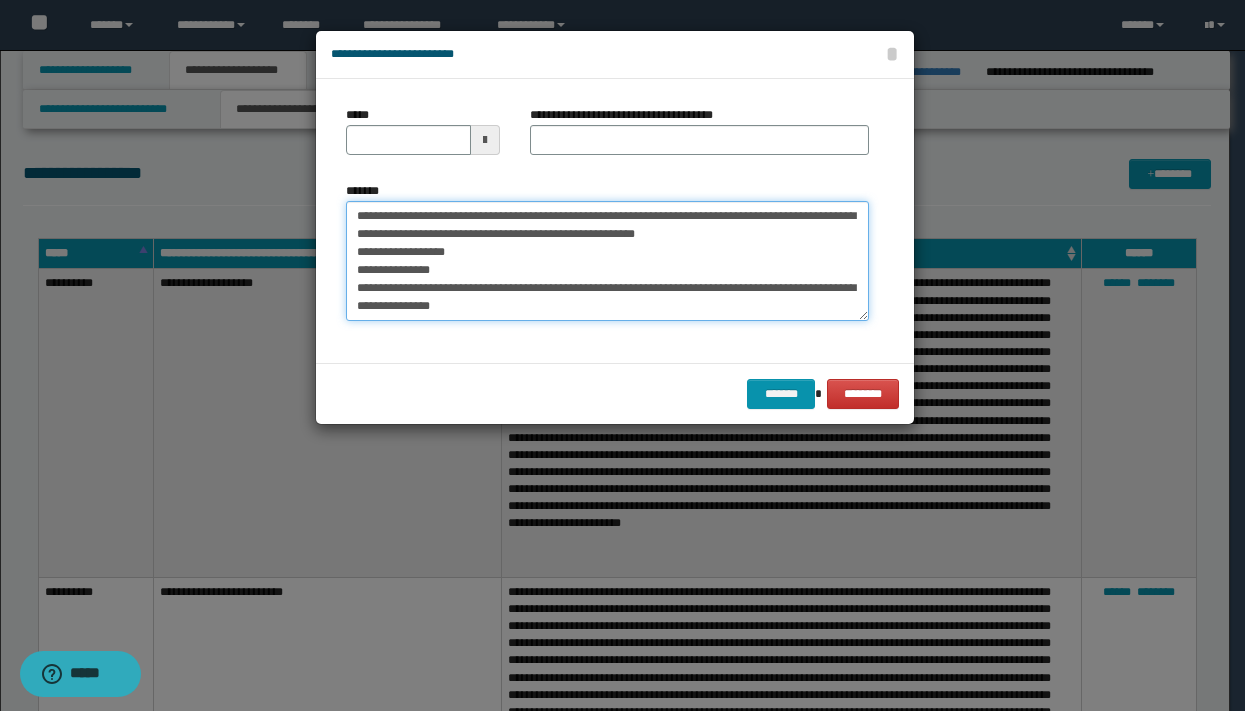 paste on "**********" 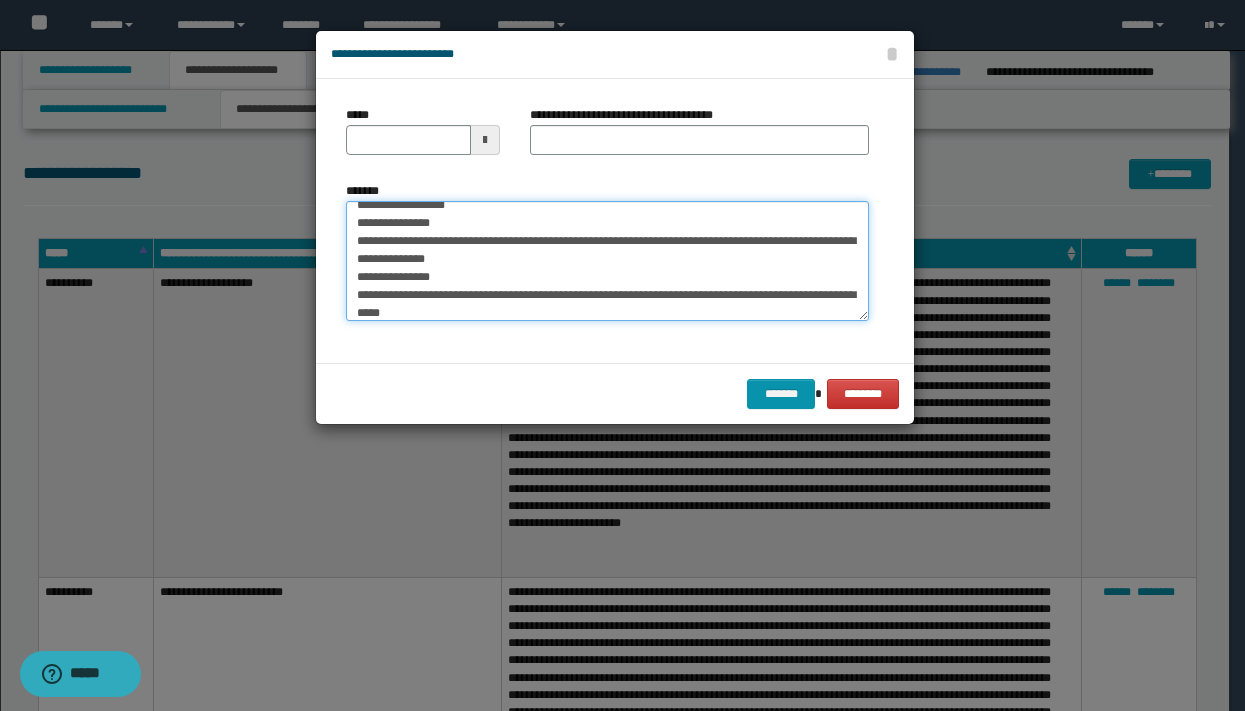 scroll, scrollTop: 335, scrollLeft: 0, axis: vertical 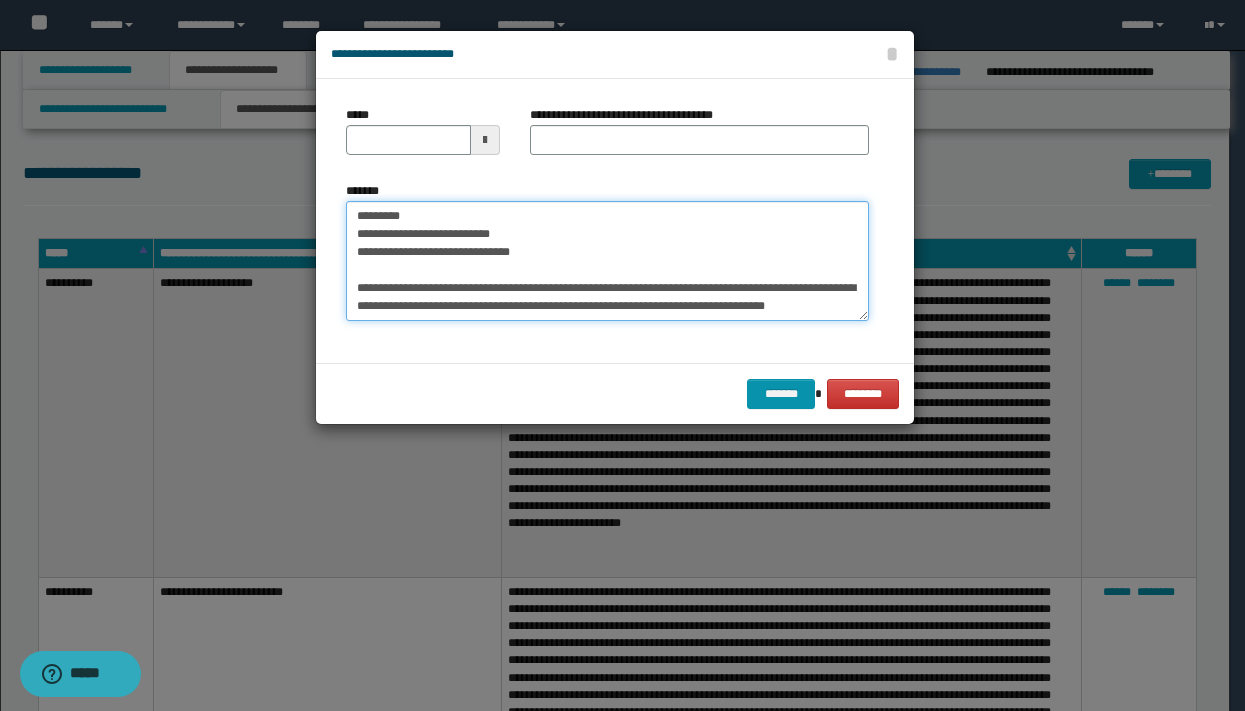 drag, startPoint x: 549, startPoint y: 318, endPoint x: 316, endPoint y: 132, distance: 298.13586 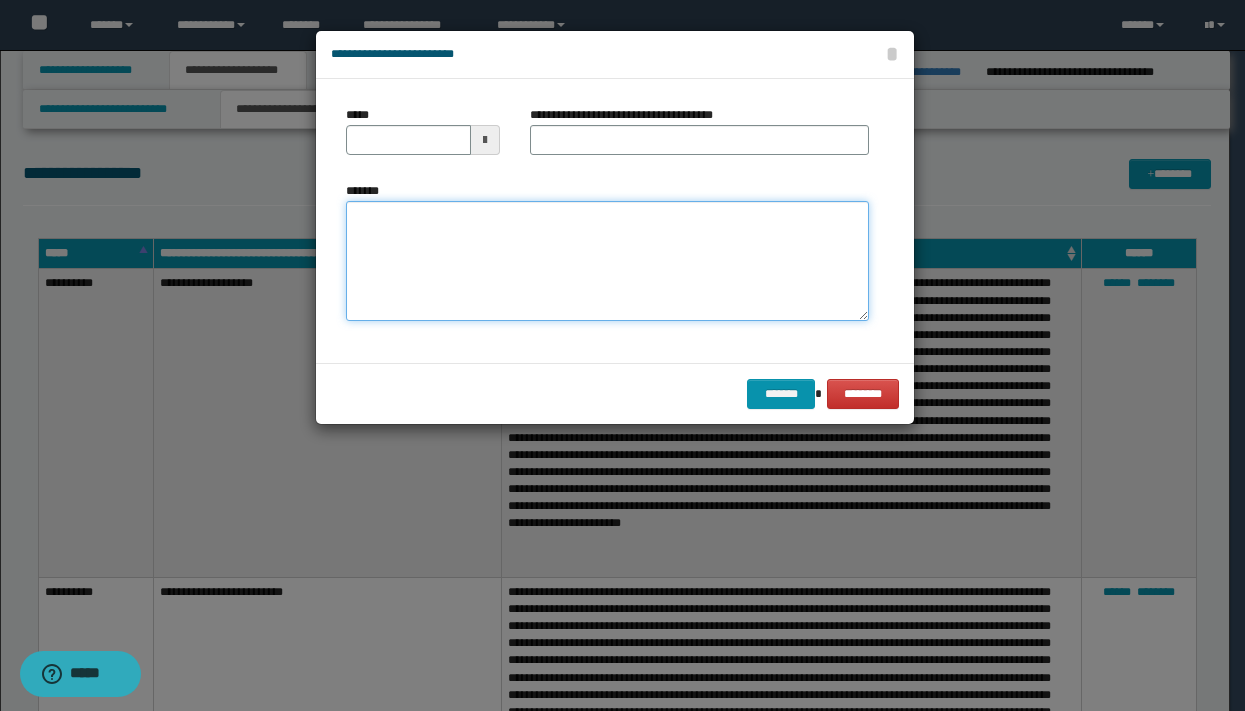paste on "**********" 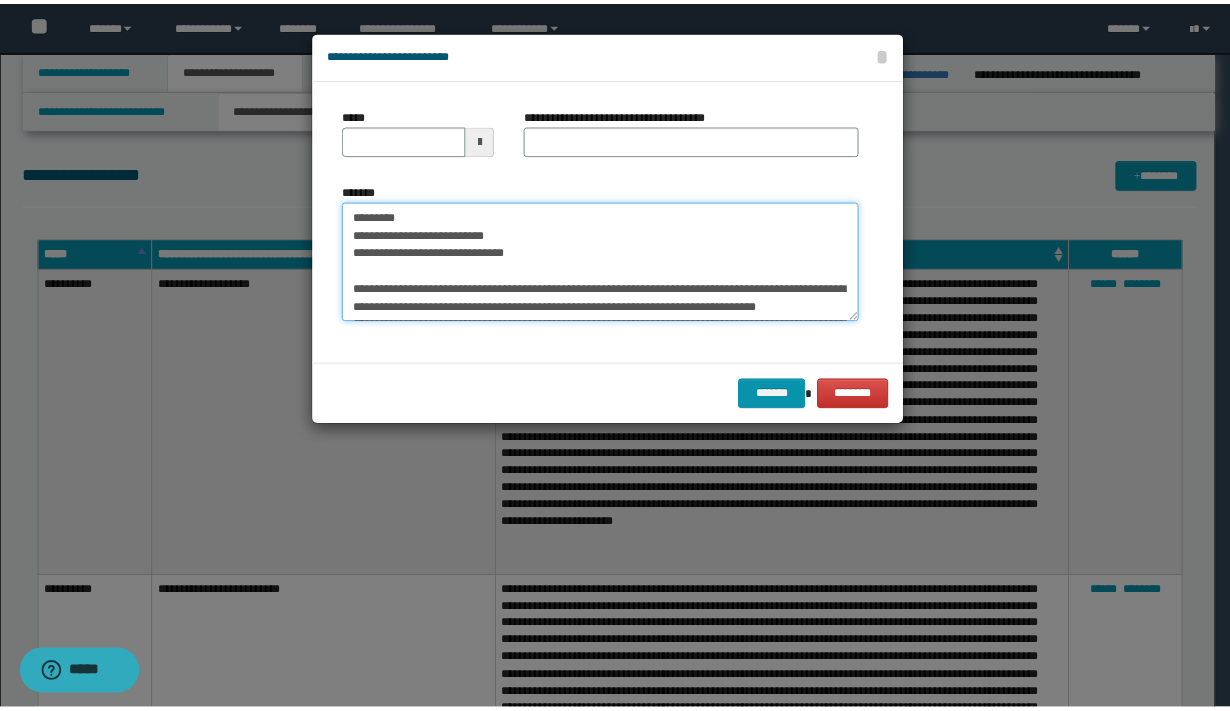 scroll, scrollTop: 317, scrollLeft: 0, axis: vertical 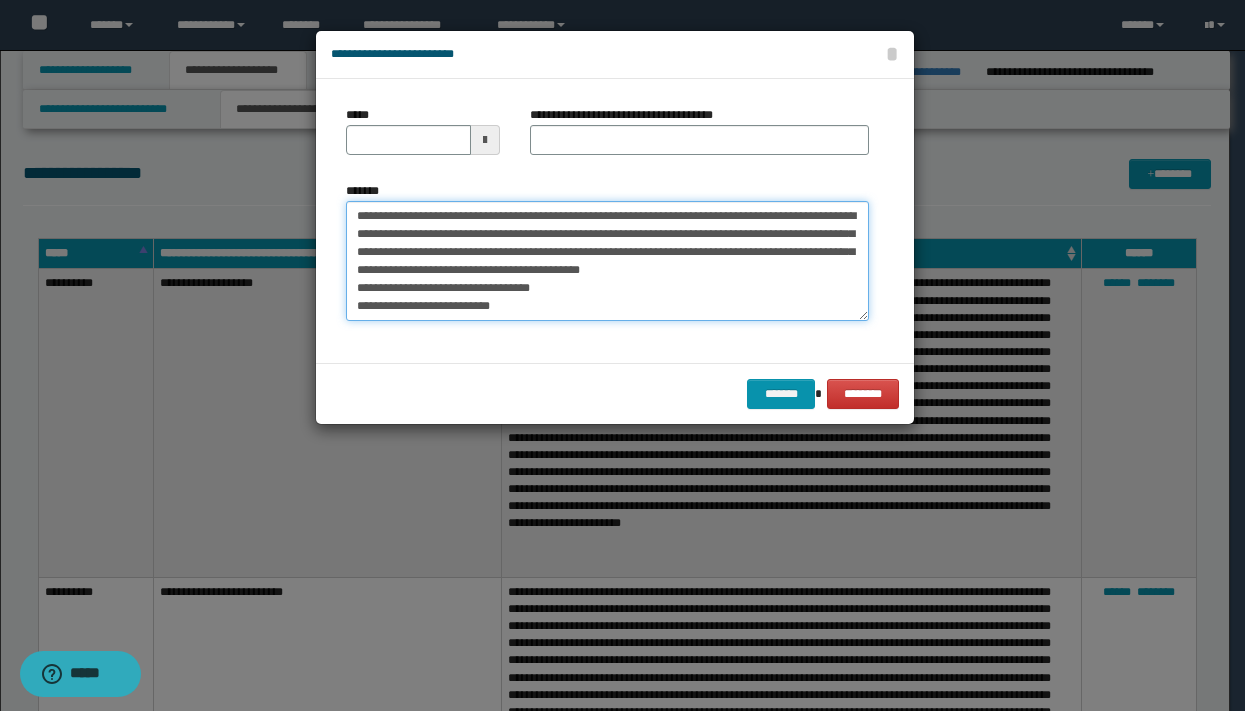 type 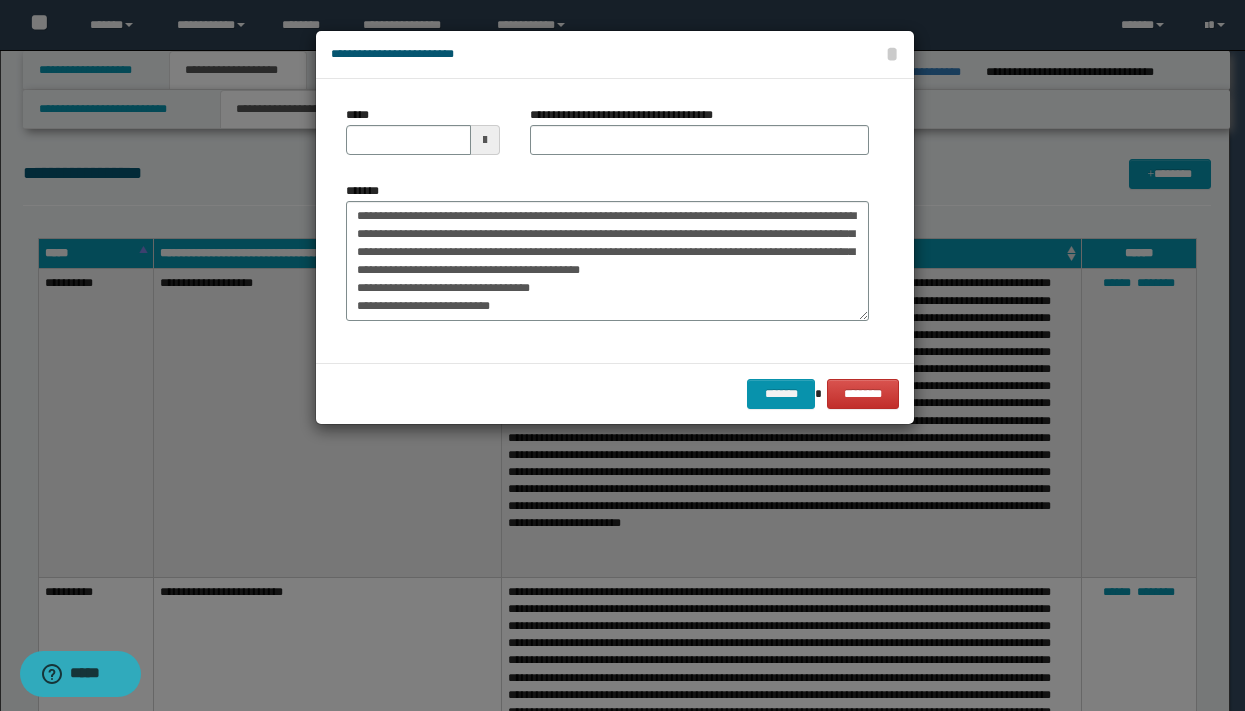 click at bounding box center [485, 140] 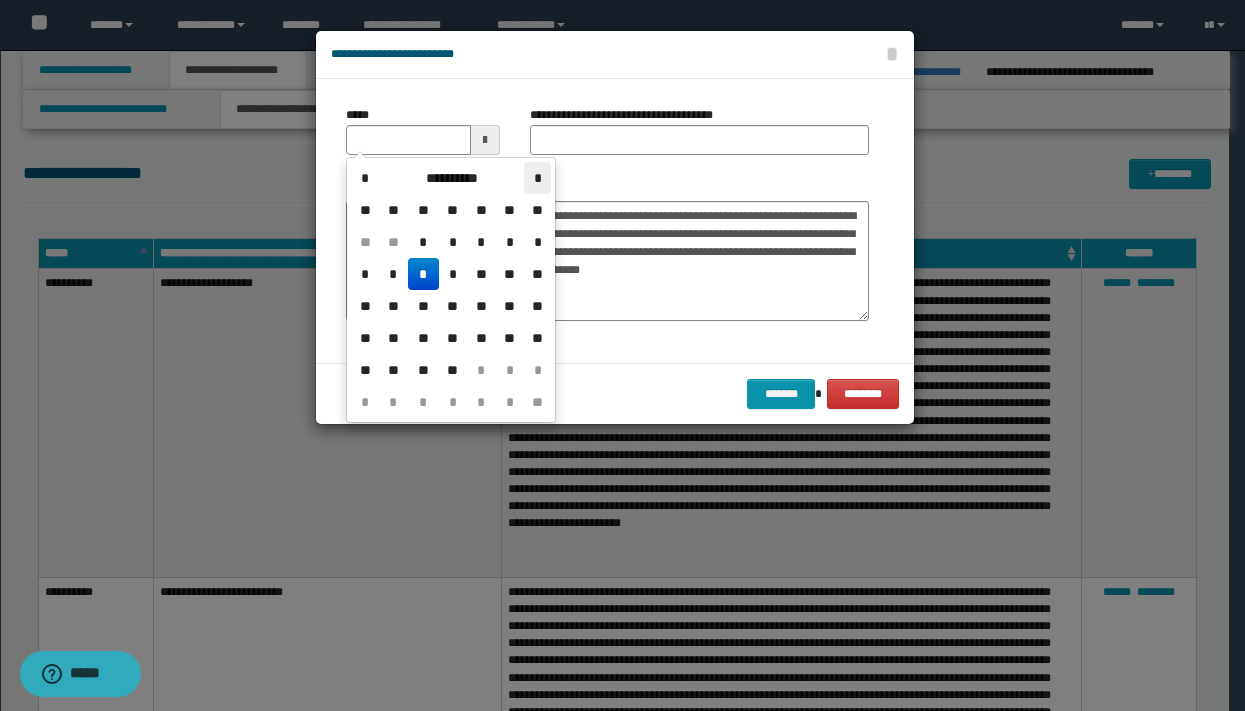 click on "*" at bounding box center [537, 178] 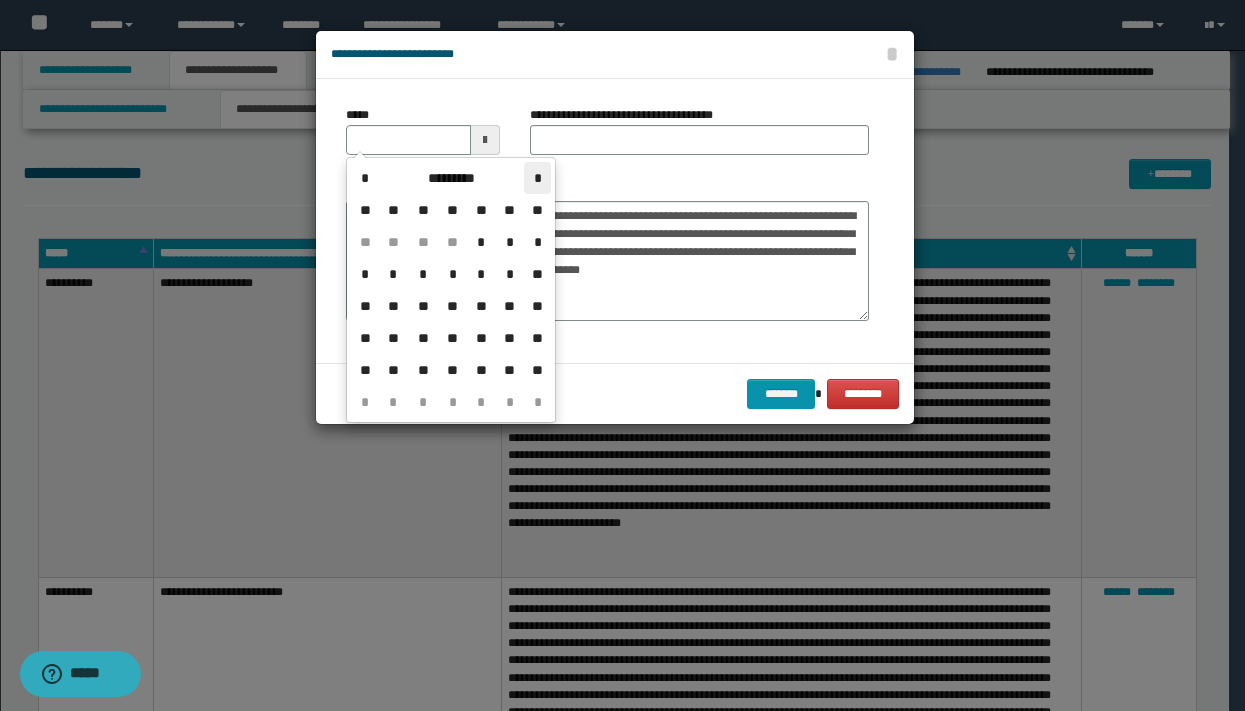 click on "*" at bounding box center [537, 178] 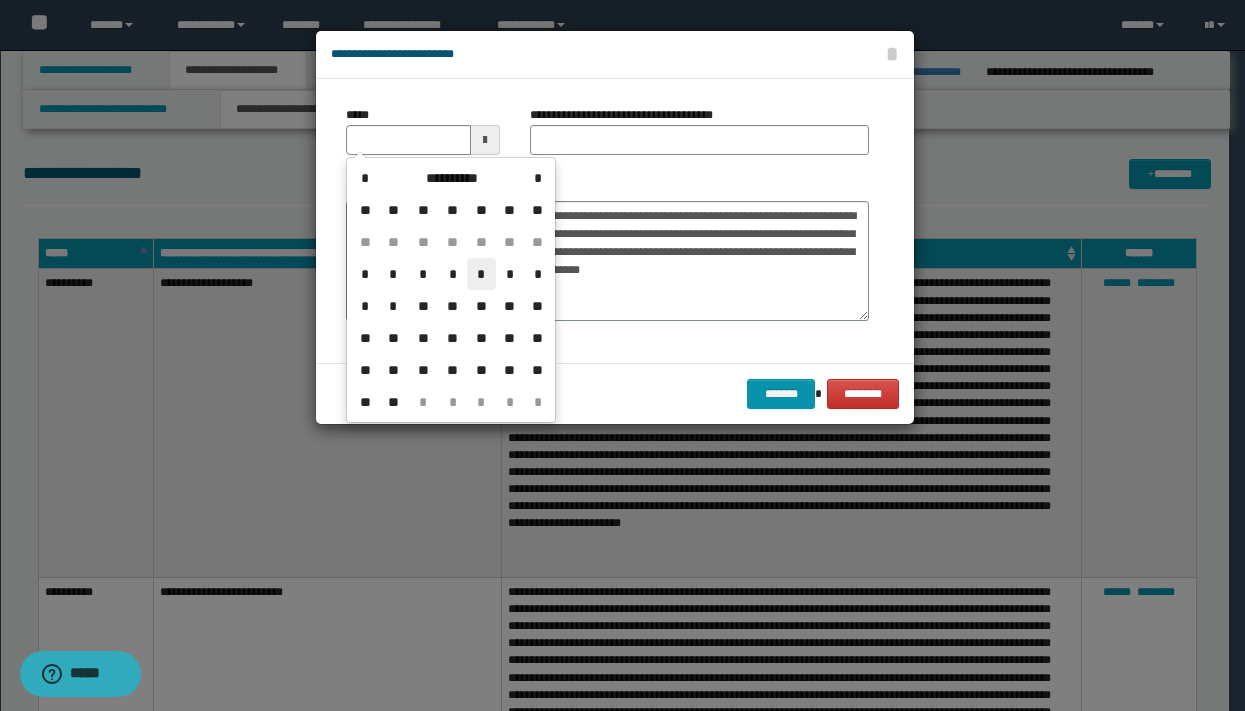 click on "*" at bounding box center [481, 274] 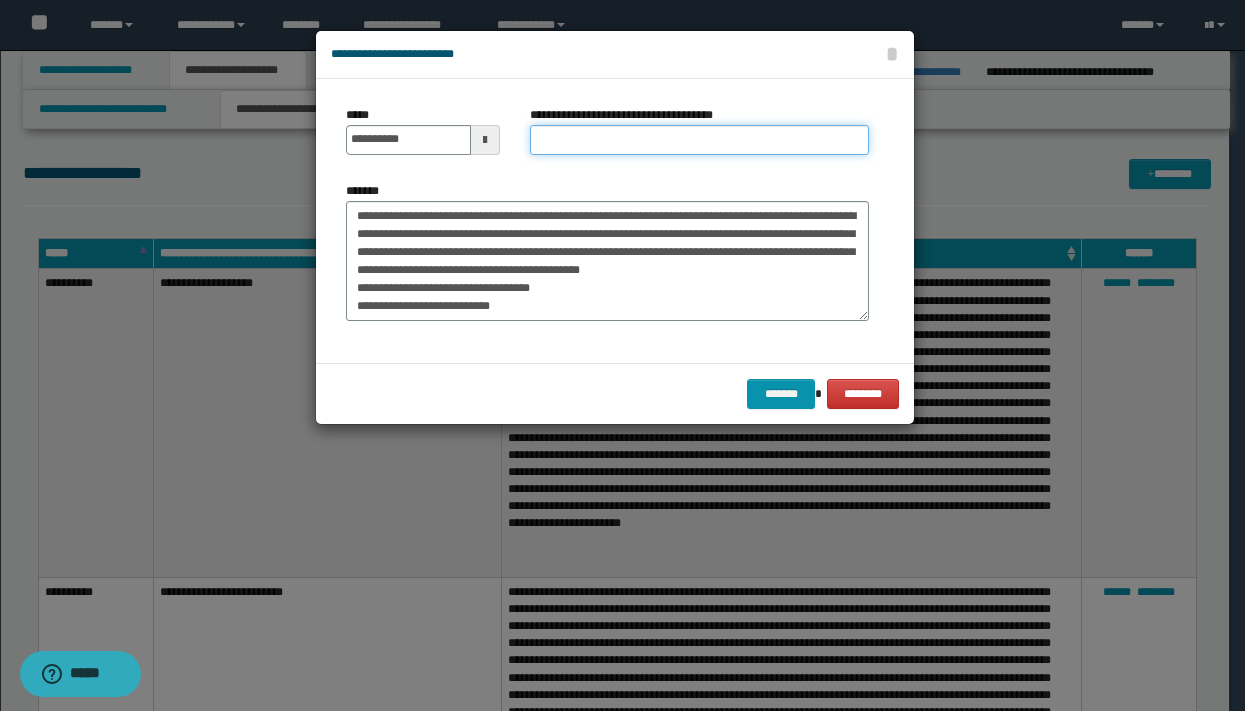click on "**********" at bounding box center [699, 140] 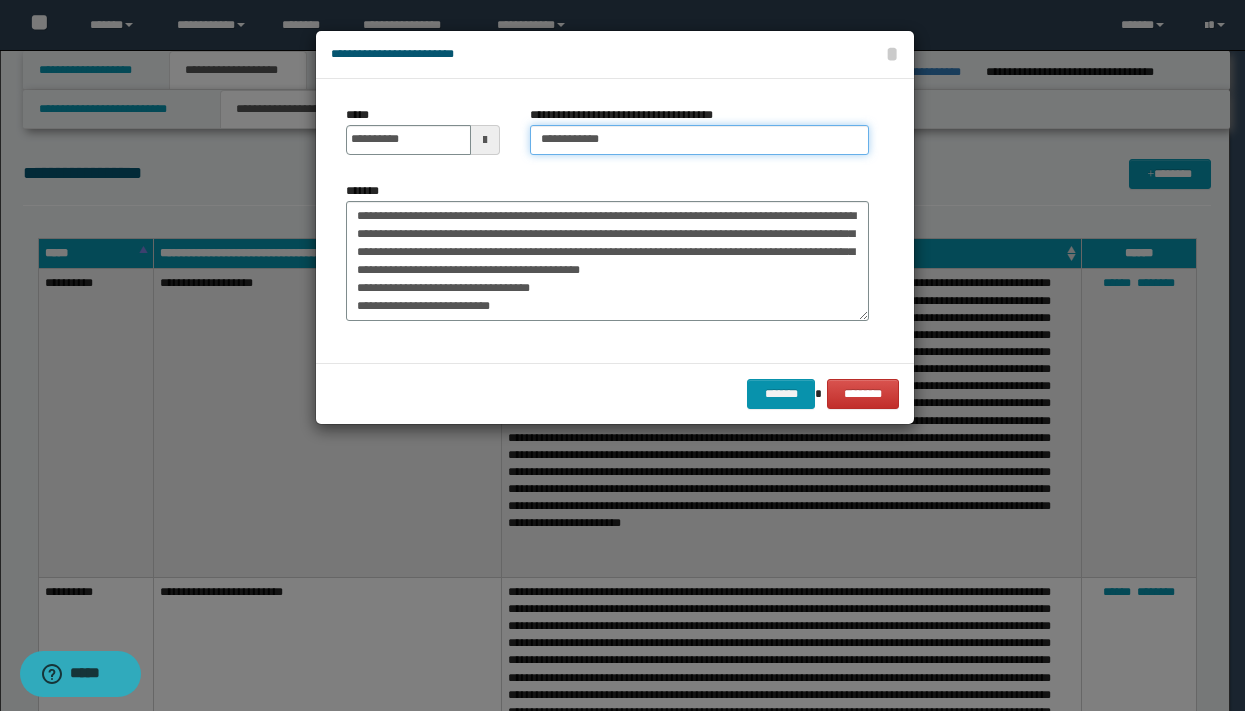 type on "**********" 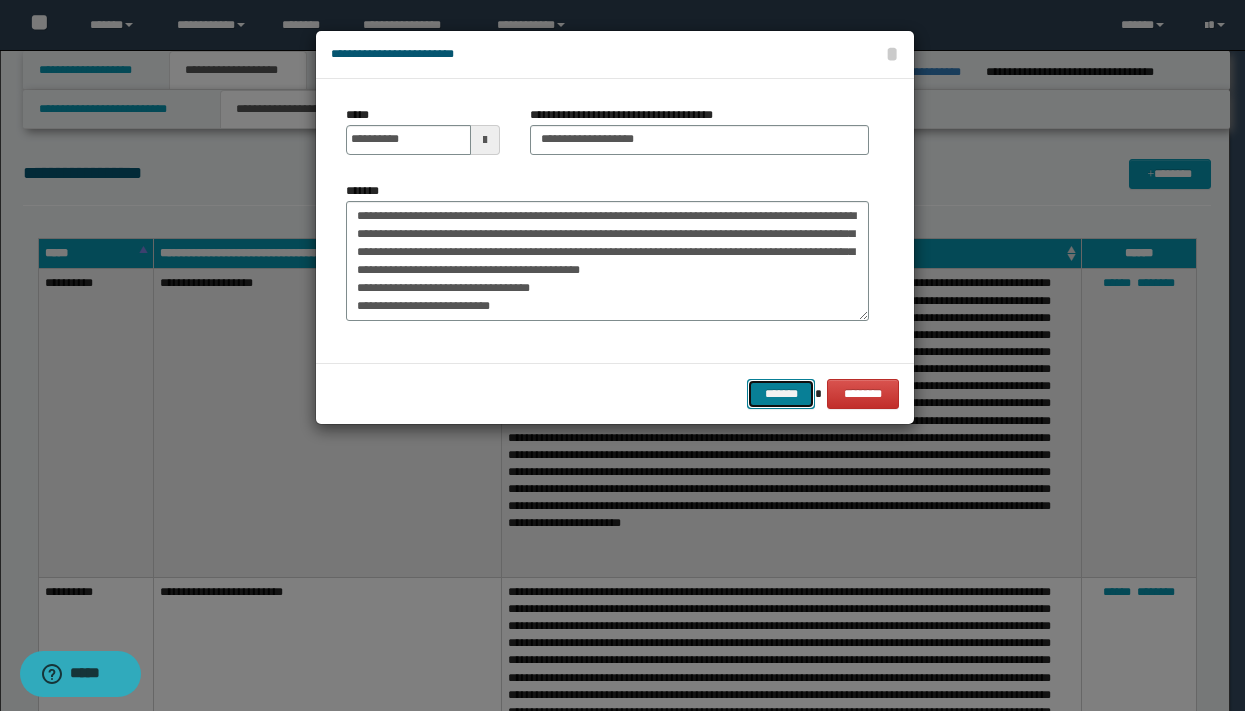 click on "*******" at bounding box center [781, 394] 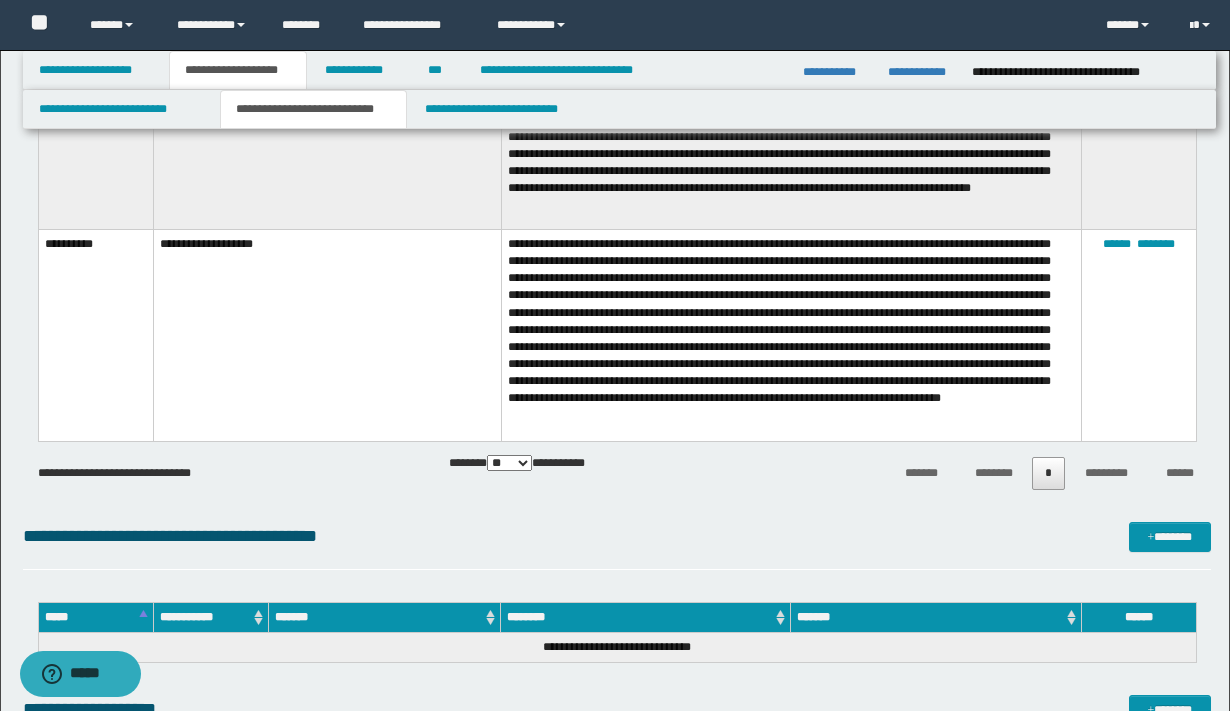 scroll, scrollTop: 618, scrollLeft: 0, axis: vertical 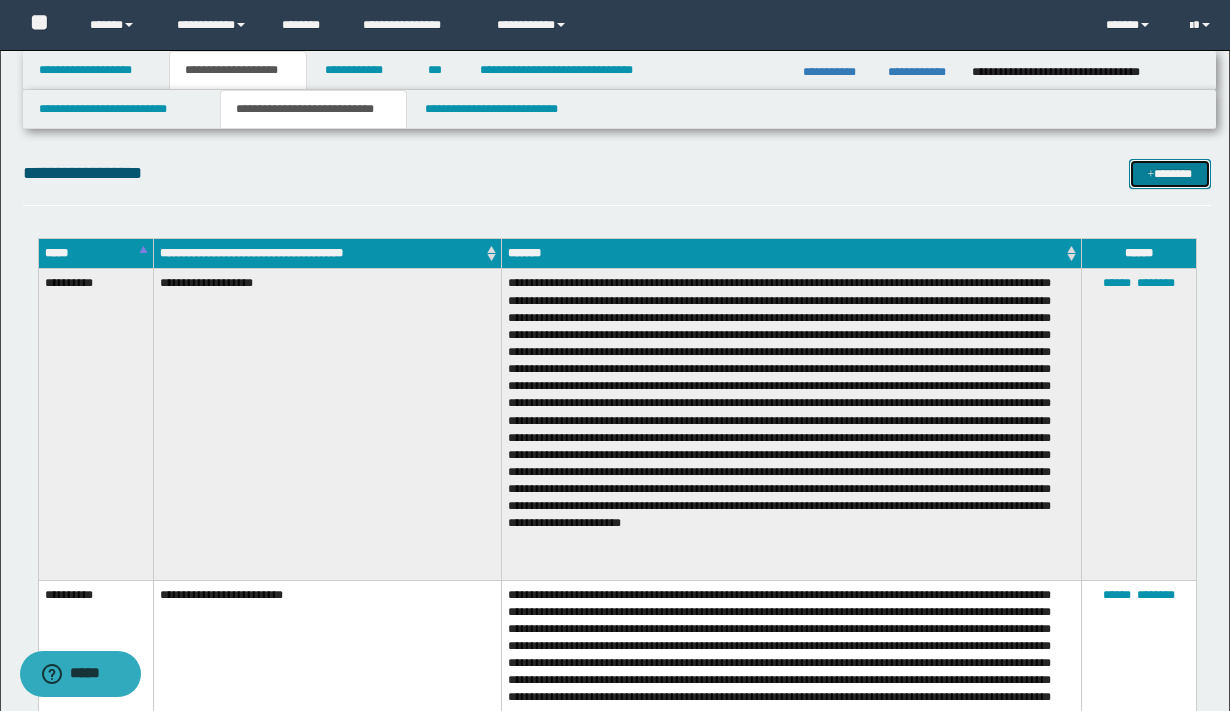 click on "*******" at bounding box center (1170, 174) 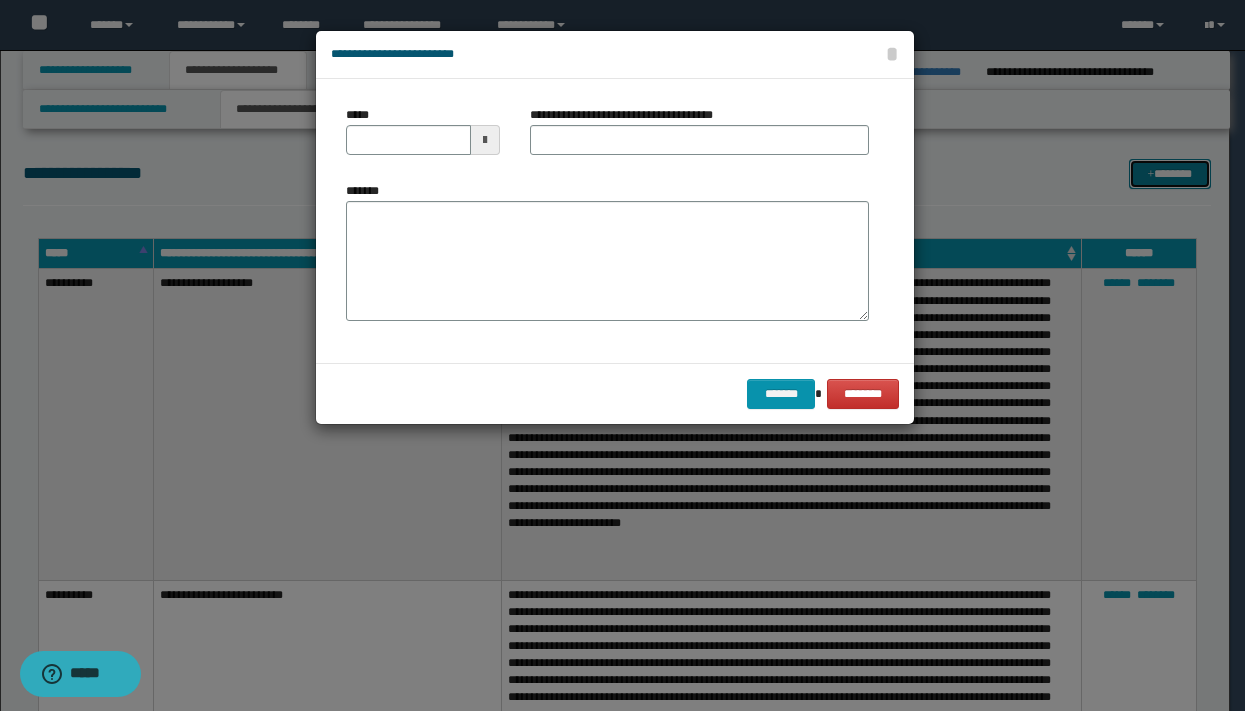 scroll, scrollTop: 0, scrollLeft: 0, axis: both 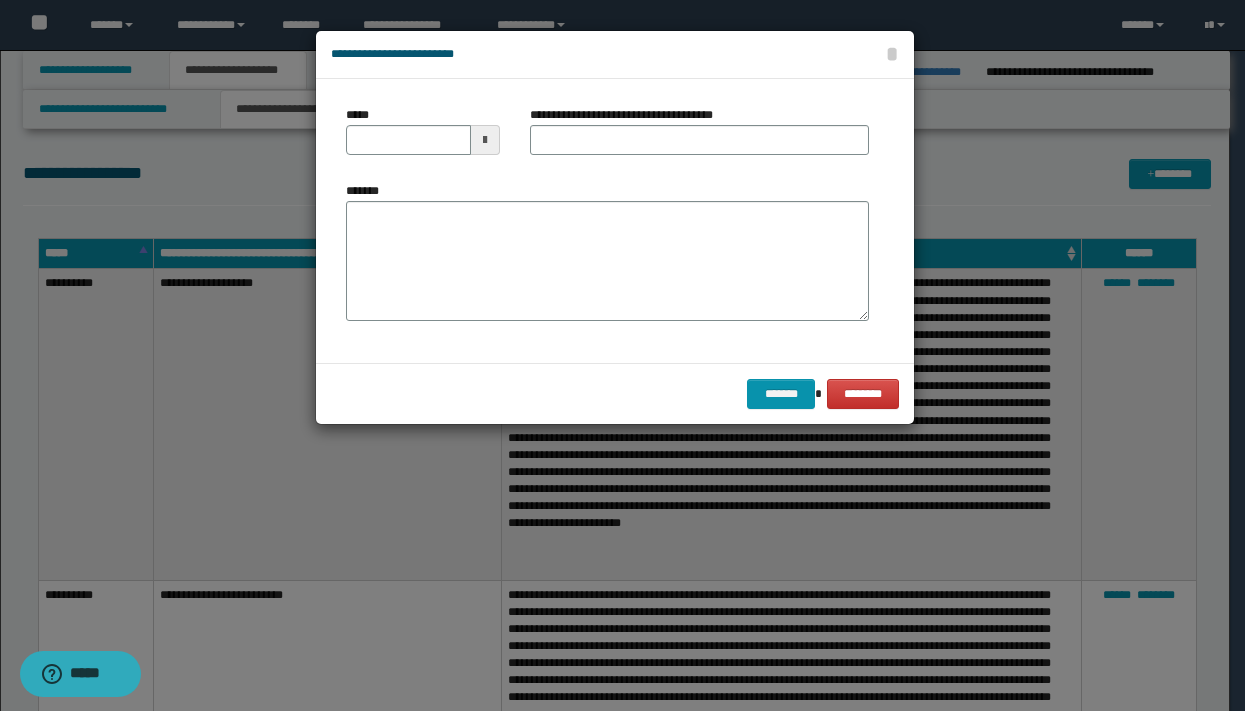 click at bounding box center (485, 140) 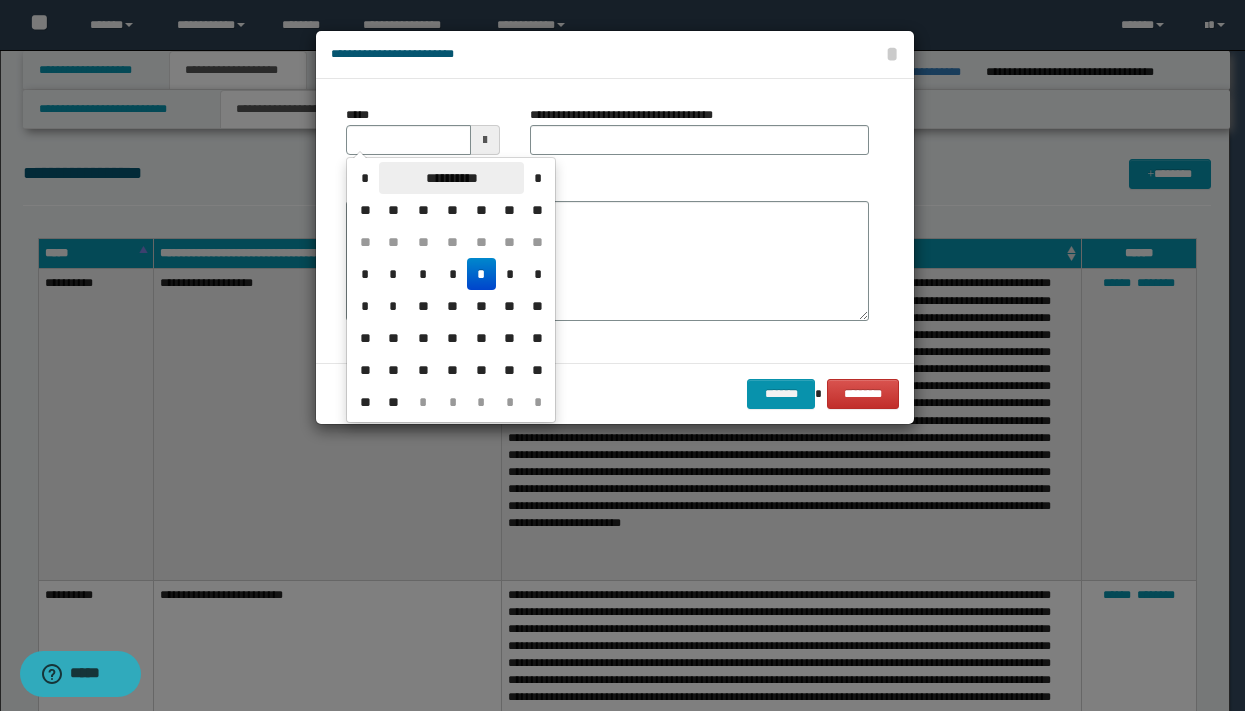 click on "**********" at bounding box center (451, 178) 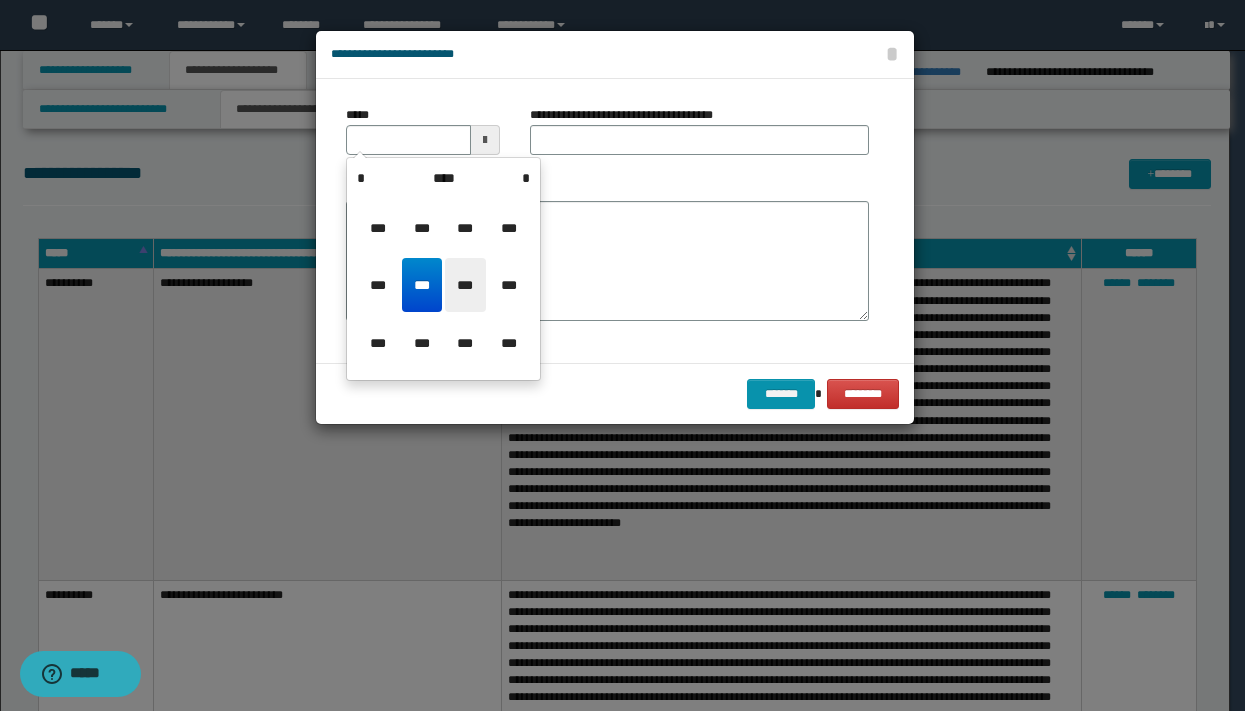 click on "***" at bounding box center [465, 285] 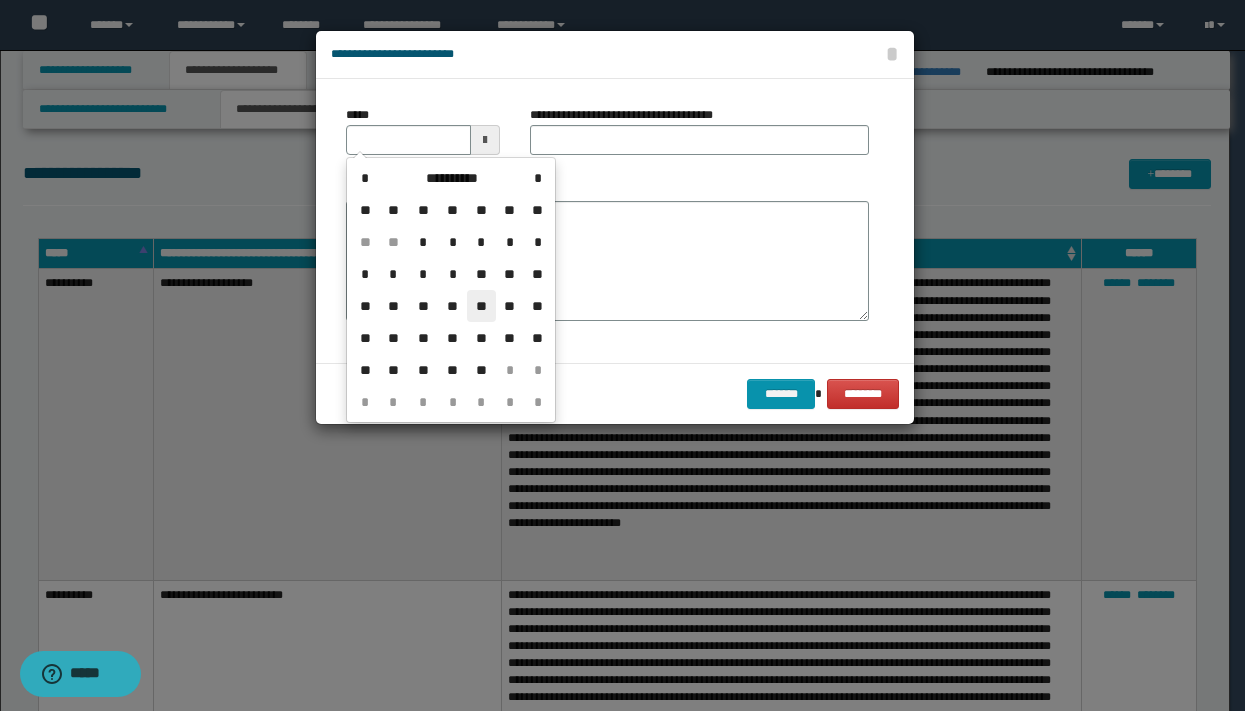 click on "**" at bounding box center (481, 306) 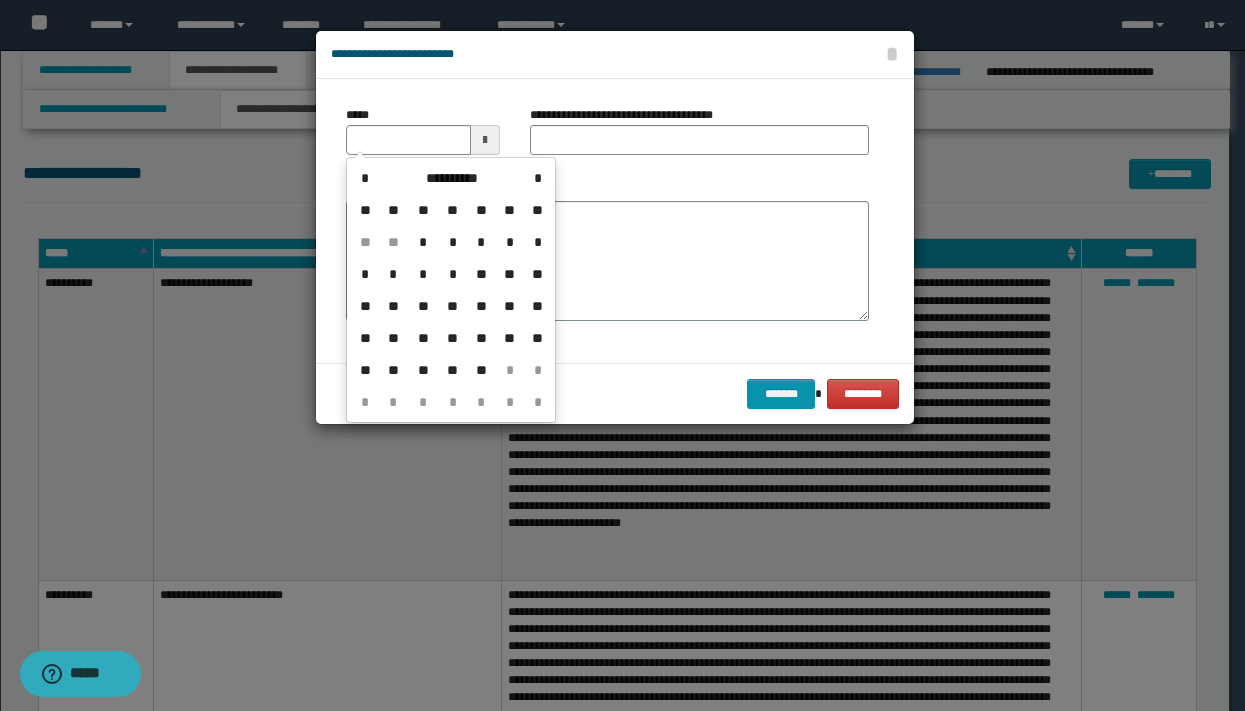 type on "**********" 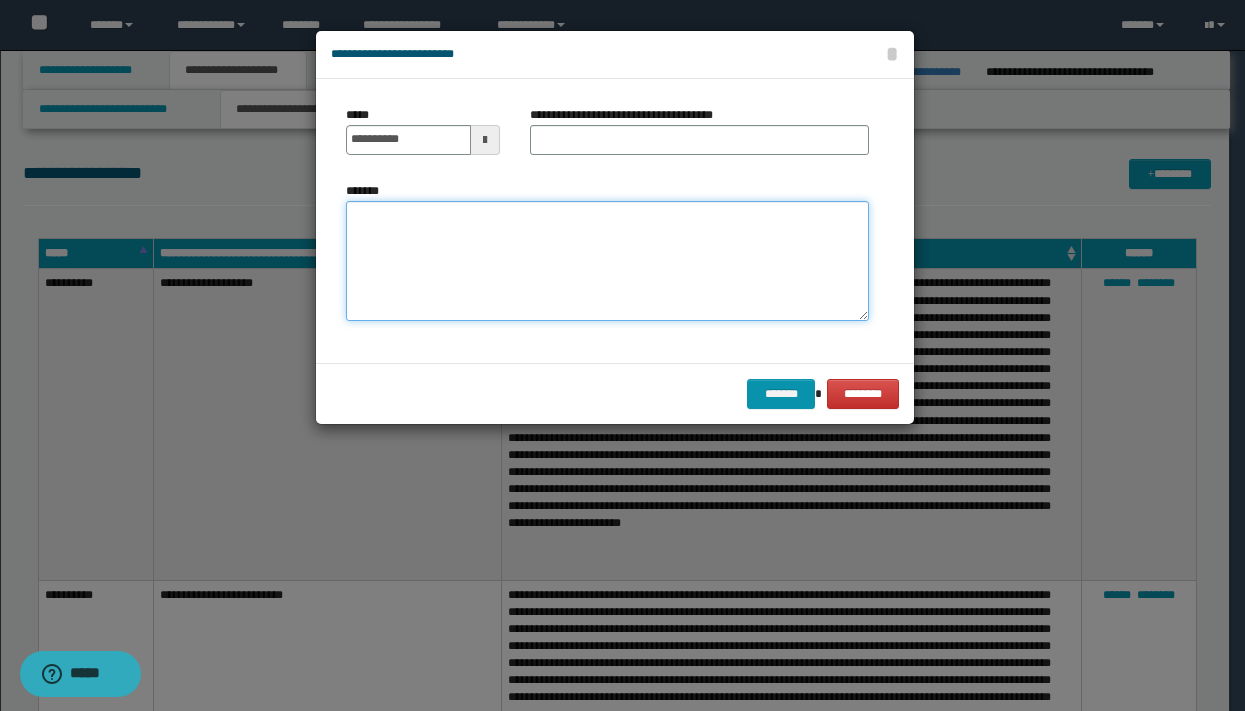 click on "*******" at bounding box center (607, 261) 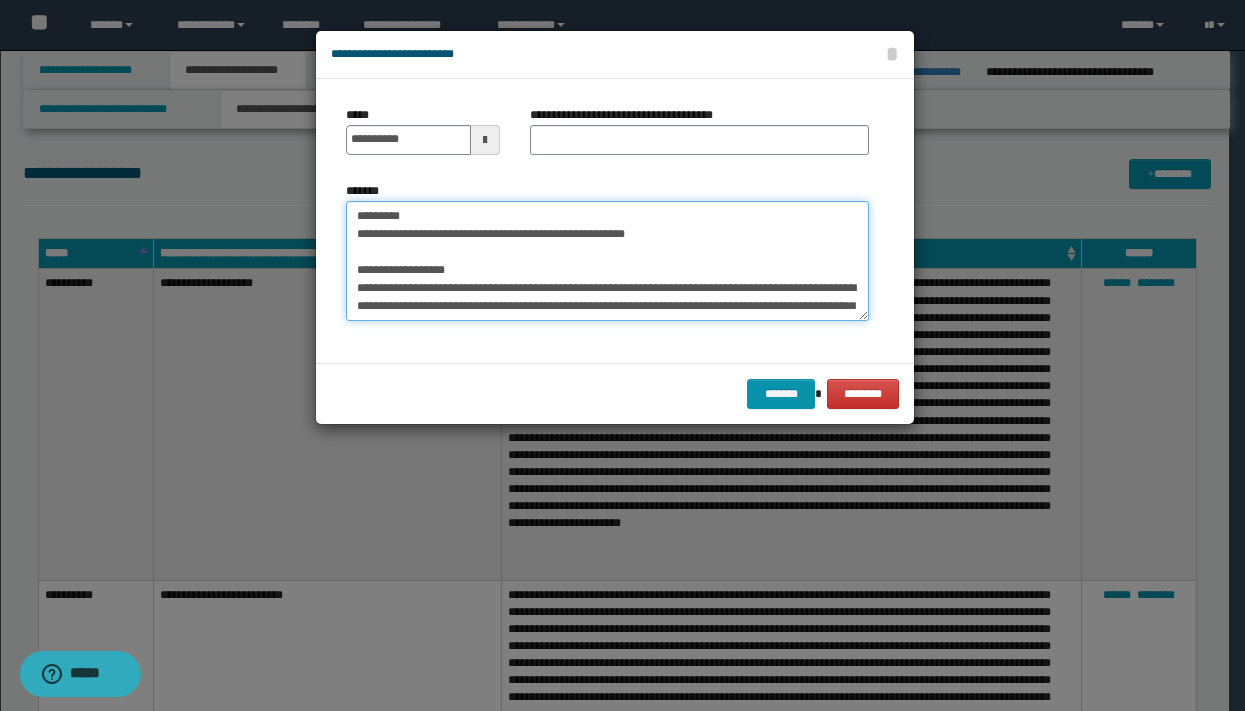 scroll, scrollTop: 324, scrollLeft: 0, axis: vertical 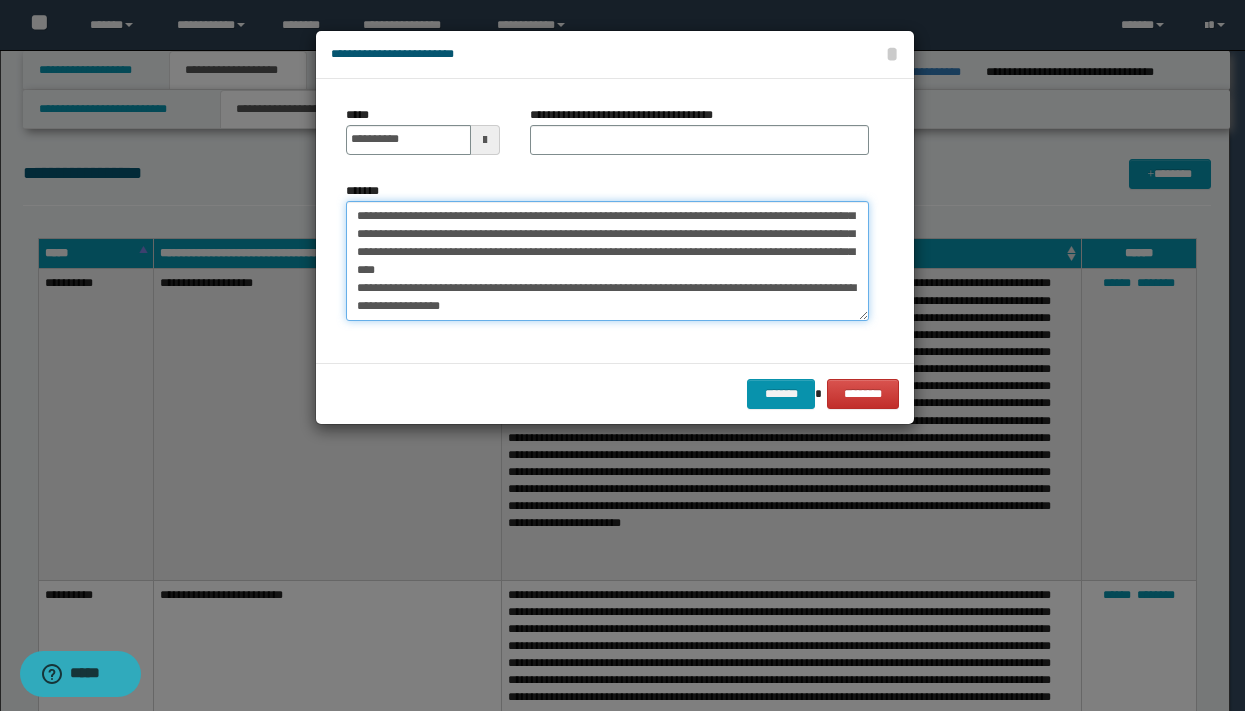 paste on "**********" 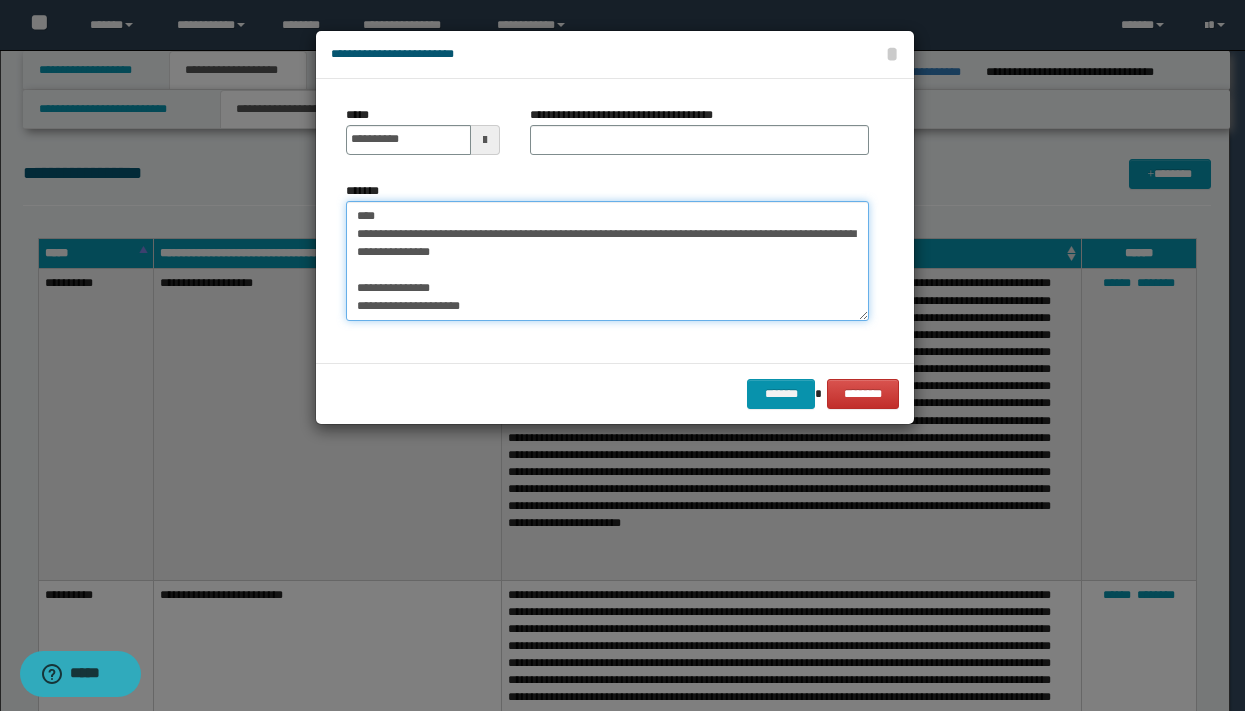 scroll, scrollTop: 353, scrollLeft: 0, axis: vertical 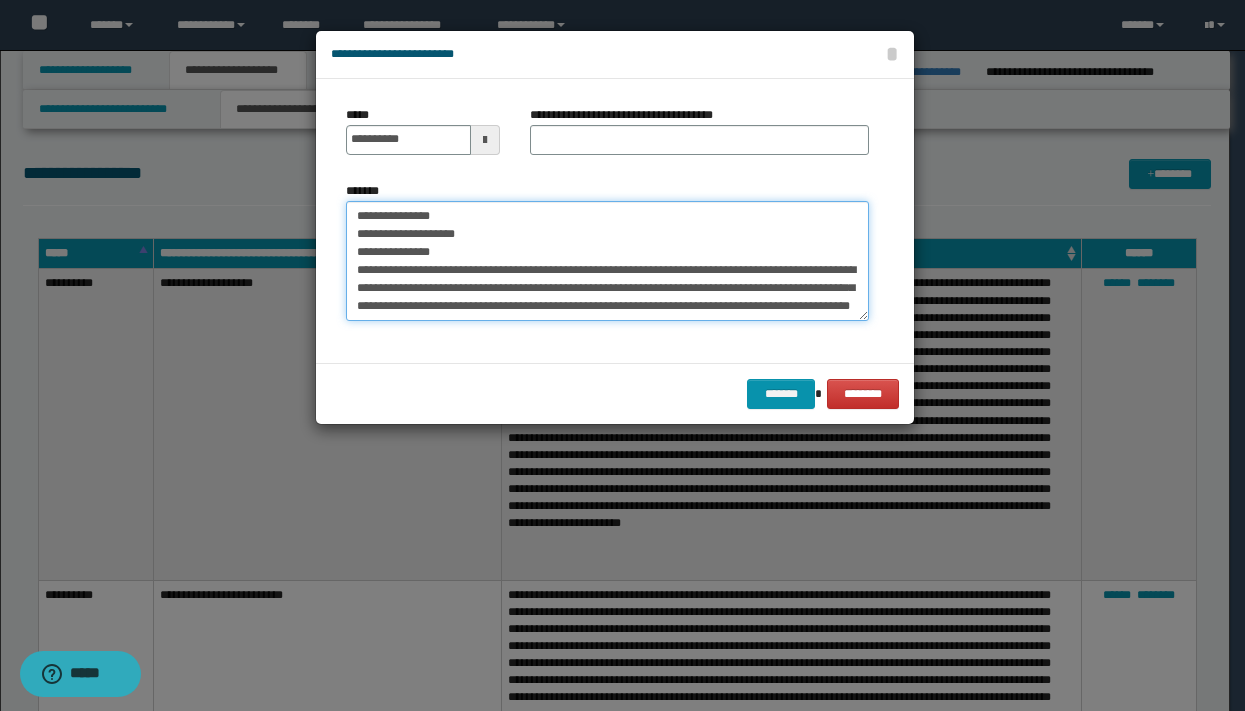 type on "**********" 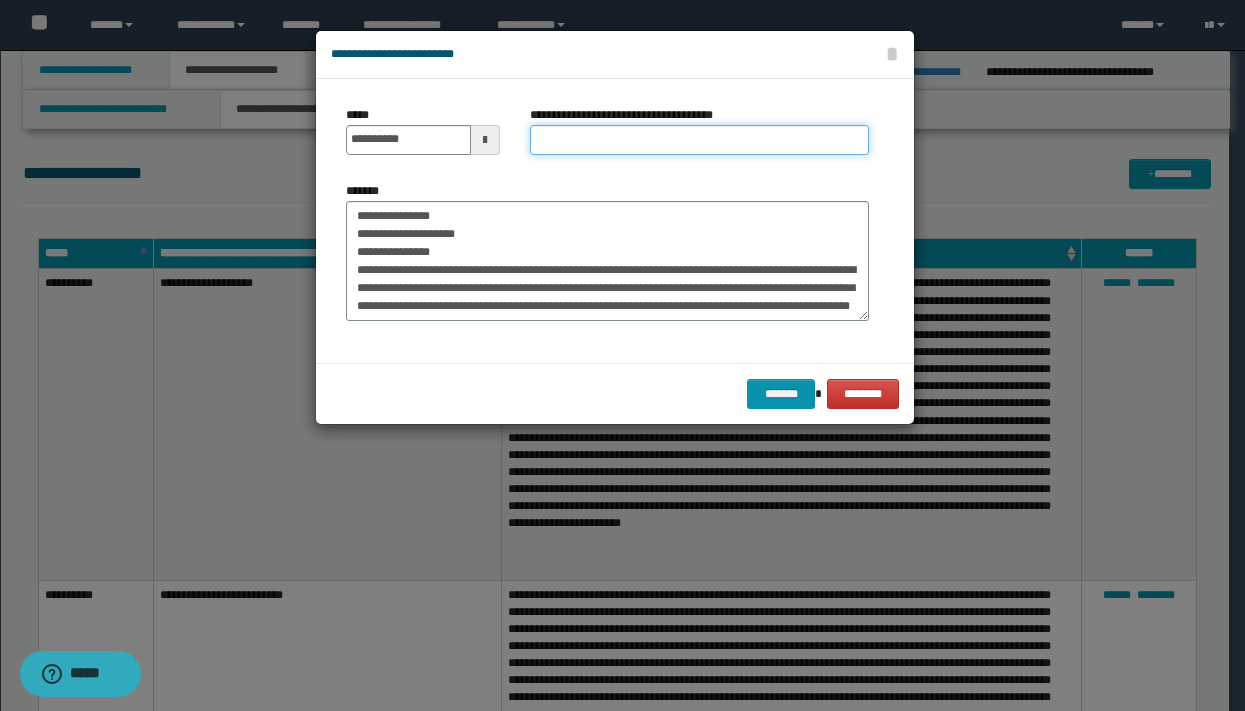 click on "**********" at bounding box center (699, 140) 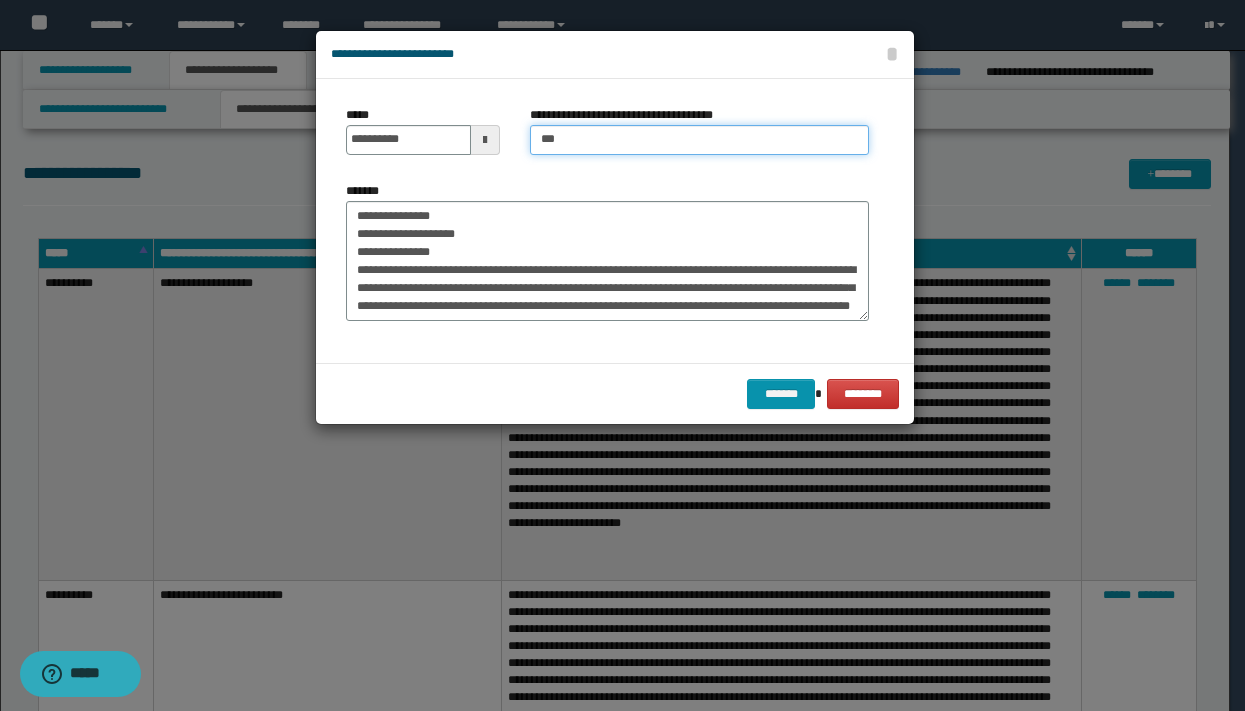 type on "**********" 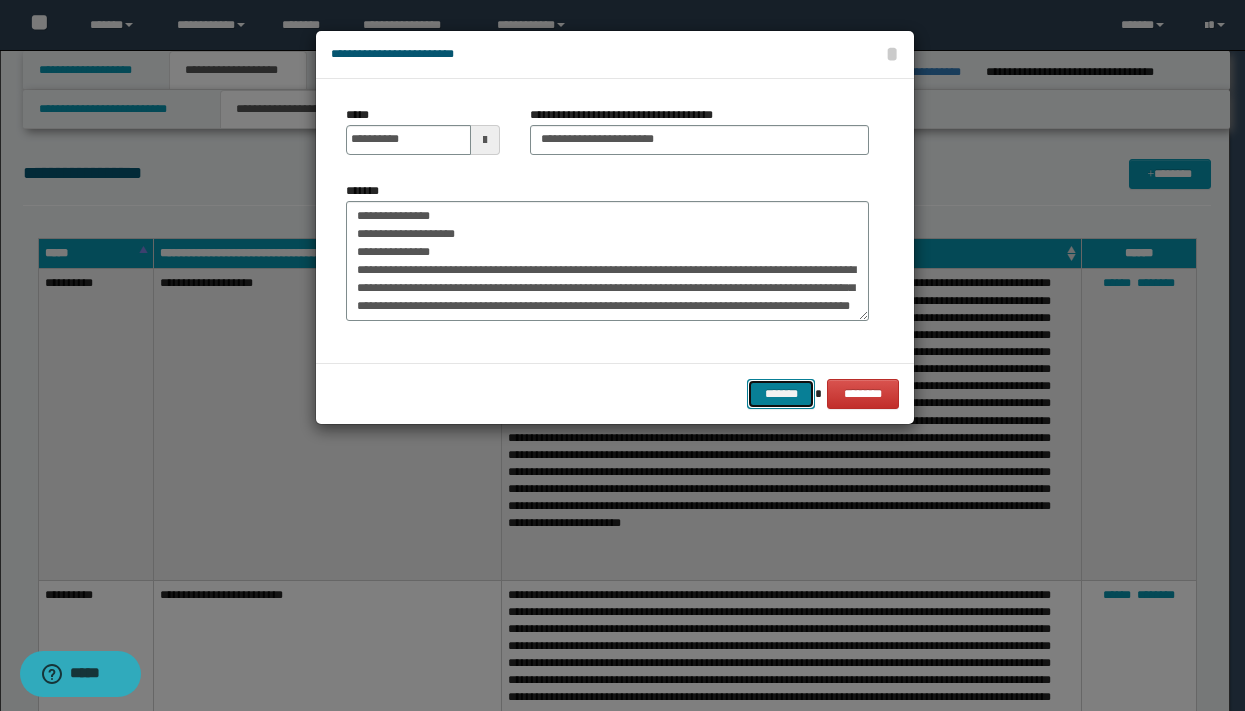 click on "*******" at bounding box center [781, 394] 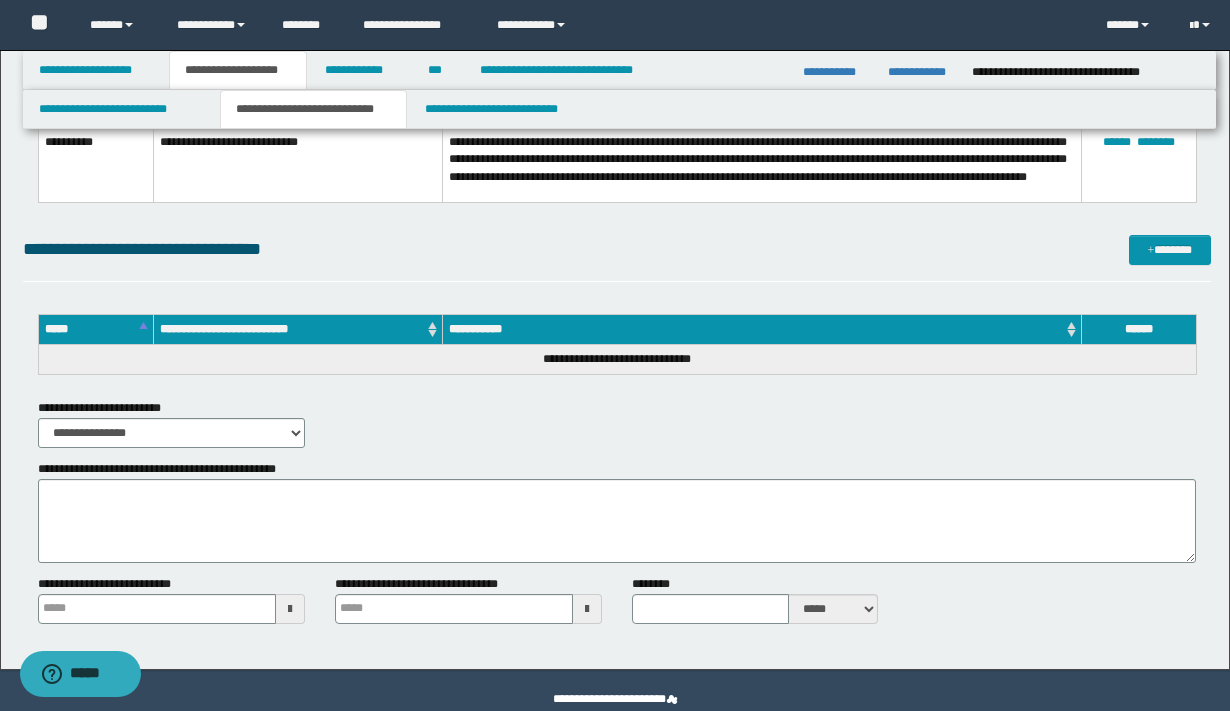 scroll, scrollTop: 1785, scrollLeft: 0, axis: vertical 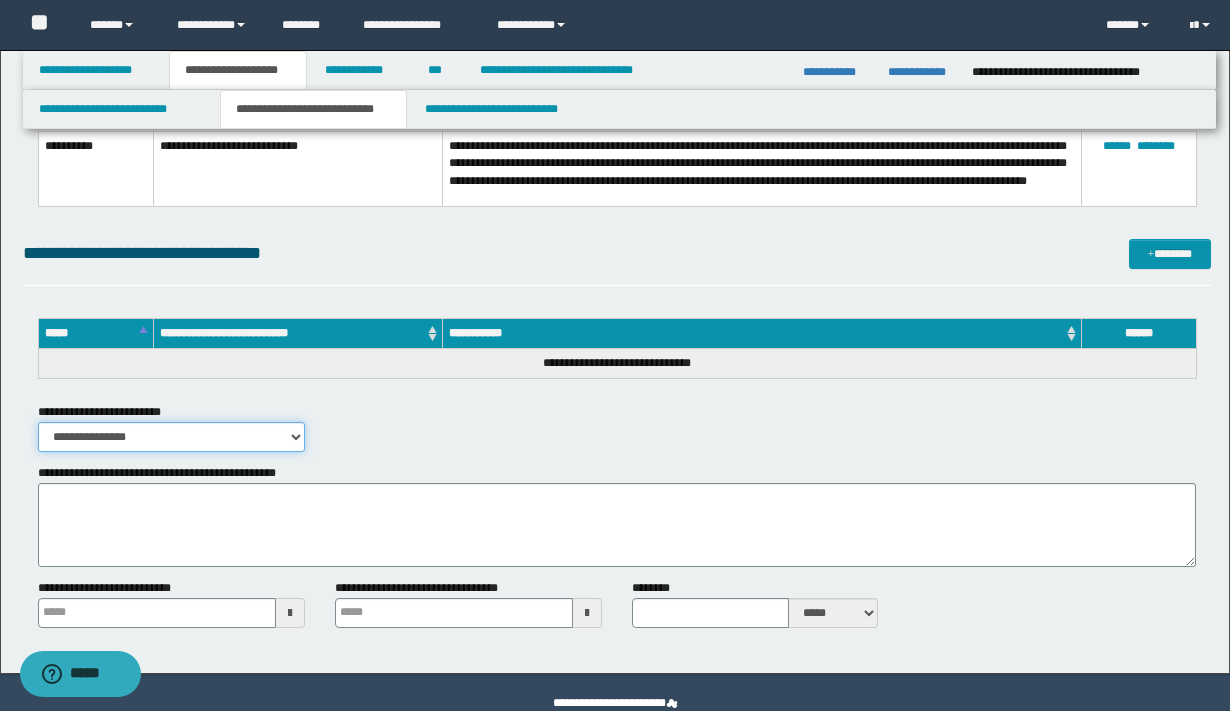click on "**********" at bounding box center [171, 437] 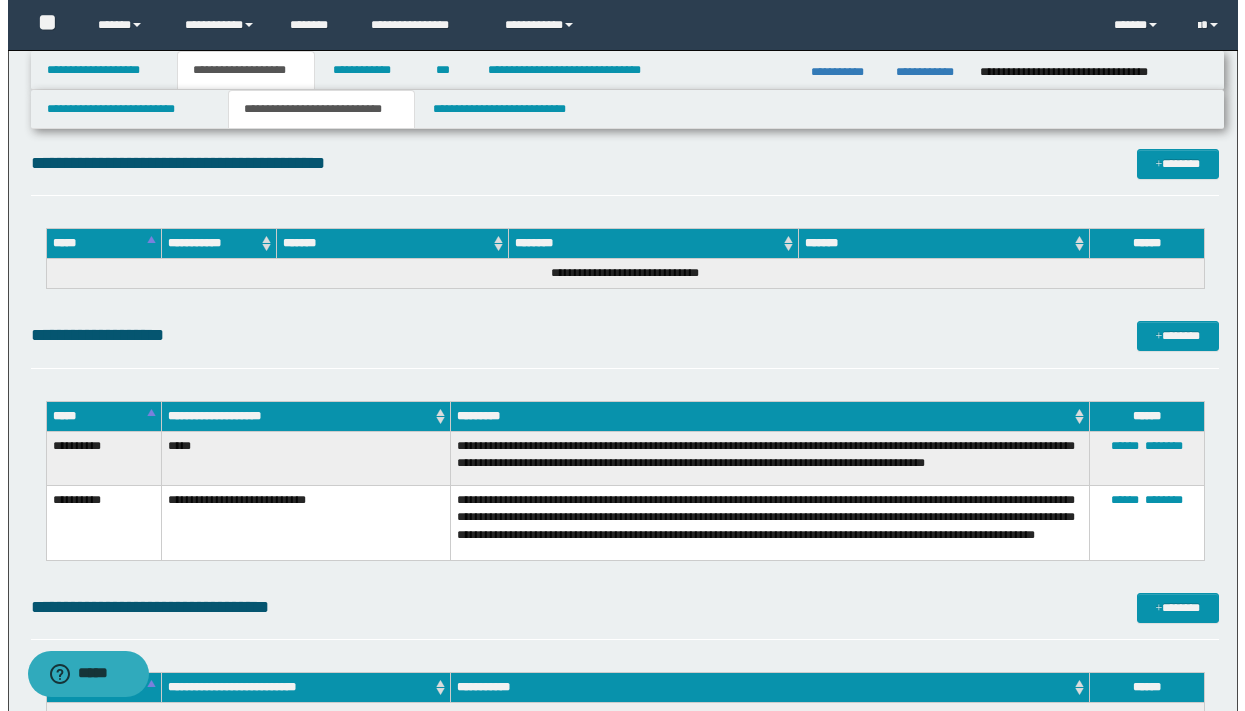 scroll, scrollTop: 1587, scrollLeft: 0, axis: vertical 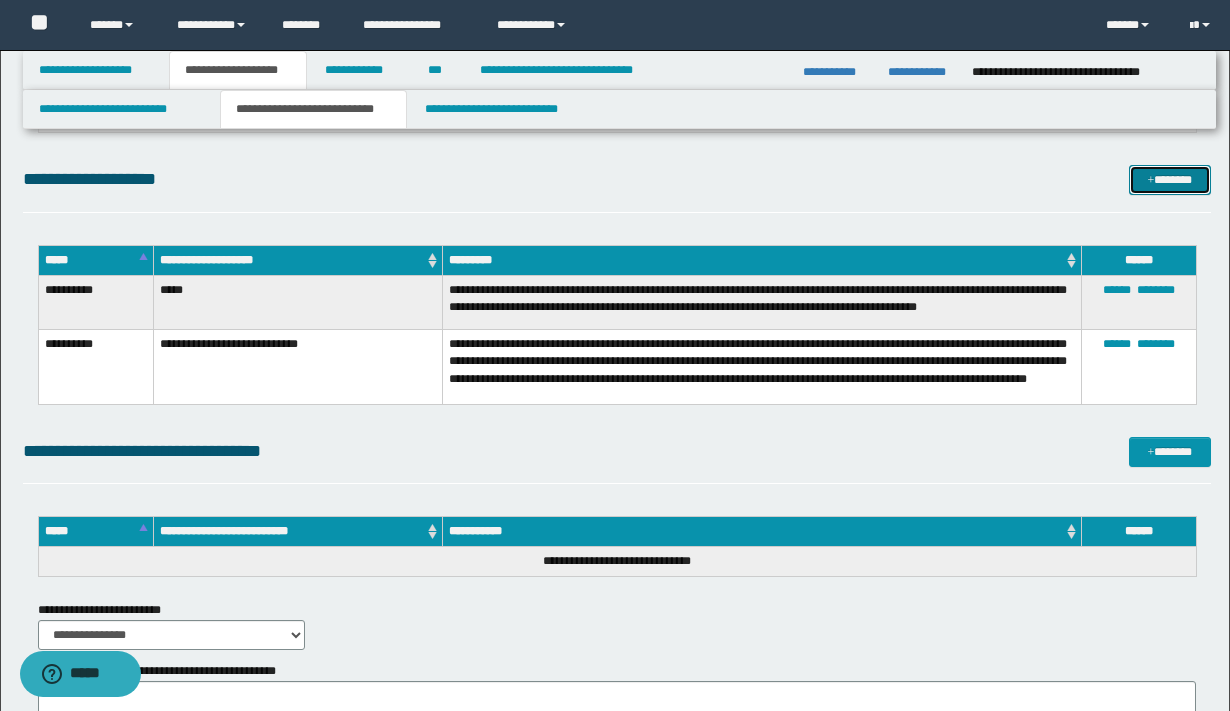 click on "*******" at bounding box center (1170, 180) 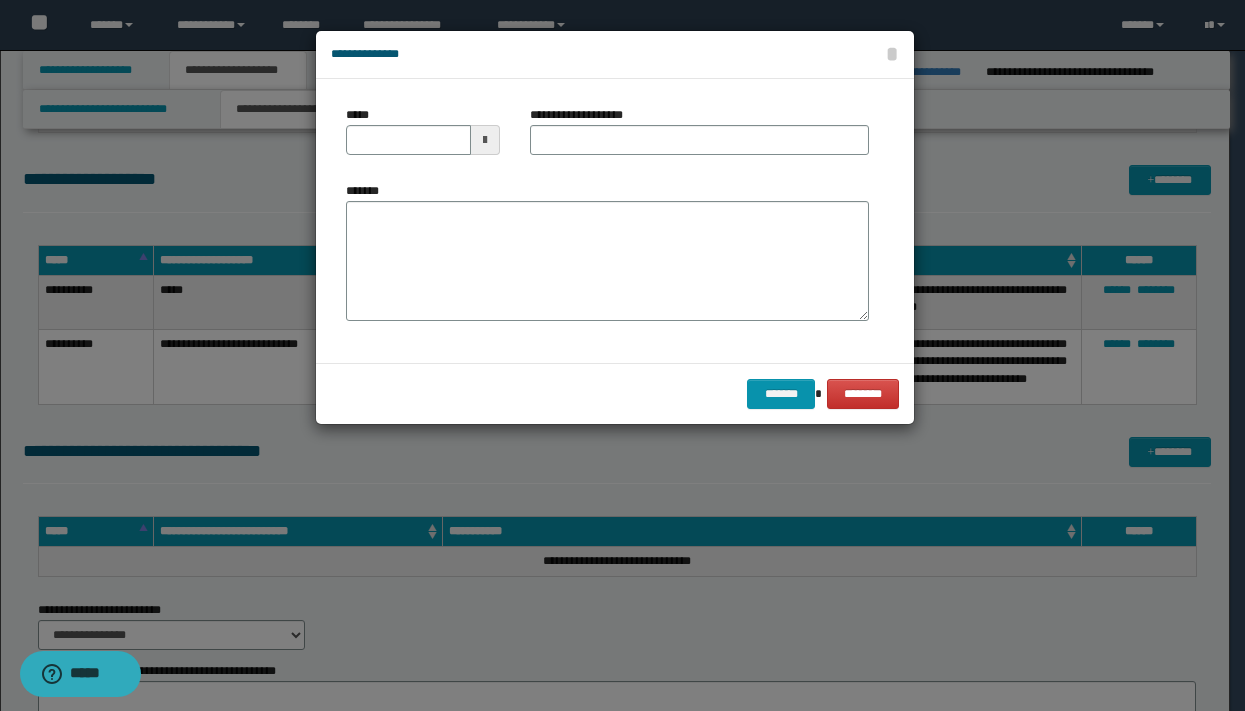 click at bounding box center [485, 140] 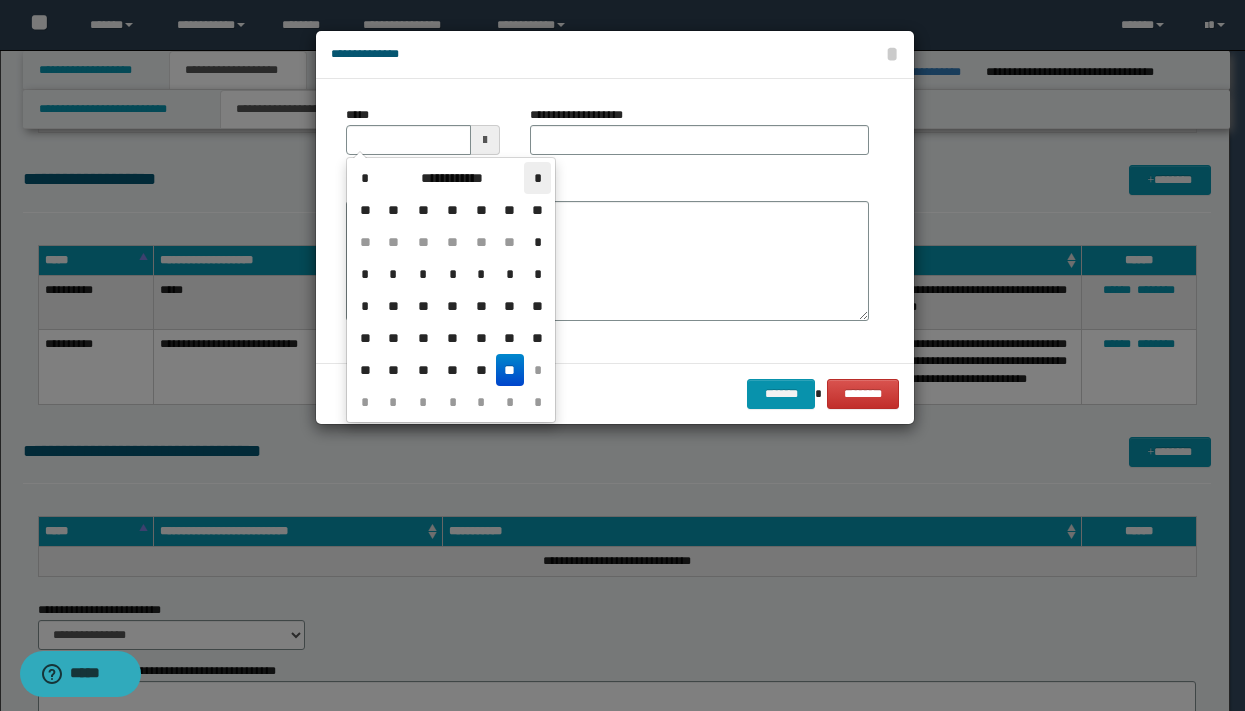 click on "*" at bounding box center (537, 178) 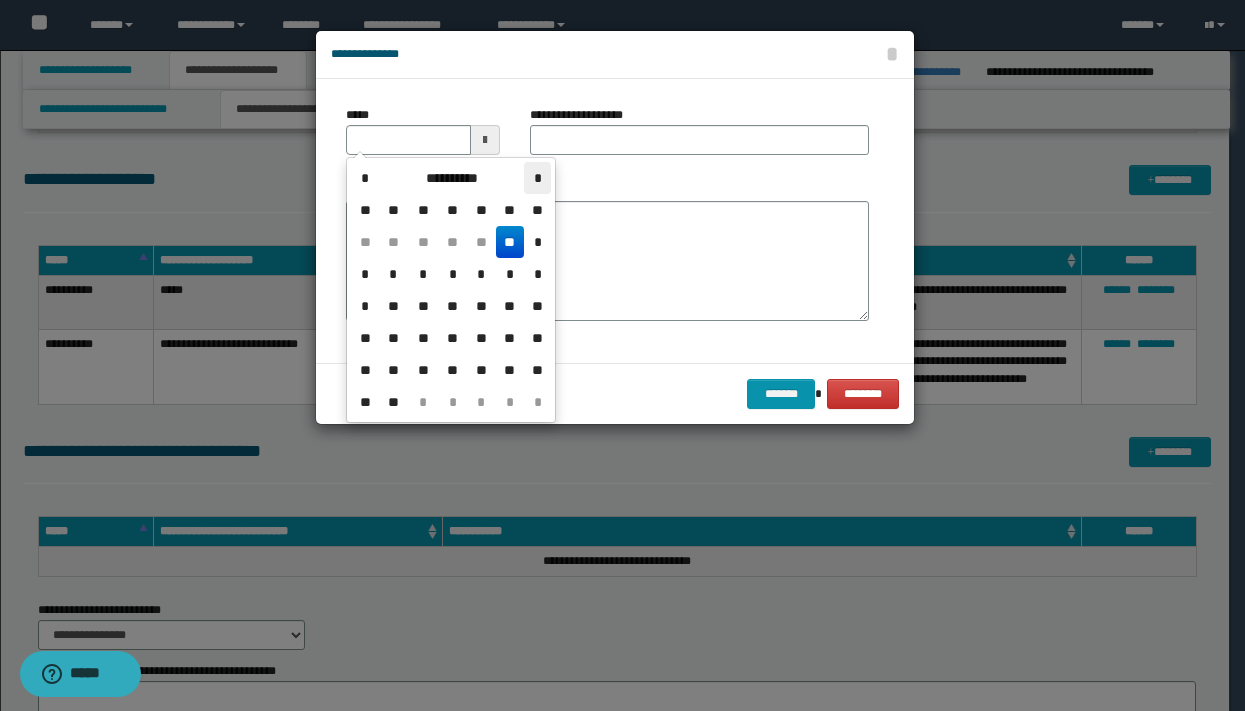 click on "*" at bounding box center [537, 178] 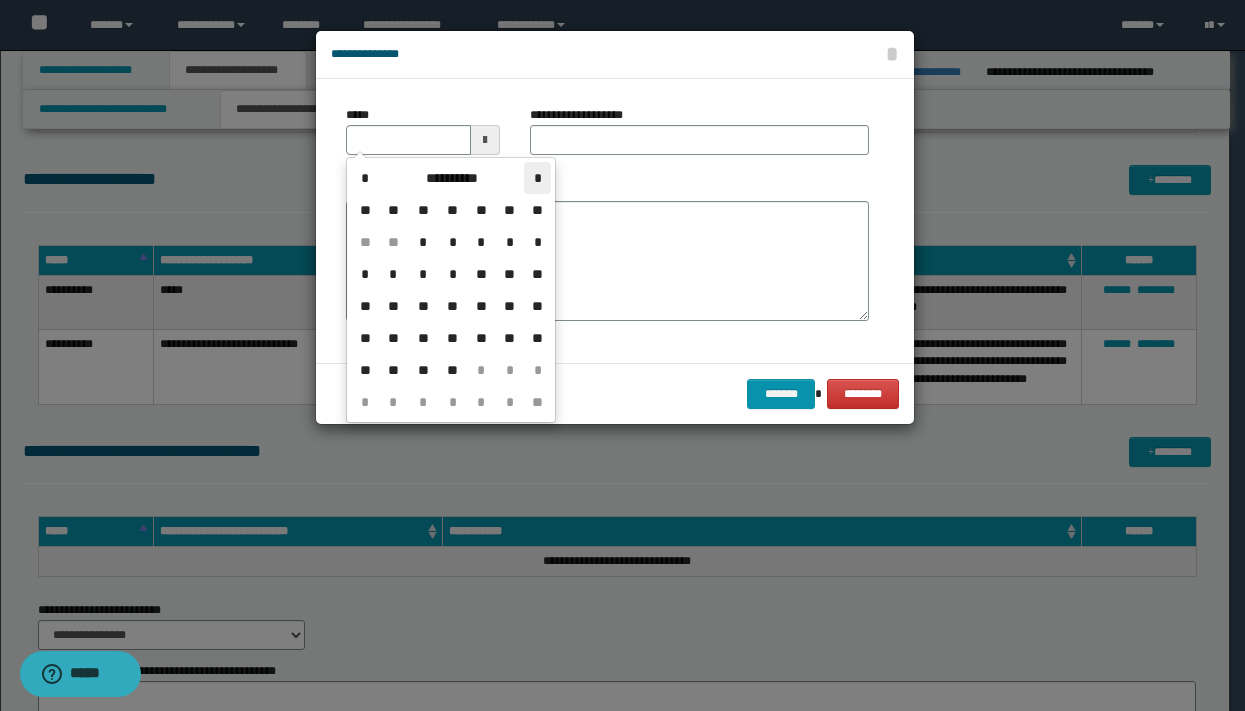 click on "*" at bounding box center [537, 178] 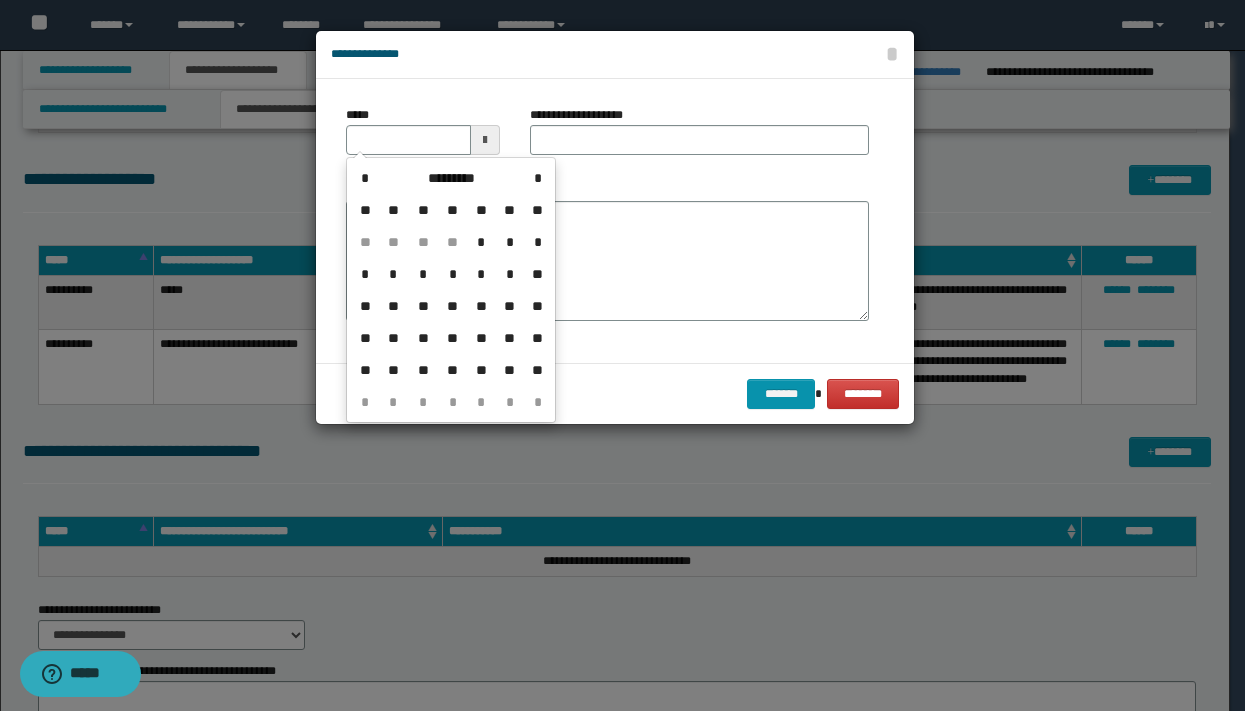 click on "**" at bounding box center [365, 338] 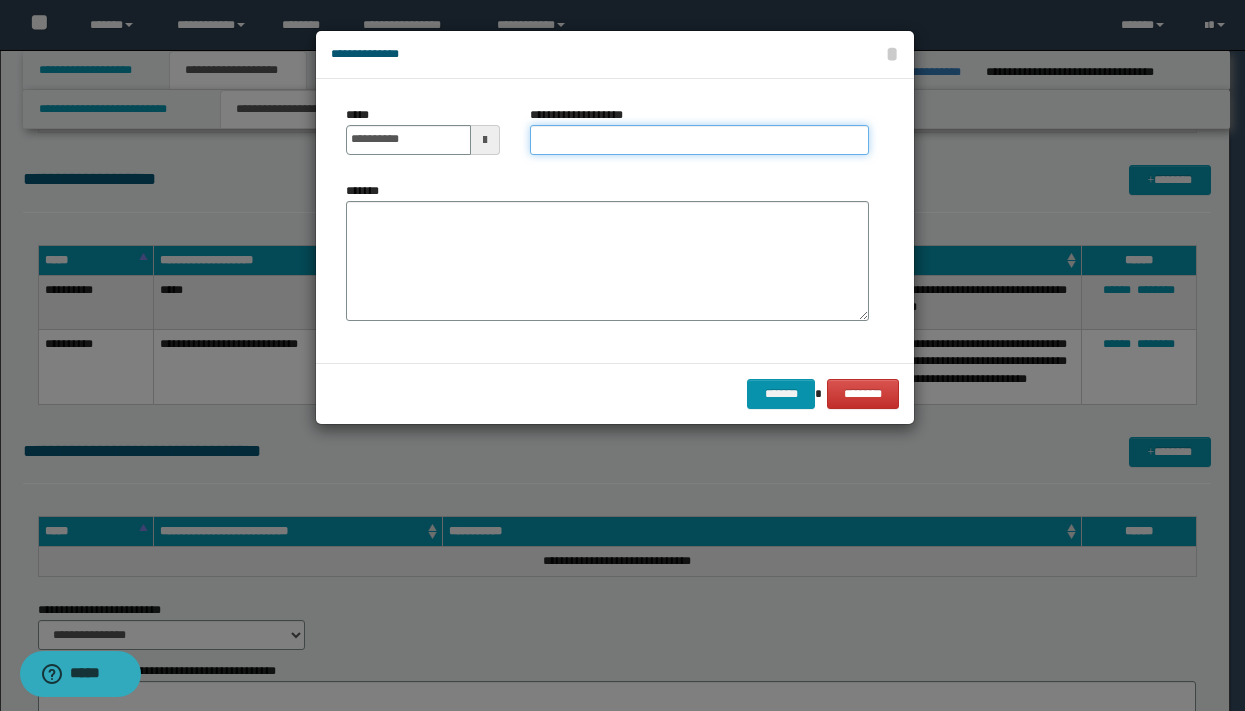 click on "**********" at bounding box center (699, 140) 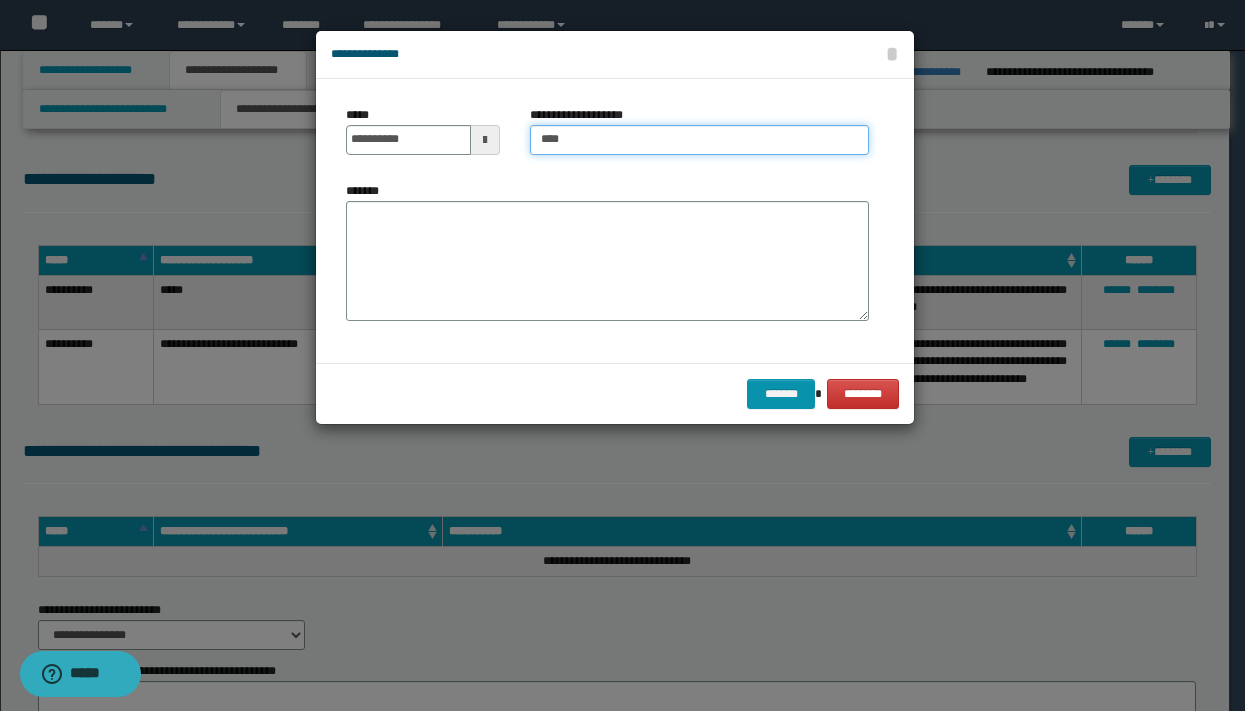 type on "**********" 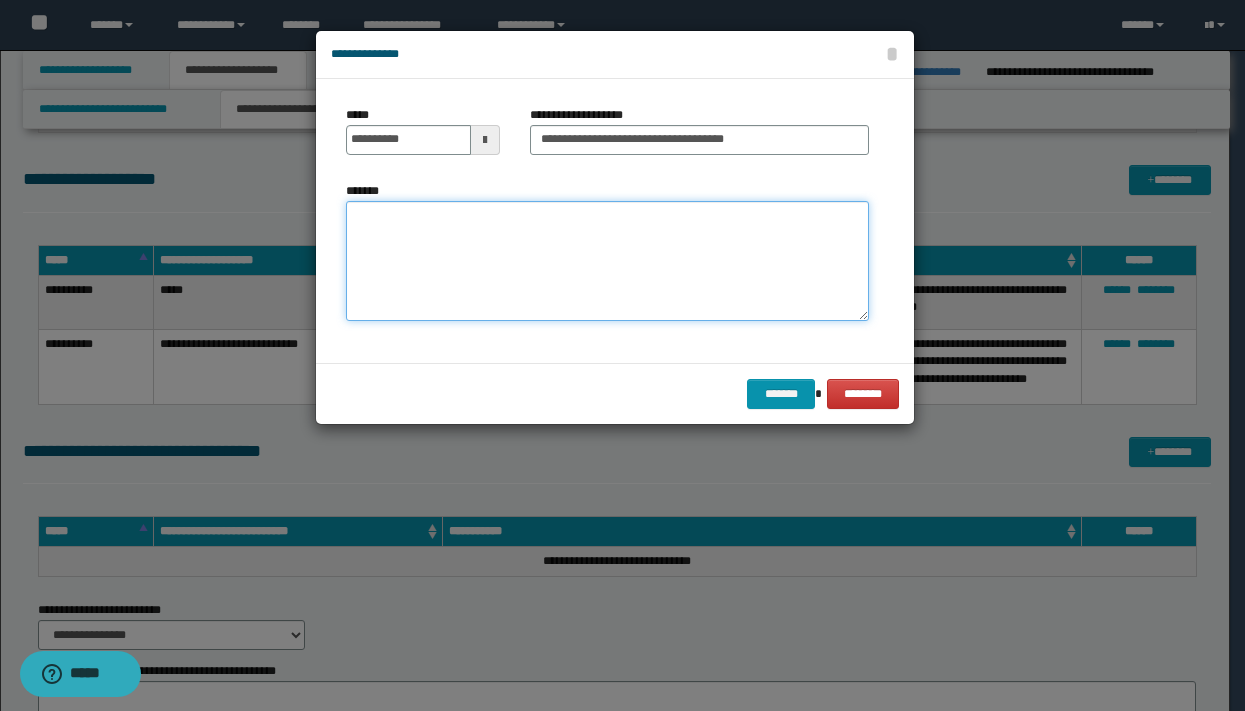 click on "*******" at bounding box center (607, 261) 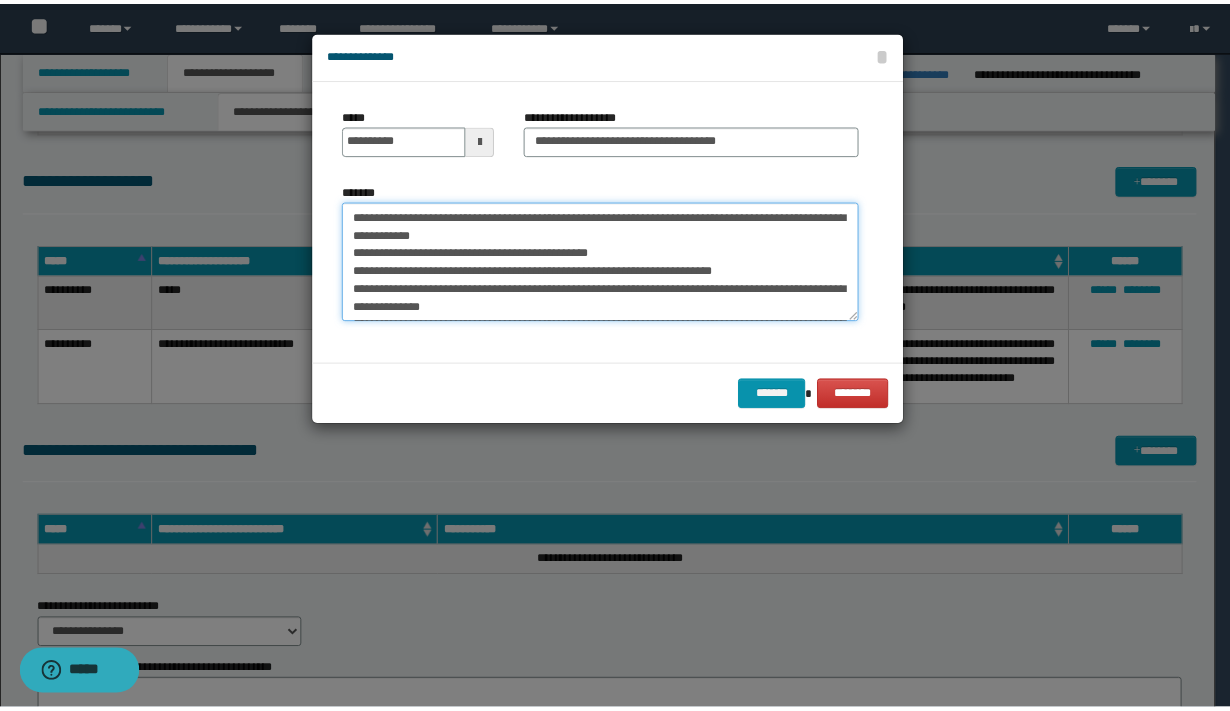 scroll, scrollTop: 227, scrollLeft: 0, axis: vertical 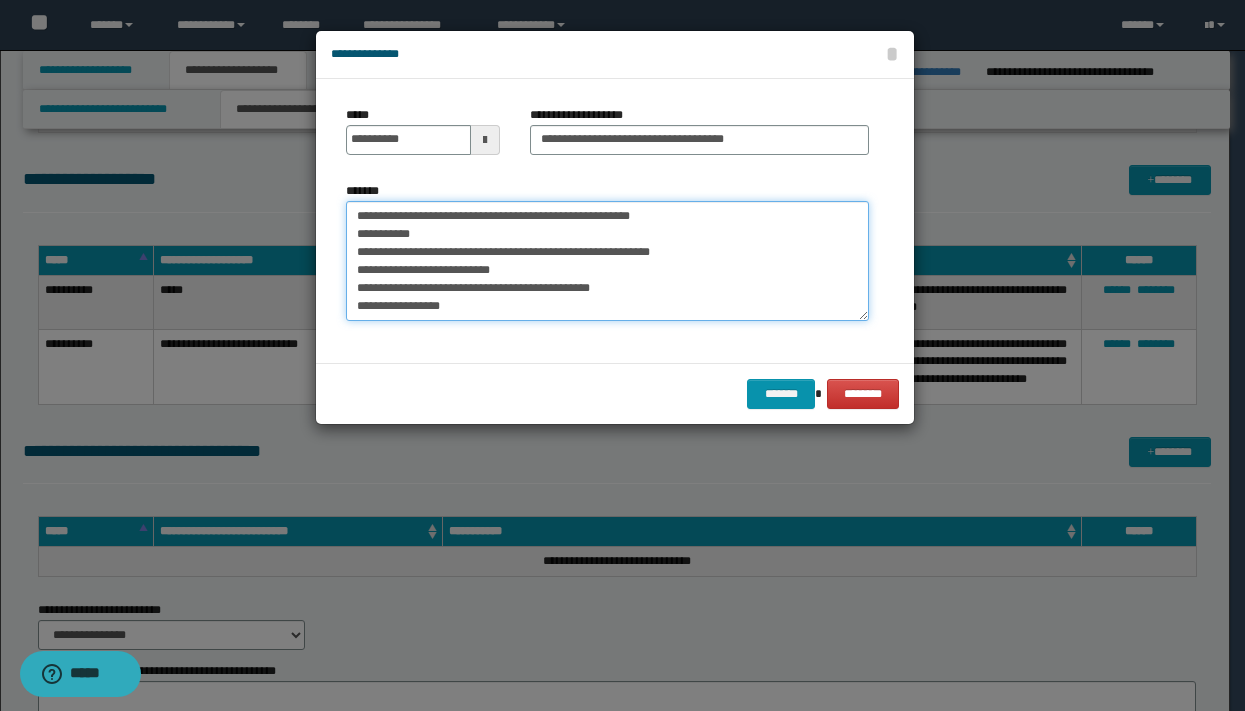 drag, startPoint x: 436, startPoint y: 243, endPoint x: 365, endPoint y: 242, distance: 71.00704 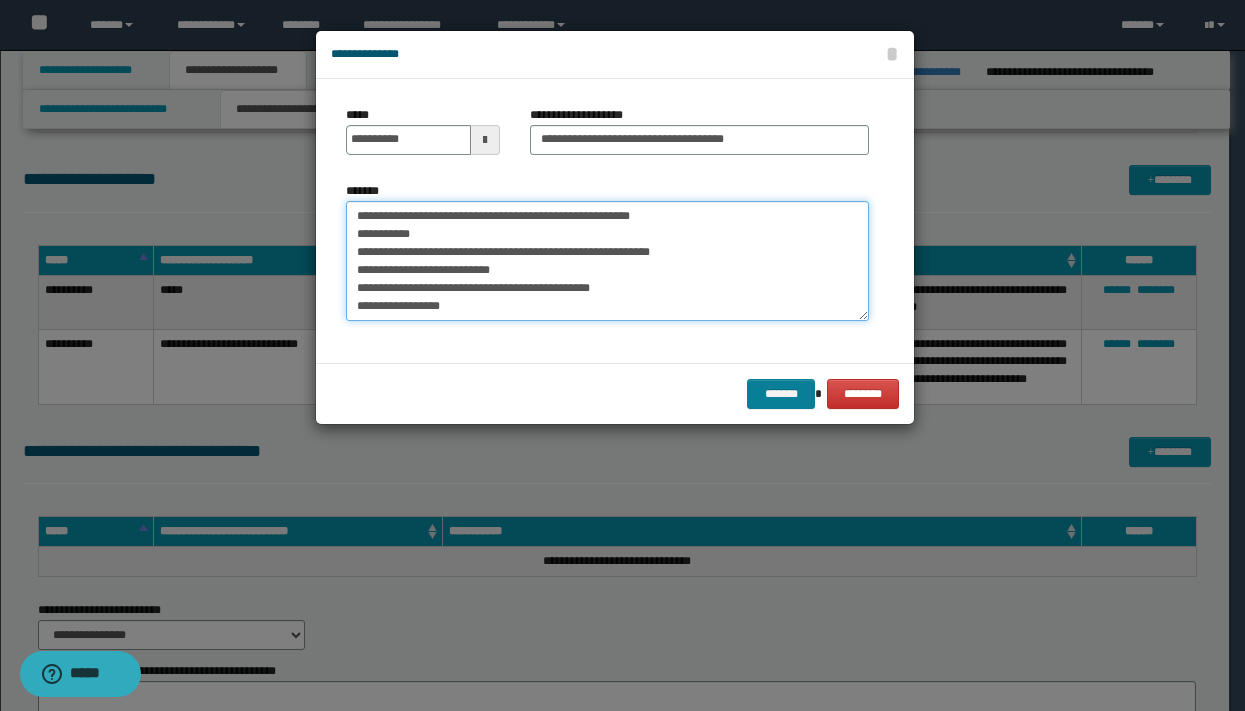 type on "**********" 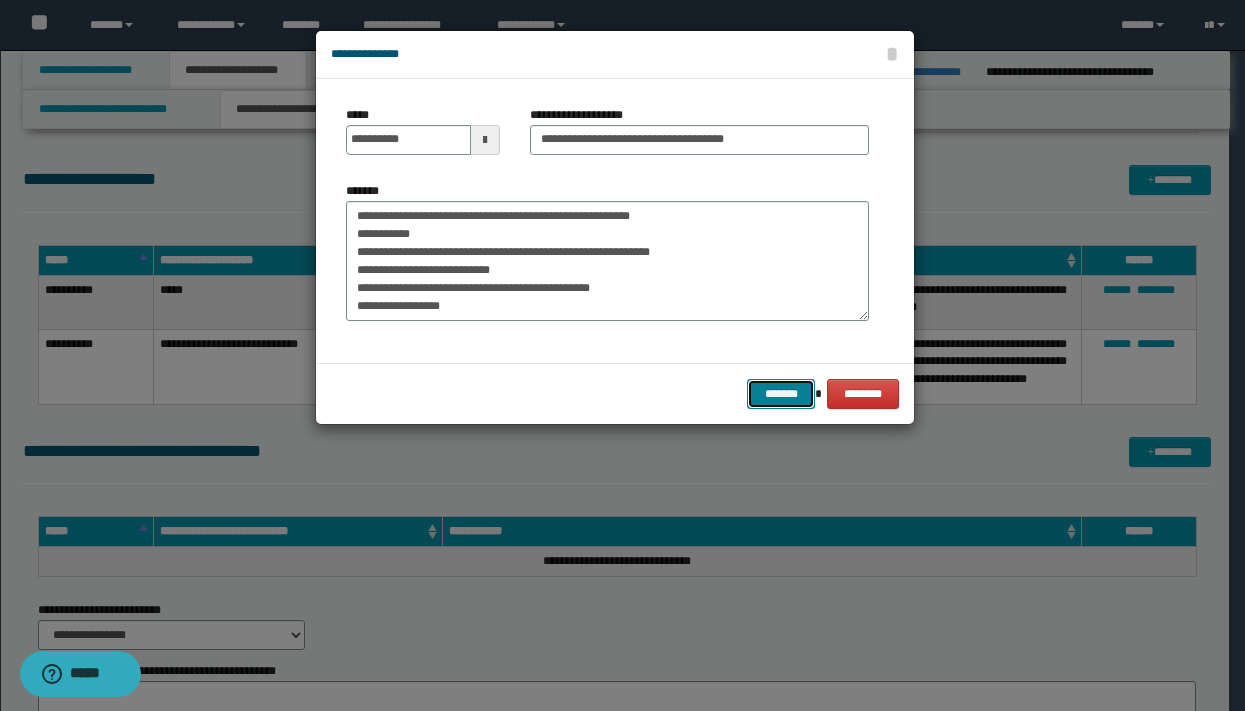 click on "*******" at bounding box center (781, 394) 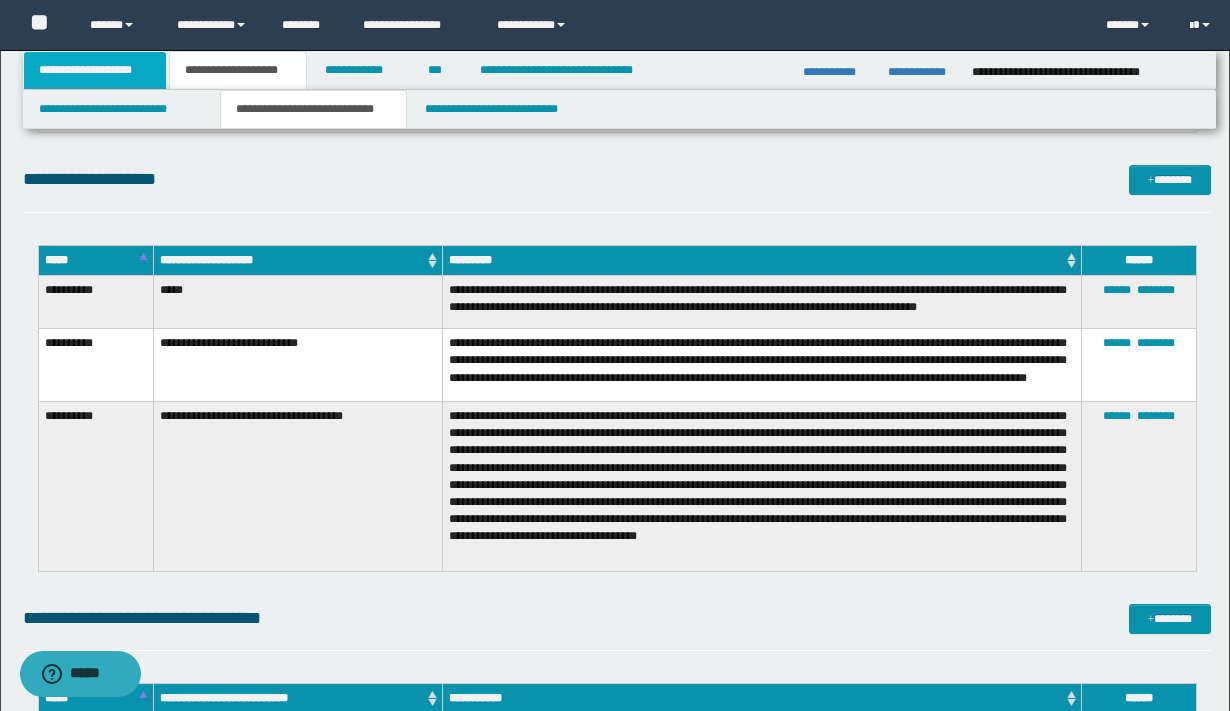 click on "**********" at bounding box center [95, 70] 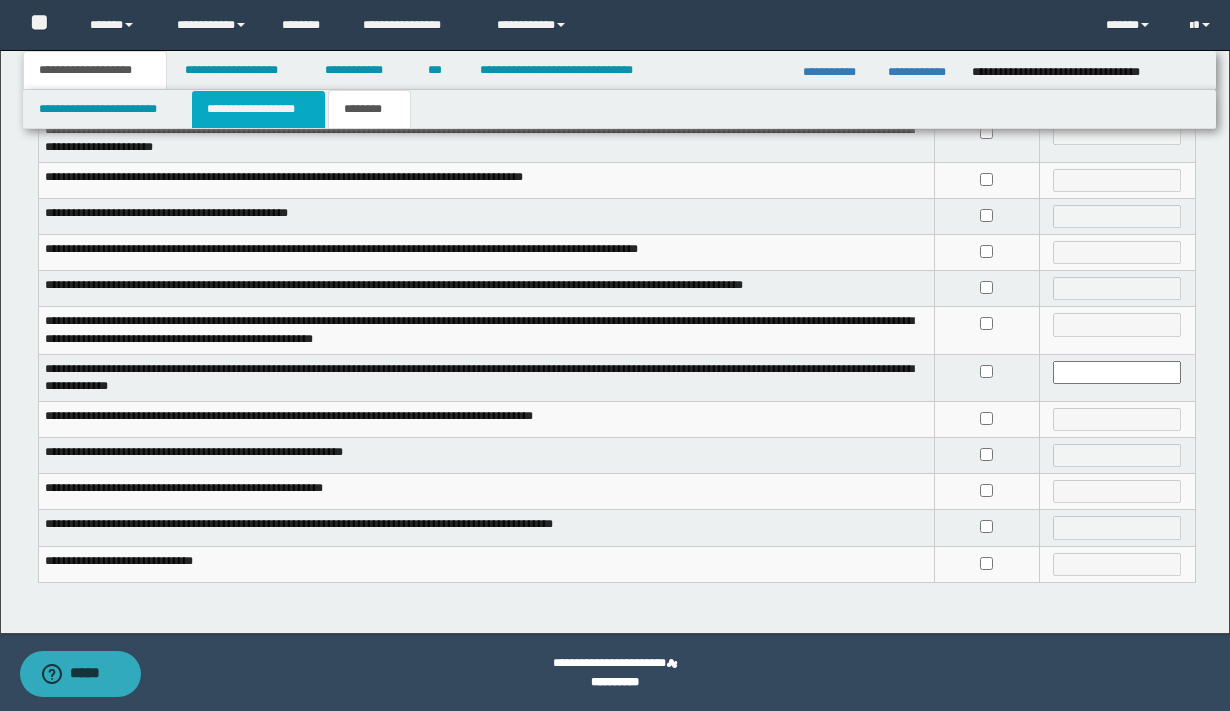 click on "**********" at bounding box center (258, 109) 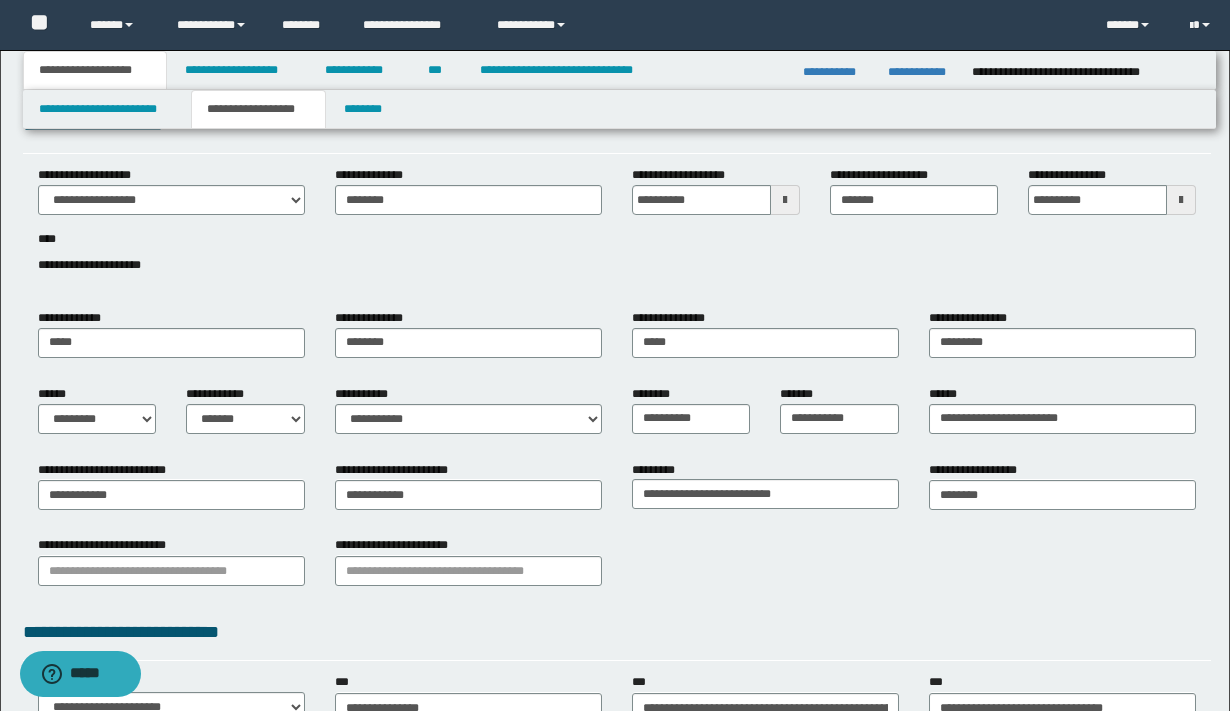 scroll, scrollTop: 0, scrollLeft: 0, axis: both 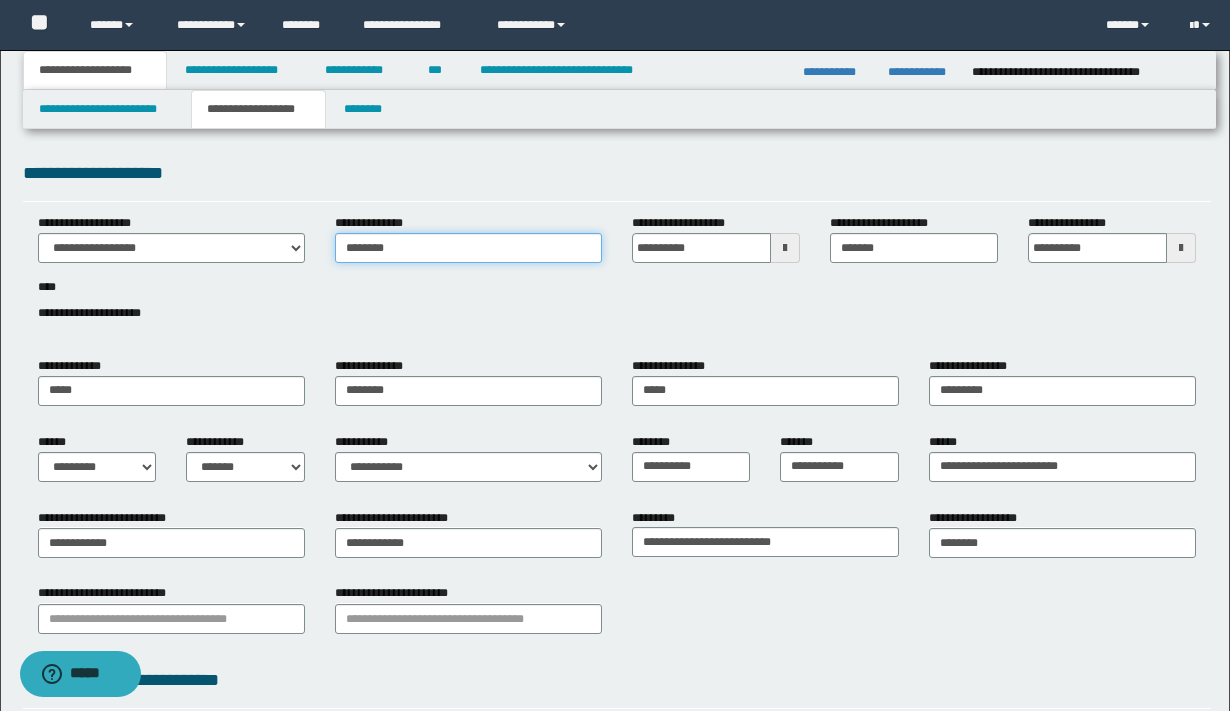 drag, startPoint x: 457, startPoint y: 253, endPoint x: 311, endPoint y: 248, distance: 146.08559 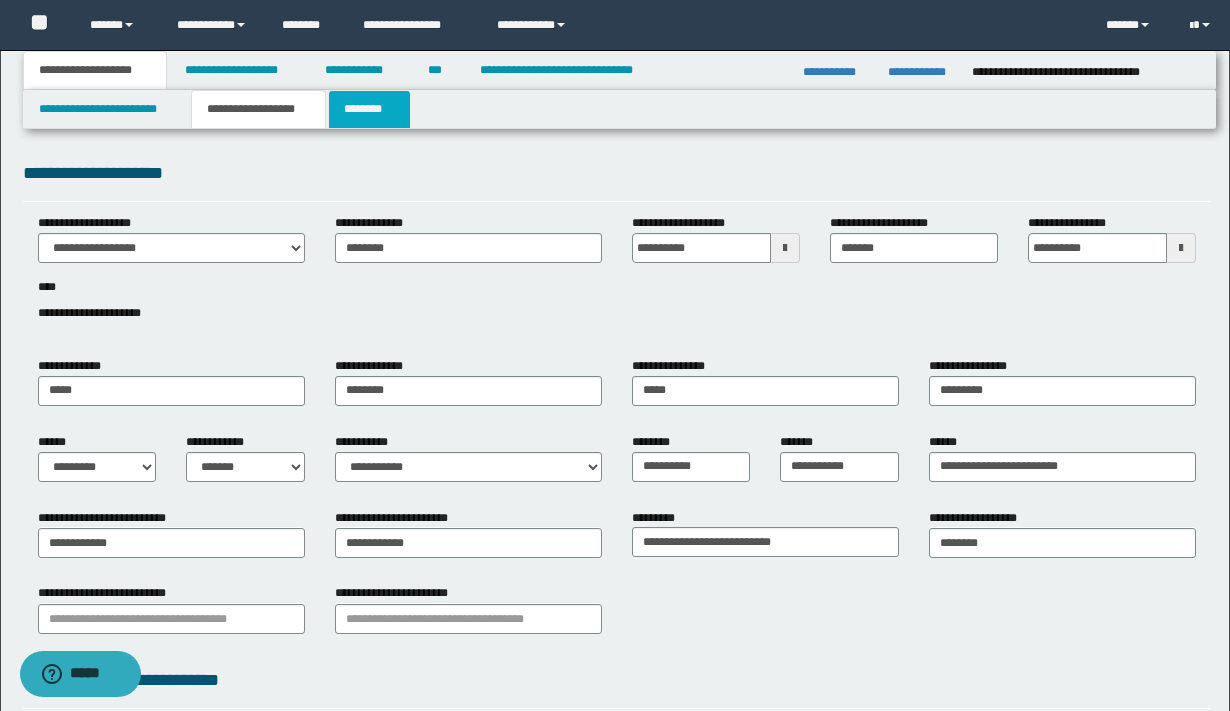 click on "********" at bounding box center [369, 109] 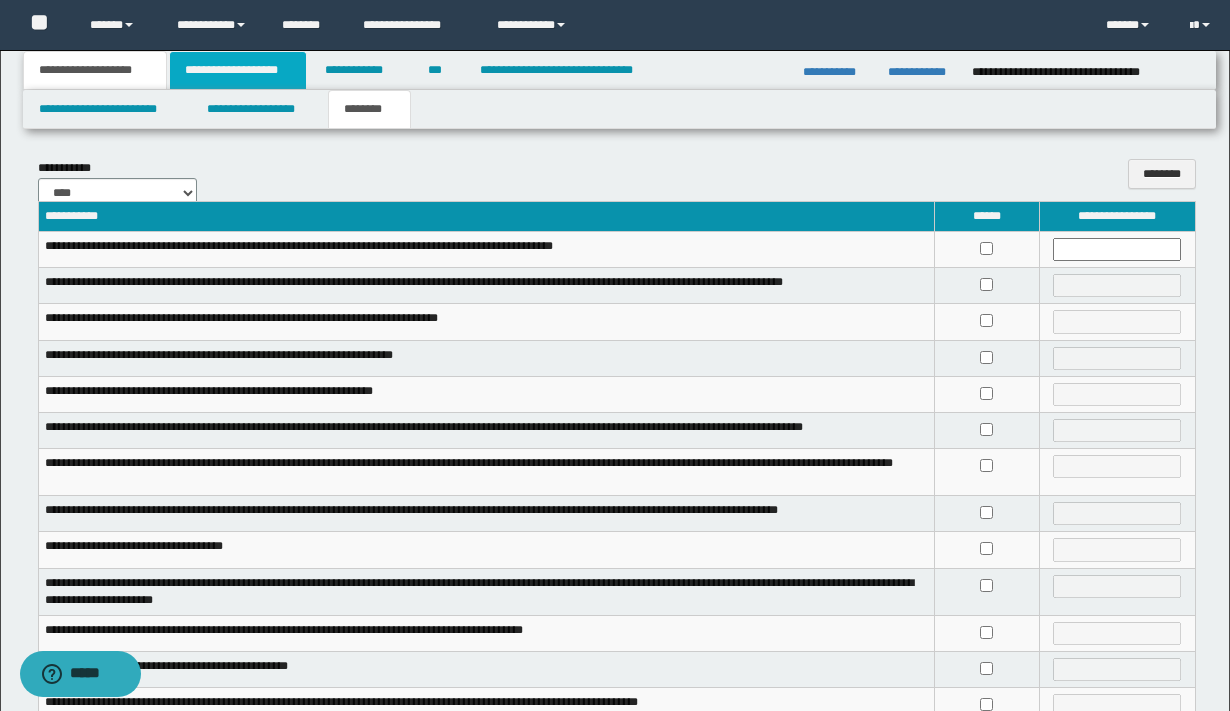 click on "**********" at bounding box center [238, 70] 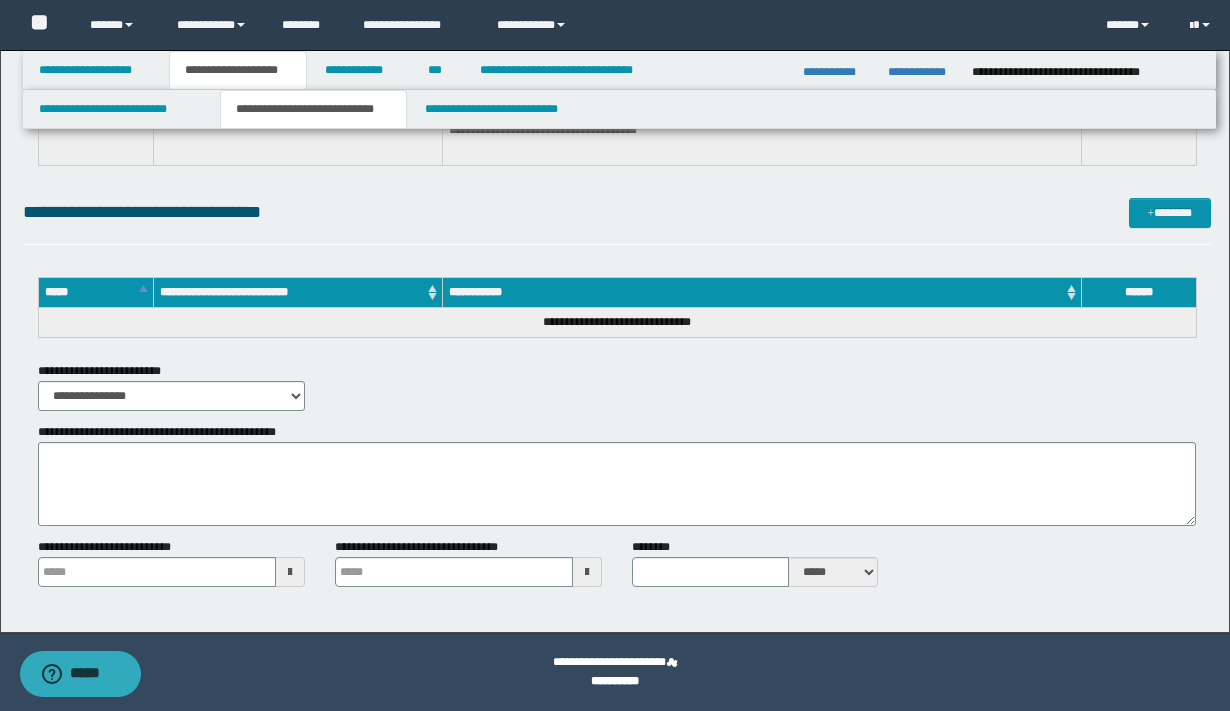 scroll, scrollTop: 1552, scrollLeft: 0, axis: vertical 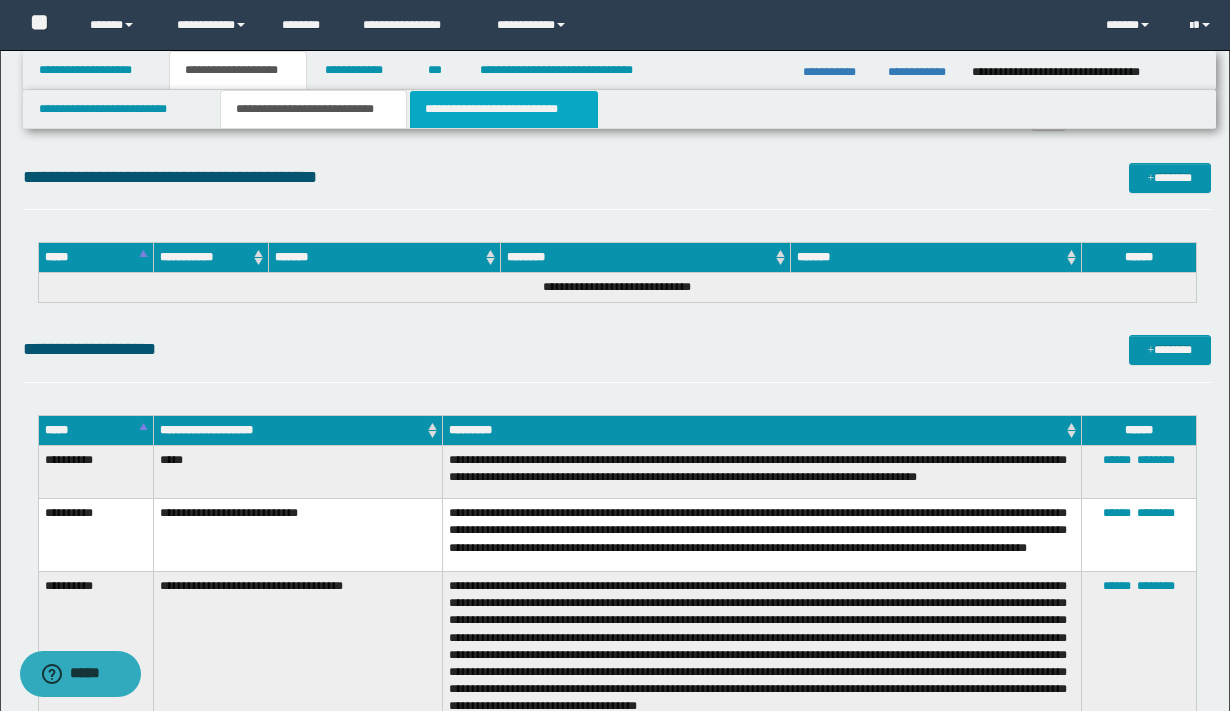 click on "**********" at bounding box center [504, 109] 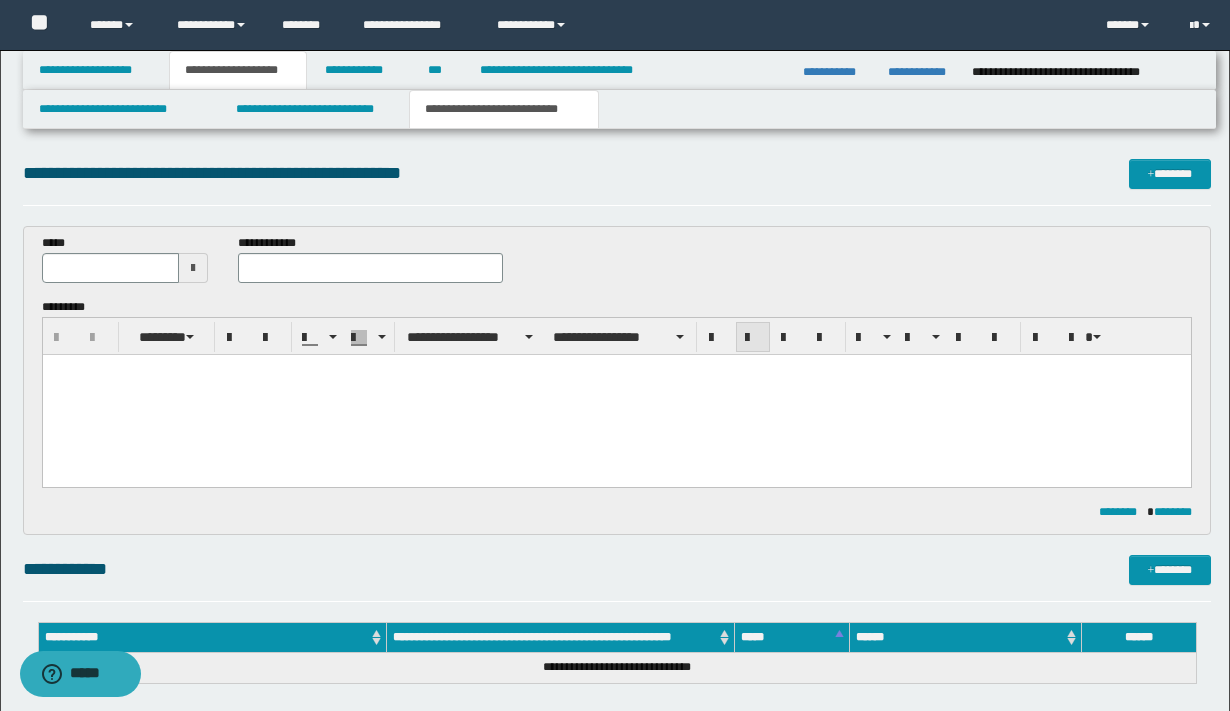 scroll, scrollTop: 0, scrollLeft: 0, axis: both 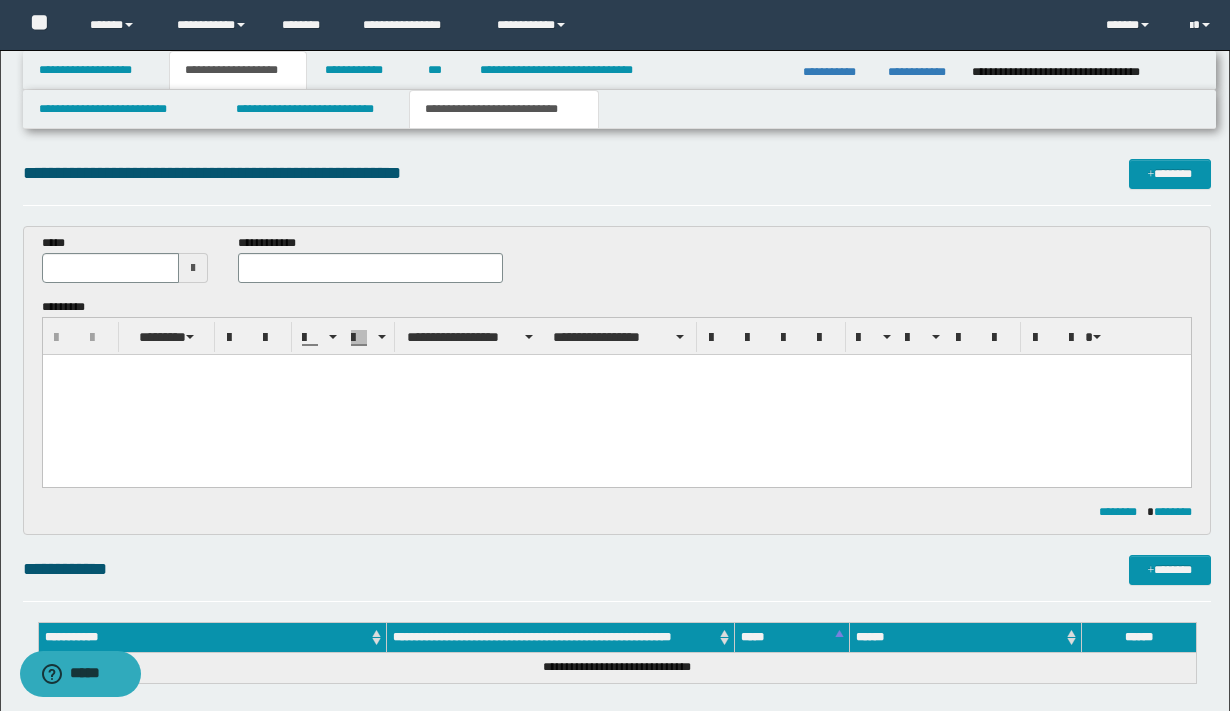click at bounding box center [193, 268] 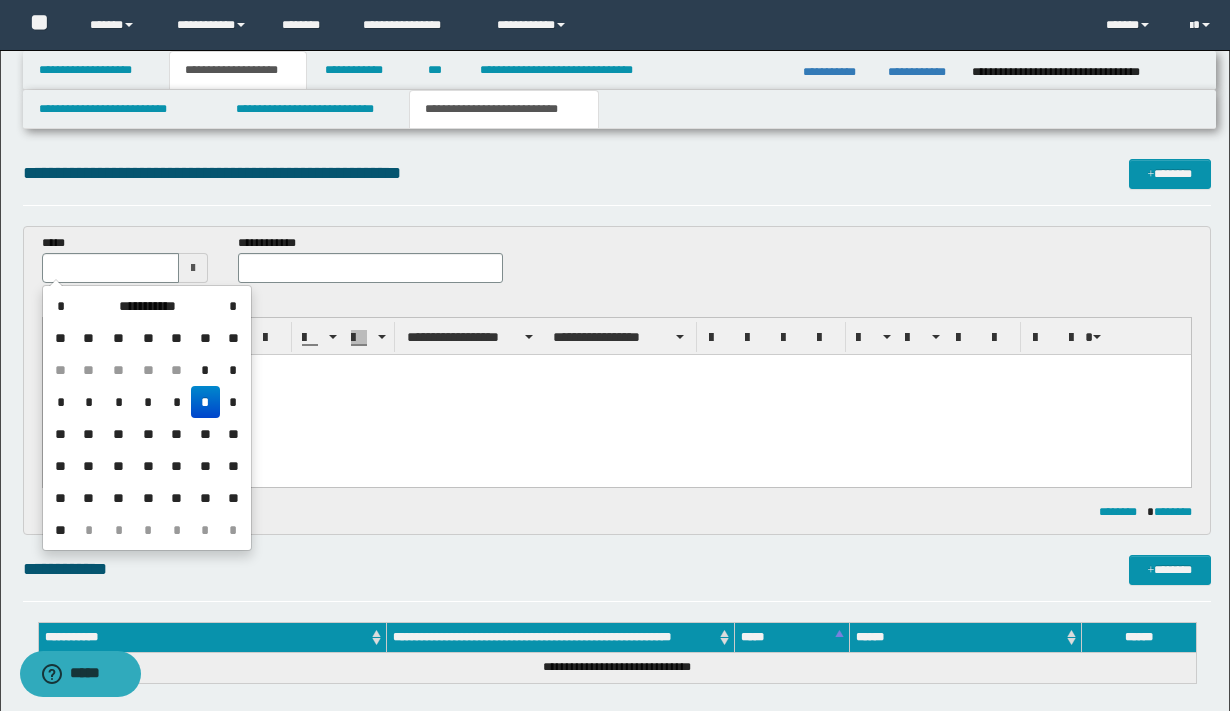 click on "*" at bounding box center [205, 402] 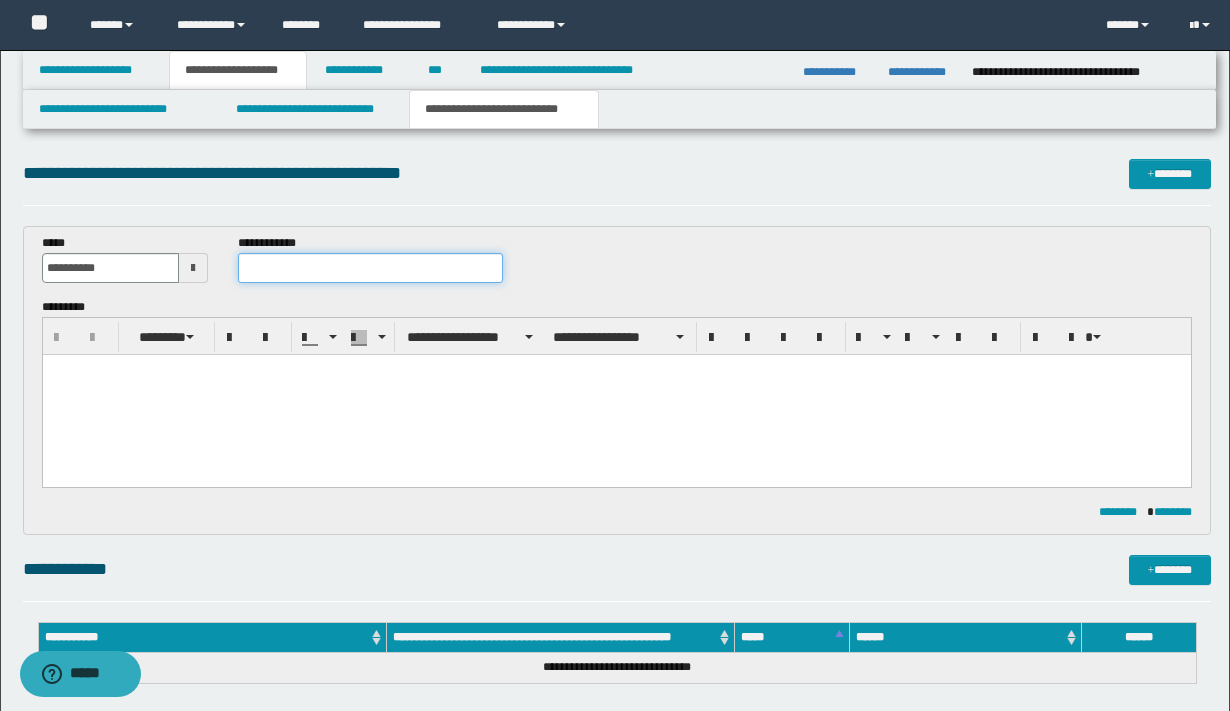 click at bounding box center [370, 268] 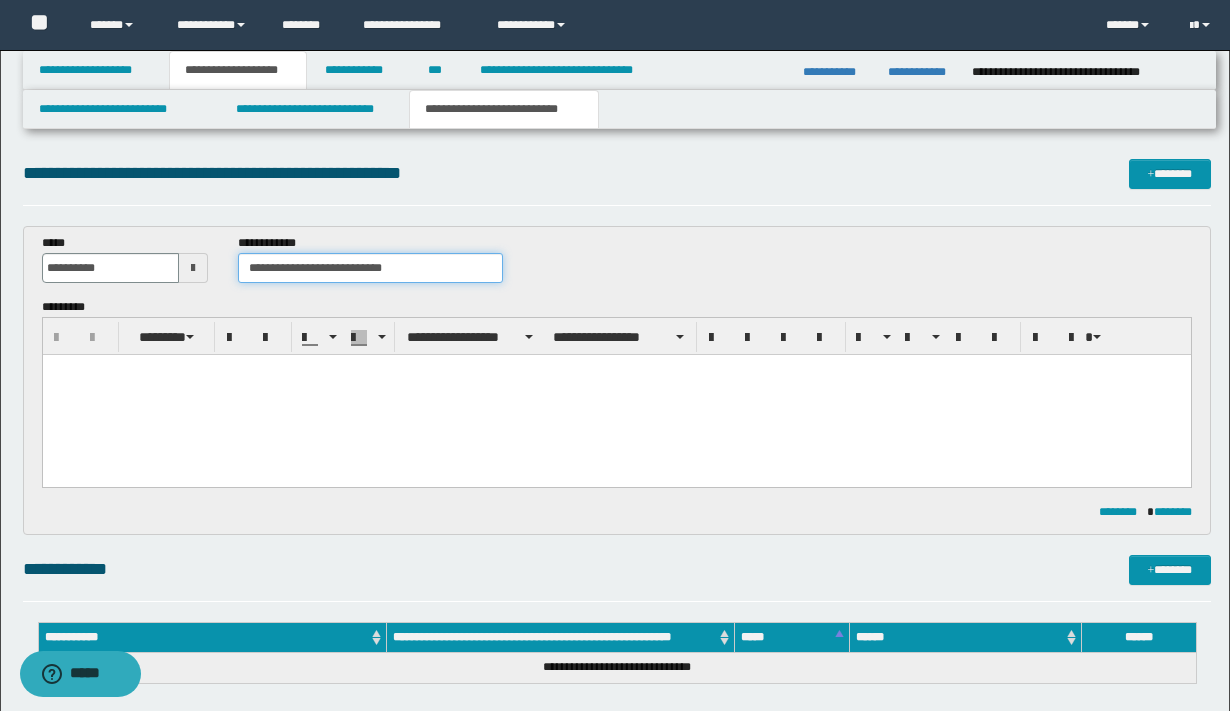 type on "**********" 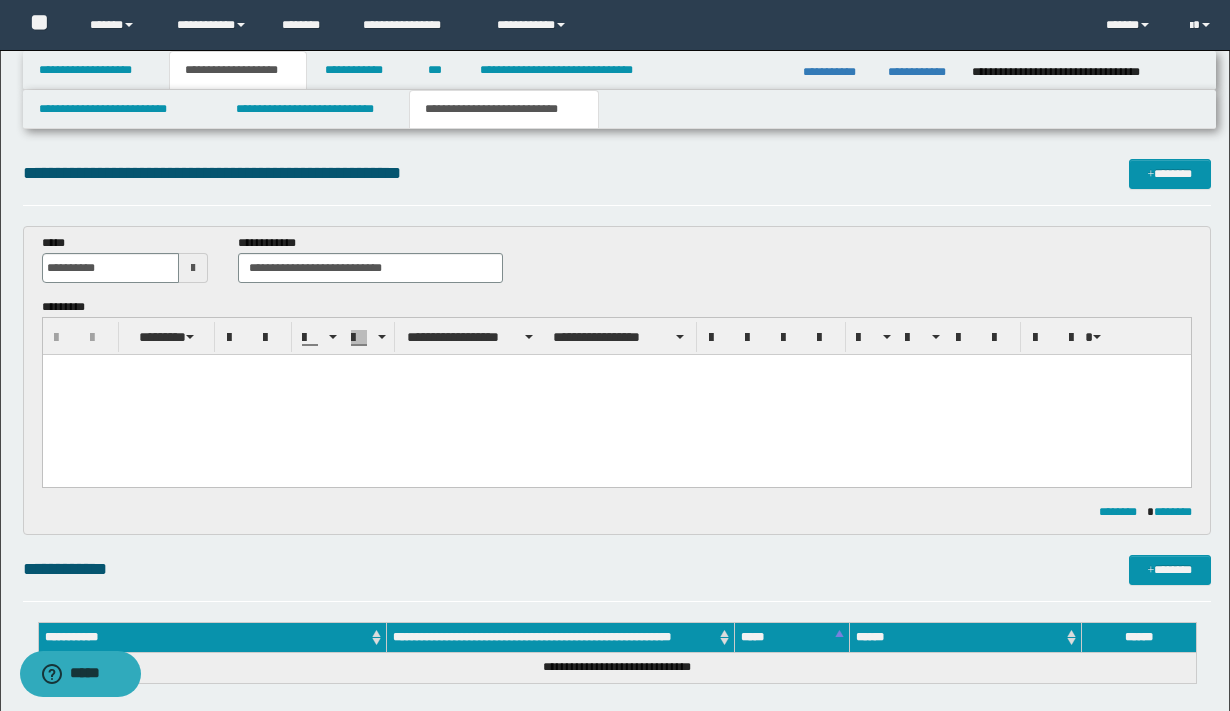 click at bounding box center [616, 370] 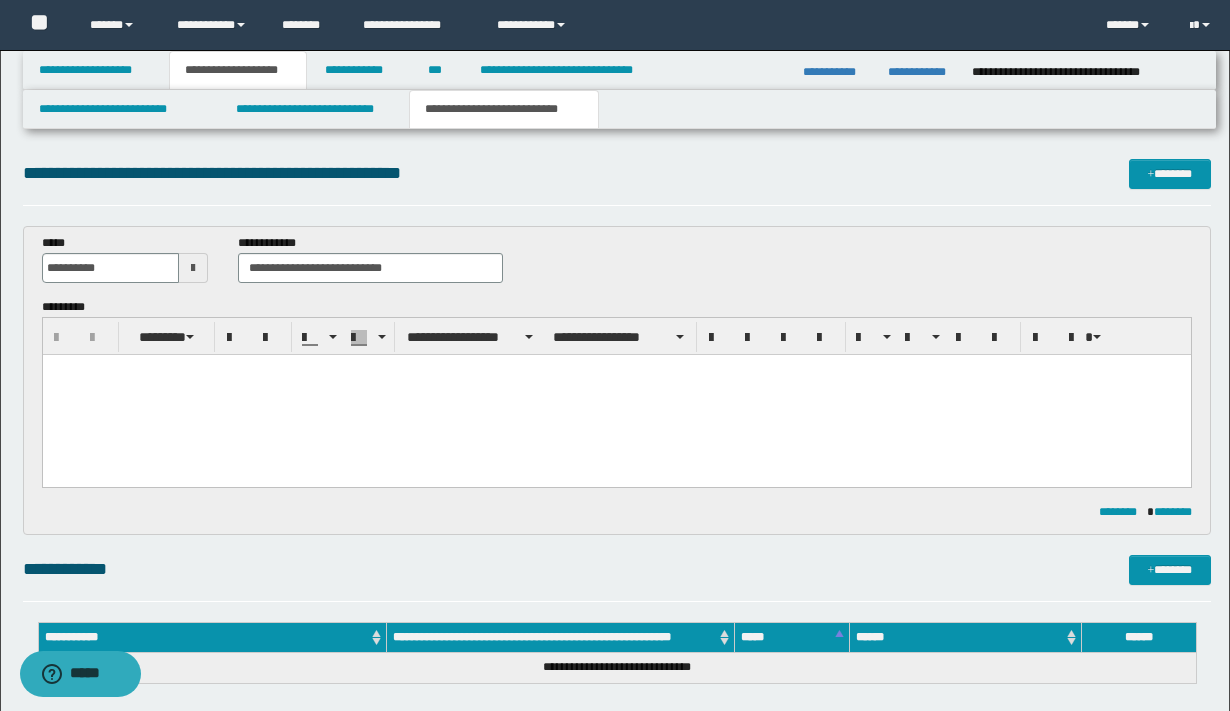 type 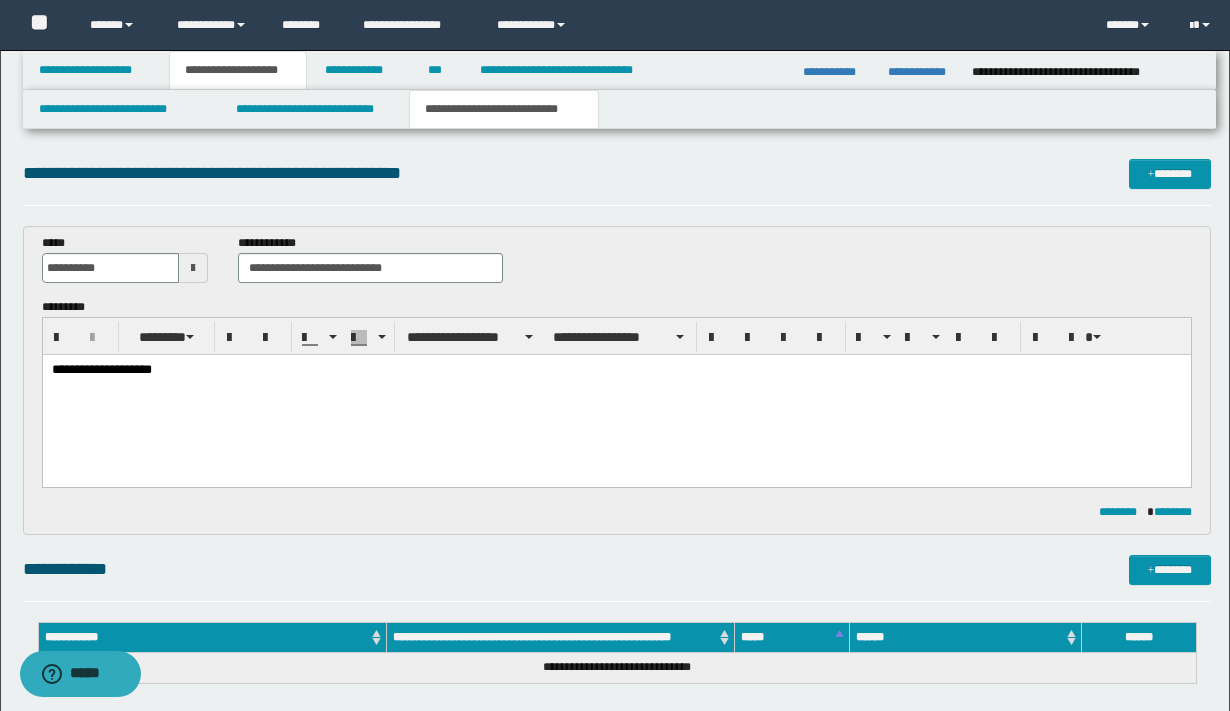 scroll, scrollTop: 161, scrollLeft: 0, axis: vertical 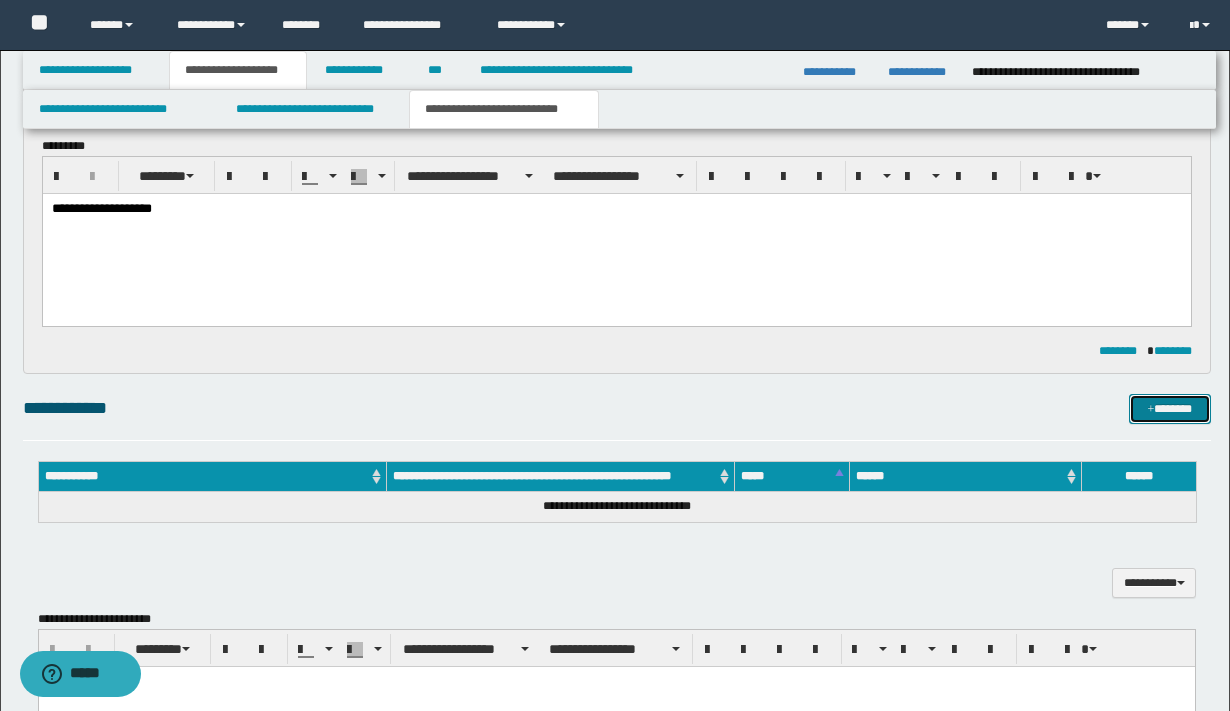 click on "*******" at bounding box center [1170, 409] 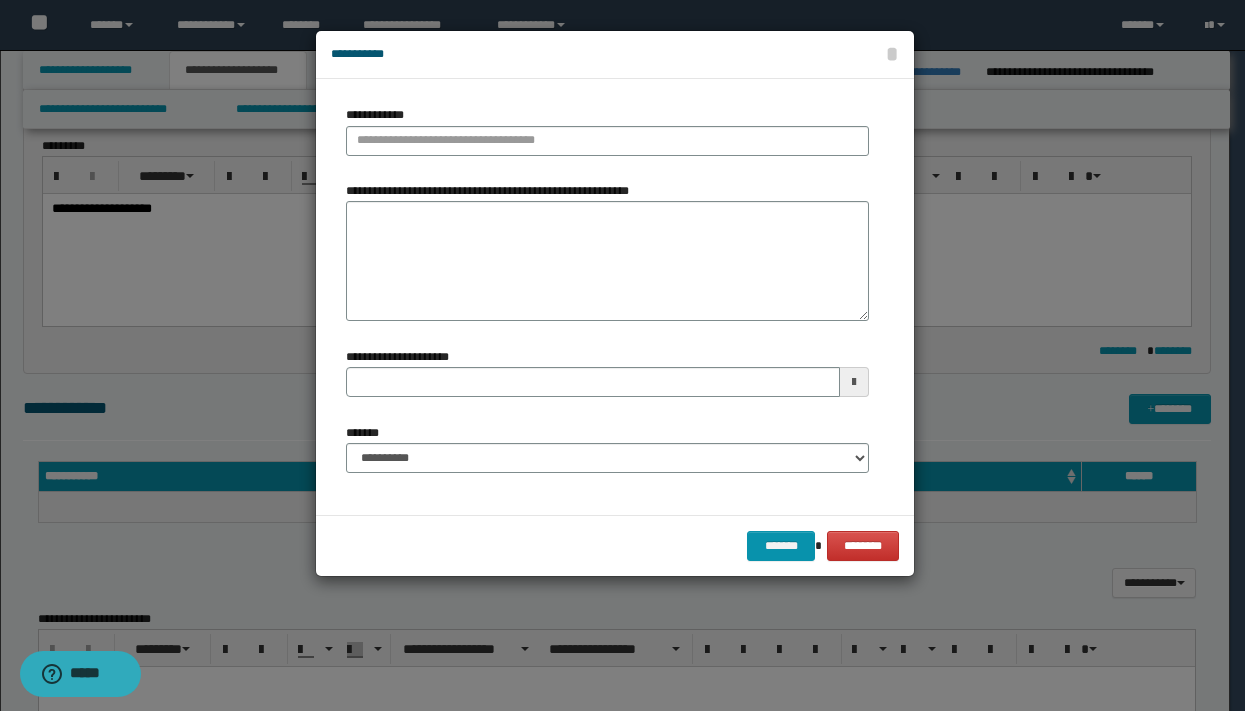type 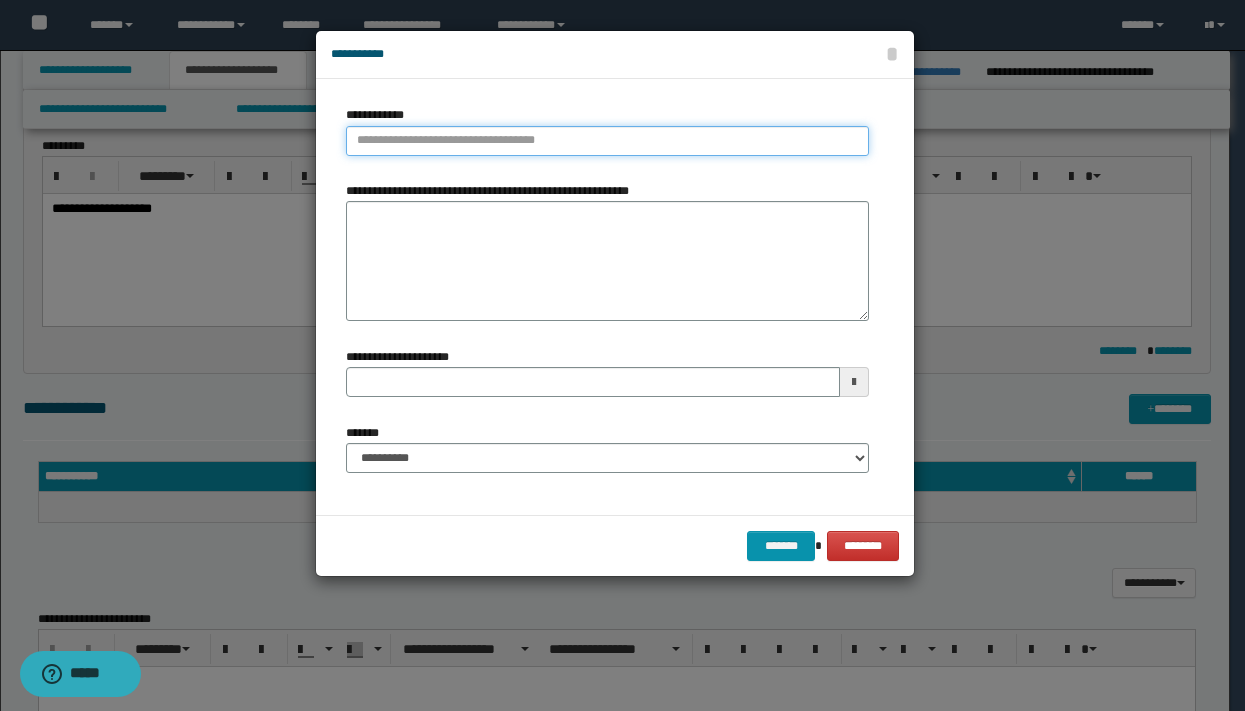 click on "**********" at bounding box center (607, 141) 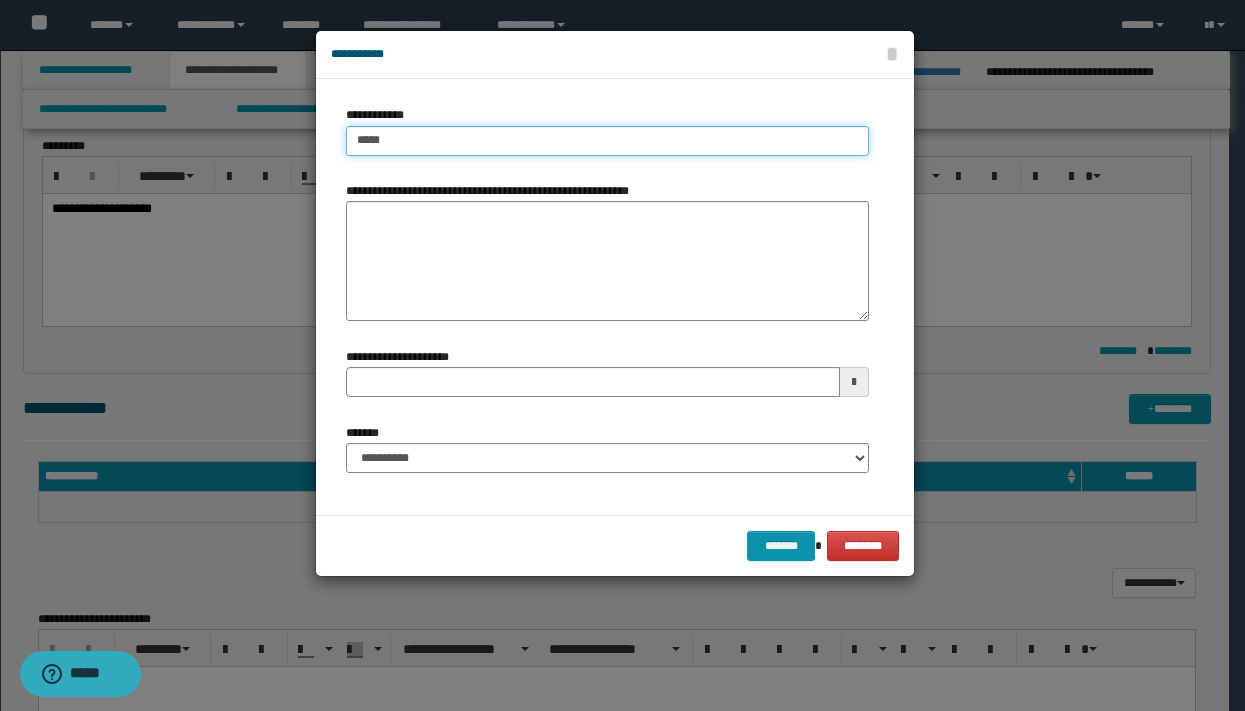 type on "******" 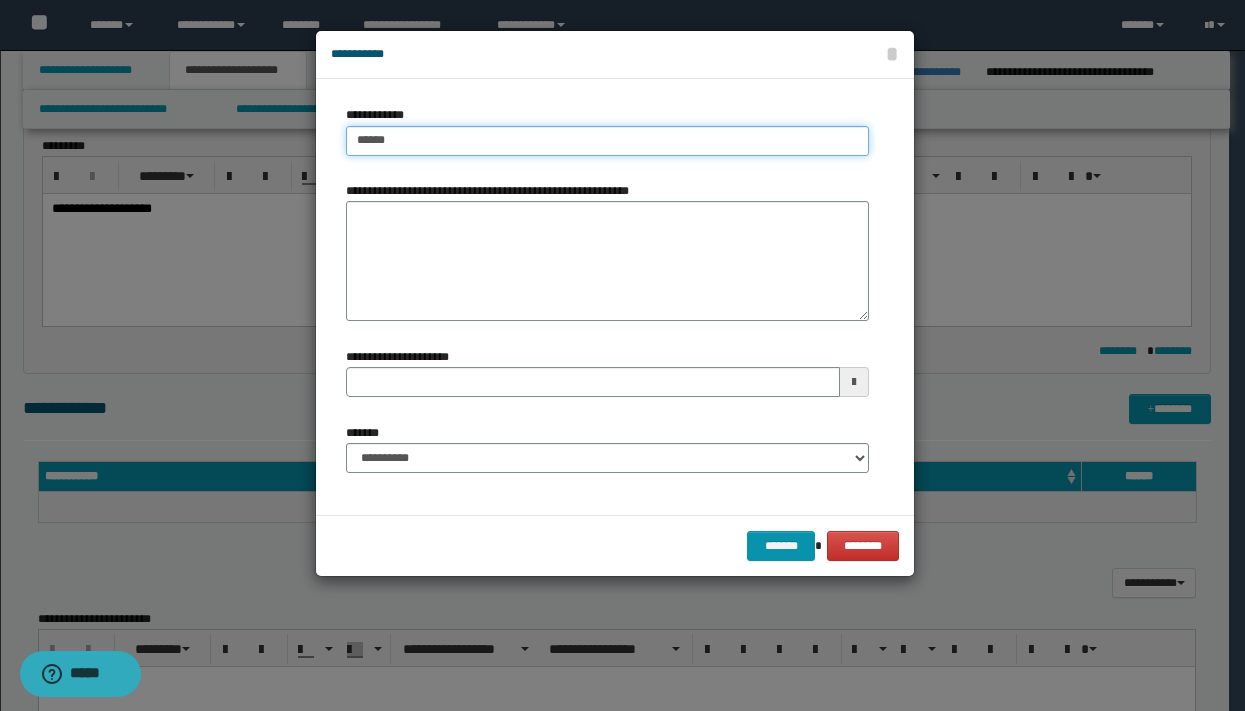 type on "******" 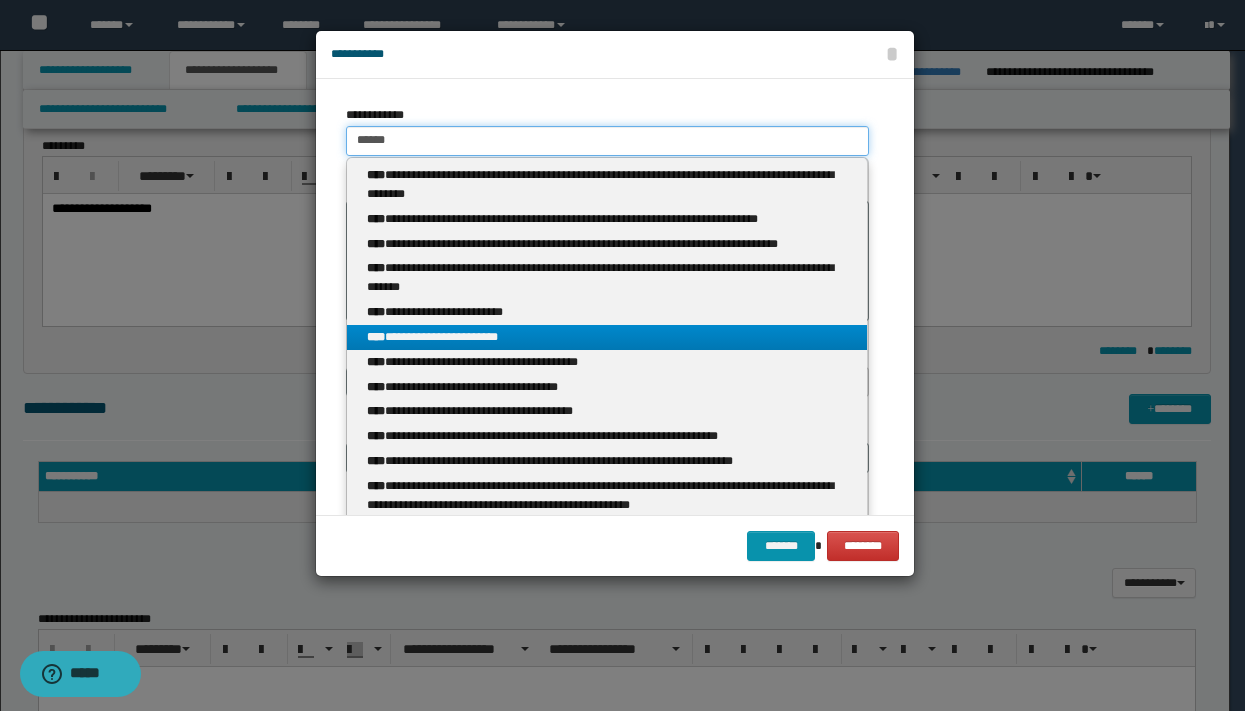 type on "******" 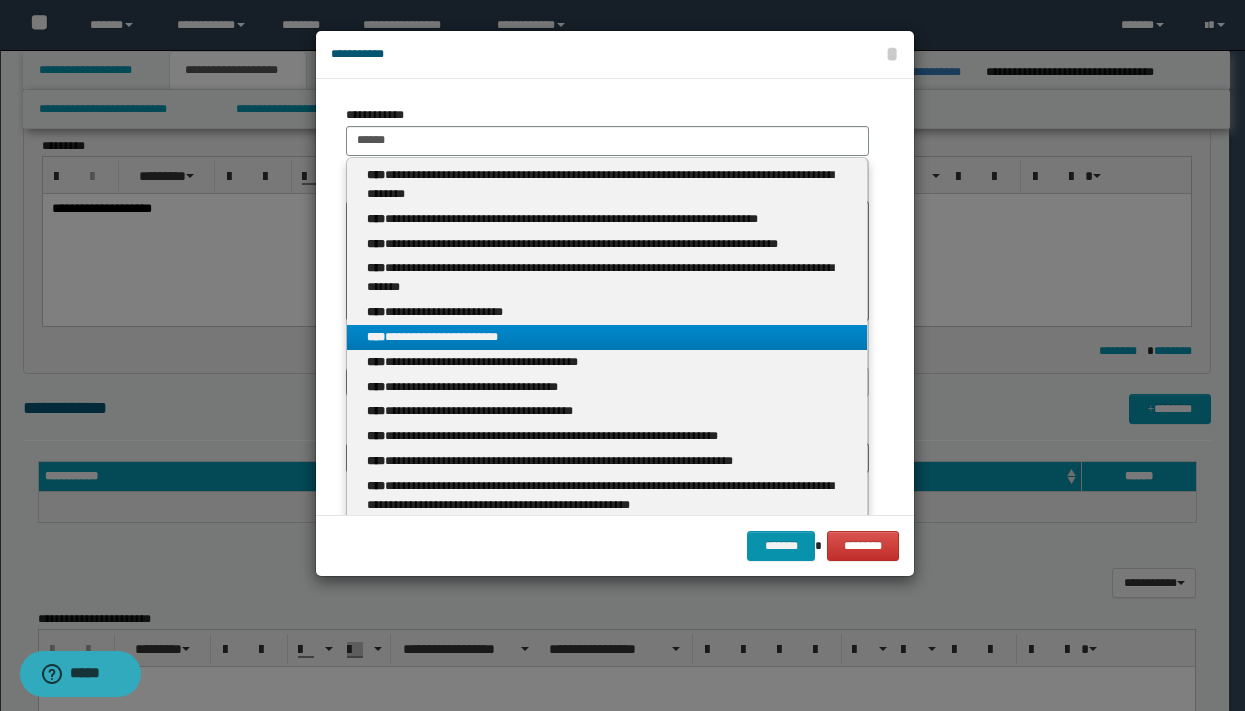 click on "**********" at bounding box center [607, 337] 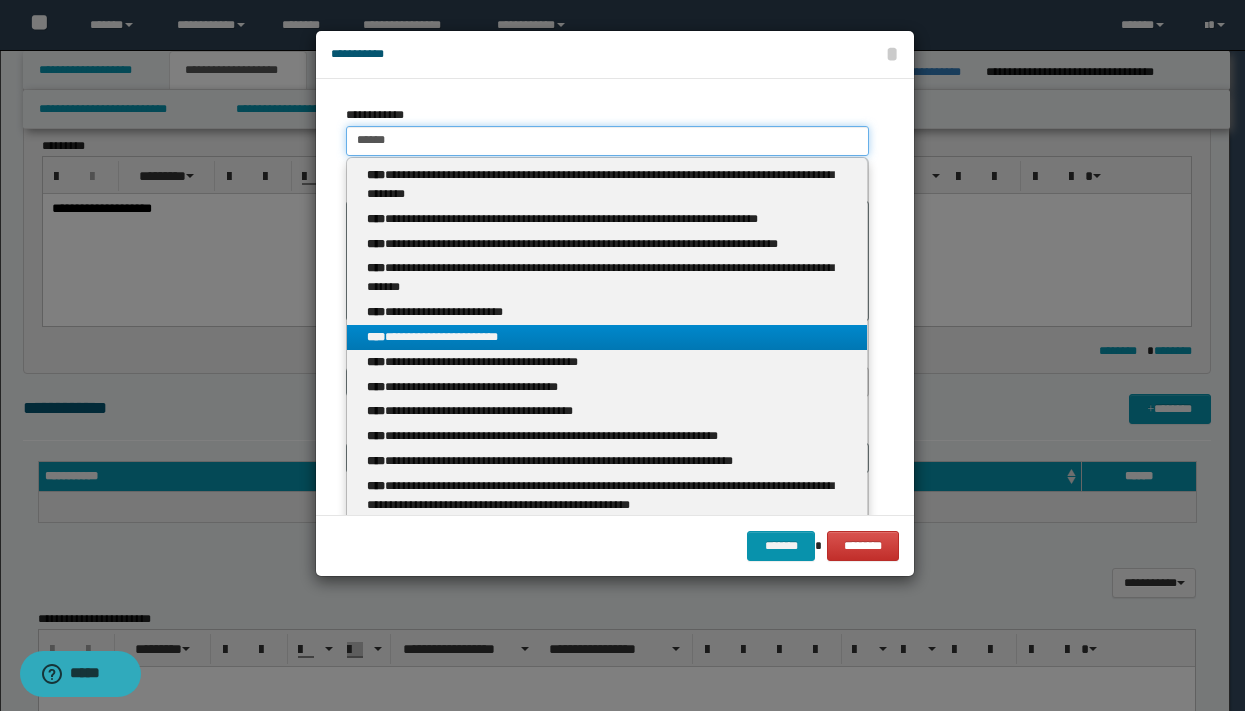 type 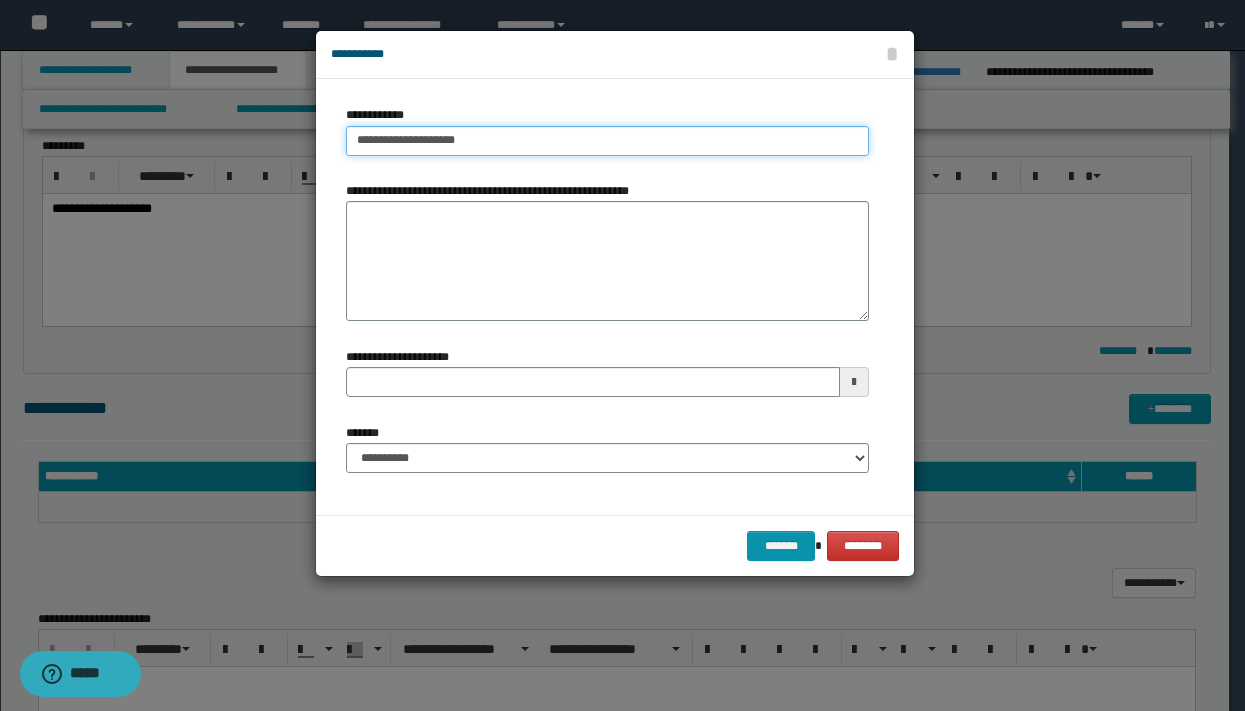 drag, startPoint x: 502, startPoint y: 143, endPoint x: 305, endPoint y: 119, distance: 198.45654 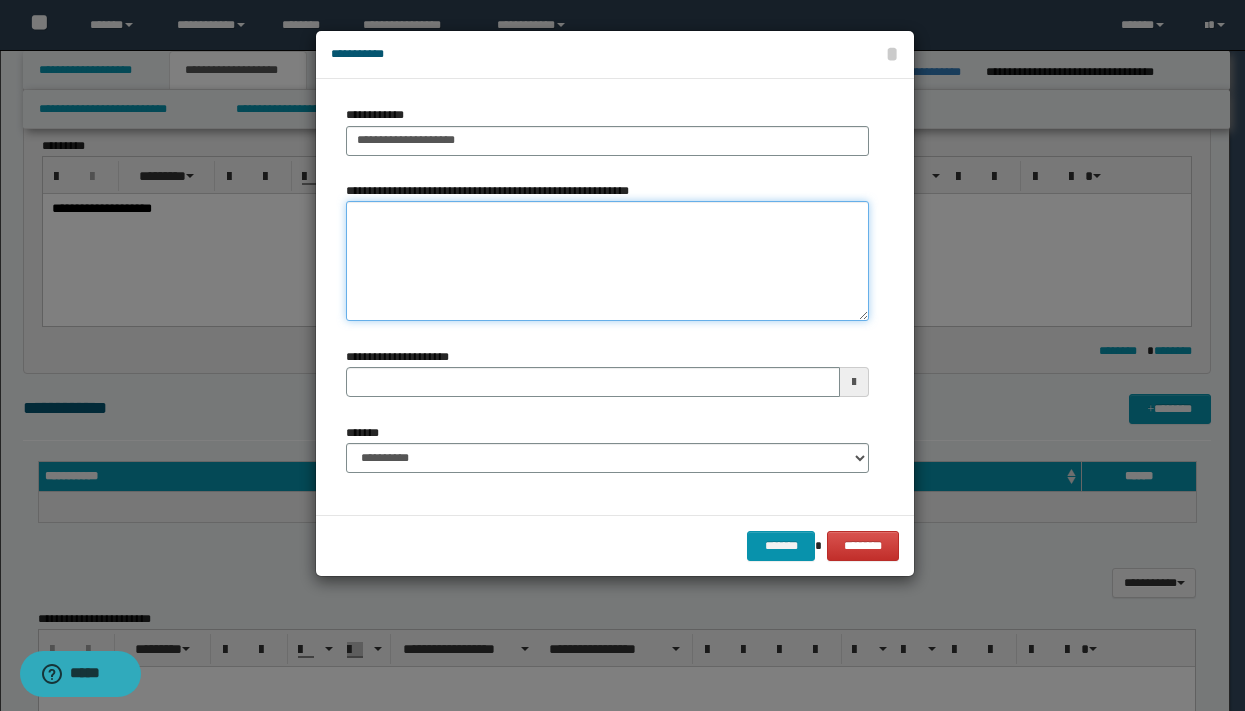 click on "**********" at bounding box center [607, 261] 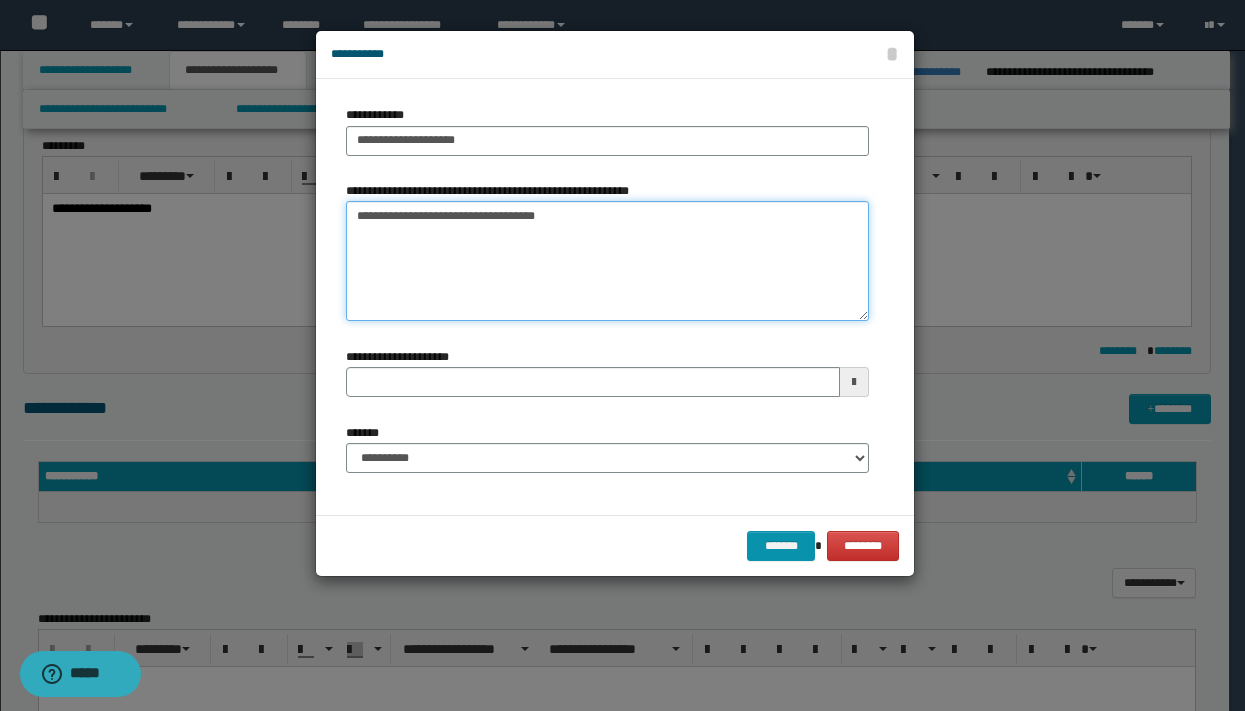 type on "**********" 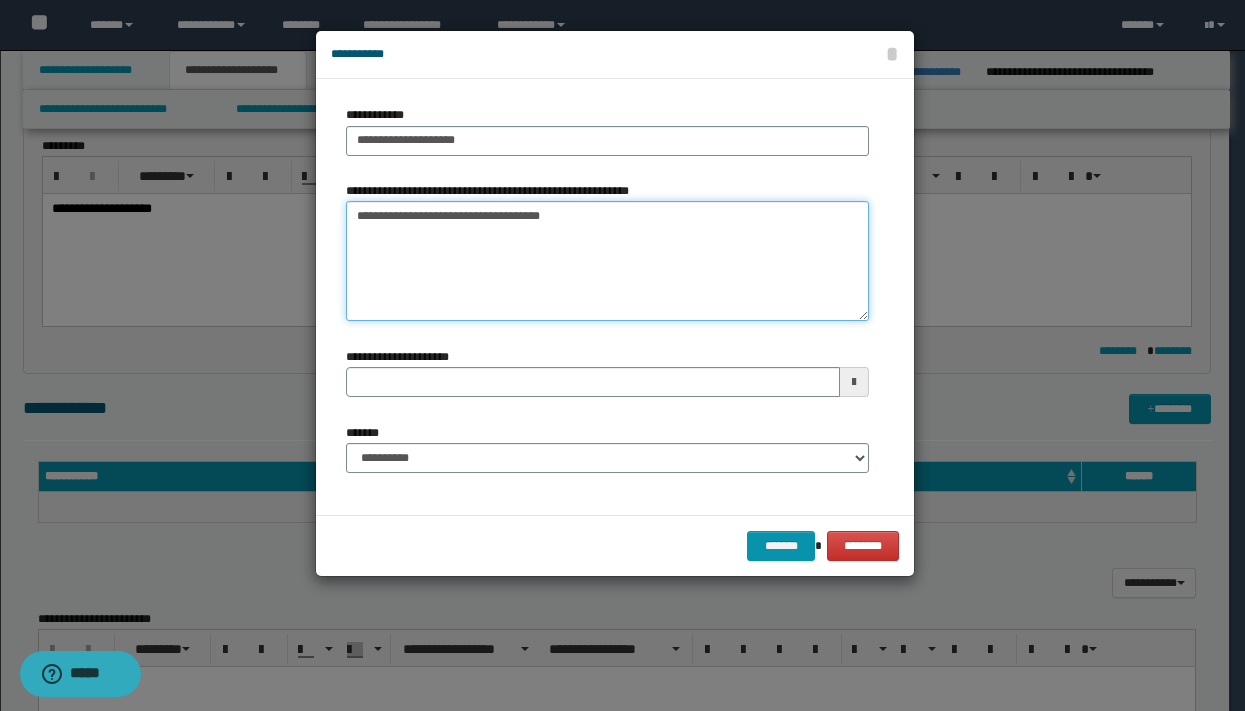 type 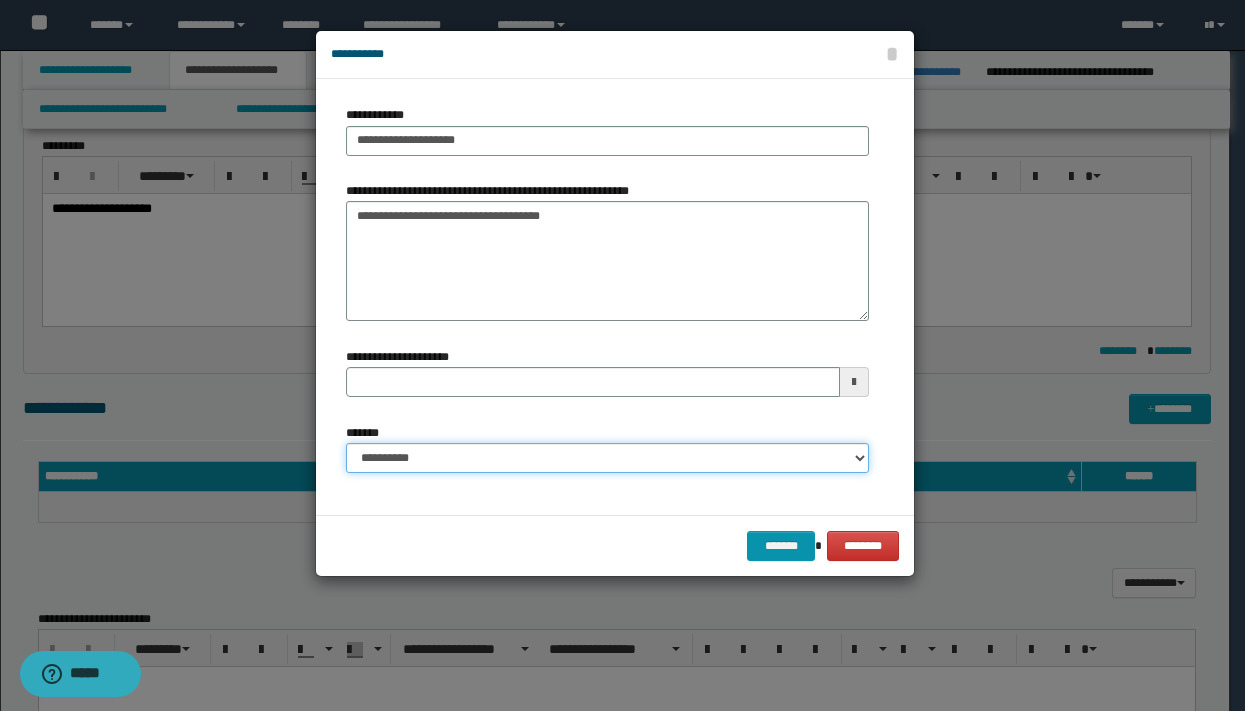 click on "**********" at bounding box center [607, 458] 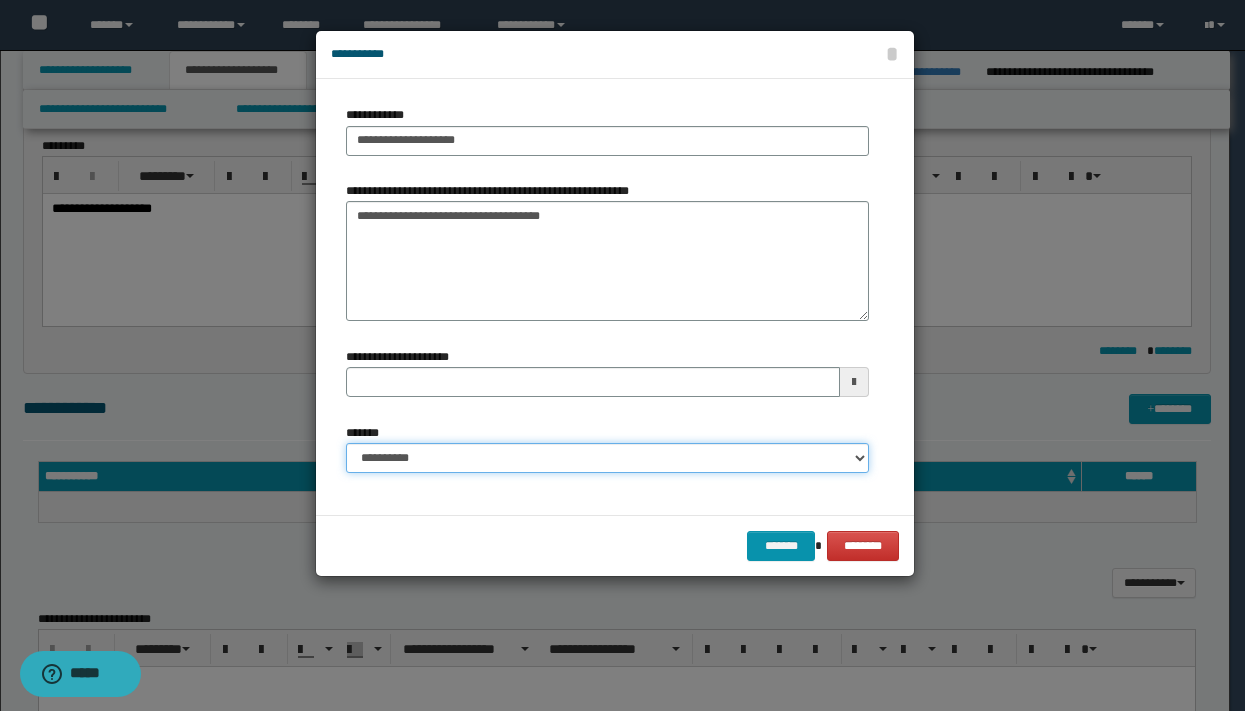 select on "*" 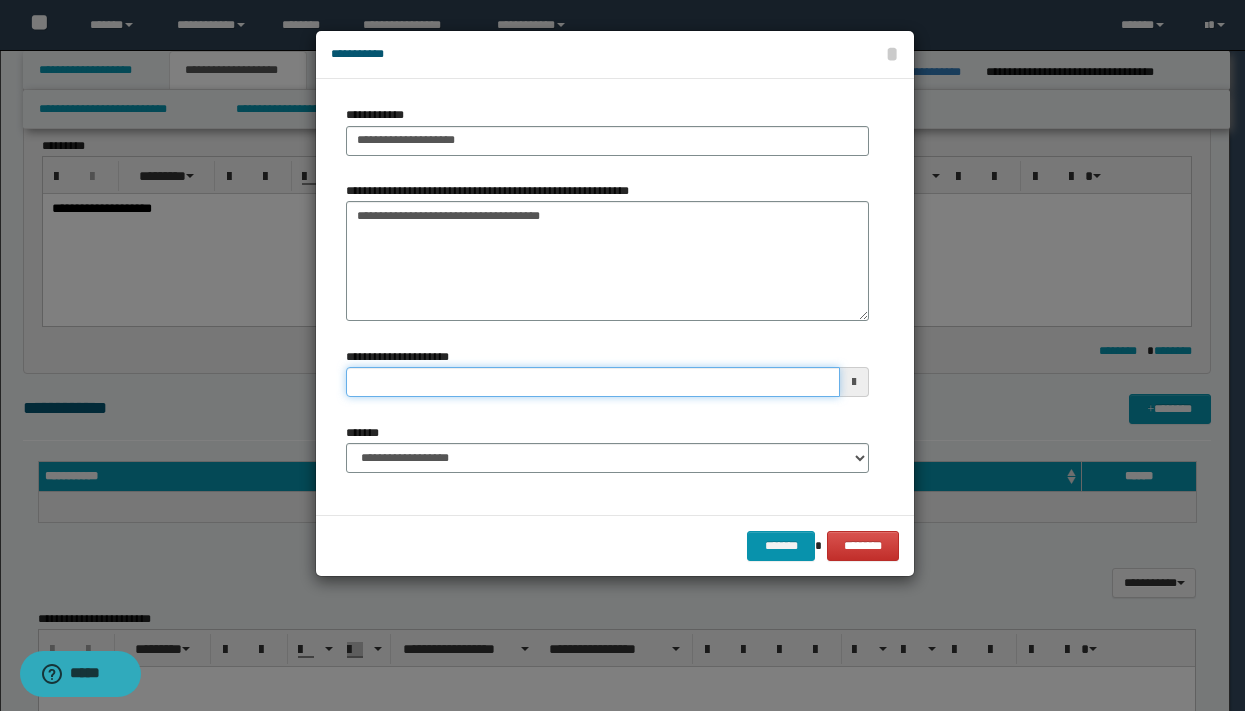 click on "**********" at bounding box center (593, 382) 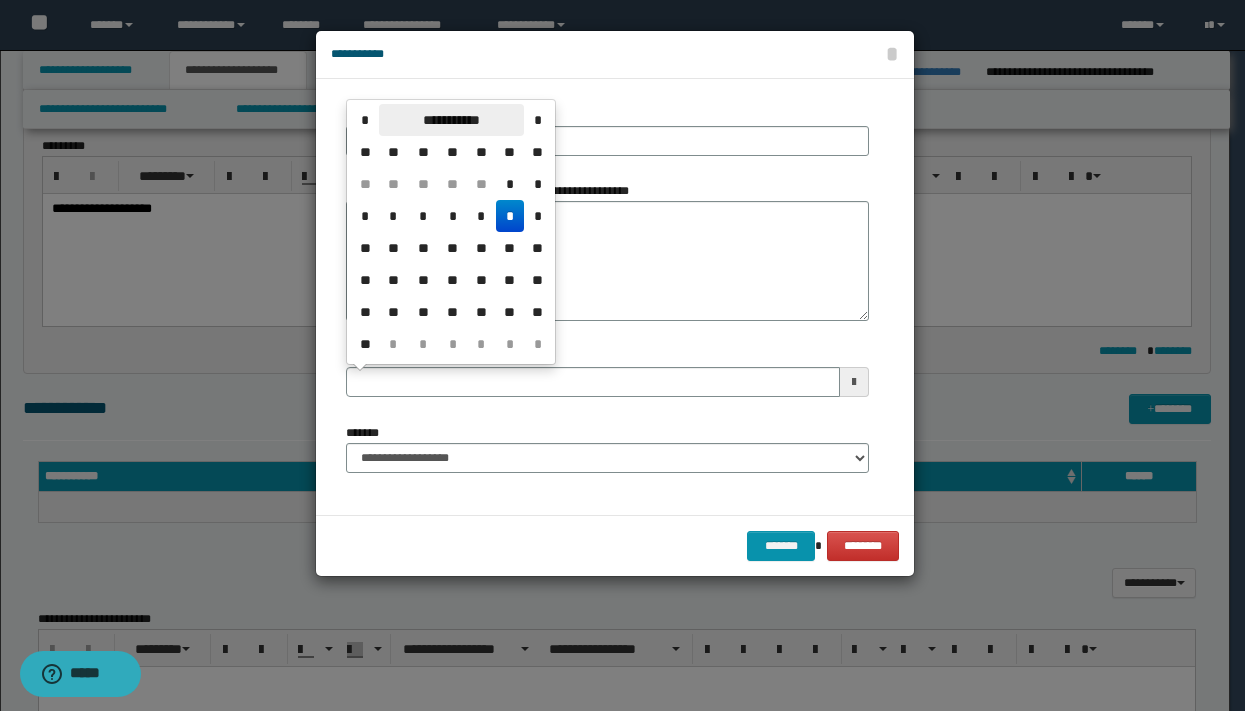 click on "**********" at bounding box center (451, 120) 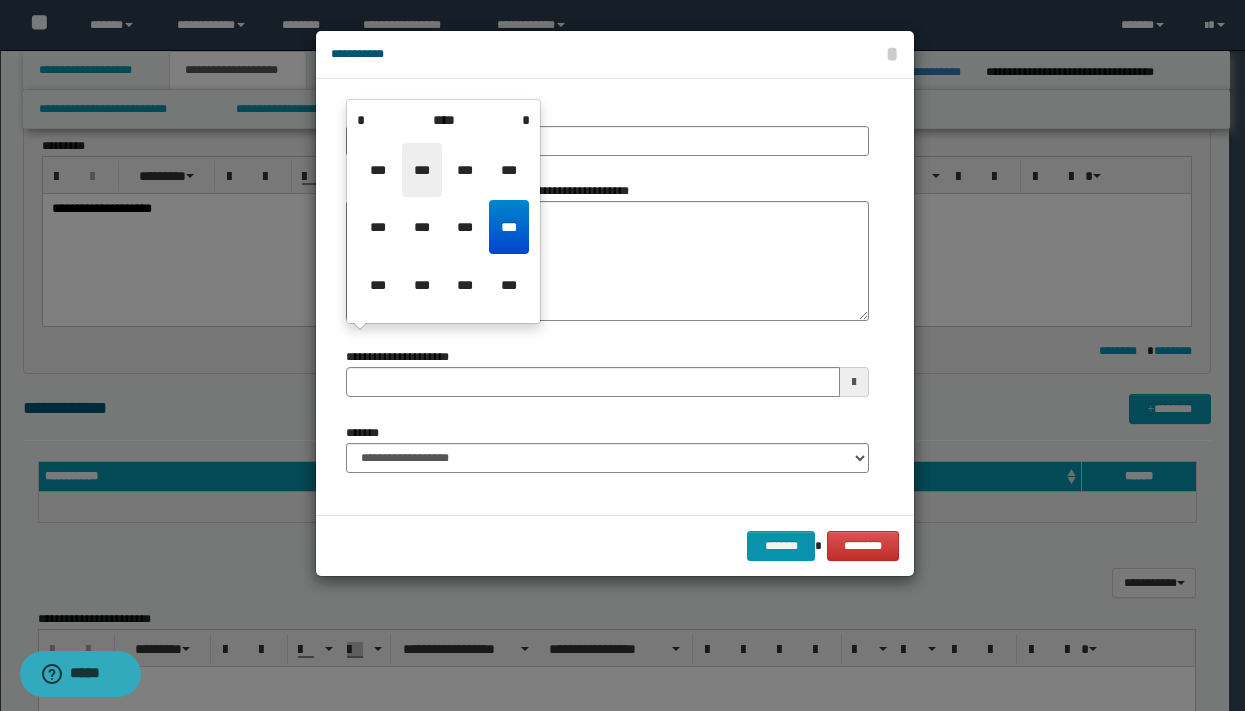click on "***" at bounding box center (422, 170) 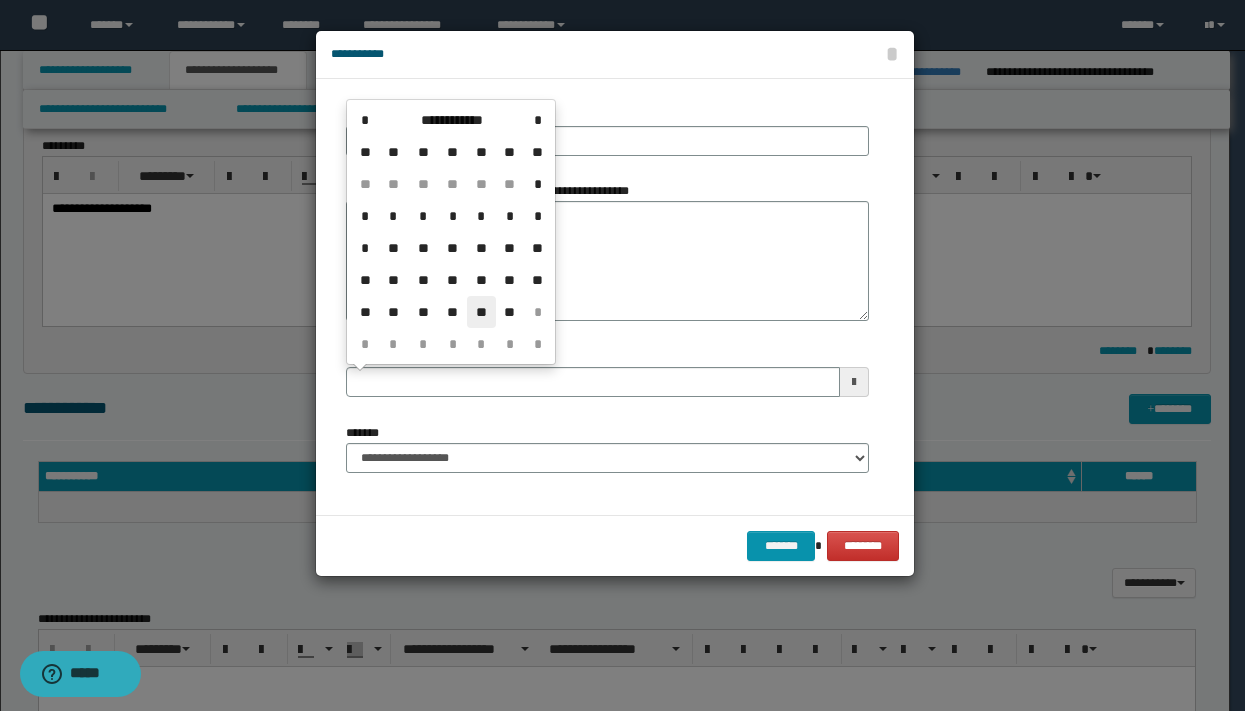 click on "**" at bounding box center [481, 312] 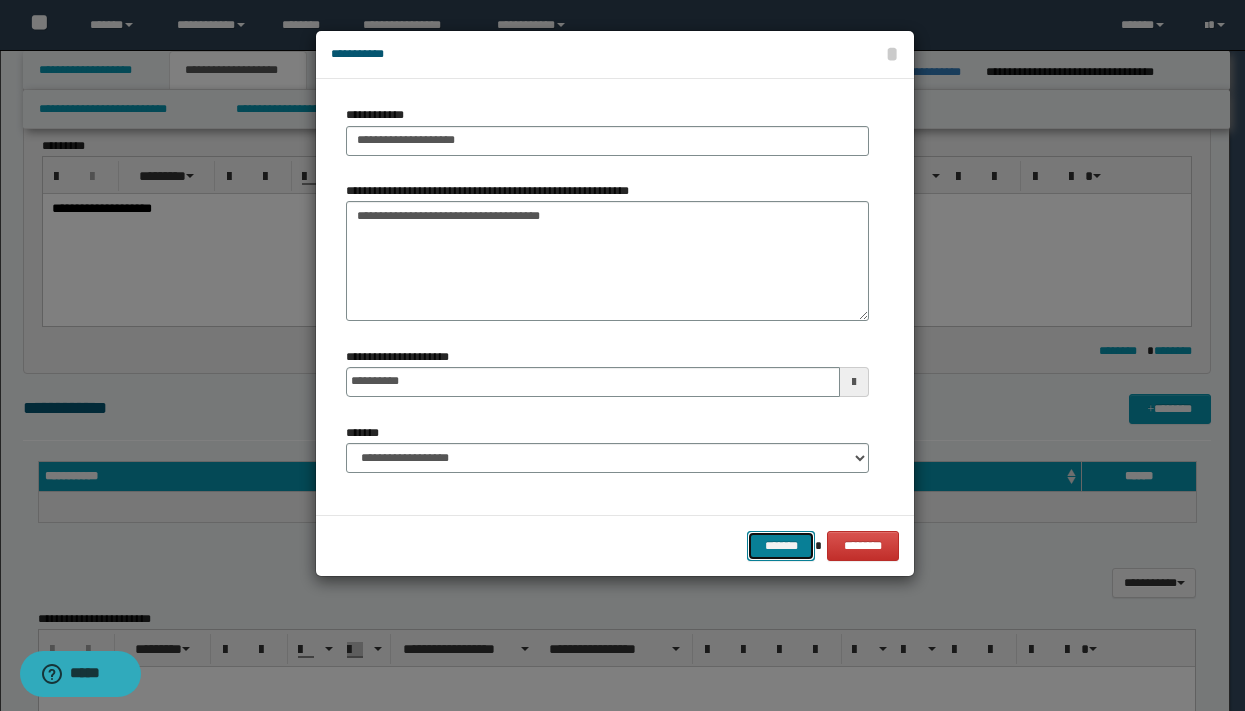 click on "*******" at bounding box center [781, 546] 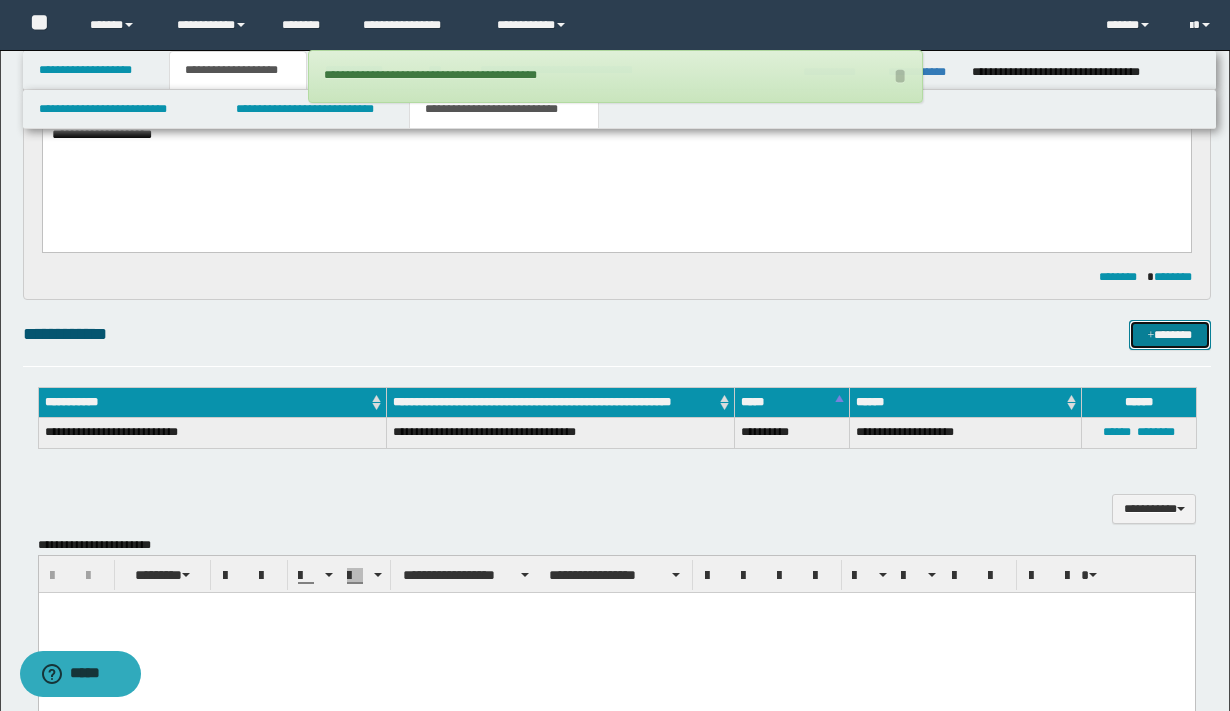 scroll, scrollTop: 253, scrollLeft: 0, axis: vertical 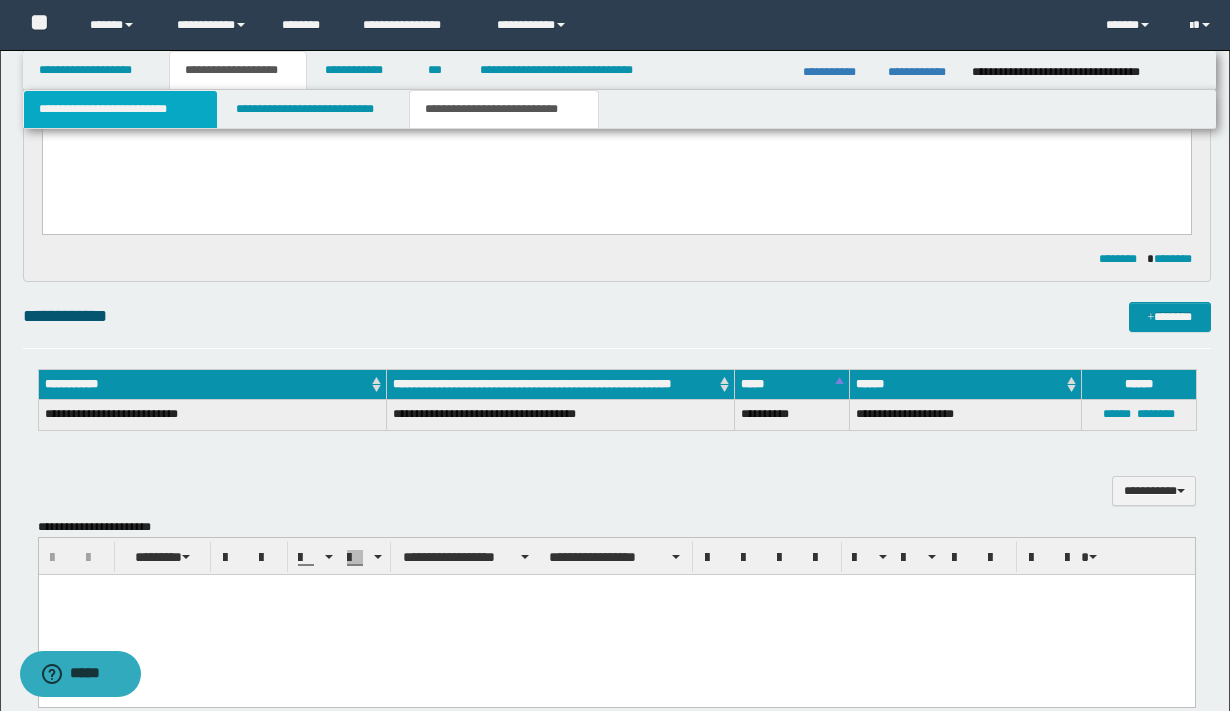 click on "**********" at bounding box center (120, 109) 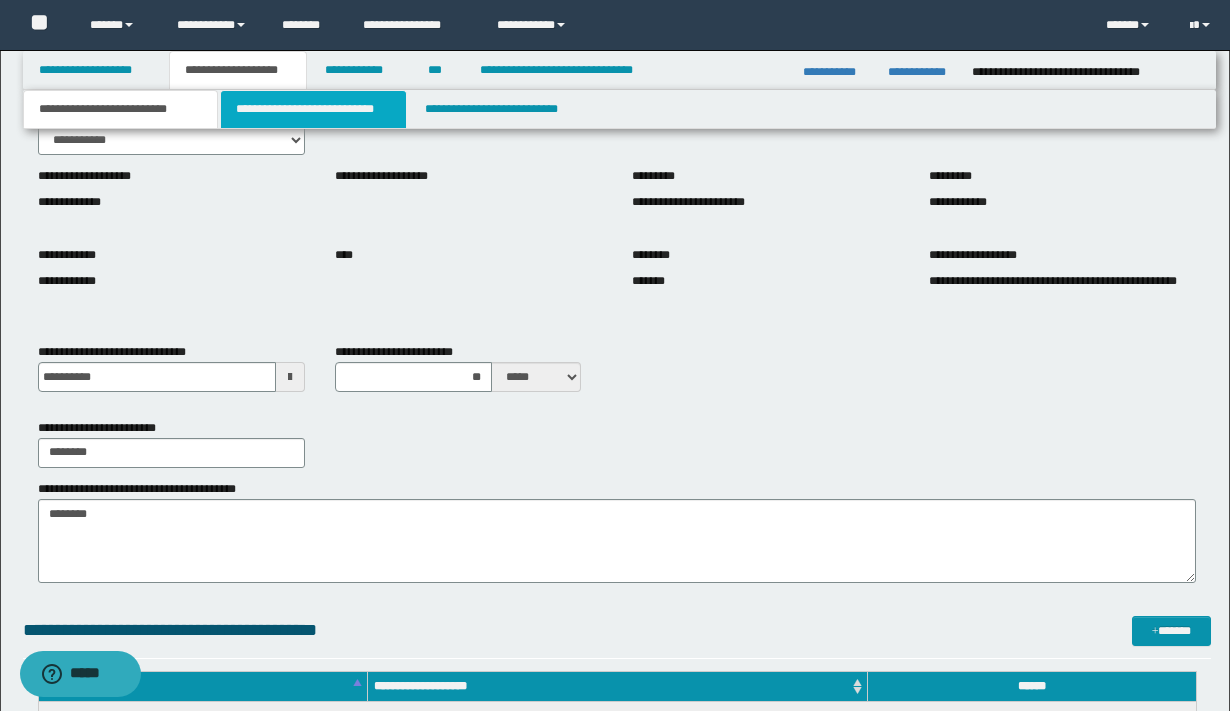 click on "**********" at bounding box center [314, 109] 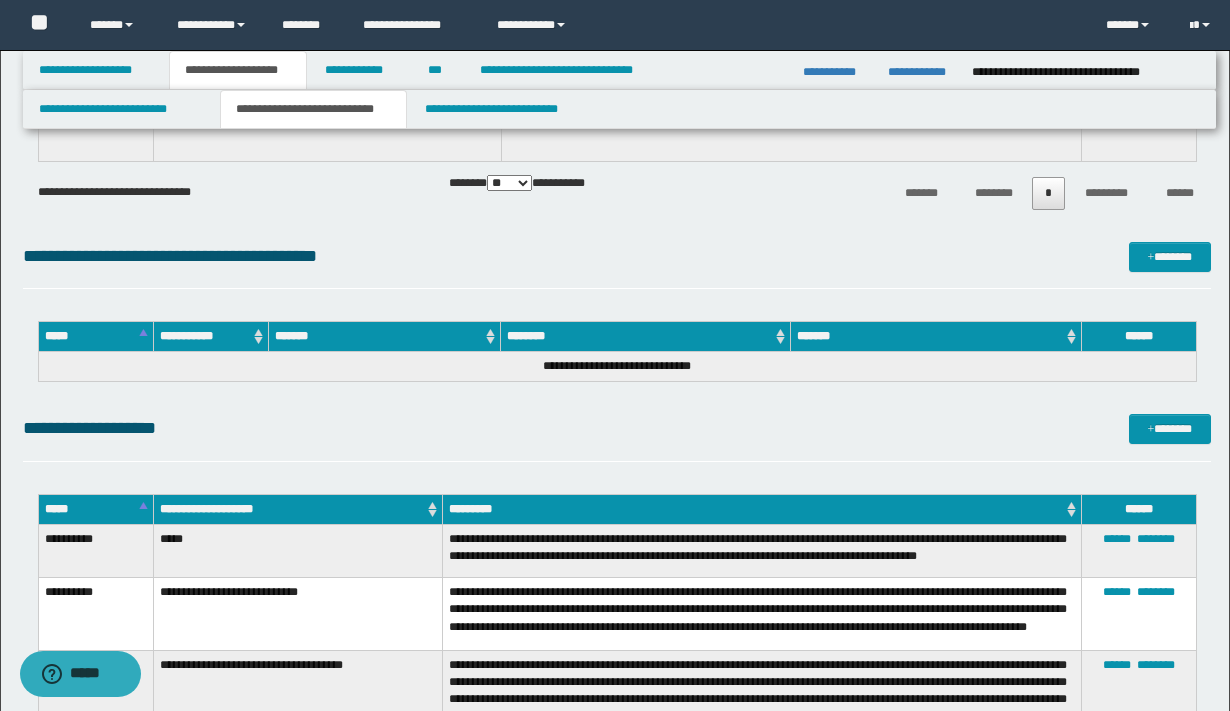 scroll, scrollTop: 1338, scrollLeft: 0, axis: vertical 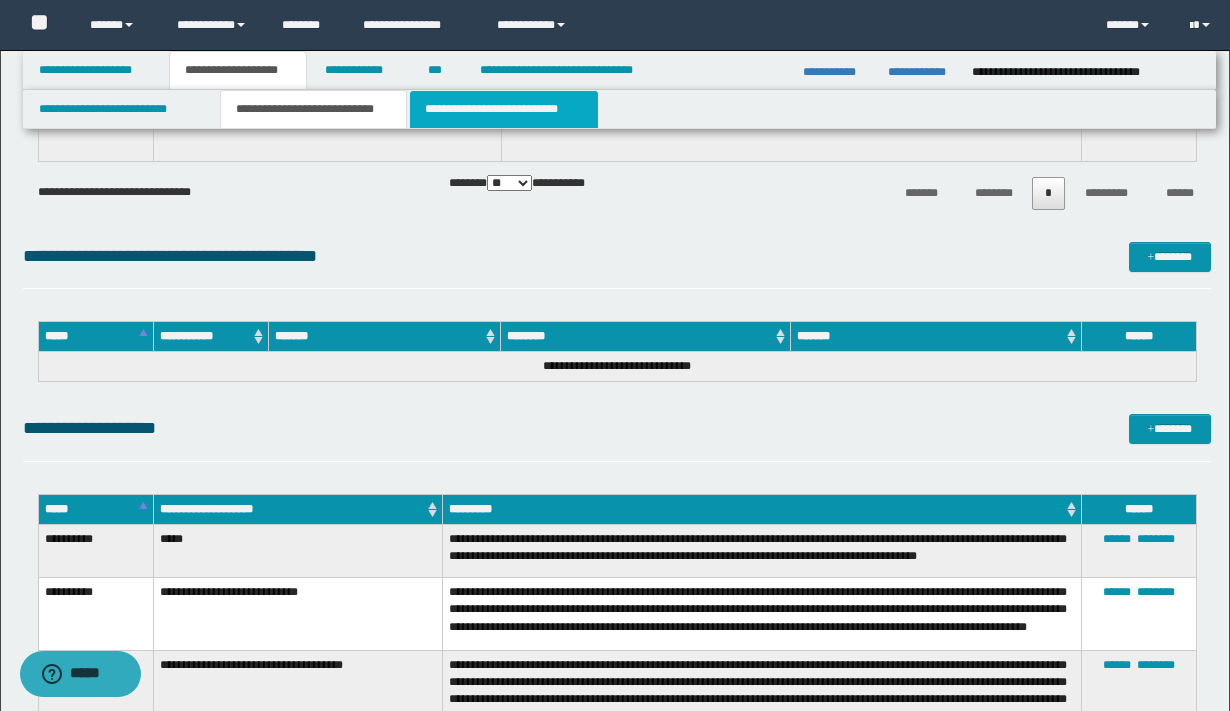 click on "**********" at bounding box center (504, 109) 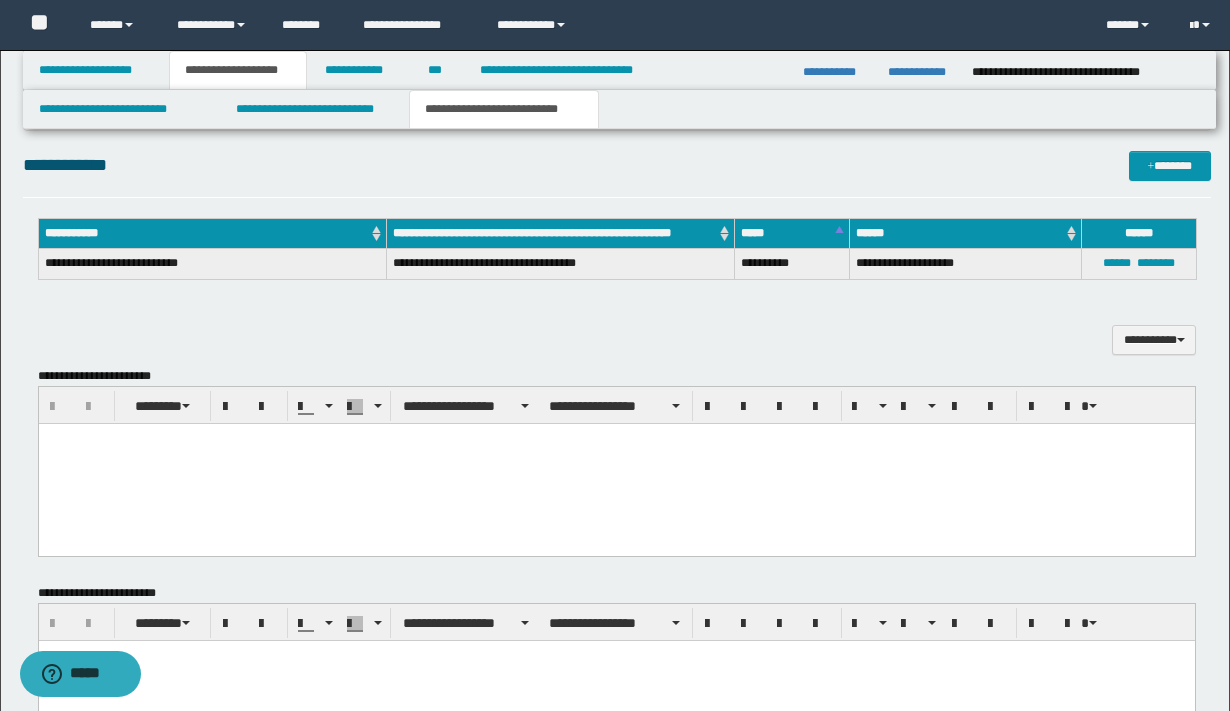 scroll, scrollTop: 424, scrollLeft: 0, axis: vertical 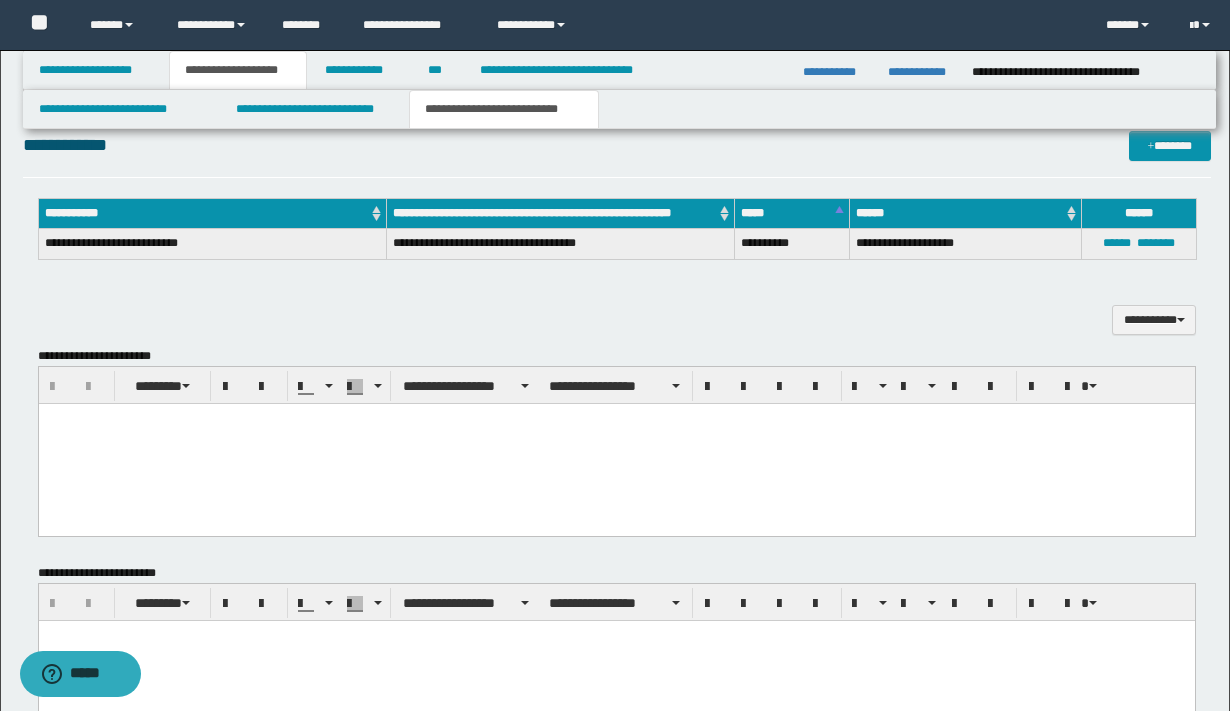 click at bounding box center [616, 444] 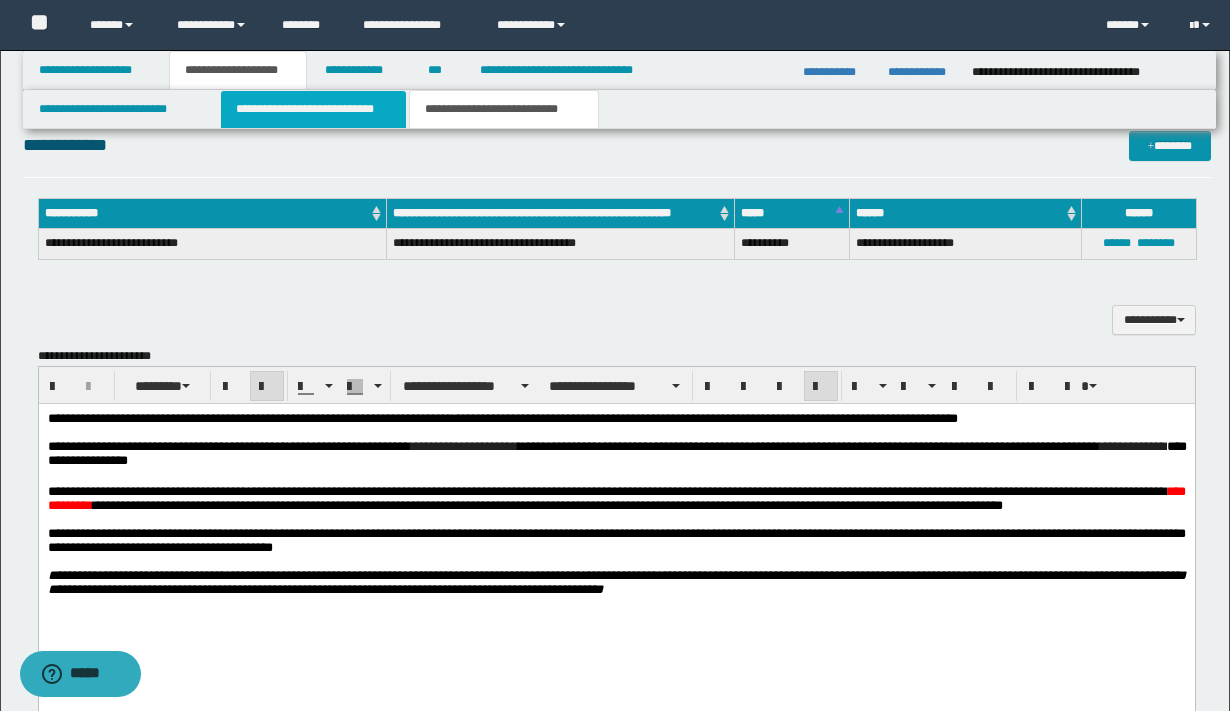 click on "**********" at bounding box center [314, 109] 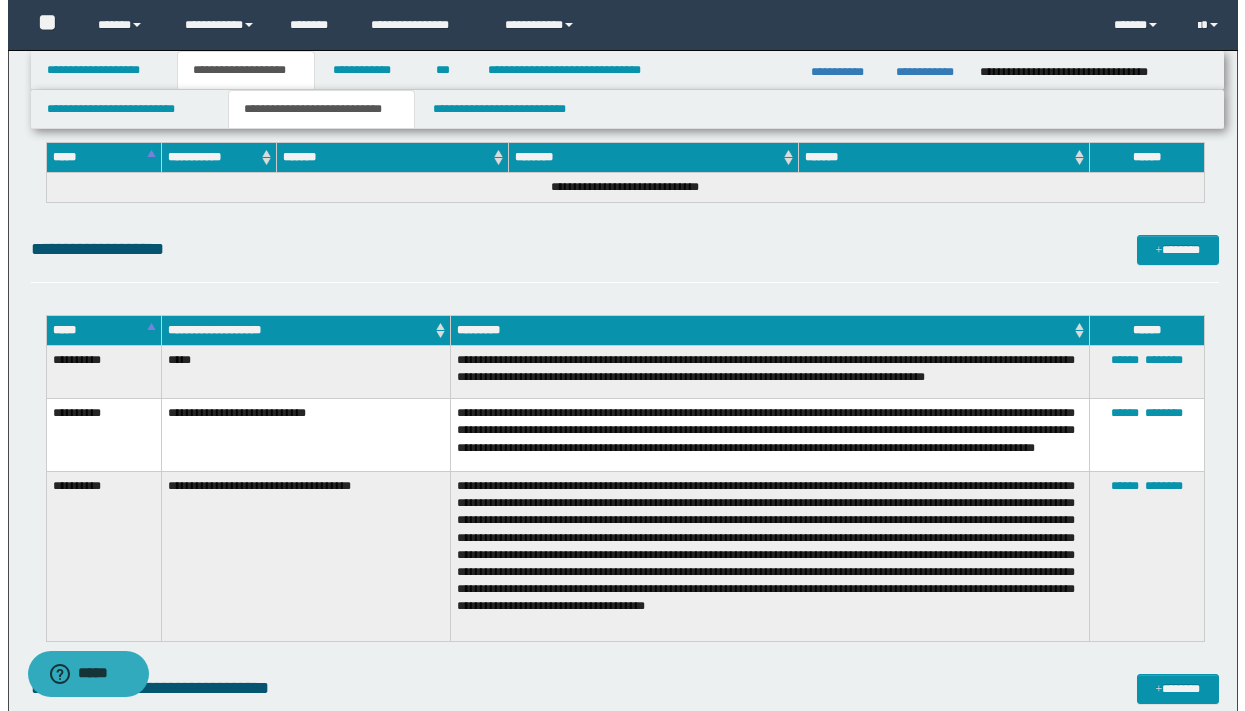 scroll, scrollTop: 1519, scrollLeft: 0, axis: vertical 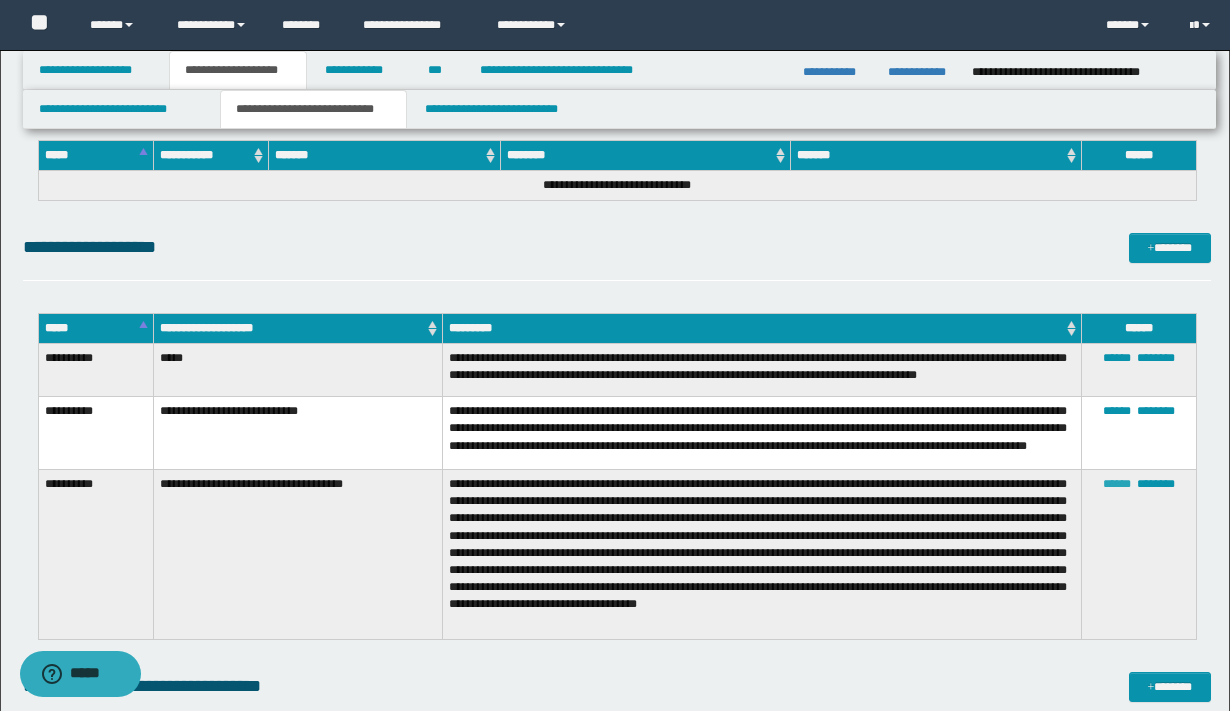 click on "******" at bounding box center [1117, 484] 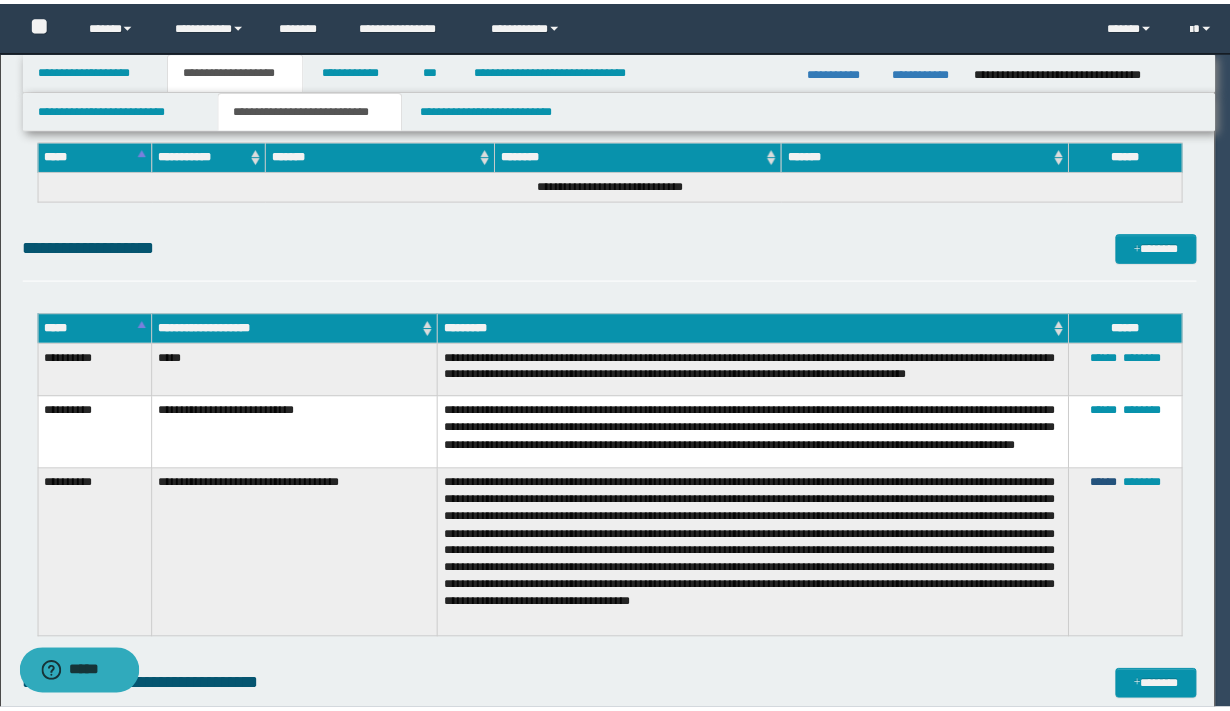 scroll, scrollTop: 108, scrollLeft: 0, axis: vertical 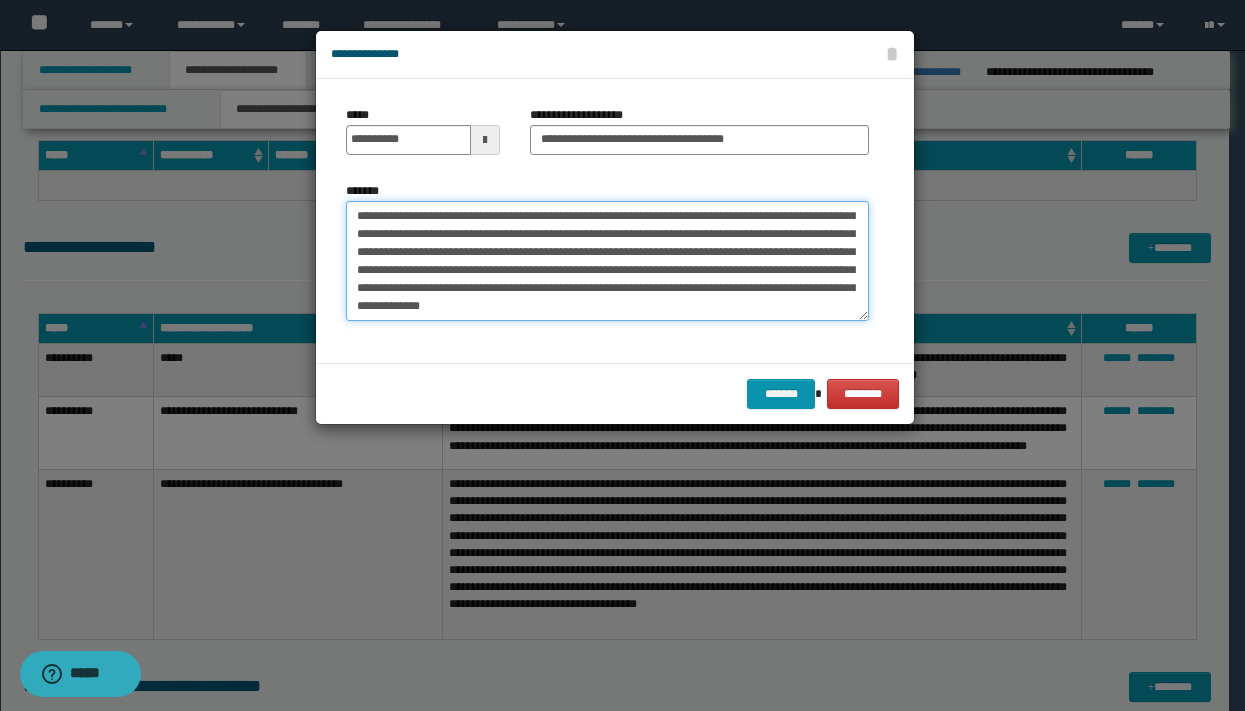 drag, startPoint x: 699, startPoint y: 270, endPoint x: 716, endPoint y: 306, distance: 39.812057 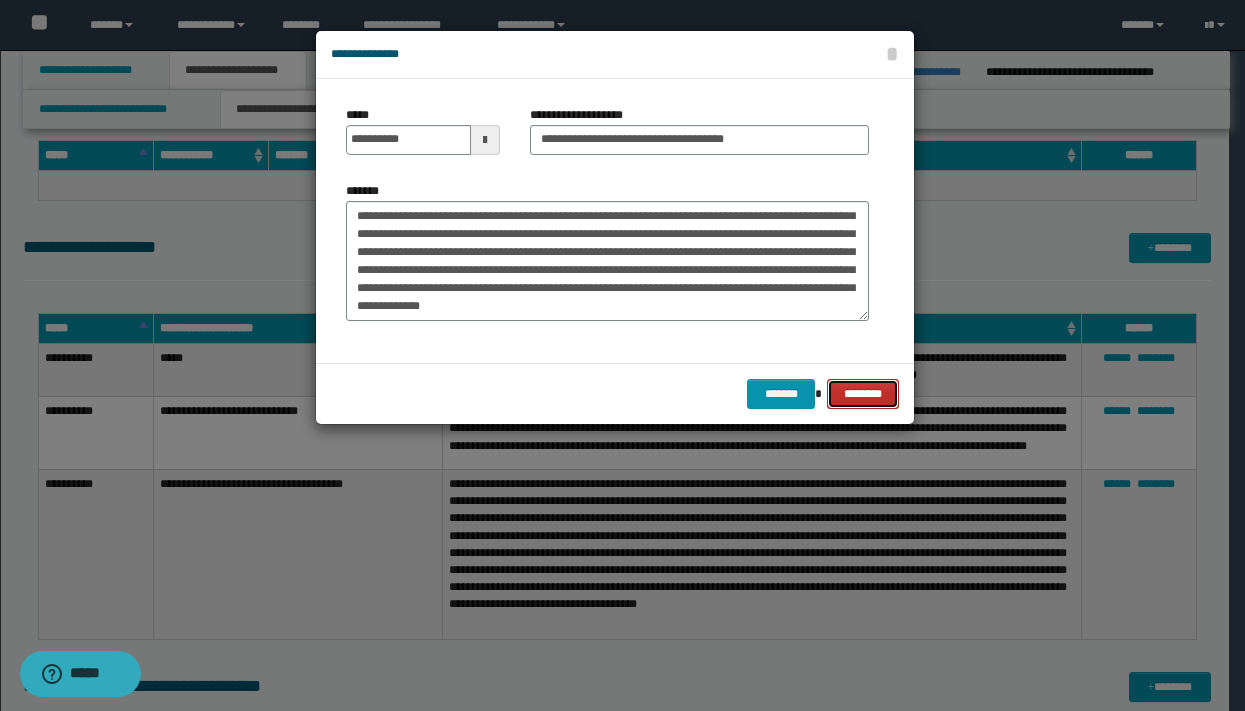 click on "********" at bounding box center [863, 394] 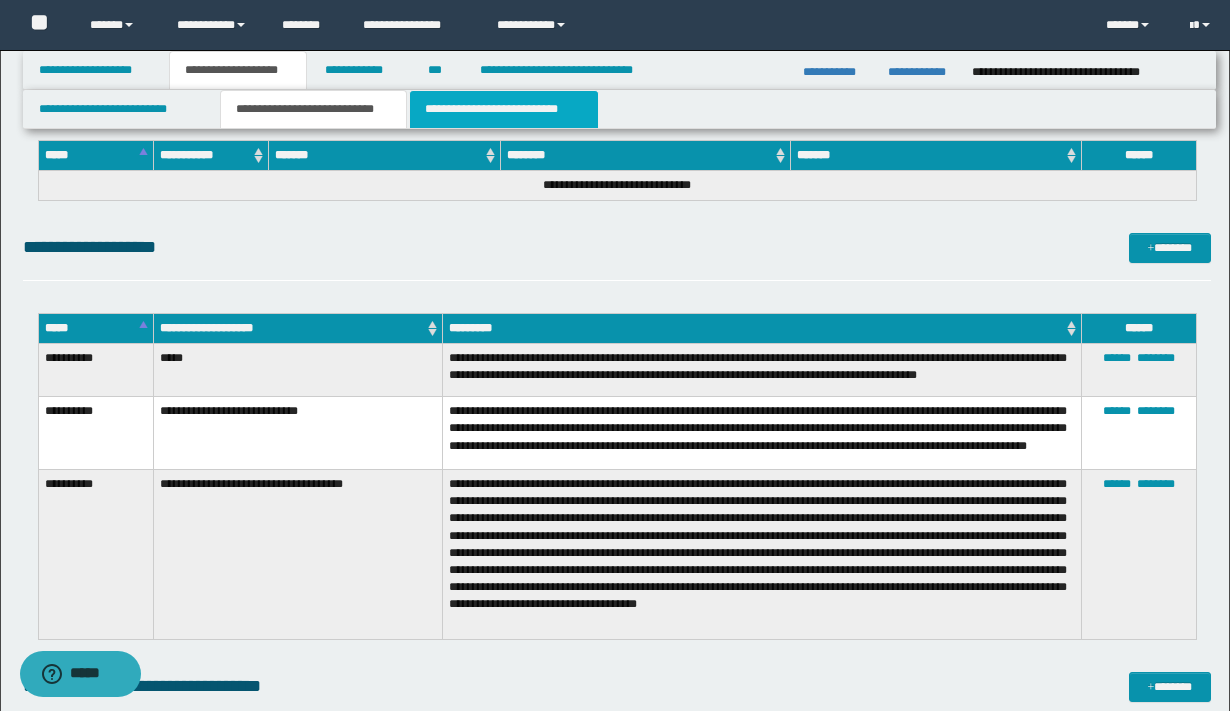 click on "**********" at bounding box center (504, 109) 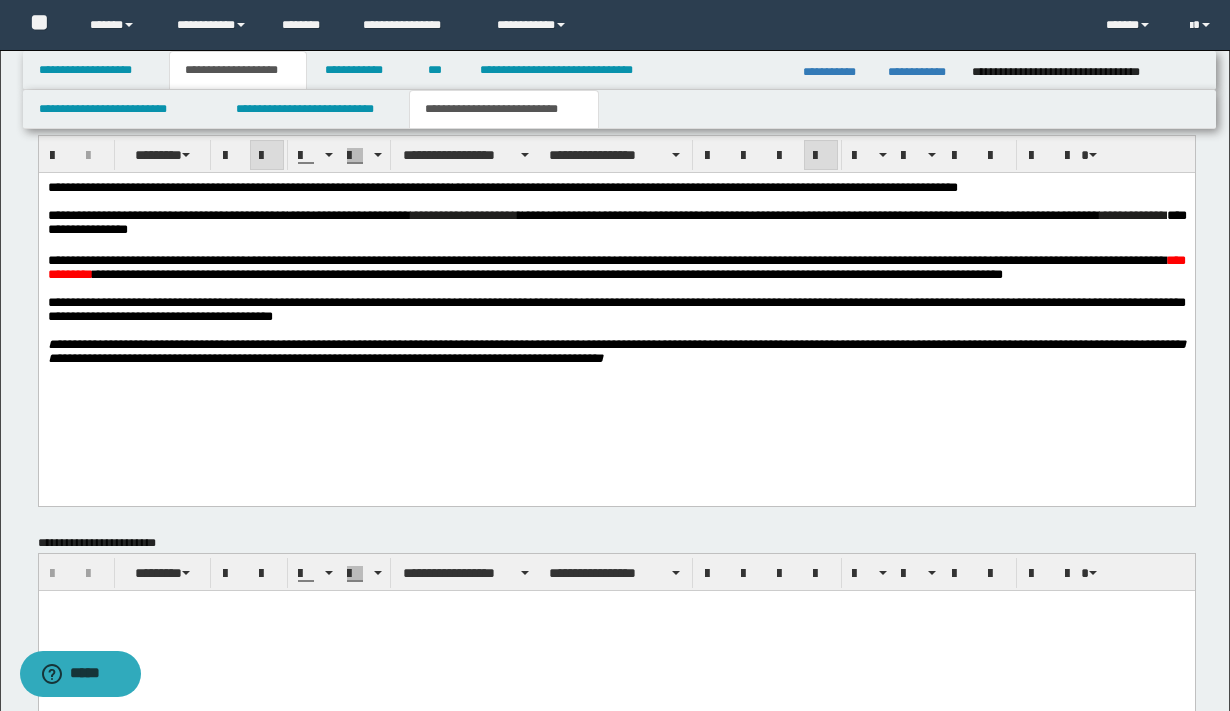 scroll, scrollTop: 536, scrollLeft: 0, axis: vertical 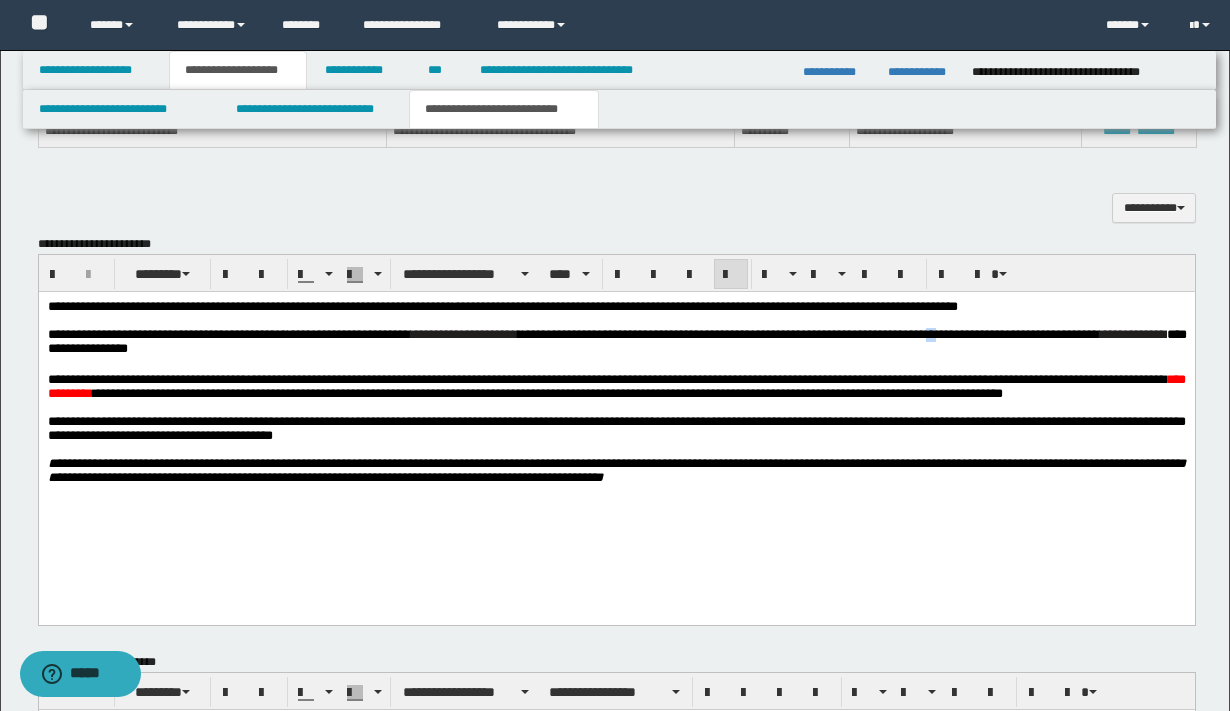 drag, startPoint x: 1095, startPoint y: 336, endPoint x: 1081, endPoint y: 336, distance: 14 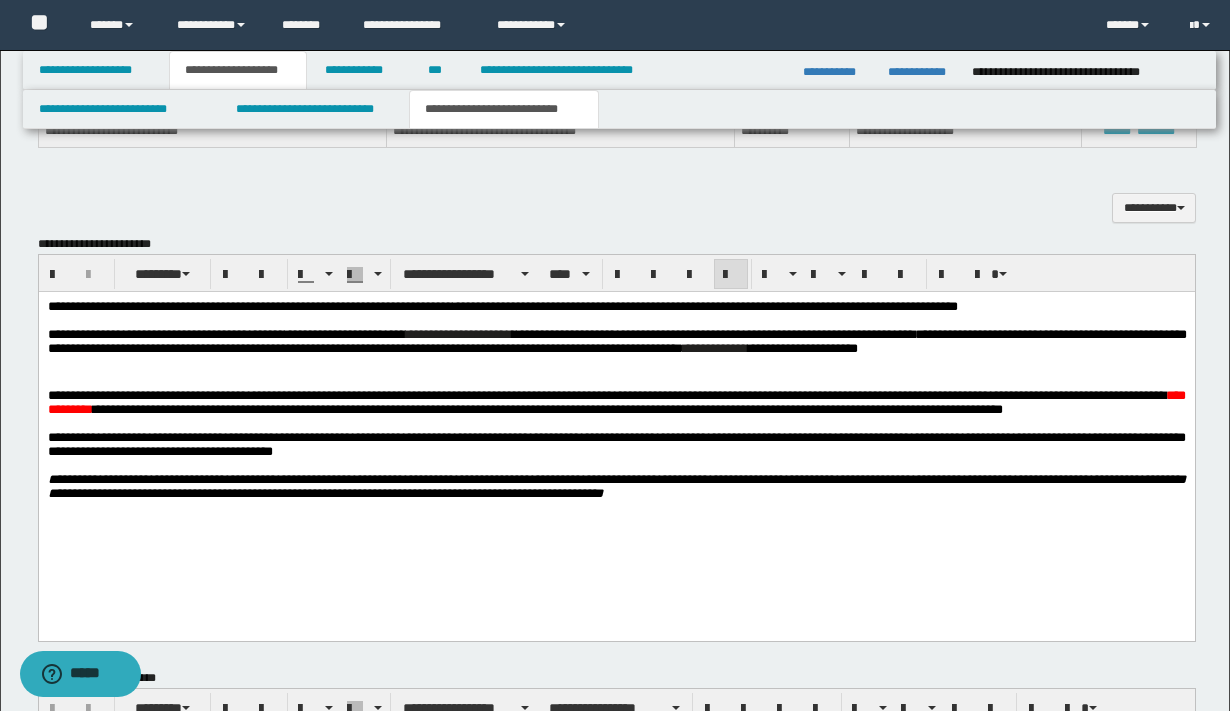 click on "**********" at bounding box center (616, 425) 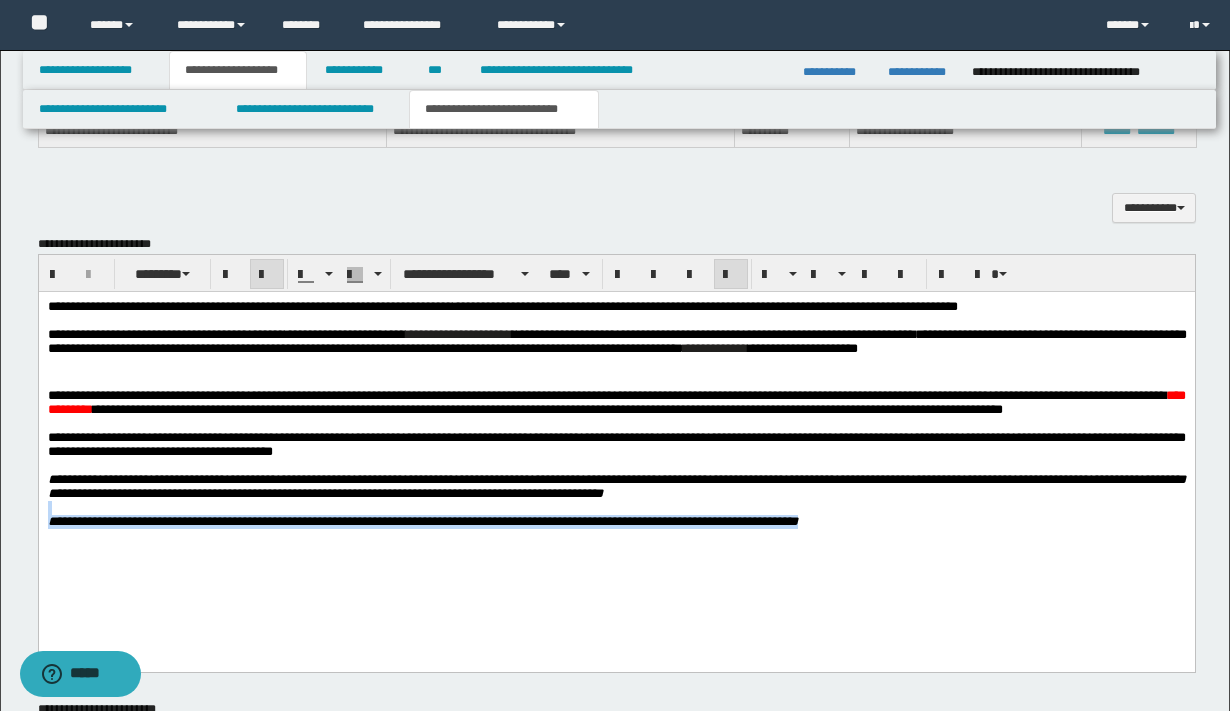 drag, startPoint x: 969, startPoint y: 555, endPoint x: 33, endPoint y: 546, distance: 936.0433 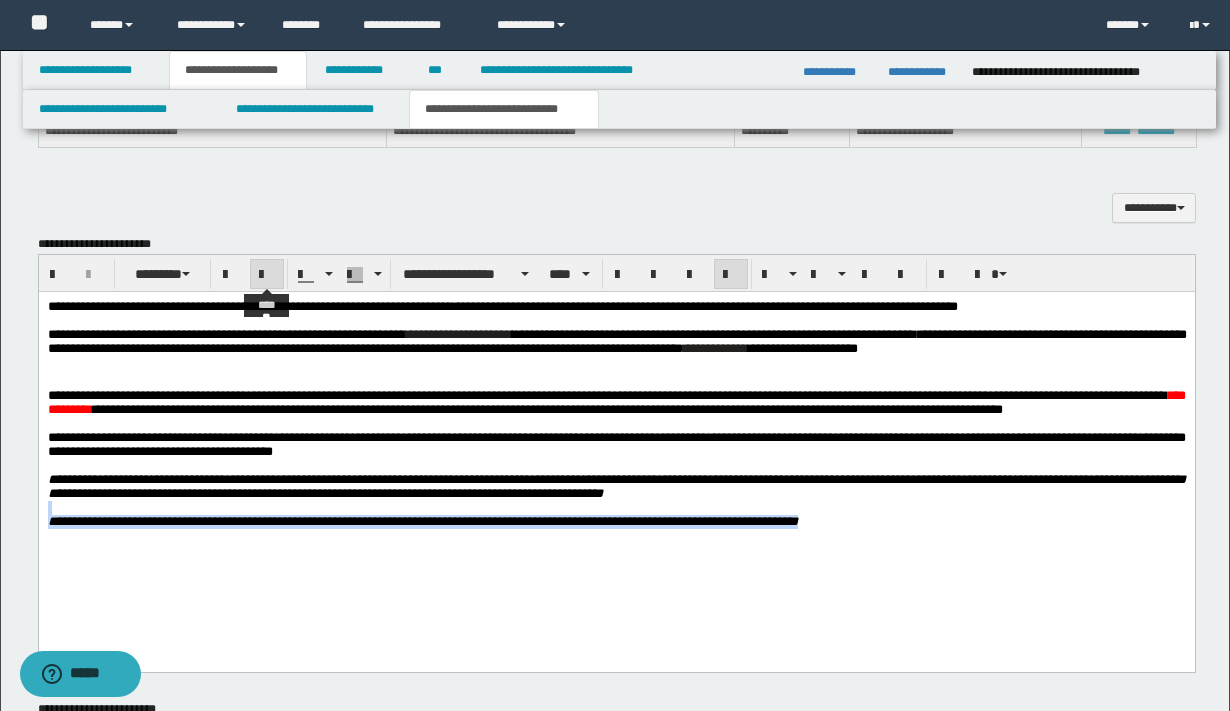 click at bounding box center [267, 275] 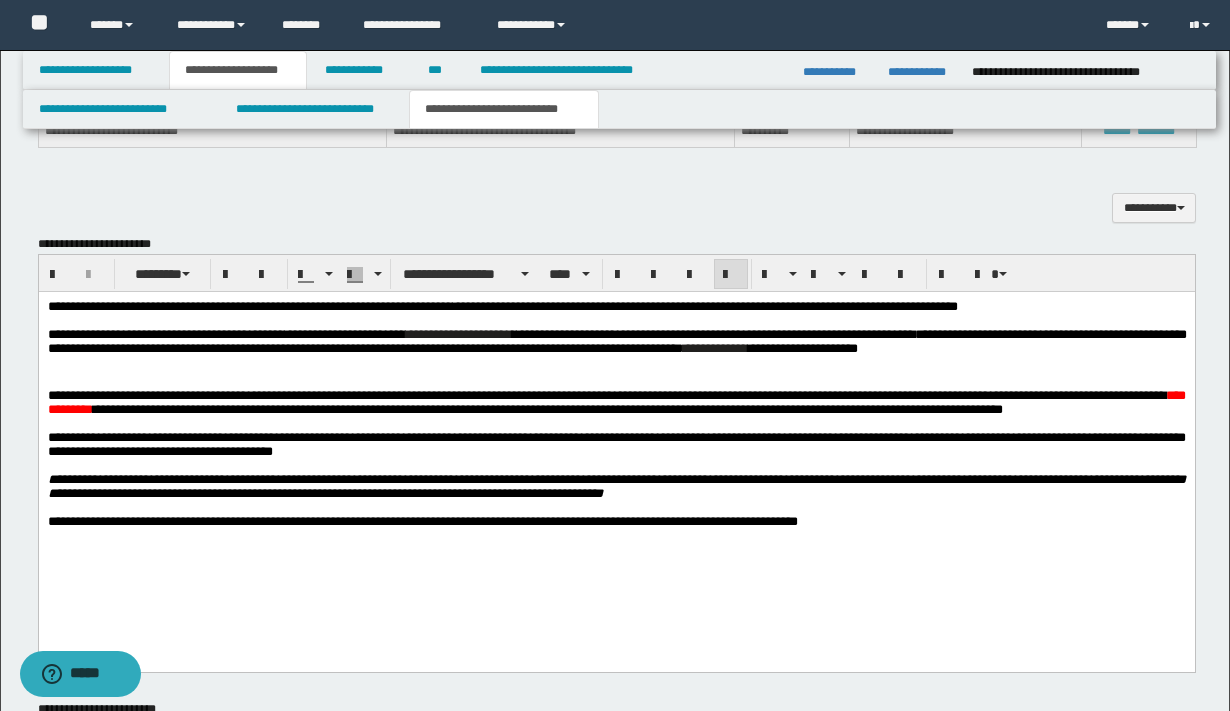 click at bounding box center [616, 508] 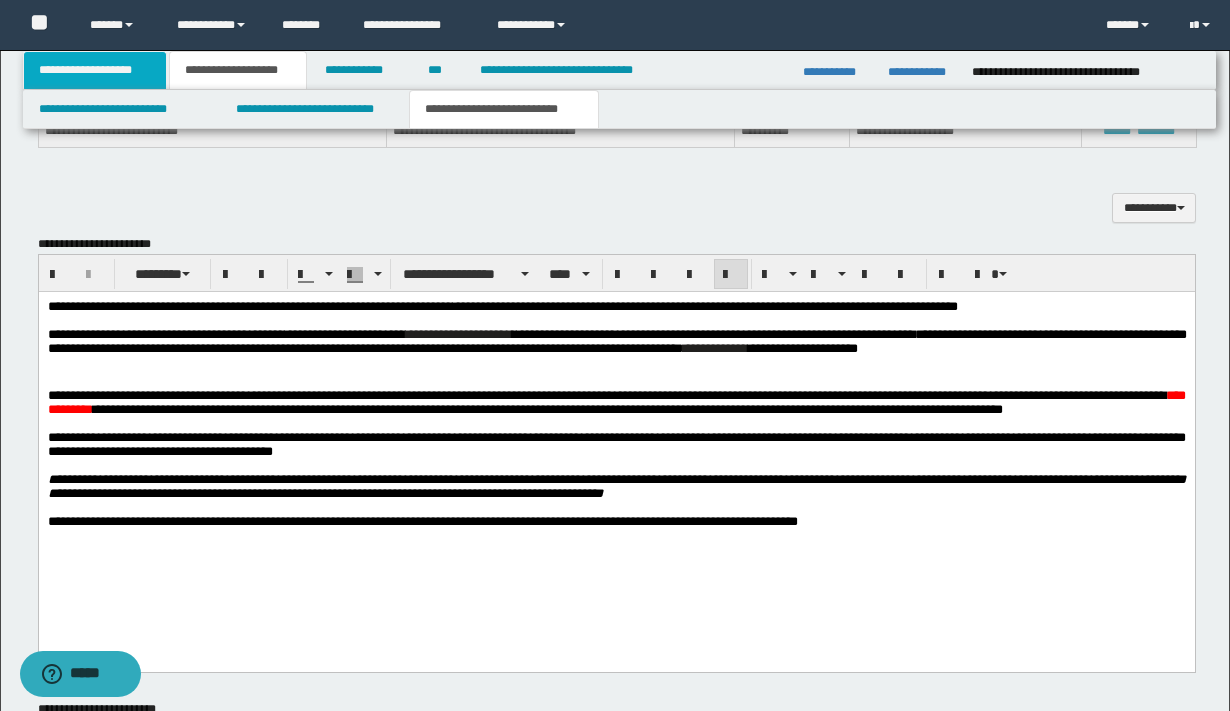 click on "**********" at bounding box center (95, 70) 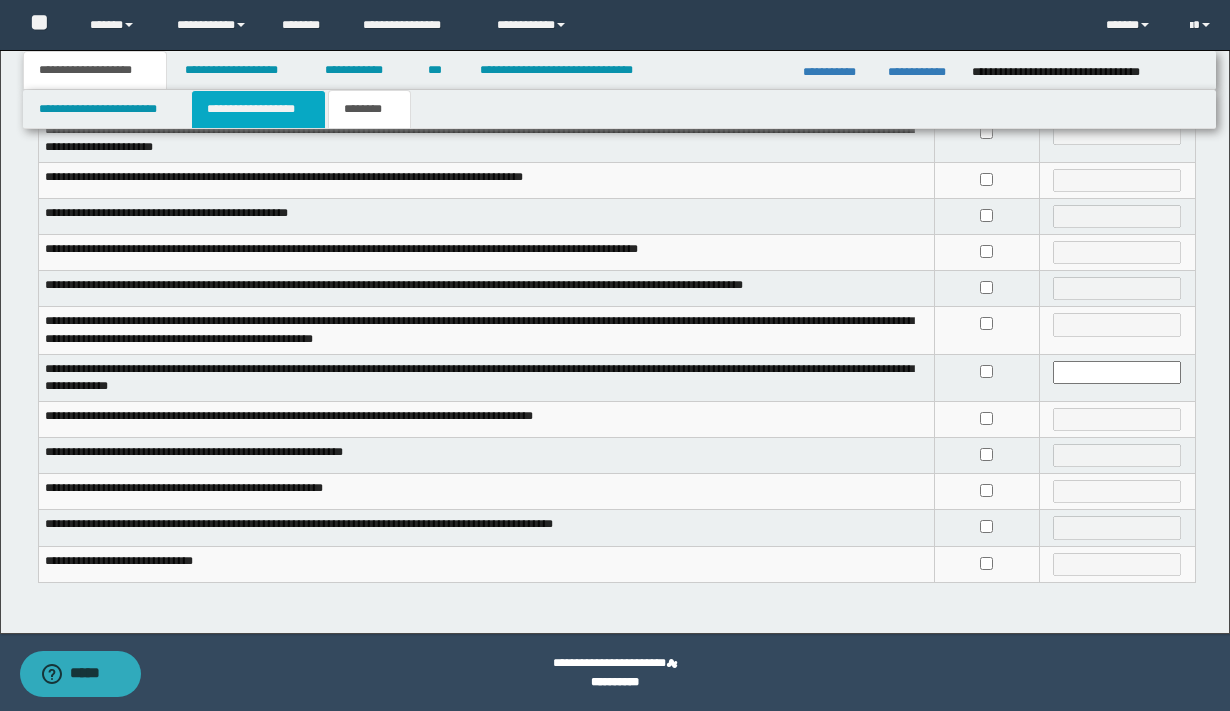 click on "**********" at bounding box center [258, 109] 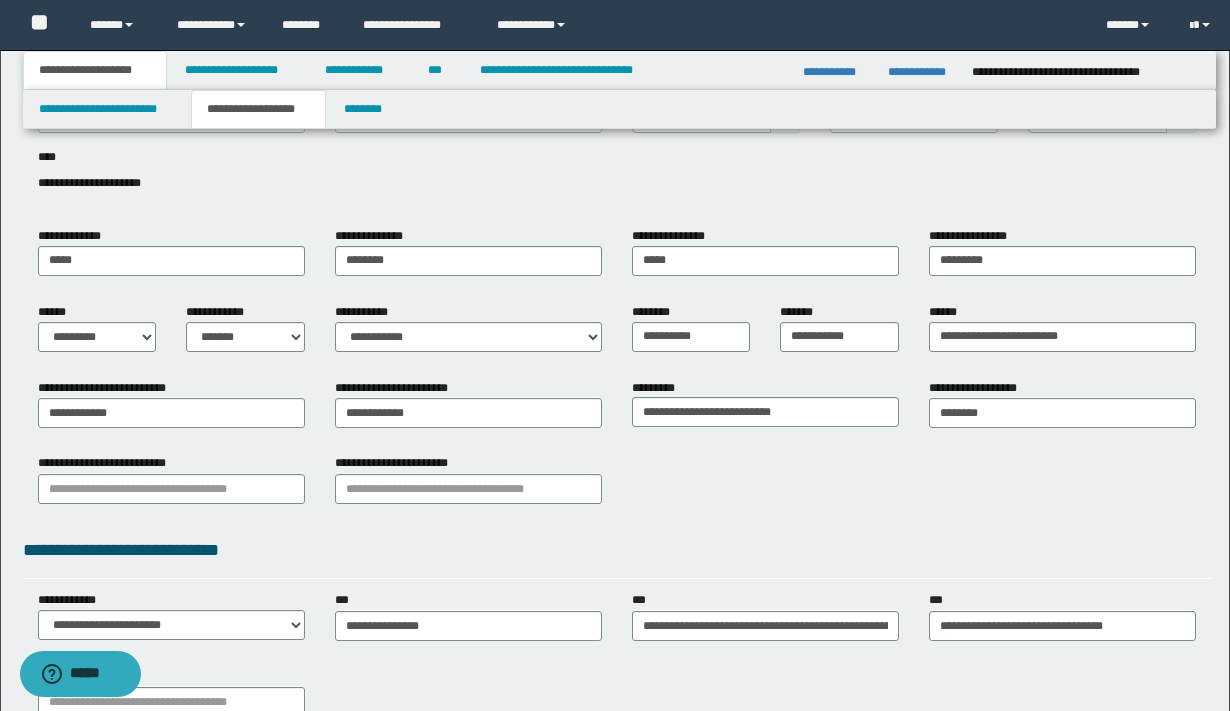 scroll, scrollTop: 0, scrollLeft: 0, axis: both 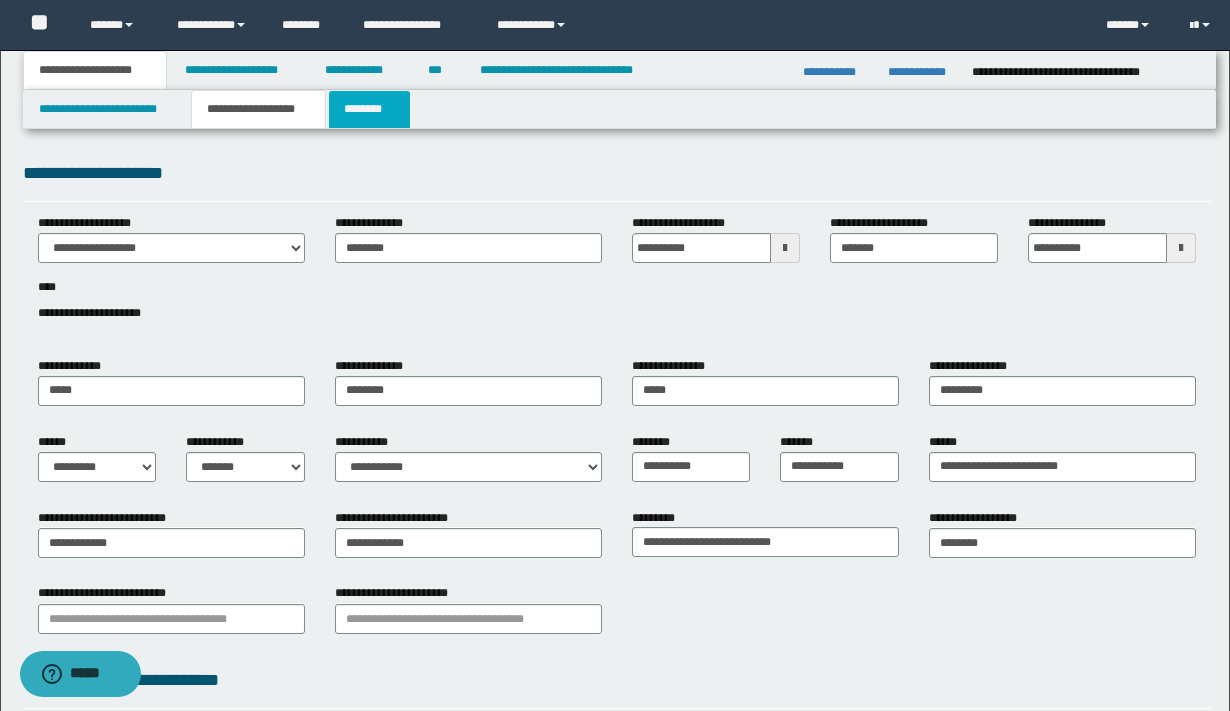 click on "********" at bounding box center [369, 109] 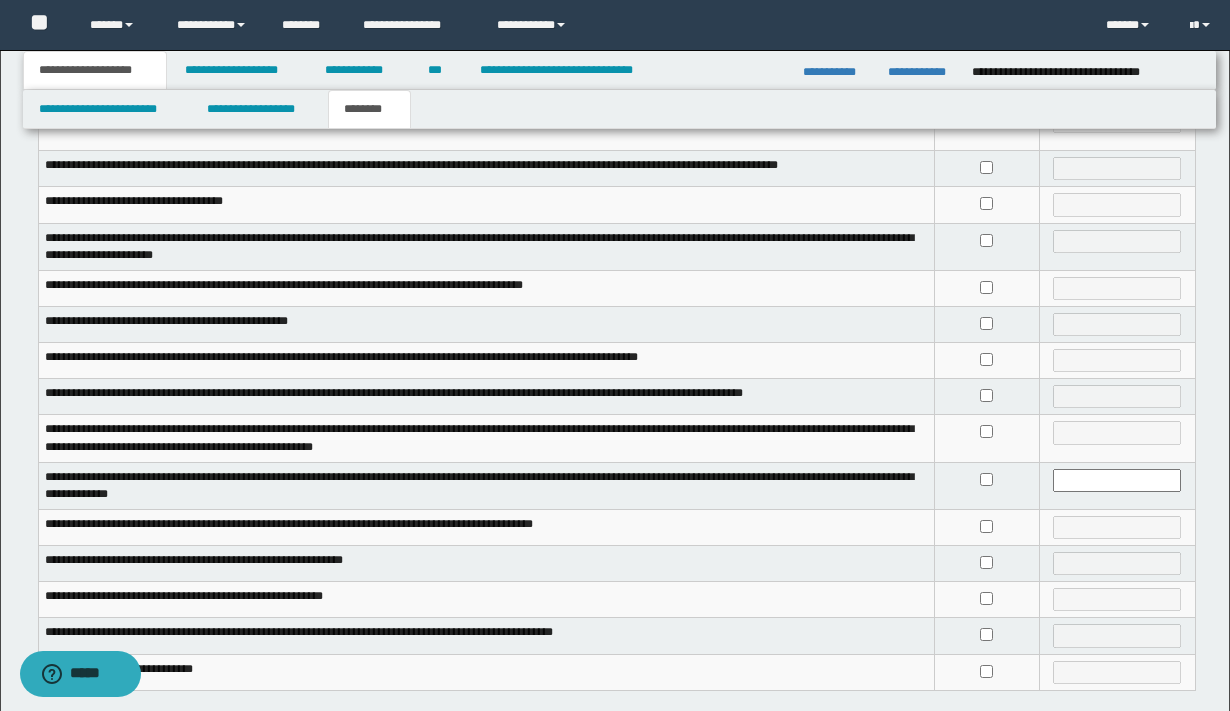 scroll, scrollTop: 397, scrollLeft: 0, axis: vertical 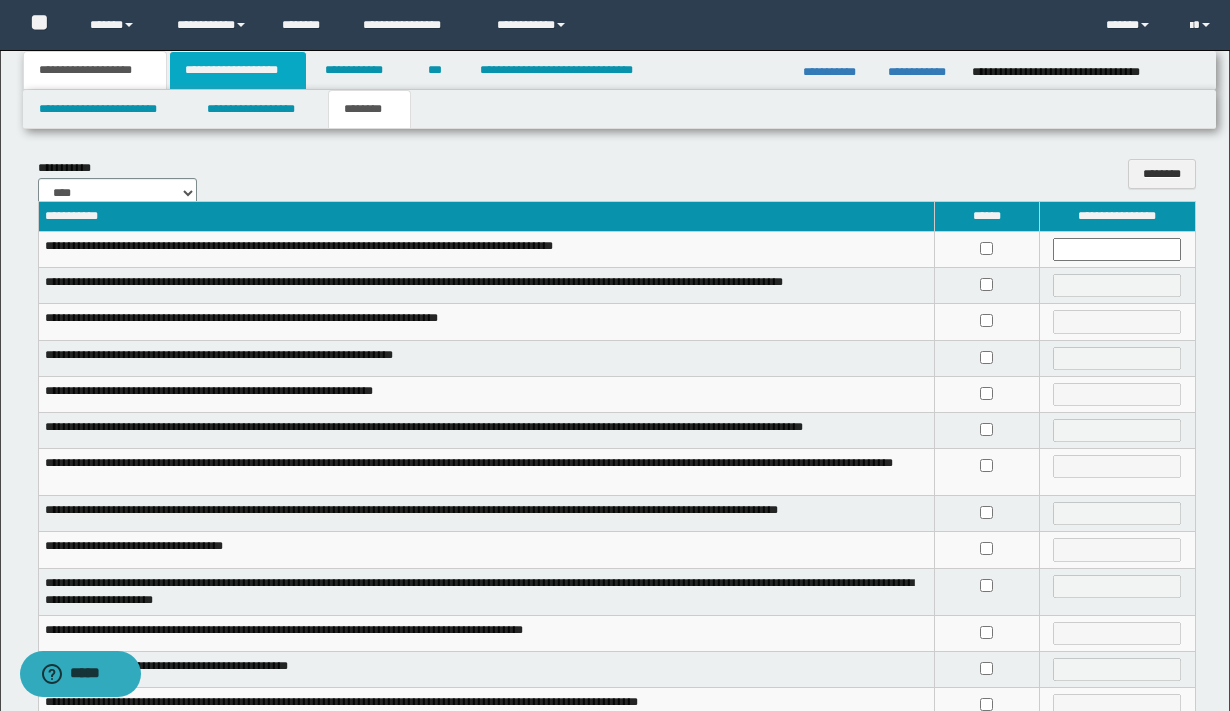 click on "**********" at bounding box center (238, 70) 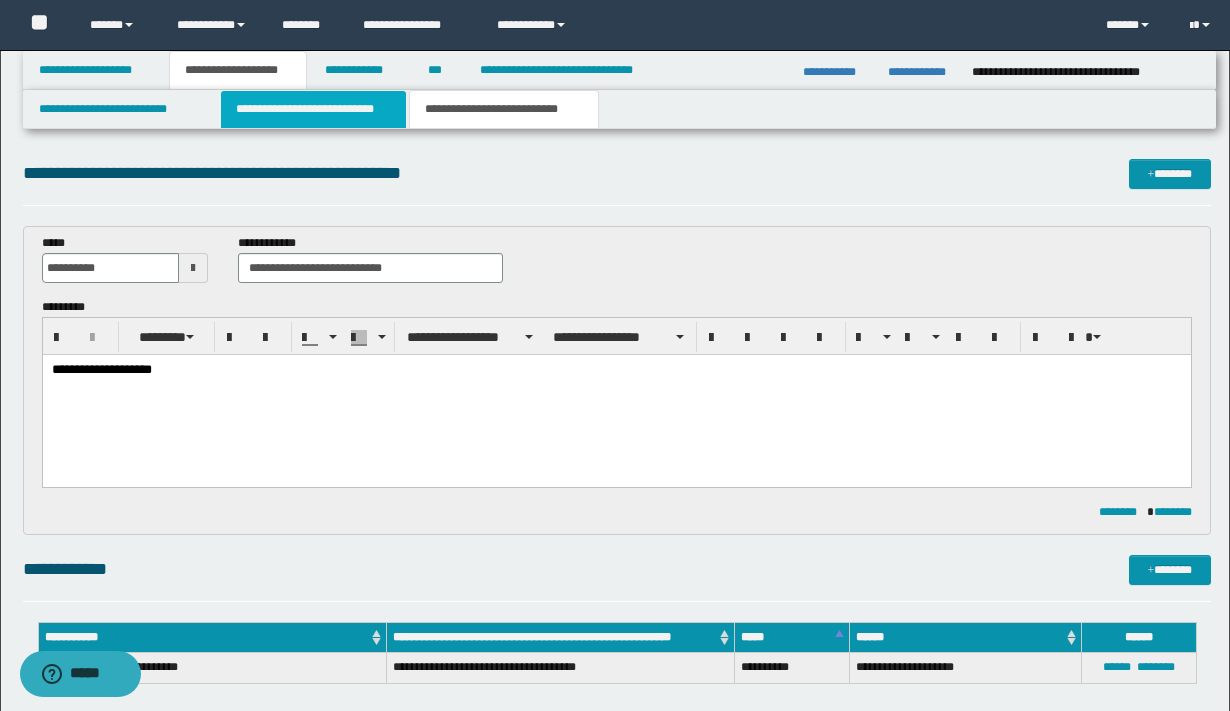 click on "**********" at bounding box center (314, 109) 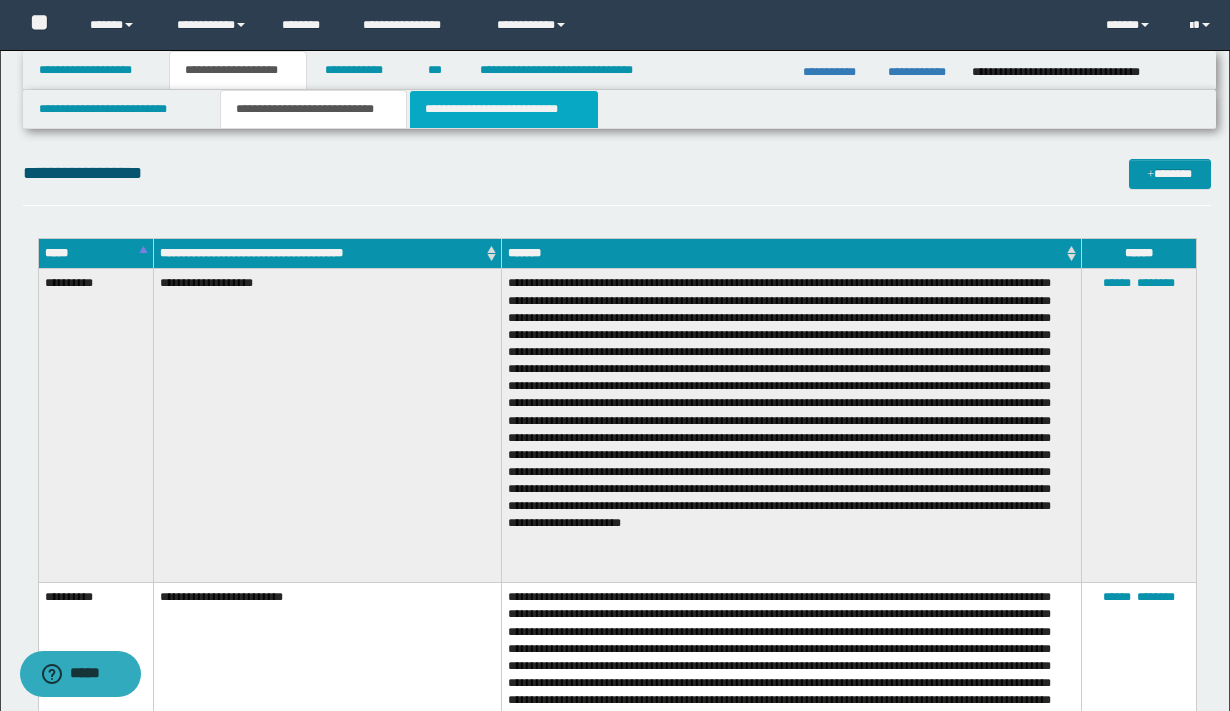 click on "**********" at bounding box center [504, 109] 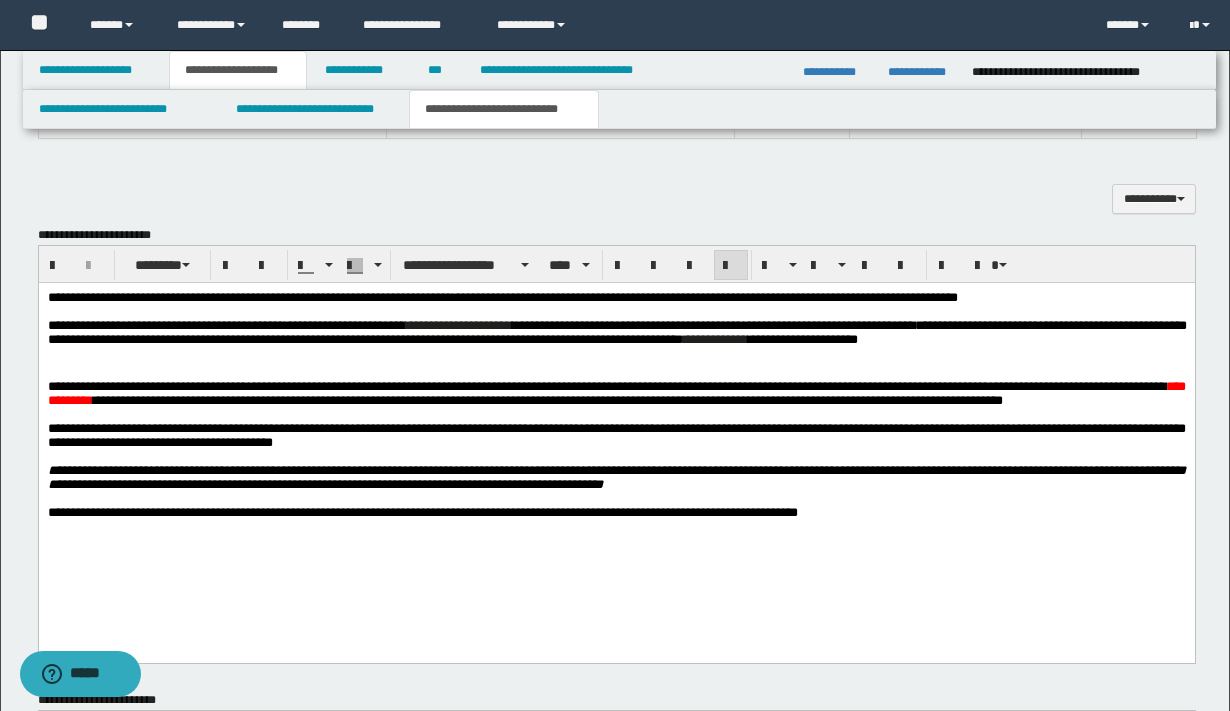 scroll, scrollTop: 546, scrollLeft: 0, axis: vertical 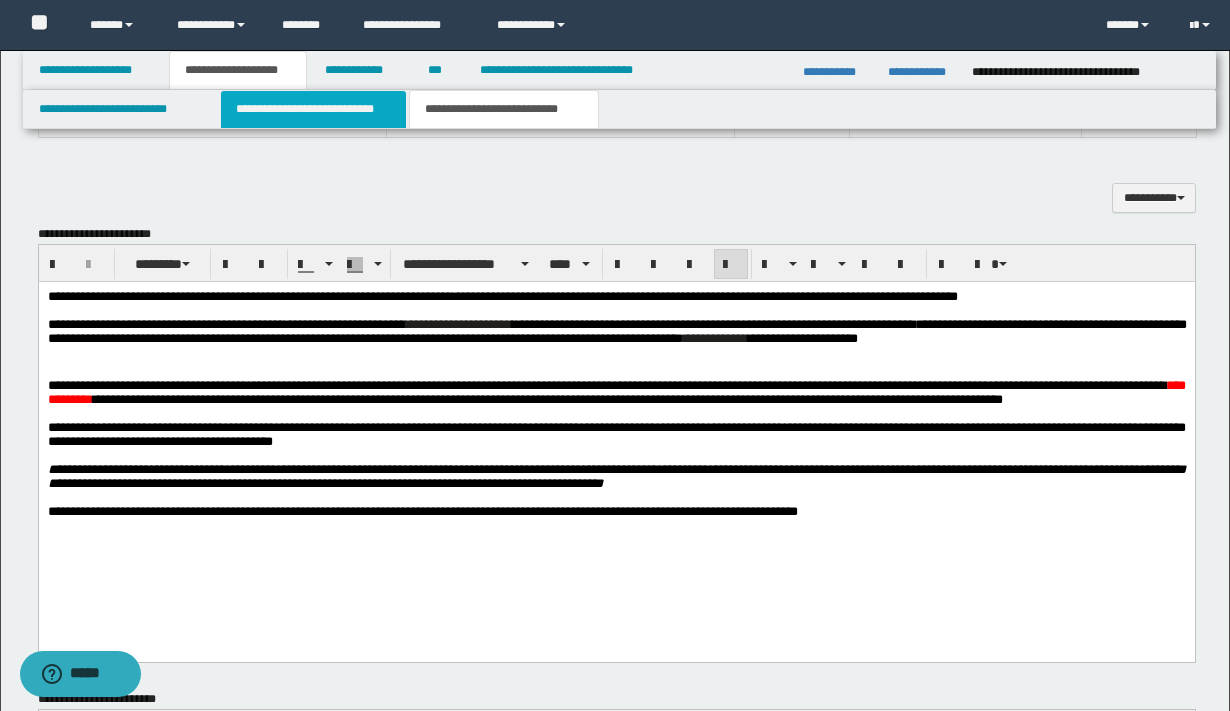 click on "**********" at bounding box center (314, 109) 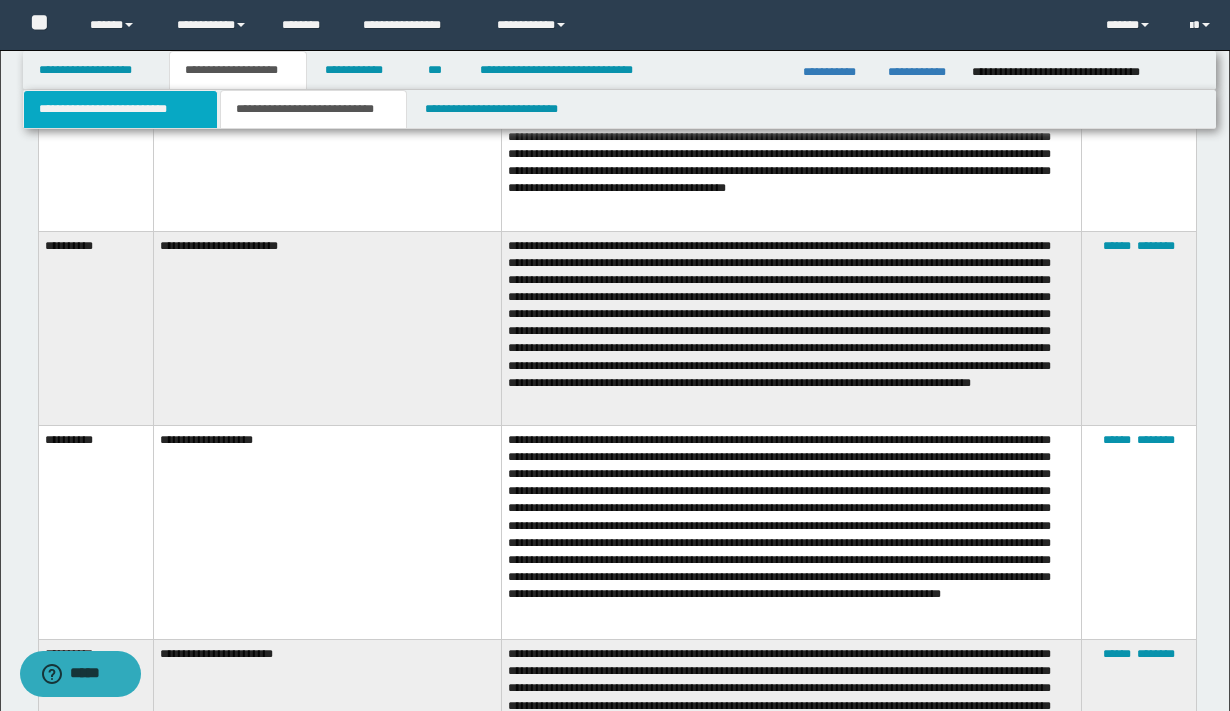 click on "**********" at bounding box center (120, 109) 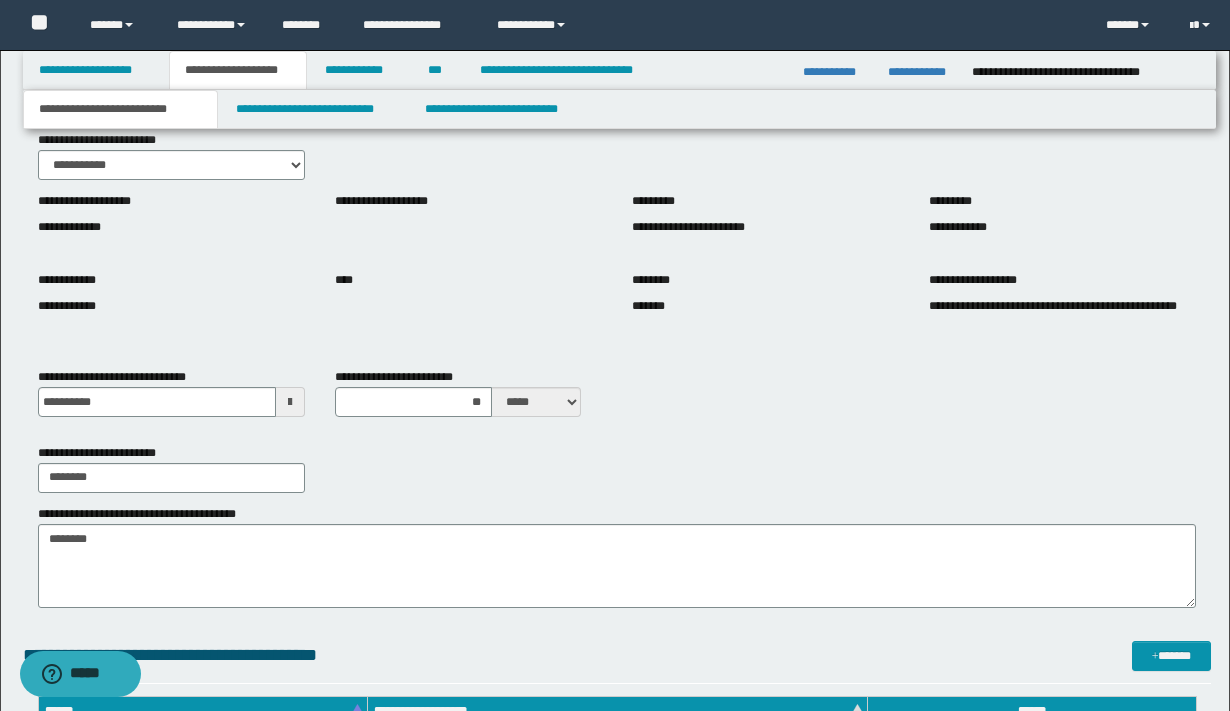 scroll, scrollTop: 0, scrollLeft: 0, axis: both 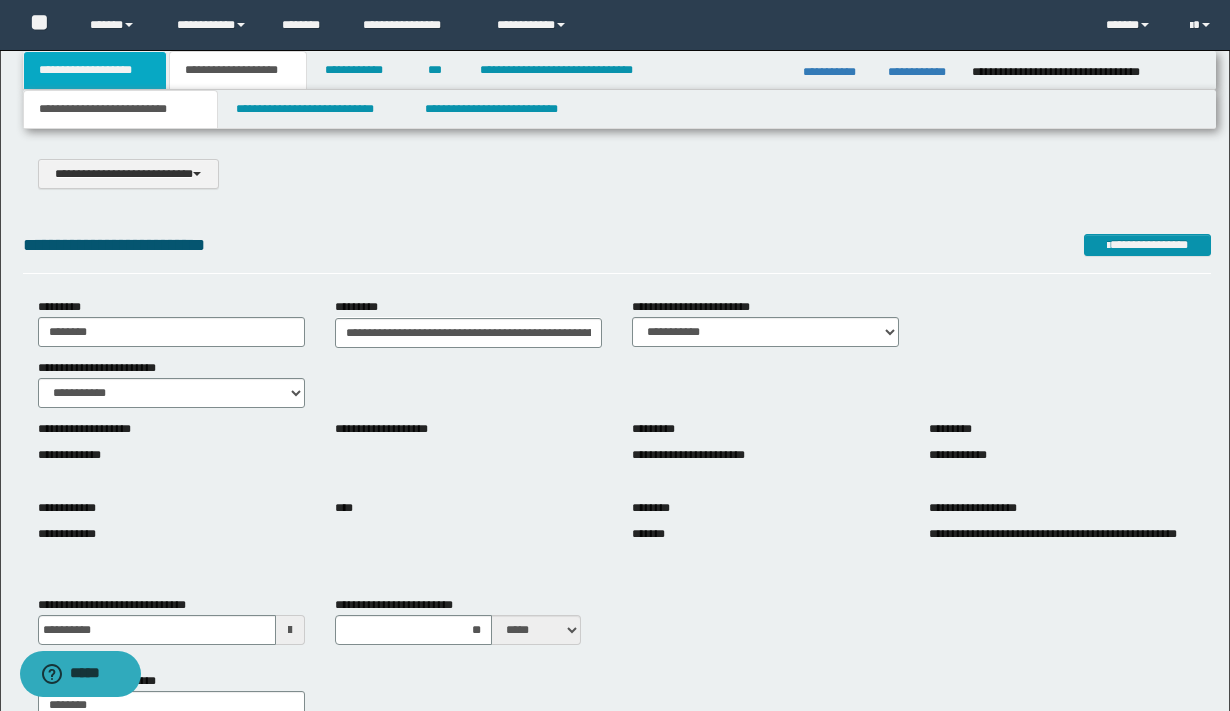 click on "**********" at bounding box center [95, 70] 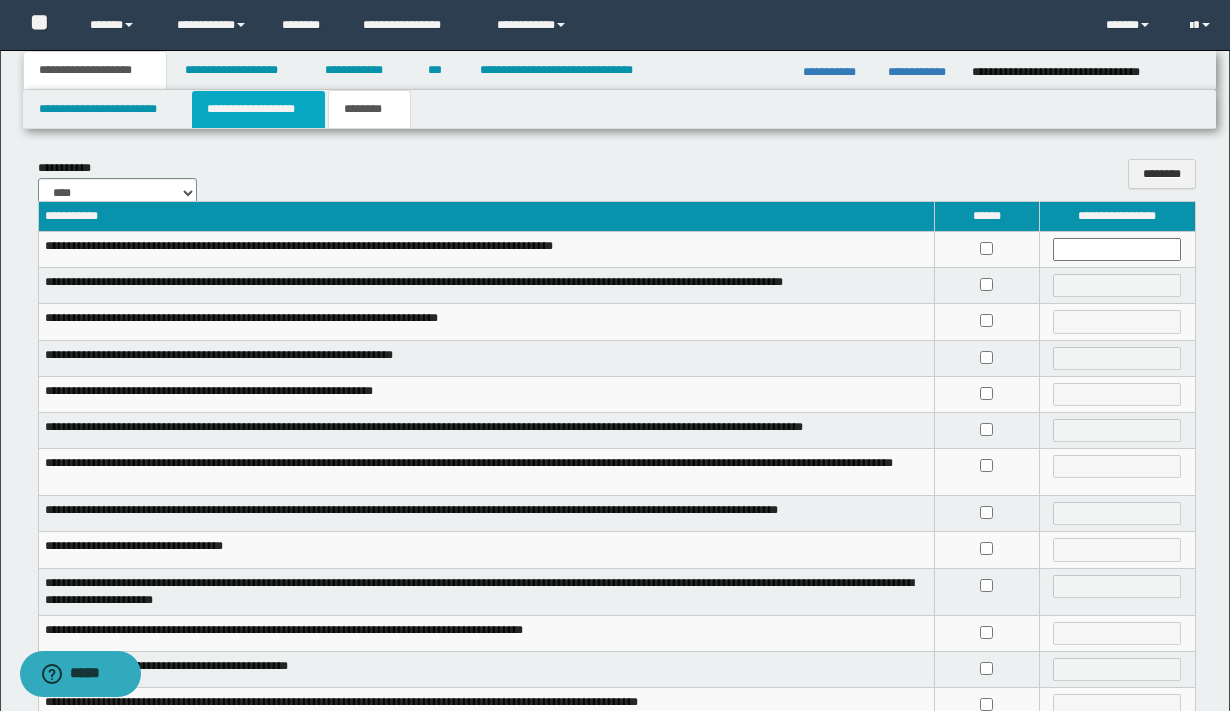 click on "**********" at bounding box center [258, 109] 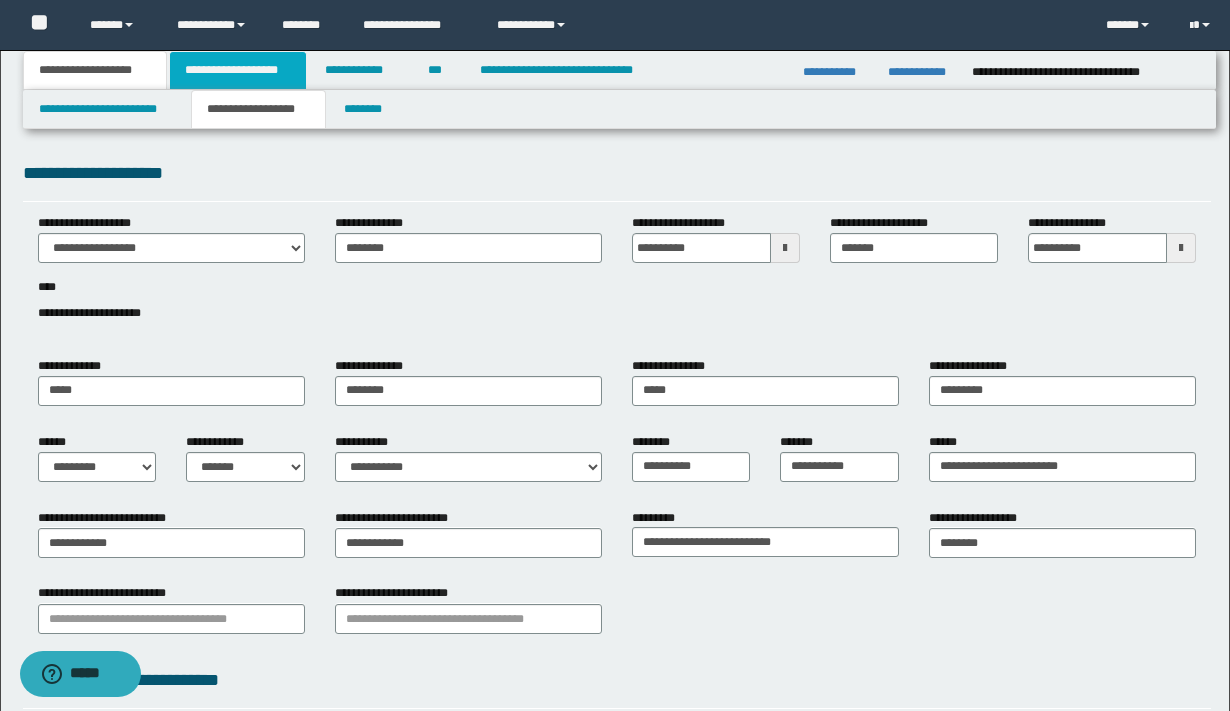 click on "**********" at bounding box center [238, 70] 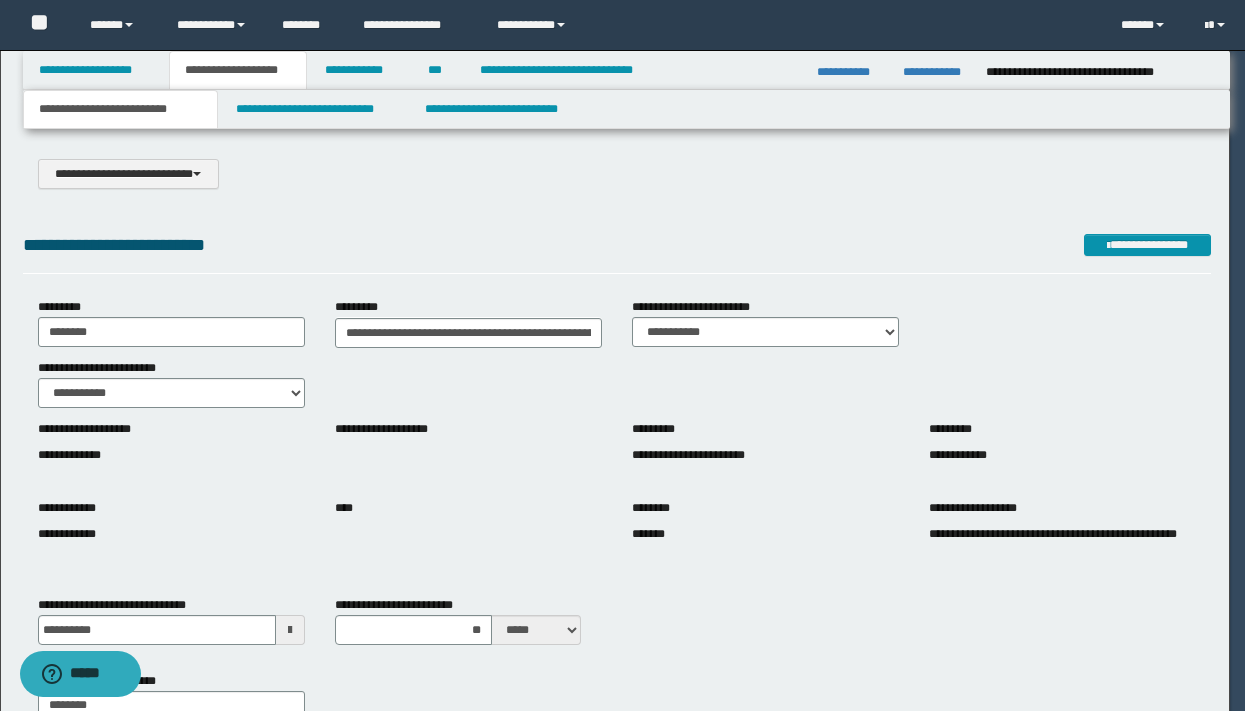 type on "**********" 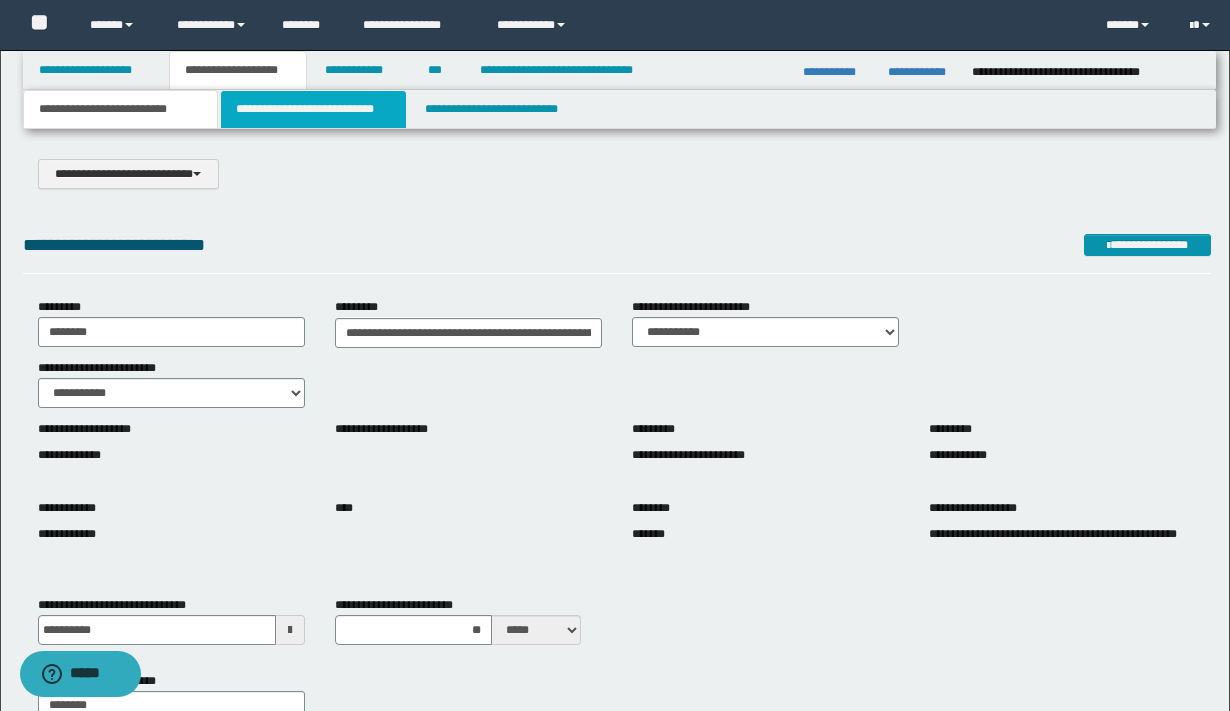 click on "**********" at bounding box center [314, 109] 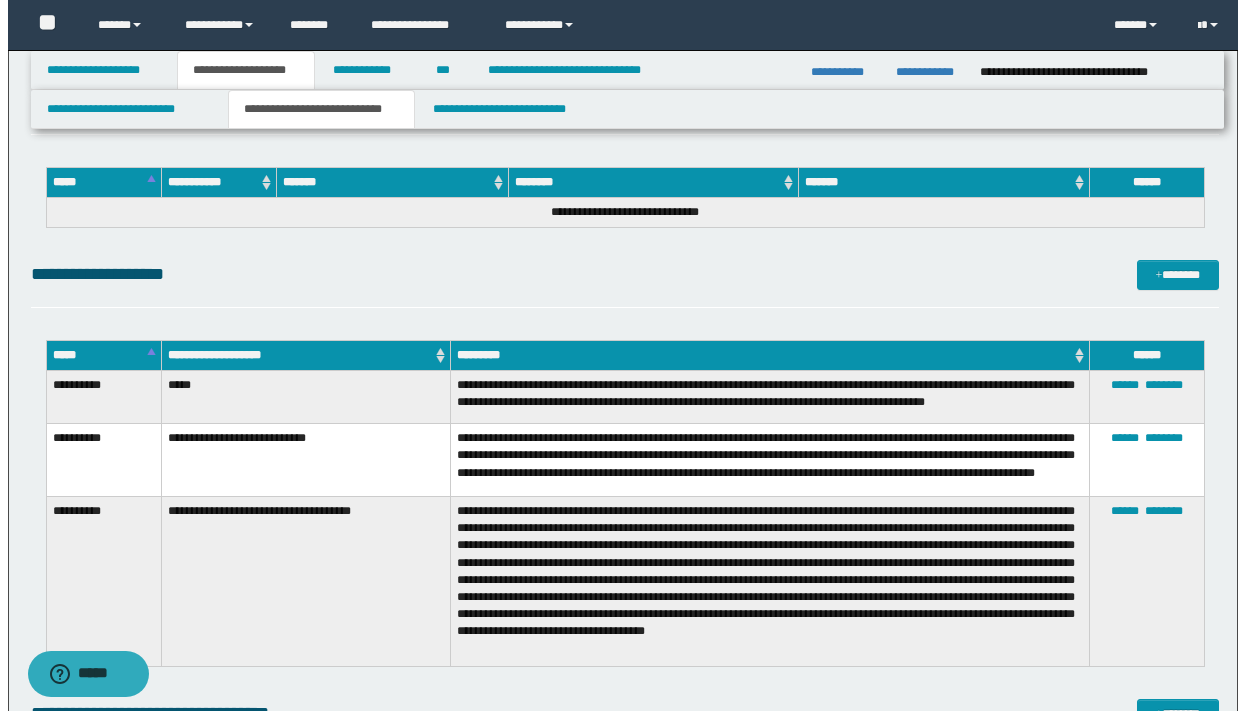scroll, scrollTop: 1494, scrollLeft: 0, axis: vertical 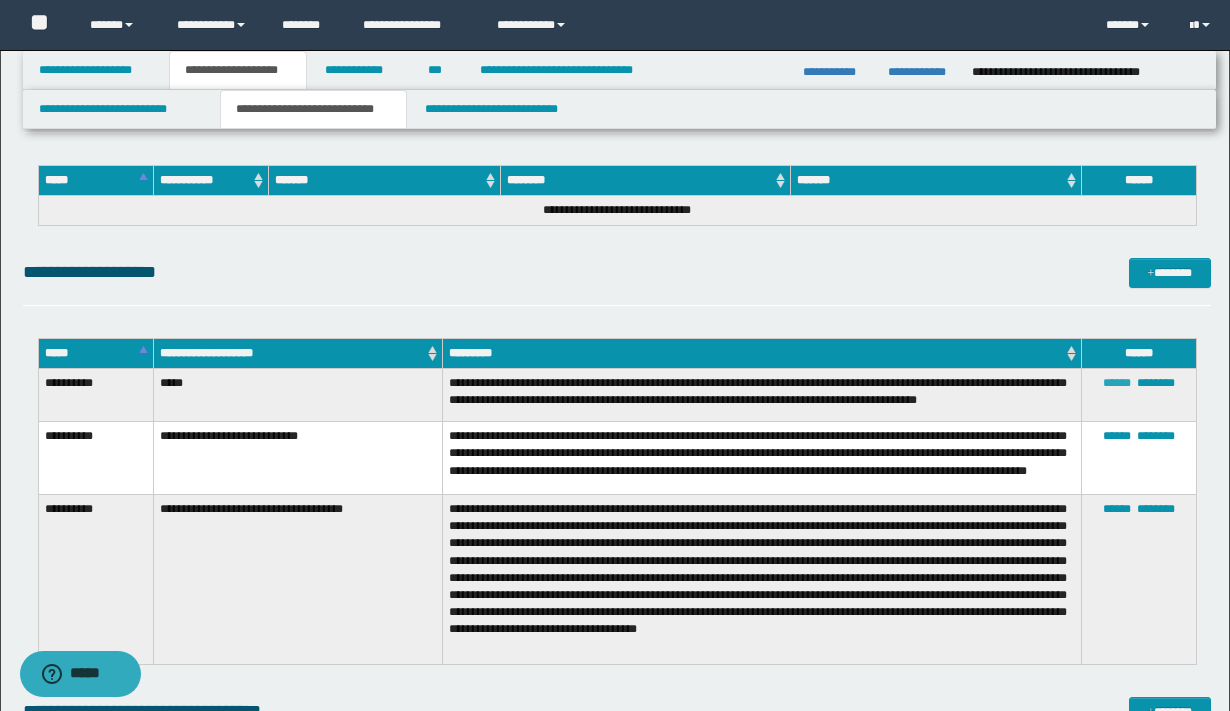 click on "******" at bounding box center [1117, 383] 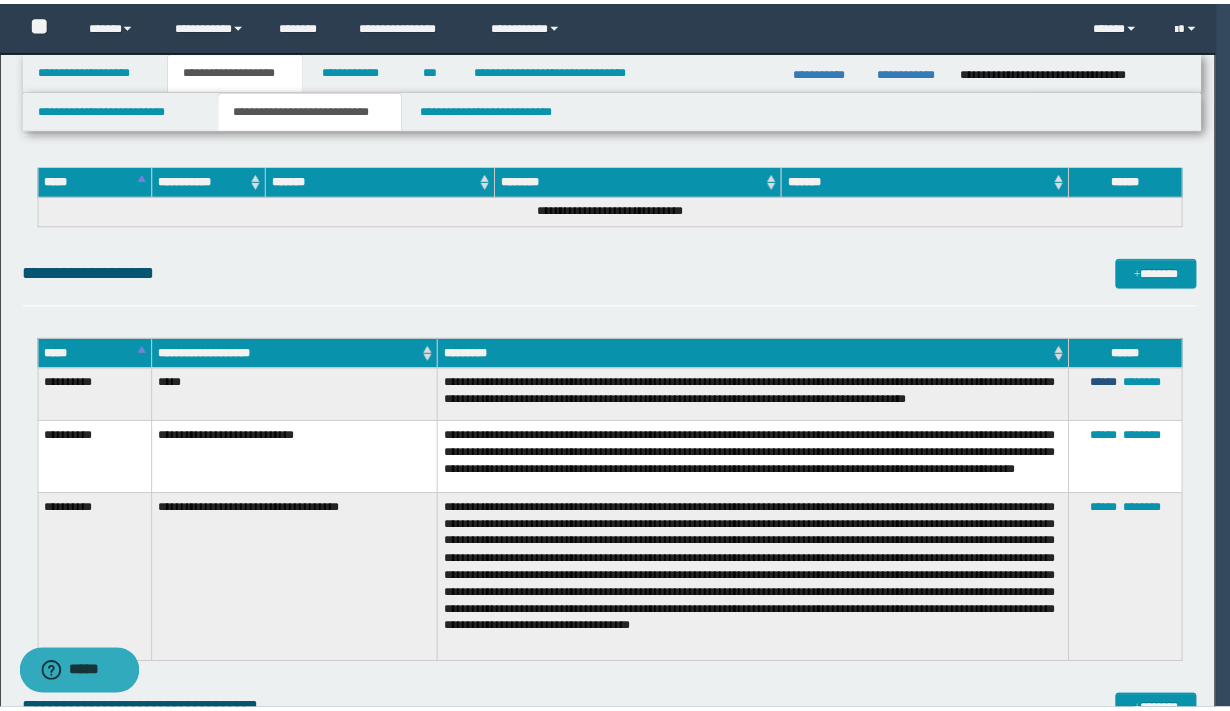 scroll, scrollTop: 0, scrollLeft: 0, axis: both 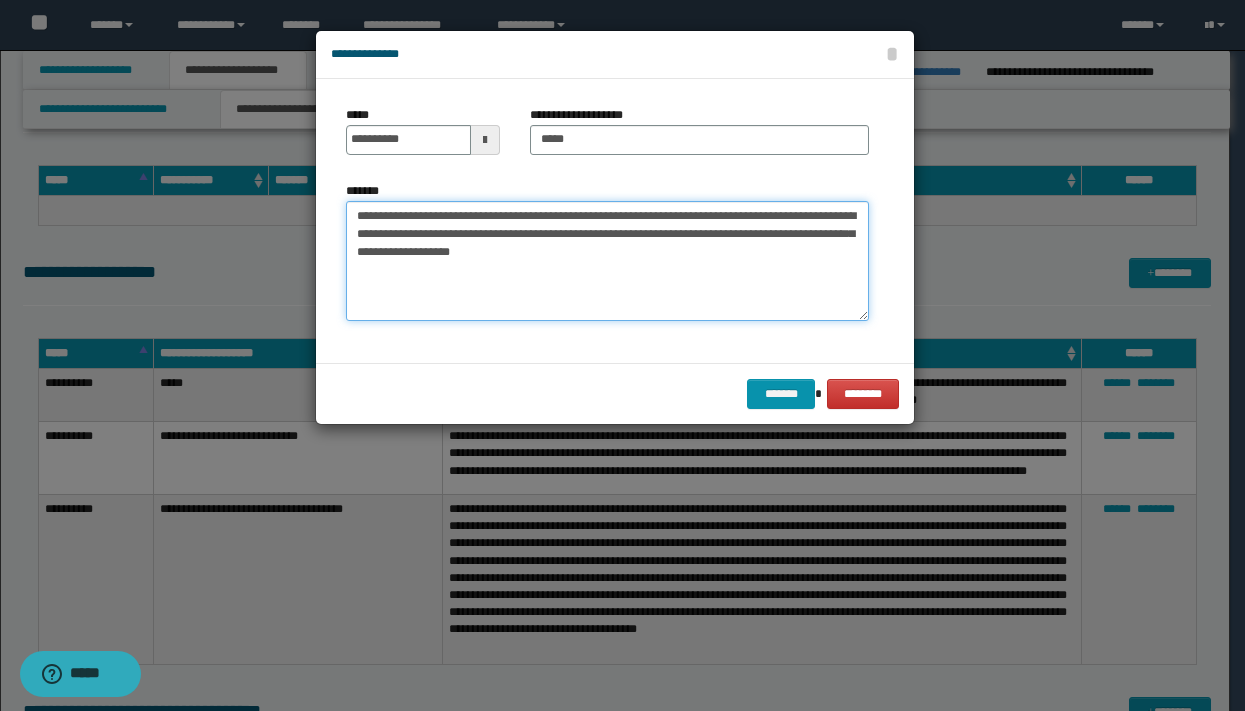 drag, startPoint x: 665, startPoint y: 264, endPoint x: 233, endPoint y: 201, distance: 436.56958 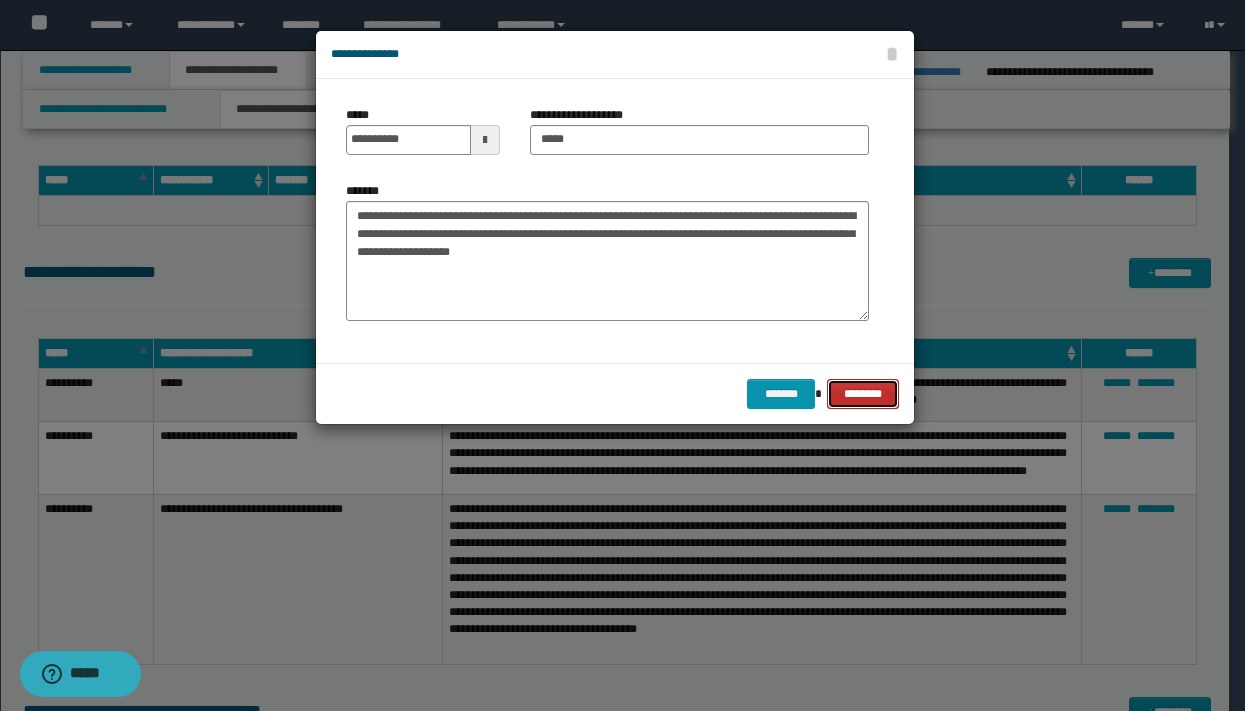 click on "********" at bounding box center [863, 394] 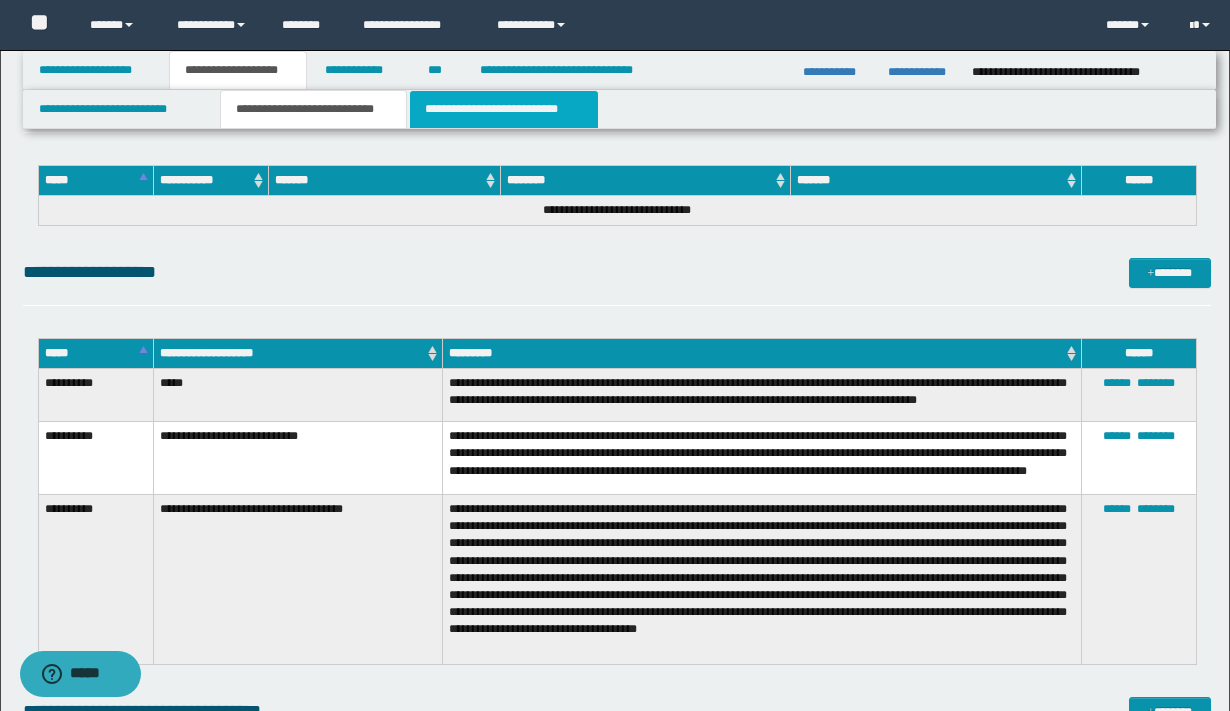 click on "**********" at bounding box center [504, 109] 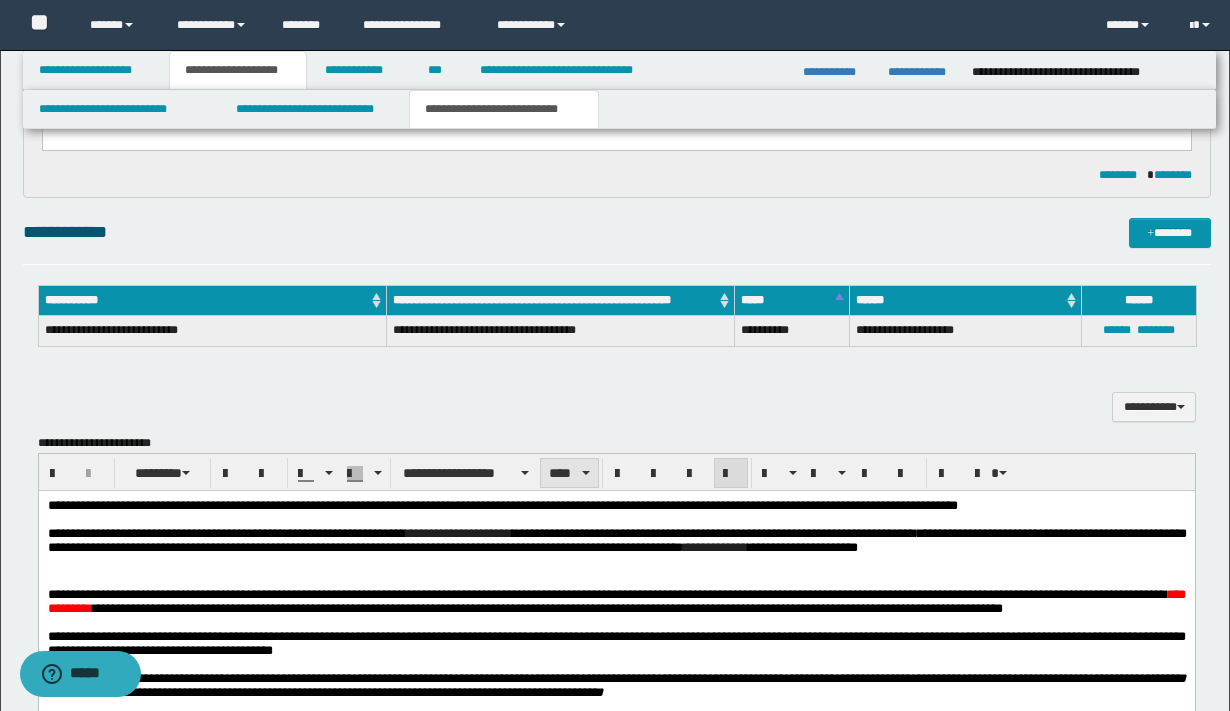 scroll, scrollTop: 337, scrollLeft: 0, axis: vertical 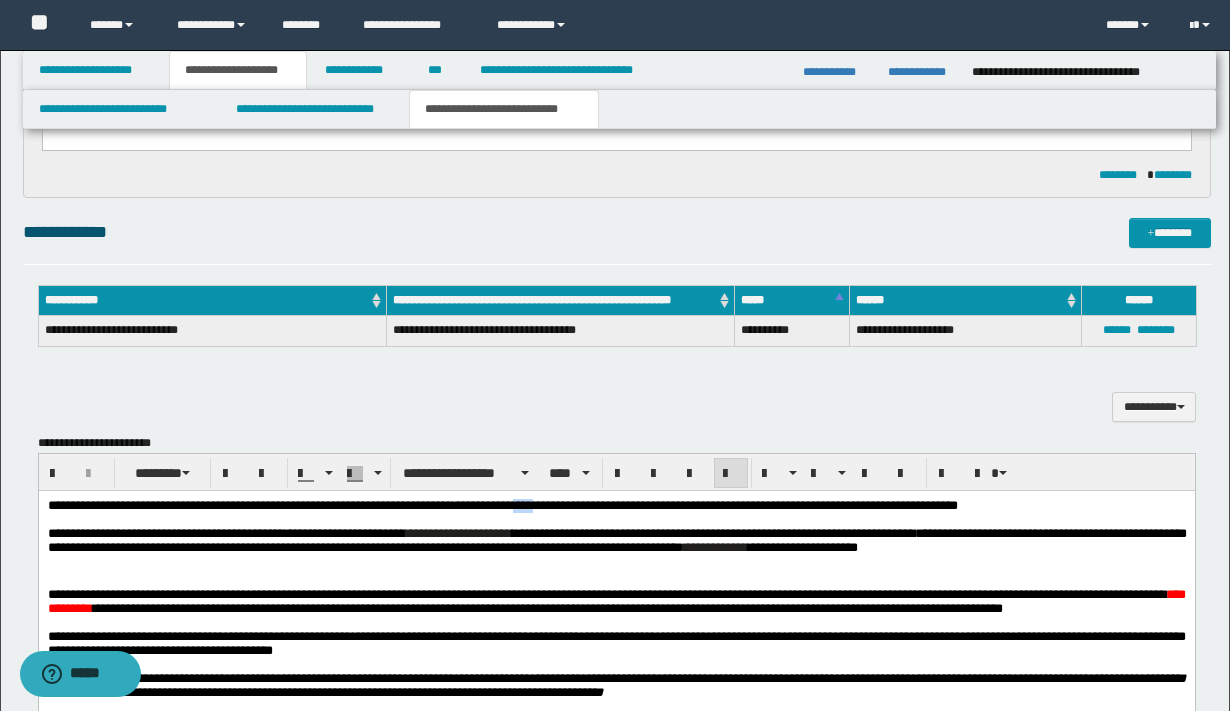 drag, startPoint x: 609, startPoint y: 506, endPoint x: 587, endPoint y: 509, distance: 22.203604 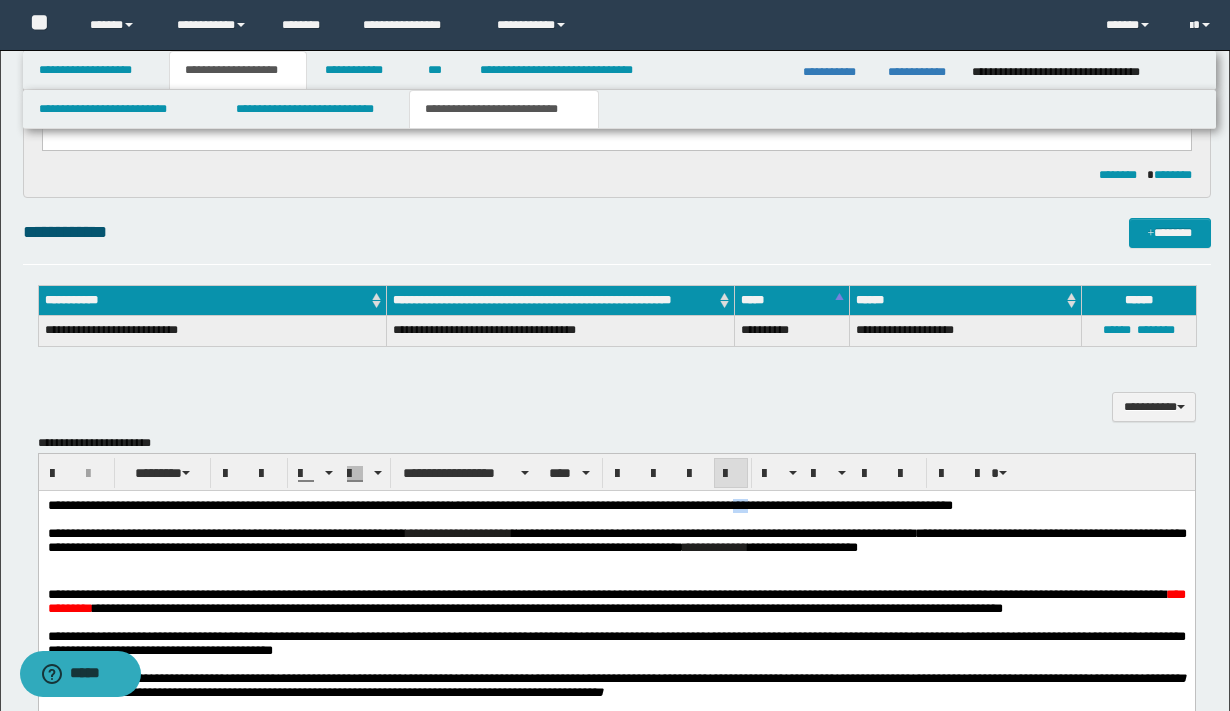 drag, startPoint x: 888, startPoint y: 508, endPoint x: 871, endPoint y: 509, distance: 17.029387 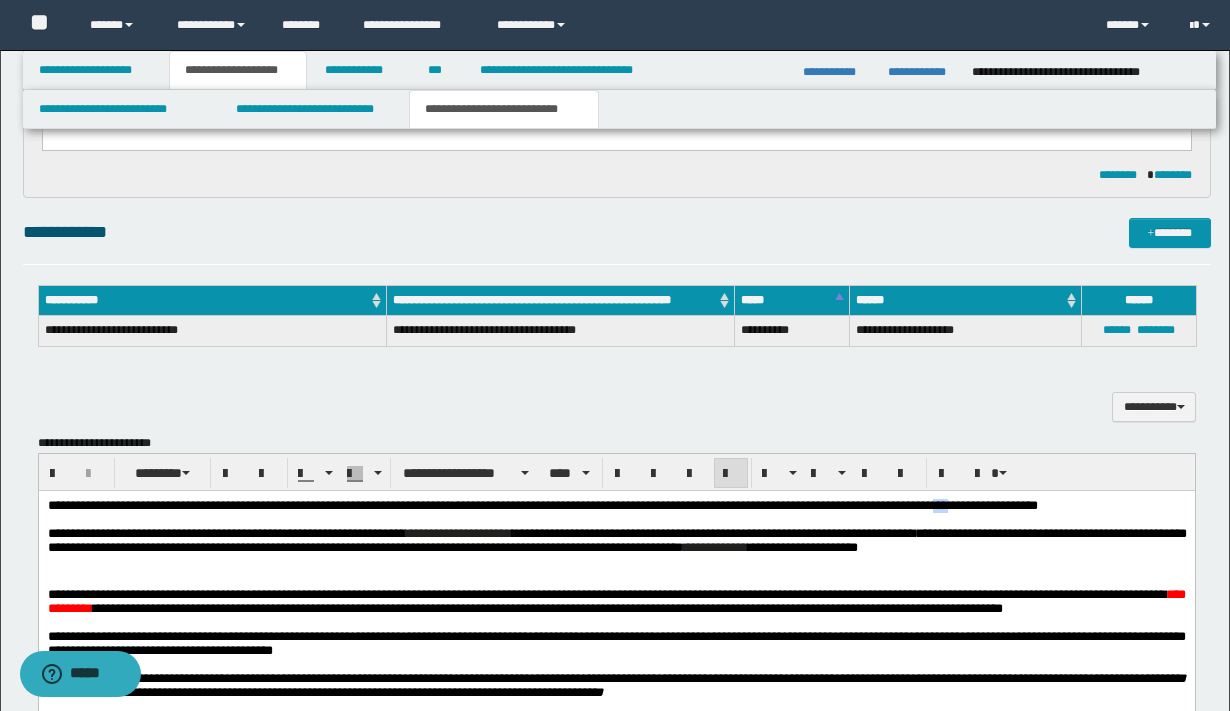 drag, startPoint x: 1140, startPoint y: 507, endPoint x: 1123, endPoint y: 508, distance: 17.029387 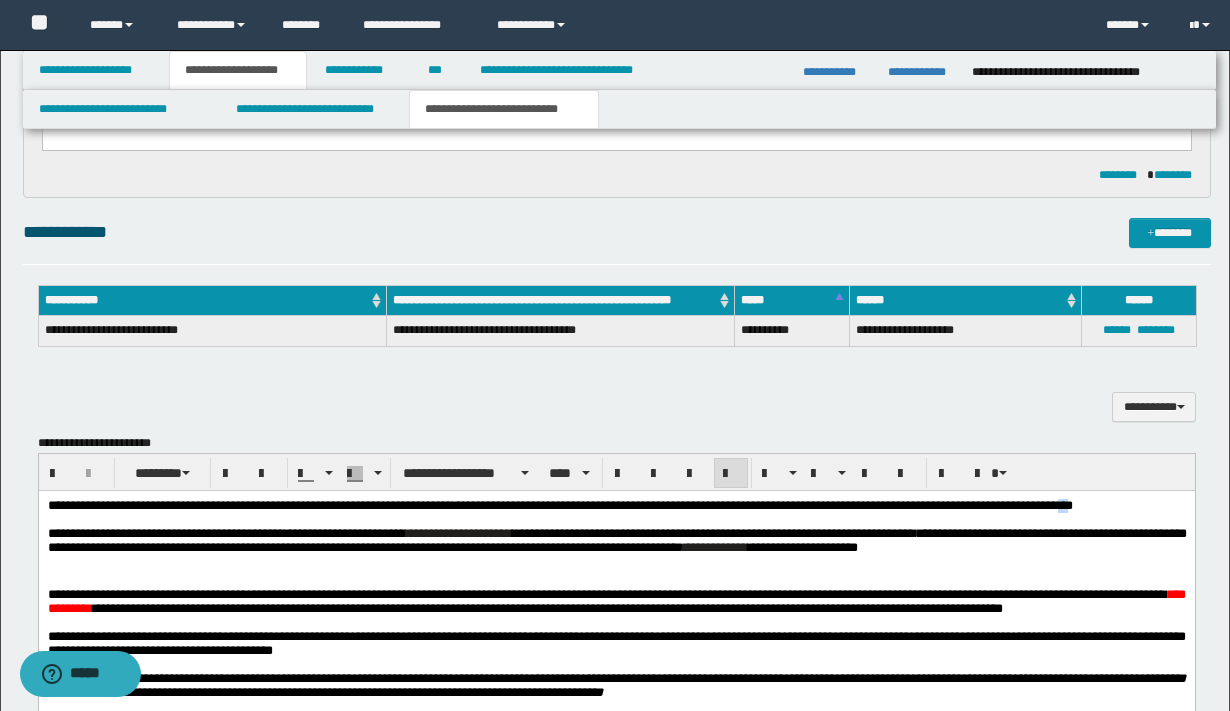 drag, startPoint x: 155, startPoint y: 524, endPoint x: 144, endPoint y: 522, distance: 11.18034 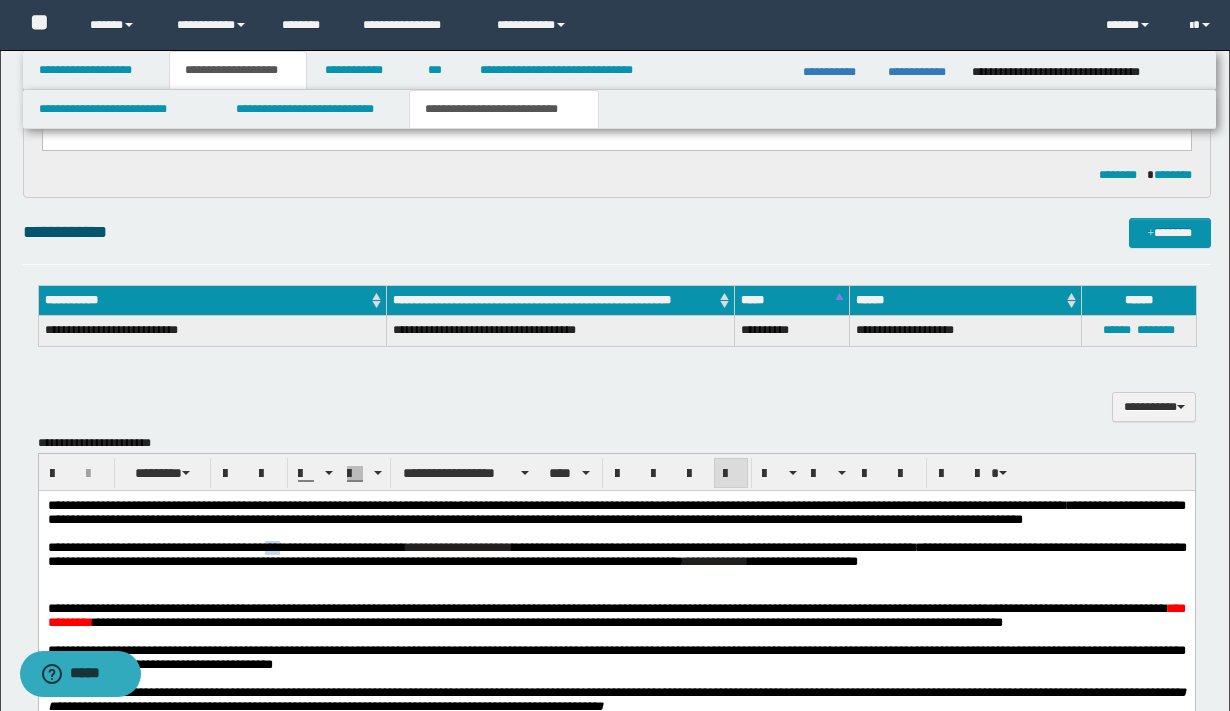 drag, startPoint x: 331, startPoint y: 572, endPoint x: 312, endPoint y: 569, distance: 19.235384 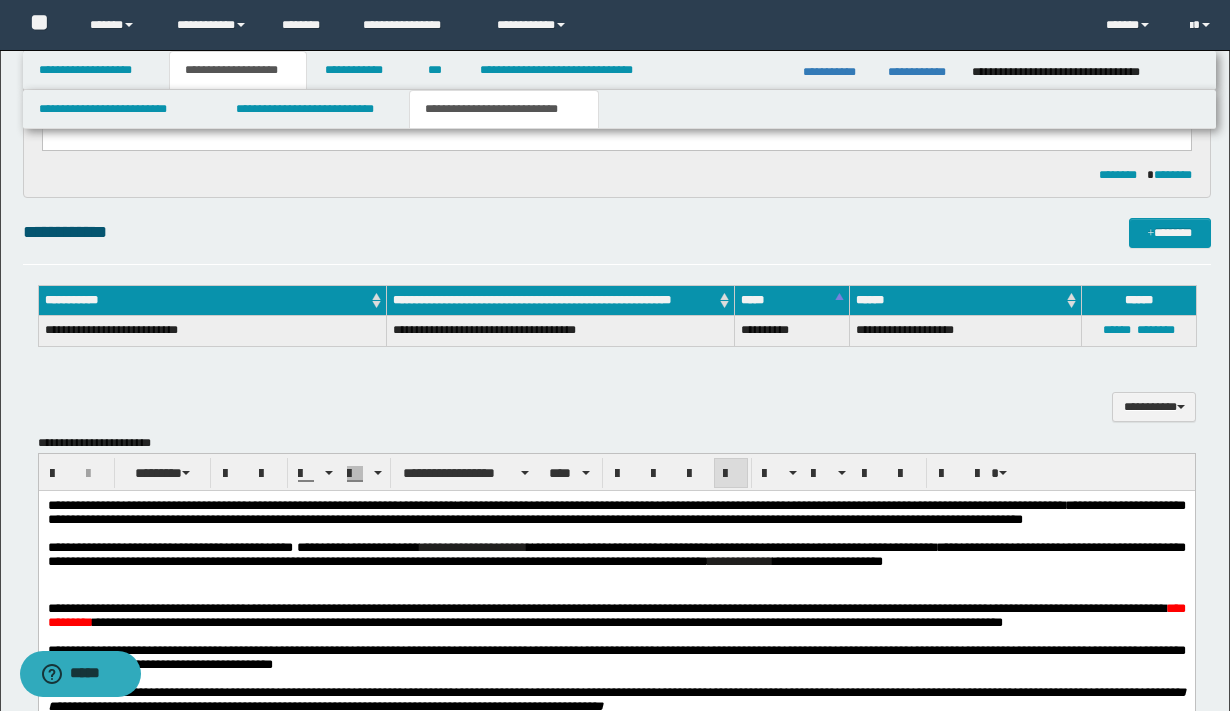 click on "**********" at bounding box center [357, 547] 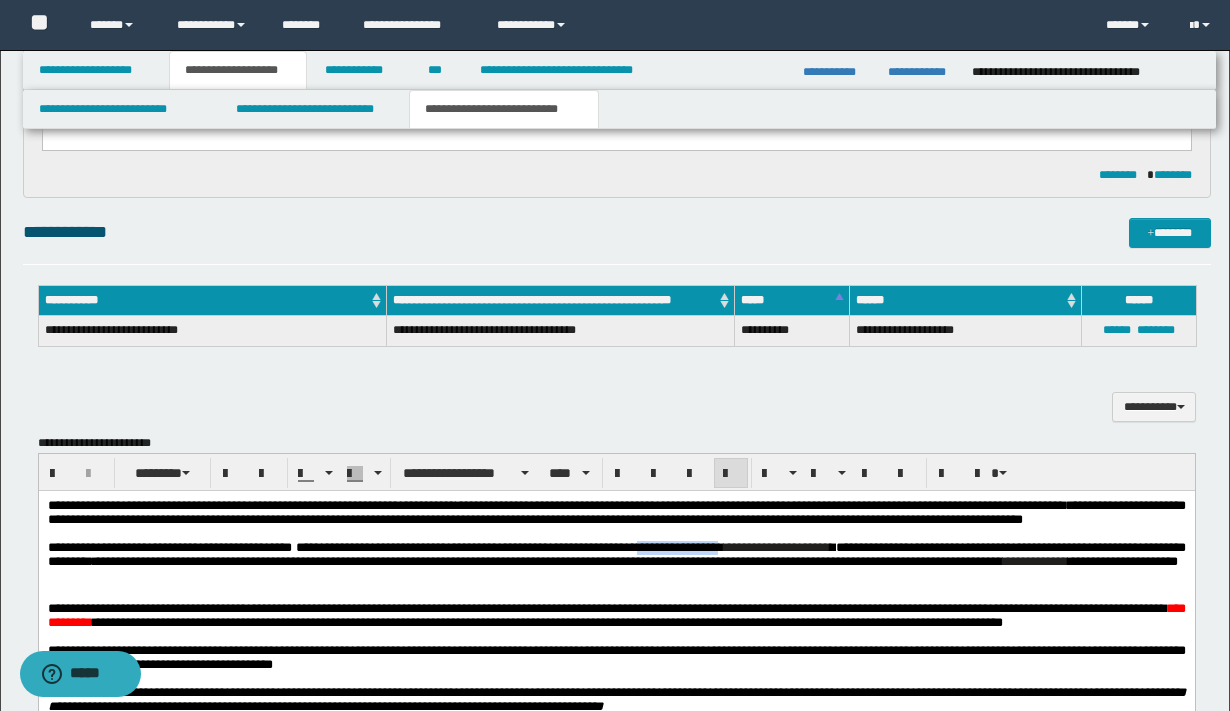 drag, startPoint x: 863, startPoint y: 573, endPoint x: 763, endPoint y: 568, distance: 100.12492 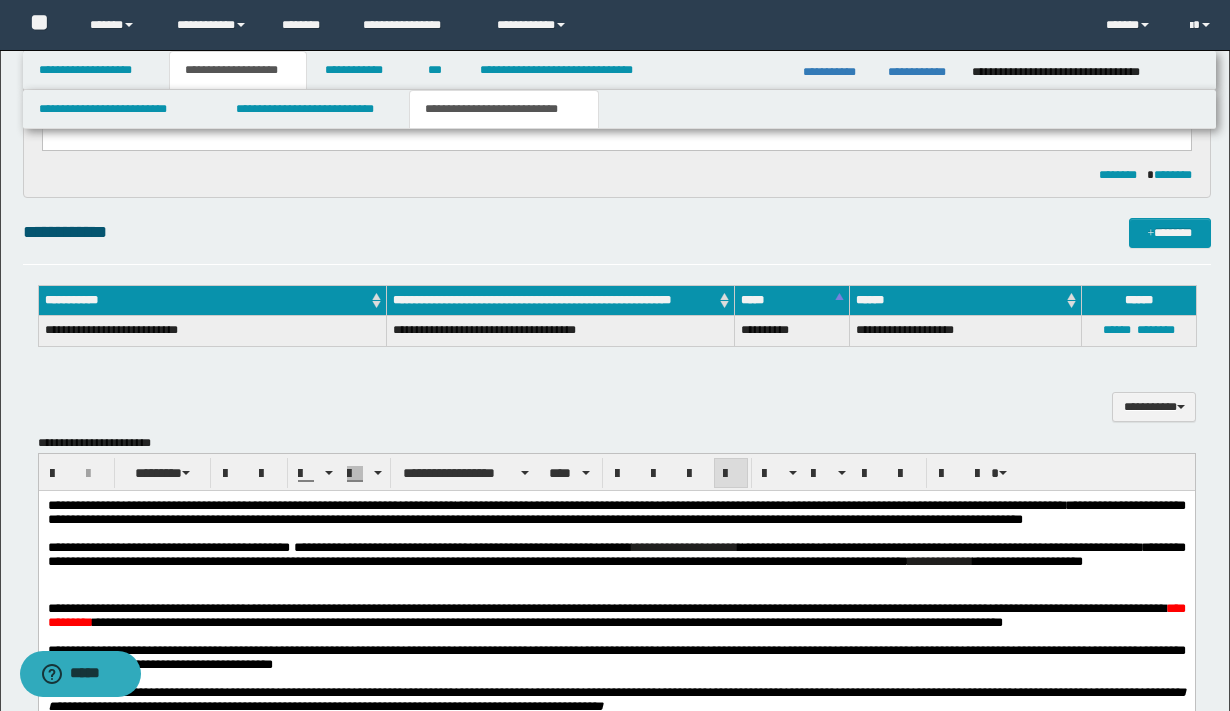 click on "**********" at bounding box center [616, 554] 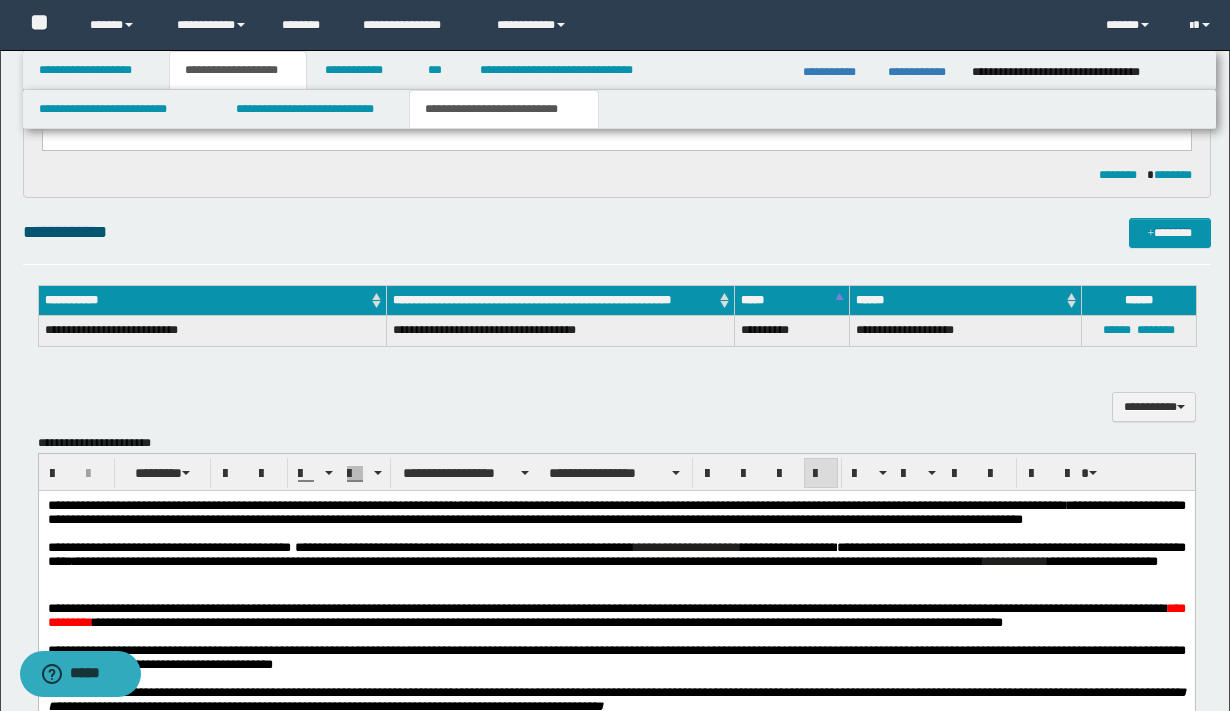click on "**********" at bounding box center [616, 554] 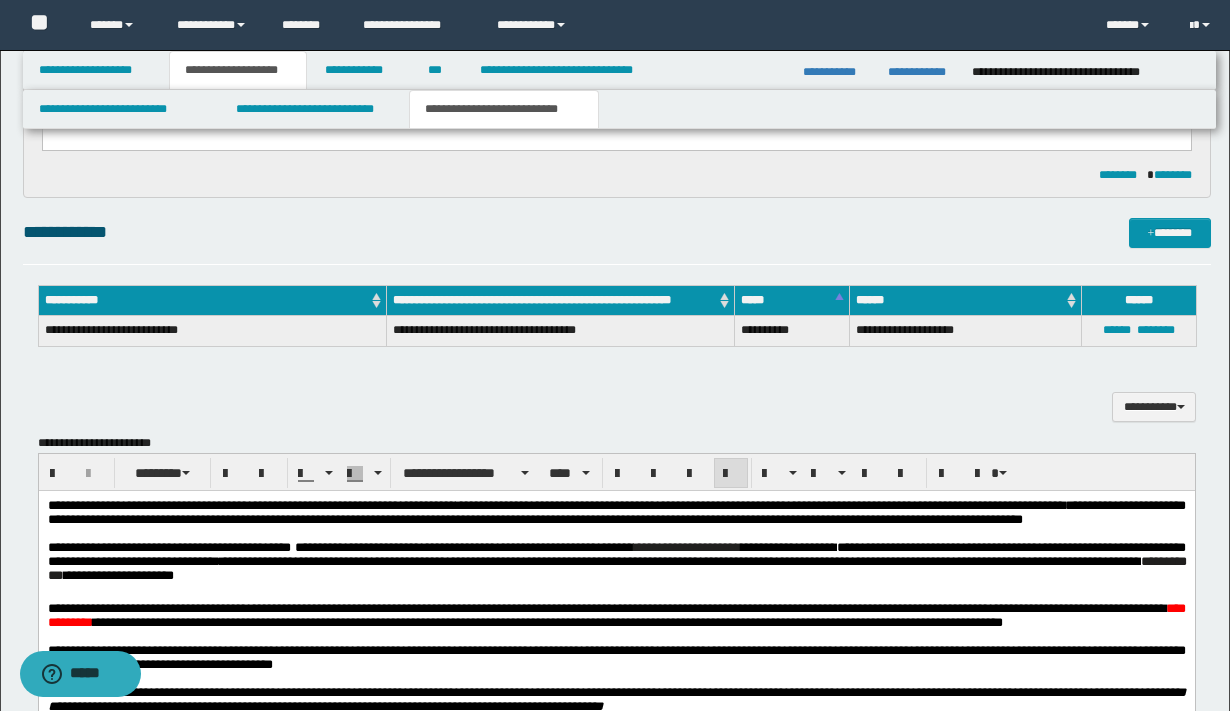 click on "**********" at bounding box center [616, 554] 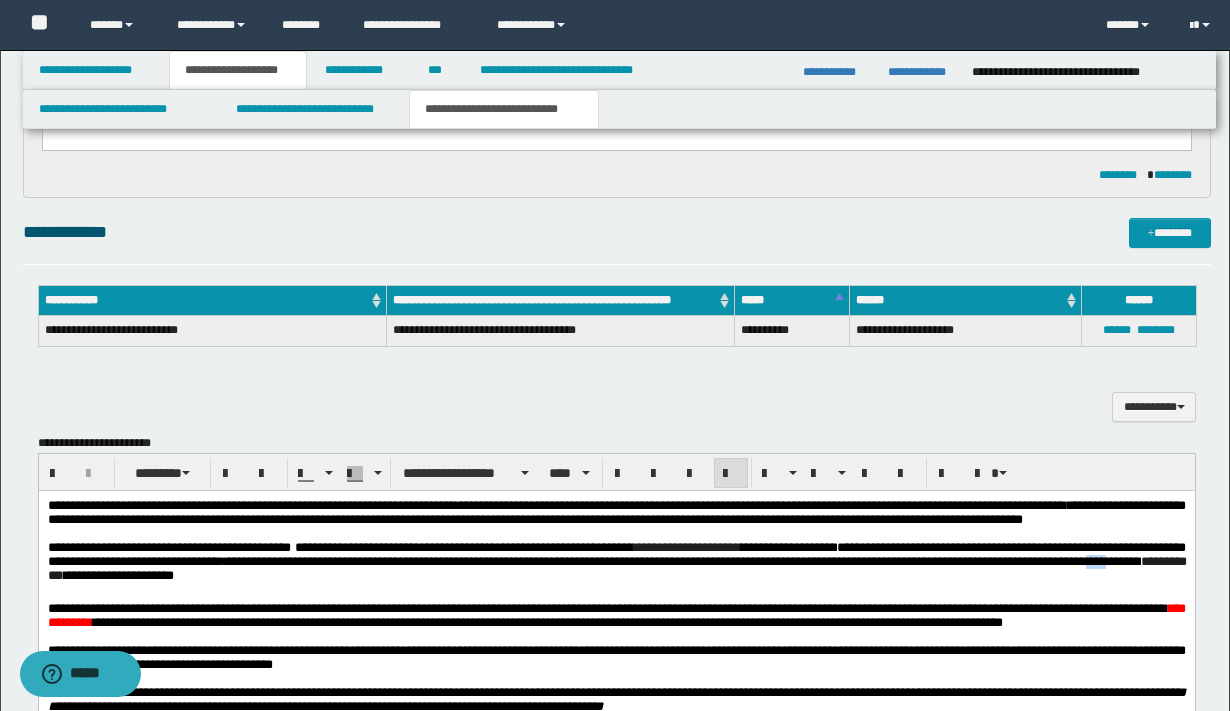 drag, startPoint x: 419, startPoint y: 602, endPoint x: 399, endPoint y: 599, distance: 20.22375 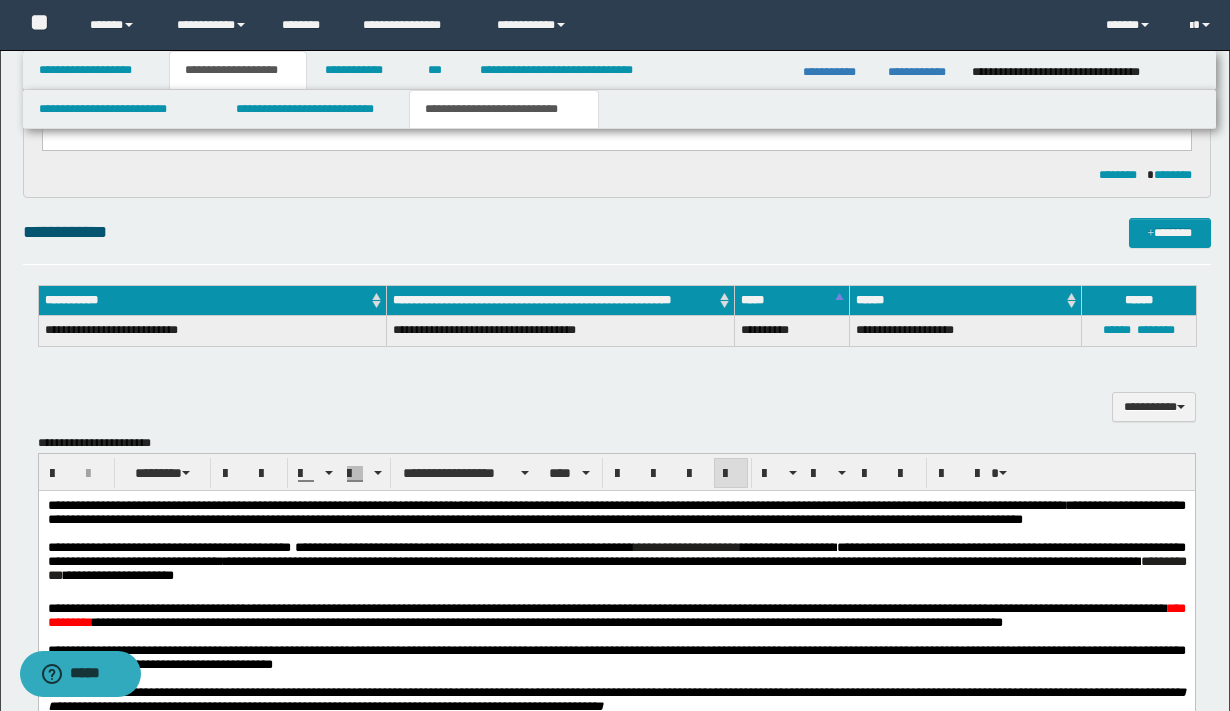 click on "**********" at bounding box center (616, 554) 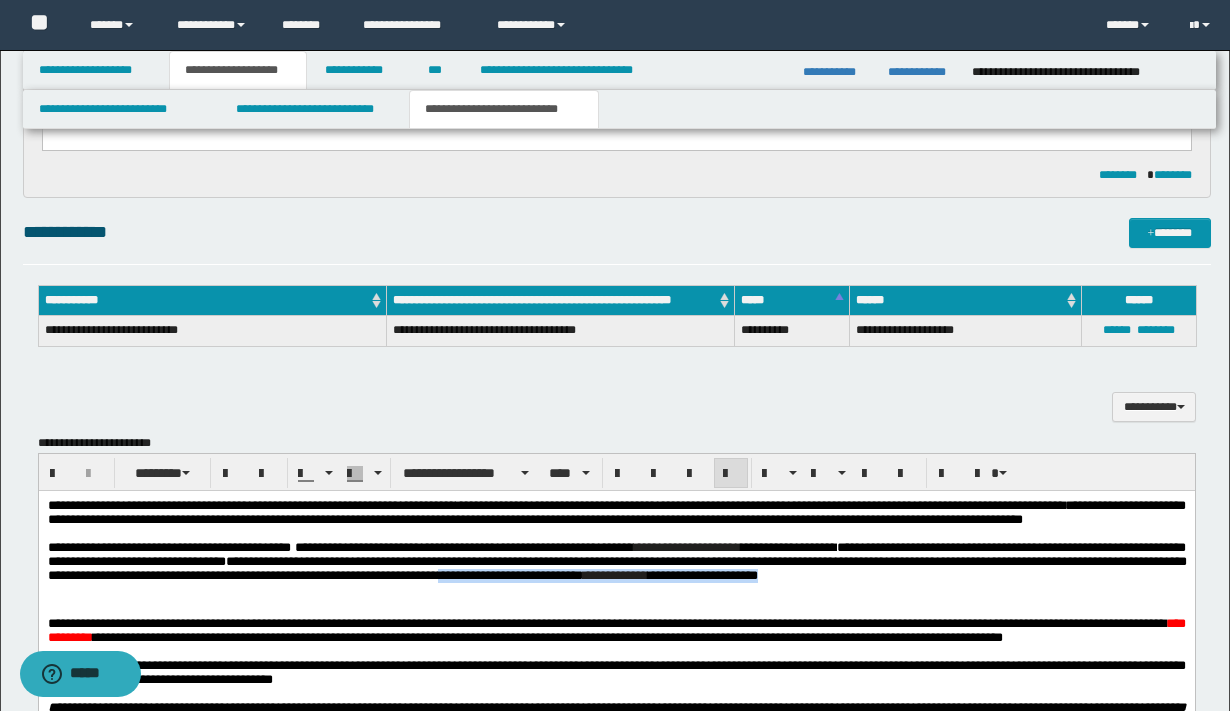 drag, startPoint x: 992, startPoint y: 597, endPoint x: 1006, endPoint y: 614, distance: 22.022715 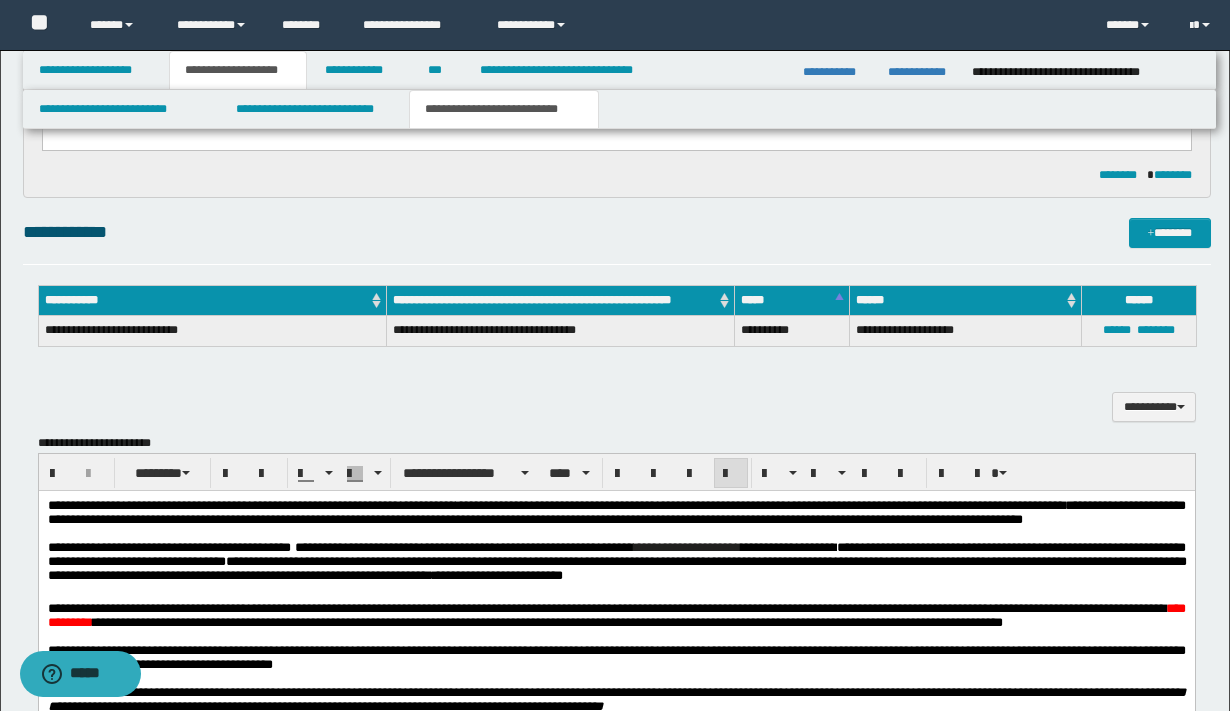 click on "**********" at bounding box center (616, 561) 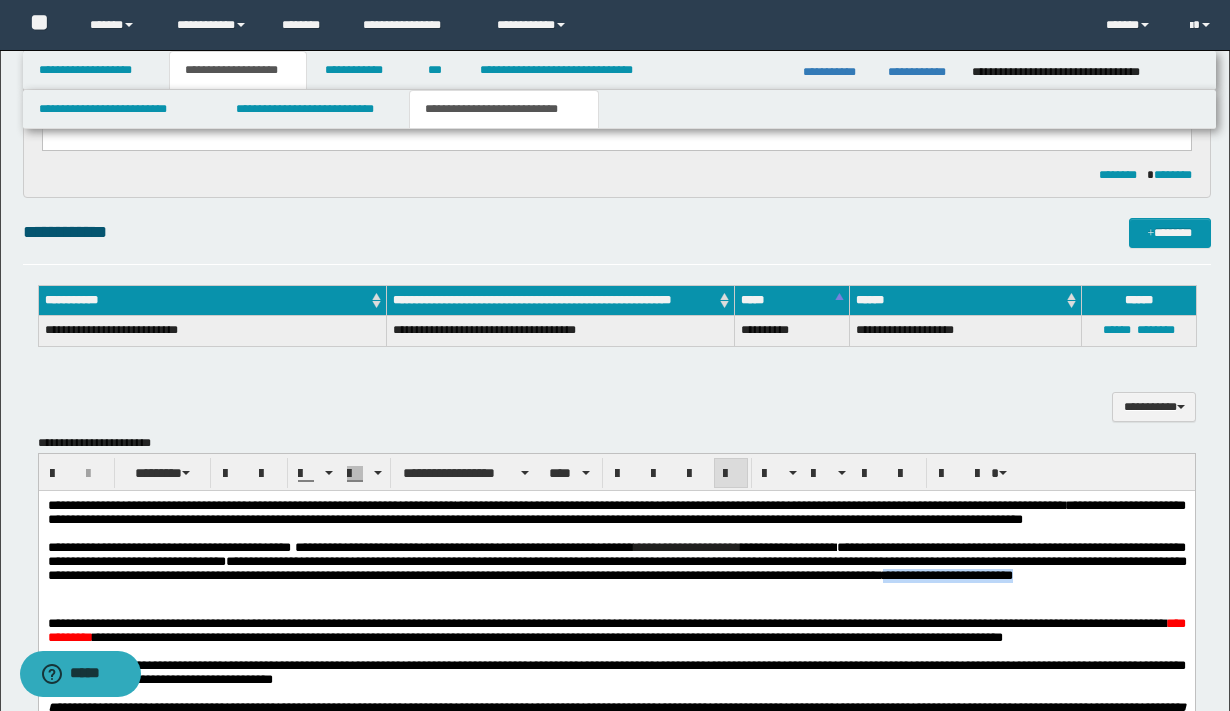 drag, startPoint x: 454, startPoint y: 615, endPoint x: 606, endPoint y: 610, distance: 152.08221 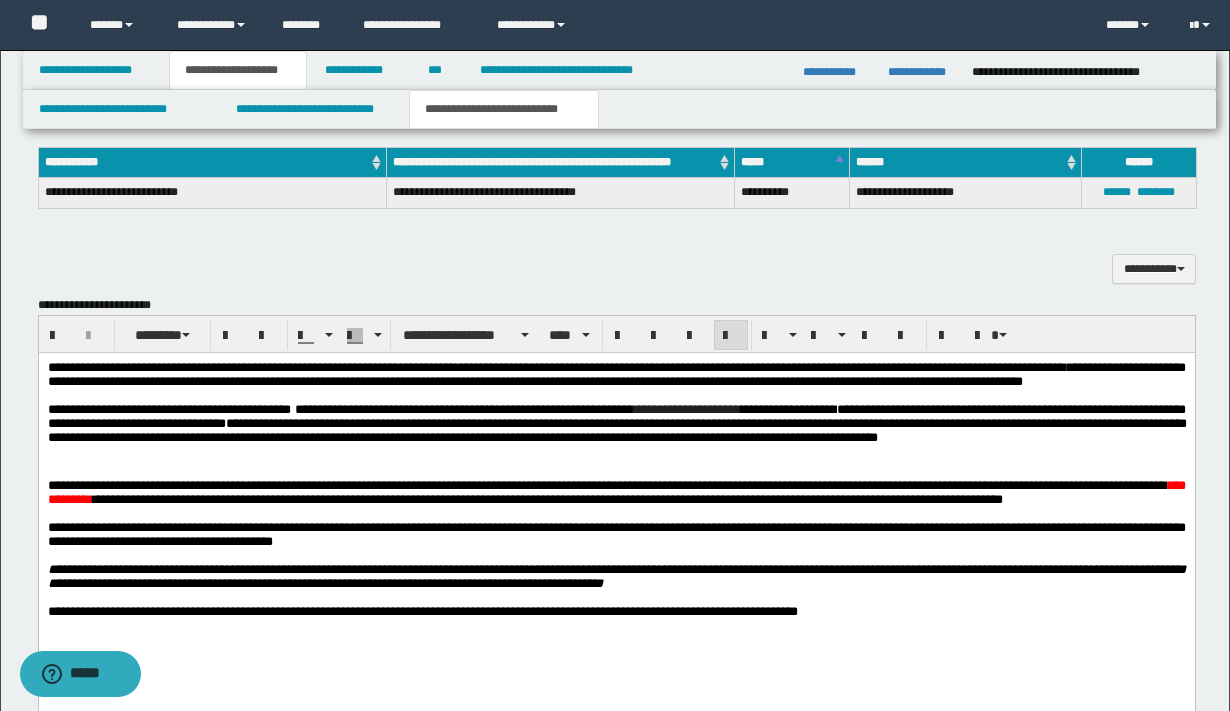 scroll, scrollTop: 514, scrollLeft: 0, axis: vertical 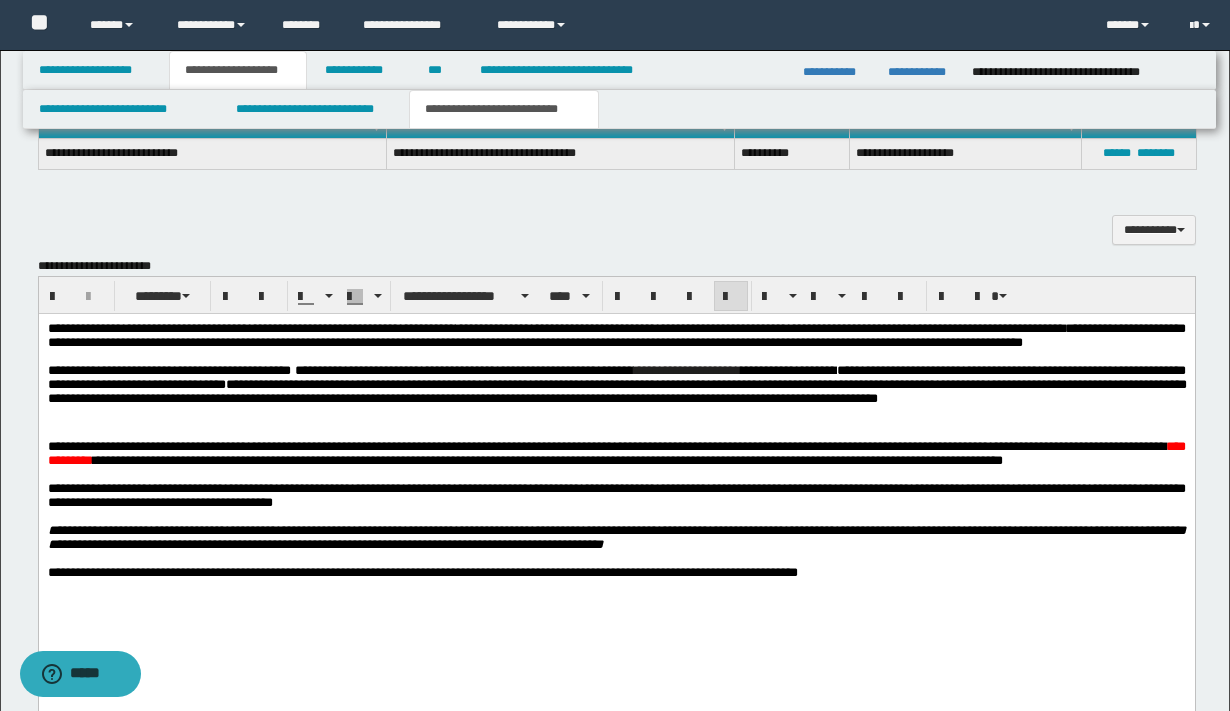 click on "**********" at bounding box center [422, 572] 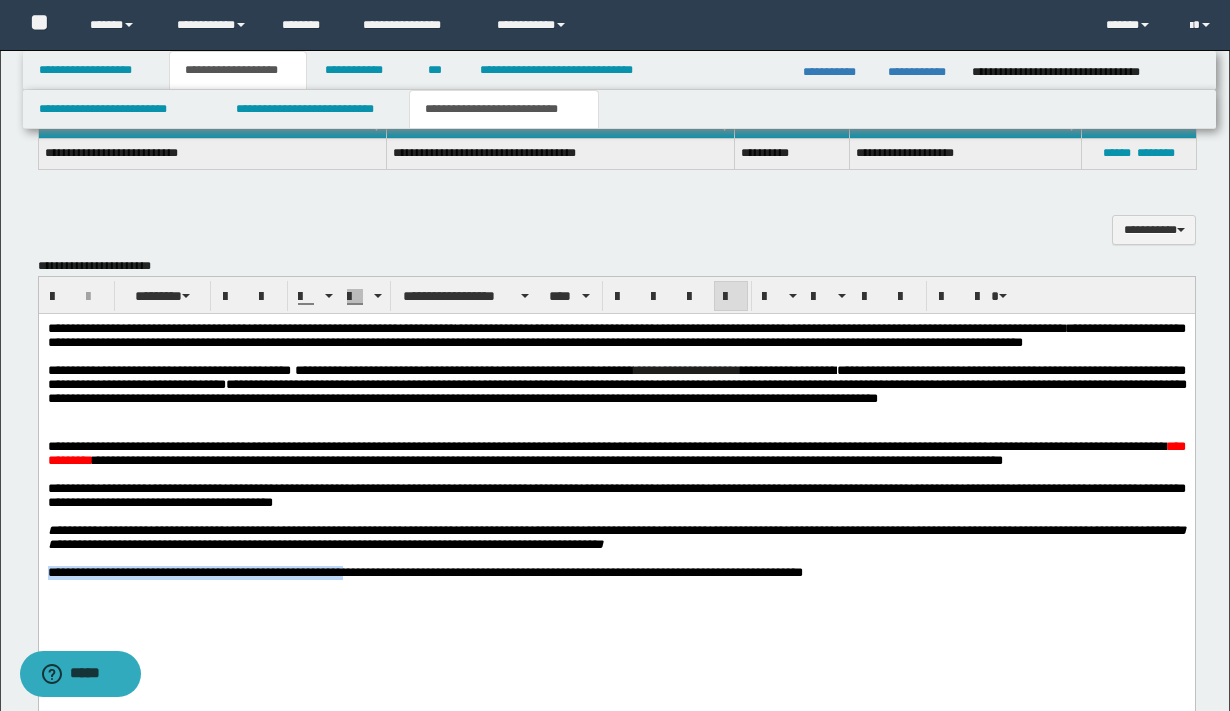 scroll, scrollTop: 506, scrollLeft: 0, axis: vertical 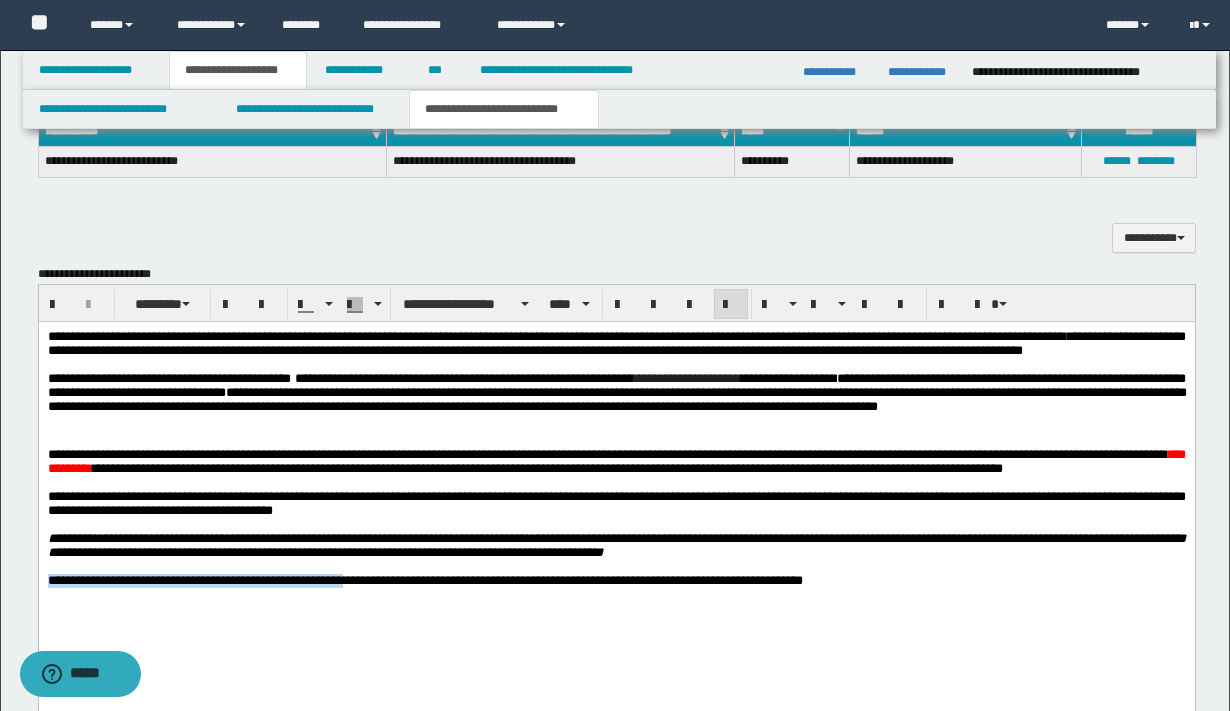 drag, startPoint x: 392, startPoint y: 634, endPoint x: 48, endPoint y: 629, distance: 344.03635 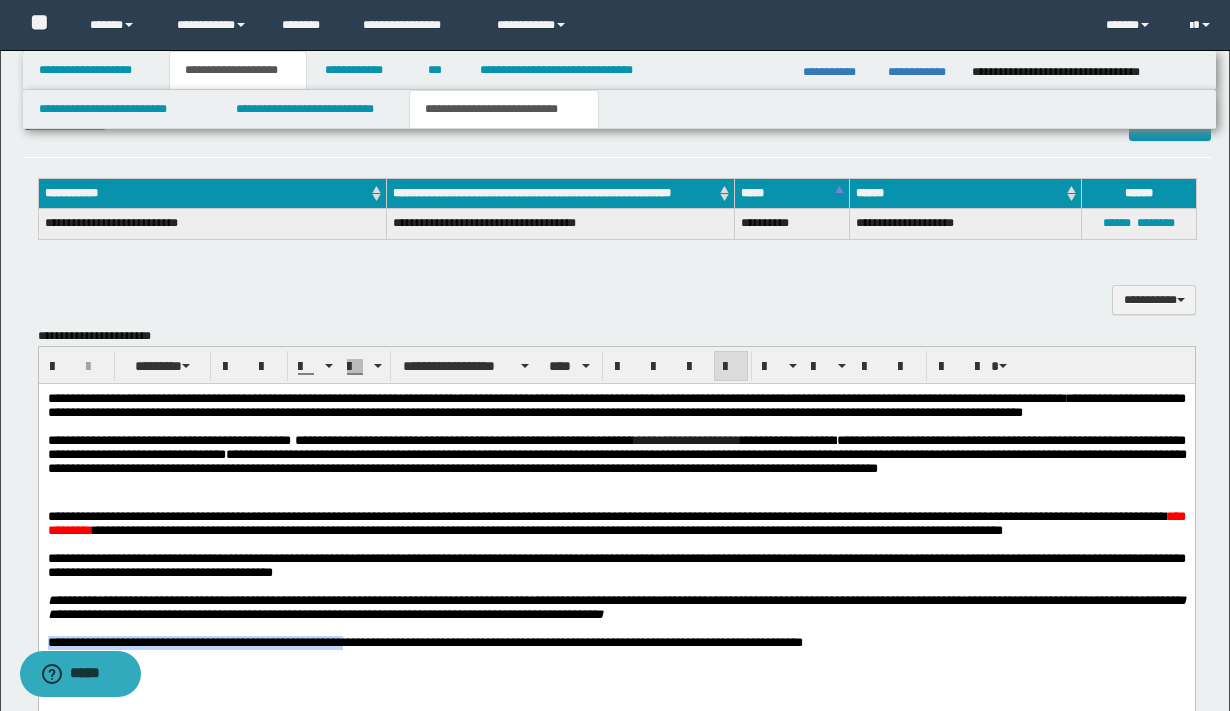 scroll, scrollTop: 422, scrollLeft: 0, axis: vertical 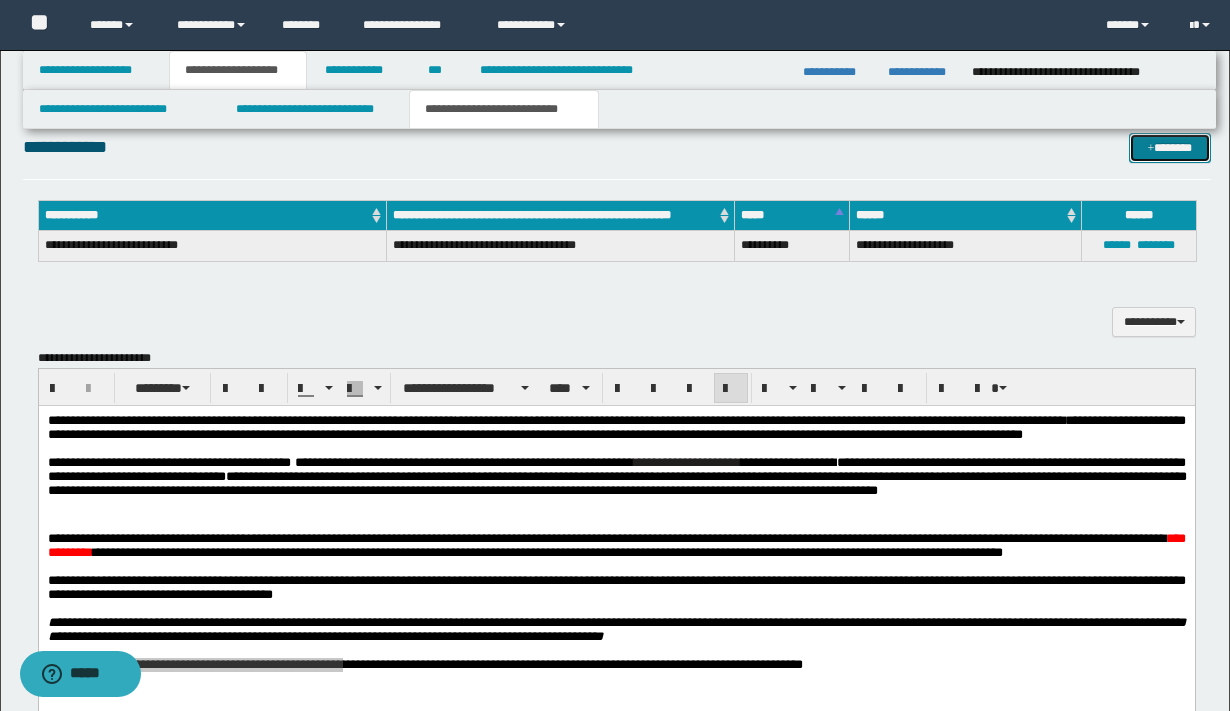 click on "*******" at bounding box center (1170, 148) 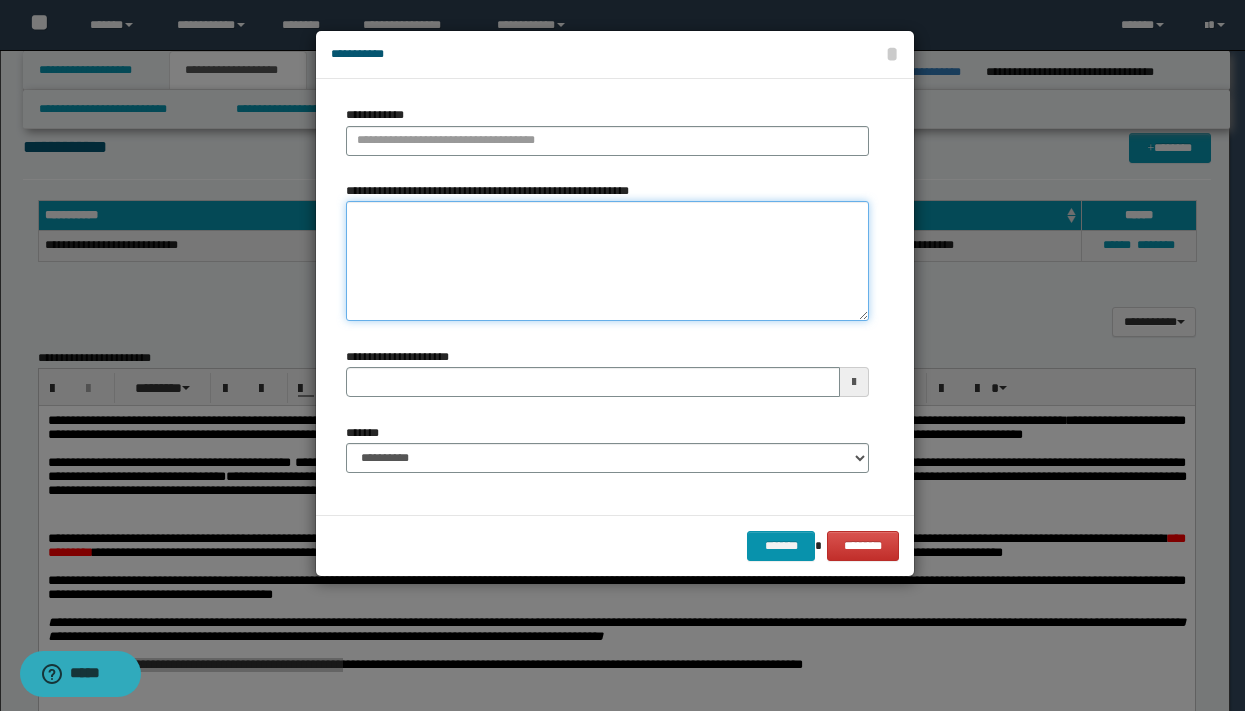 click on "**********" at bounding box center [607, 261] 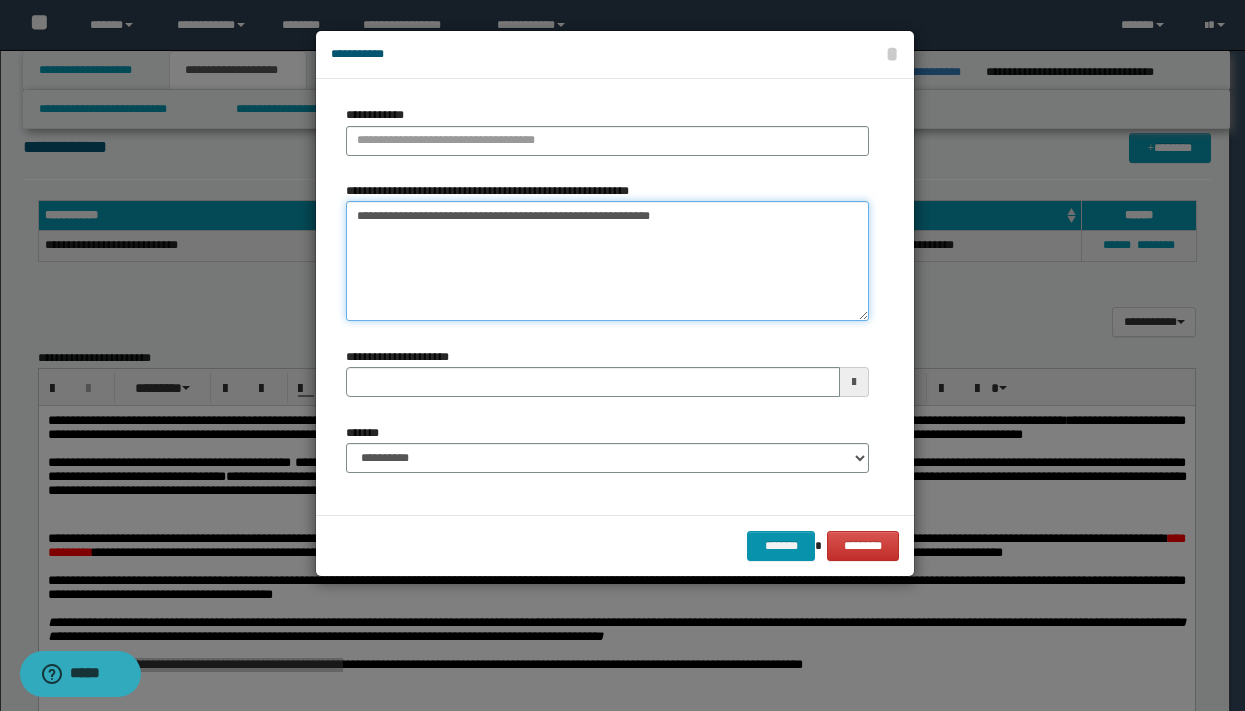 type on "**********" 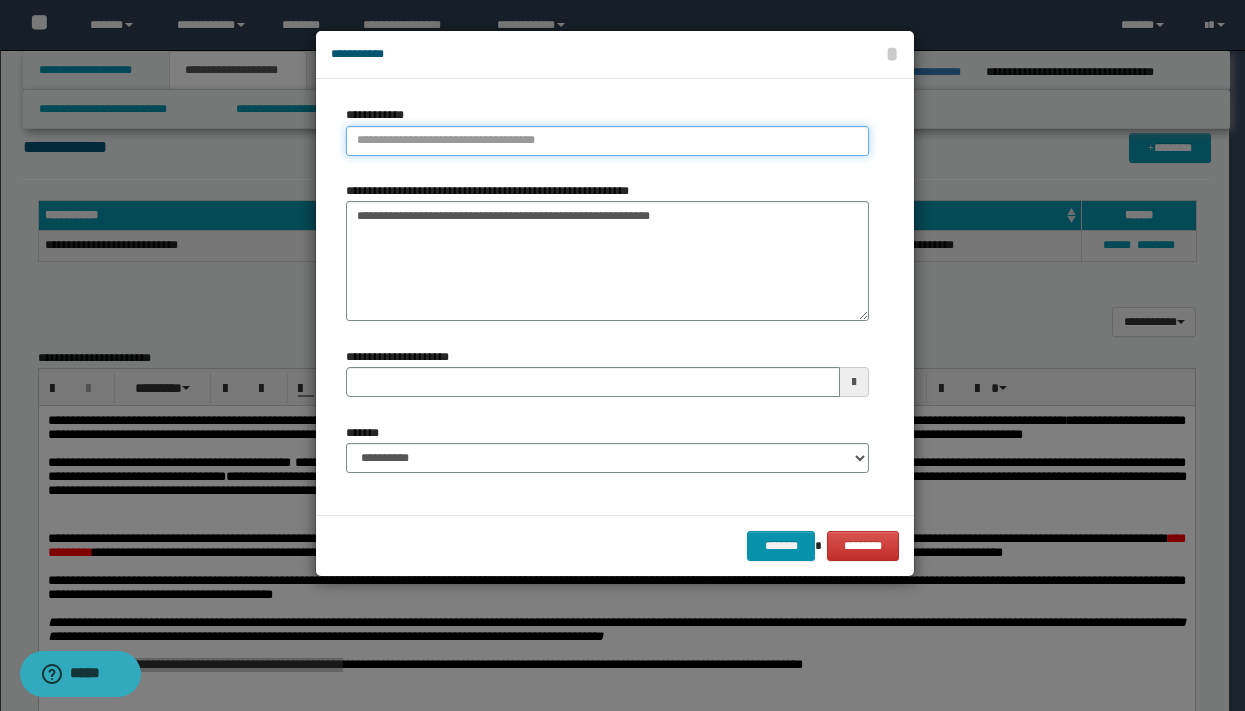 type on "**********" 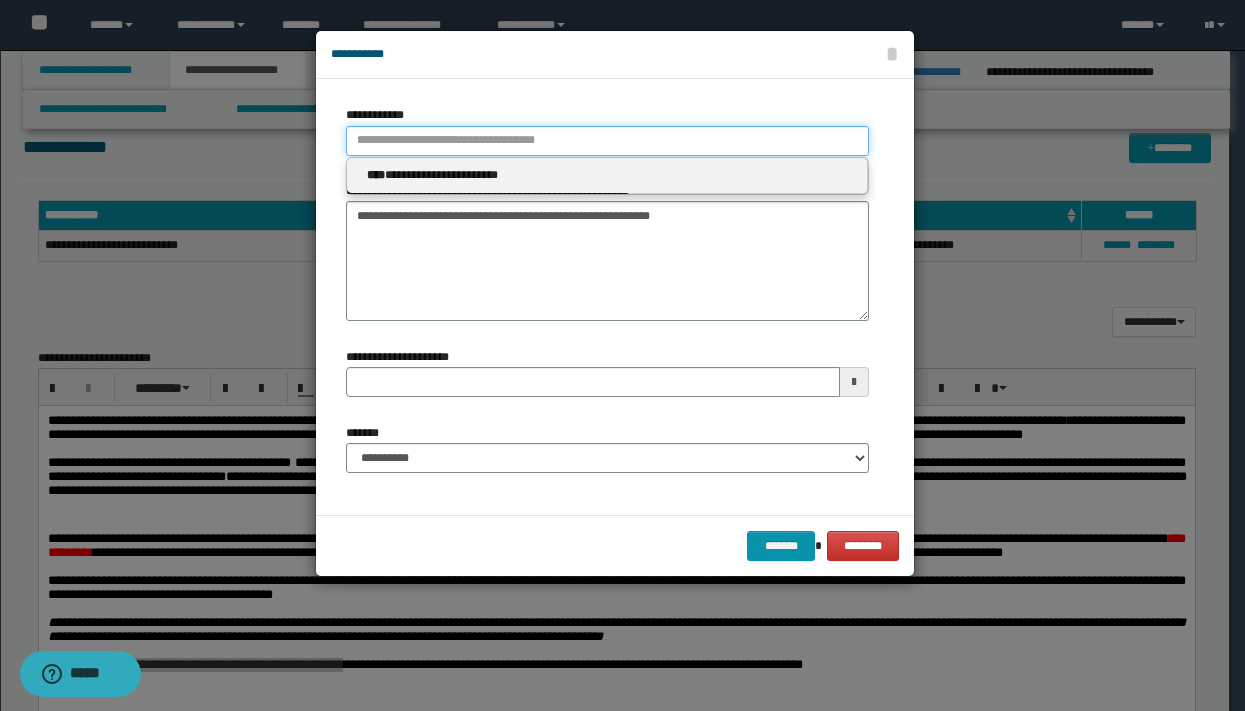 click on "**********" at bounding box center (607, 141) 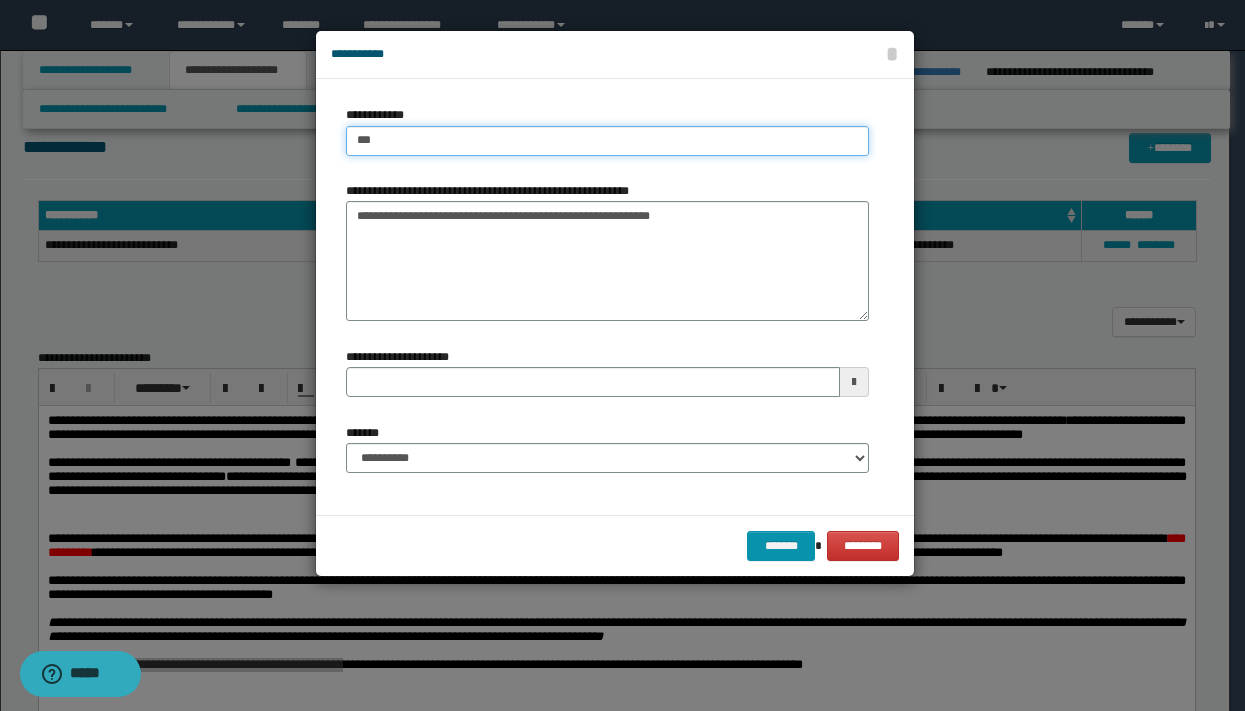 type on "****" 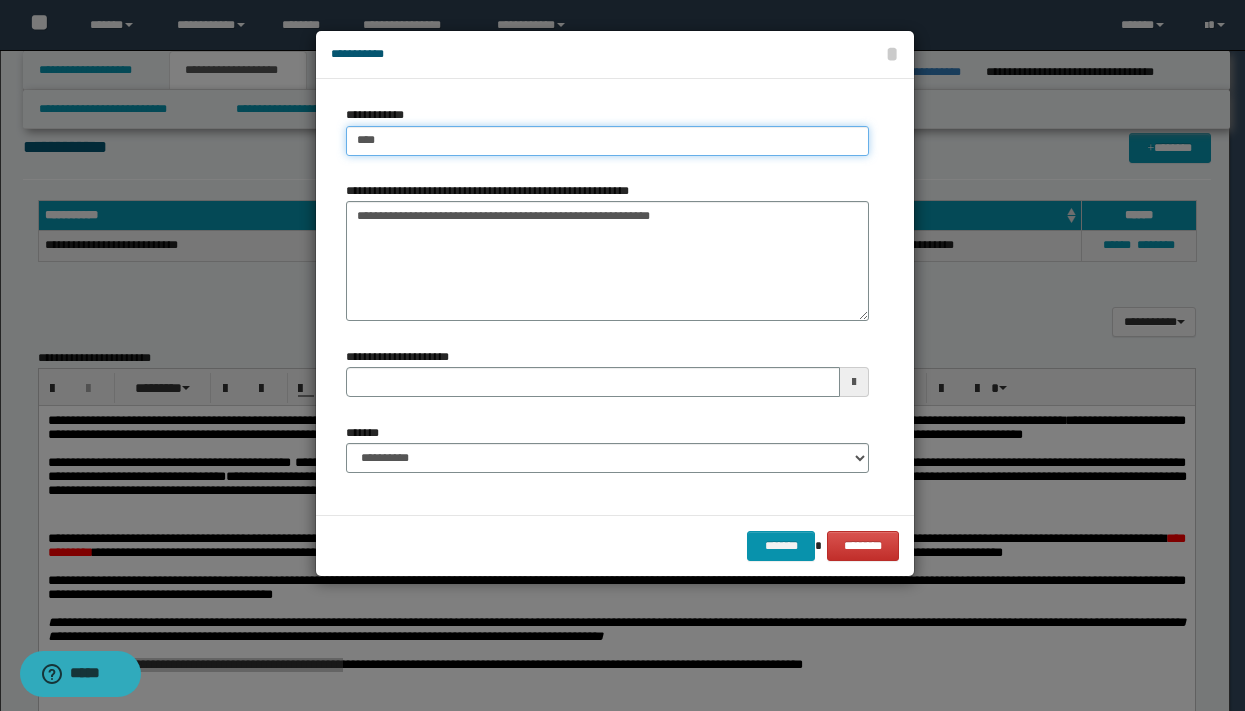 type on "****" 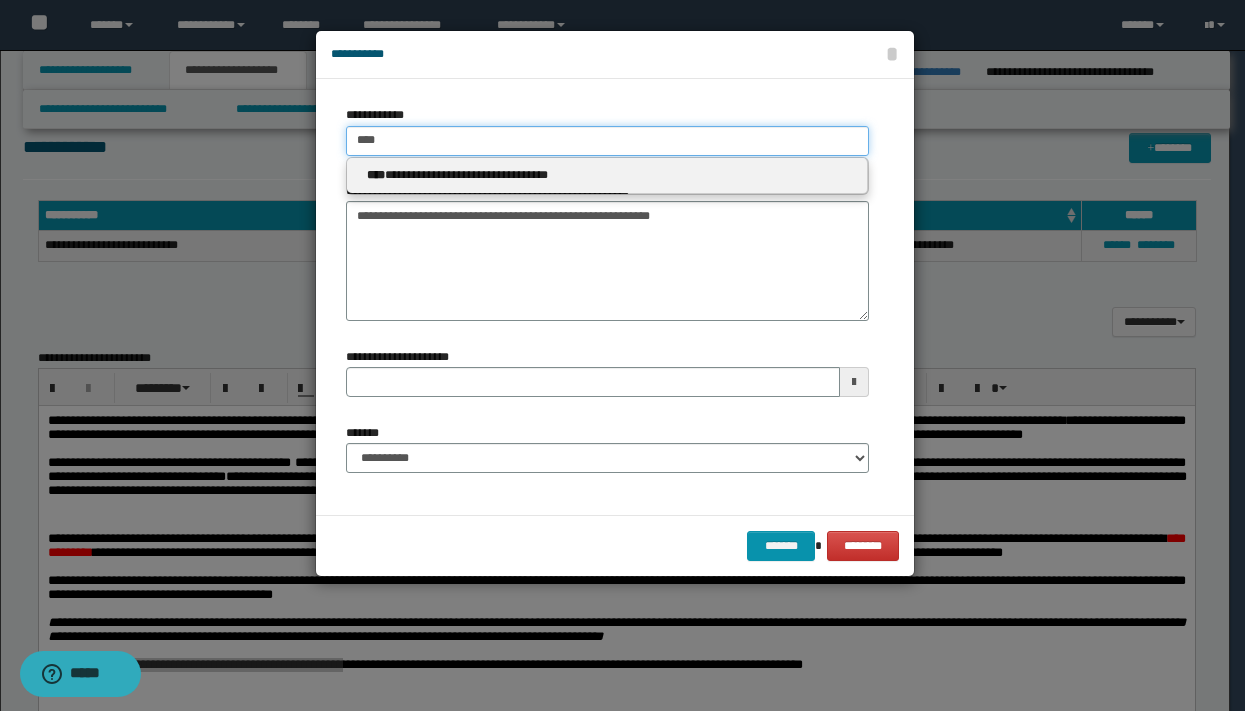 type on "****" 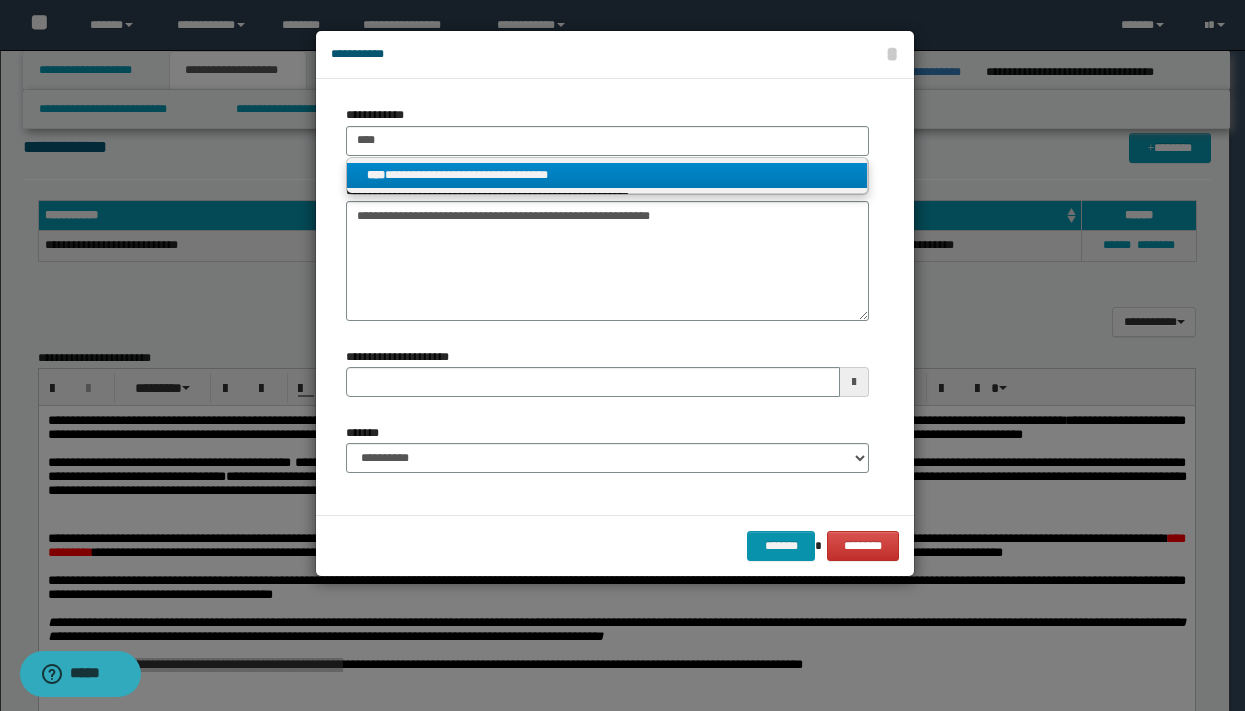 click on "**********" at bounding box center (607, 175) 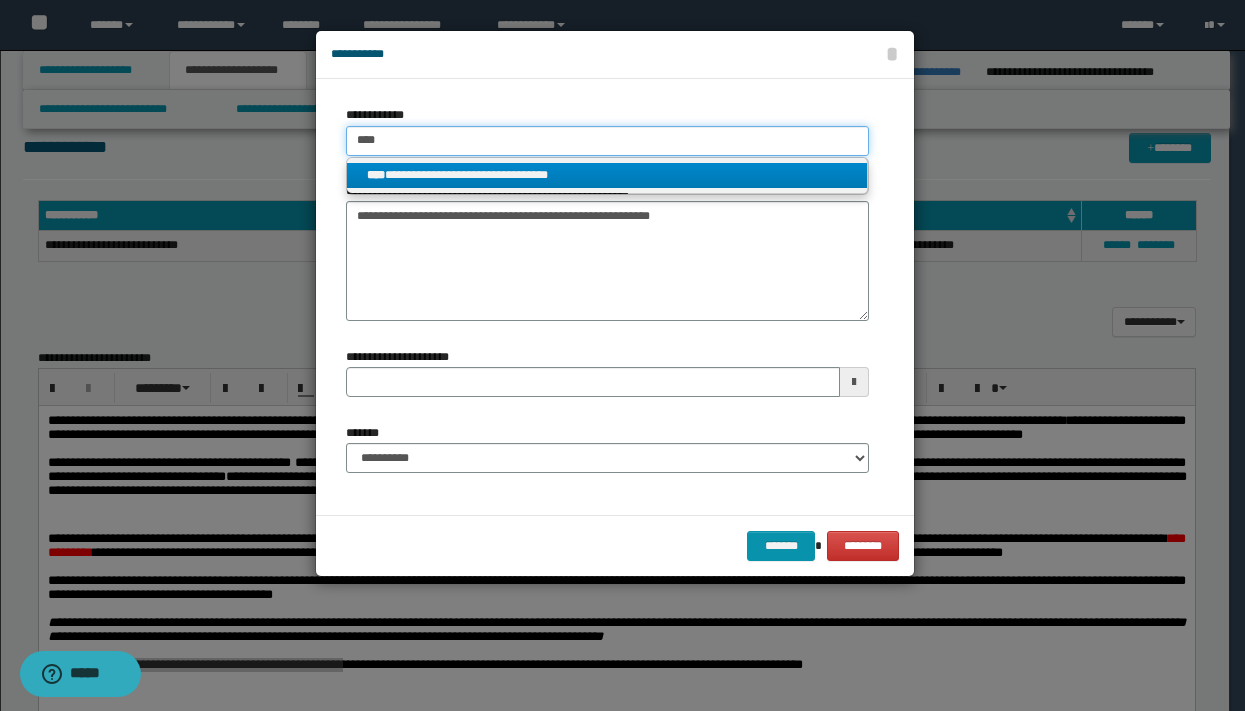 type 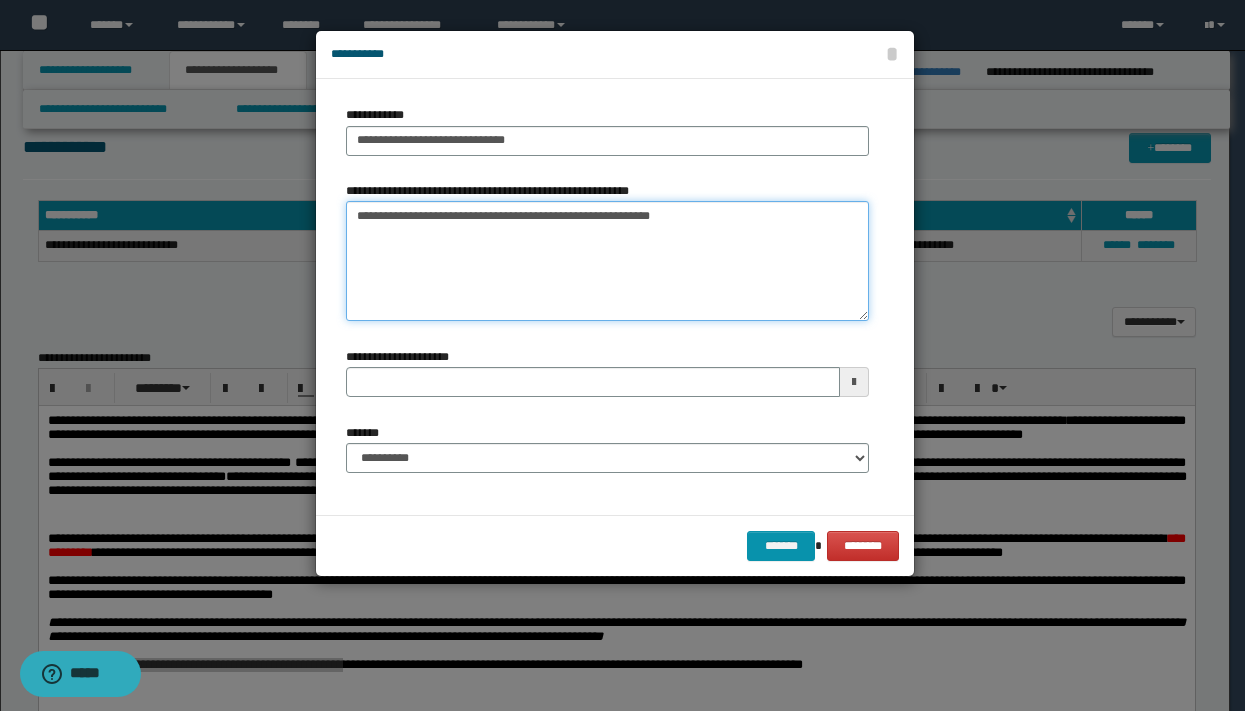 click on "**********" at bounding box center [607, 261] 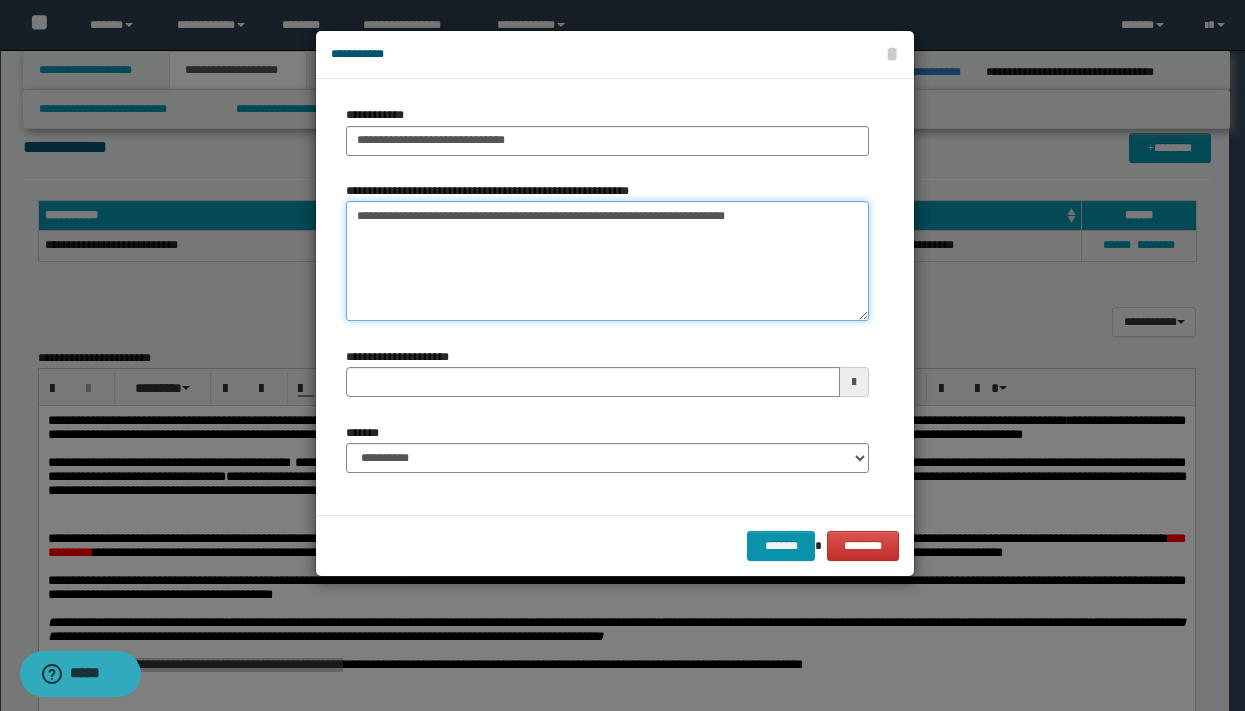type on "**********" 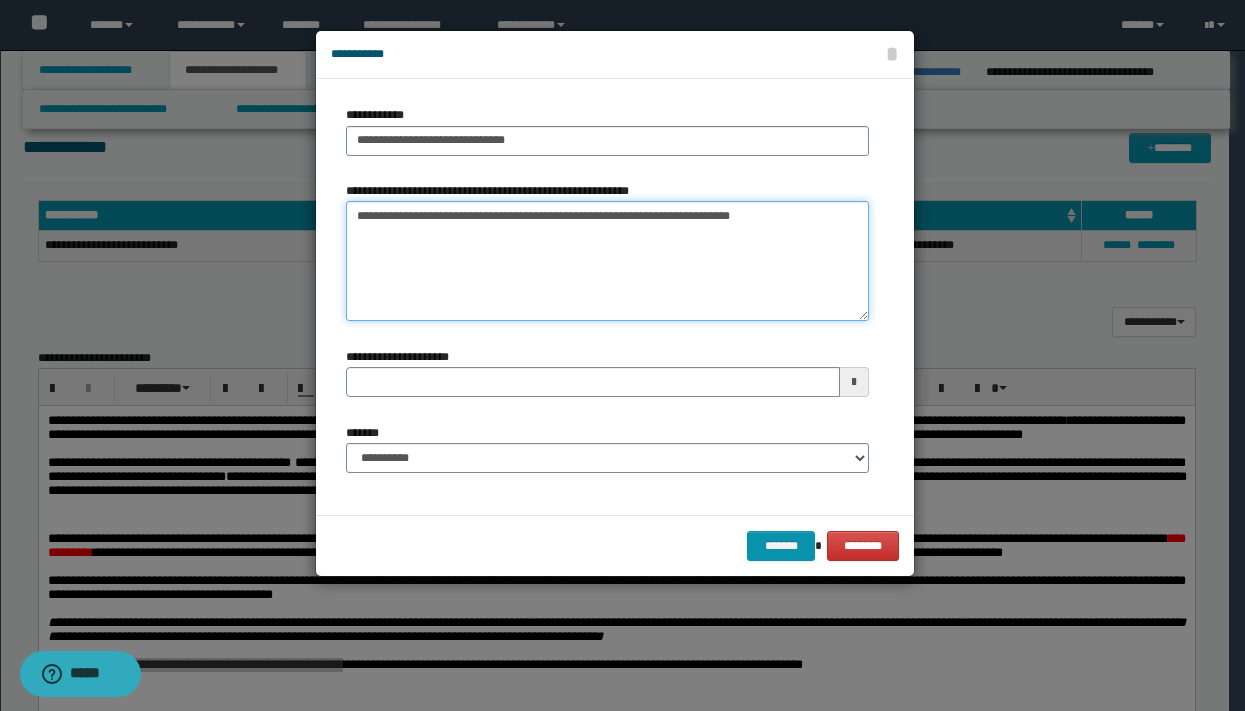type 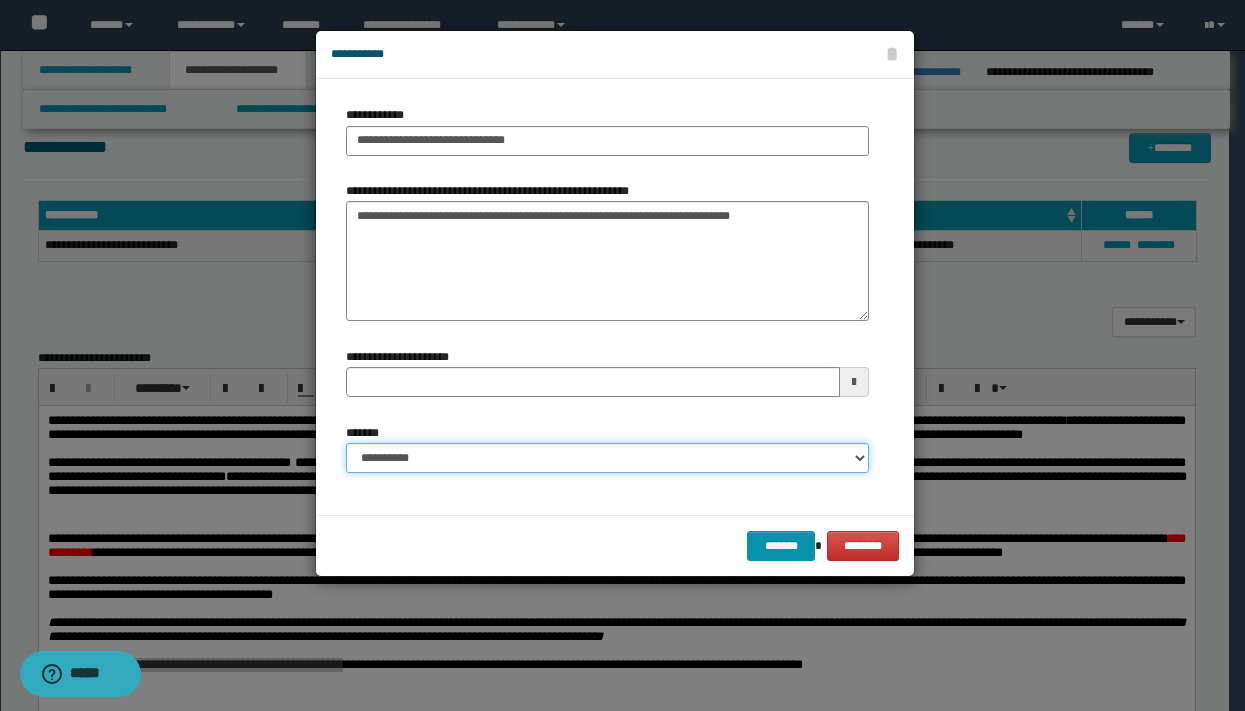click on "**********" at bounding box center (607, 458) 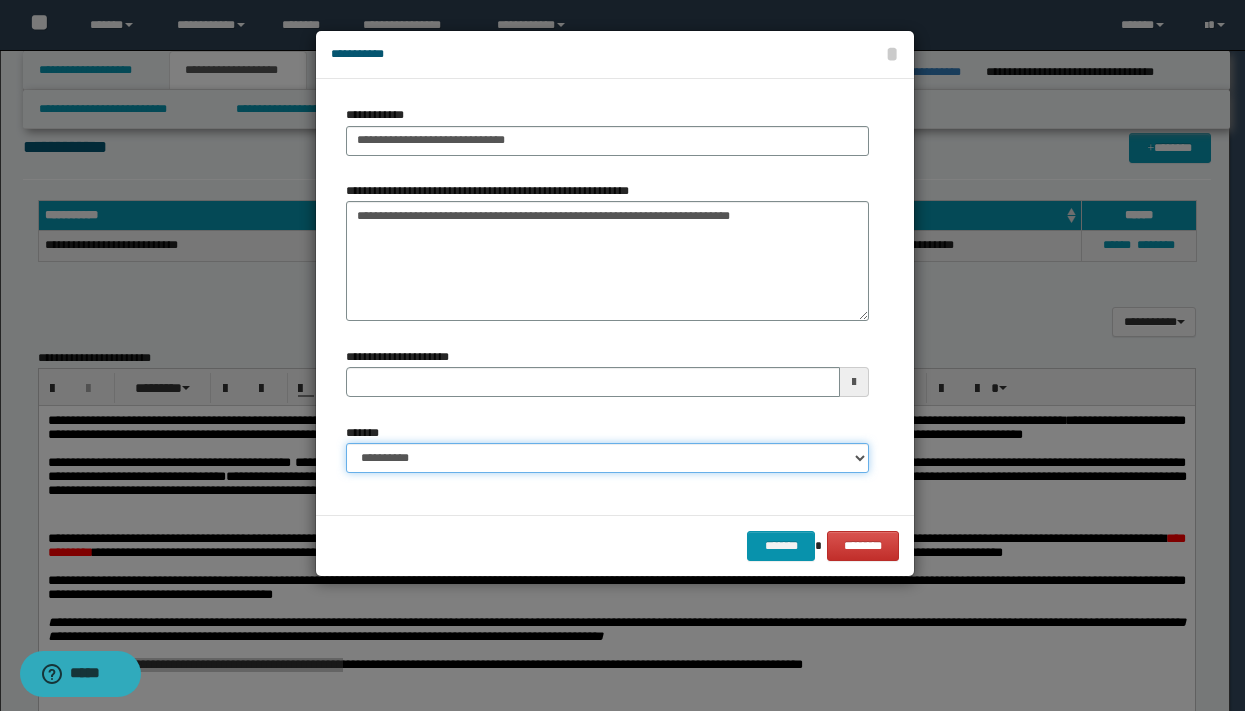 select on "*" 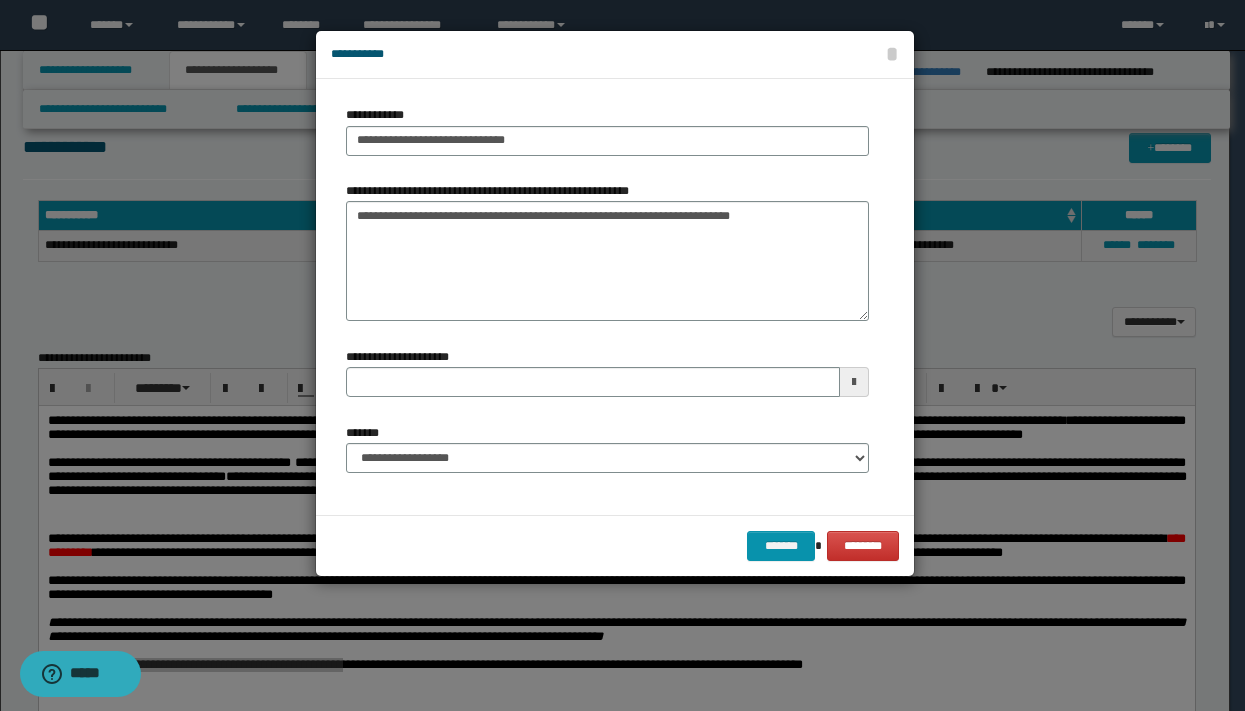 click at bounding box center (854, 382) 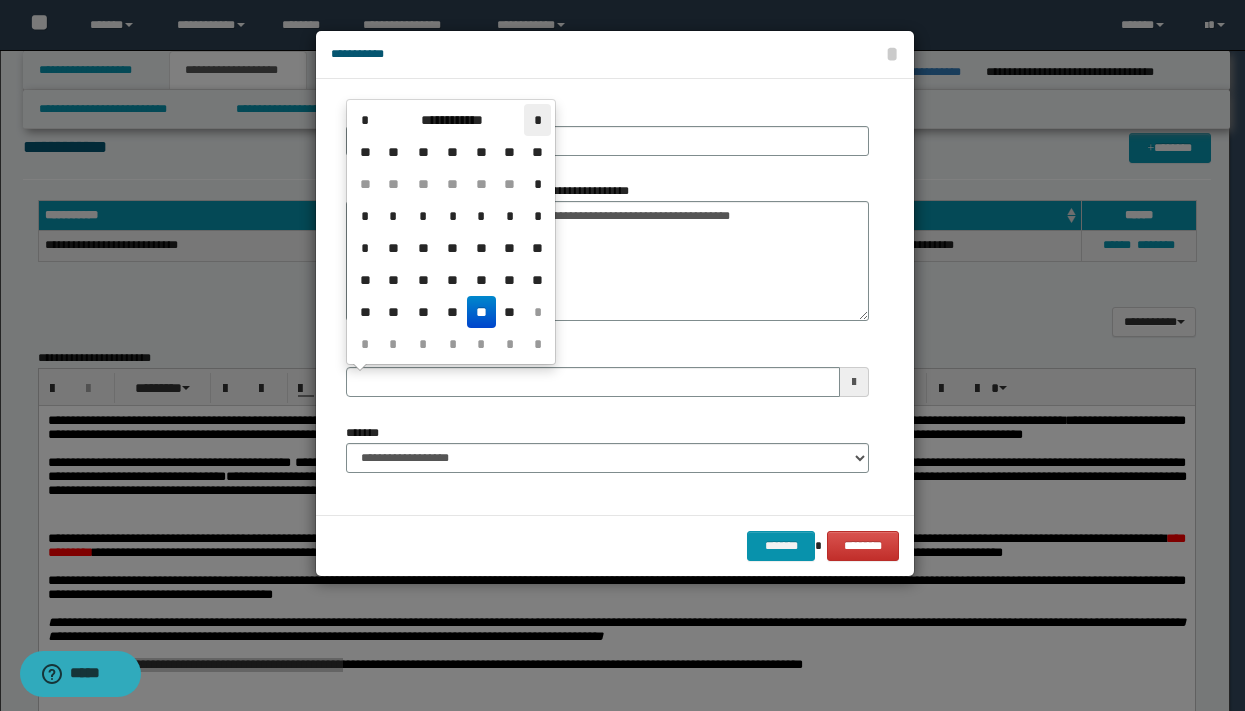 click on "*" at bounding box center [537, 120] 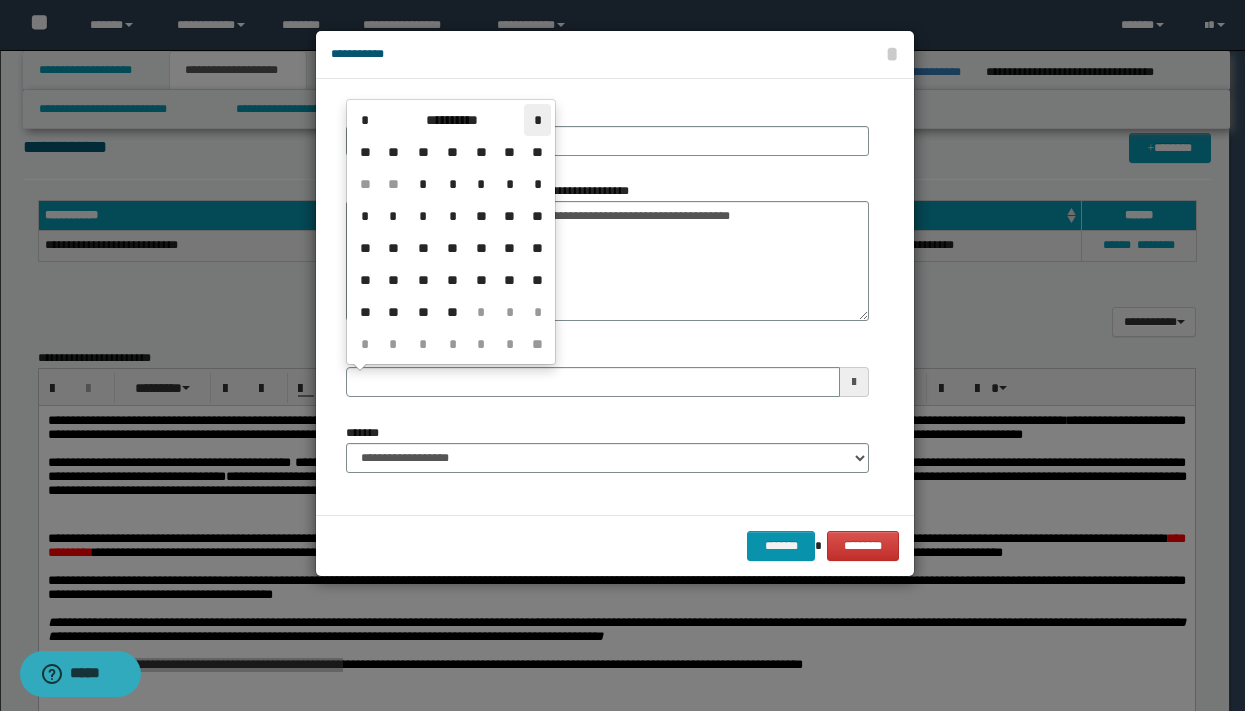 click on "*" at bounding box center (537, 120) 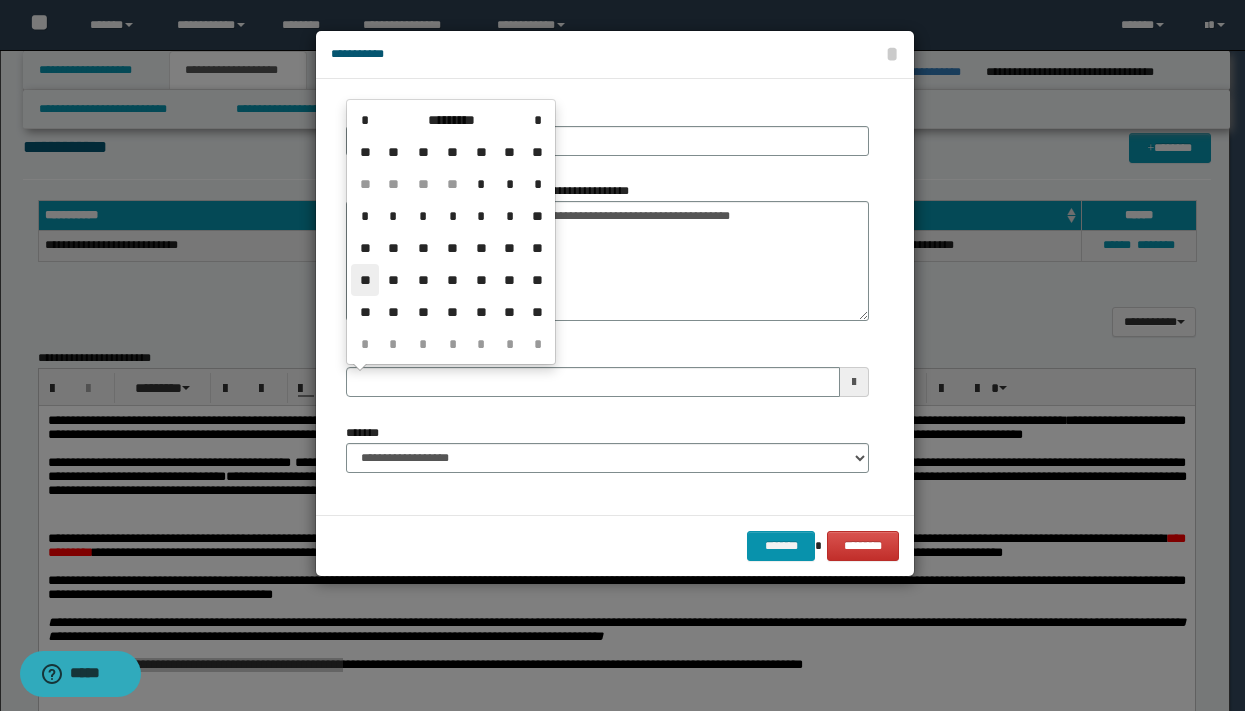 click on "**" at bounding box center (365, 280) 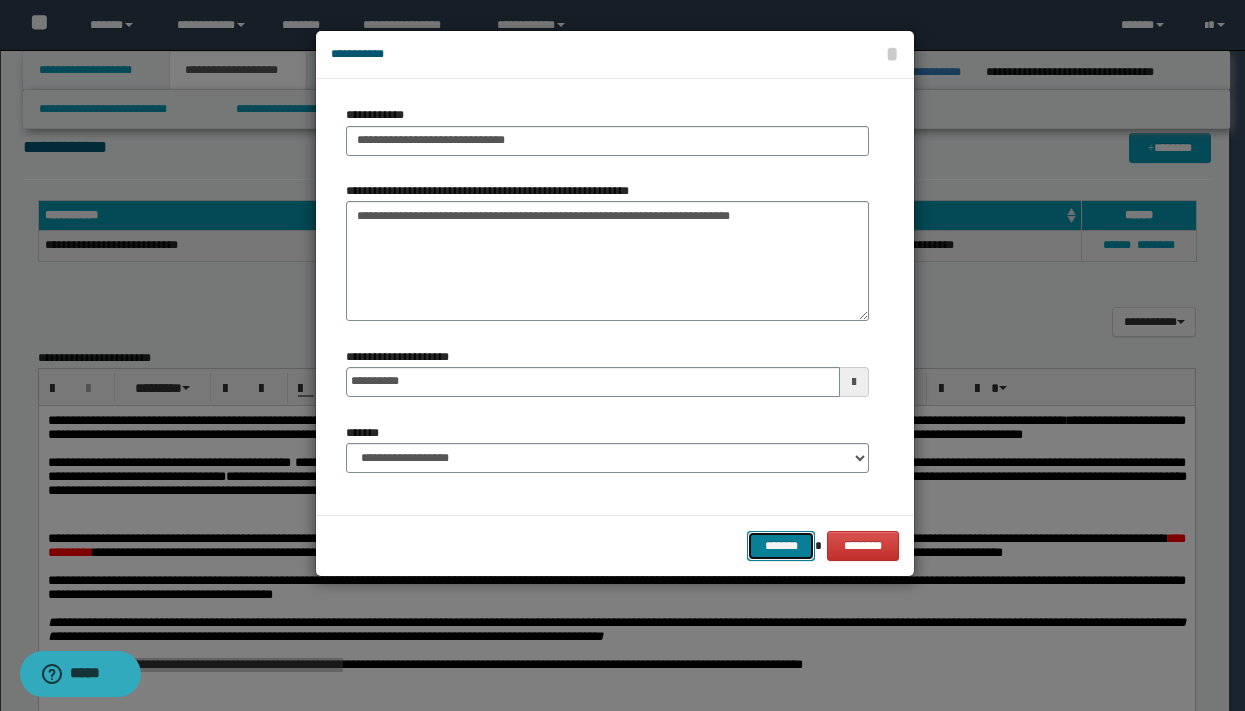 click on "*******" at bounding box center (781, 546) 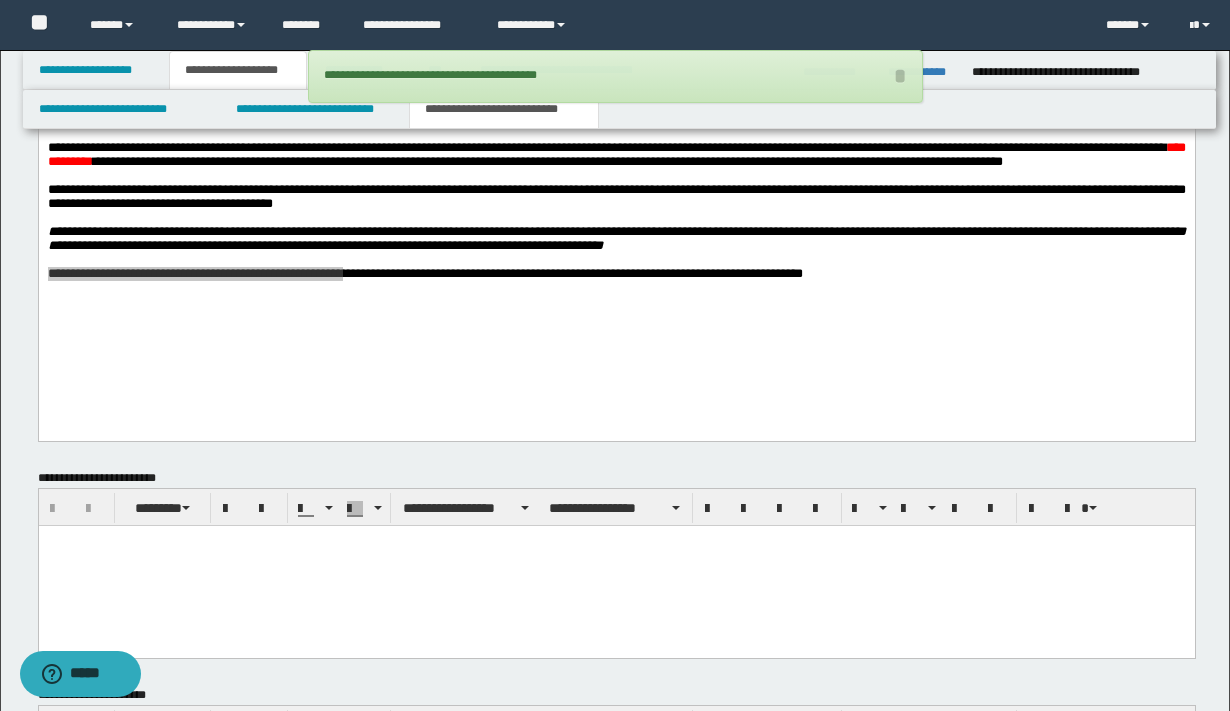 scroll, scrollTop: 684, scrollLeft: 0, axis: vertical 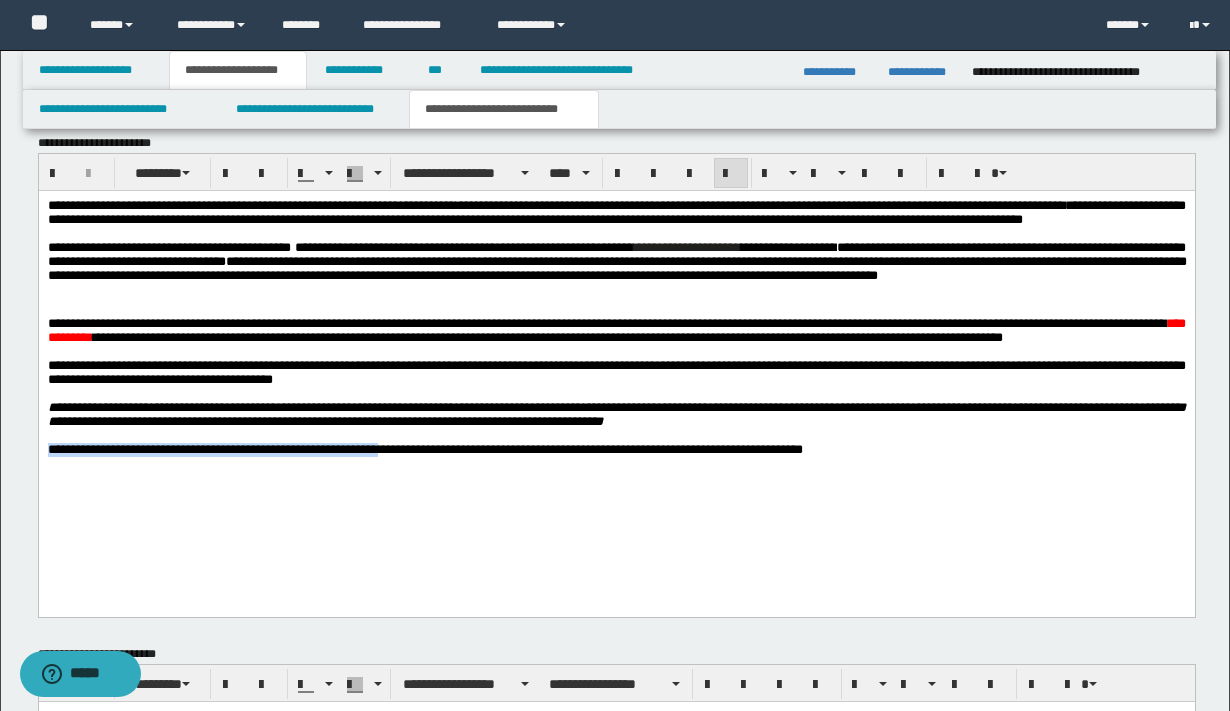 drag, startPoint x: 841, startPoint y: 501, endPoint x: 429, endPoint y: 502, distance: 412.00122 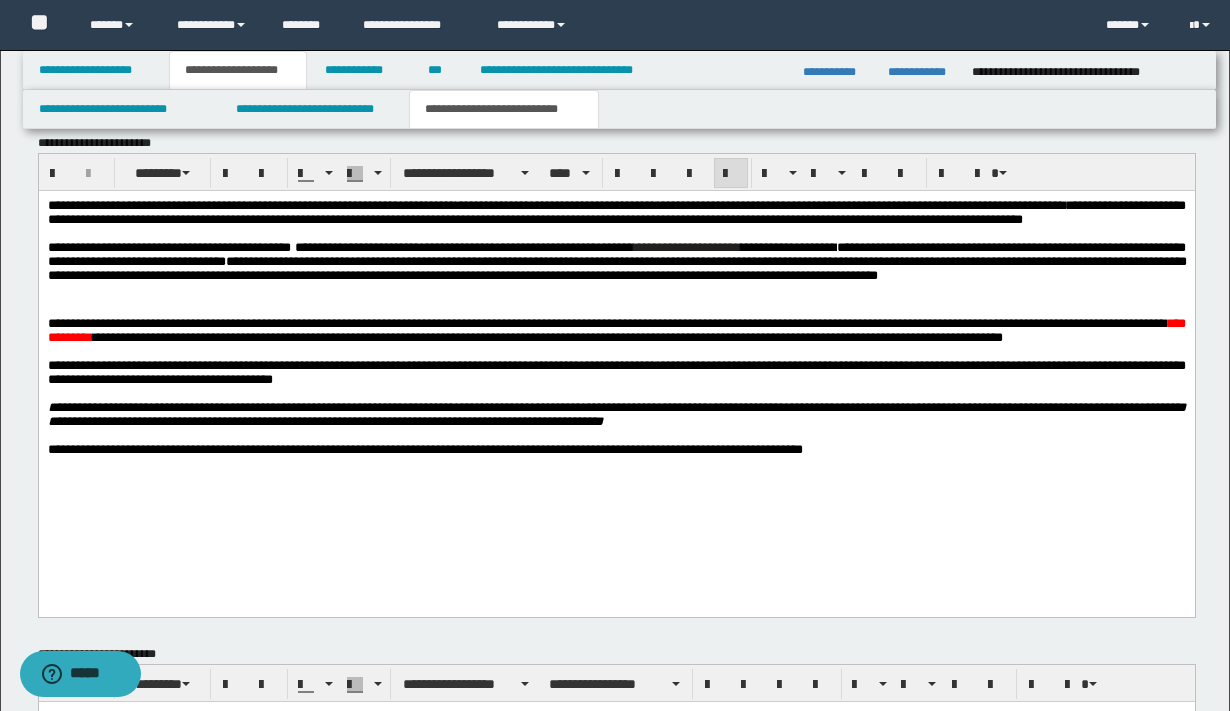 click on "**********" at bounding box center [424, 449] 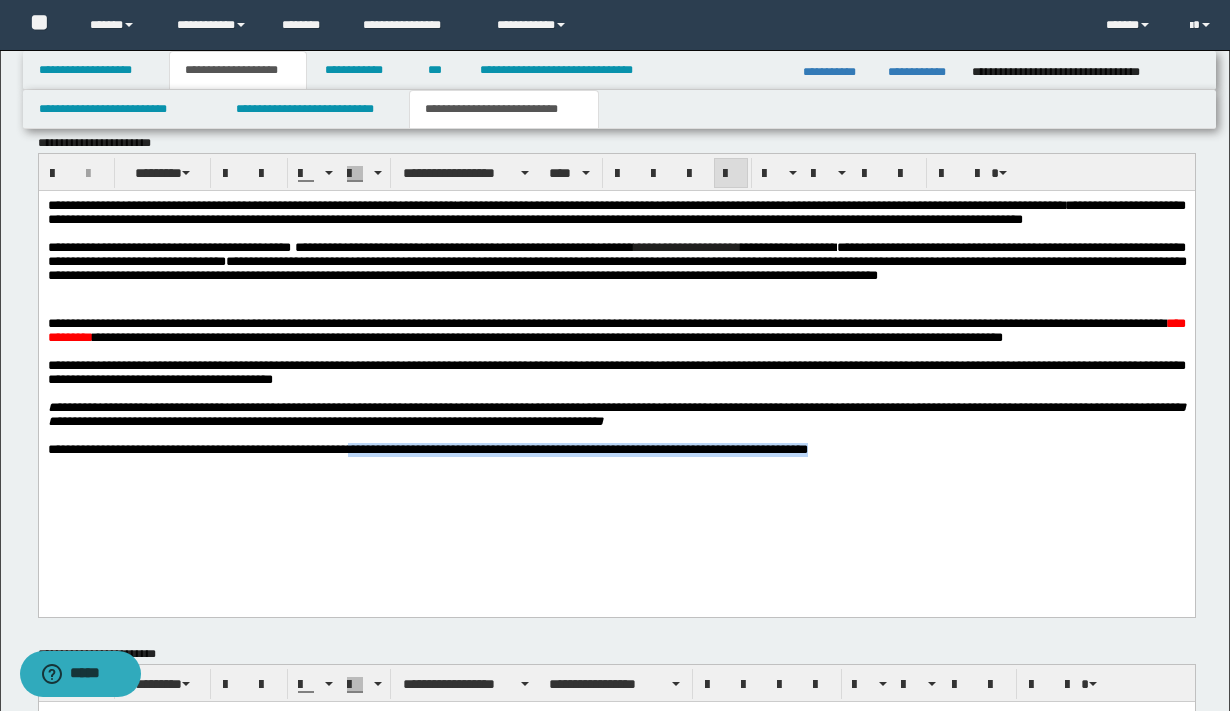 drag, startPoint x: 397, startPoint y: 501, endPoint x: 930, endPoint y: 503, distance: 533.0037 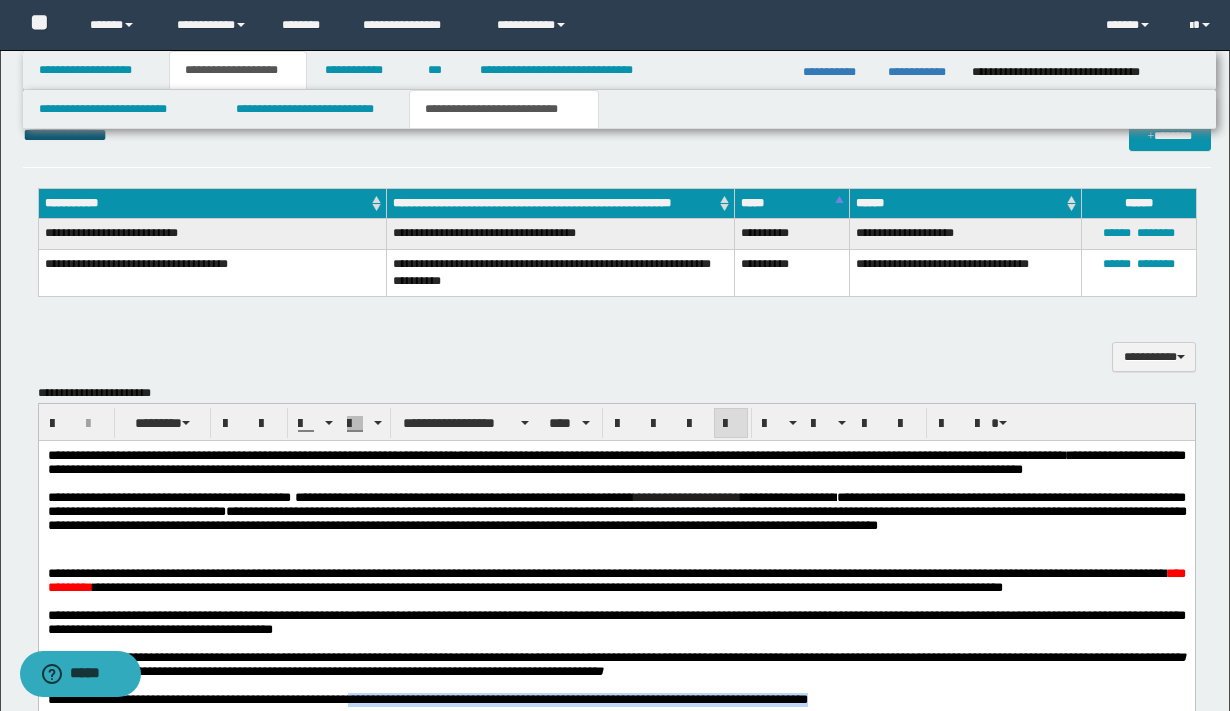 scroll, scrollTop: 415, scrollLeft: 0, axis: vertical 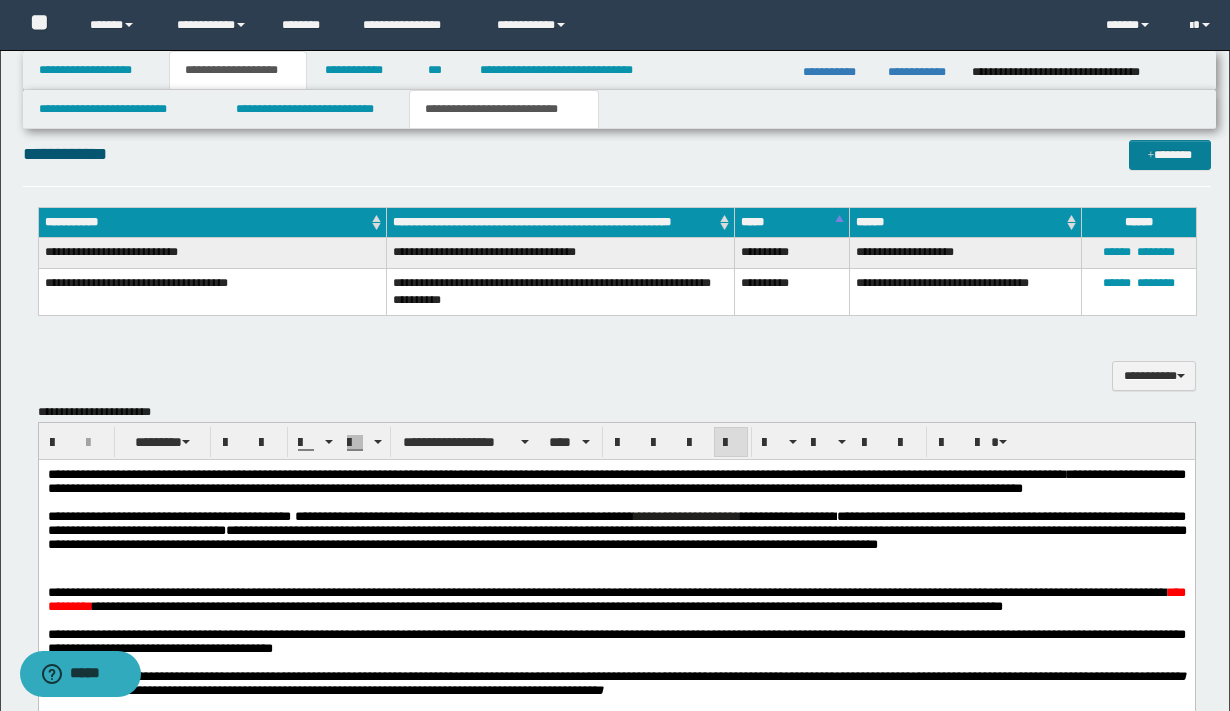 click on "*******" at bounding box center (1170, 155) 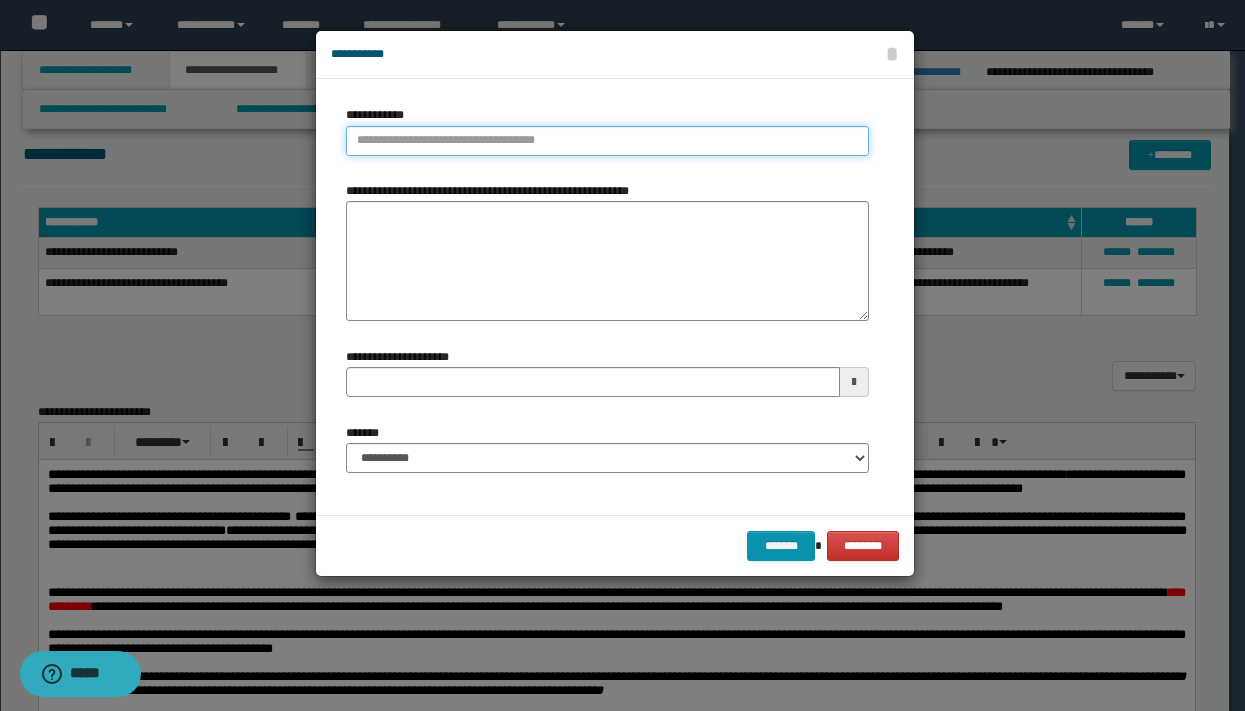 type on "**********" 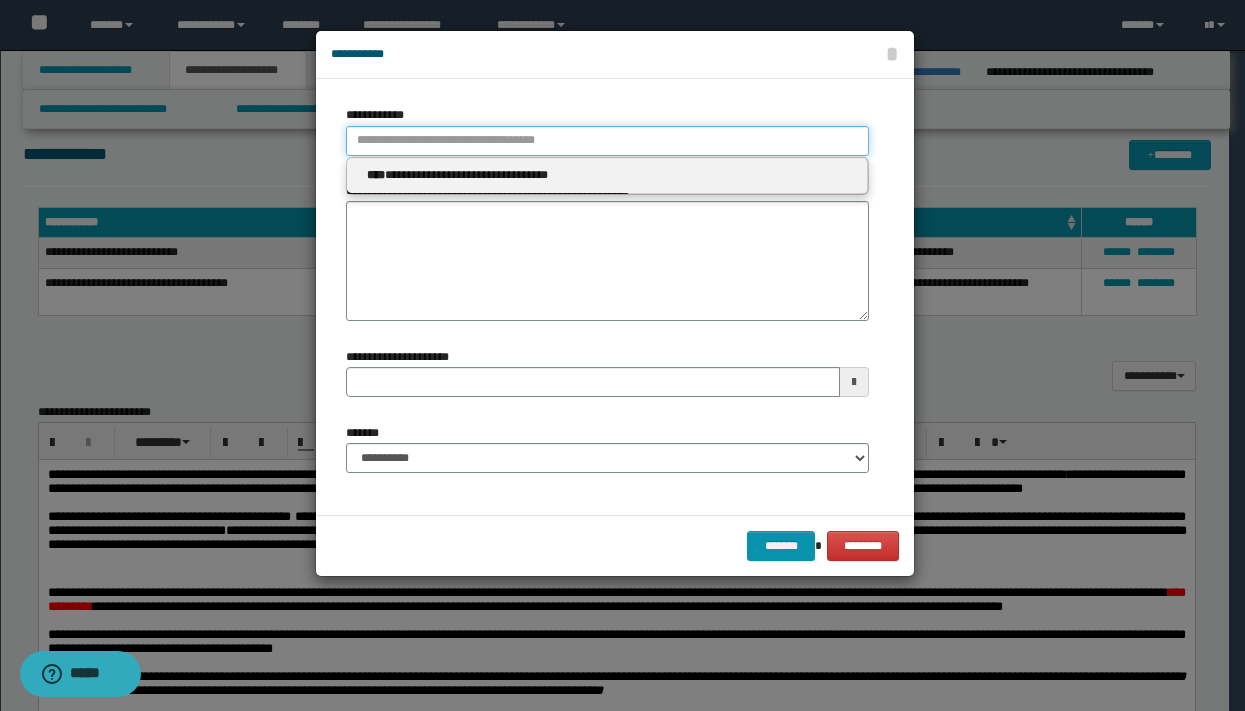 click on "**********" at bounding box center (607, 141) 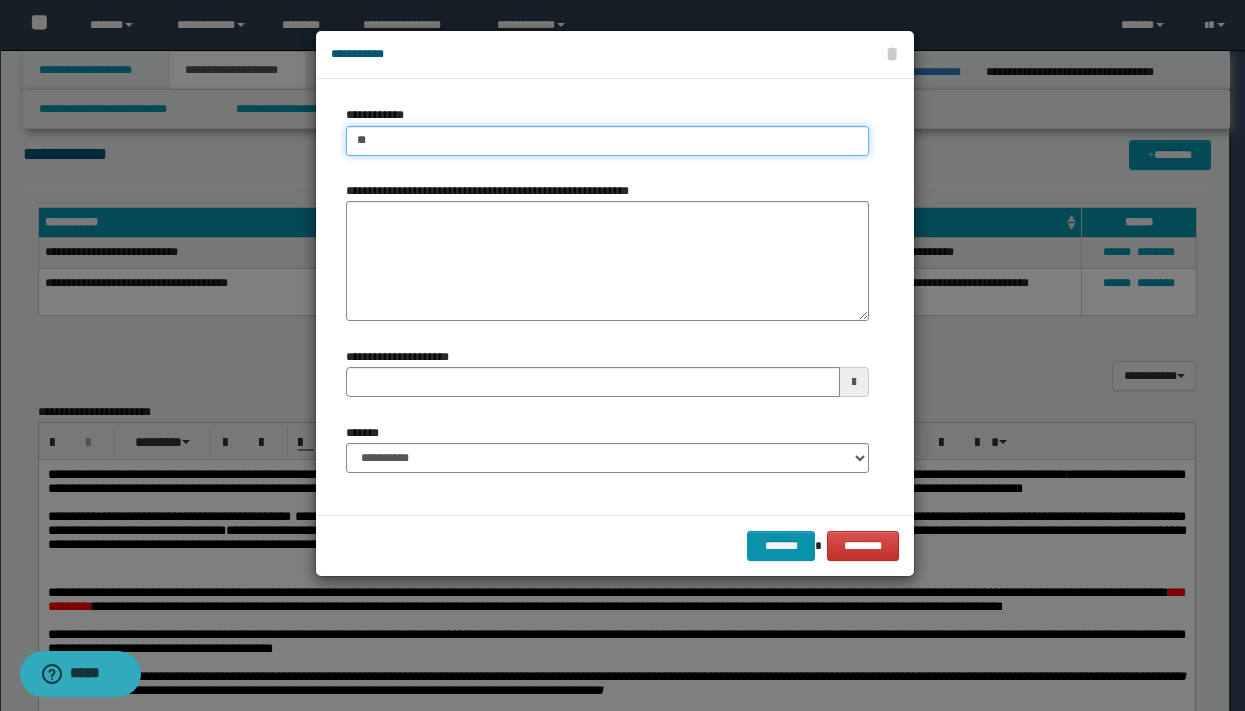 type on "***" 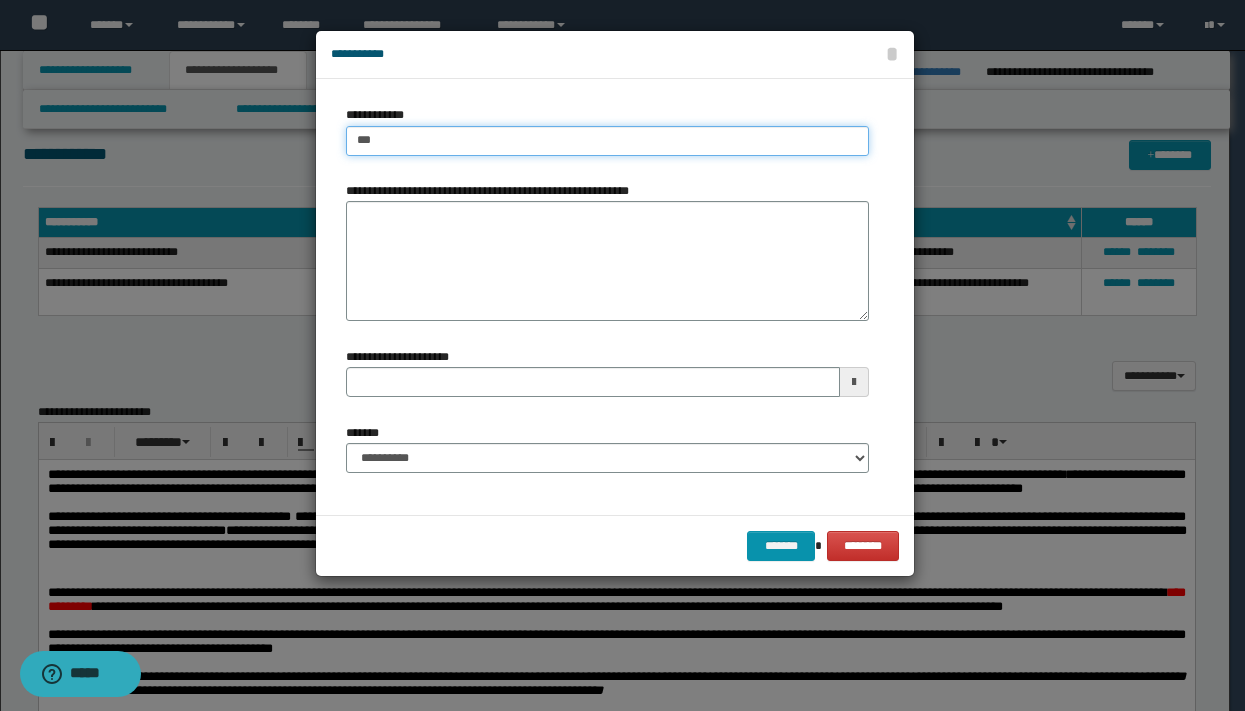 type on "***" 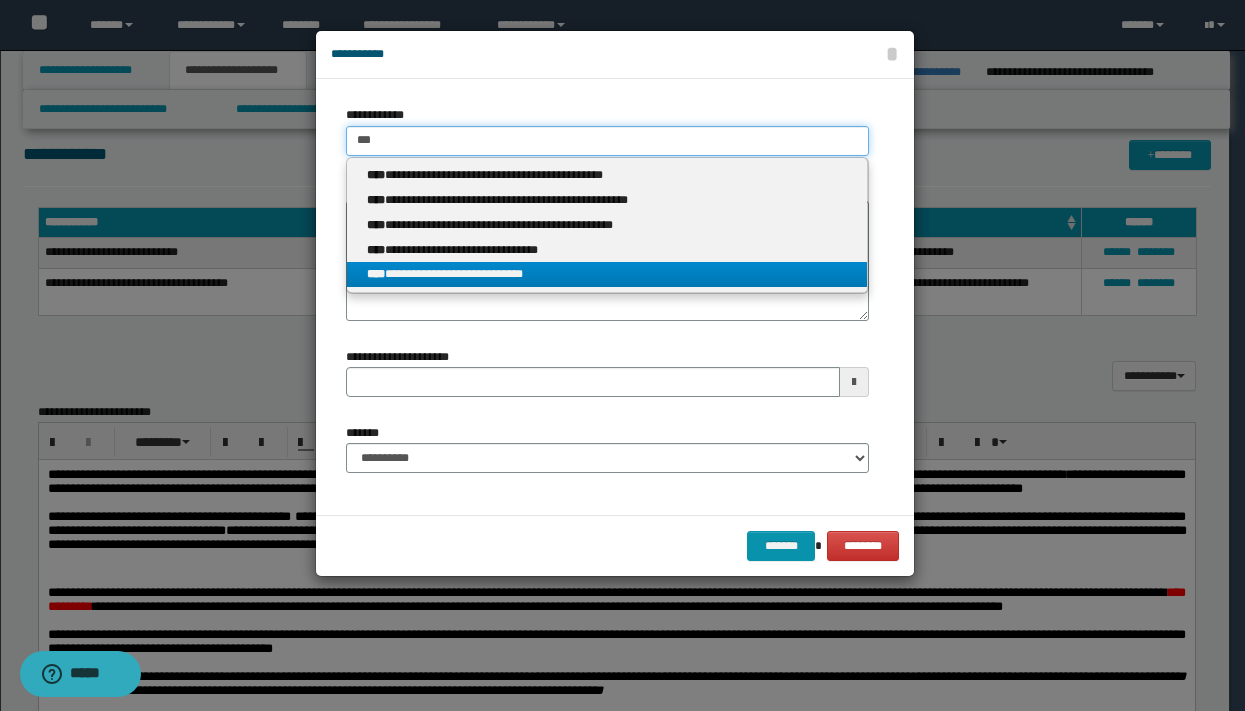 type on "***" 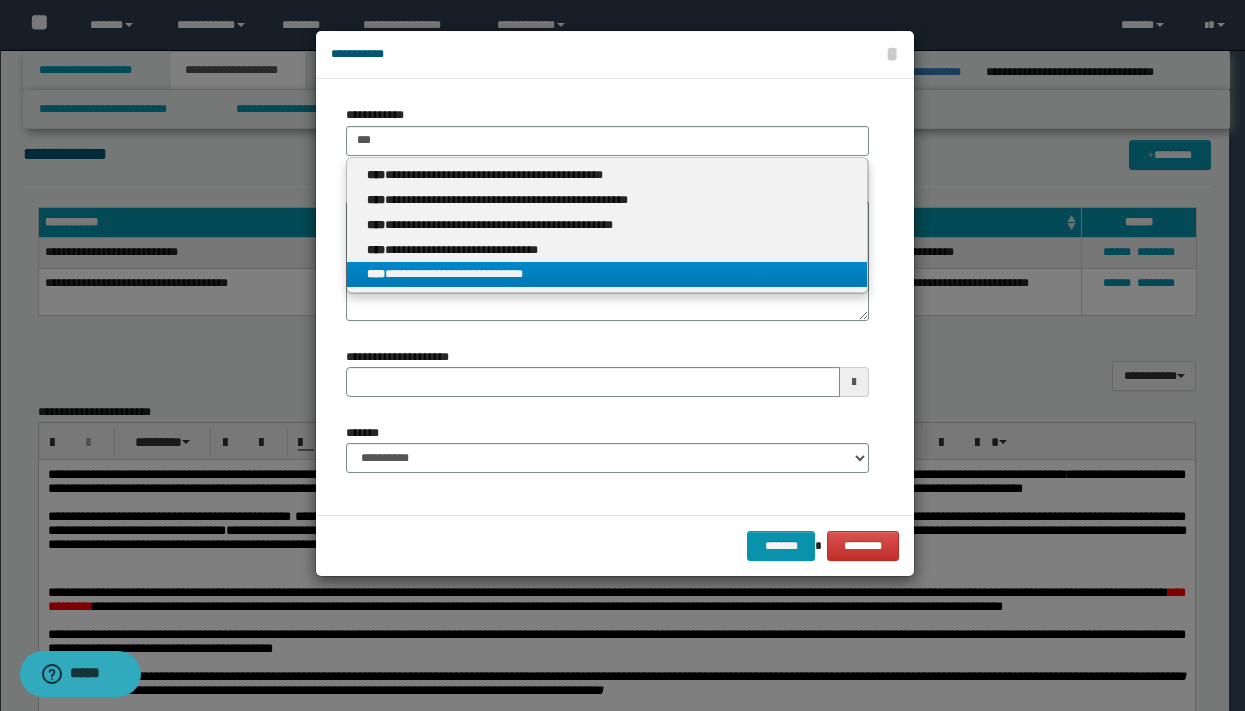 click on "**********" at bounding box center [607, 274] 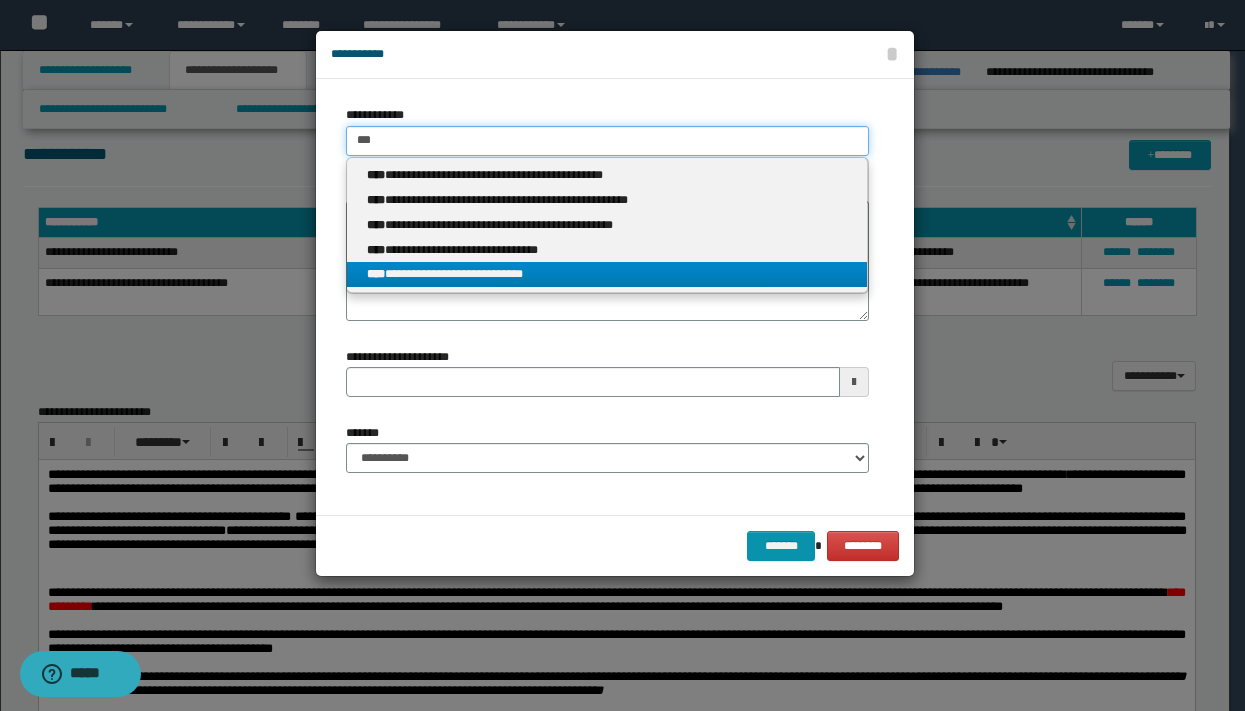 type 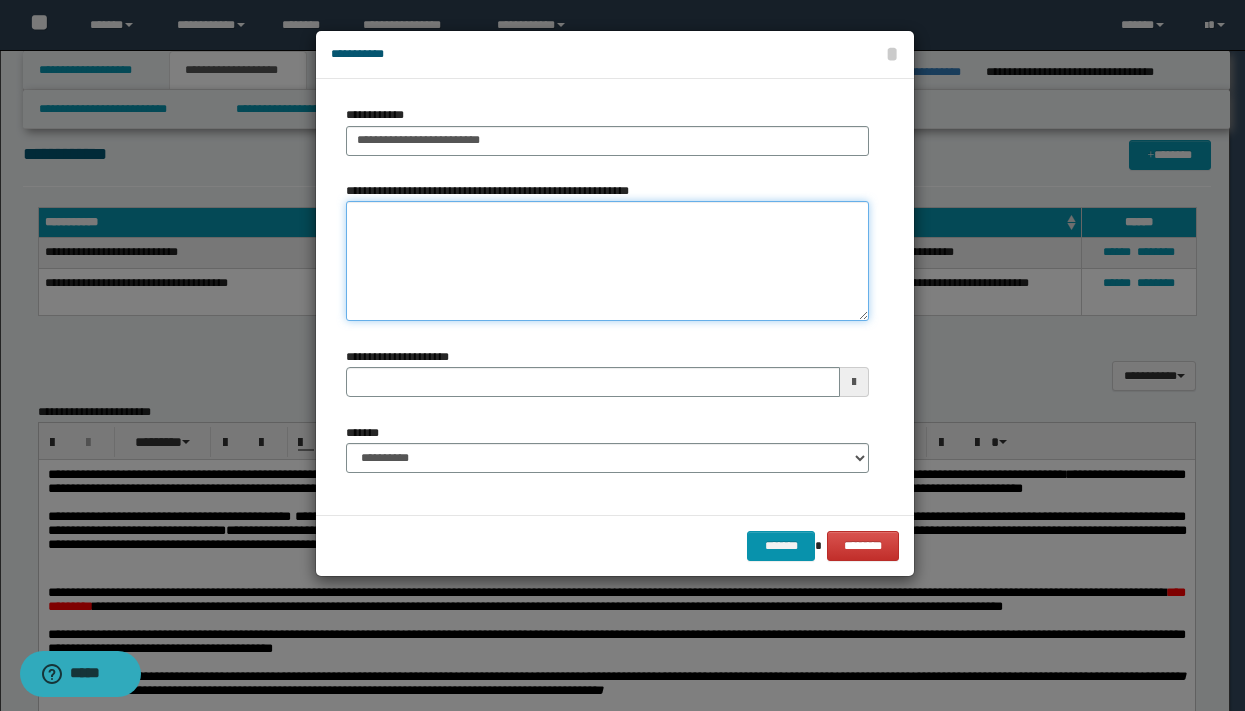 click on "**********" at bounding box center [607, 261] 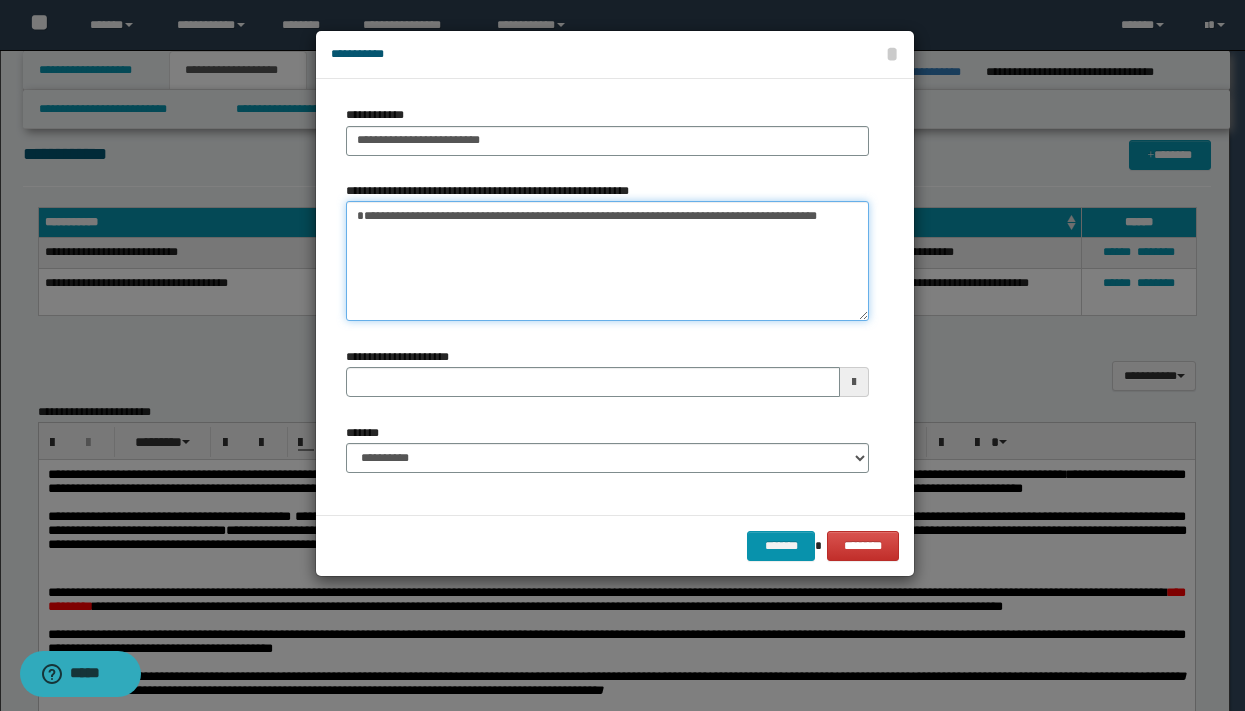 click on "**********" at bounding box center (607, 261) 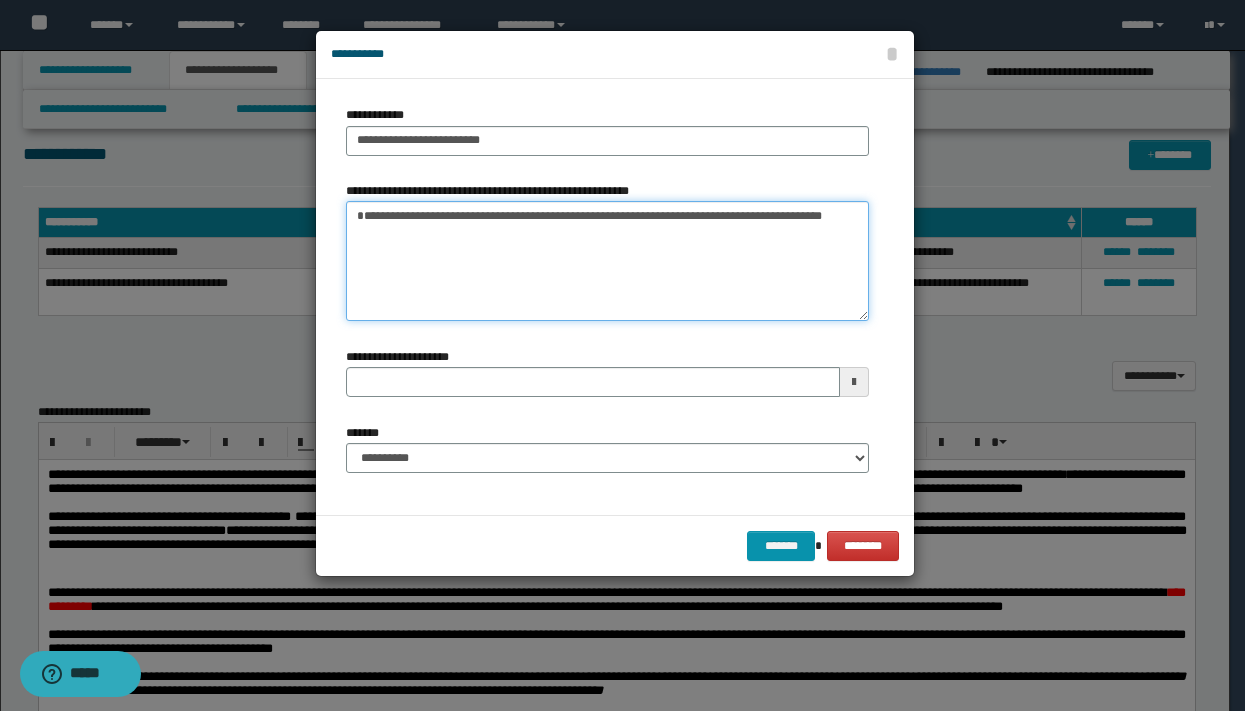 click on "**********" at bounding box center (607, 261) 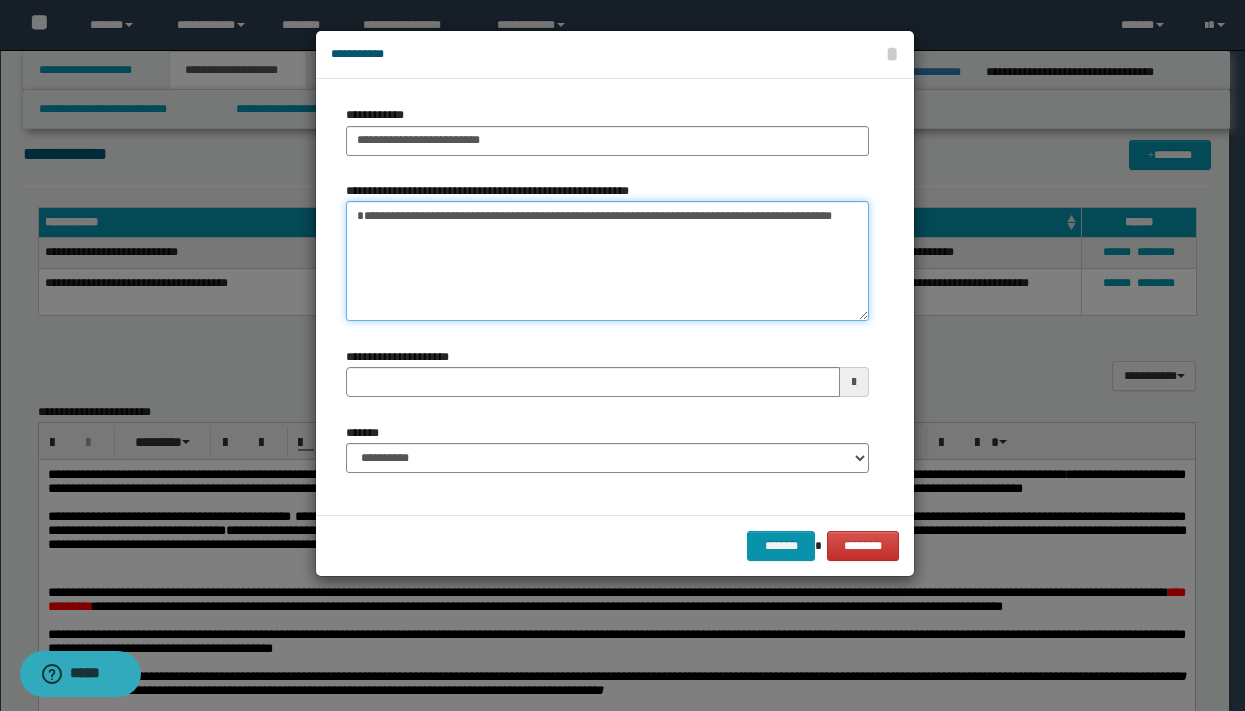 click on "**********" at bounding box center [607, 261] 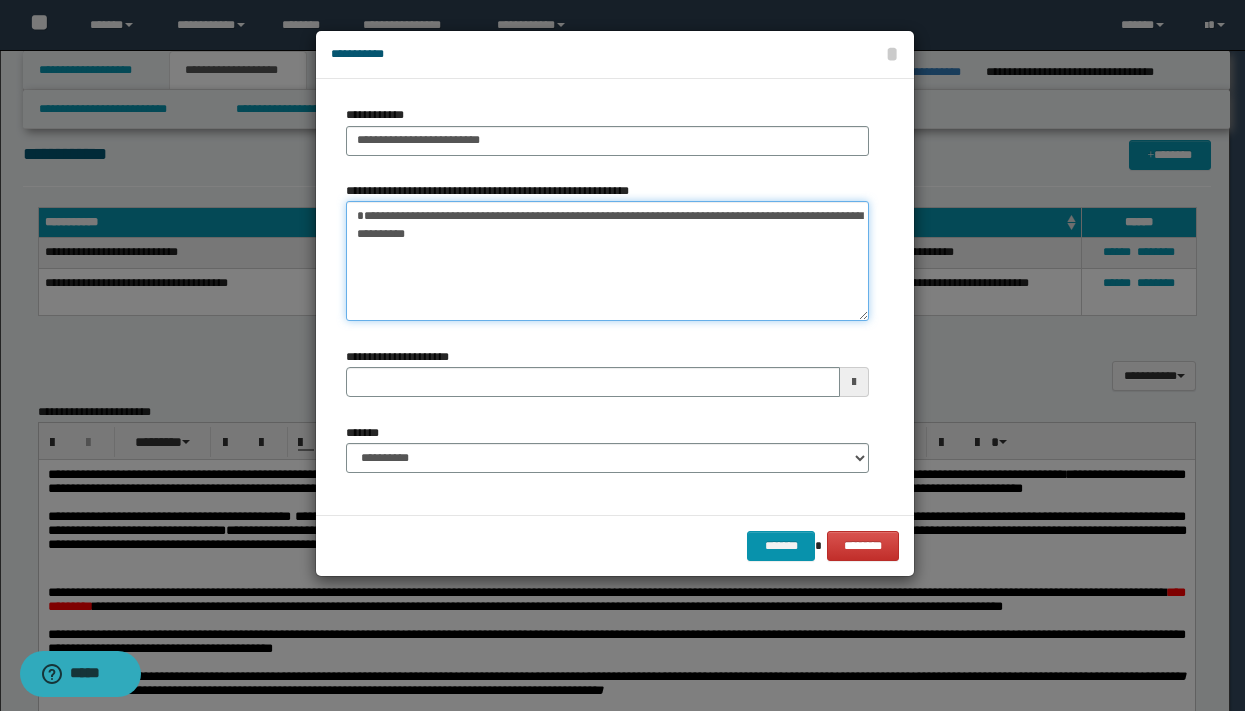 type on "**********" 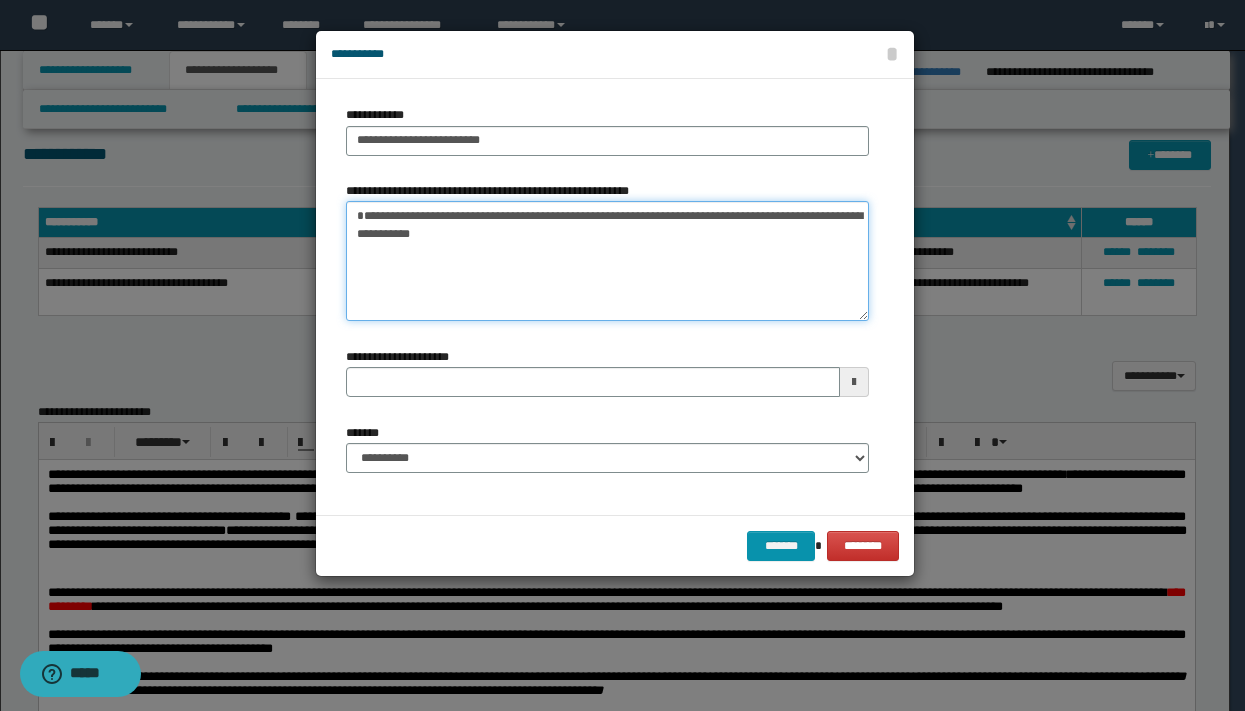 type 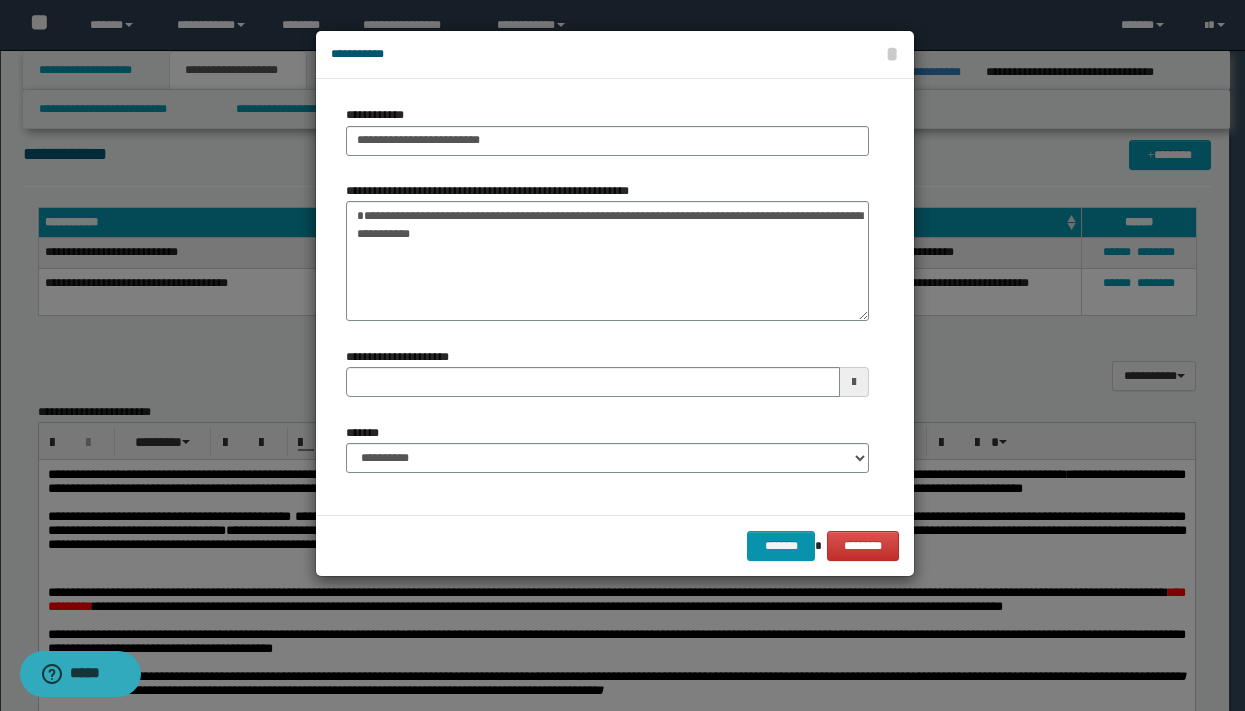 click at bounding box center (854, 382) 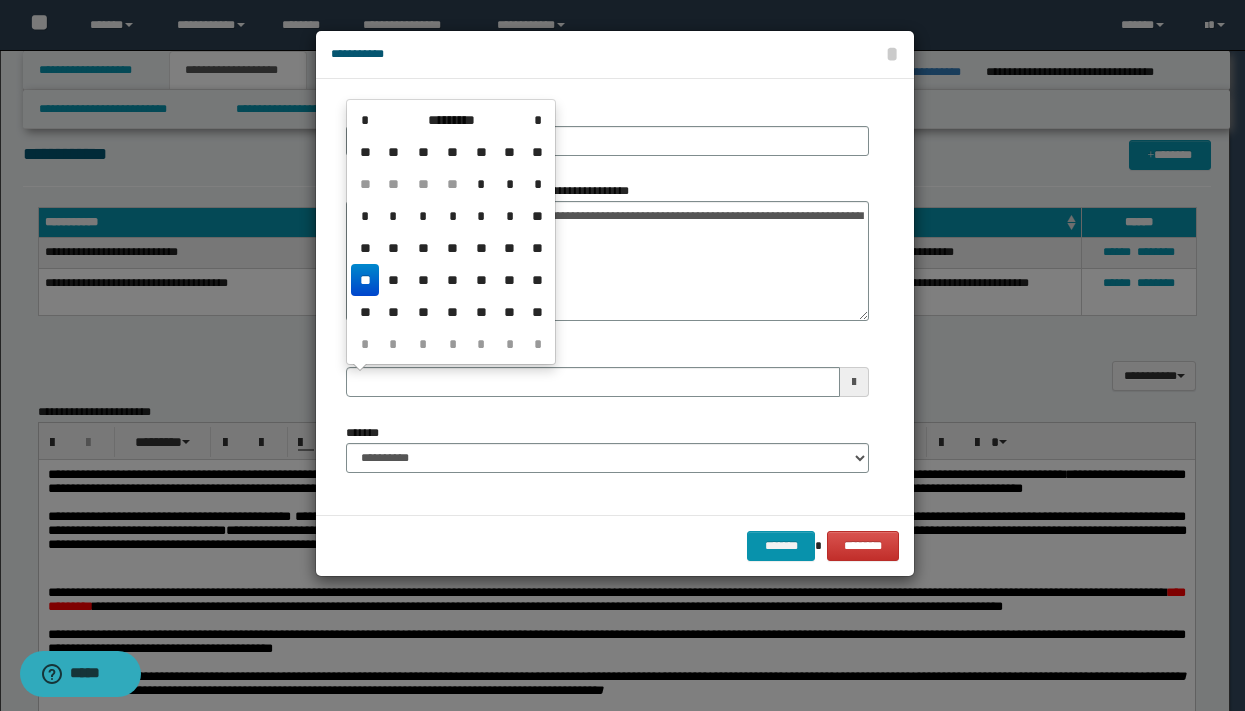 click on "**" at bounding box center (365, 280) 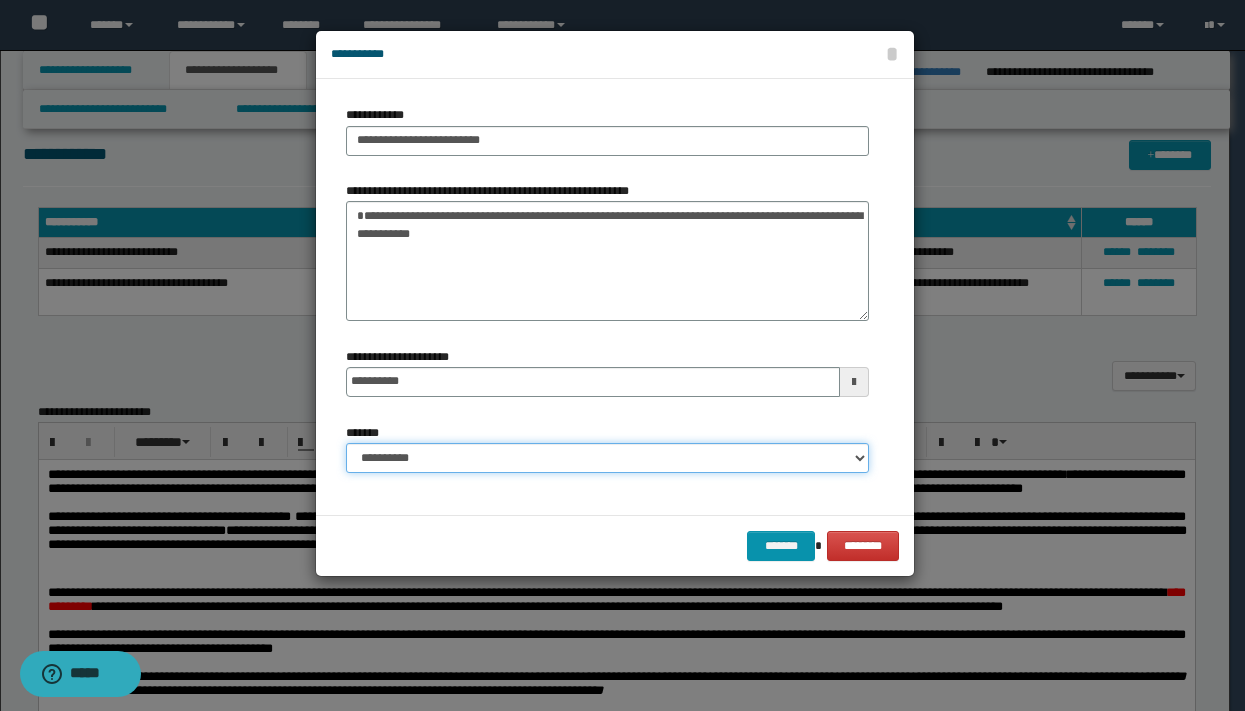 click on "**********" at bounding box center [607, 458] 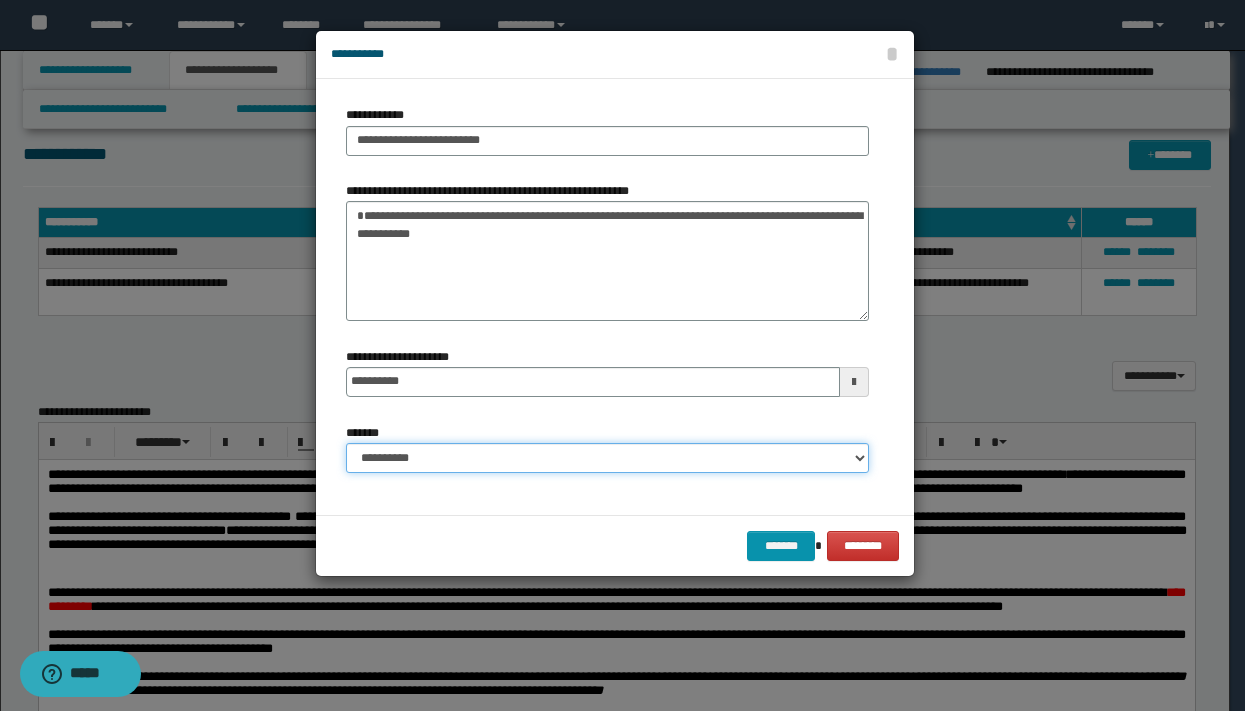 select on "*" 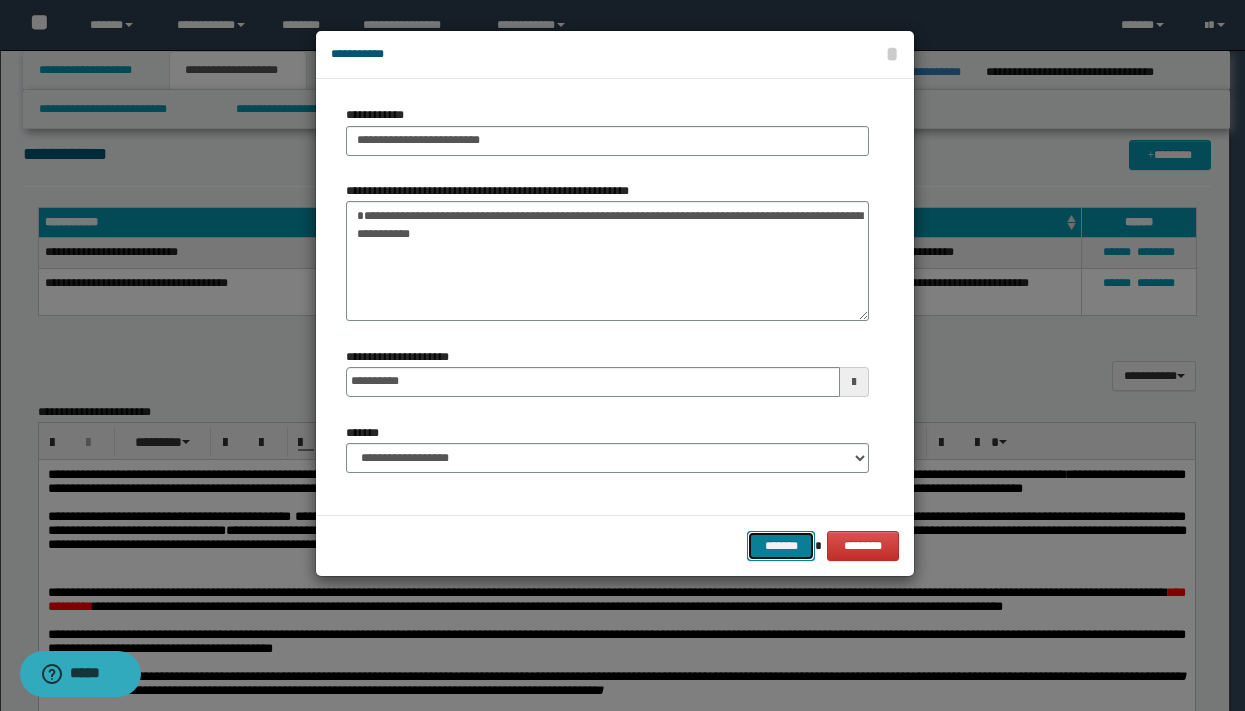click on "*******" at bounding box center [781, 546] 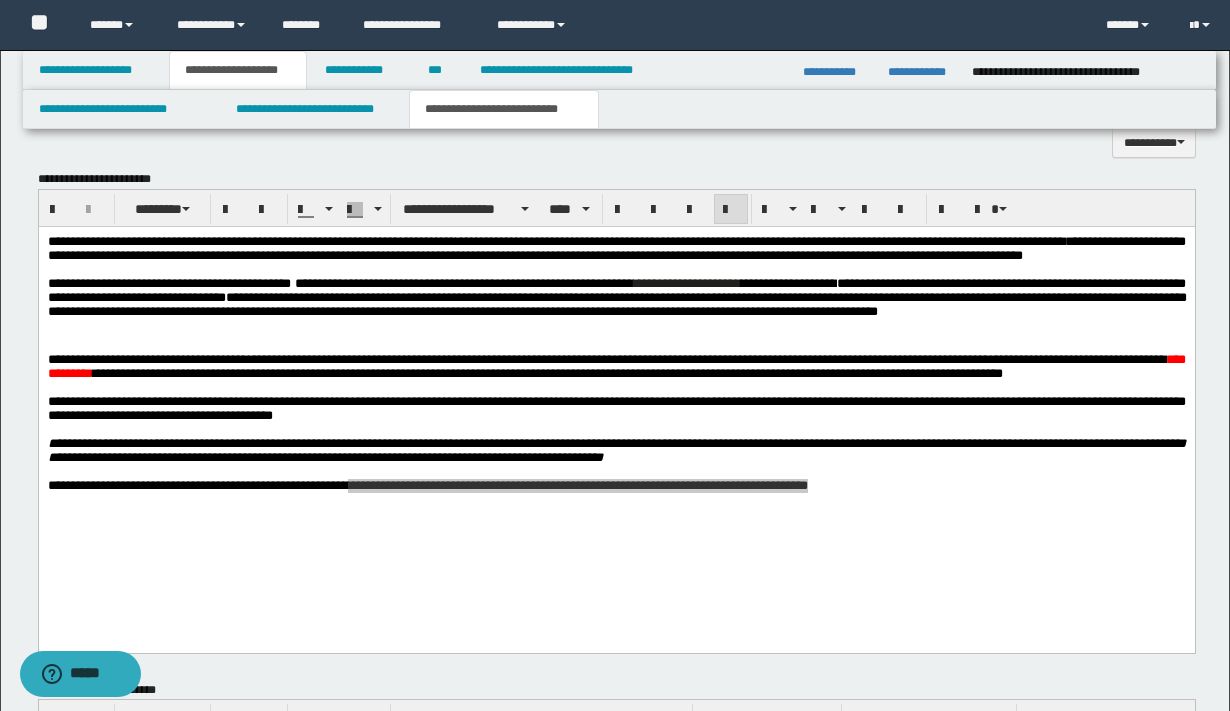 scroll, scrollTop: 700, scrollLeft: 0, axis: vertical 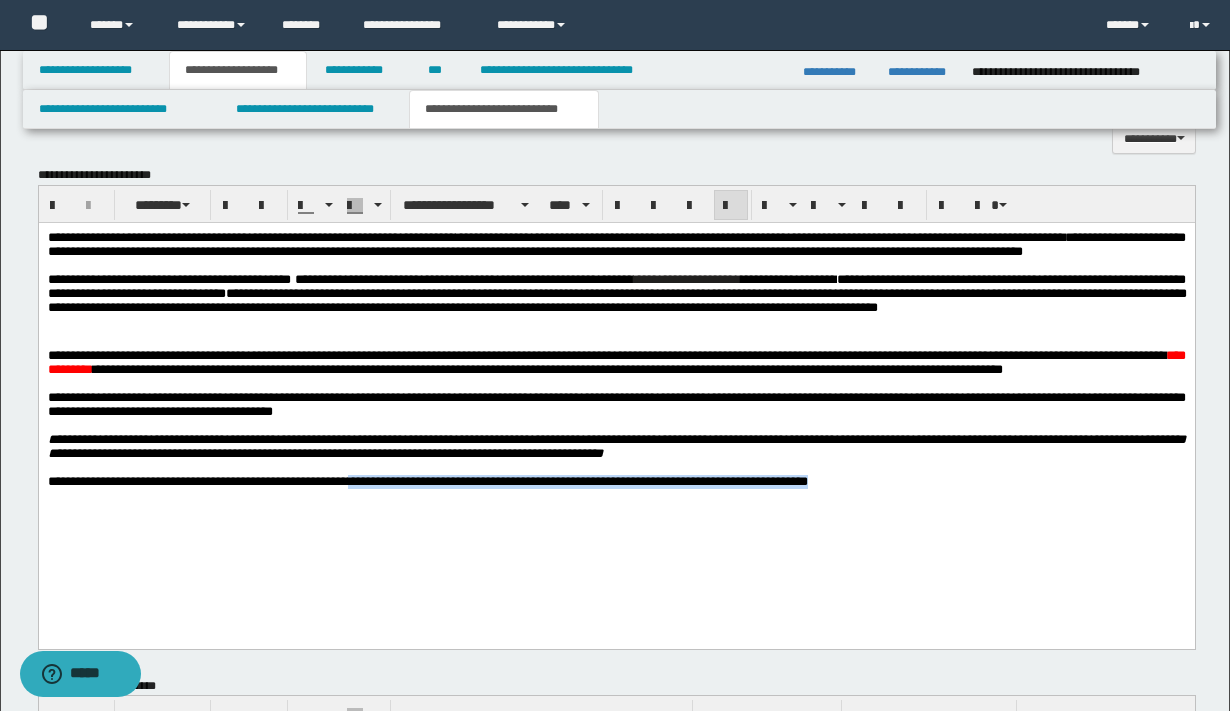 drag, startPoint x: 963, startPoint y: 537, endPoint x: 943, endPoint y: 514, distance: 30.479502 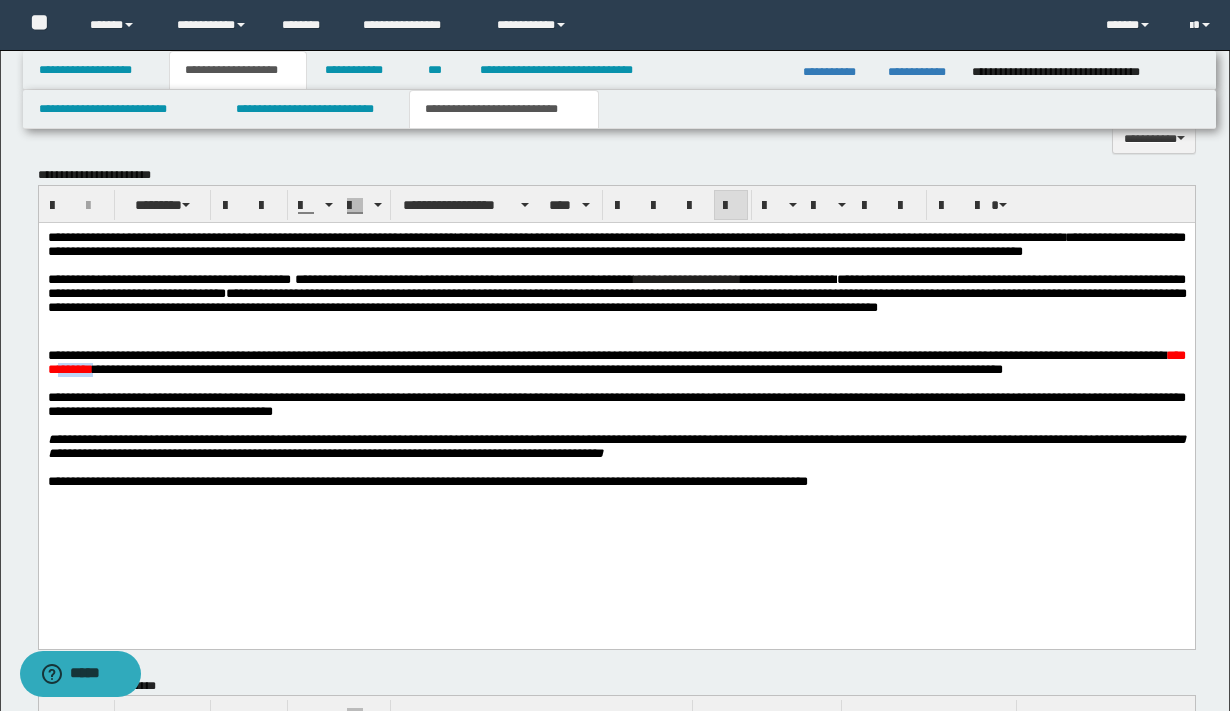 drag, startPoint x: 349, startPoint y: 395, endPoint x: 304, endPoint y: 392, distance: 45.099888 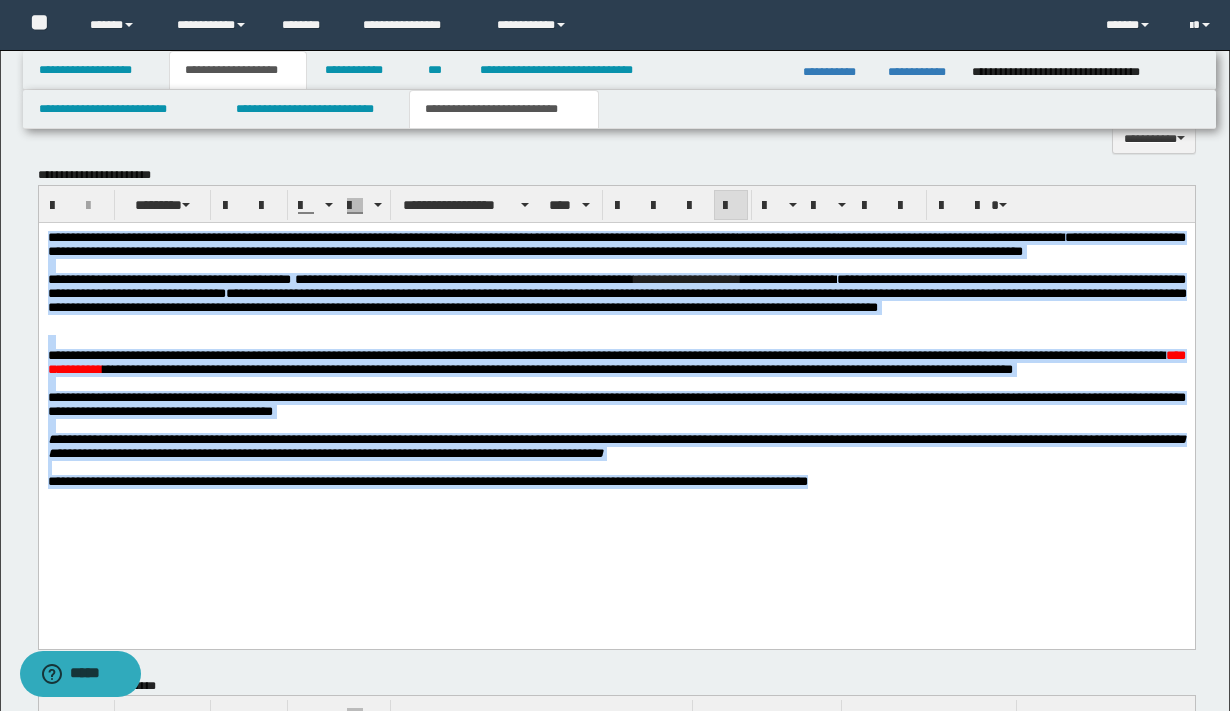 drag, startPoint x: 945, startPoint y: 529, endPoint x: 36, endPoint y: 226, distance: 958.1701 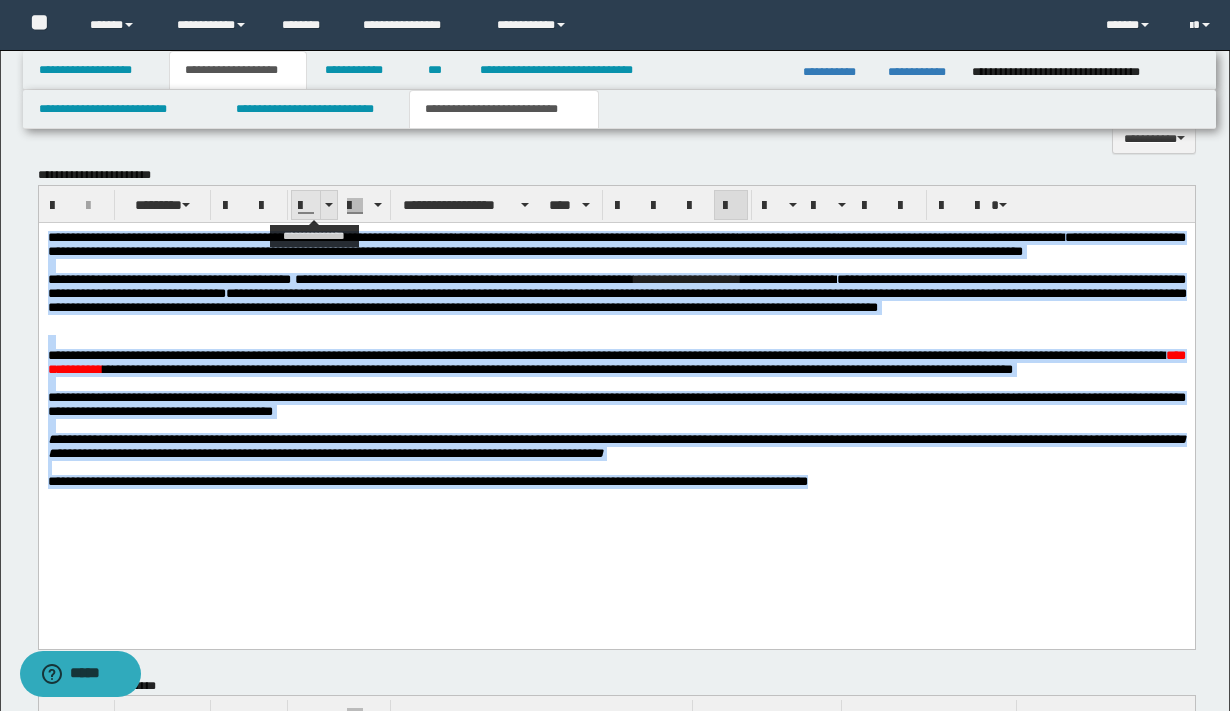 click at bounding box center [306, 206] 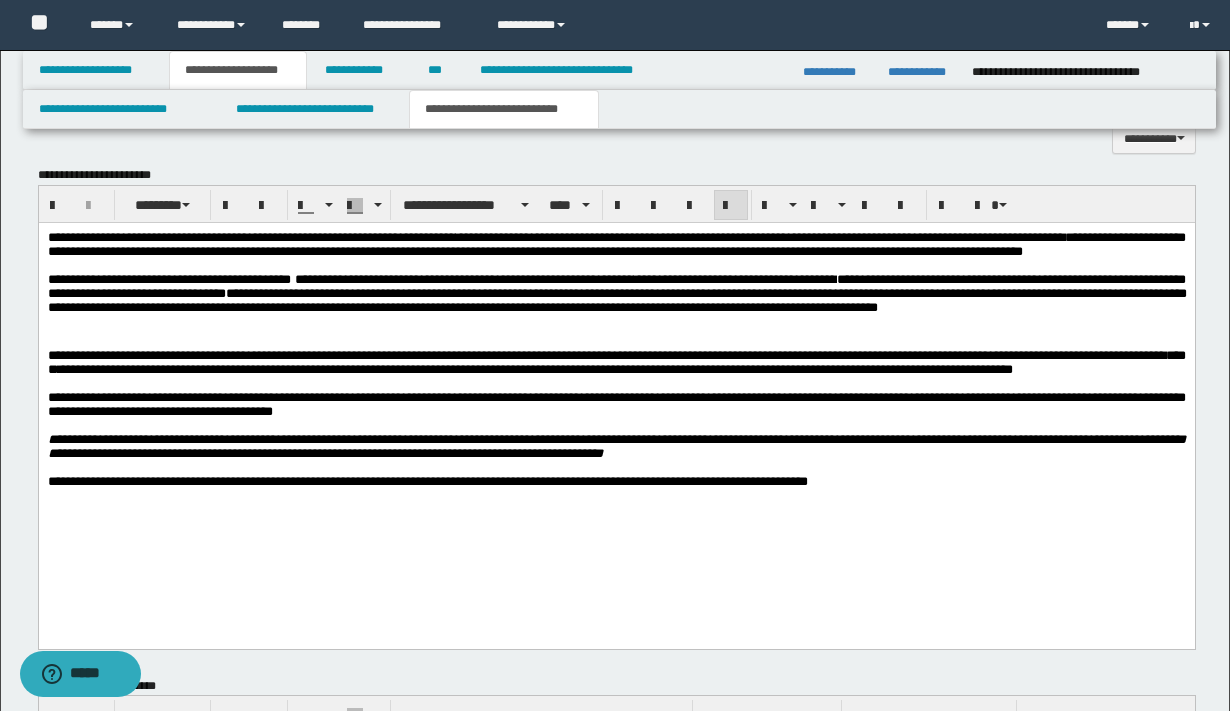 click on "**********" at bounding box center [616, 481] 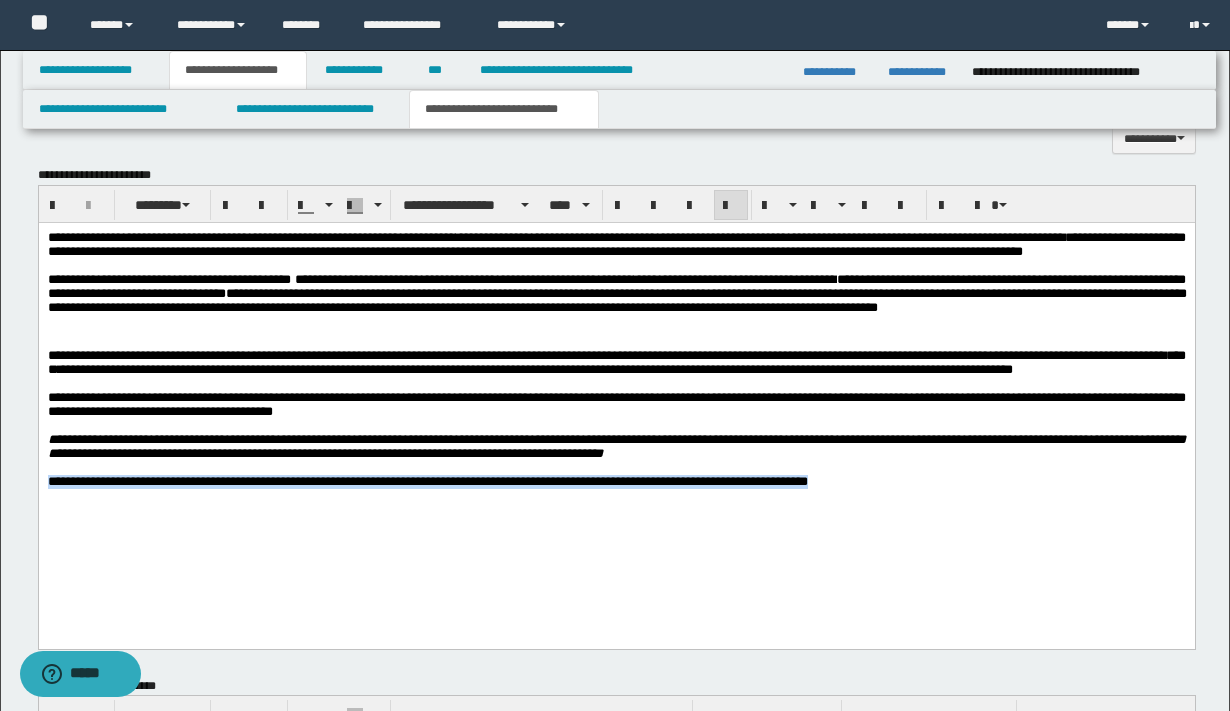 drag, startPoint x: 986, startPoint y: 533, endPoint x: 46, endPoint y: 529, distance: 940.0085 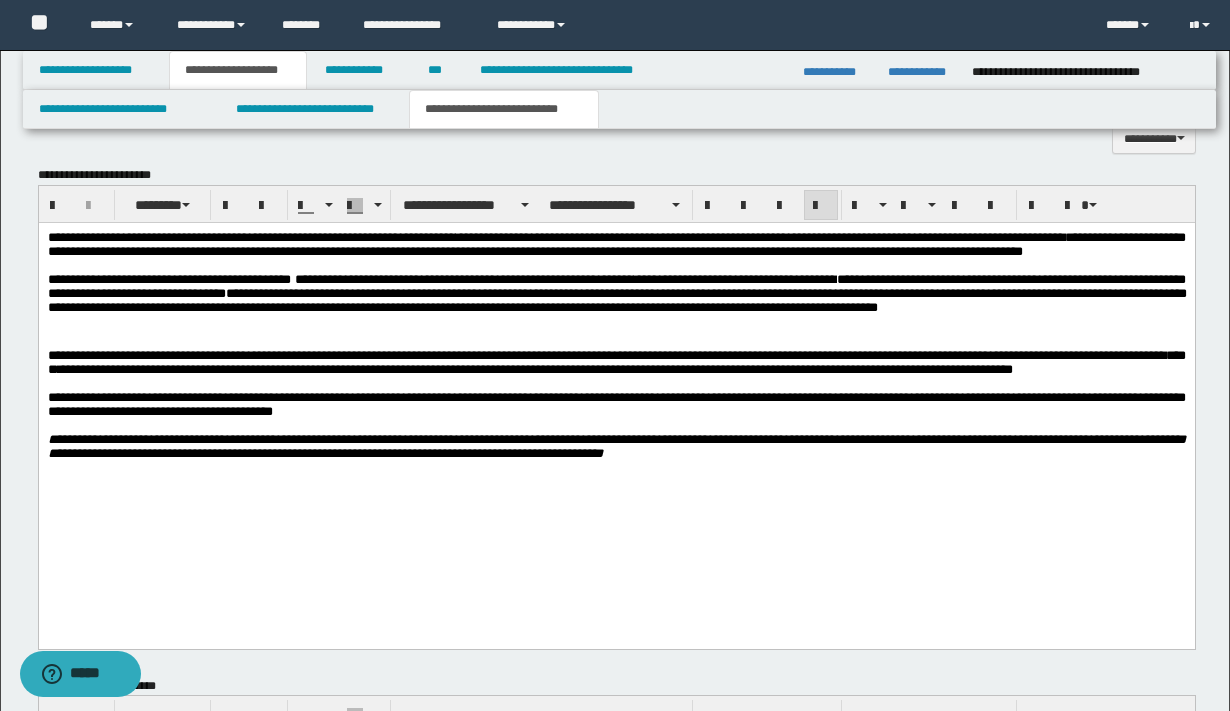 click on "**********" at bounding box center (557, 368) 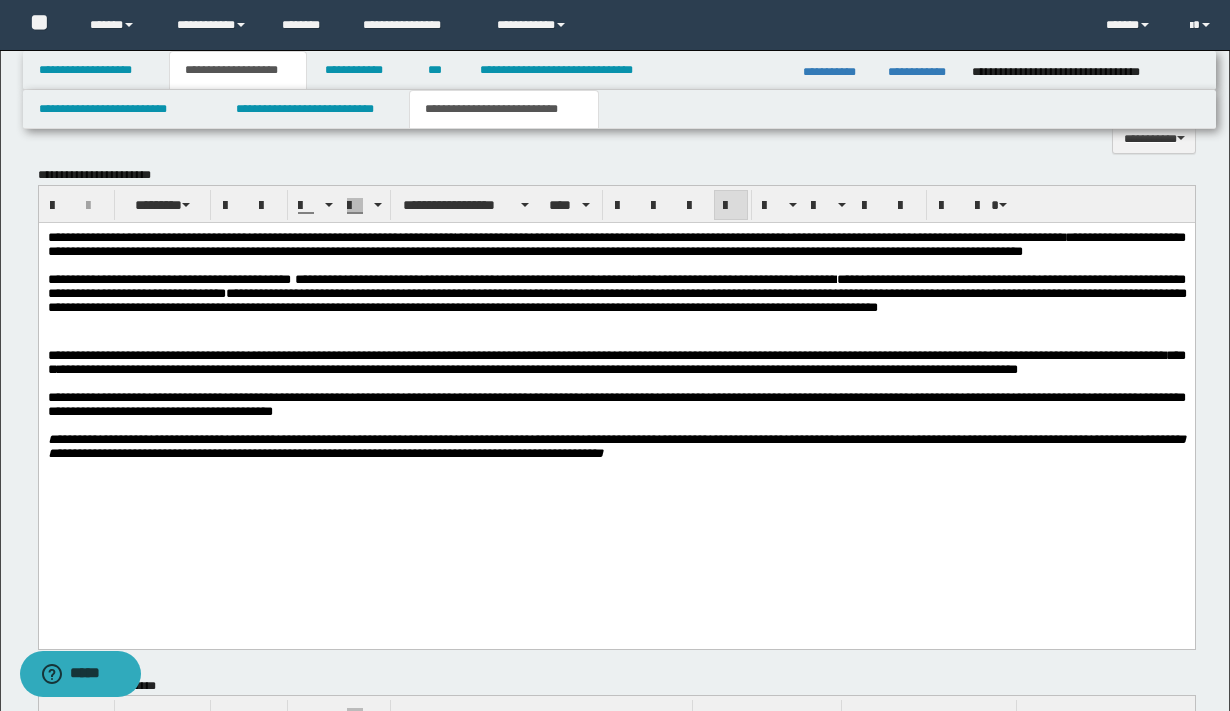 click on "**********" at bounding box center (616, 362) 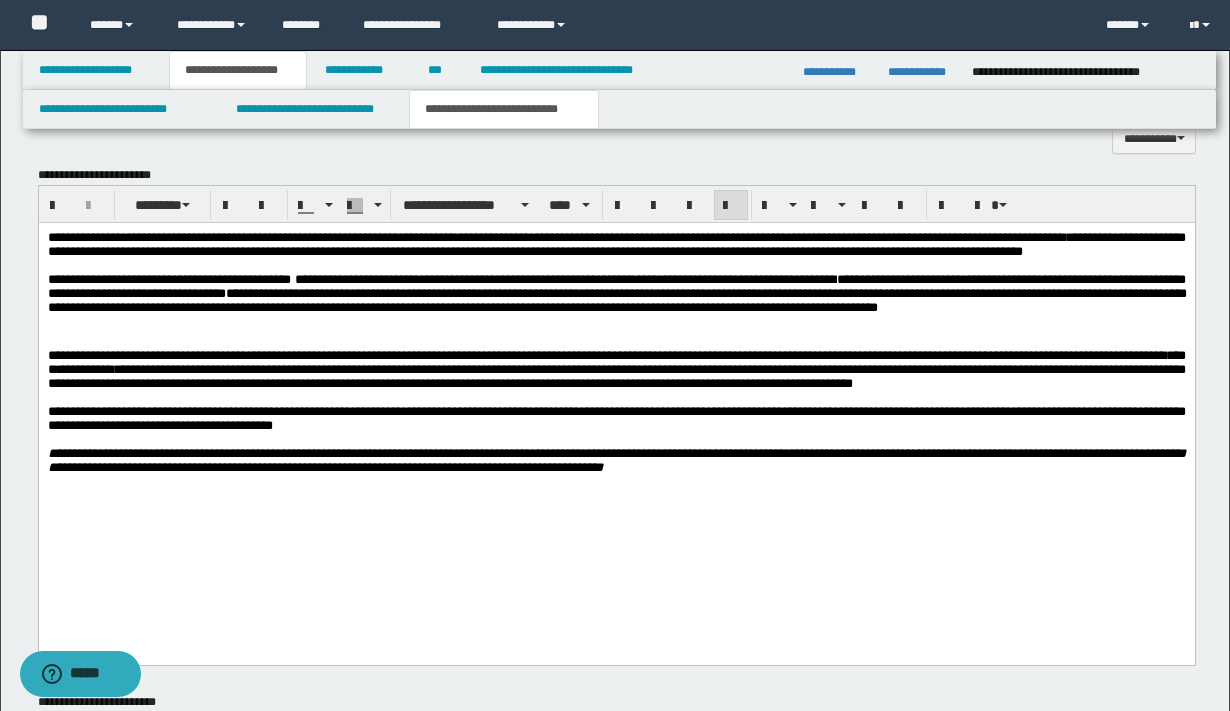 click on "**********" at bounding box center (616, 375) 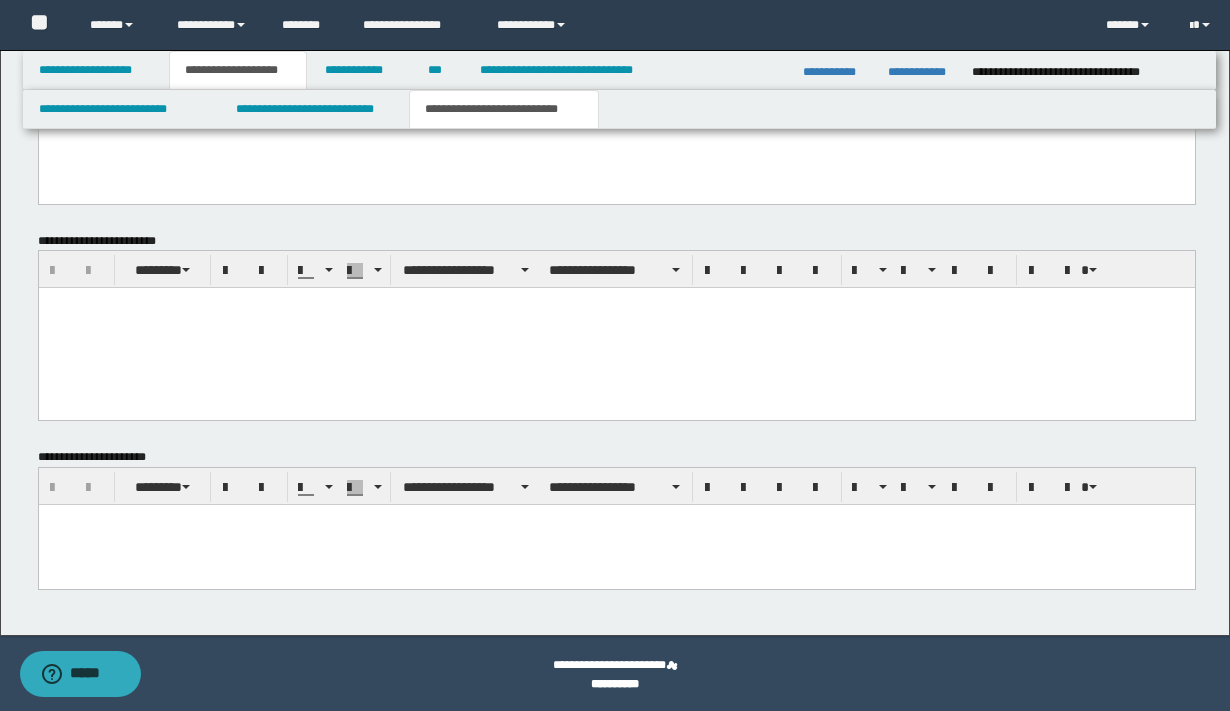scroll, scrollTop: 1164, scrollLeft: 0, axis: vertical 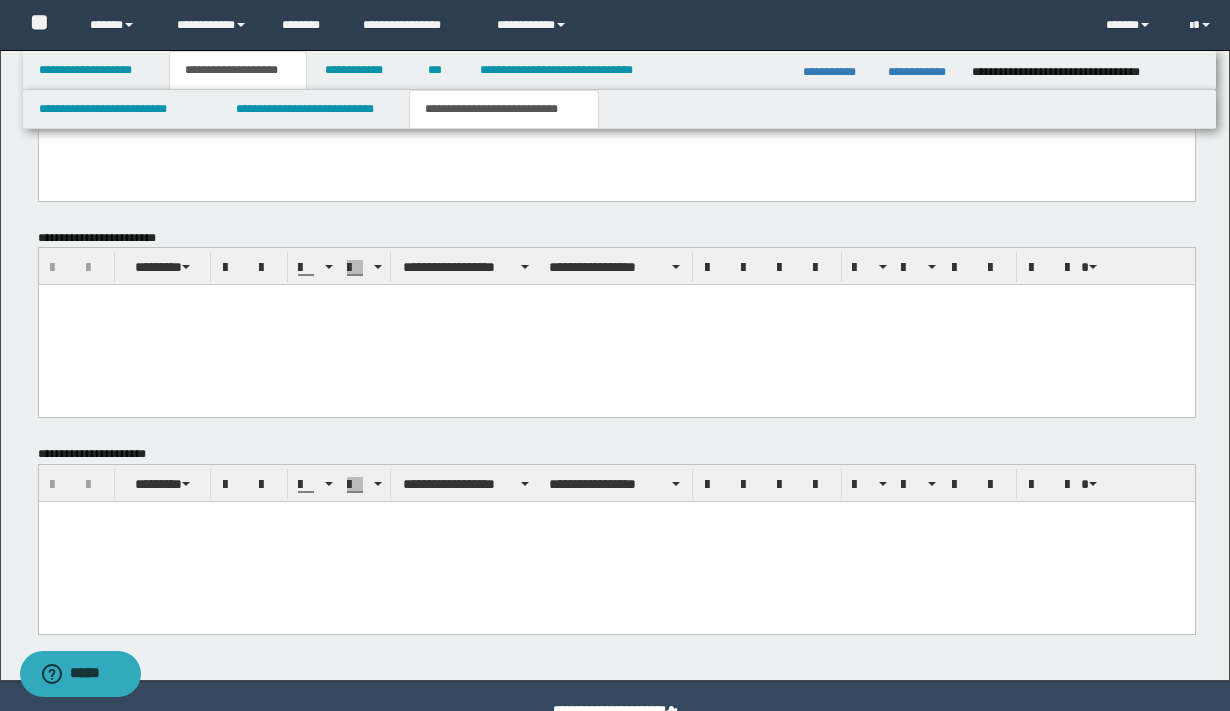 click at bounding box center (616, 517) 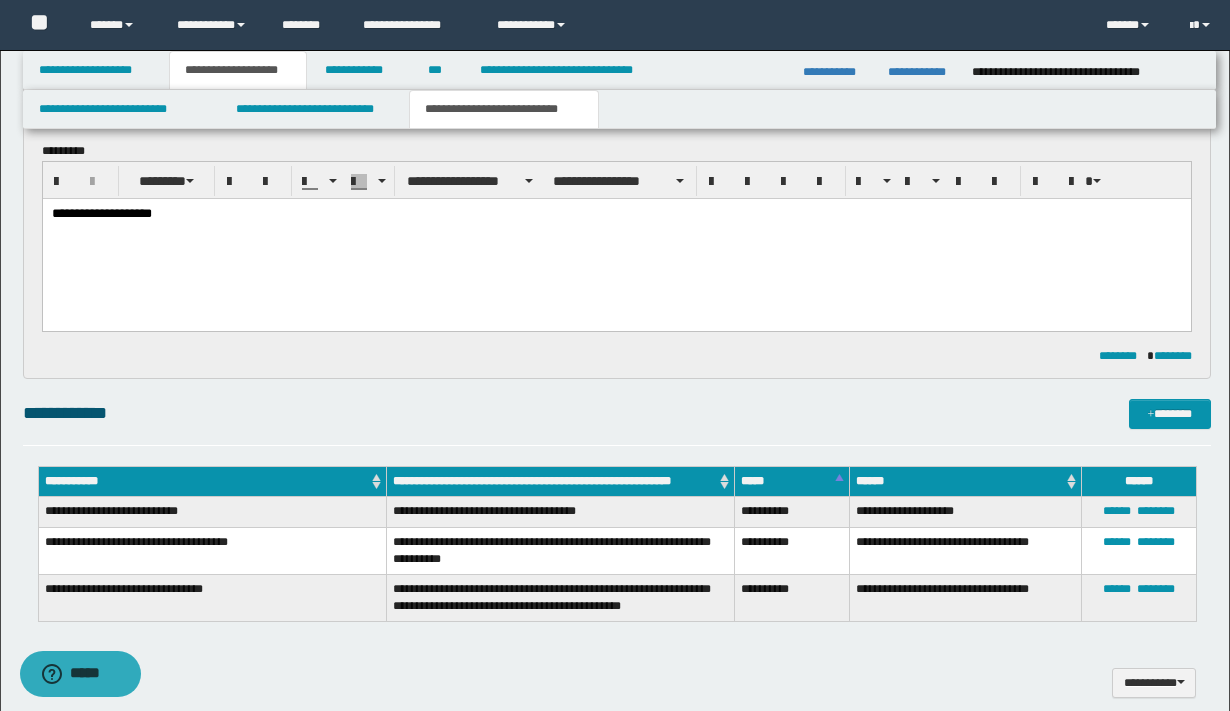 scroll, scrollTop: 174, scrollLeft: 0, axis: vertical 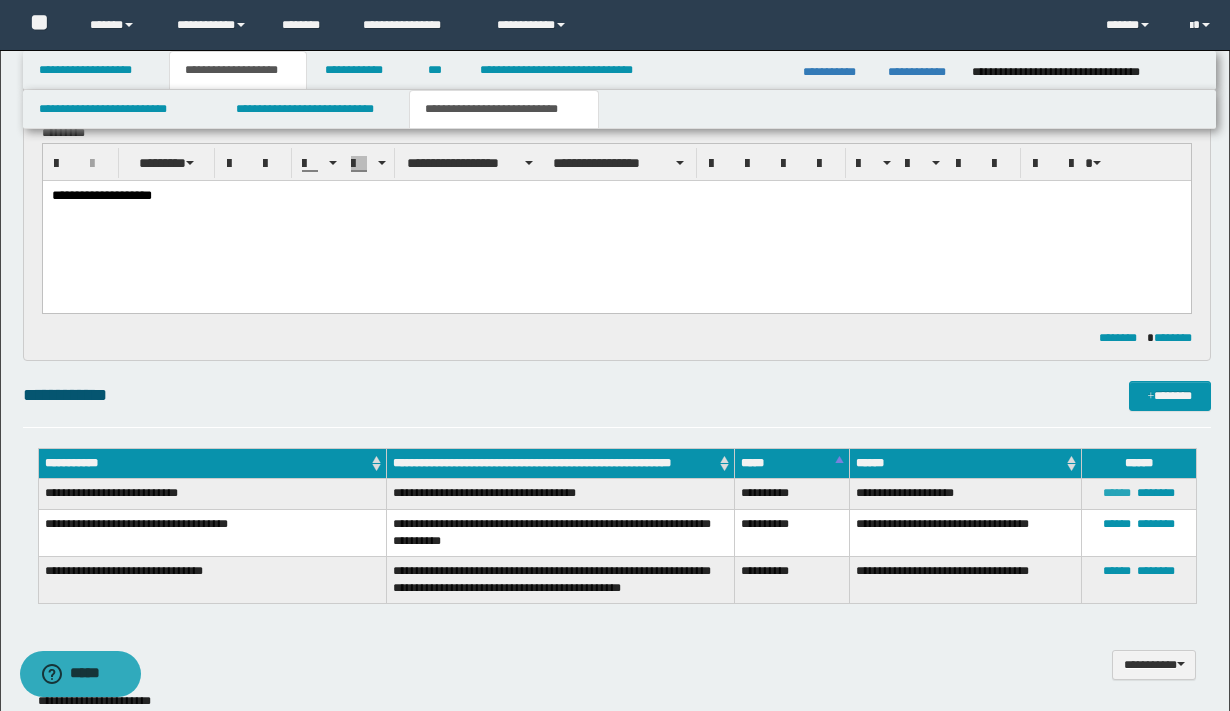 click on "******" at bounding box center [1117, 493] 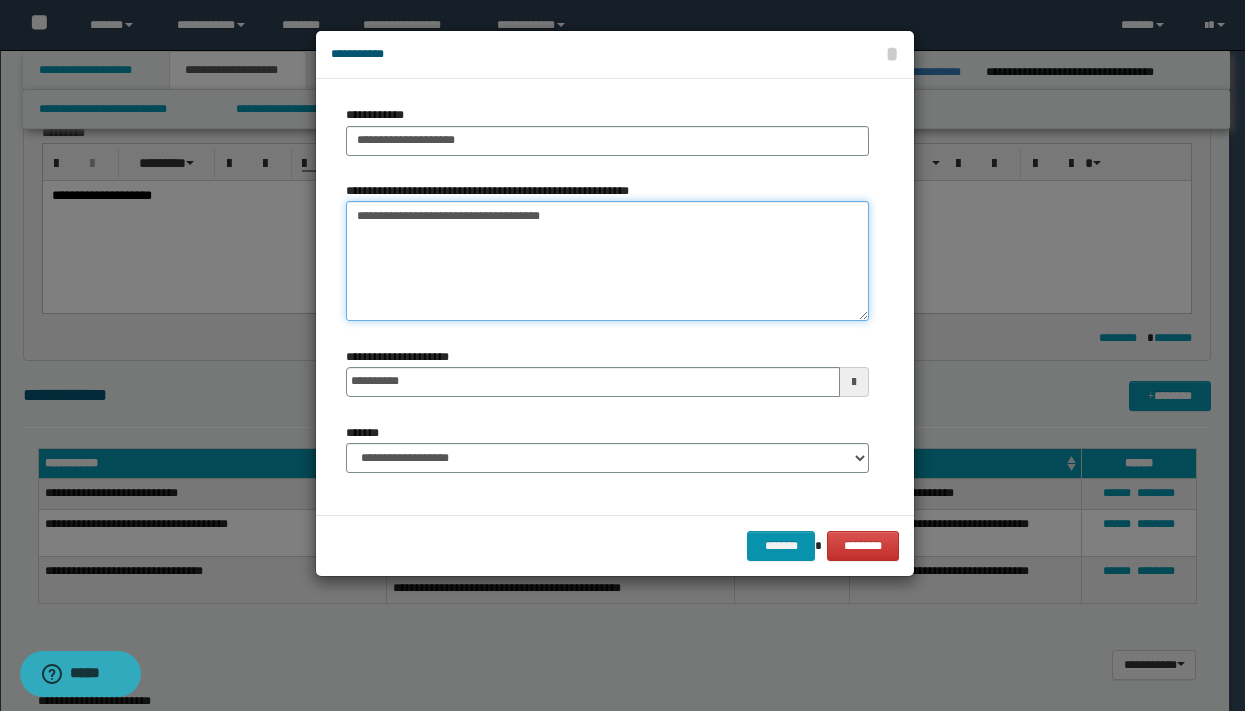 click on "**********" at bounding box center (607, 261) 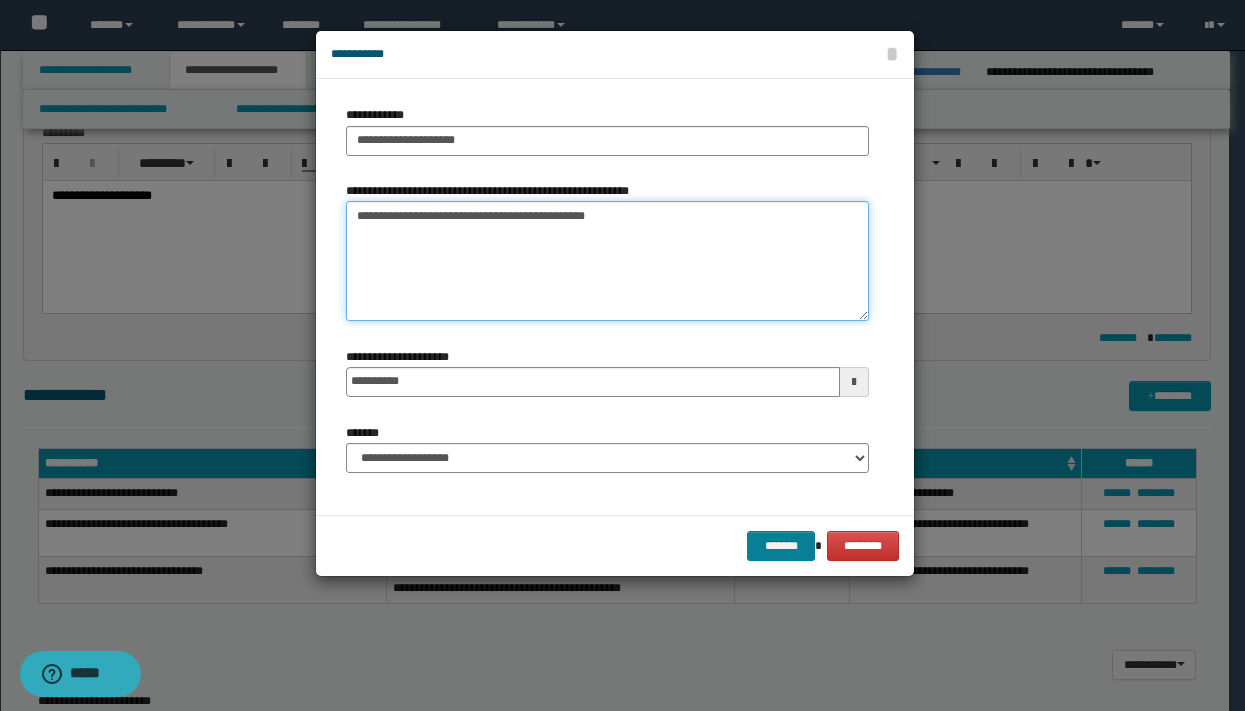 type on "**********" 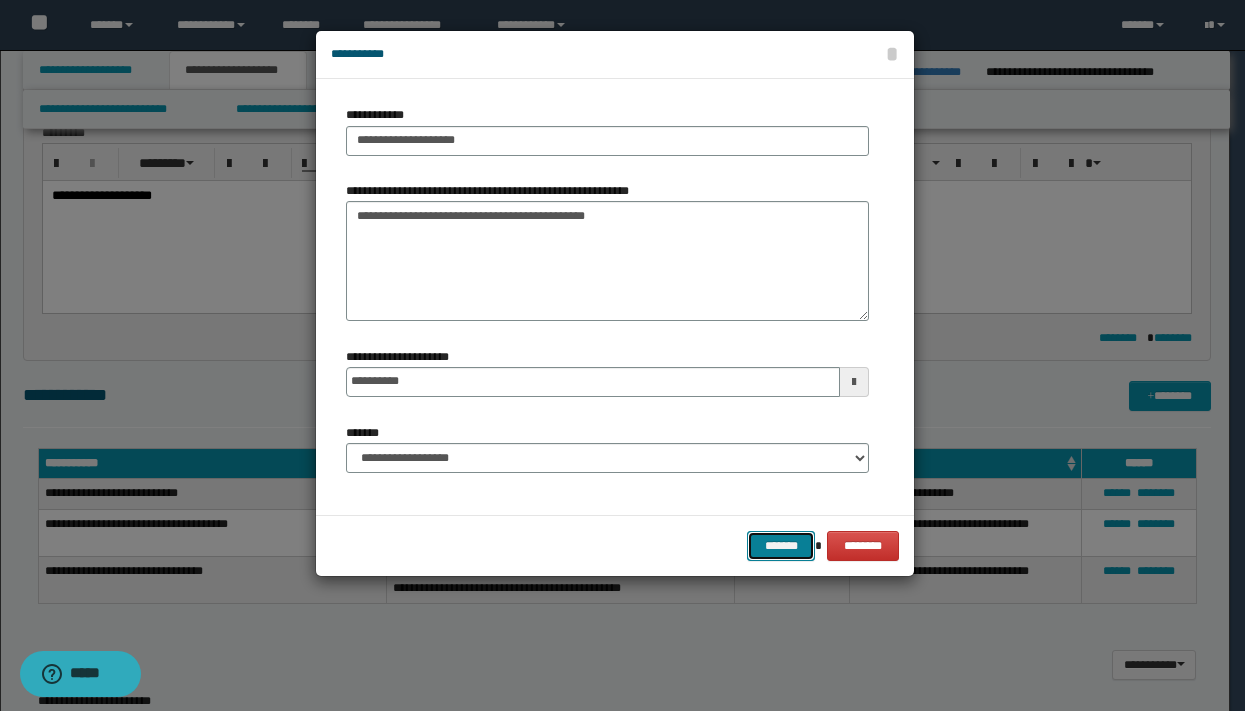 click on "*******" at bounding box center [781, 546] 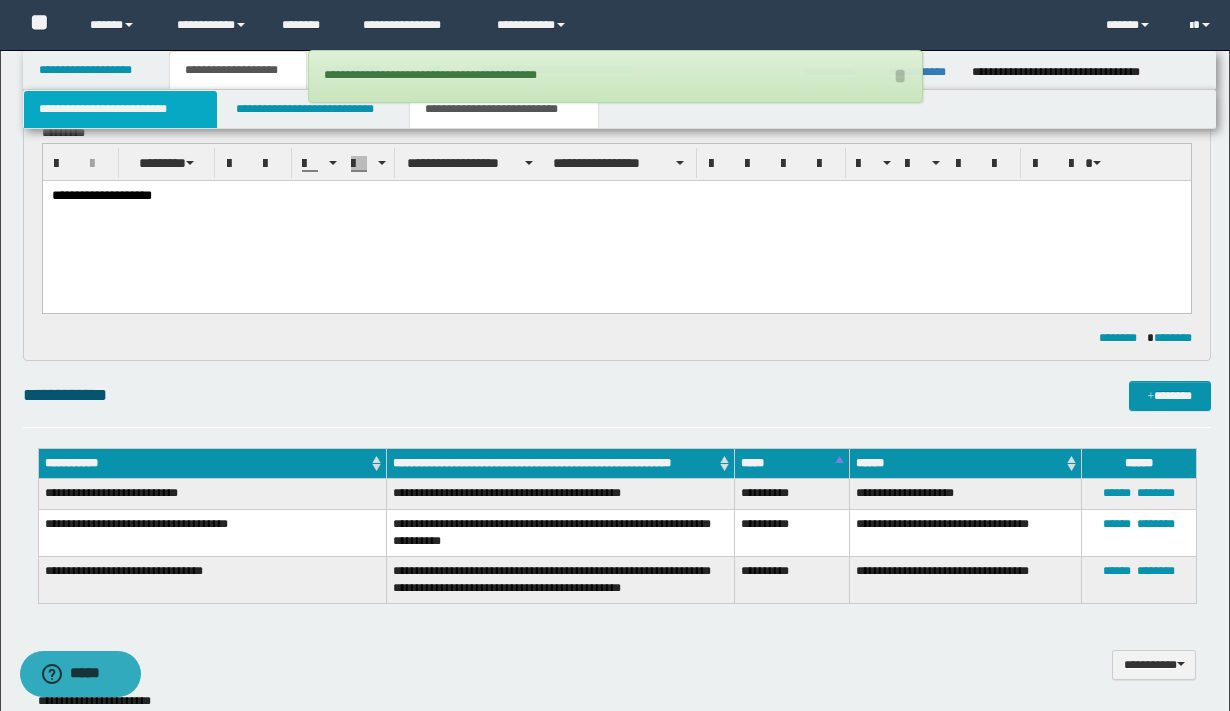 click on "**********" at bounding box center [120, 109] 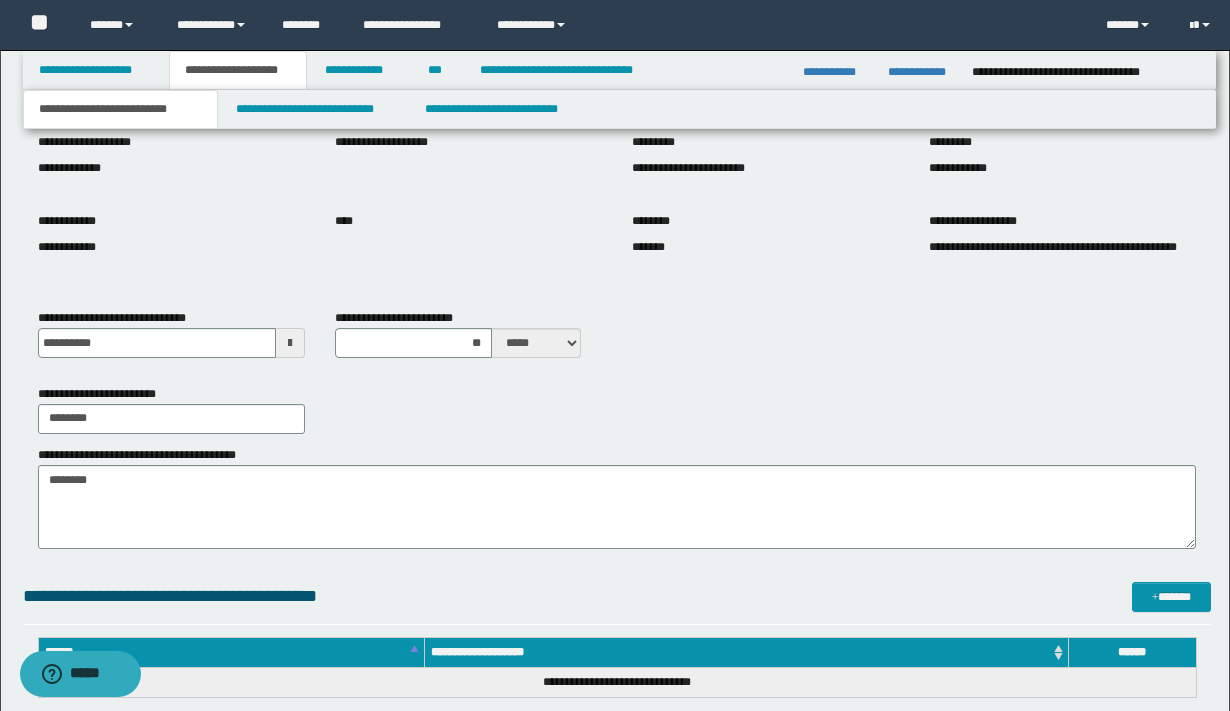scroll, scrollTop: 0, scrollLeft: 0, axis: both 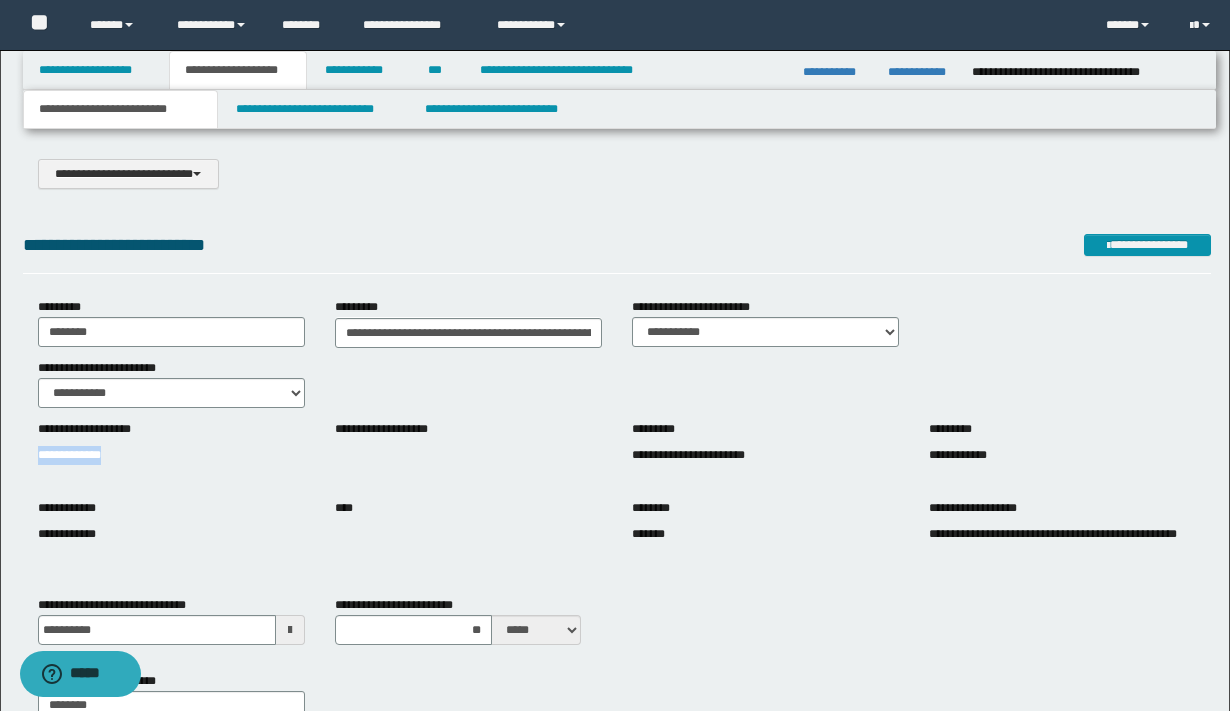 drag, startPoint x: 146, startPoint y: 454, endPoint x: 19, endPoint y: 455, distance: 127.00394 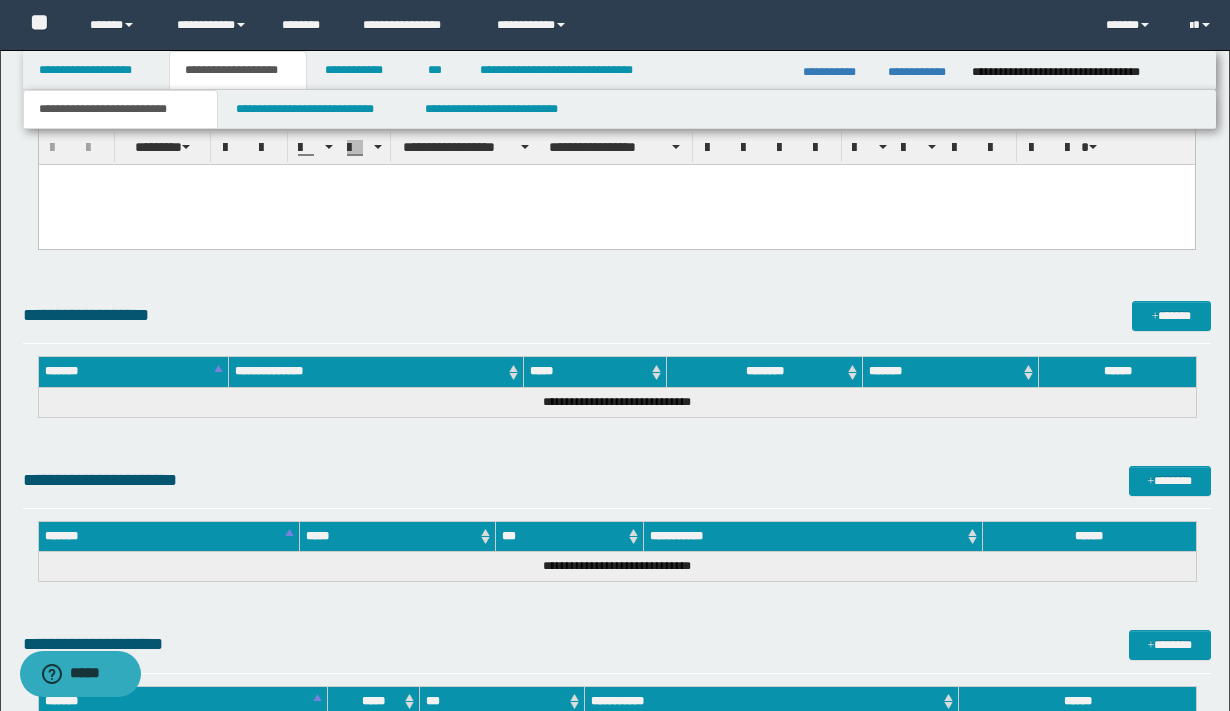 scroll, scrollTop: 1276, scrollLeft: 0, axis: vertical 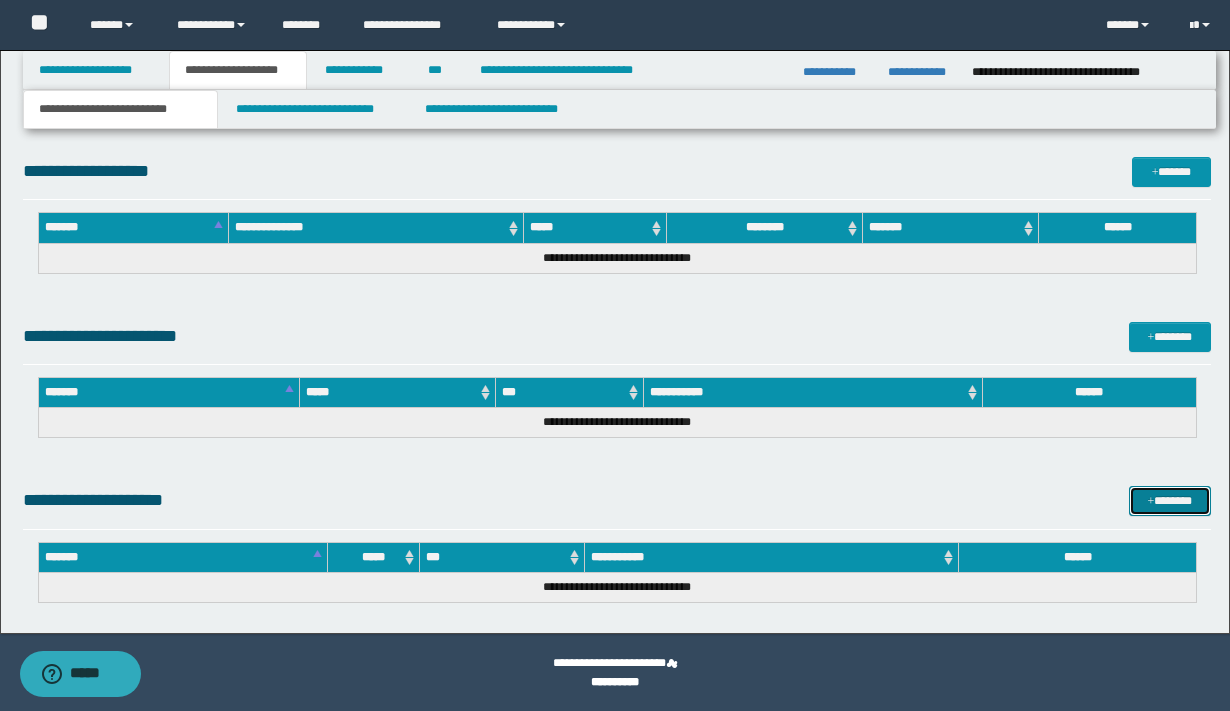 drag, startPoint x: 1147, startPoint y: 497, endPoint x: 978, endPoint y: 461, distance: 172.79178 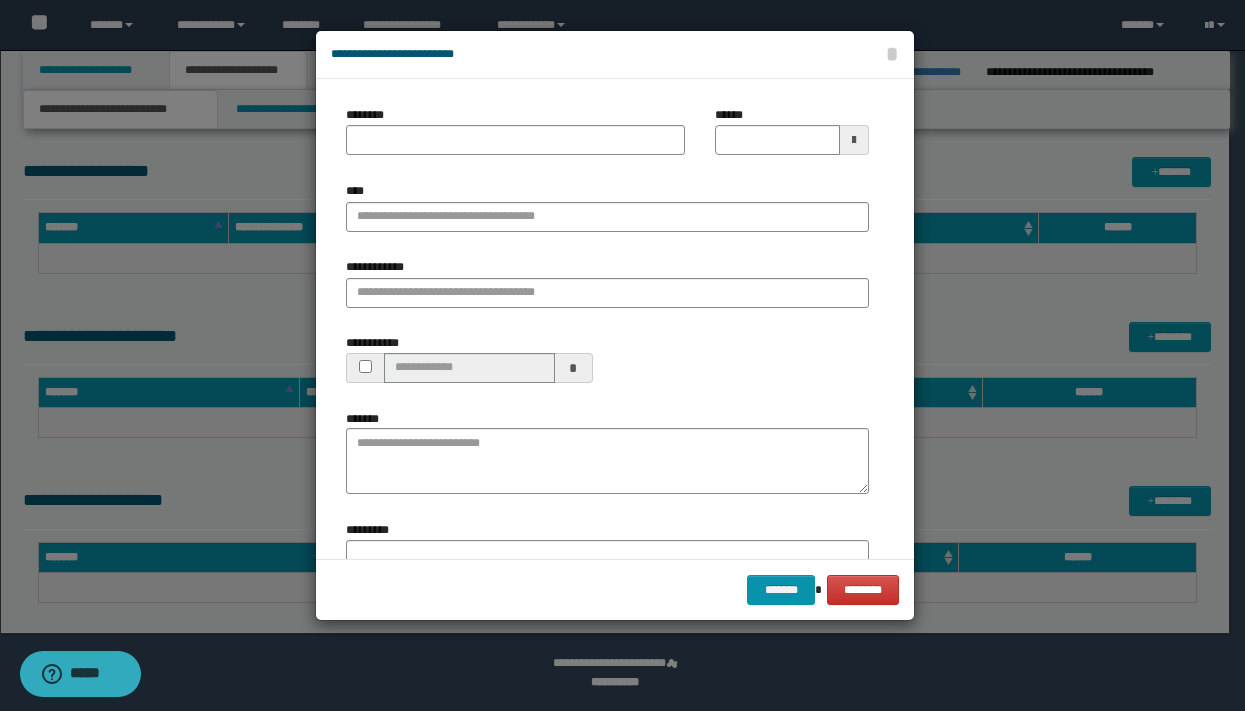 click at bounding box center [854, 140] 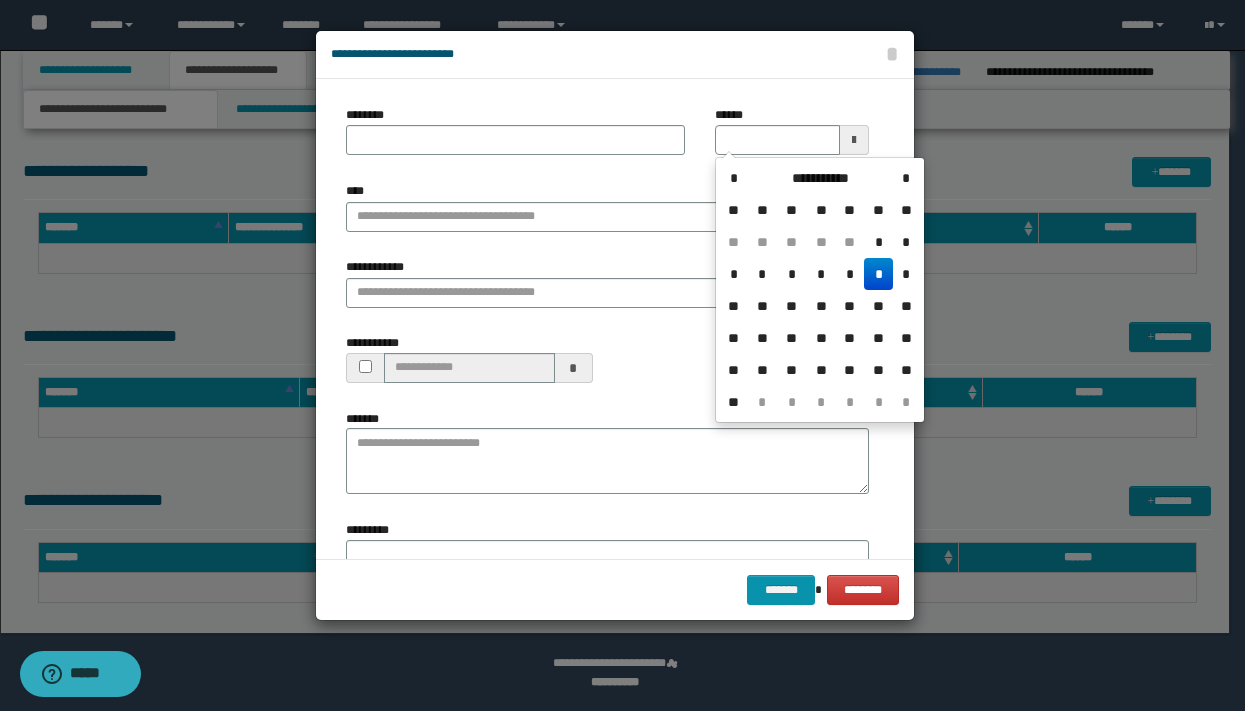 click on "**********" at bounding box center [820, 178] 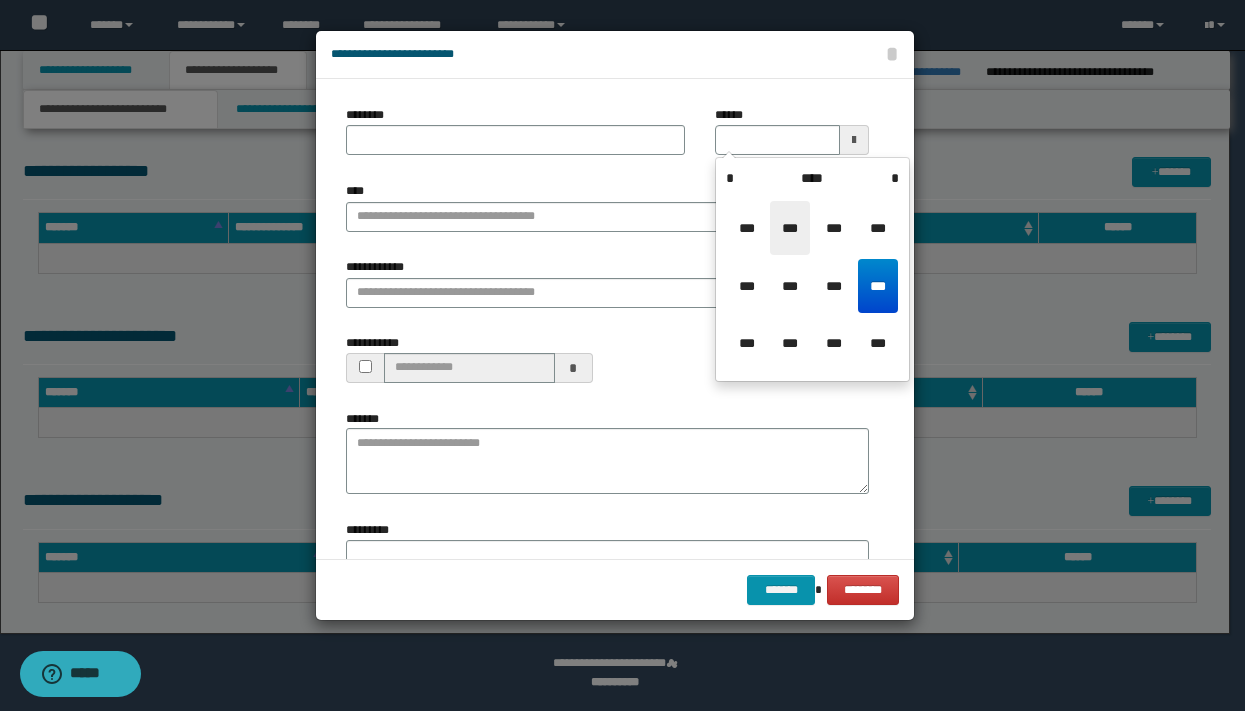 click on "***" at bounding box center (790, 228) 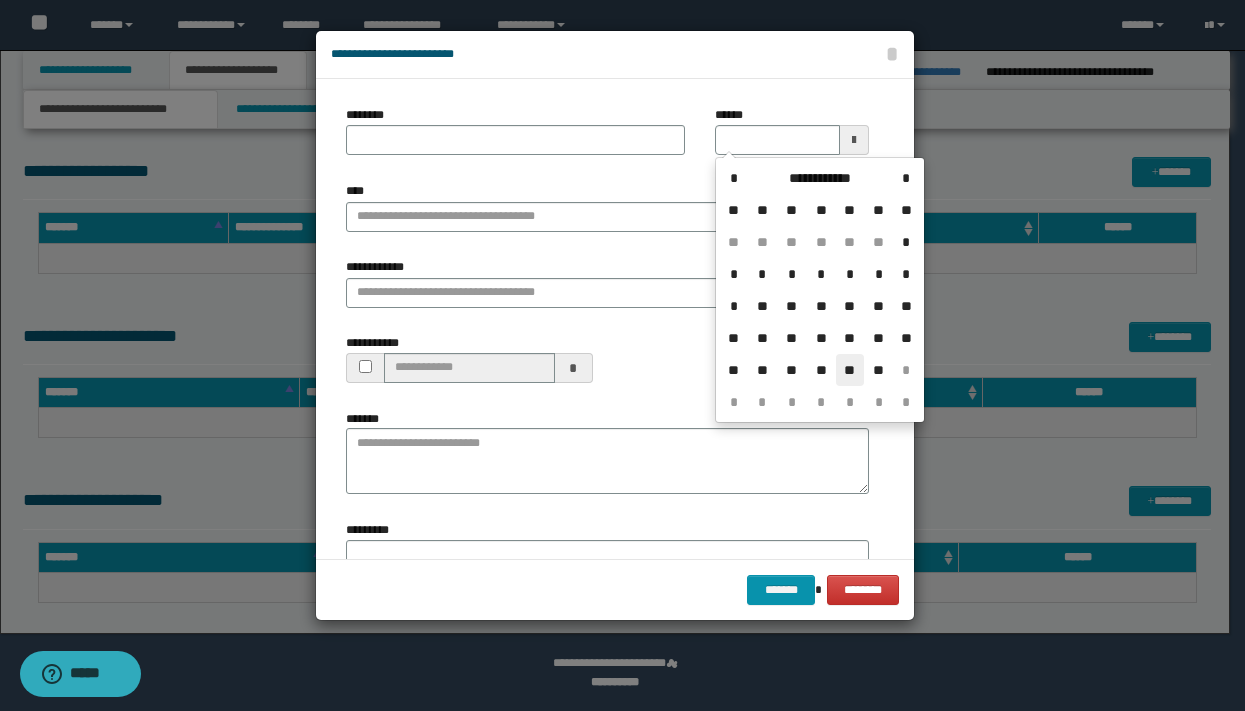 click on "**" at bounding box center [850, 370] 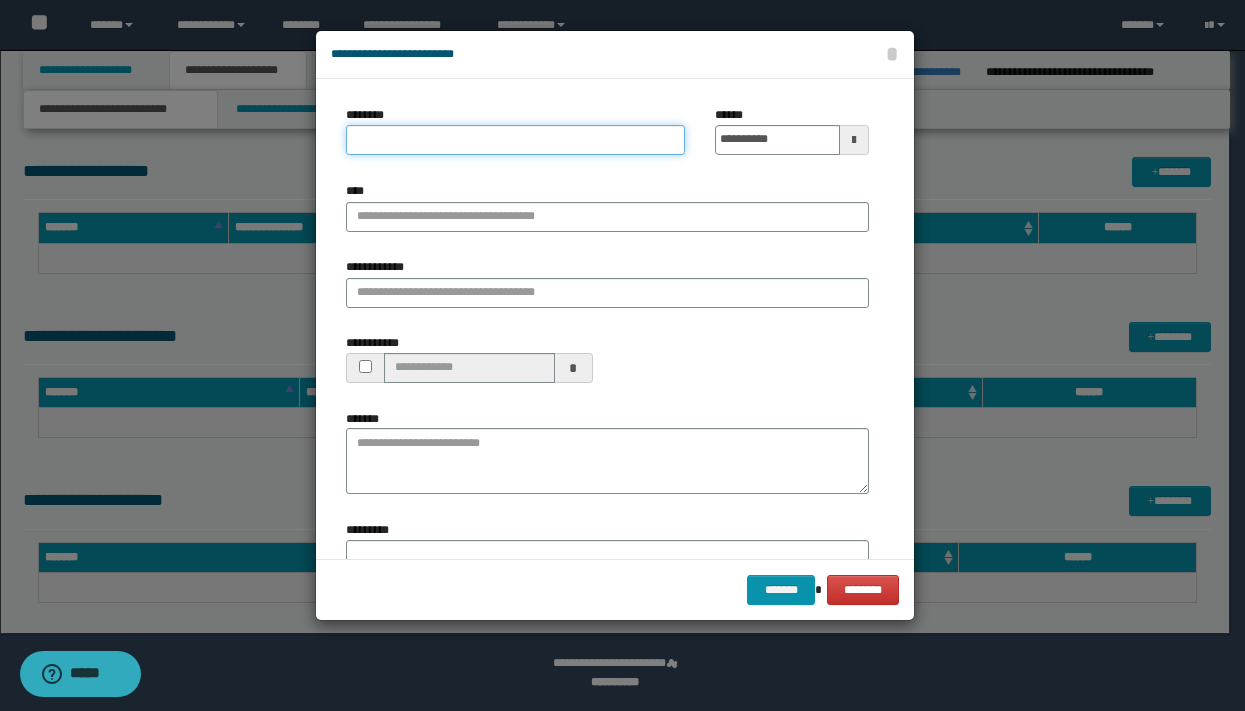 click on "********" at bounding box center [515, 140] 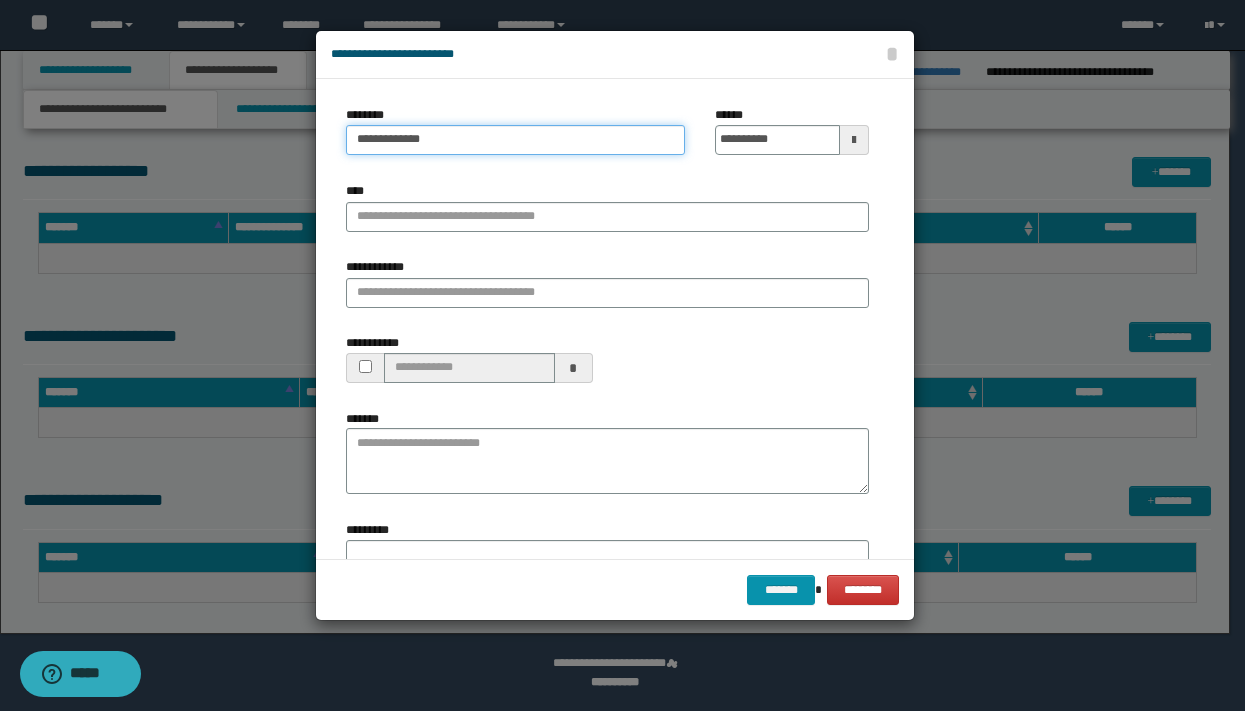 type on "**********" 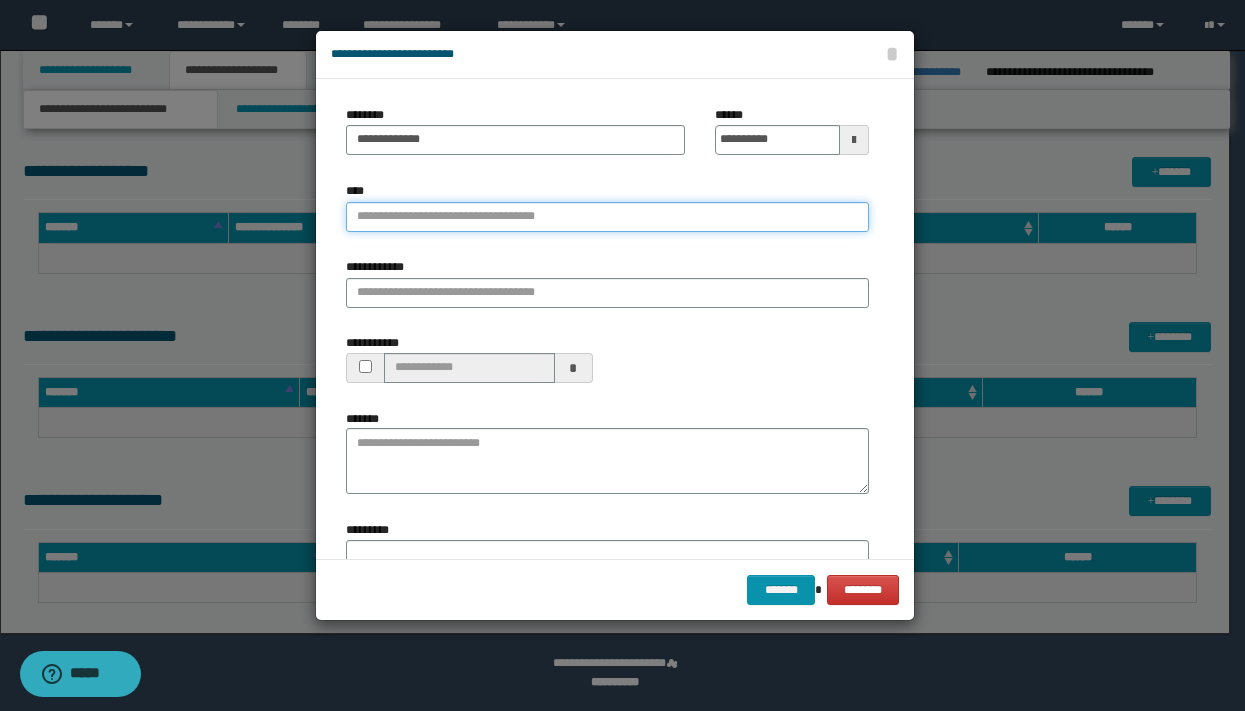 click on "****" at bounding box center [607, 217] 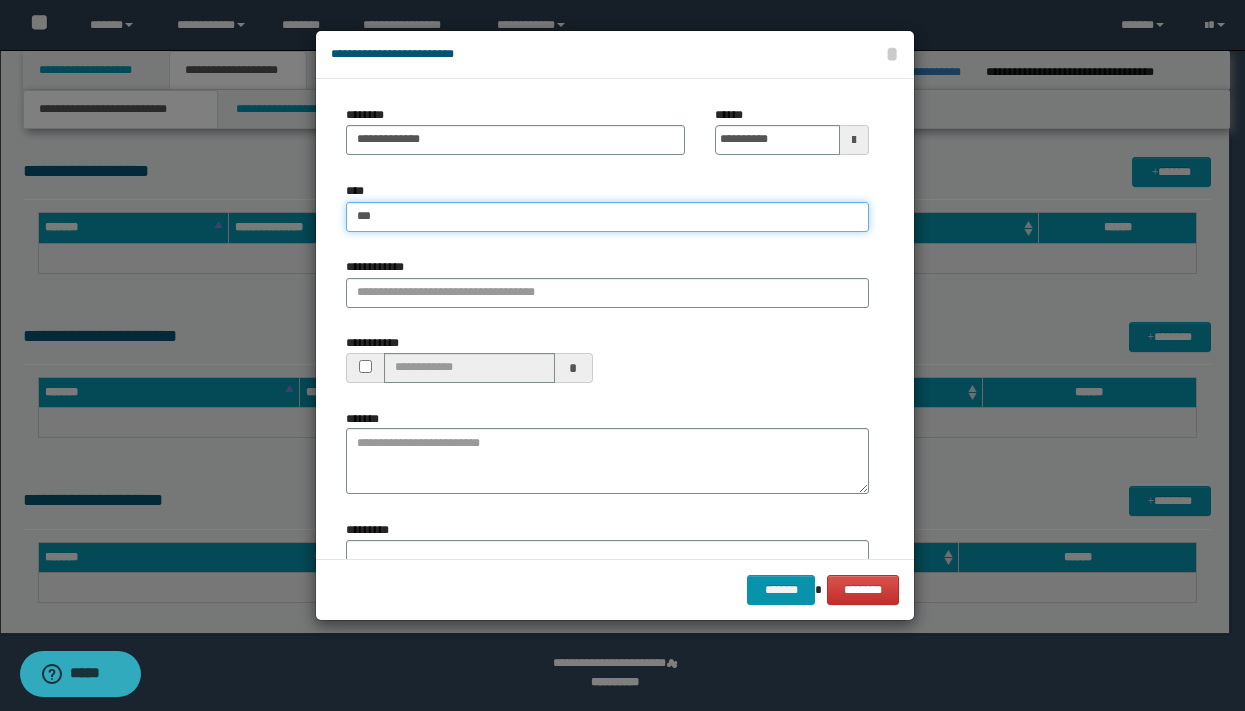 type on "****" 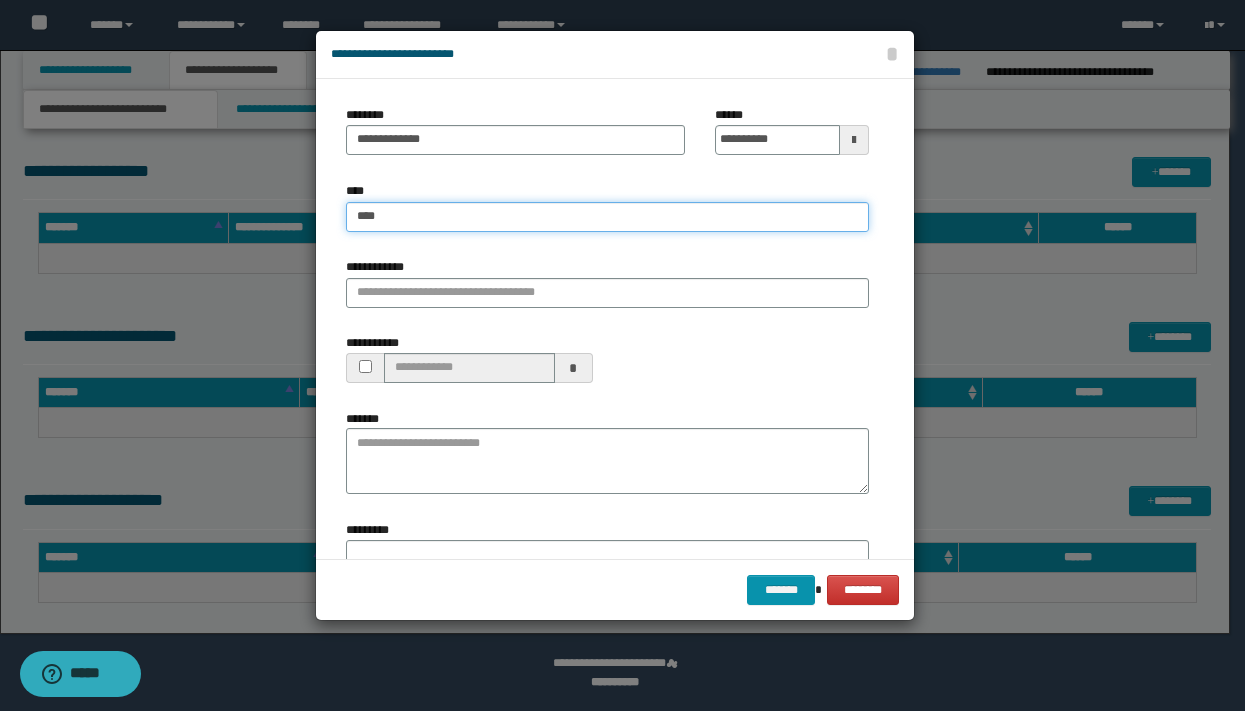 type on "****" 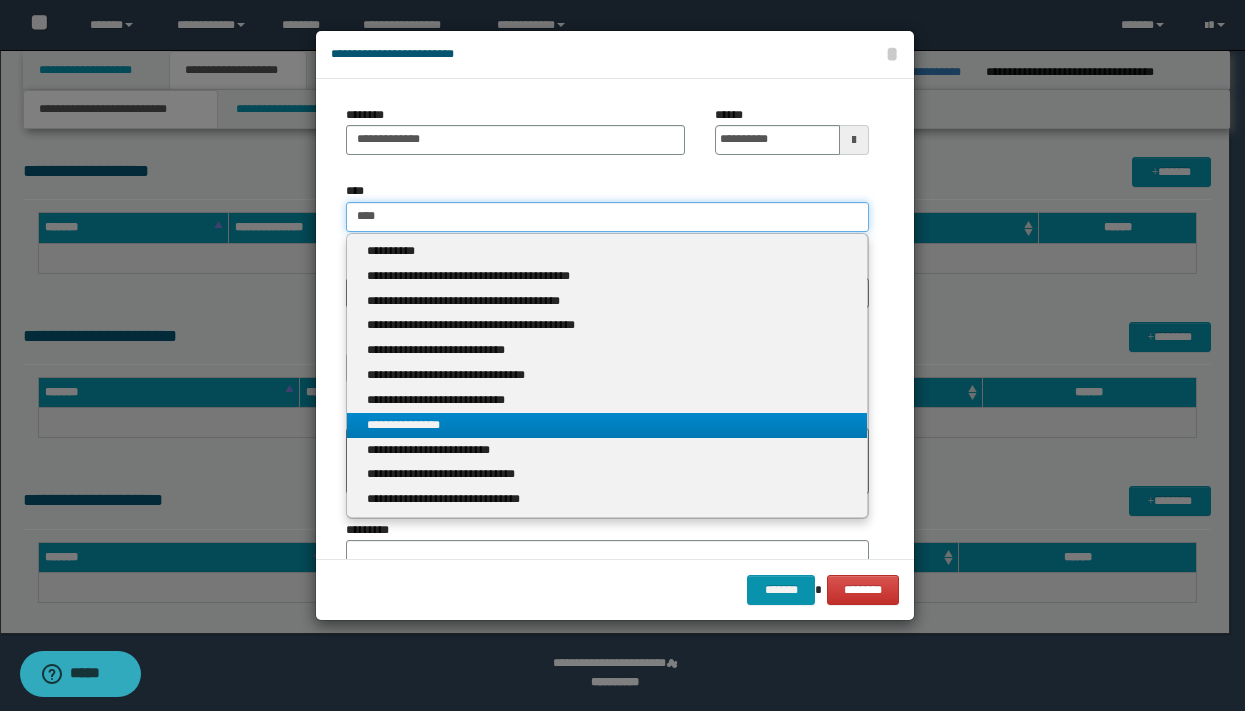 type on "****" 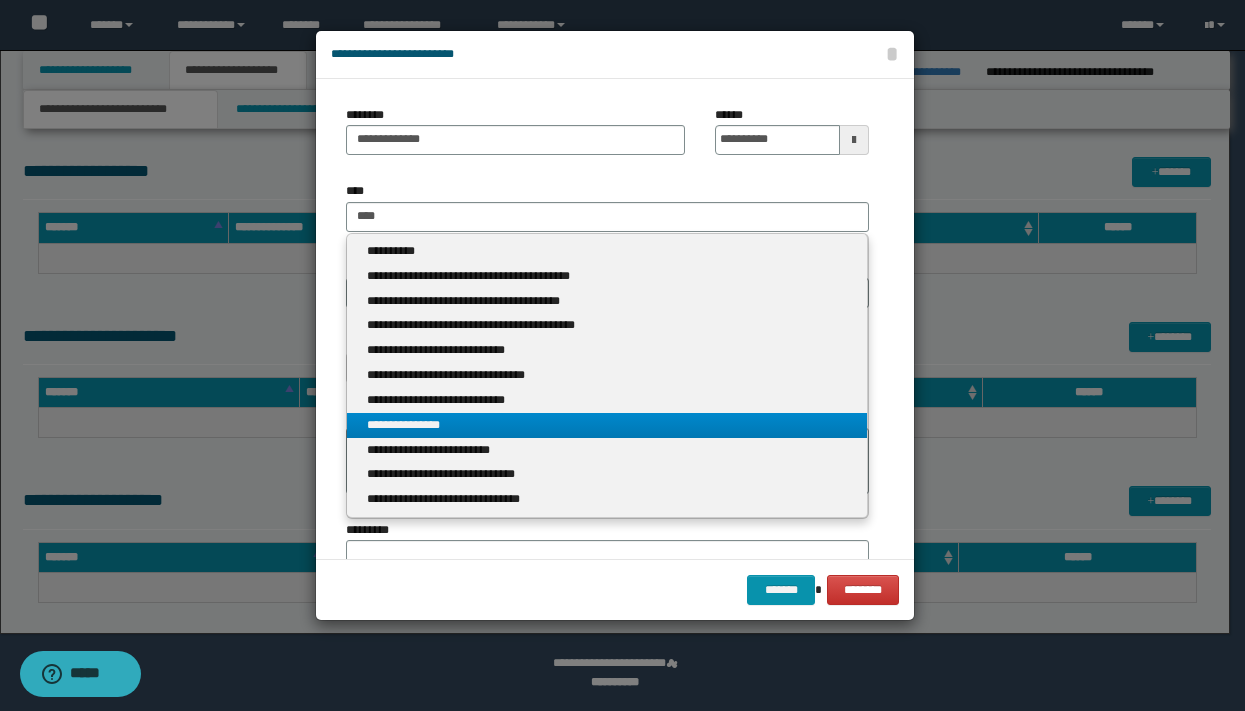 click on "**********" at bounding box center (607, 425) 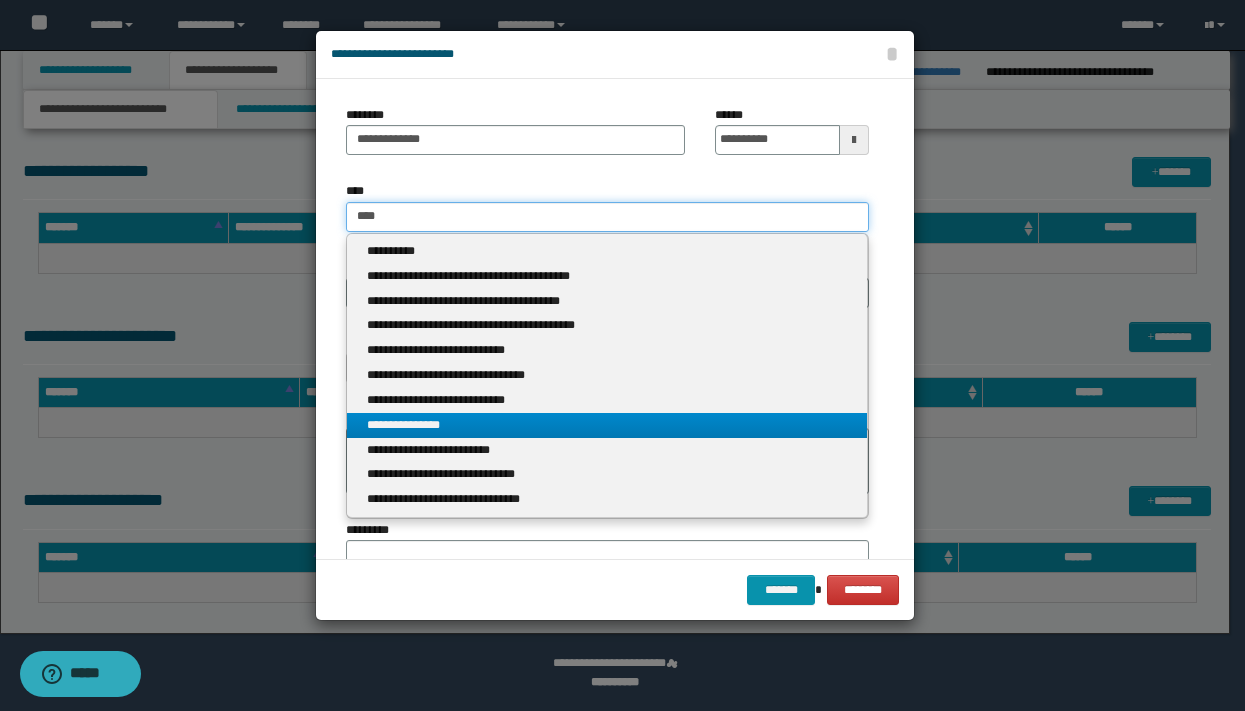 type 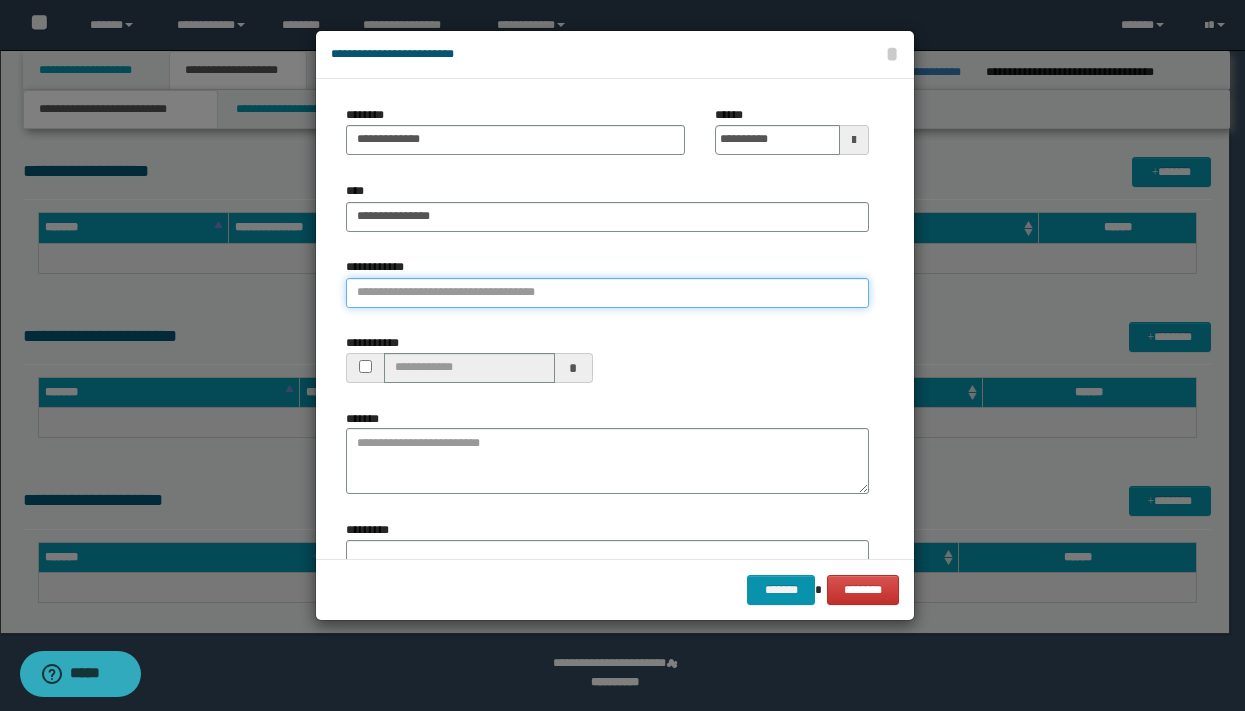 click on "**********" at bounding box center (607, 293) 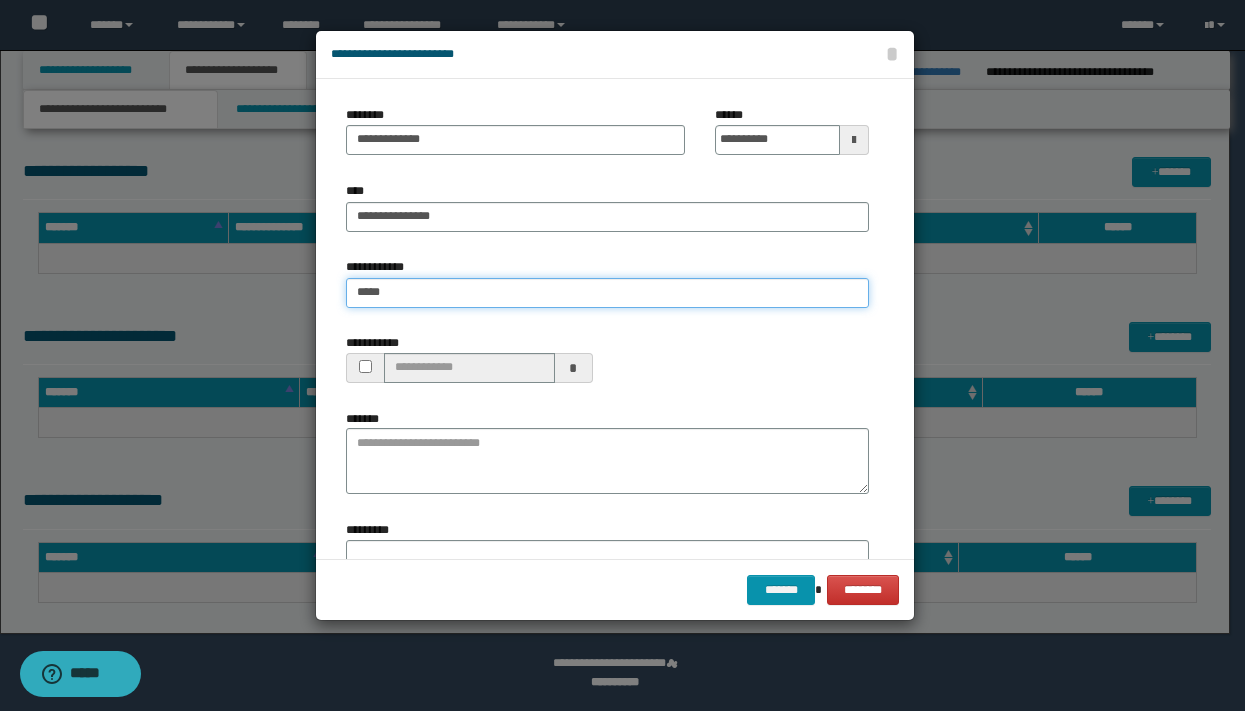 type on "******" 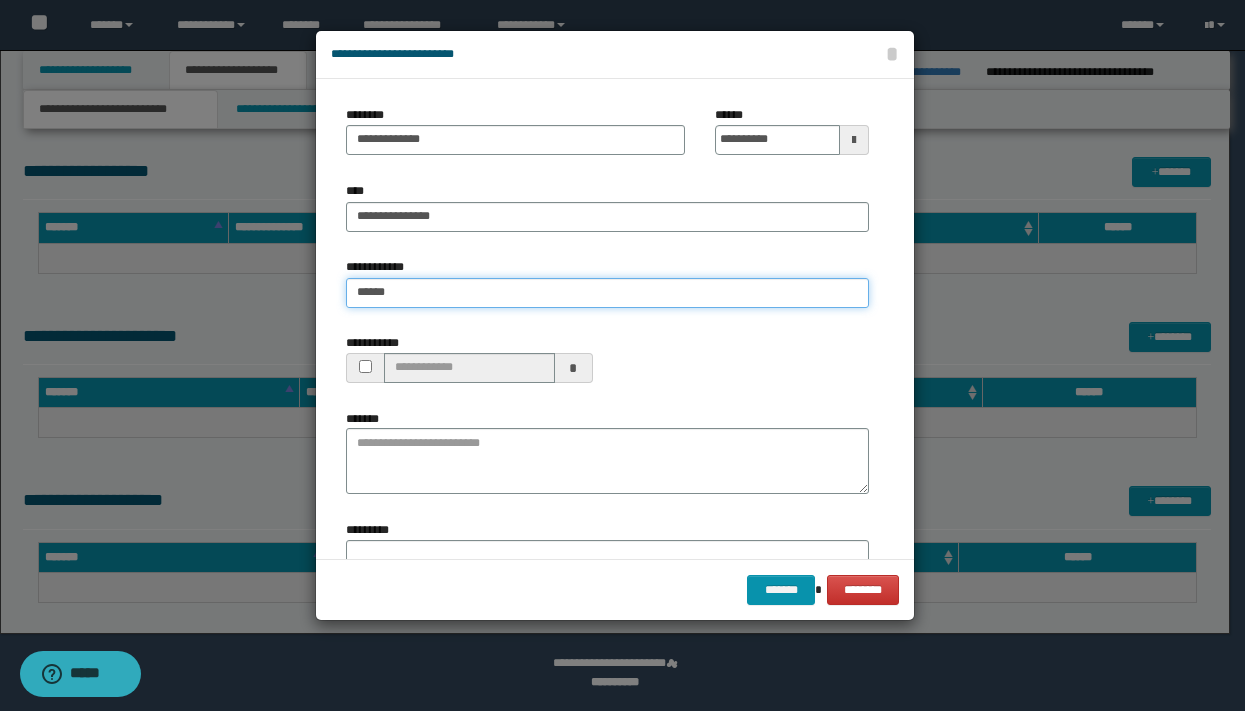 type on "******" 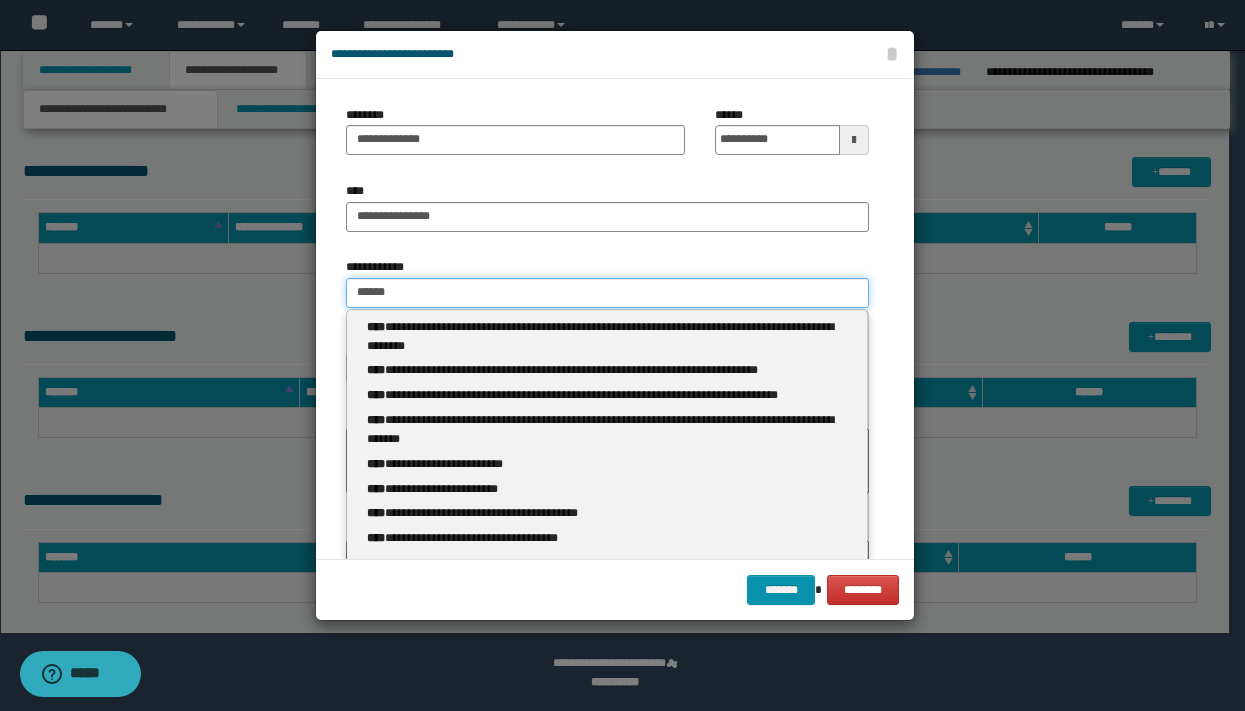 type 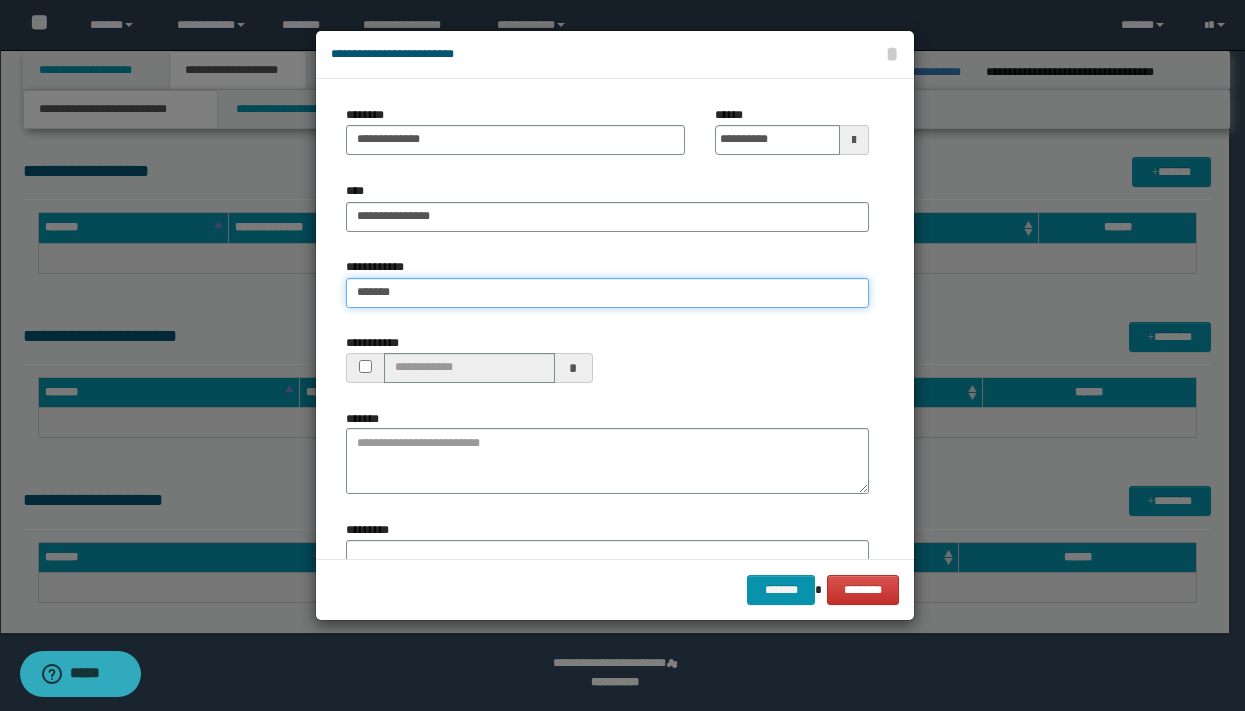 type on "**********" 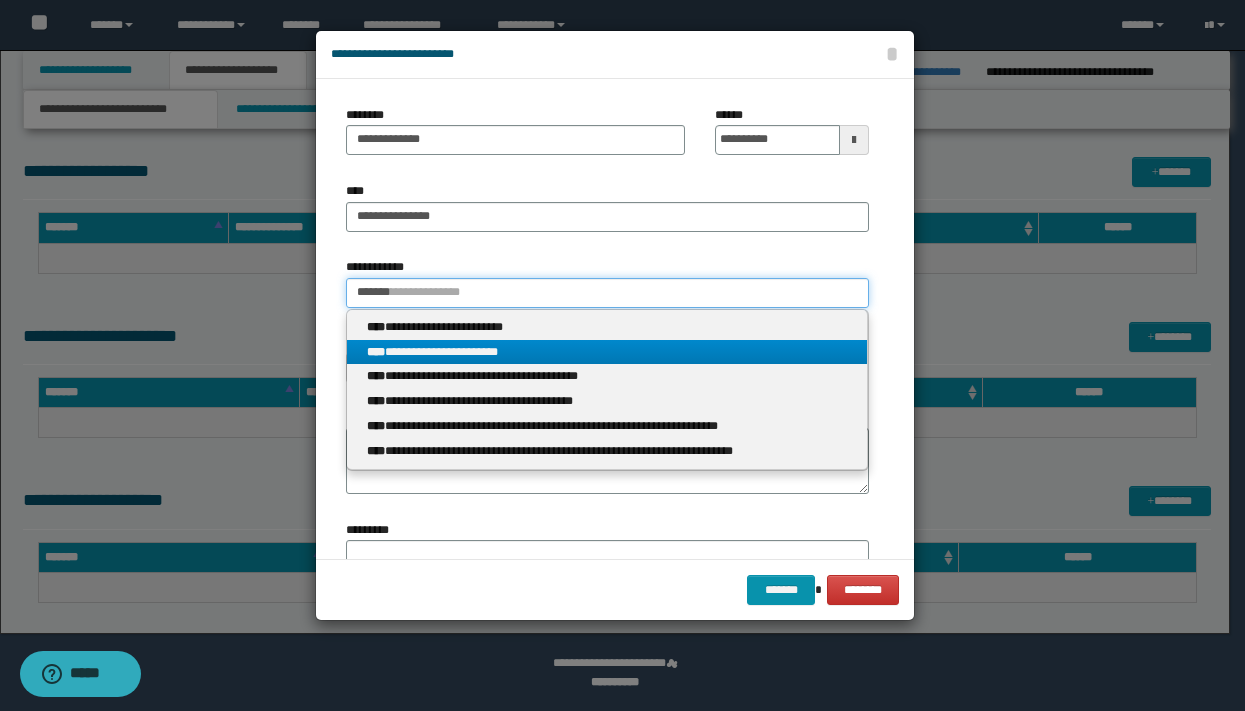 type on "*******" 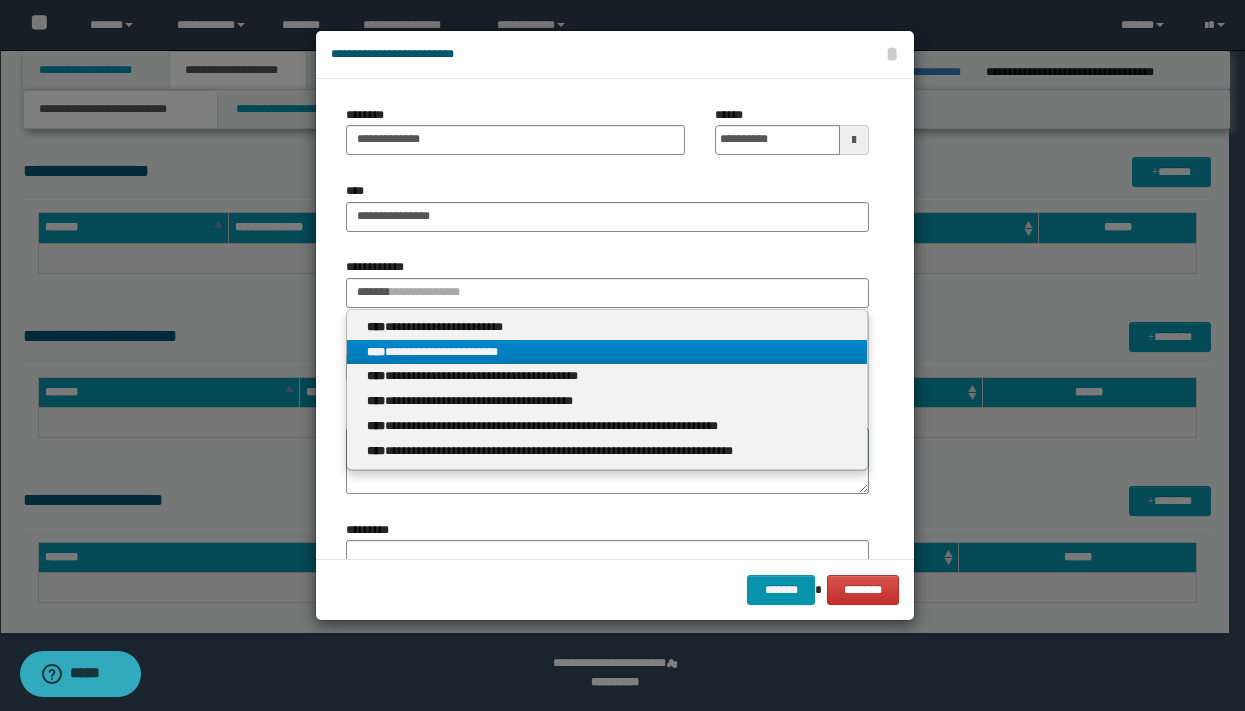 click on "**********" at bounding box center (607, 352) 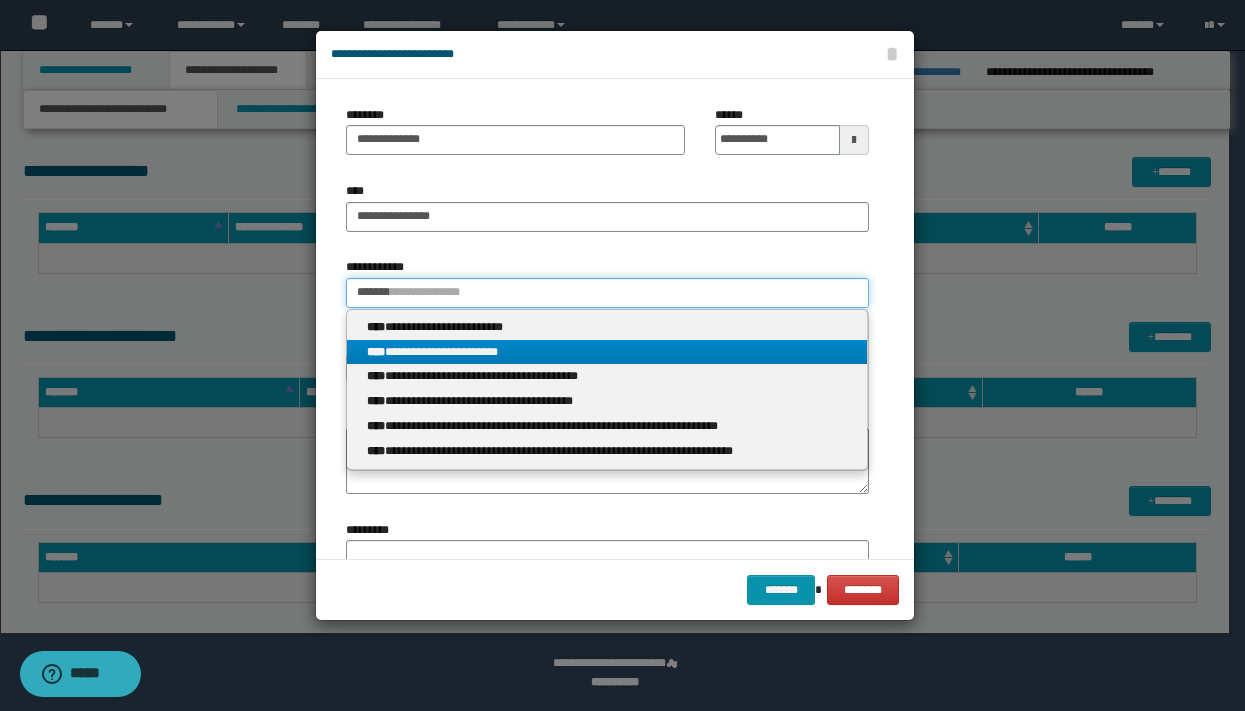 type 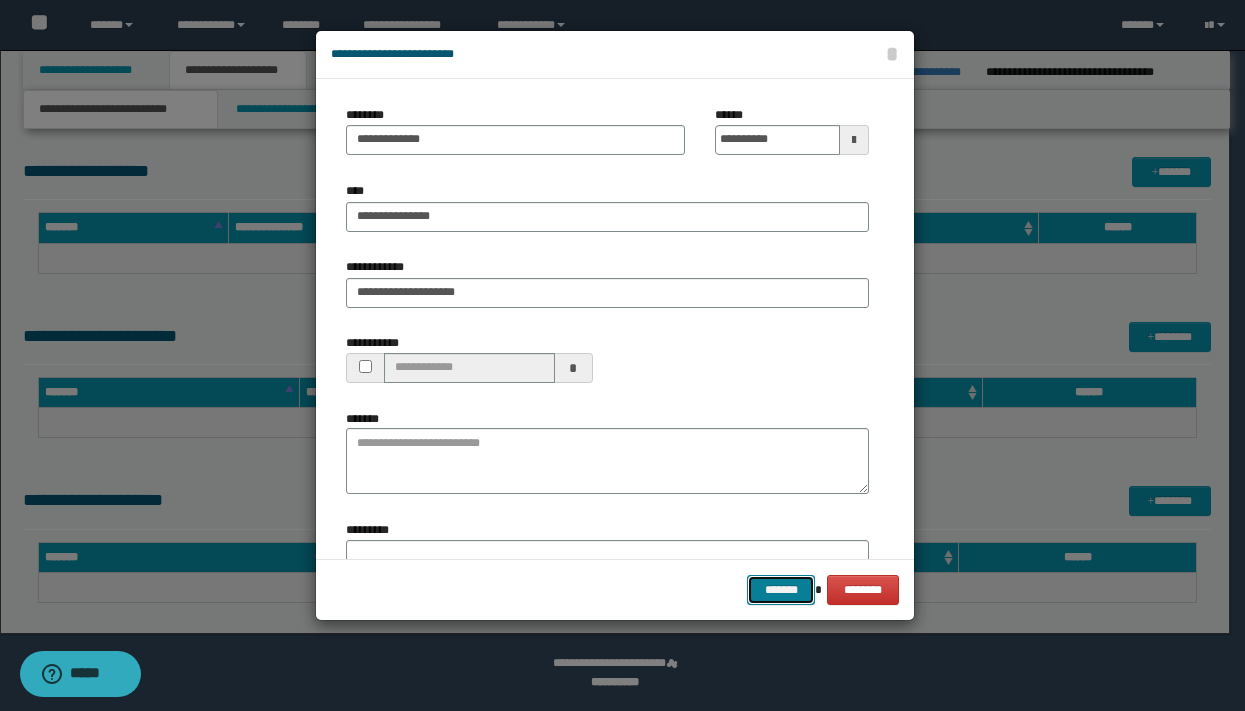click on "*******" at bounding box center [781, 590] 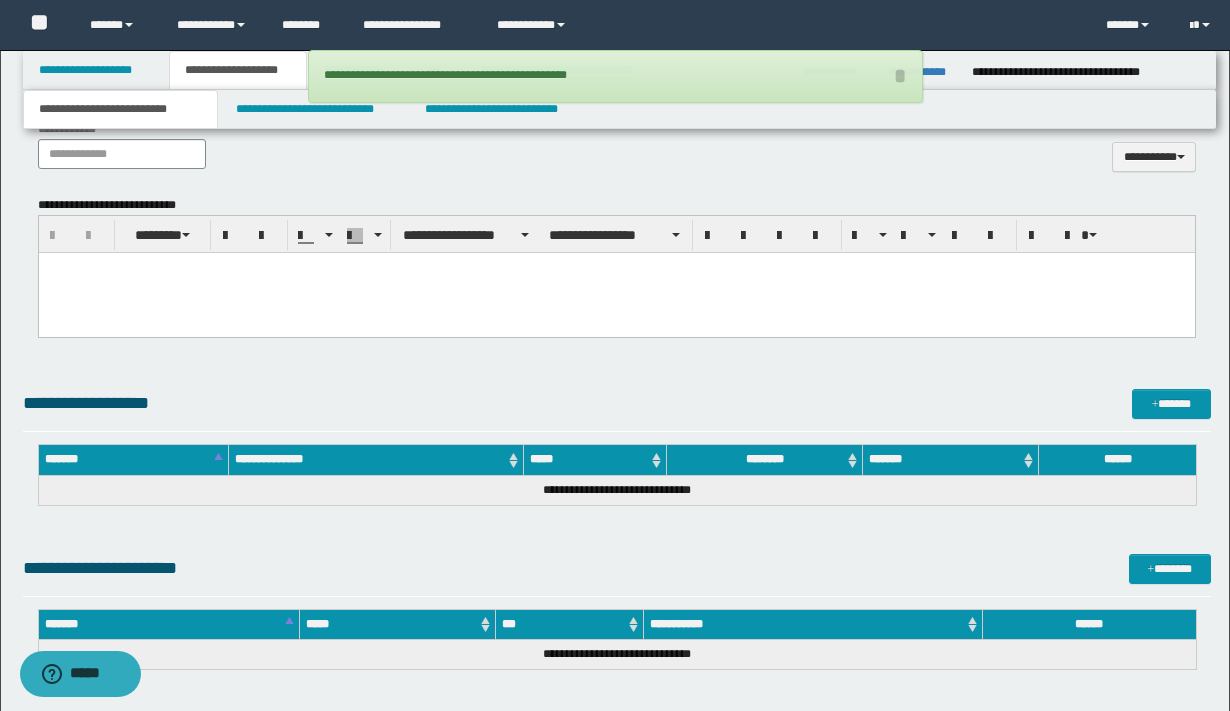 scroll, scrollTop: 590, scrollLeft: 0, axis: vertical 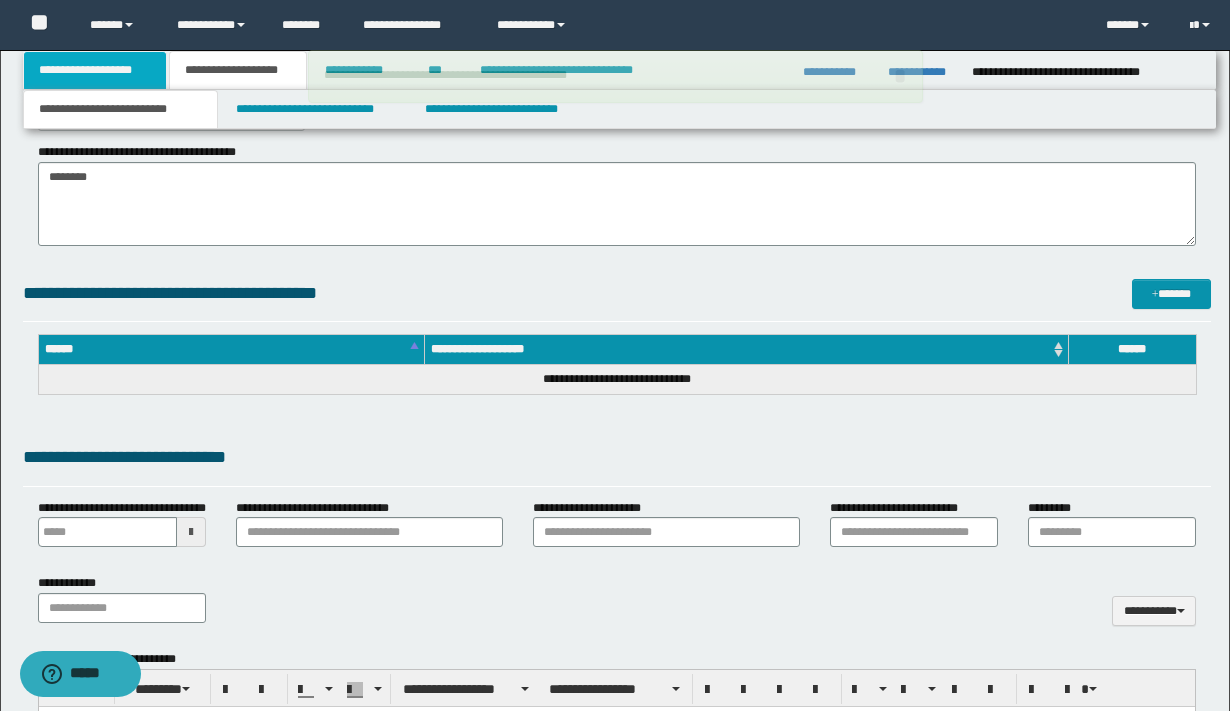 click on "**********" at bounding box center (95, 70) 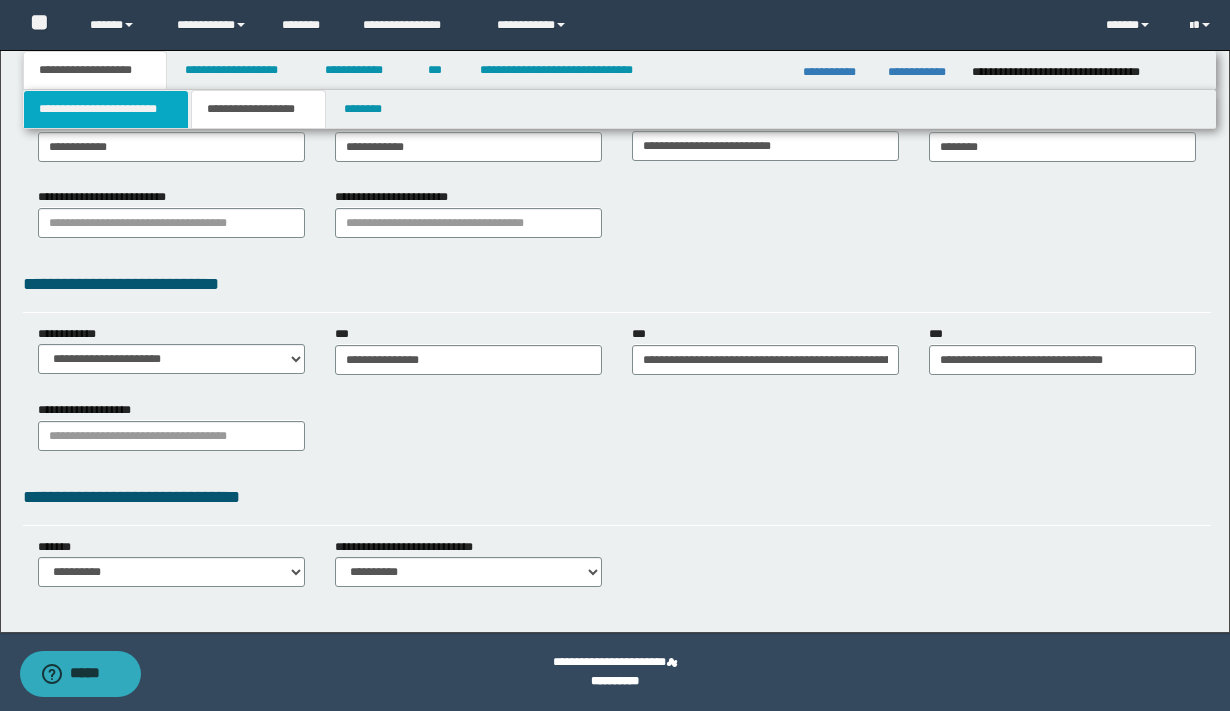 click on "**********" at bounding box center (106, 109) 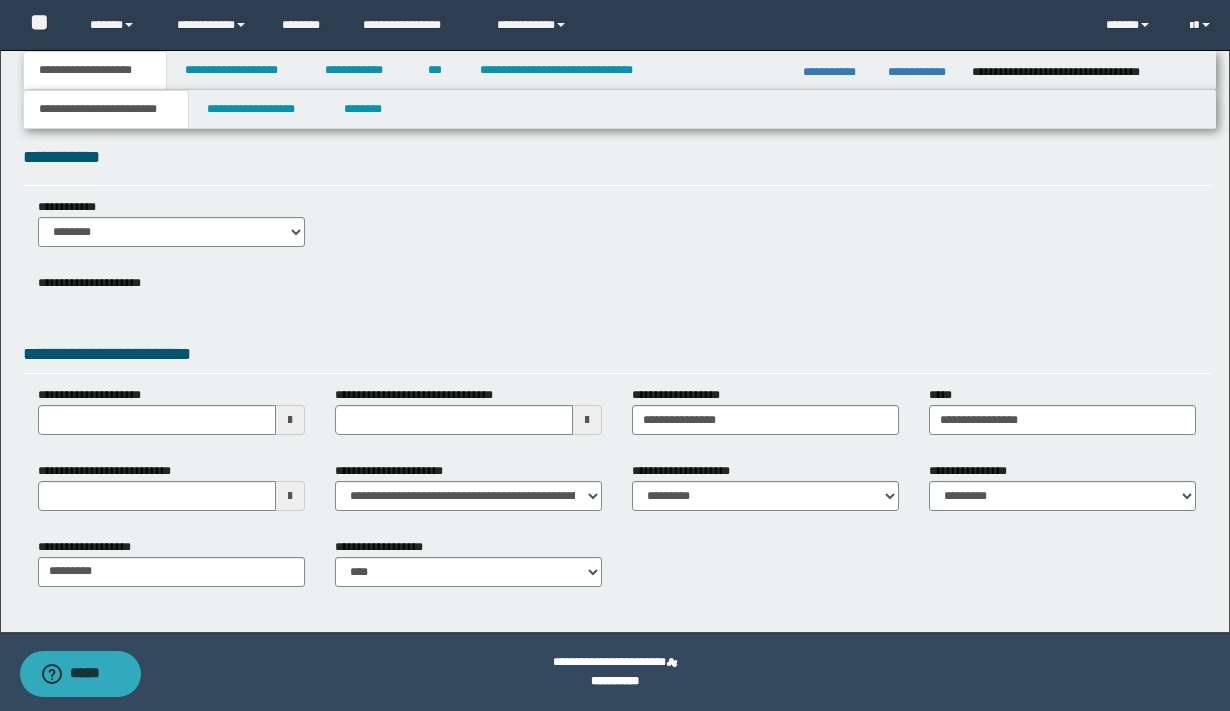 scroll, scrollTop: 15, scrollLeft: 0, axis: vertical 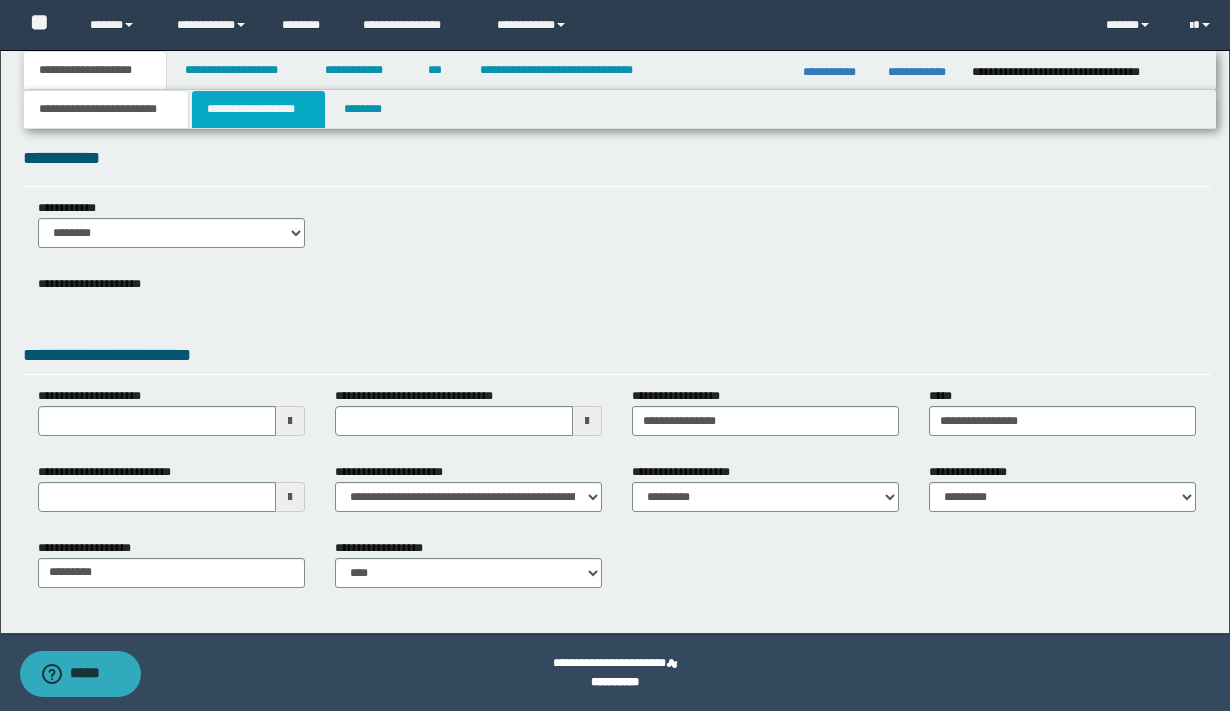 click on "**********" at bounding box center [258, 109] 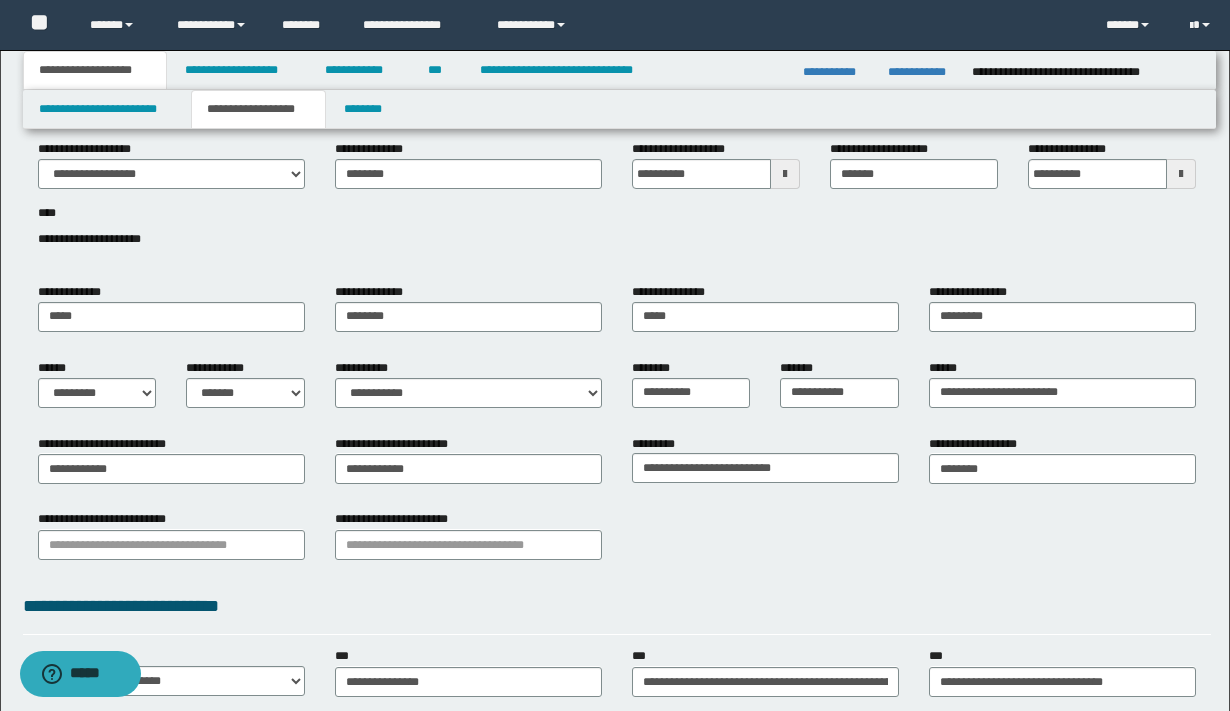 scroll, scrollTop: 0, scrollLeft: 0, axis: both 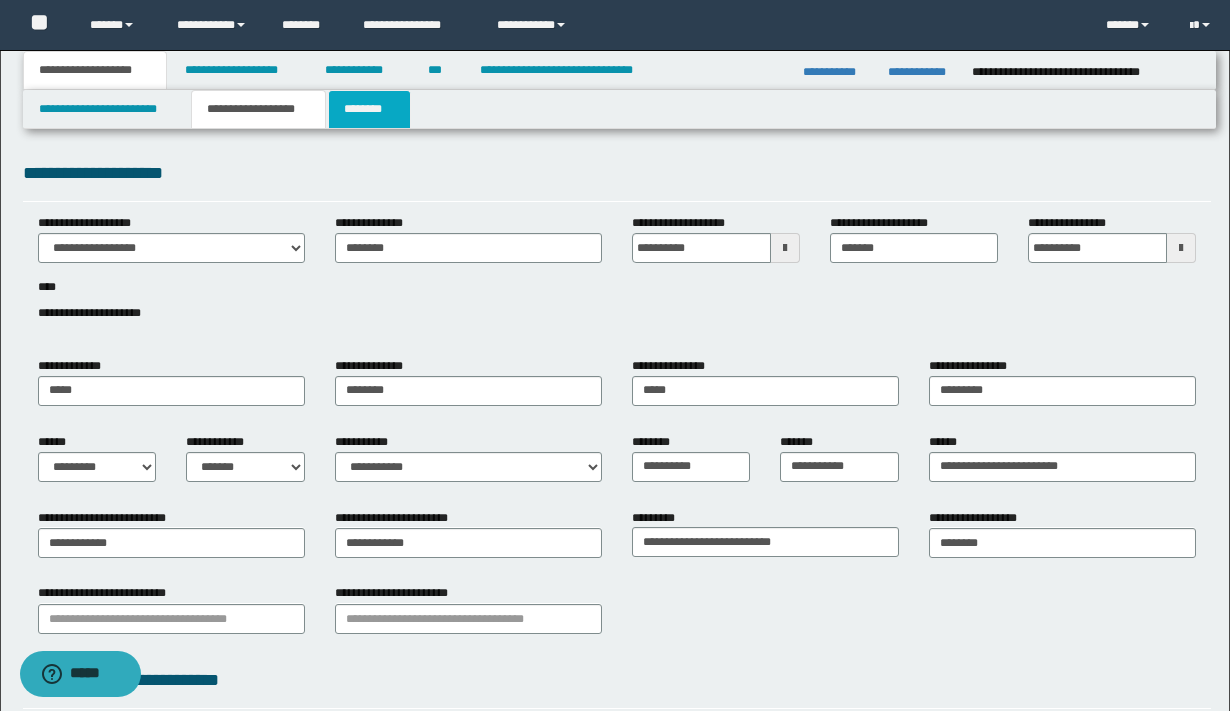 click on "********" at bounding box center (369, 109) 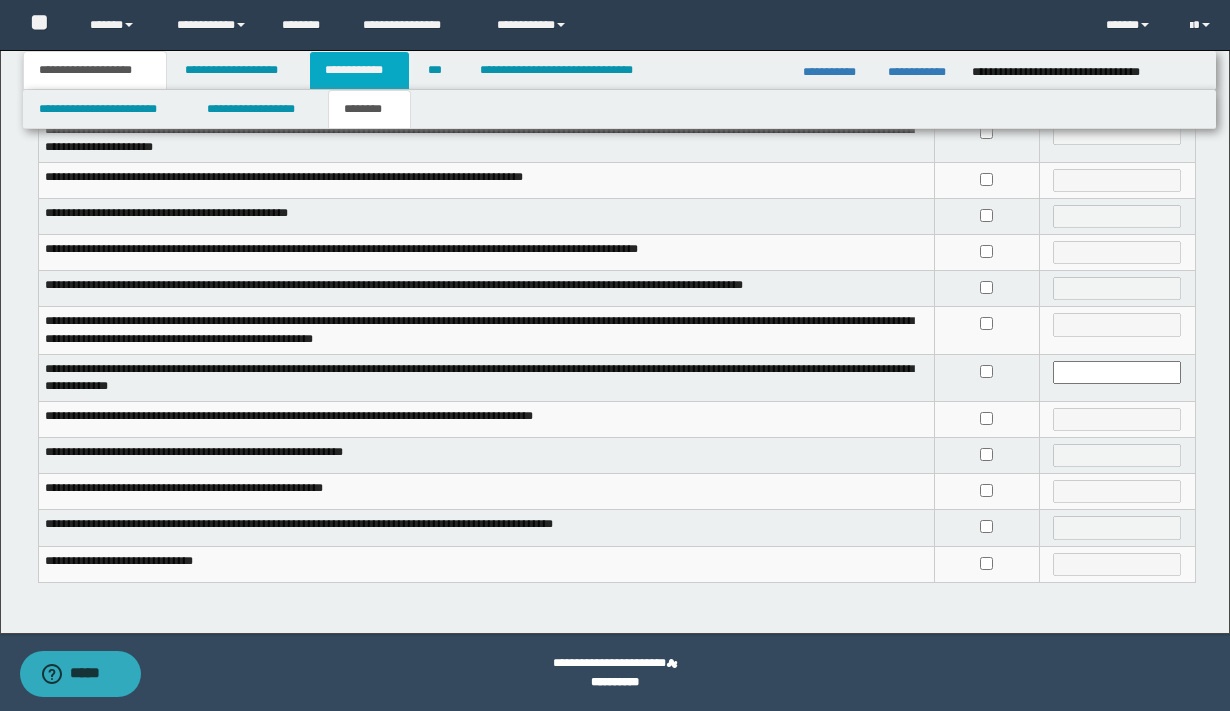 scroll, scrollTop: 0, scrollLeft: 0, axis: both 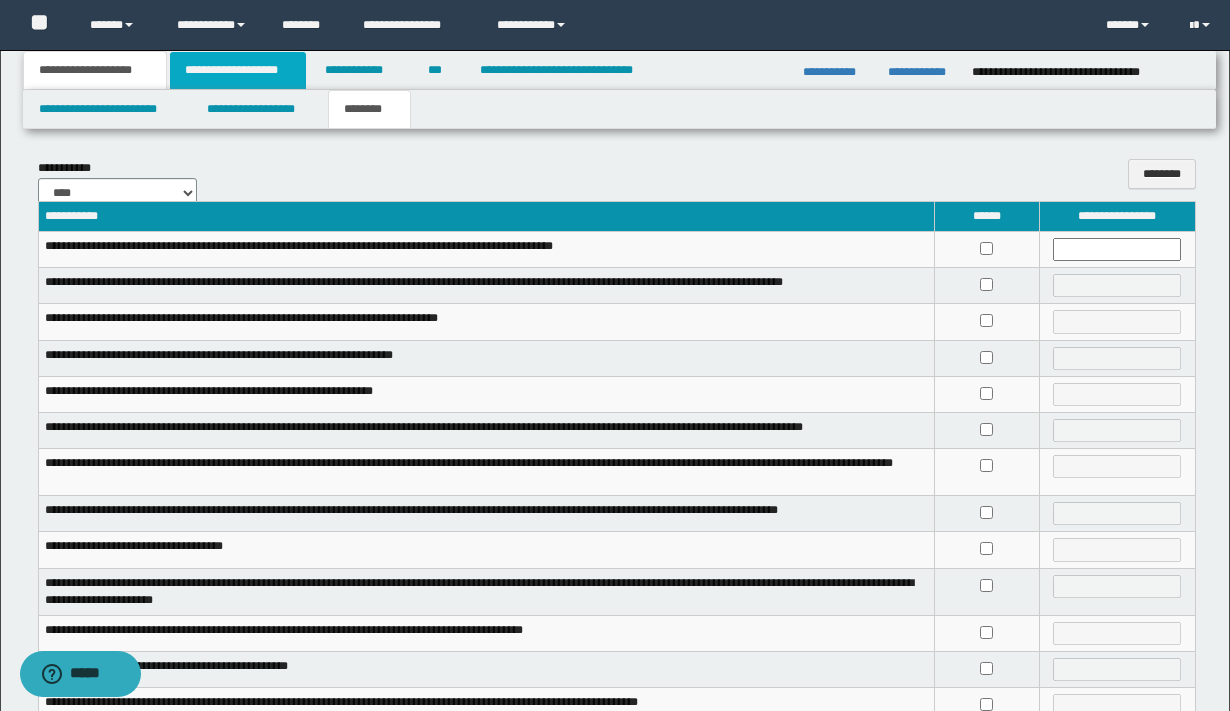 click on "**********" at bounding box center [238, 70] 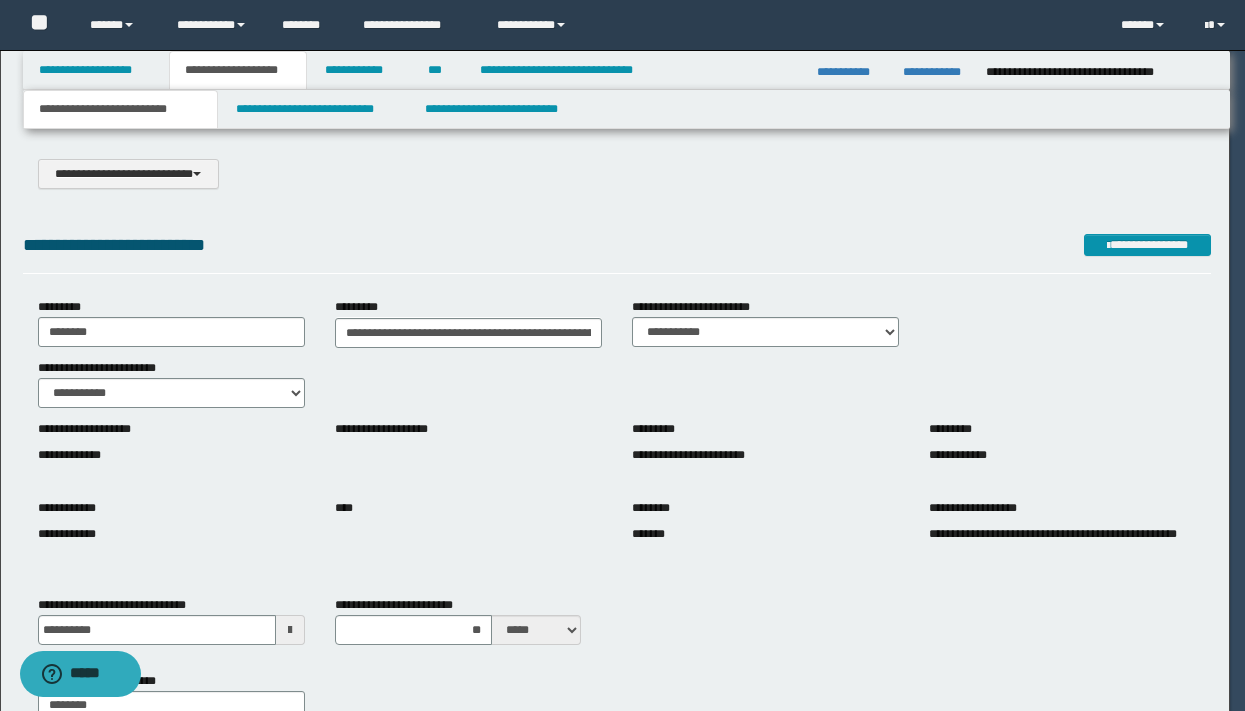 type on "**********" 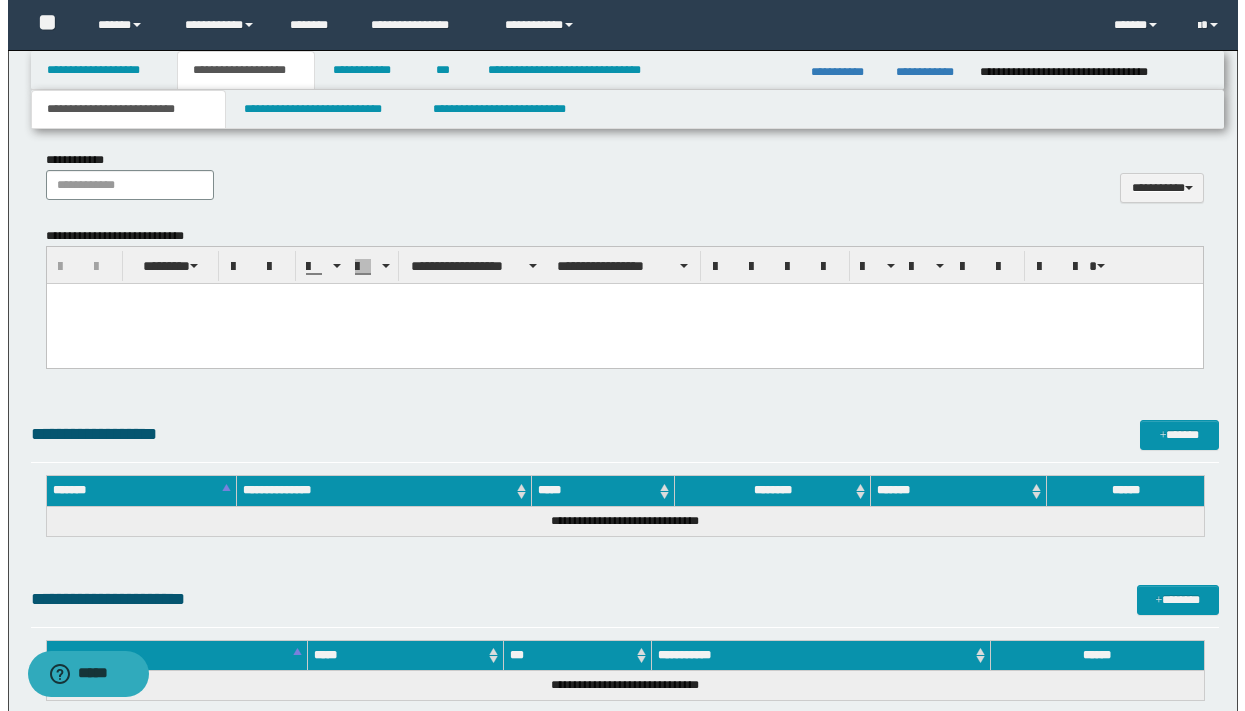scroll, scrollTop: 604, scrollLeft: 0, axis: vertical 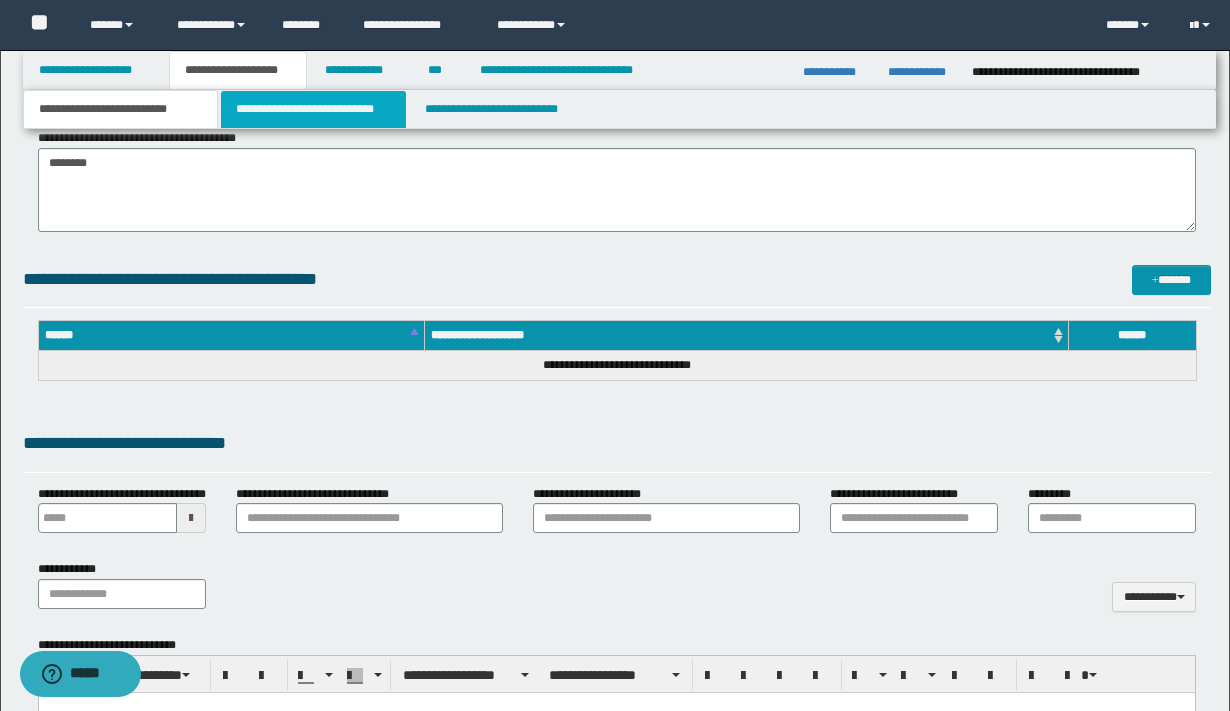 click on "**********" at bounding box center (314, 109) 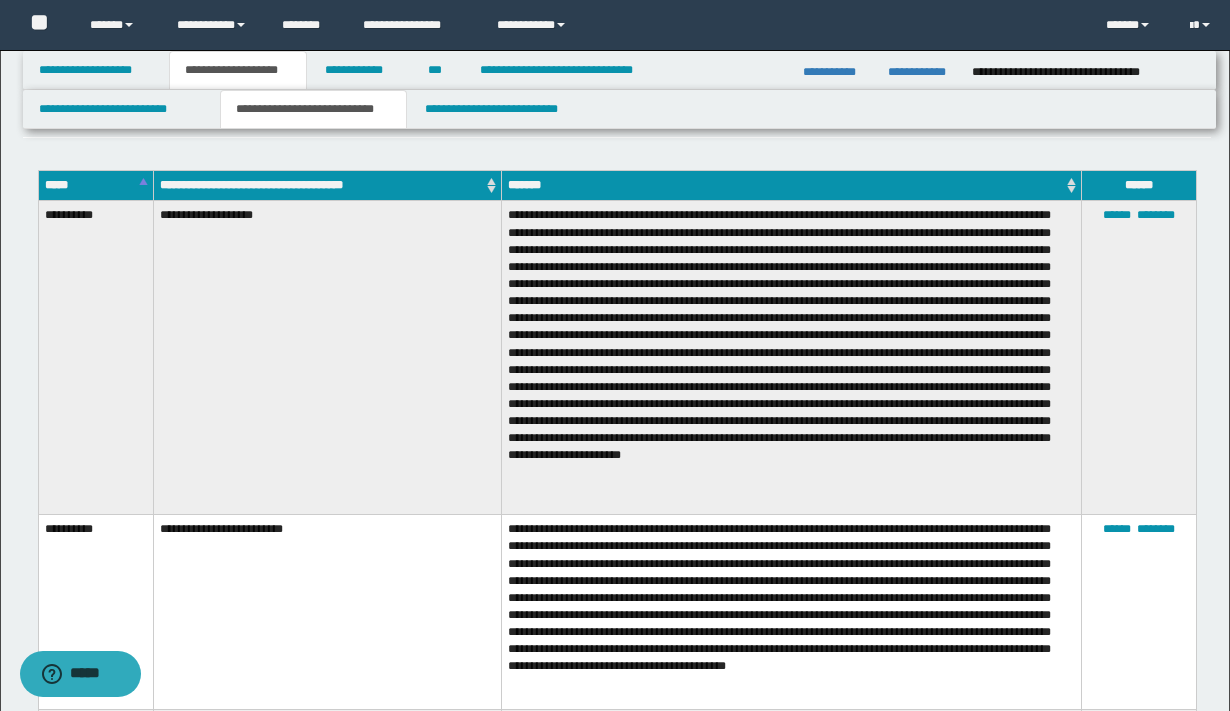 scroll, scrollTop: 0, scrollLeft: 0, axis: both 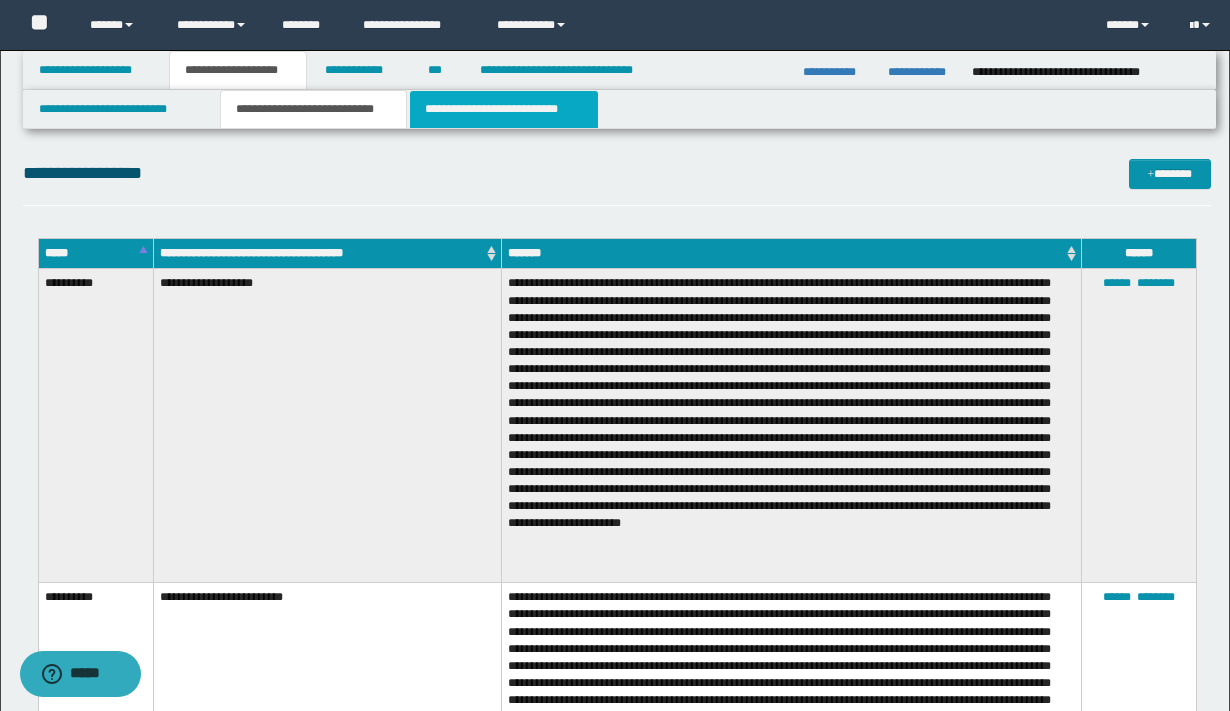 click on "**********" at bounding box center [504, 109] 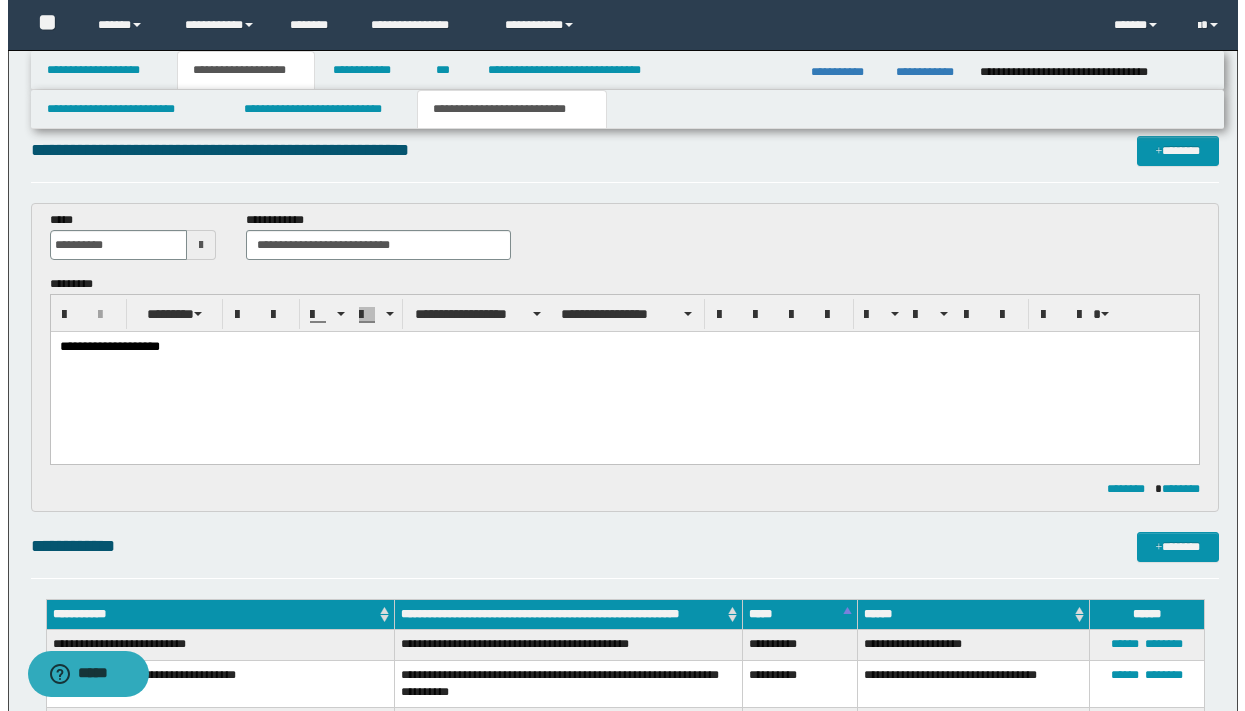 scroll, scrollTop: 0, scrollLeft: 0, axis: both 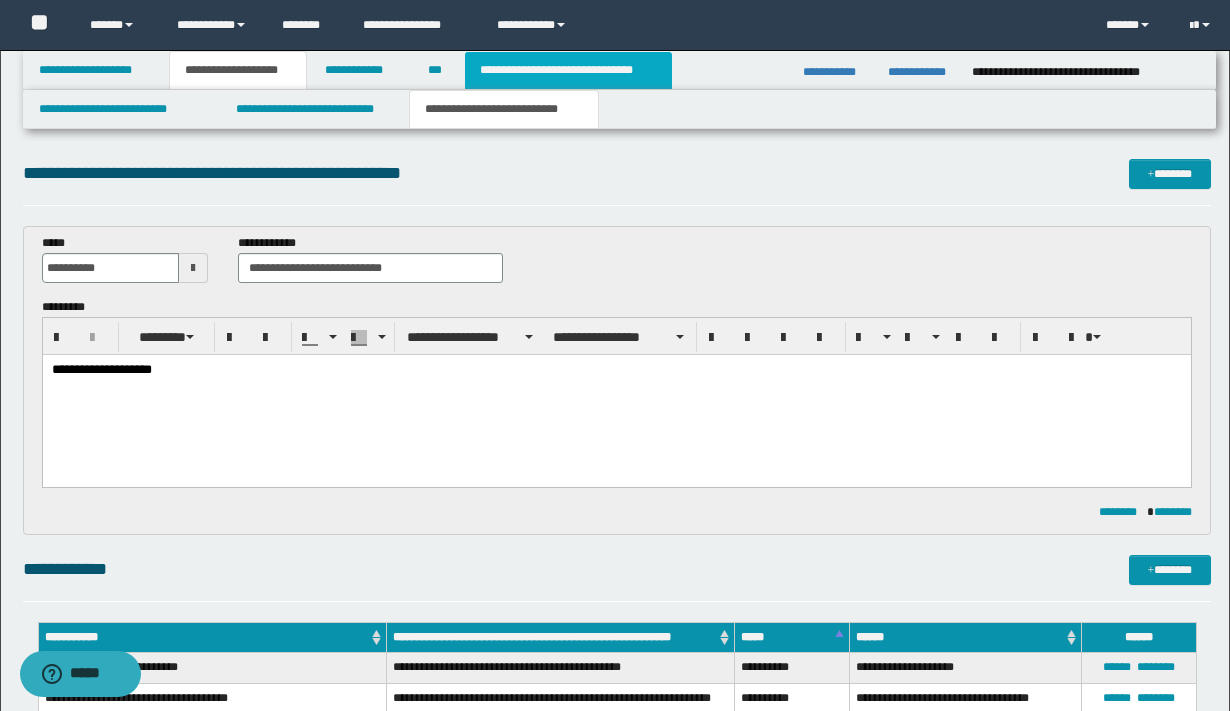 click on "**********" at bounding box center (568, 70) 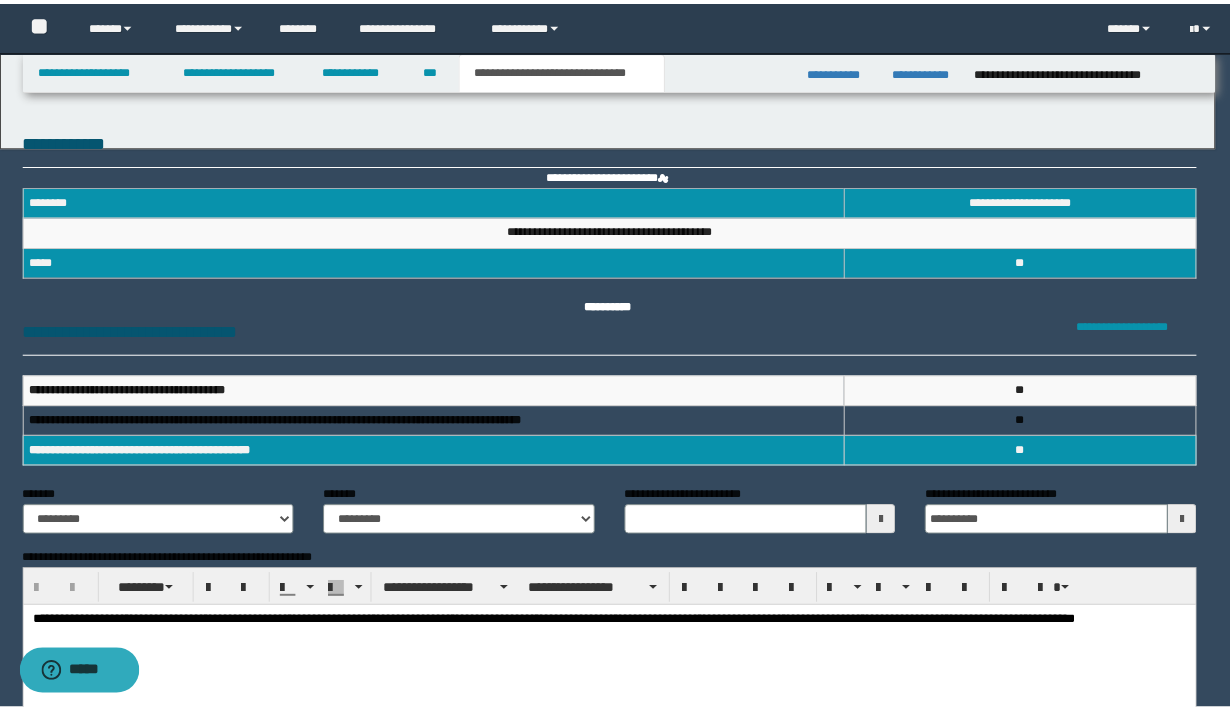 scroll, scrollTop: 0, scrollLeft: 0, axis: both 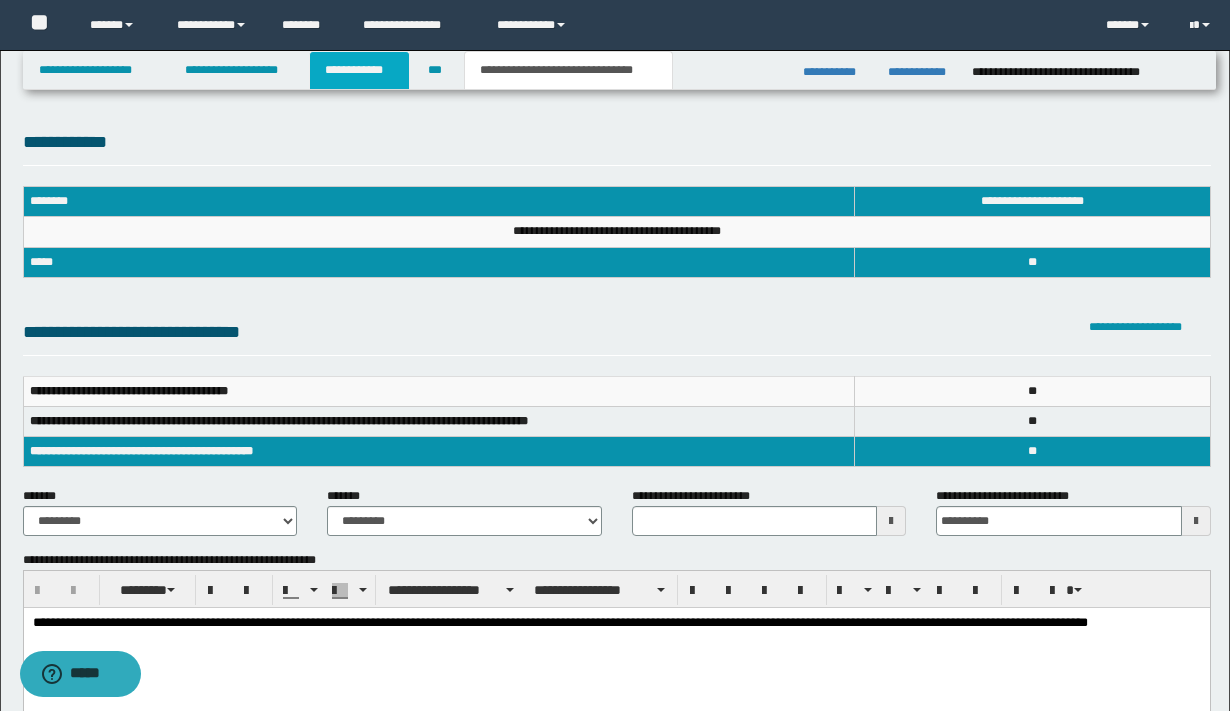 click on "**********" at bounding box center (359, 70) 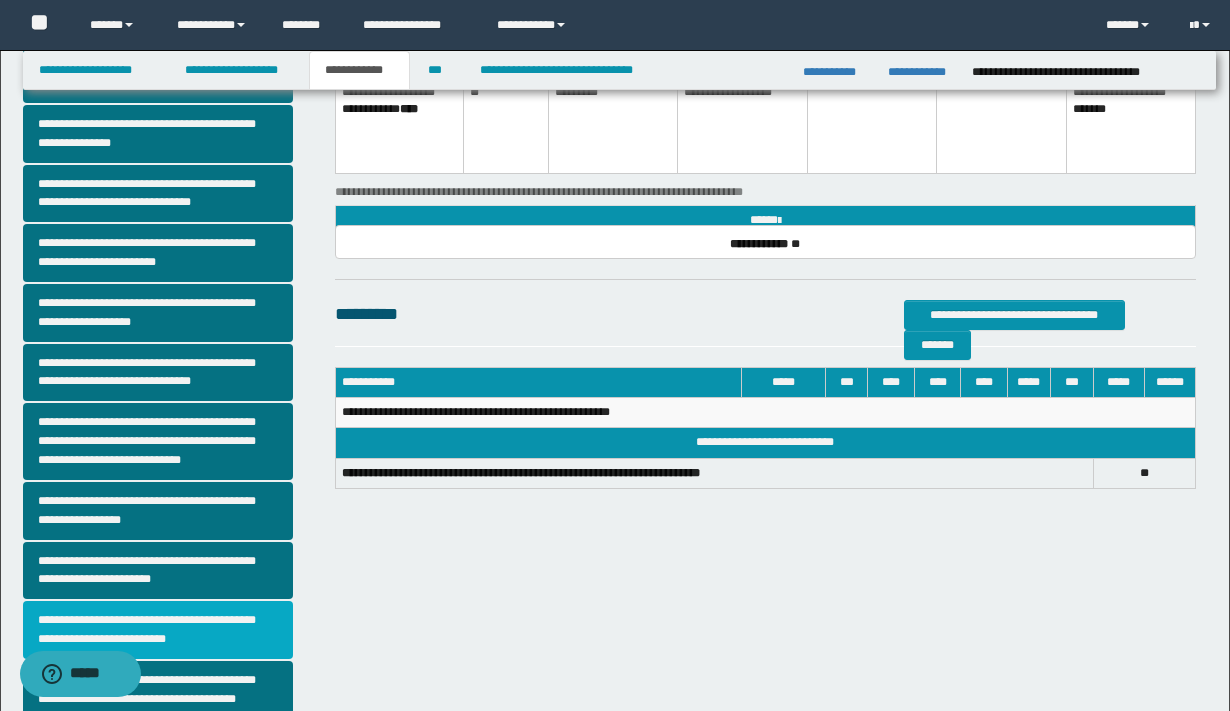 scroll, scrollTop: 457, scrollLeft: 0, axis: vertical 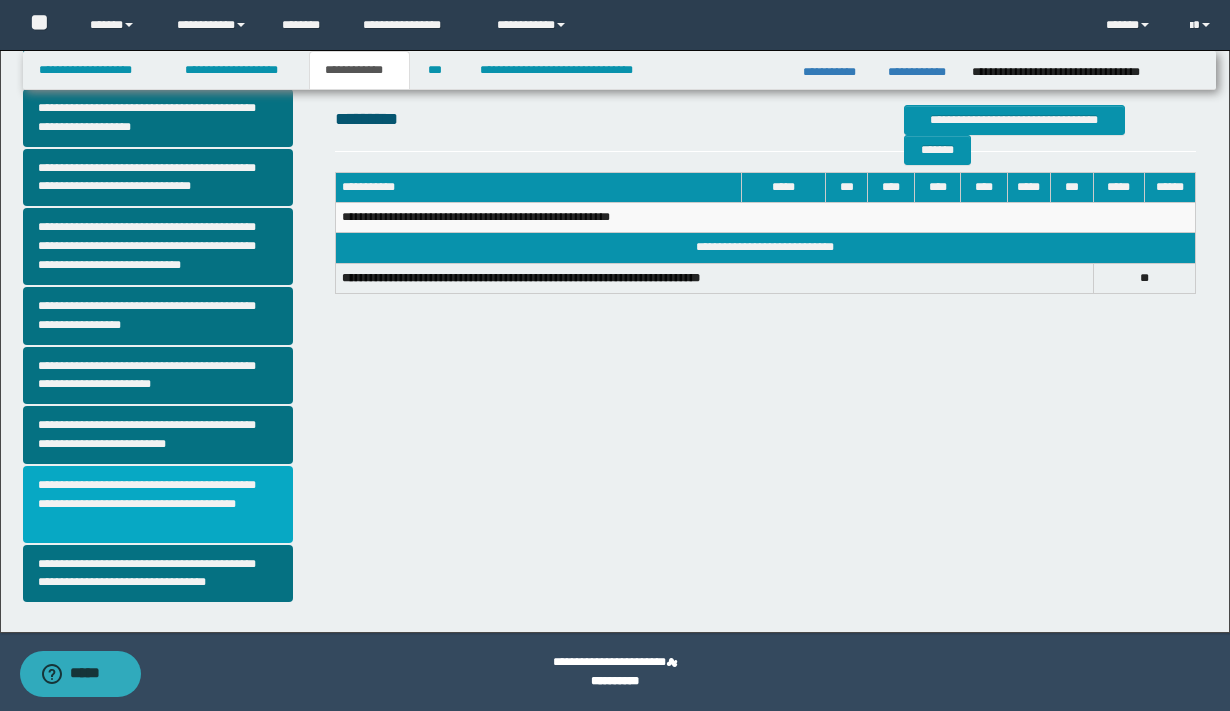 click on "**********" at bounding box center (158, 504) 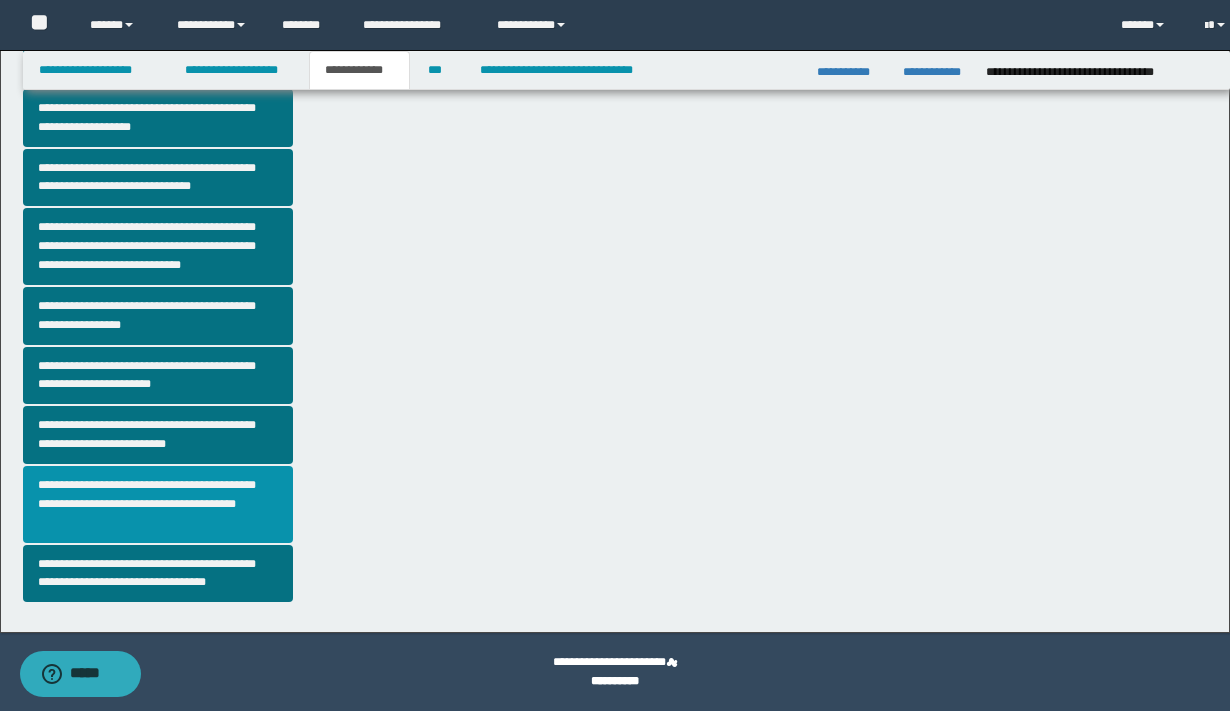 scroll, scrollTop: 0, scrollLeft: 0, axis: both 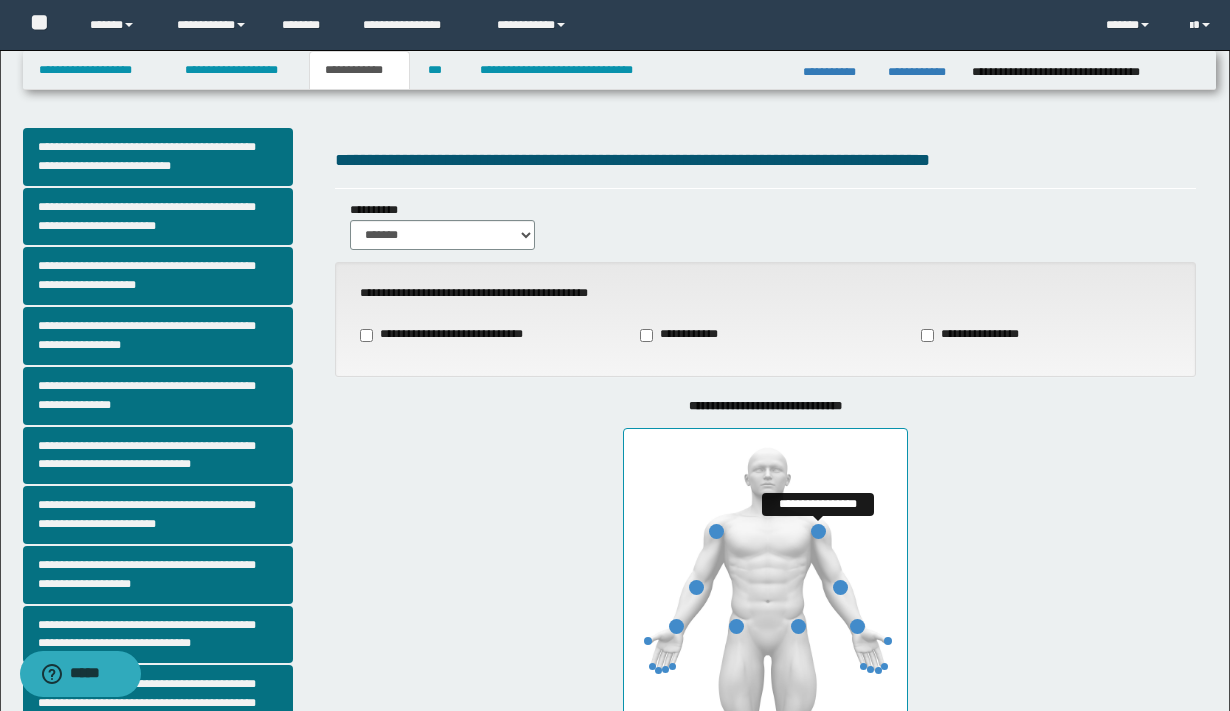 click at bounding box center (818, 531) 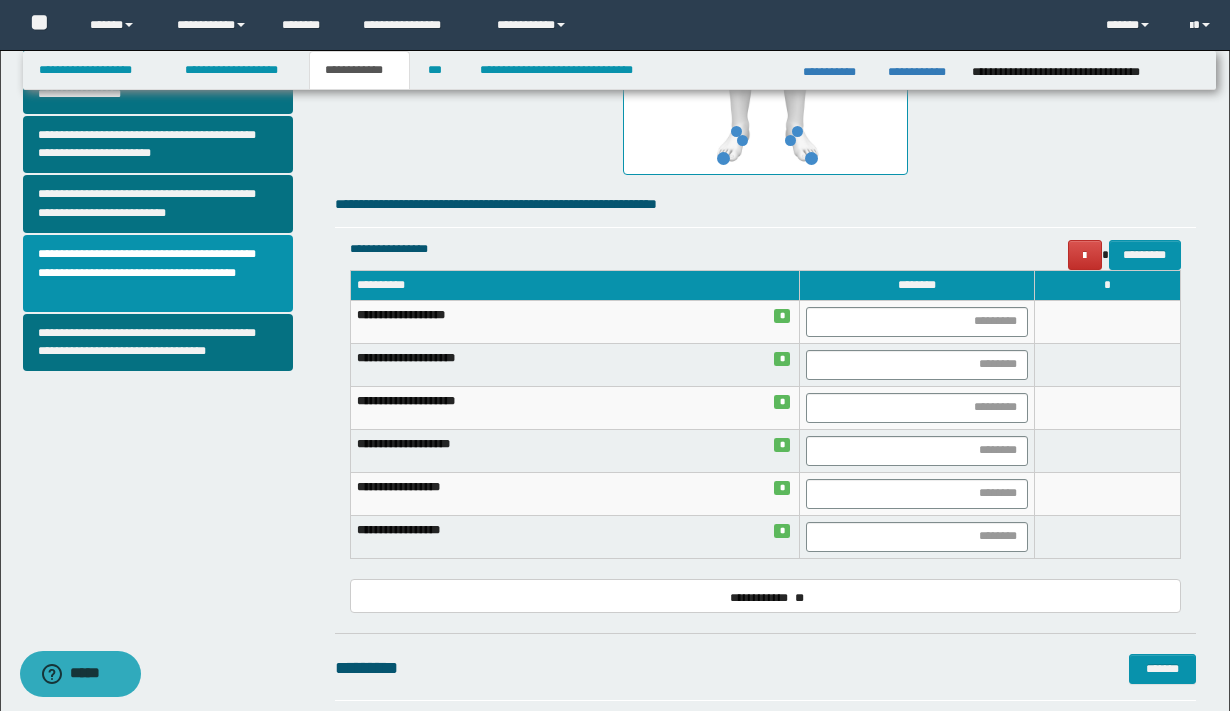 scroll, scrollTop: 701, scrollLeft: 0, axis: vertical 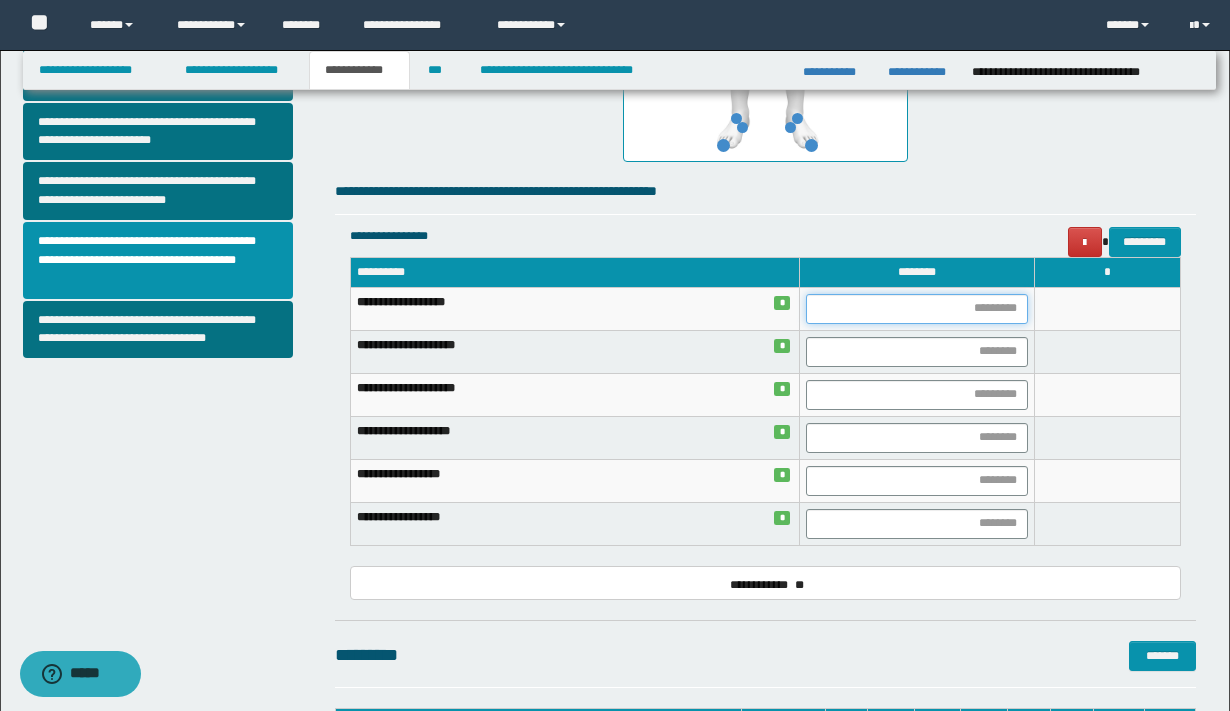 click at bounding box center (917, 309) 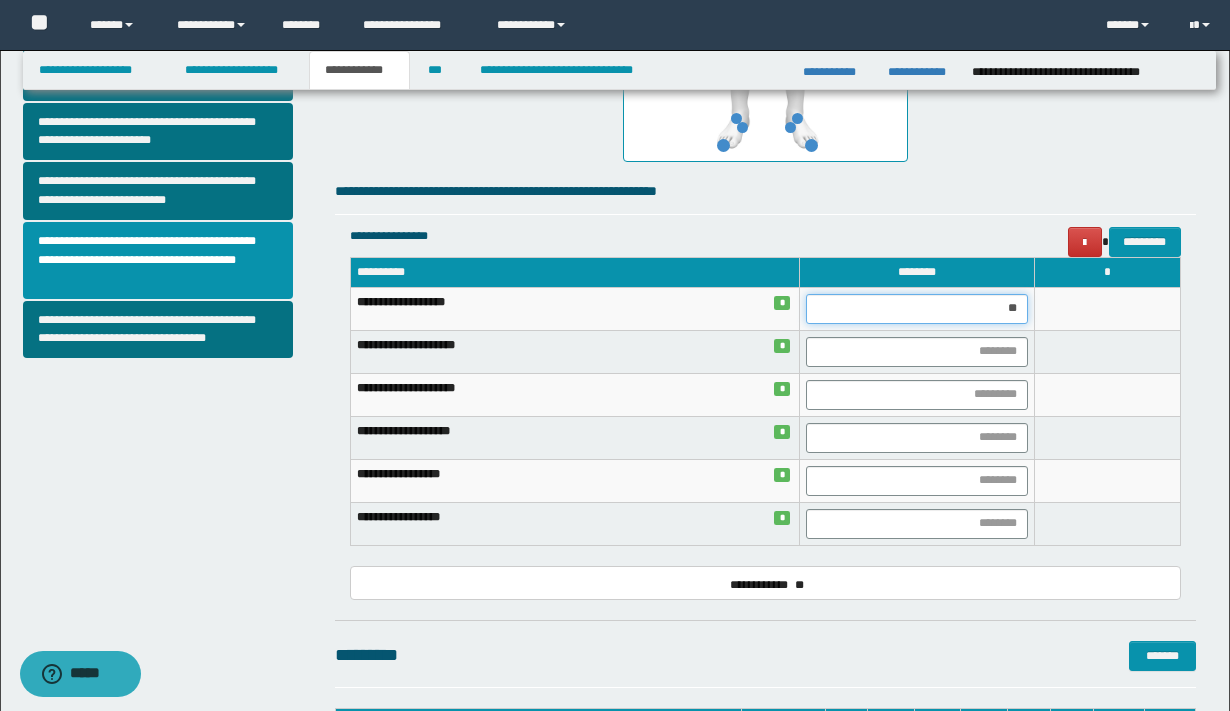 type on "***" 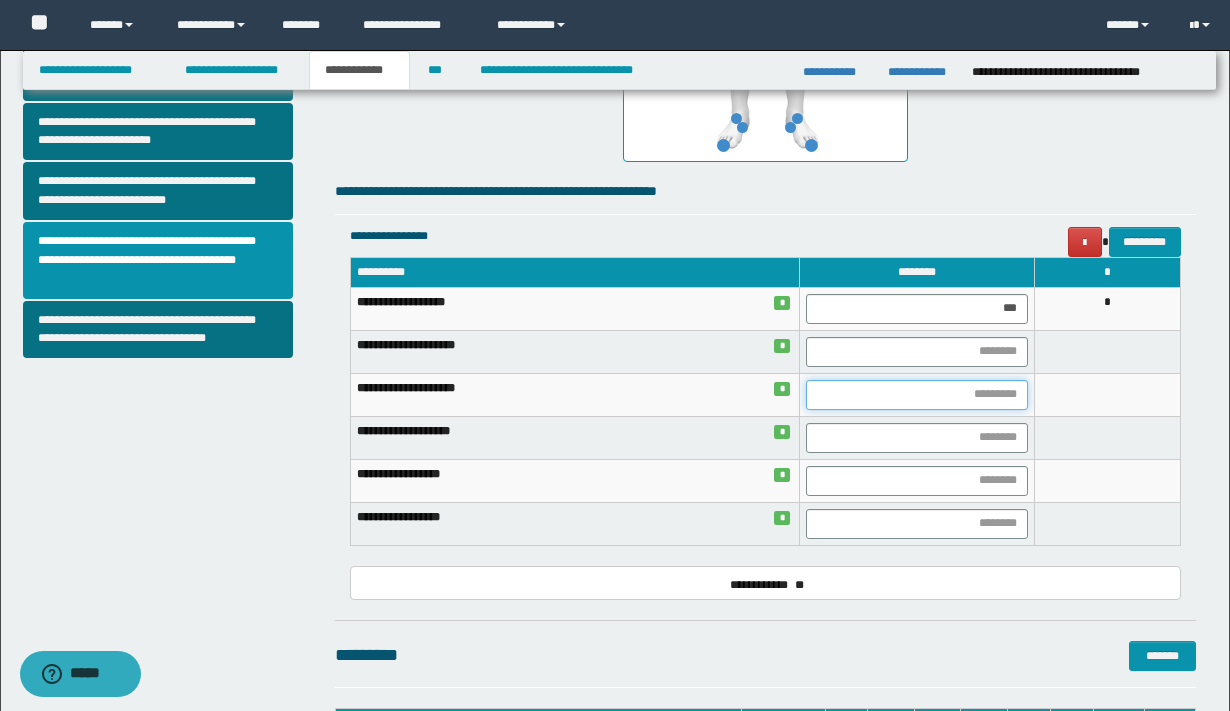 click at bounding box center [917, 395] 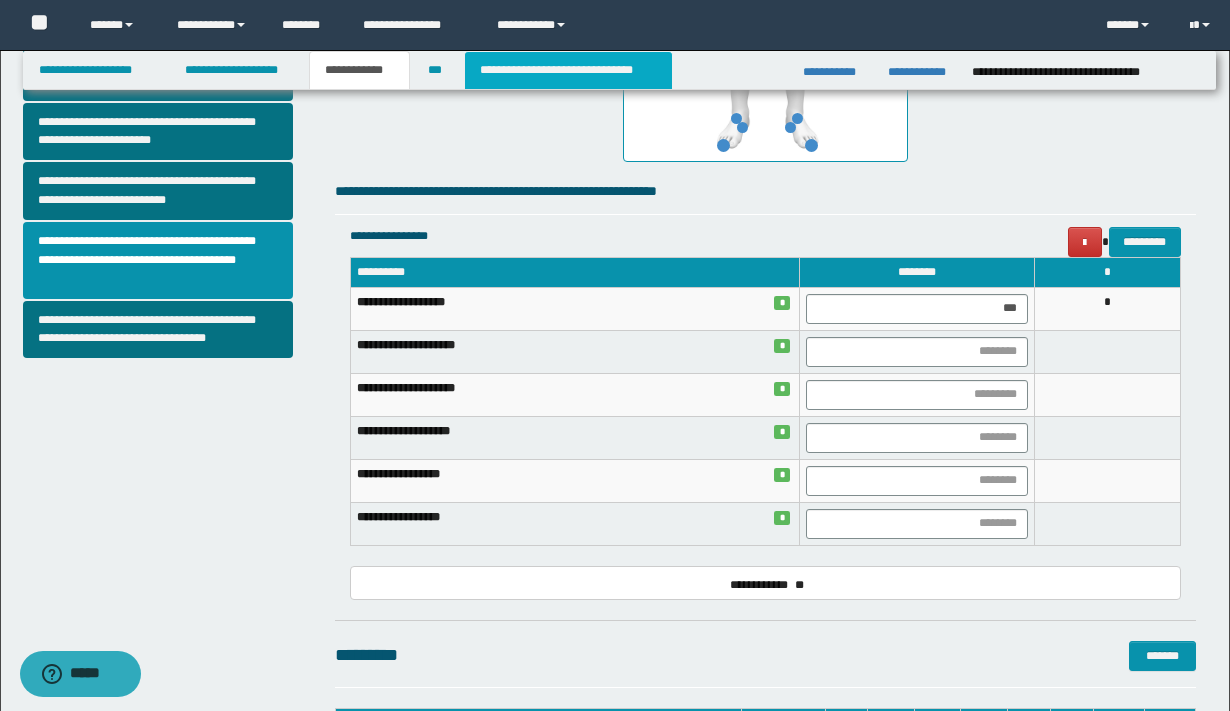 click on "**********" at bounding box center (568, 70) 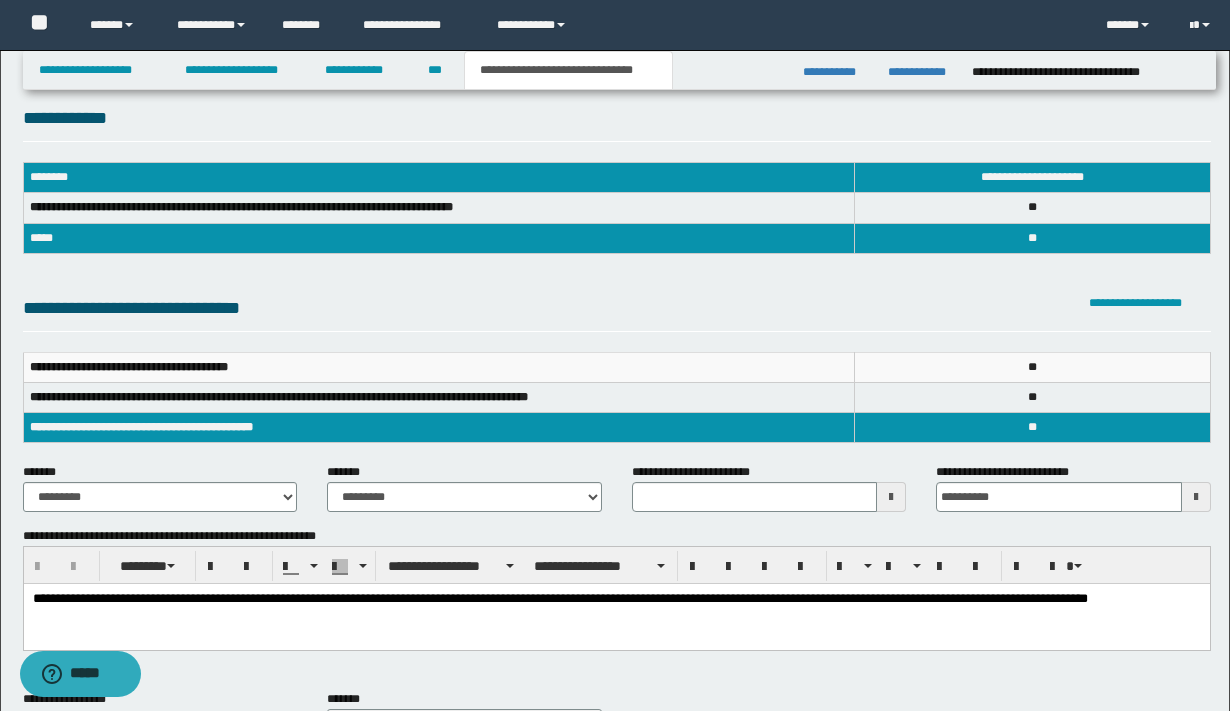 scroll, scrollTop: 25, scrollLeft: 0, axis: vertical 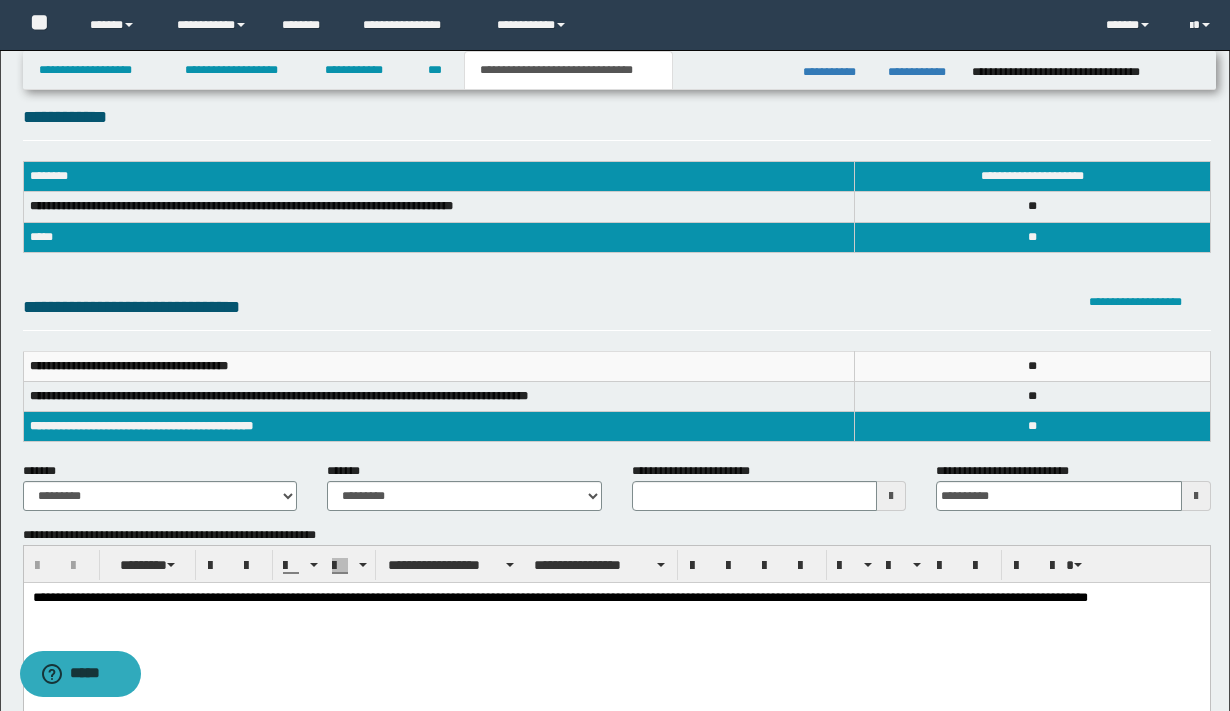 click on "**********" at bounding box center [616, 606] 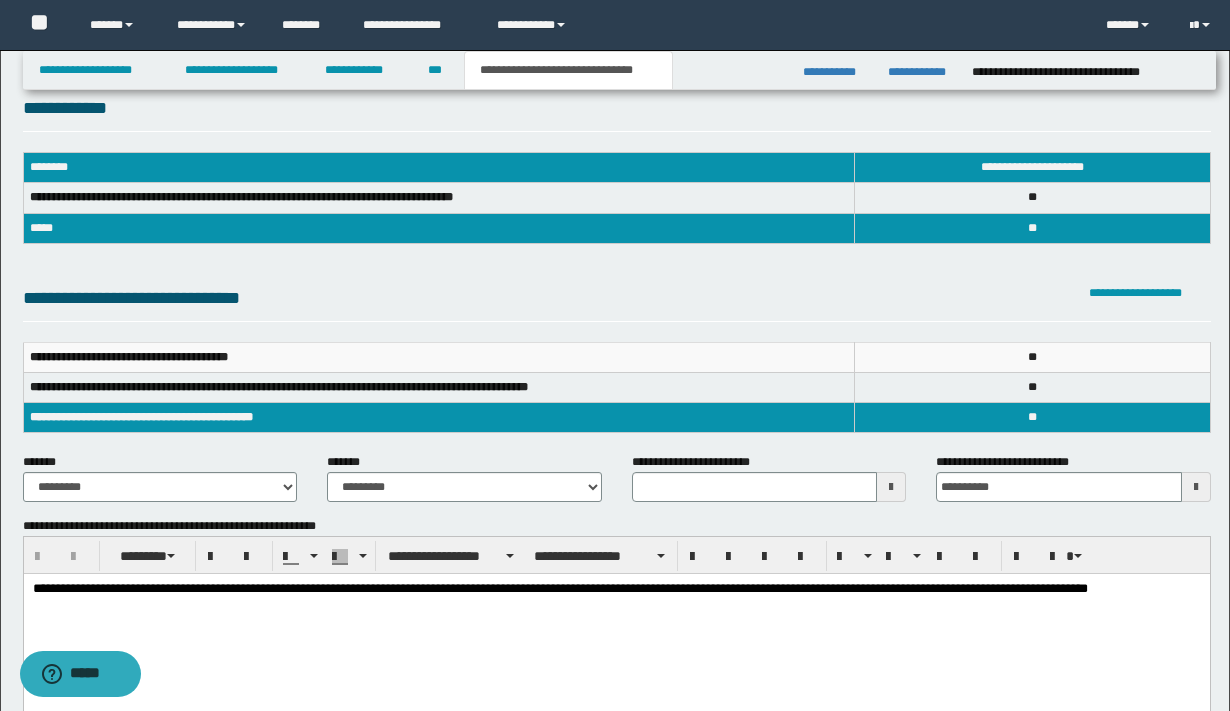 scroll, scrollTop: 35, scrollLeft: 0, axis: vertical 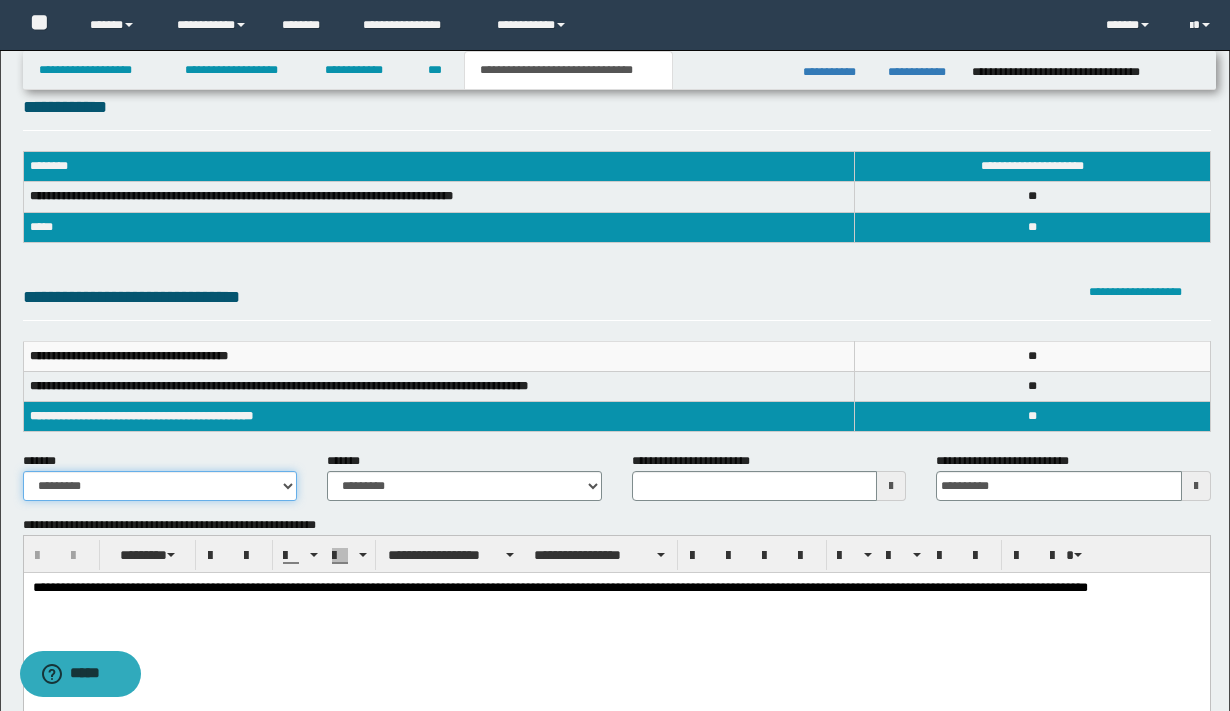 click on "**********" at bounding box center [160, 486] 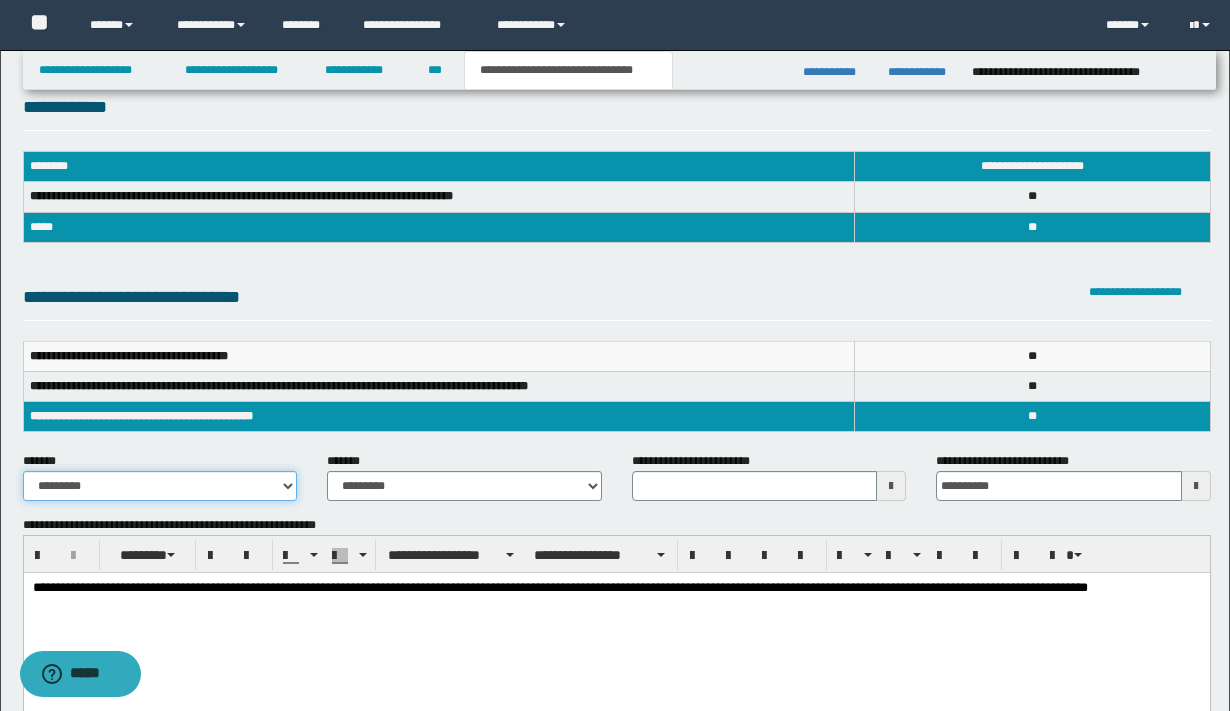 select on "*" 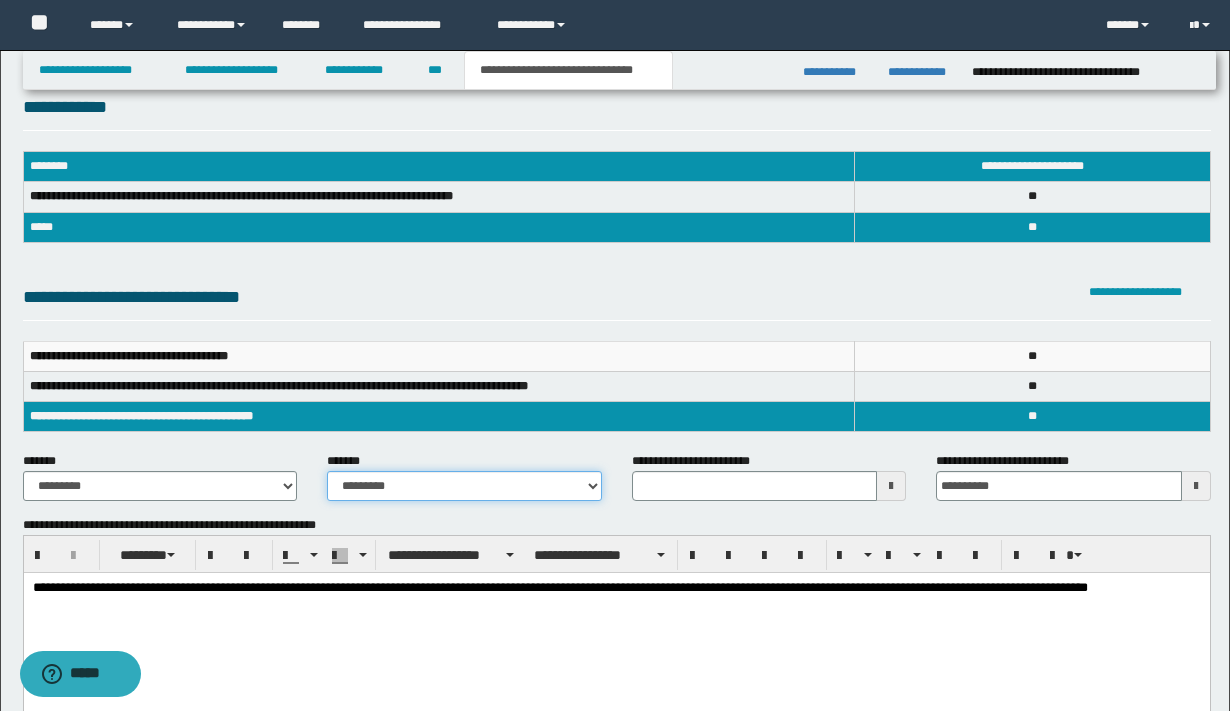 click on "**********" at bounding box center (464, 486) 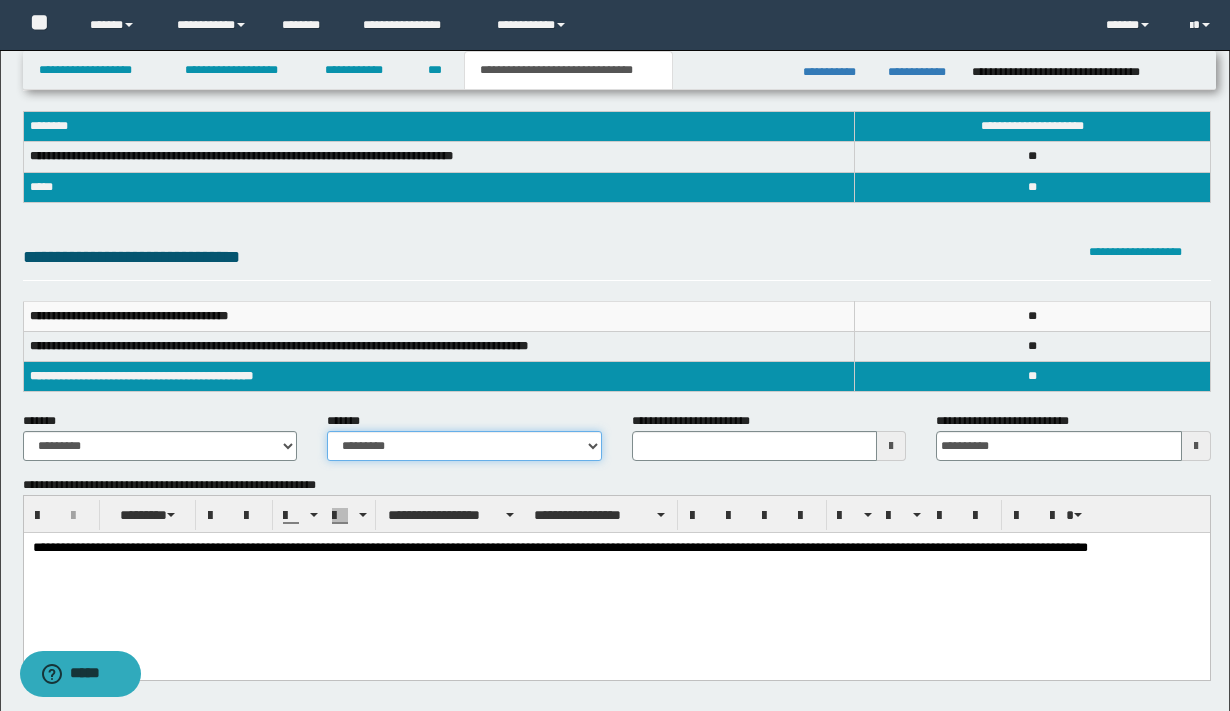 scroll, scrollTop: 0, scrollLeft: 0, axis: both 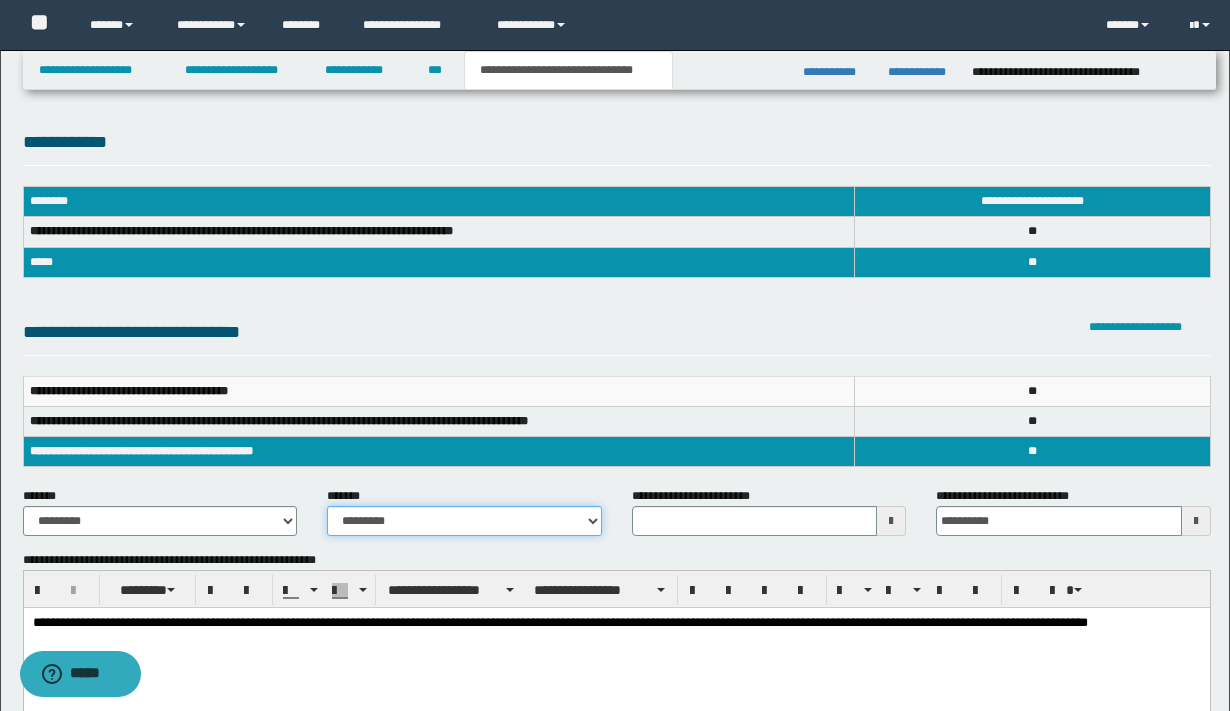 type 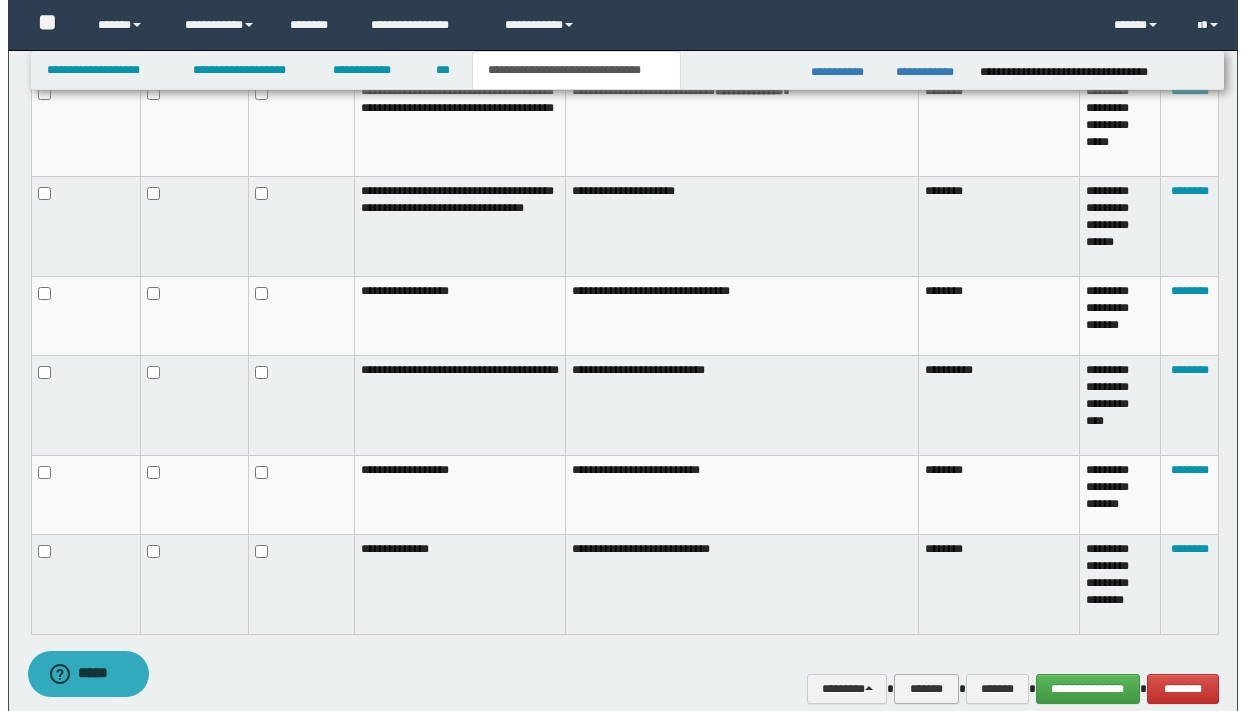 scroll, scrollTop: 1192, scrollLeft: 0, axis: vertical 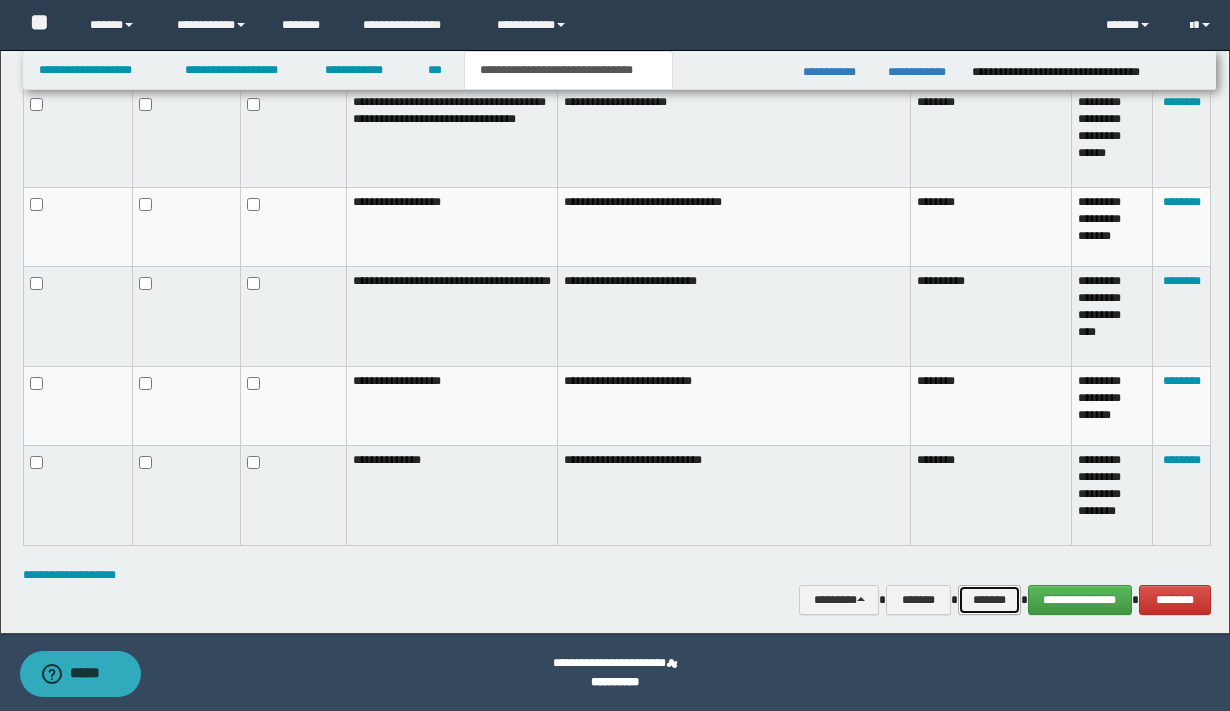 click on "*******" at bounding box center [989, 600] 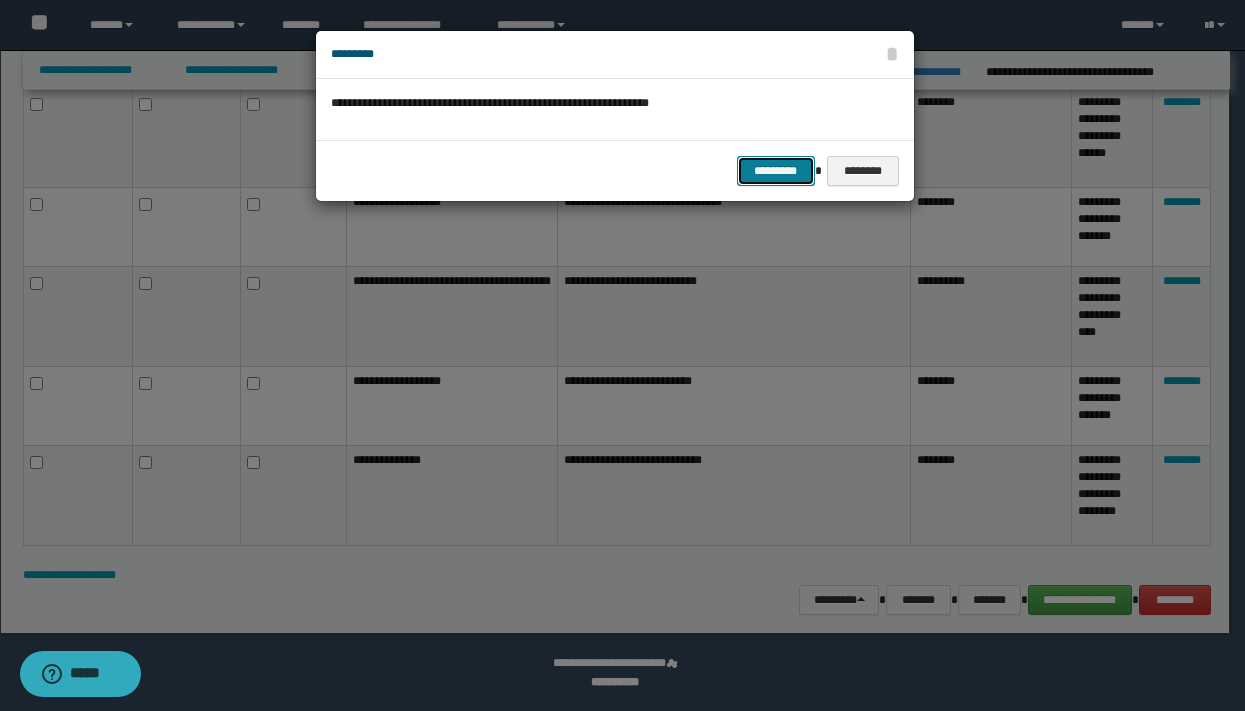 click on "*********" at bounding box center (776, 171) 